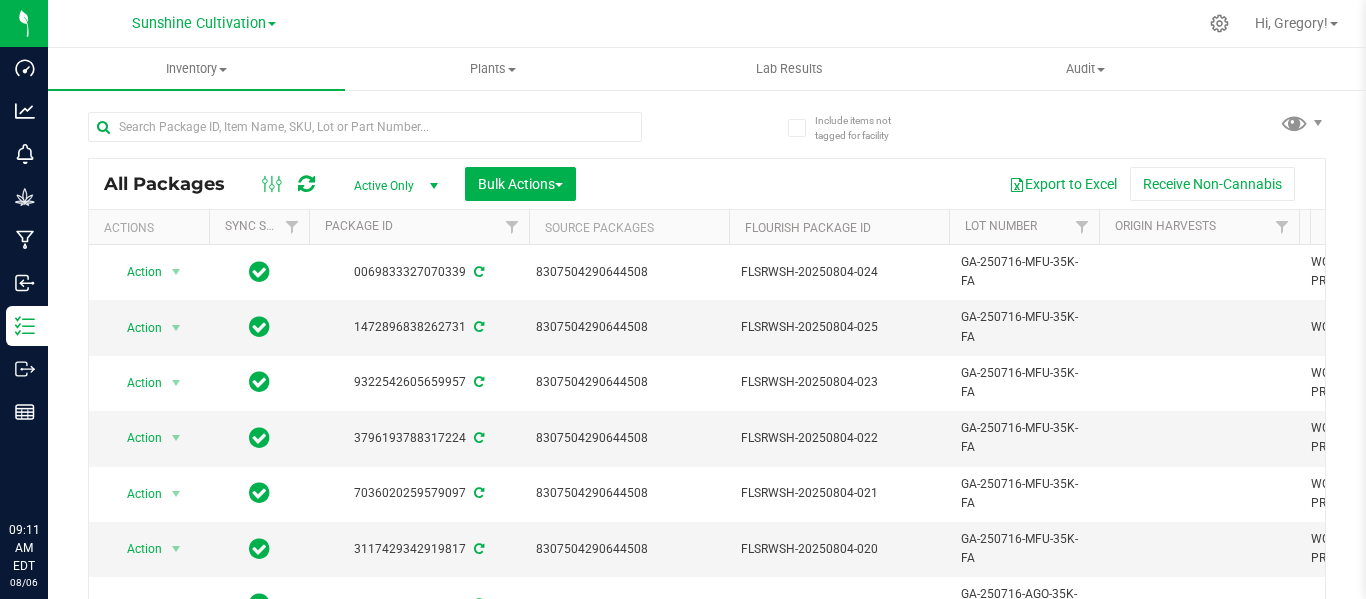 scroll, scrollTop: 0, scrollLeft: 0, axis: both 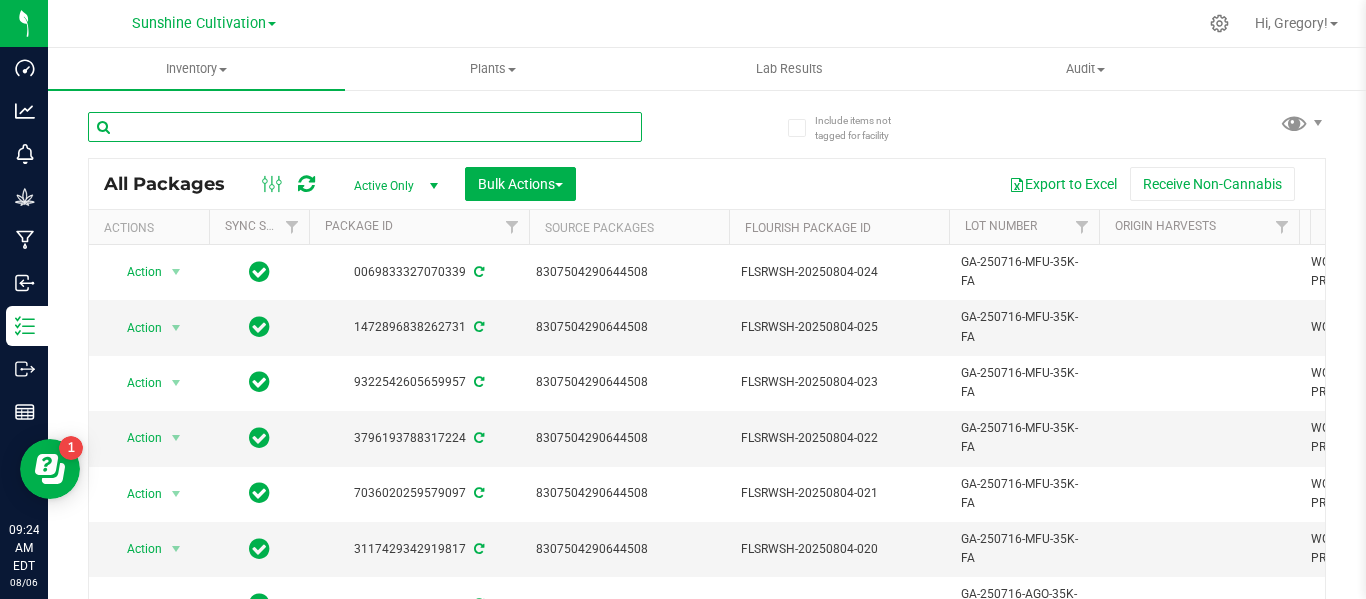 paste on "4044038752307379" 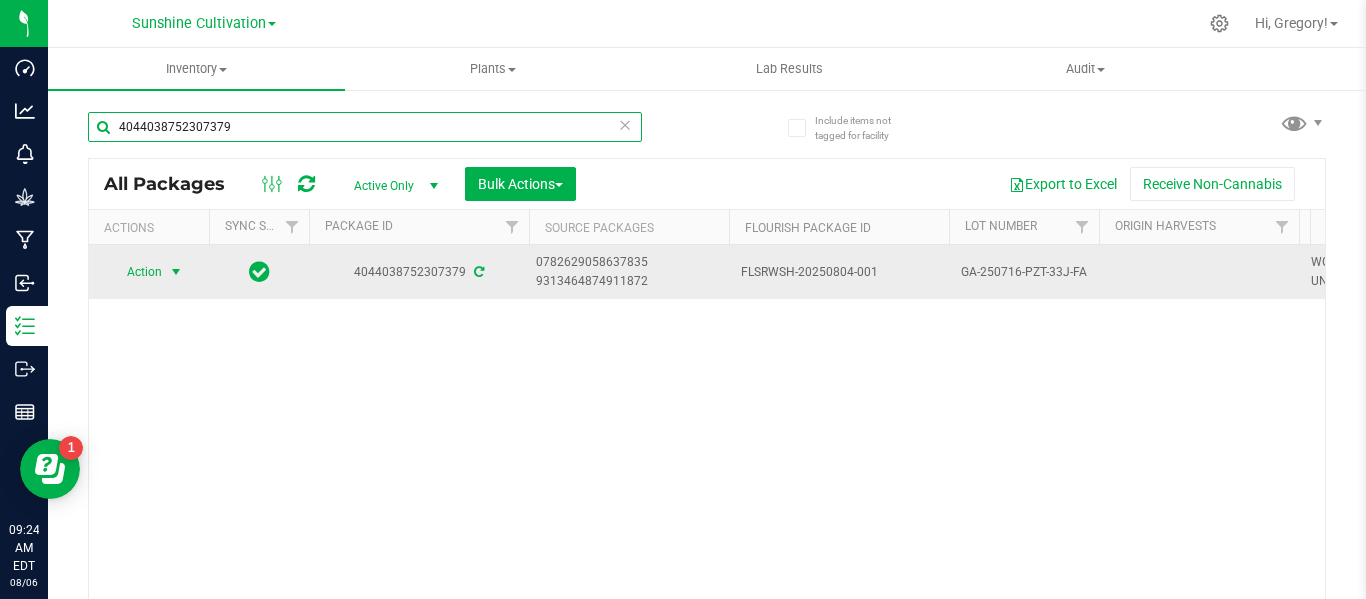 type on "4044038752307379" 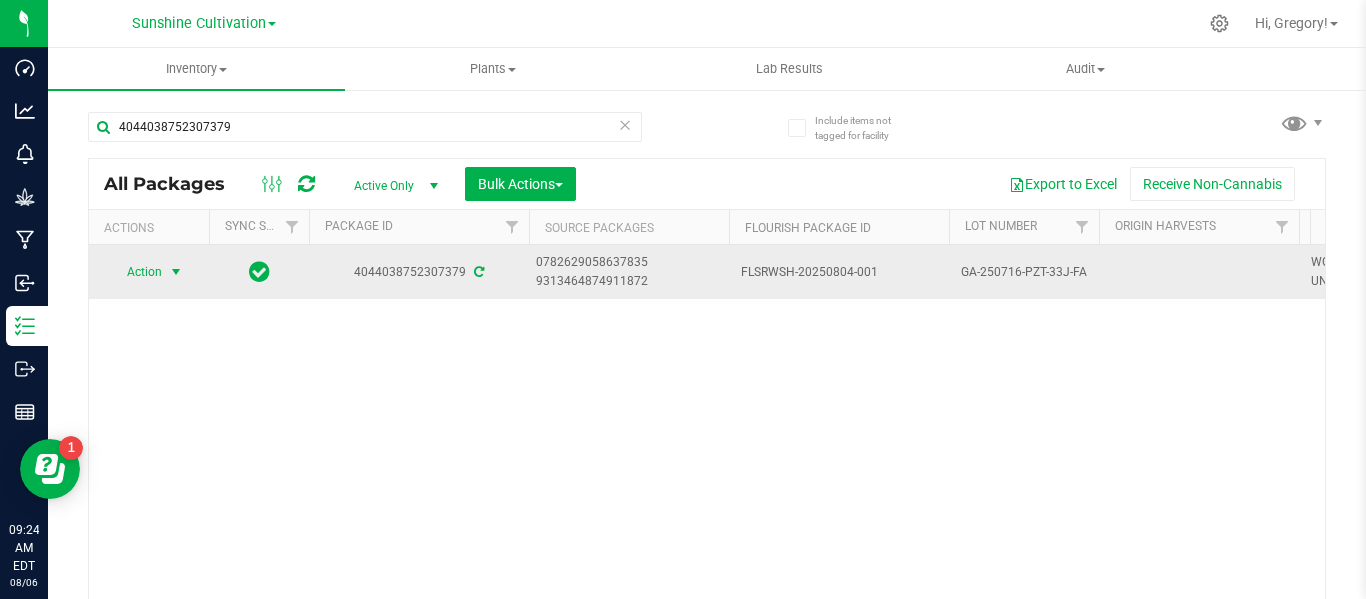click at bounding box center (176, 272) 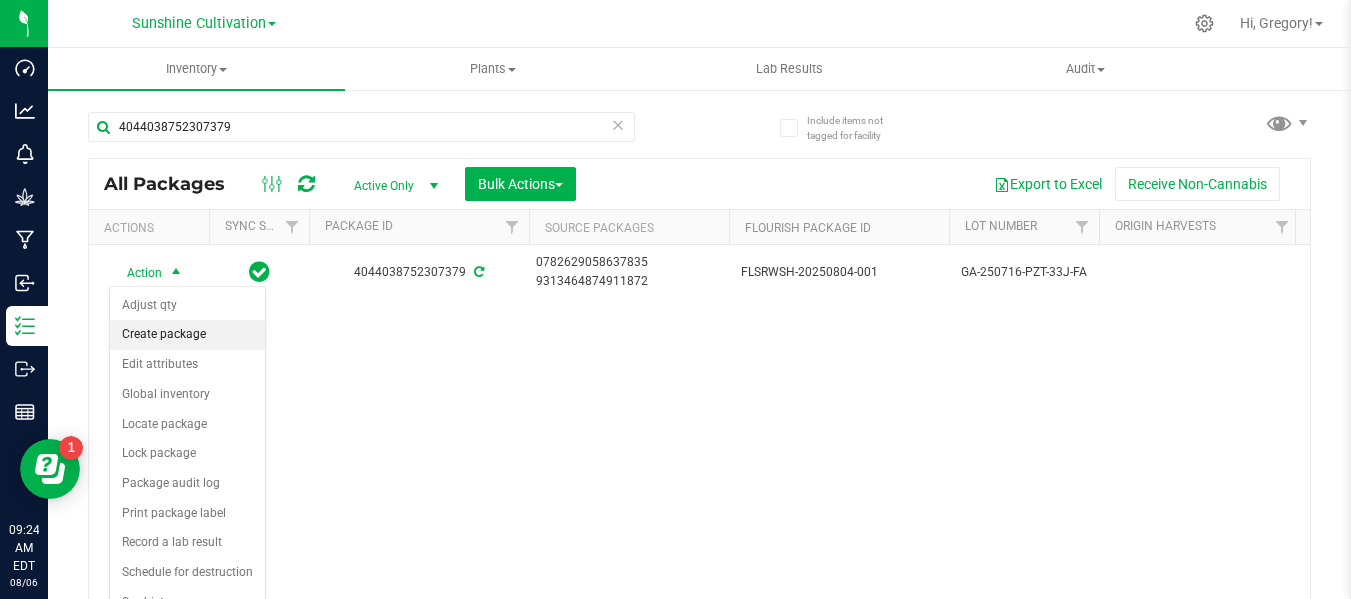 click on "Create package" at bounding box center [187, 335] 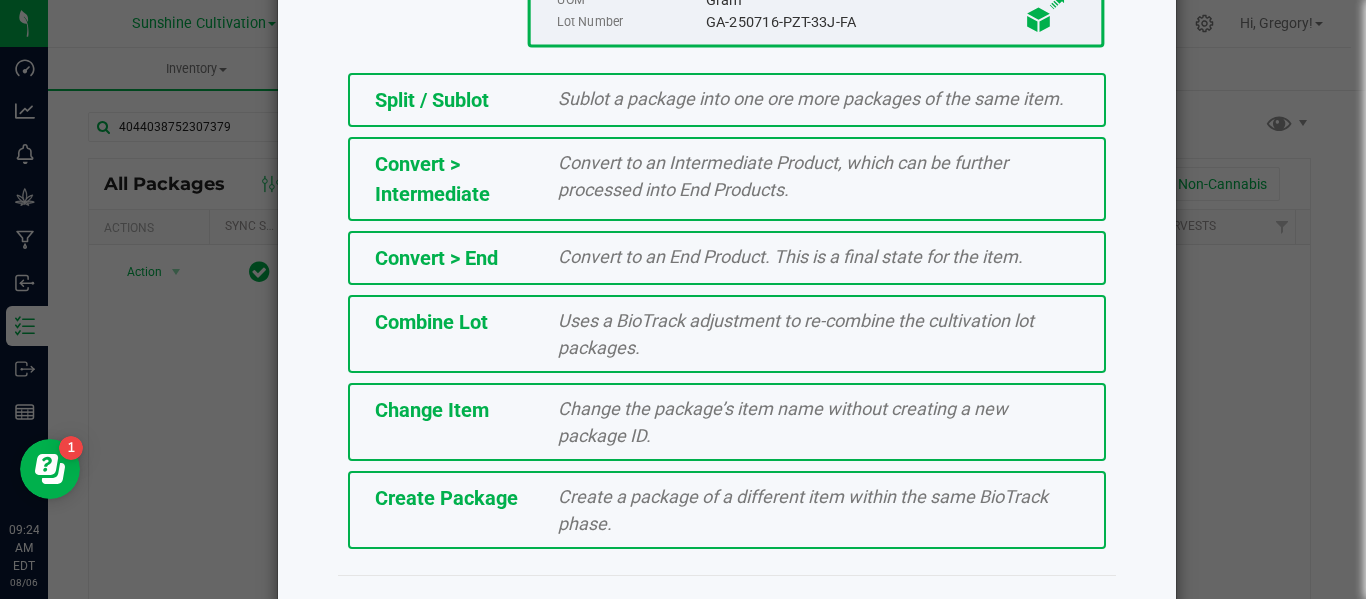 scroll, scrollTop: 443, scrollLeft: 0, axis: vertical 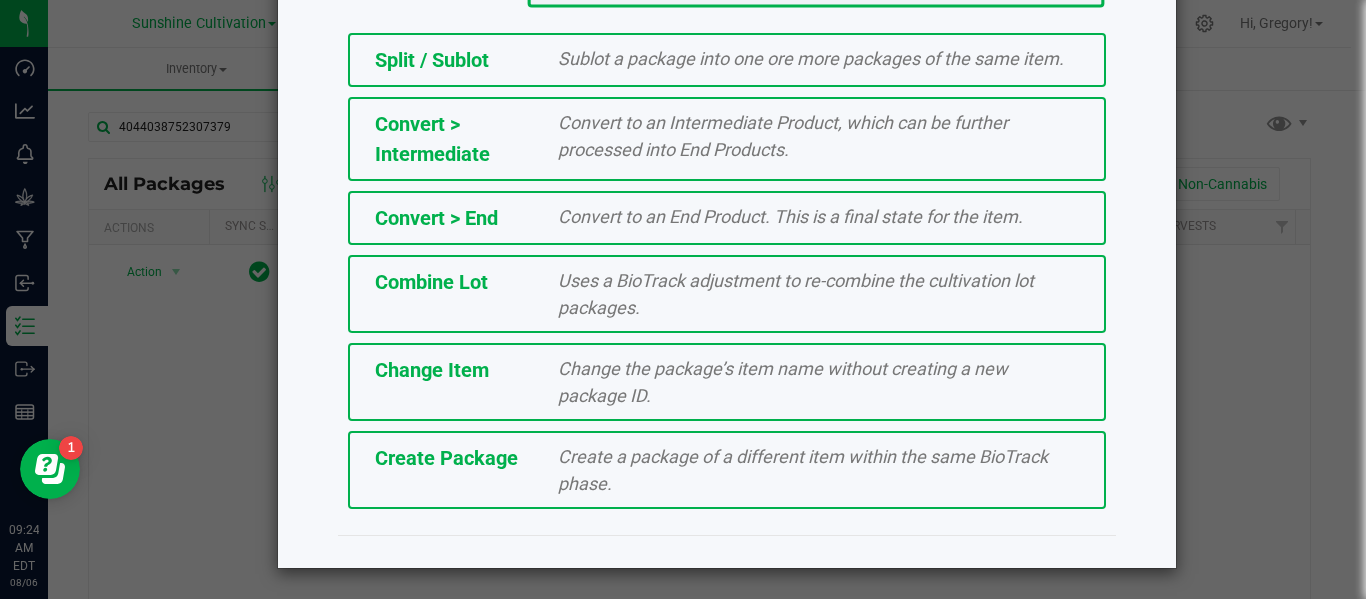 click on "Create Package   Create a package of a different item within the same BioTrack phase." 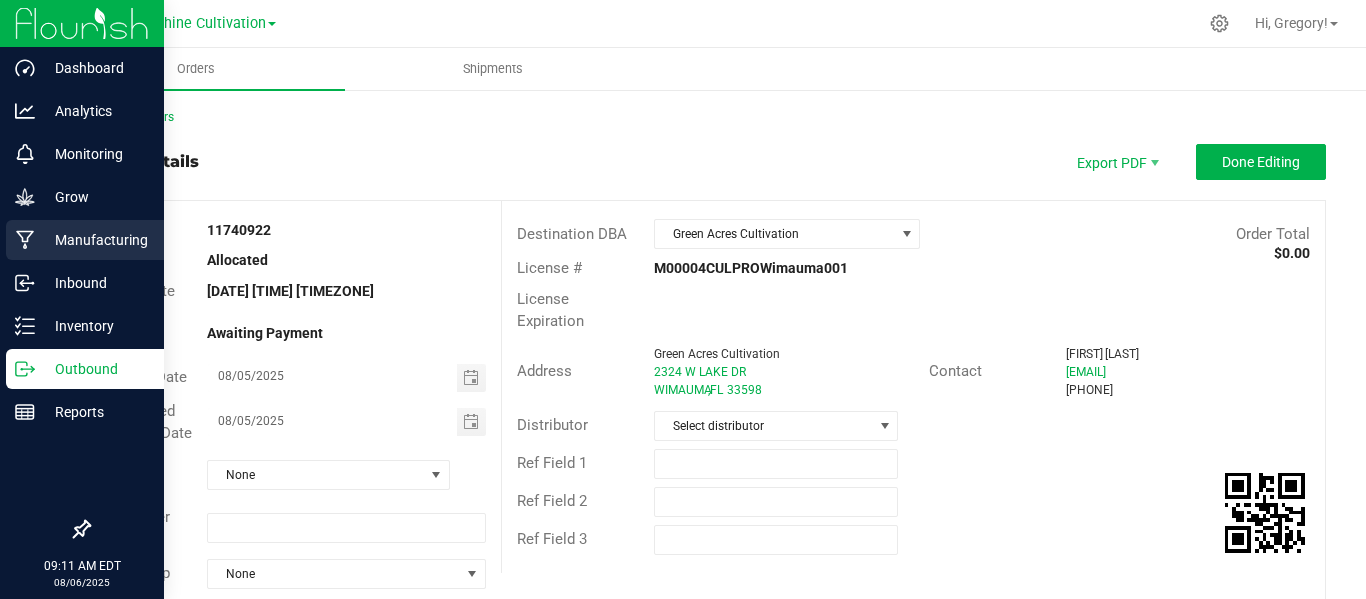 scroll, scrollTop: 0, scrollLeft: 0, axis: both 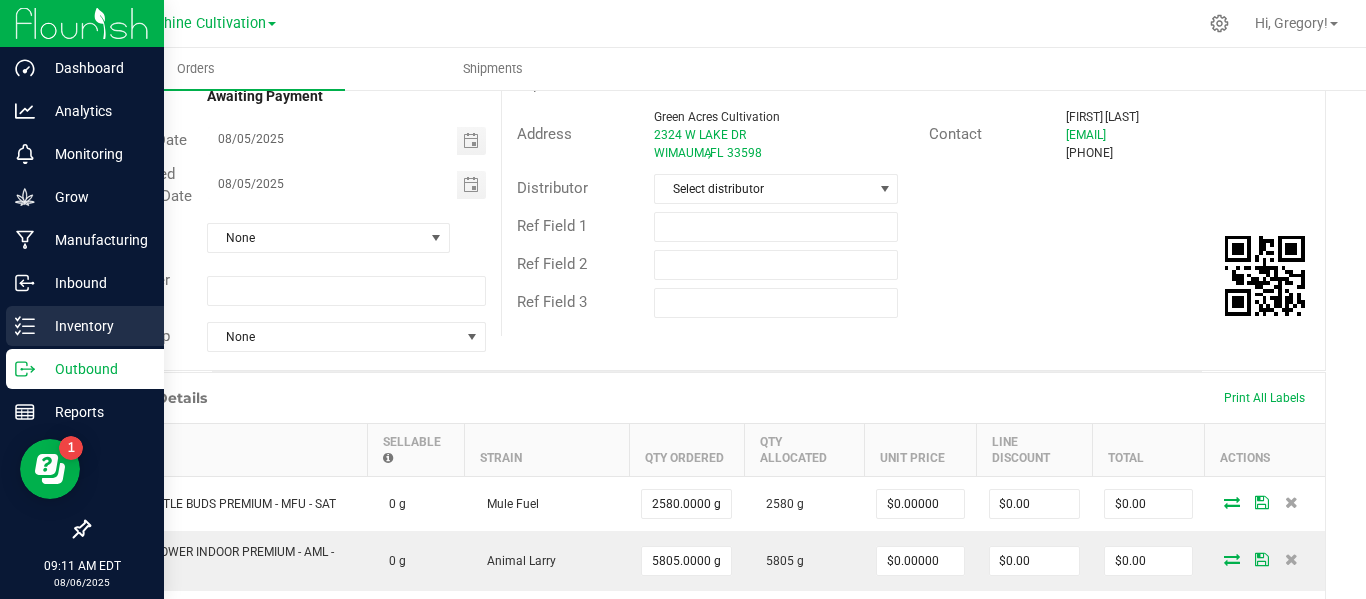 click on "Inventory" at bounding box center [95, 326] 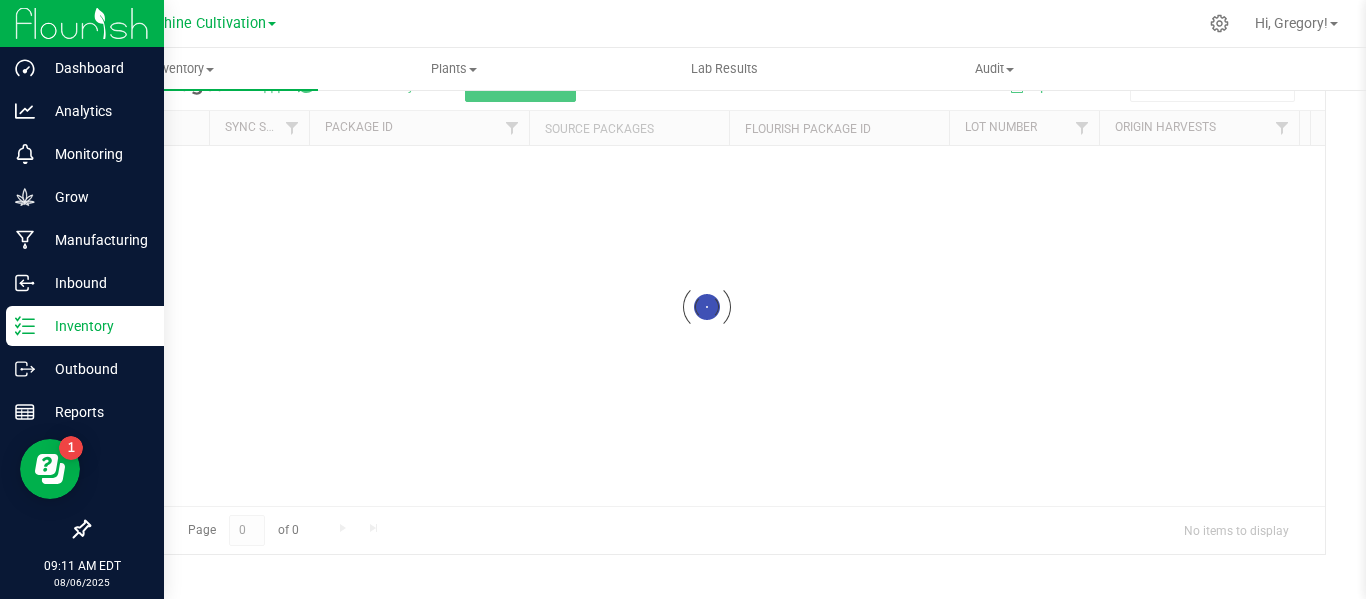 scroll, scrollTop: 99, scrollLeft: 0, axis: vertical 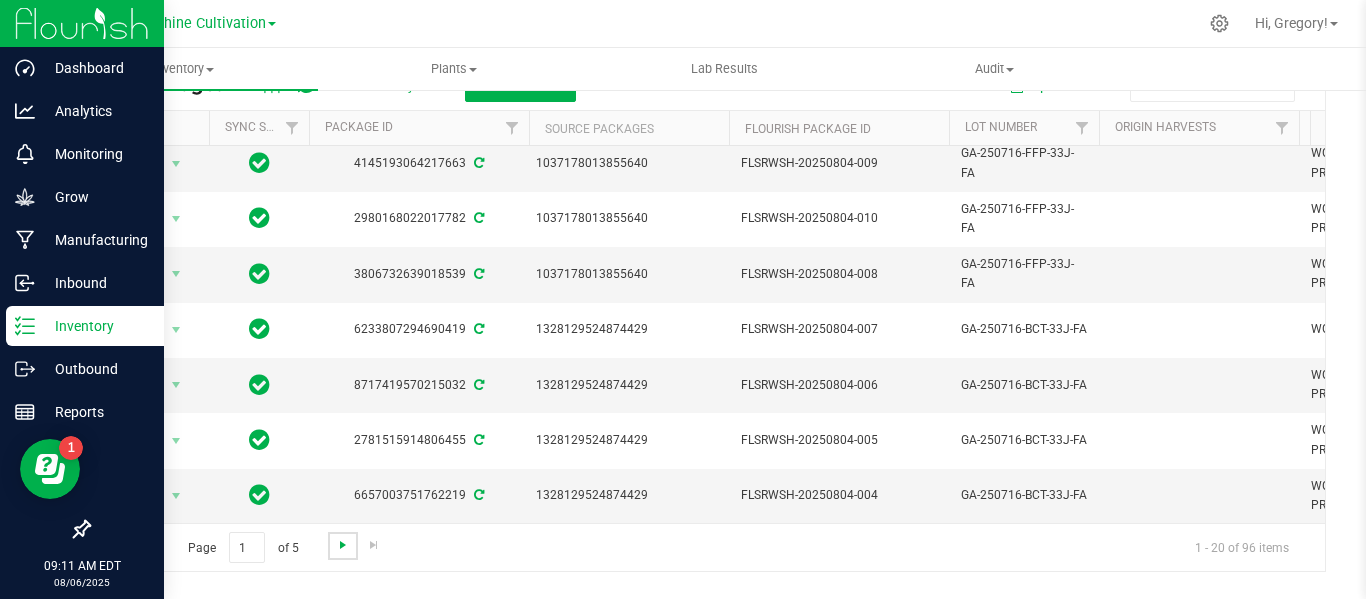 click at bounding box center (343, 545) 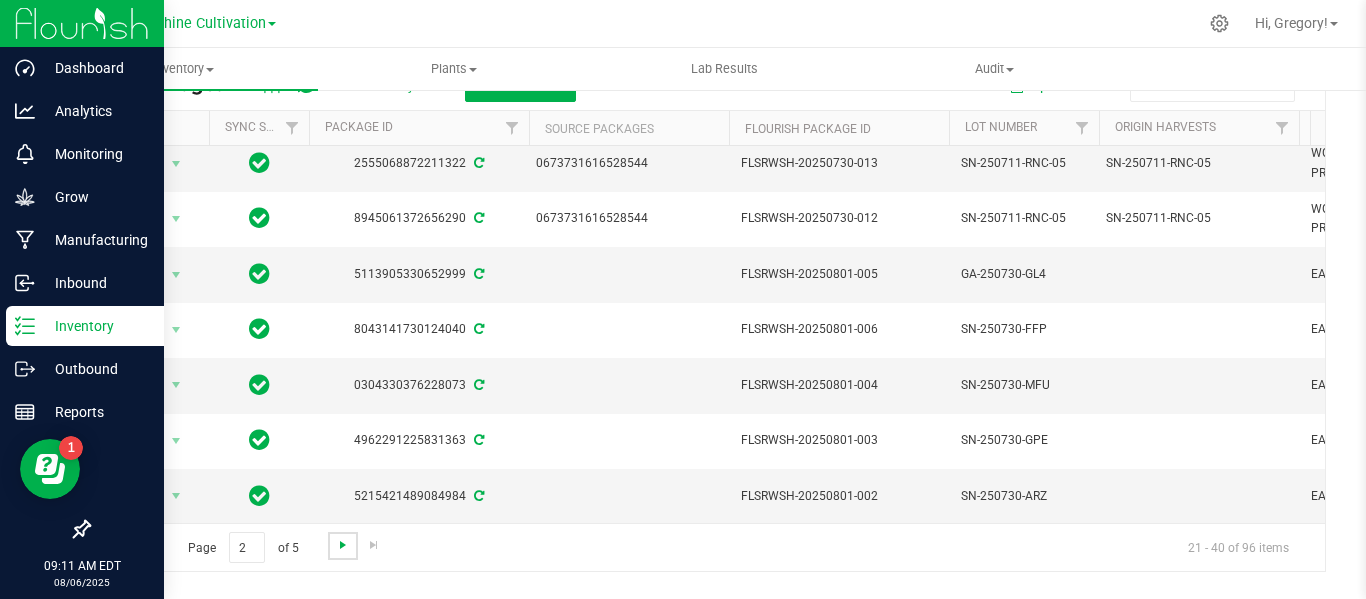scroll, scrollTop: 0, scrollLeft: 0, axis: both 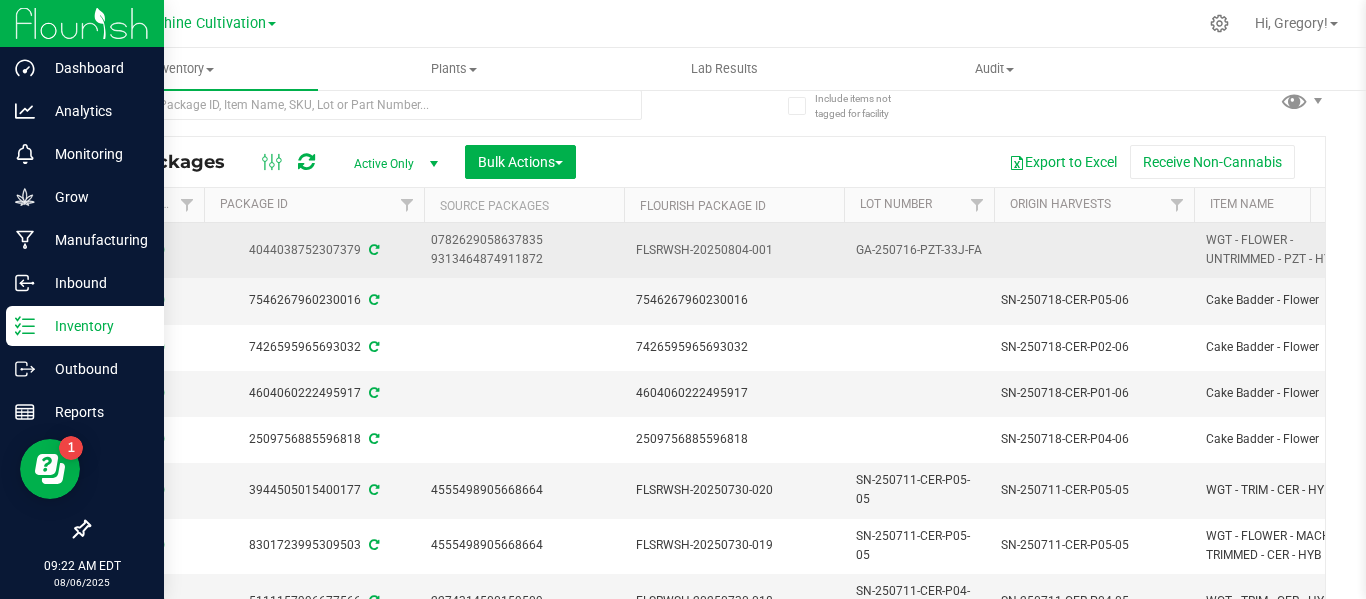 click on "4044038752307379" at bounding box center (314, 250) 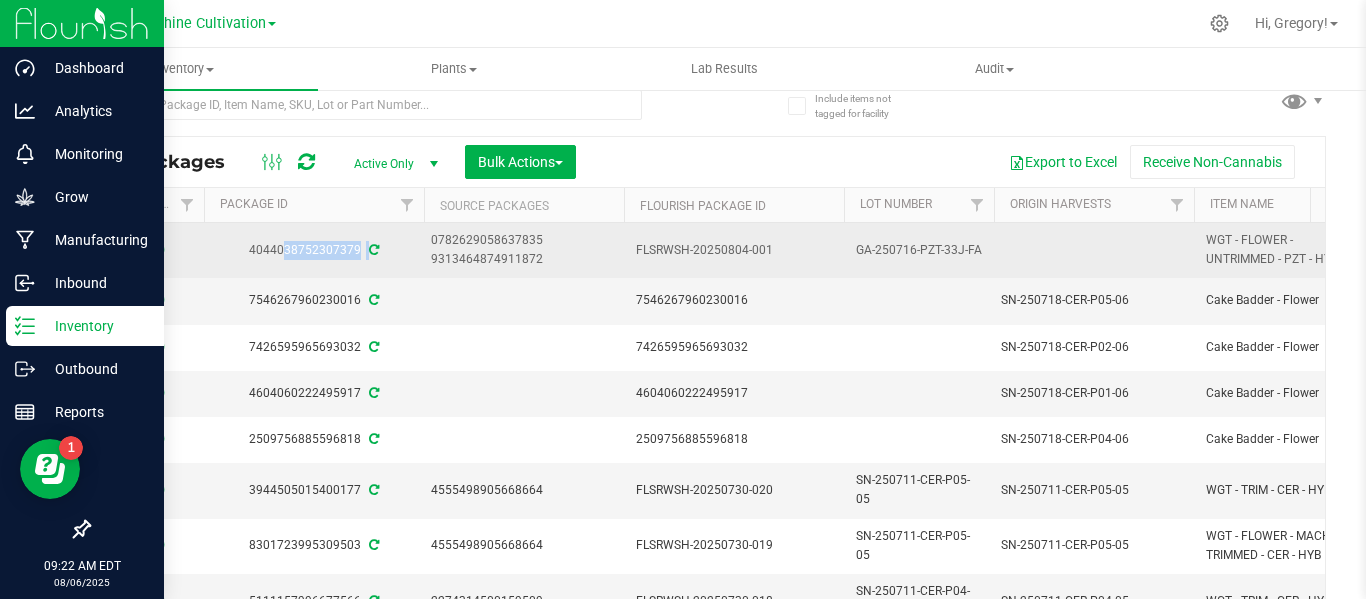 click on "4044038752307379" at bounding box center [314, 250] 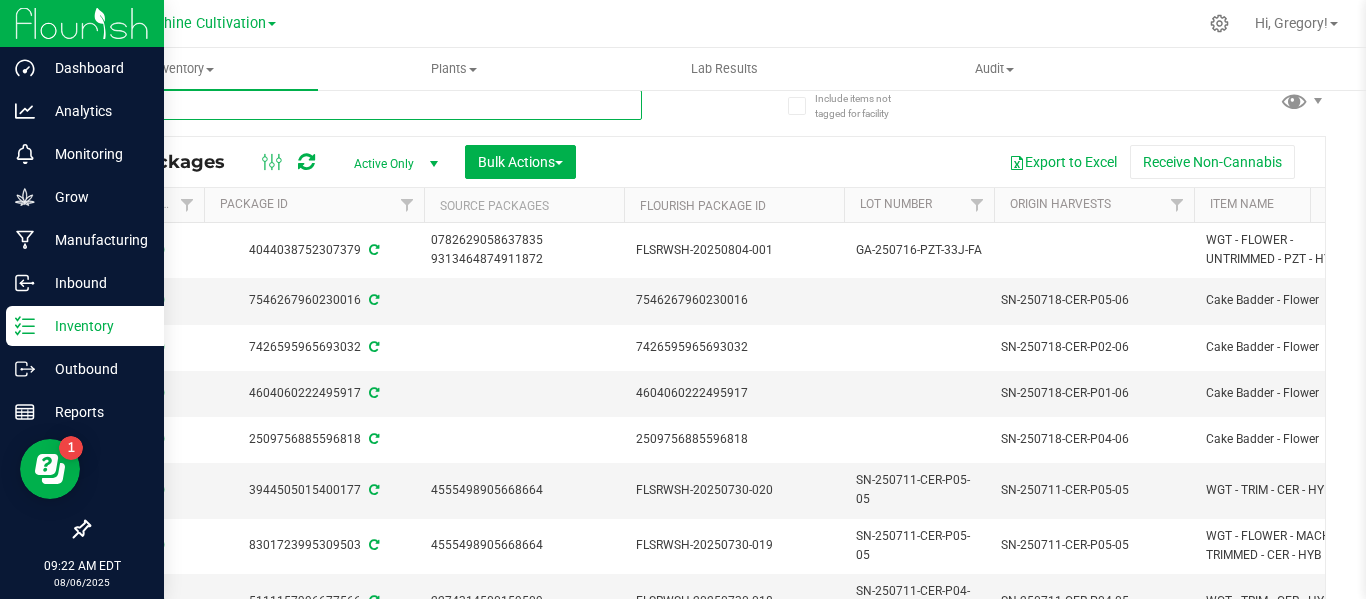 click at bounding box center (365, 105) 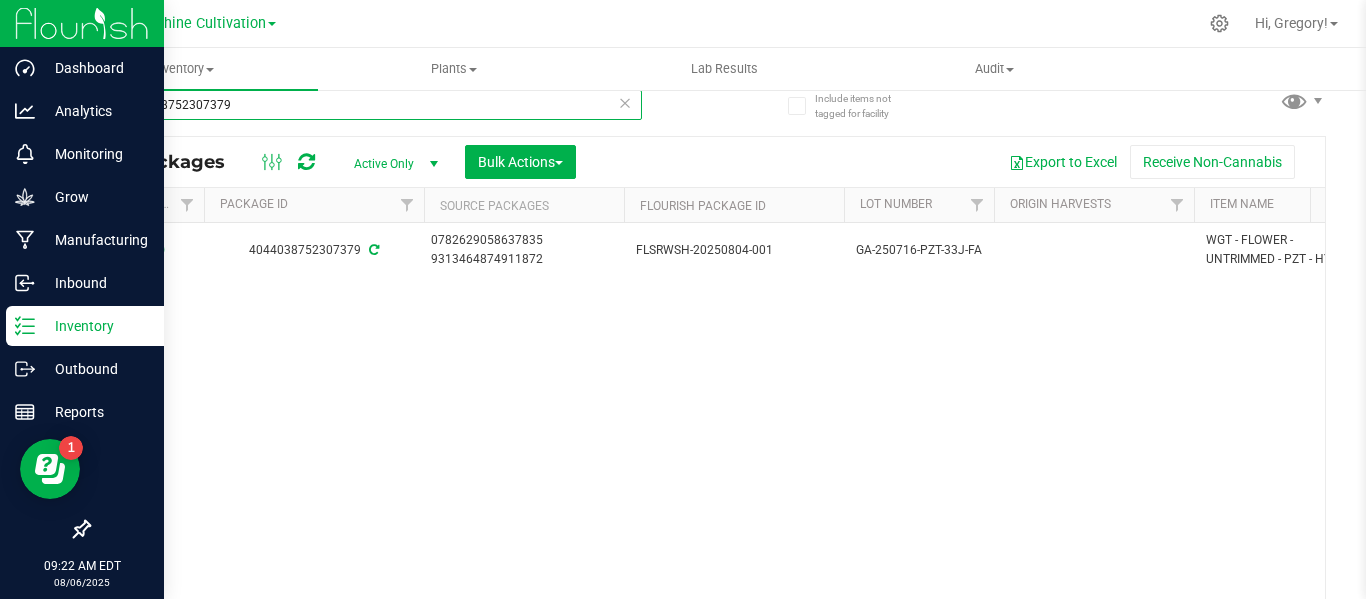 scroll, scrollTop: 0, scrollLeft: 0, axis: both 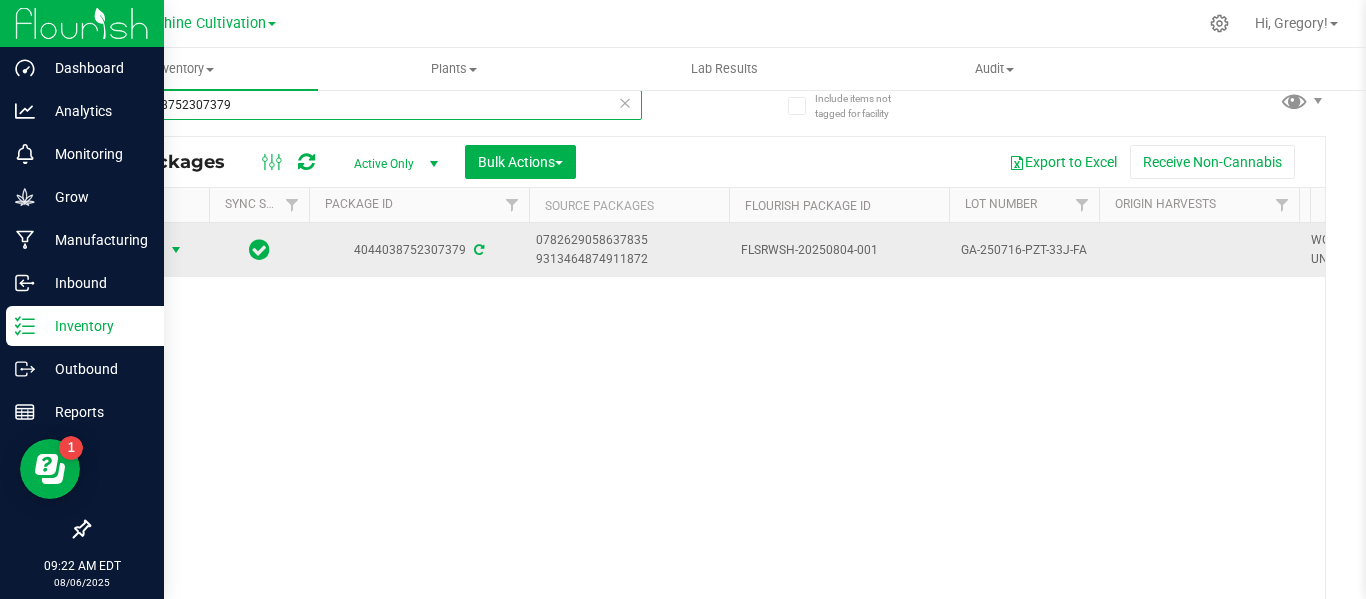 type on "4044038752307379" 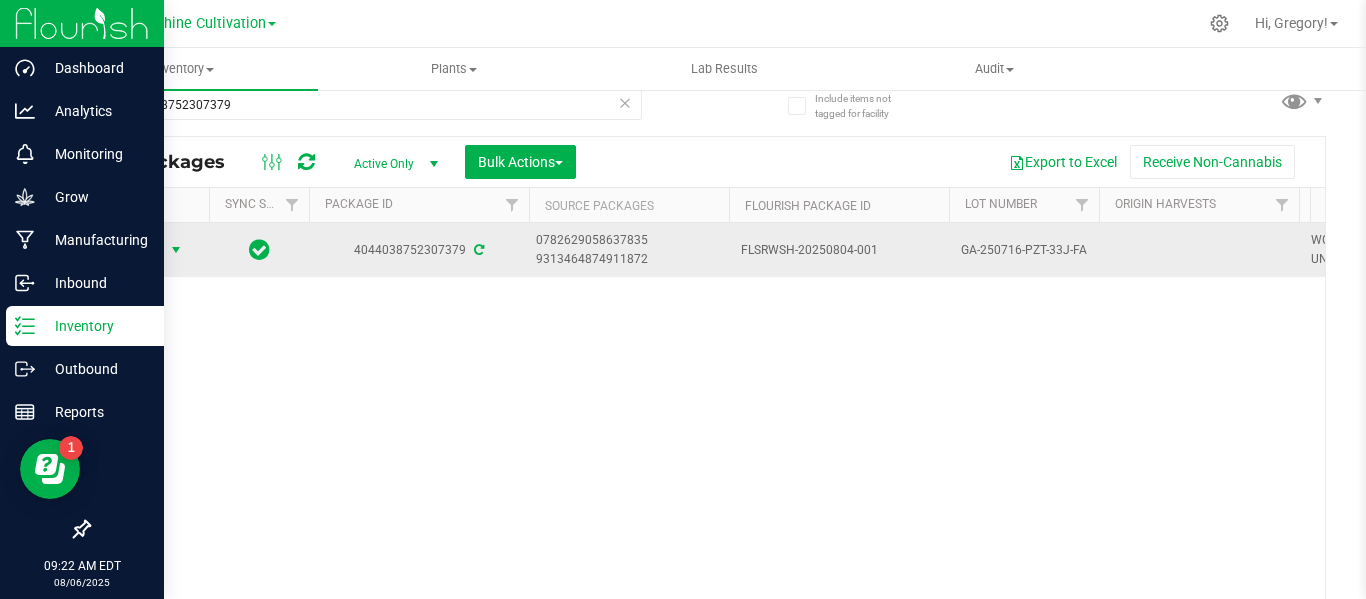 click at bounding box center [176, 250] 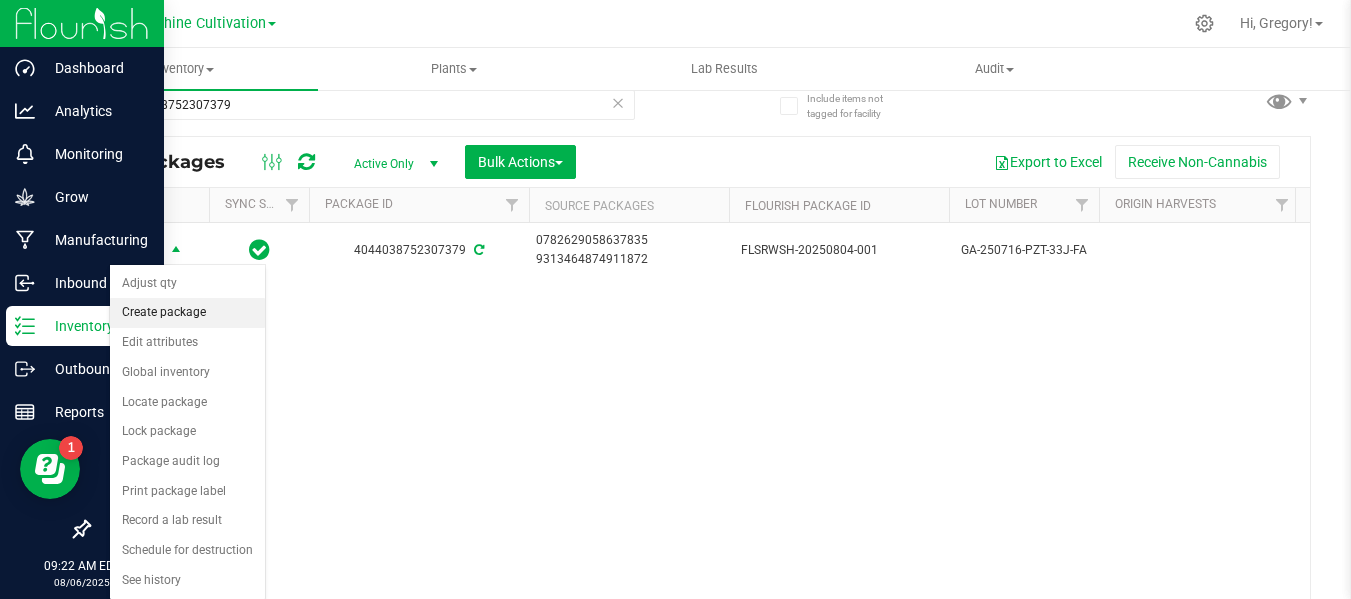 click on "Create package" at bounding box center [187, 313] 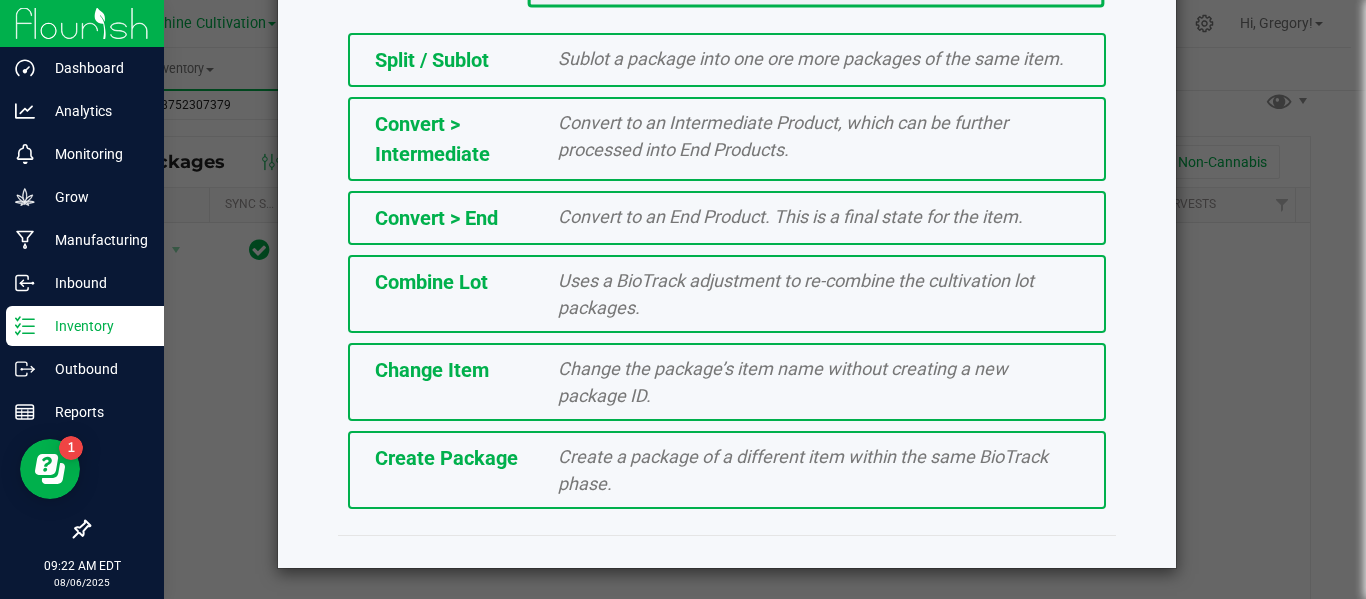 click on "Create Package" 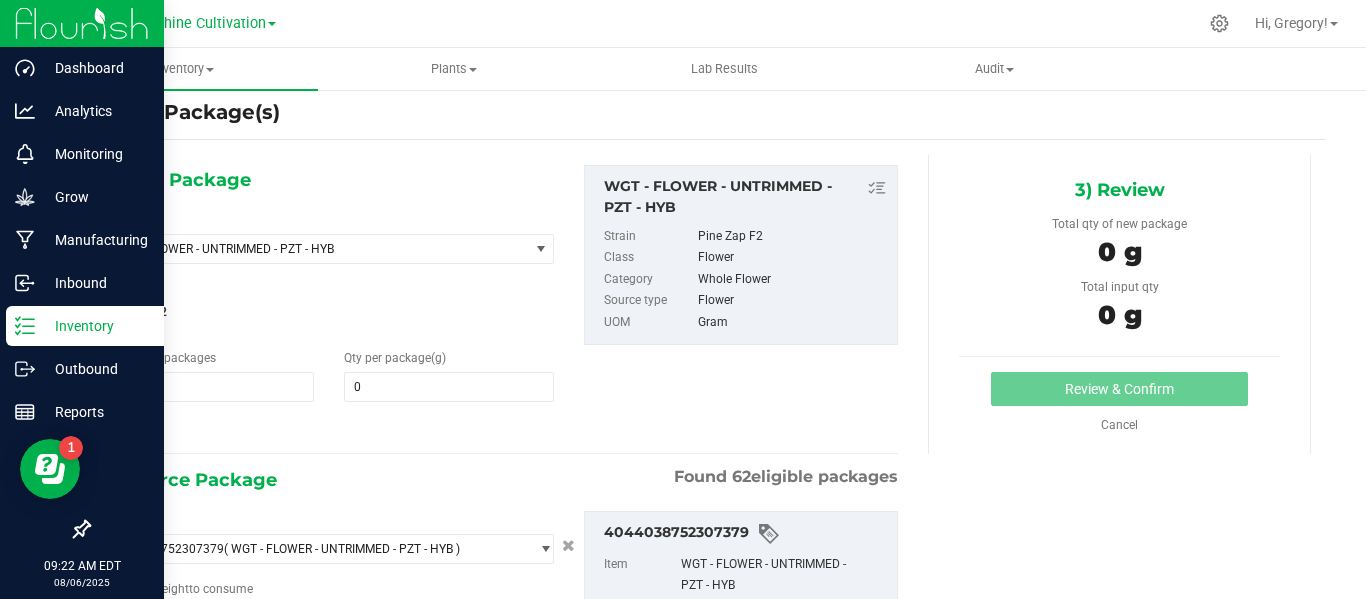 type on "0.0000" 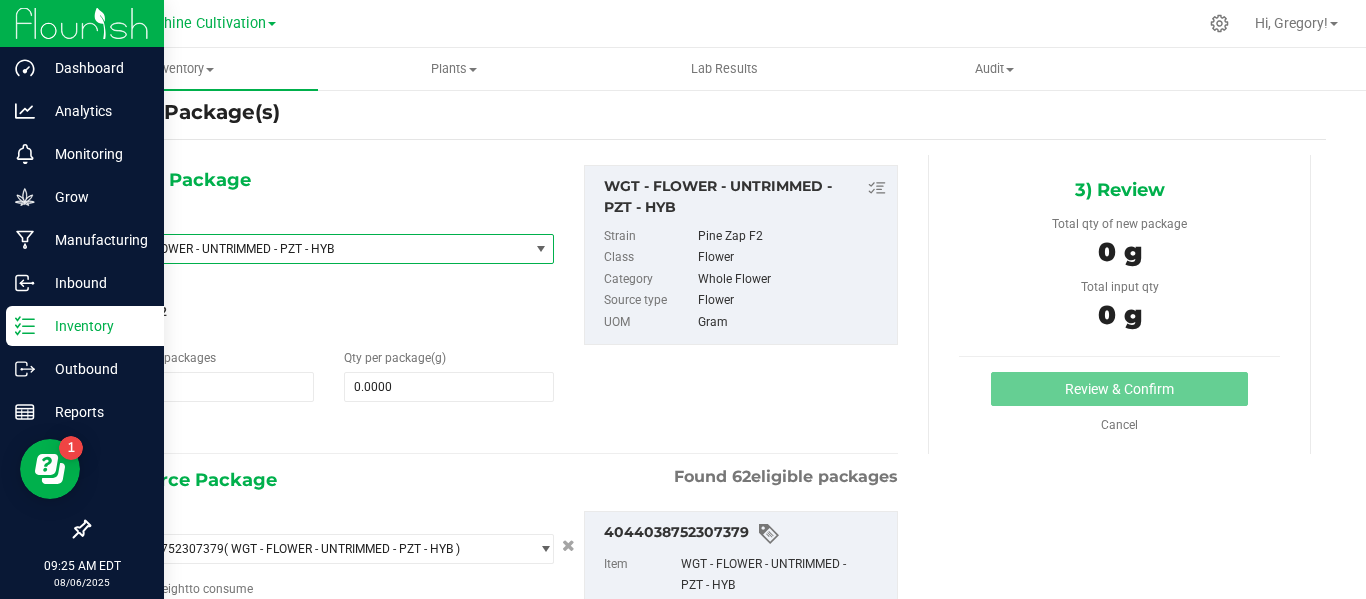click on "WGT - FLOWER - UNTRIMMED - PZT - HYB" at bounding box center (308, 249) 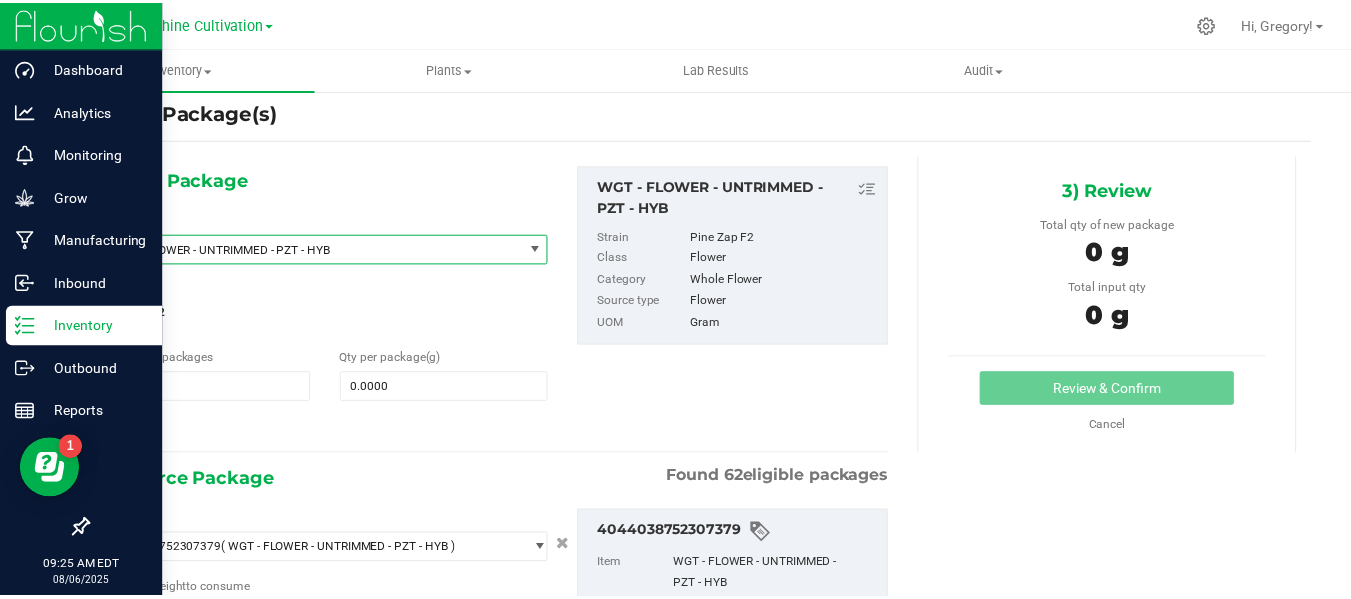 scroll, scrollTop: 416304, scrollLeft: 0, axis: vertical 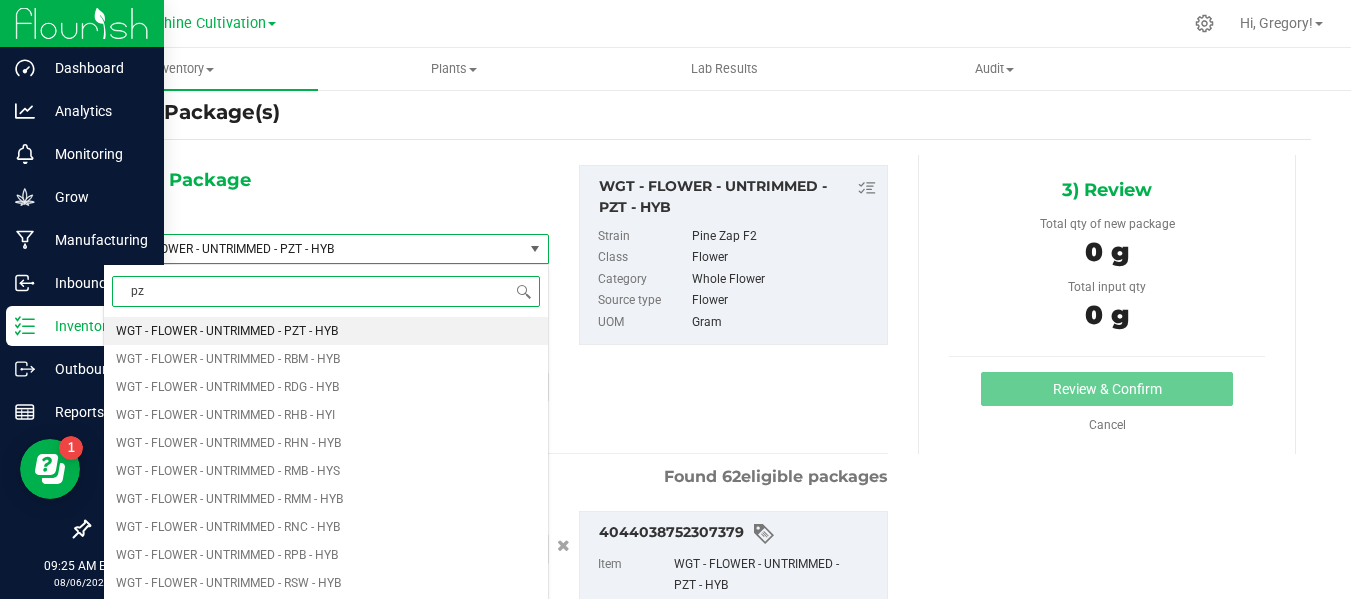 type on "pzt" 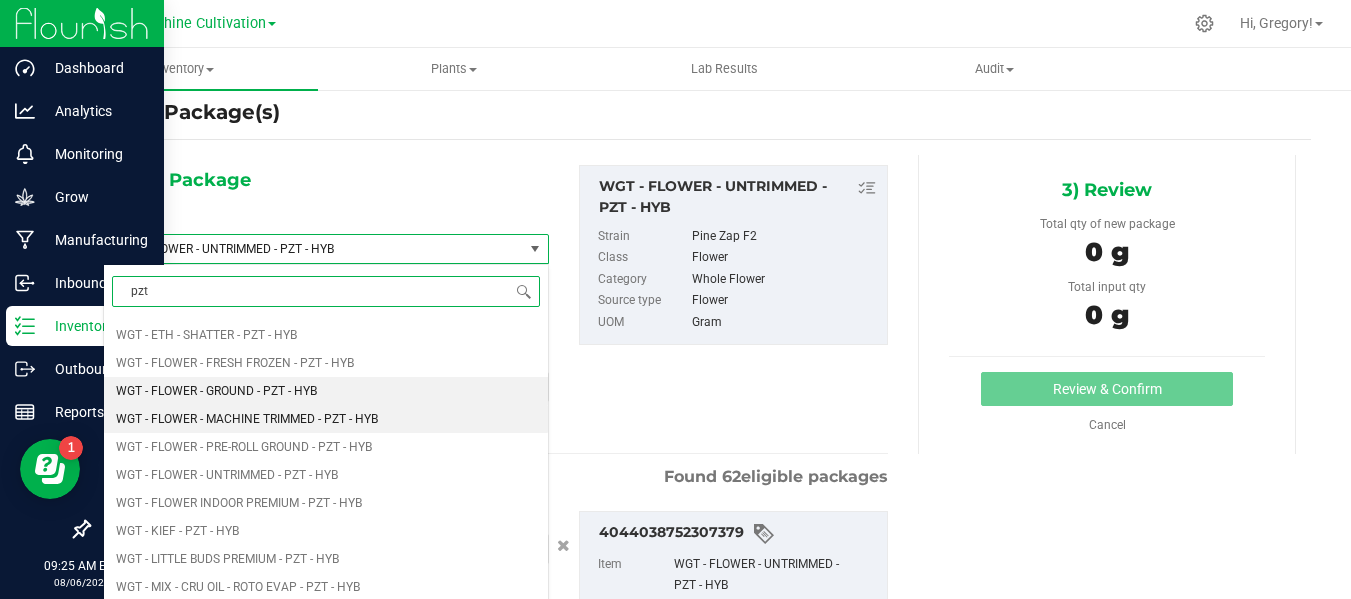 scroll, scrollTop: 1229, scrollLeft: 0, axis: vertical 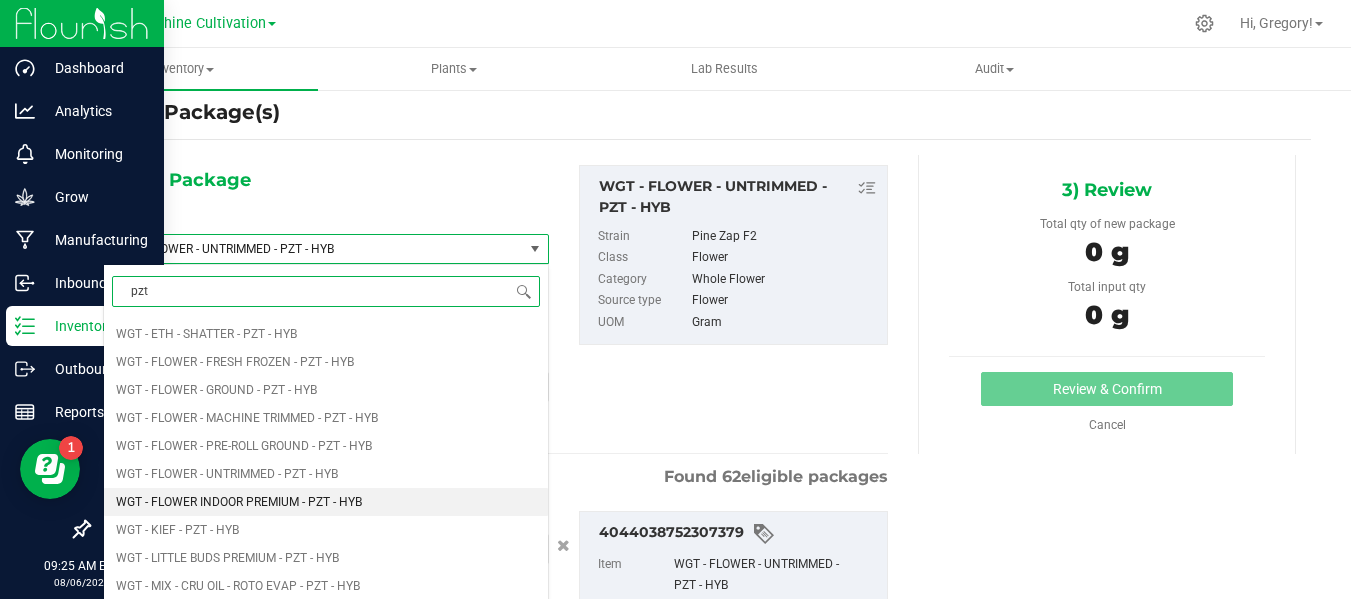 click on "WGT - FLOWER INDOOR PREMIUM - PZT - HYB" at bounding box center (239, 502) 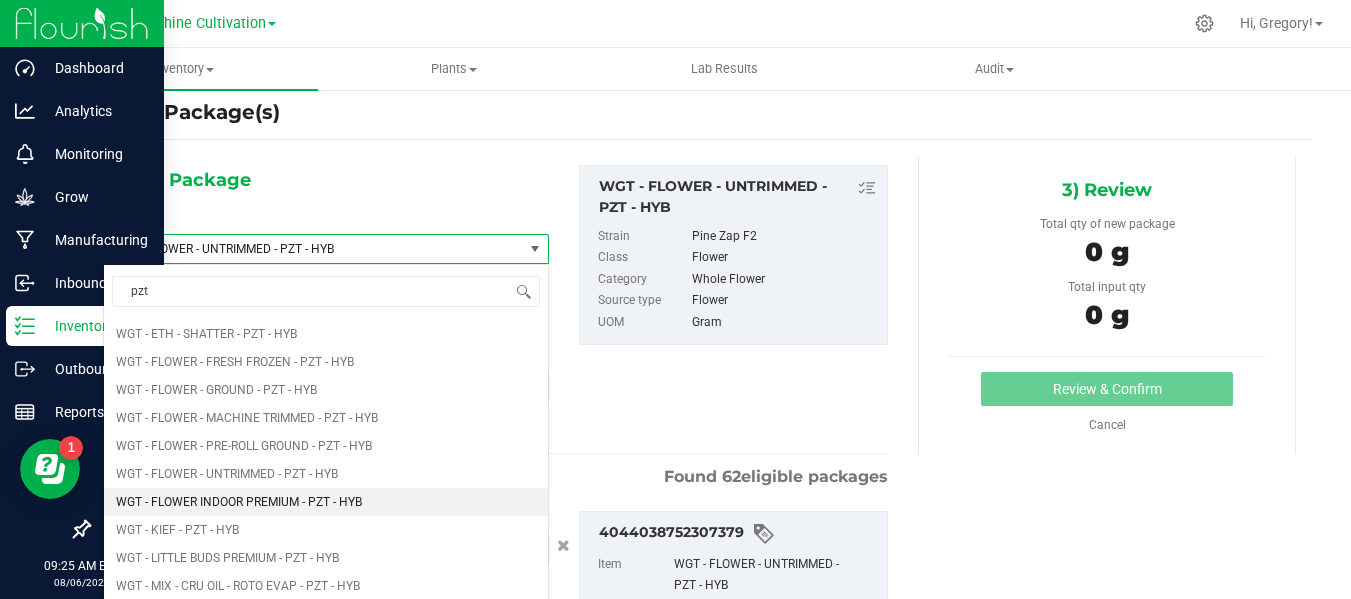 type 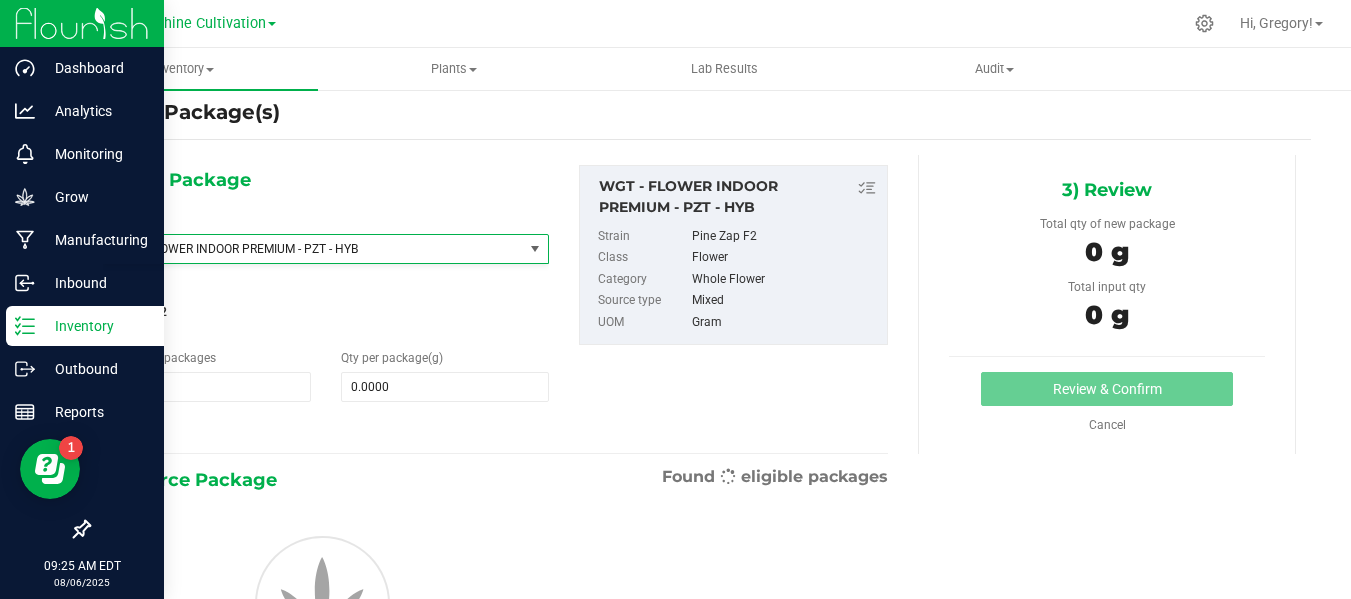 type on "0.0000" 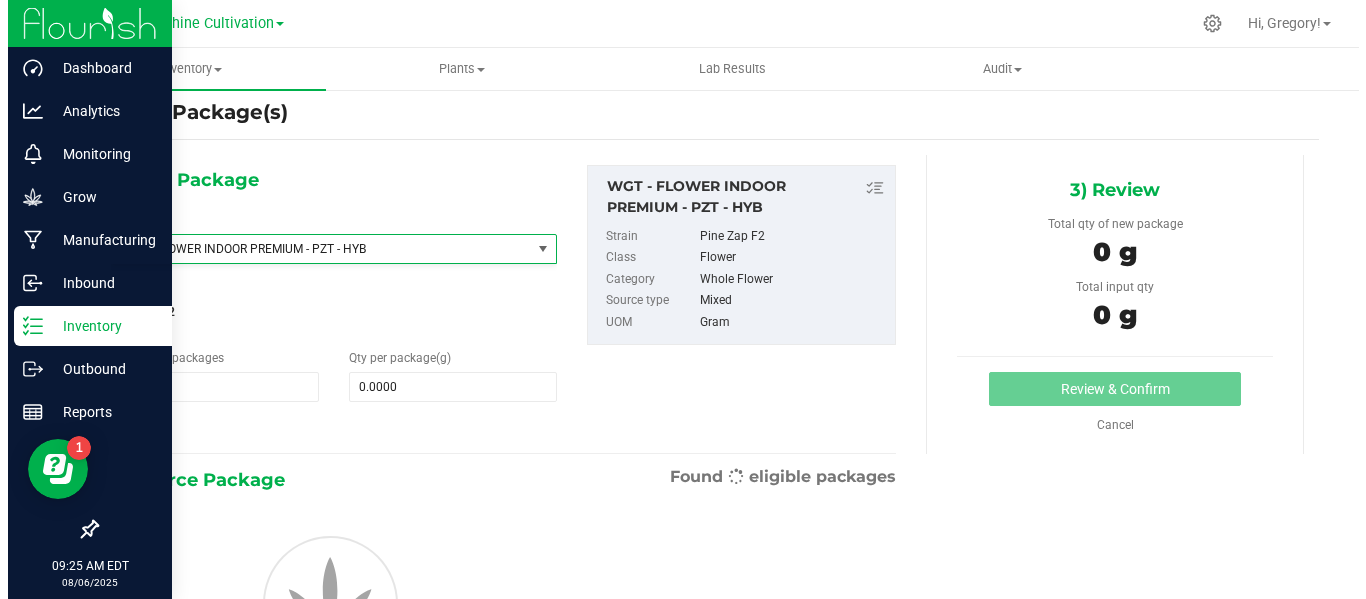 scroll, scrollTop: 424732, scrollLeft: 0, axis: vertical 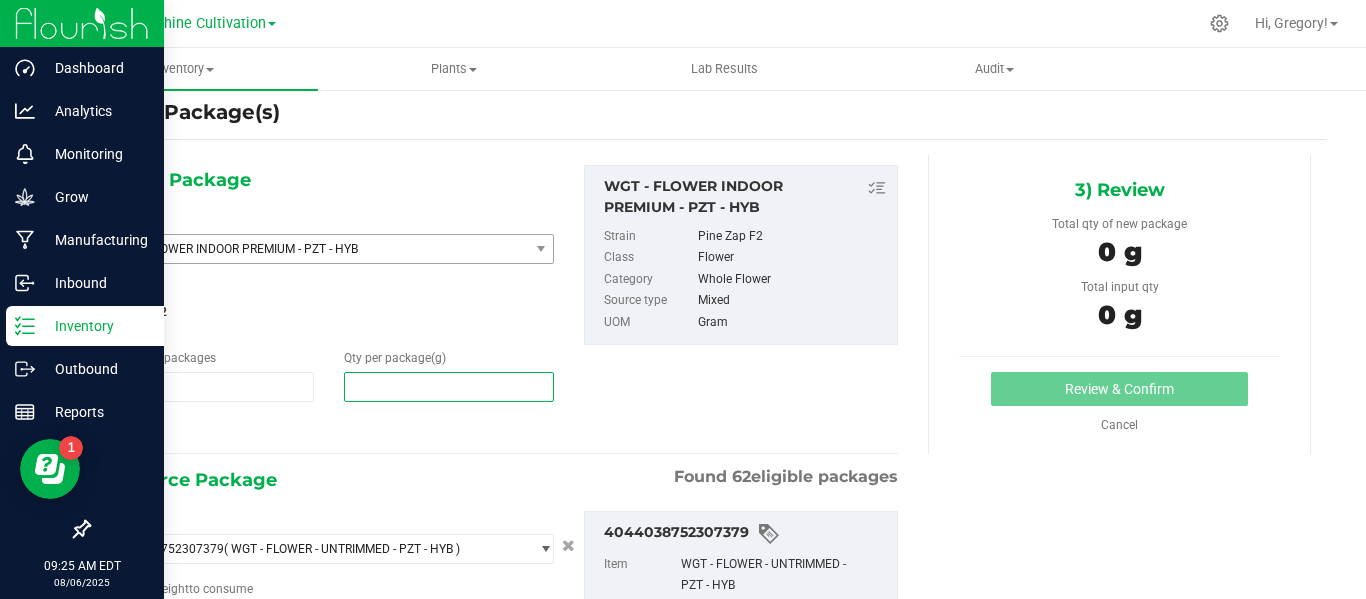 click at bounding box center [449, 387] 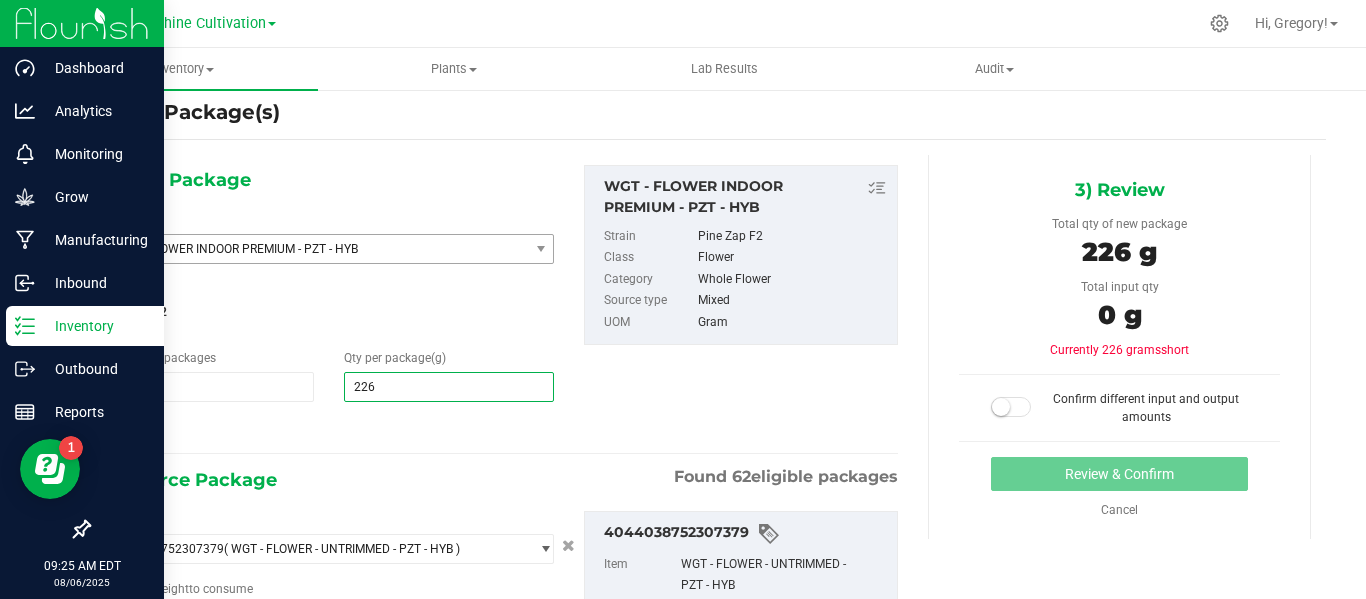 type on "2260" 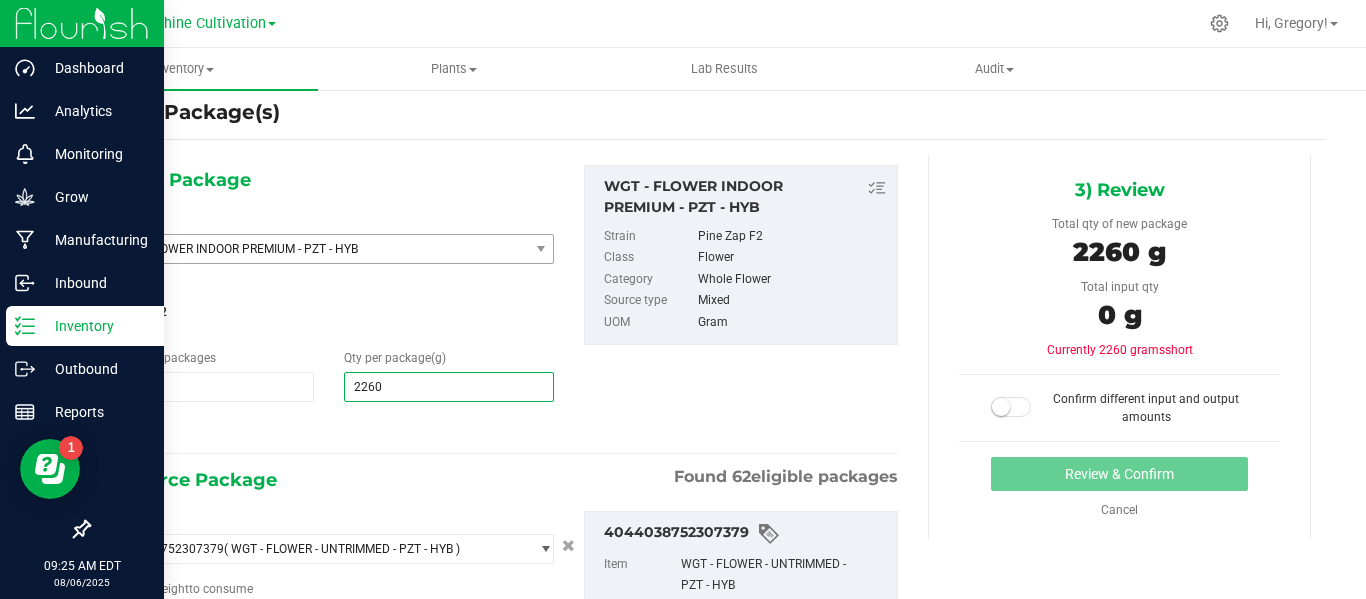 scroll, scrollTop: 239, scrollLeft: 0, axis: vertical 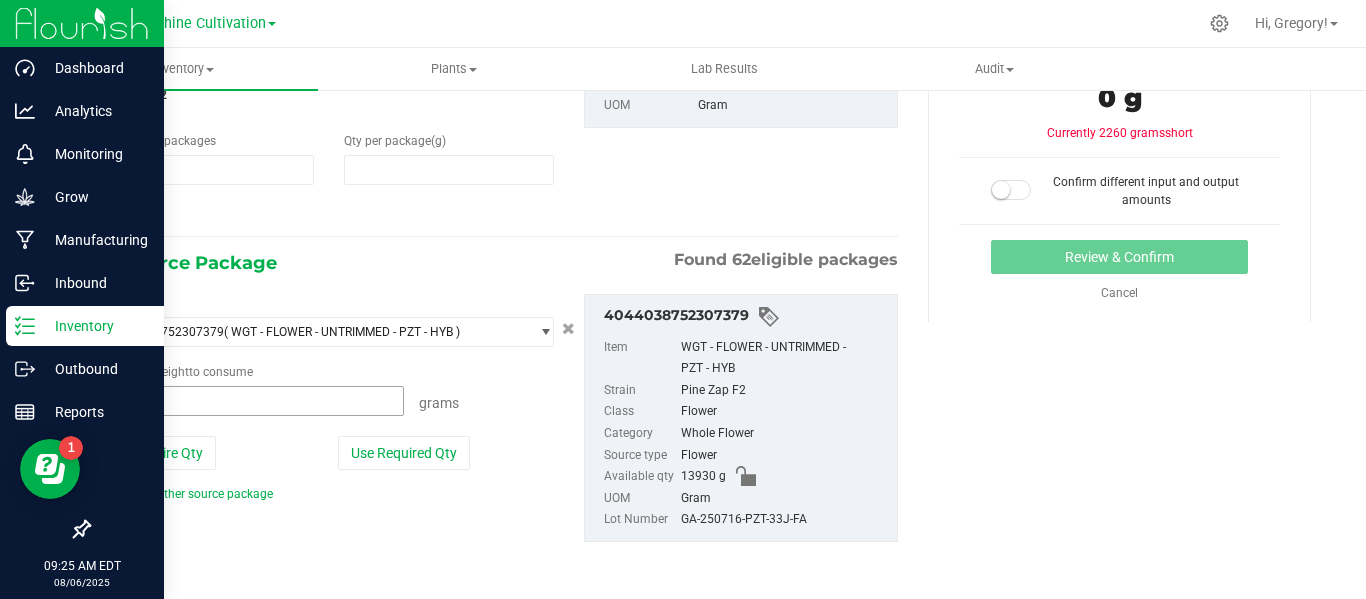 type on "2,260.0000" 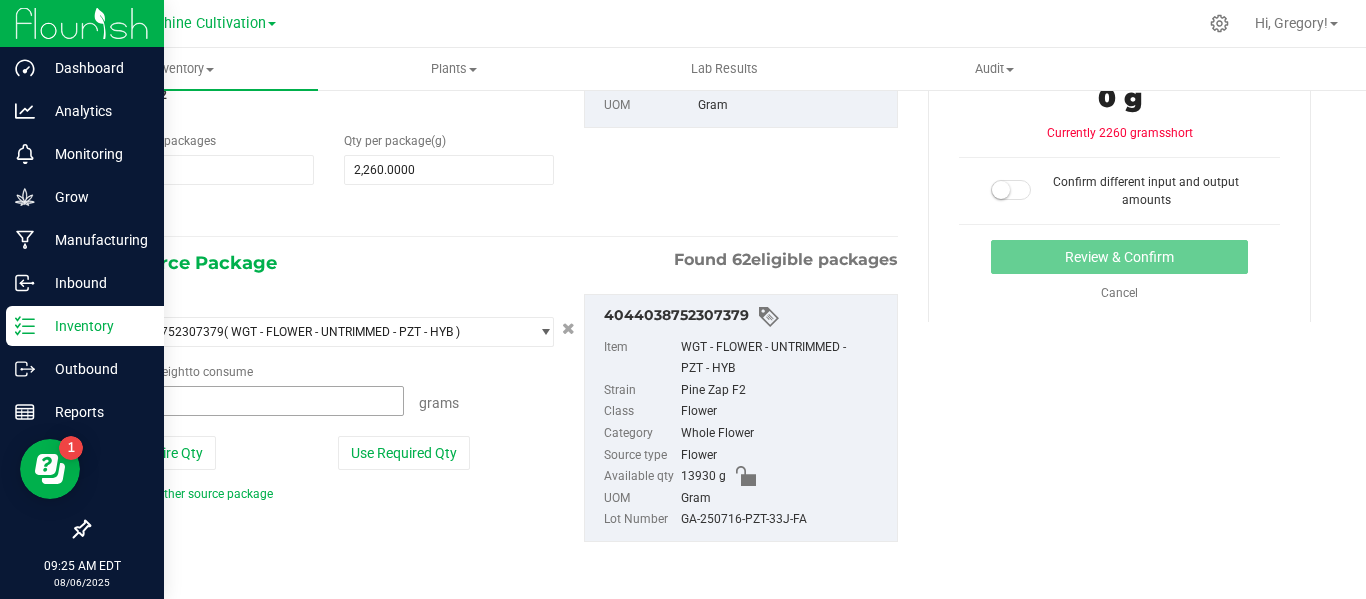 type 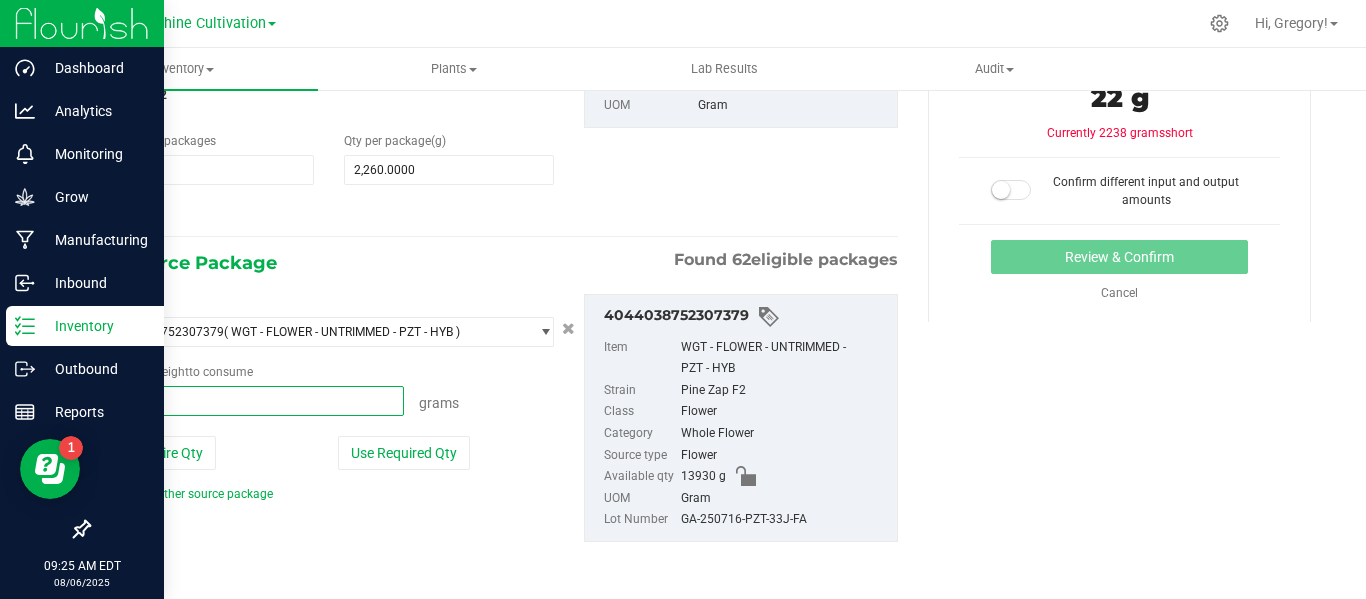 type on "2260" 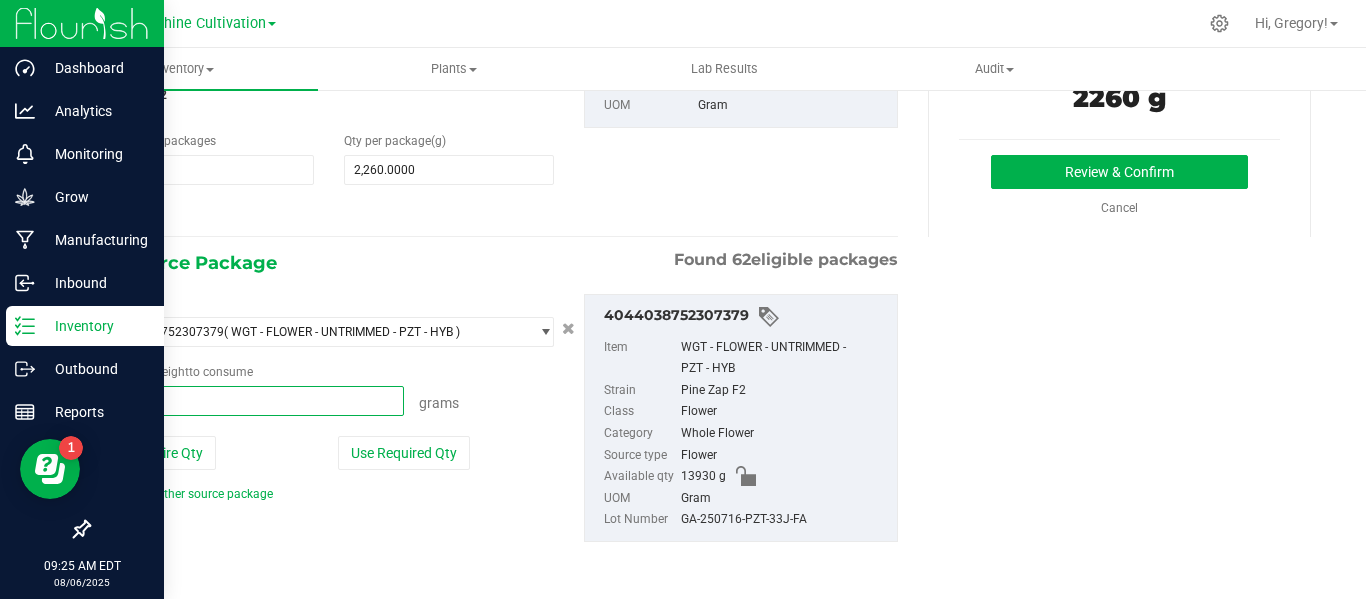 type on "2260.0000 g" 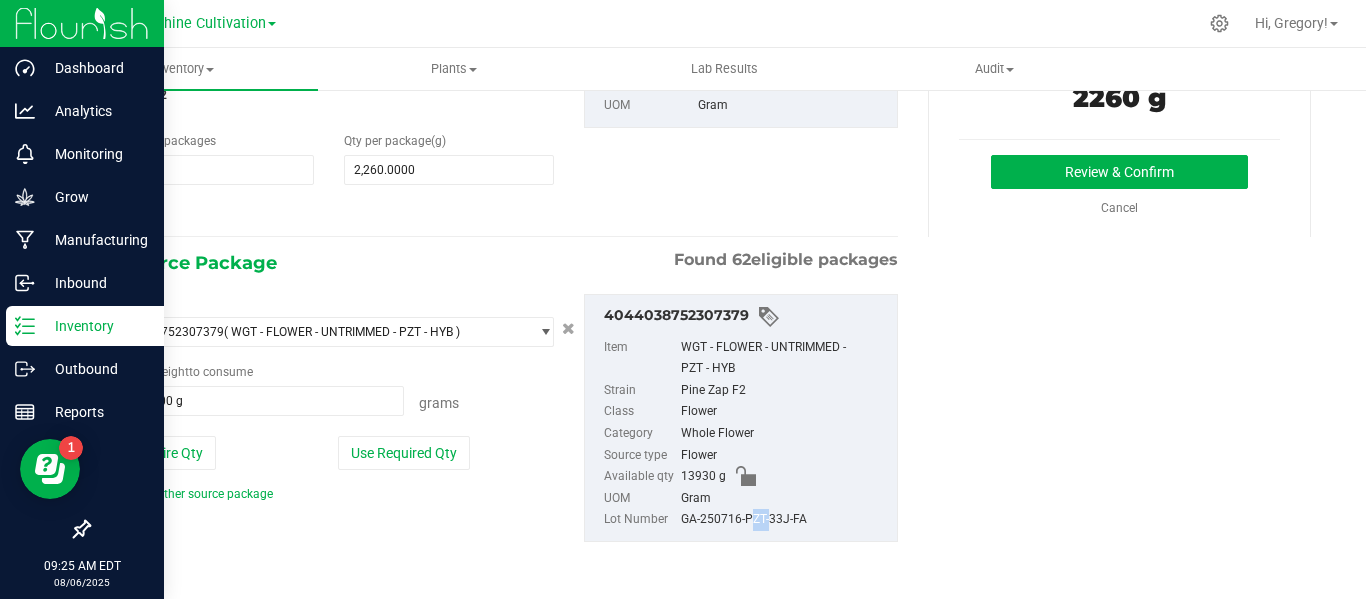 click on "GA-250716-PZT-33J-FA" at bounding box center (784, 520) 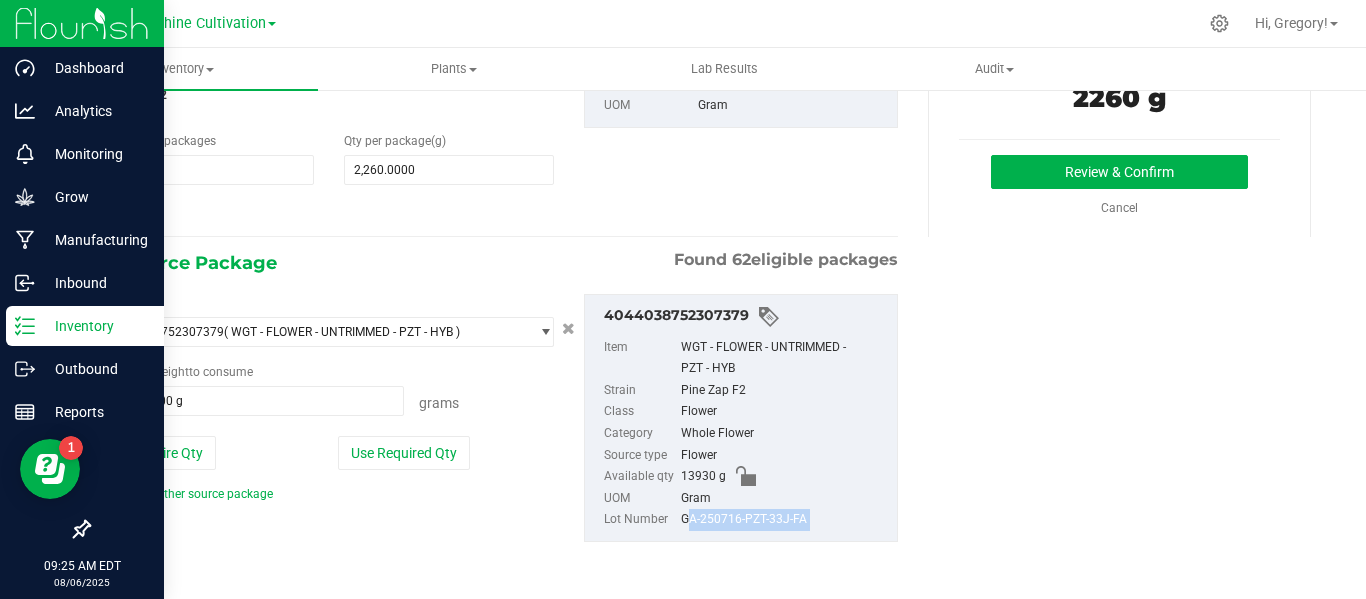 click on "GA-250716-PZT-33J-FA" at bounding box center (784, 520) 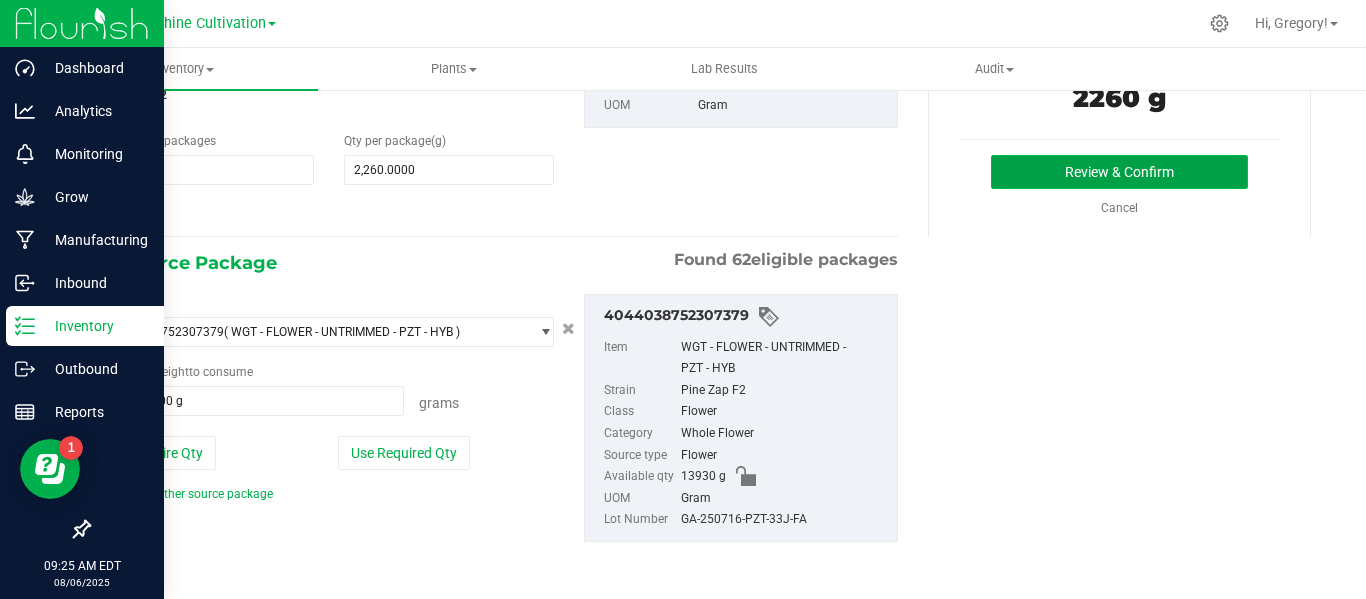 click on "Review & Confirm" at bounding box center [1119, 172] 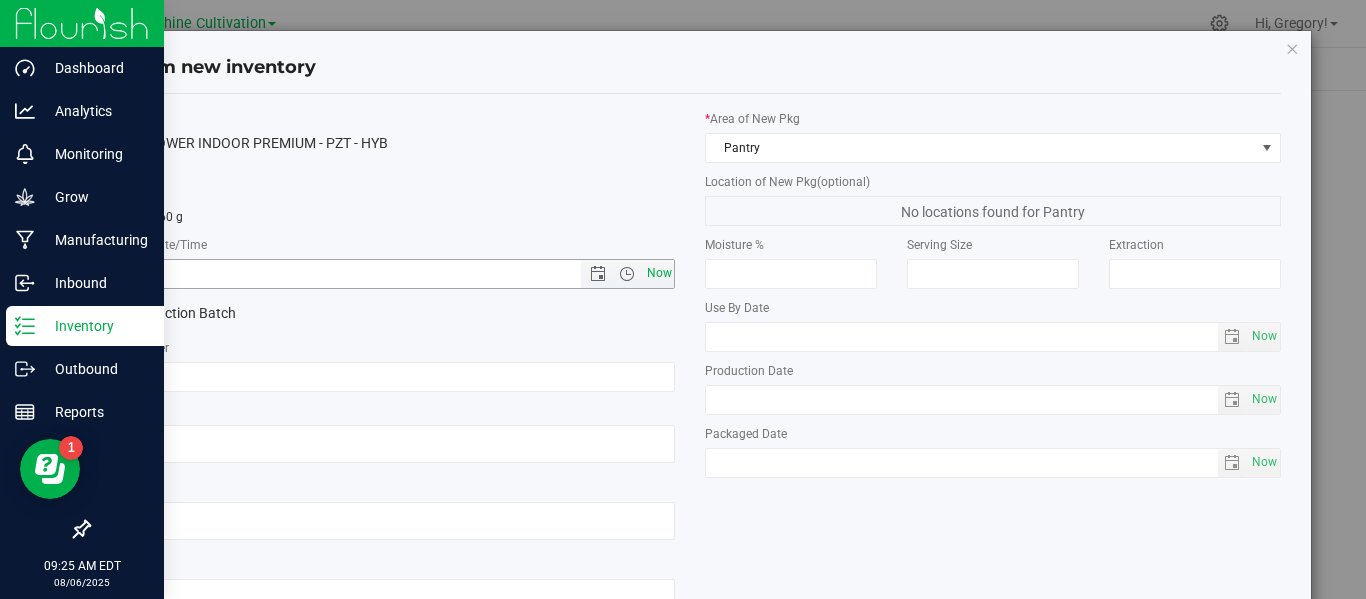 click on "Now" at bounding box center (659, 273) 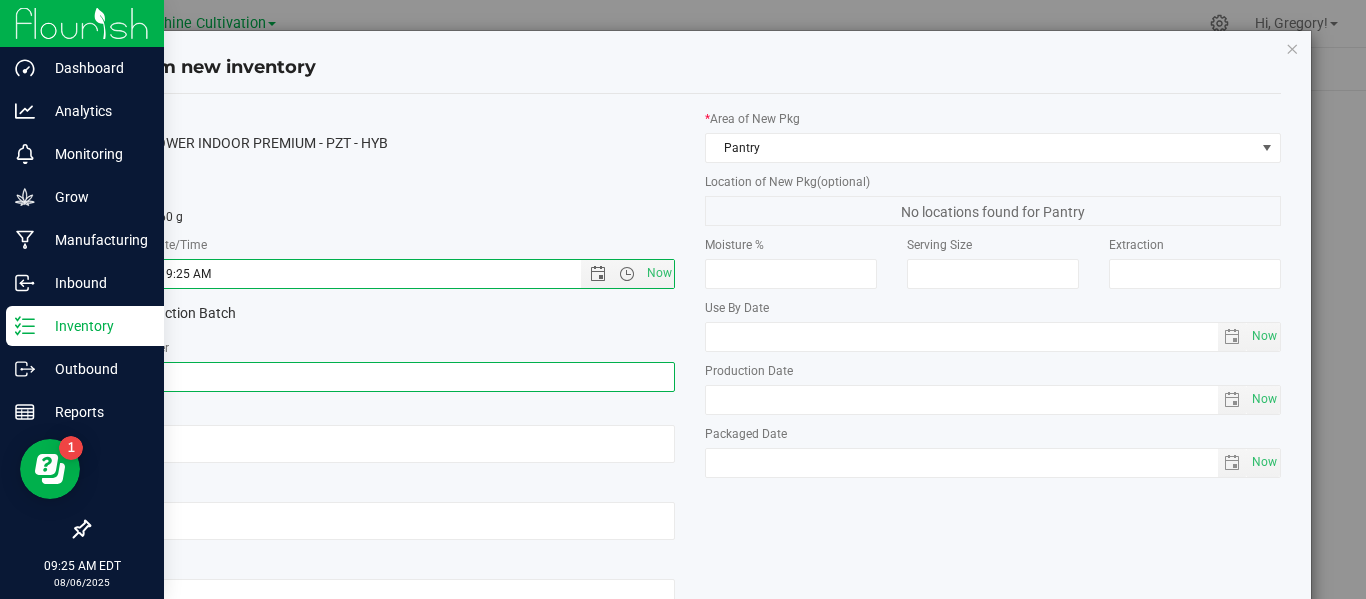 click at bounding box center (387, 377) 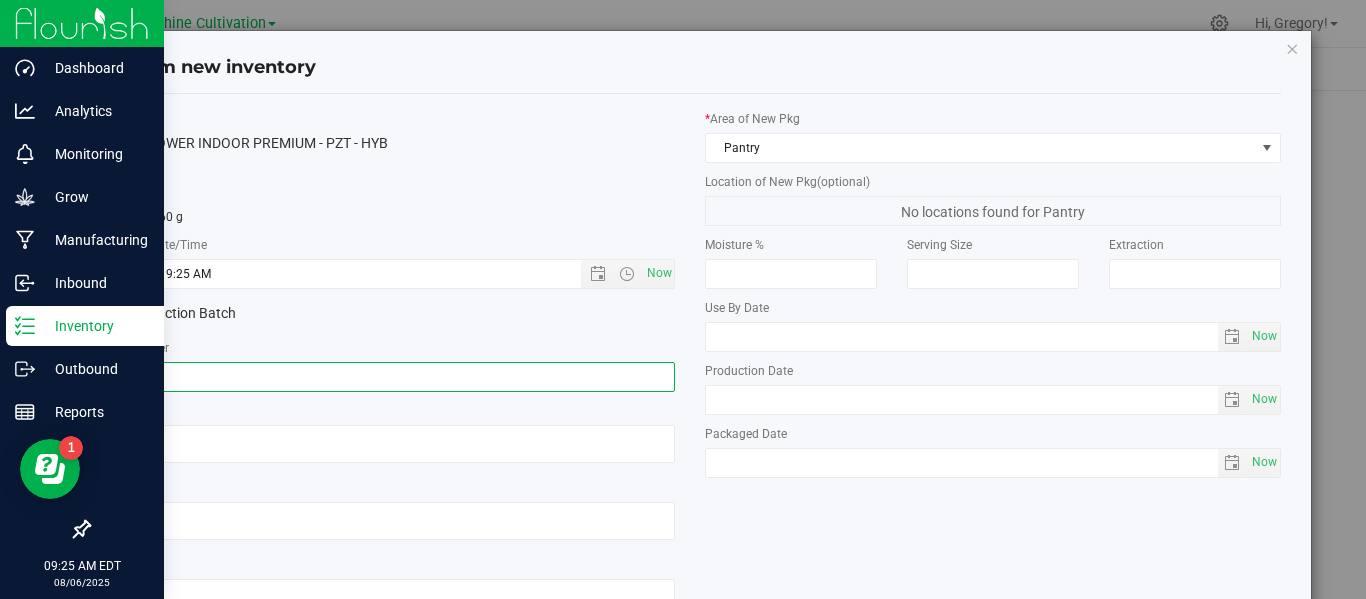 paste on "GA-250716-PZT-33J-FA" 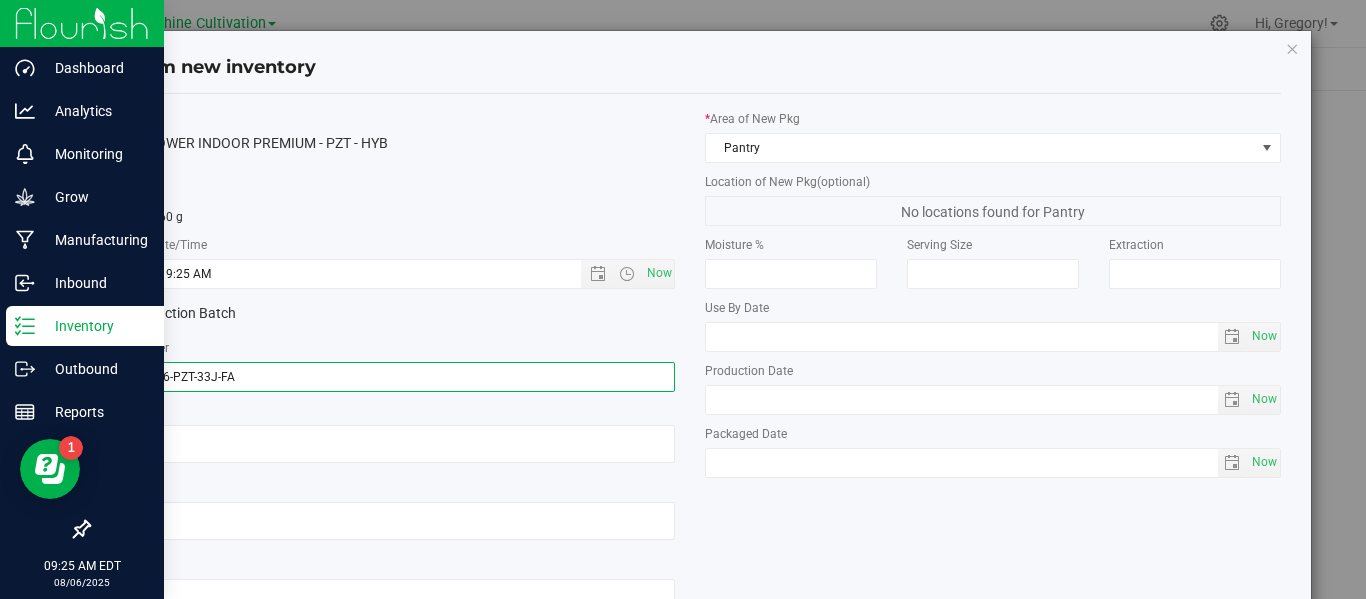 scroll, scrollTop: 148, scrollLeft: 0, axis: vertical 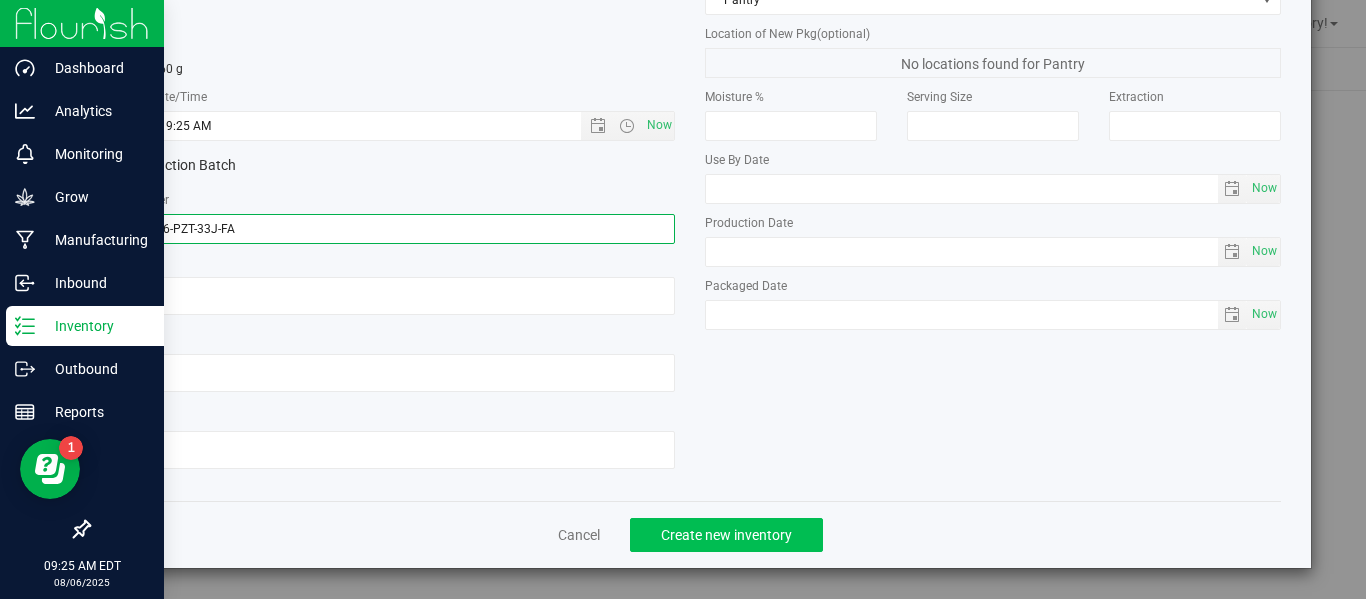 type on "GA-250716-PZT-33J-FA" 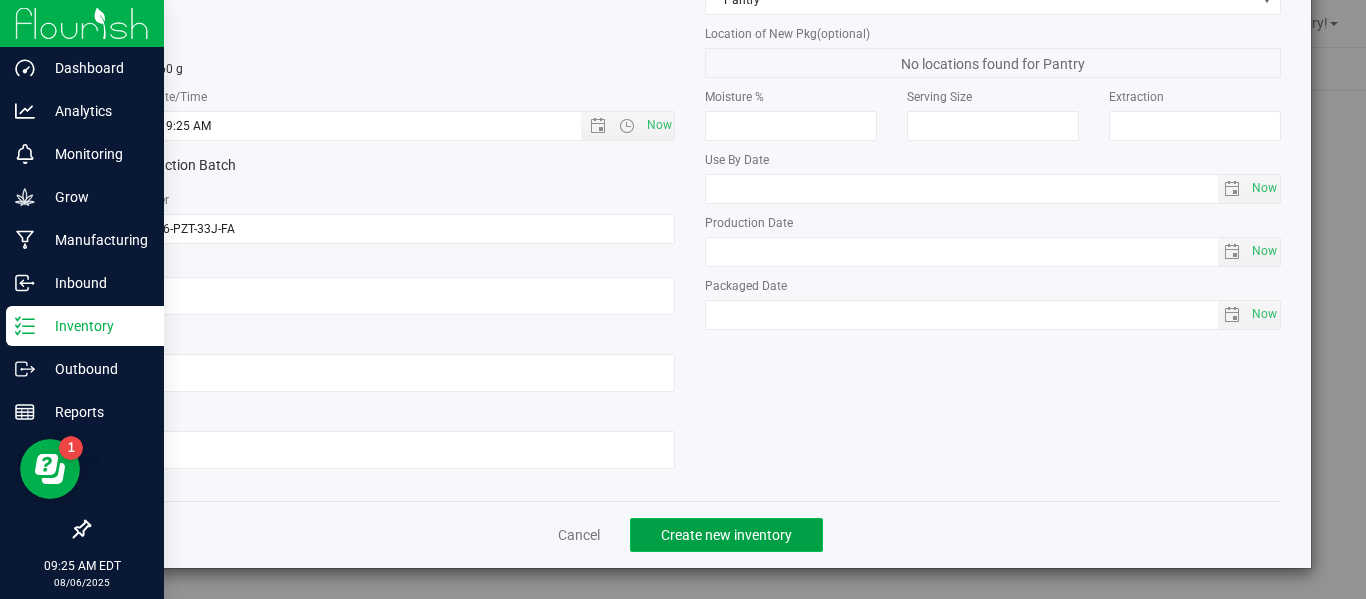 click on "Create new inventory" 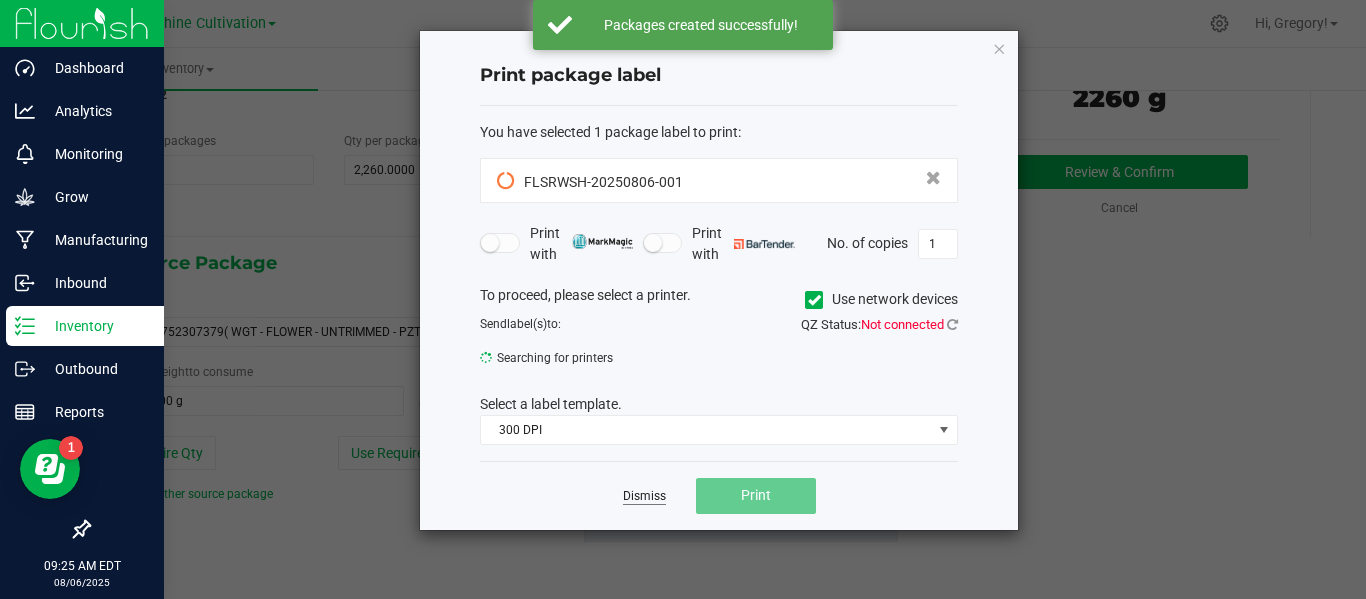 click on "Dismiss" 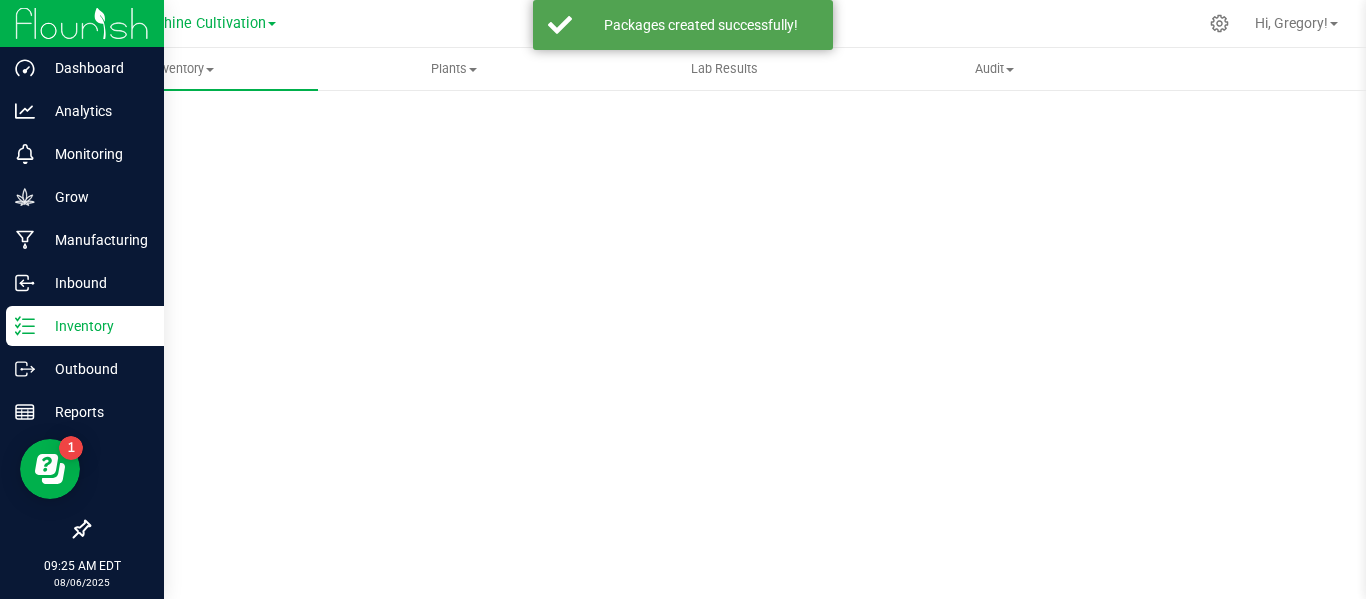 scroll, scrollTop: 99, scrollLeft: 0, axis: vertical 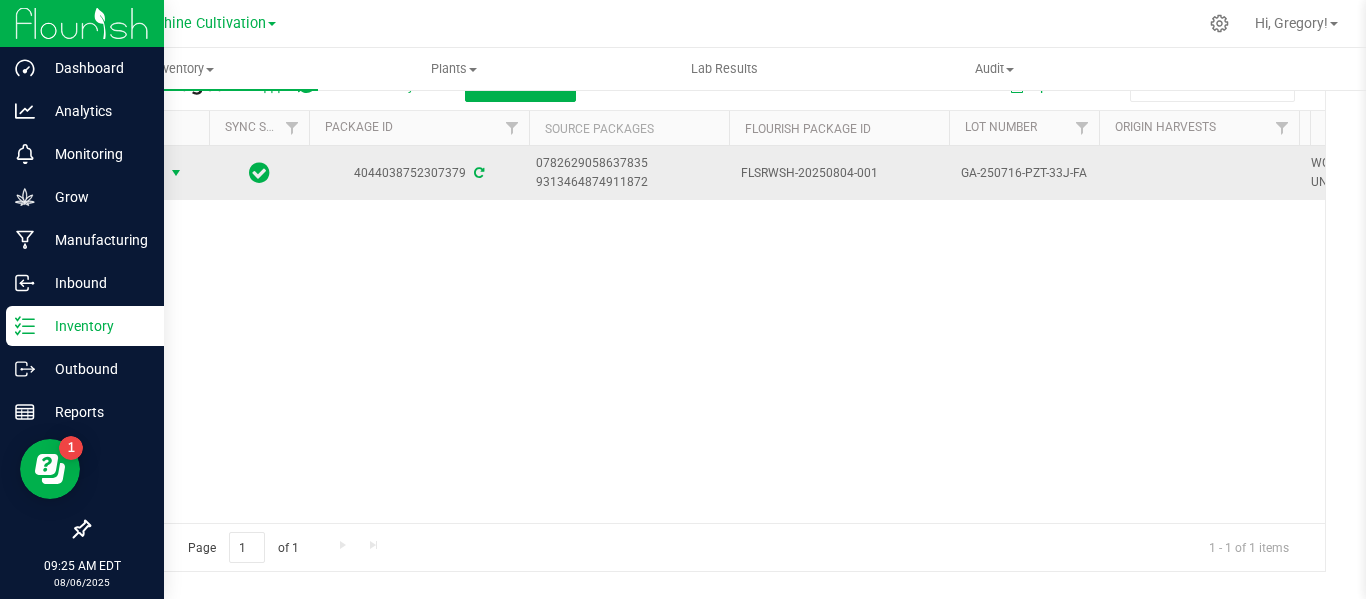 click on "Action" at bounding box center (136, 173) 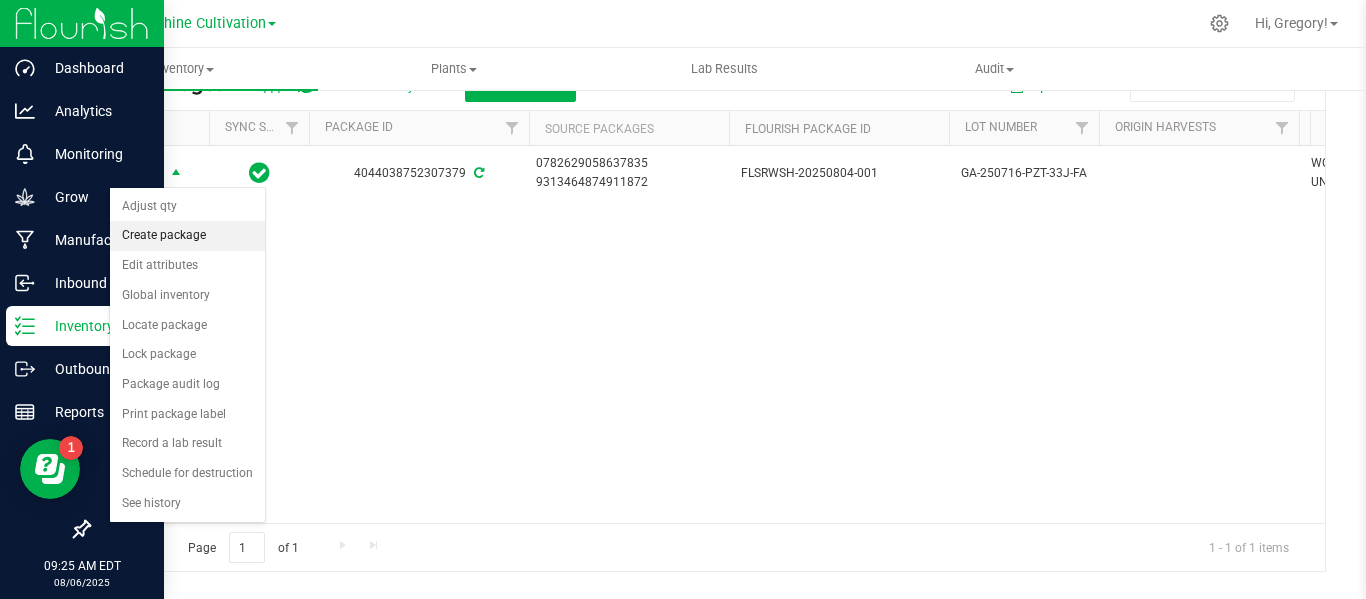 click on "Create package" at bounding box center [187, 236] 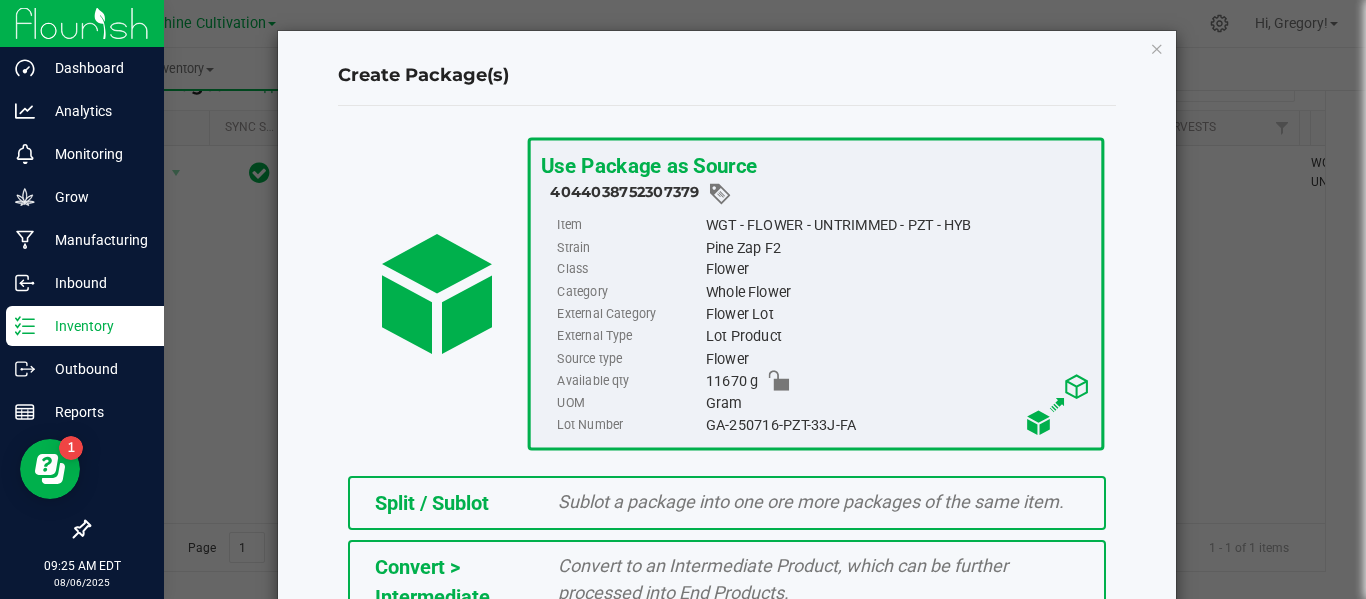 scroll, scrollTop: 443, scrollLeft: 0, axis: vertical 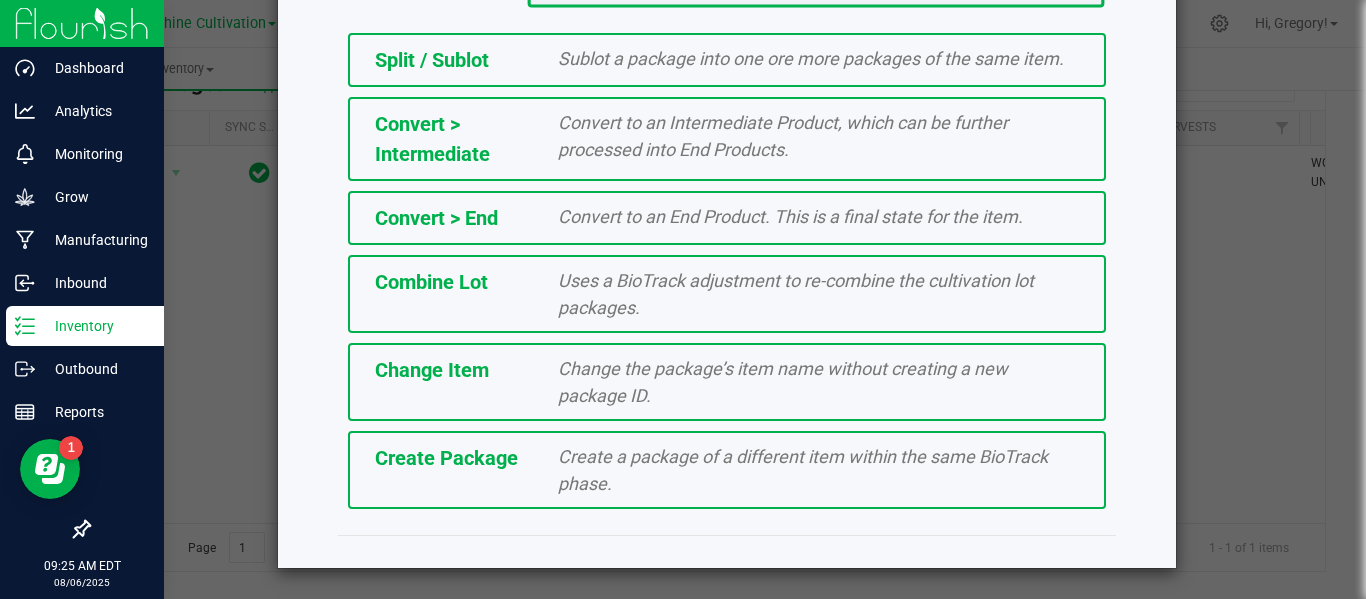 click on "Create Package   Create a package of a different item within the same BioTrack phase." 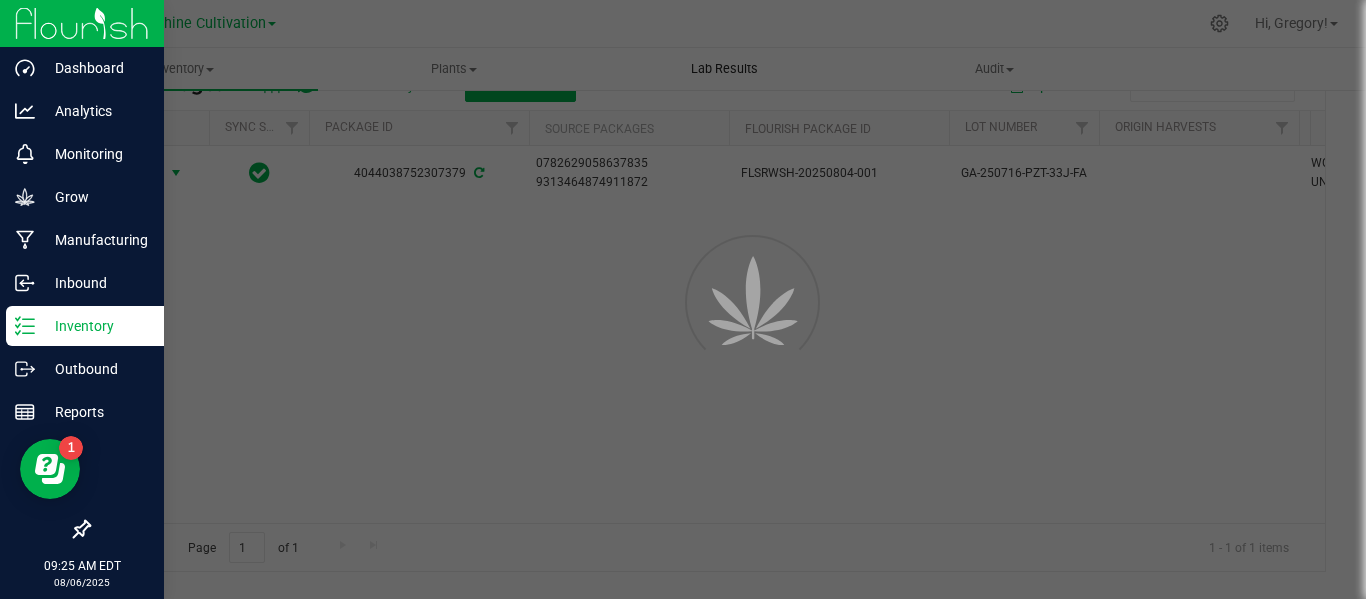 scroll, scrollTop: 114, scrollLeft: 0, axis: vertical 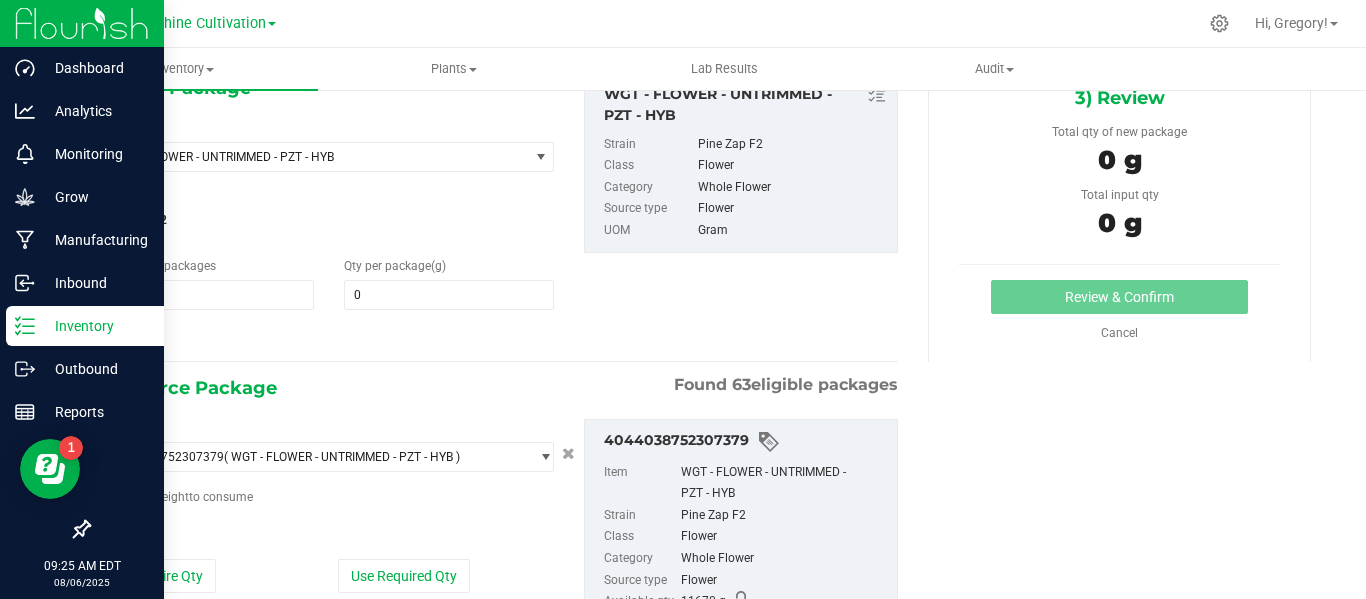 type on "0.0000" 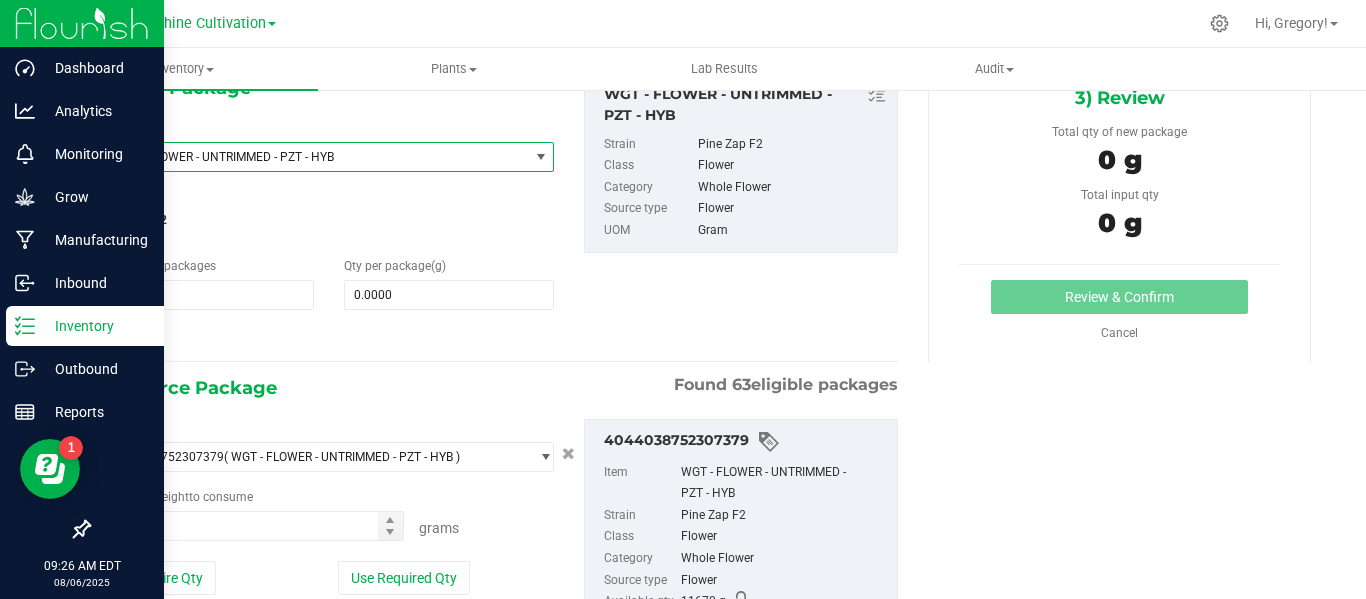click on "WGT - FLOWER - UNTRIMMED - PZT - HYB" at bounding box center [308, 157] 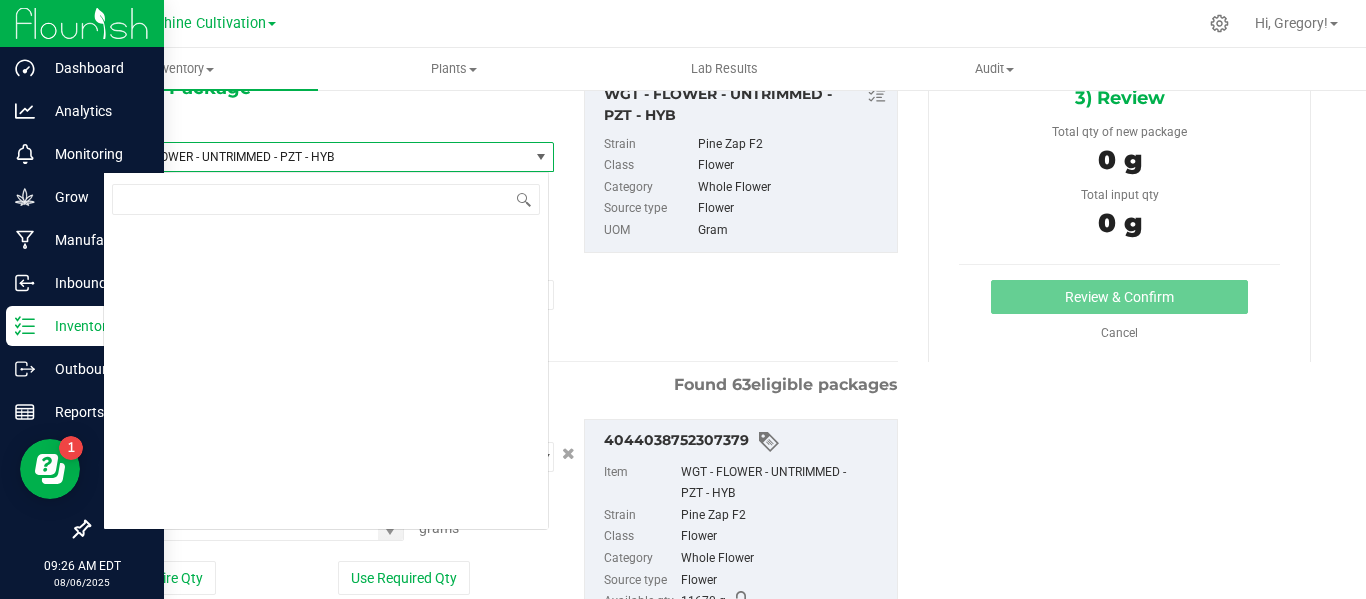 scroll, scrollTop: 416304, scrollLeft: 0, axis: vertical 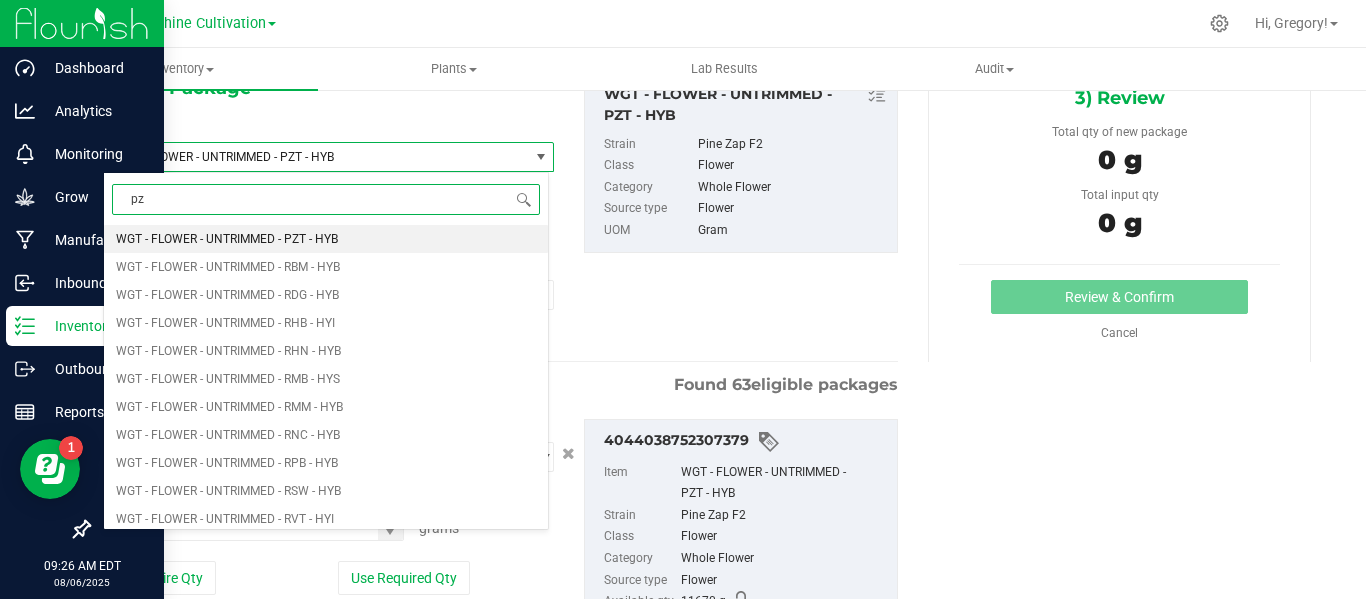 type on "pzt" 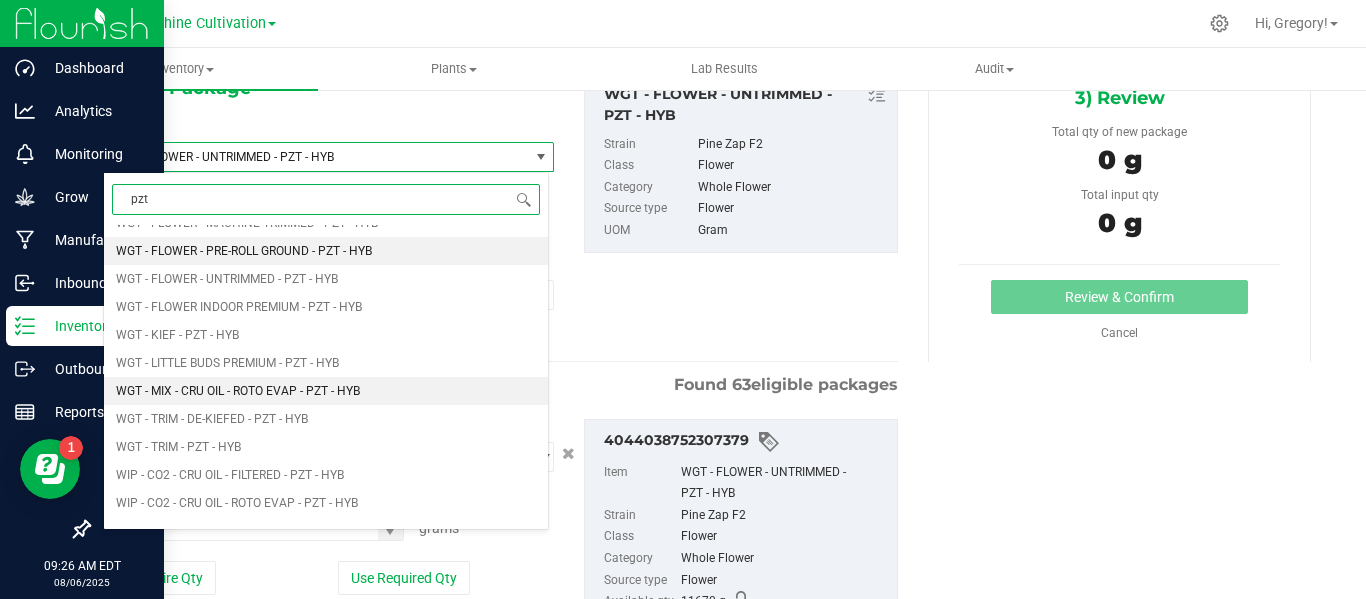 scroll, scrollTop: 1333, scrollLeft: 0, axis: vertical 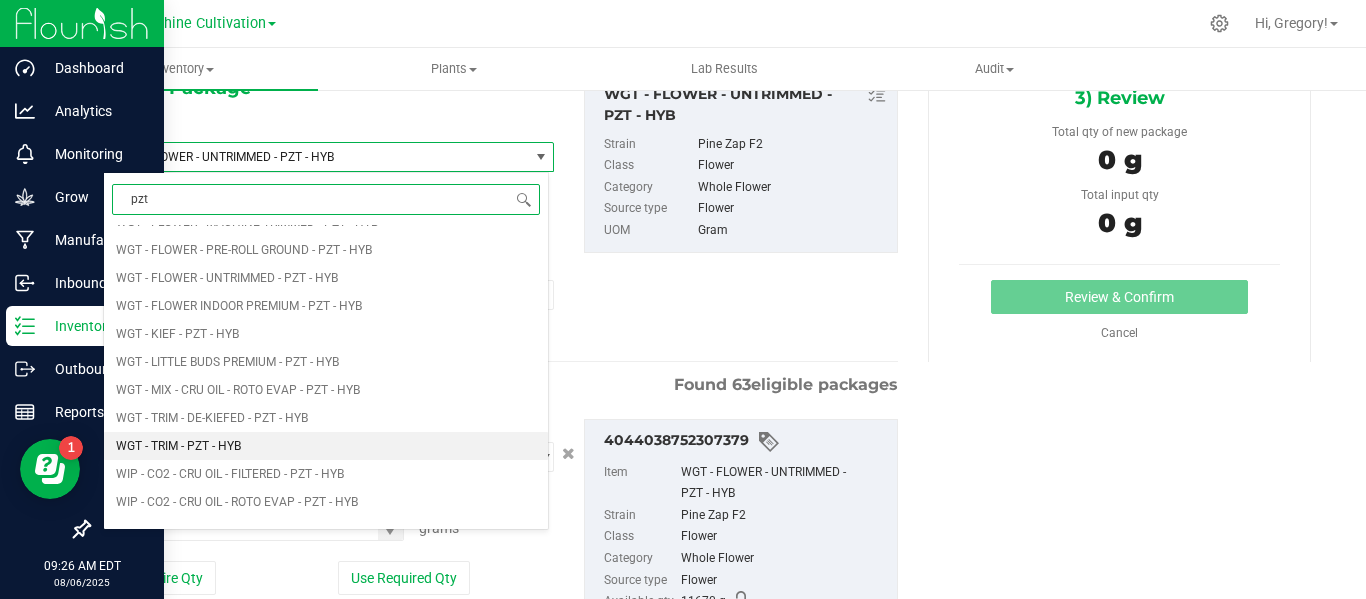 click on "WGT - TRIM - PZT - HYB" at bounding box center [178, 446] 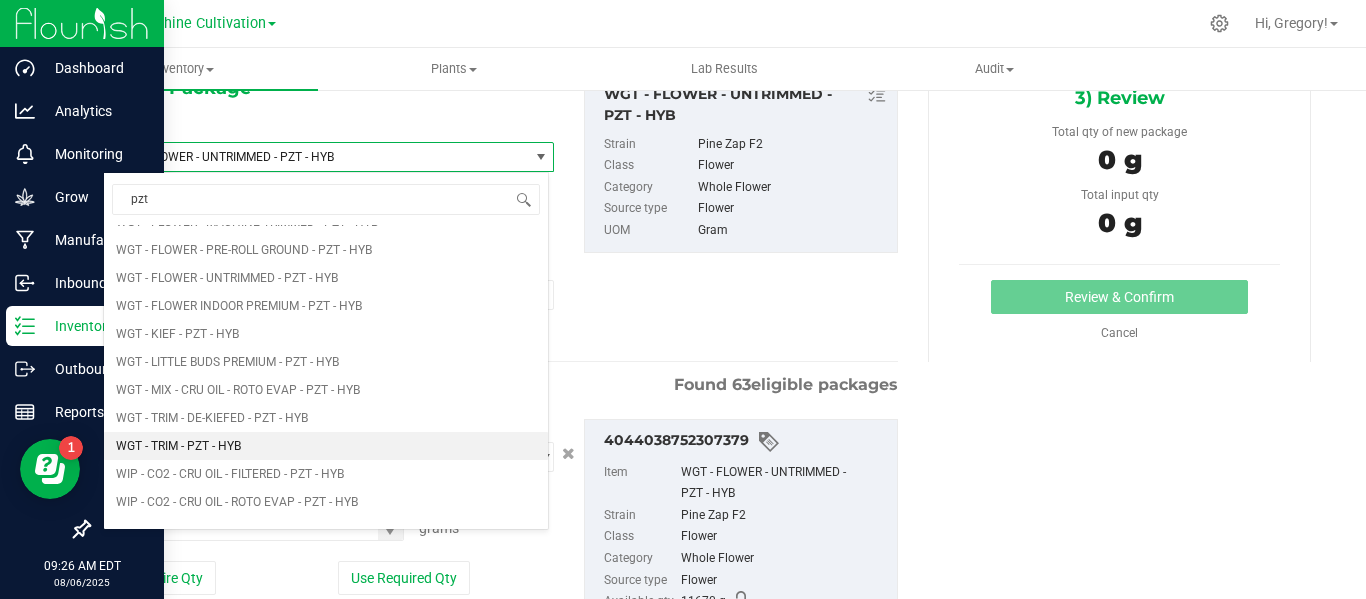type 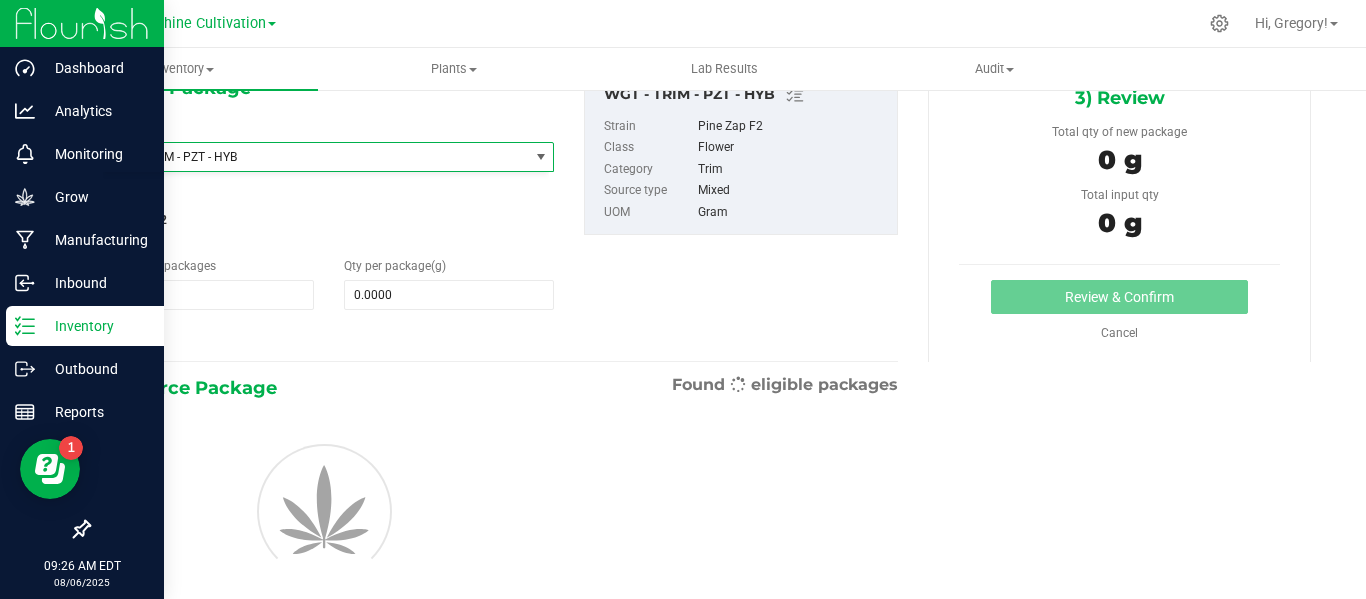 type on "0.0000" 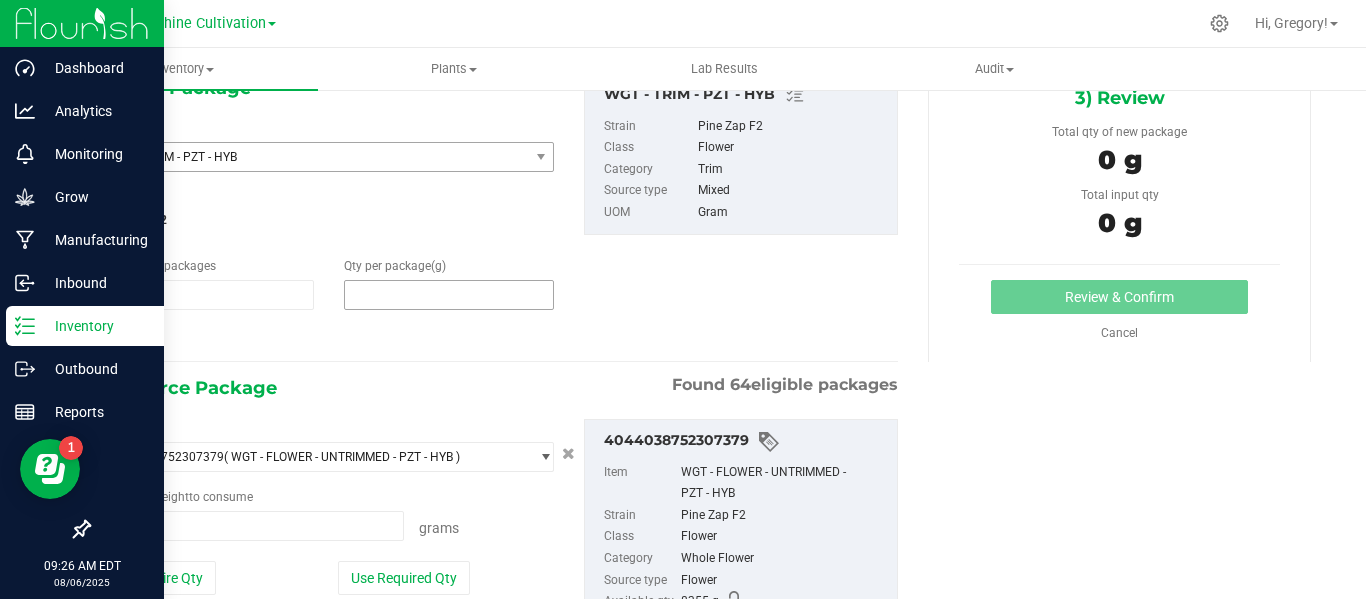 click at bounding box center (449, 295) 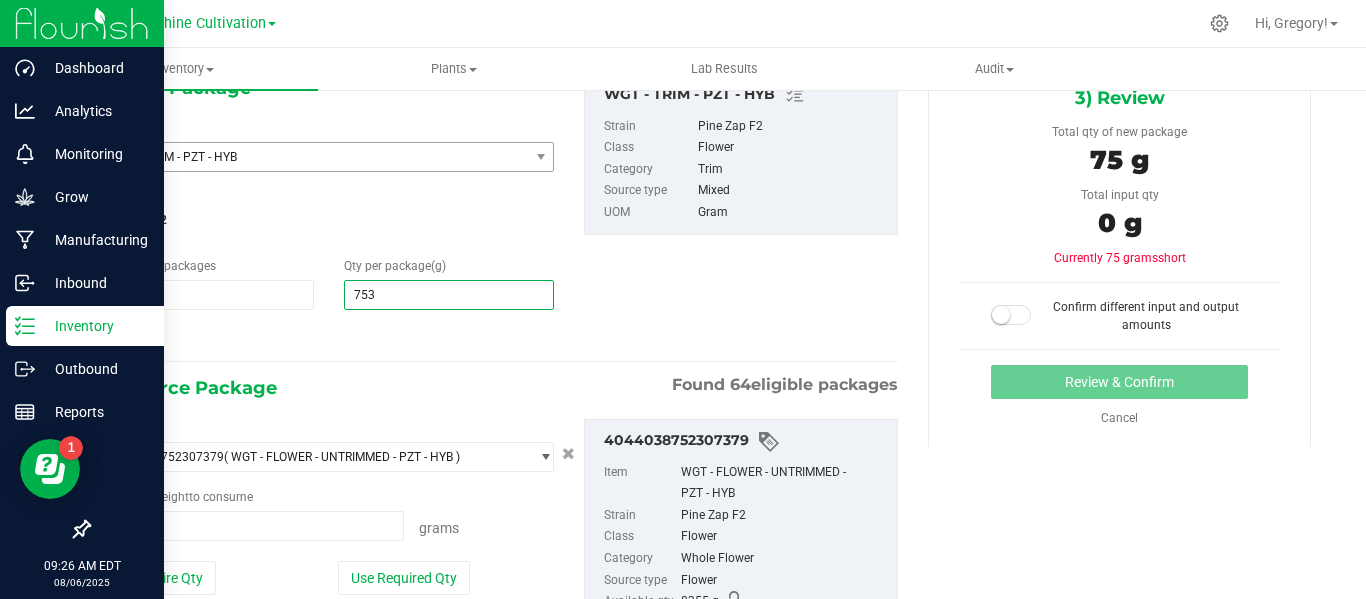 type on "7530" 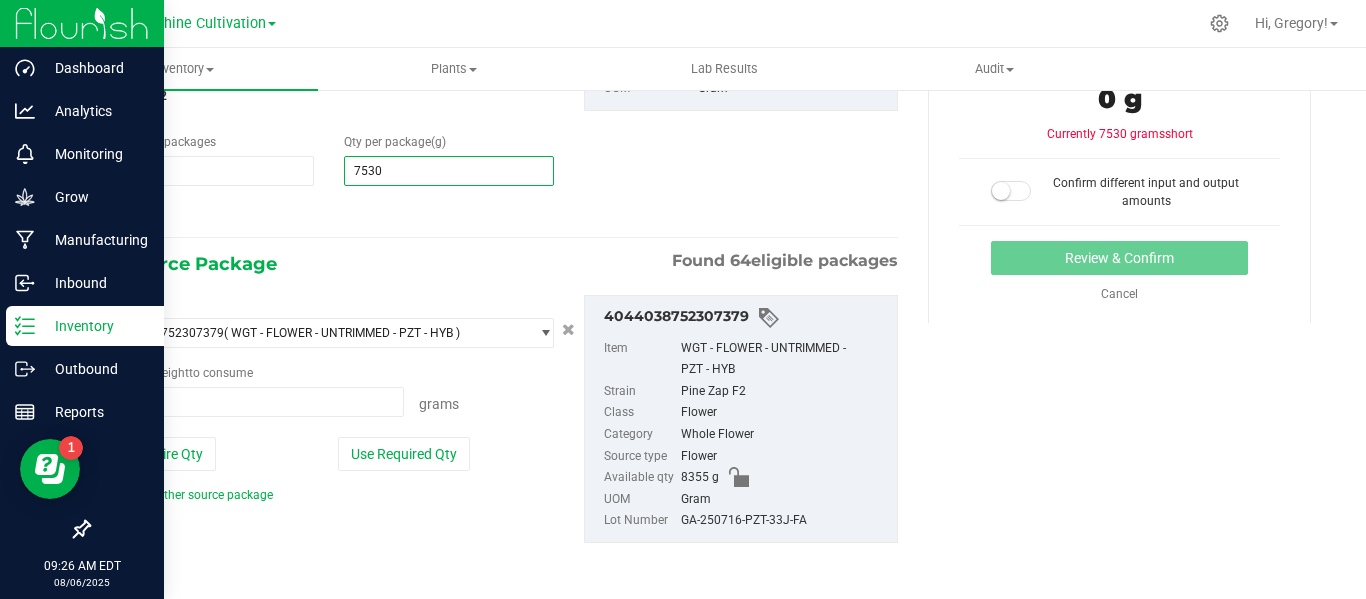 scroll, scrollTop: 239, scrollLeft: 0, axis: vertical 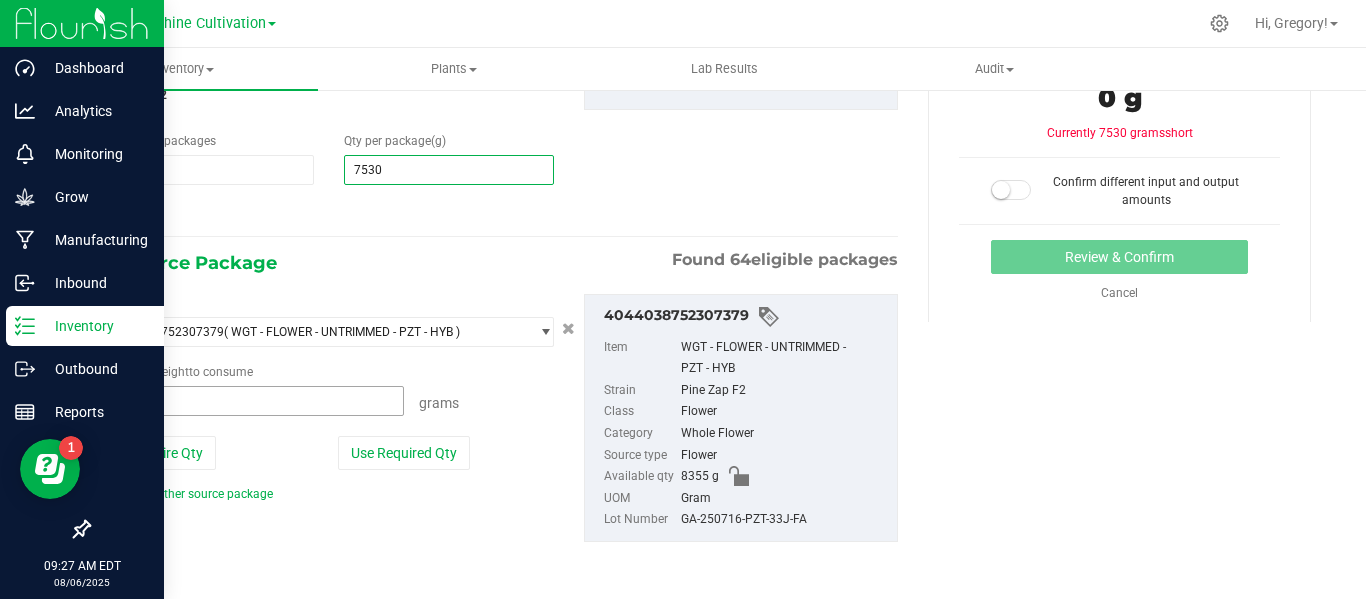 type on "7,530.0000" 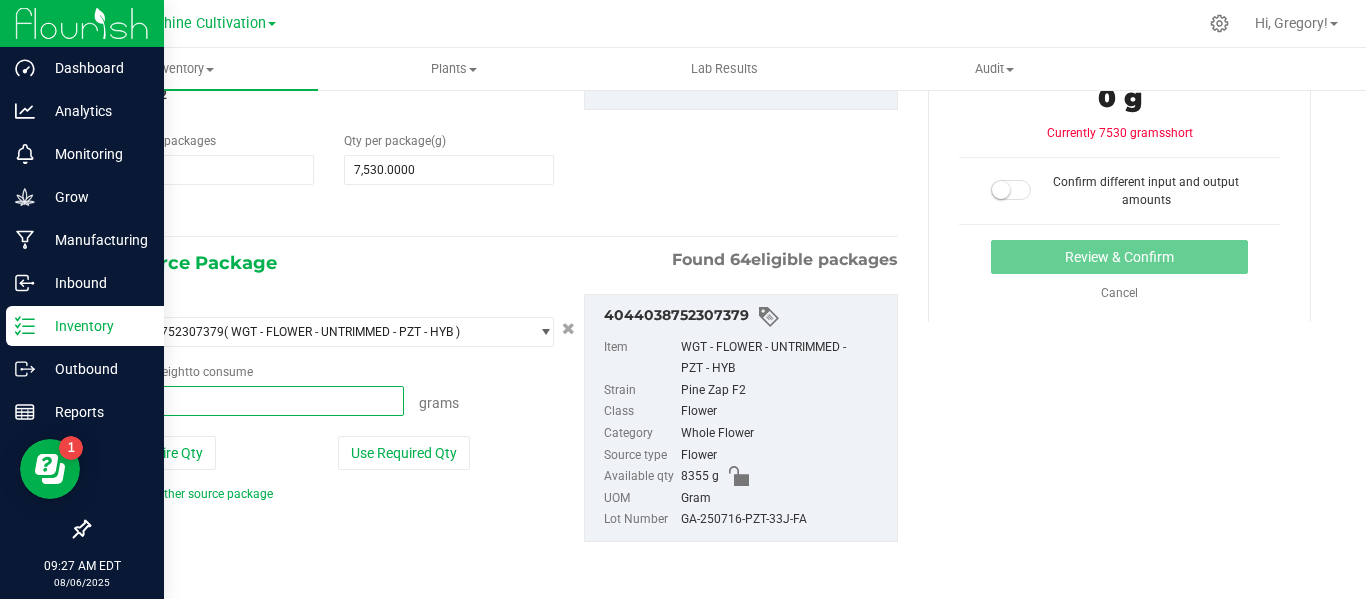 click at bounding box center (253, 401) 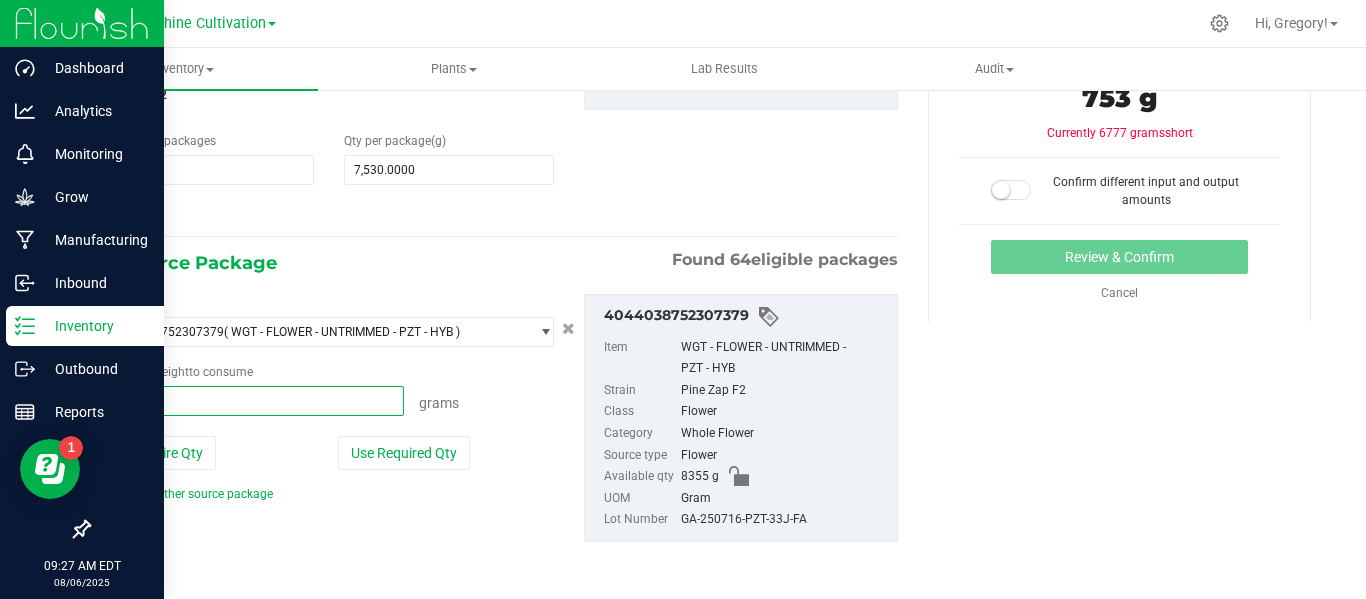 type on "7530" 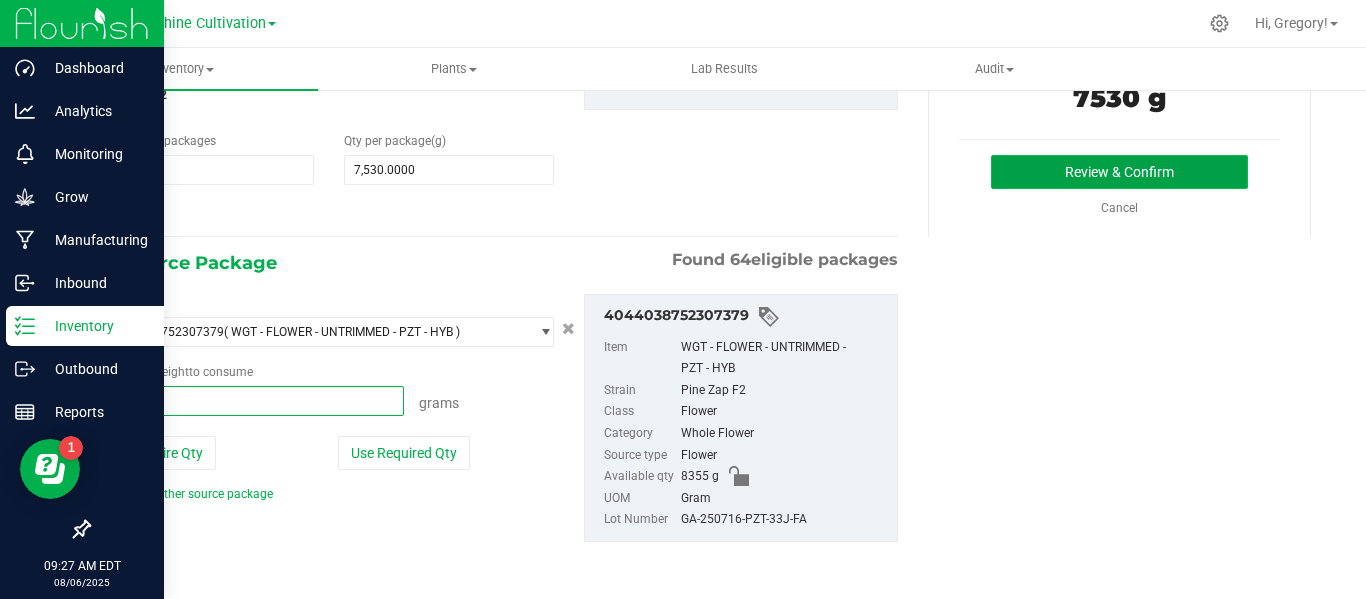 type on "7530.0000 g" 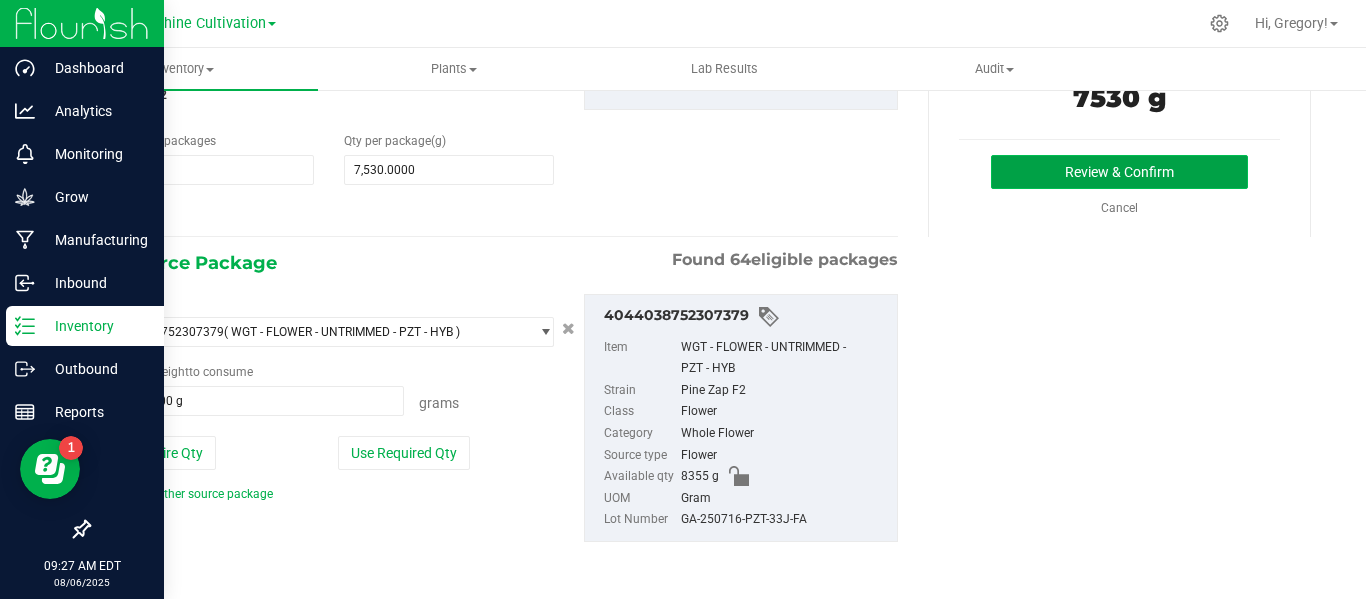 click on "Review & Confirm" at bounding box center (1119, 172) 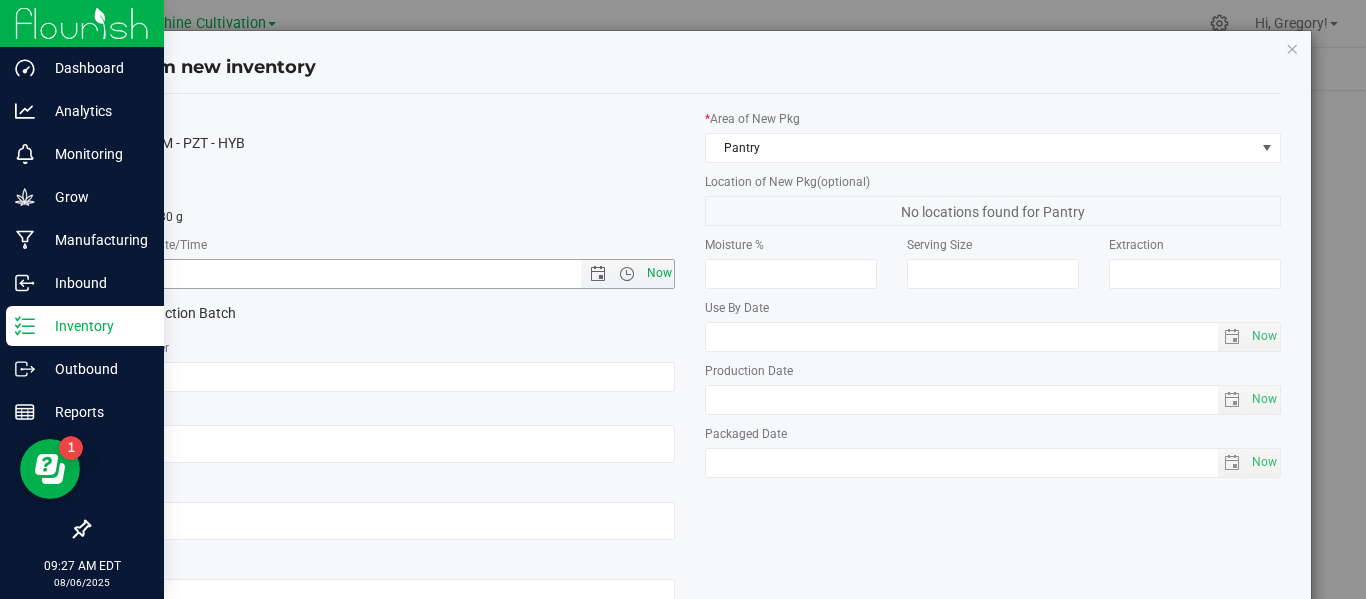click on "Now" at bounding box center [659, 273] 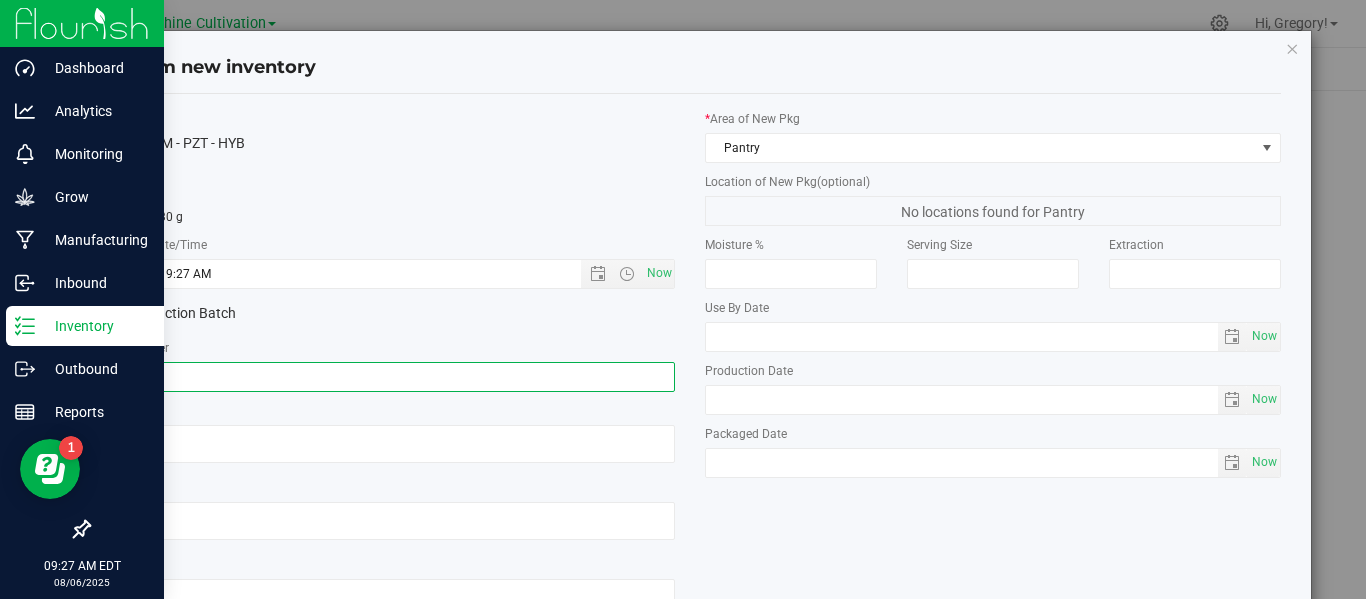 click at bounding box center (387, 377) 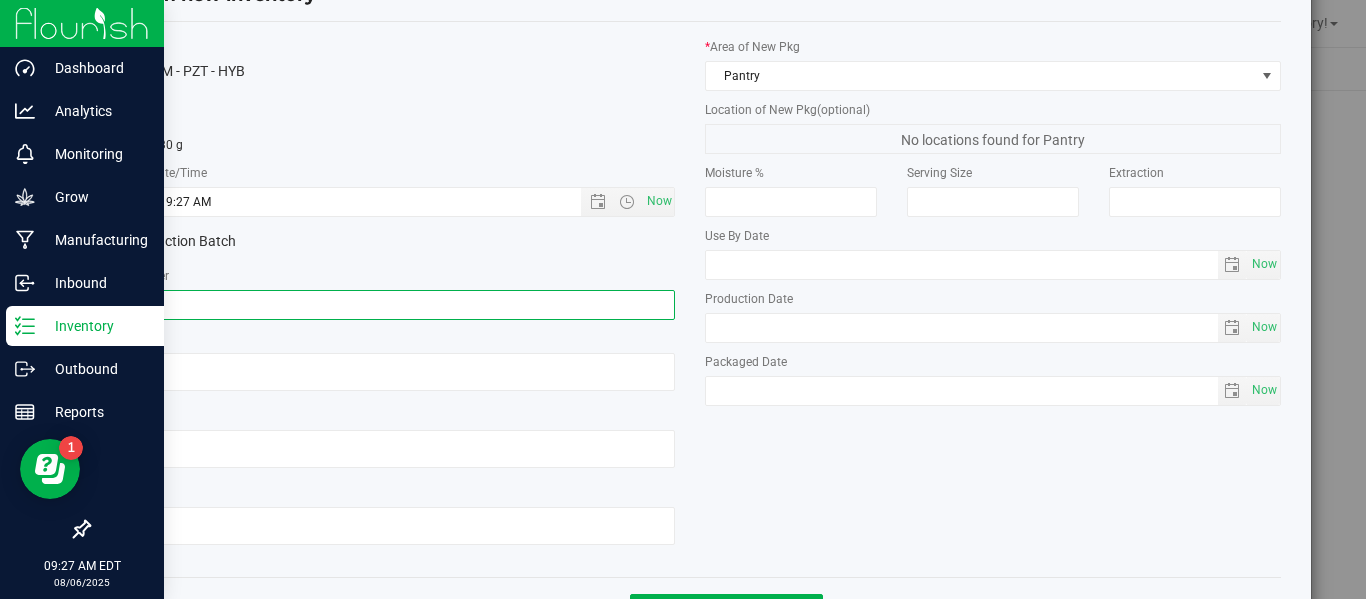 paste on "GA-250716-PZT-33J-FA" 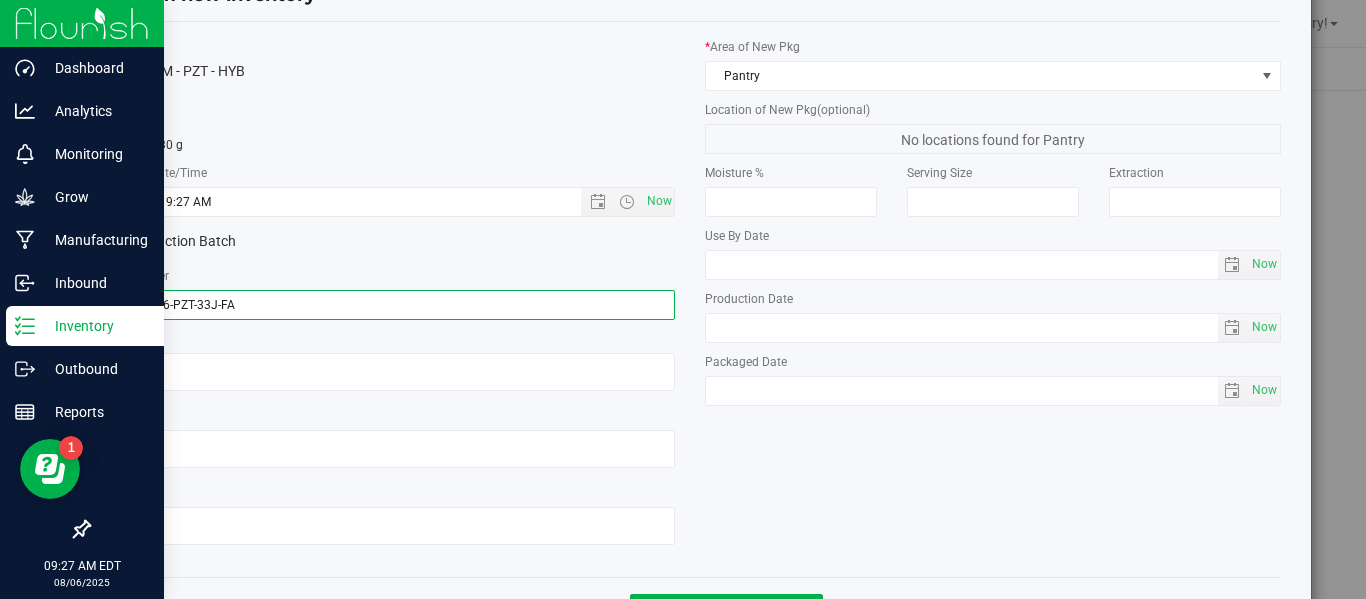 scroll, scrollTop: 148, scrollLeft: 0, axis: vertical 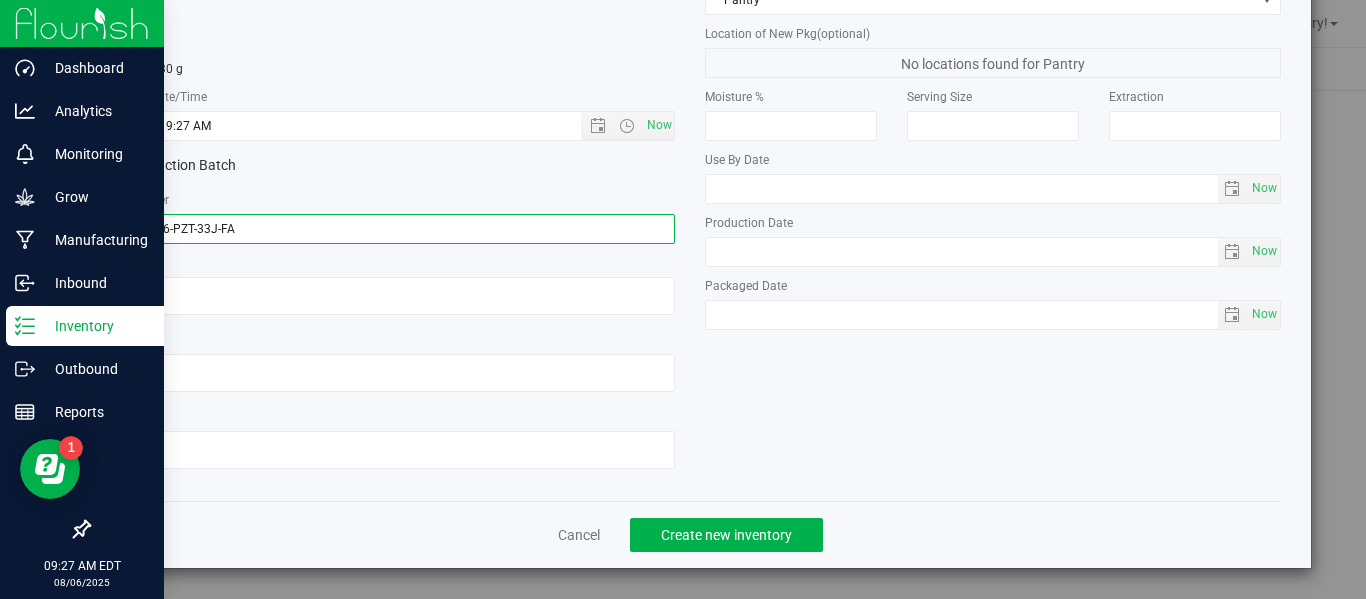 type on "GA-250716-PZT-33J-FA" 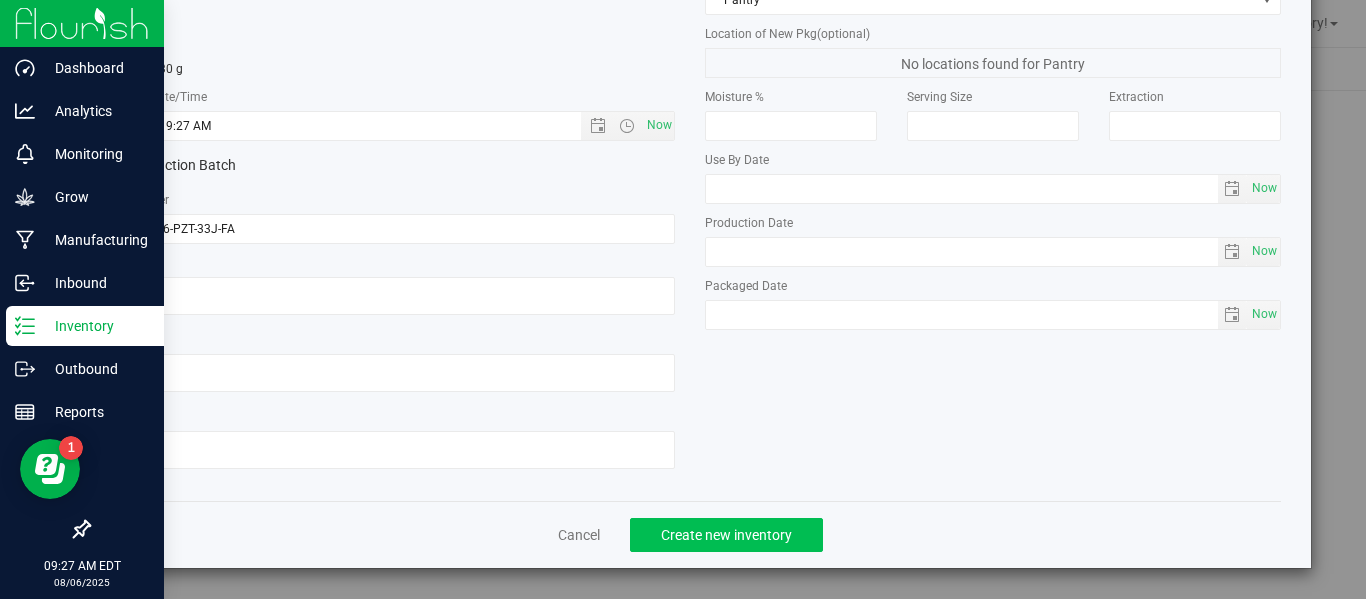 drag, startPoint x: 755, startPoint y: 515, endPoint x: 751, endPoint y: 527, distance: 12.649111 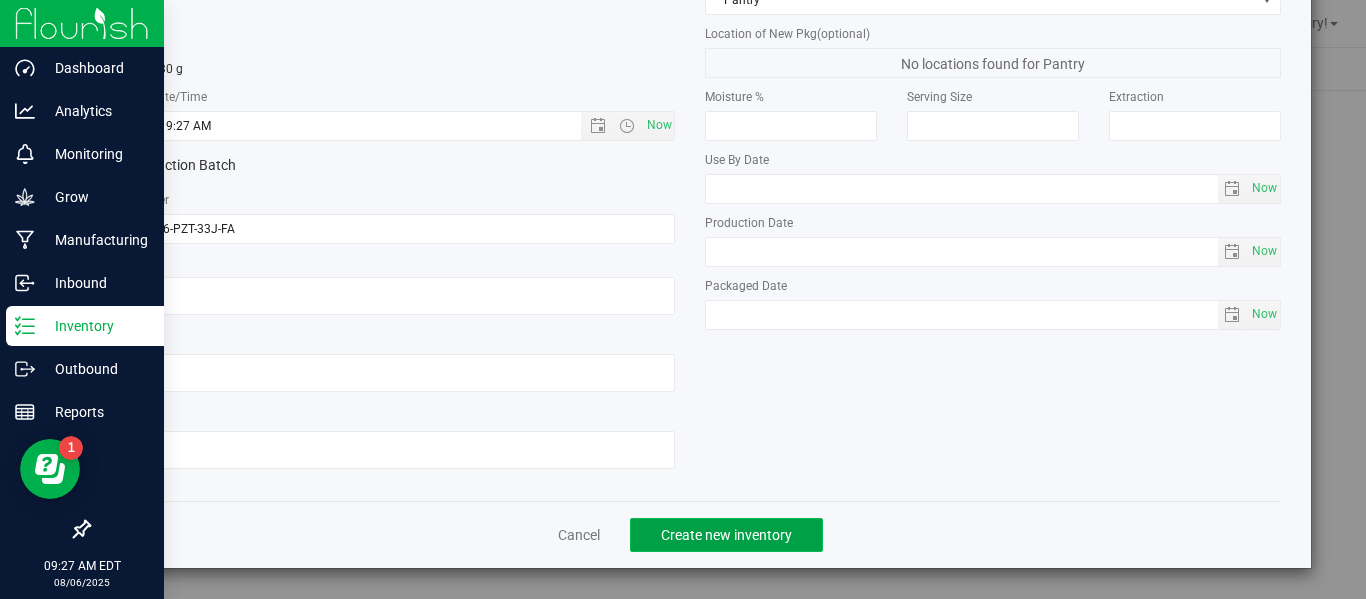 click on "Create new inventory" 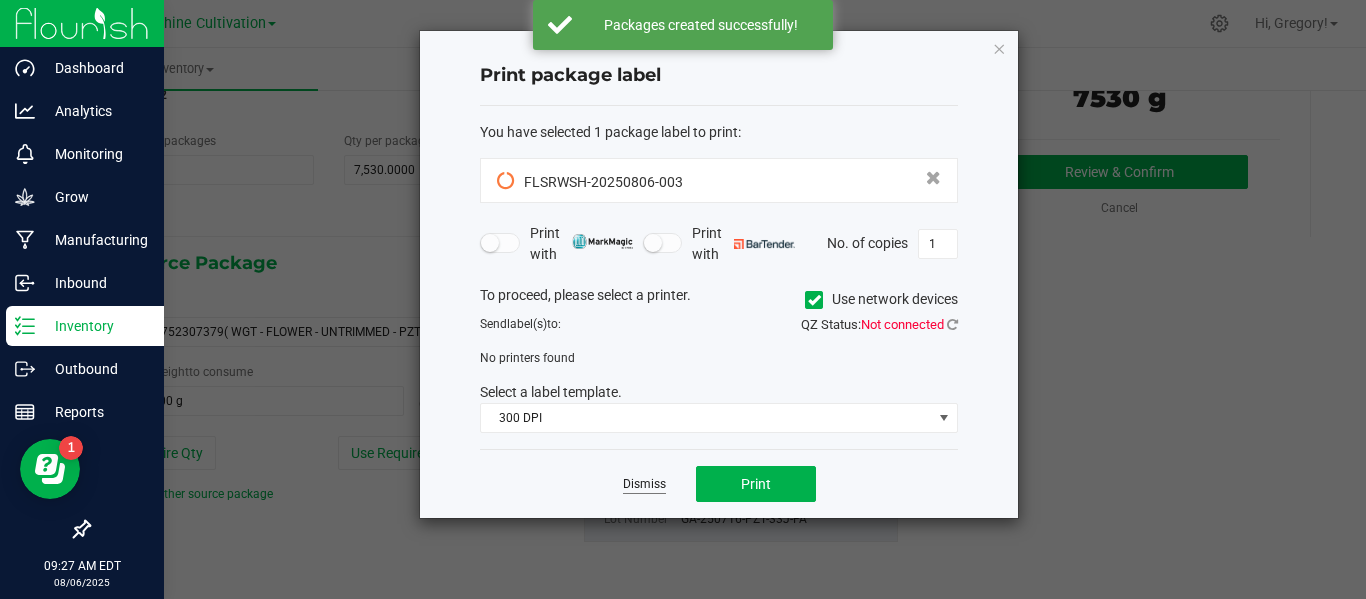 drag, startPoint x: 642, startPoint y: 475, endPoint x: 633, endPoint y: 492, distance: 19.235384 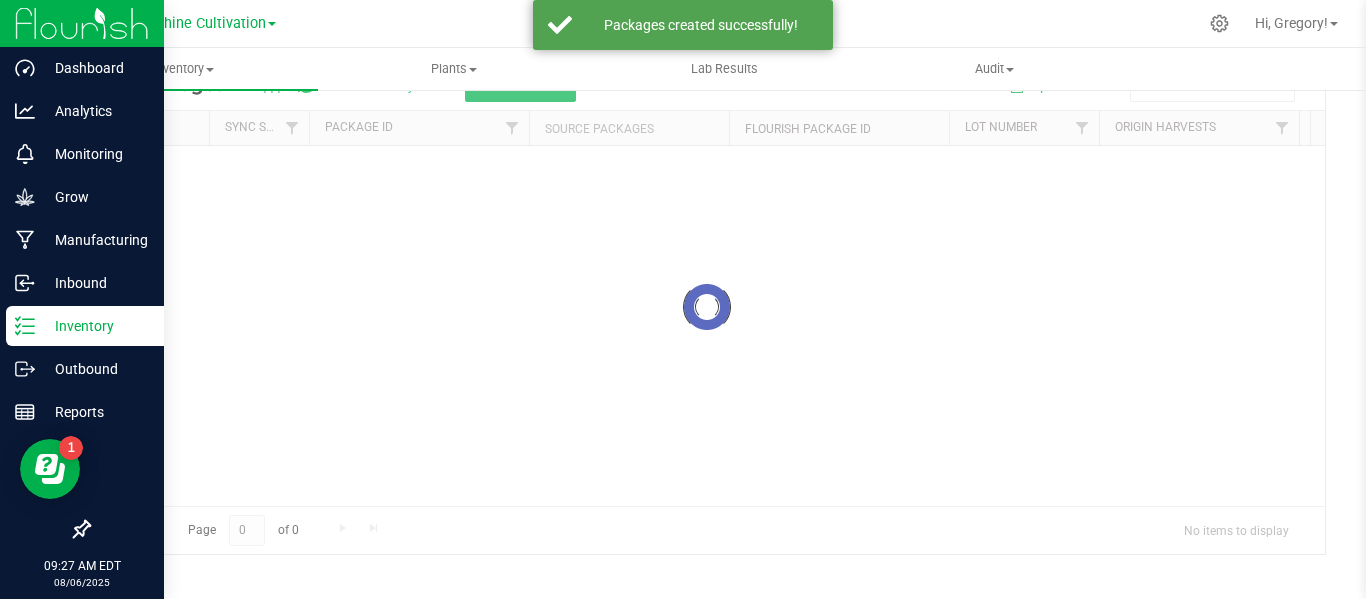 scroll, scrollTop: 99, scrollLeft: 0, axis: vertical 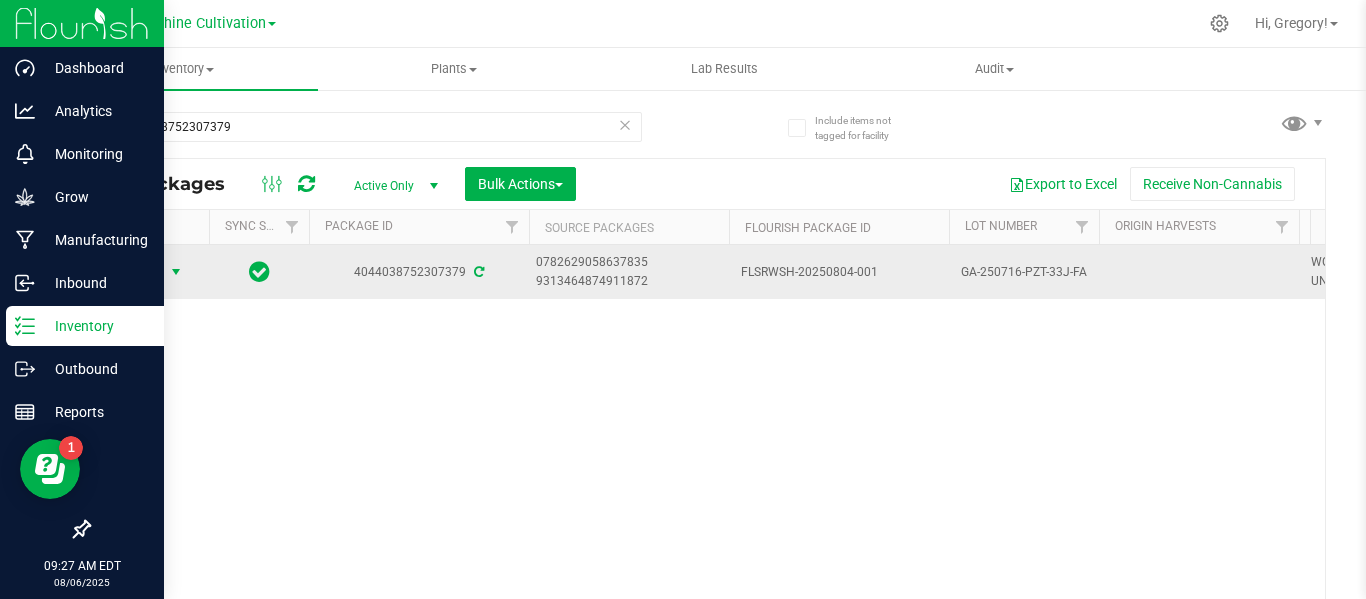 click at bounding box center [176, 272] 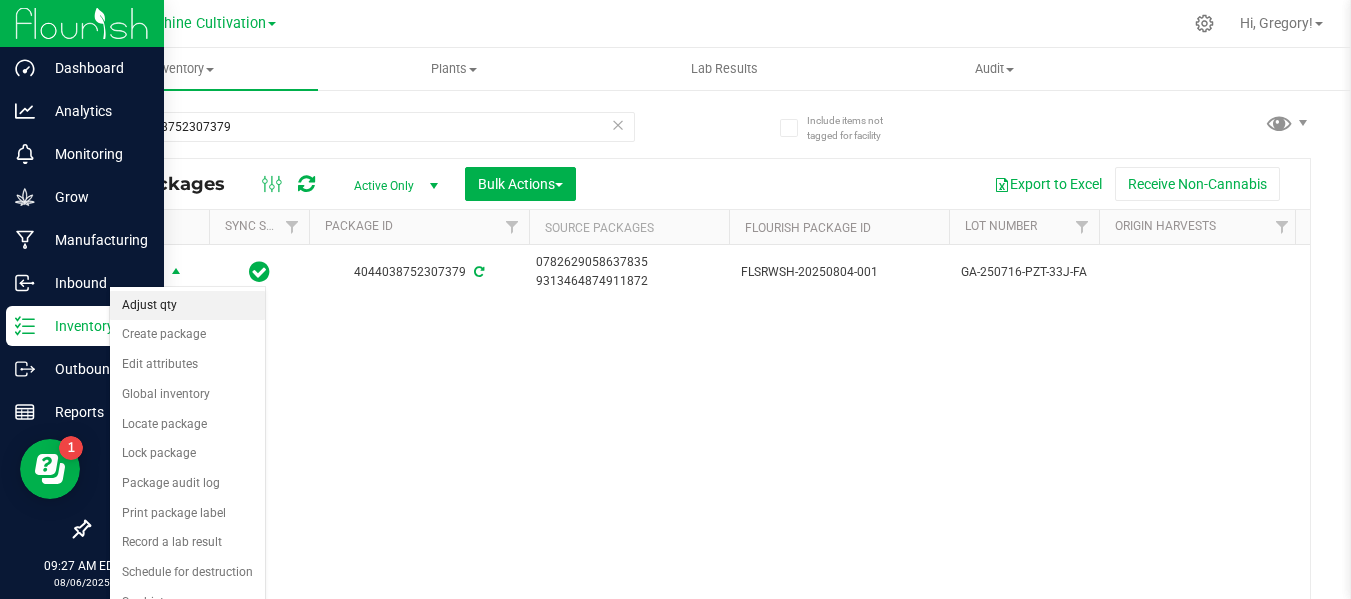 click on "Adjust qty" at bounding box center (187, 306) 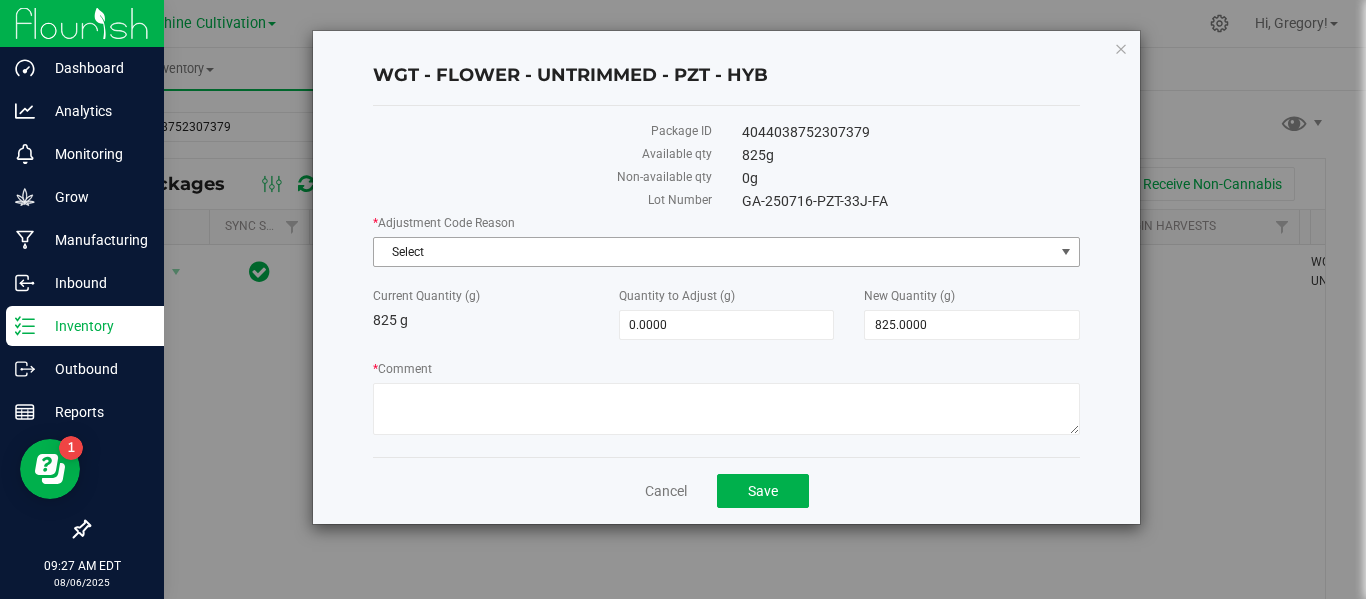 click on "Select" at bounding box center [714, 252] 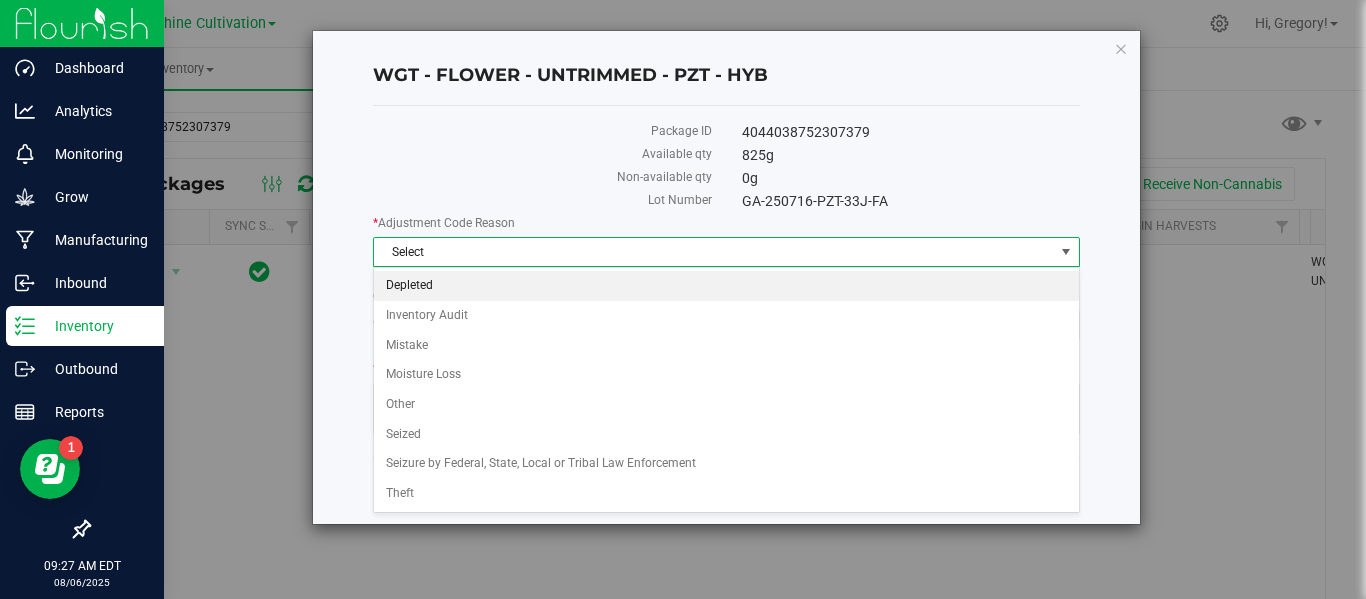 click on "Depleted" at bounding box center [726, 286] 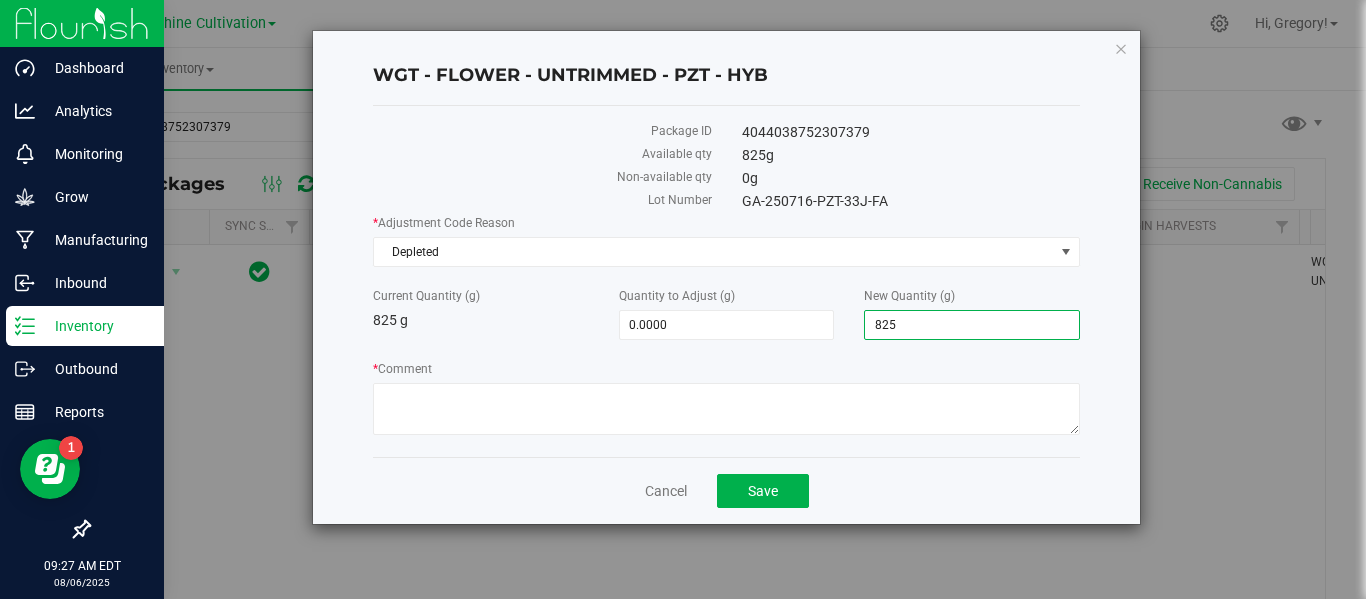 click on "825.0000 825" at bounding box center (972, 325) 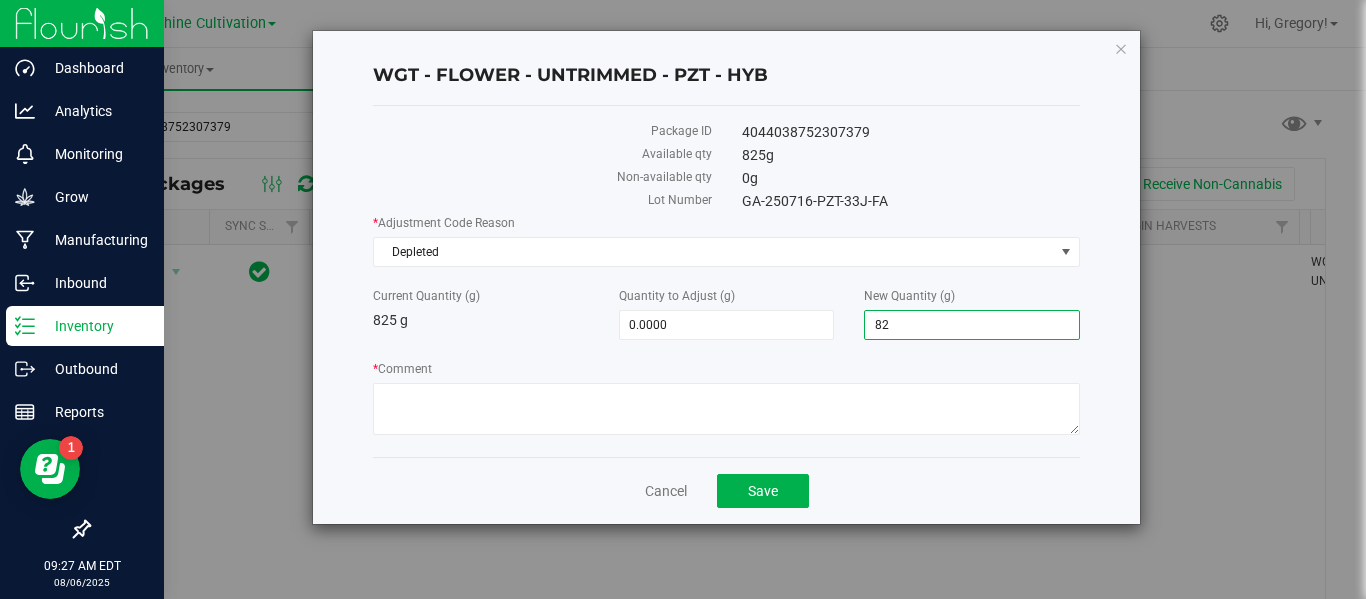 type on "8" 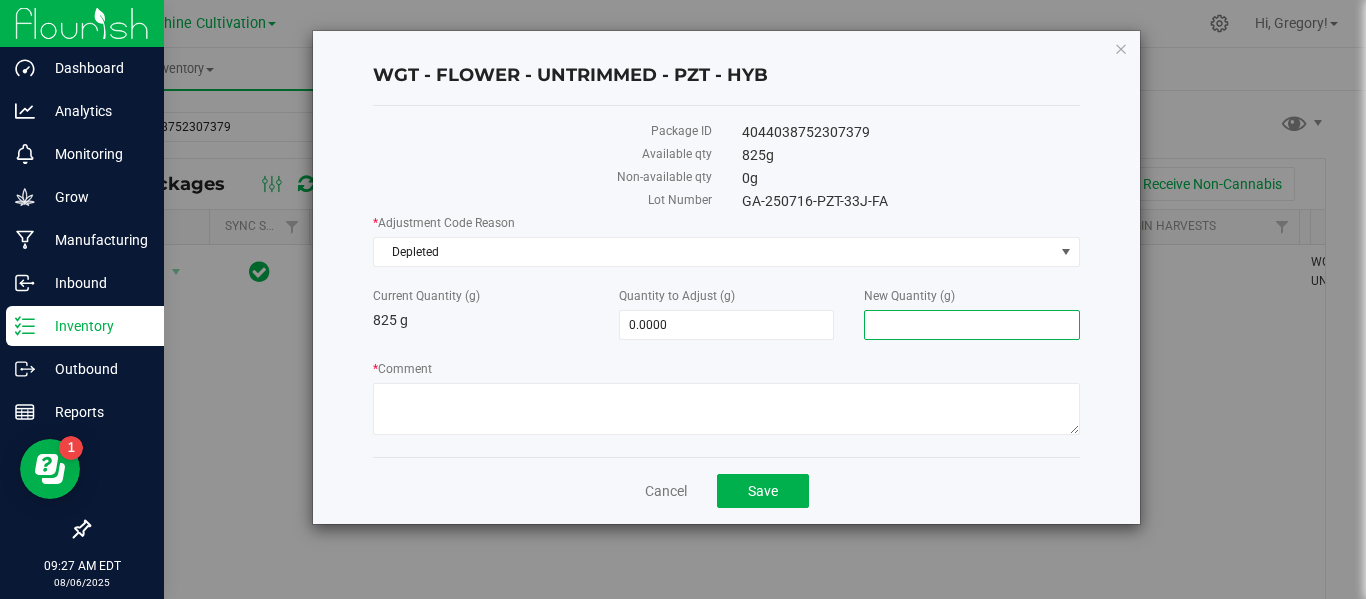 type on "0" 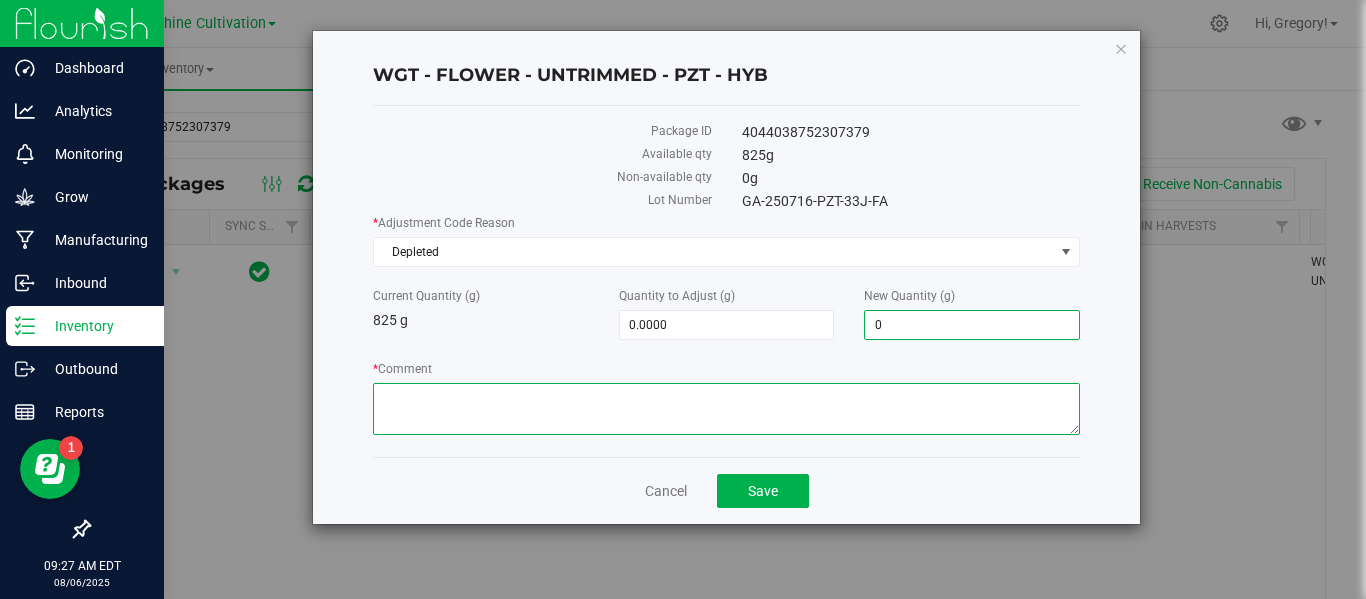 type on "-825.0000" 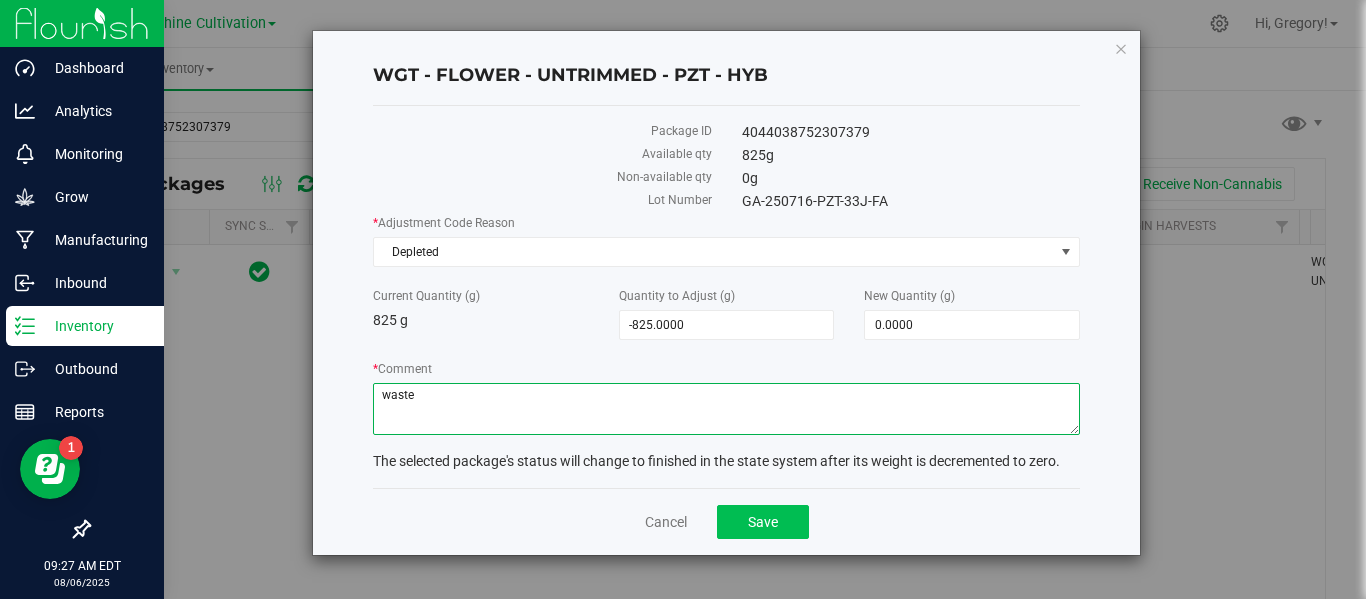 type on "waste" 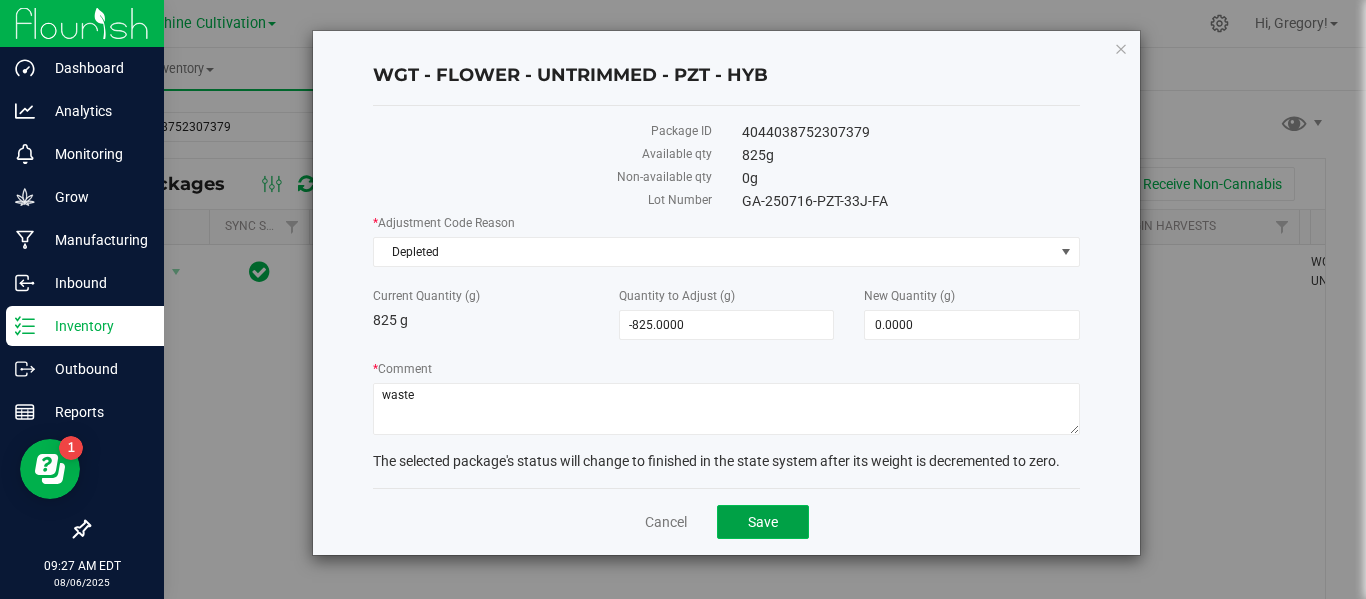 click on "Save" 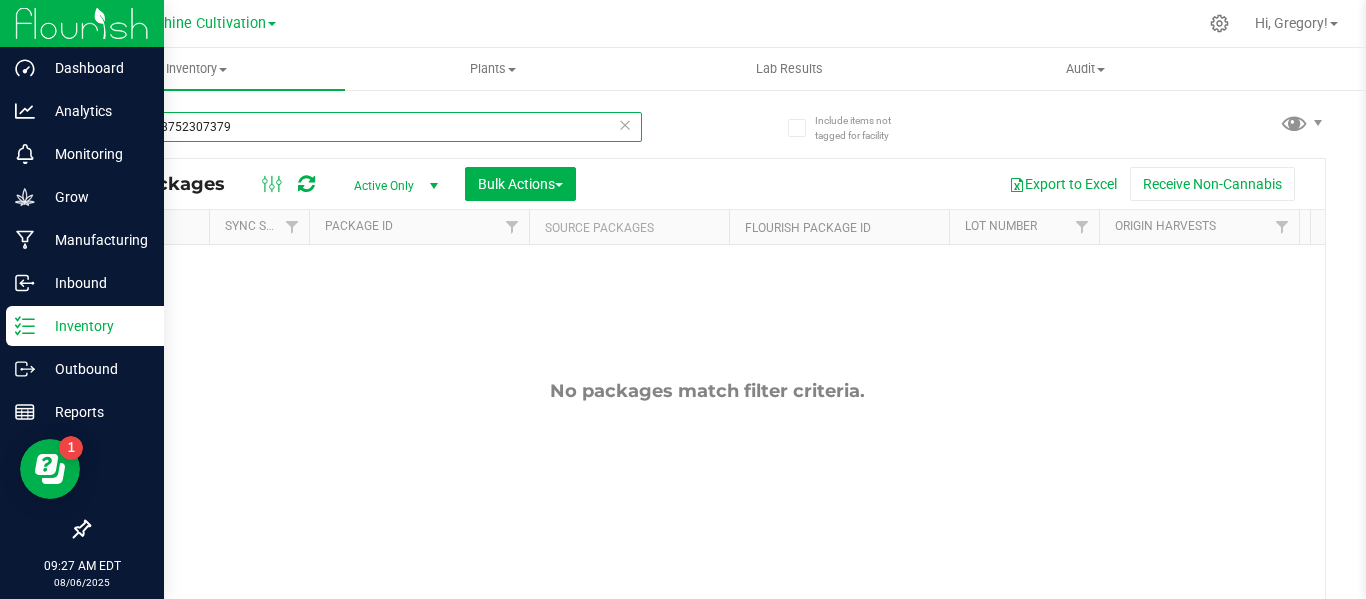 click on "4044038752307379" at bounding box center (365, 127) 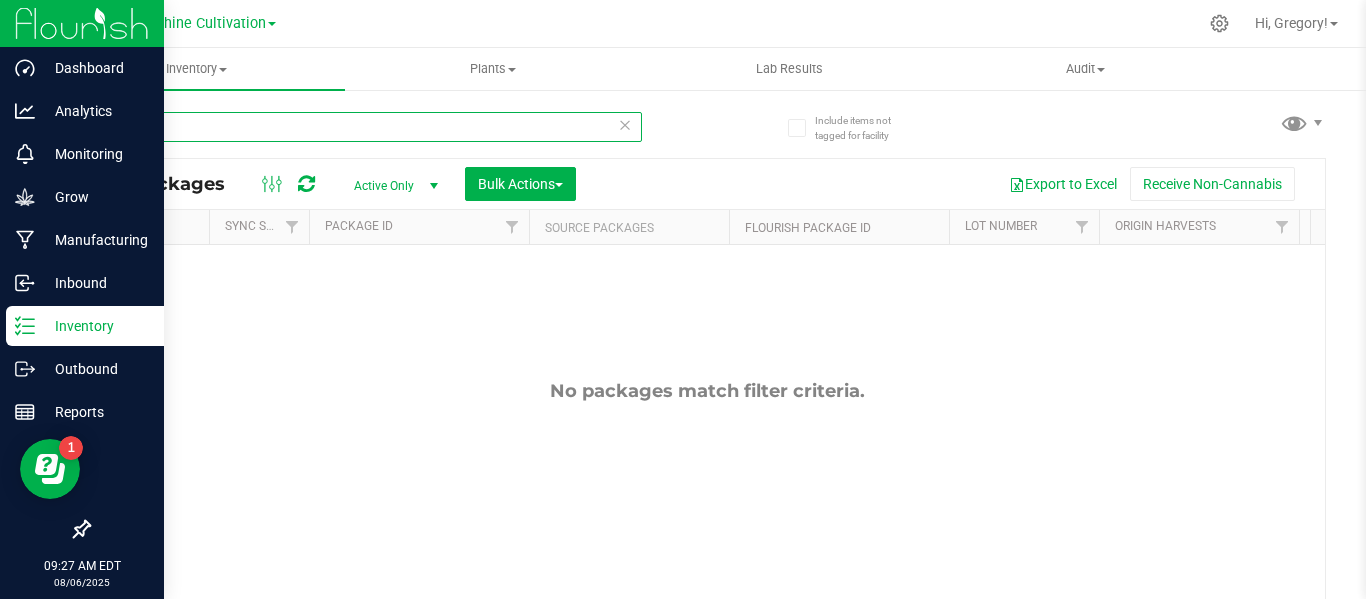 type on "4" 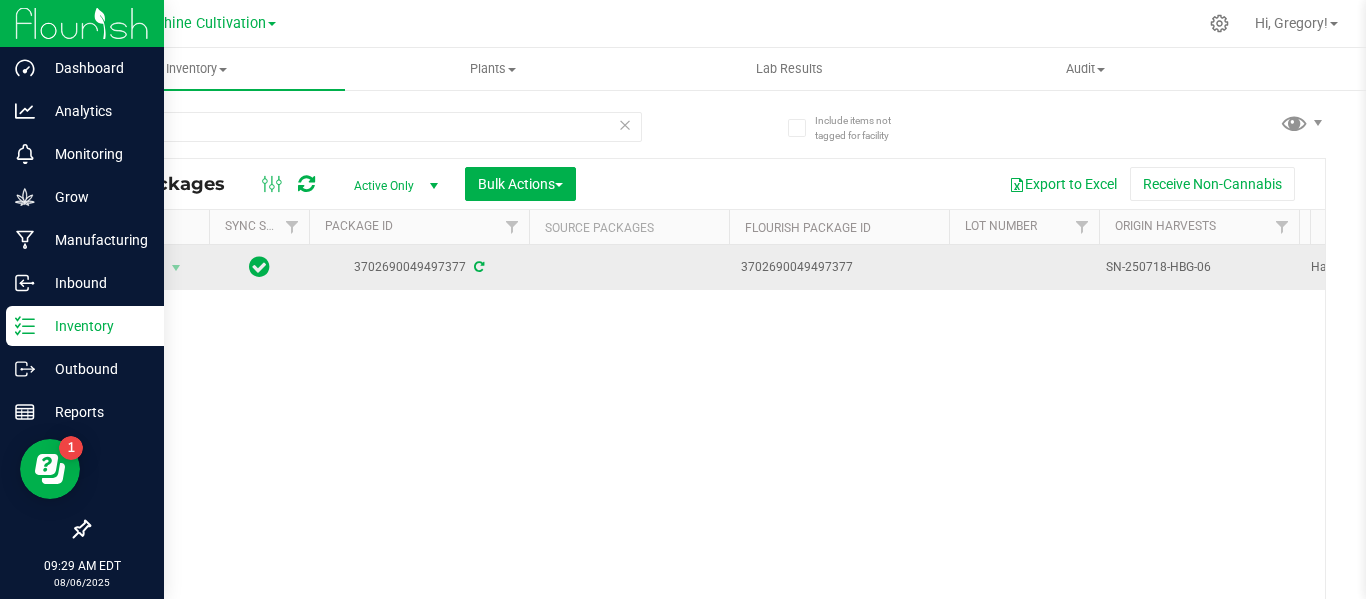 click on "3702690049497377" at bounding box center (419, 267) 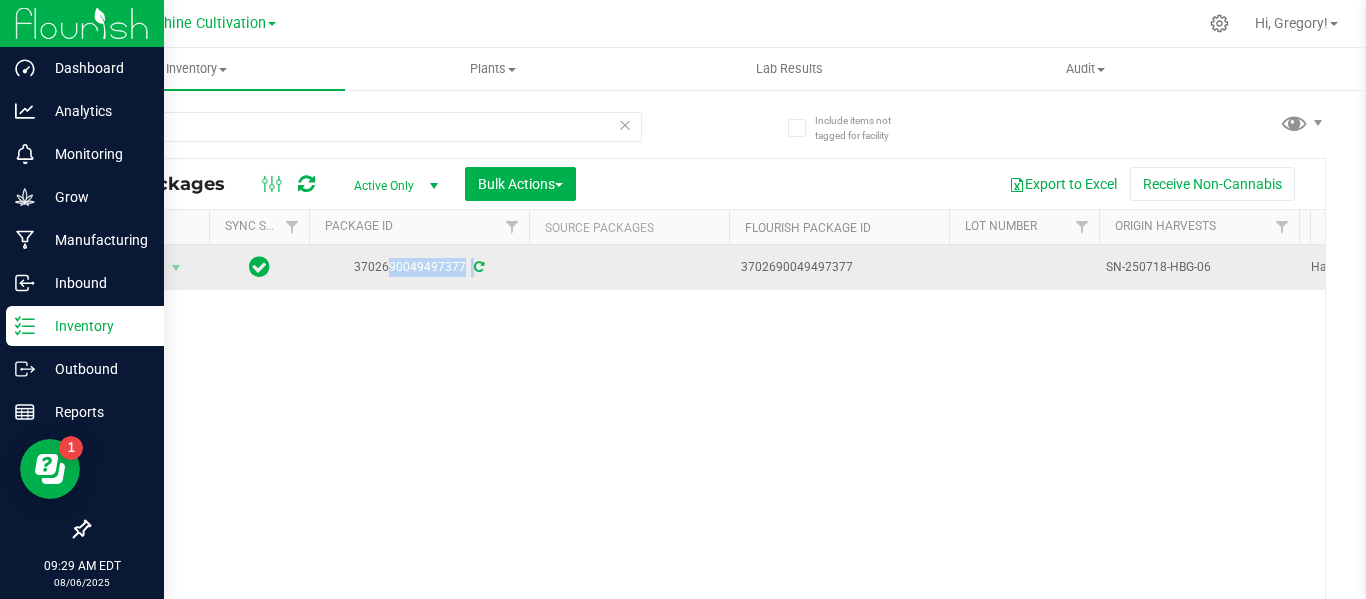 click on "3702690049497377" at bounding box center (419, 267) 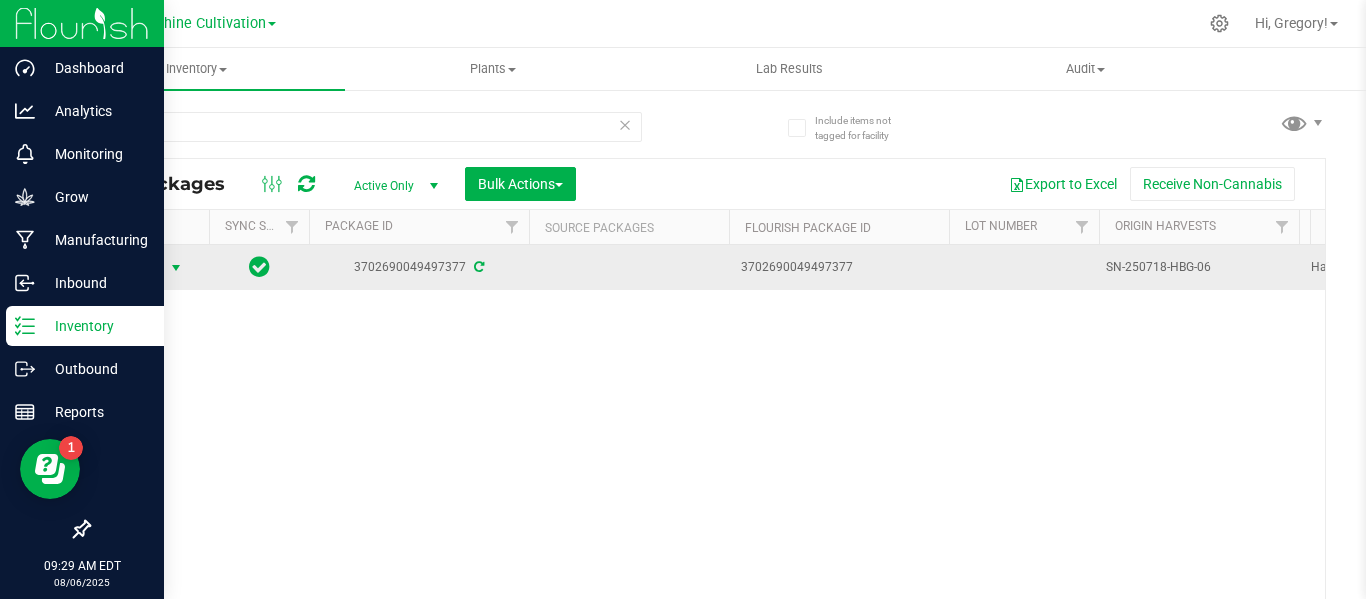 click on "Action" at bounding box center (136, 268) 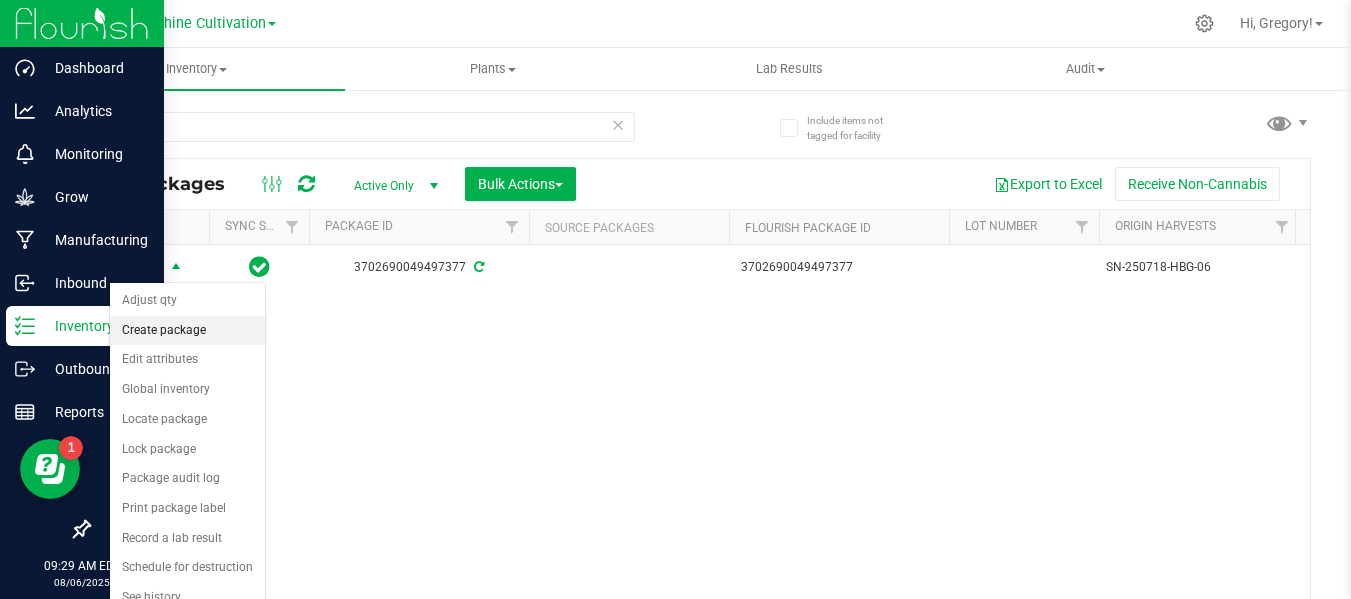 click on "Create package" at bounding box center [187, 331] 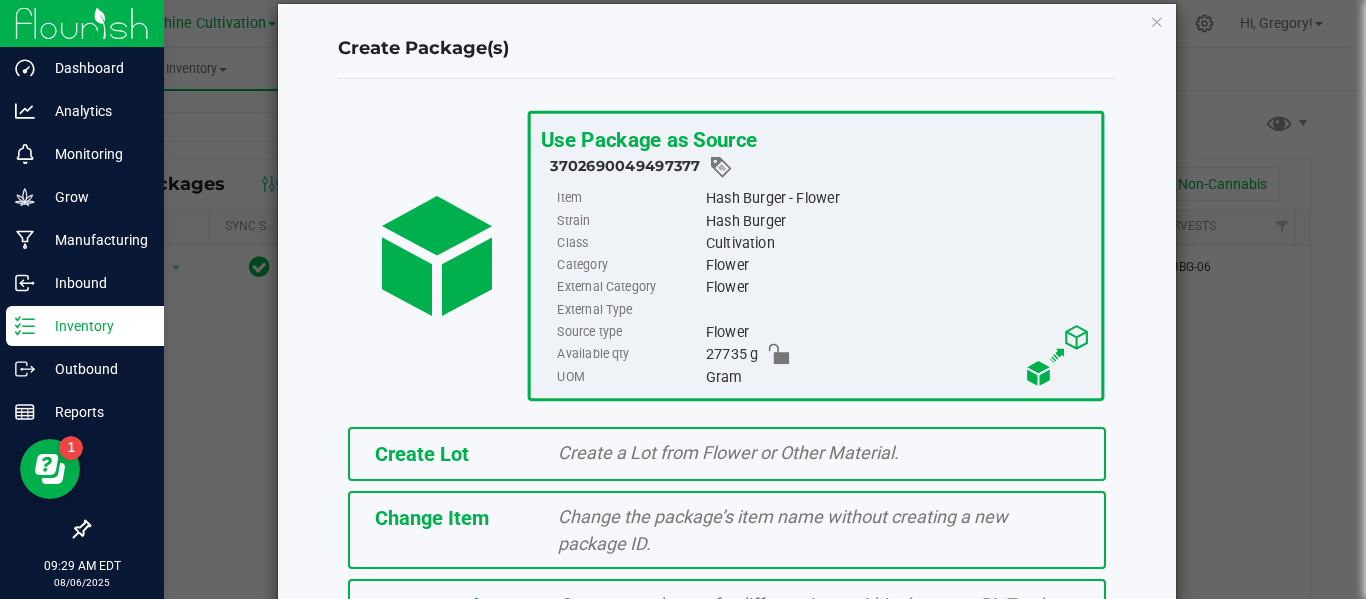 scroll, scrollTop: 175, scrollLeft: 0, axis: vertical 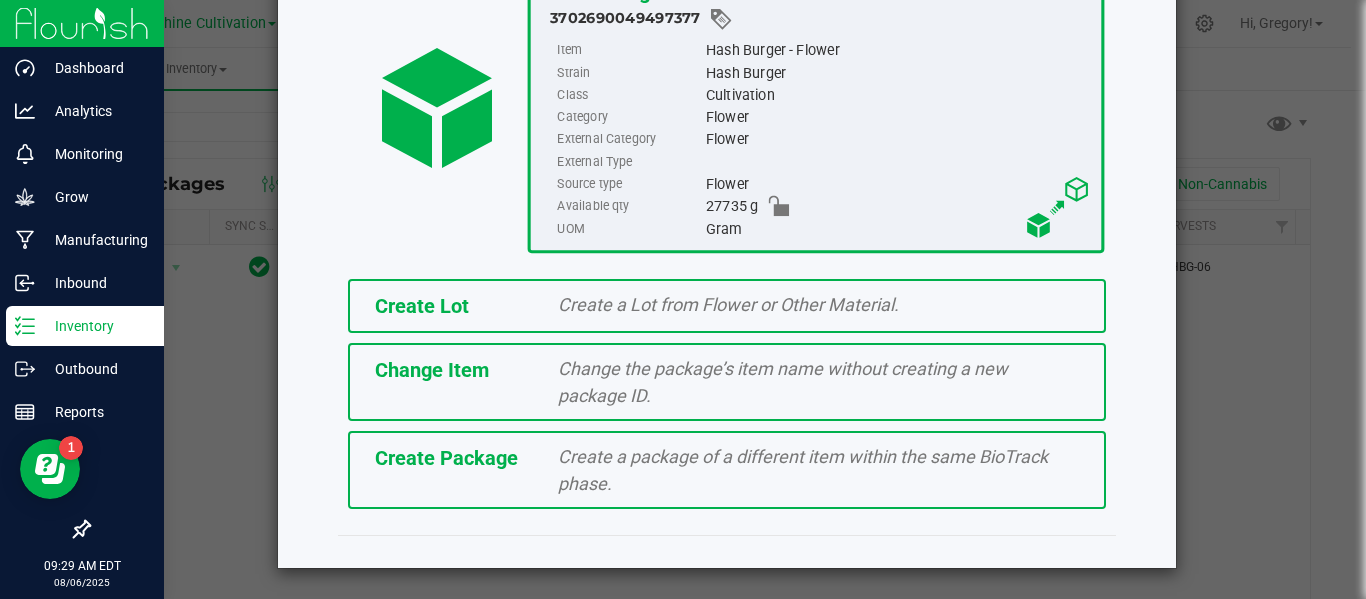 click on "Create Package(s)
Use Package as Source  3702690049497377   Item   Hash Burger - Flower   Strain   Hash Burger   Class   Cultivation   Category   Flower   External Category   Flower   External Type      Source type   Flower   Available qty   27735 g   UOM   Gram
Create Lot   Create a Lot from Flower or Other Material.   Change Item   Change the package’s item name without creating a new package ID.   Create Package   Create a package of a different item within the same BioTrack phase." 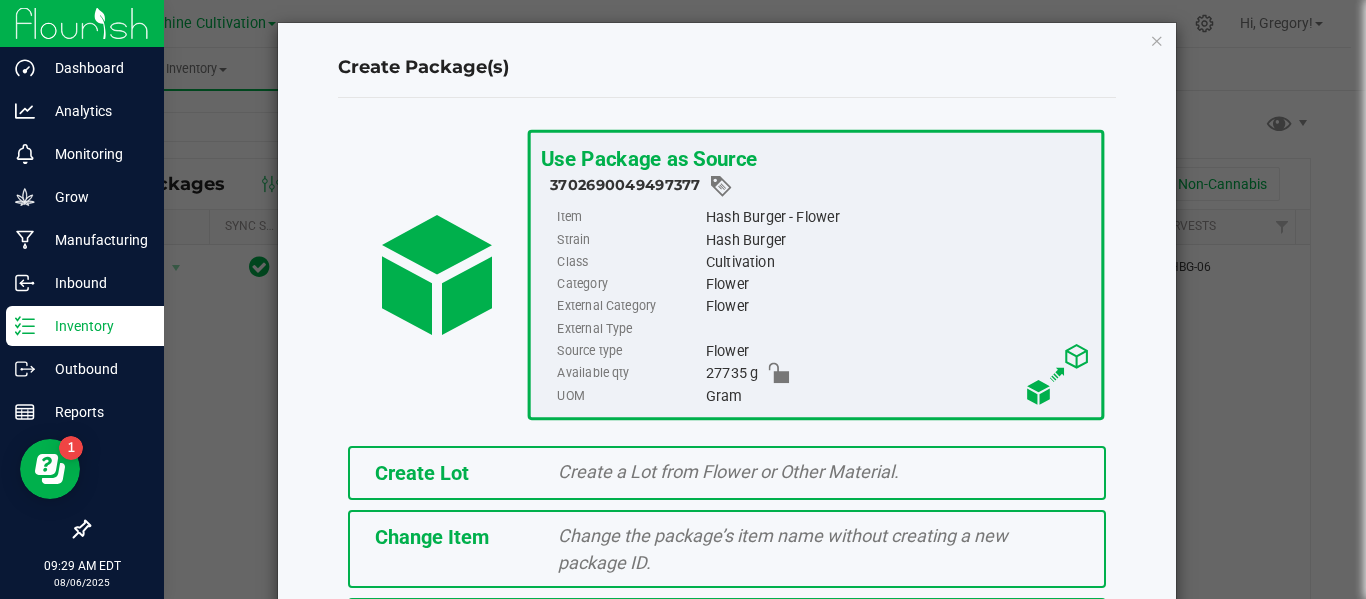 scroll, scrollTop: 3, scrollLeft: 0, axis: vertical 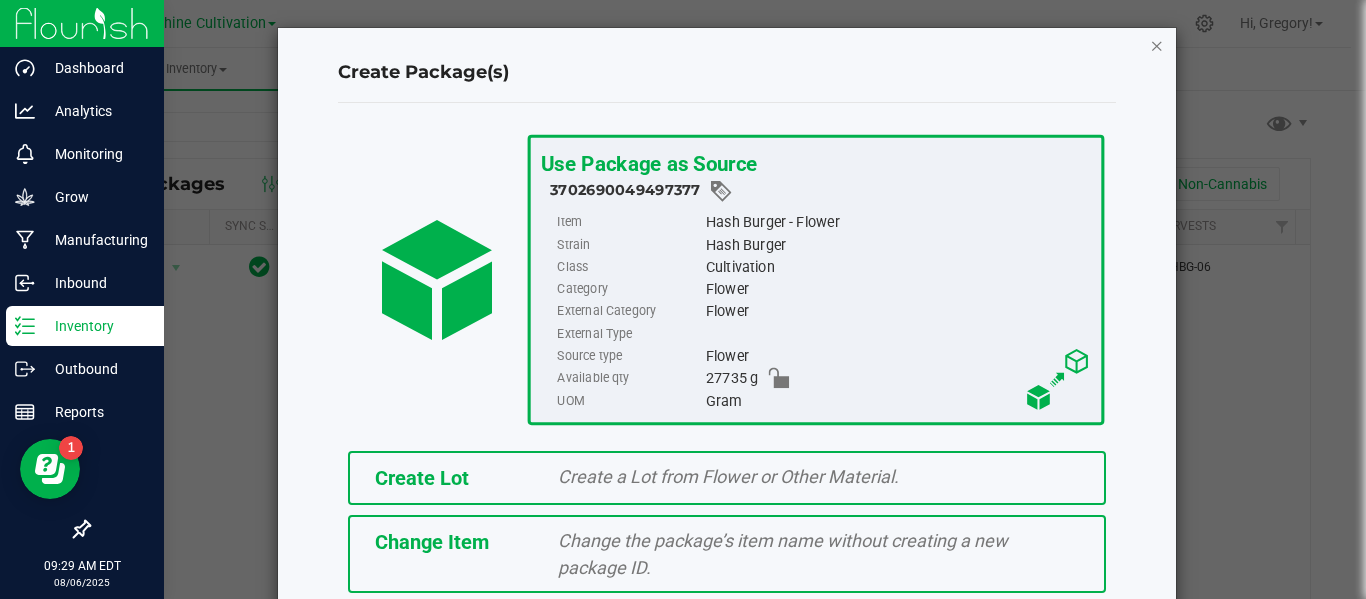 click 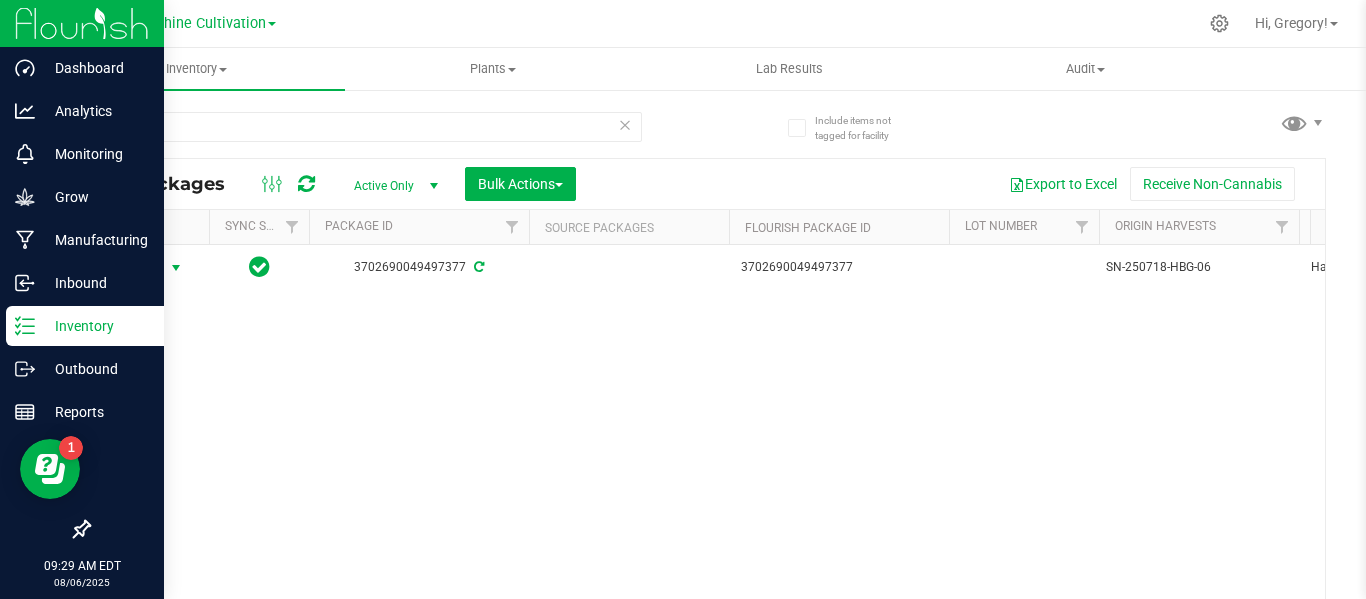 scroll, scrollTop: 0, scrollLeft: 209, axis: horizontal 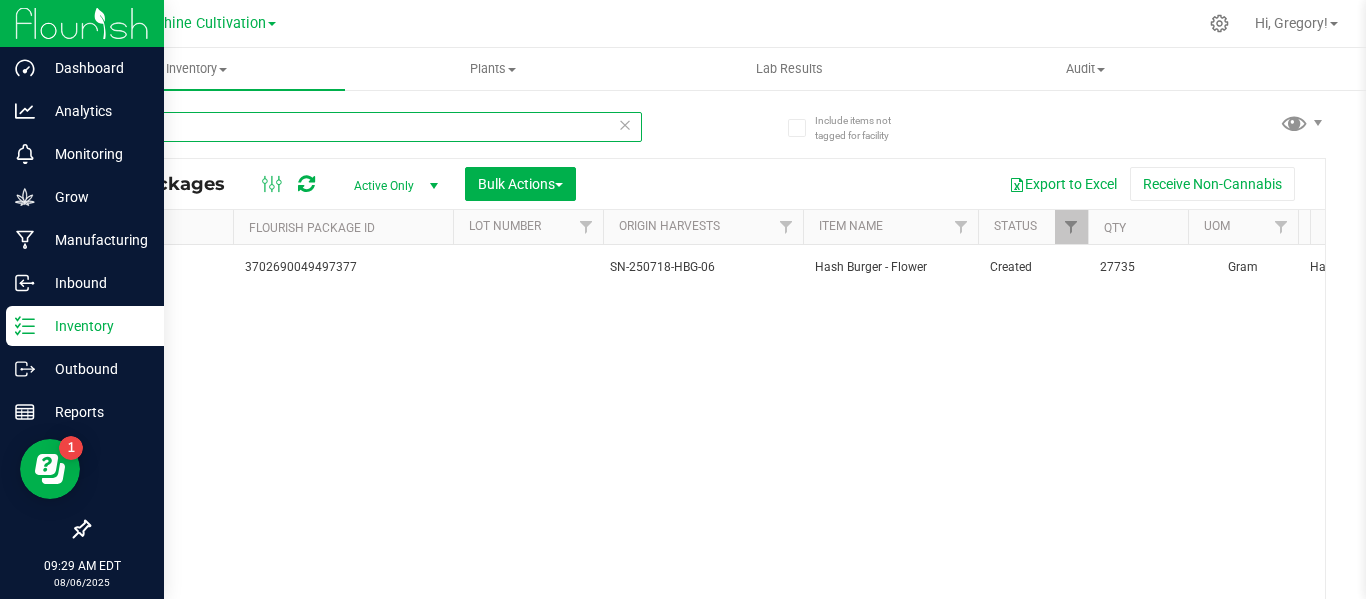 click on "97377" at bounding box center [365, 127] 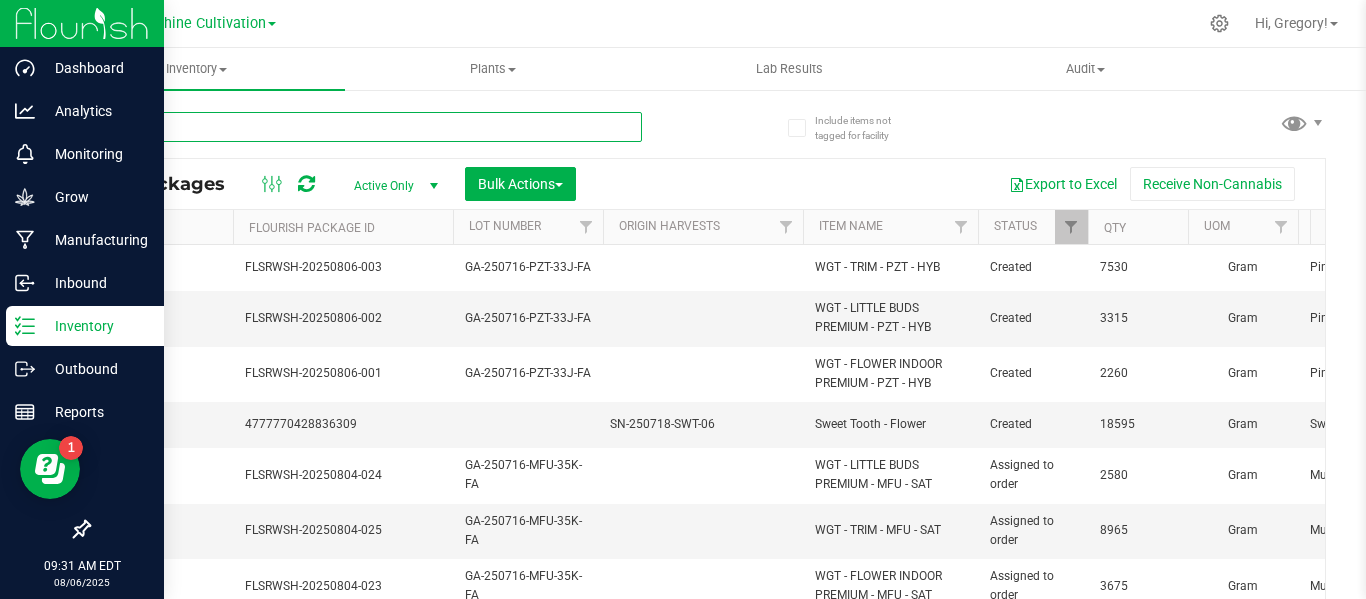 click at bounding box center (365, 127) 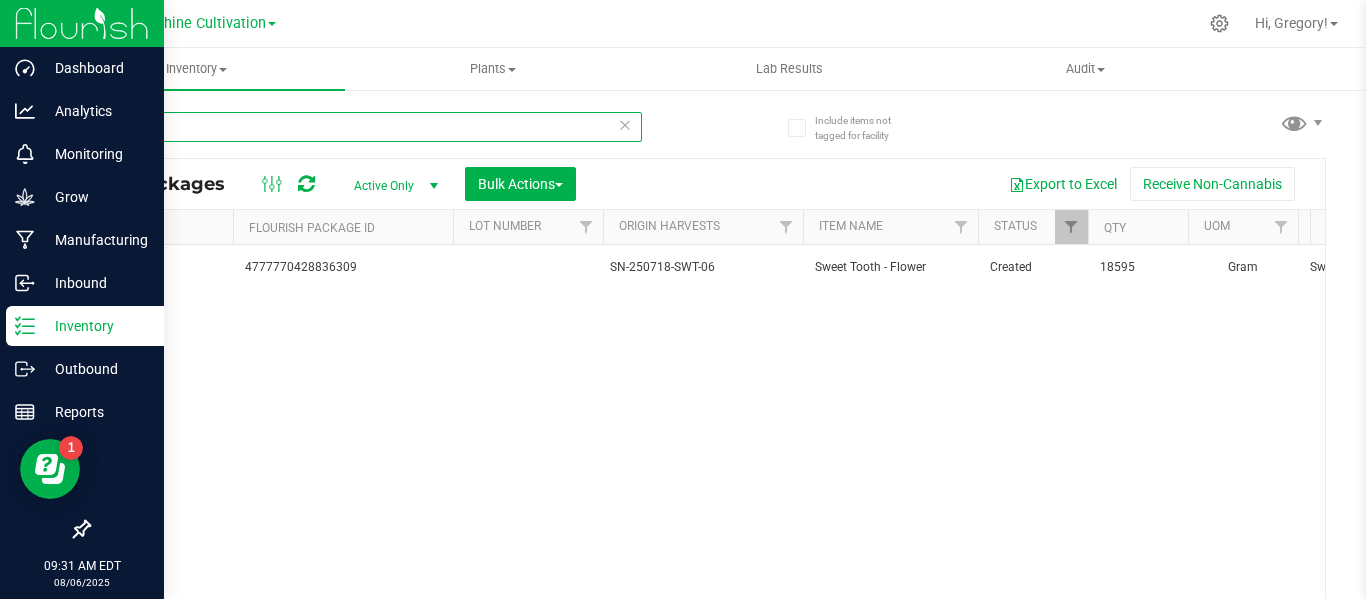 scroll, scrollTop: 0, scrollLeft: 0, axis: both 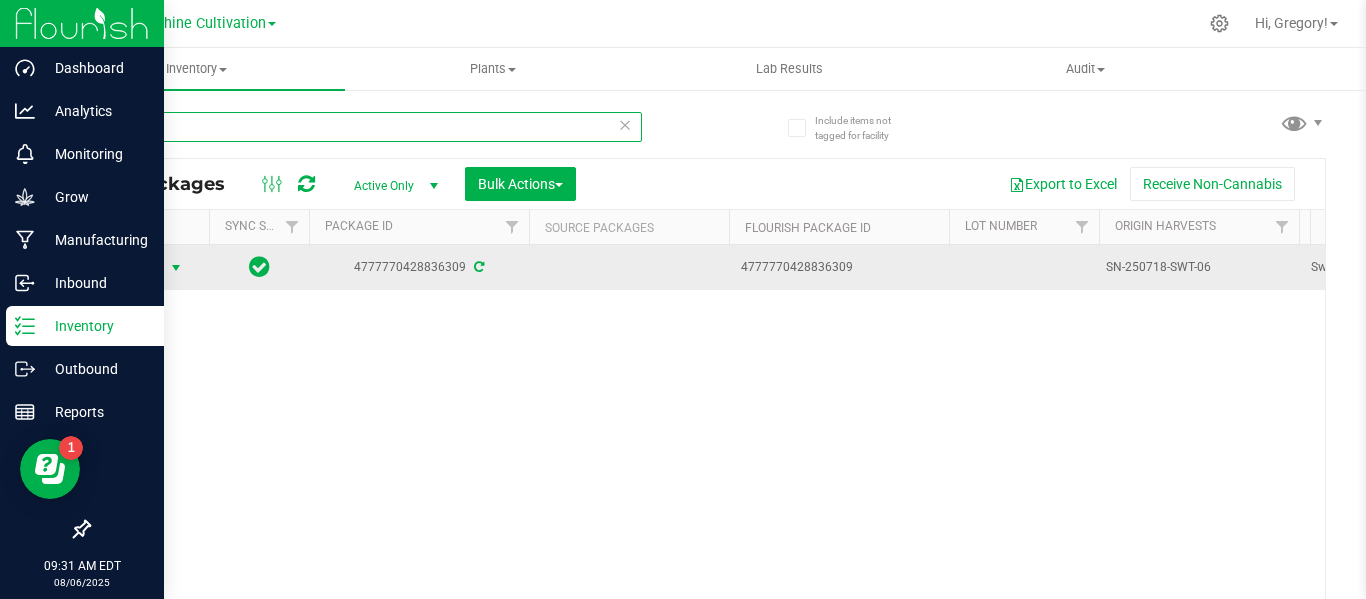 type on "36309" 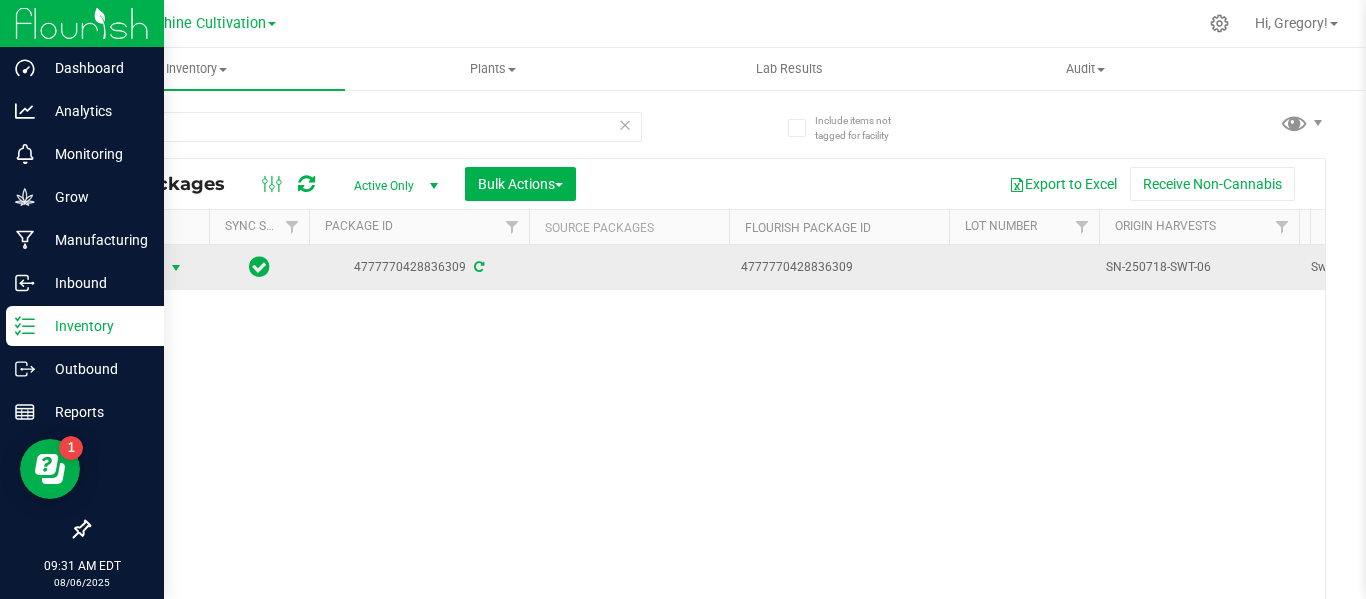 click at bounding box center (176, 268) 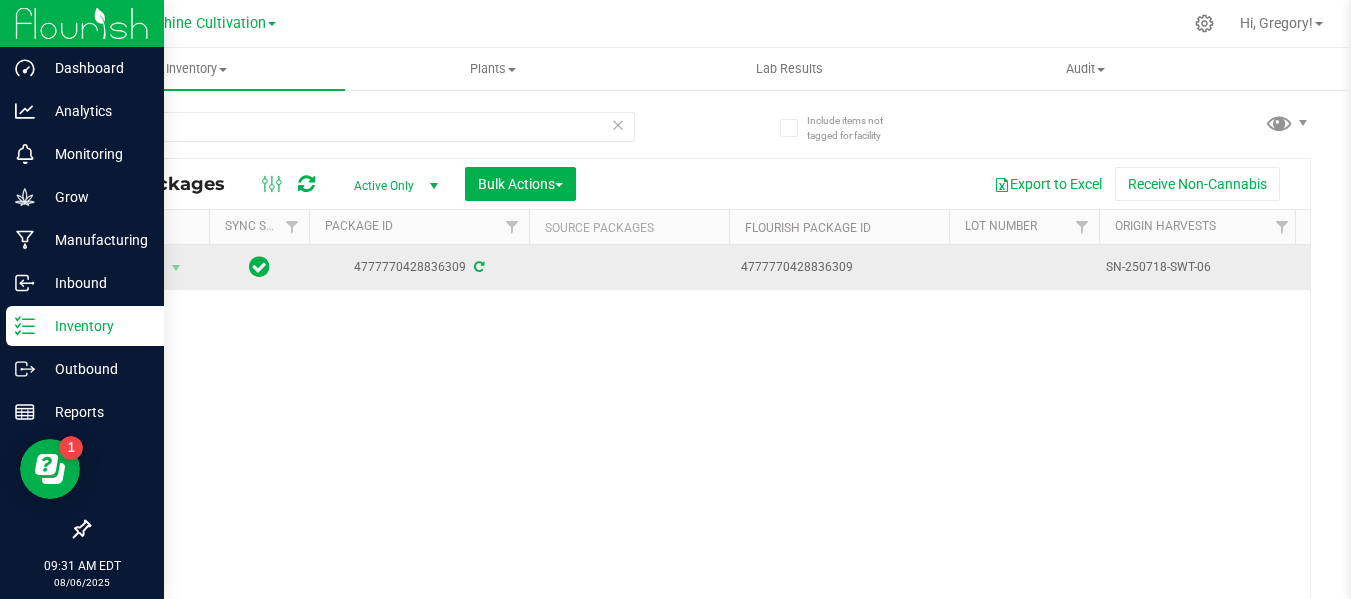 click on "4777770428836309" at bounding box center [419, 267] 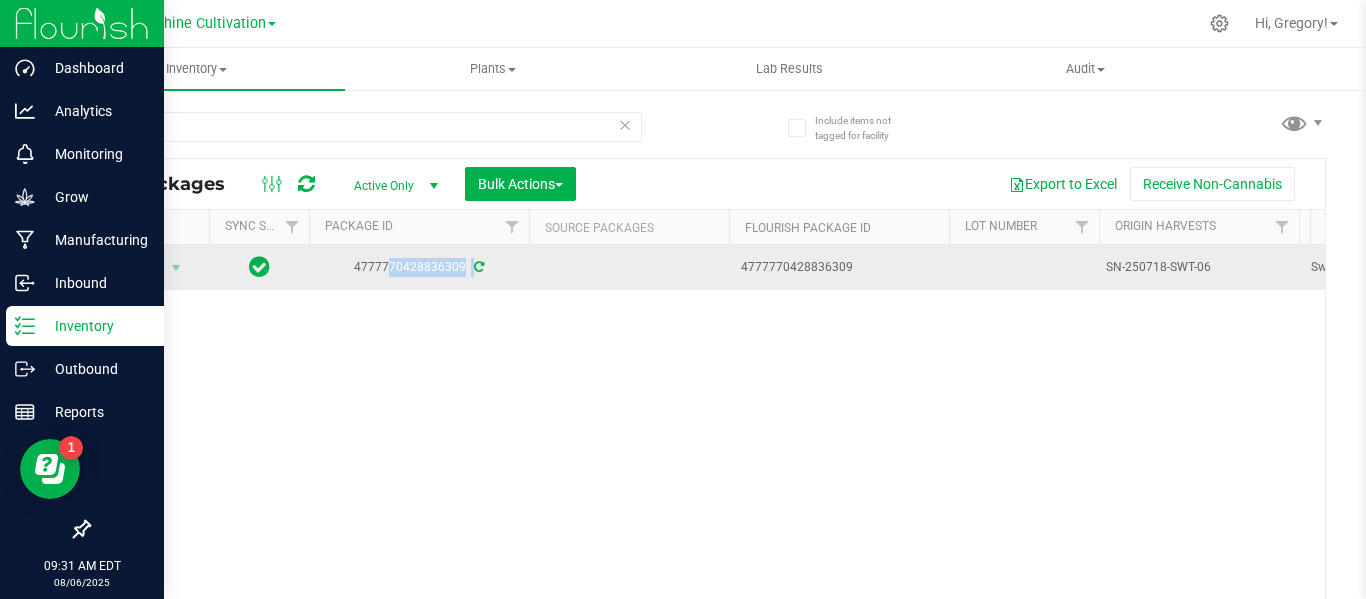 click on "4777770428836309" at bounding box center (419, 267) 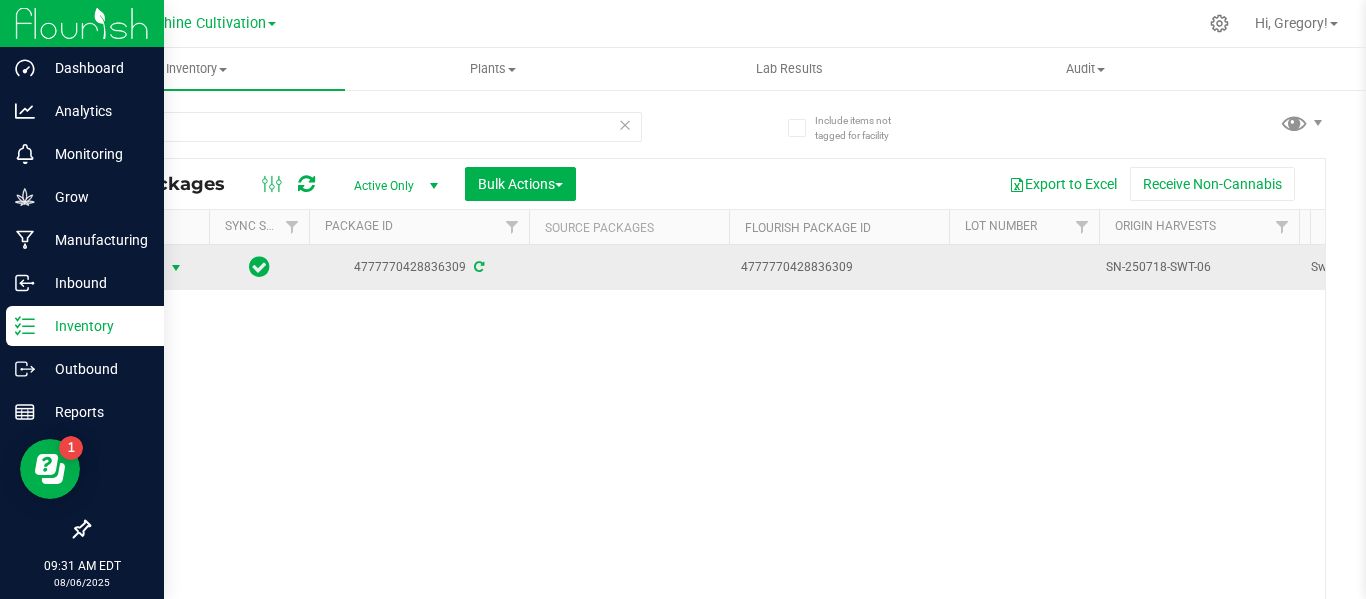 click on "Action" at bounding box center [136, 268] 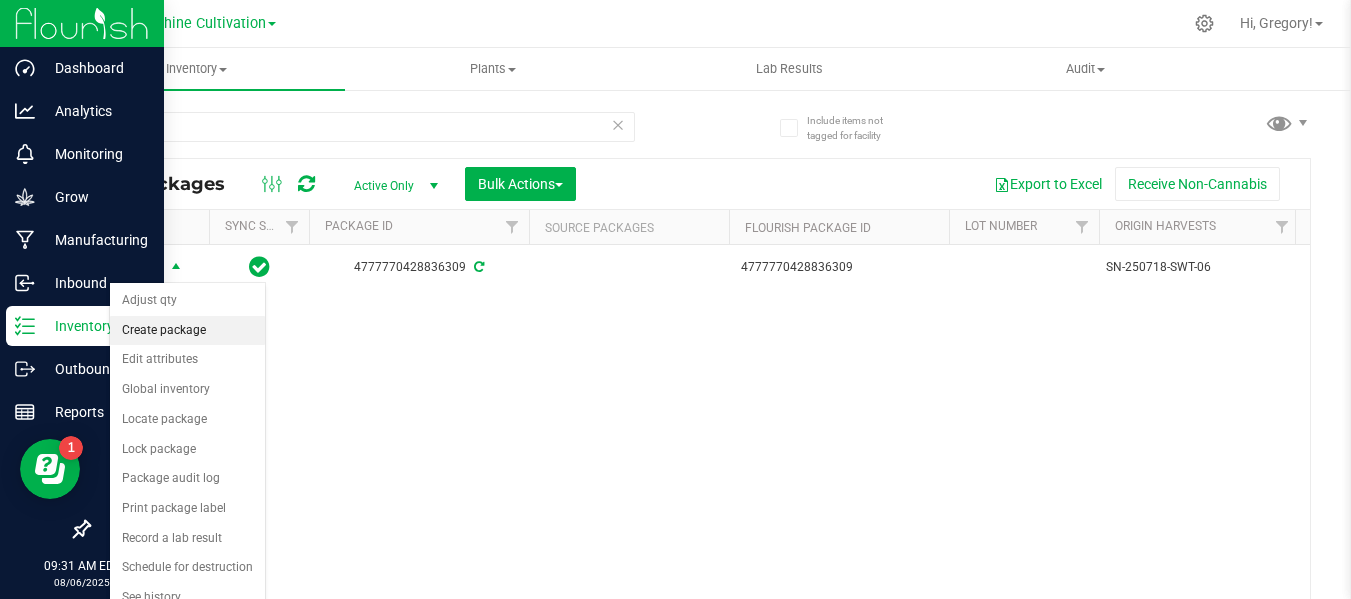 click on "Create package" at bounding box center (187, 331) 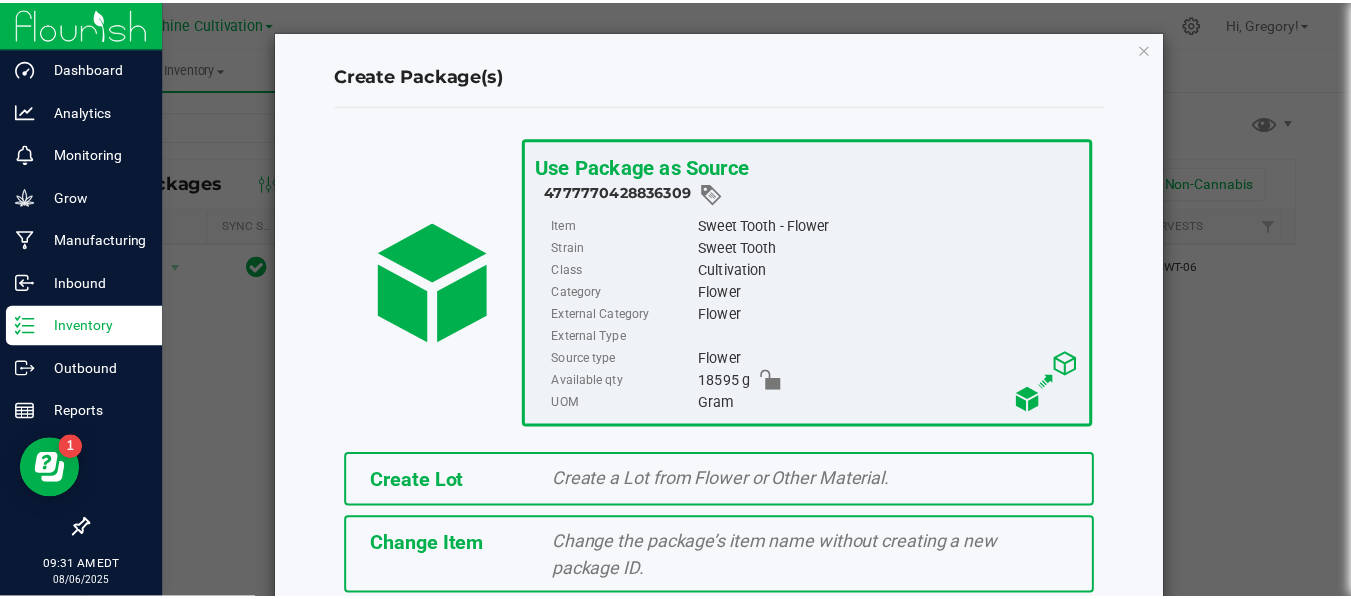 scroll, scrollTop: 175, scrollLeft: 0, axis: vertical 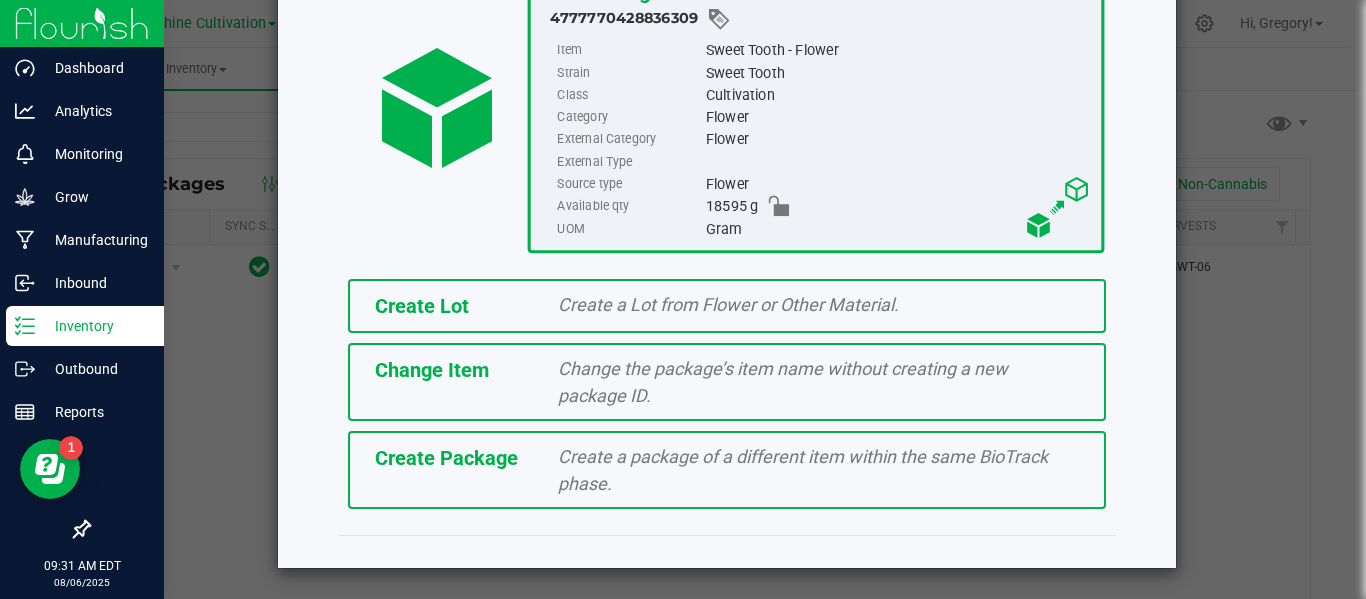 click on "Create Package   Create a package of a different item within the same BioTrack phase." 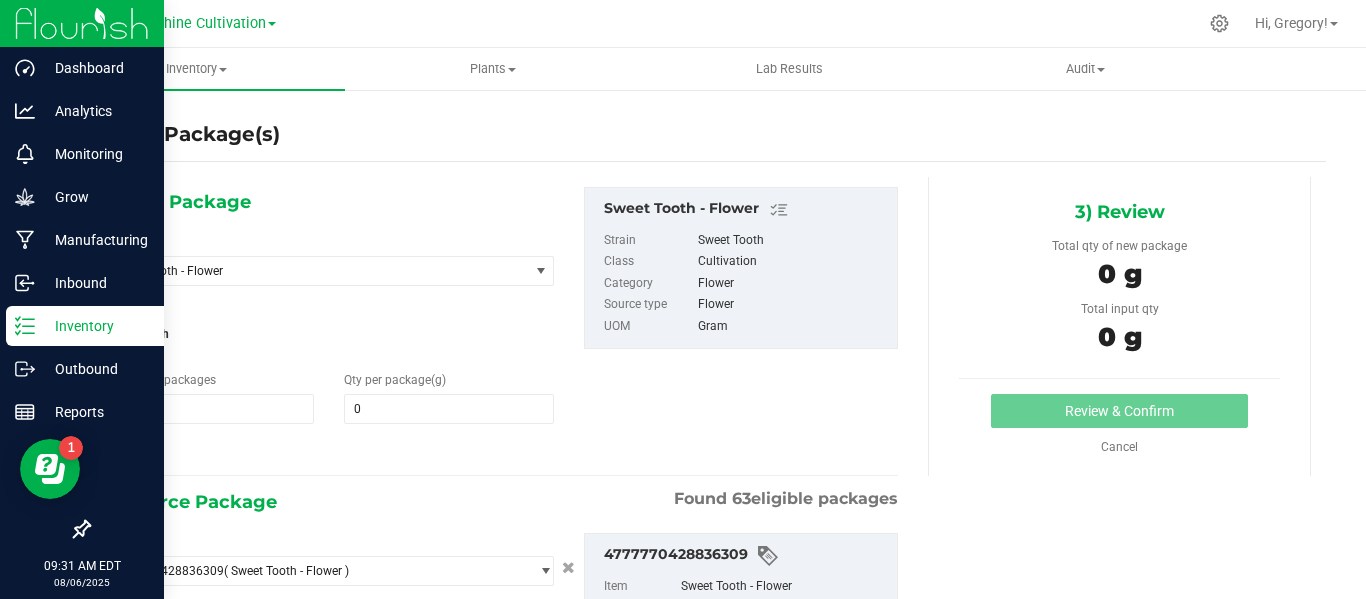 type on "0.0000" 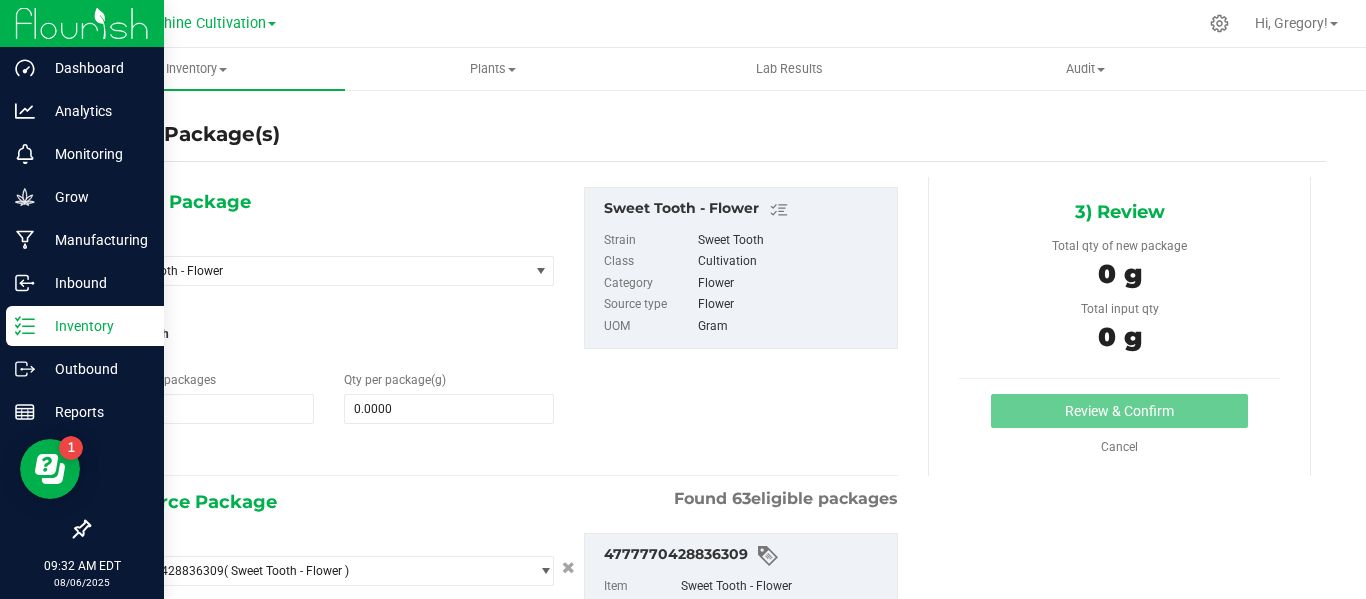 click on "1) New Package
Select Item
Sweet Tooth - Flower
007UP - Flower 007UP - Waste 86 Moons - Flower 86 Moons - Waste Alien Taffy - Flower Alien Taffy - Waste Alleged Orbit - Flower Alleged Orbit - Waste Animal Larry - Flower Animal Larry - Other Material Animal Larry - Waste Animal Z - Flower Animal Z - Waste Apple Banana Peach Ringz - Flower Apple Banana Peach Ringz - Other Material Apple Banana Peach Ringz - Waste Apples N Bananas x Pancakes Jealousy - Flower Apples N Bananas x Pancakes Jealousy - Other Material Apples N Bananas x Pancakes Jealousy - Waste B Wuntz - Flower B Wuntz - Waste Banana Dulce - Flower Banana Dulce - Waste Banana Zoap - Flower Banana Zoap - Waste" at bounding box center [328, 326] 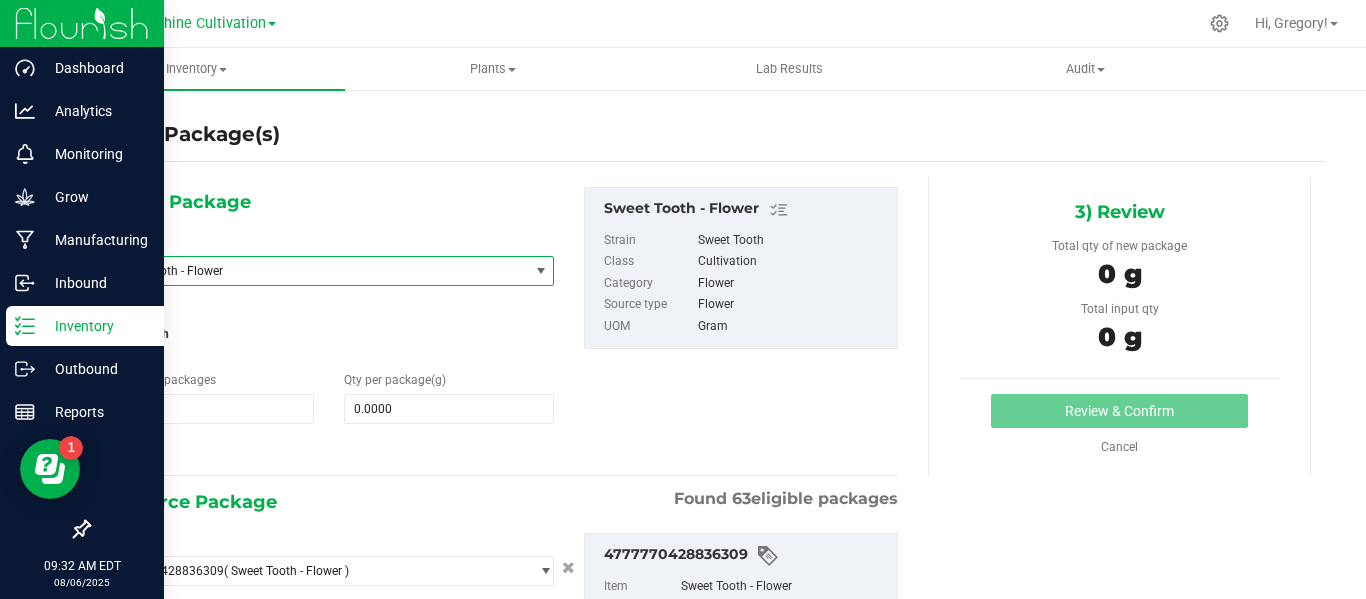 click on "Sweet Tooth - Flower" at bounding box center [316, 271] 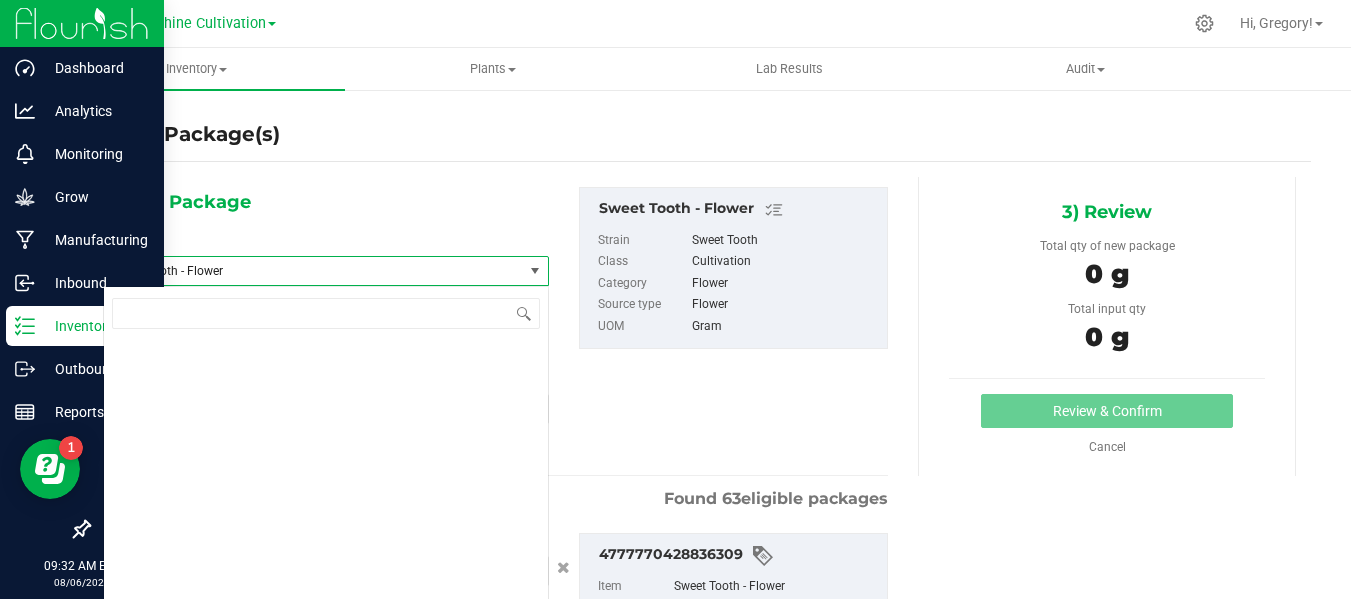 scroll, scrollTop: 327600, scrollLeft: 0, axis: vertical 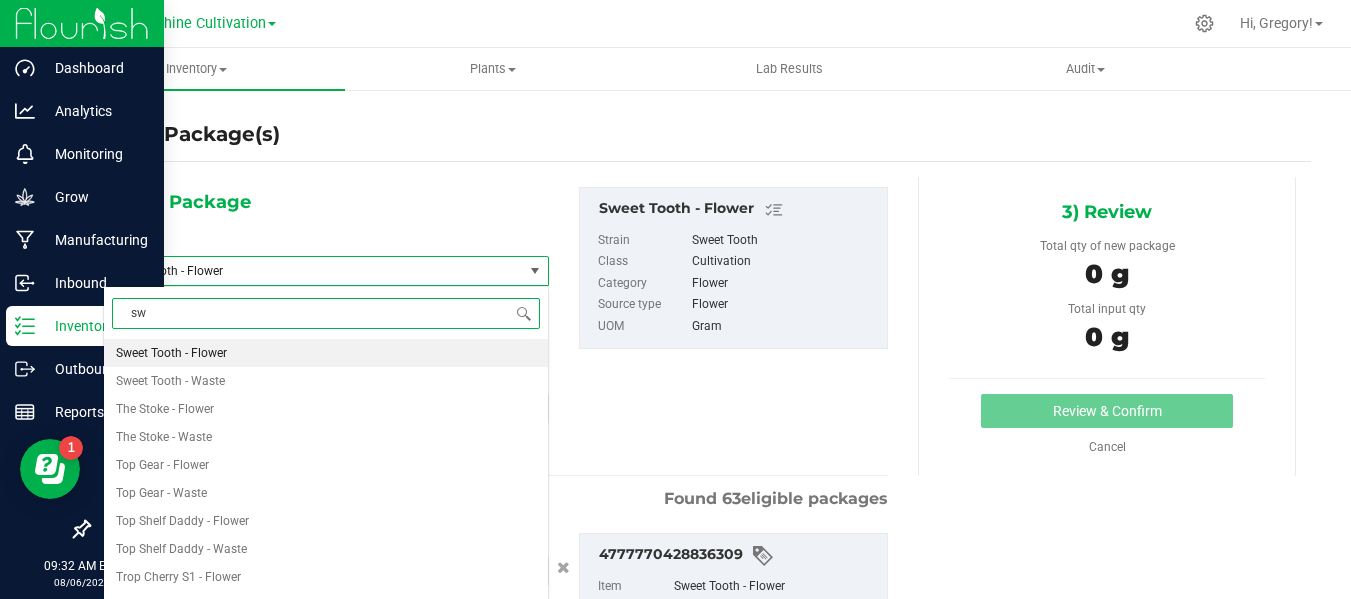 type on "swt" 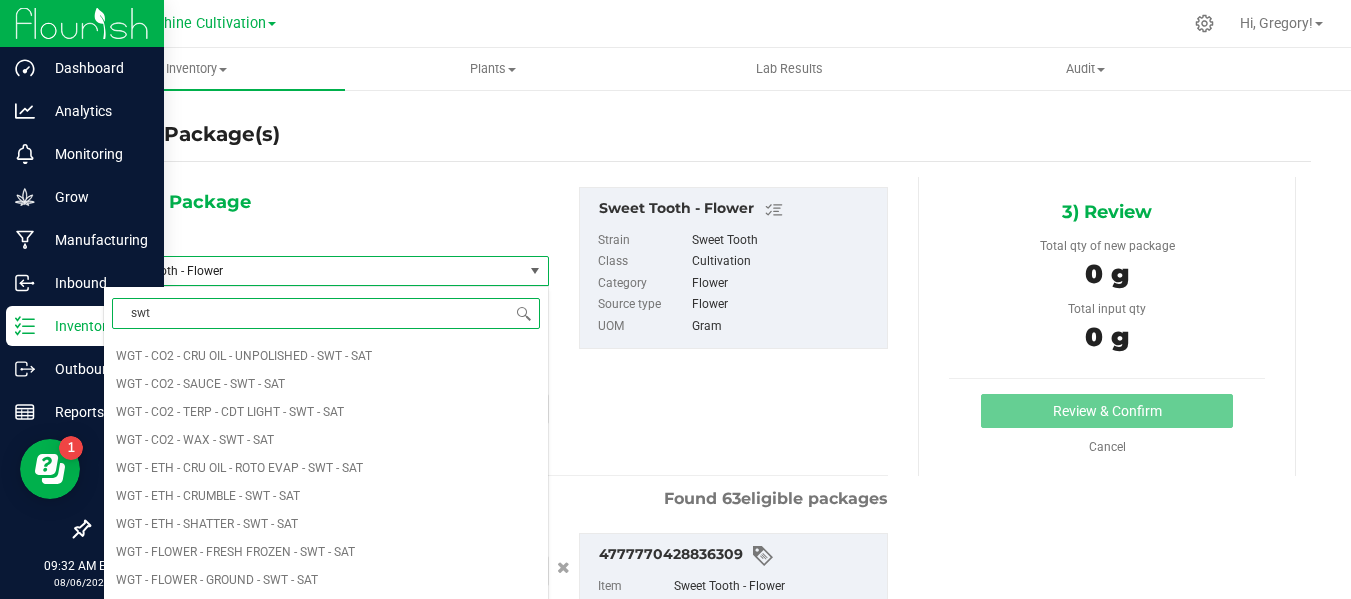 scroll, scrollTop: 1924, scrollLeft: 0, axis: vertical 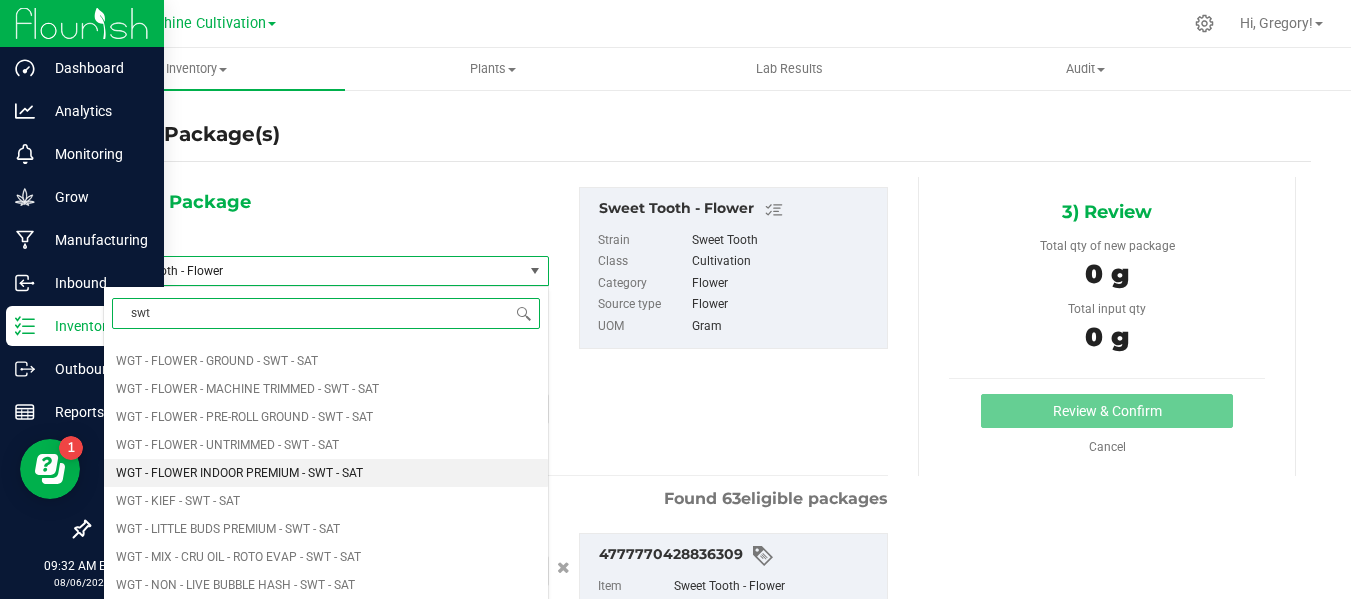 click on "WGT - FLOWER INDOOR PREMIUM - SWT - SAT" at bounding box center [239, 473] 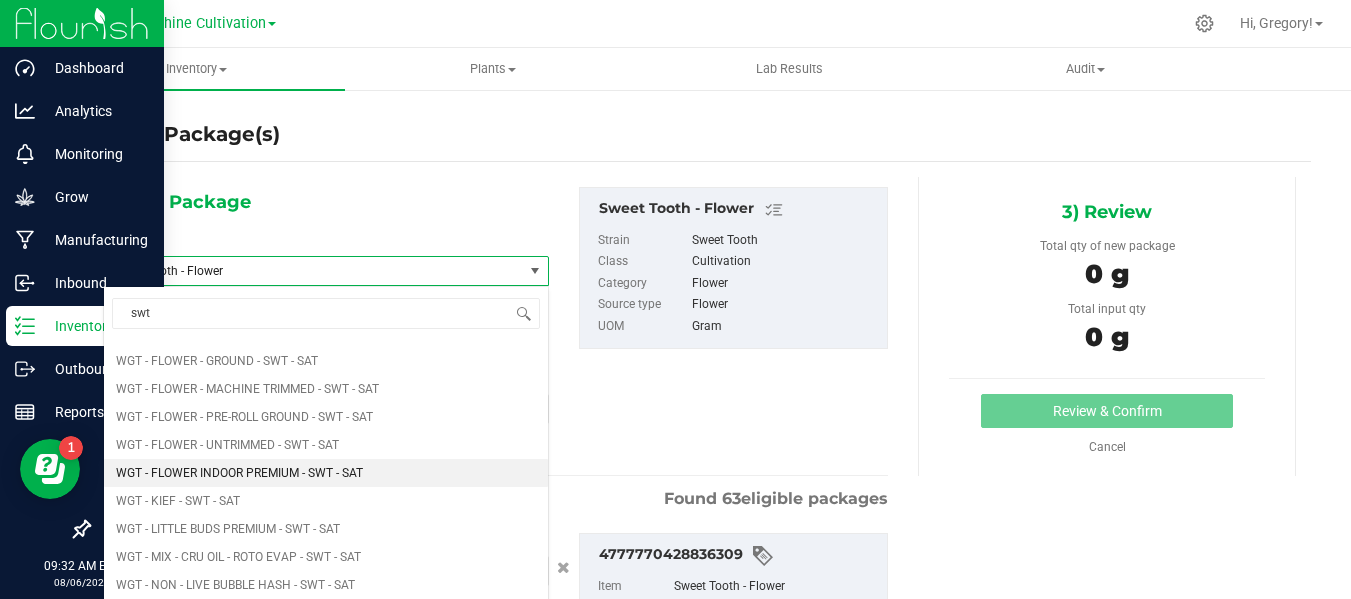 type 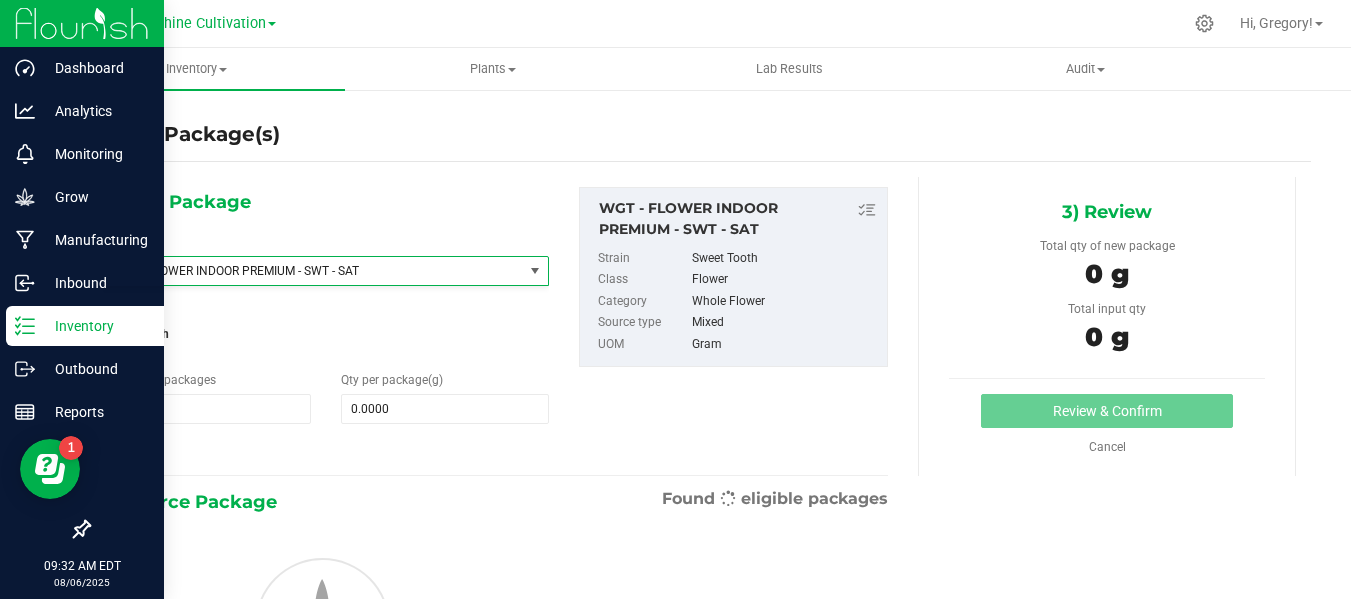 type on "0.0000" 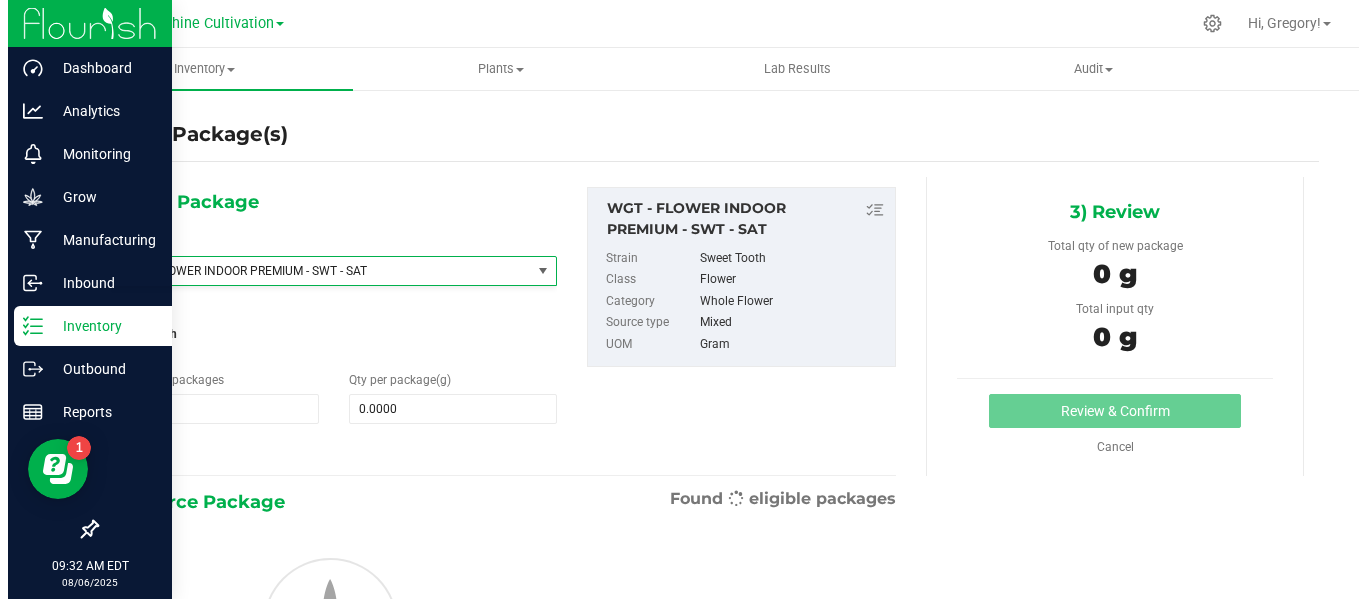 scroll, scrollTop: 425432, scrollLeft: 0, axis: vertical 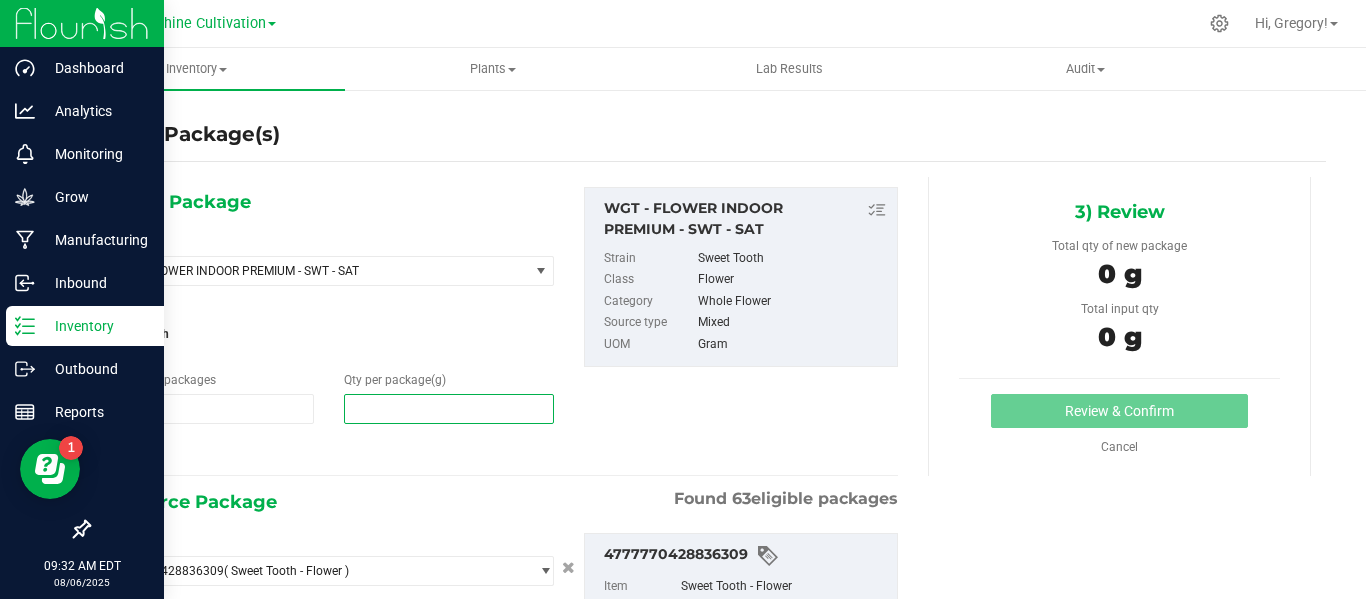 click at bounding box center [449, 409] 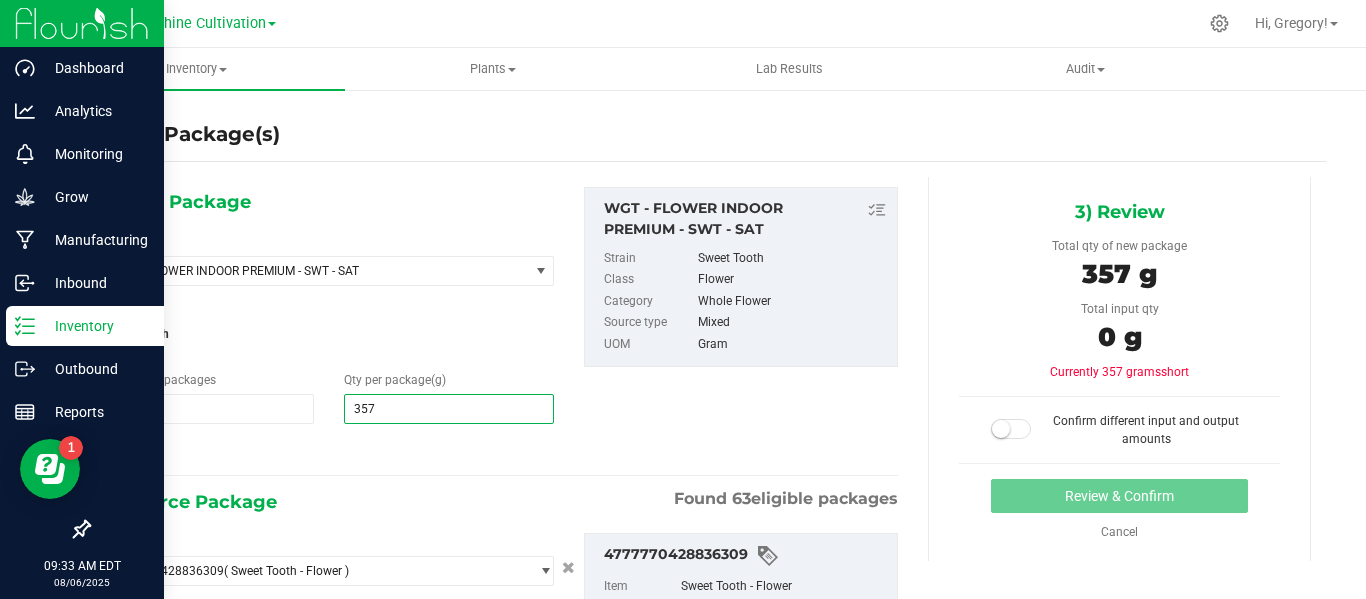 type on "3570" 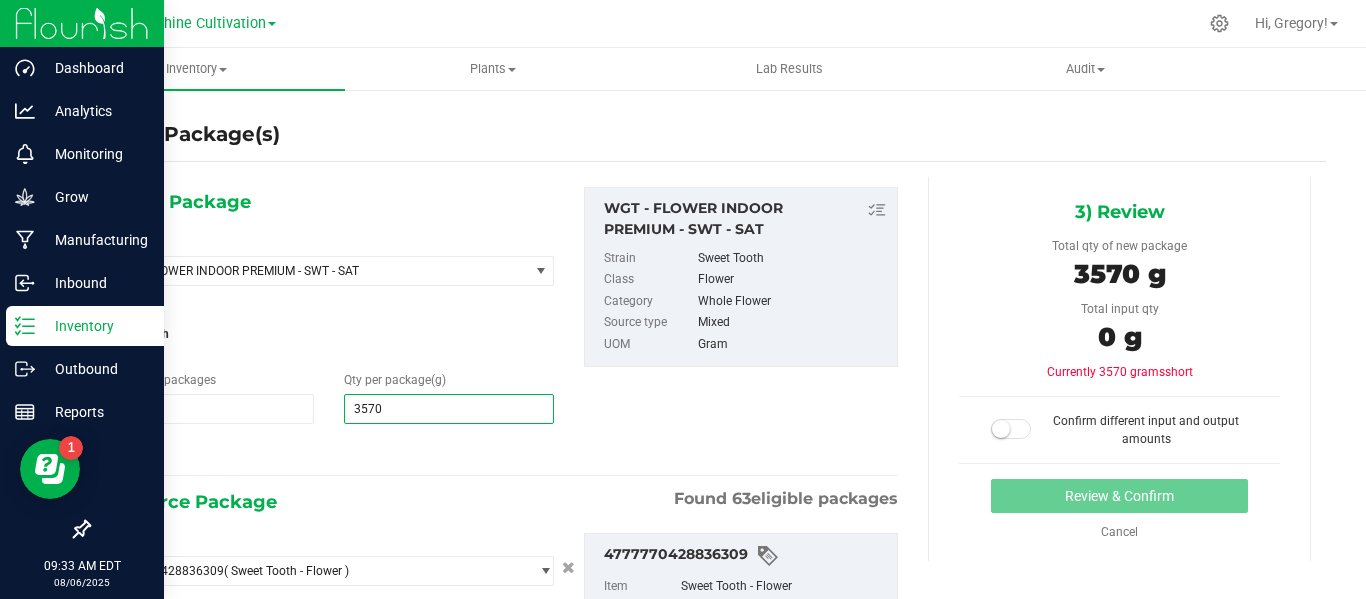 scroll, scrollTop: 200, scrollLeft: 0, axis: vertical 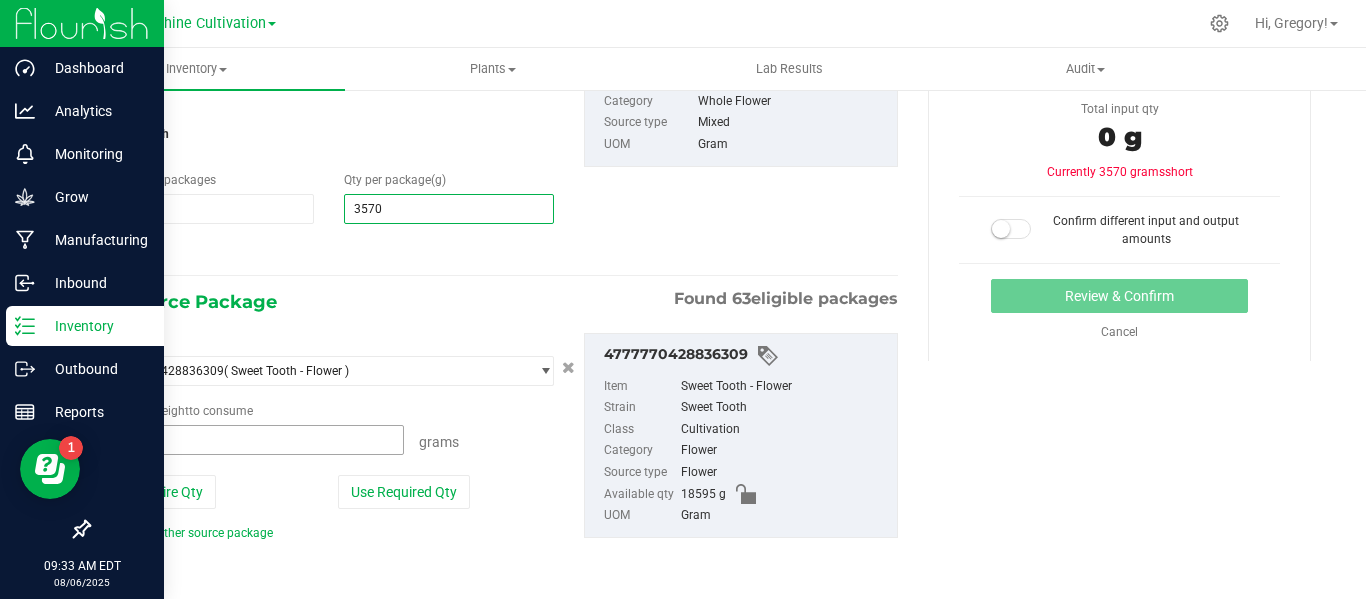 type on "3,570.0000" 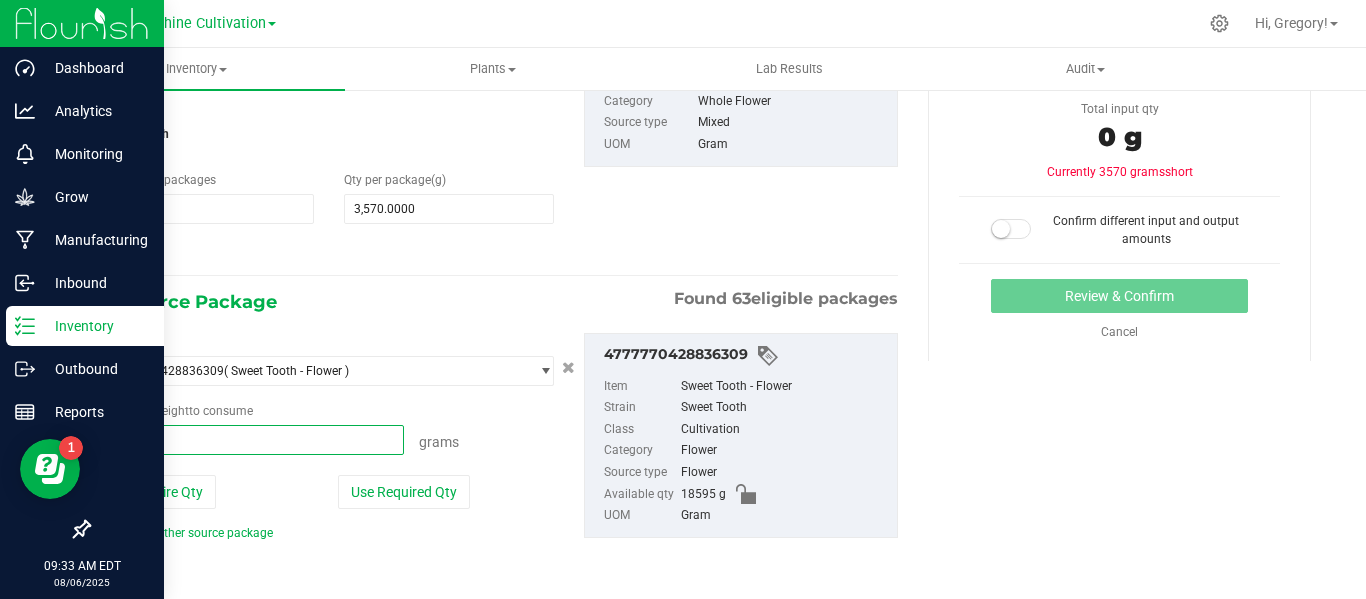 click at bounding box center (253, 440) 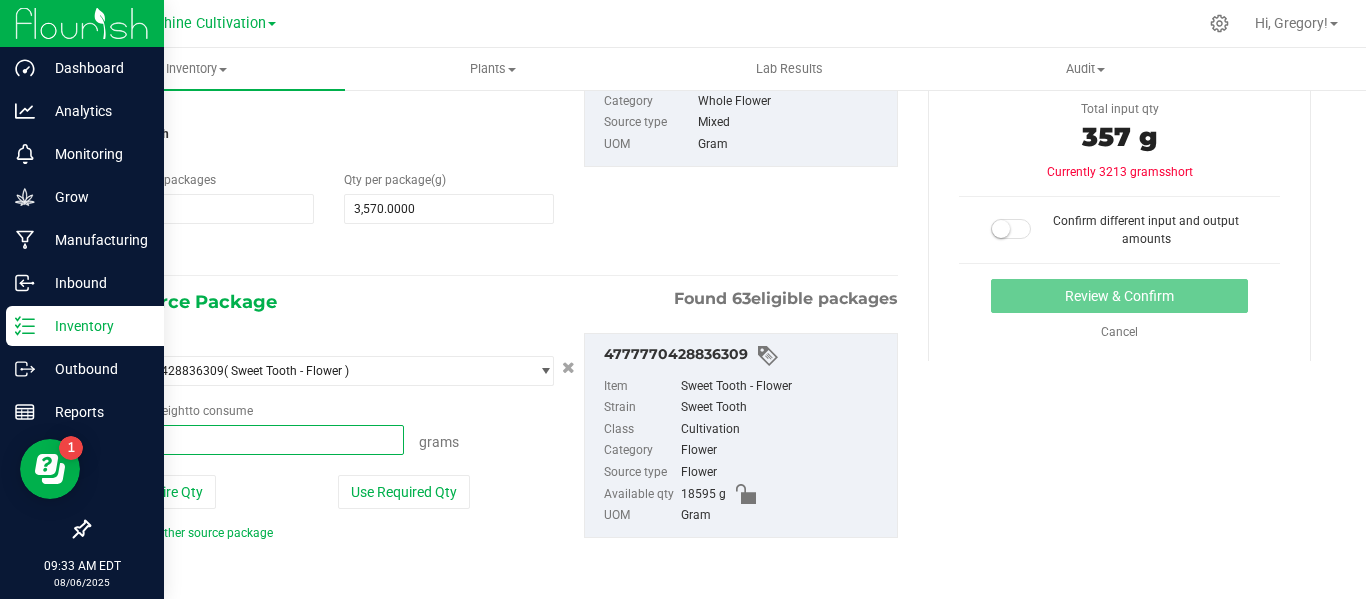 type on "3570" 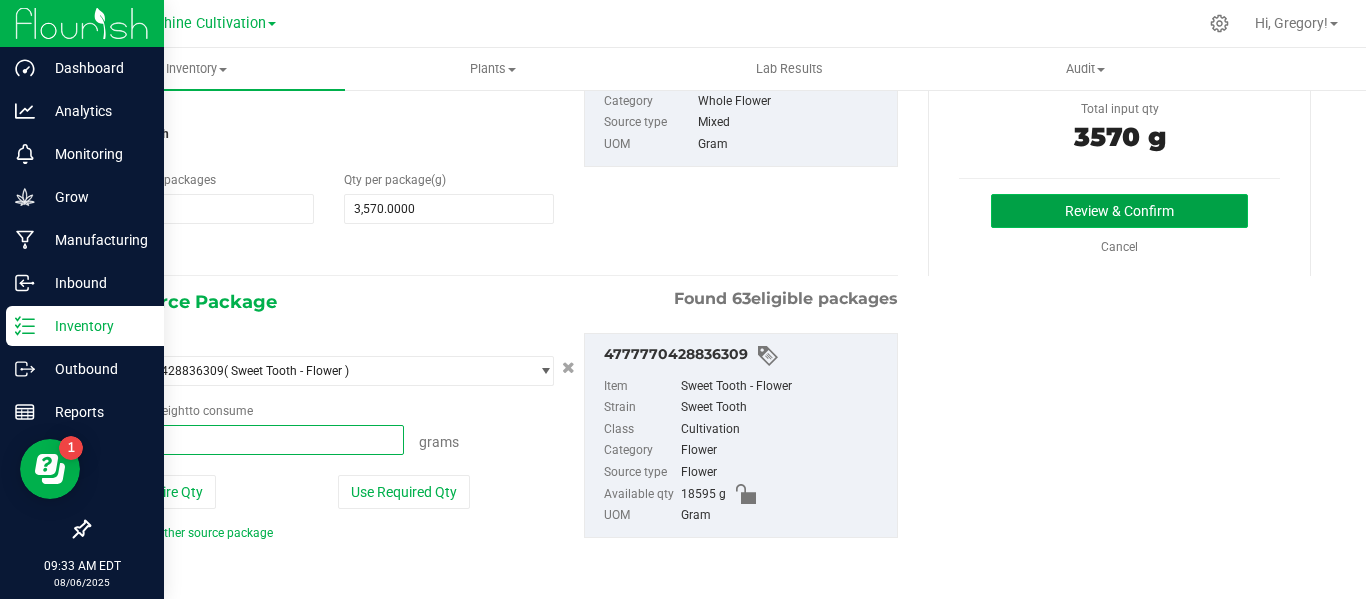type on "3570.0000 g" 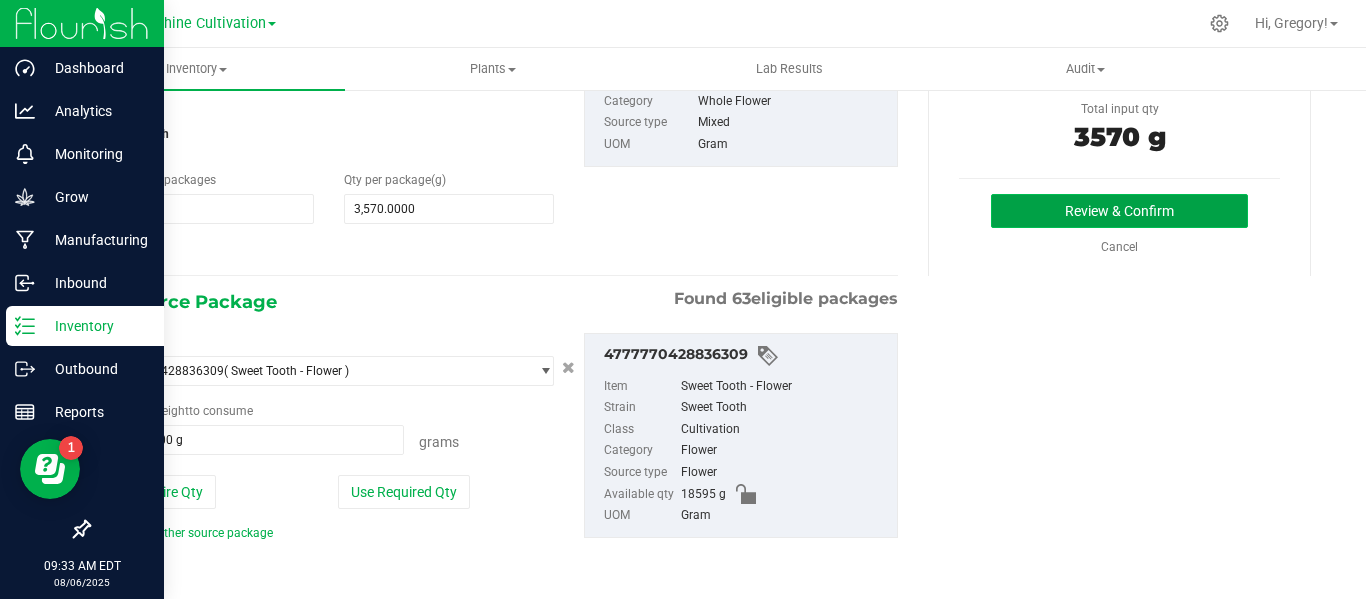 click on "Review & Confirm" at bounding box center (1119, 211) 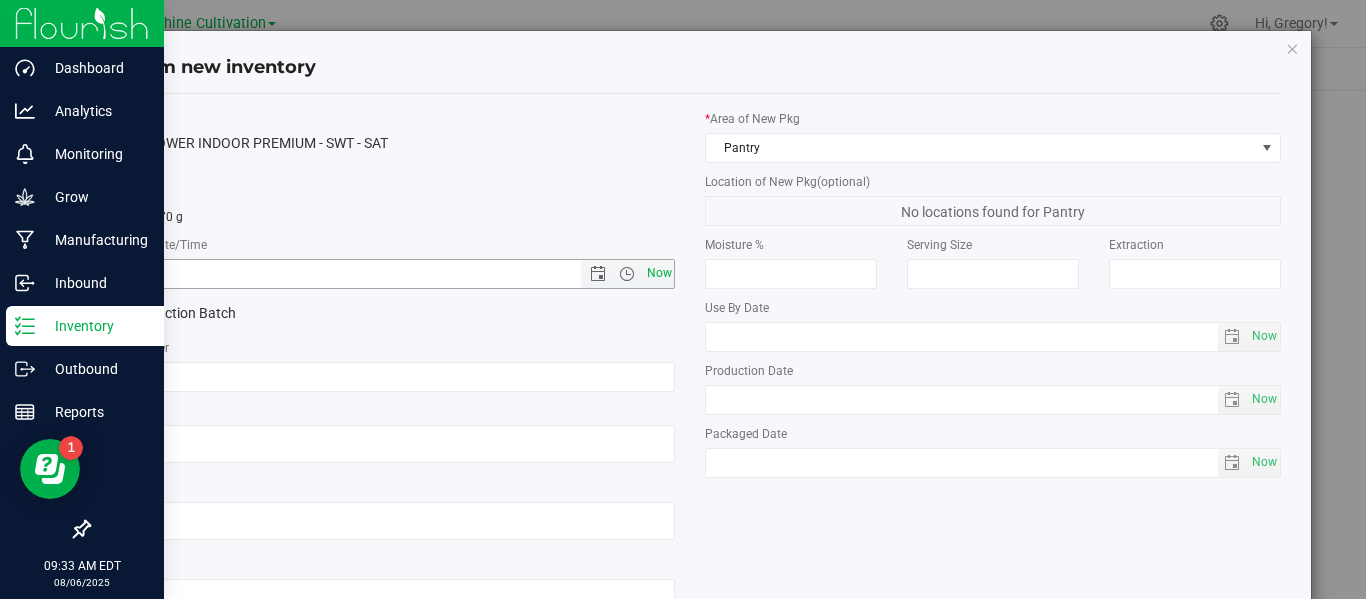 click on "Now" at bounding box center (659, 273) 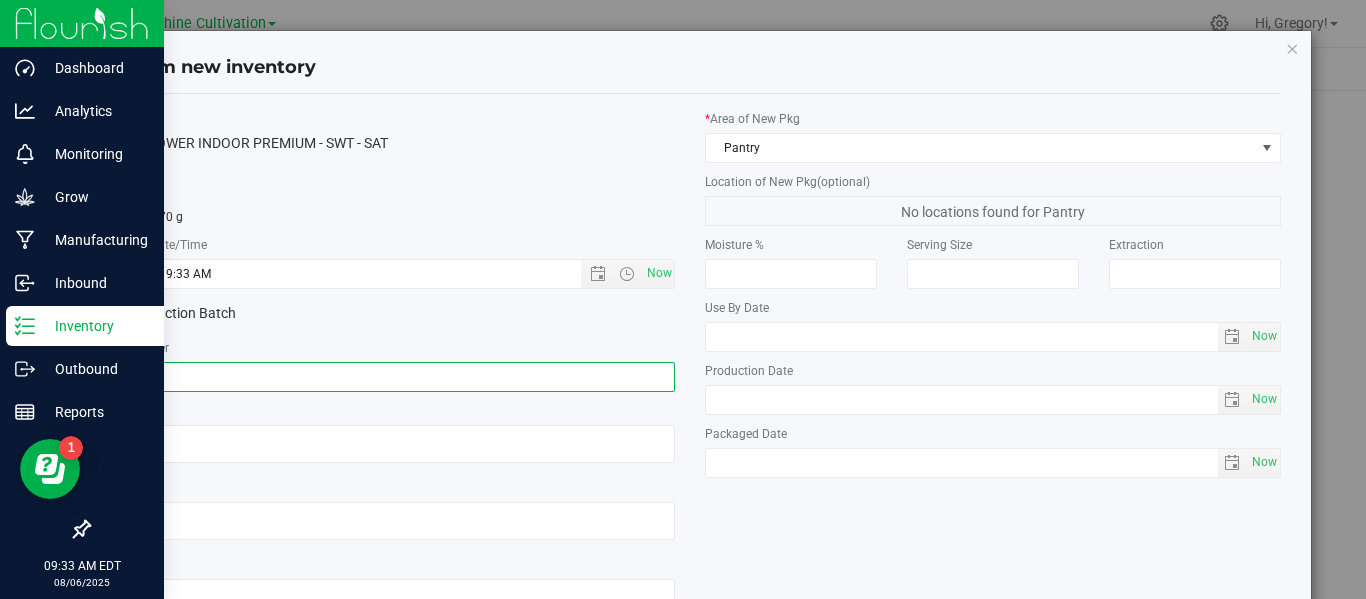 click at bounding box center (387, 377) 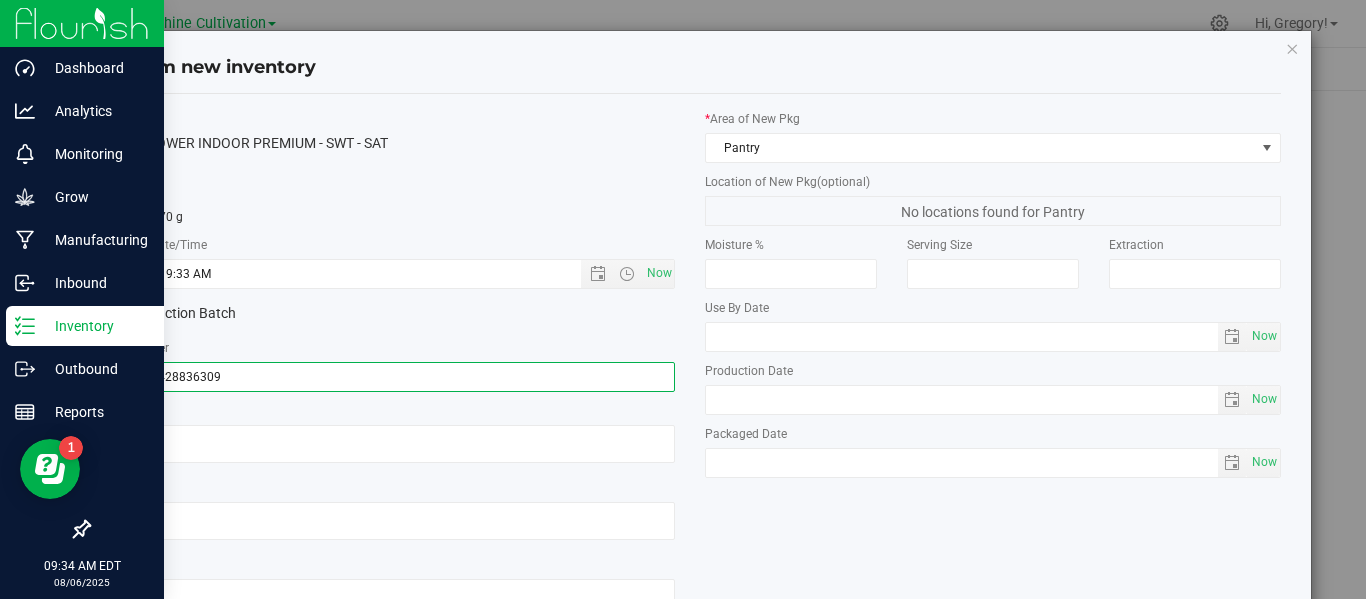 click on "4777770428836309" at bounding box center [387, 377] 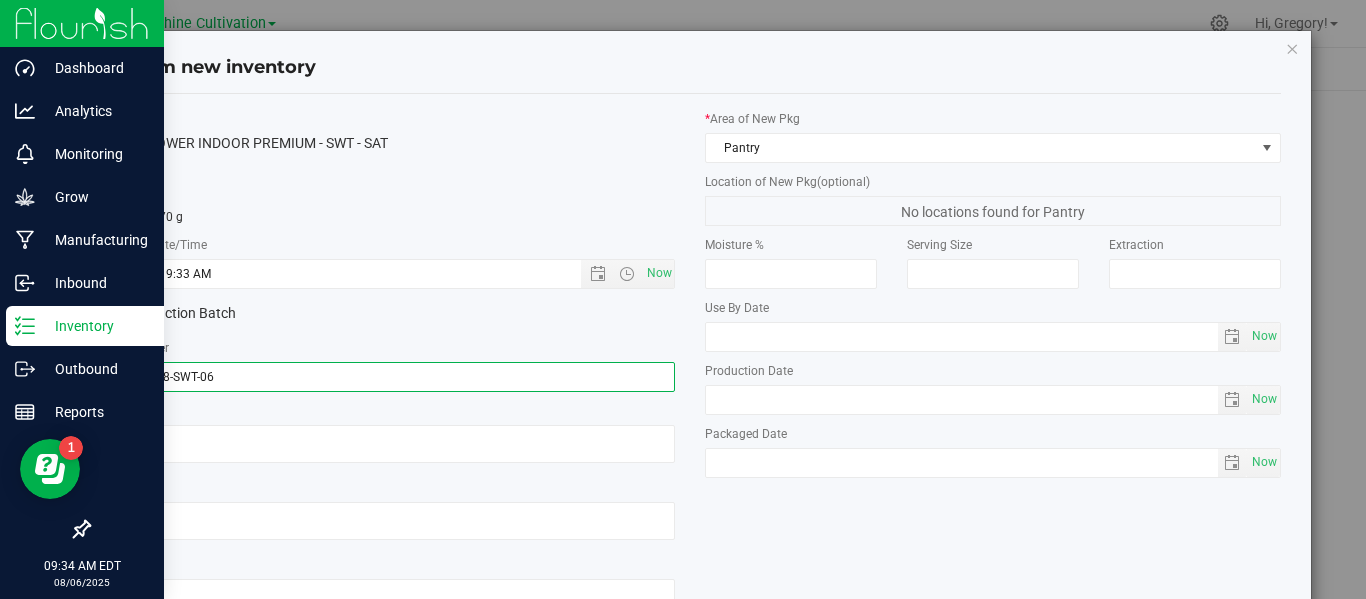 click on "SN-250718-SWT-06" at bounding box center [387, 377] 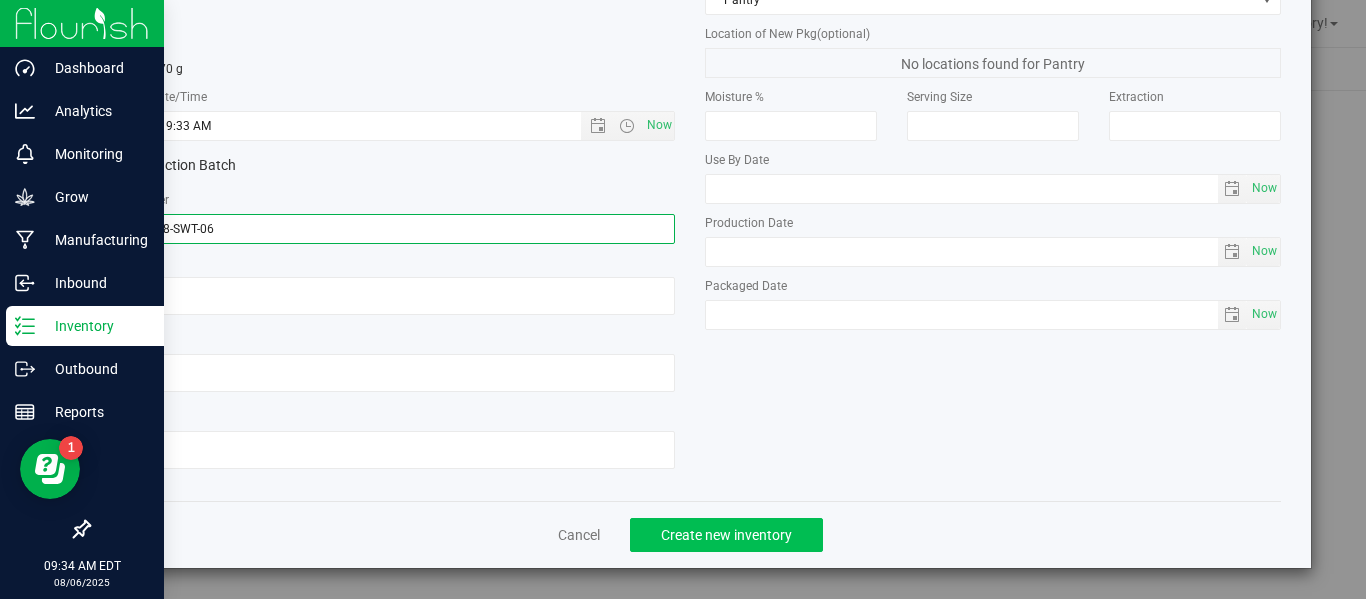 type on "SN-250718-SWT-06" 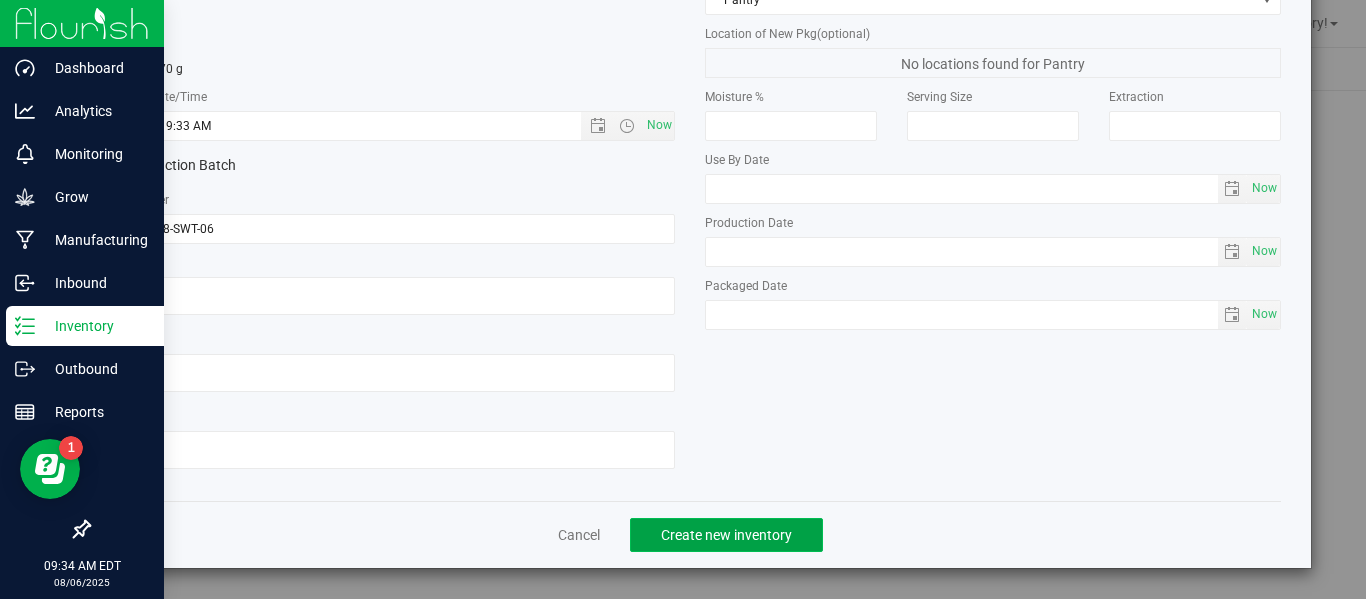 click on "Create new inventory" 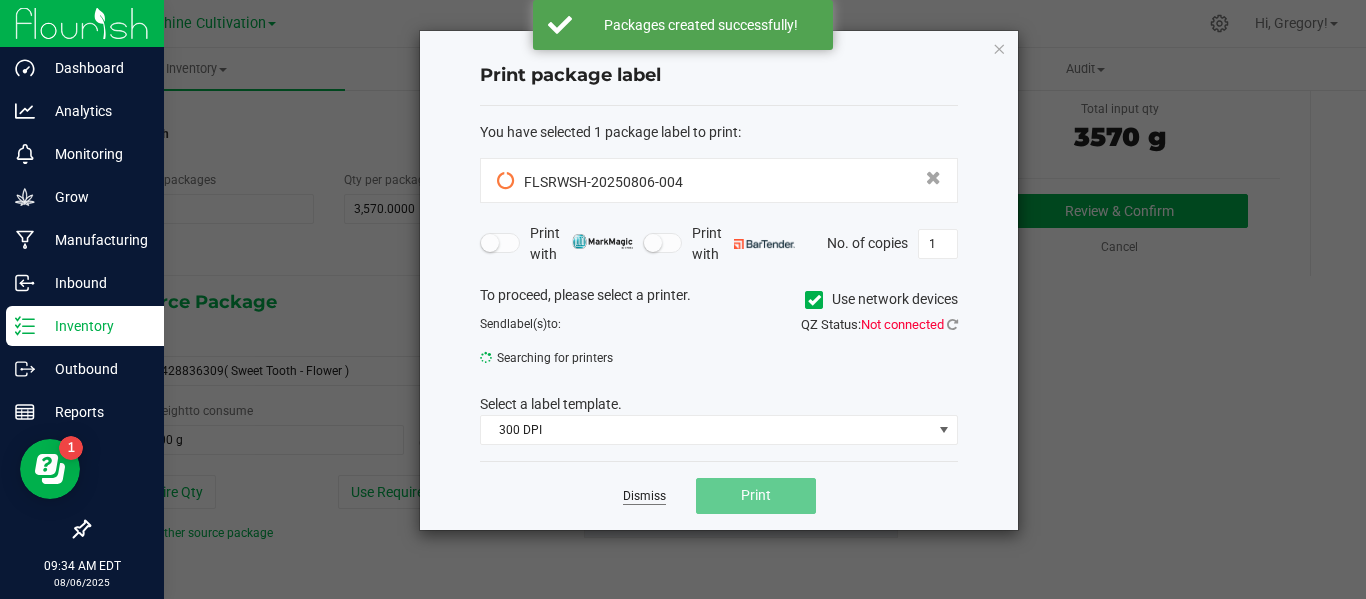 click on "Dismiss" 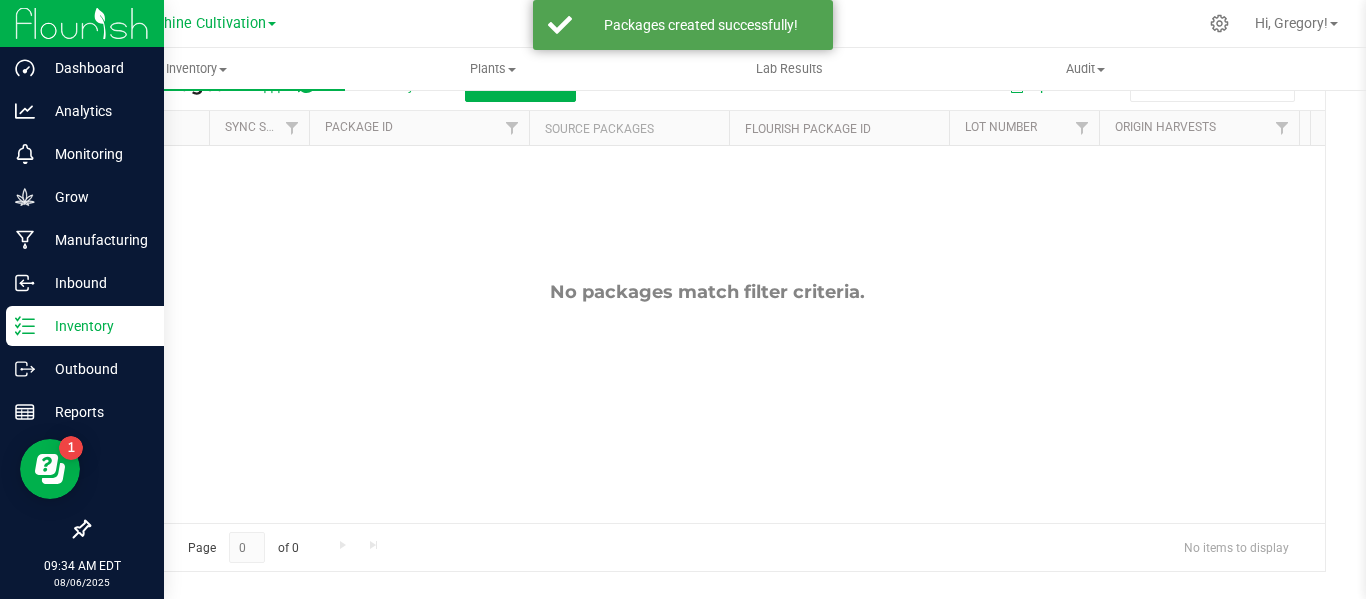 scroll, scrollTop: 0, scrollLeft: 0, axis: both 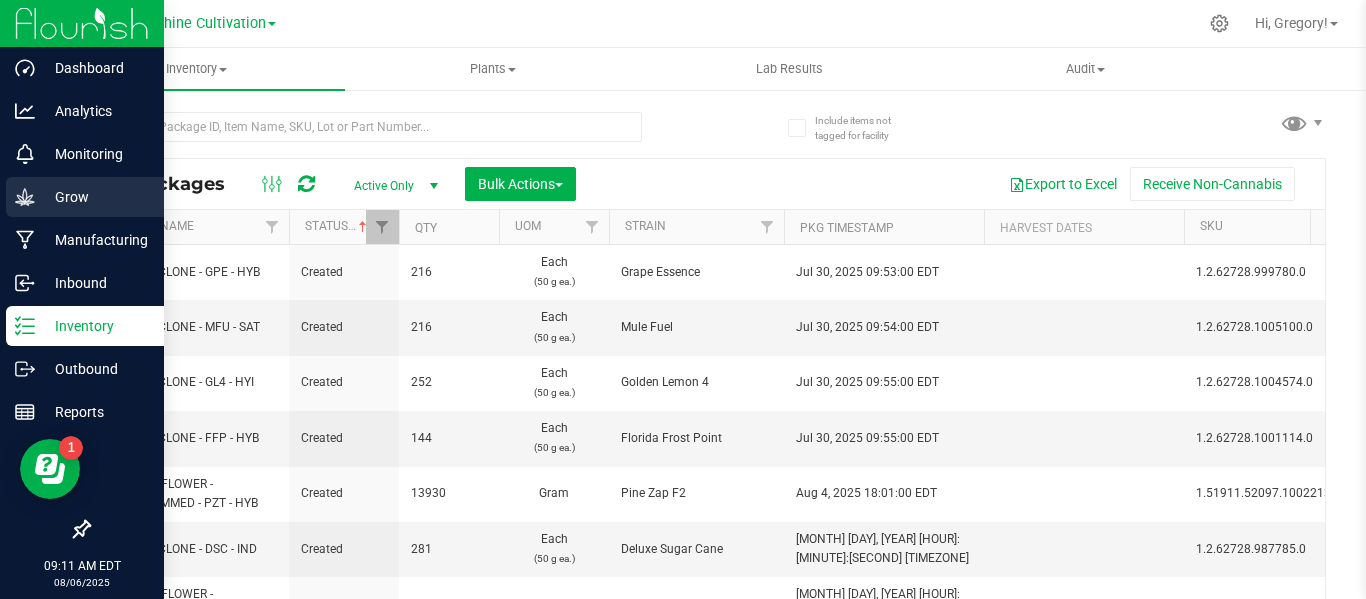 click on "Grow" at bounding box center (95, 197) 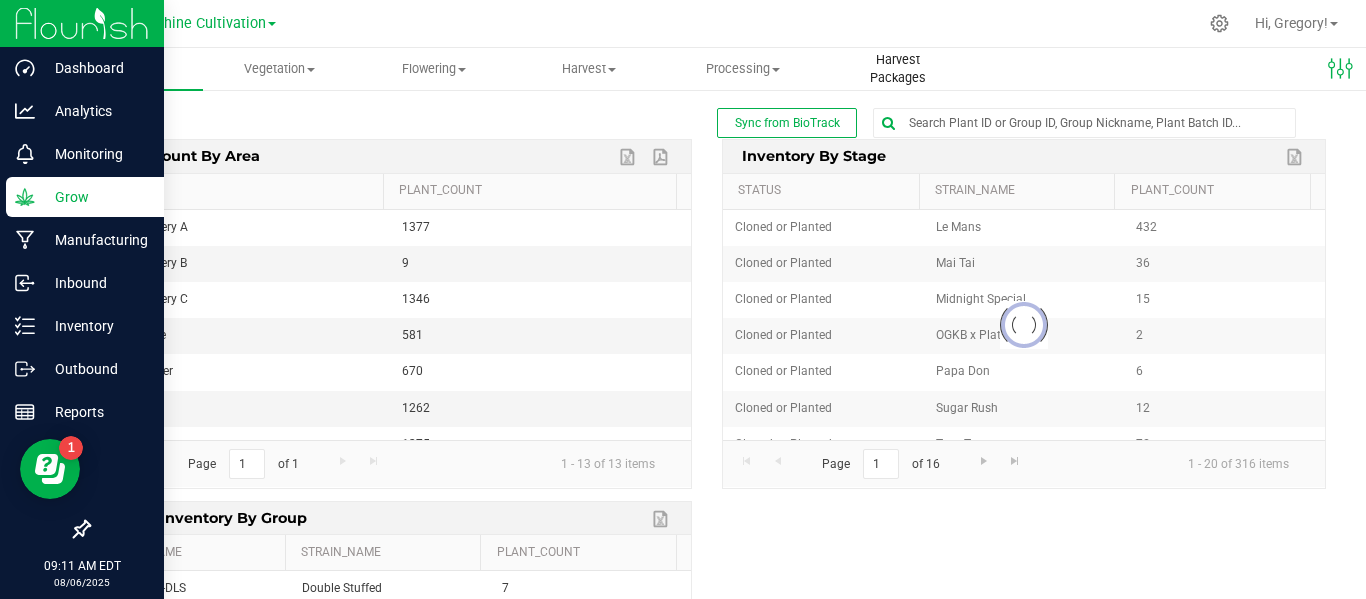 click on "Harvest Packages" at bounding box center [898, 69] 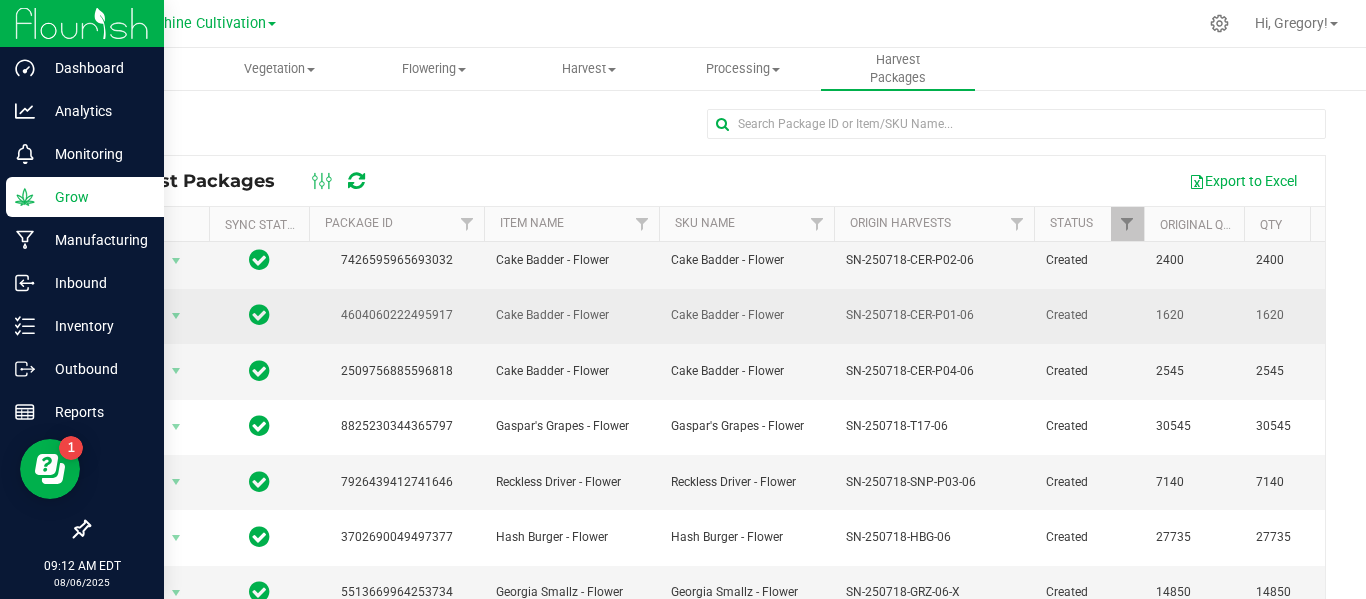 scroll, scrollTop: 97, scrollLeft: 0, axis: vertical 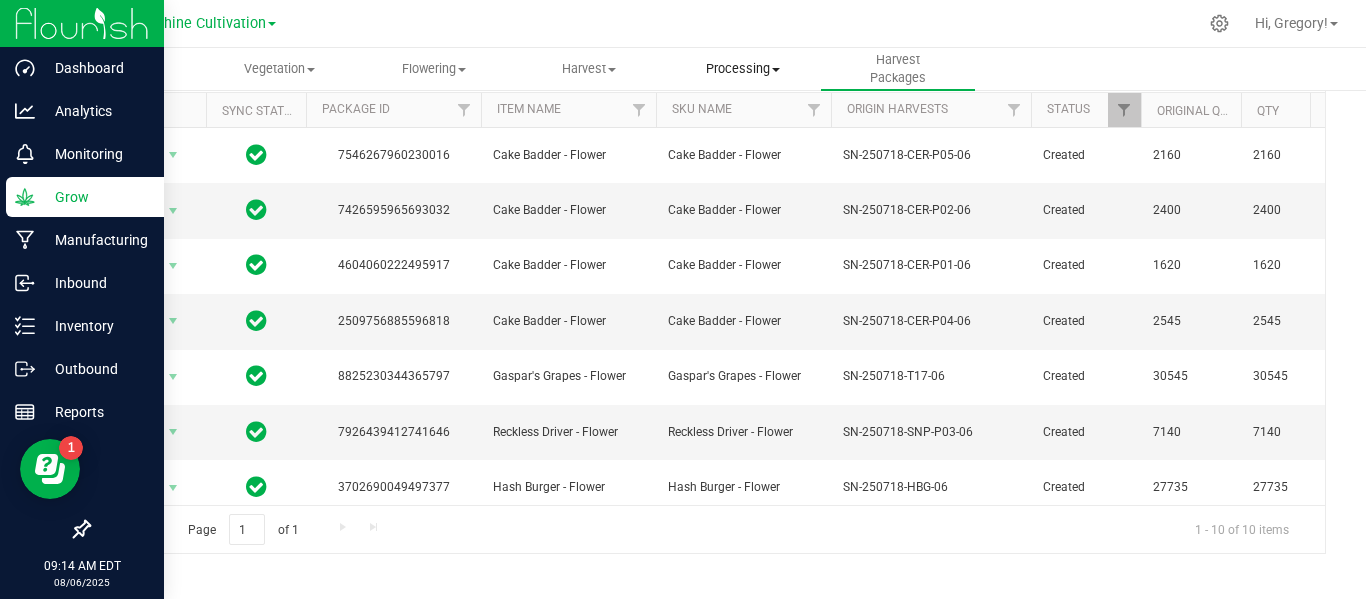 click on "Processing" at bounding box center (743, 69) 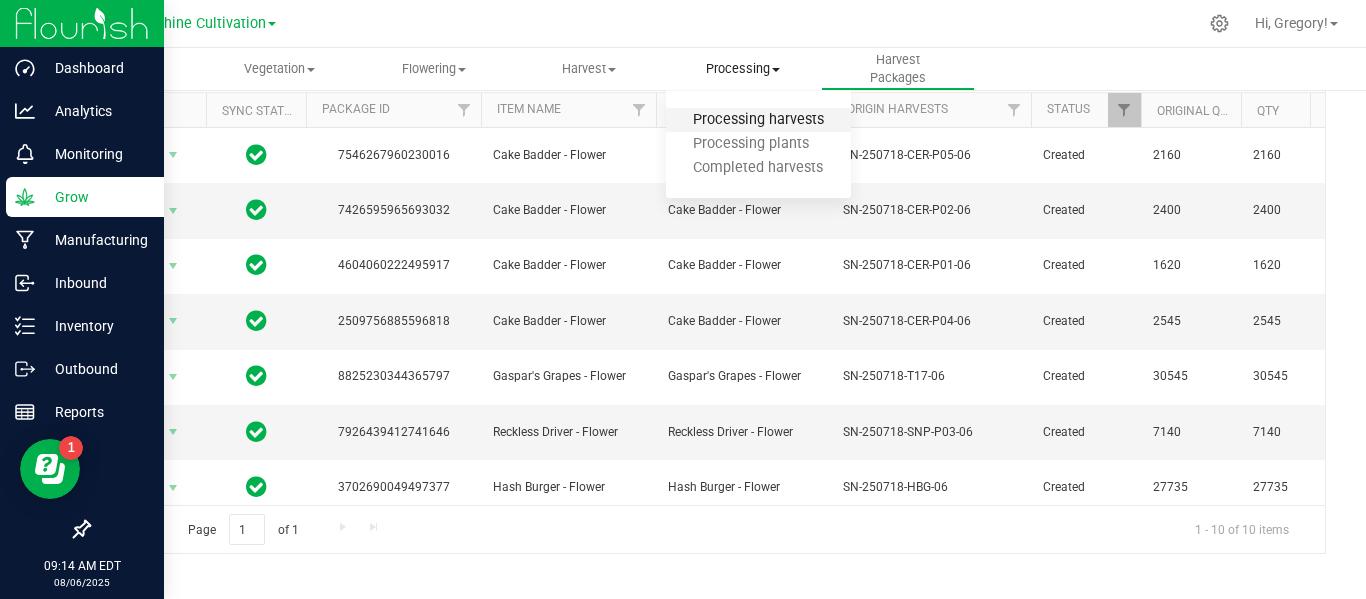 click on "Processing harvests" at bounding box center [758, 120] 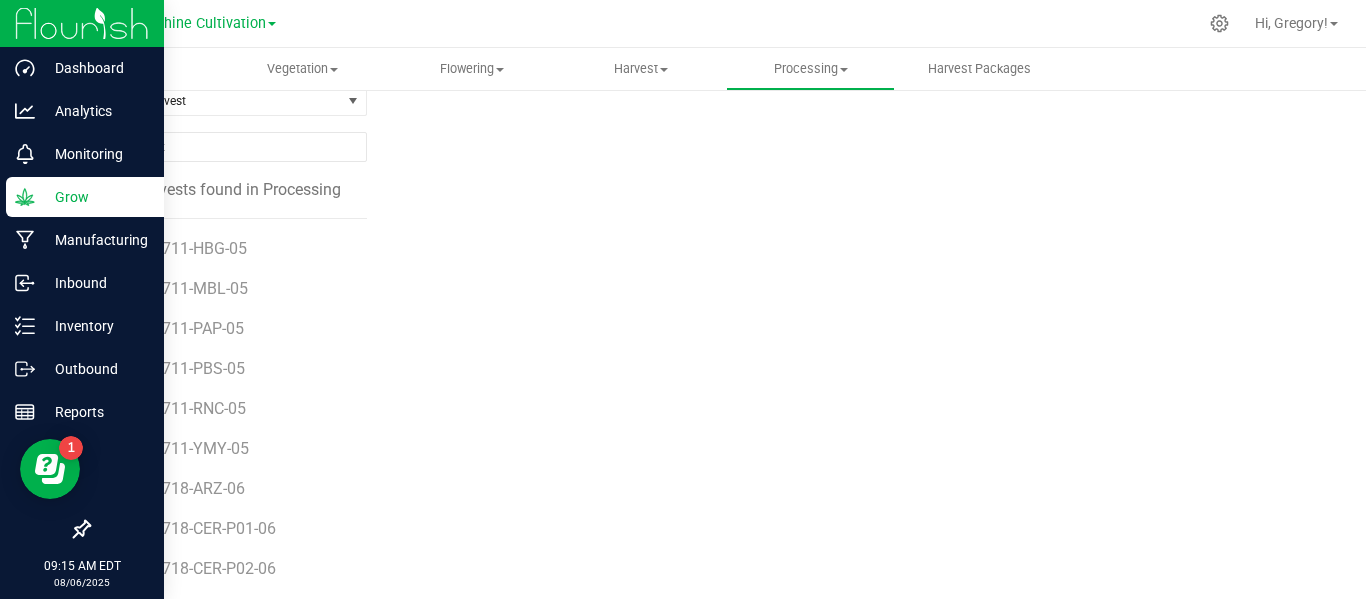scroll, scrollTop: 1396, scrollLeft: 0, axis: vertical 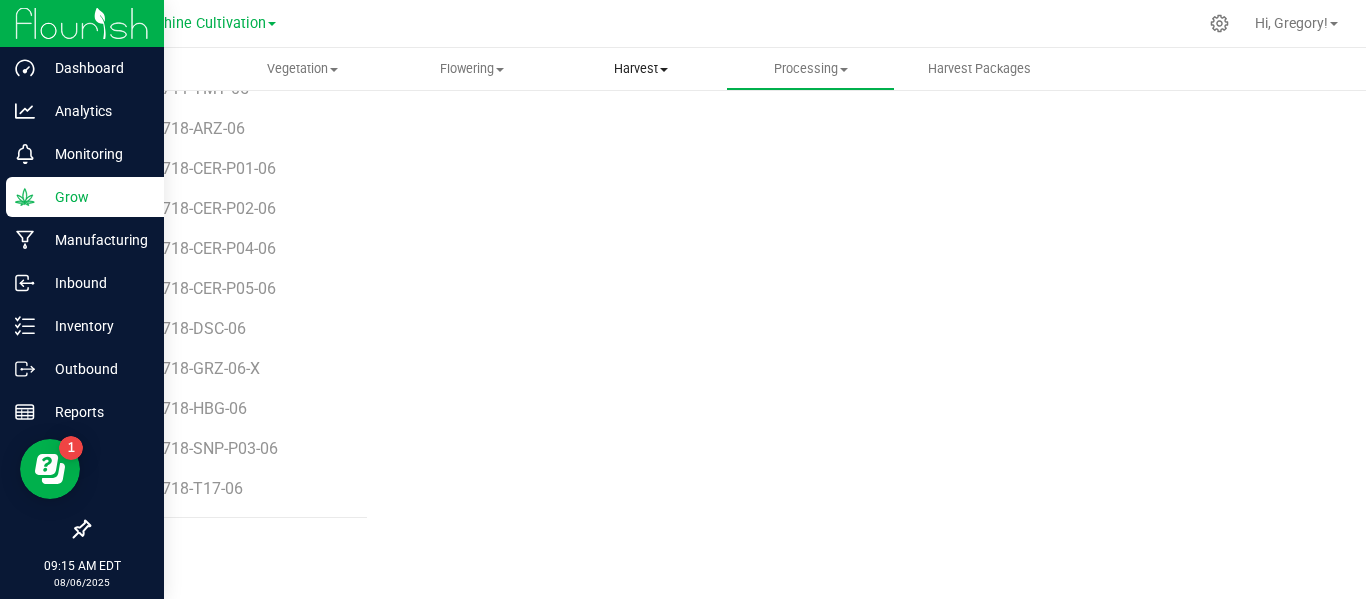 click on "Harvest" at bounding box center [640, 69] 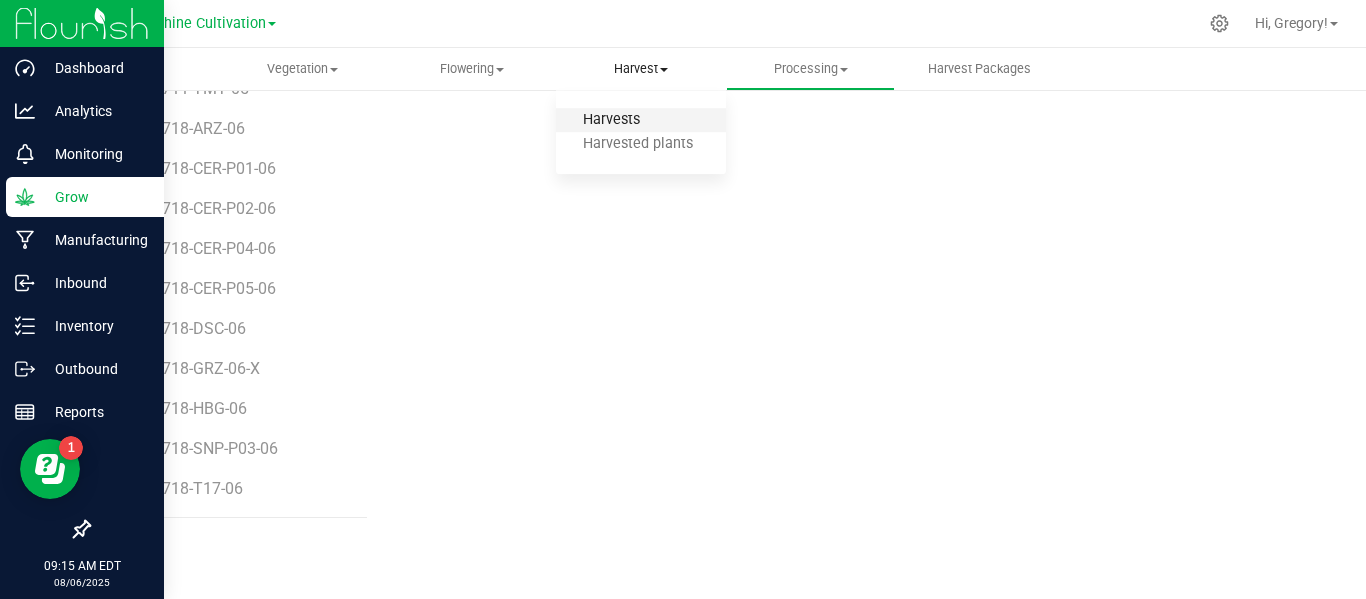 click on "Harvests" at bounding box center [611, 120] 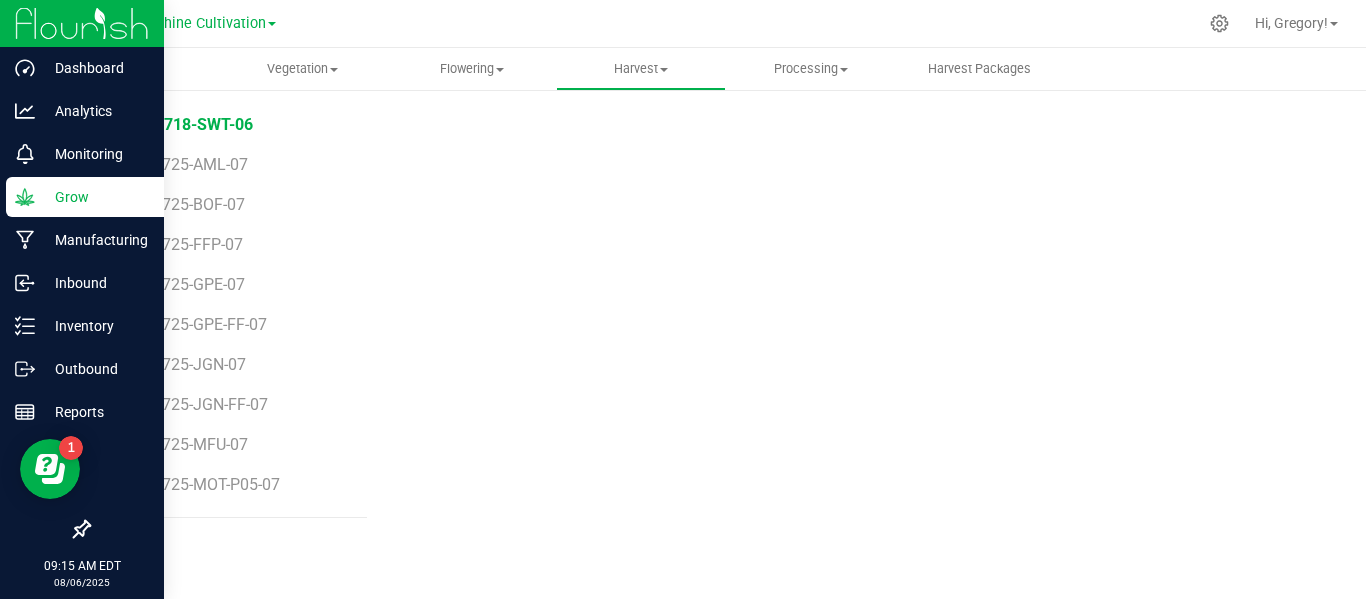 click on "SN-250718-SWT-06" at bounding box center [231, 117] 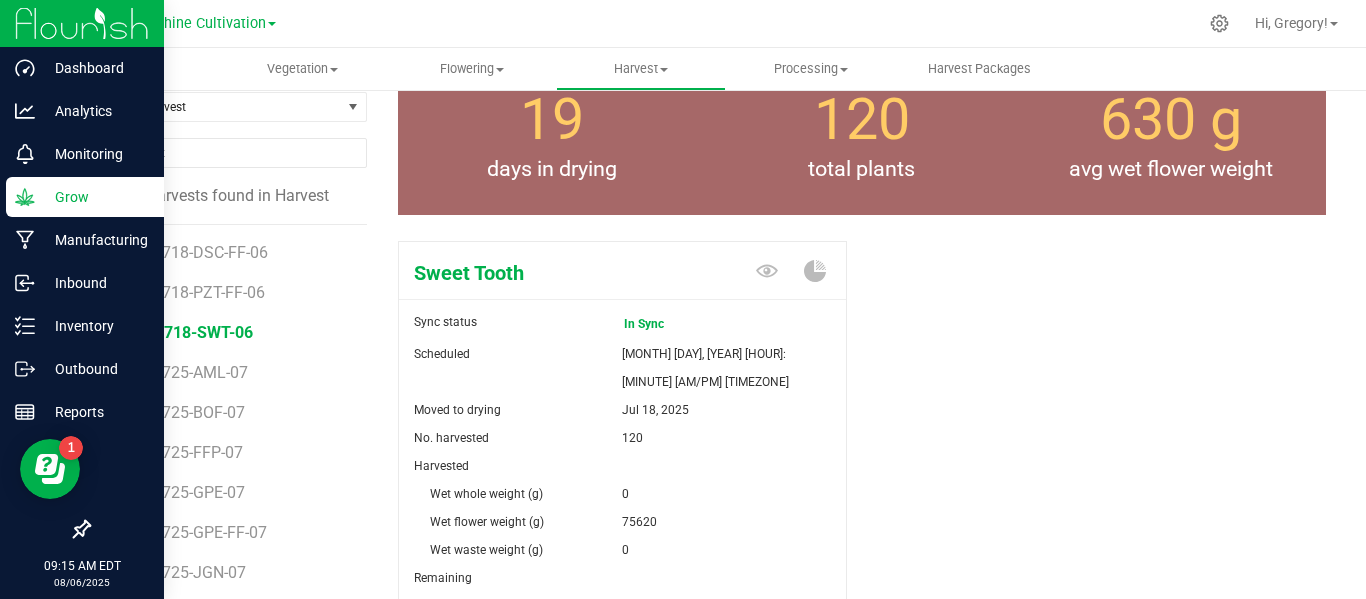 scroll, scrollTop: 0, scrollLeft: 0, axis: both 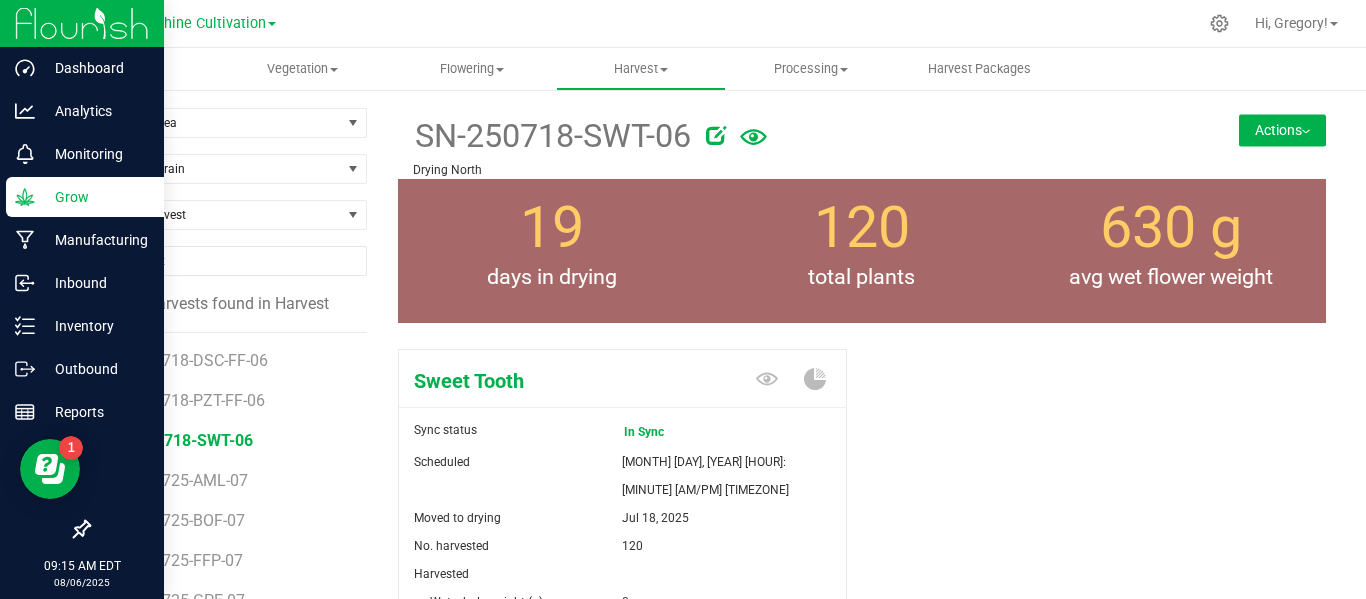 click on "Filter by area Filter by area All Drying North Drying North 1 Drying South Drying South 2
Filter by Strain
Find a Harvest
28
harvests
found in Harvest
SN-250718-DSC-FF-06
SN-250718-PZT-FF-06
SN-250718-SWT-06
SN-250725-AML-07
SN-250725-BOF-07
SN-250725-FFP-07
SN-250725-GPE-07
SN-250725-GPE-FF-07
SN-250725-JGN-07
SN-250725-JGN-FF-07
SN-250725-MFU-07" at bounding box center [707, 513] 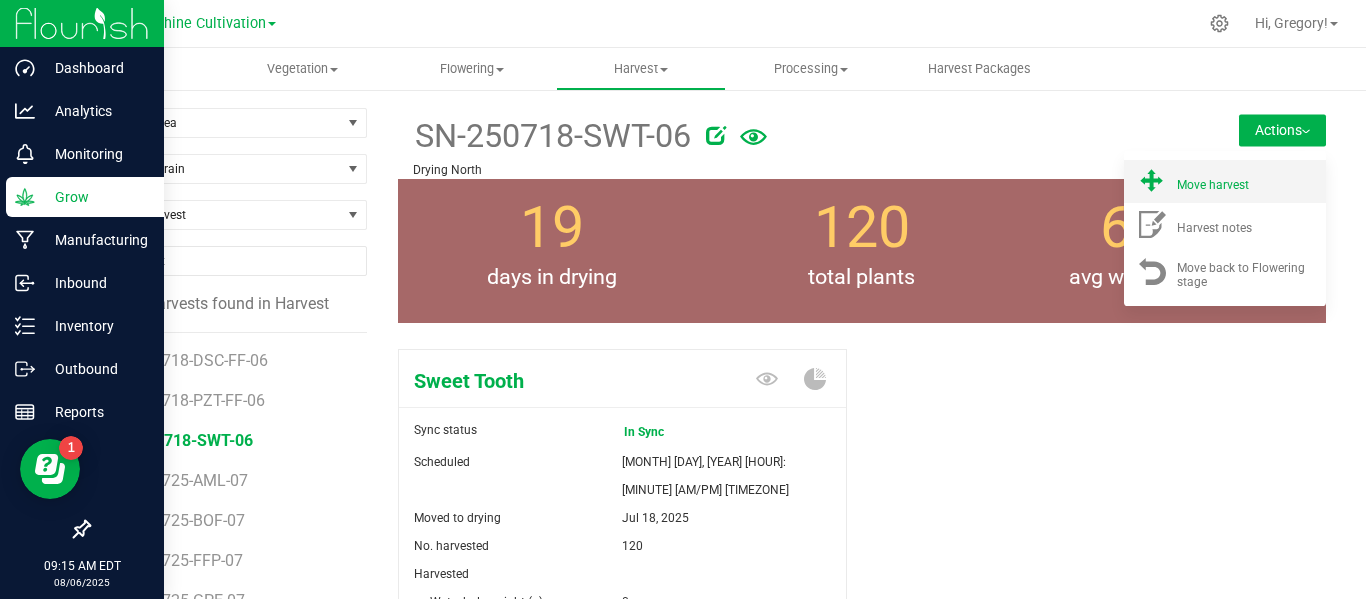 click on "Move harvest" at bounding box center [1245, 181] 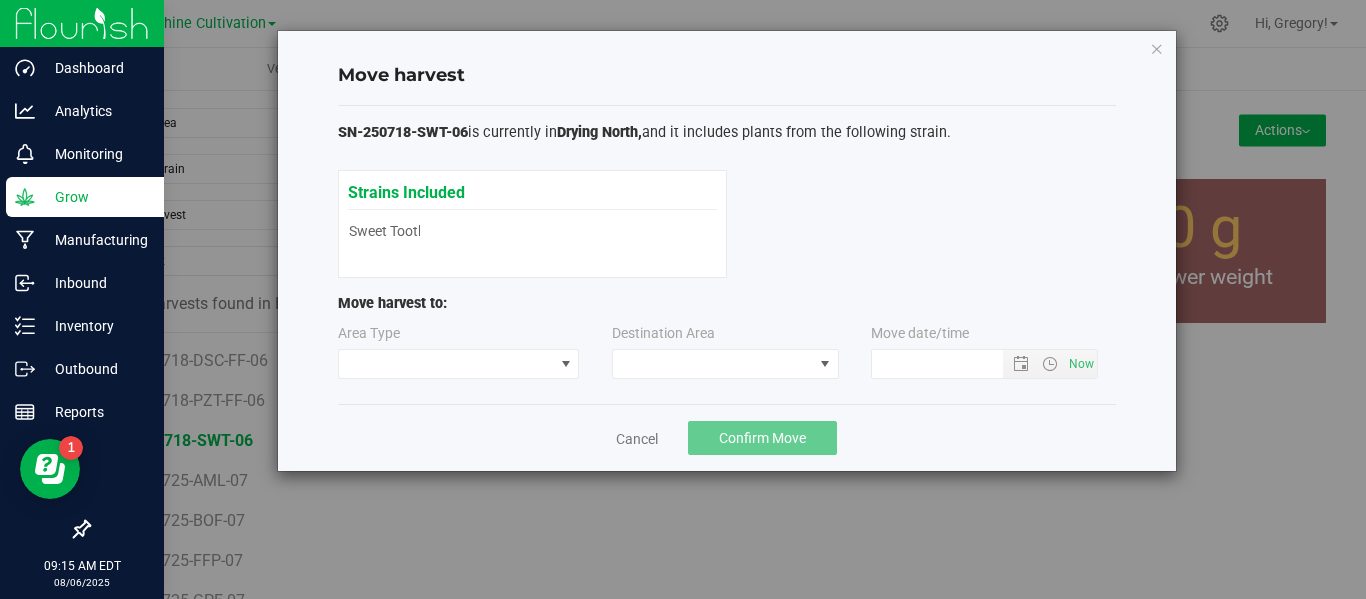 type on "8/6/2025 9:15 AM" 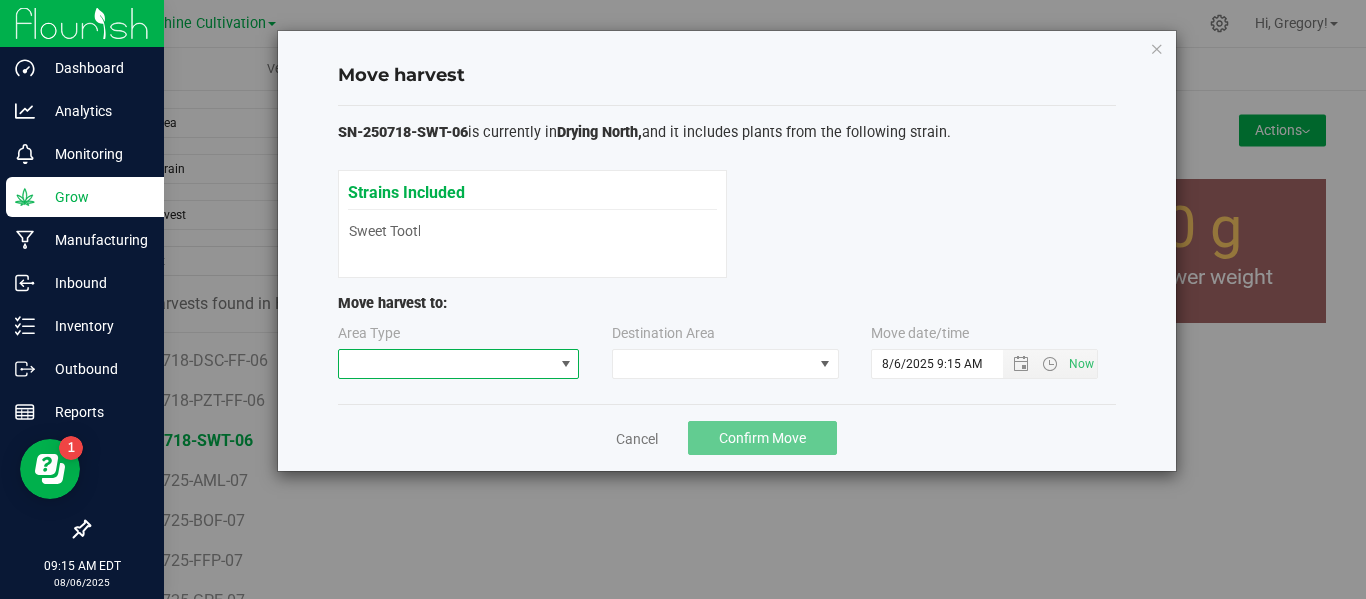 click at bounding box center (459, 364) 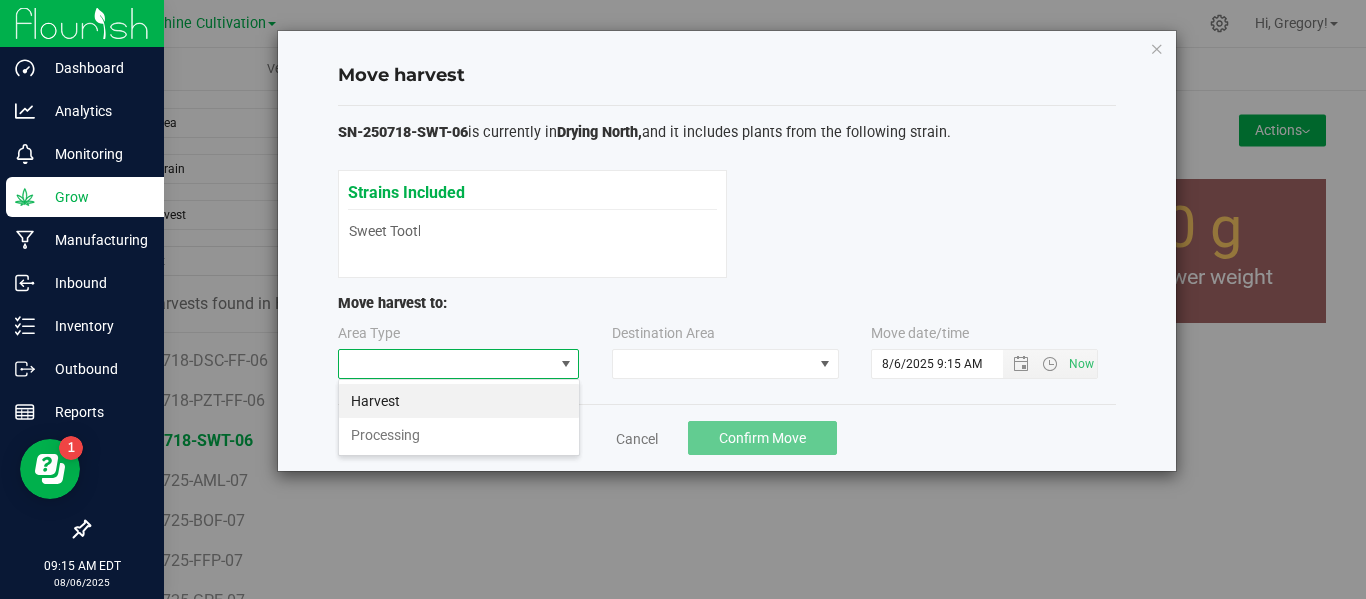 scroll, scrollTop: 99970, scrollLeft: 99758, axis: both 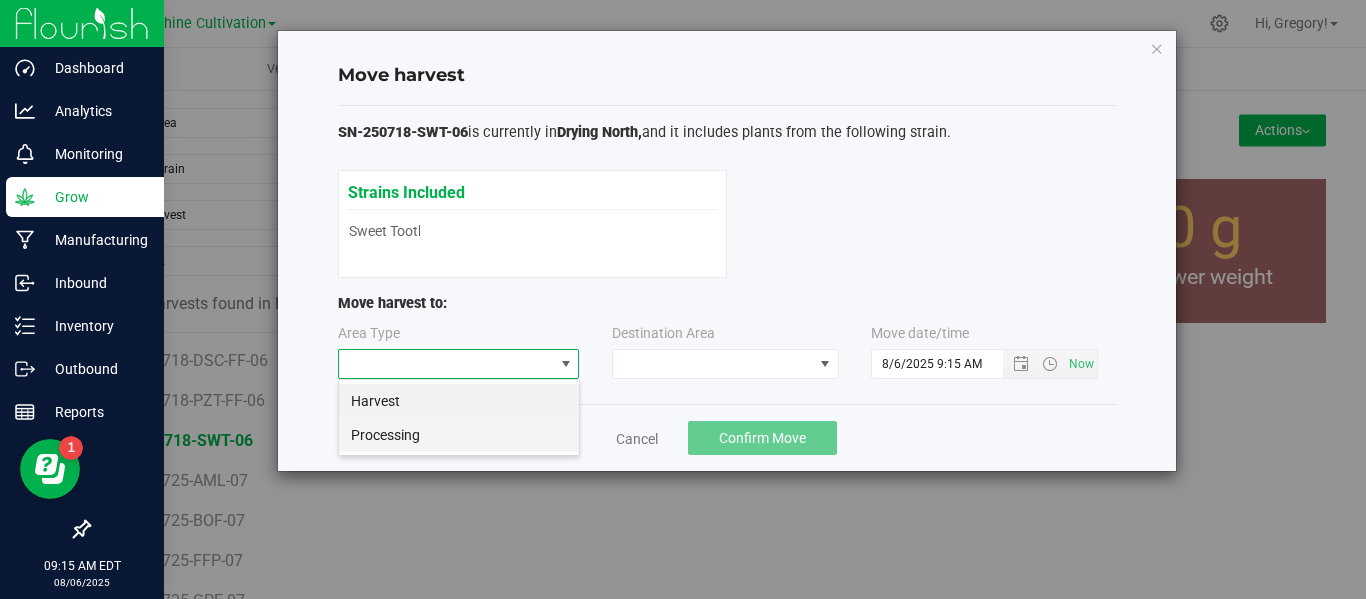 click on "Processing" at bounding box center (459, 435) 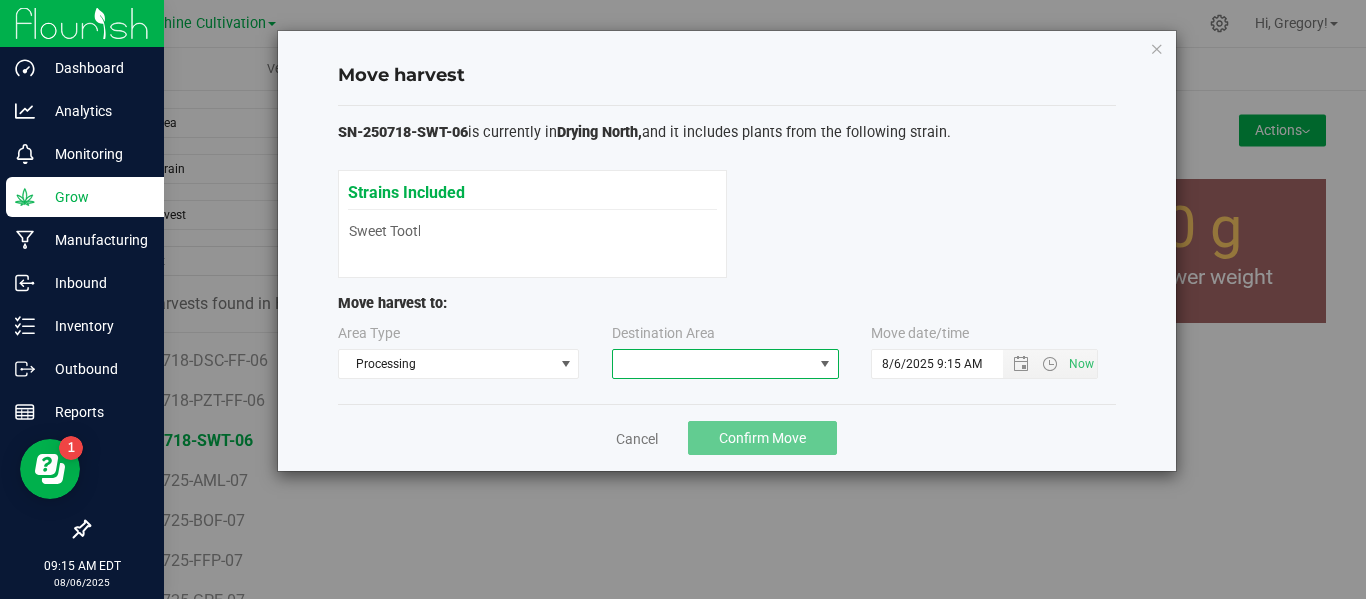 click at bounding box center (713, 364) 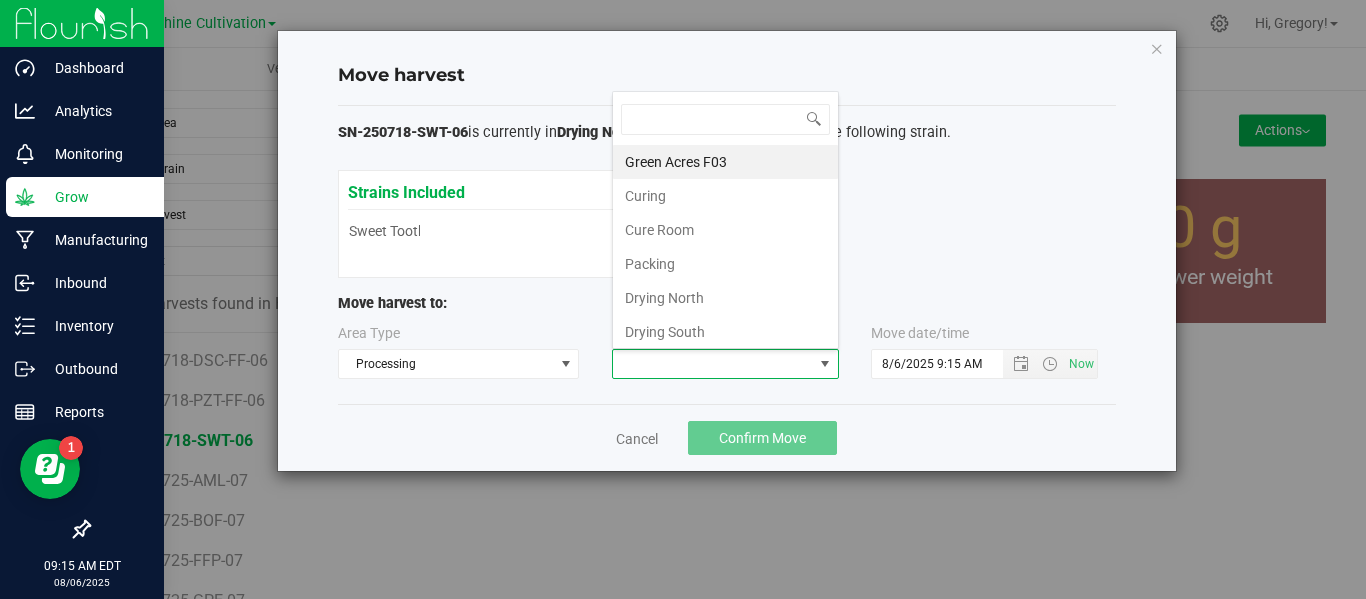 scroll, scrollTop: 99970, scrollLeft: 99773, axis: both 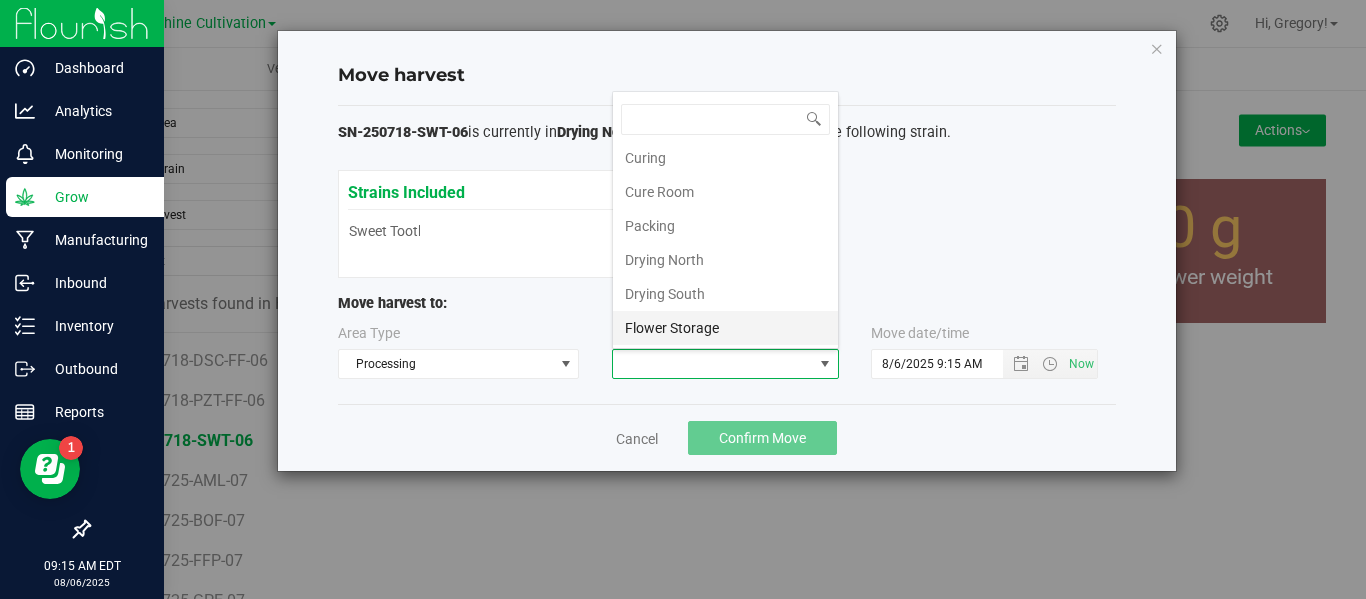 click on "Flower Storage" at bounding box center [725, 328] 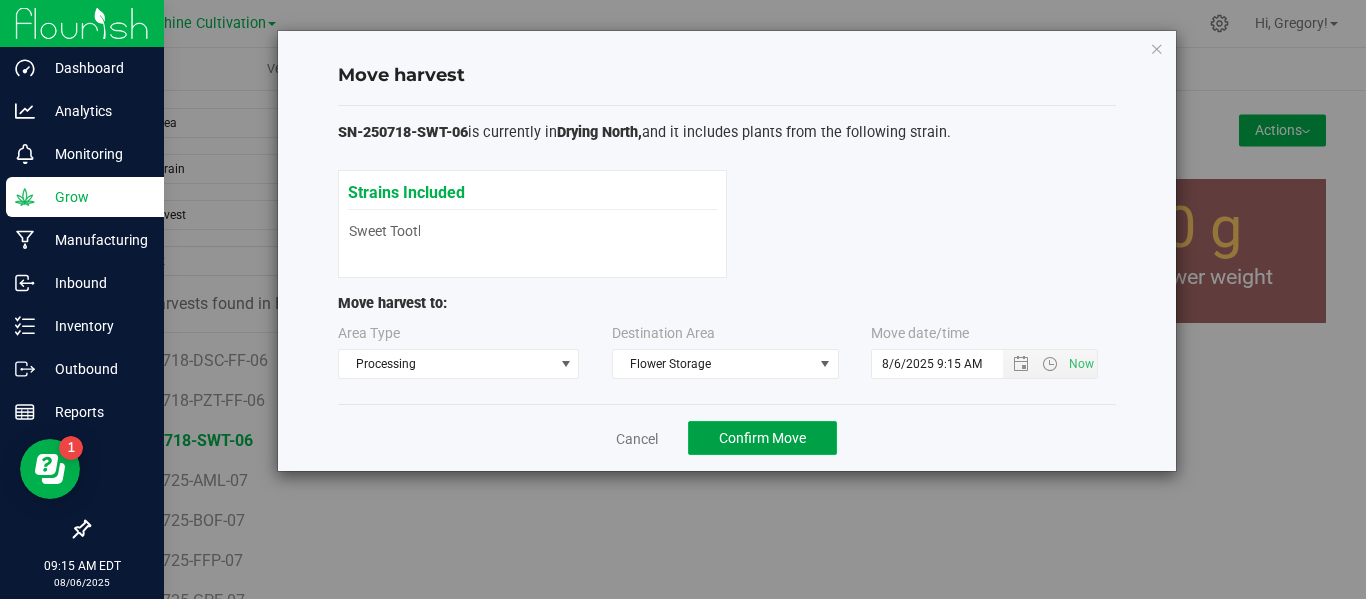 click on "Confirm Move" 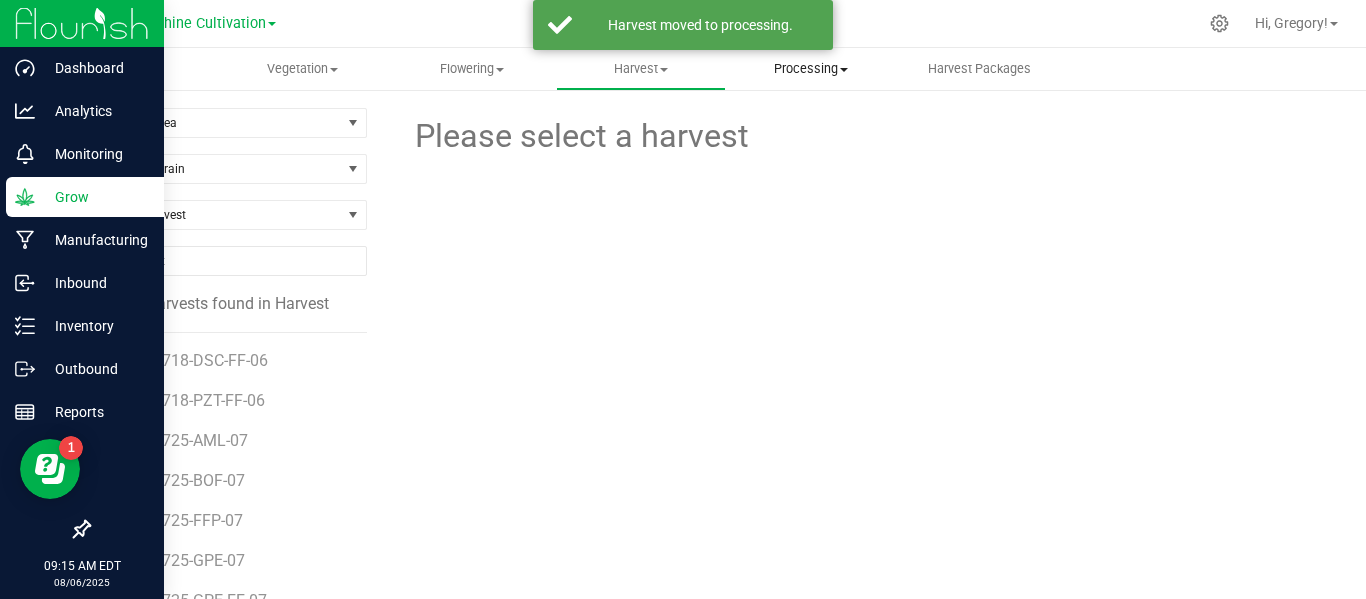 click on "Processing" at bounding box center [810, 69] 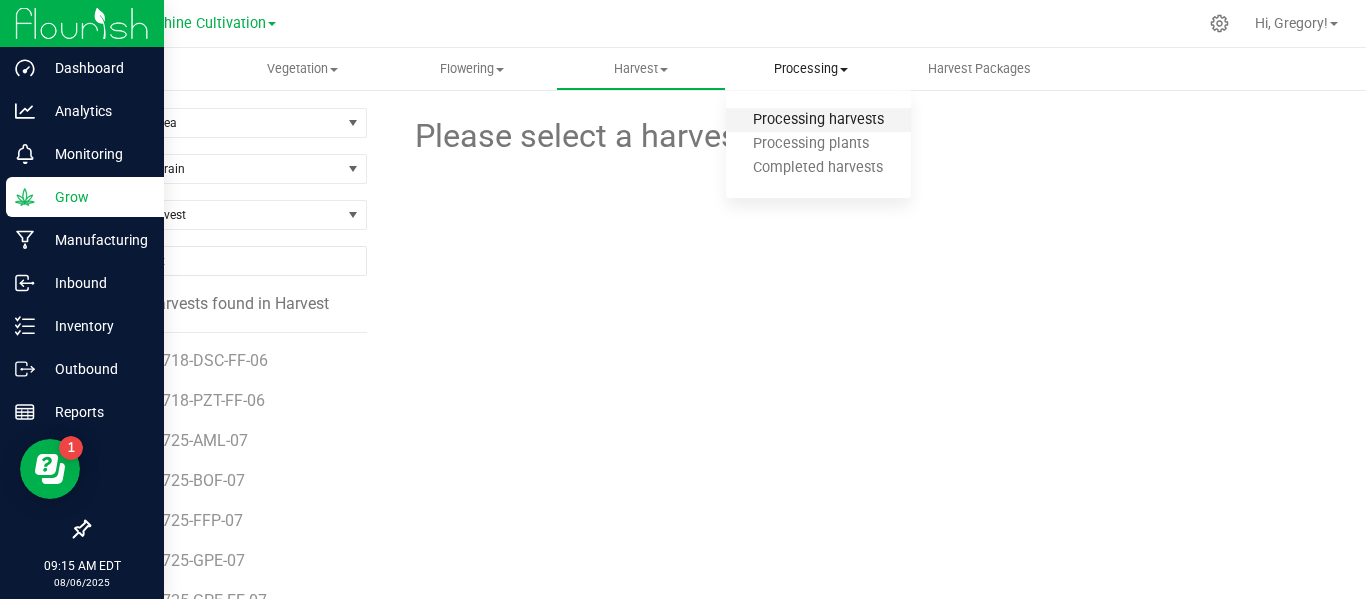 click on "Processing harvests" at bounding box center [818, 120] 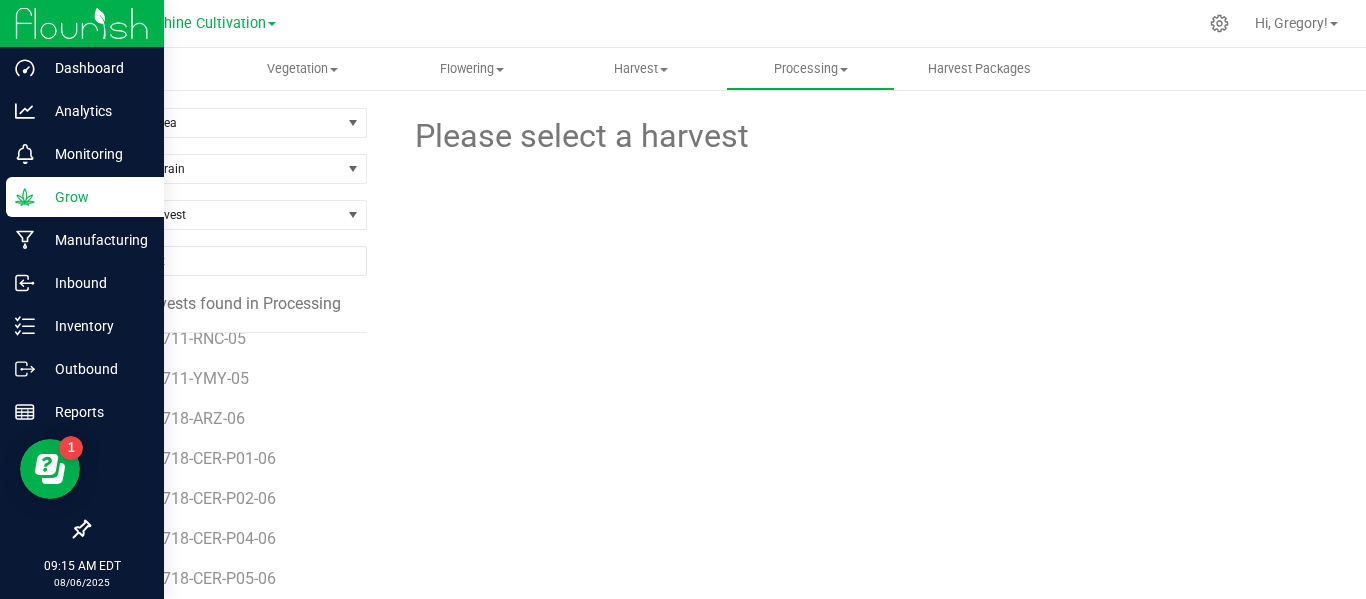 scroll, scrollTop: 1436, scrollLeft: 0, axis: vertical 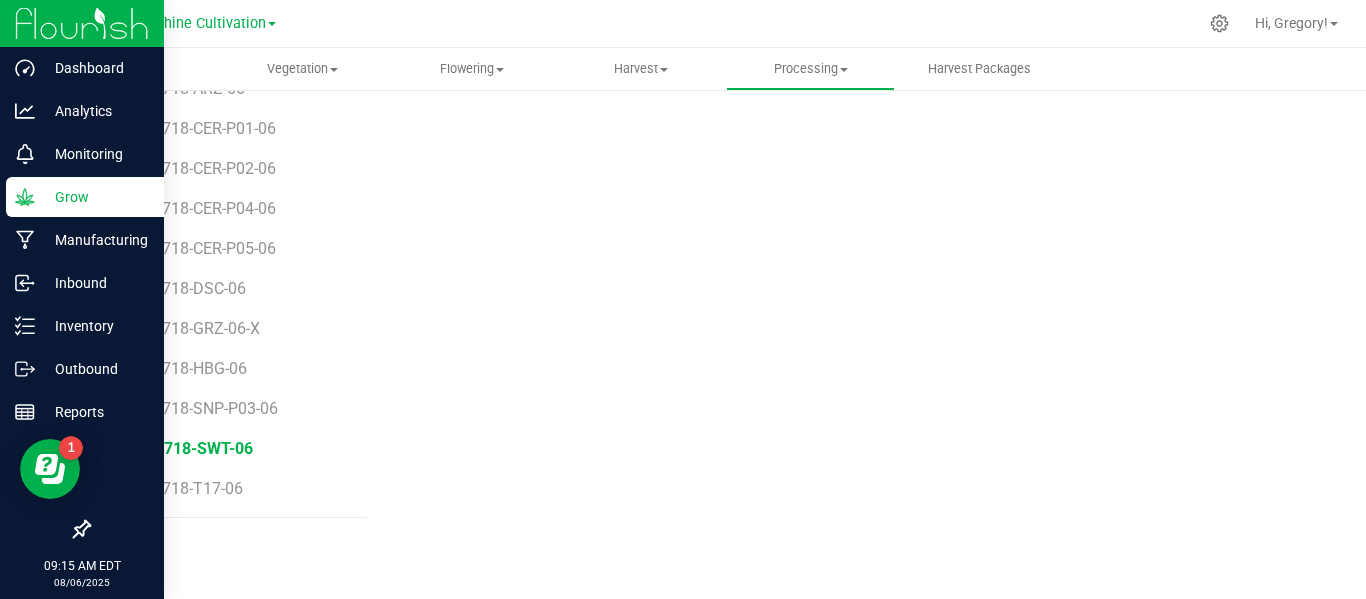click on "SN-250718-SWT-06" at bounding box center [181, 448] 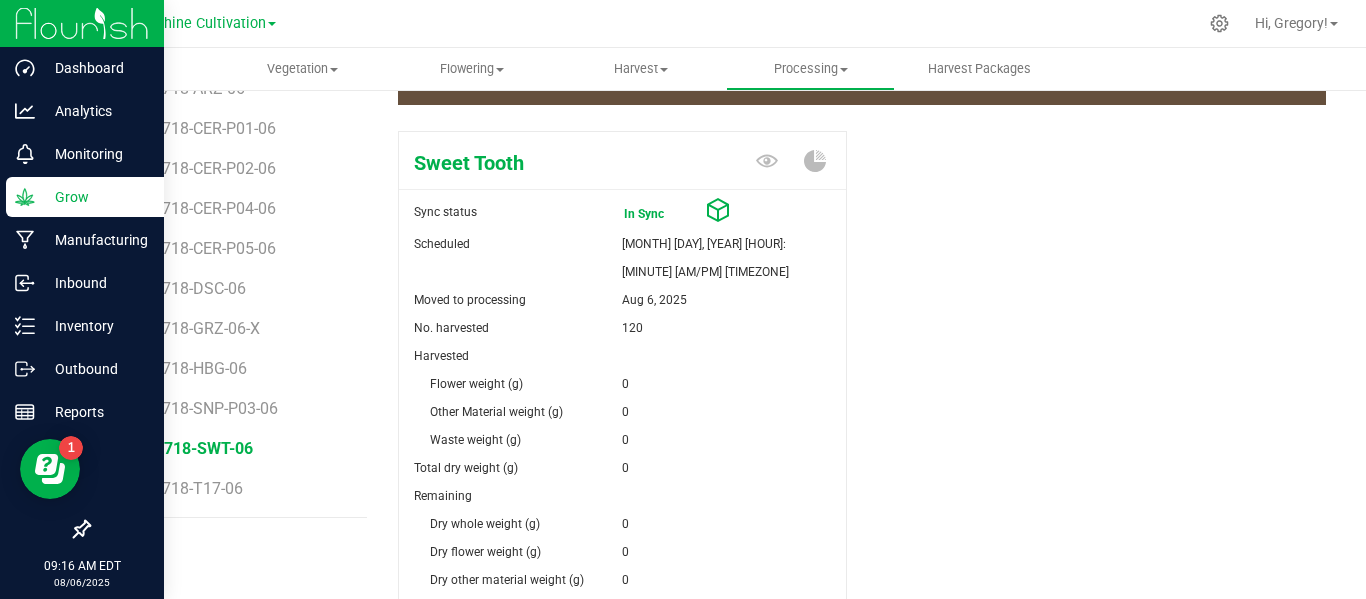 scroll, scrollTop: 492, scrollLeft: 0, axis: vertical 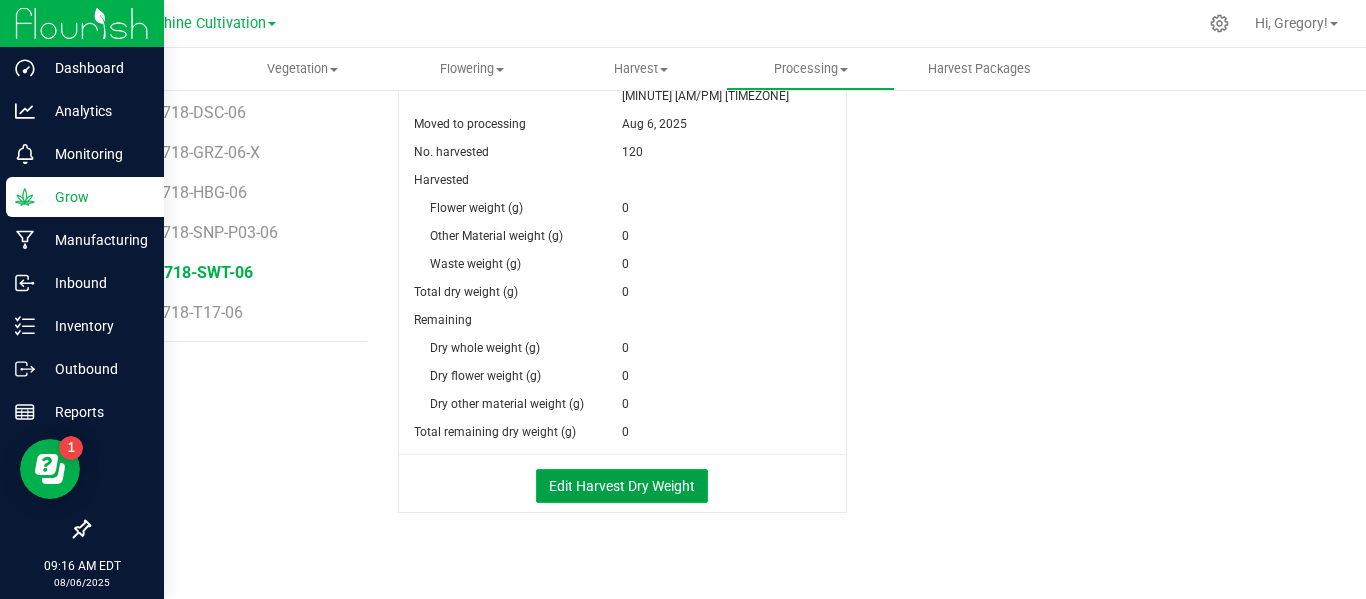 click on "Edit Harvest Dry Weight" at bounding box center (622, 486) 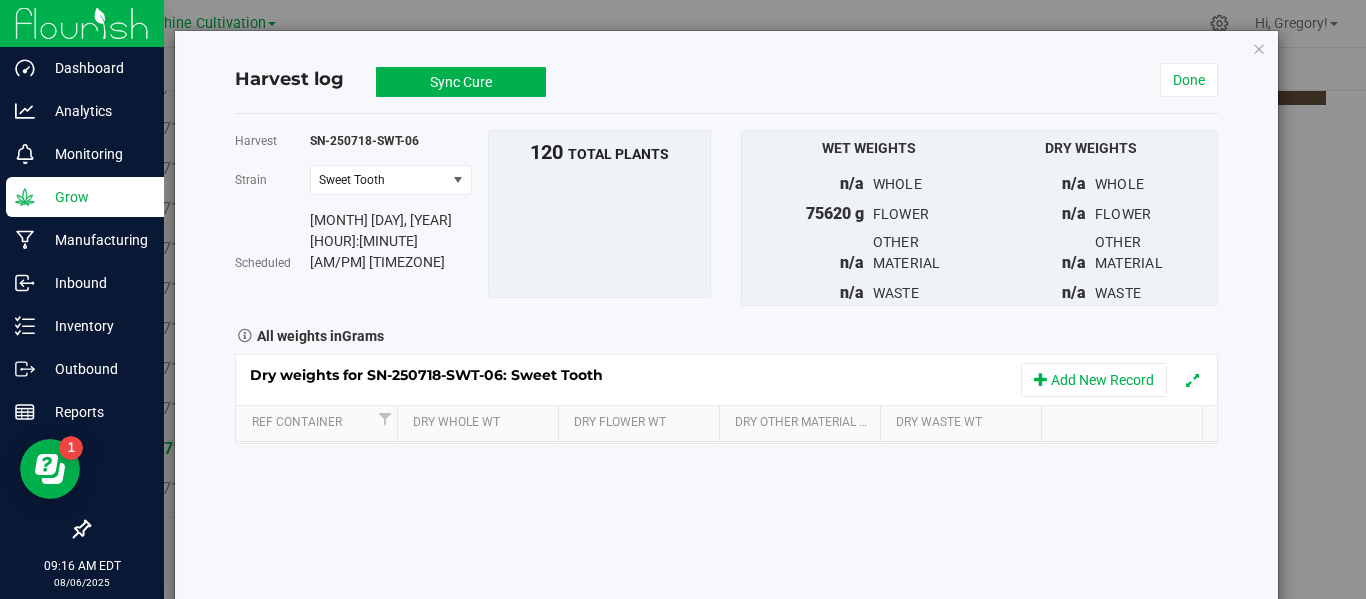 scroll, scrollTop: 492, scrollLeft: 0, axis: vertical 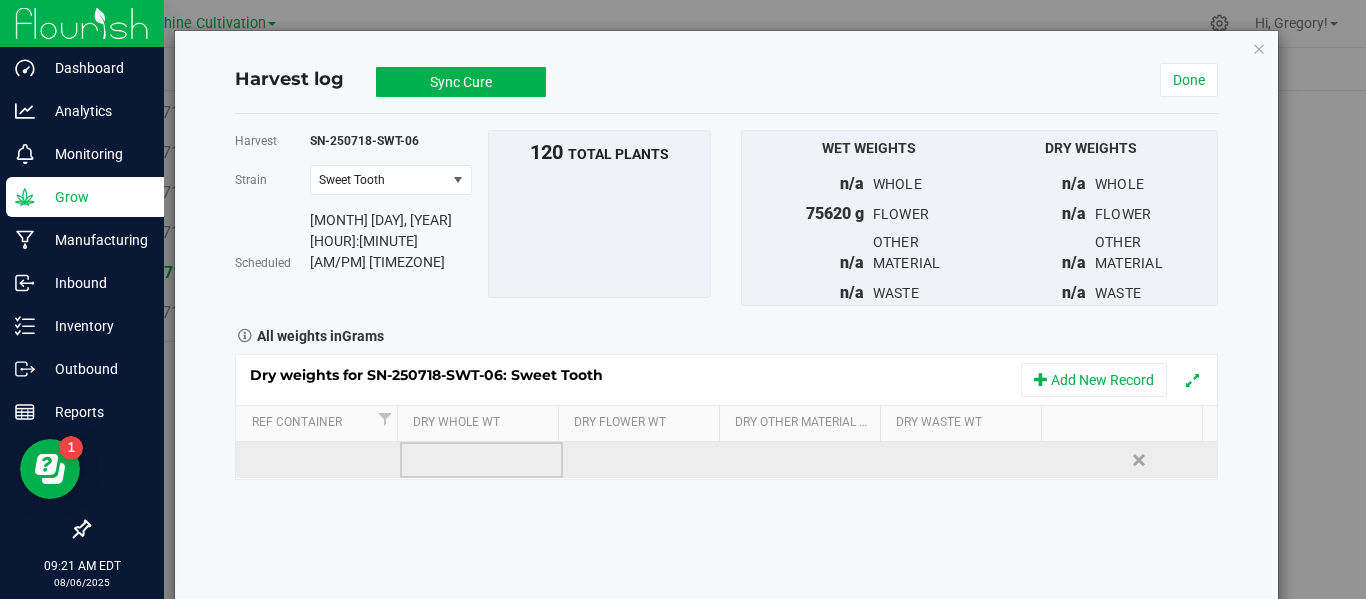 click at bounding box center [481, 460] 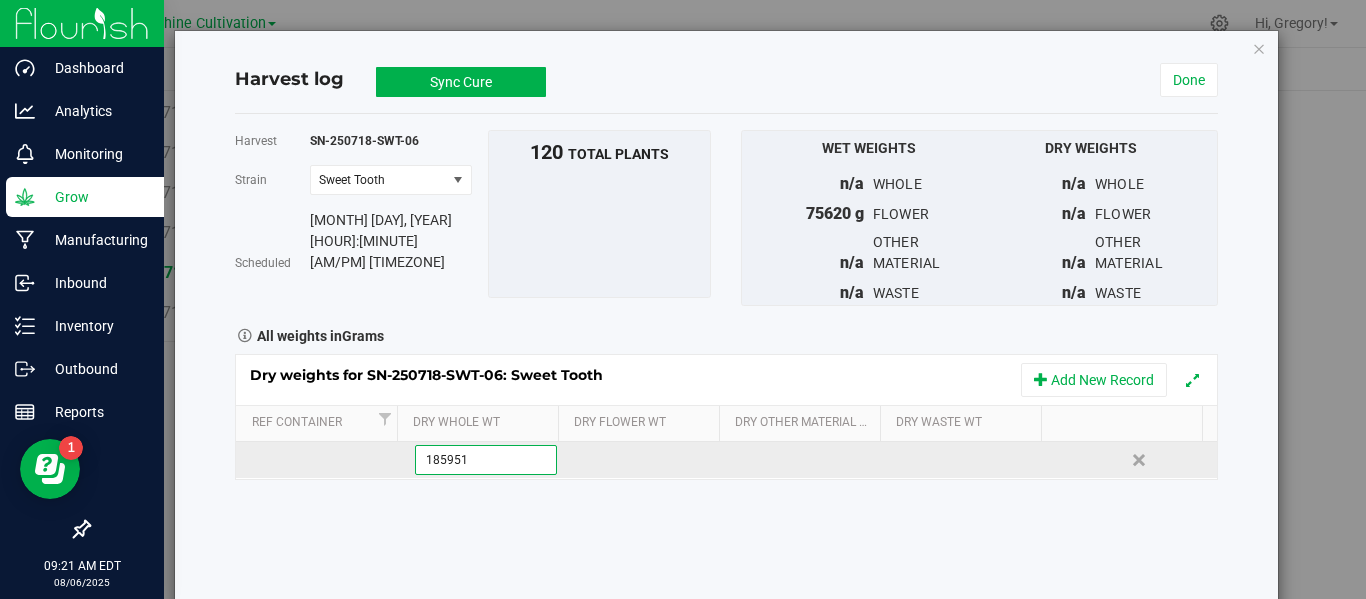 type on "18595" 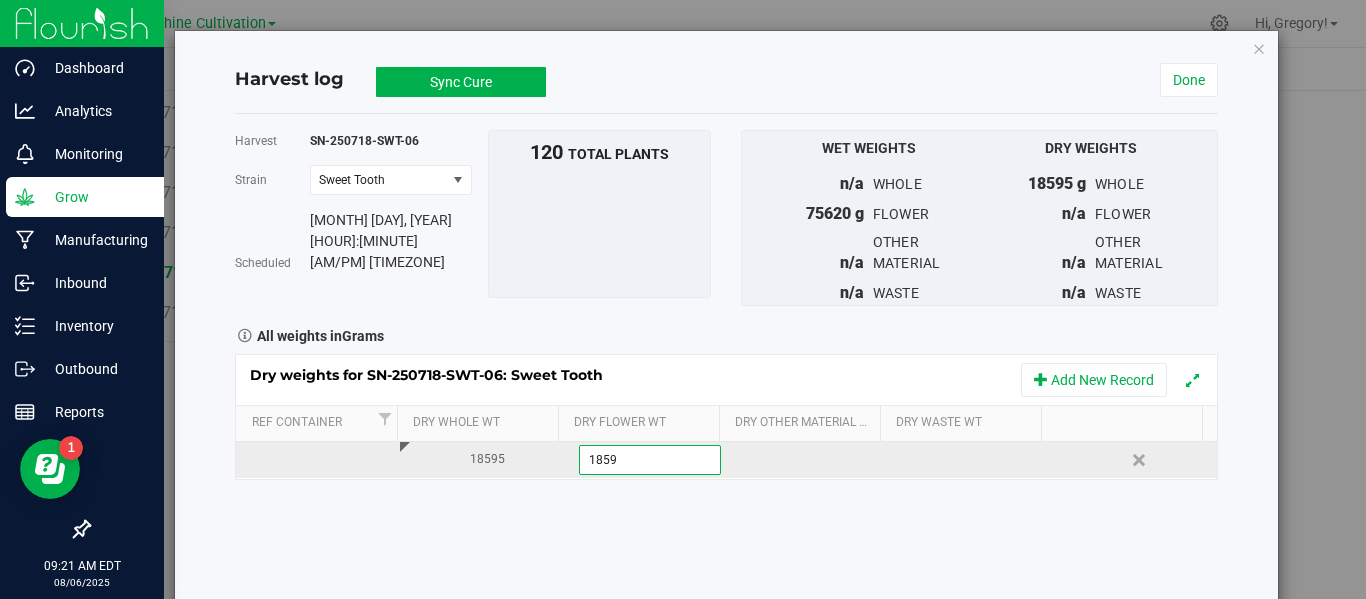 type on "18595" 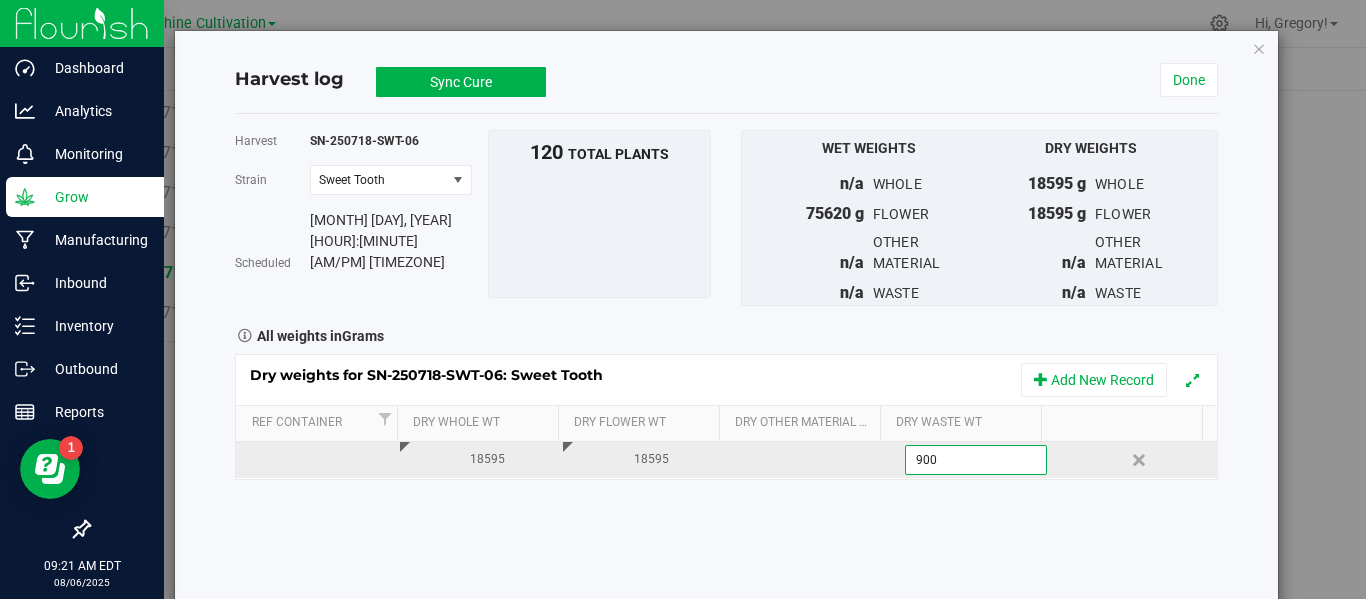 type on "9000" 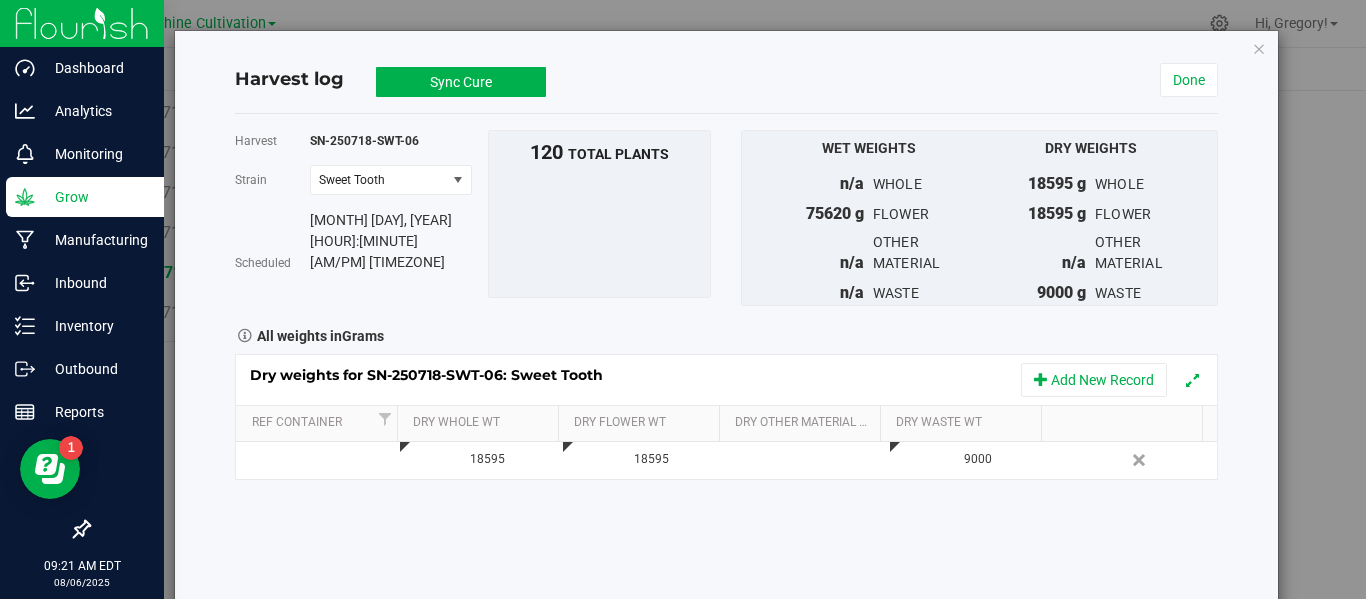 click on "Sync Cure" at bounding box center [461, 82] 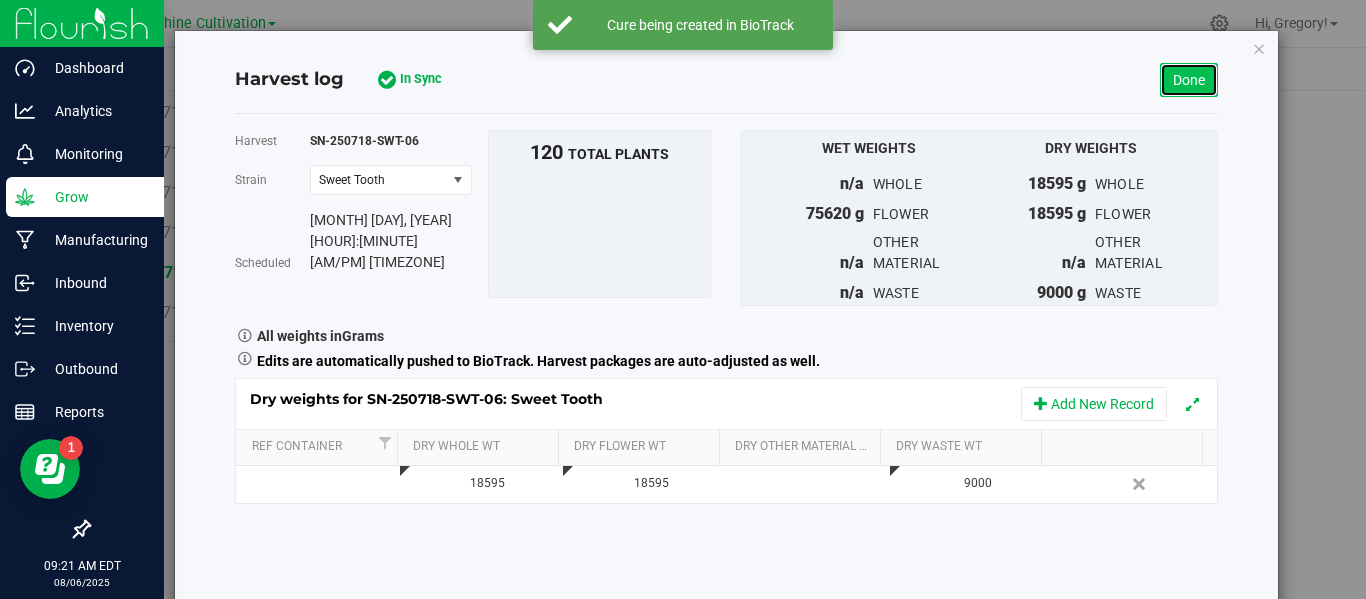 click on "Done" at bounding box center [1189, 80] 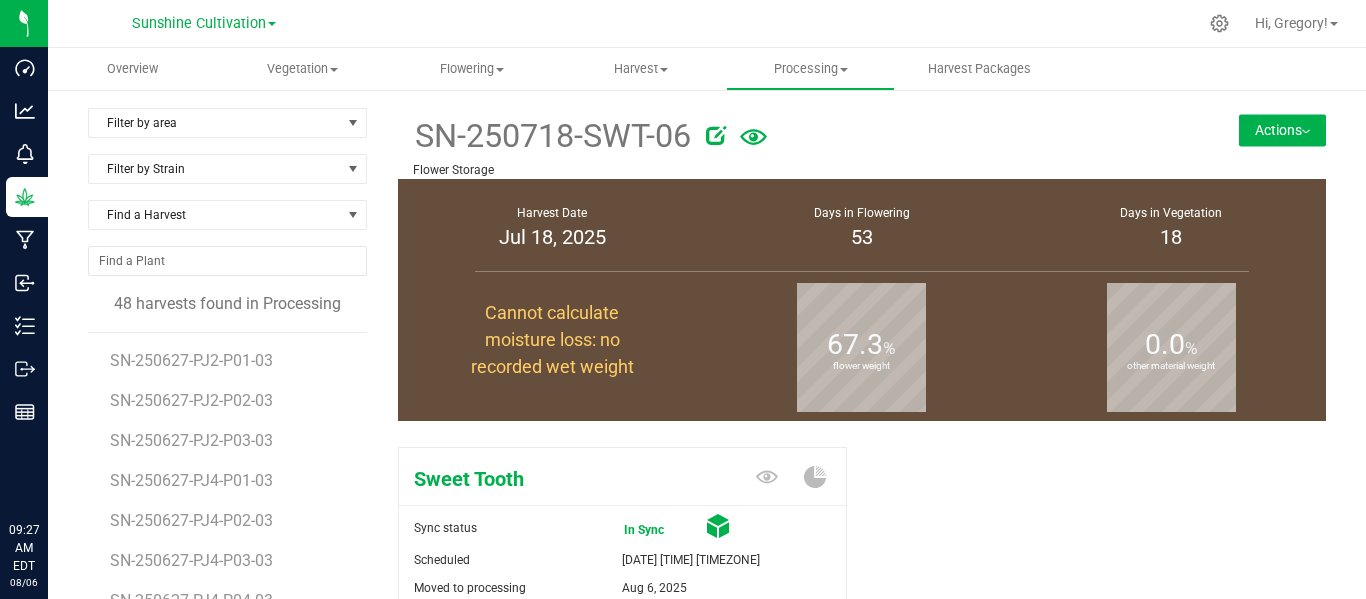 scroll, scrollTop: 0, scrollLeft: 0, axis: both 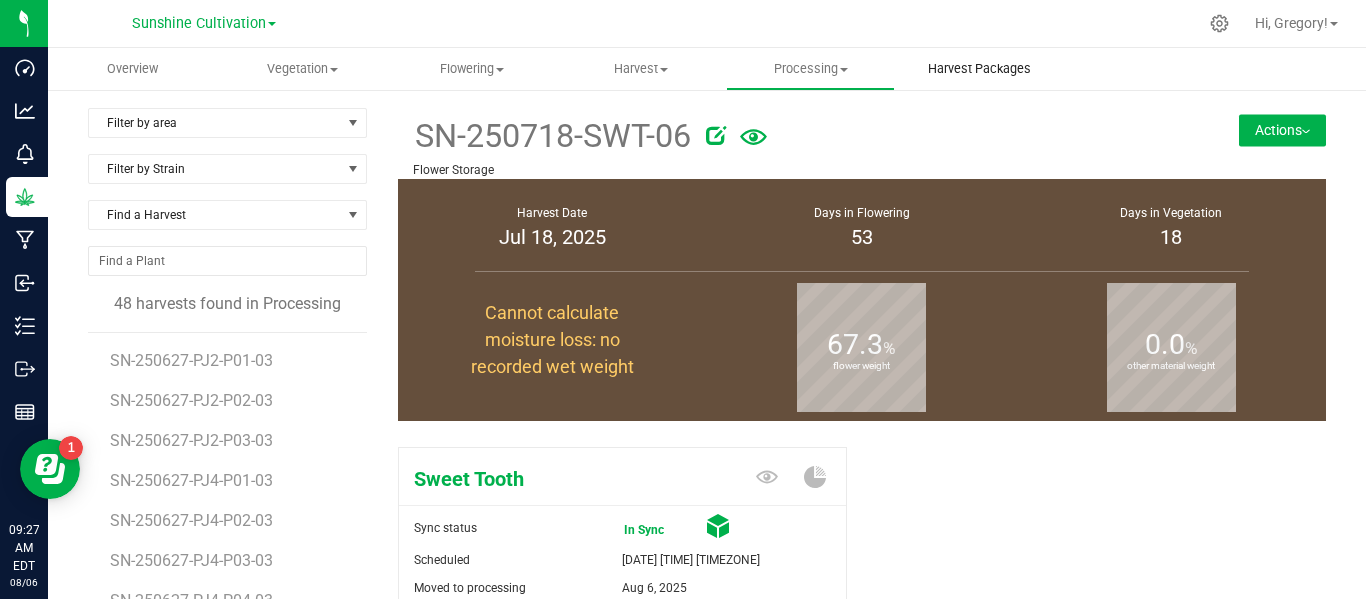 click on "Harvest Packages" at bounding box center (979, 69) 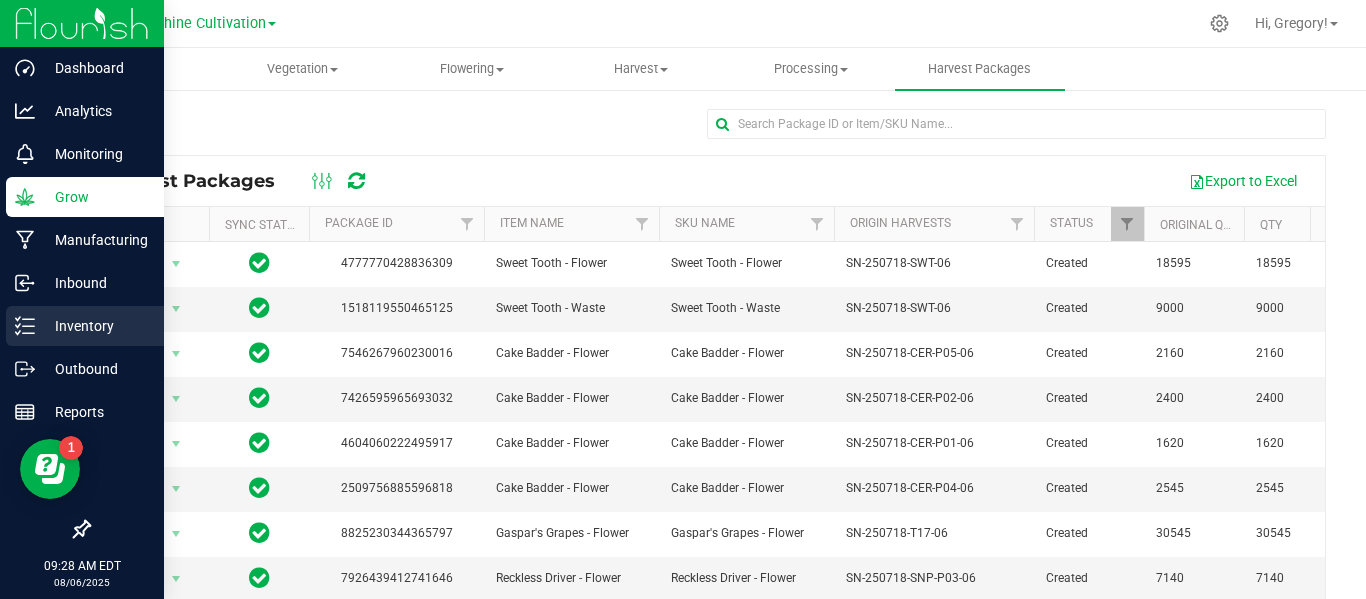 click on "Inventory" at bounding box center (85, 326) 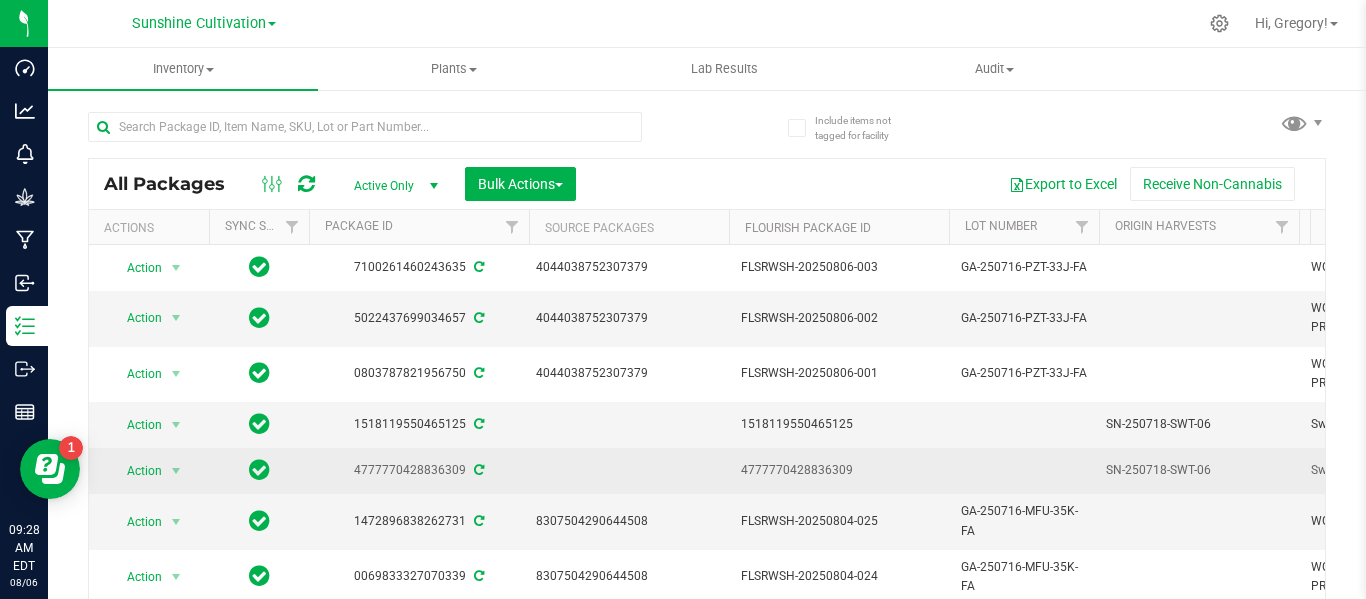 scroll, scrollTop: 0, scrollLeft: 4, axis: horizontal 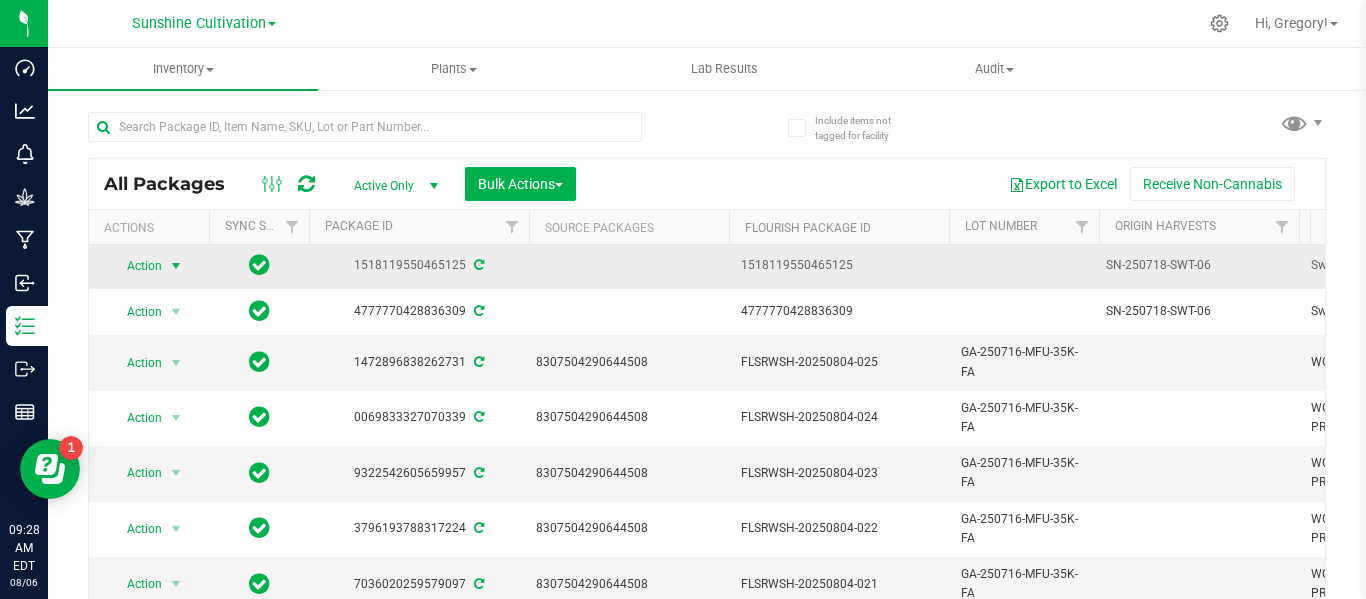 click at bounding box center [176, 266] 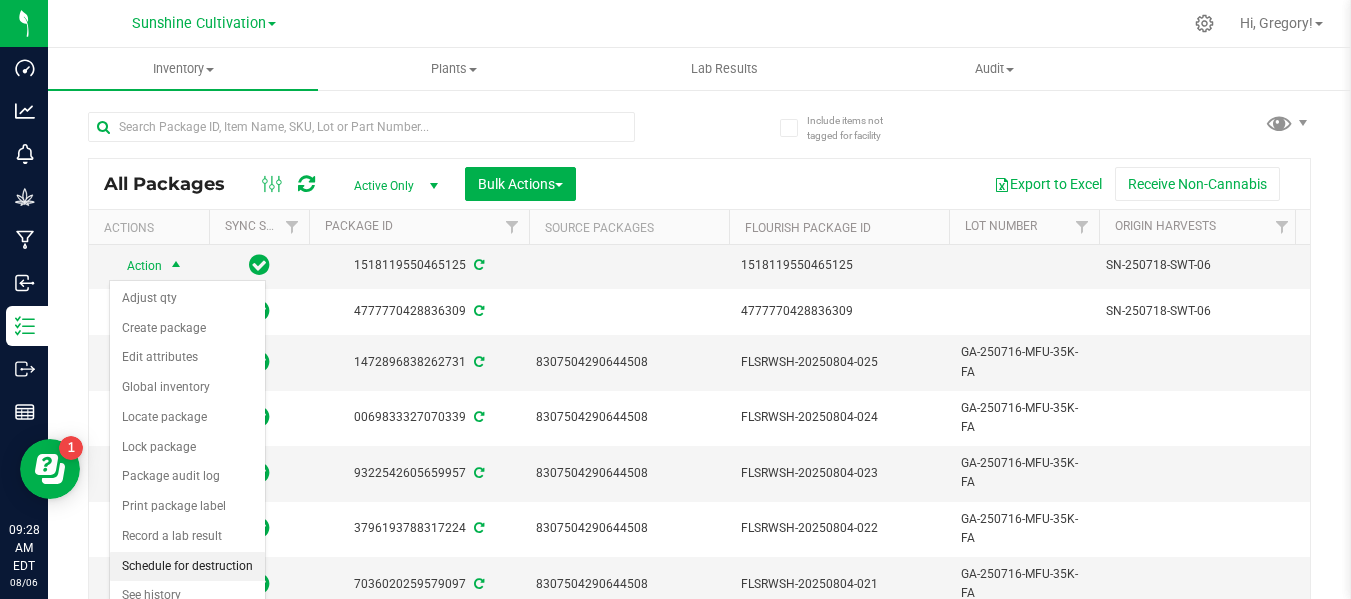 click on "Schedule for destruction" at bounding box center (187, 567) 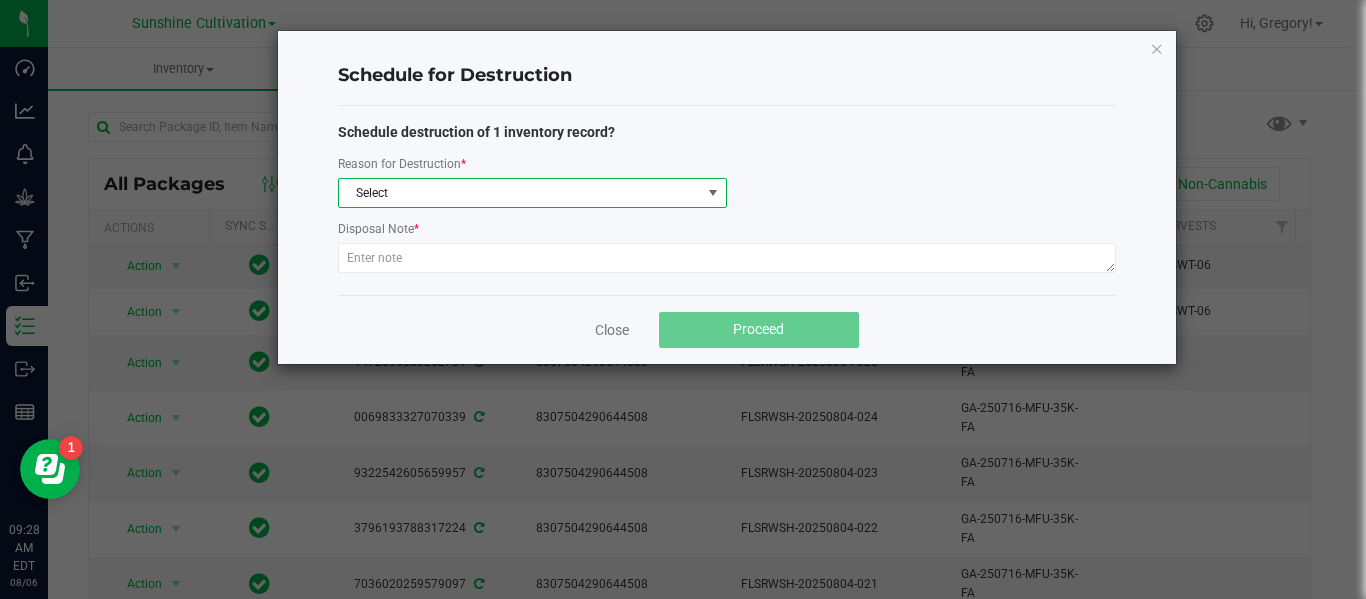 click on "Select" at bounding box center [520, 193] 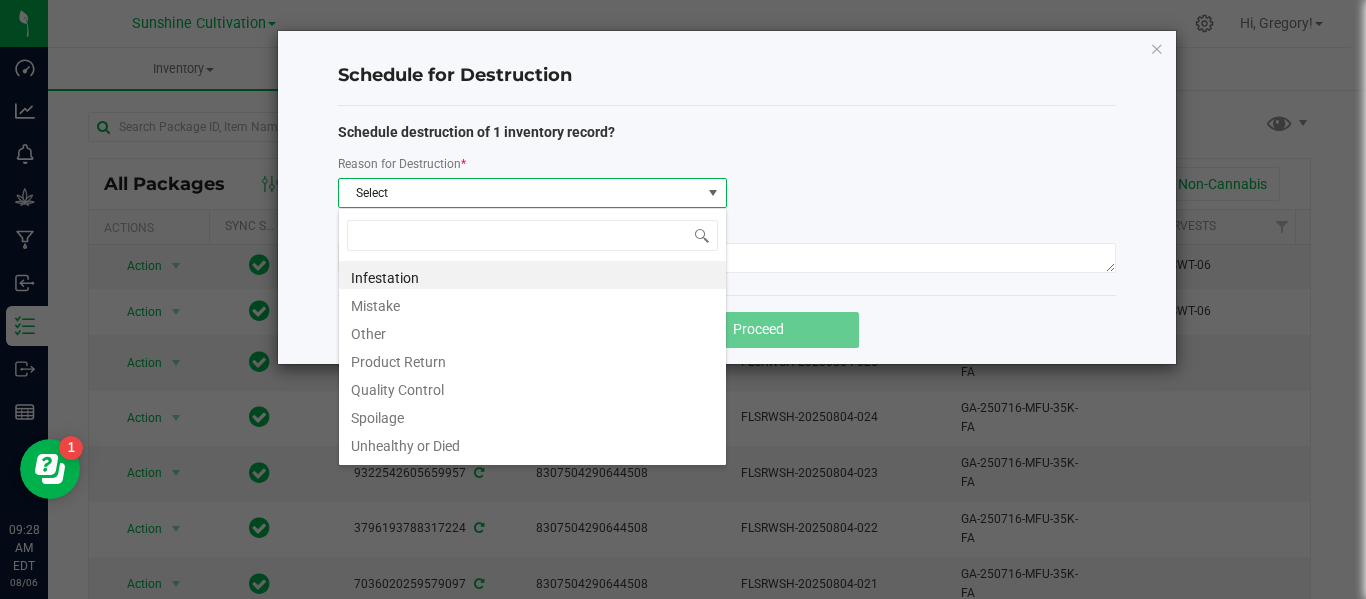 scroll, scrollTop: 99970, scrollLeft: 99611, axis: both 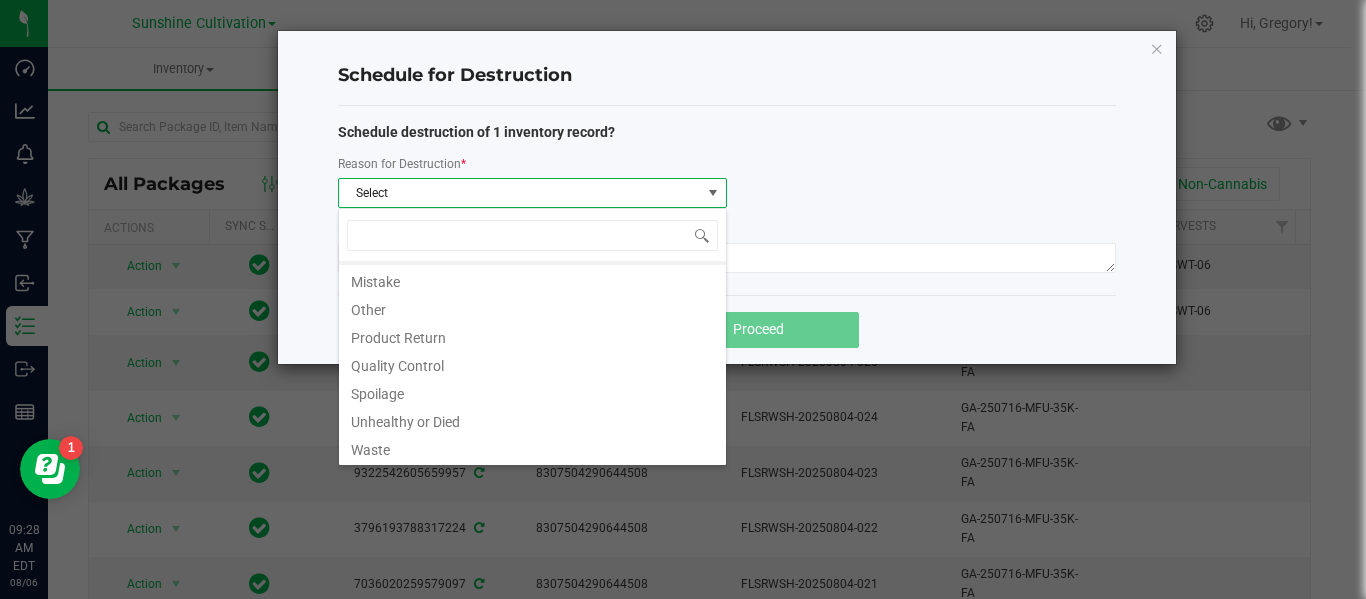 click on "Waste" at bounding box center [532, 447] 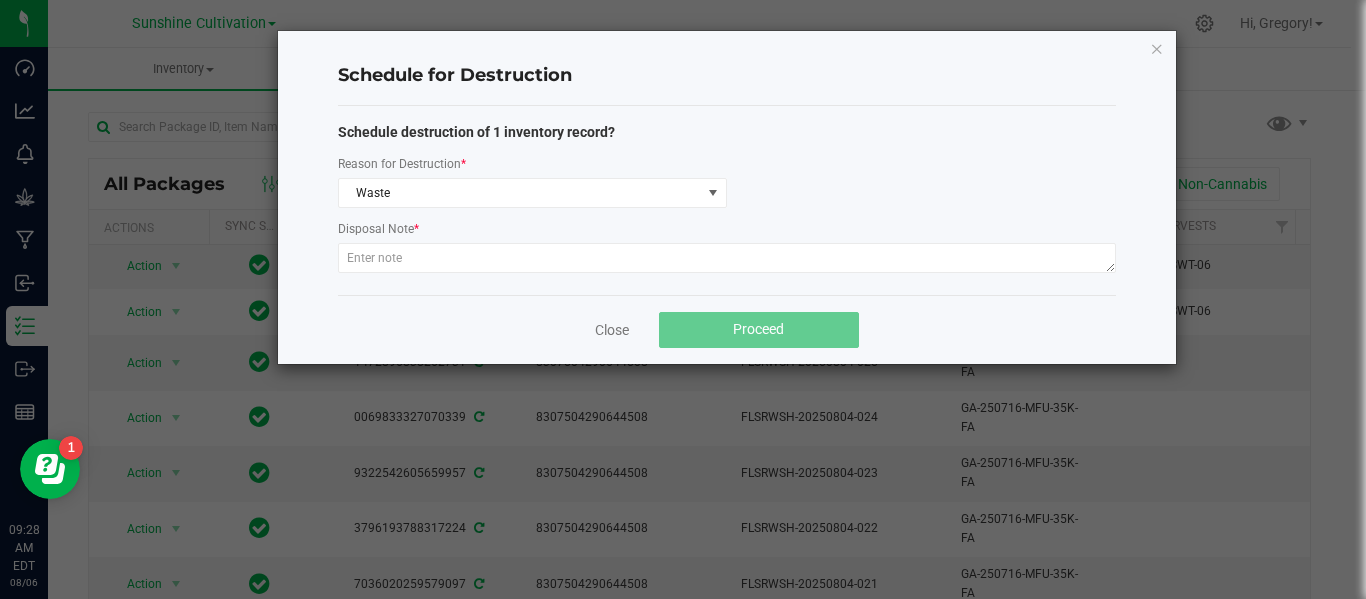 click on "Schedule for Destruction  Schedule destruction of 1 inventory record?  Reason for Destruction  * Waste  Disposal Note  *  Close   Proceed" 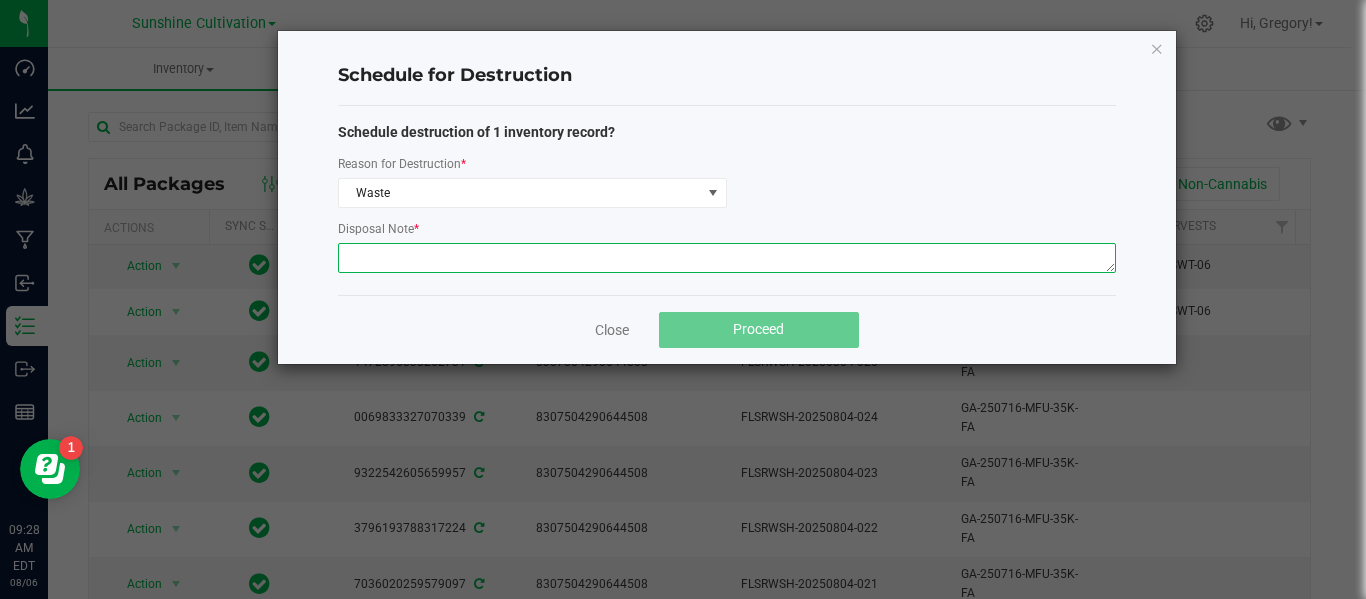 click at bounding box center [727, 258] 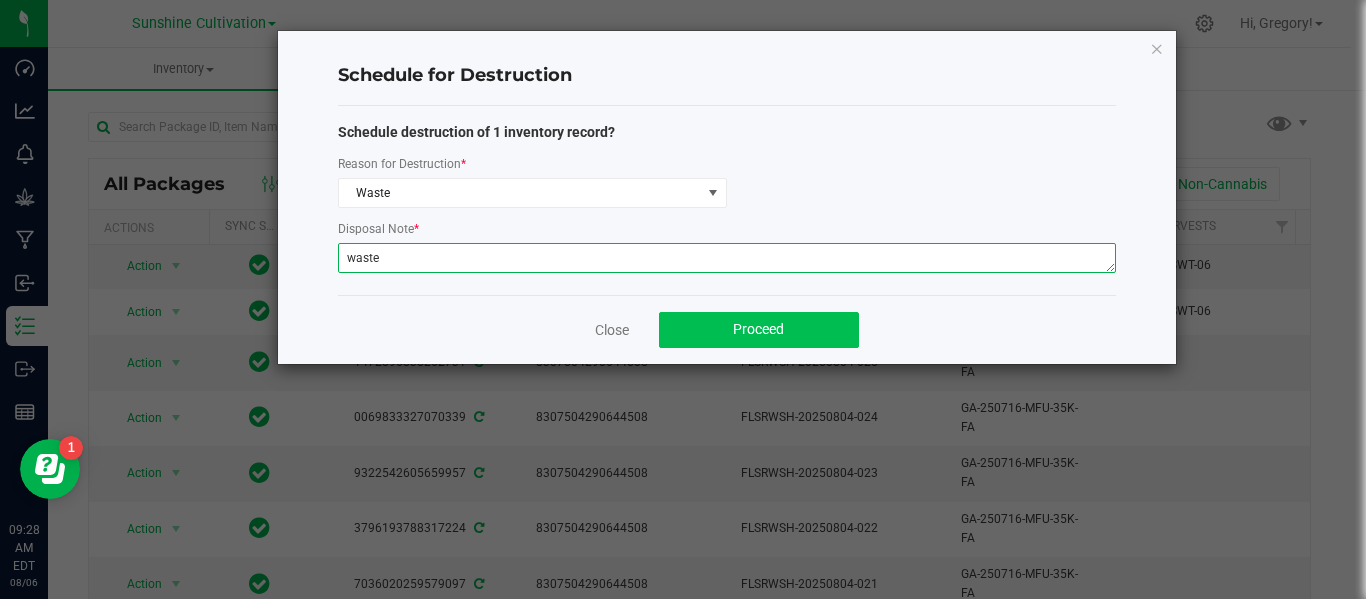 type on "waste" 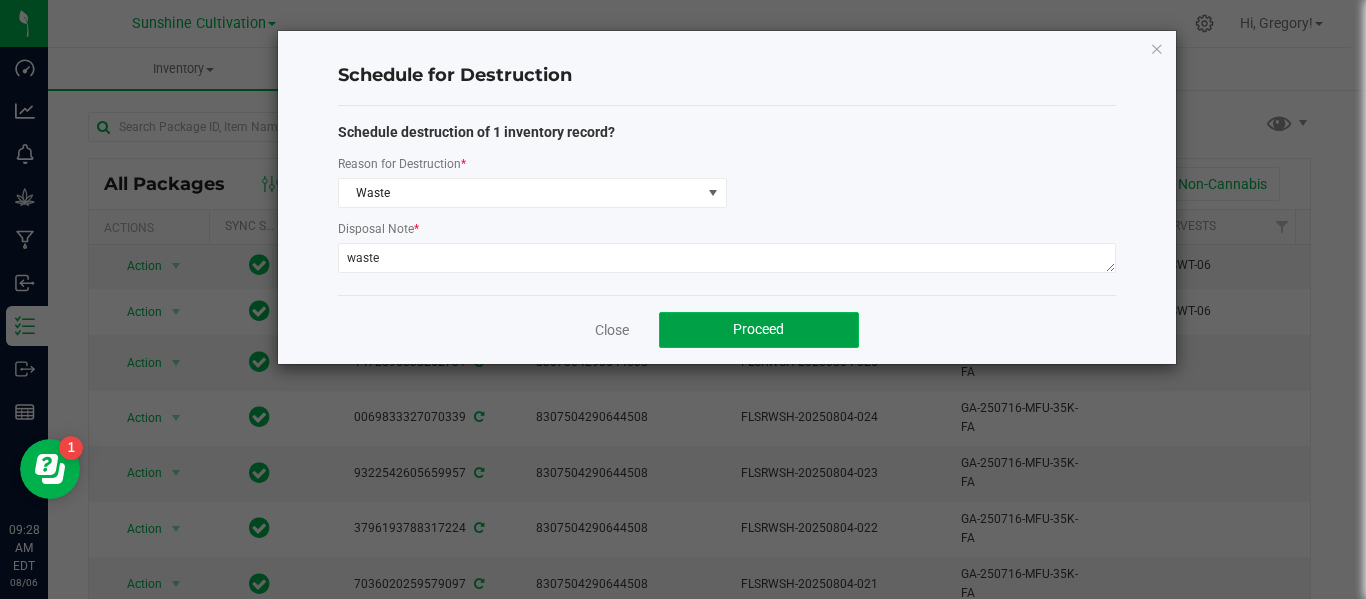 click on "Proceed" 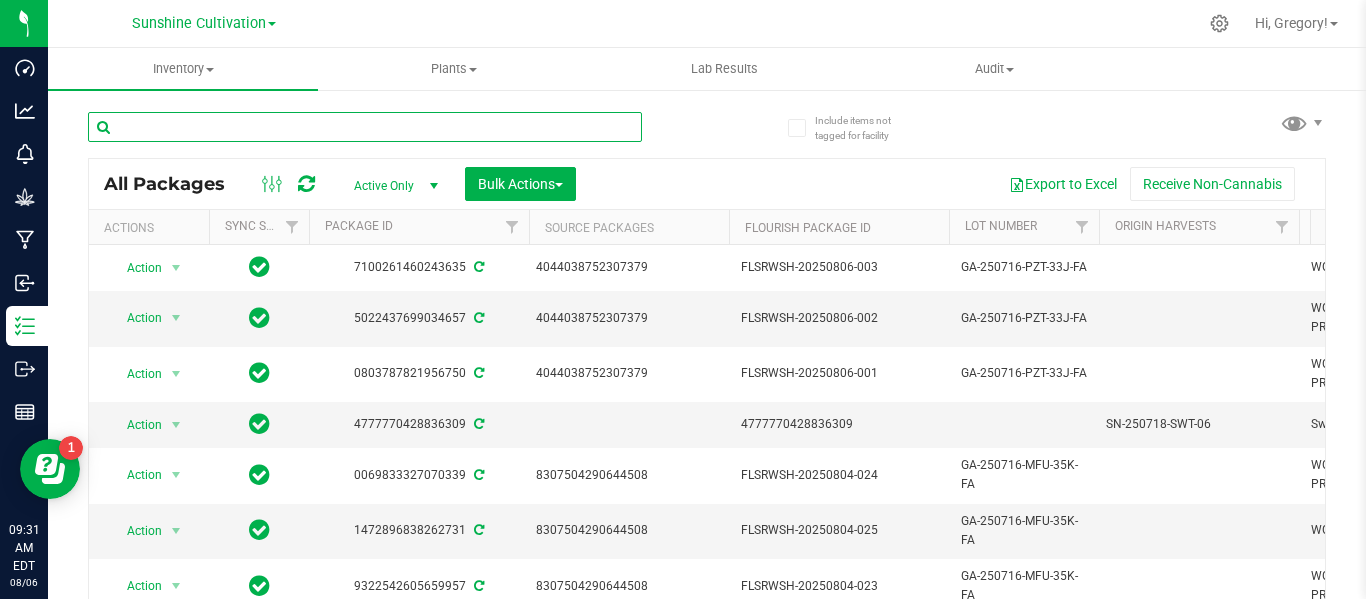 click at bounding box center [365, 127] 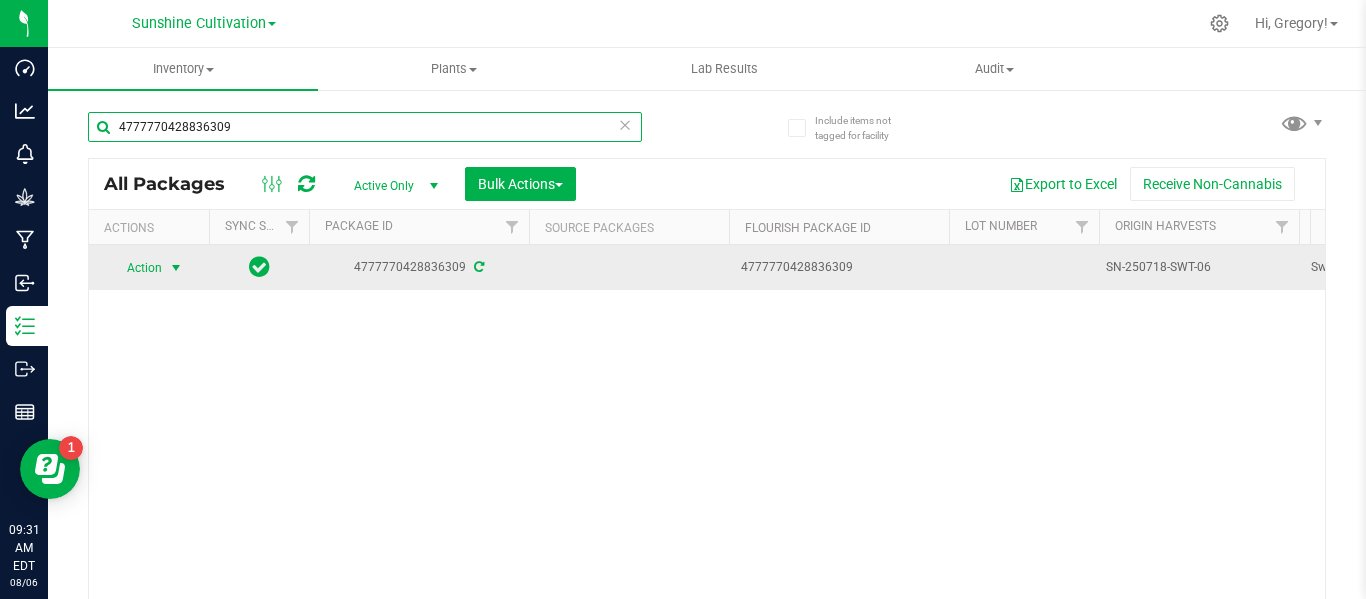 type on "4777770428836309" 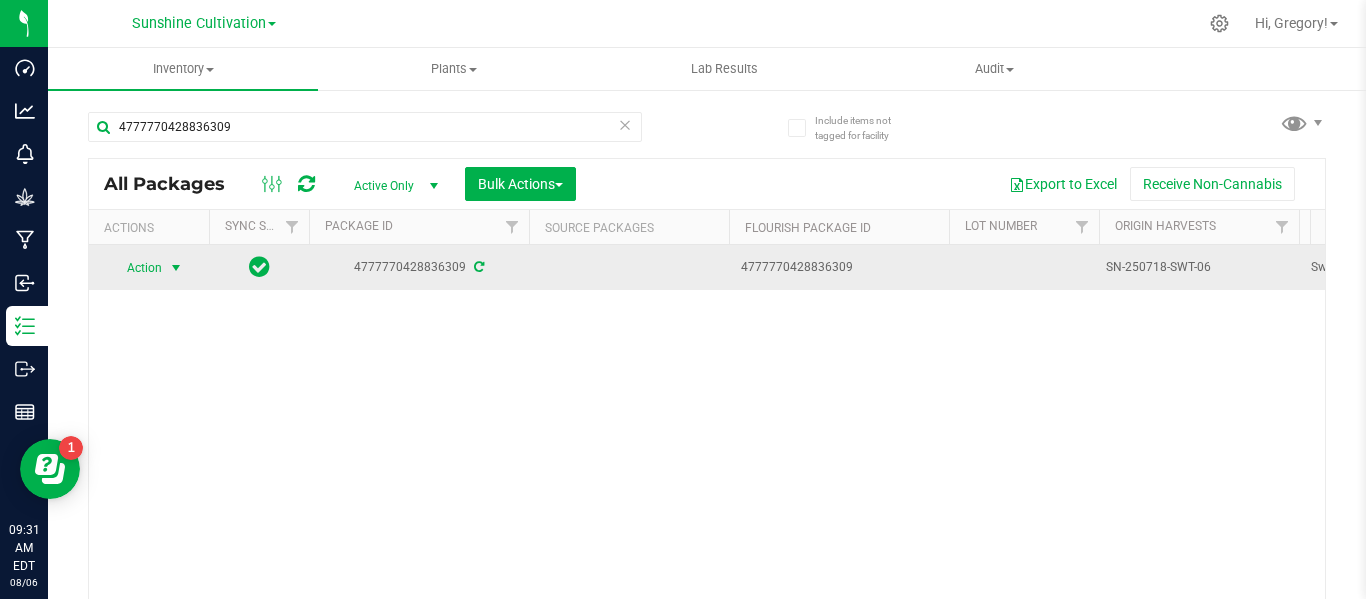 click at bounding box center [176, 268] 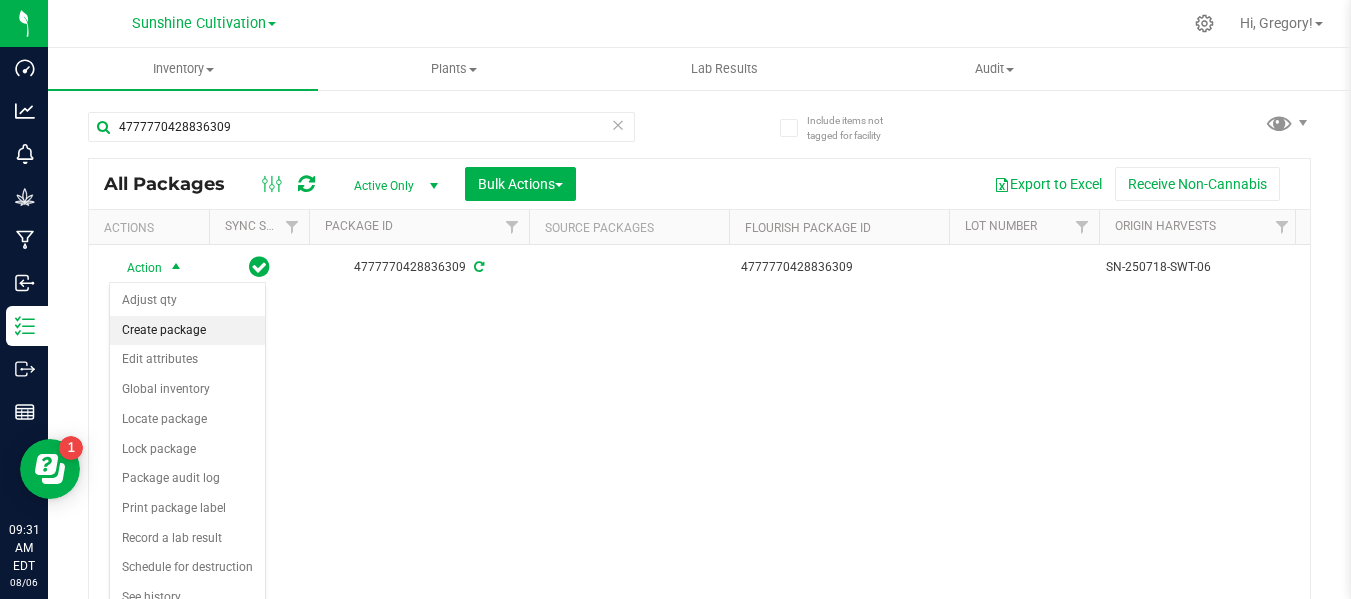 click on "Create package" at bounding box center [187, 331] 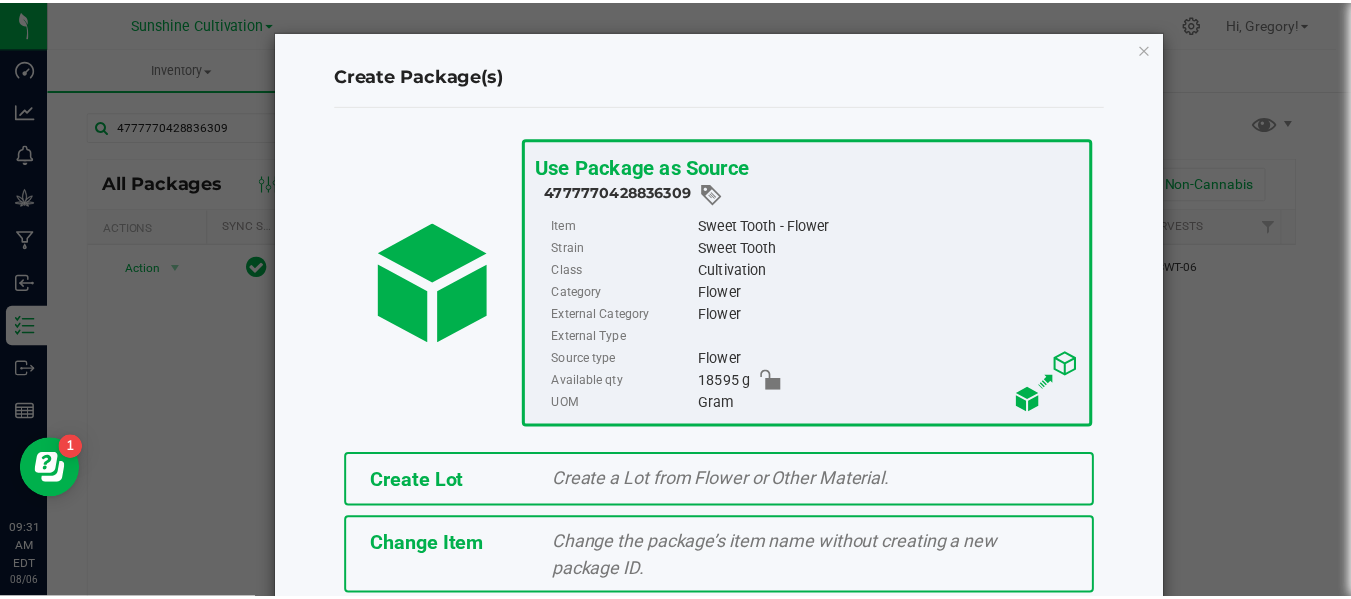 scroll, scrollTop: 175, scrollLeft: 0, axis: vertical 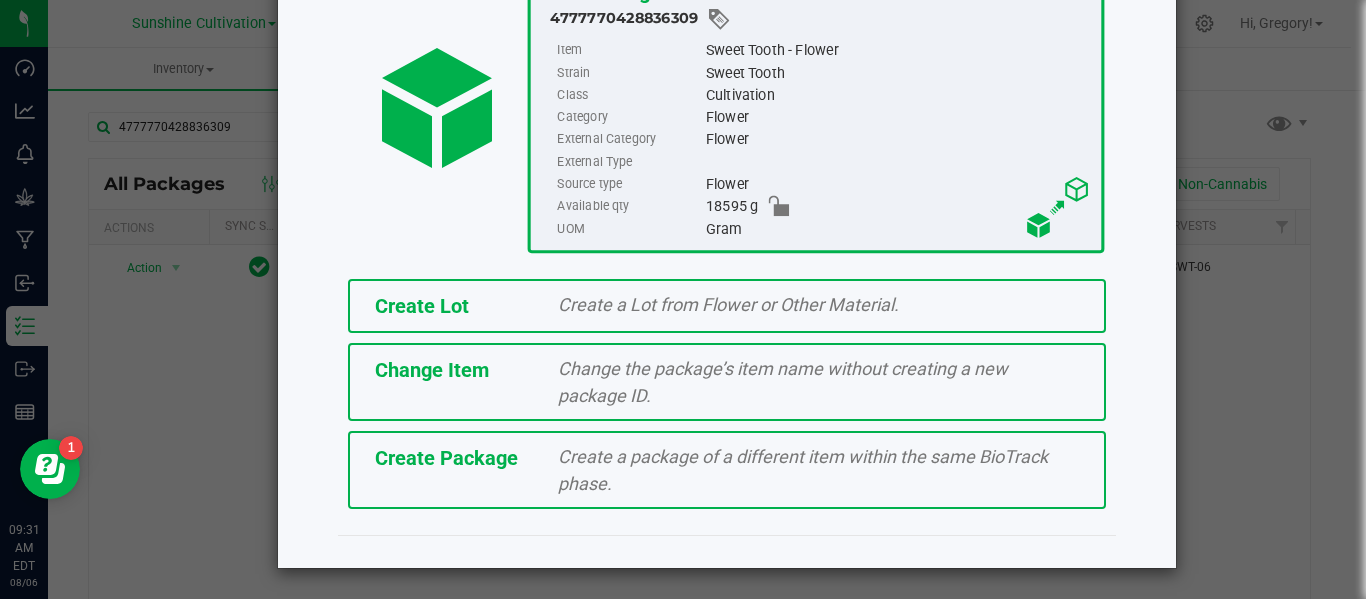 click on "Create Package   Create a package of a different item within the same BioTrack phase." 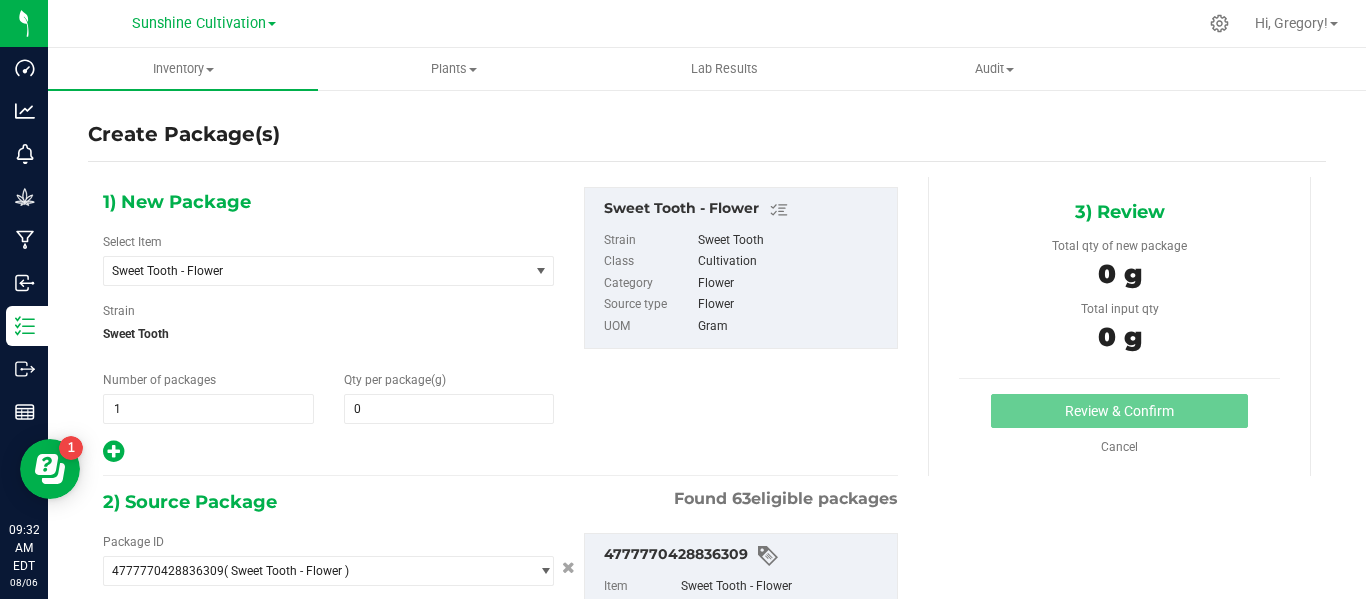 type on "0.0000" 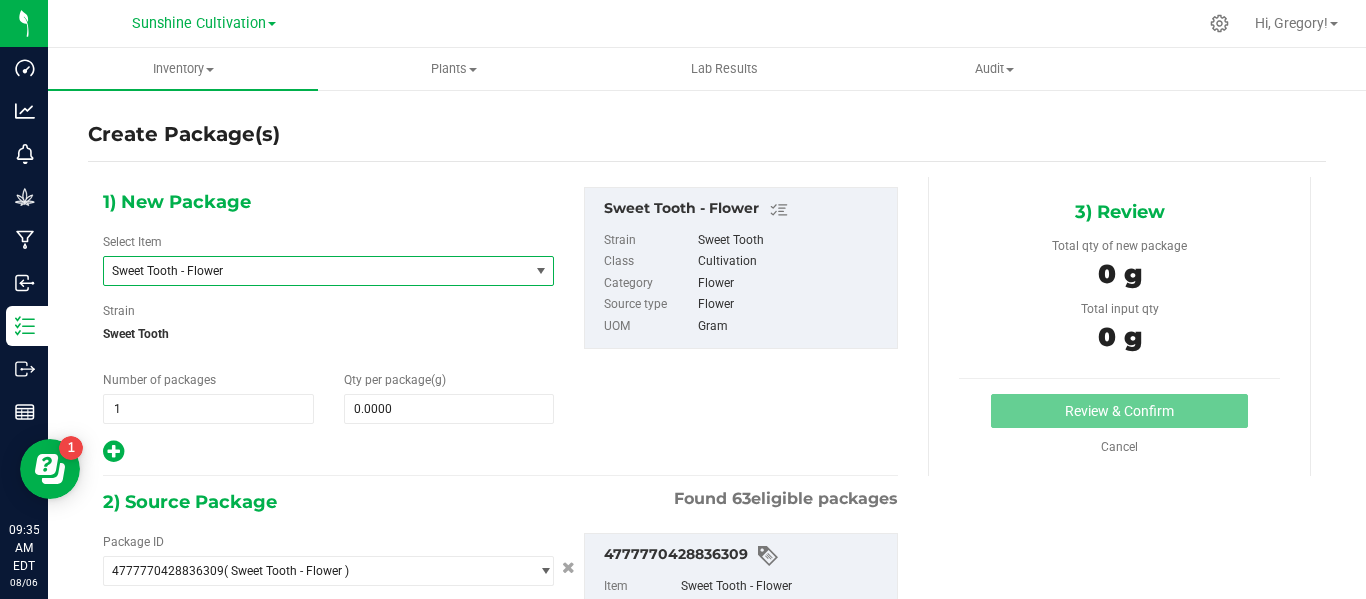 click on "Sweet Tooth - Flower" at bounding box center [308, 271] 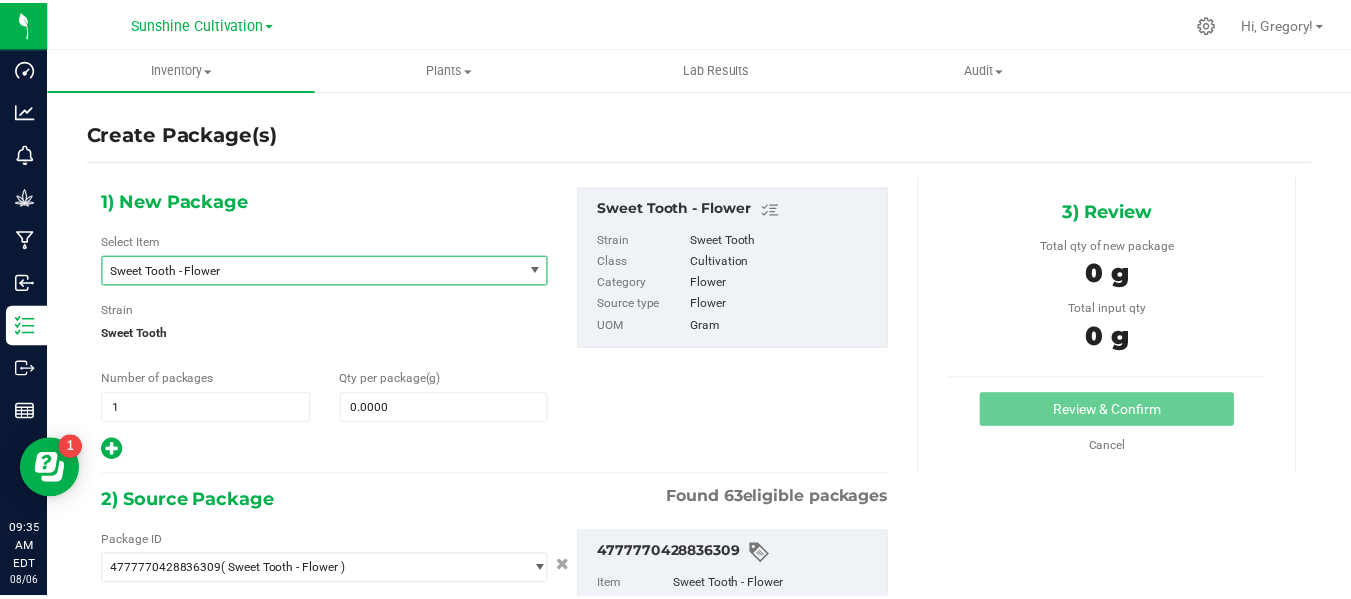 scroll, scrollTop: 327600, scrollLeft: 0, axis: vertical 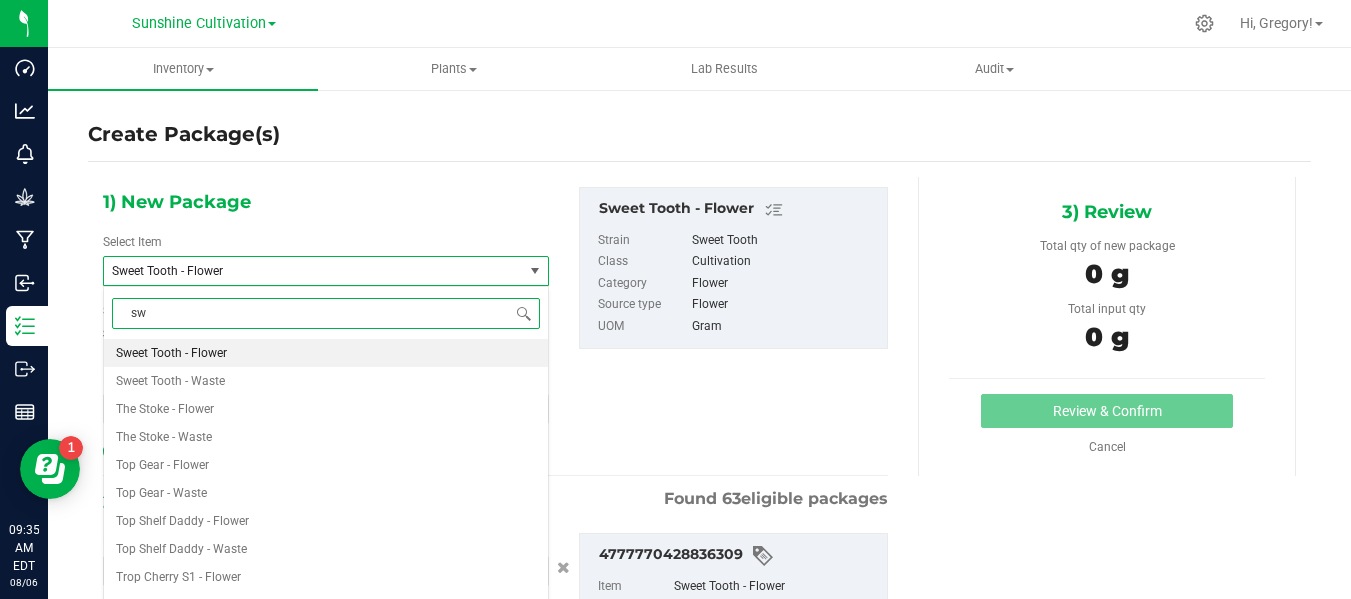 type on "swt" 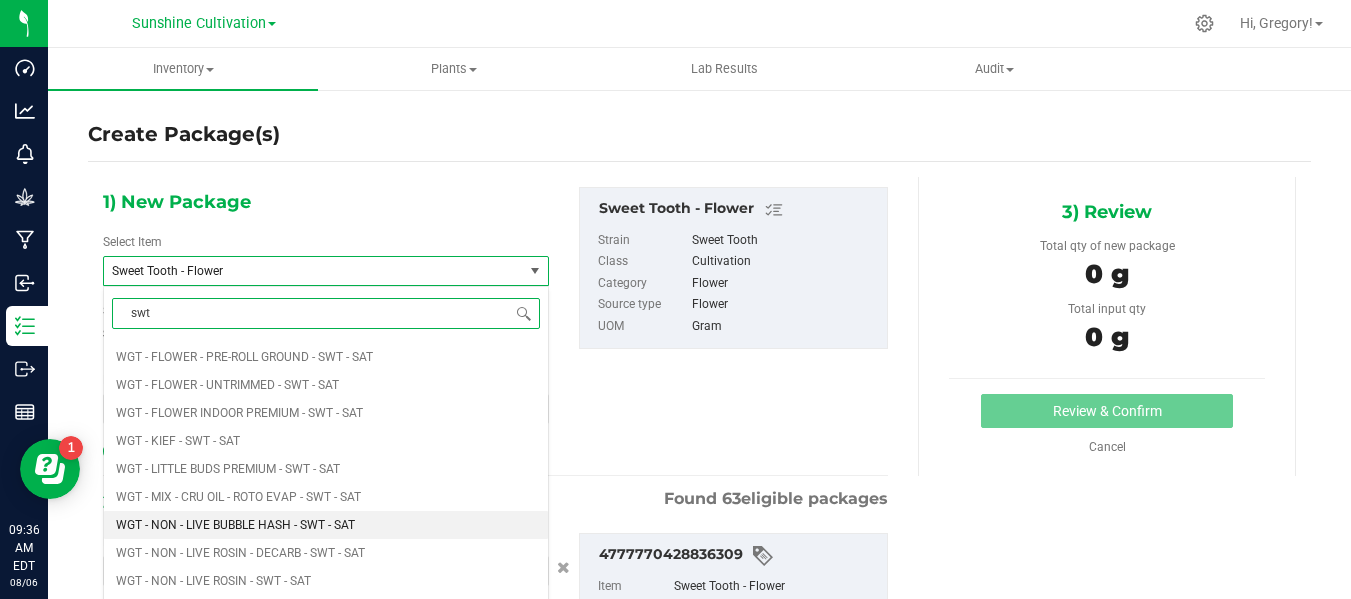scroll, scrollTop: 1985, scrollLeft: 0, axis: vertical 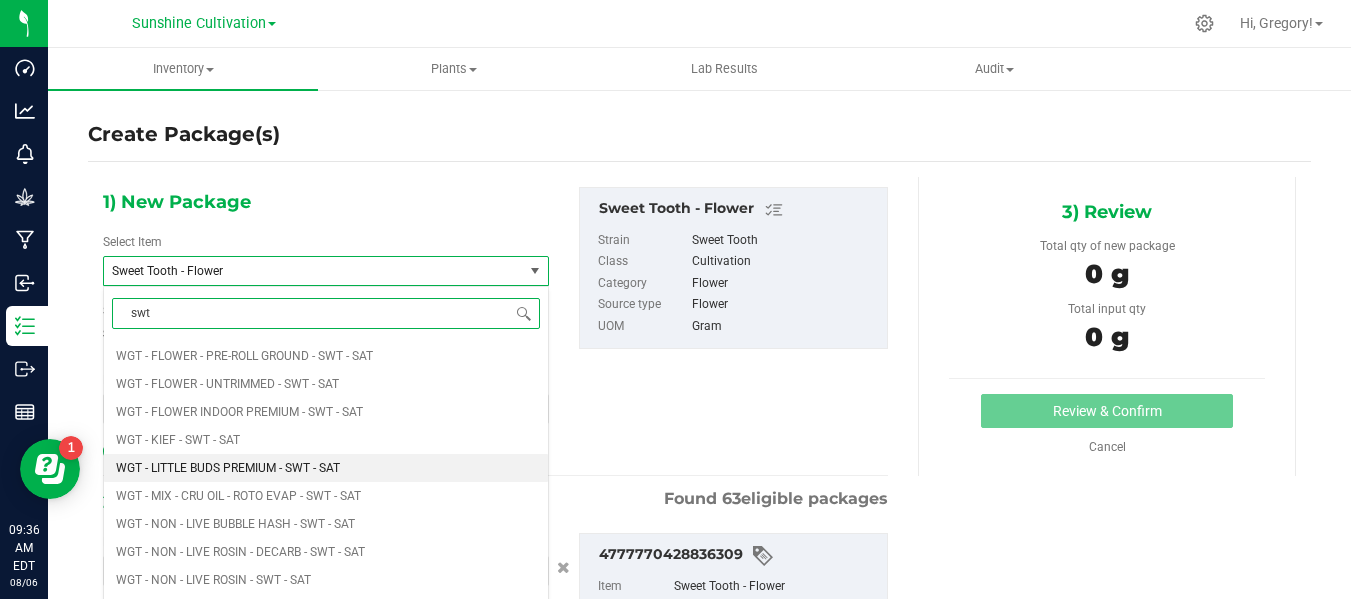 click on "WGT - LITTLE BUDS PREMIUM - SWT - SAT" at bounding box center [228, 468] 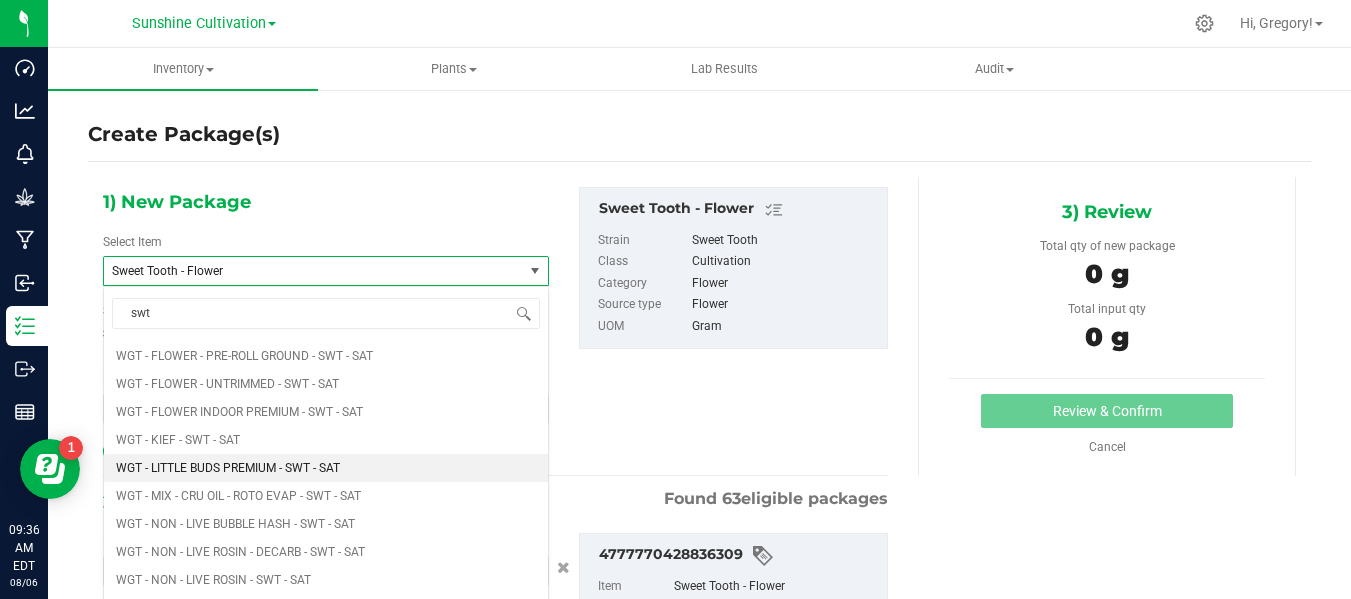 type 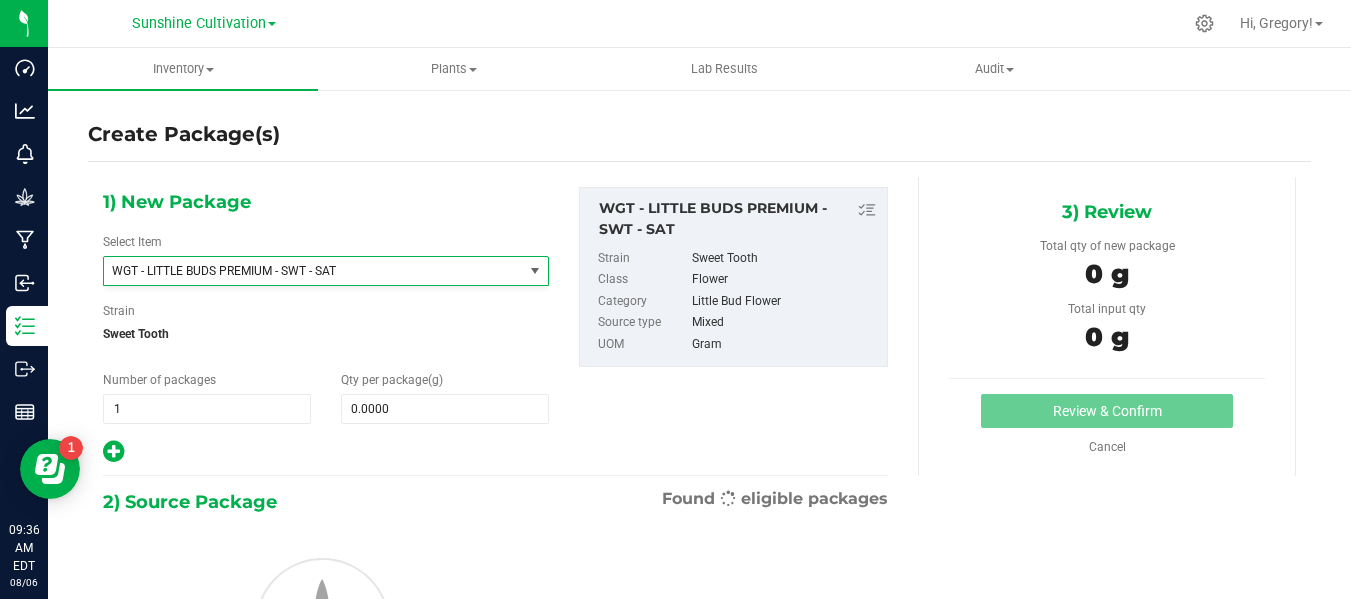 type on "0.0000" 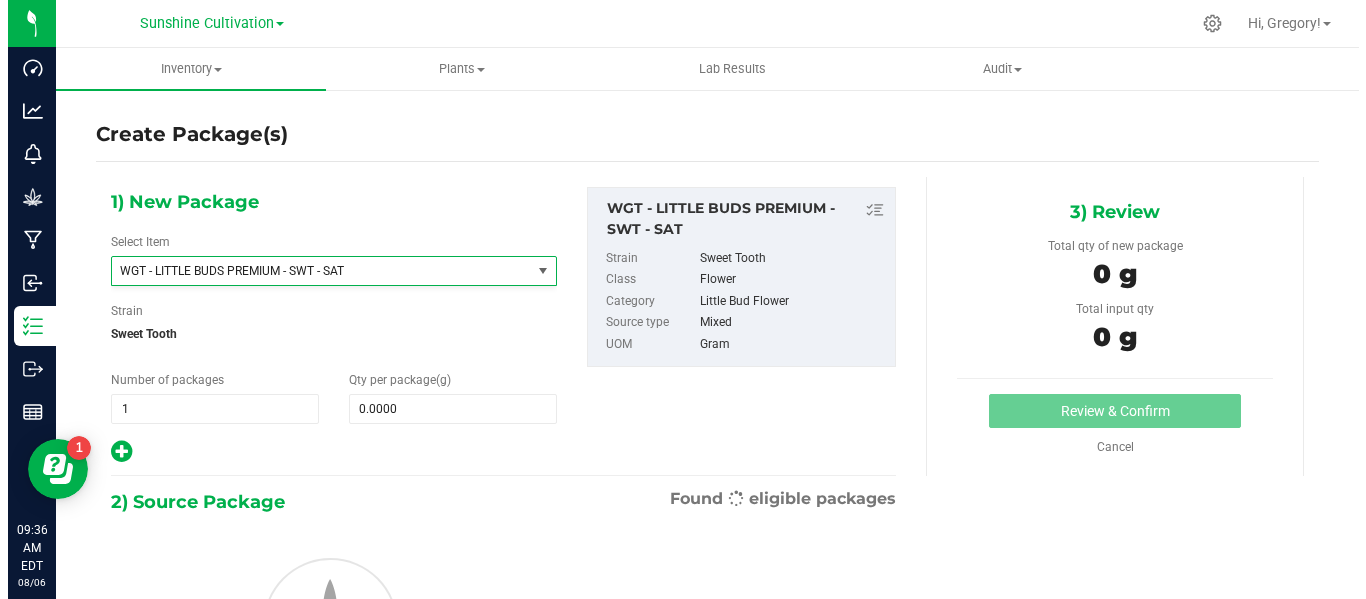 scroll, scrollTop: 437892, scrollLeft: 0, axis: vertical 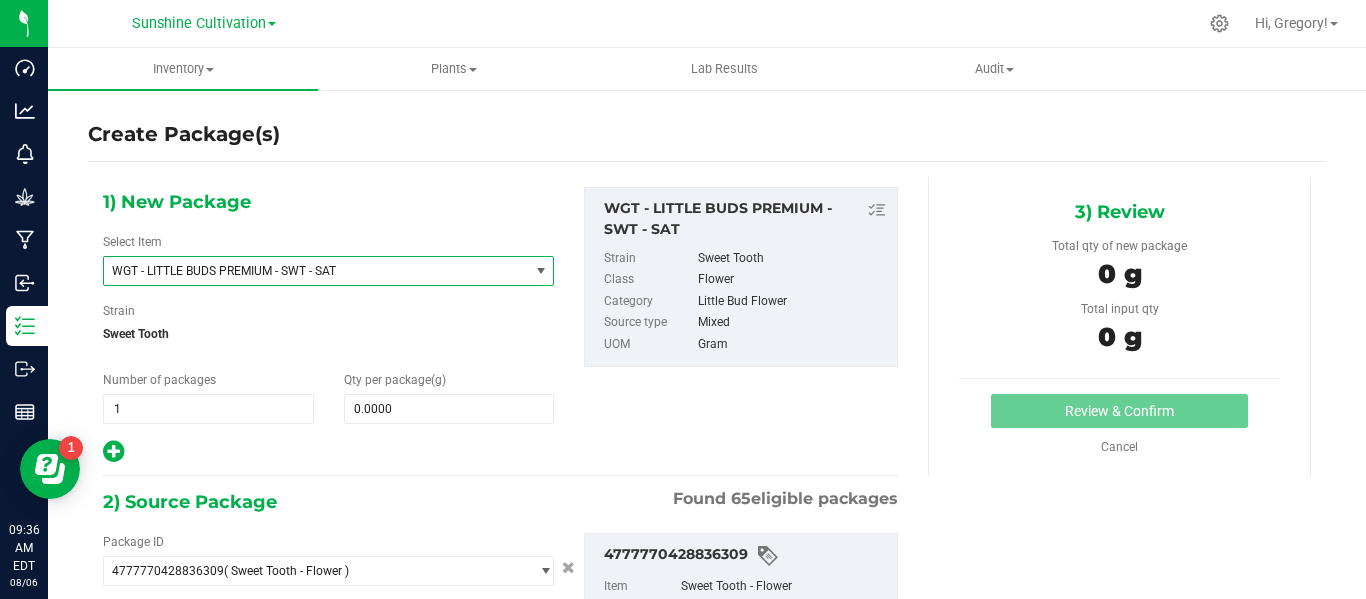 type on "0.0000 g" 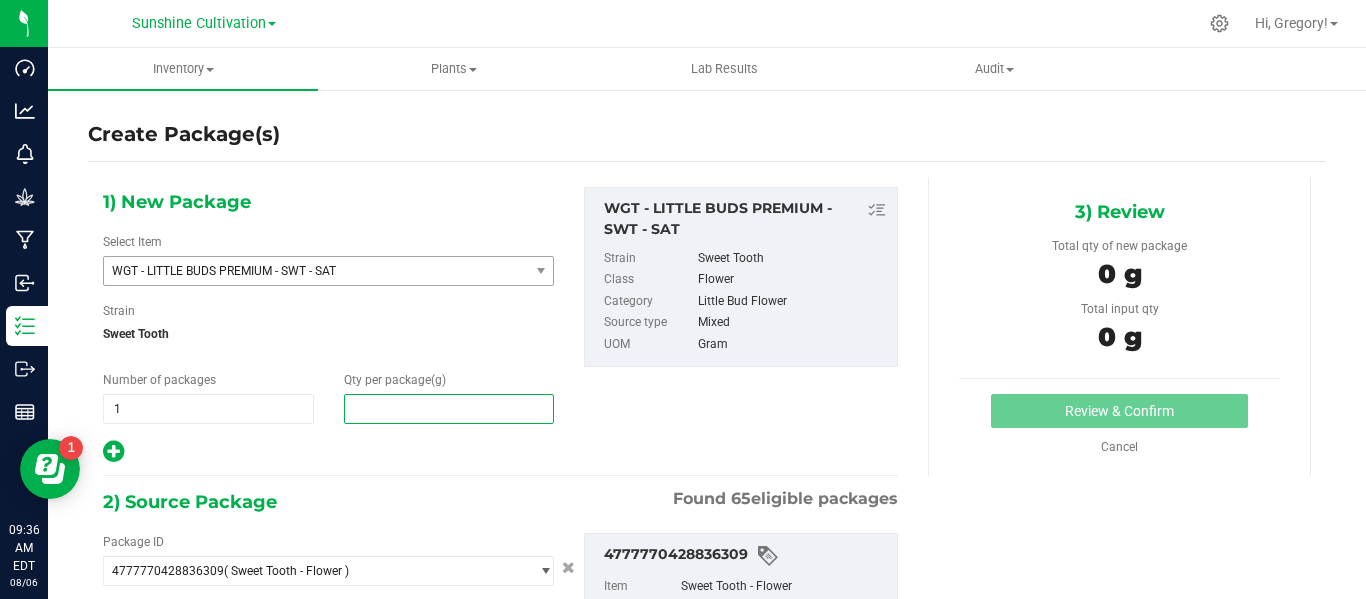 click at bounding box center (449, 409) 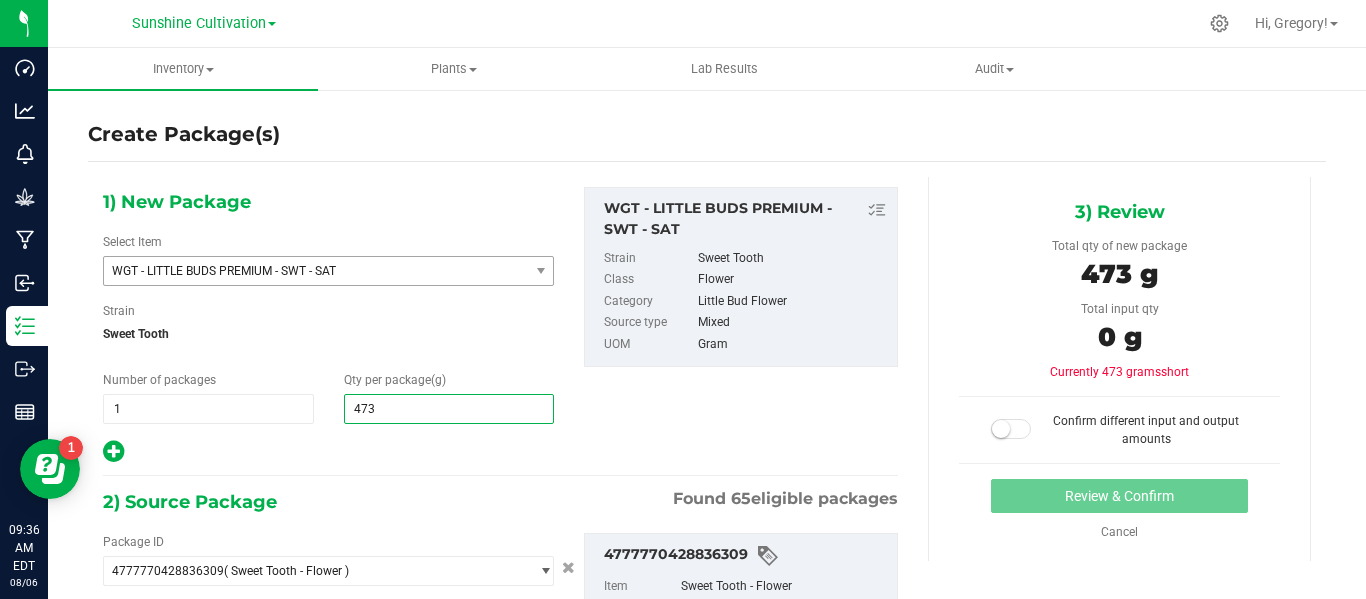 type on "4730" 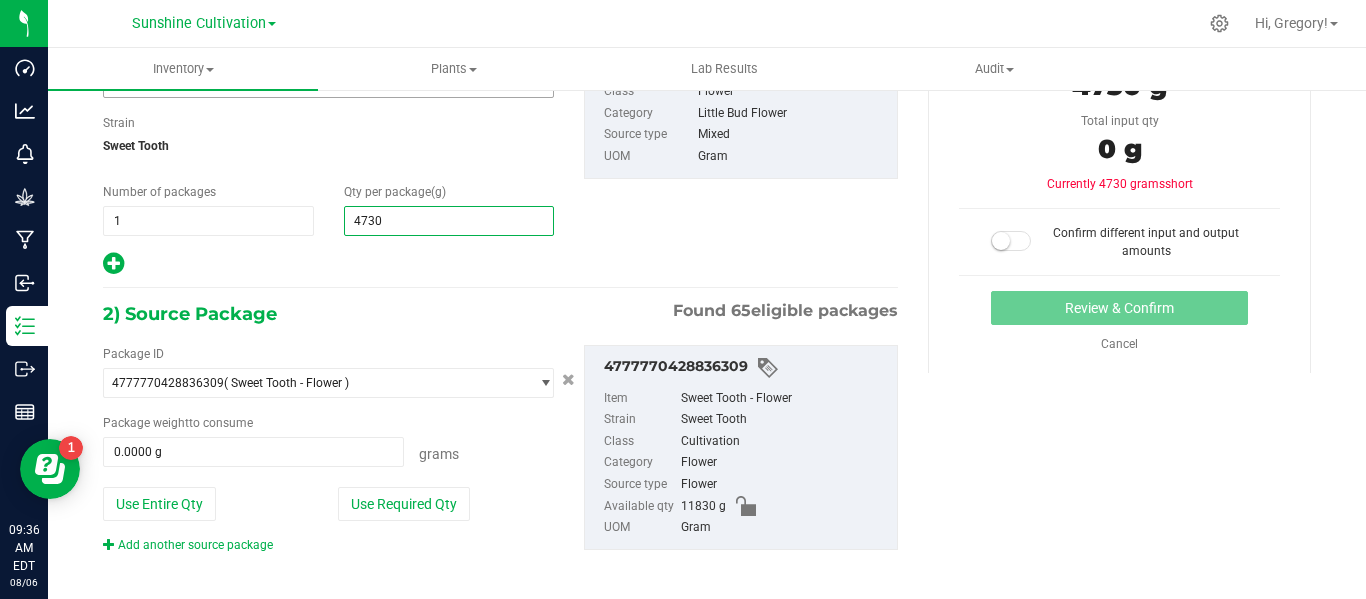 scroll, scrollTop: 200, scrollLeft: 0, axis: vertical 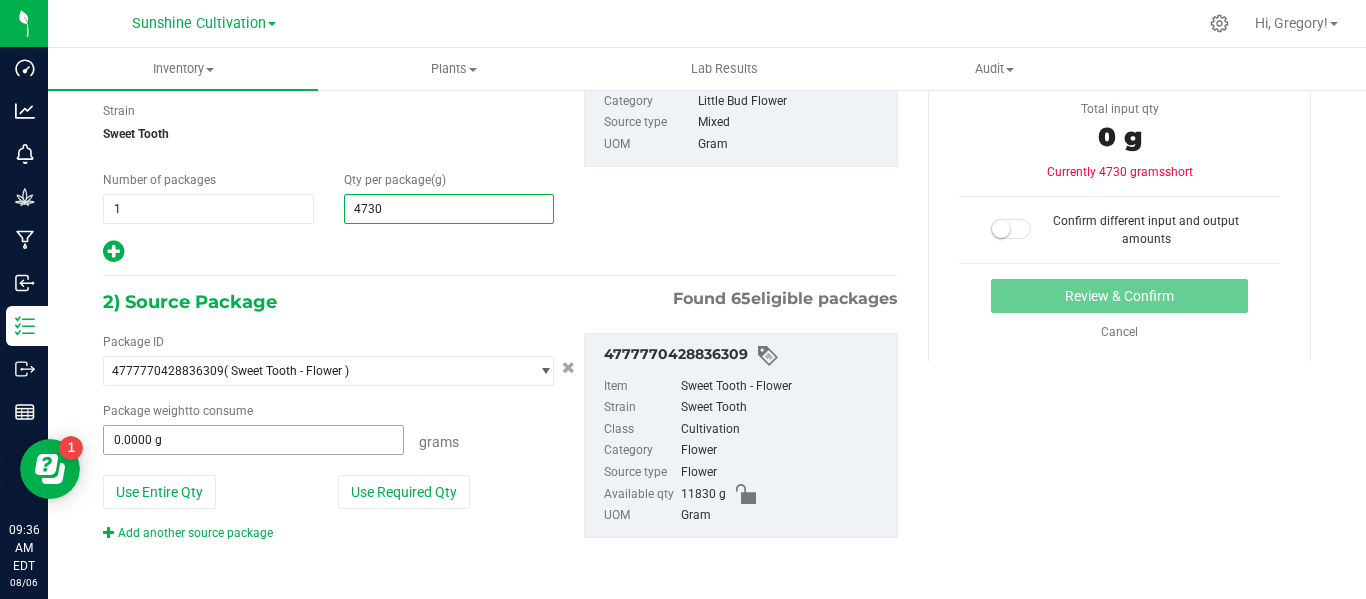 type on "4,730.0000" 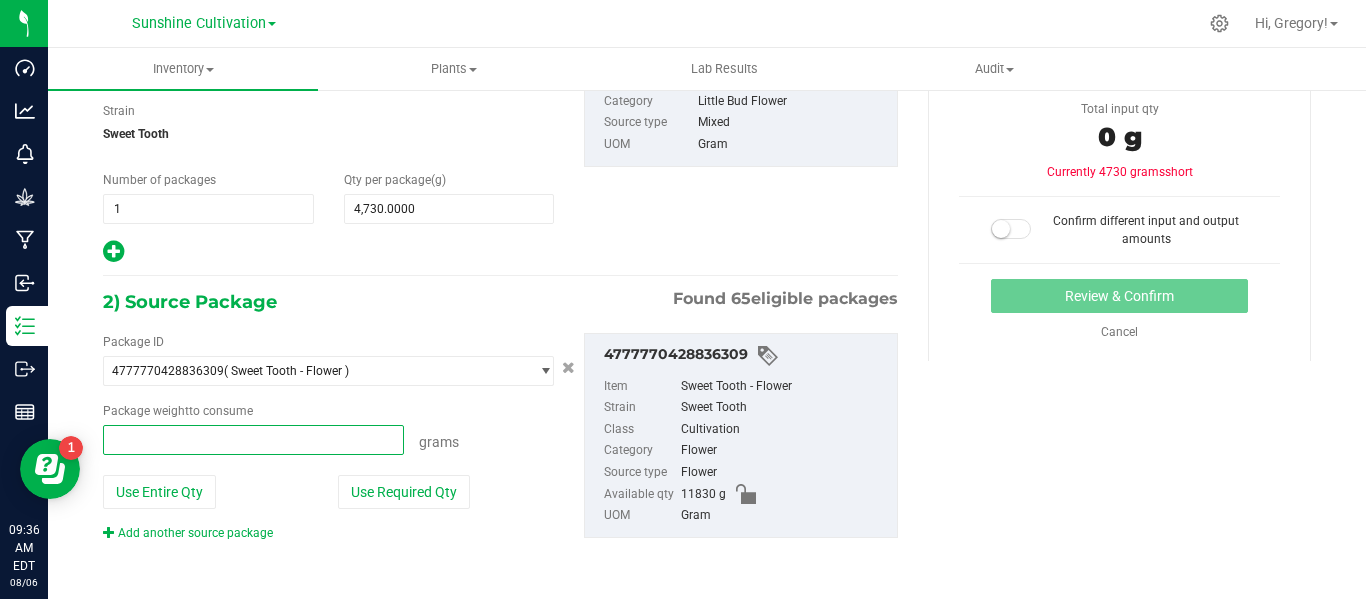 click at bounding box center [253, 440] 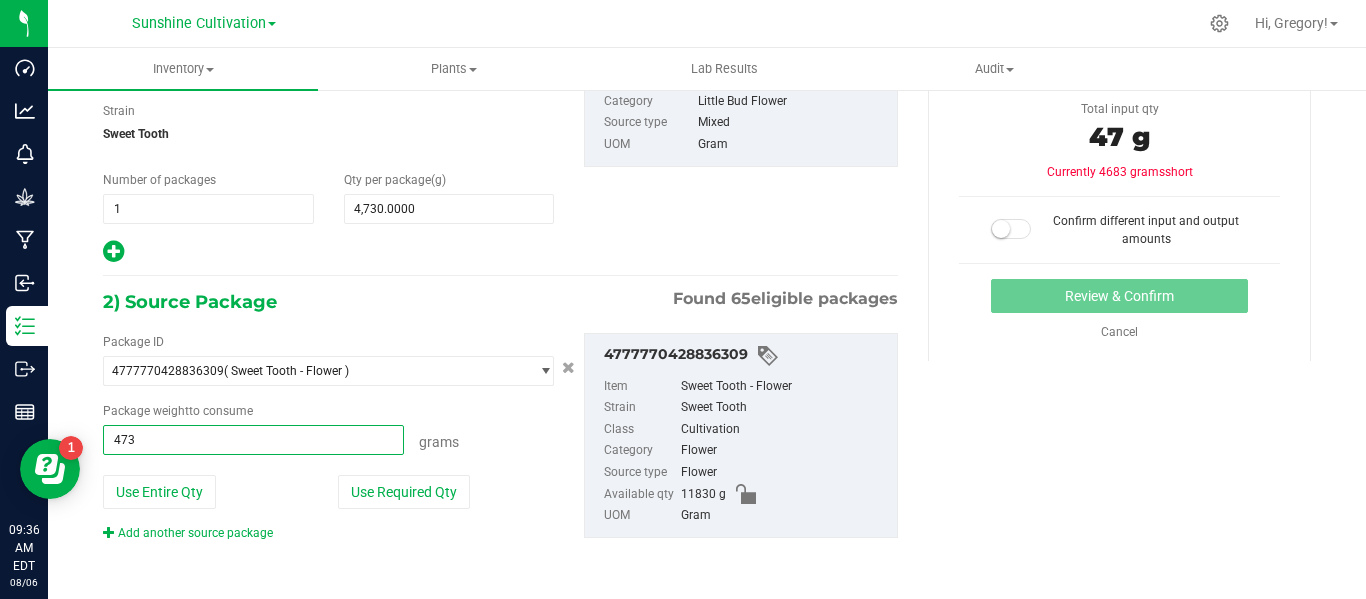 type on "4730" 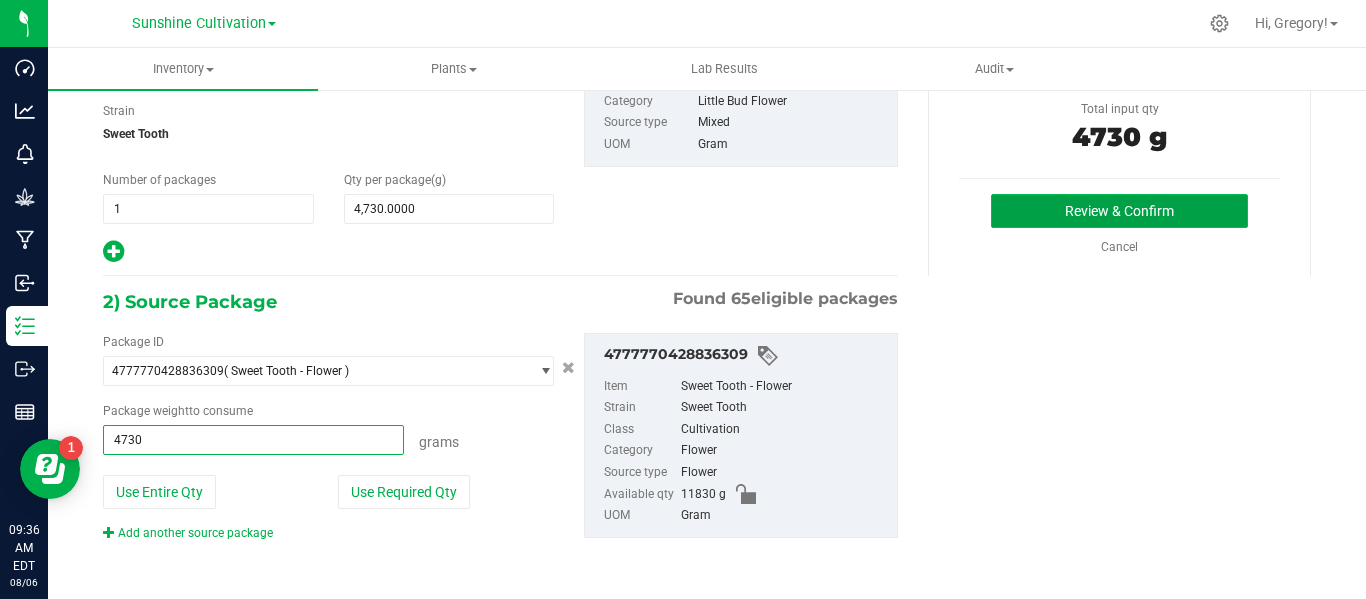 type on "4730.0000 g" 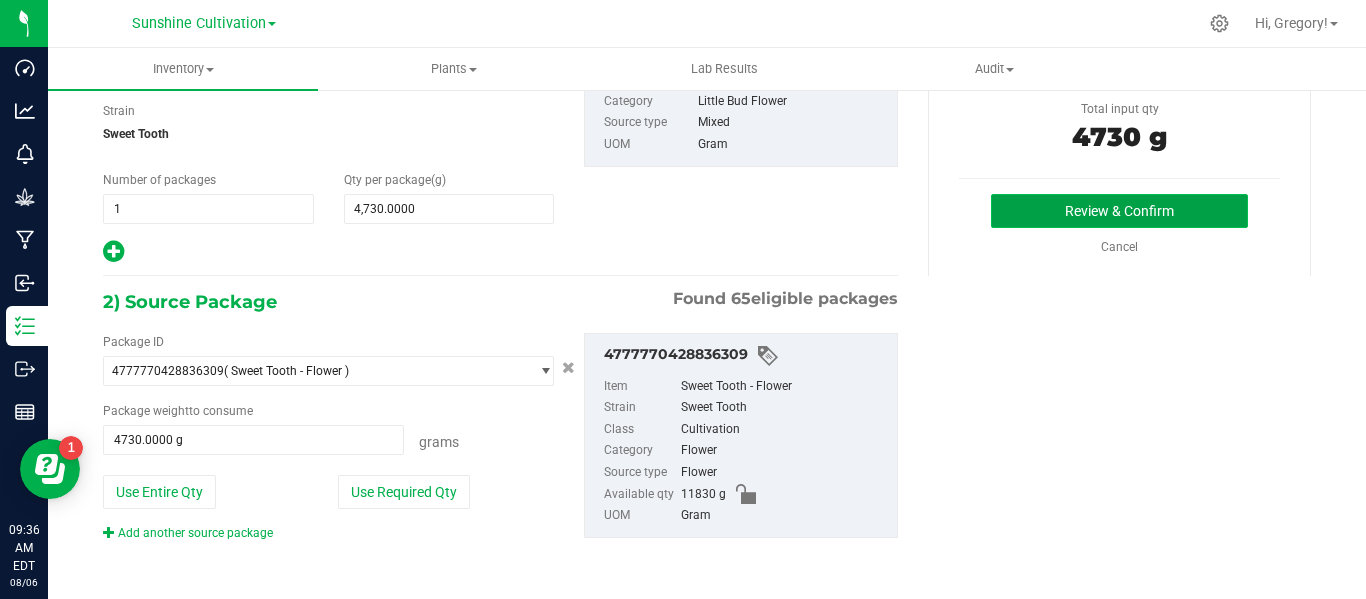 click on "Review & Confirm" at bounding box center (1119, 211) 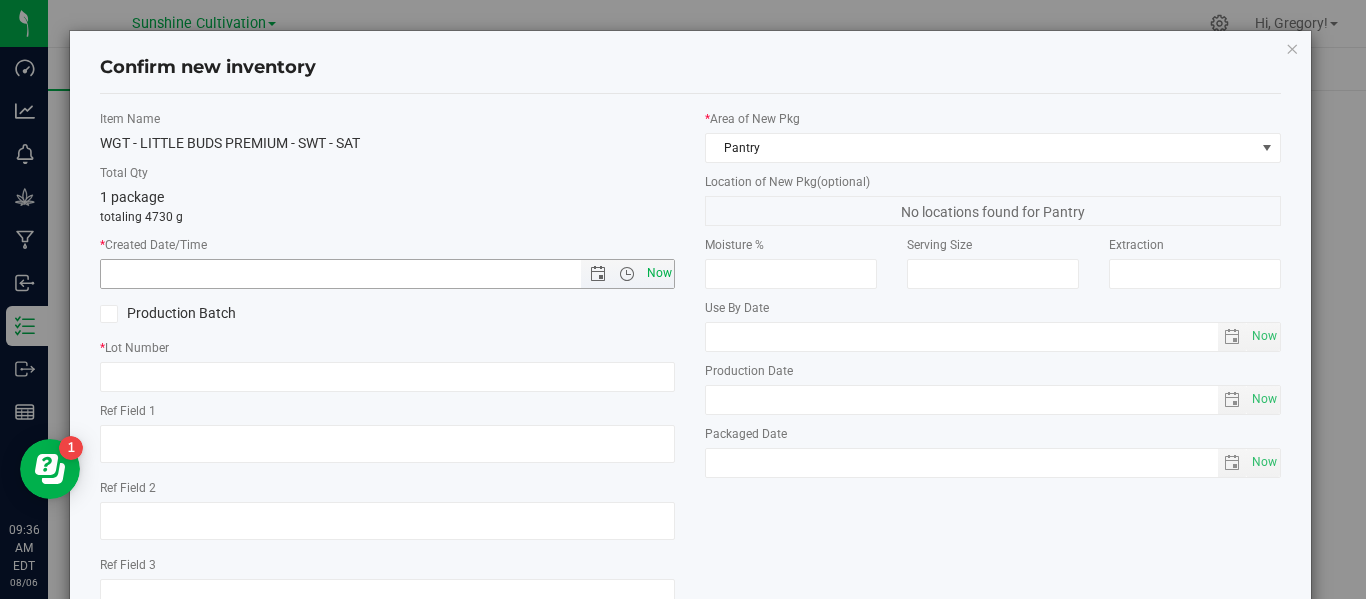 click on "Now" at bounding box center (659, 273) 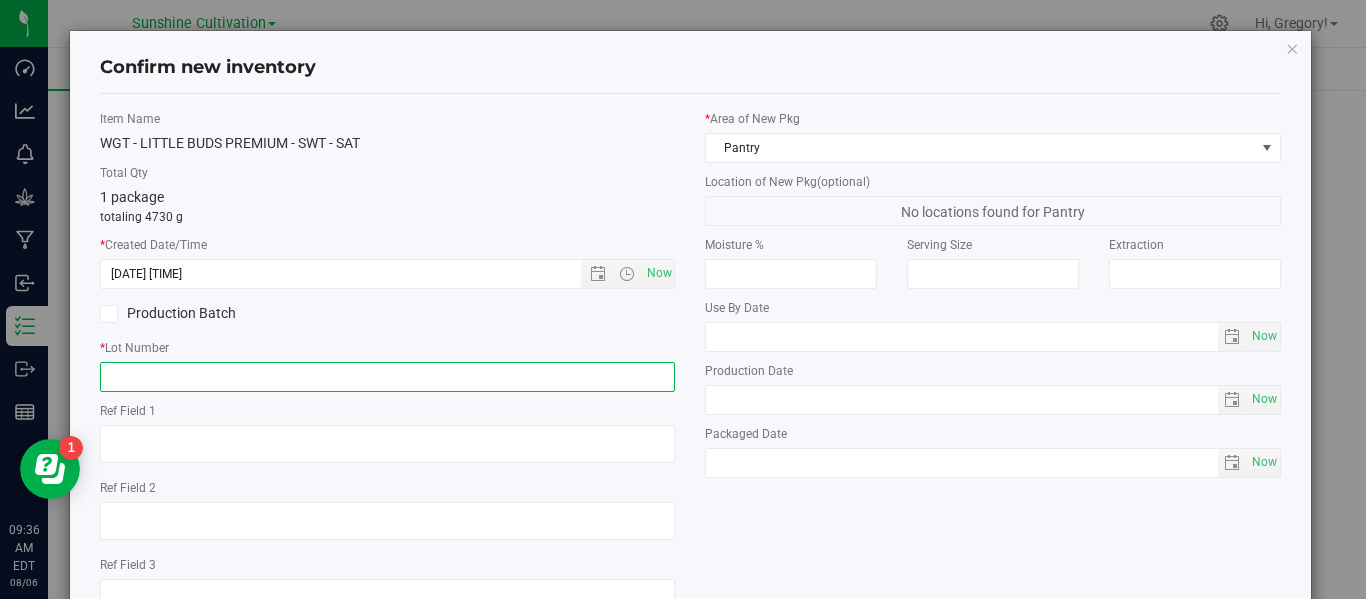 click at bounding box center (387, 377) 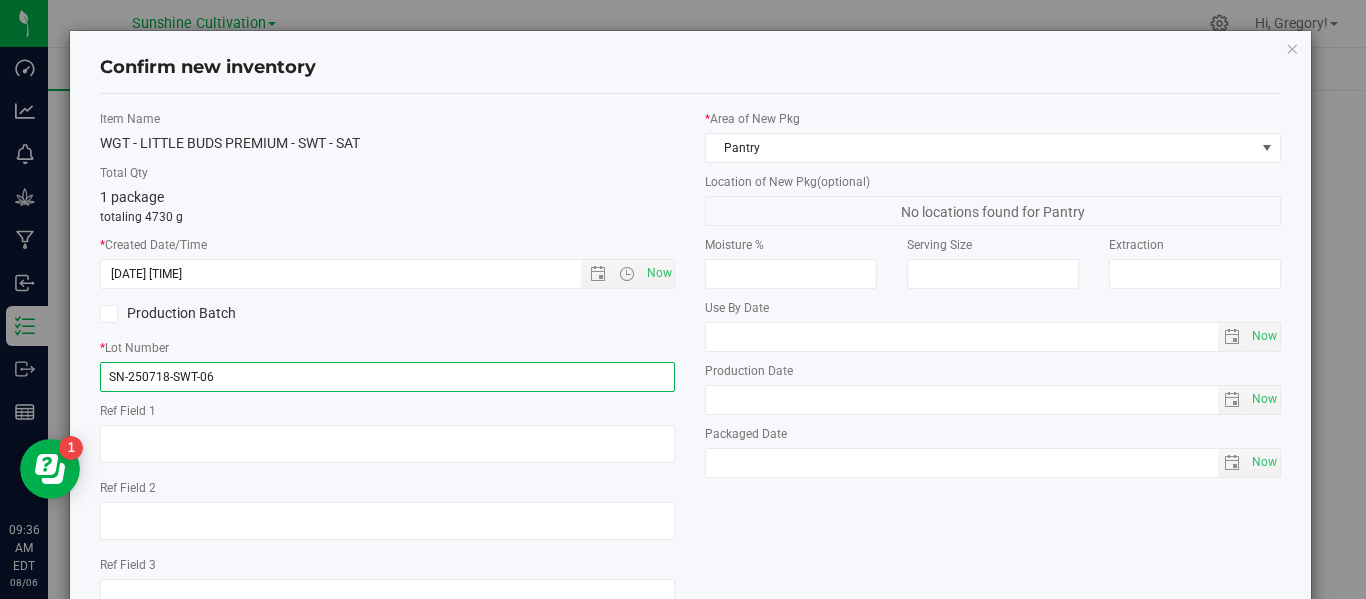 scroll, scrollTop: 148, scrollLeft: 0, axis: vertical 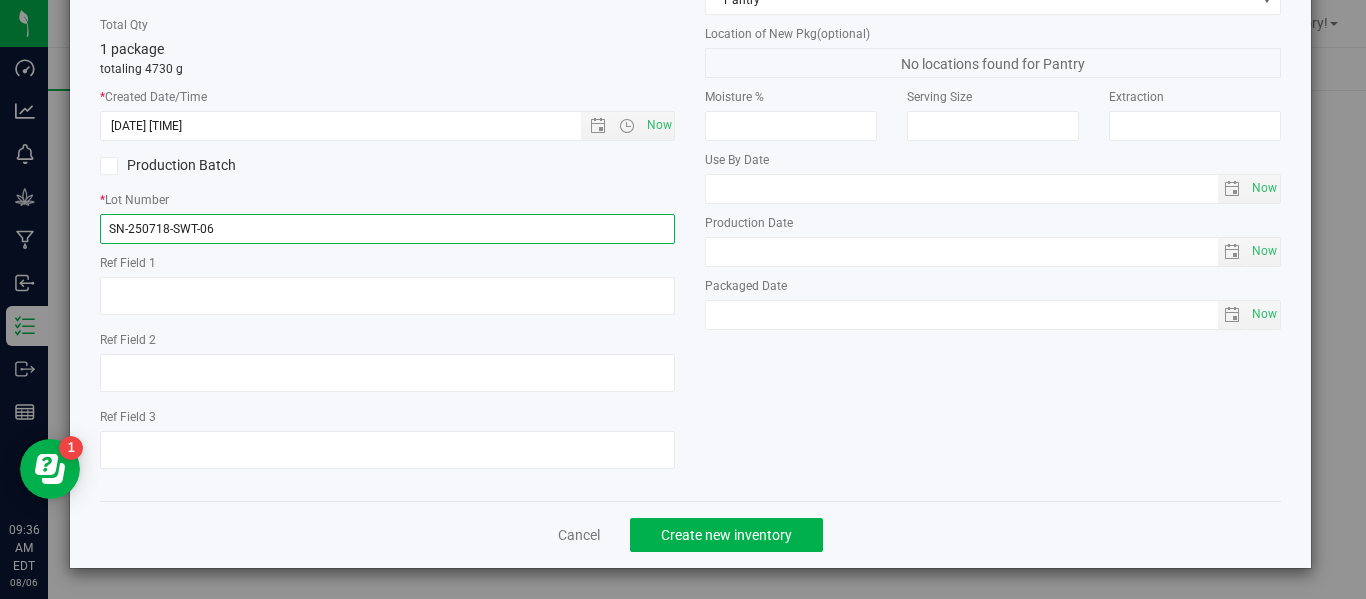type on "SN-250718-SWT-06" 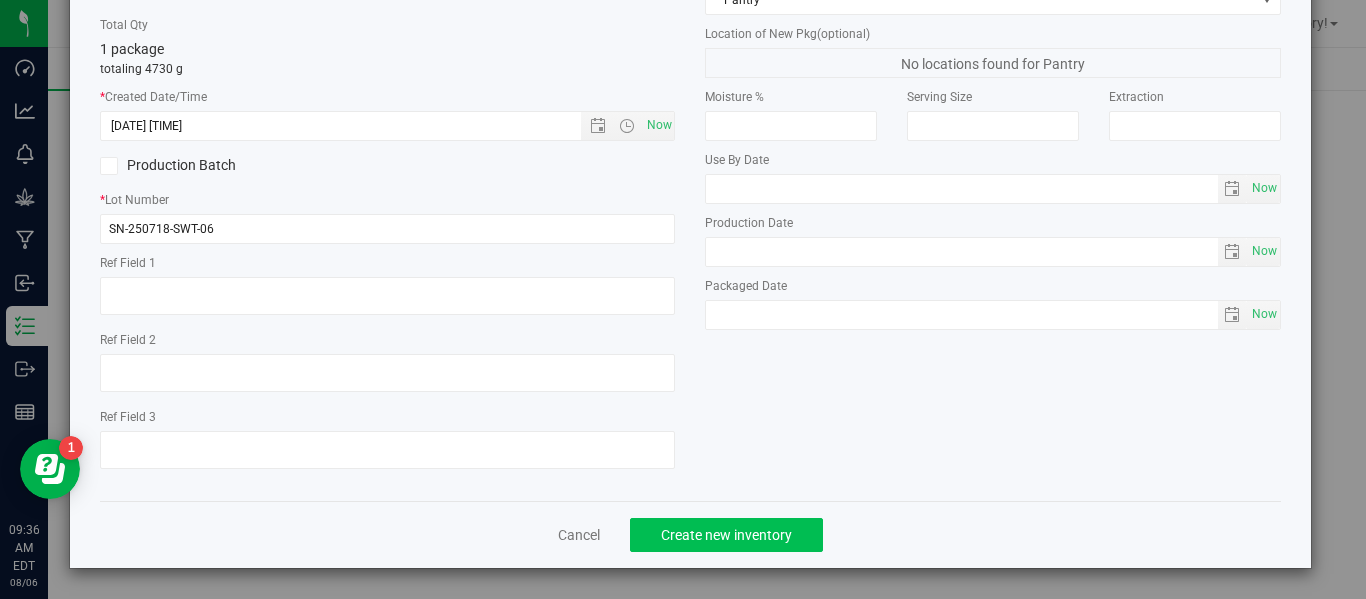 drag, startPoint x: 687, startPoint y: 558, endPoint x: 687, endPoint y: 544, distance: 14 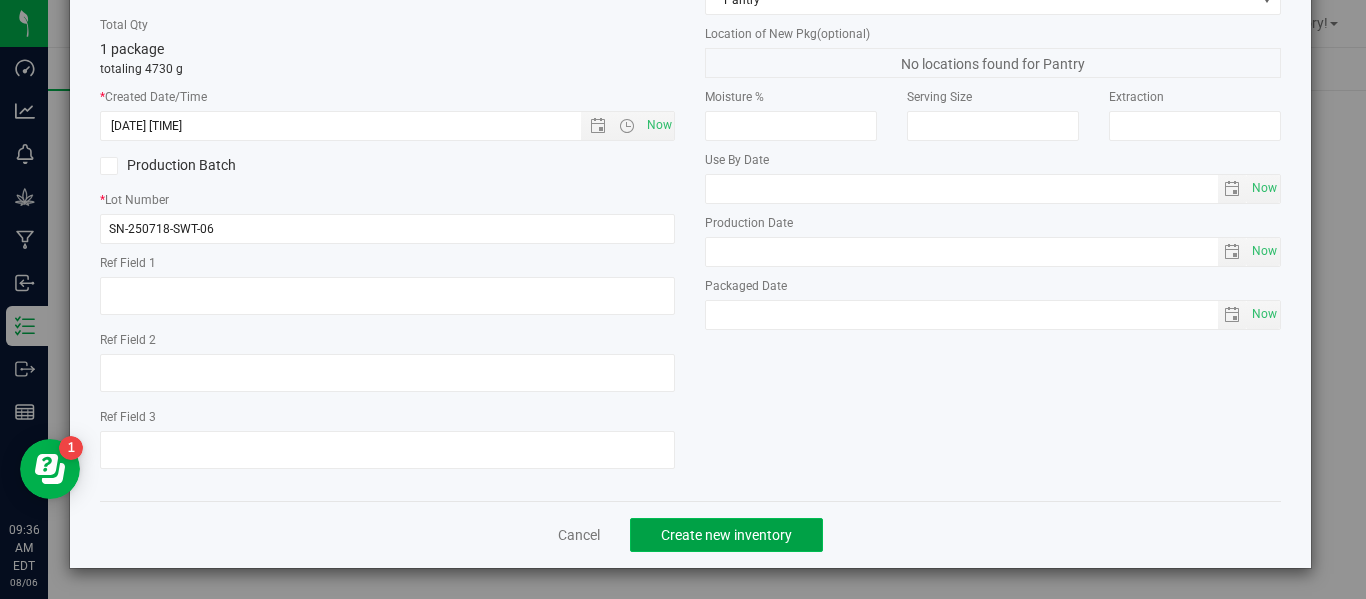 click on "Create new inventory" 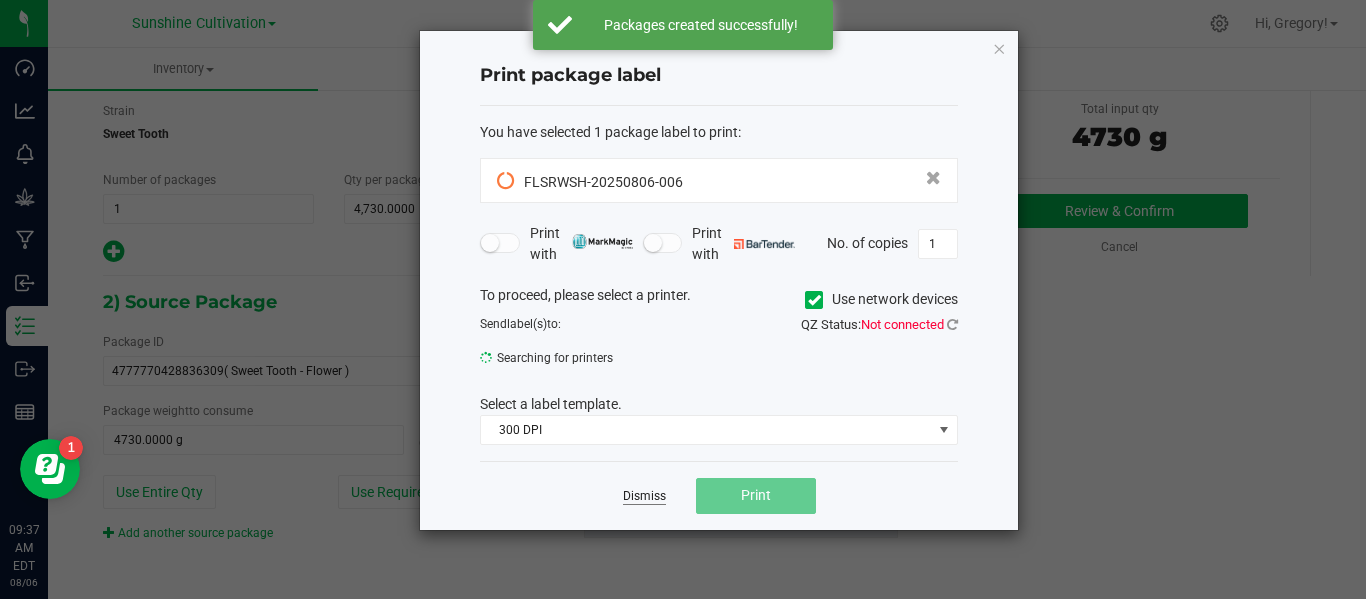 click on "Dismiss" 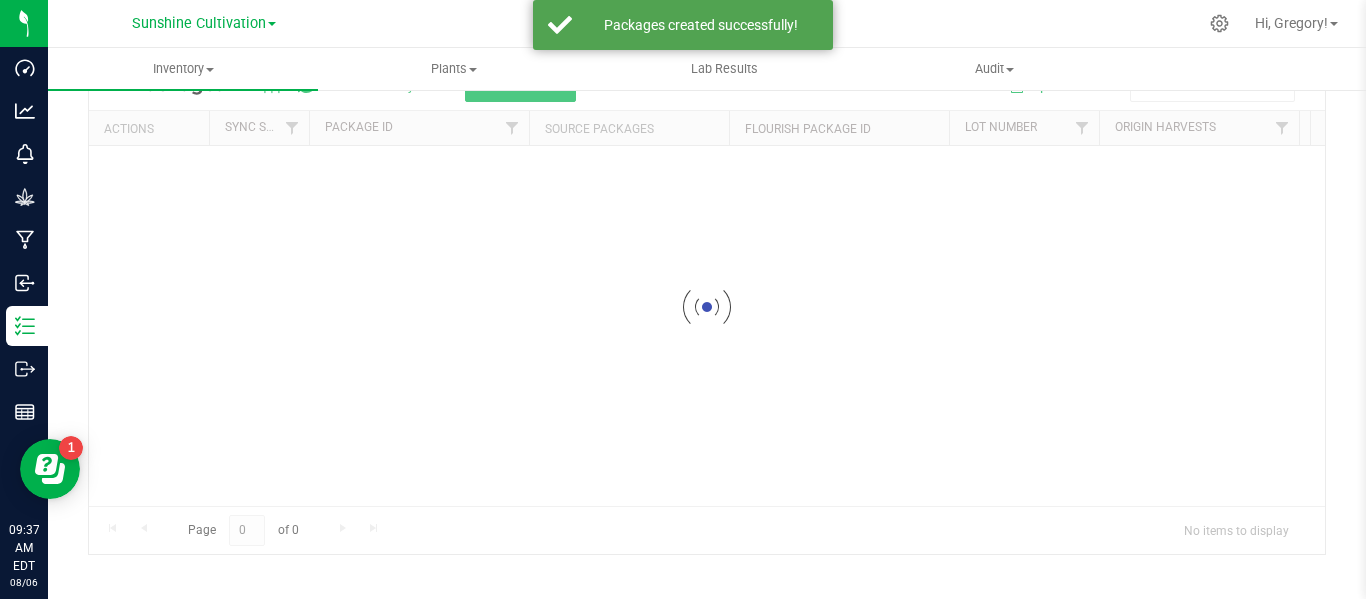 scroll, scrollTop: 99, scrollLeft: 0, axis: vertical 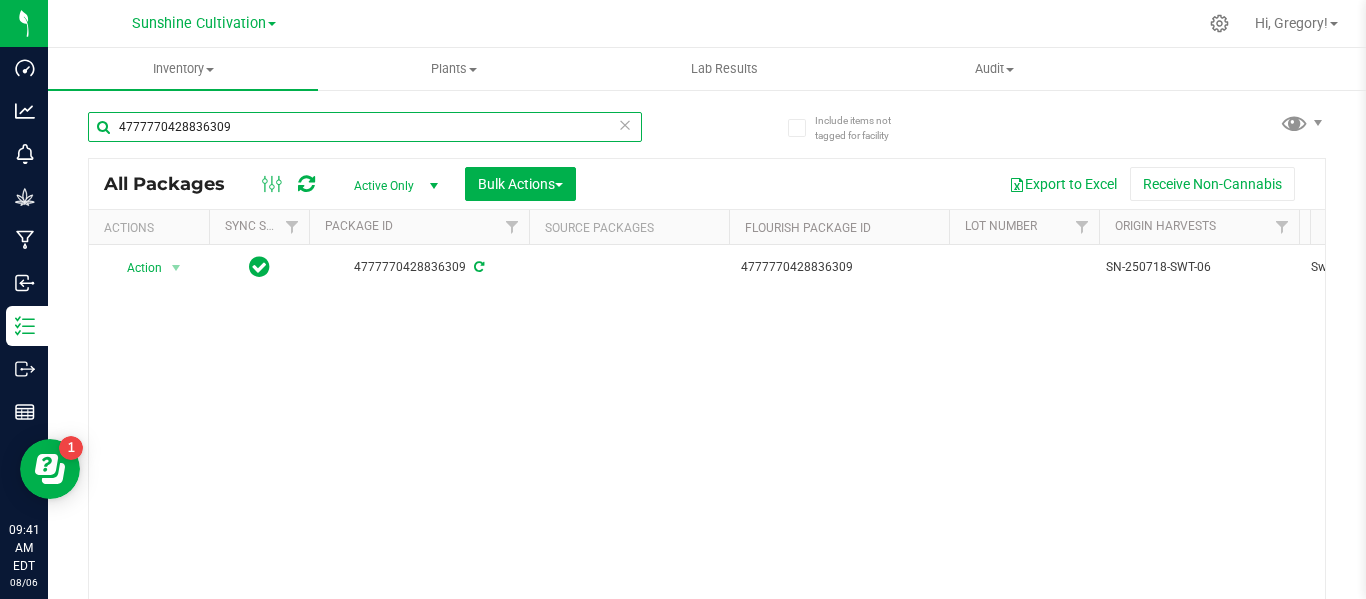 click on "4777770428836309" at bounding box center (365, 127) 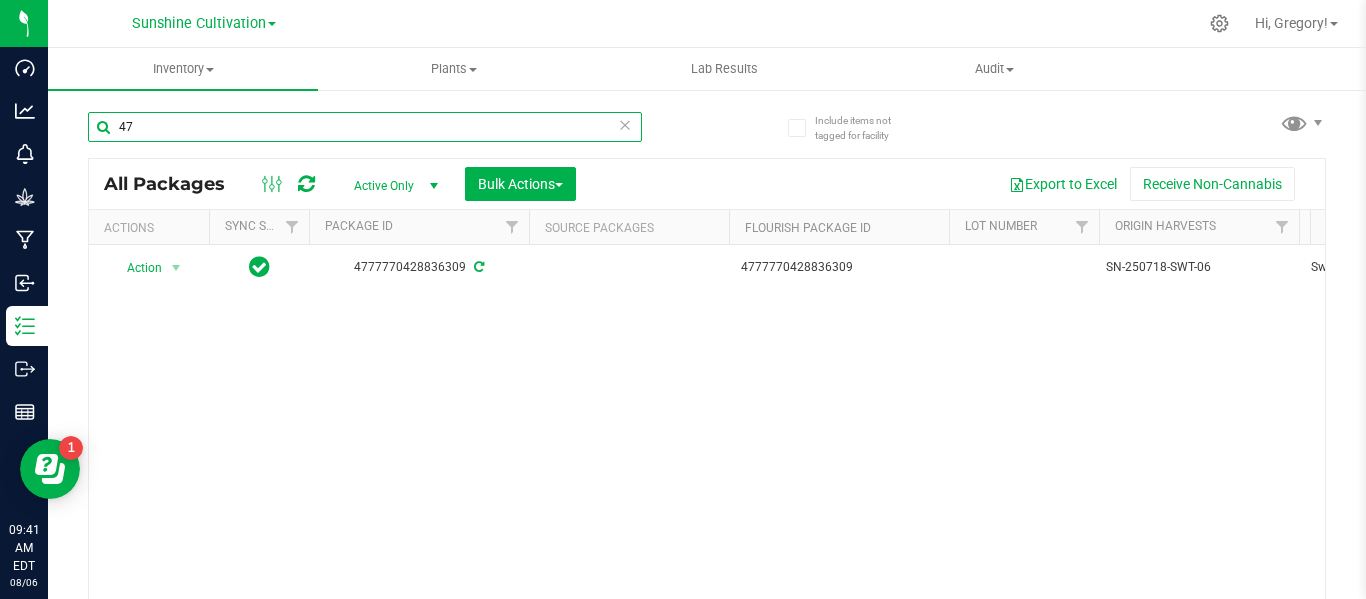 type on "4" 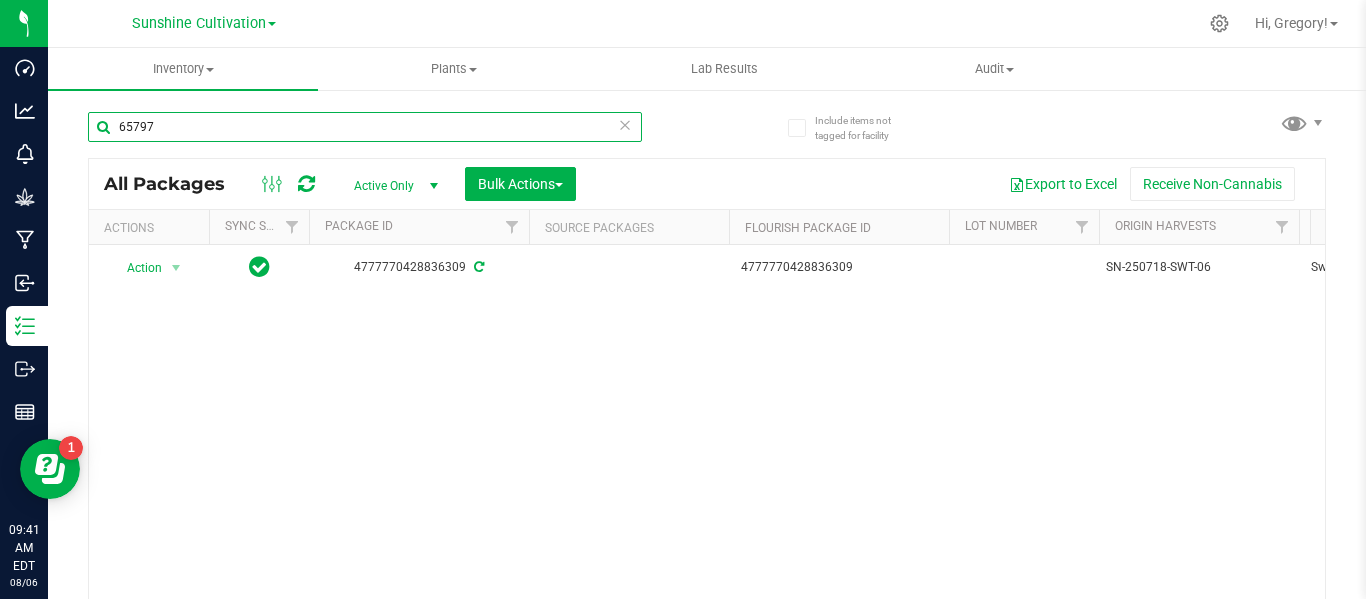 type on "65797" 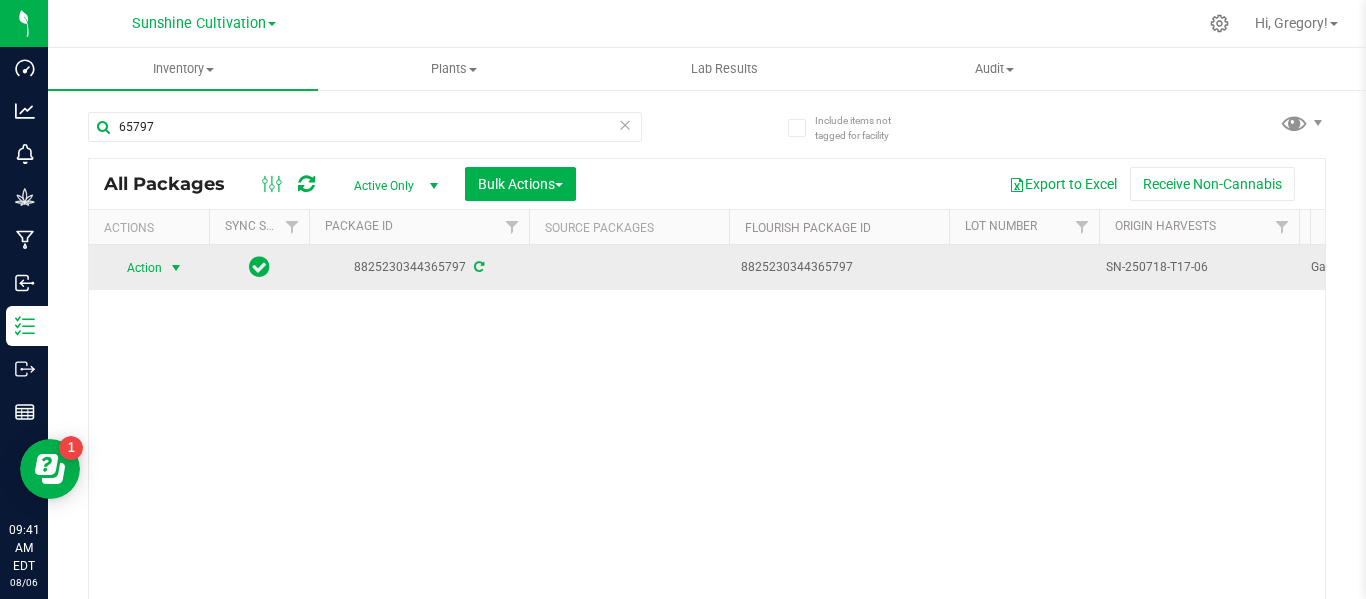 click at bounding box center (176, 268) 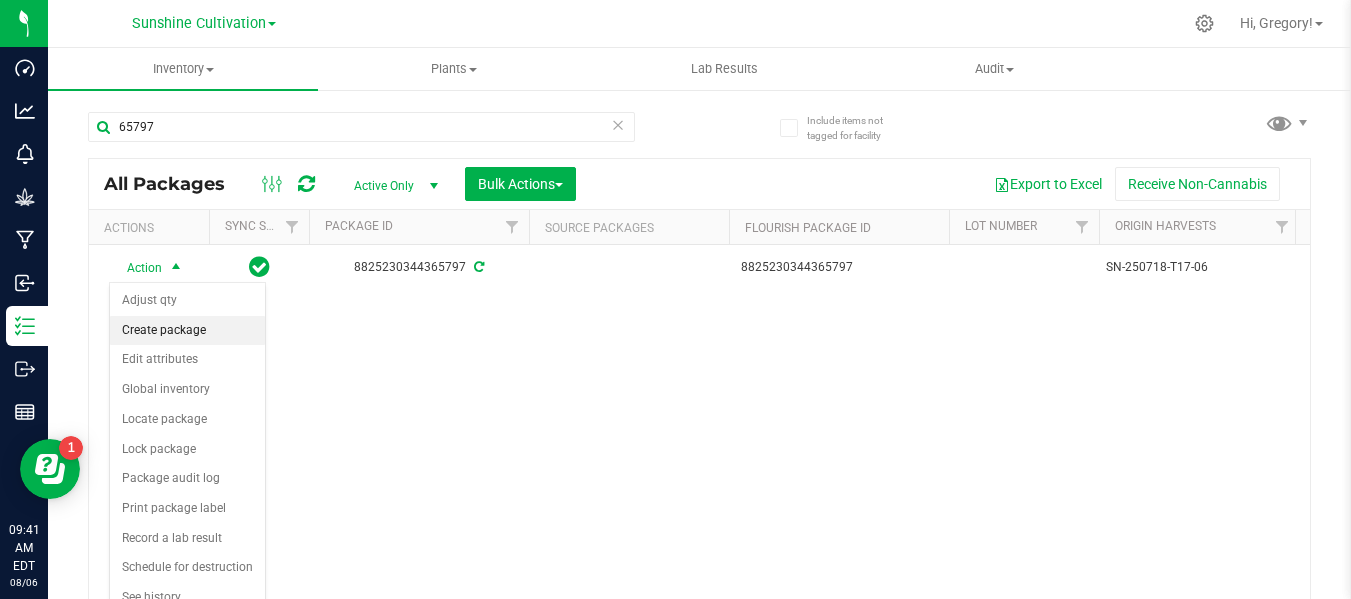 click on "Create package" at bounding box center (187, 331) 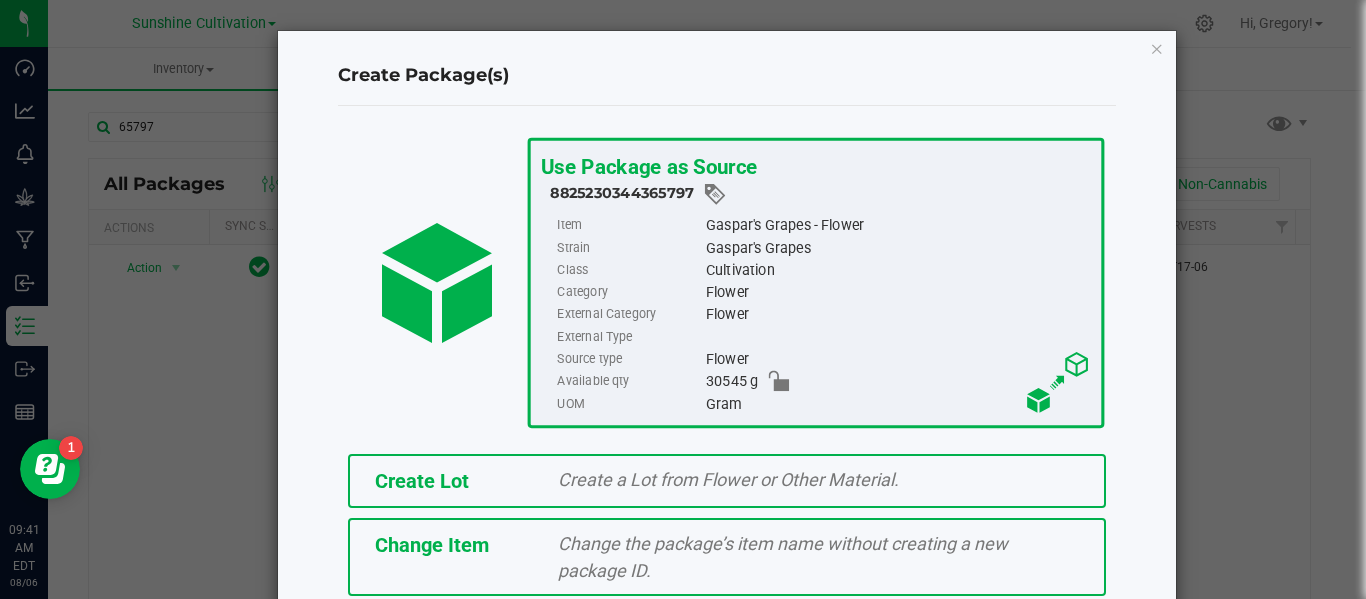 scroll, scrollTop: 175, scrollLeft: 0, axis: vertical 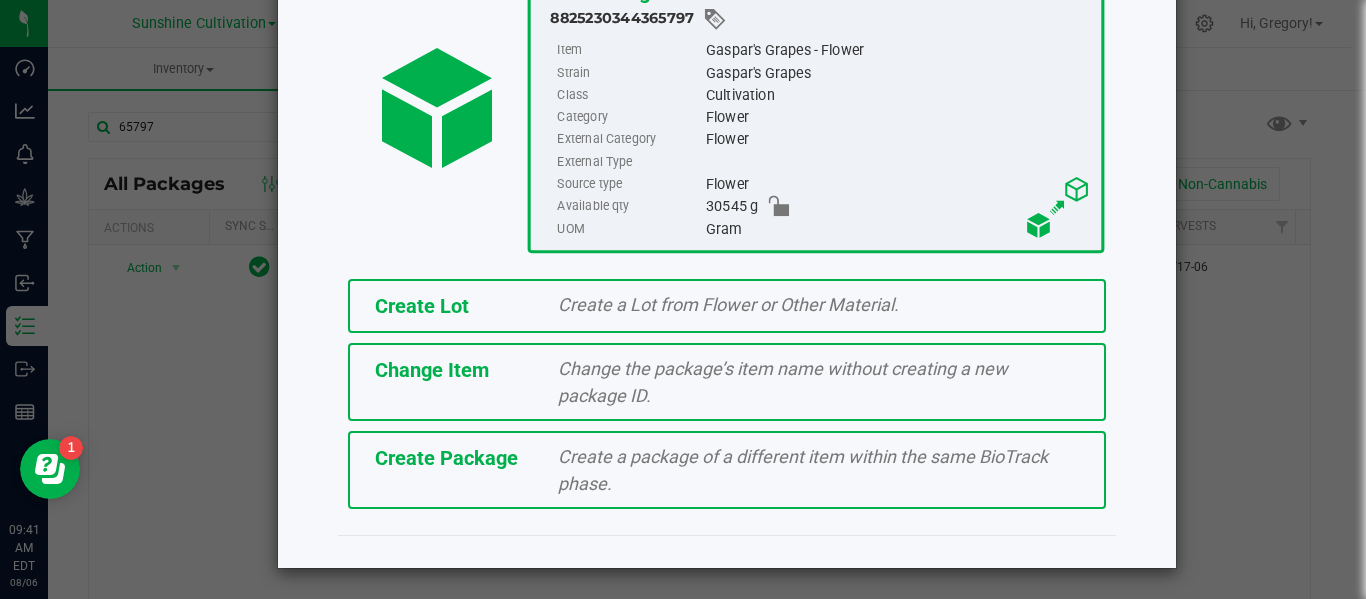 click on "Create Package" 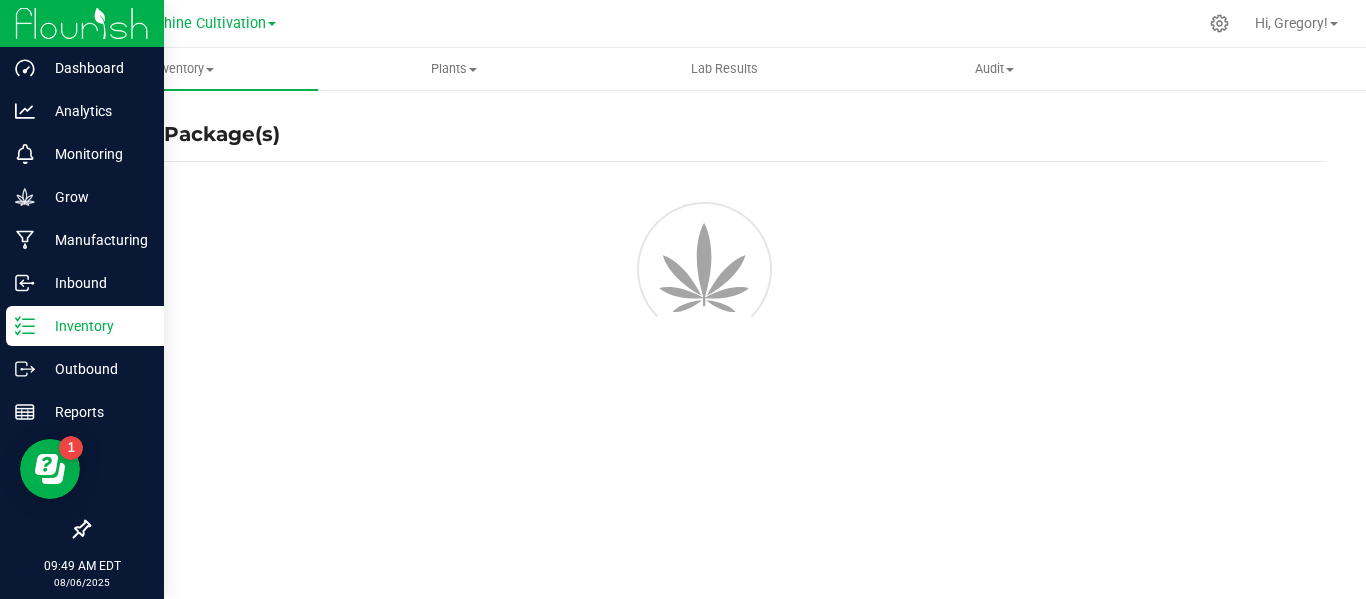 click 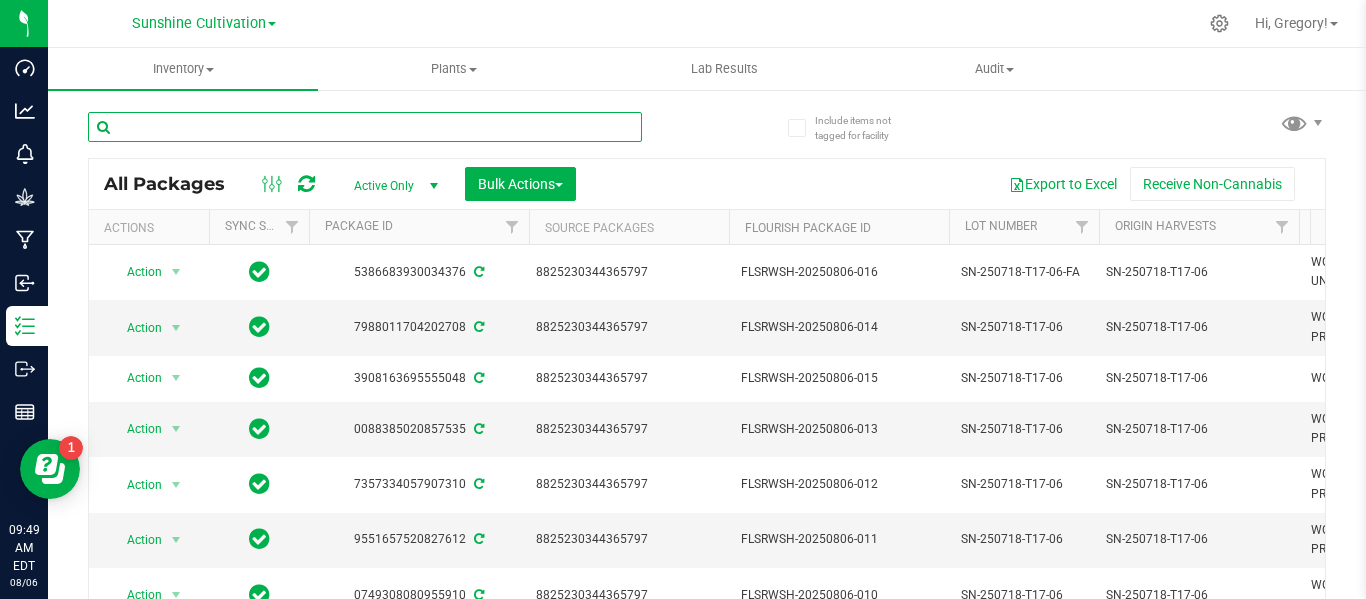 click at bounding box center (365, 127) 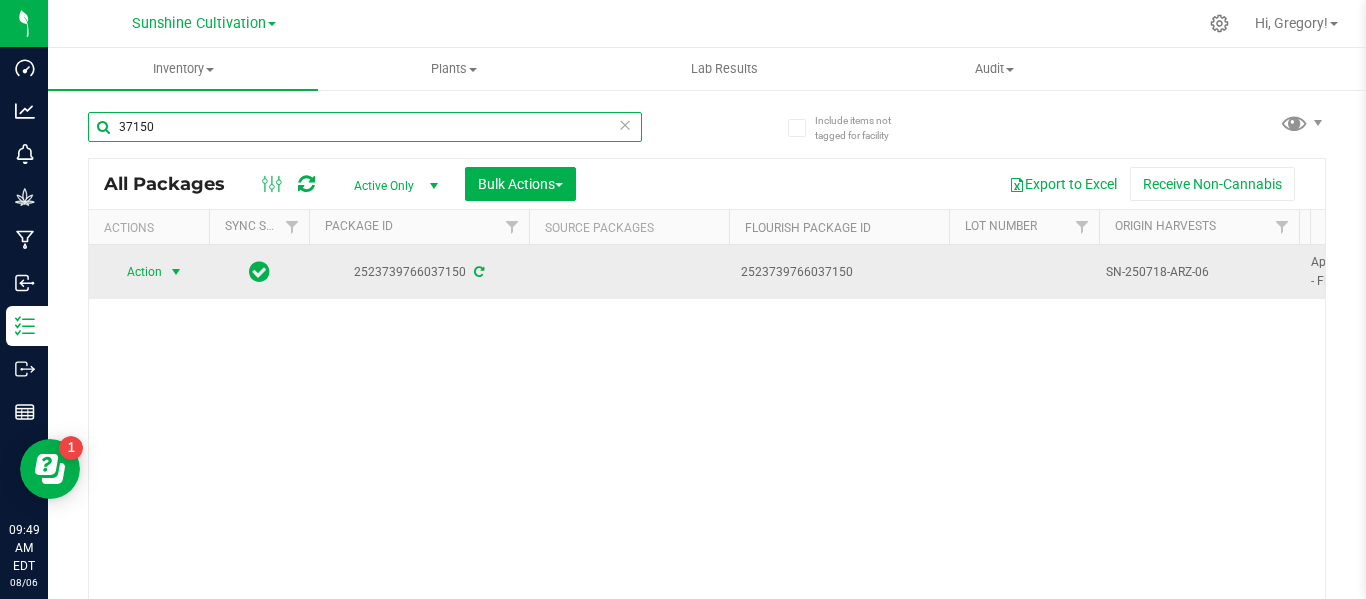 type on "37150" 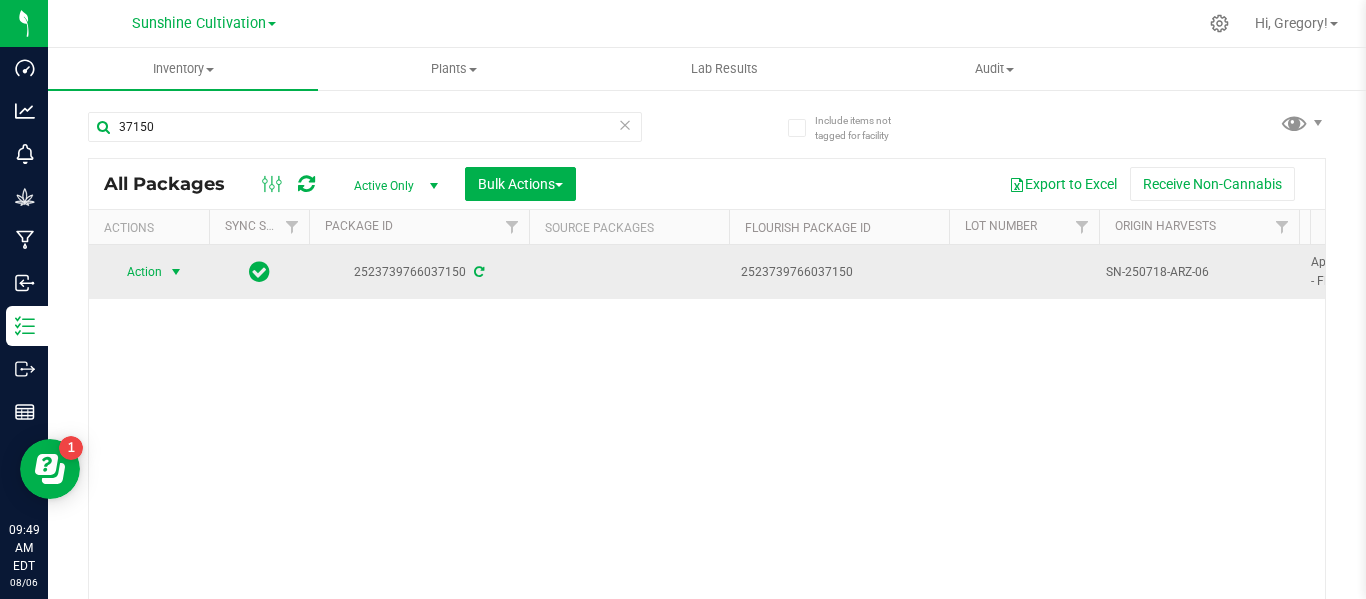click at bounding box center [176, 272] 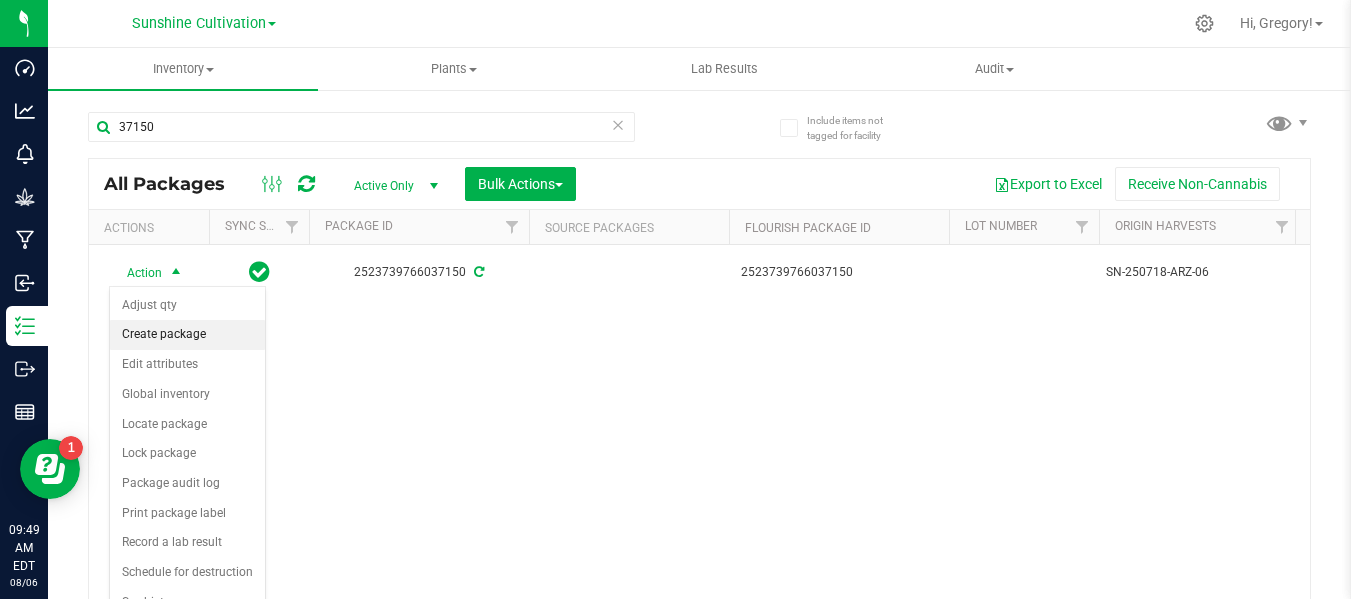 click on "Create package" at bounding box center [187, 335] 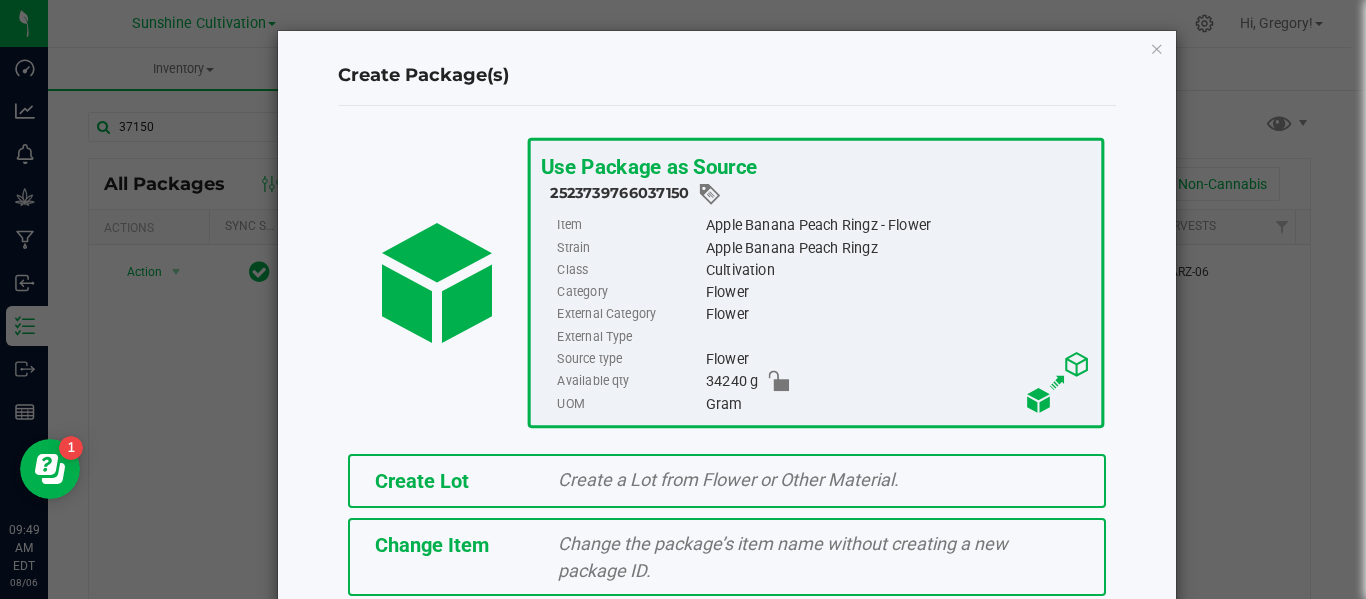 scroll, scrollTop: 175, scrollLeft: 0, axis: vertical 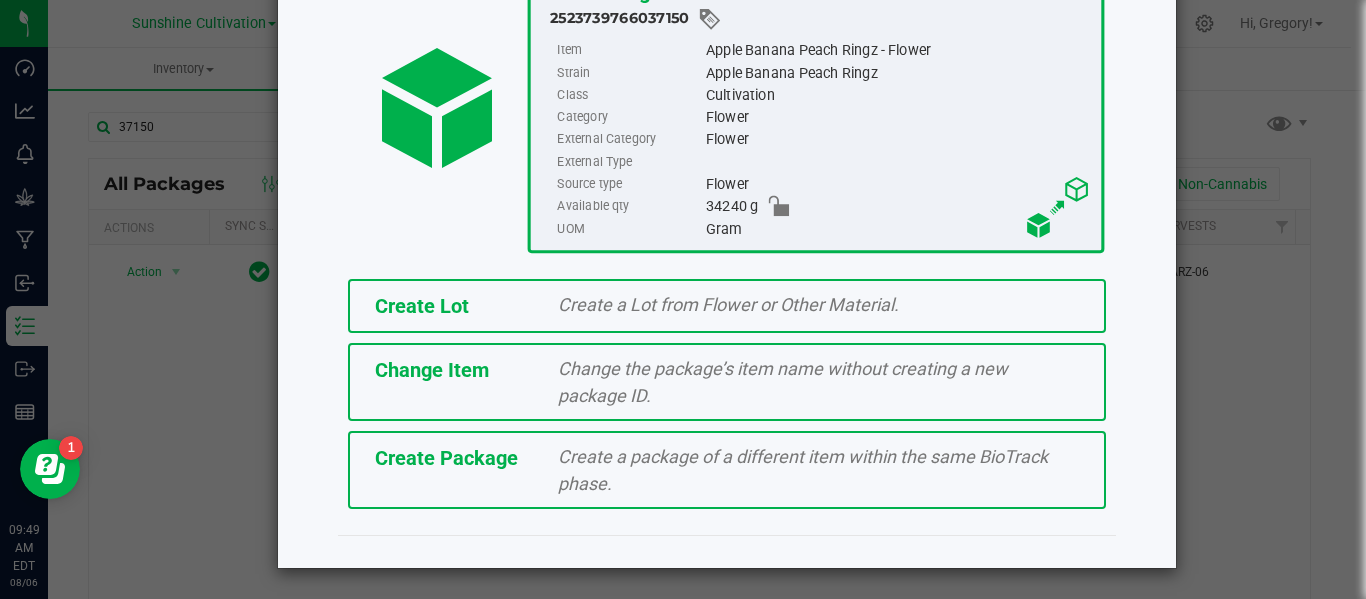 click on "Create Package   Create a package of a different item within the same BioTrack phase." 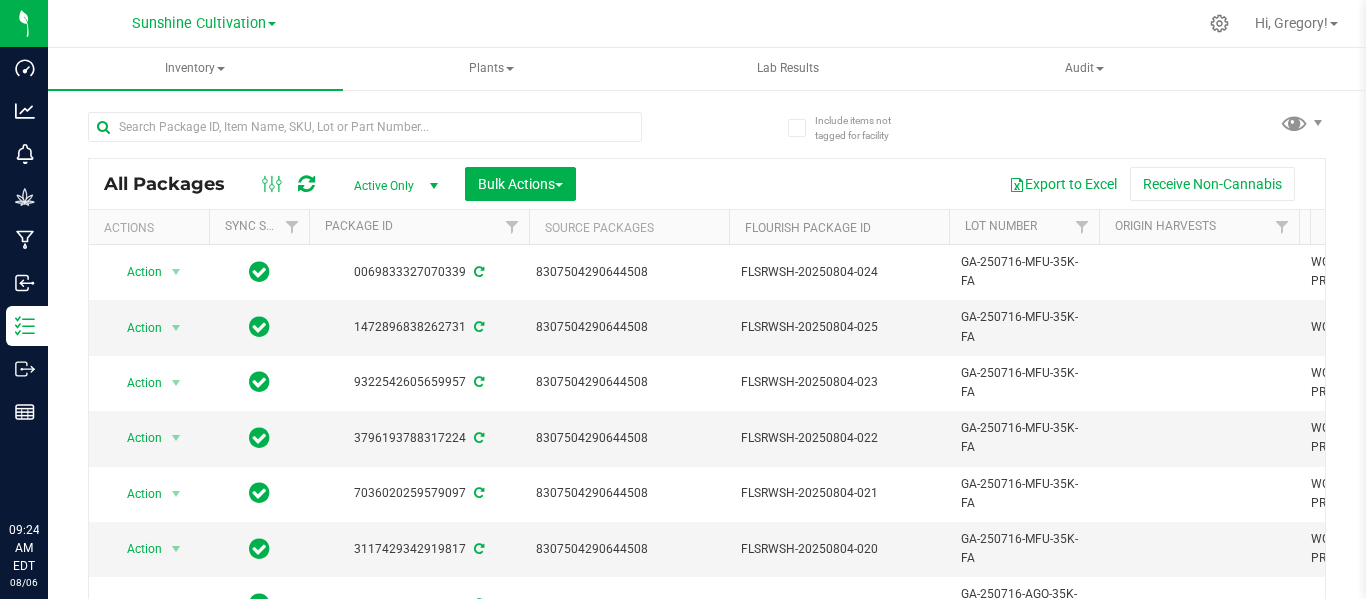 scroll, scrollTop: 0, scrollLeft: 0, axis: both 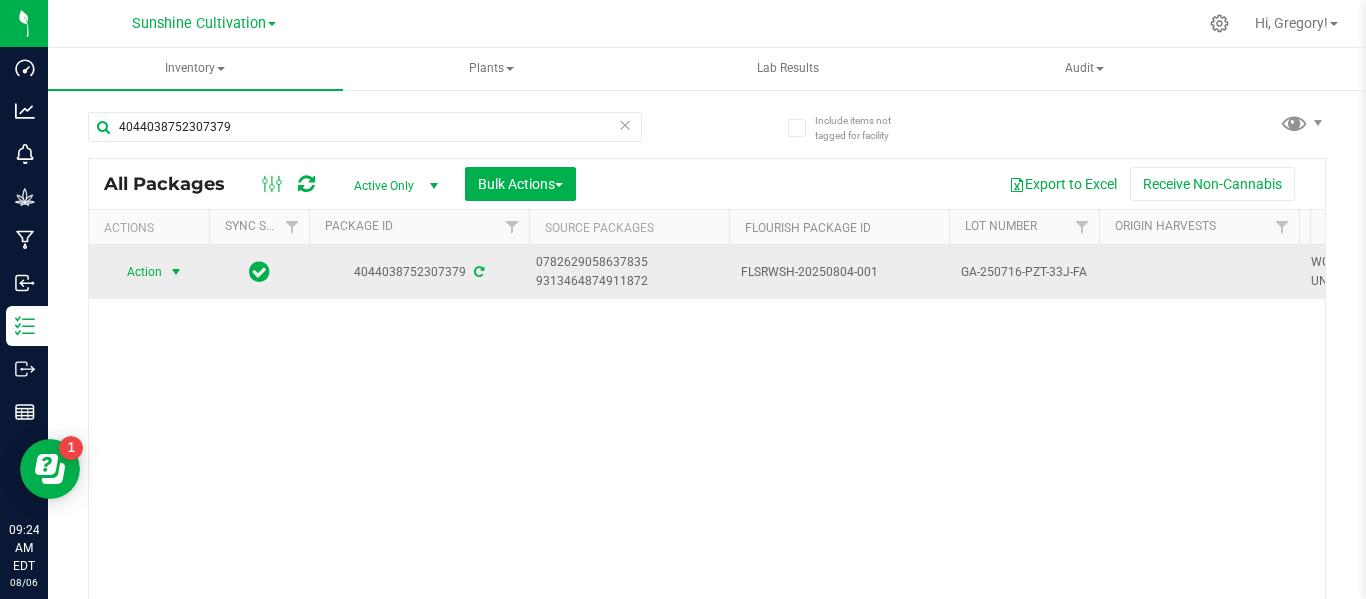 type on "4044038752307379" 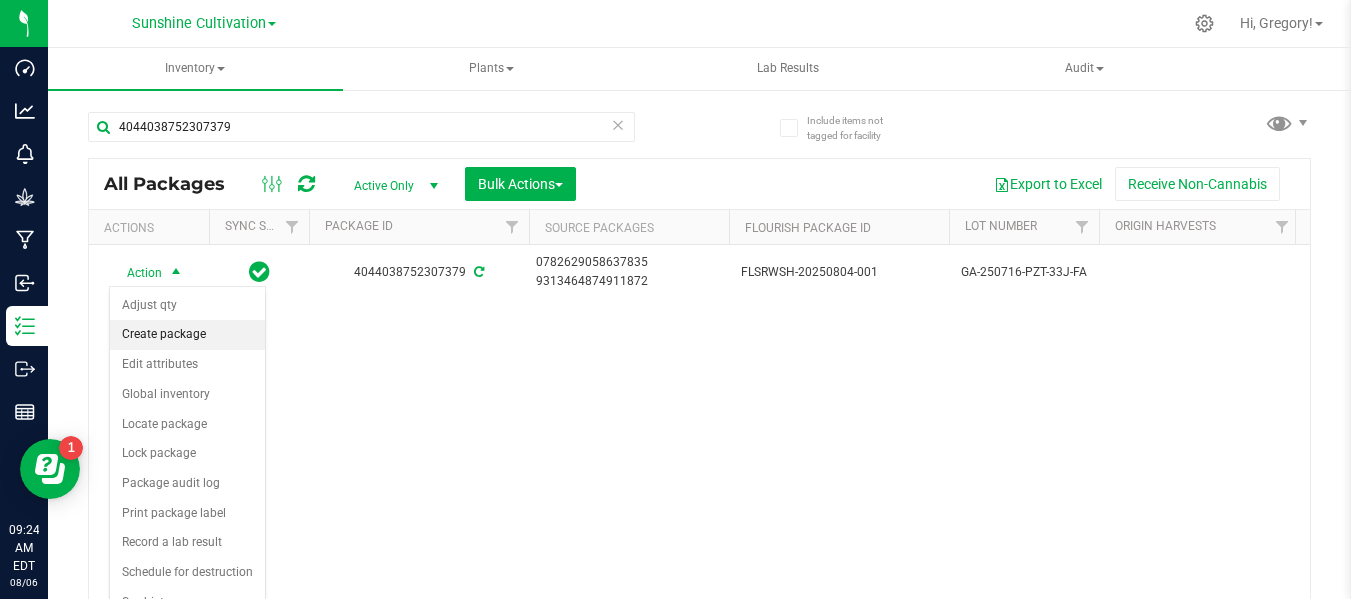 click on "Create package" at bounding box center (187, 335) 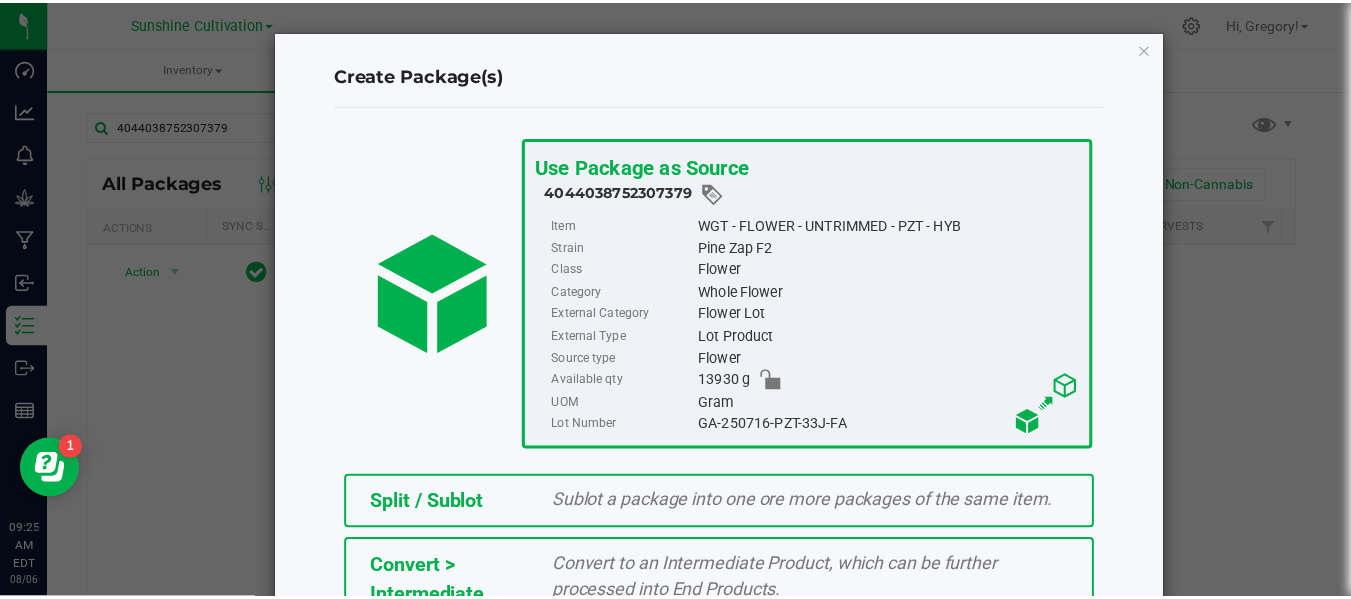 scroll, scrollTop: 443, scrollLeft: 0, axis: vertical 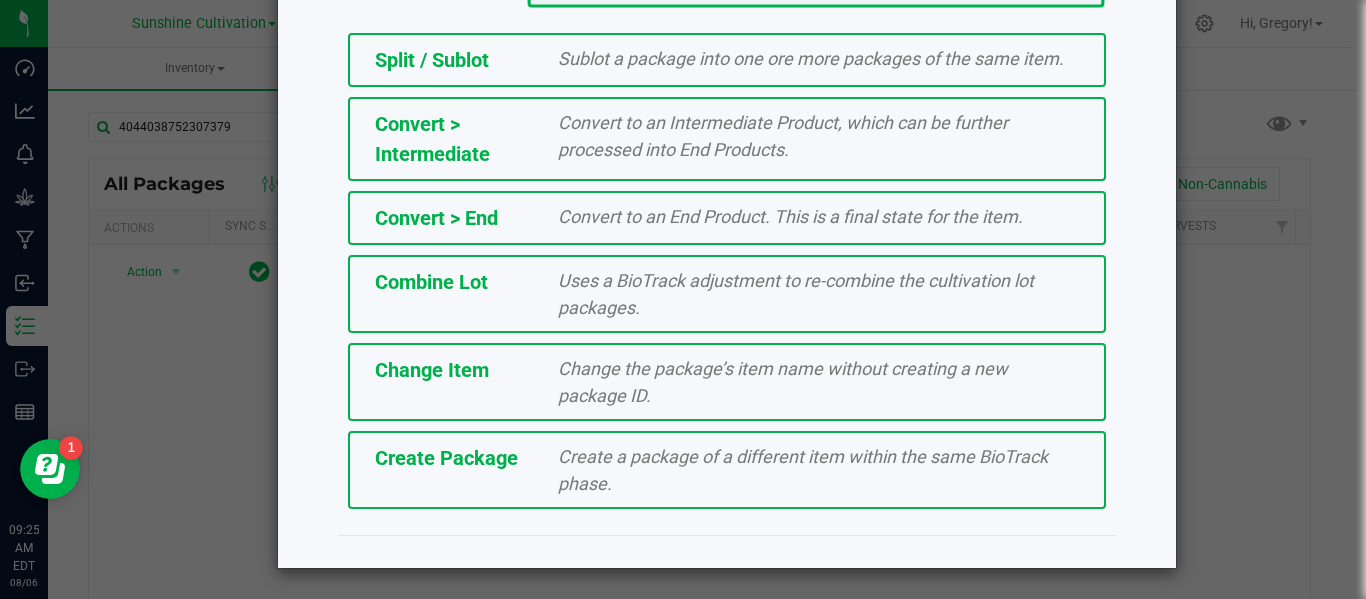 click on "Create Package" 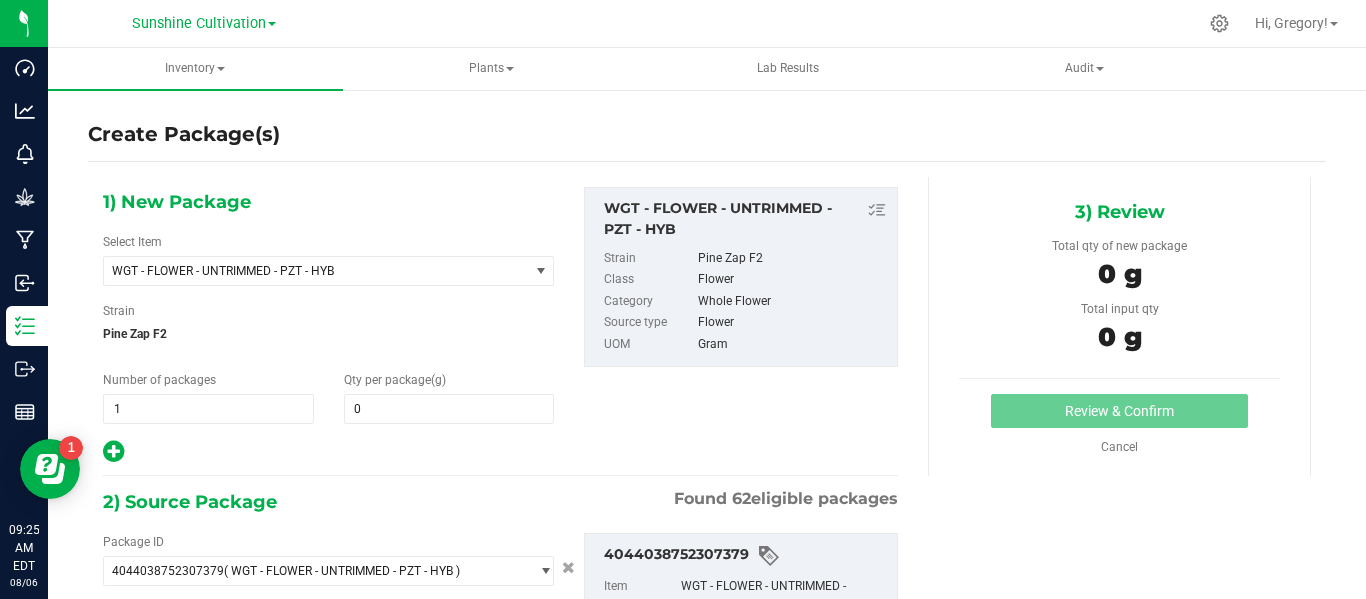 type on "0.0000" 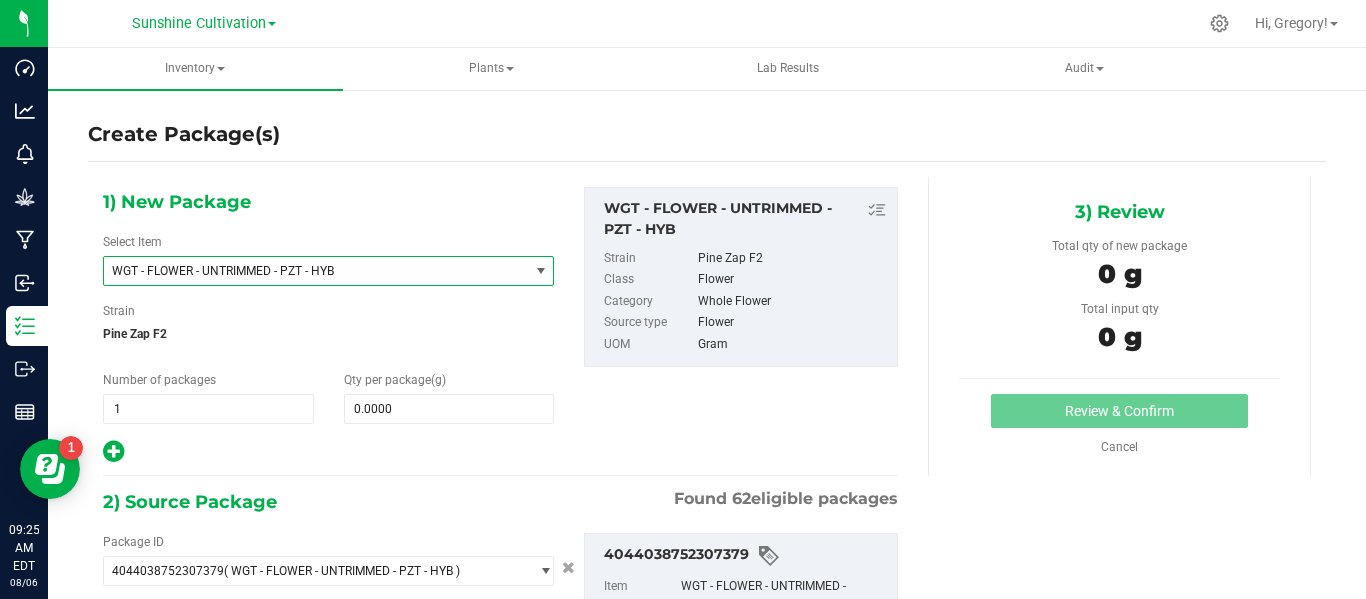 click on "WGT - FLOWER - UNTRIMMED - PZT - HYB" at bounding box center (308, 271) 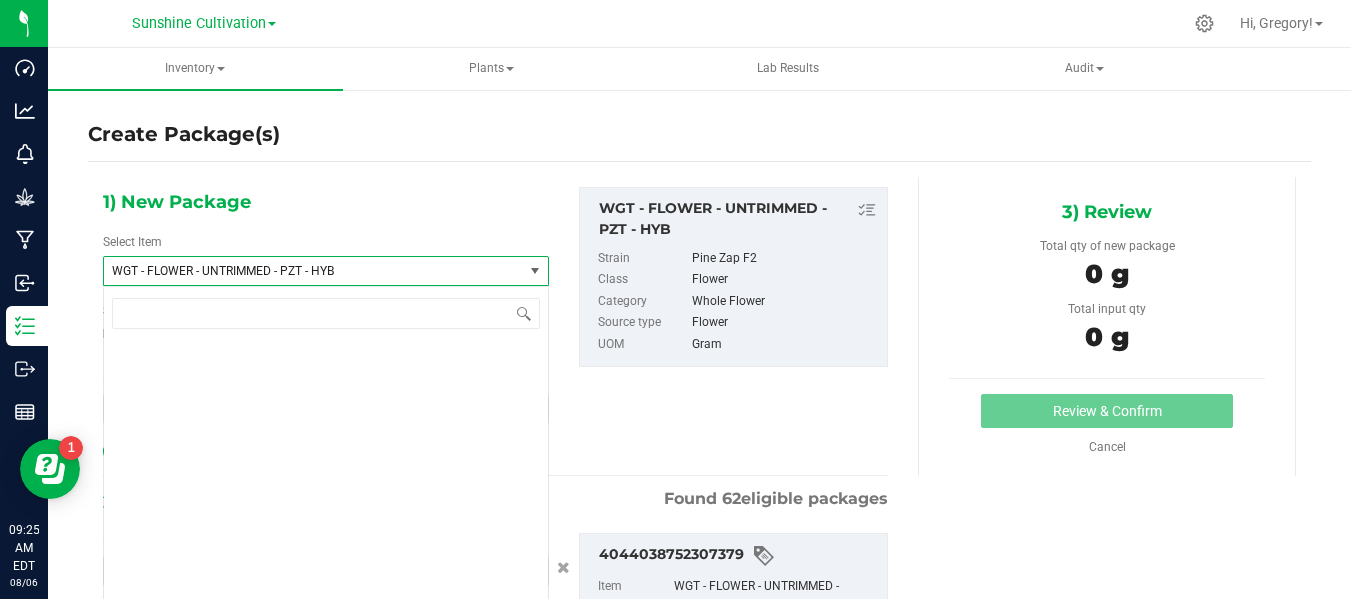scroll, scrollTop: 416304, scrollLeft: 0, axis: vertical 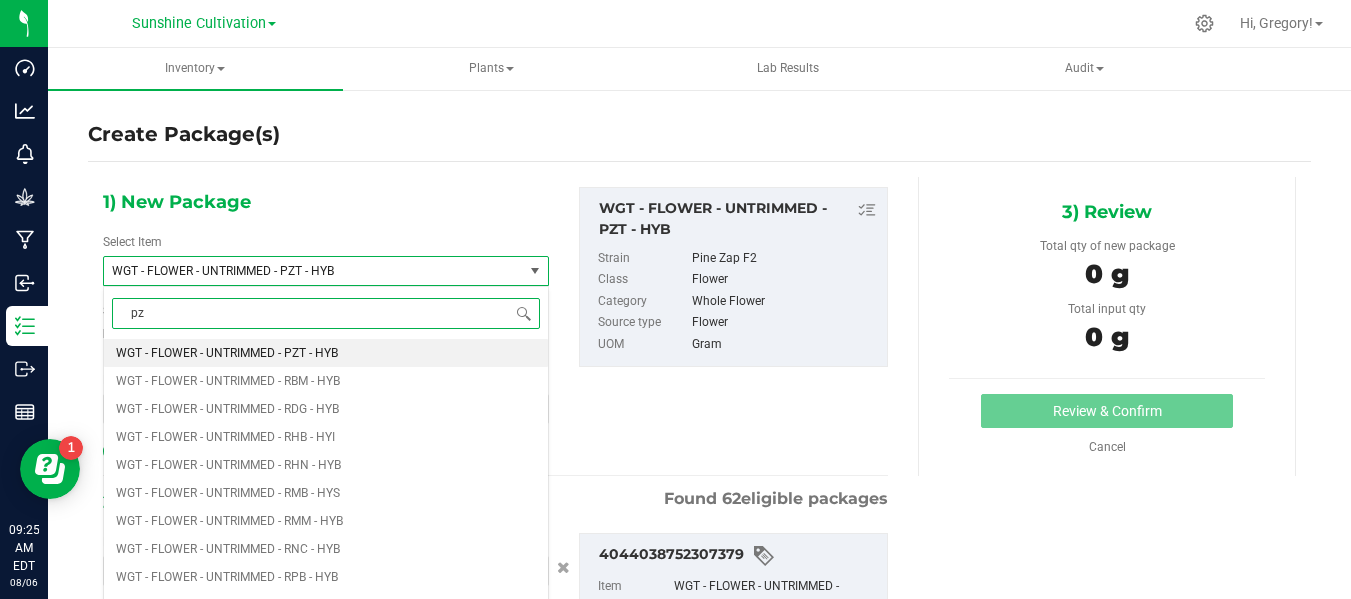 type on "pzt" 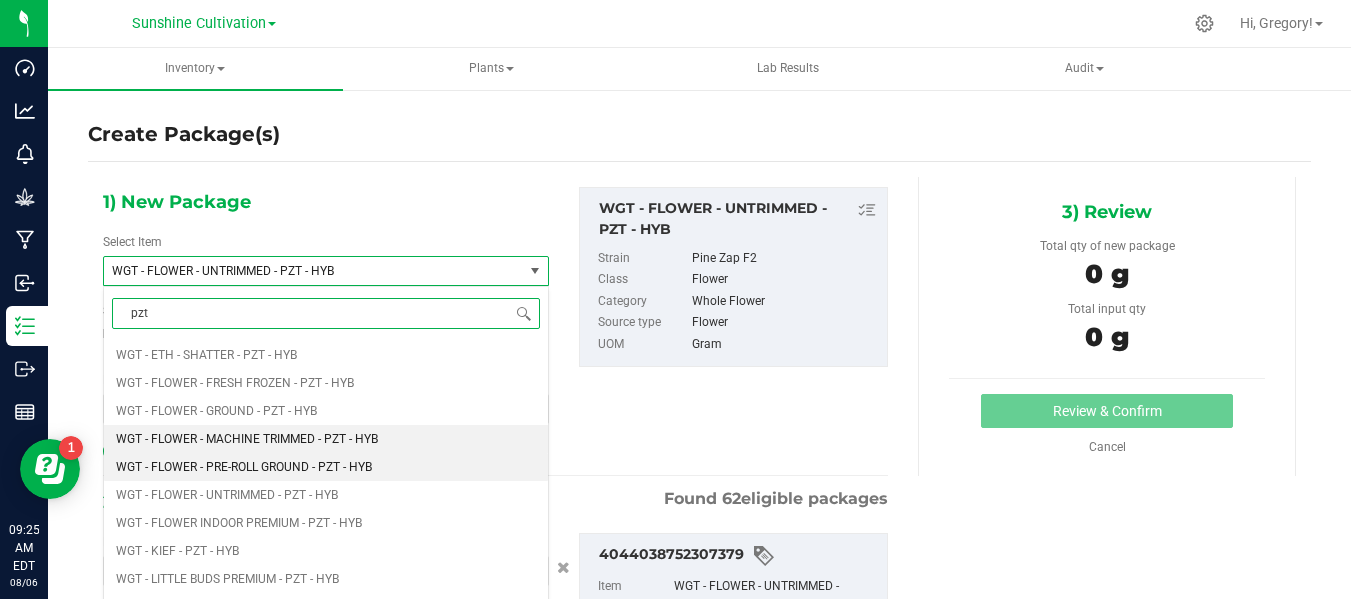scroll, scrollTop: 1231, scrollLeft: 0, axis: vertical 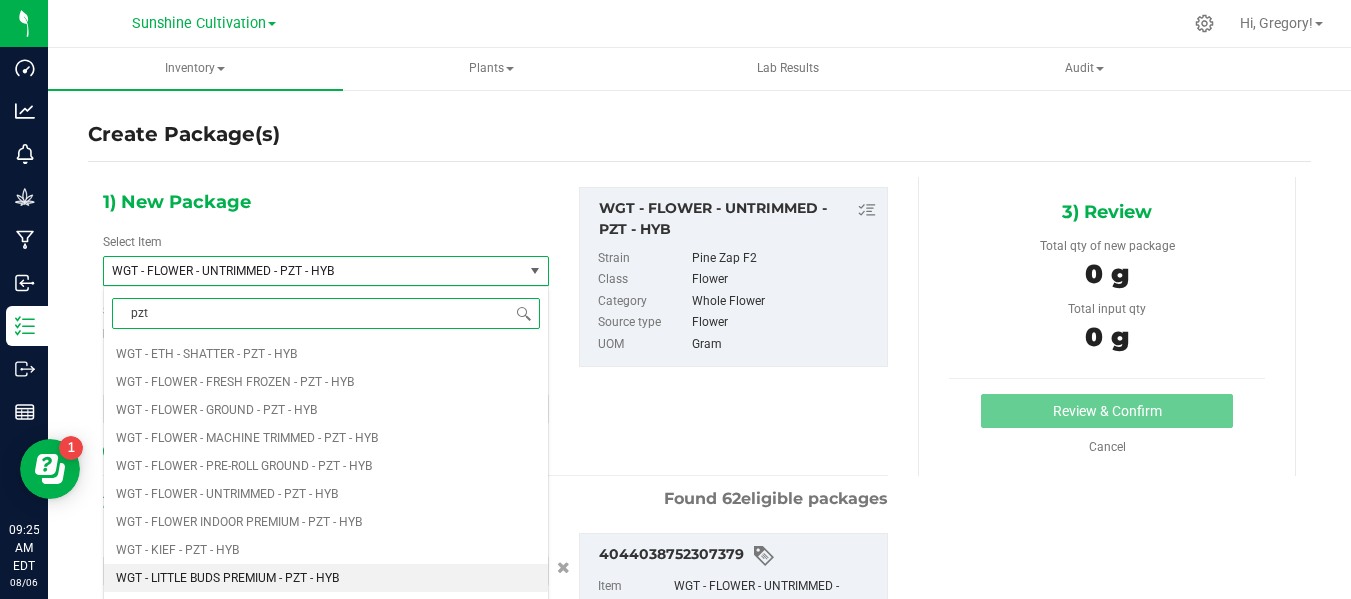 click on "WGT - LITTLE BUDS PREMIUM - PZT - HYB" at bounding box center (227, 578) 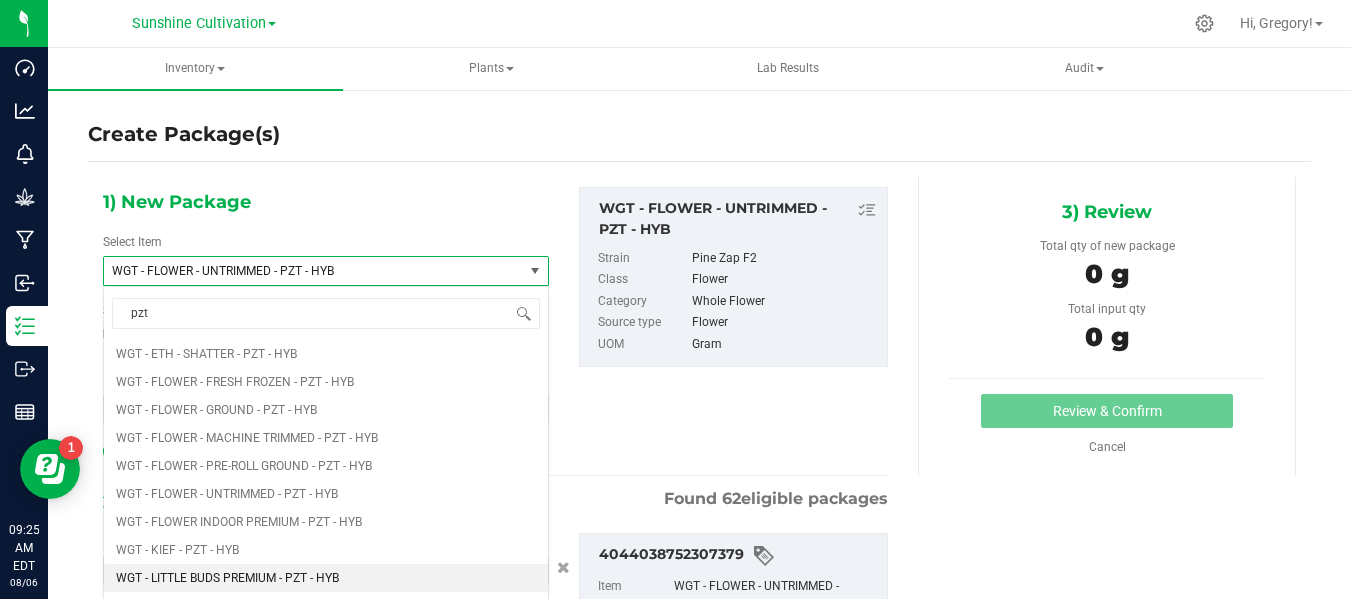 type 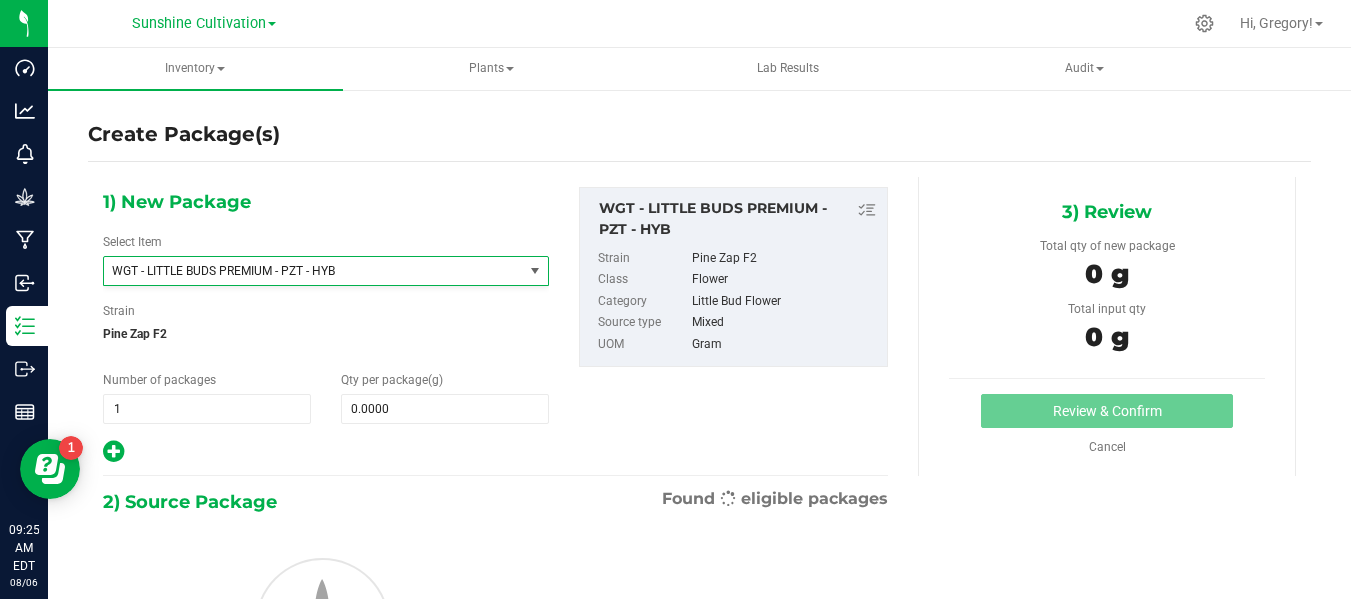 type on "0.0000" 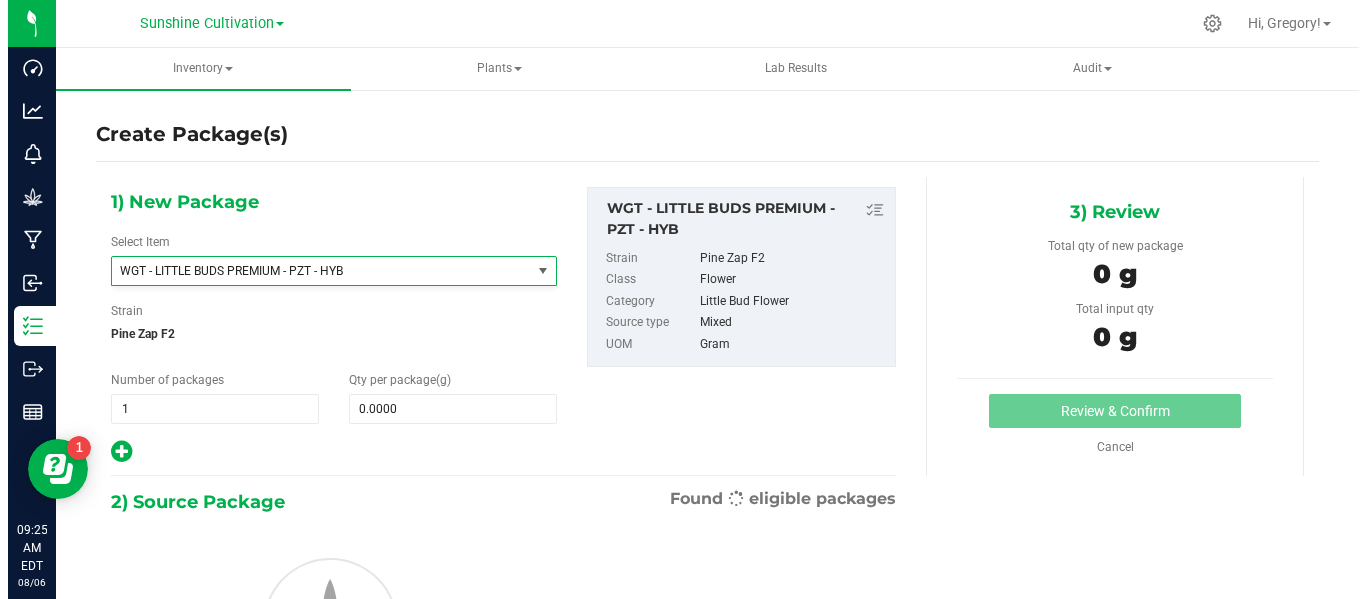 scroll, scrollTop: 437304, scrollLeft: 0, axis: vertical 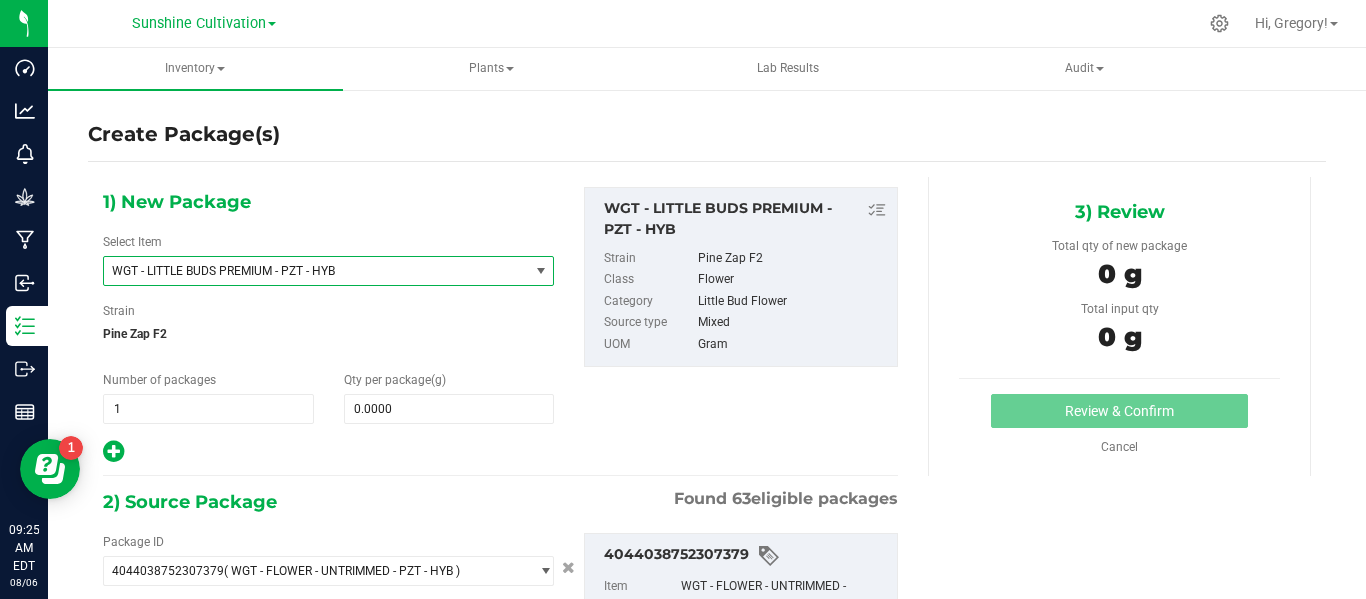type on "0.0000 g" 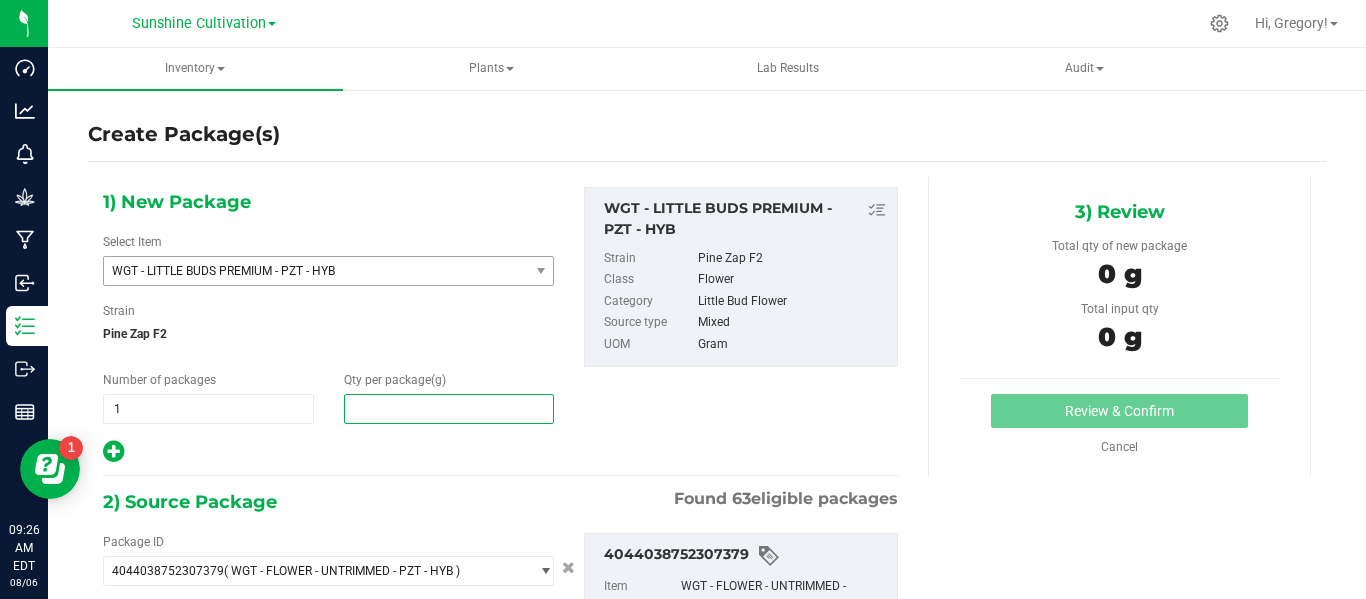 click at bounding box center (449, 409) 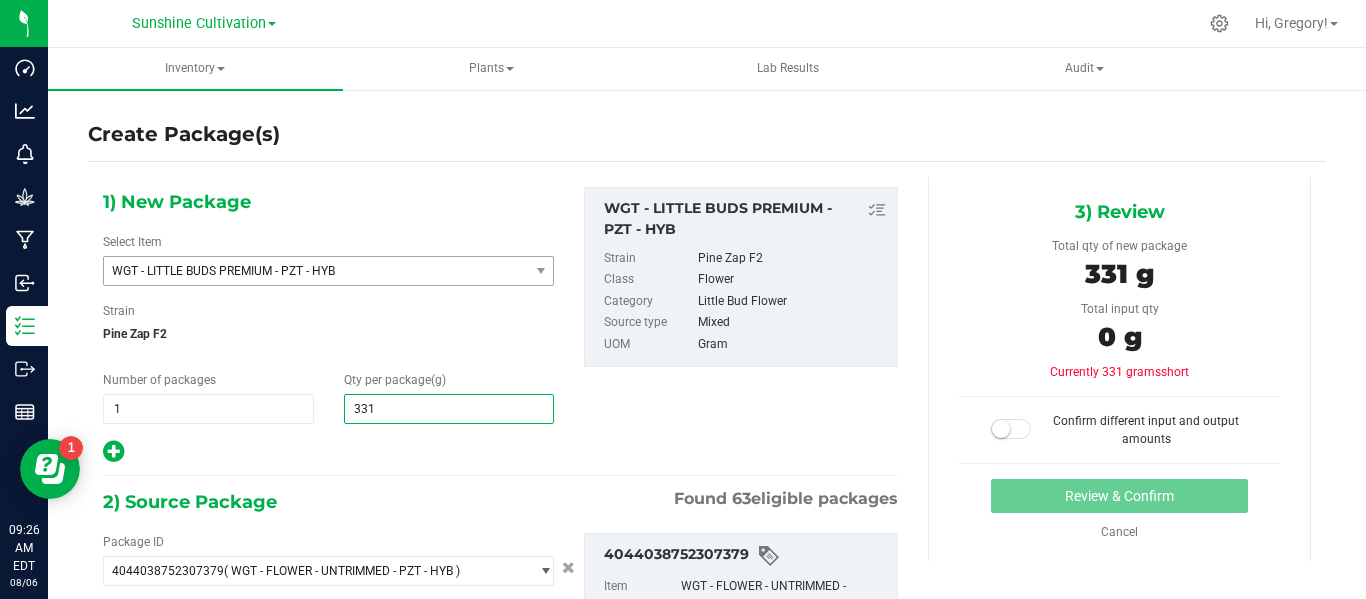 type on "3315" 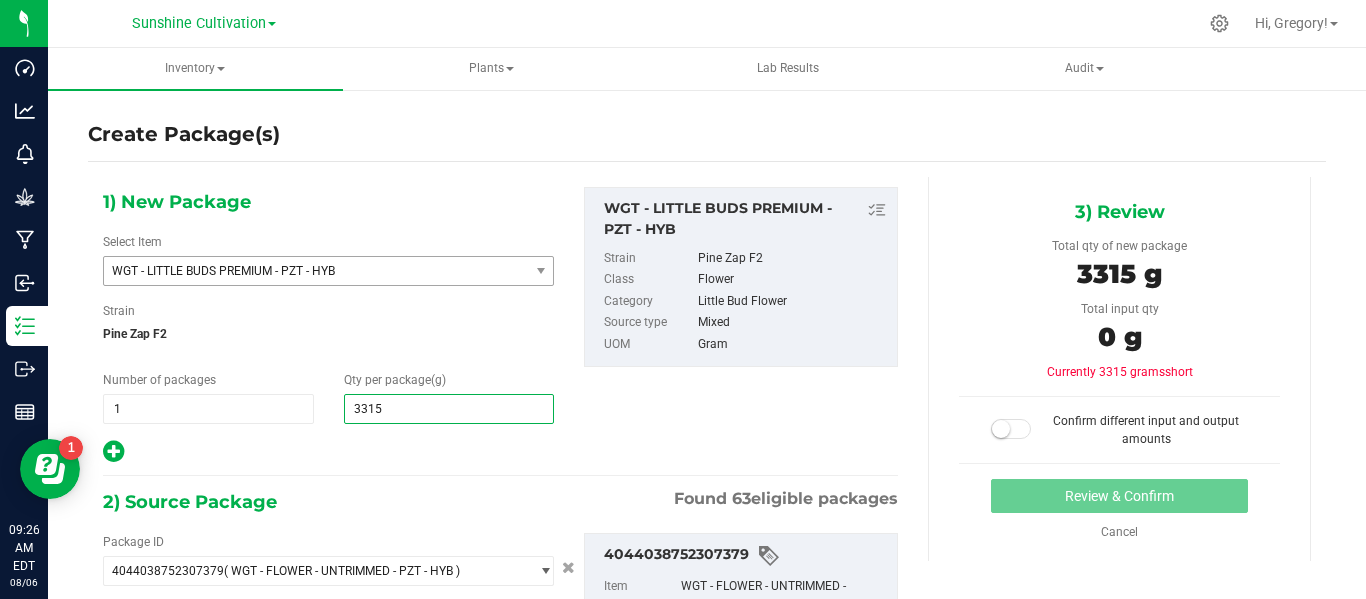 scroll, scrollTop: 239, scrollLeft: 0, axis: vertical 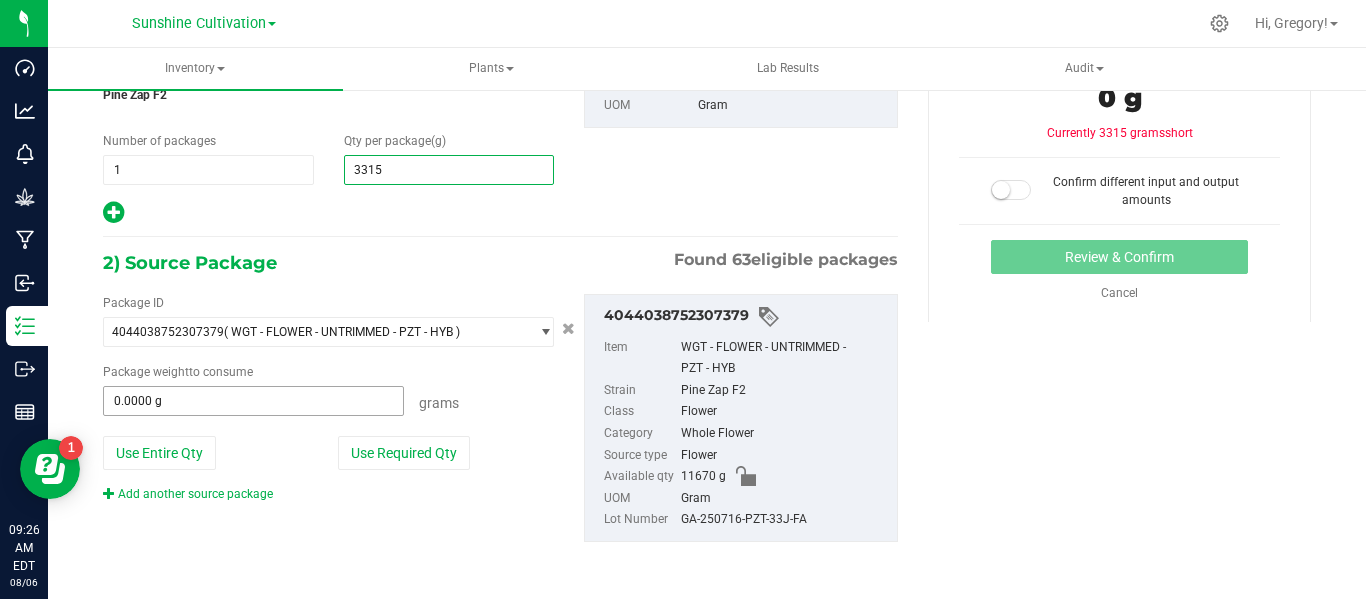 type on "3,315.0000" 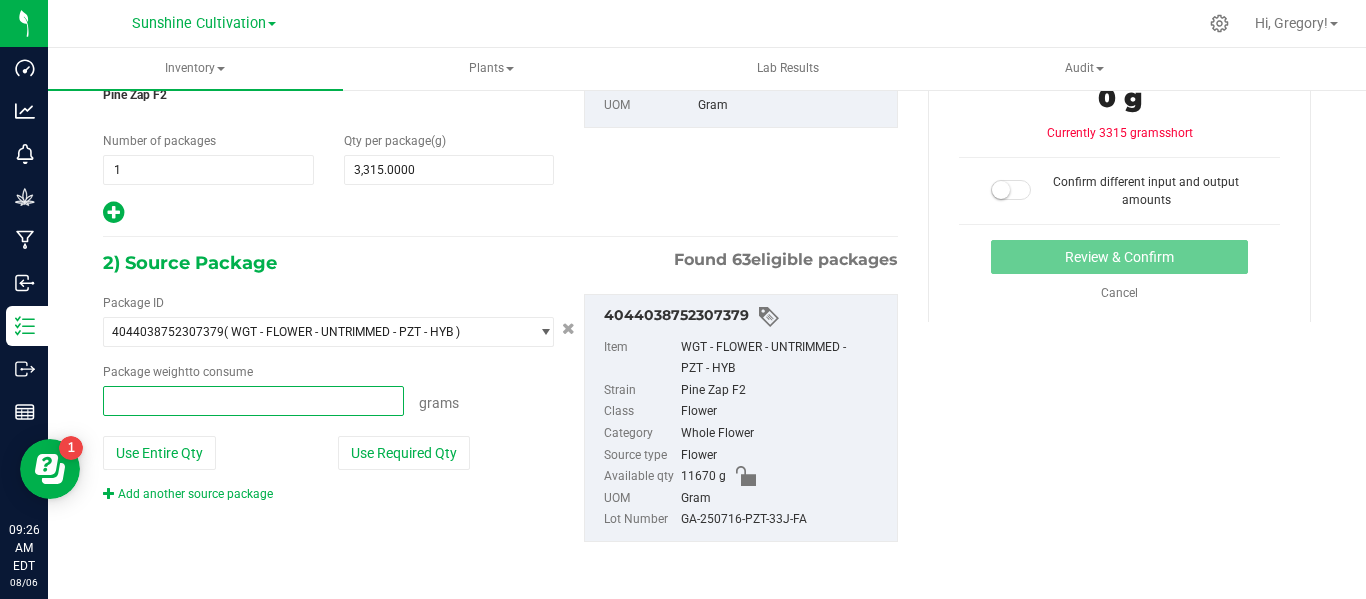 click at bounding box center (253, 401) 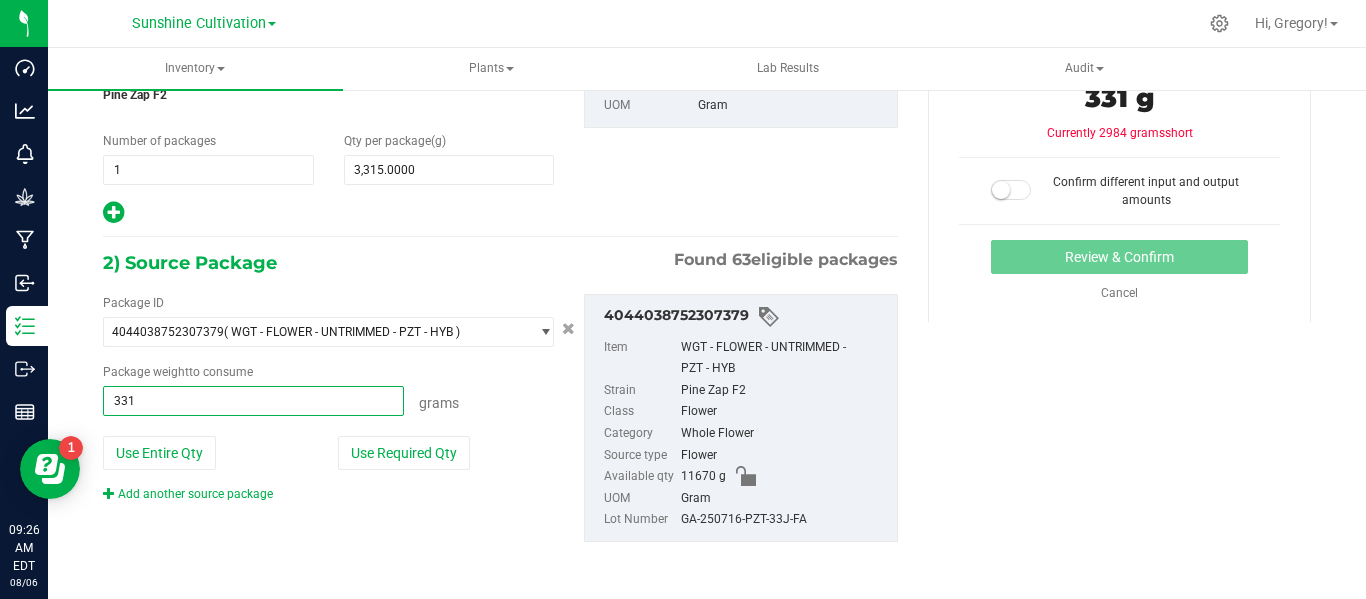 type on "3315" 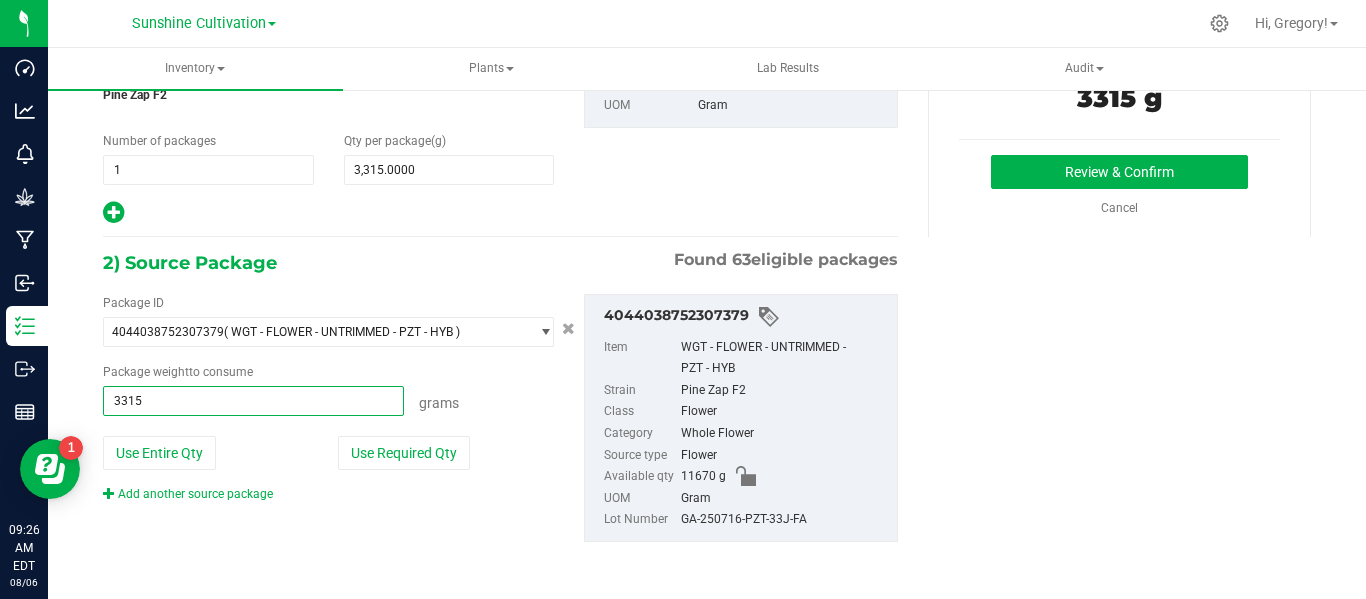 type on "3315.0000 g" 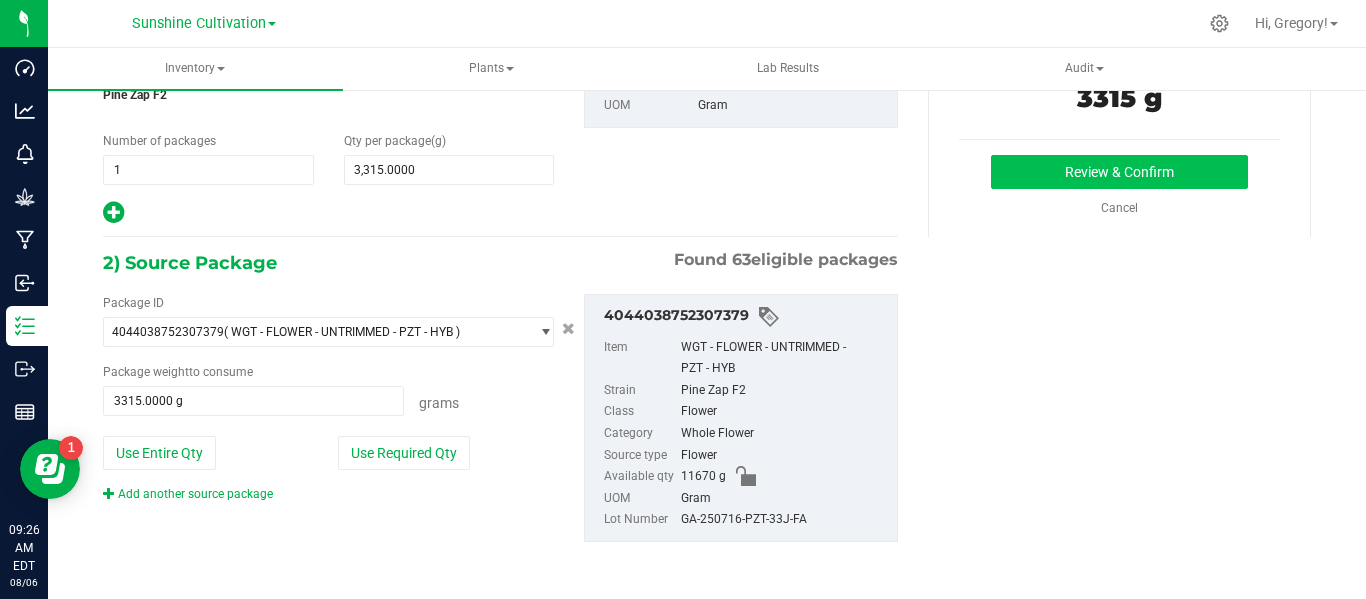 drag, startPoint x: 1009, startPoint y: 151, endPoint x: 1008, endPoint y: 162, distance: 11.045361 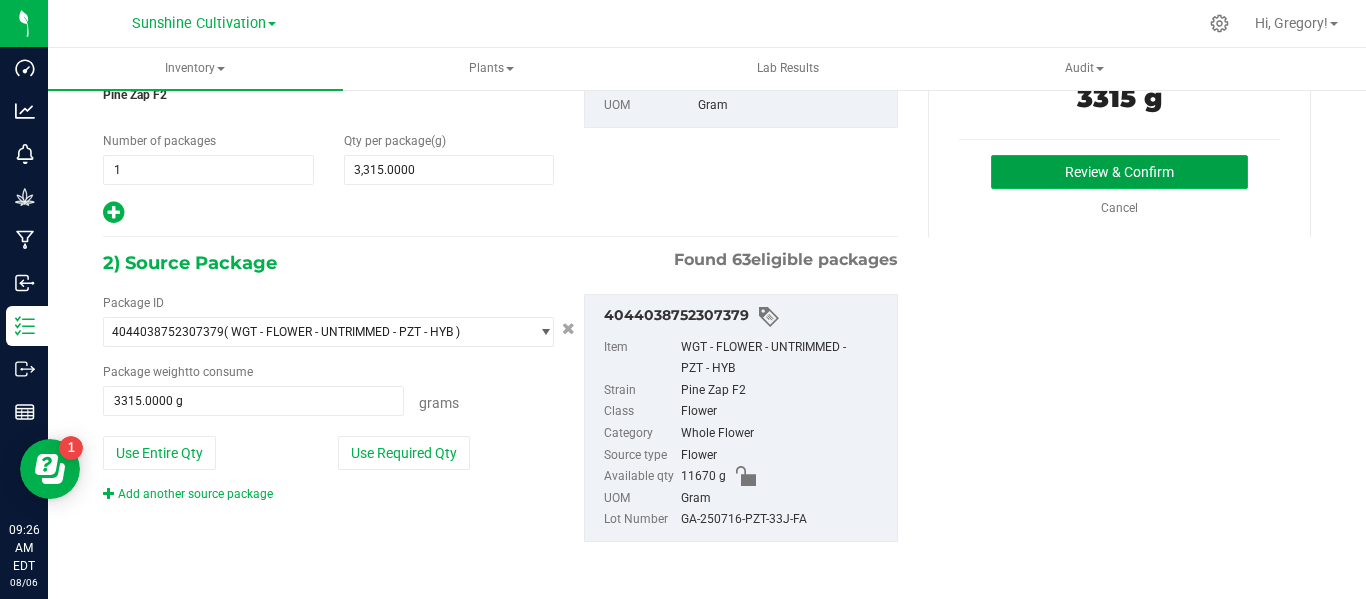 click on "Review & Confirm" at bounding box center (1119, 172) 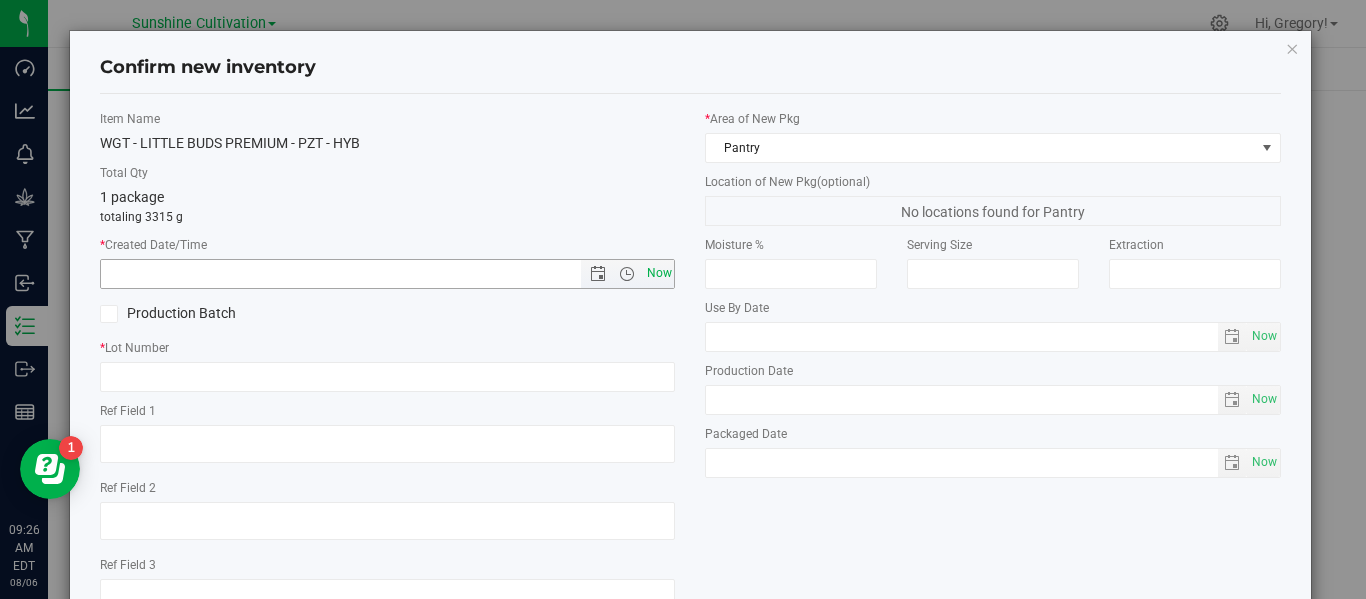 click on "Now" at bounding box center (659, 273) 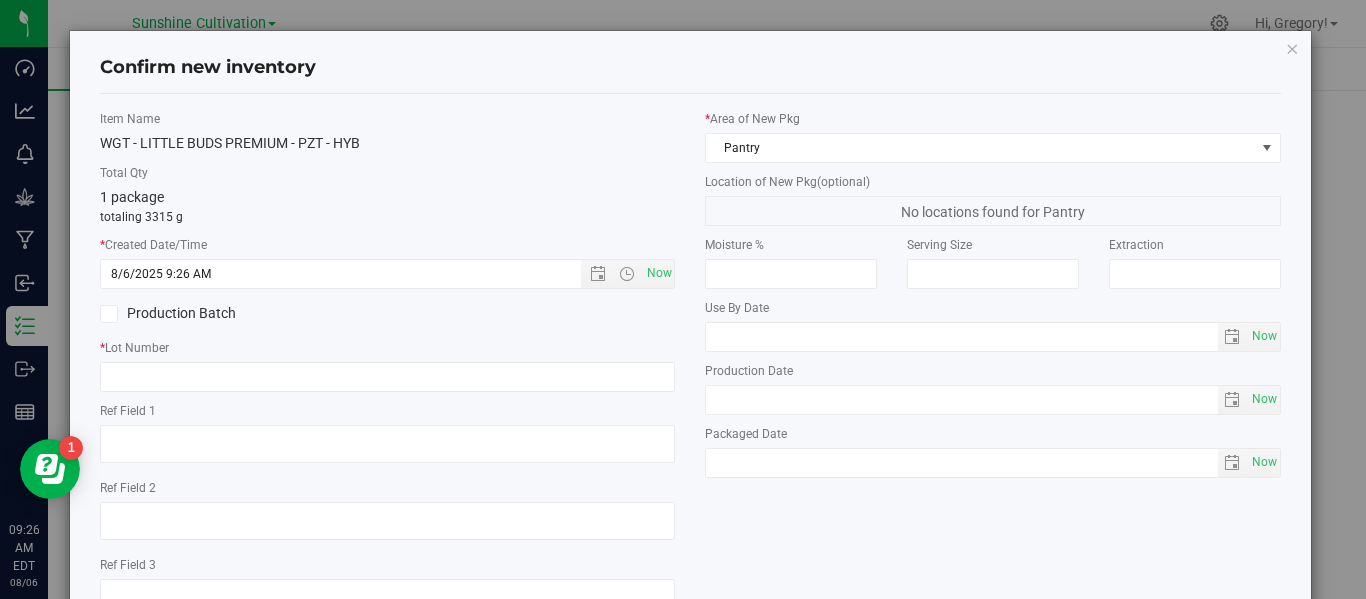 click on "*
Lot Number" at bounding box center (387, 348) 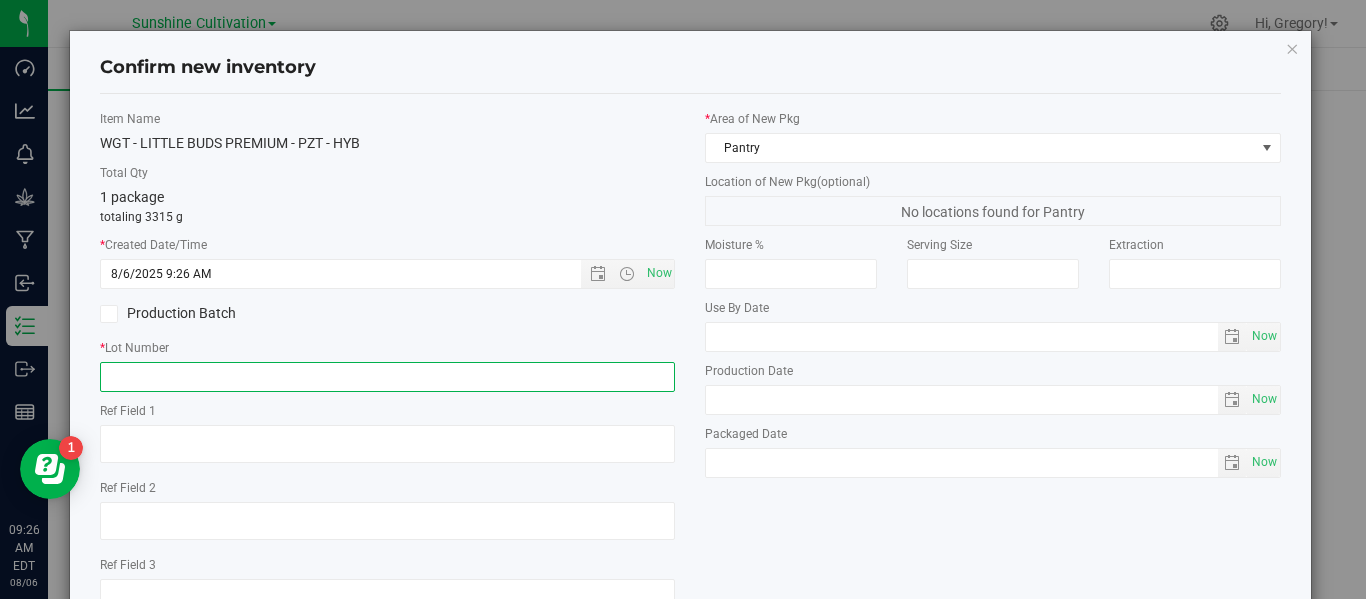 click at bounding box center [387, 377] 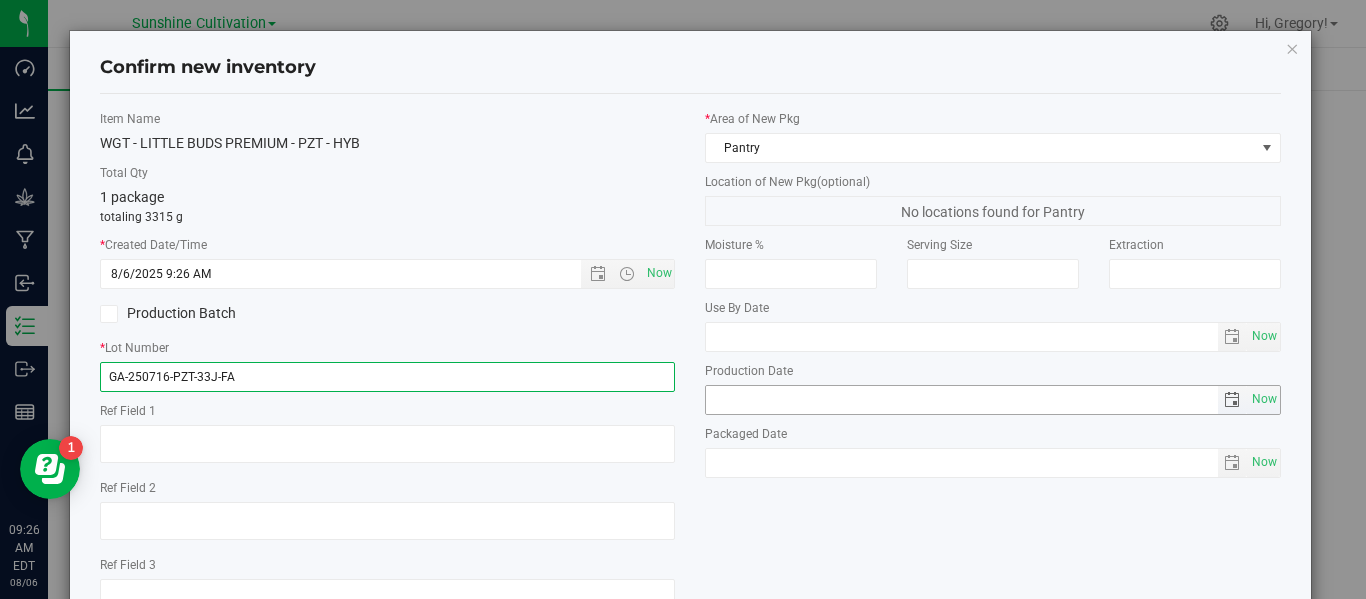 scroll, scrollTop: 148, scrollLeft: 0, axis: vertical 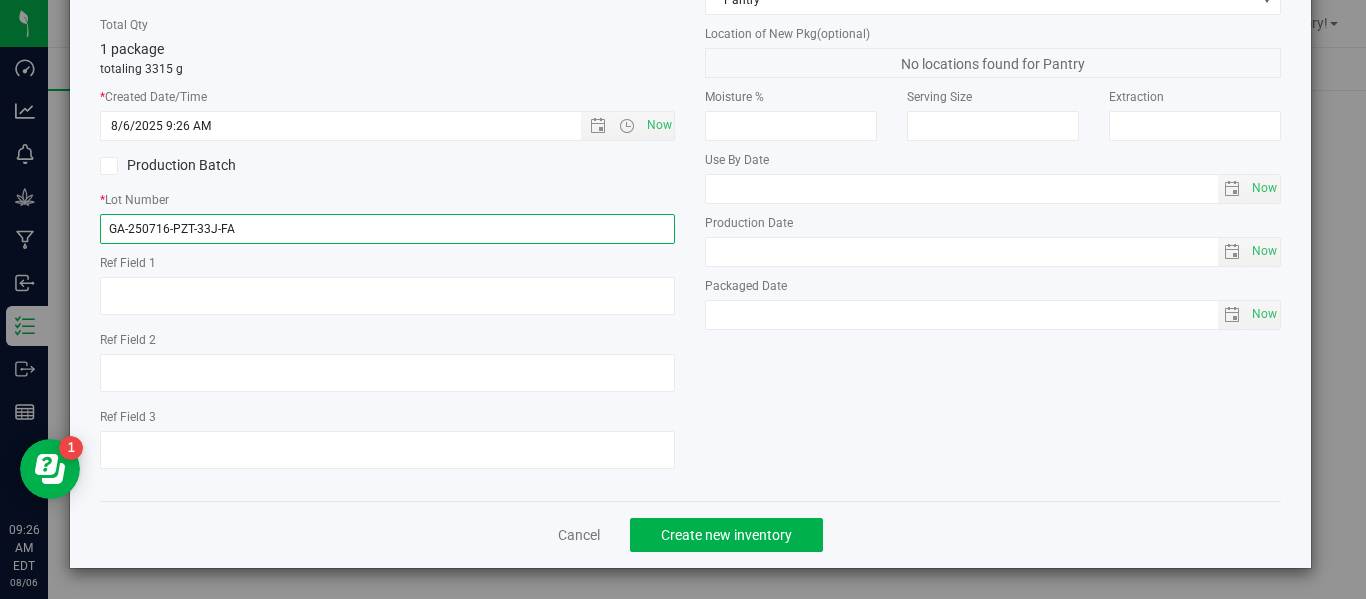 type on "GA-250716-PZT-33J-FA" 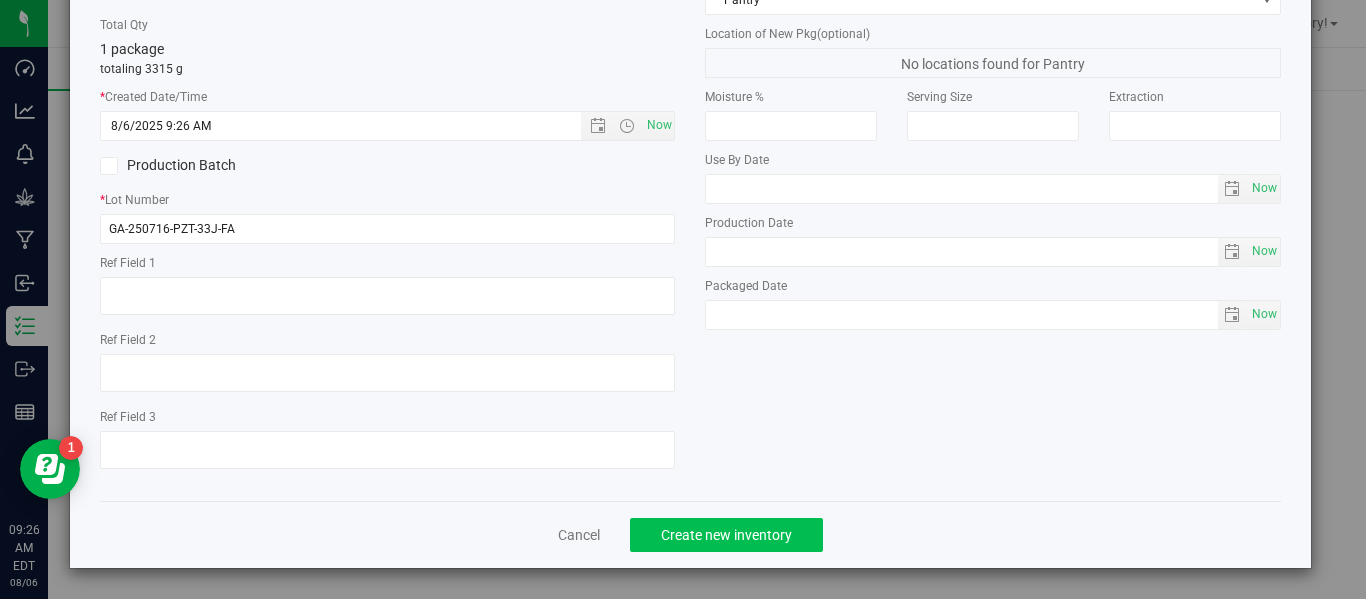 drag, startPoint x: 712, startPoint y: 563, endPoint x: 722, endPoint y: 531, distance: 33.526108 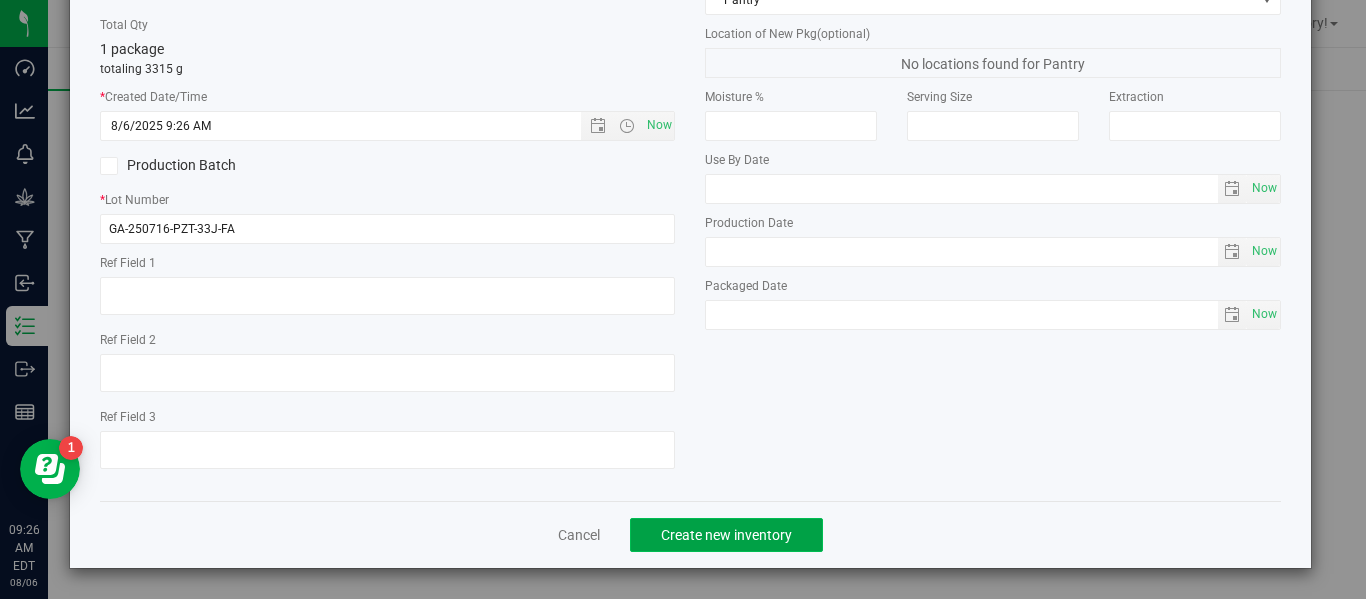 click on "Create new inventory" 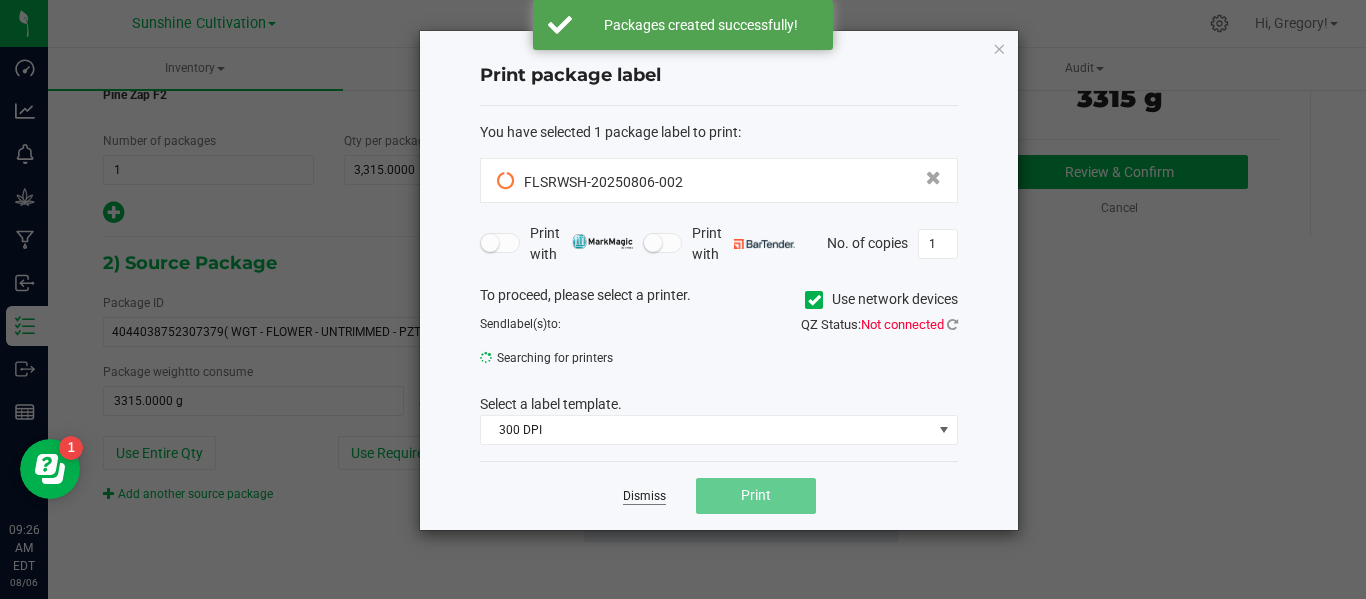 click on "Dismiss" 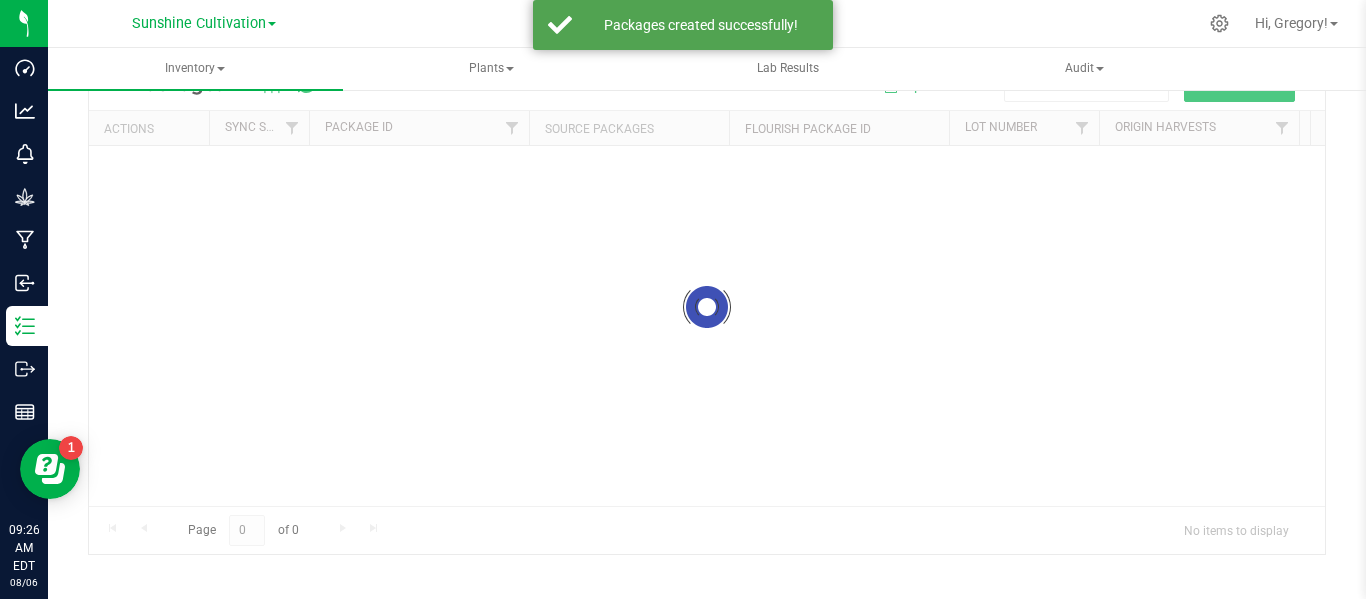 scroll, scrollTop: 99, scrollLeft: 0, axis: vertical 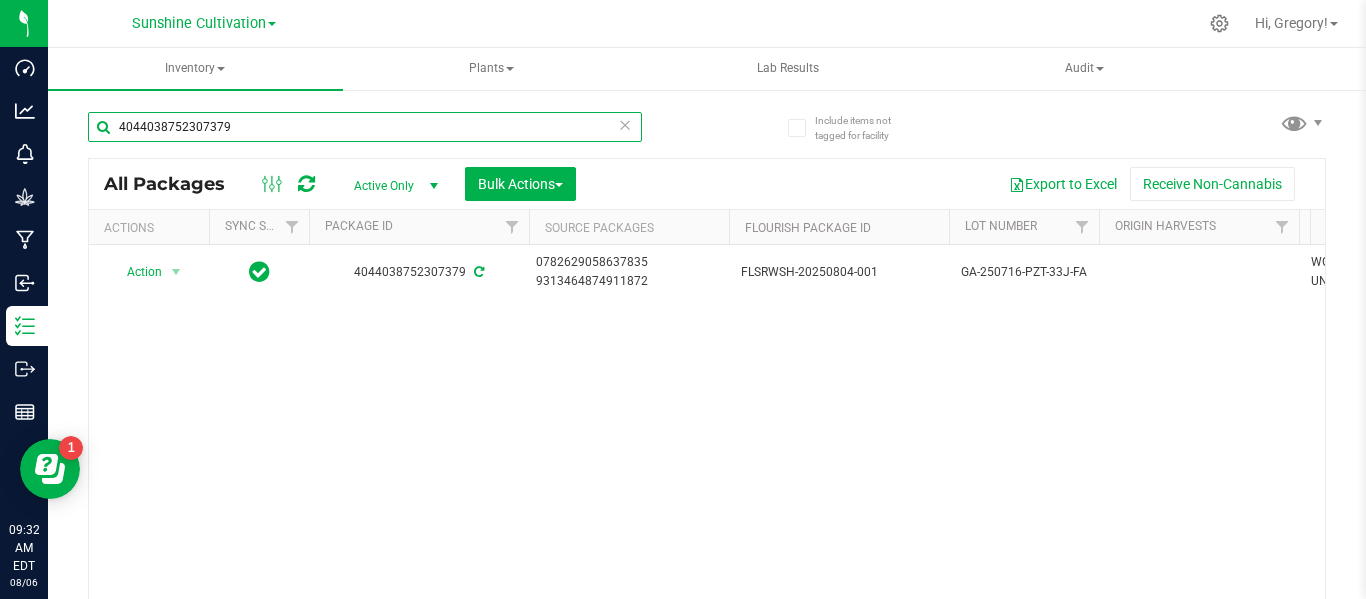 click on "4044038752307379" at bounding box center [365, 127] 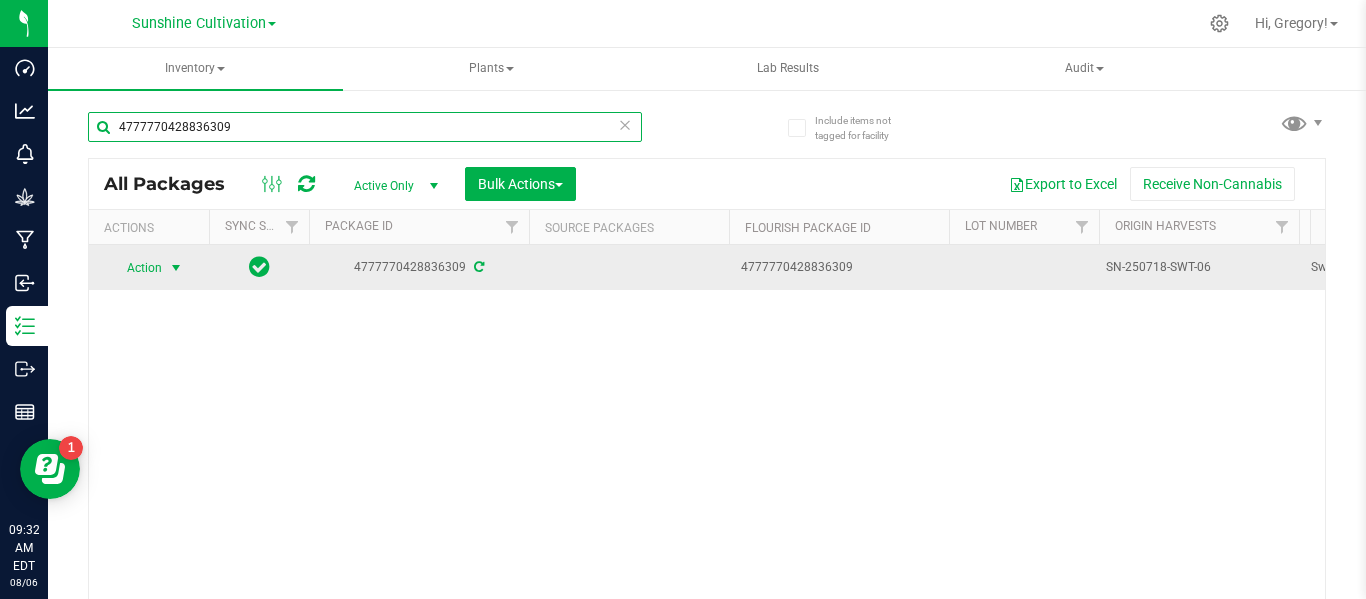 type on "4777770428836309" 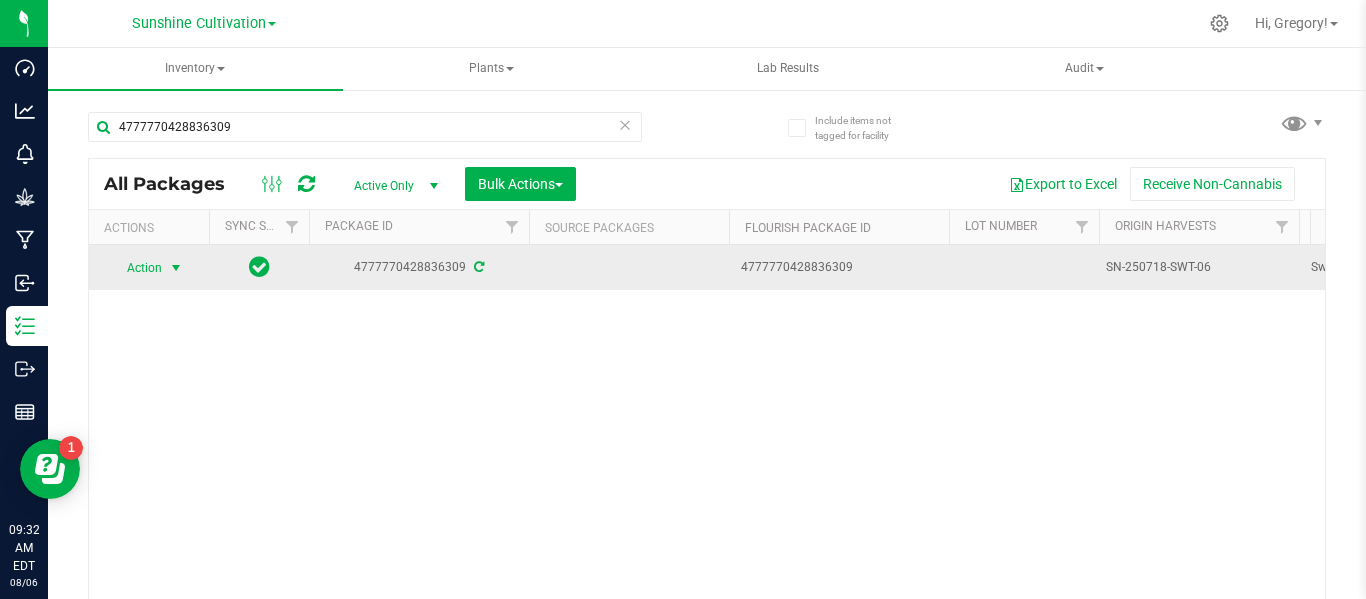 click at bounding box center [176, 268] 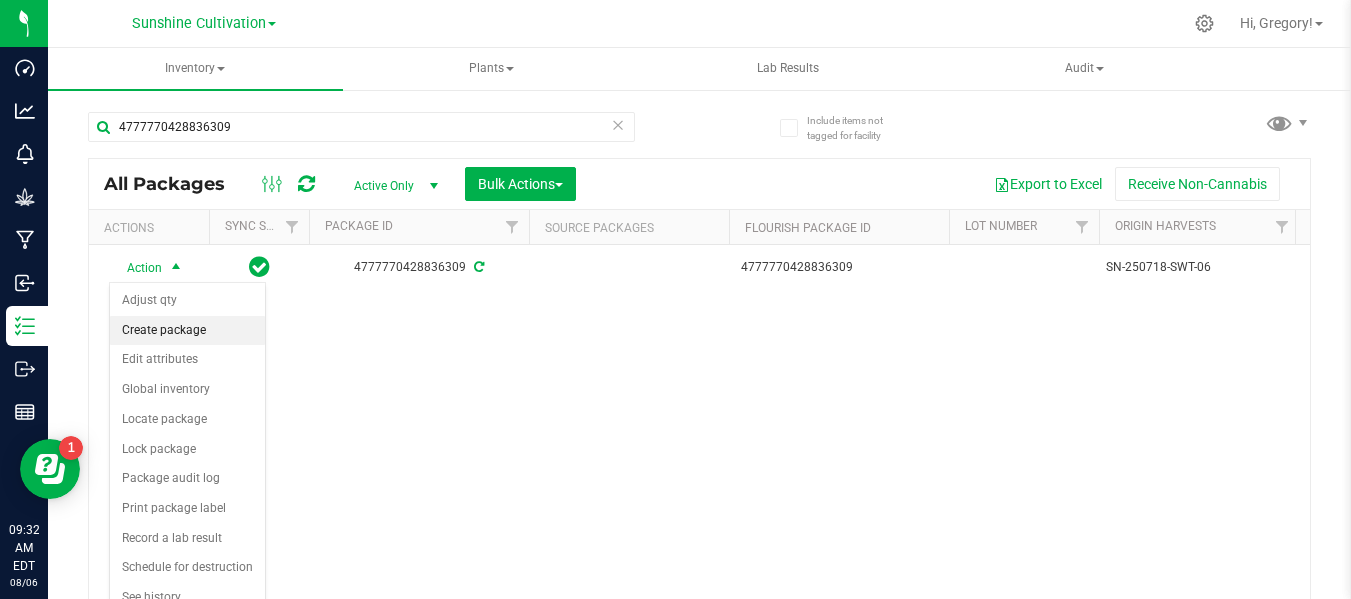 click on "Create package" at bounding box center [187, 331] 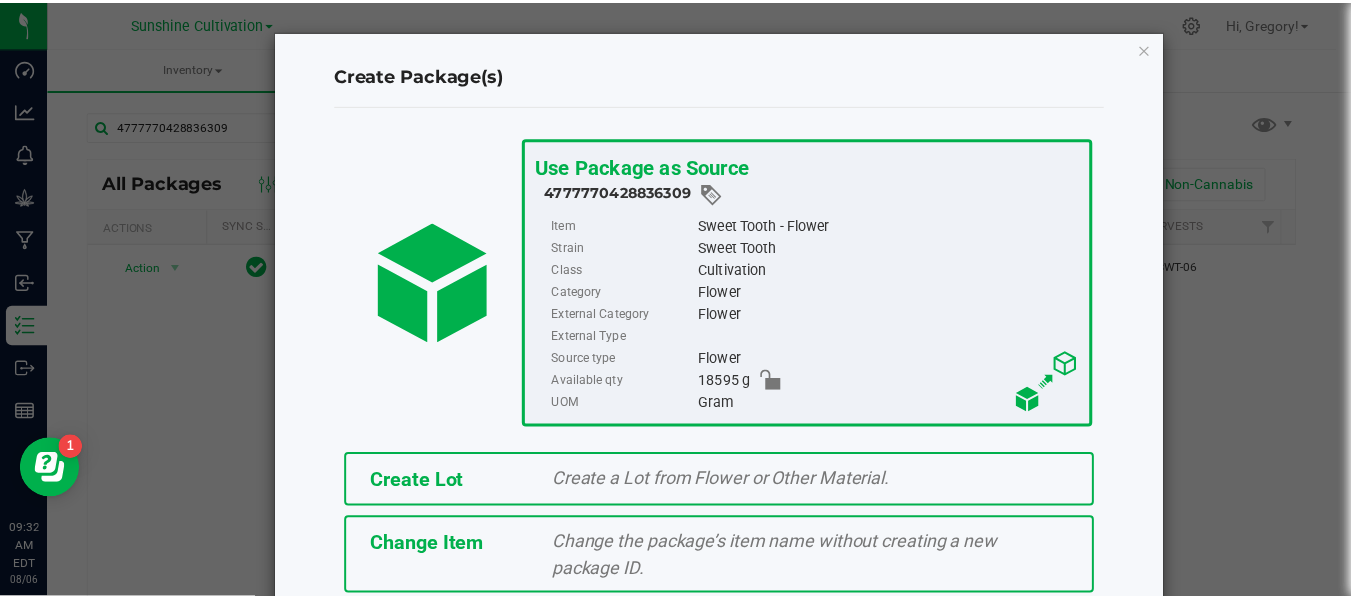 scroll, scrollTop: 175, scrollLeft: 0, axis: vertical 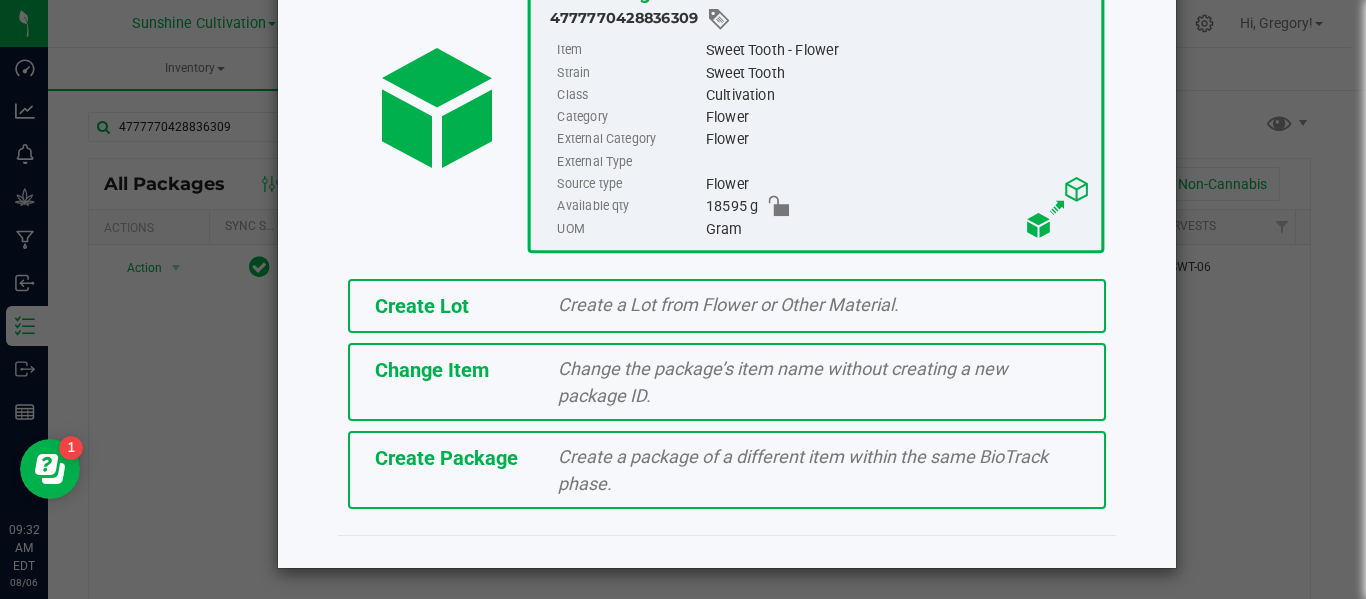 click on "Create Package" 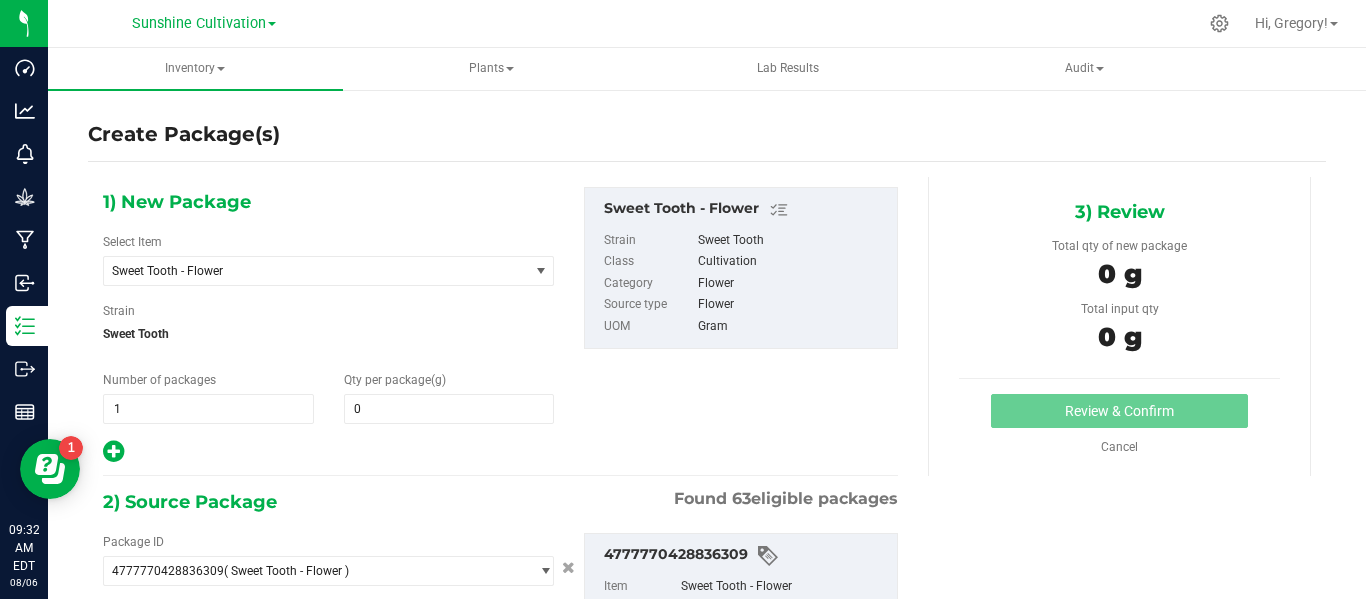 type on "0.0000" 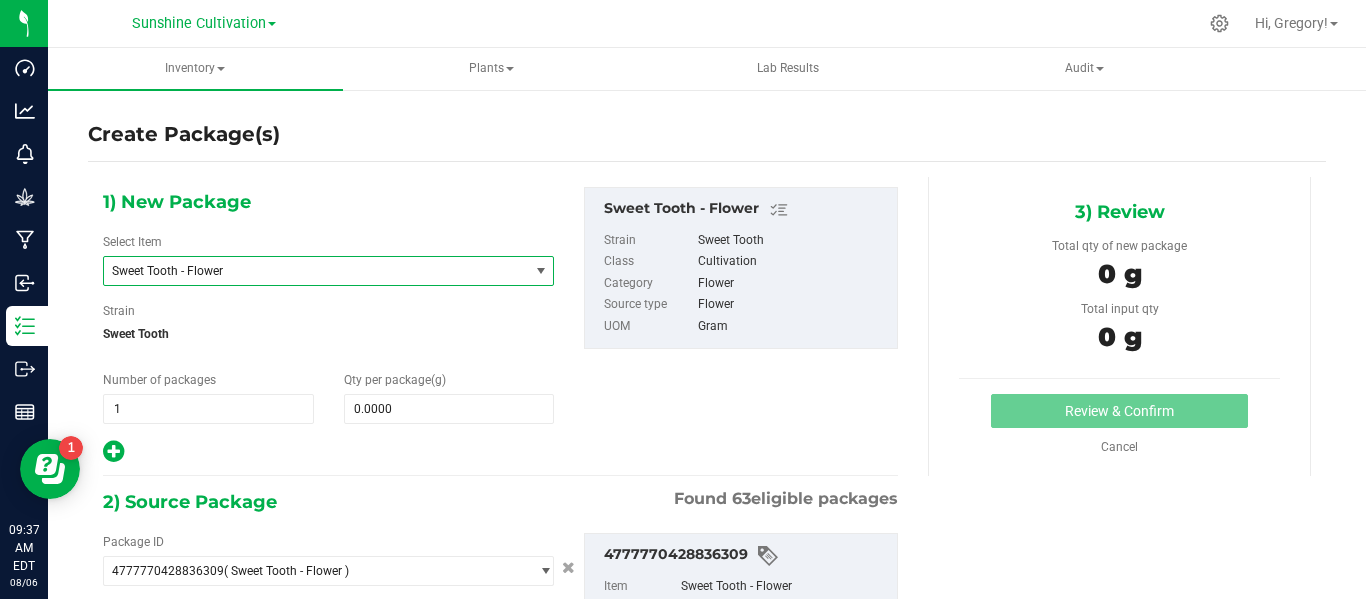 click on "Sweet Tooth - Flower" at bounding box center [308, 271] 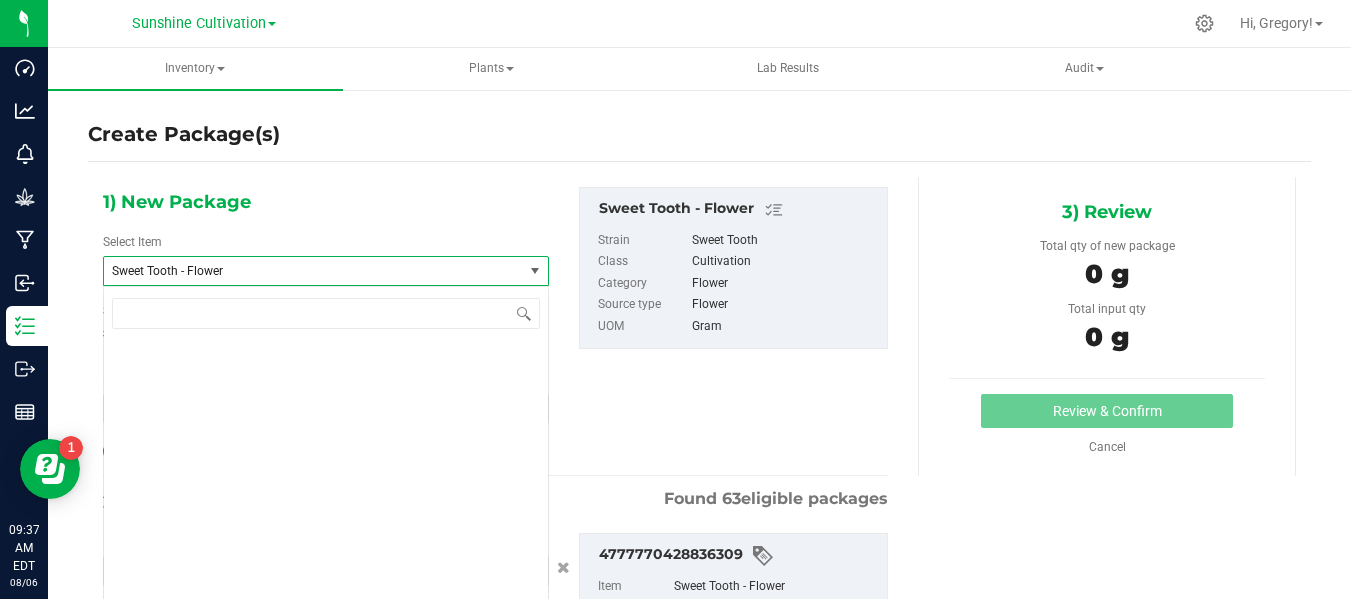 scroll, scrollTop: 327600, scrollLeft: 0, axis: vertical 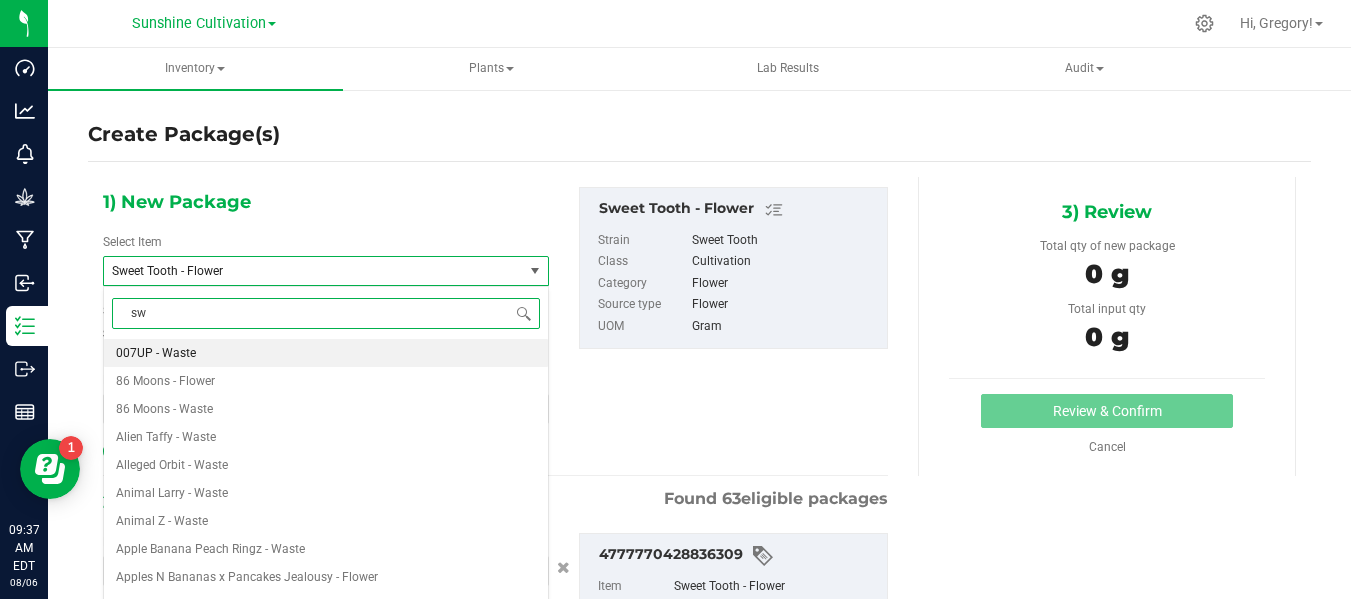 type on "swt" 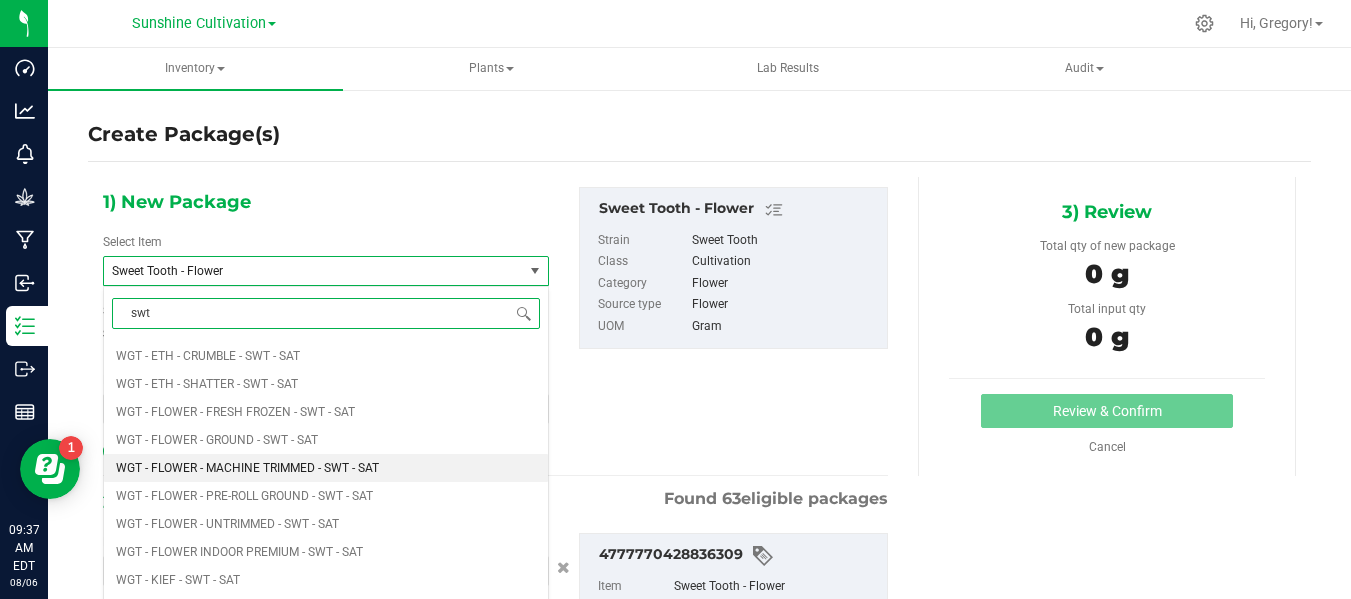 scroll, scrollTop: 1846, scrollLeft: 0, axis: vertical 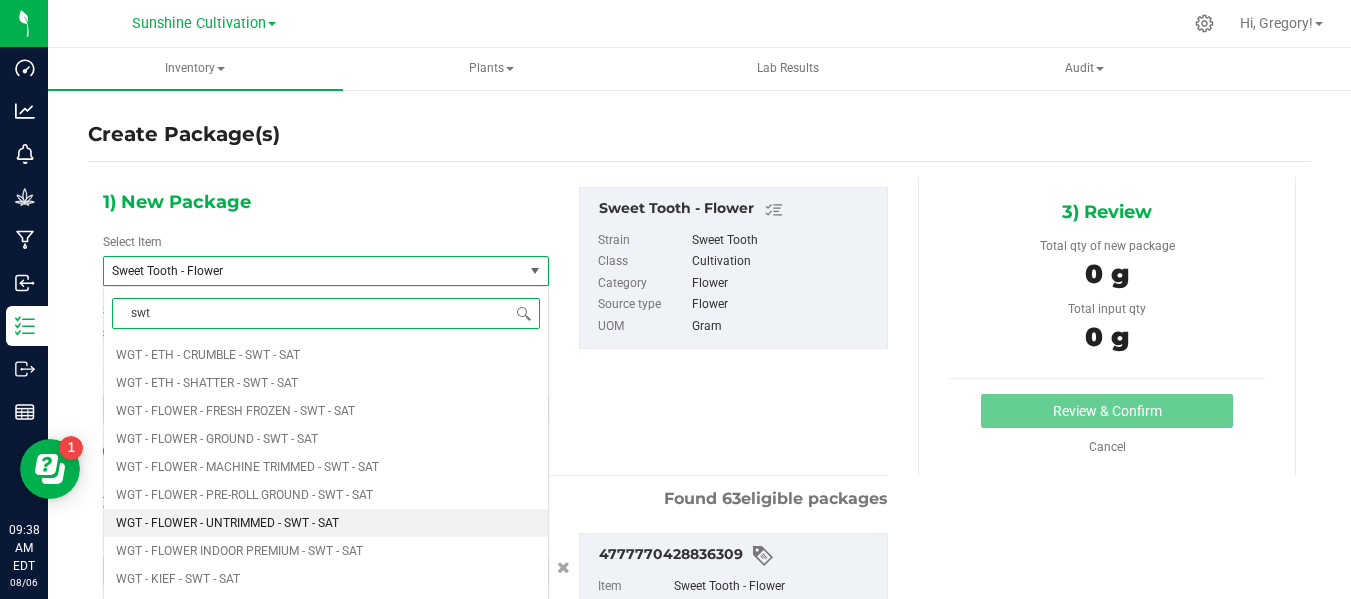 click on "WGT - FLOWER - UNTRIMMED - SWT - SAT" at bounding box center [326, 523] 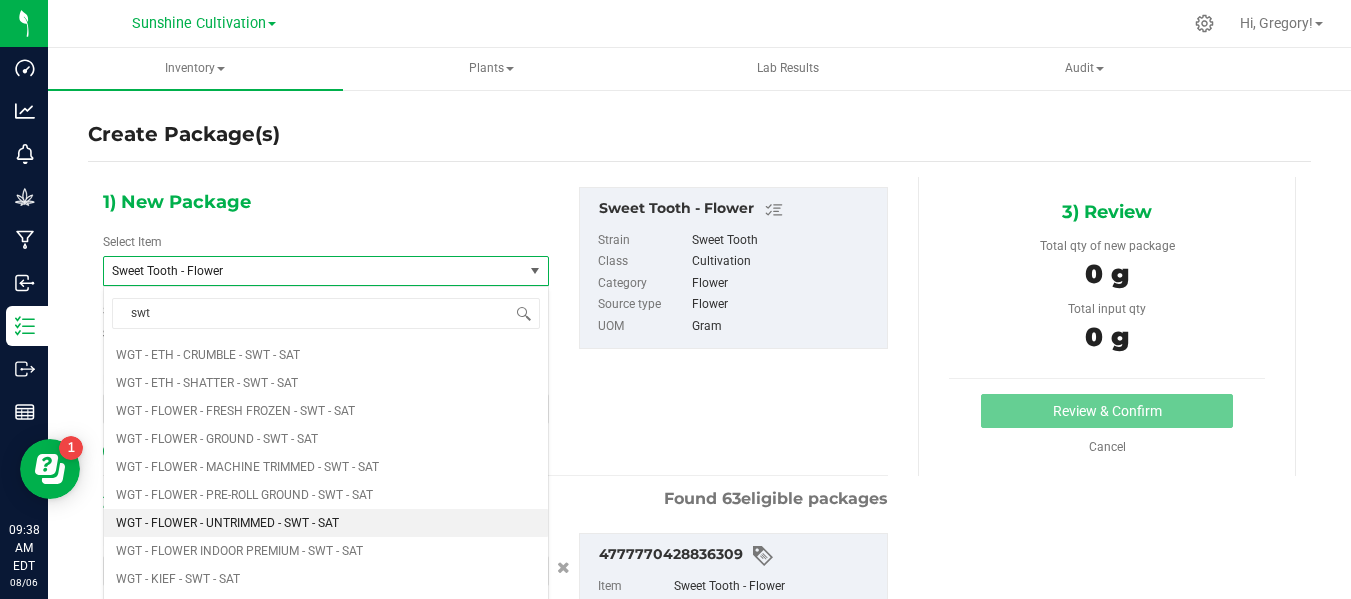 type 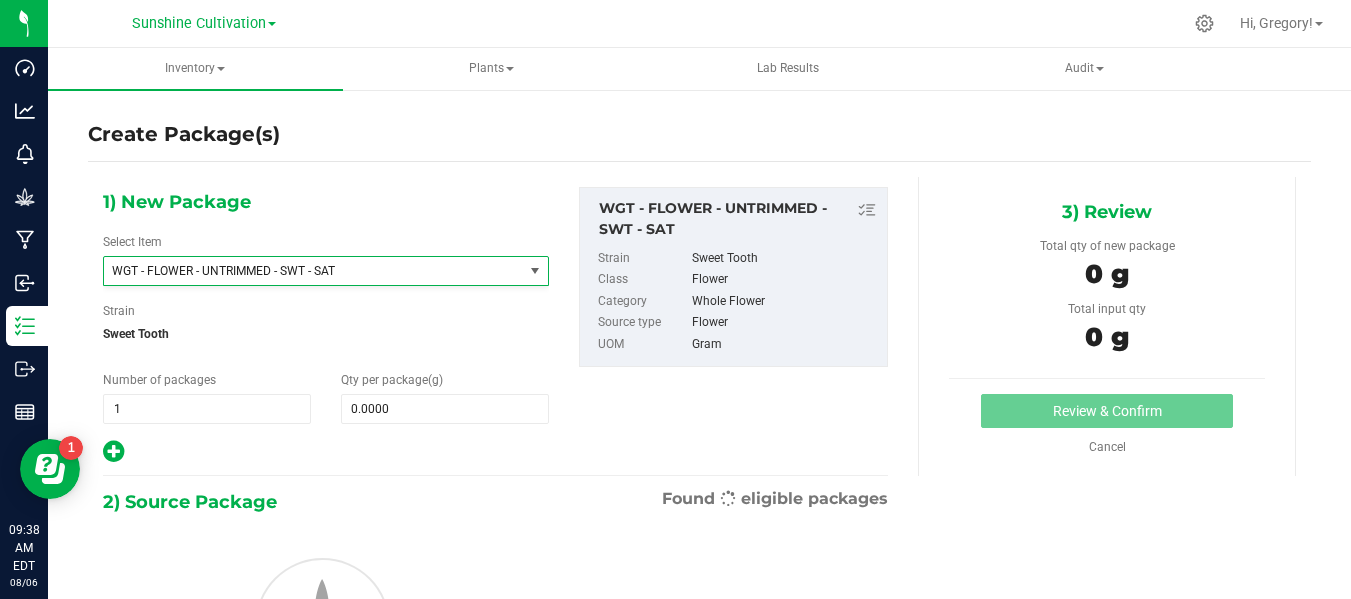 type on "0.0000" 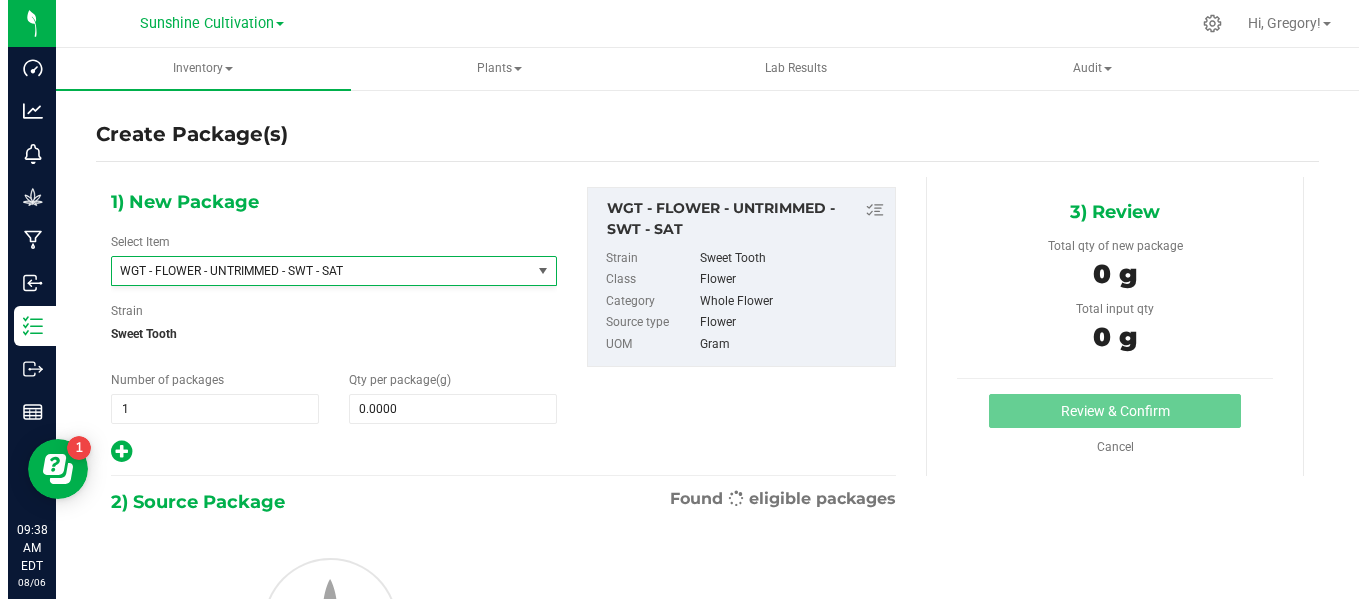 scroll, scrollTop: 417424, scrollLeft: 0, axis: vertical 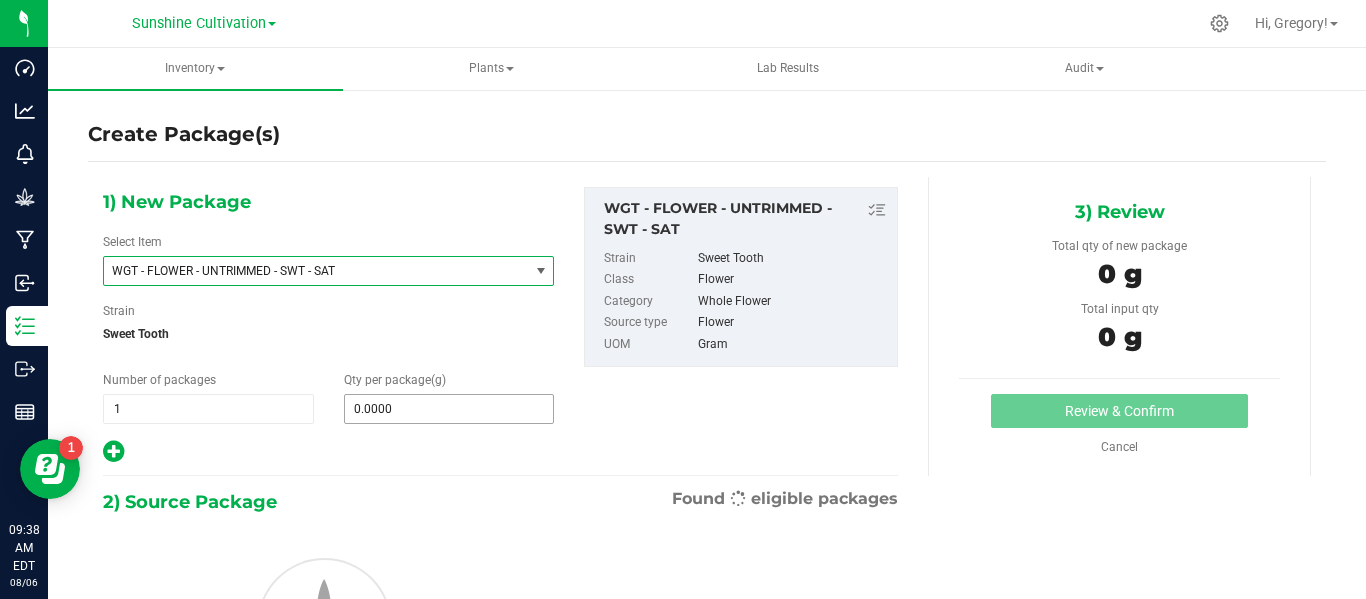 type 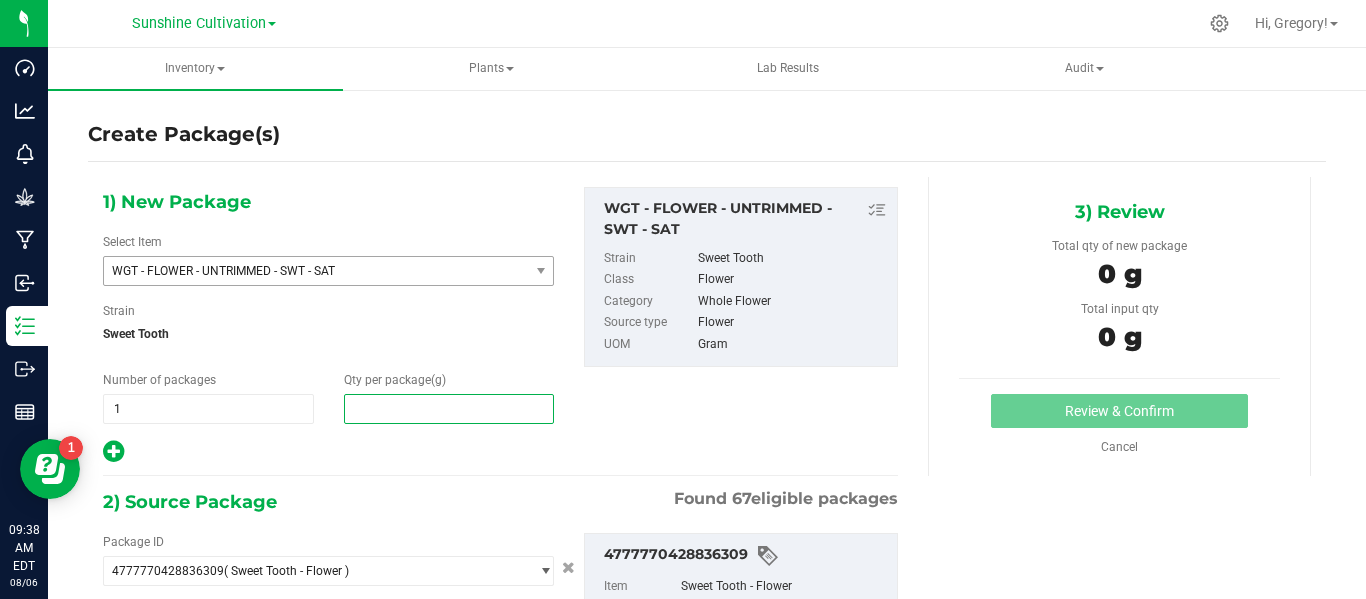 click at bounding box center [449, 409] 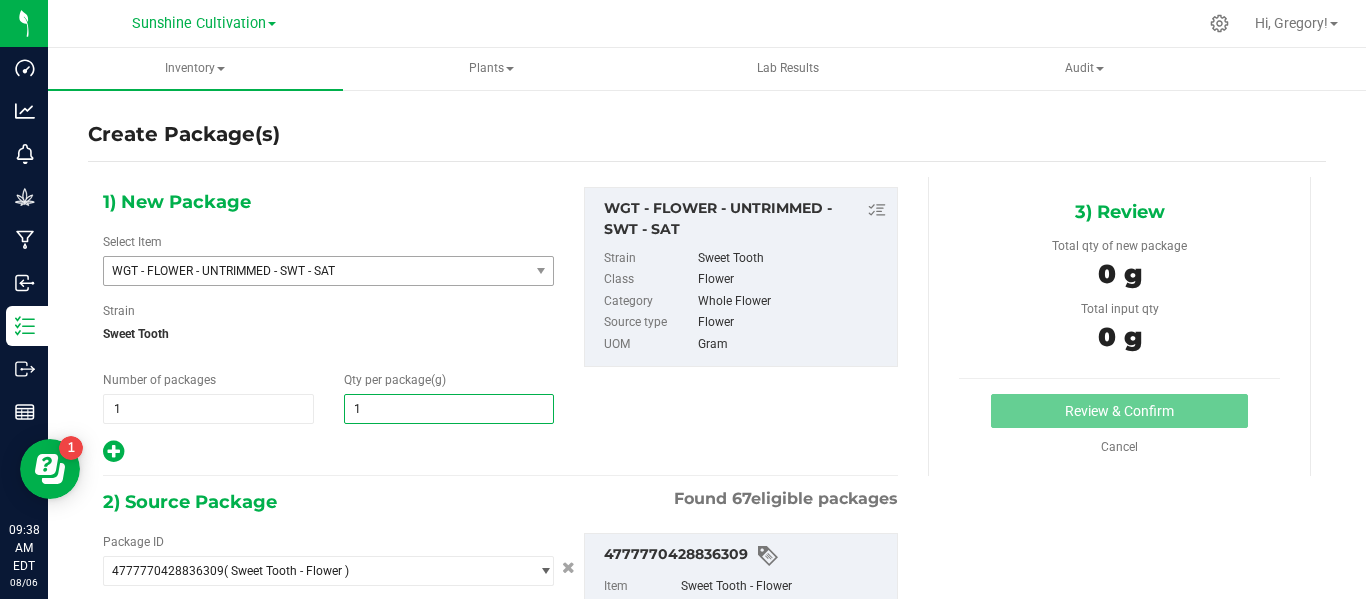 type on "15" 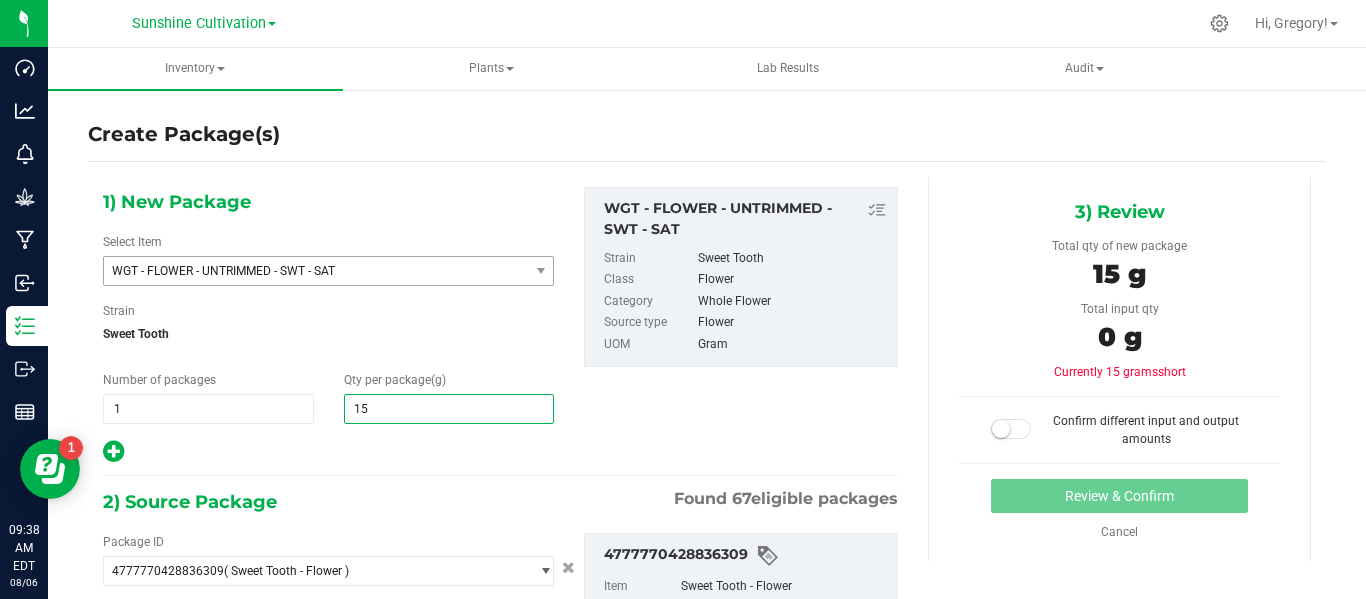 scroll, scrollTop: 200, scrollLeft: 0, axis: vertical 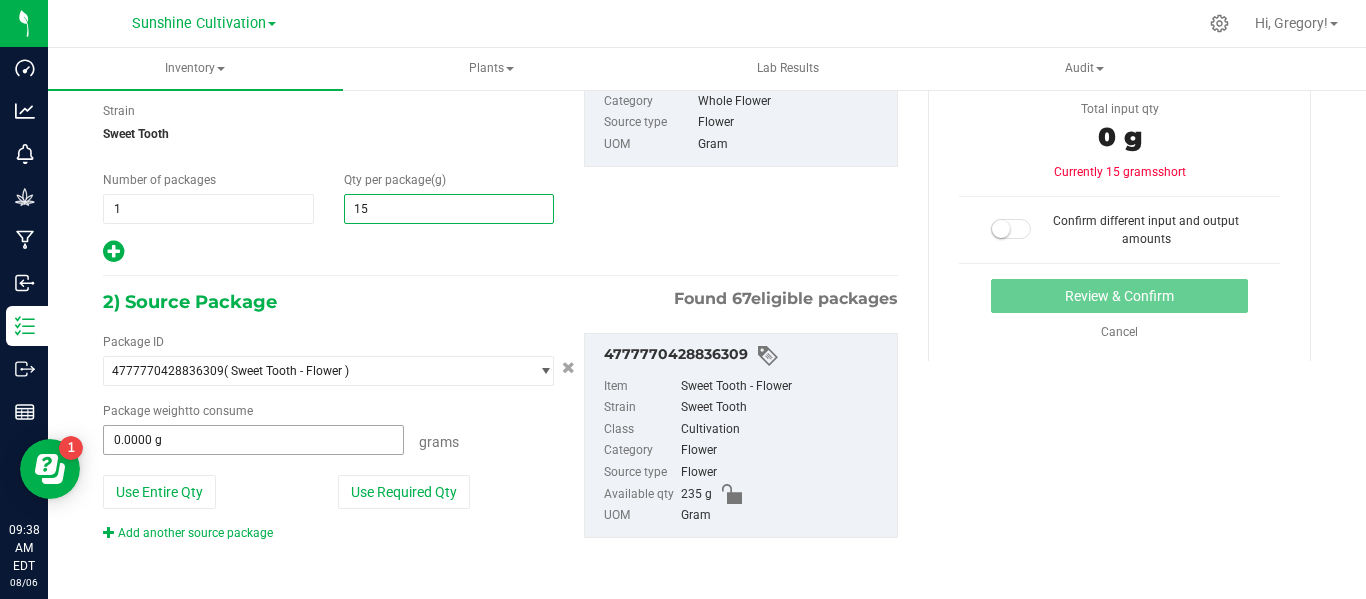 type on "15.0000" 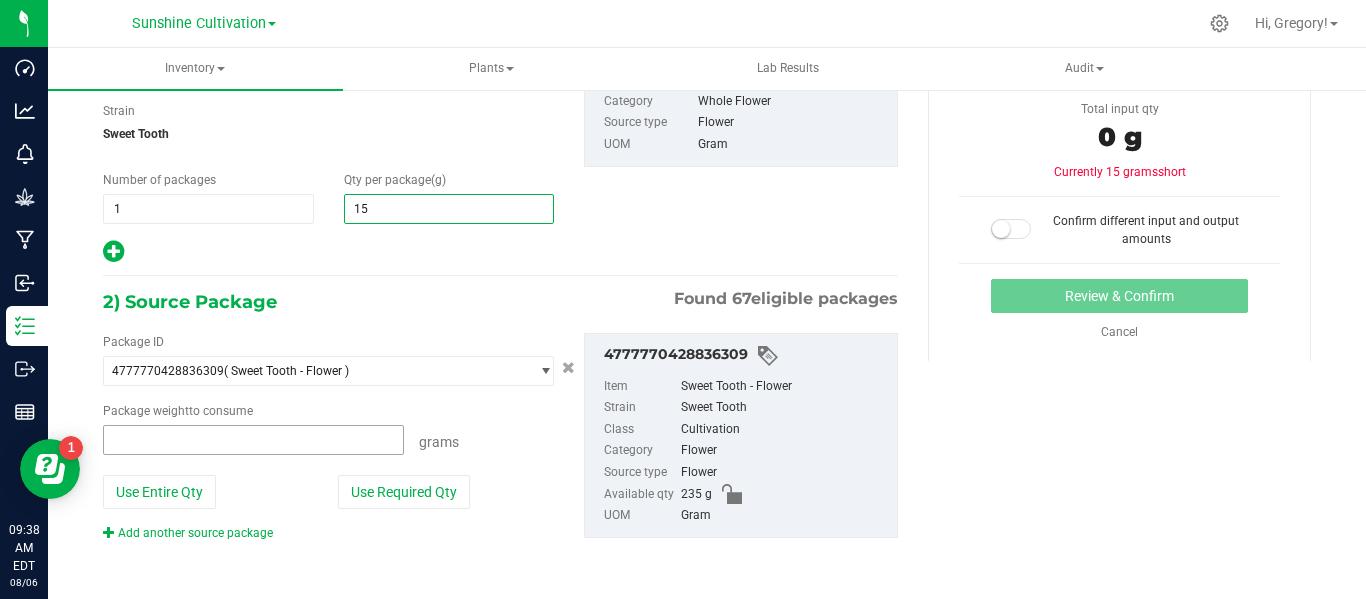 click at bounding box center [253, 440] 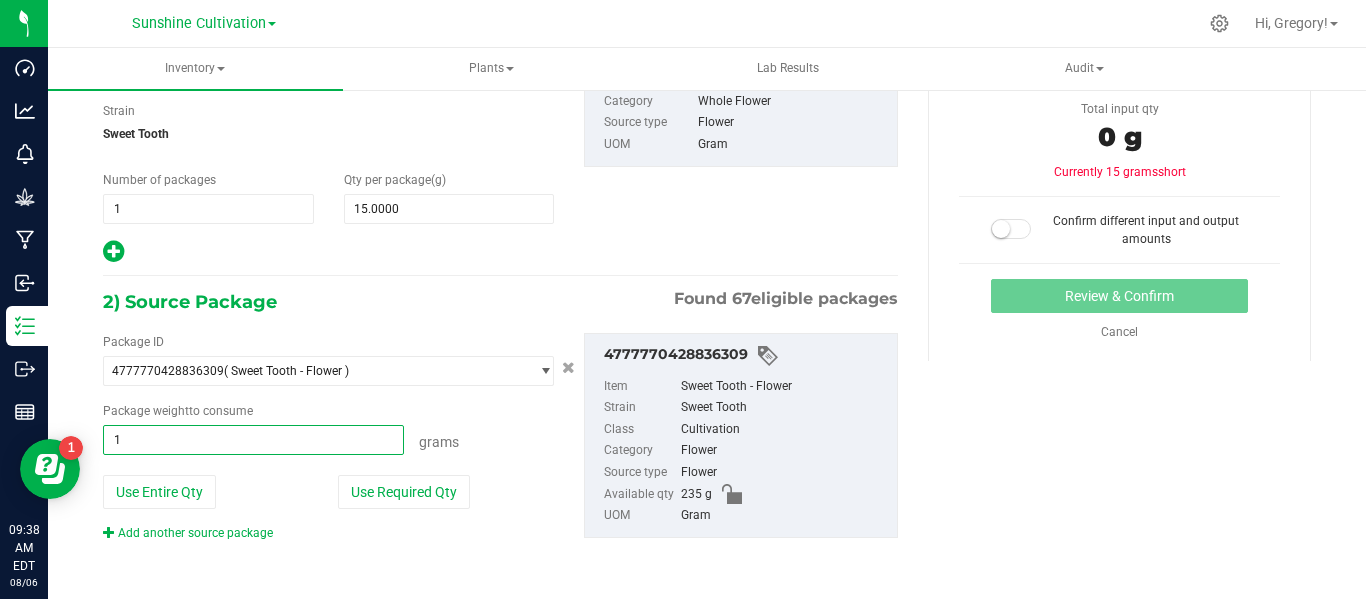 type on "15" 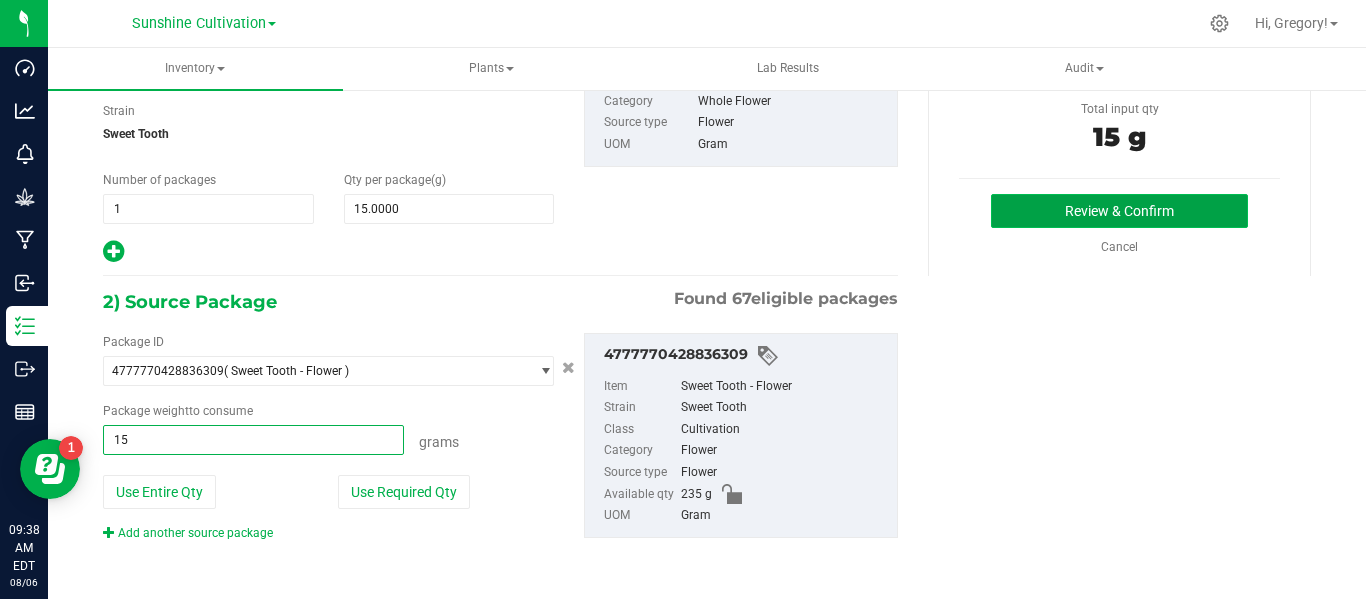 type on "15.0000 g" 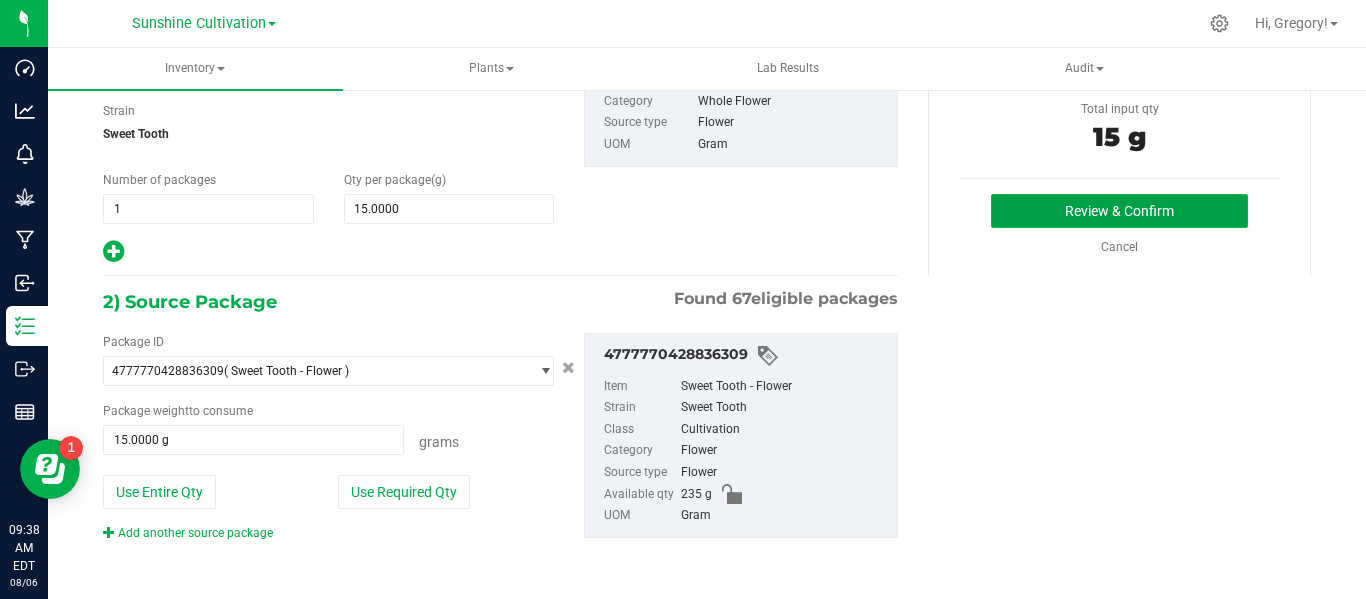 click on "Review & Confirm" at bounding box center (1119, 211) 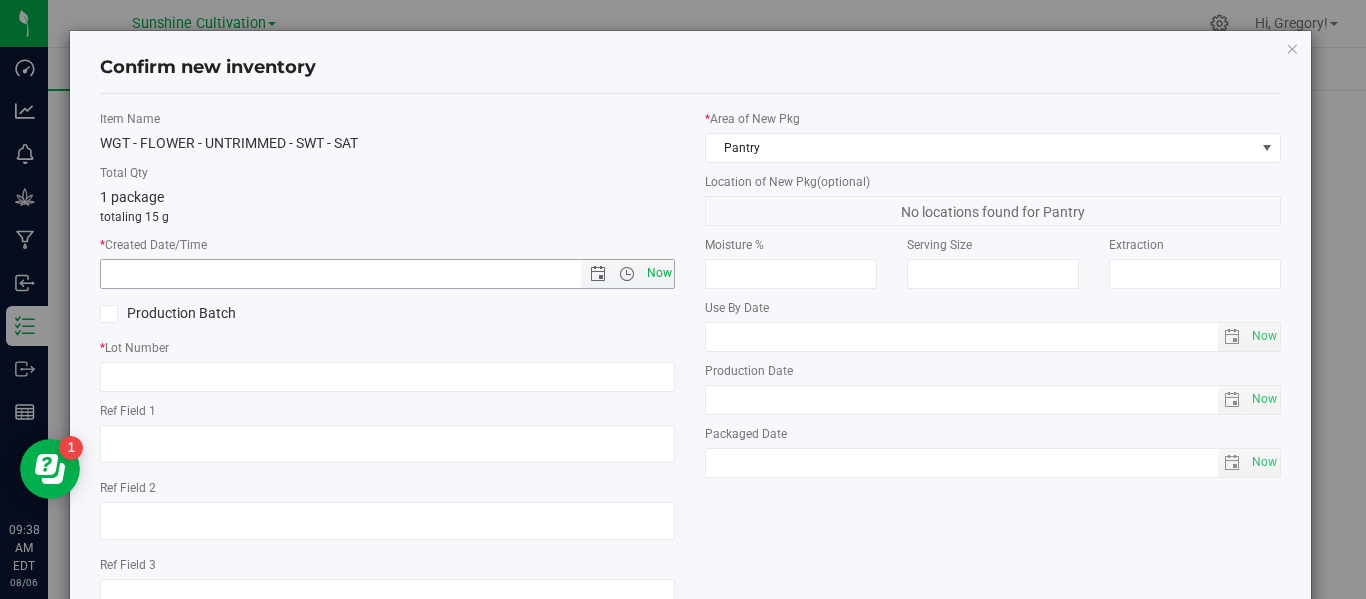 click on "Now" at bounding box center [659, 273] 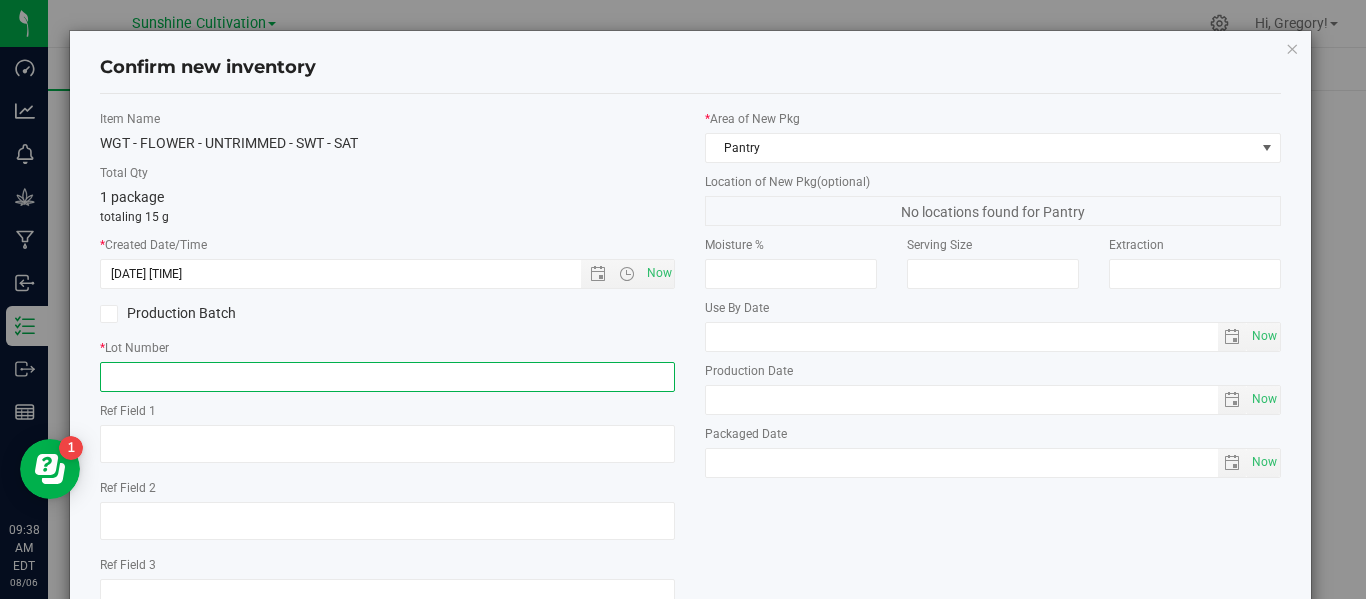click at bounding box center [387, 377] 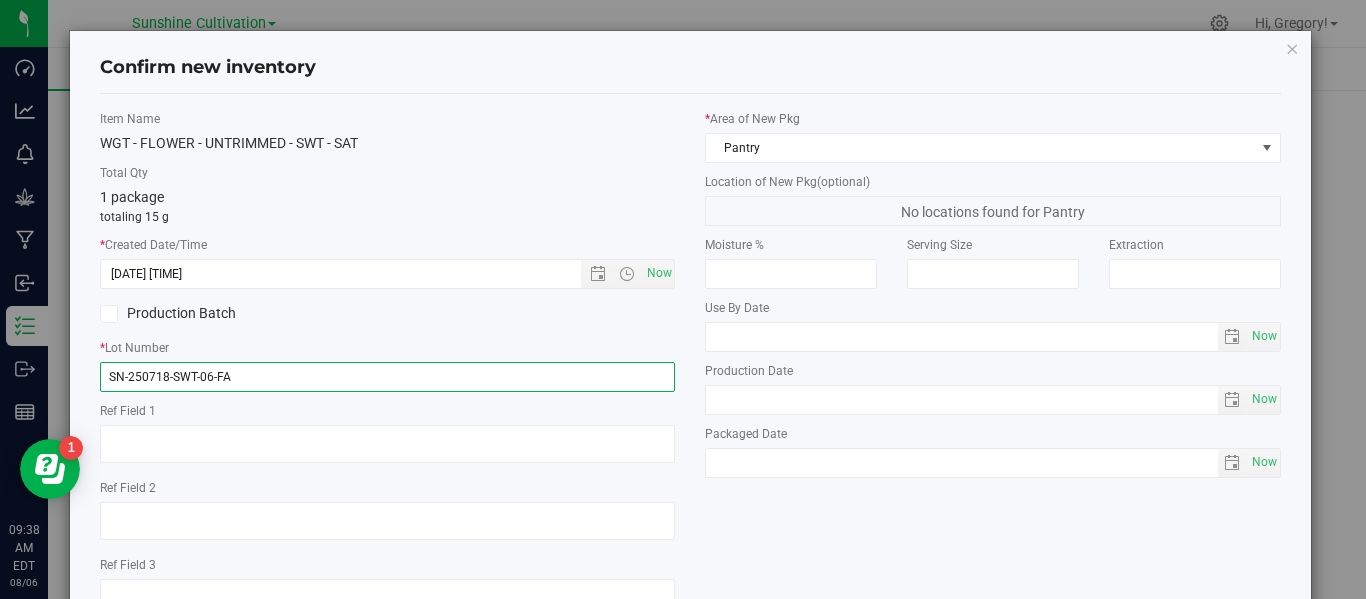 scroll, scrollTop: 148, scrollLeft: 0, axis: vertical 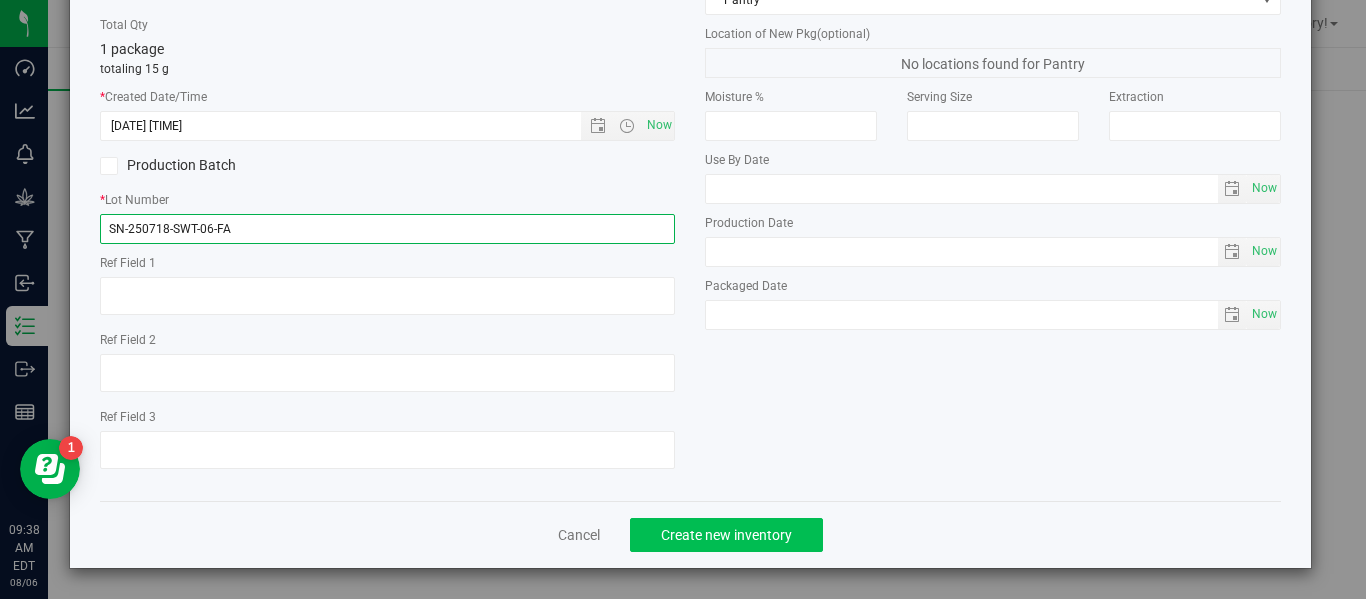 type on "SN-250718-SWT-06-FA" 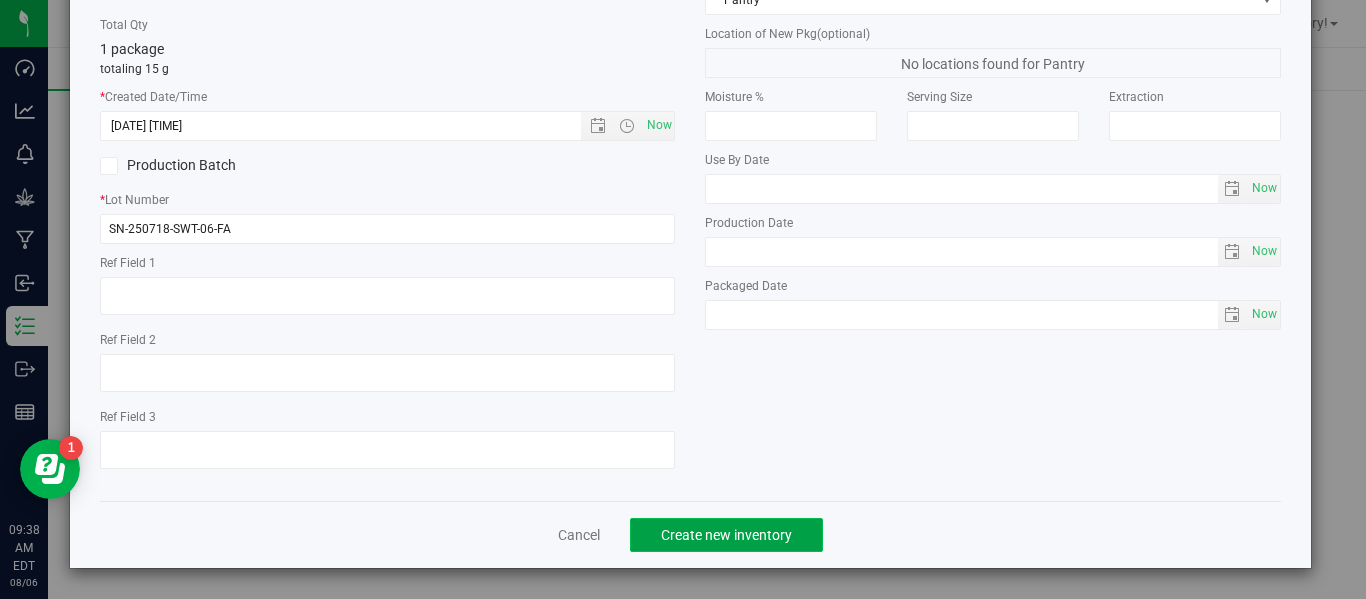 click on "Create new inventory" 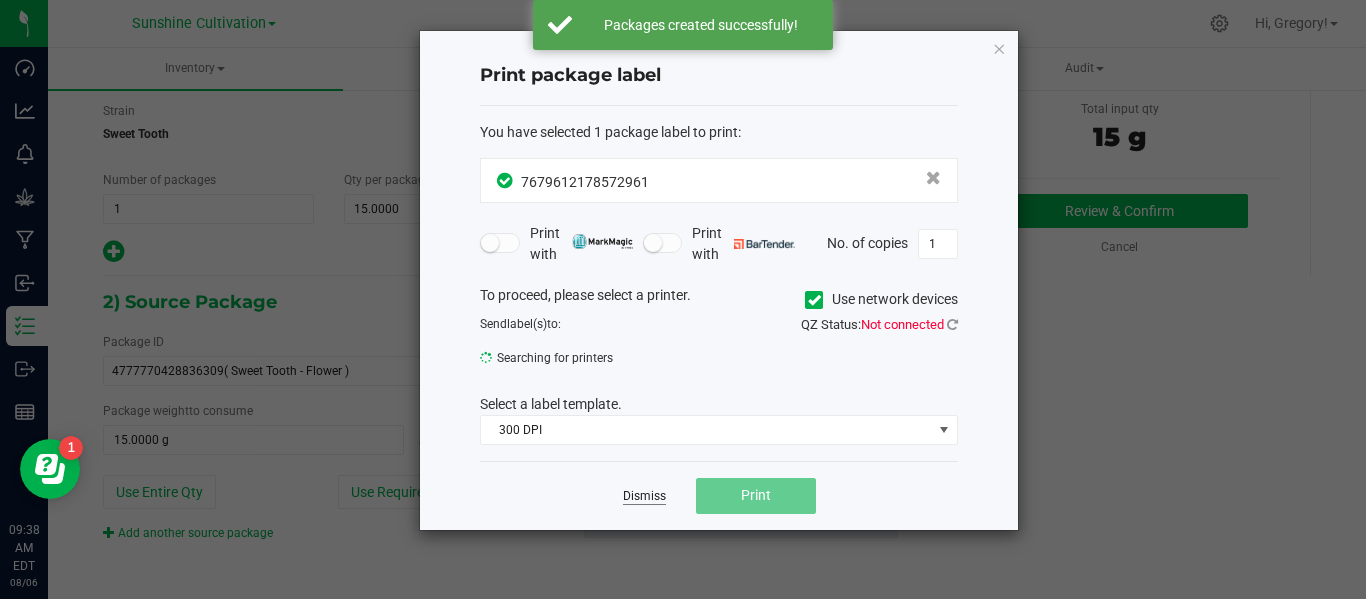 click on "Dismiss" 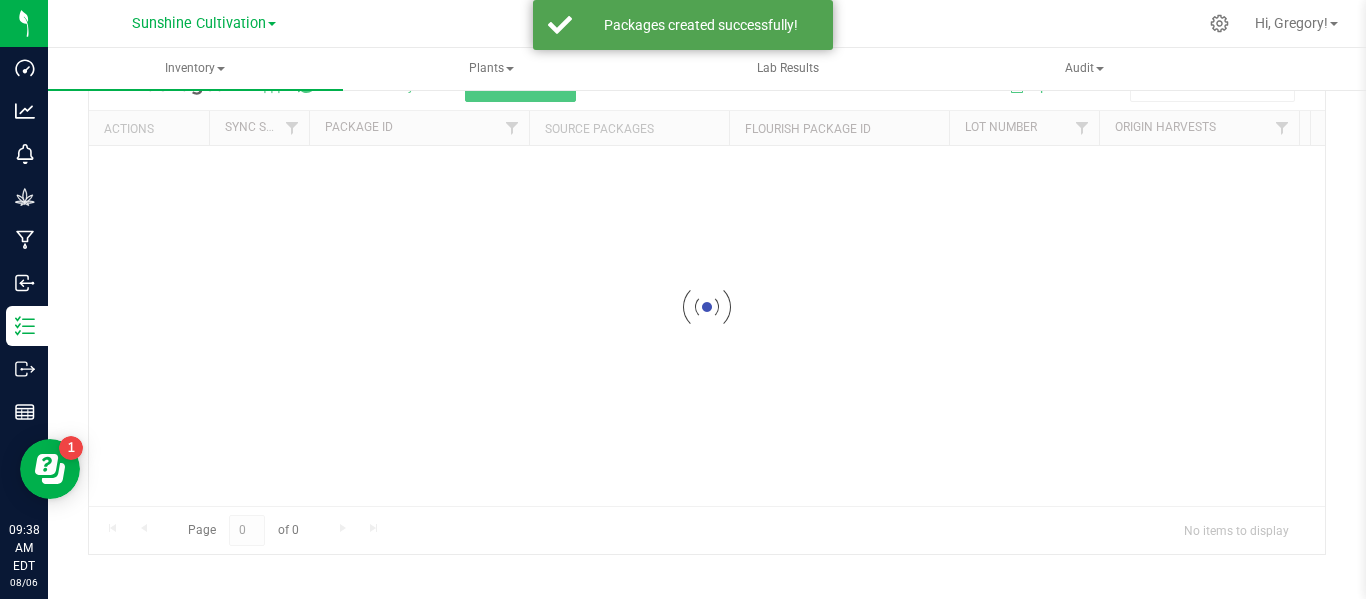scroll, scrollTop: 99, scrollLeft: 0, axis: vertical 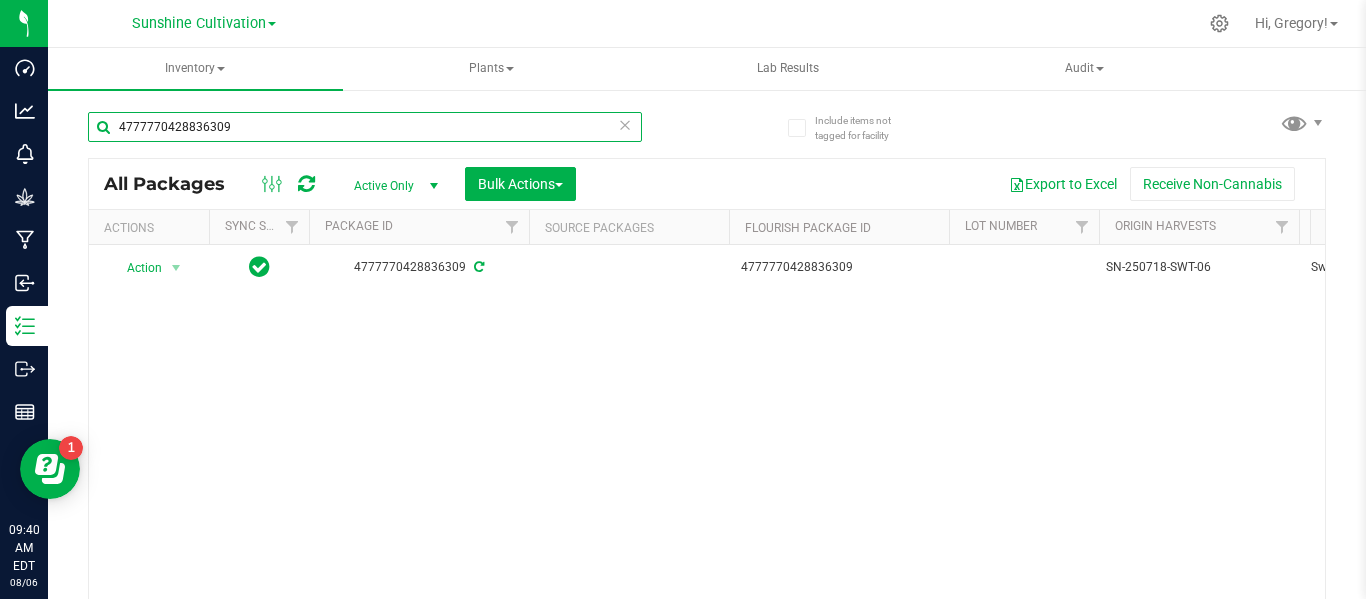 click on "4777770428836309" at bounding box center (365, 127) 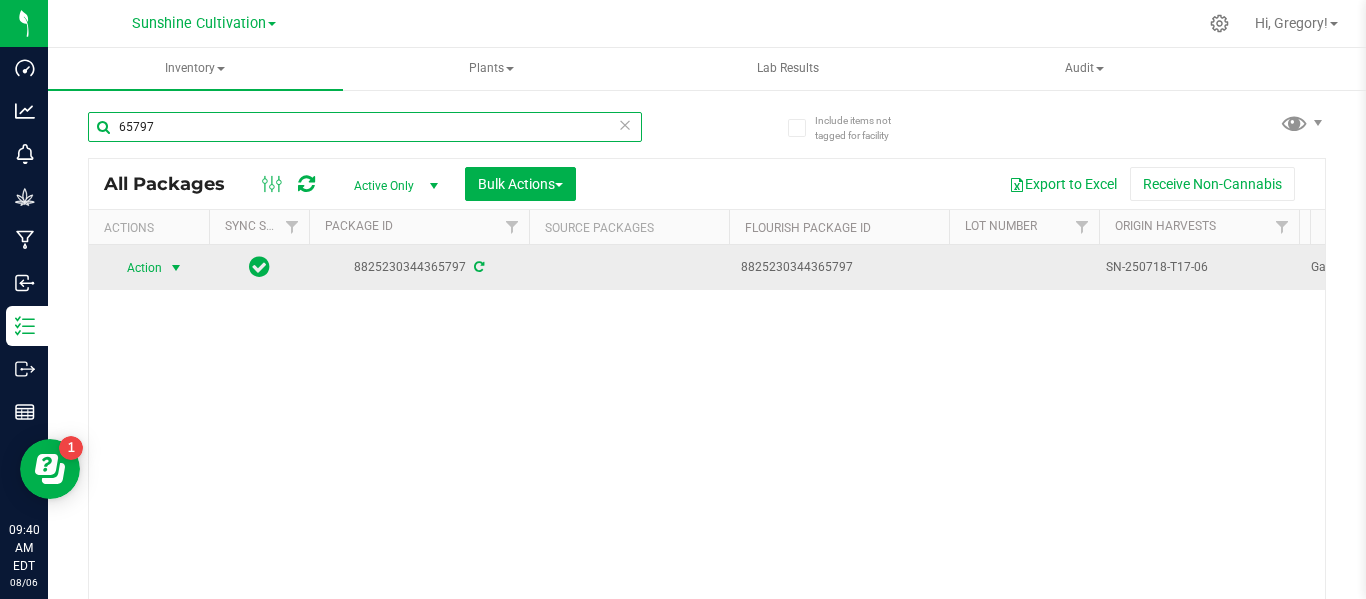 type on "65797" 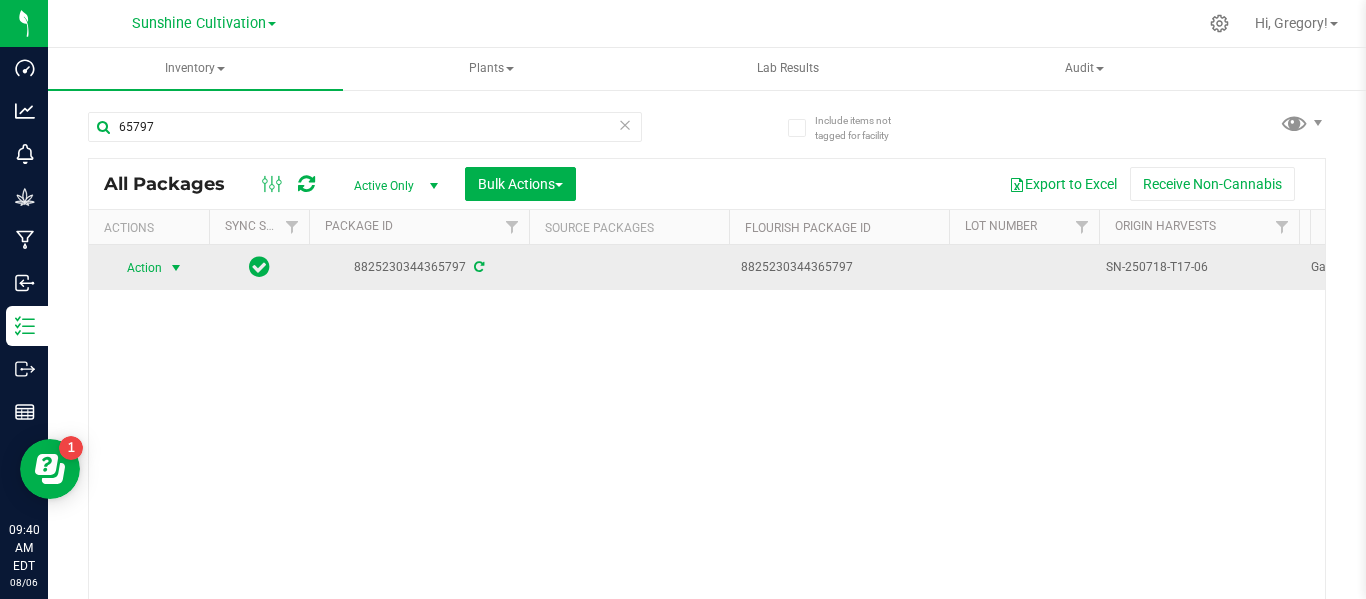 click on "Action" at bounding box center (136, 268) 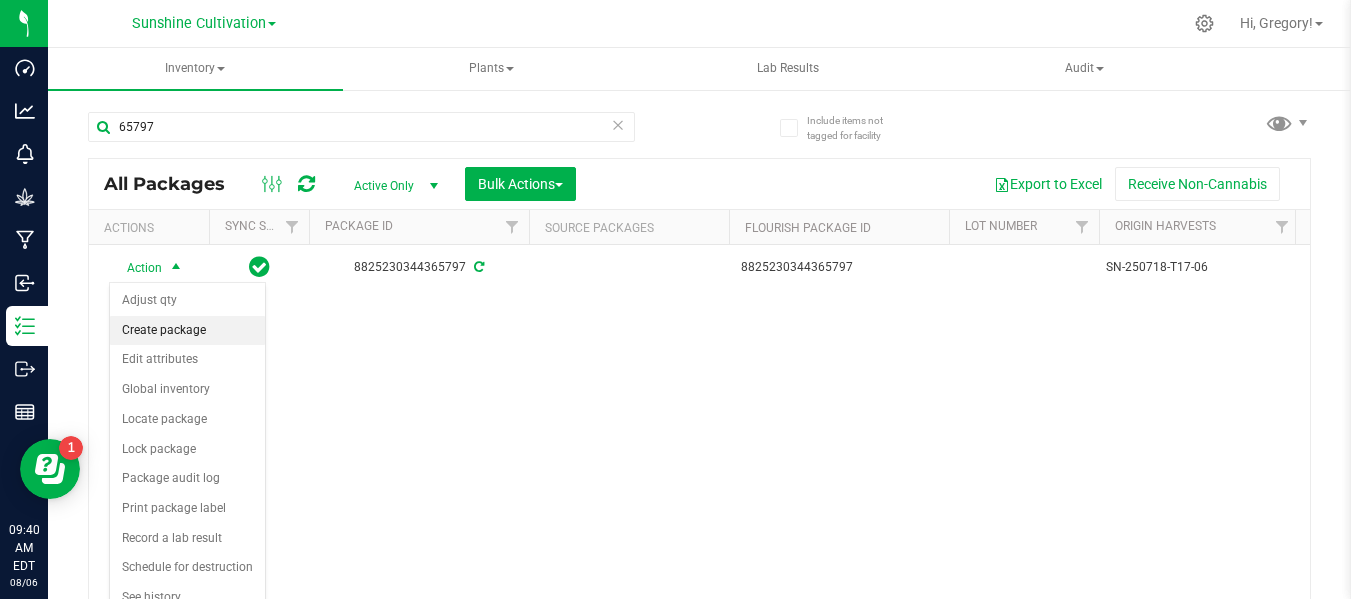 click on "Create package" at bounding box center [187, 331] 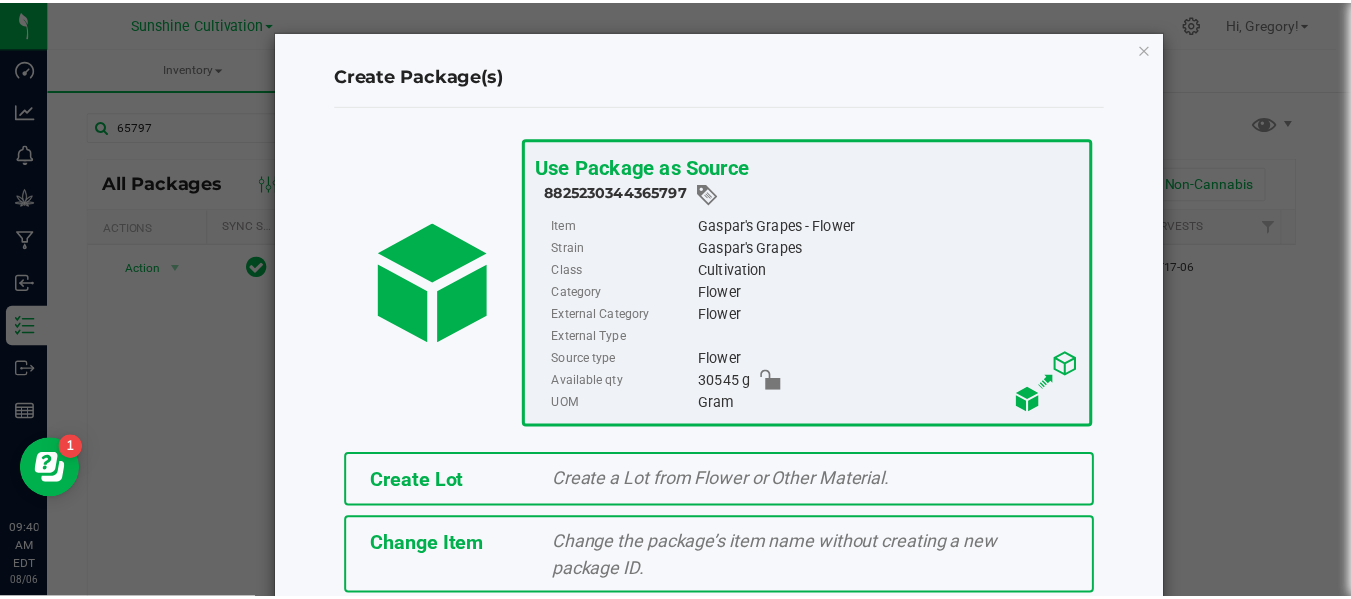 scroll, scrollTop: 175, scrollLeft: 0, axis: vertical 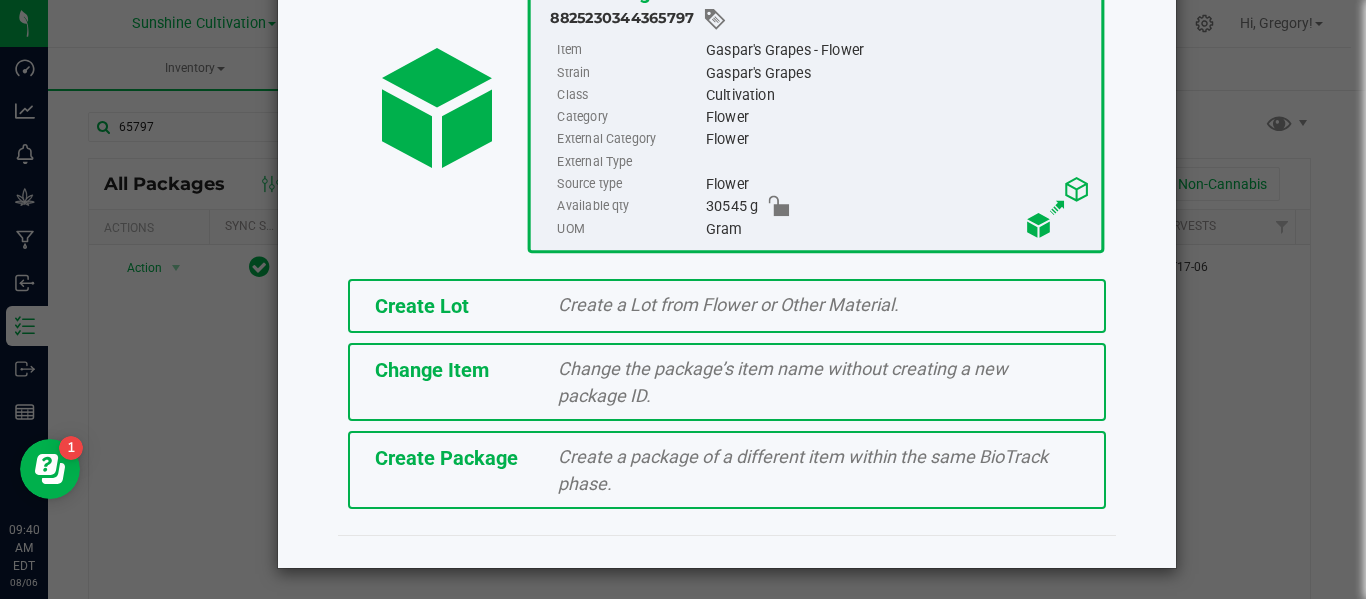 click on "Create Package" 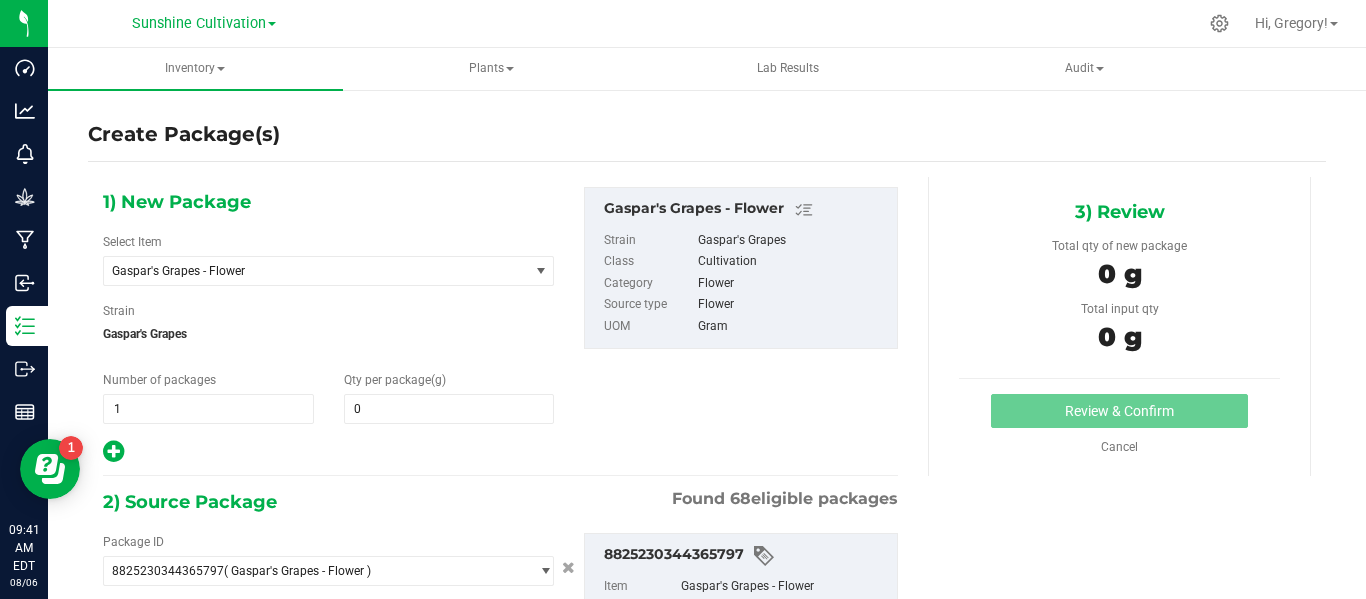 type on "0.0000" 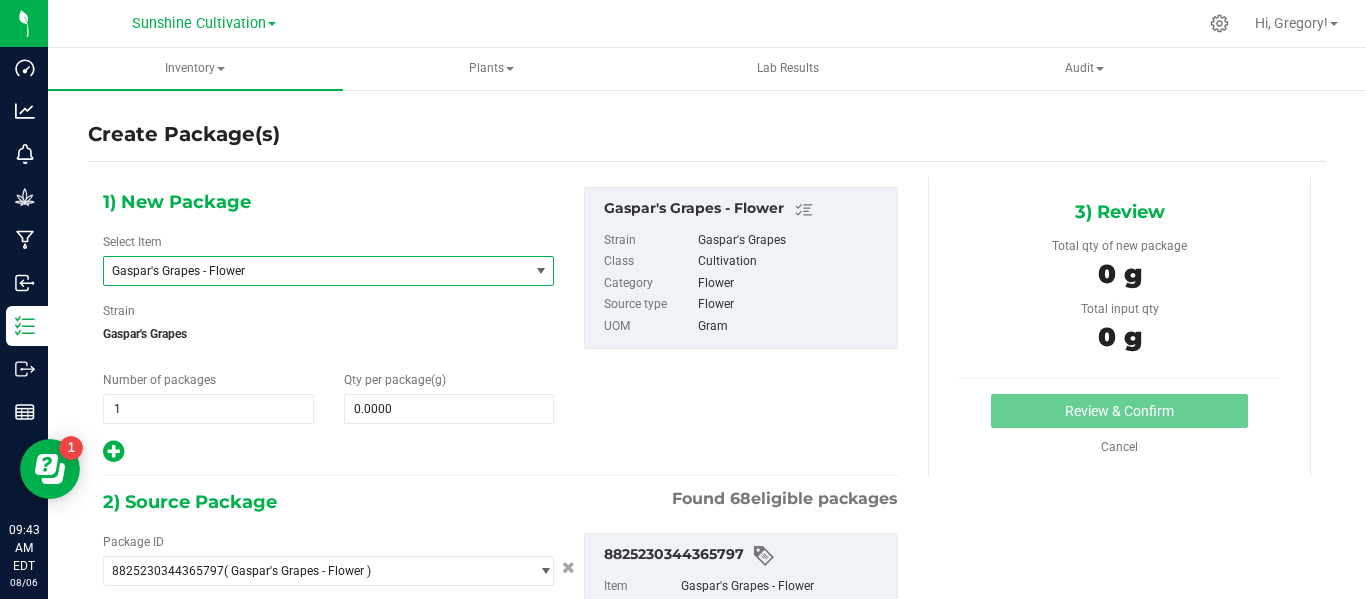 click on "Gaspar's Grapes - Flower" at bounding box center [316, 271] 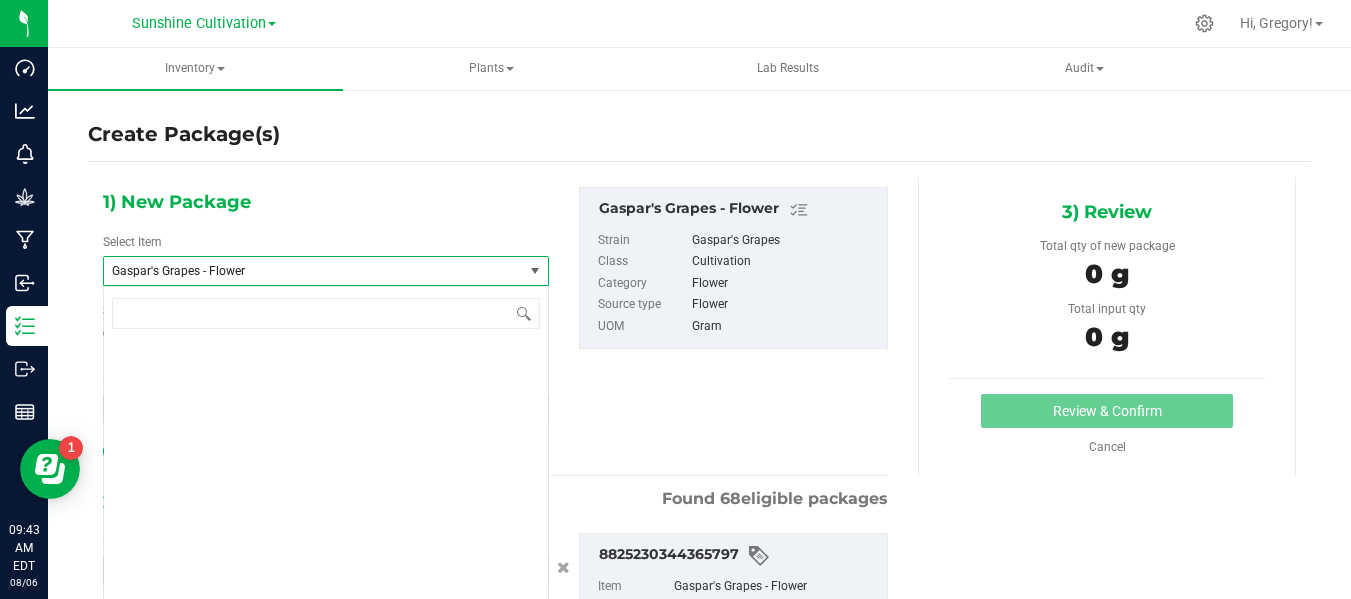 scroll, scrollTop: 132692, scrollLeft: 0, axis: vertical 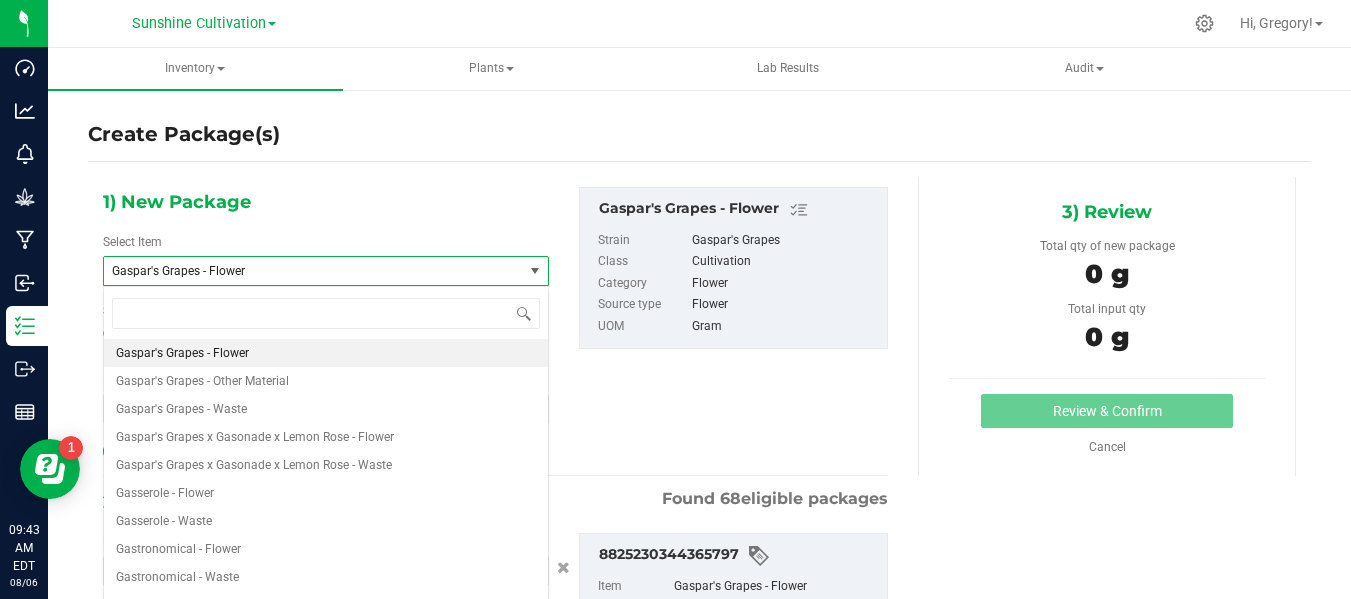 click on "Gaspar's Grapes - Flower" at bounding box center (313, 271) 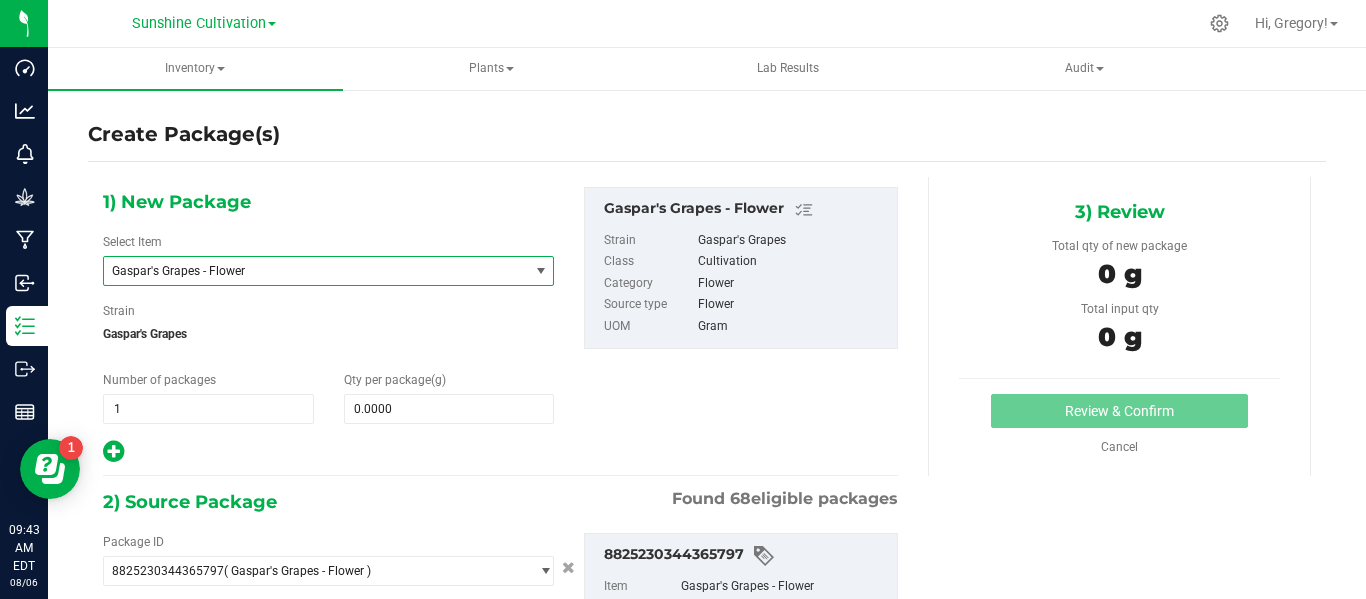 click on "Gaspar's Grapes - Flower" at bounding box center (316, 271) 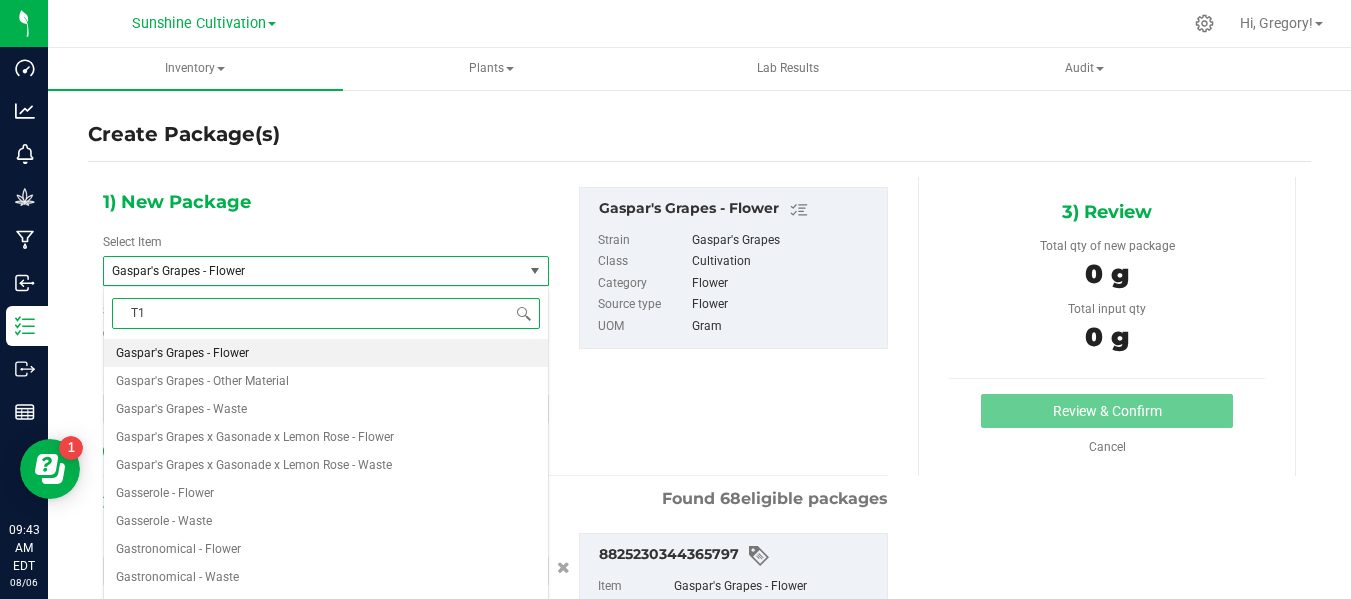 type on "T17" 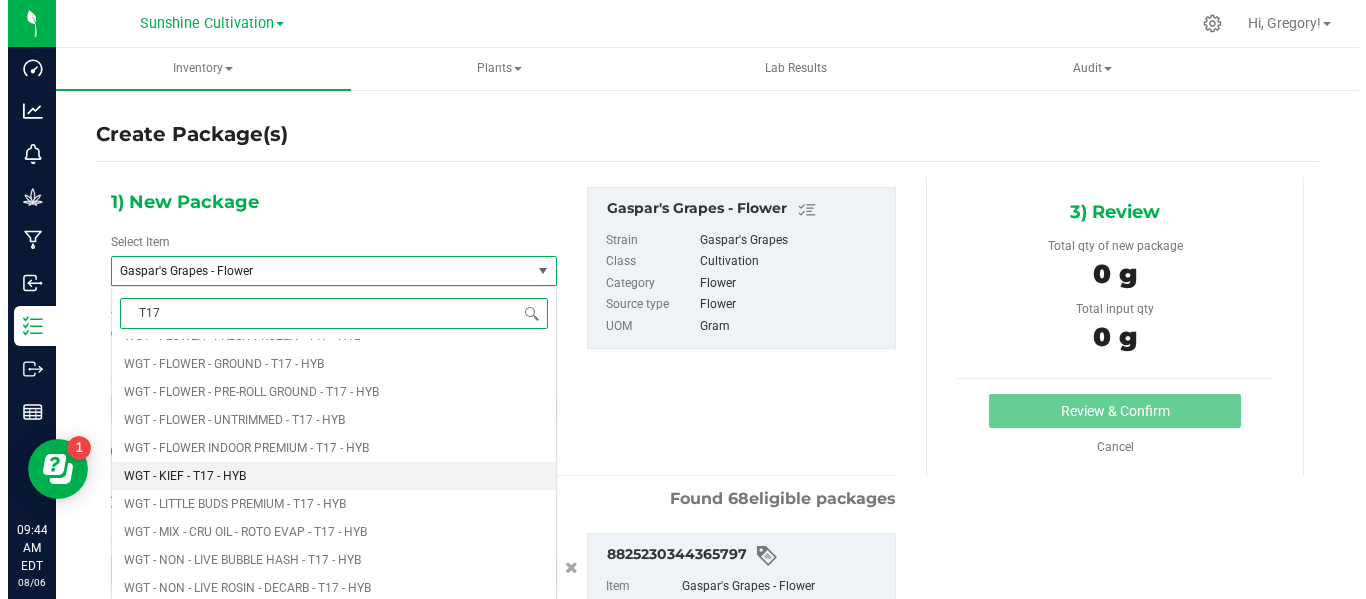scroll, scrollTop: 1558, scrollLeft: 0, axis: vertical 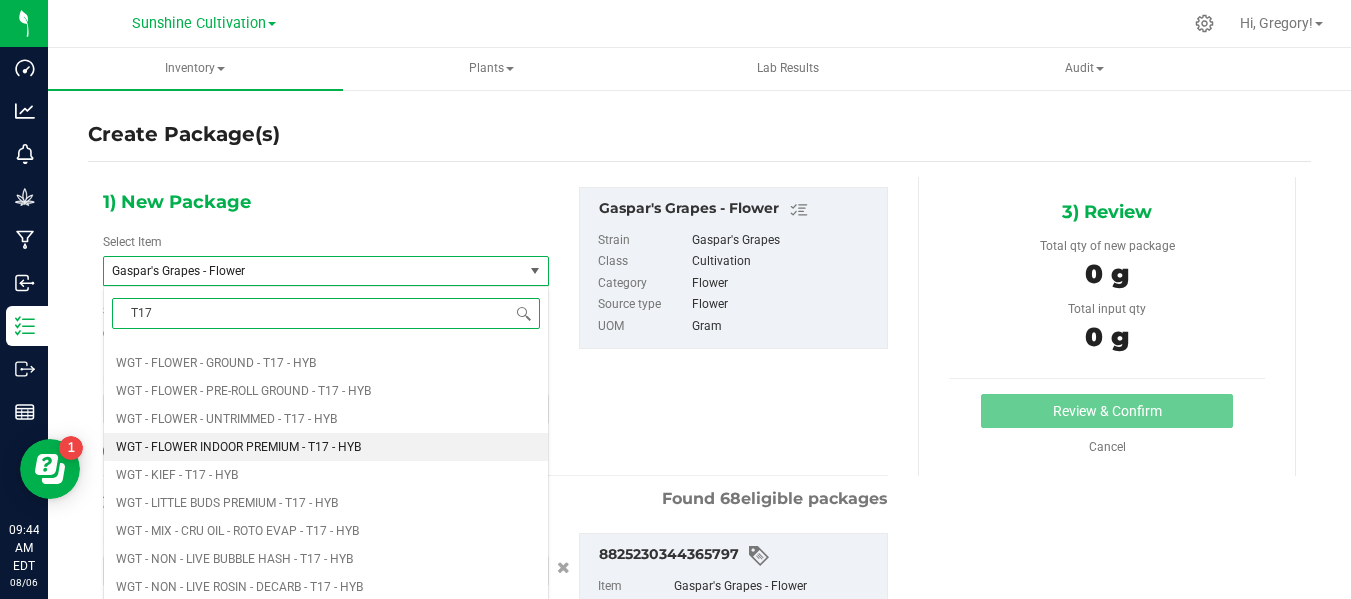 click on "WGT - FLOWER INDOOR PREMIUM - T17 - HYB" at bounding box center (238, 447) 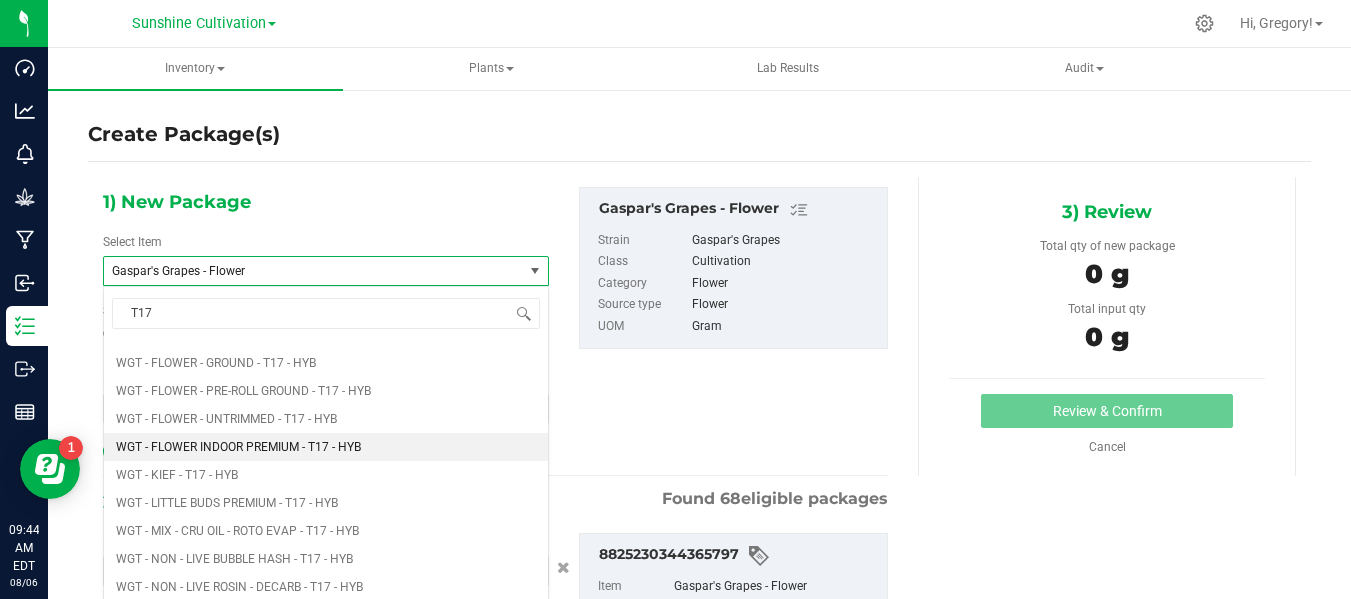 type 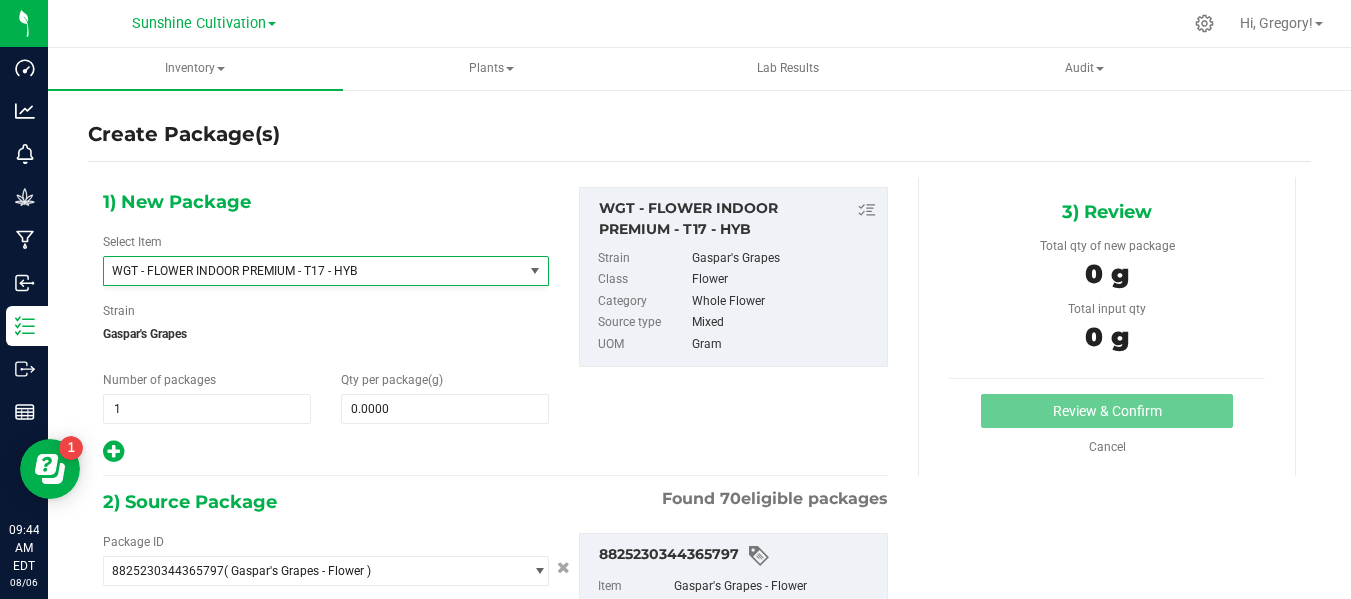 click on "0.0000" at bounding box center (445, 409) 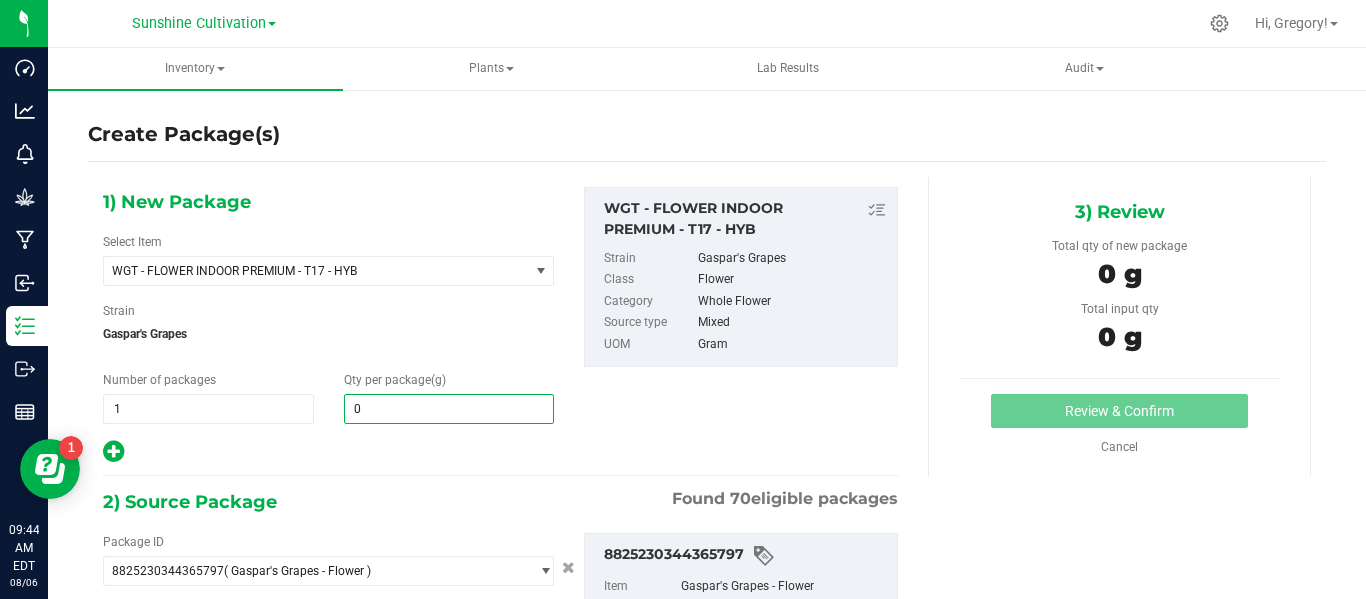 scroll, scrollTop: 0, scrollLeft: 0, axis: both 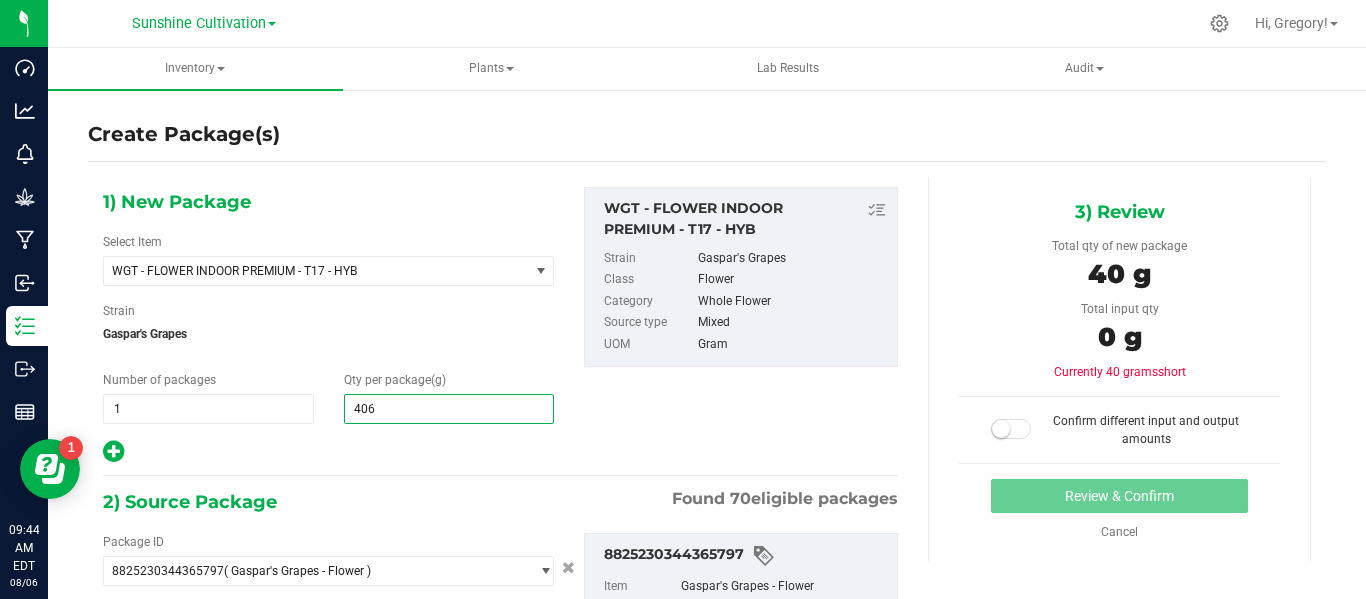 type on "4060" 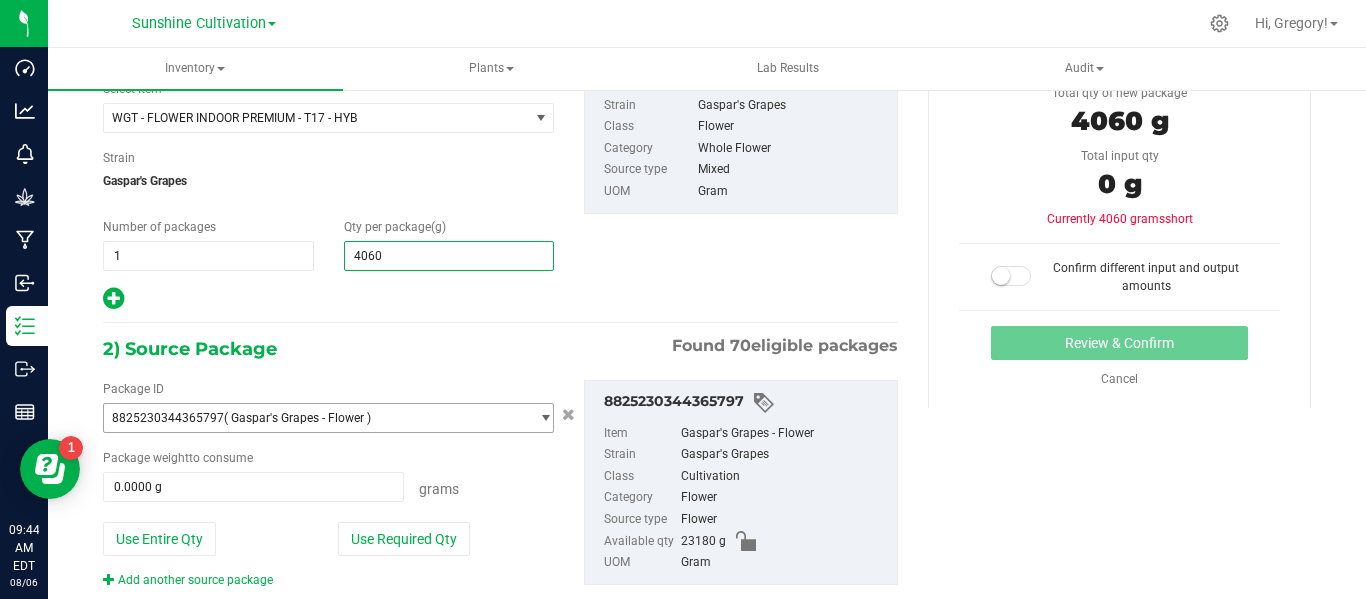 scroll, scrollTop: 200, scrollLeft: 0, axis: vertical 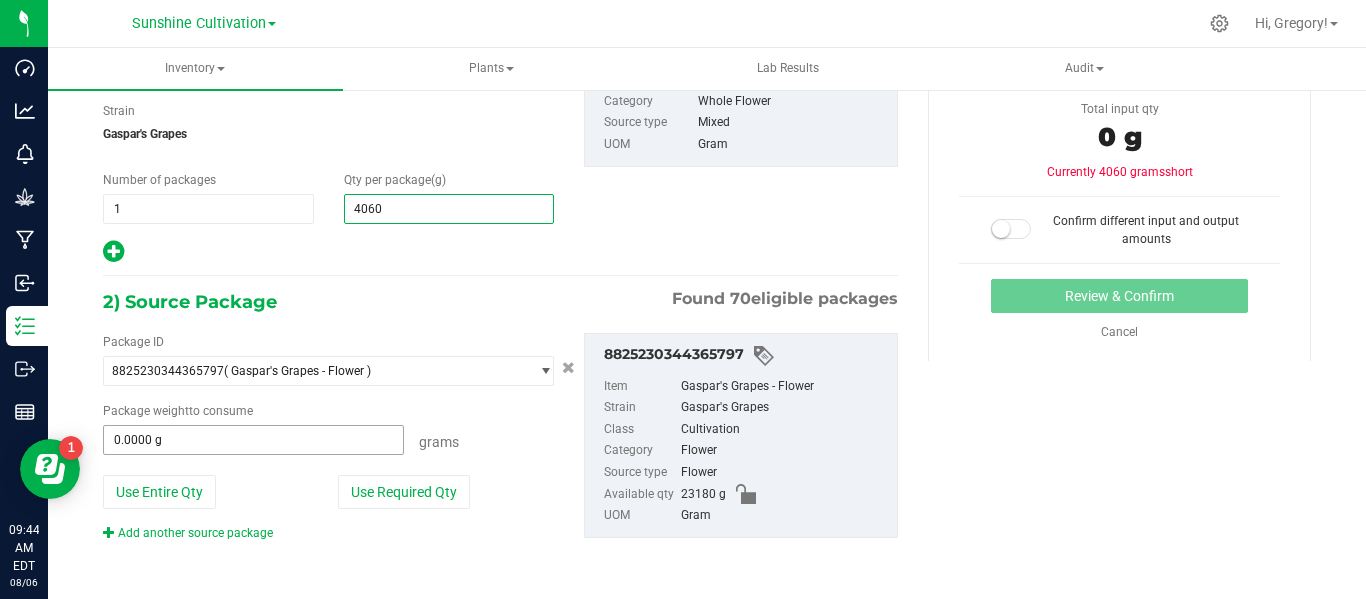 type on "4,060.0000" 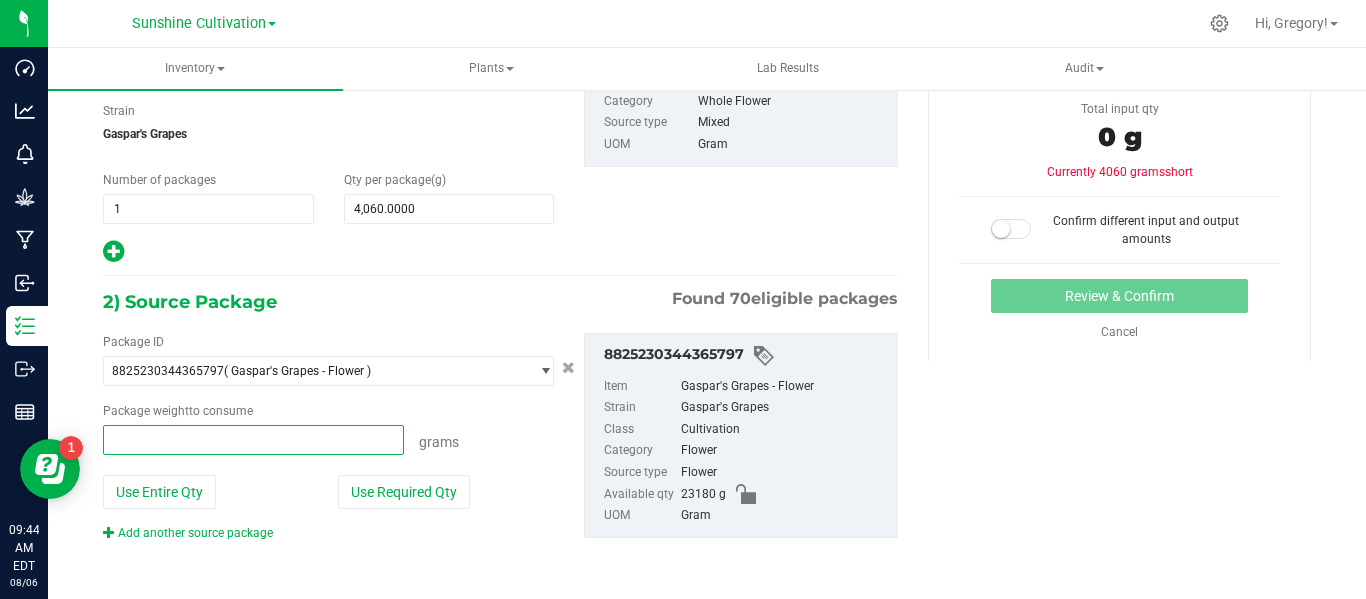 click at bounding box center [253, 440] 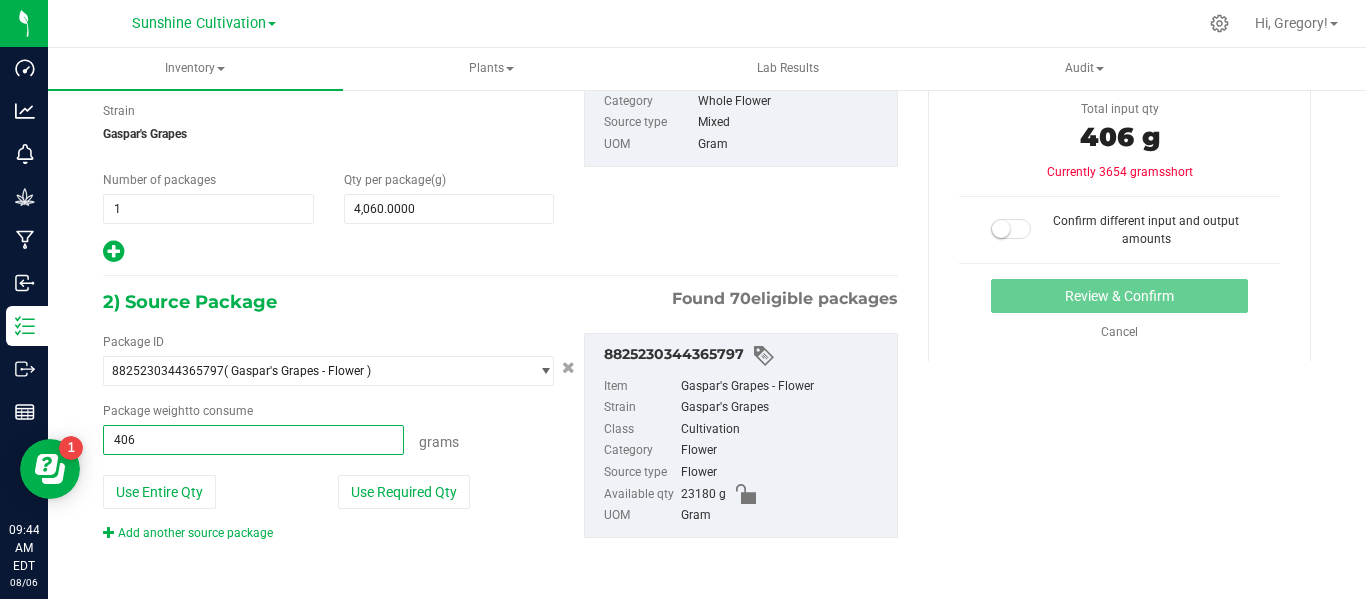 type on "4060" 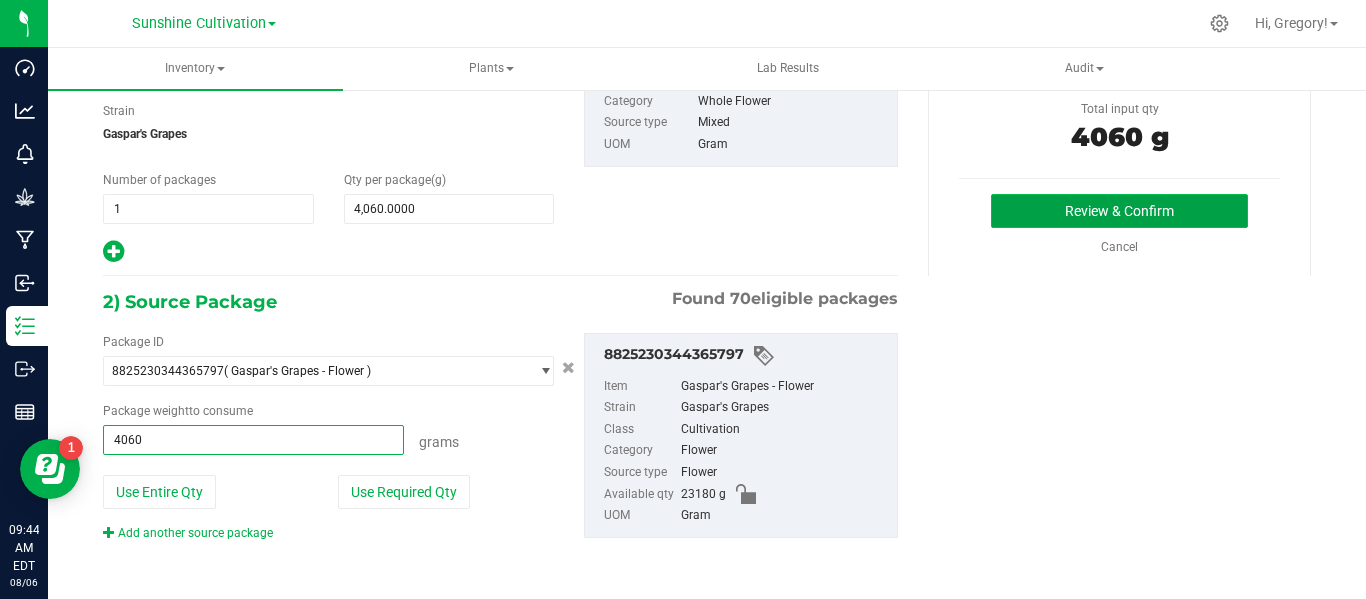 type on "4060.0000 g" 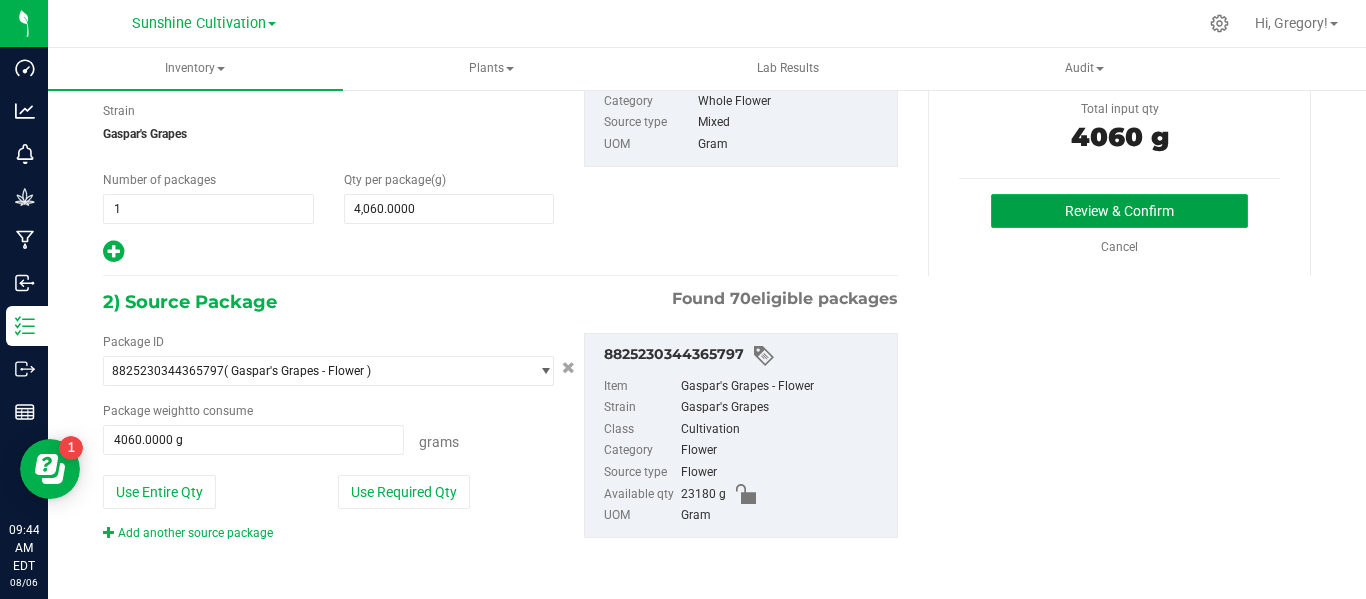 click on "Review & Confirm" at bounding box center [1119, 211] 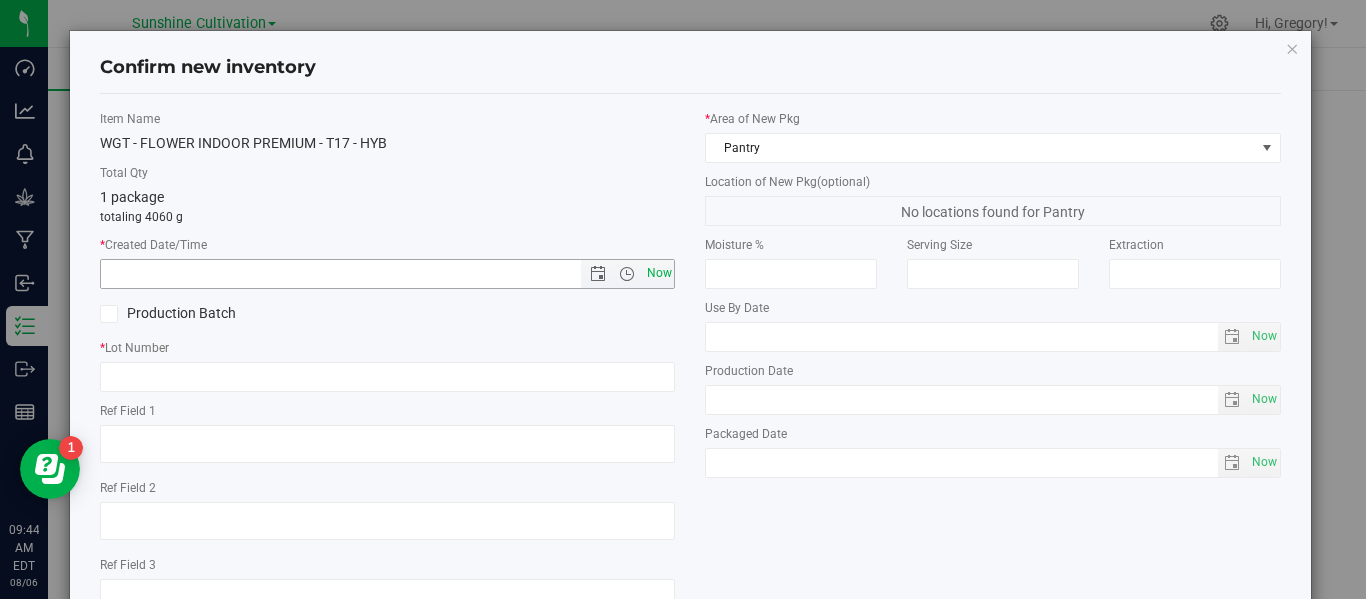 click on "Now" at bounding box center (659, 273) 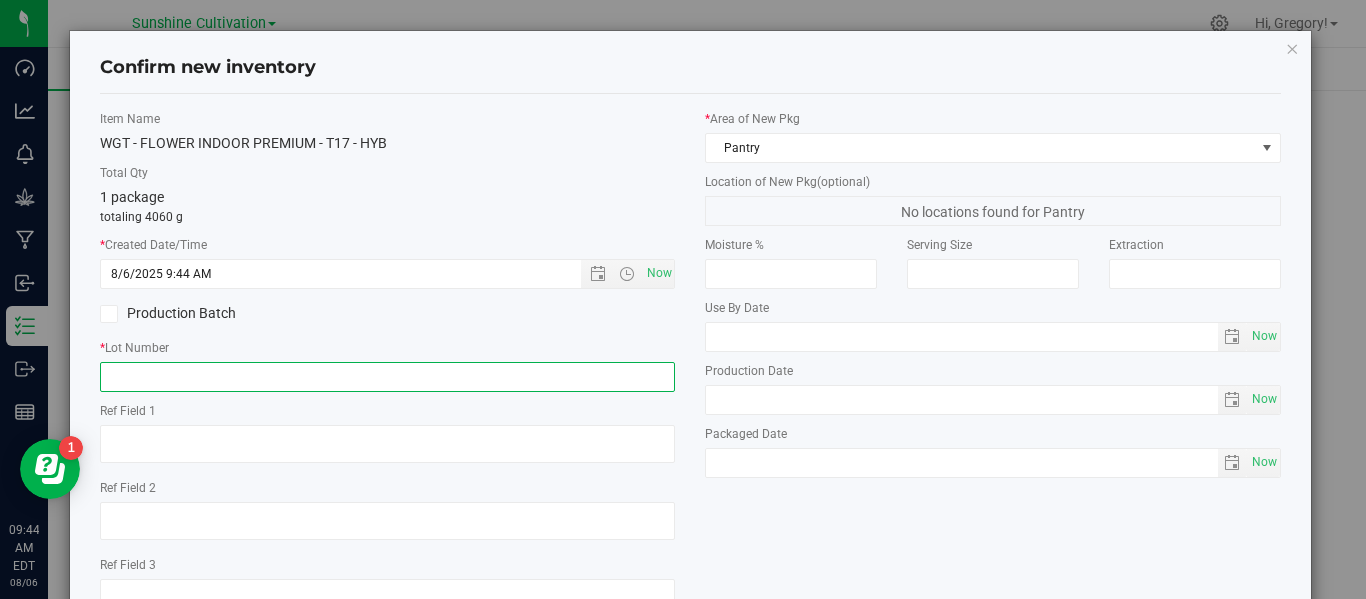click at bounding box center (387, 377) 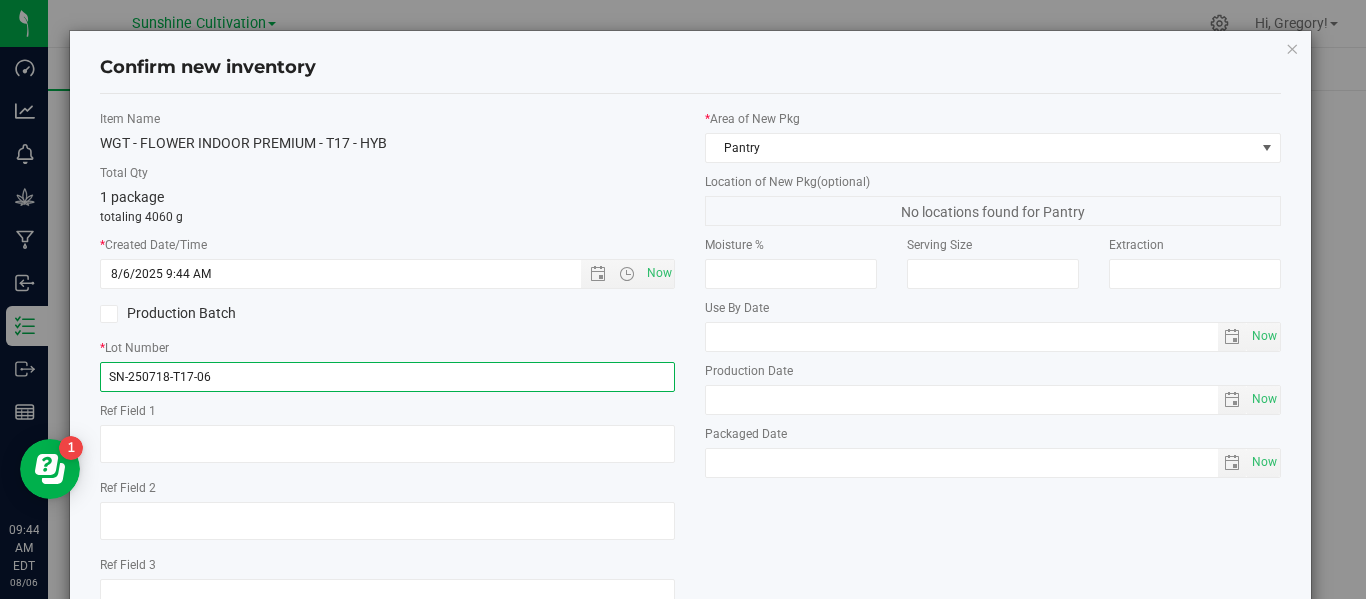 scroll, scrollTop: 148, scrollLeft: 0, axis: vertical 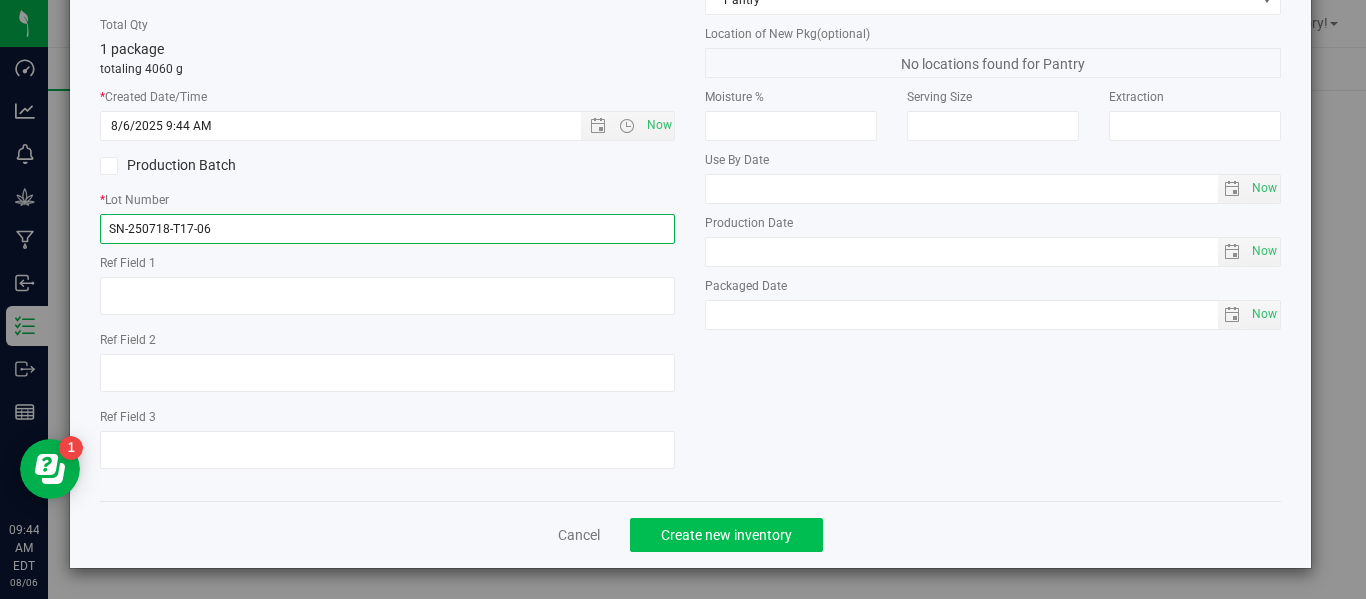 type on "SN-250718-T17-06" 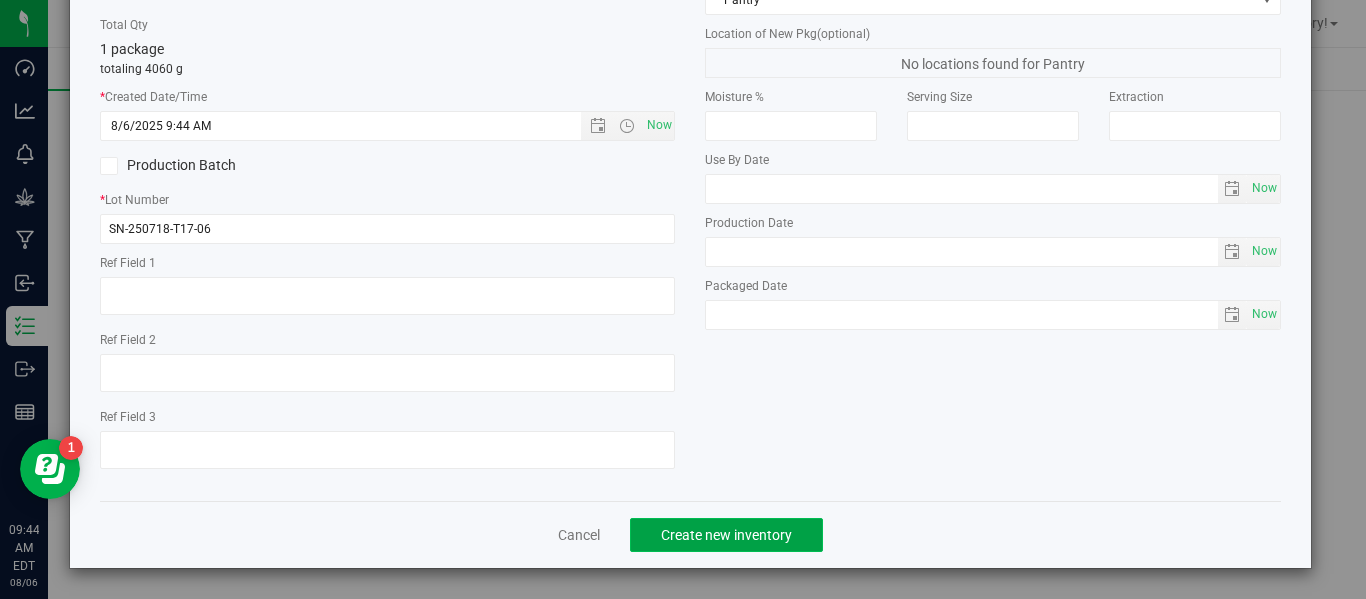 click on "Create new inventory" 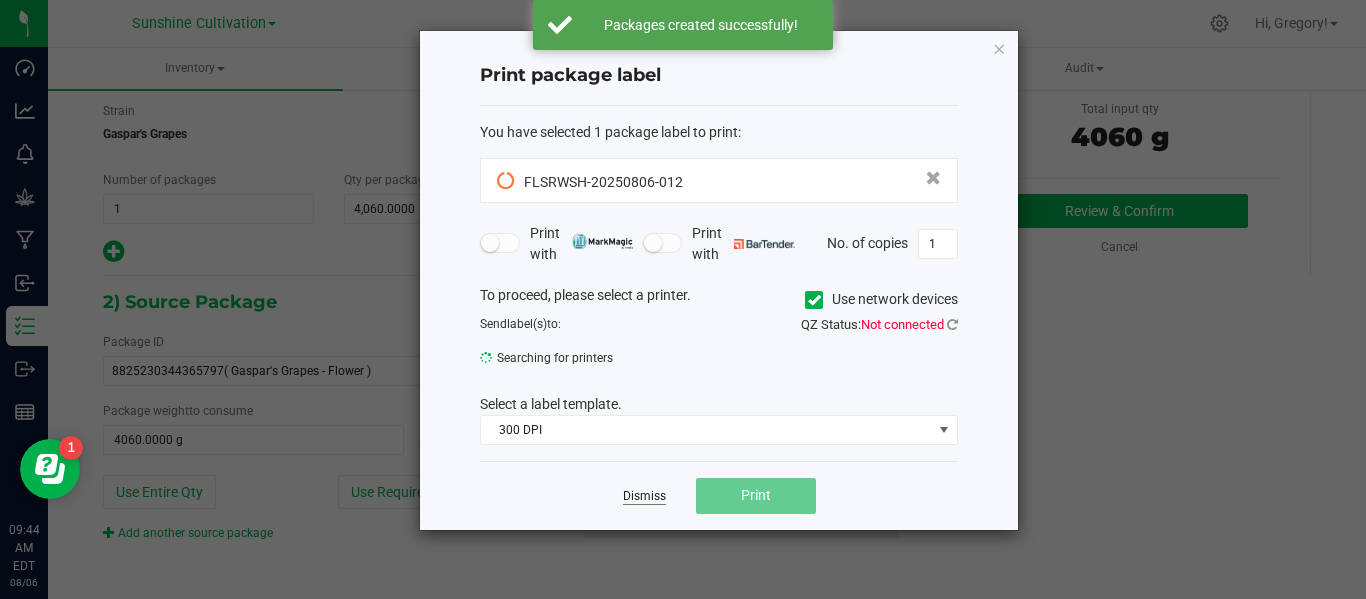click on "Dismiss" 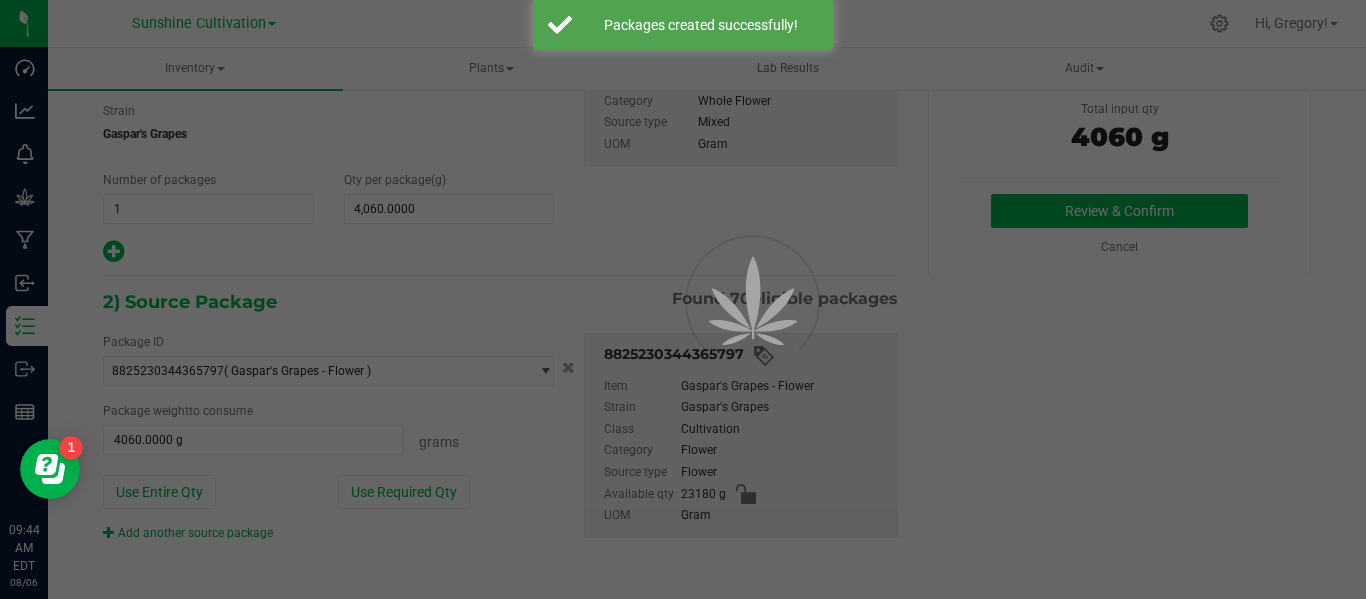 scroll, scrollTop: 114, scrollLeft: 0, axis: vertical 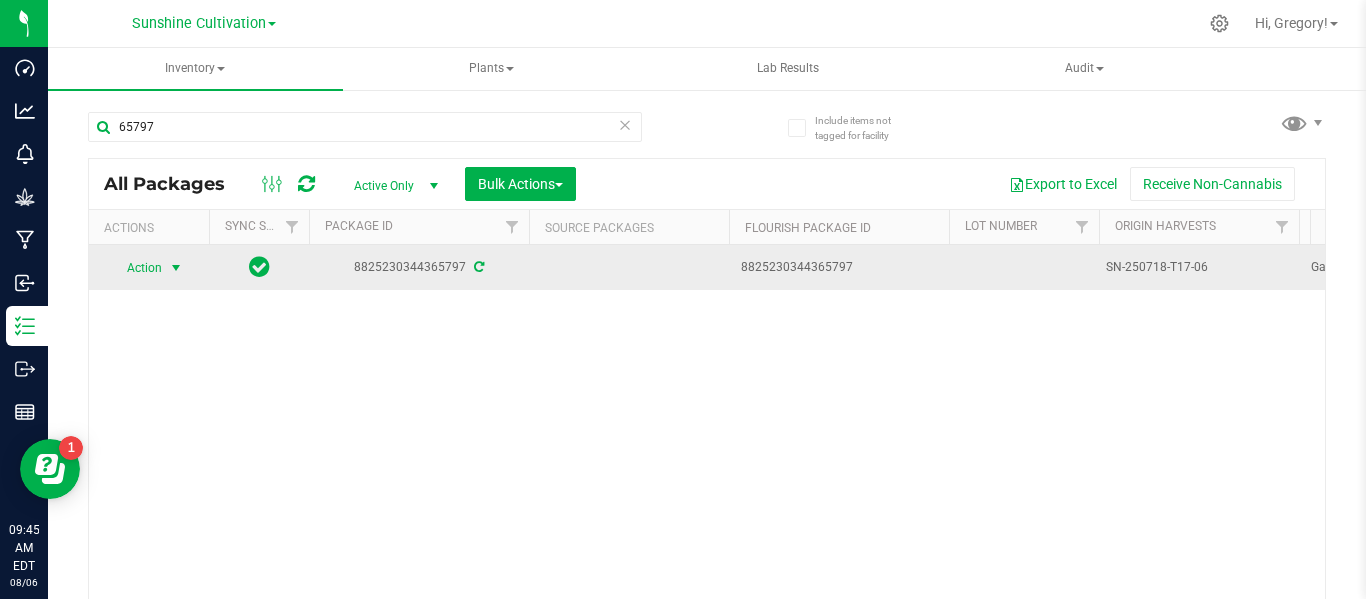 click on "Action" at bounding box center (136, 268) 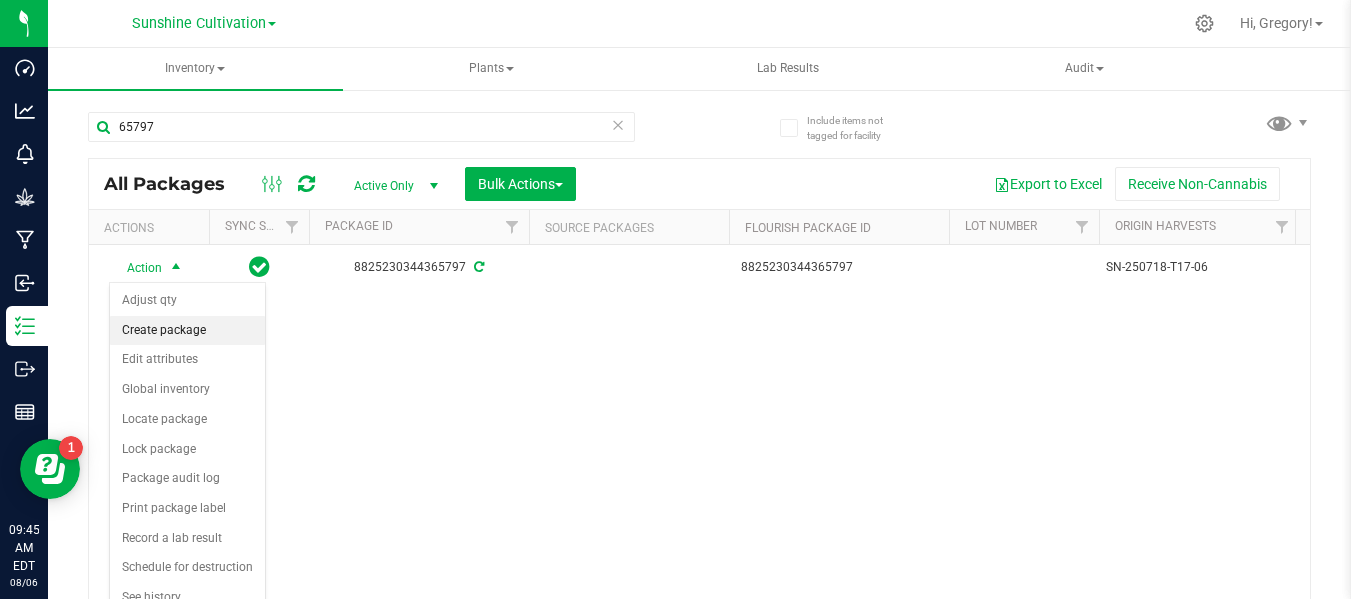 click on "Create package" at bounding box center [187, 331] 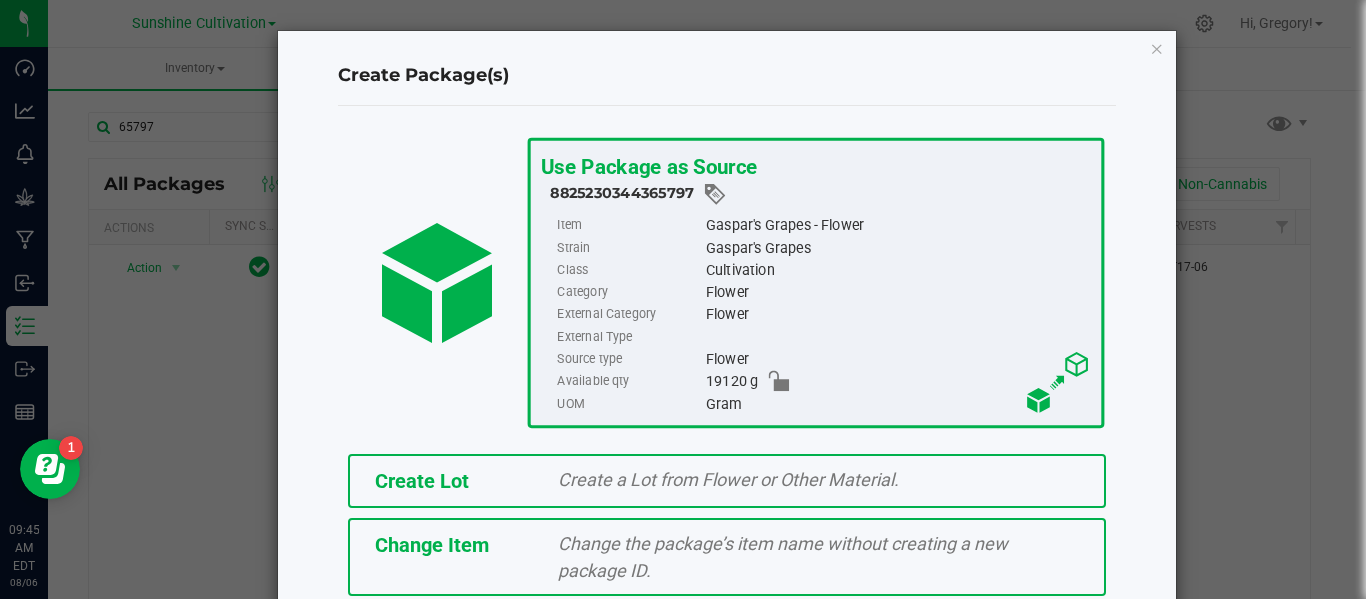 scroll, scrollTop: 175, scrollLeft: 0, axis: vertical 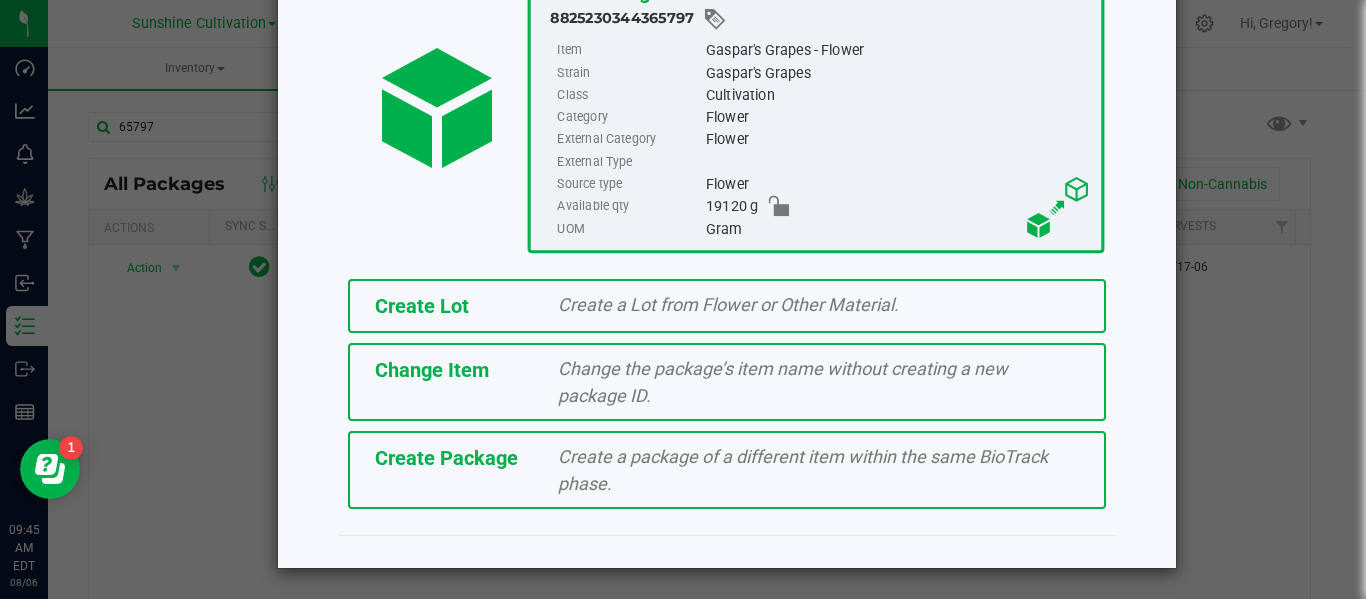 click on "Create Package   Create a package of a different item within the same BioTrack phase." 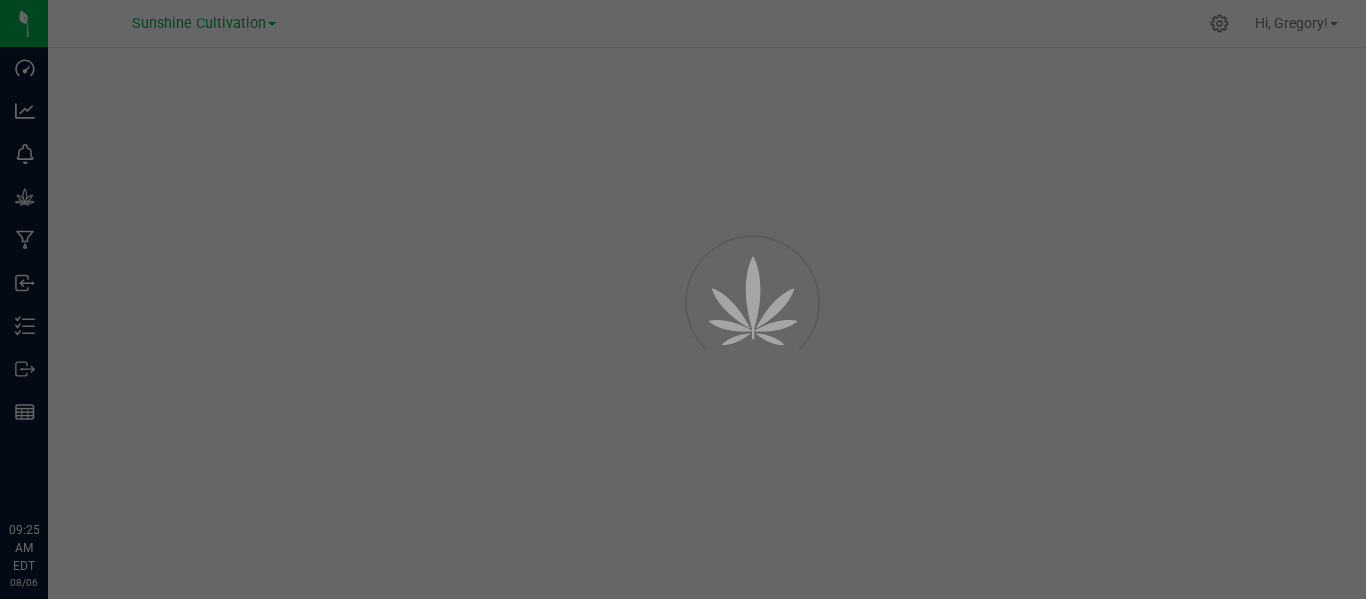 scroll, scrollTop: 0, scrollLeft: 0, axis: both 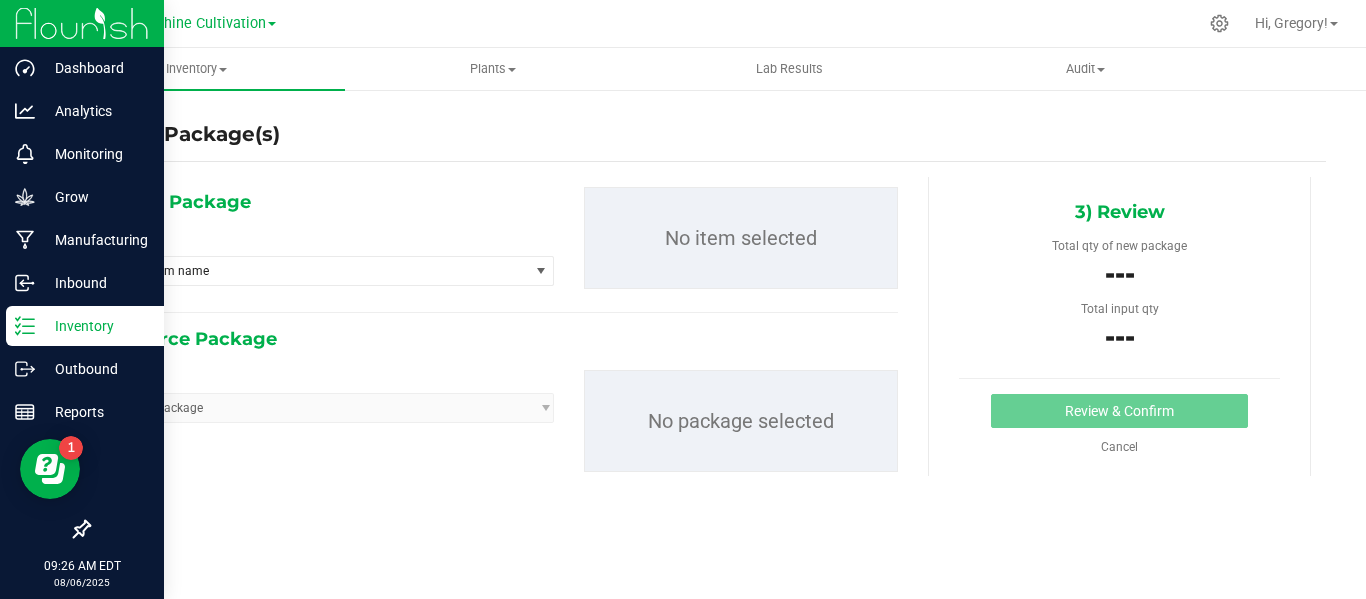 click 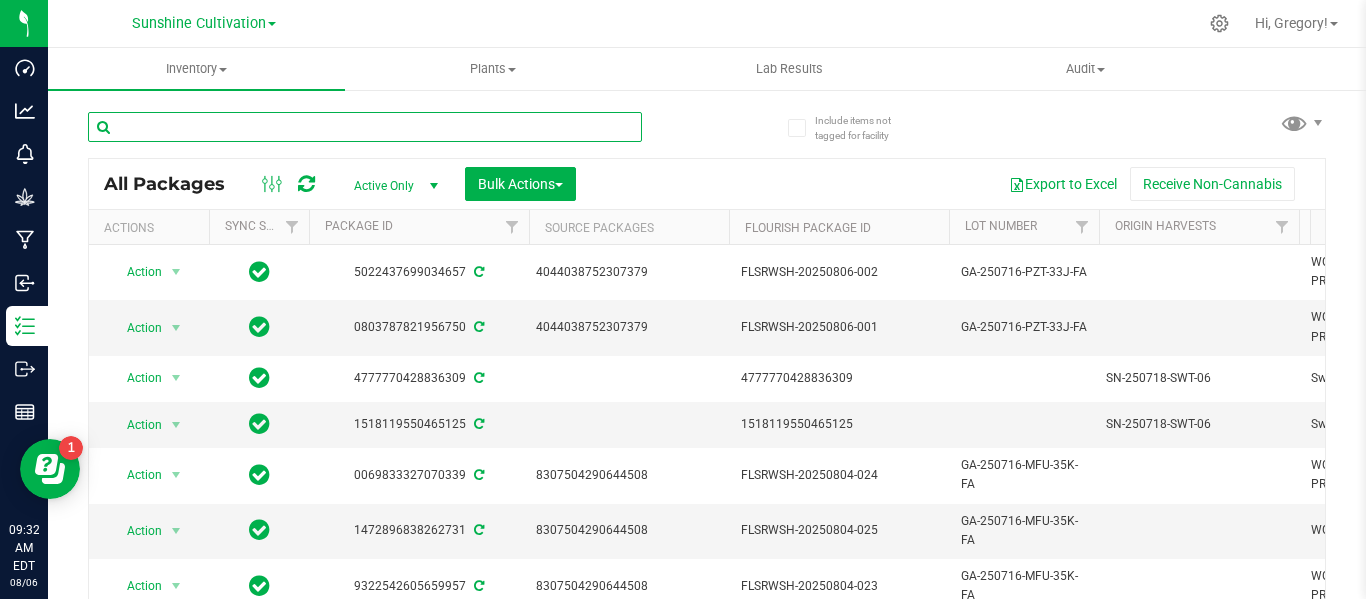click at bounding box center (365, 127) 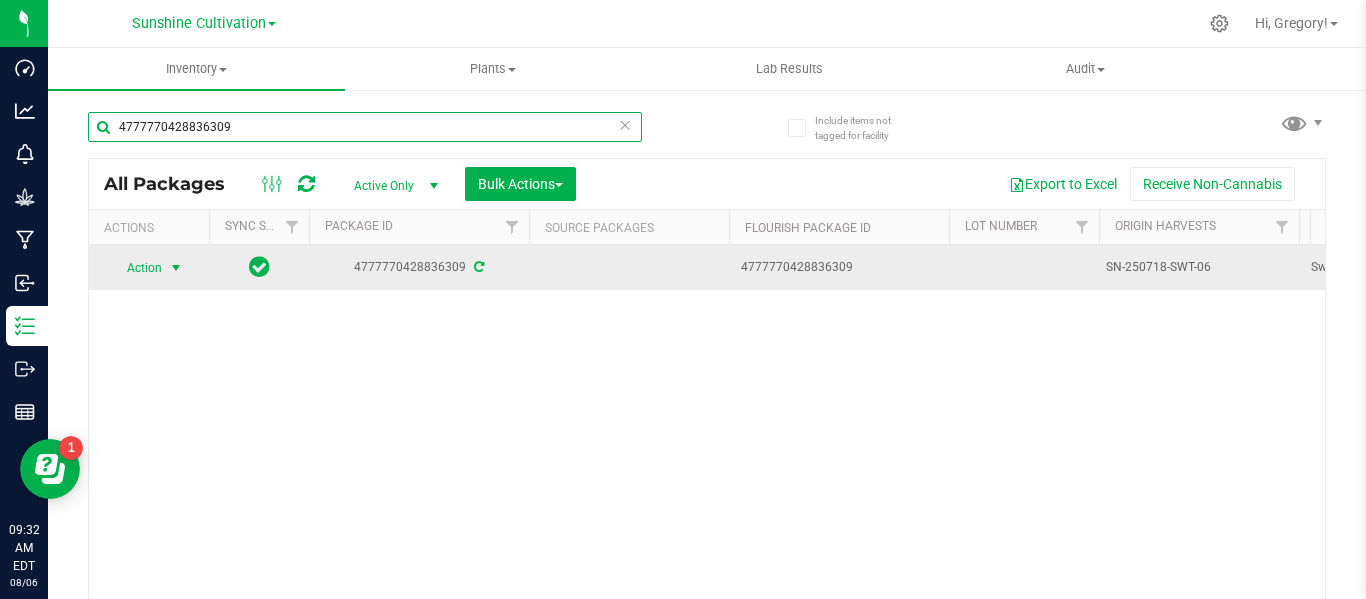 type on "4777770428836309" 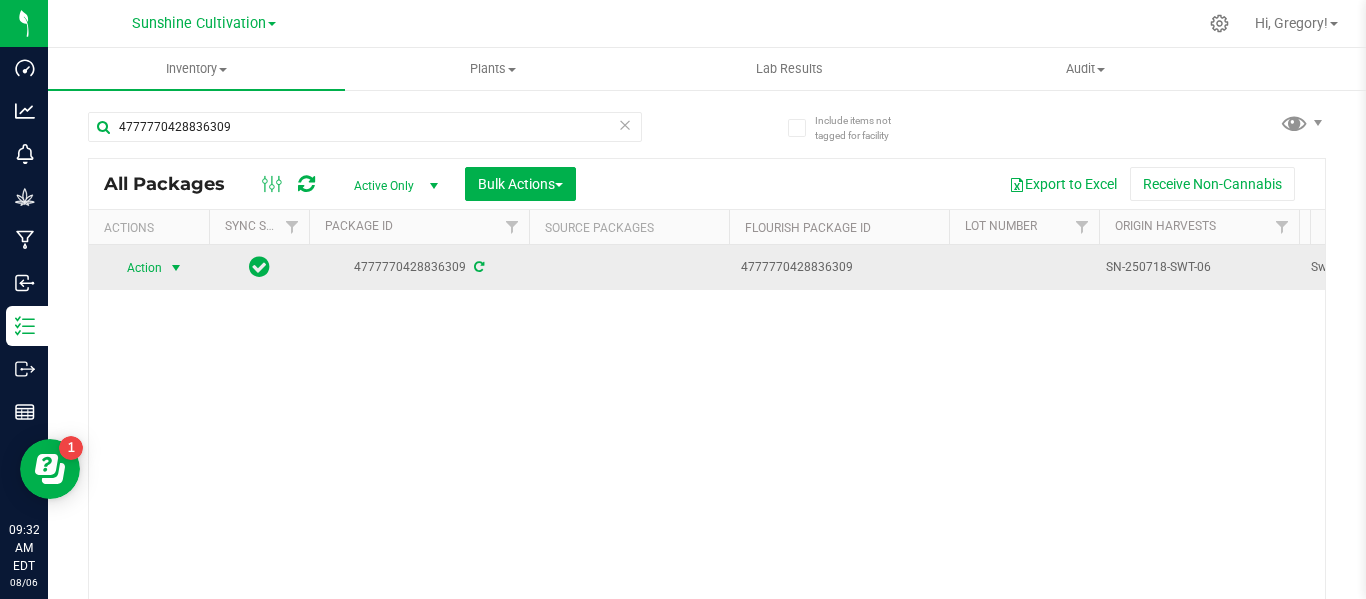 click at bounding box center (176, 268) 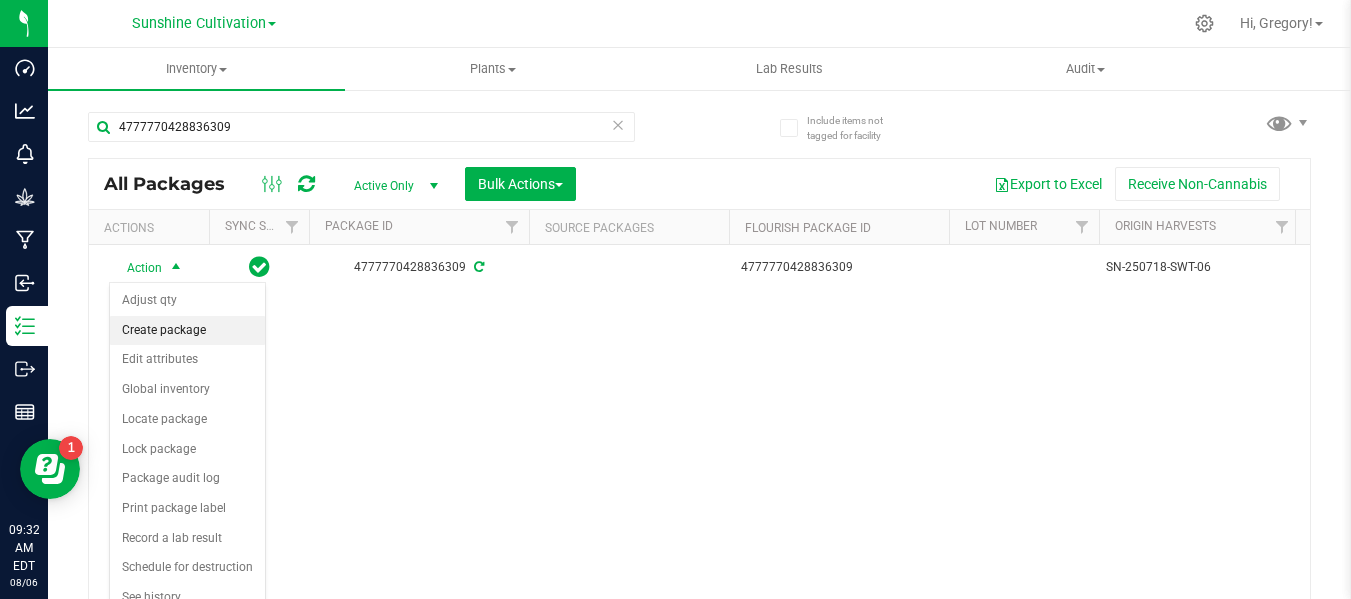 click on "Create package" at bounding box center [187, 331] 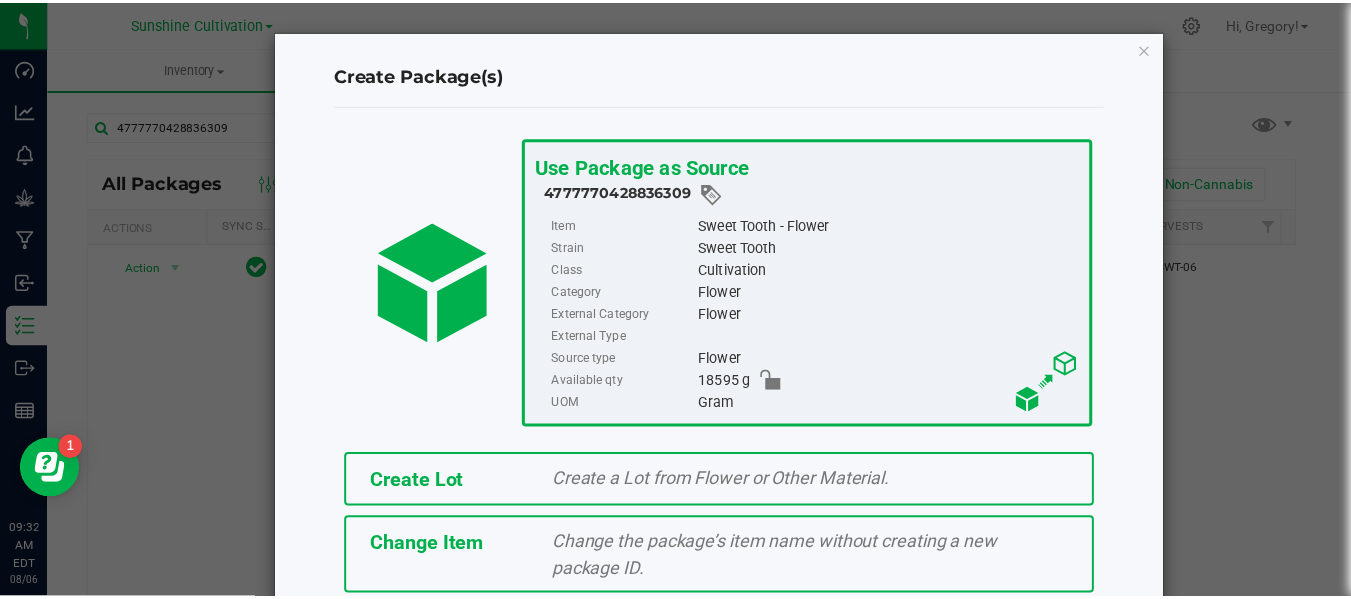 scroll, scrollTop: 175, scrollLeft: 0, axis: vertical 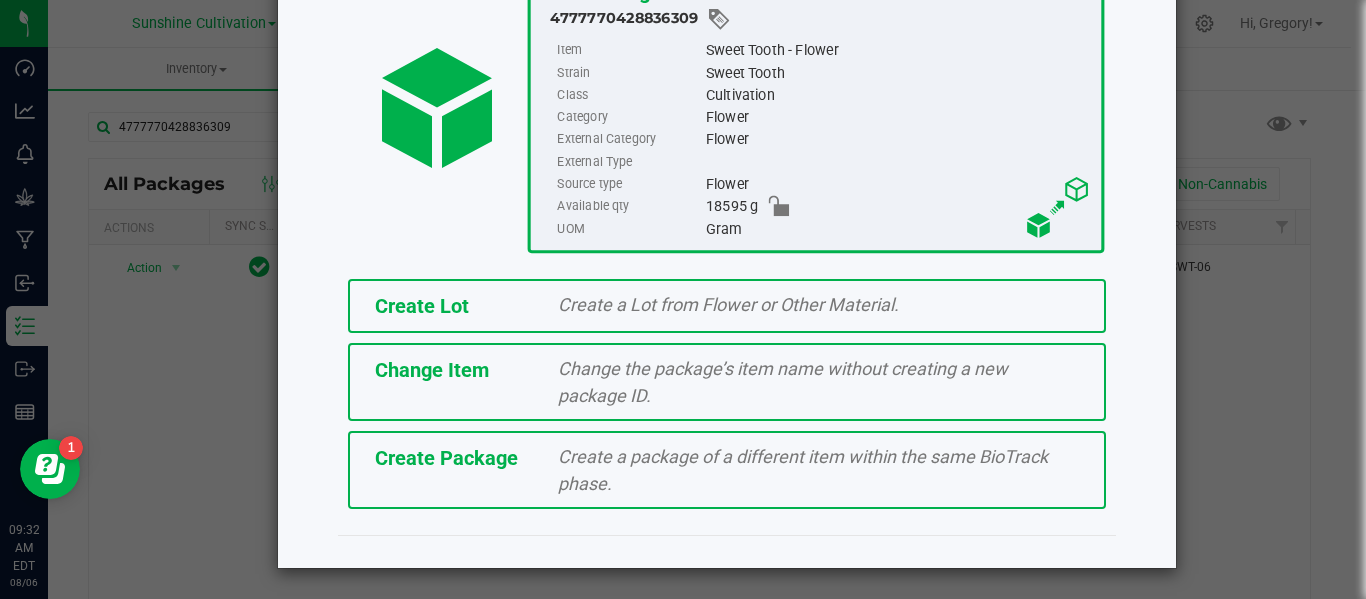 click on "Create Package   Create a package of a different item within the same BioTrack phase." 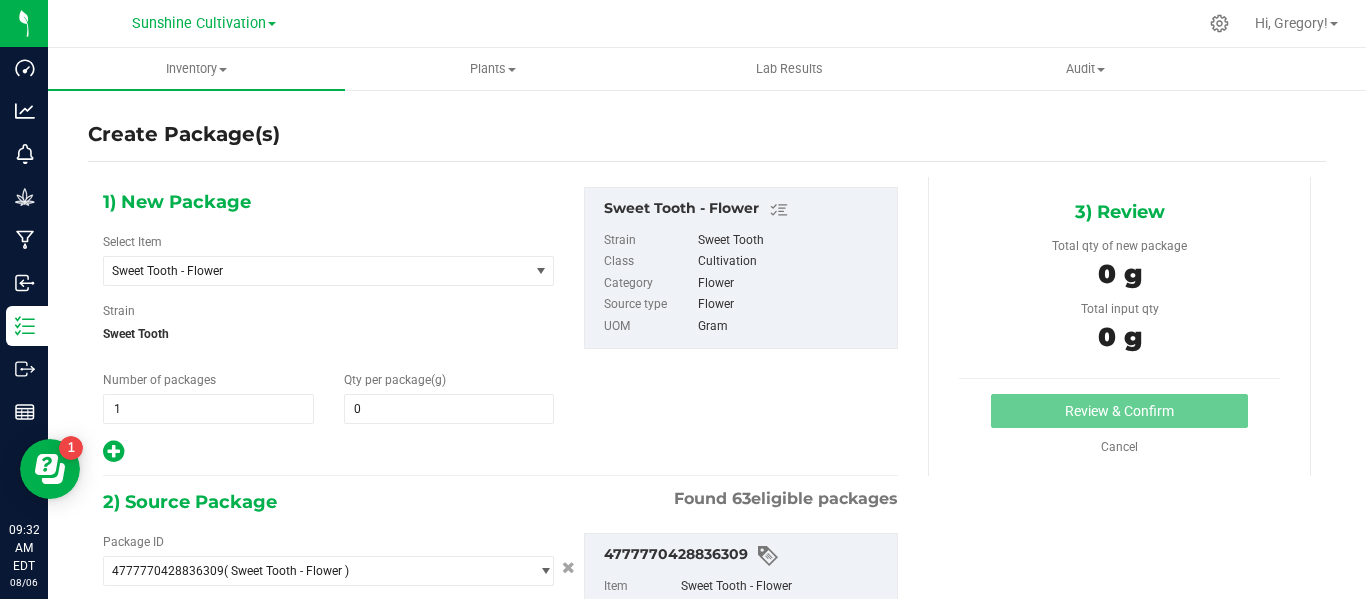 type on "0.0000" 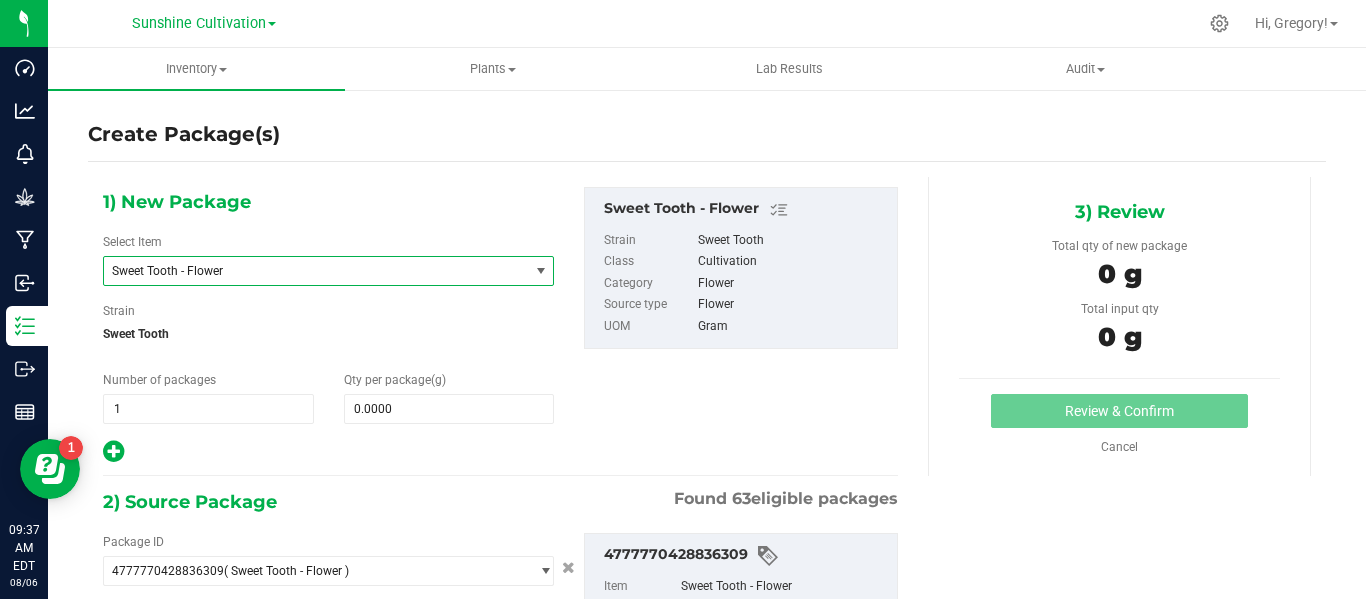 click on "Sweet Tooth - Flower" at bounding box center [308, 271] 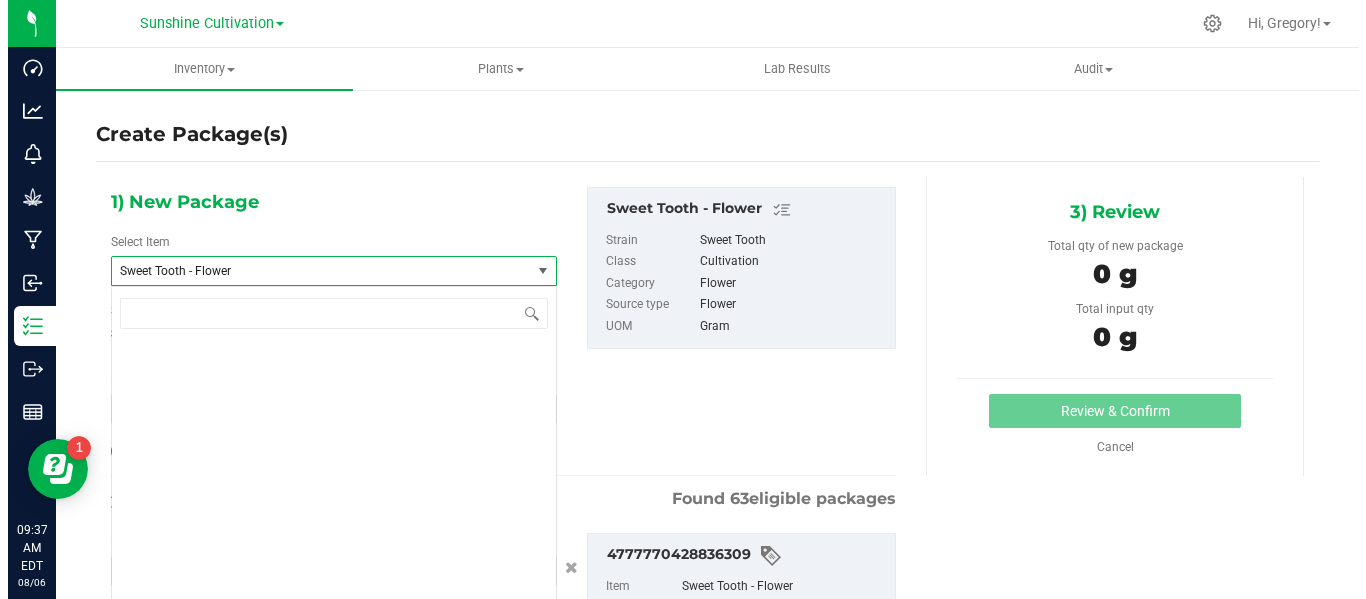 scroll, scrollTop: 327600, scrollLeft: 0, axis: vertical 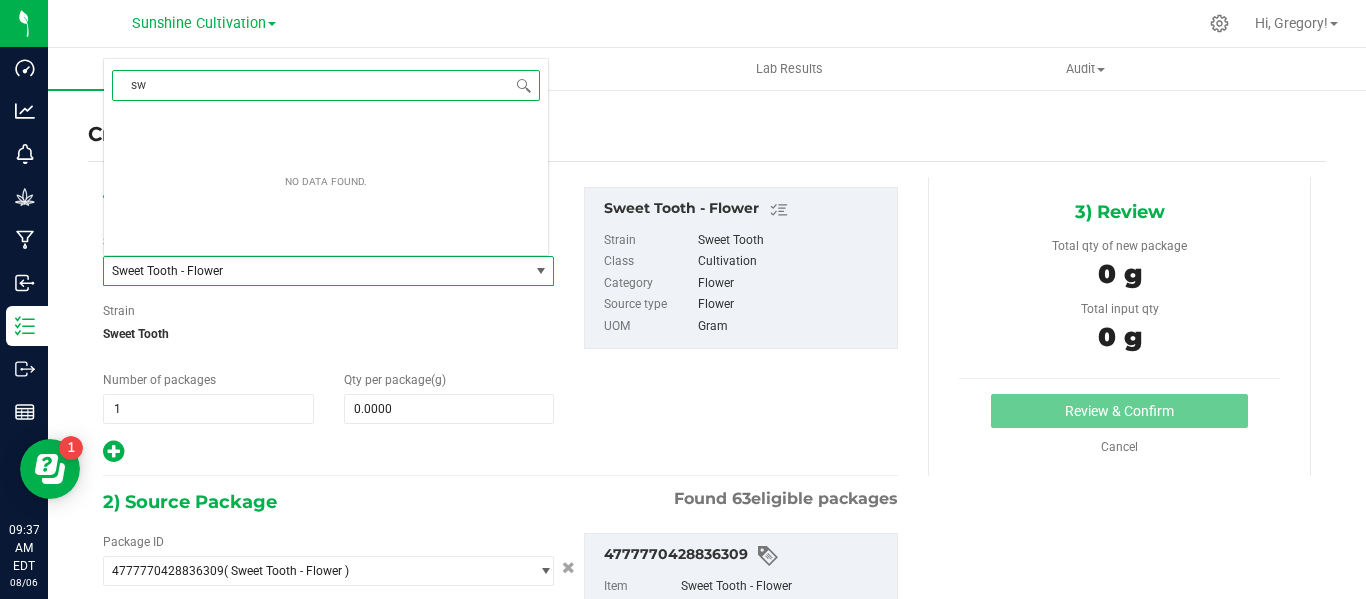 type on "swt" 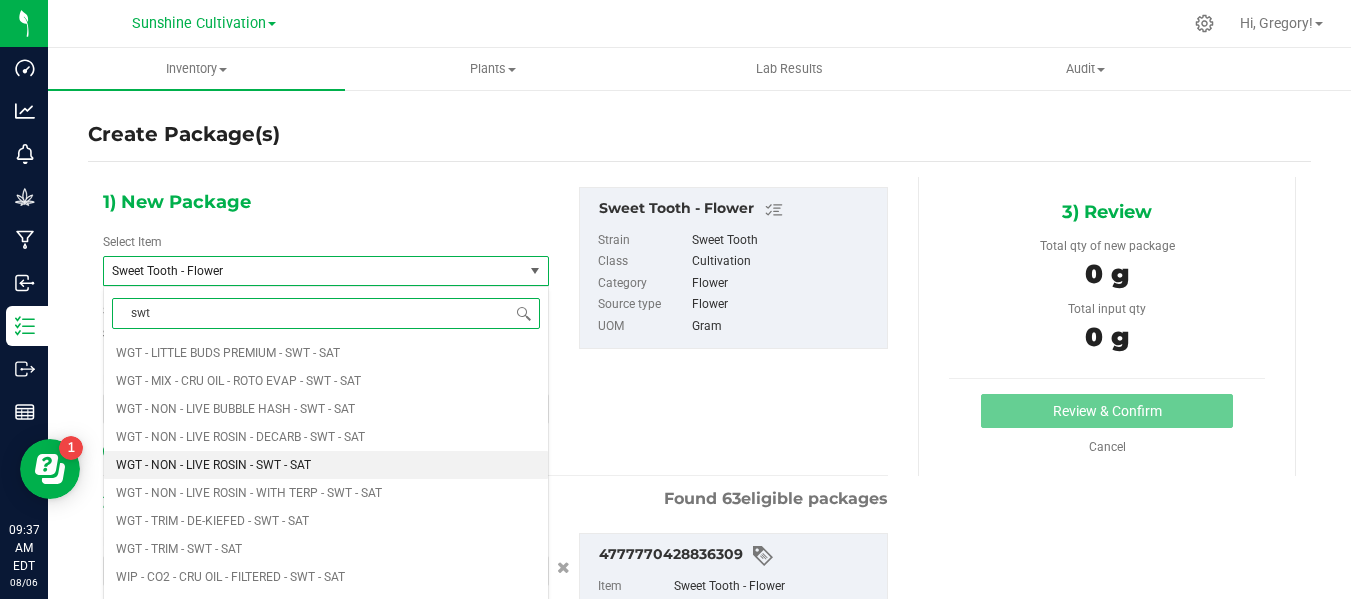 scroll, scrollTop: 2101, scrollLeft: 0, axis: vertical 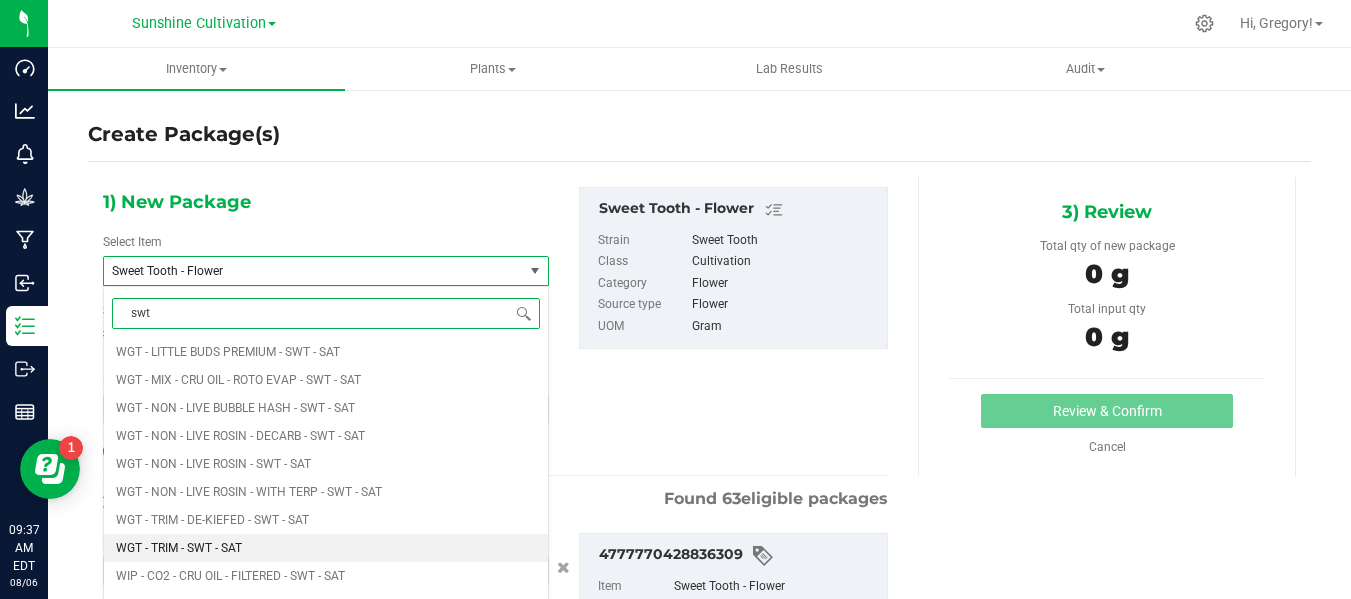 click on "WGT - TRIM - SWT - SAT" at bounding box center [179, 548] 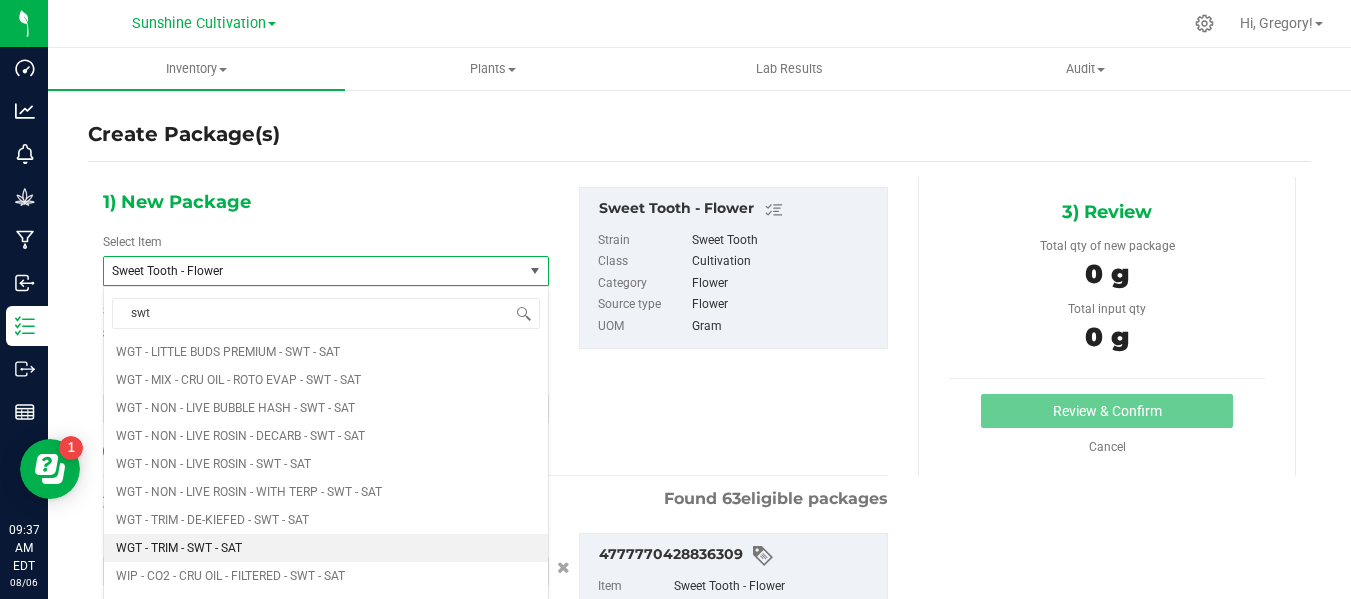 type 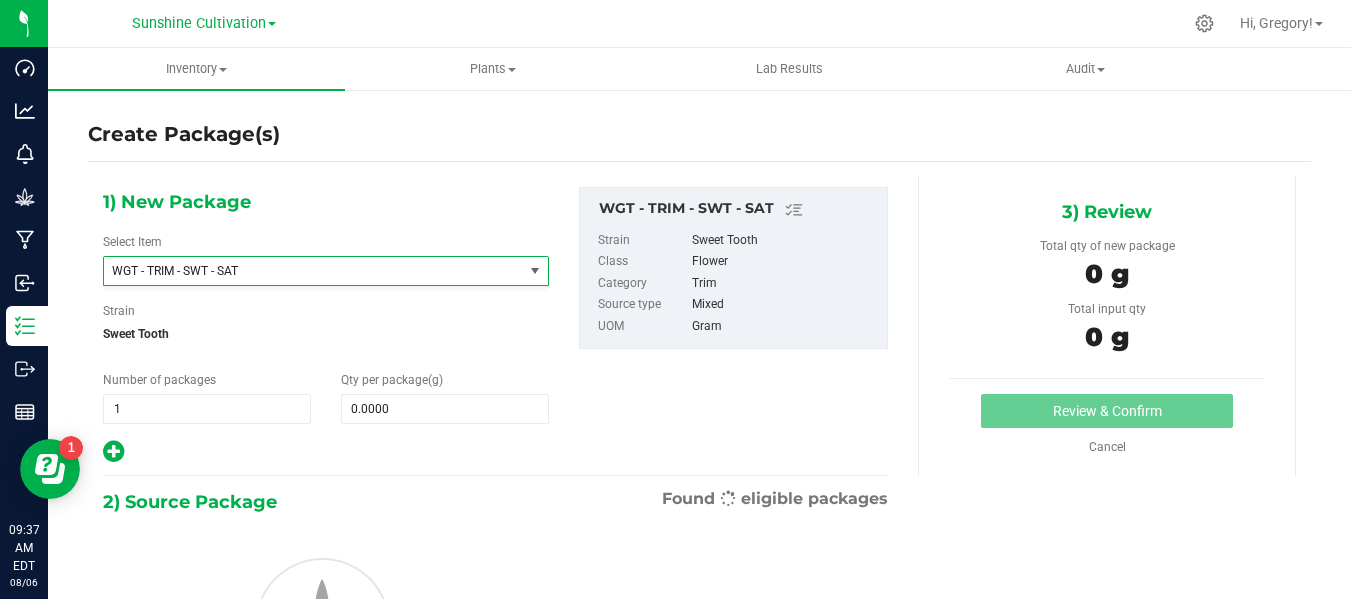 type on "0.0000" 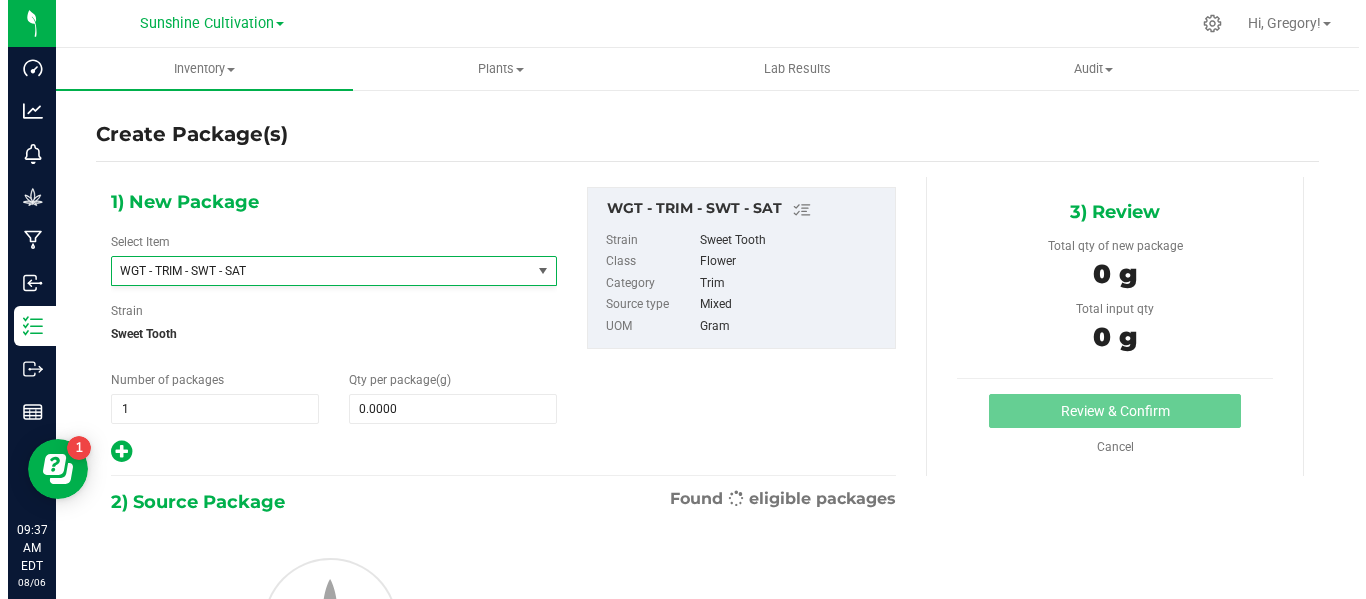 scroll, scrollTop: 470232, scrollLeft: 0, axis: vertical 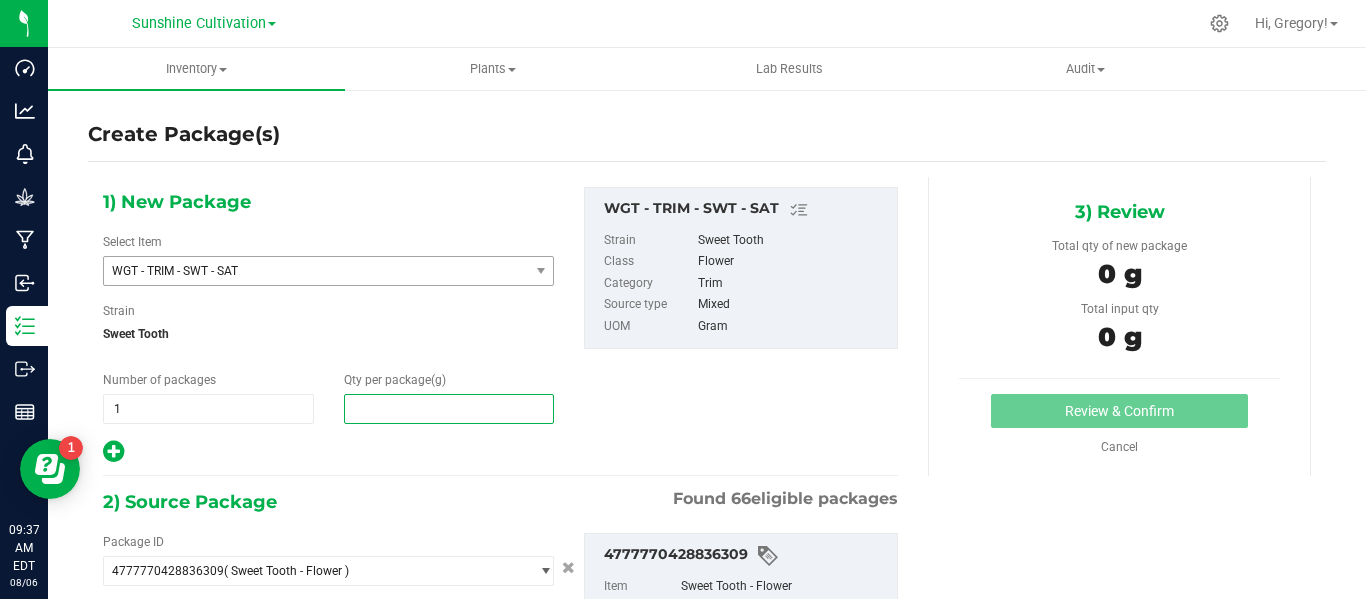 click at bounding box center (449, 409) 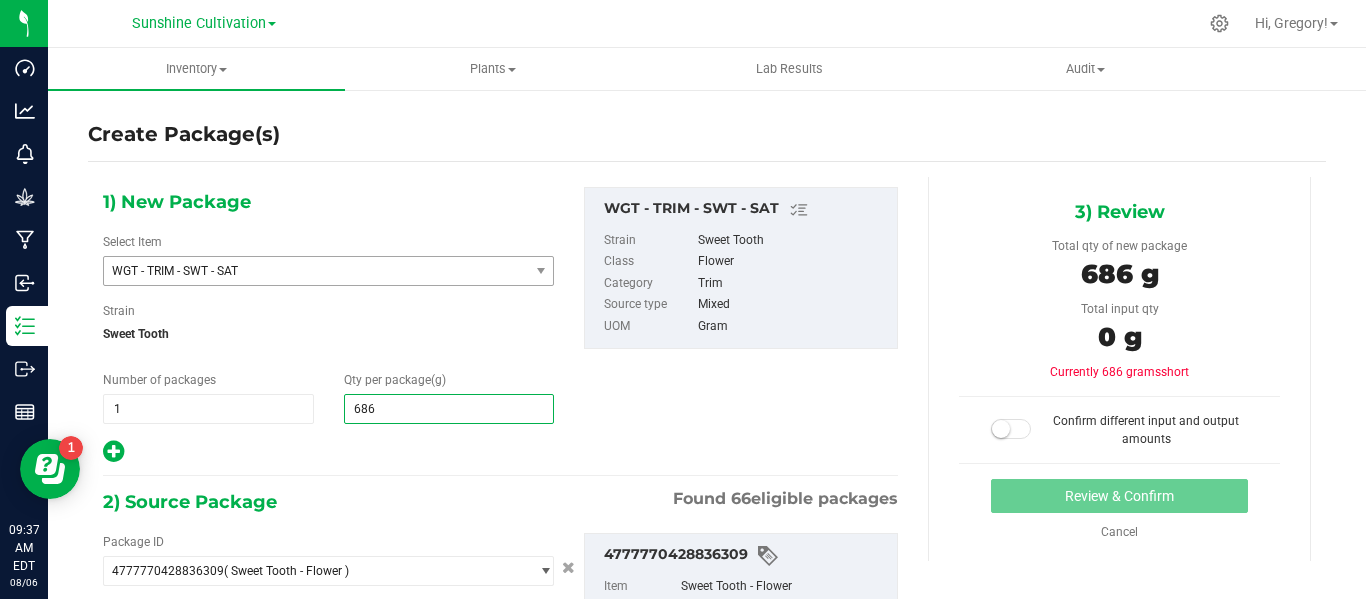 type on "6865" 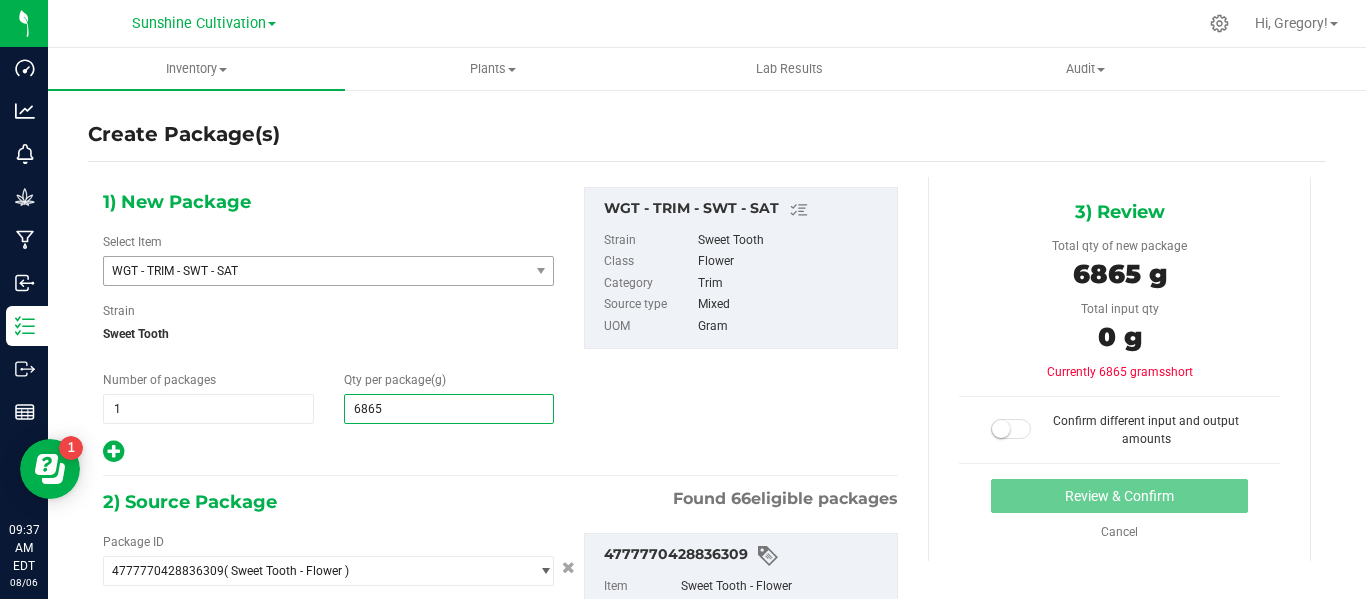 scroll, scrollTop: 200, scrollLeft: 0, axis: vertical 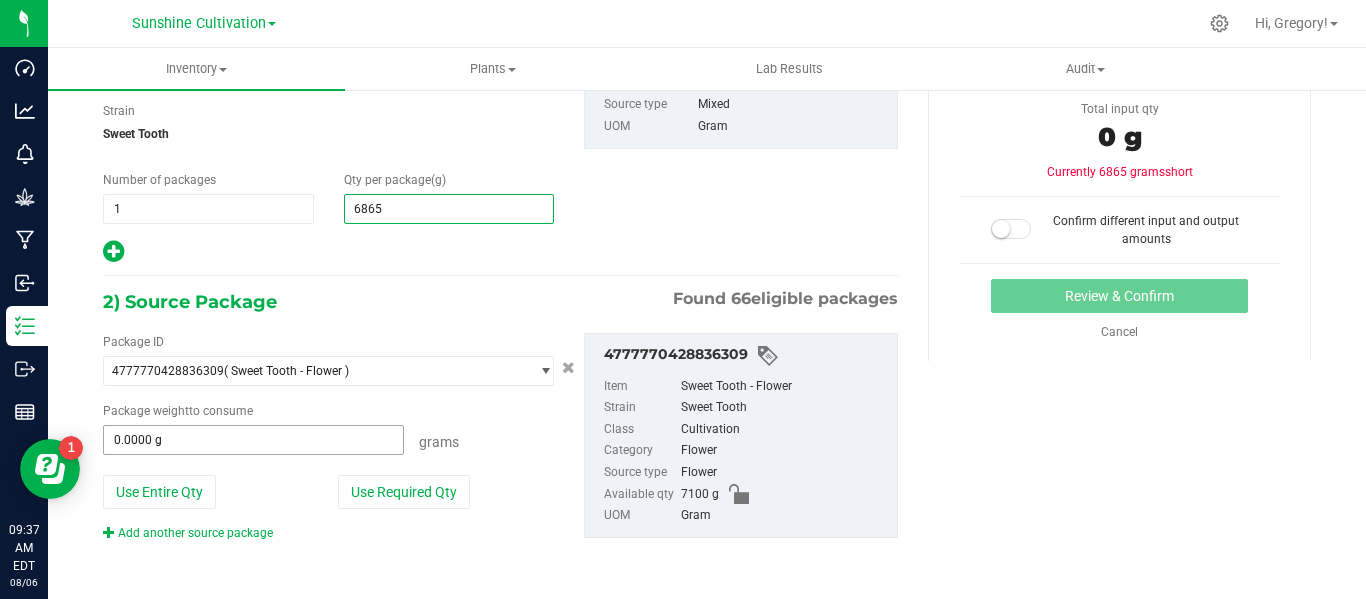 type on "6,865.0000" 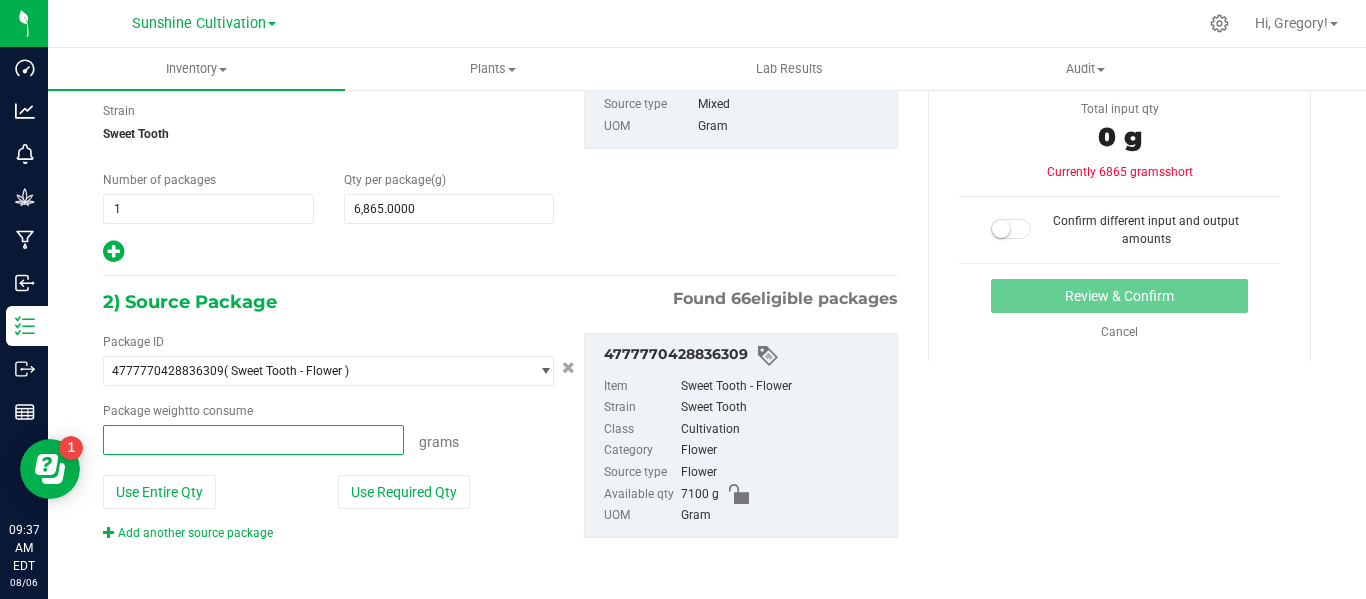 click at bounding box center [253, 440] 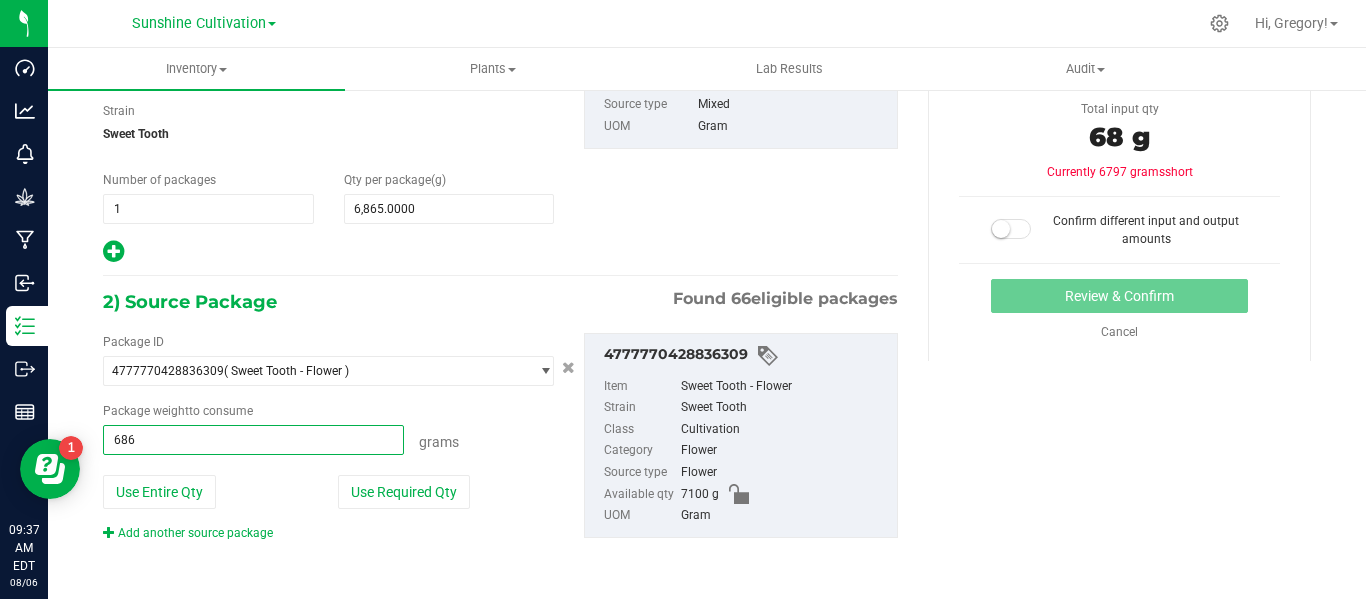 type on "6865" 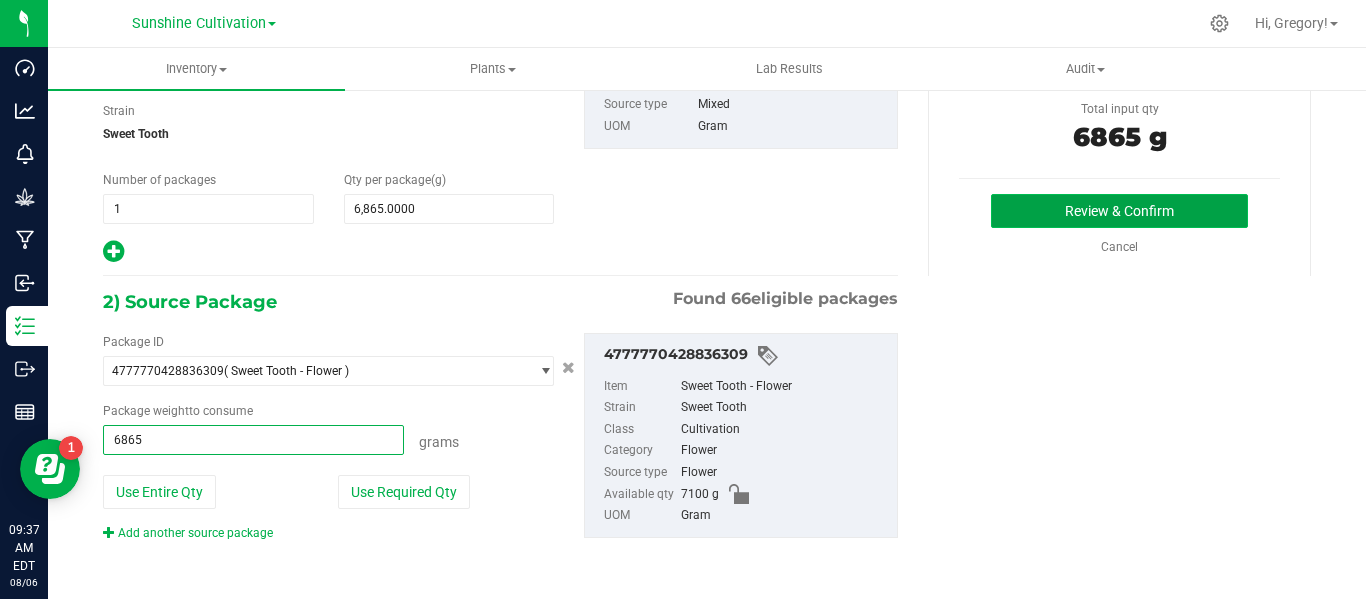 type on "6865.0000 g" 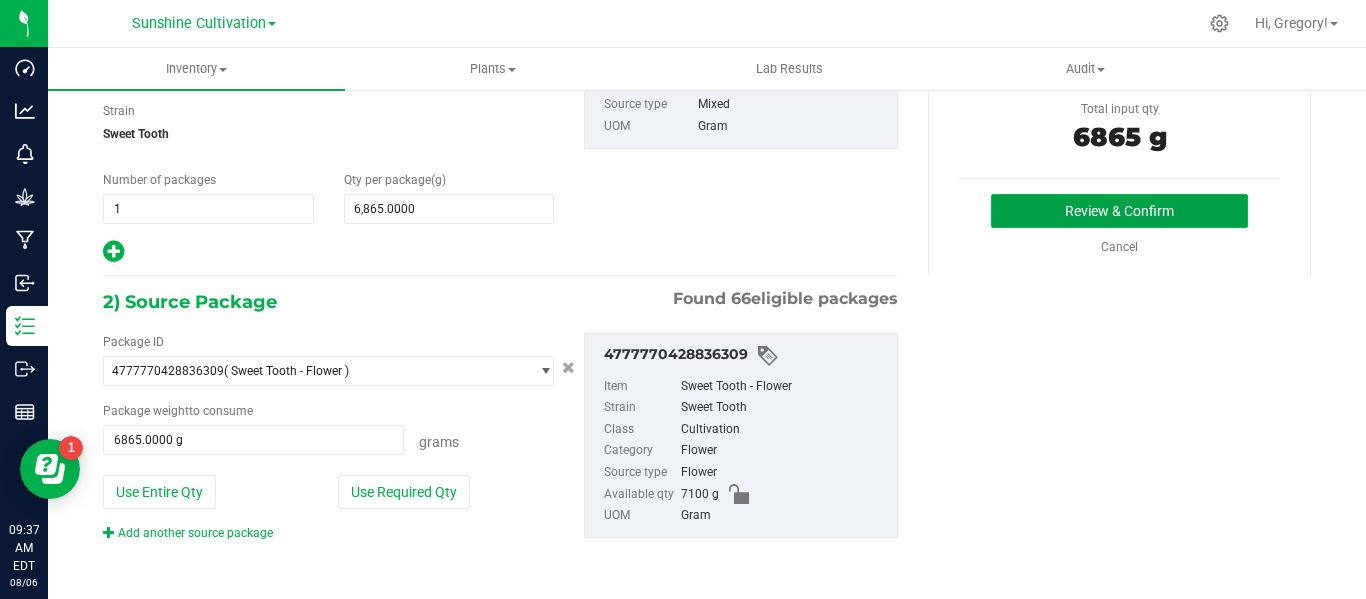 click on "Review & Confirm" at bounding box center (1119, 211) 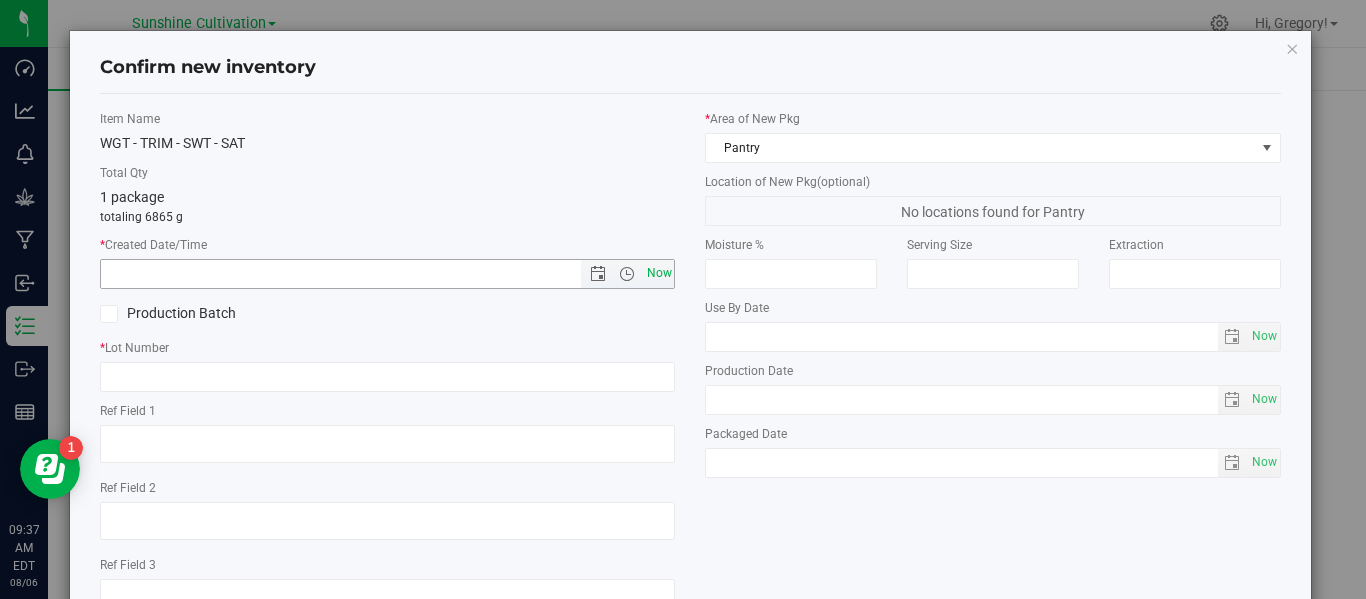 click on "Now" at bounding box center [659, 273] 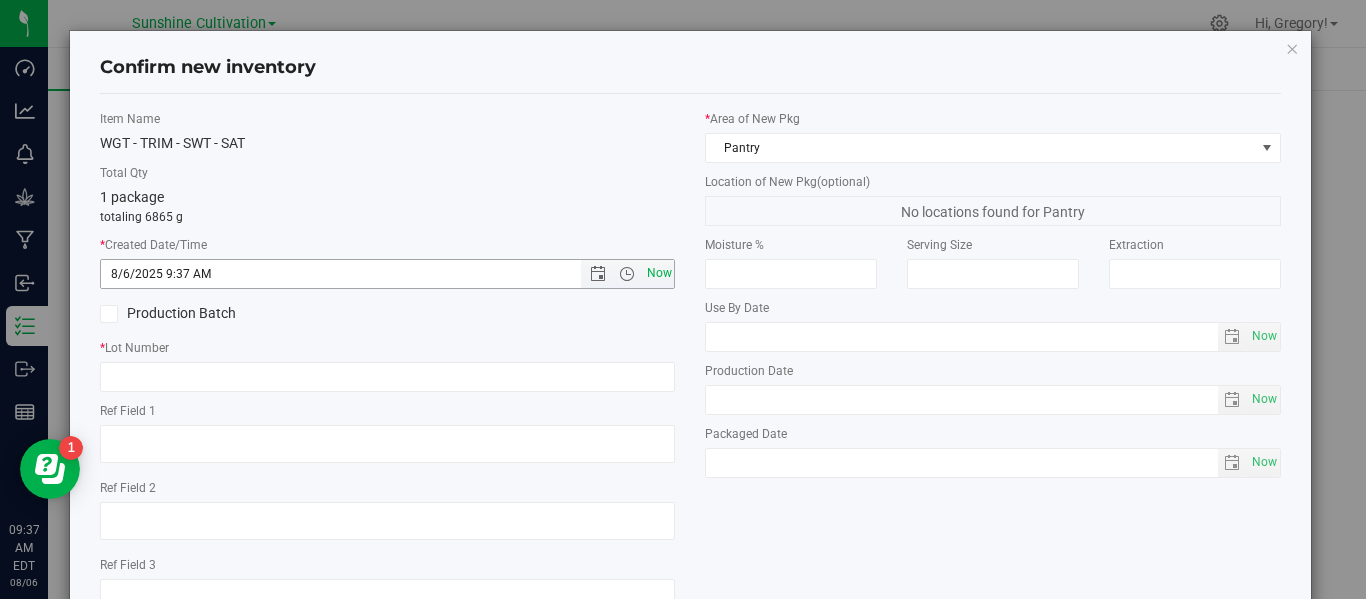 click on "Now" at bounding box center [659, 273] 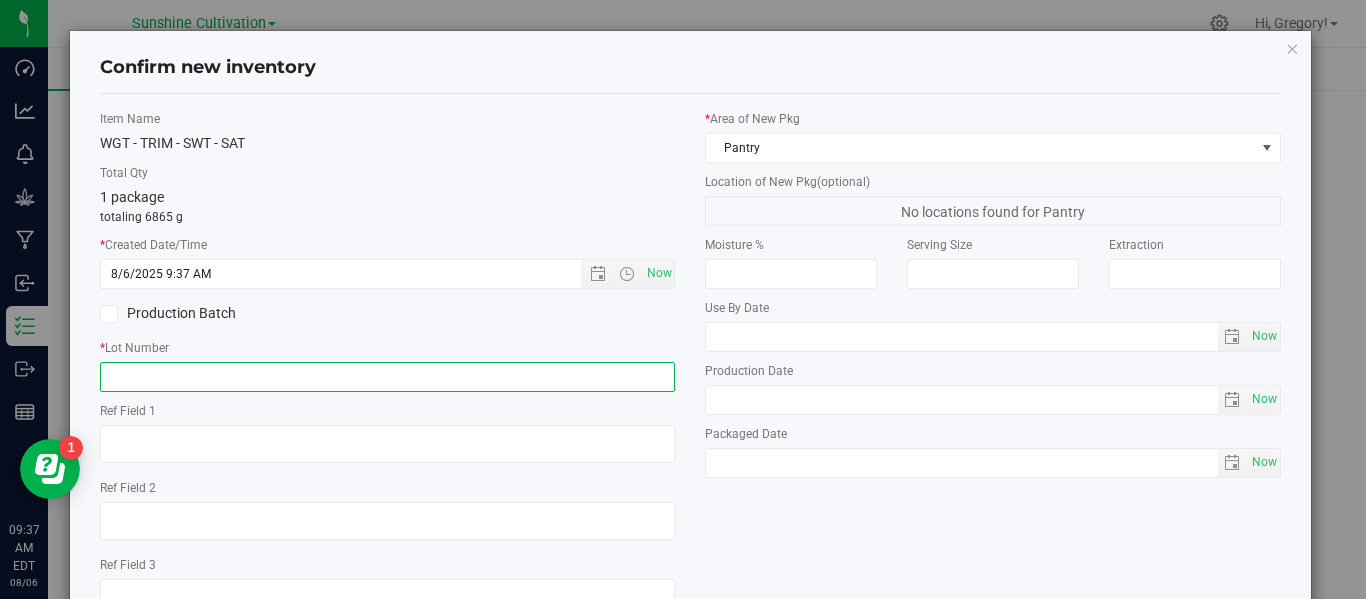 click at bounding box center [387, 377] 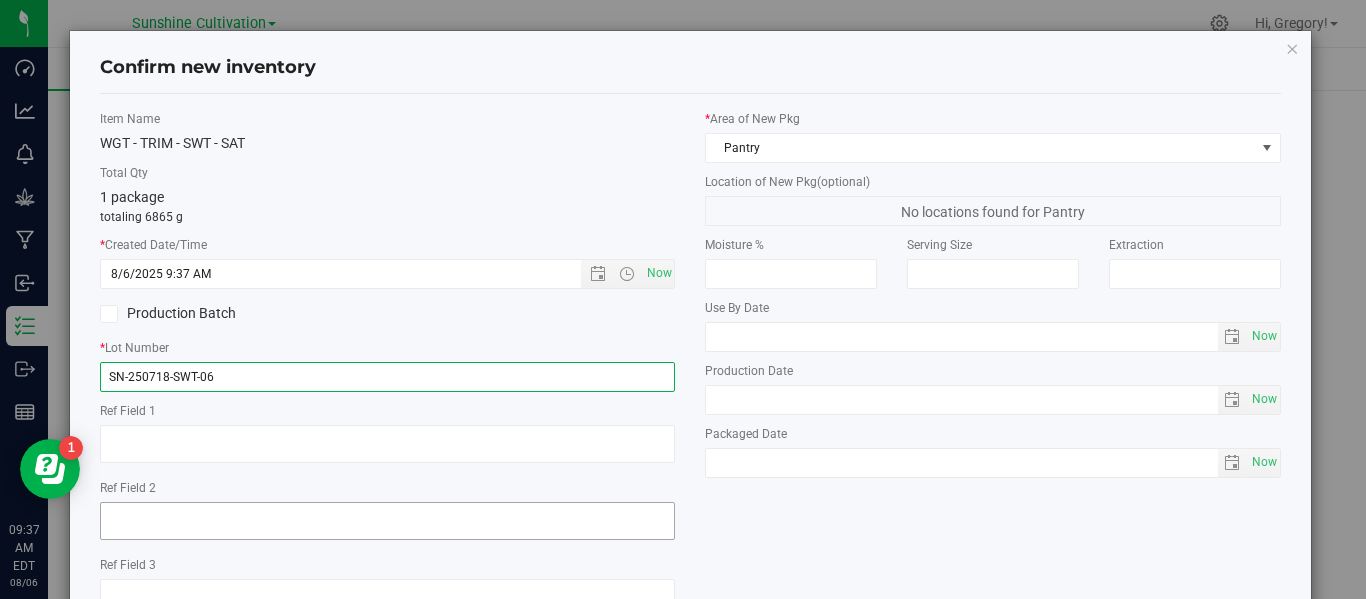 scroll, scrollTop: 148, scrollLeft: 0, axis: vertical 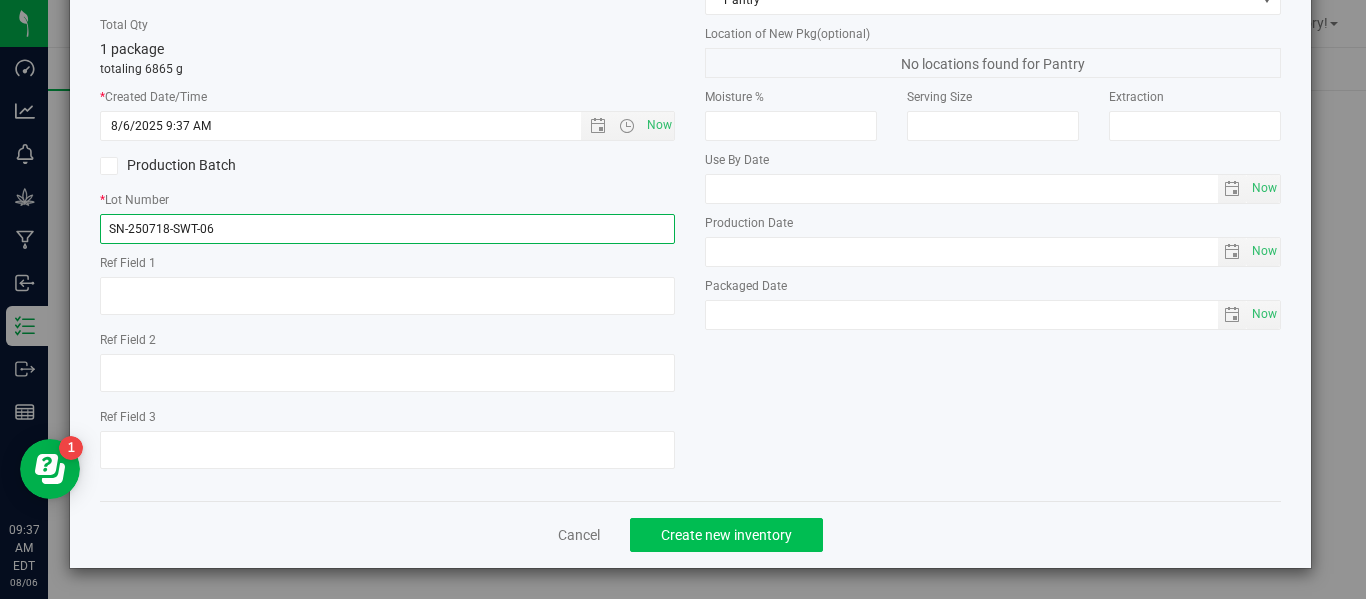 type on "SN-250718-SWT-06" 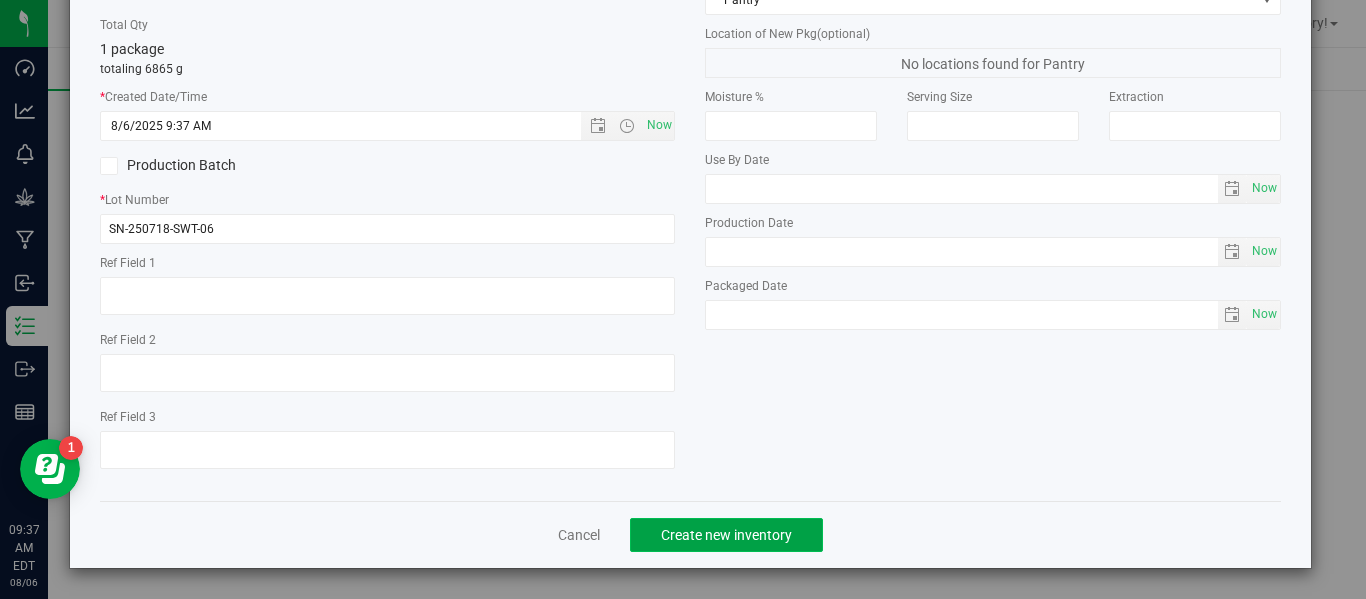 click on "Create new inventory" 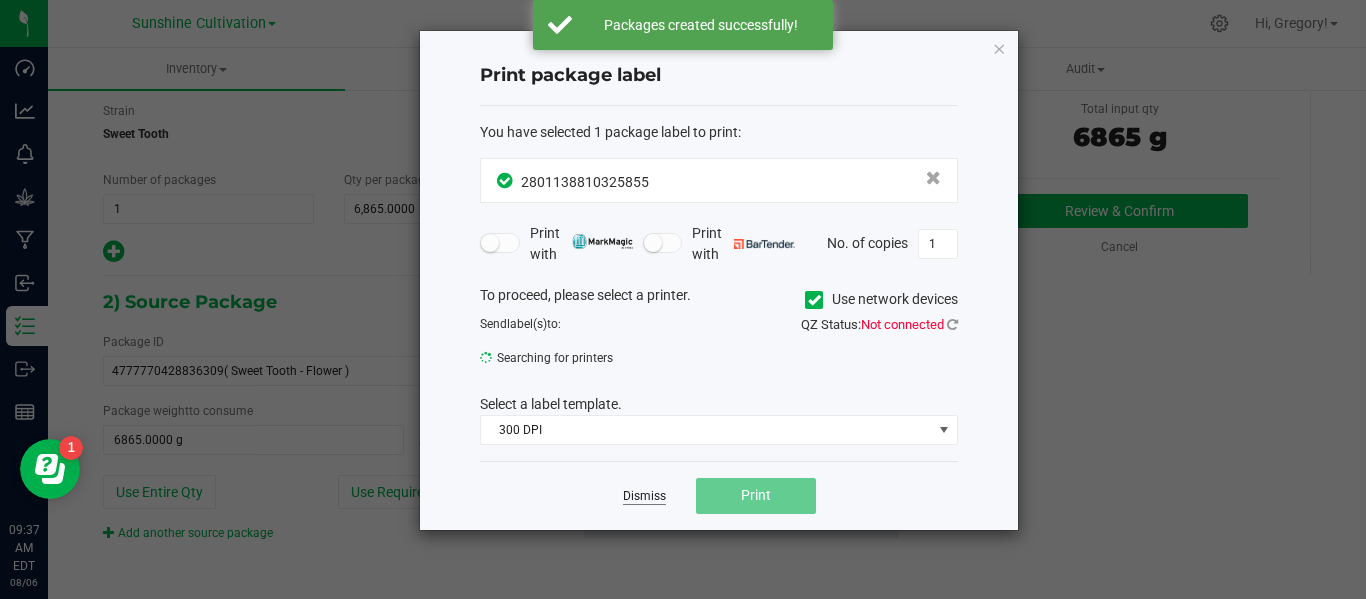 click on "Dismiss" 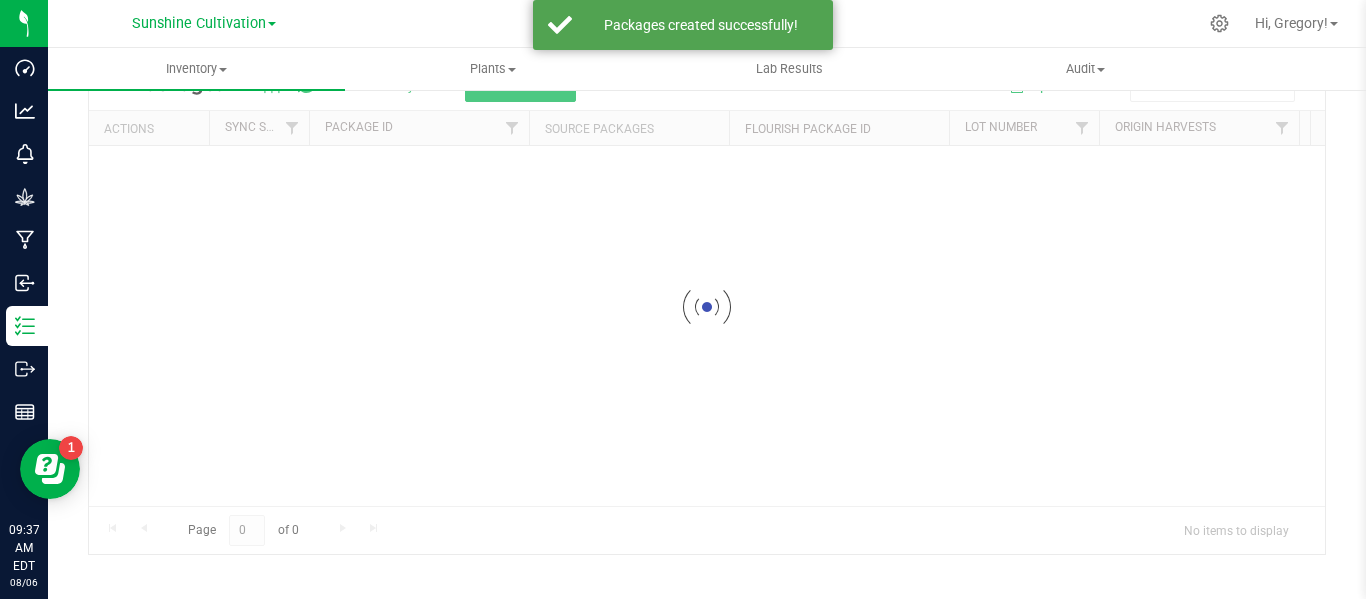 scroll, scrollTop: 99, scrollLeft: 0, axis: vertical 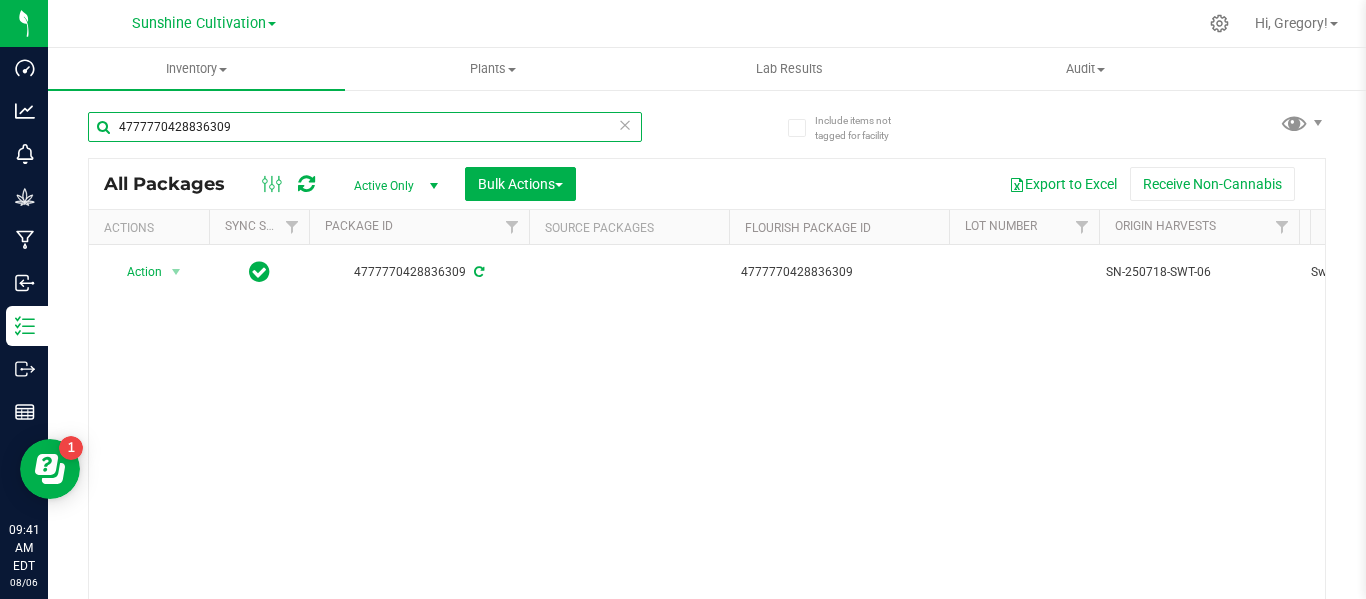 click on "4777770428836309" at bounding box center (365, 127) 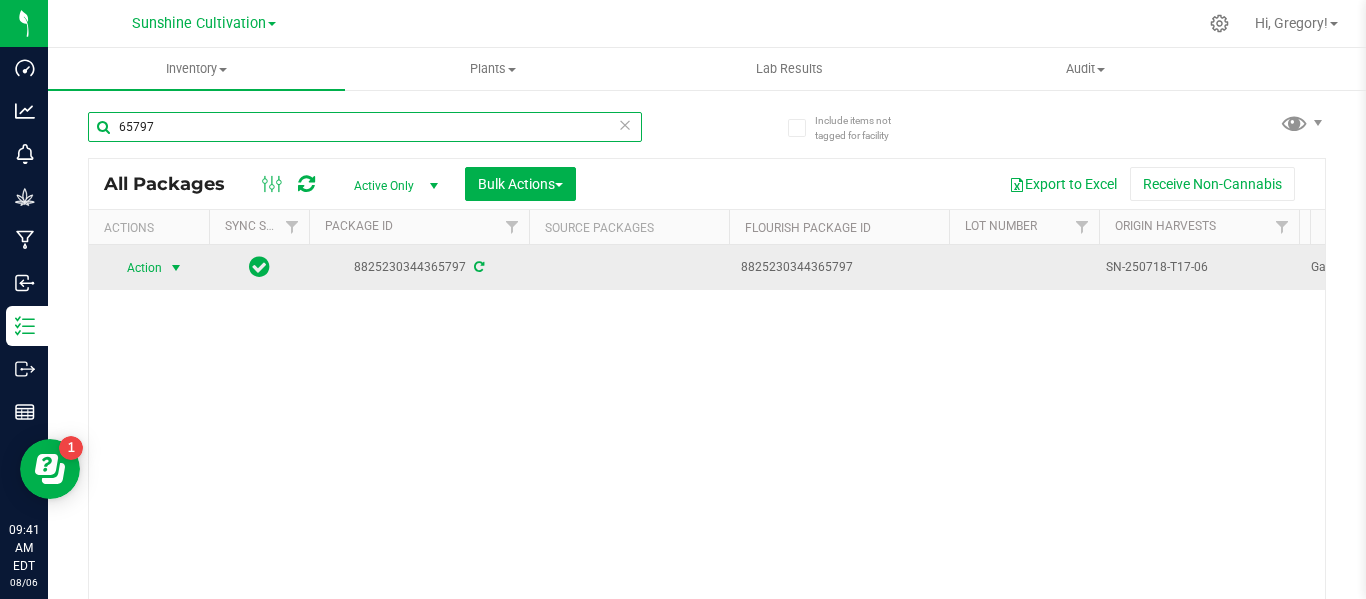 type on "65797" 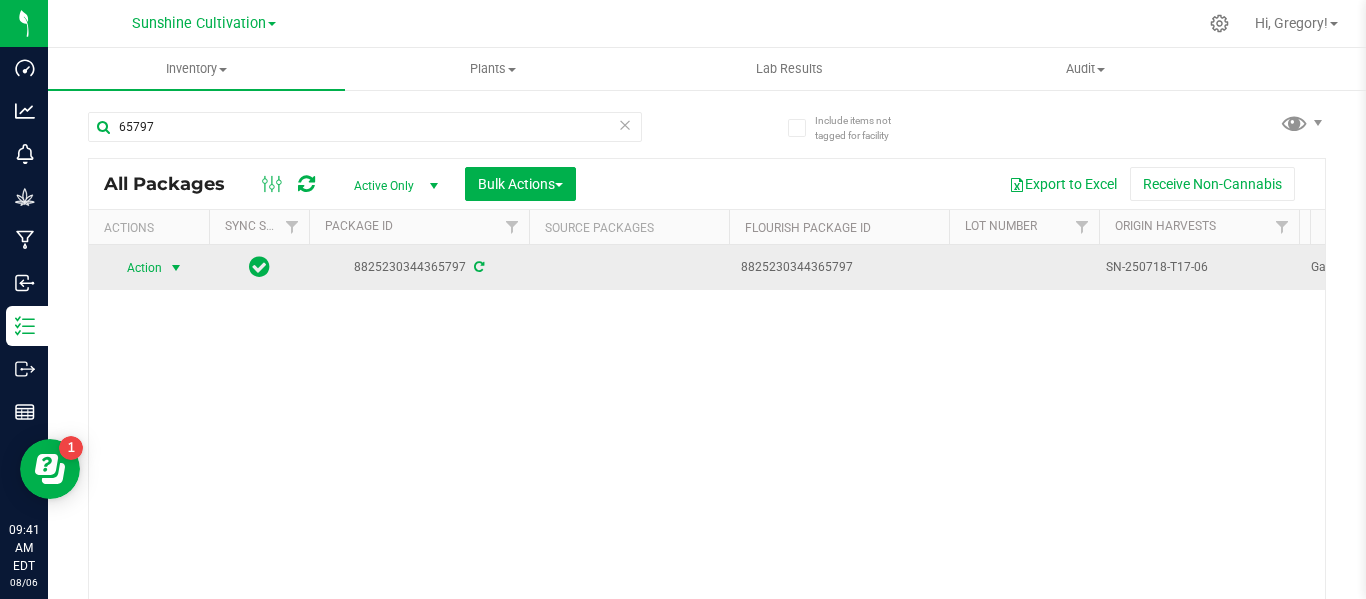 click on "Action" at bounding box center (136, 268) 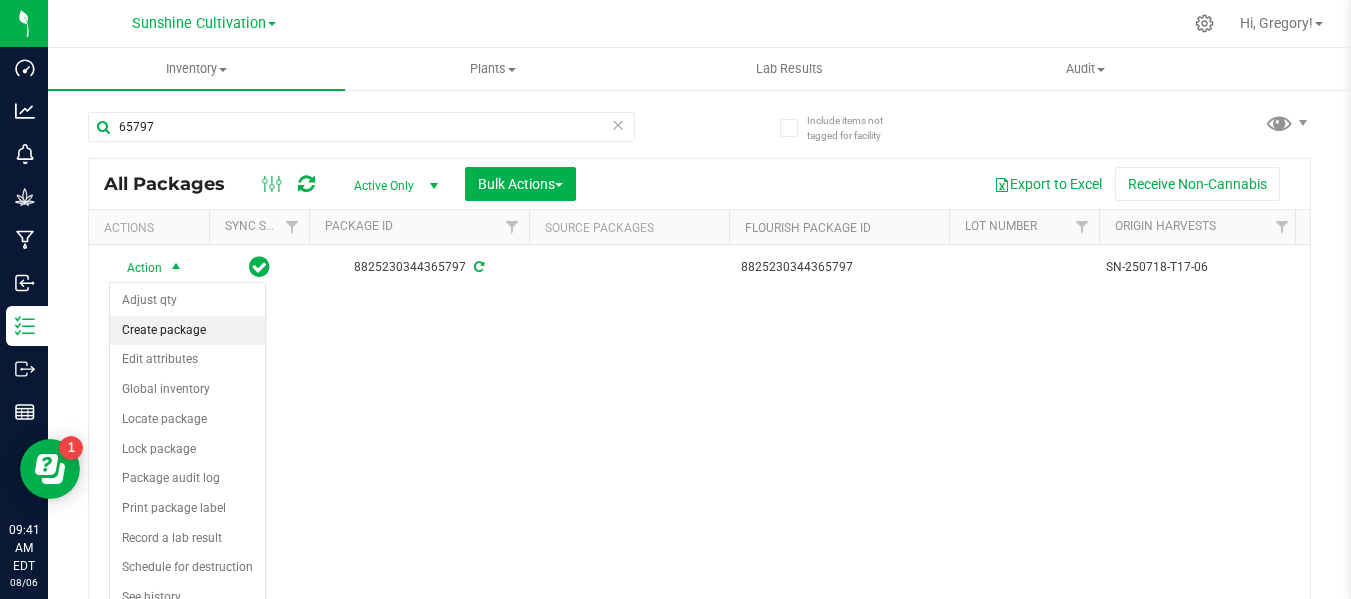 click on "Create package" at bounding box center [187, 331] 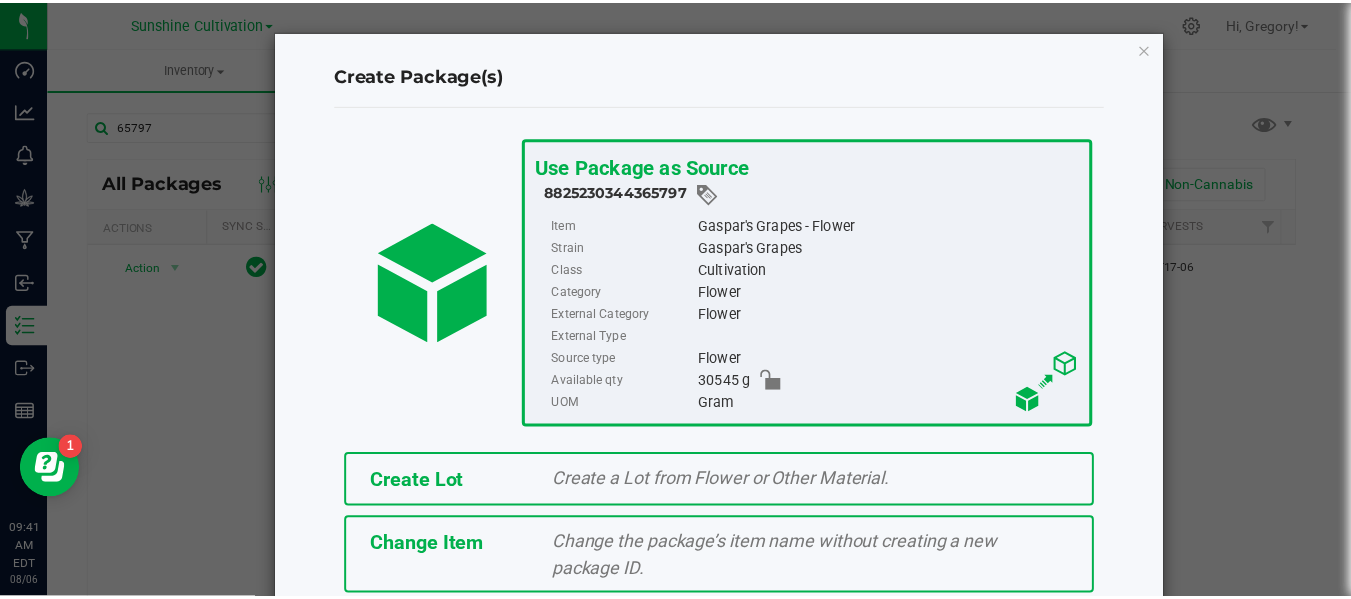 scroll, scrollTop: 175, scrollLeft: 0, axis: vertical 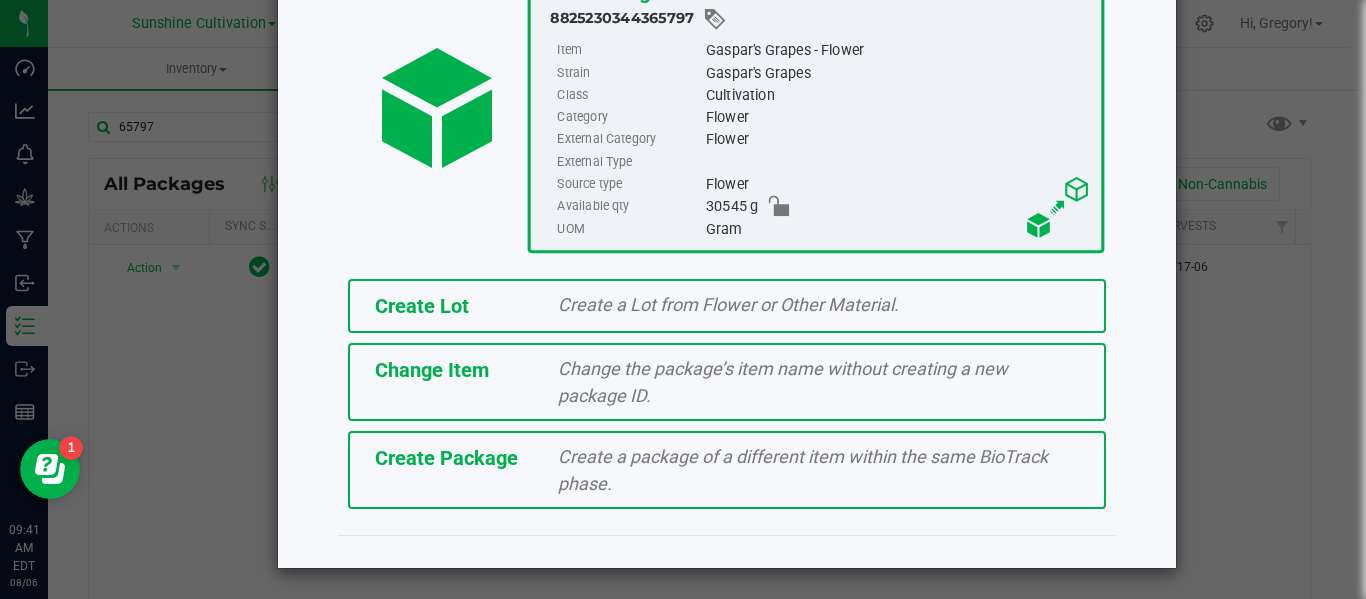 click on "Create Package" 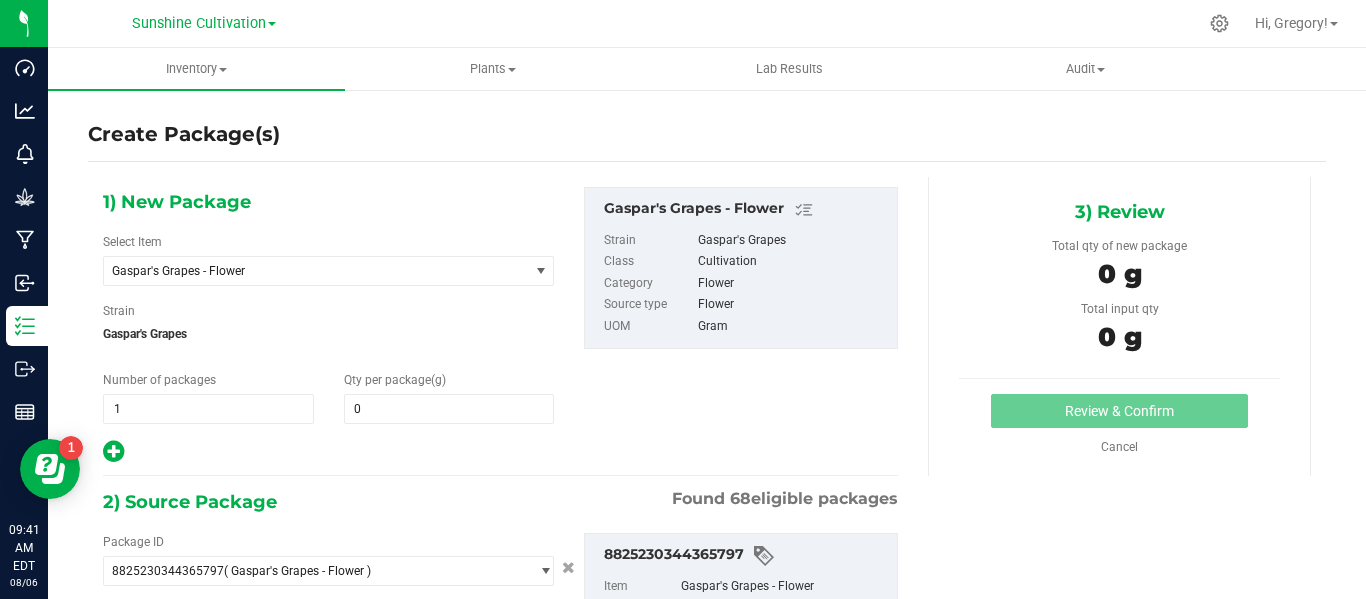 type on "0.0000" 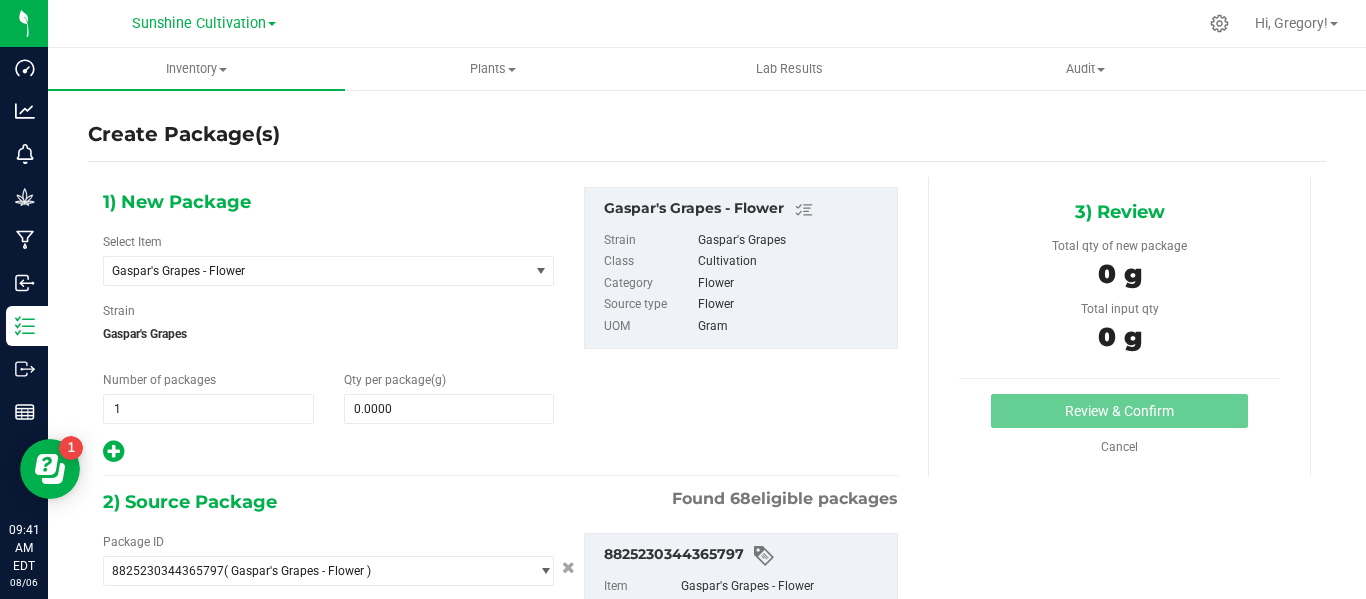 type on "0.0000 g" 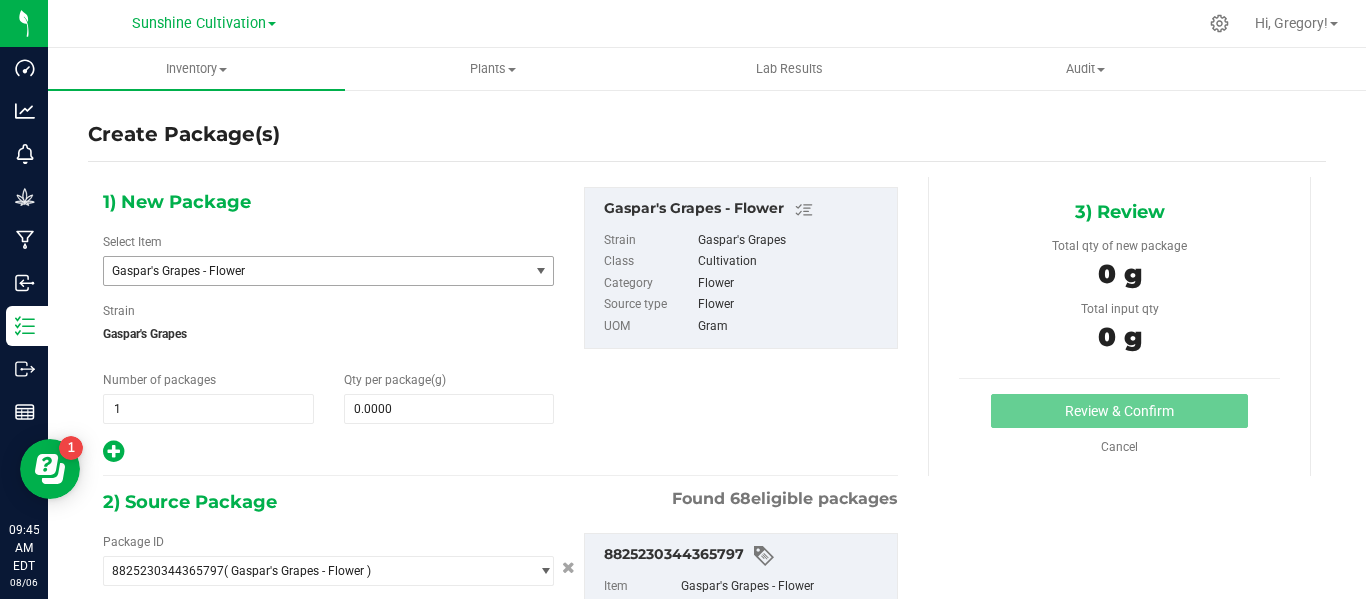 click on "Gaspar's Grapes - Flower" at bounding box center [308, 271] 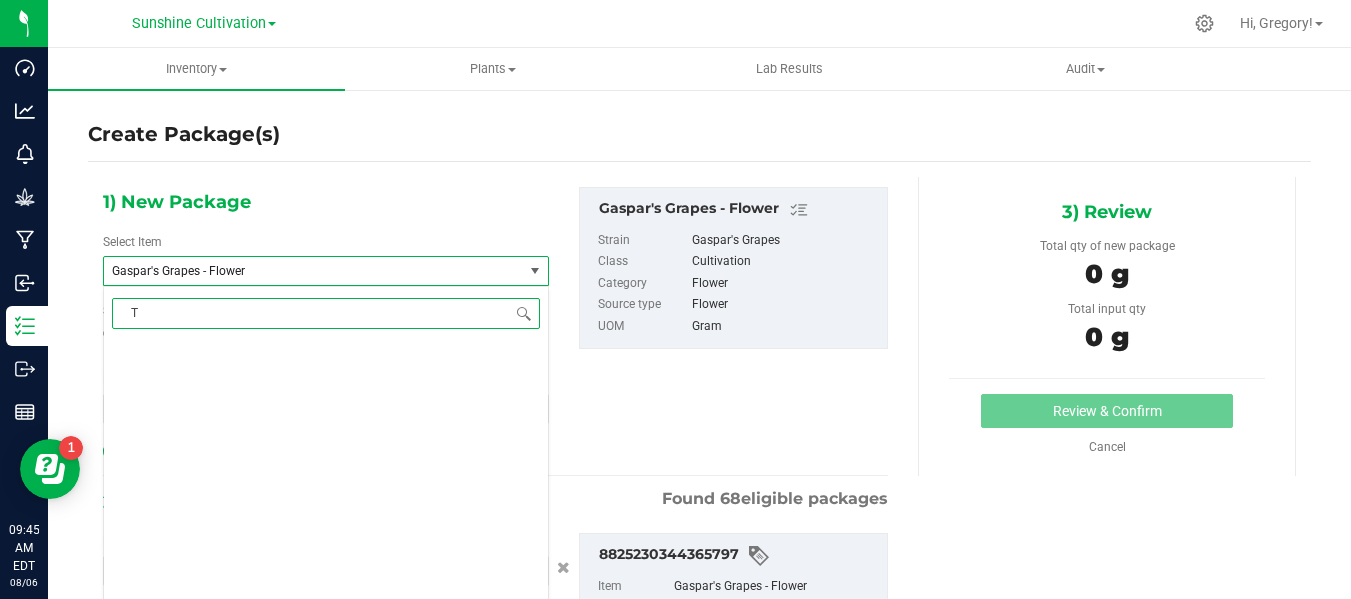 scroll, scrollTop: 0, scrollLeft: 0, axis: both 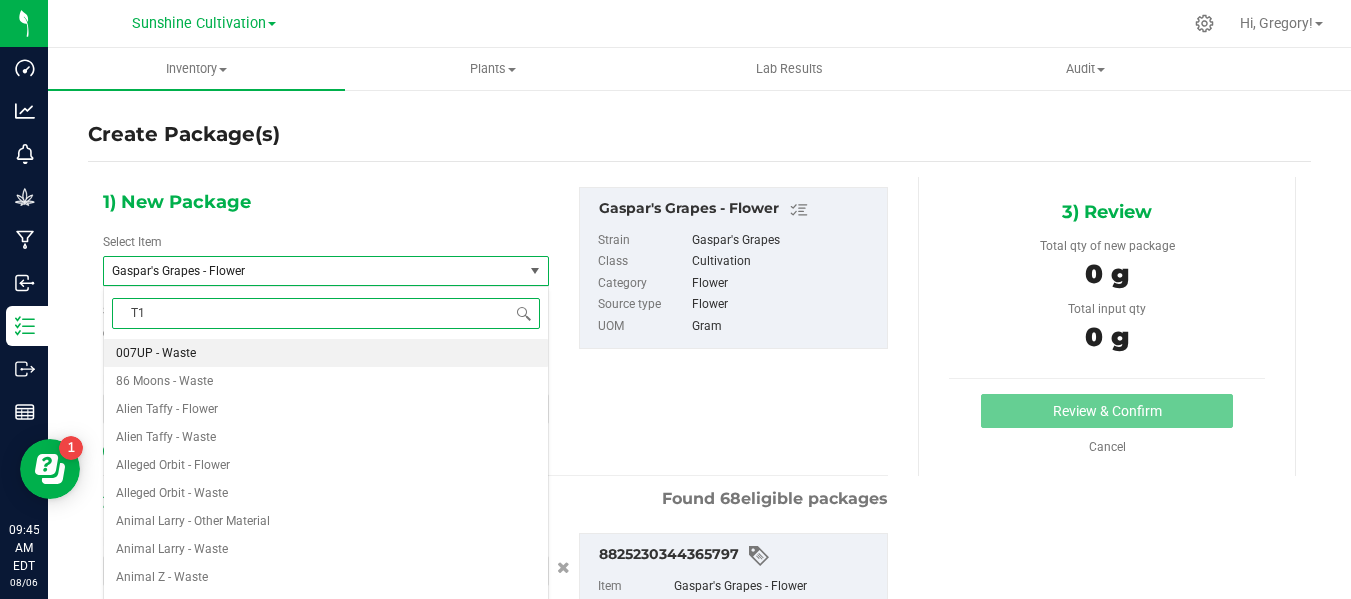 type on "T17" 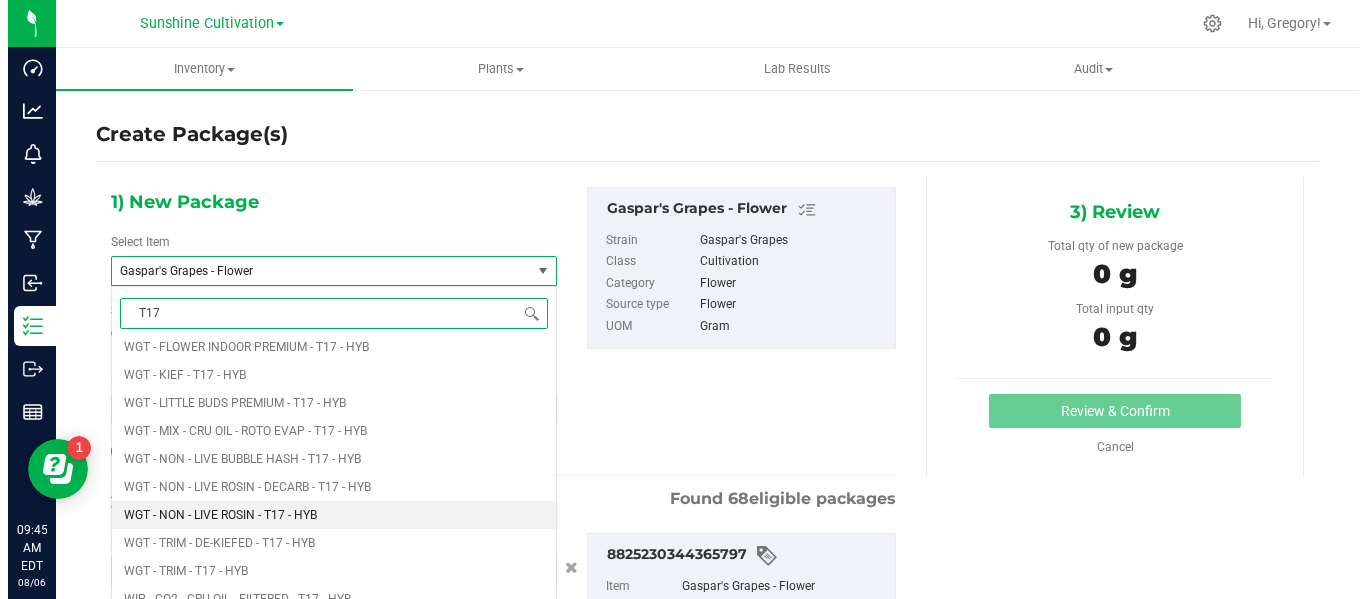 scroll, scrollTop: 1657, scrollLeft: 0, axis: vertical 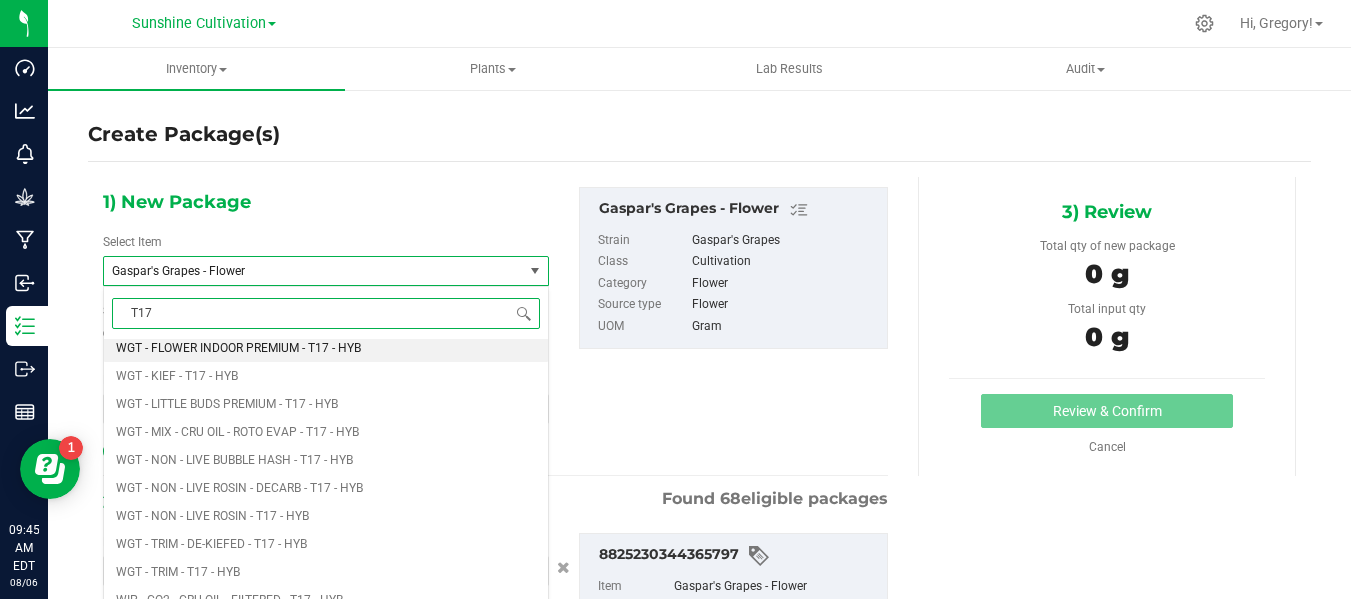 click on "WGT - FLOWER INDOOR PREMIUM - T17 - HYB" at bounding box center (238, 348) 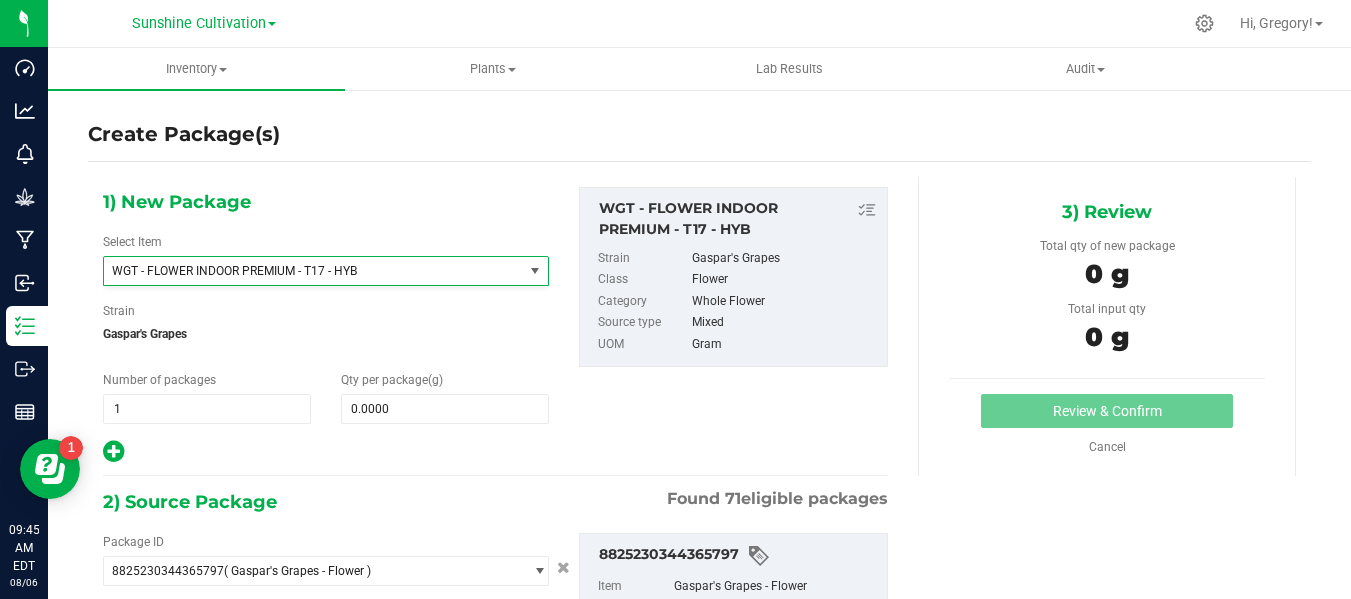 type on "0.0000" 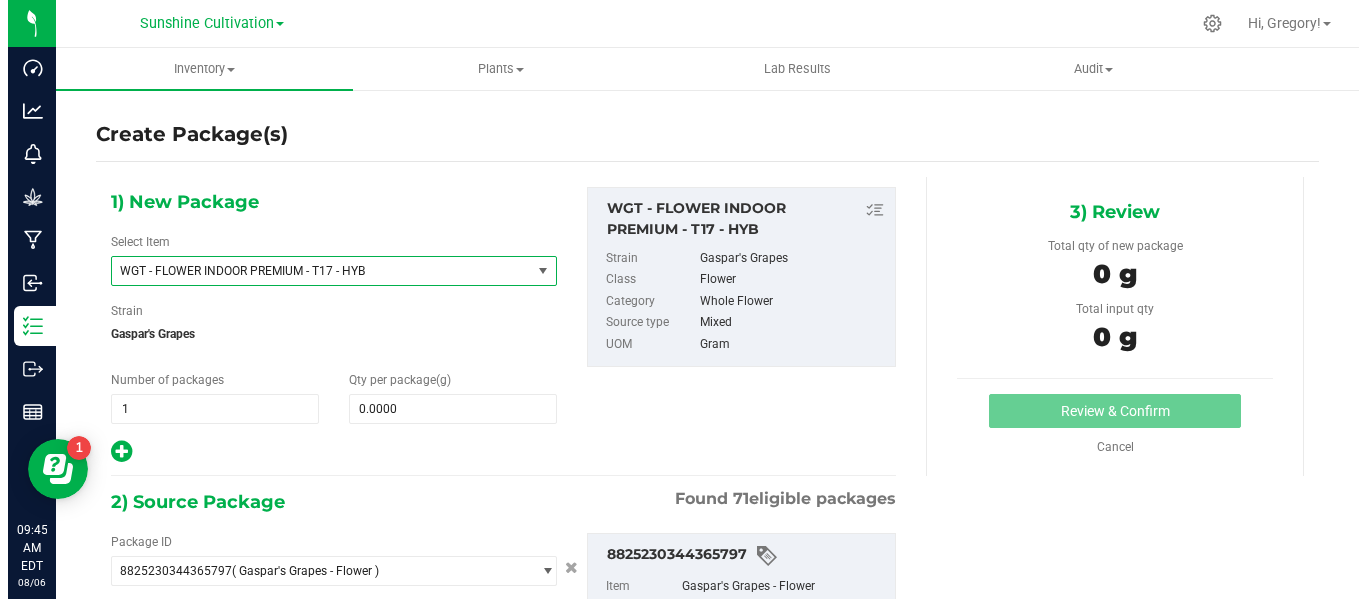 scroll, scrollTop: 0, scrollLeft: 0, axis: both 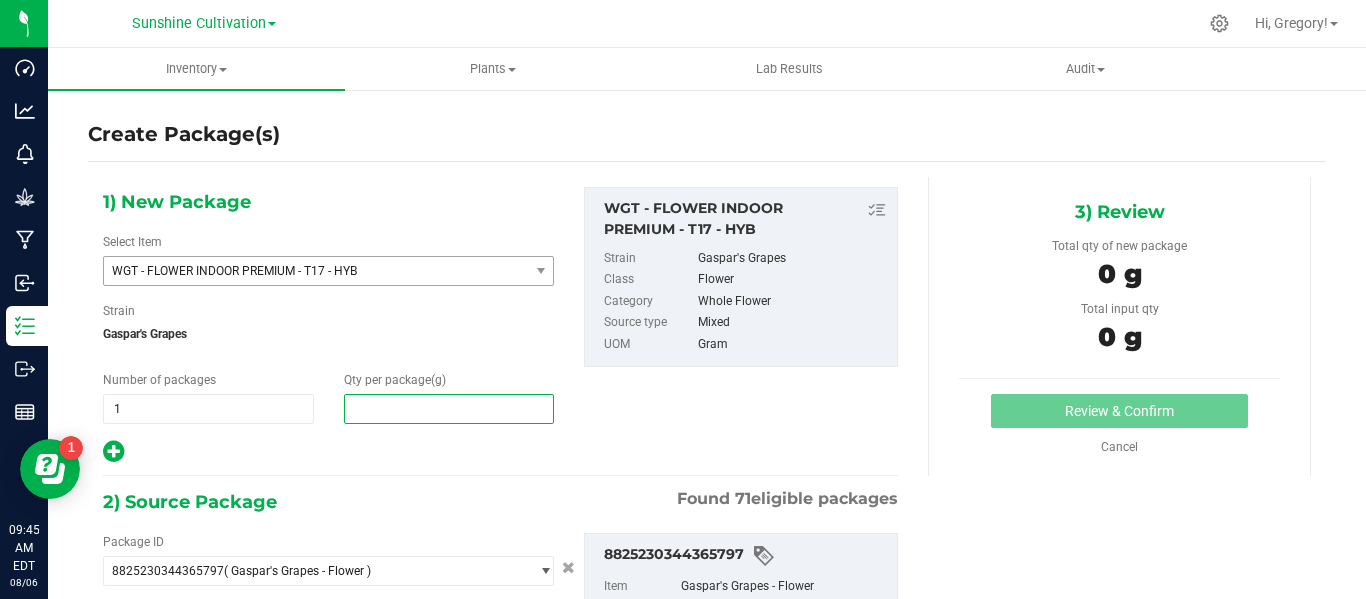 click at bounding box center [449, 409] 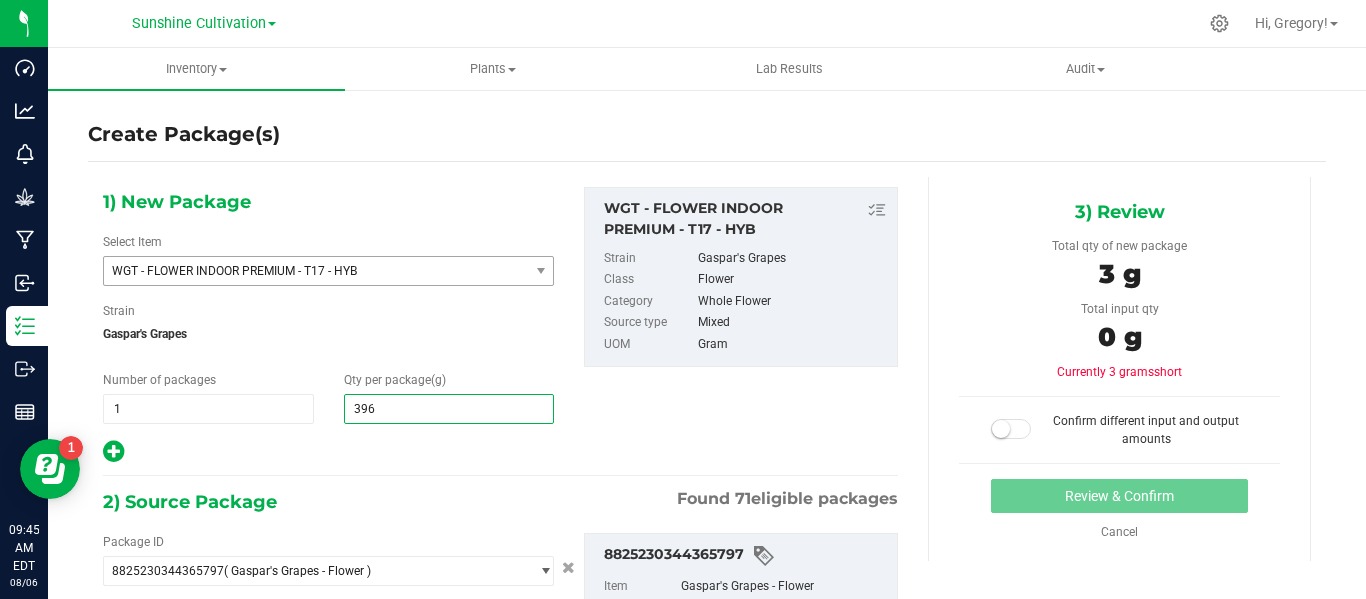 type on "3960" 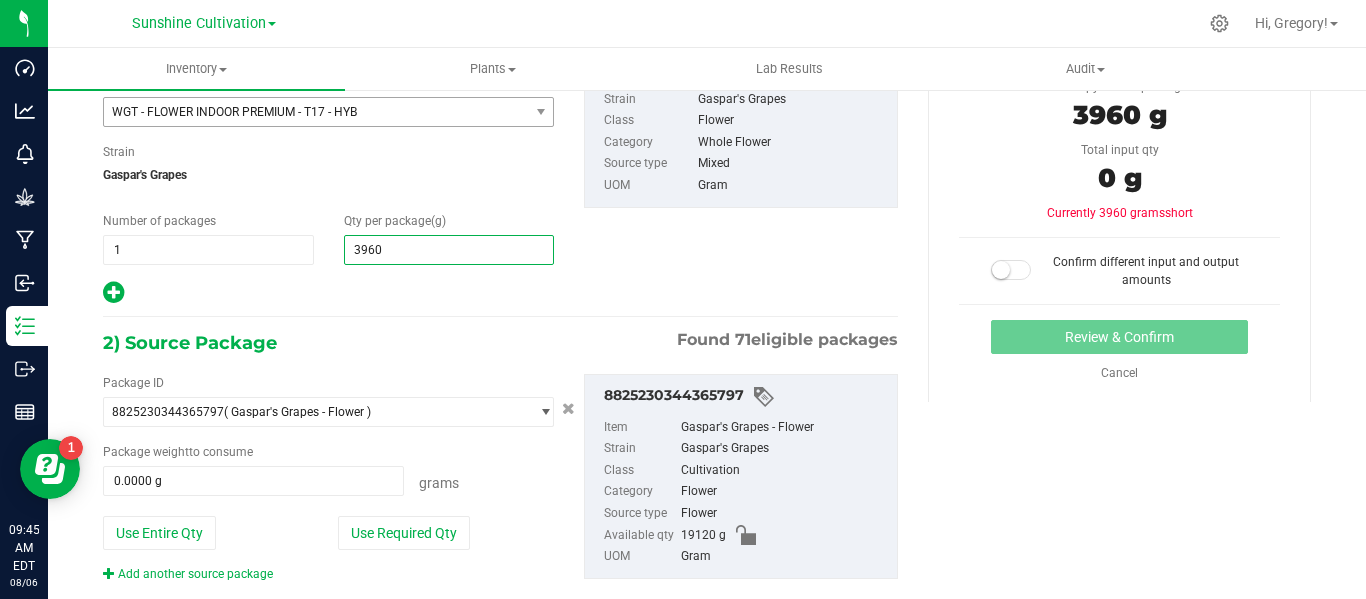 scroll, scrollTop: 183, scrollLeft: 0, axis: vertical 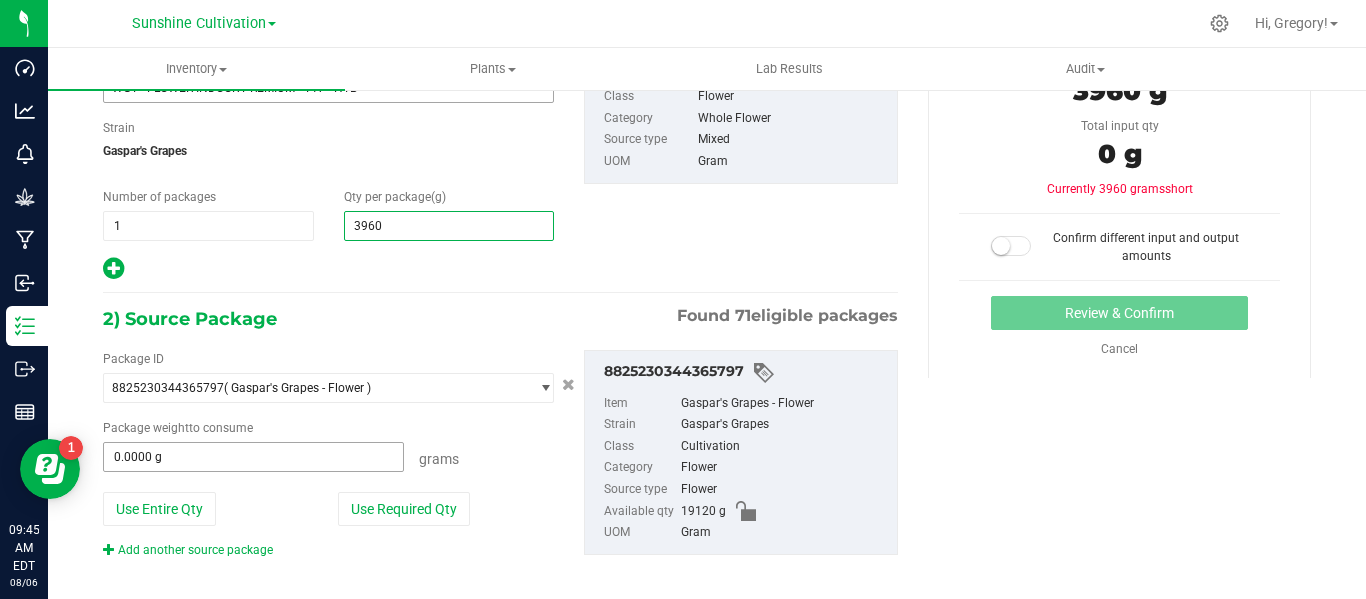 type on "3,960.0000" 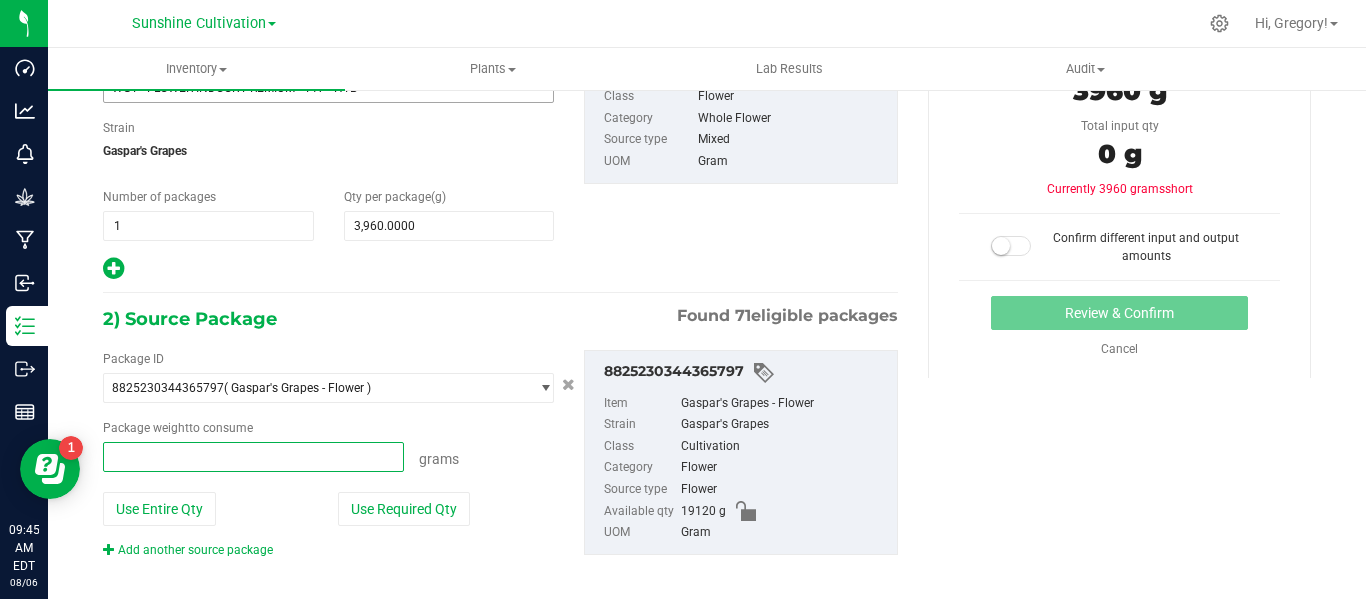 click at bounding box center (253, 457) 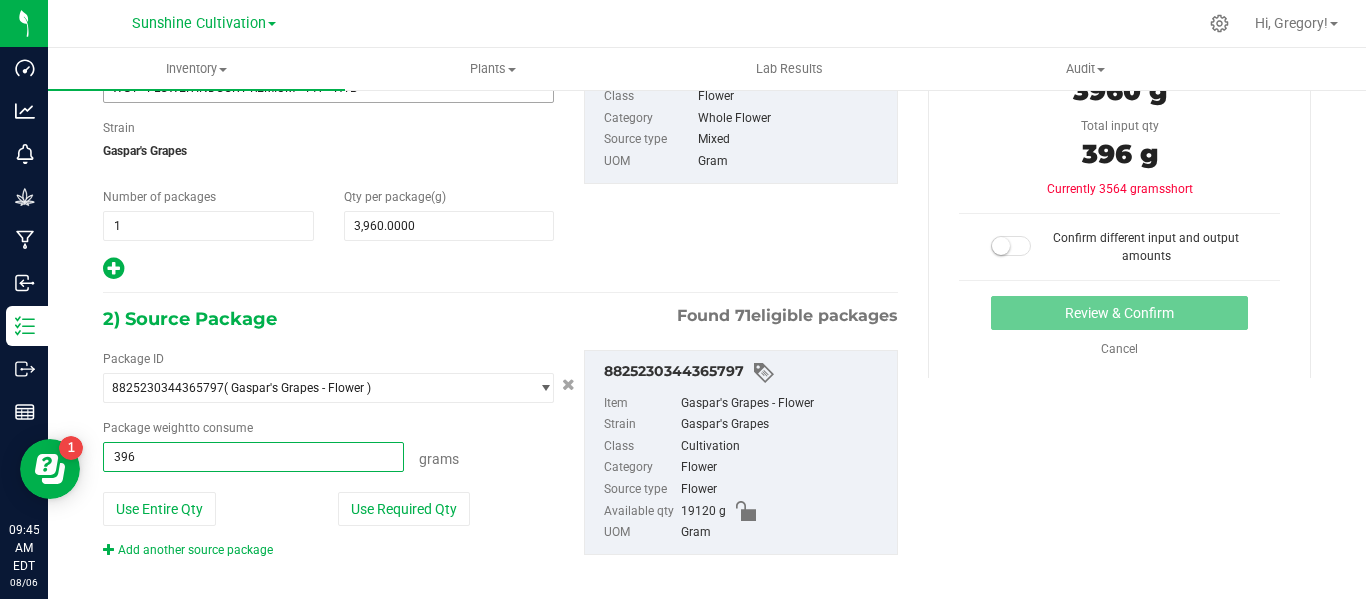 type on "3960" 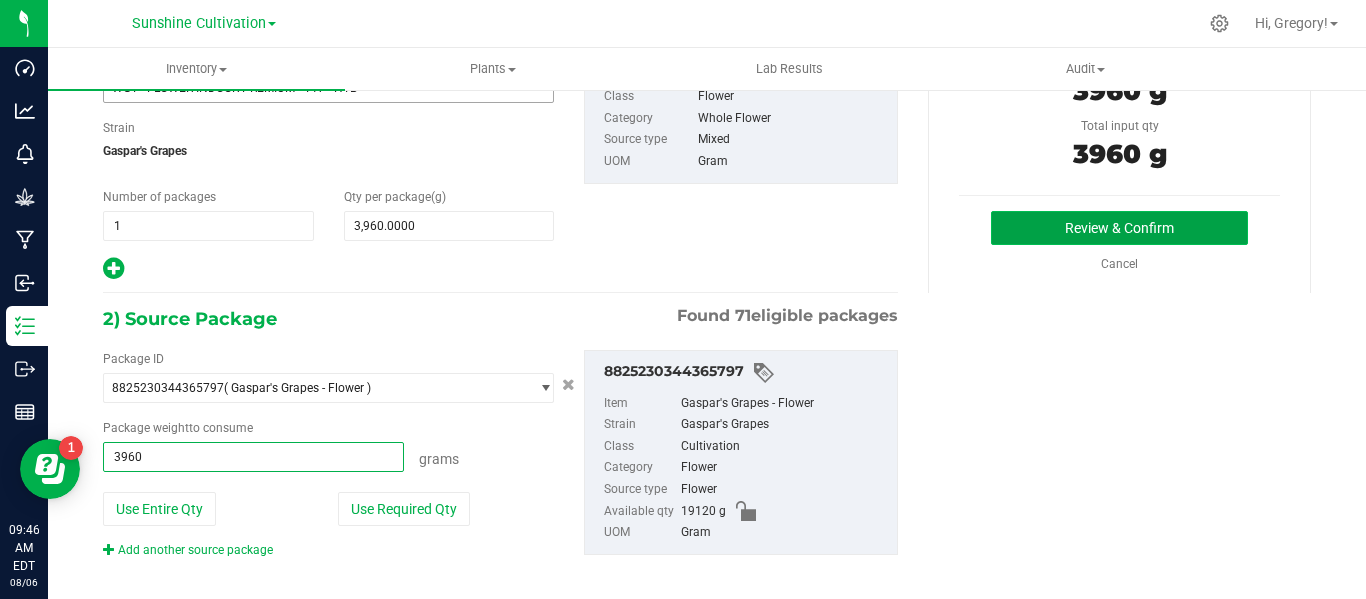 type on "3960.0000 g" 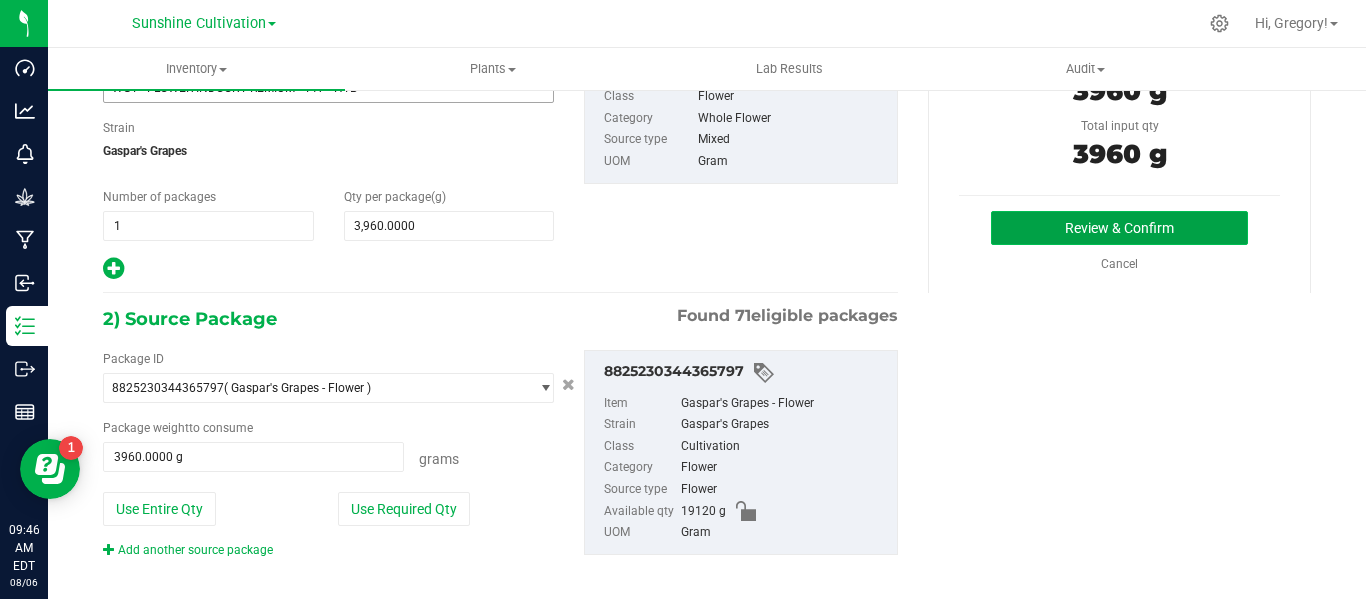 click on "Review & Confirm" at bounding box center [1119, 228] 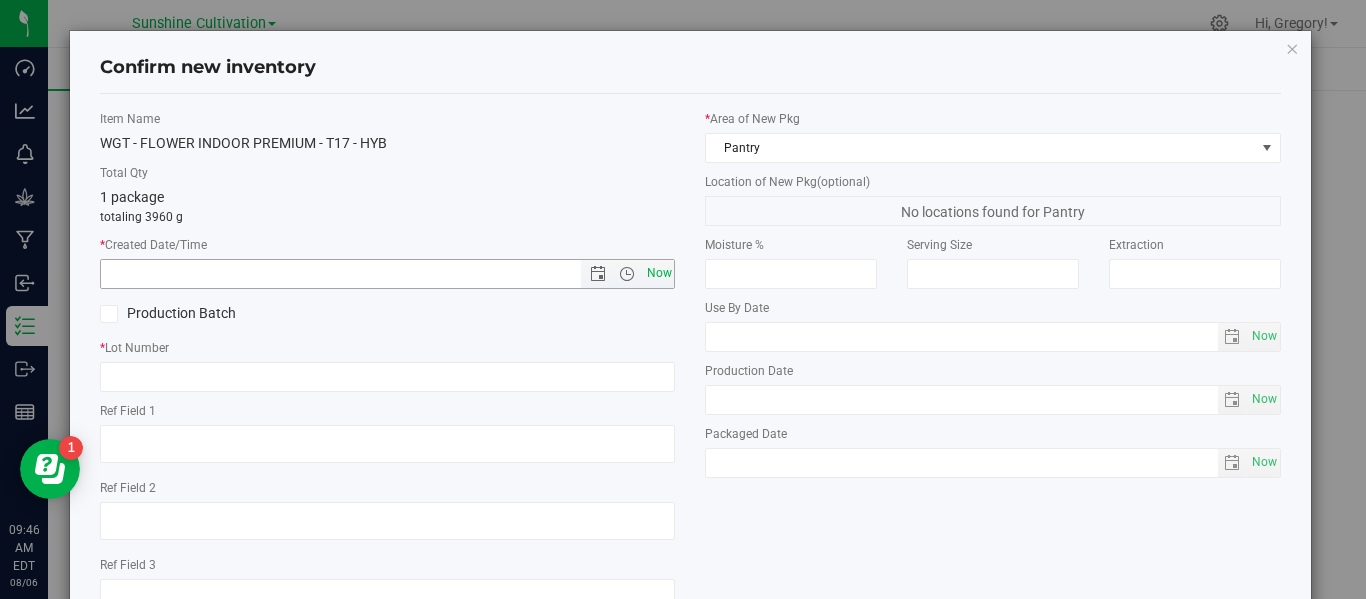 click on "Now" at bounding box center [659, 273] 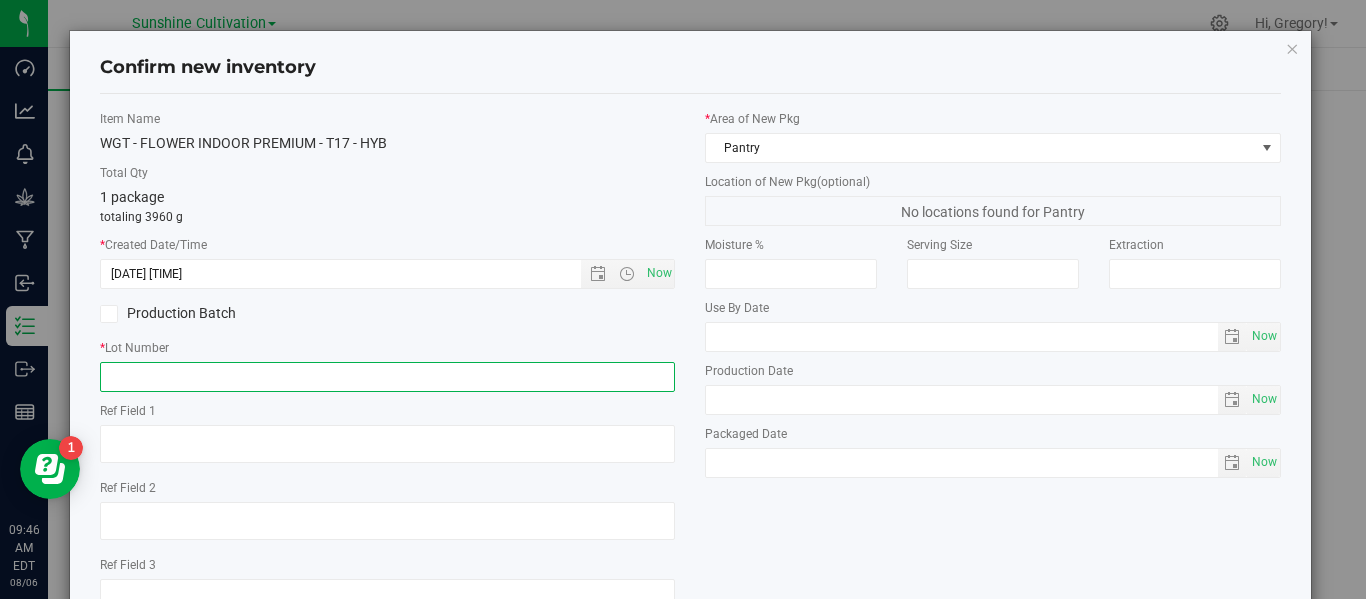 click at bounding box center (387, 377) 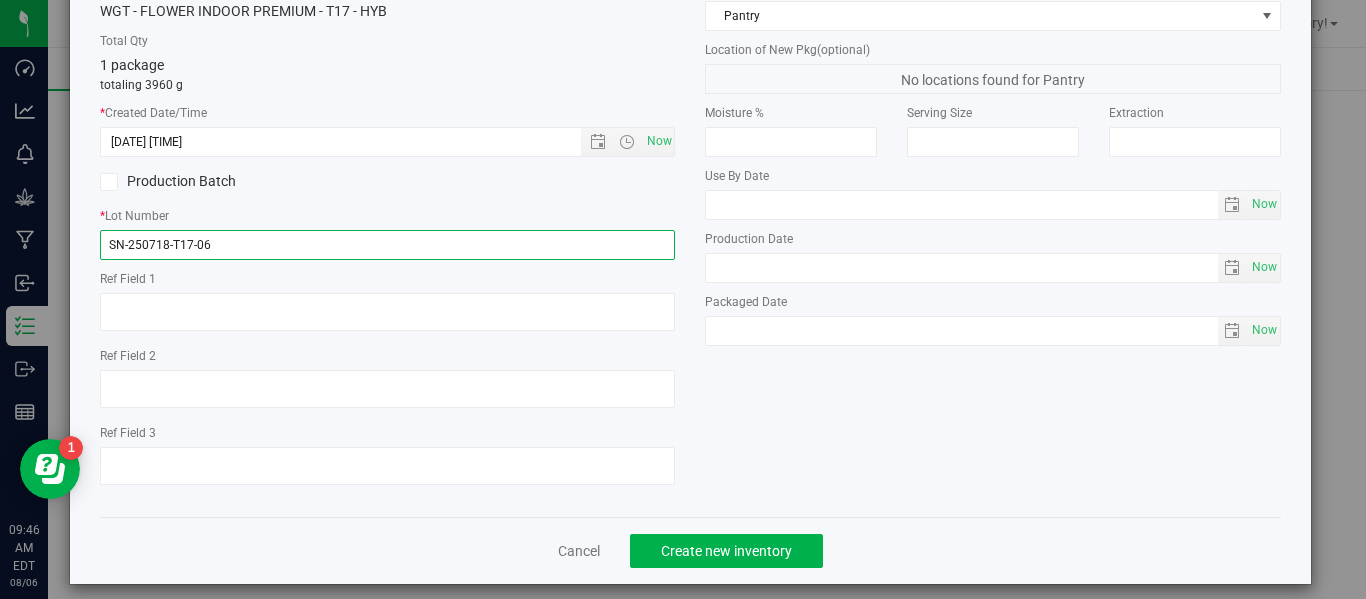 scroll, scrollTop: 148, scrollLeft: 0, axis: vertical 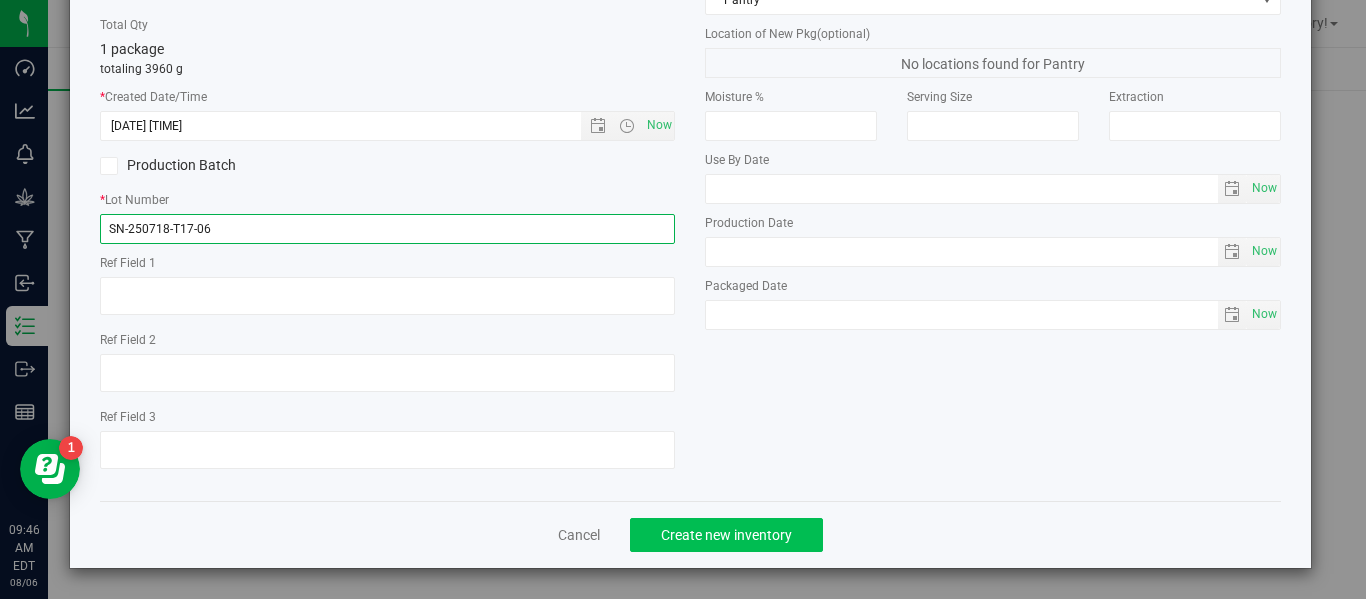 type on "SN-250718-T17-06" 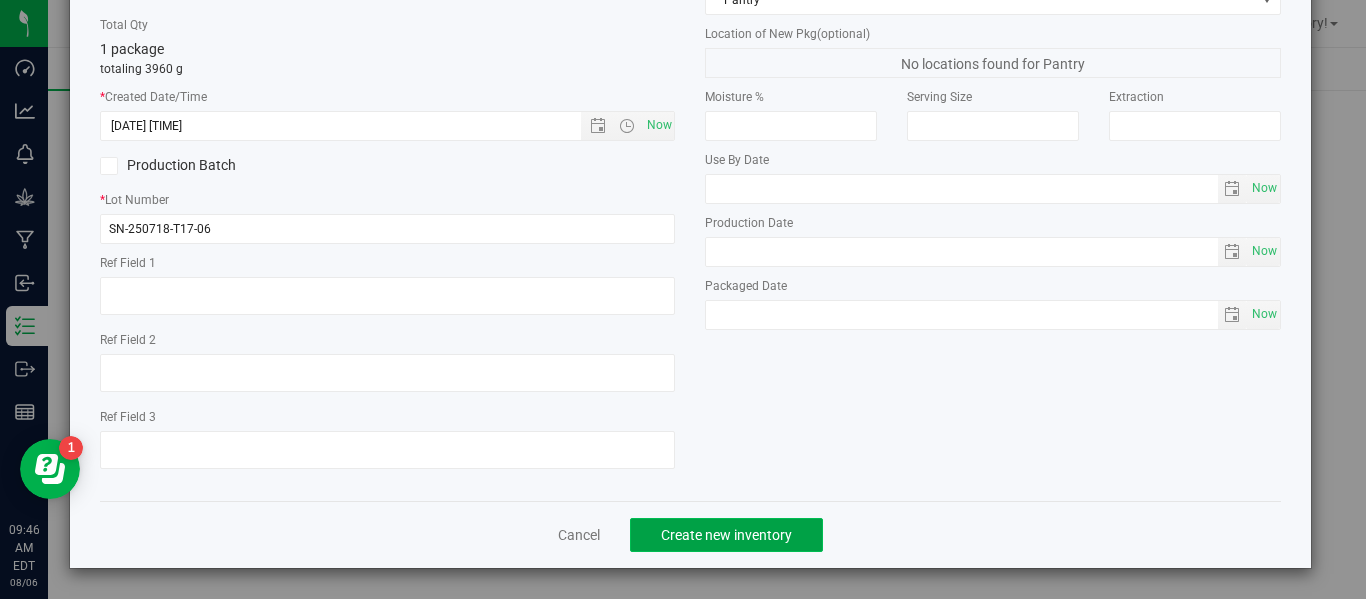 click on "Create new inventory" 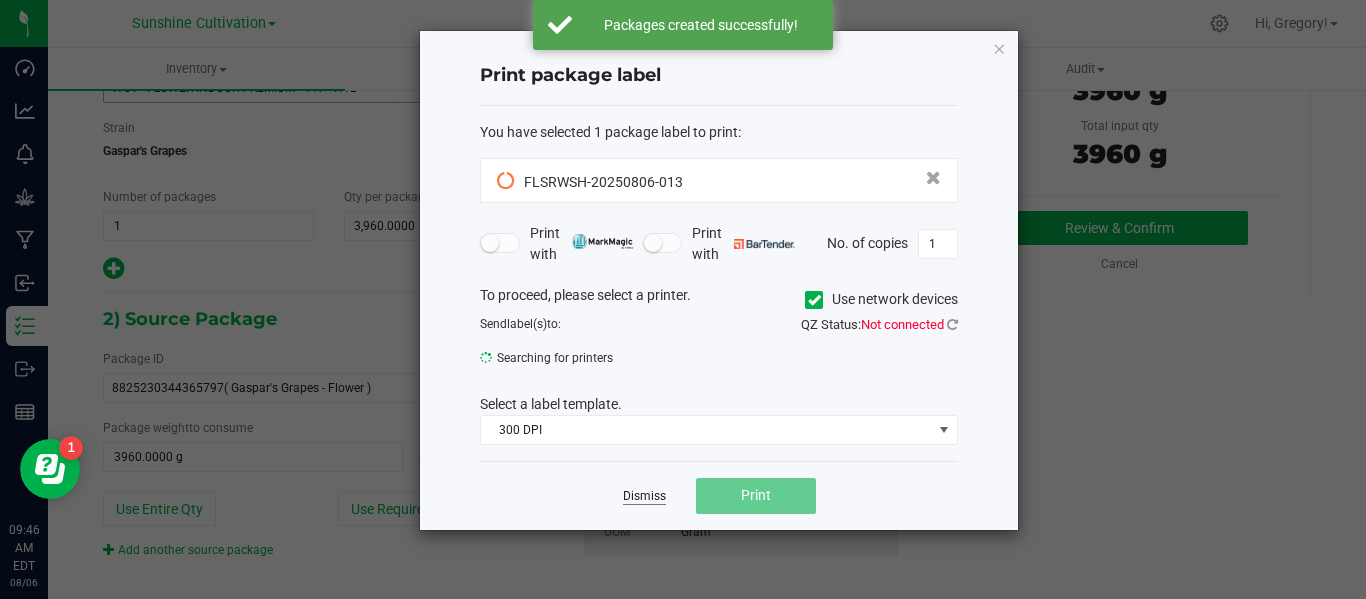click on "Dismiss" 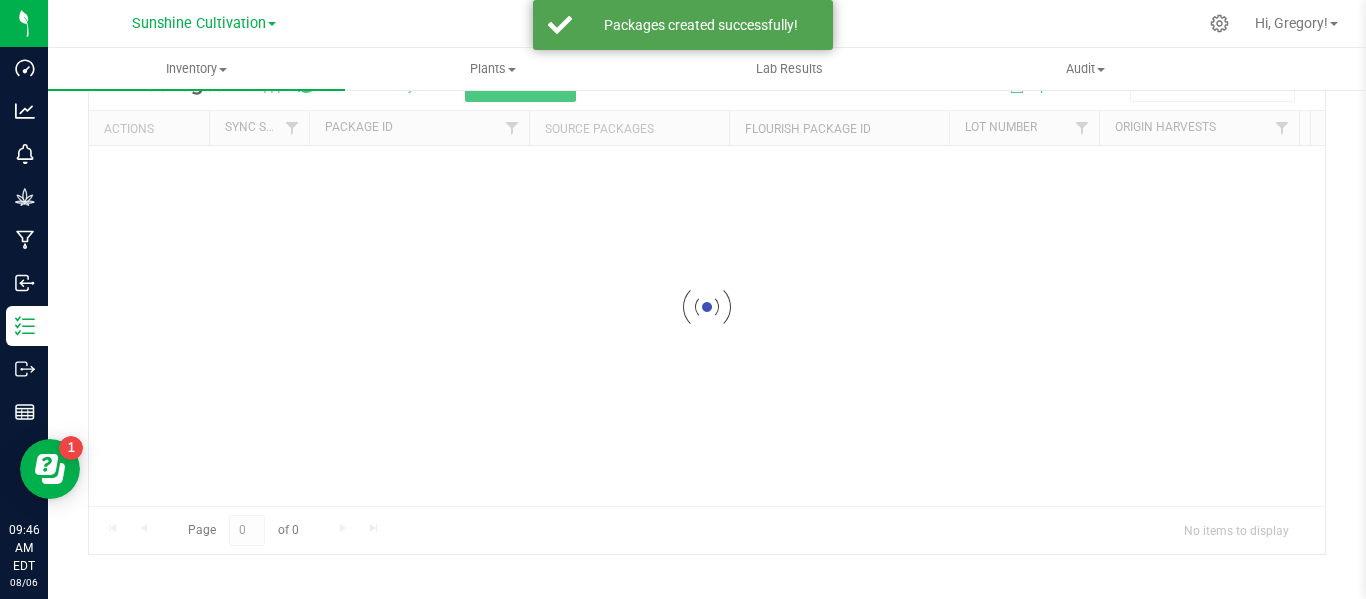 scroll, scrollTop: 99, scrollLeft: 0, axis: vertical 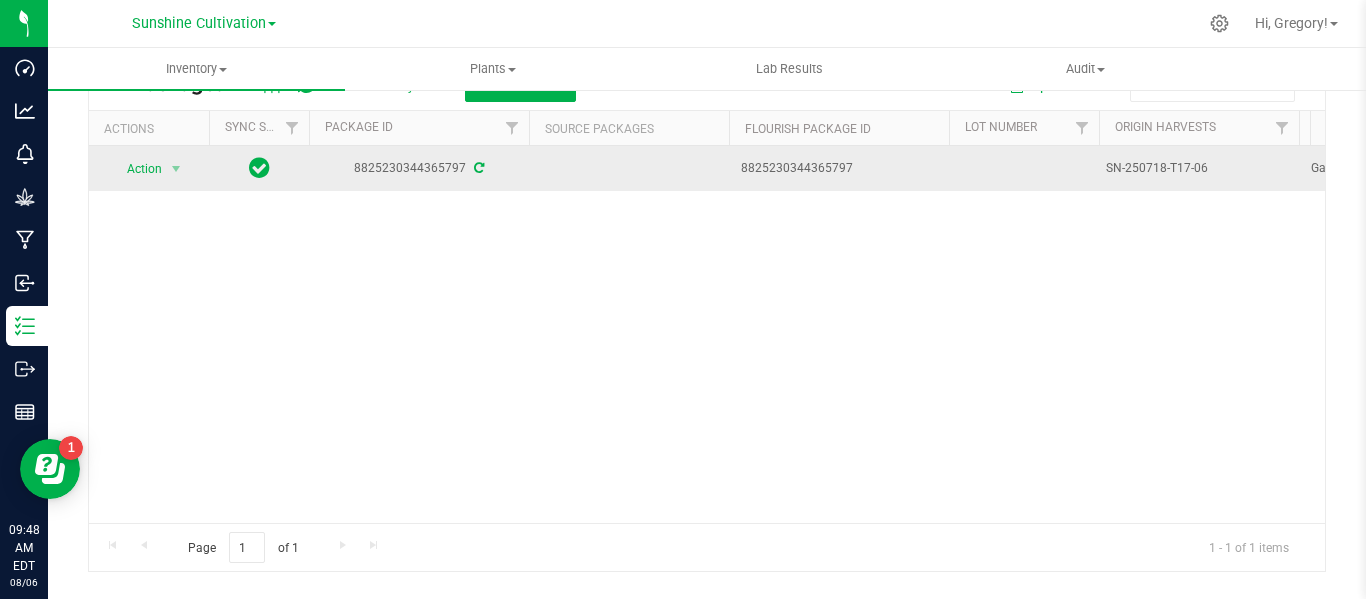 click on "Action Action Adjust qty Create package Edit attributes Global inventory Locate package Lock package Package audit log Print package label Record a lab result Schedule for destruction See history" at bounding box center [149, 168] 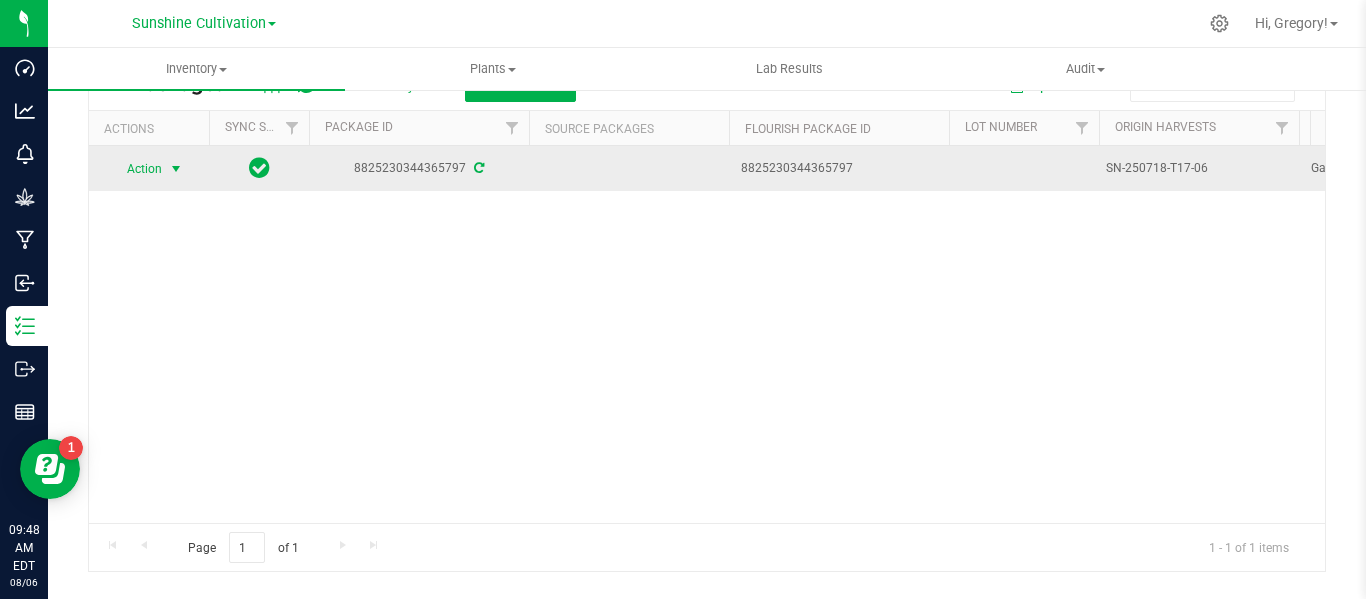 click on "Action" at bounding box center (136, 169) 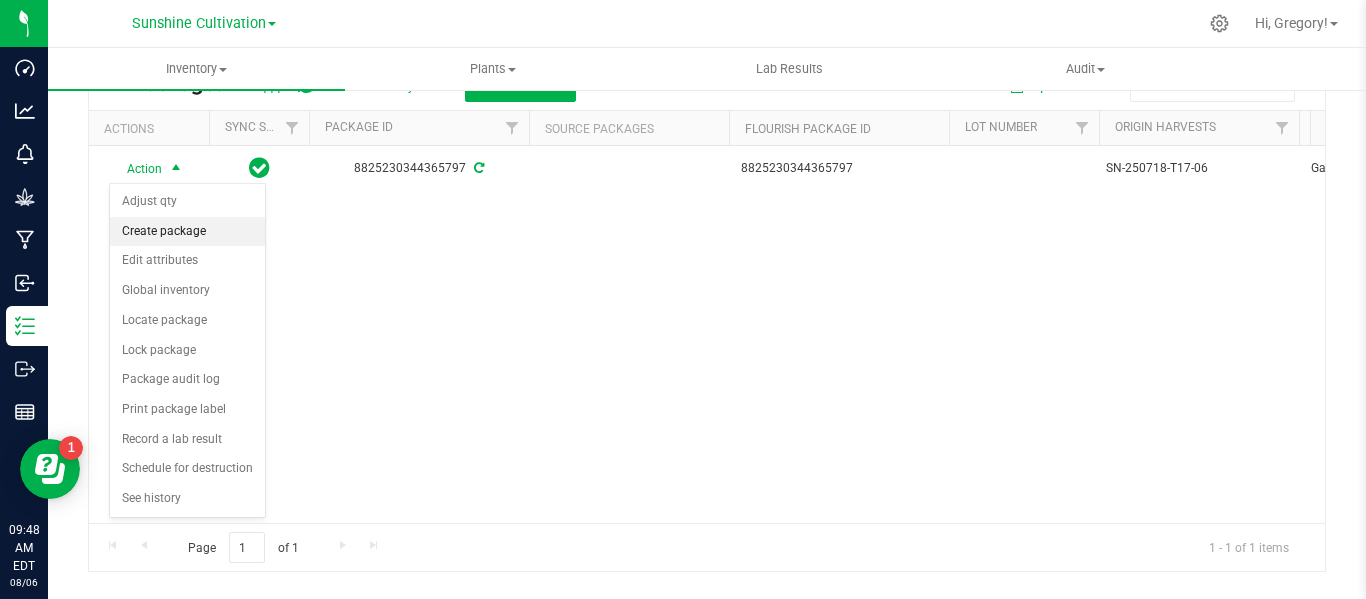 click on "Create package" at bounding box center (187, 232) 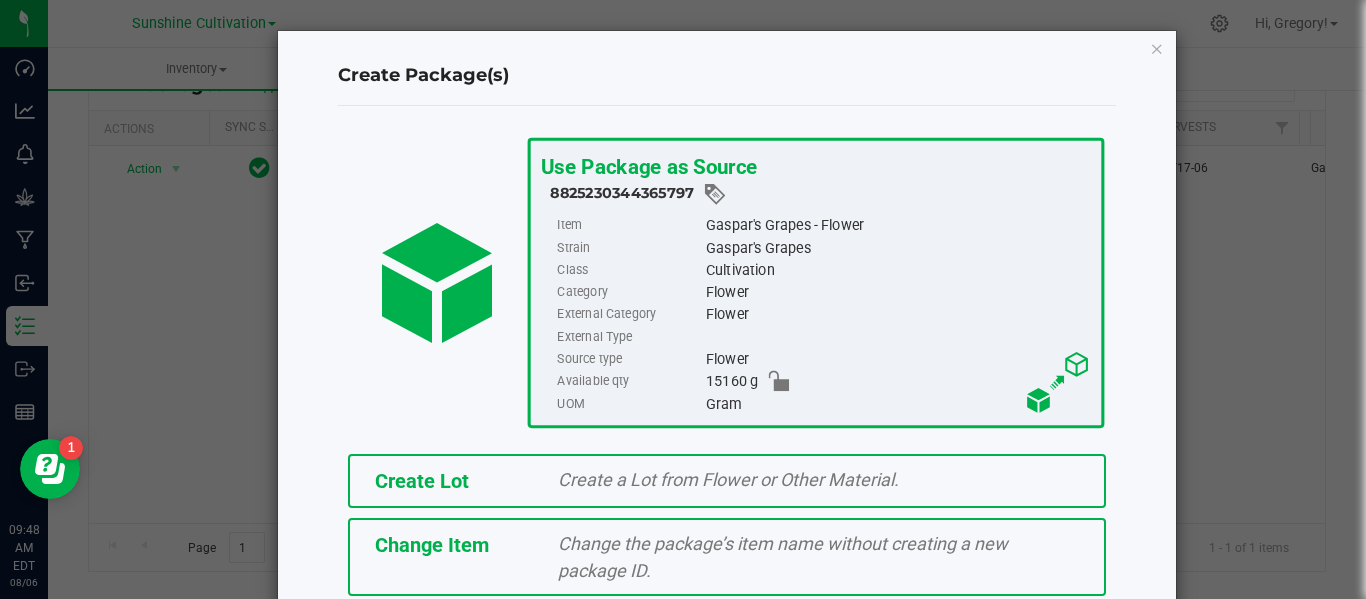 scroll, scrollTop: 175, scrollLeft: 0, axis: vertical 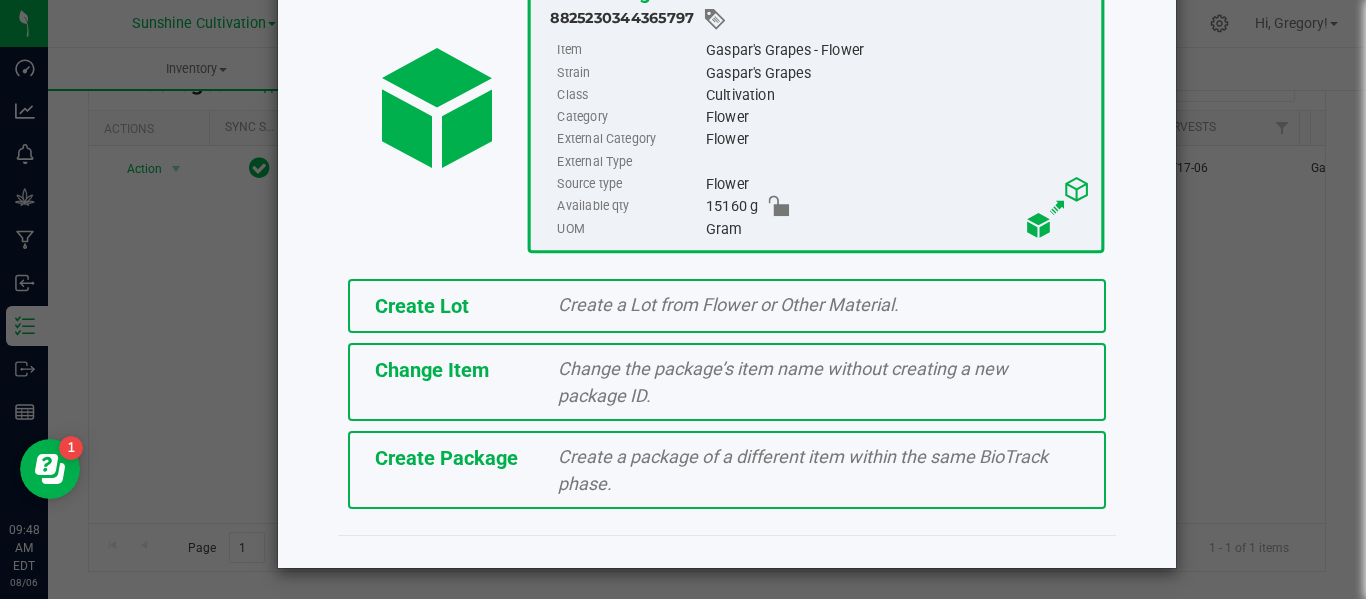 click on "Create Package   Create a package of a different item within the same BioTrack phase." 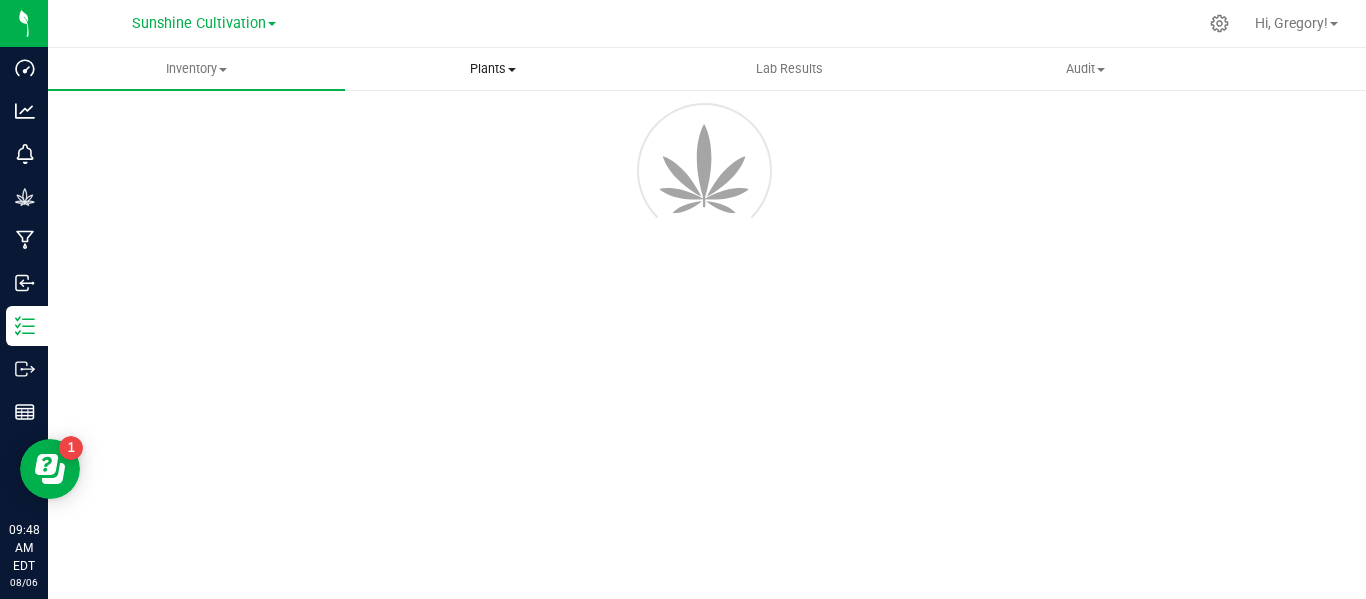 scroll, scrollTop: 114, scrollLeft: 0, axis: vertical 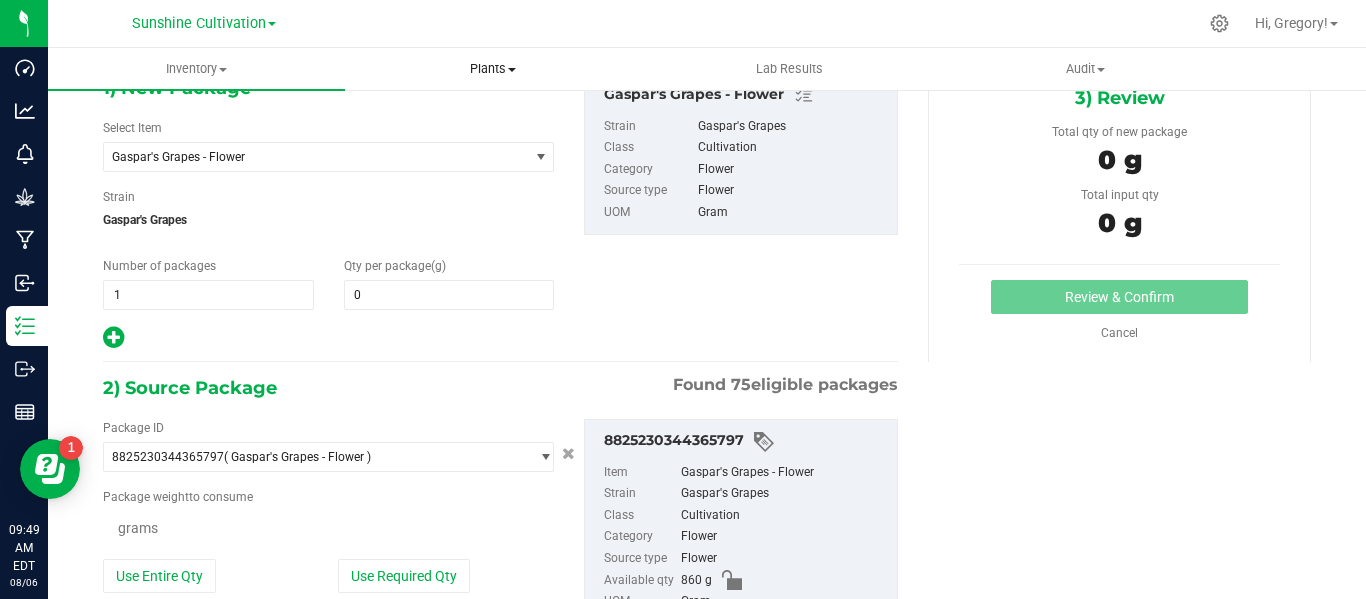 type on "0.0000" 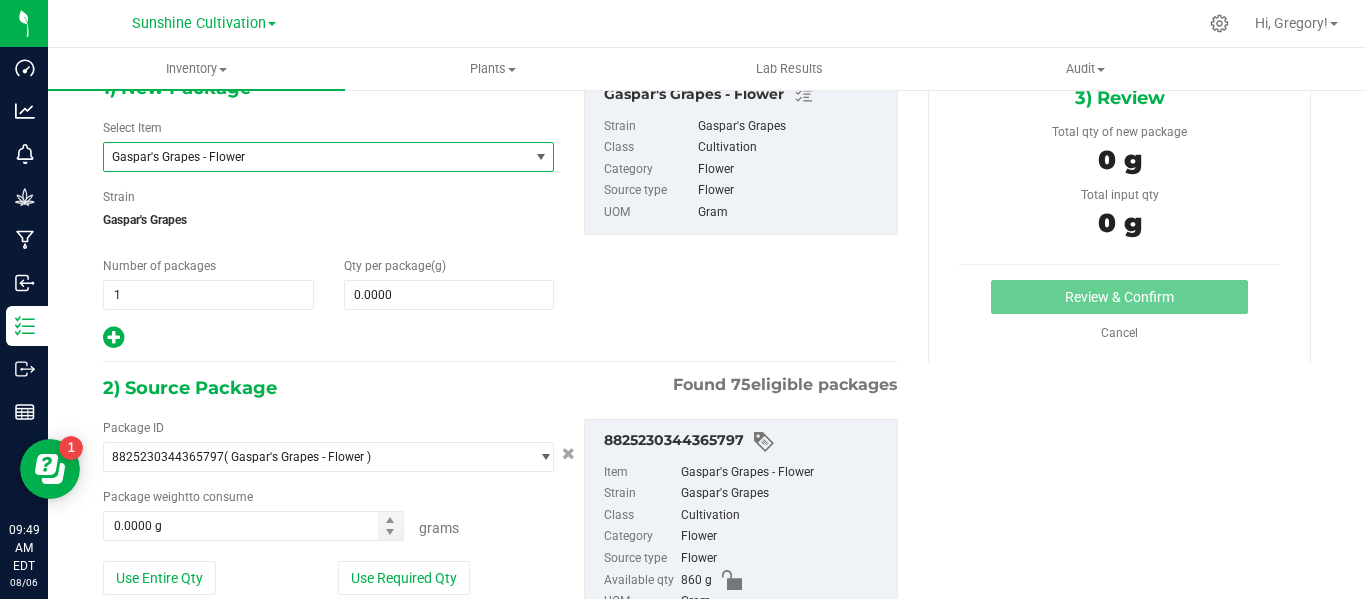 click on "Gaspar's Grapes - Flower" at bounding box center (308, 157) 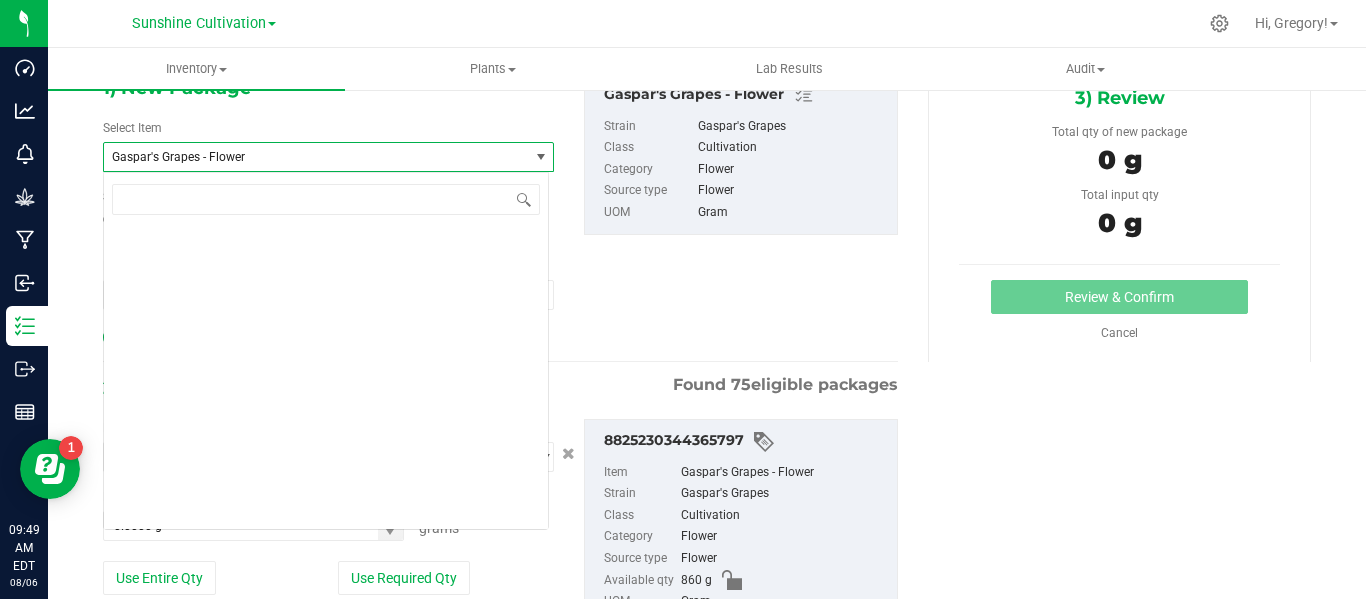 scroll, scrollTop: 132692, scrollLeft: 0, axis: vertical 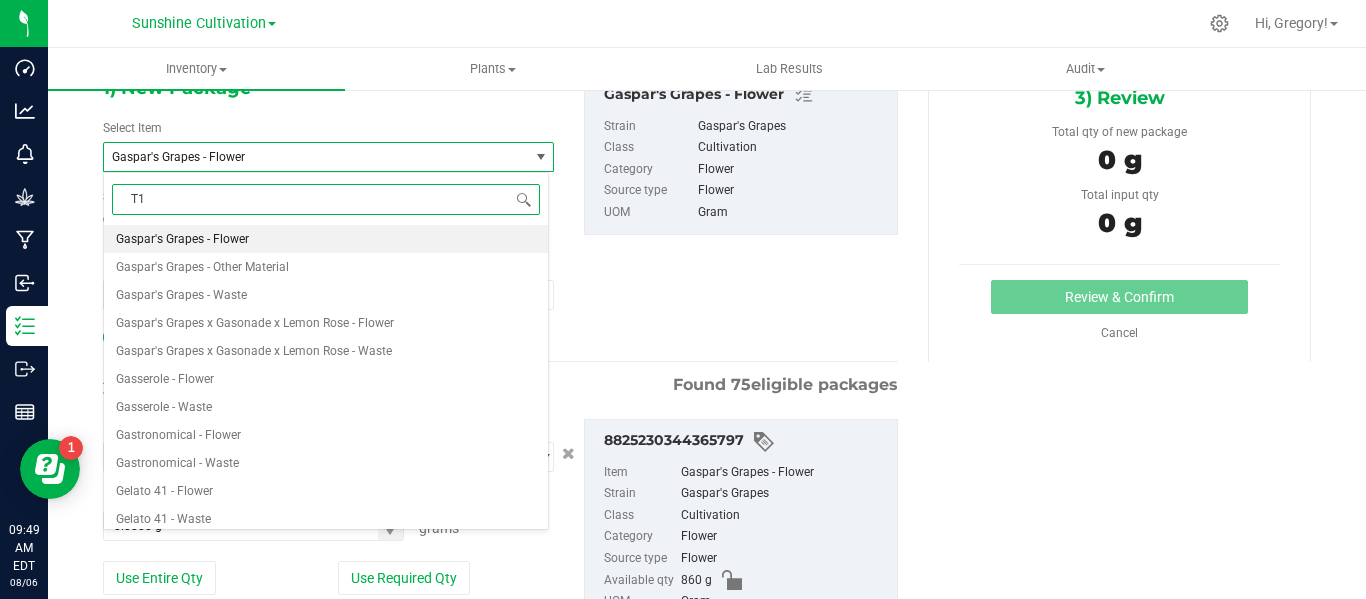 type on "T17" 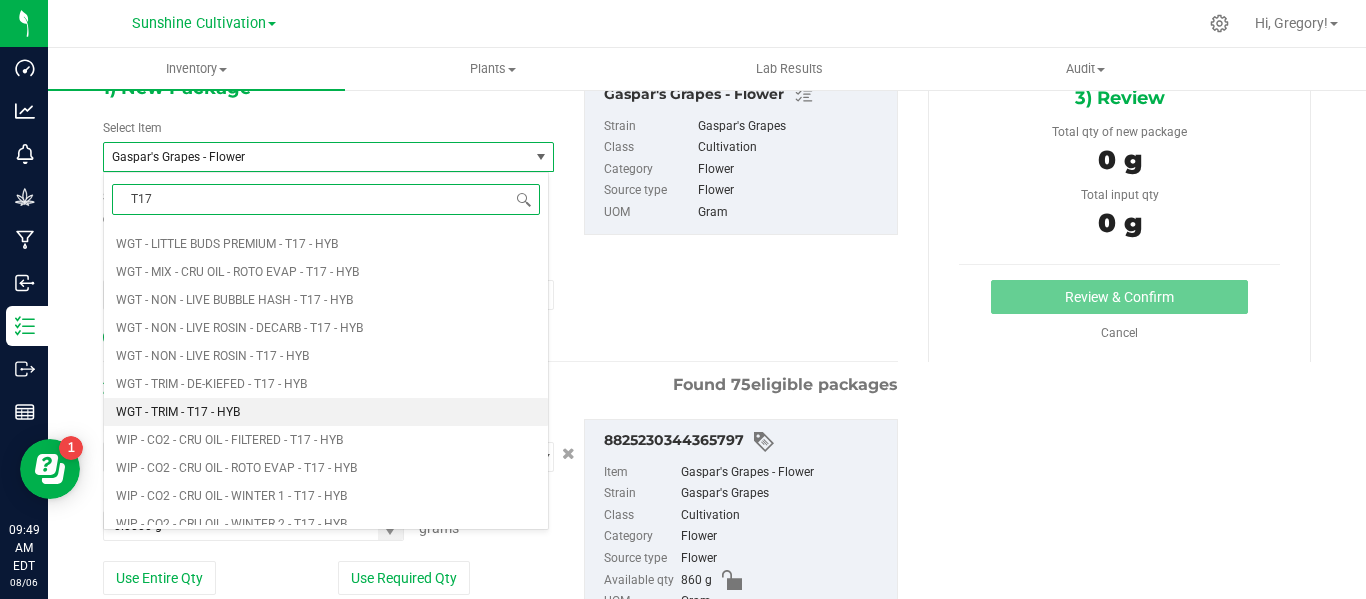 scroll, scrollTop: 1702, scrollLeft: 0, axis: vertical 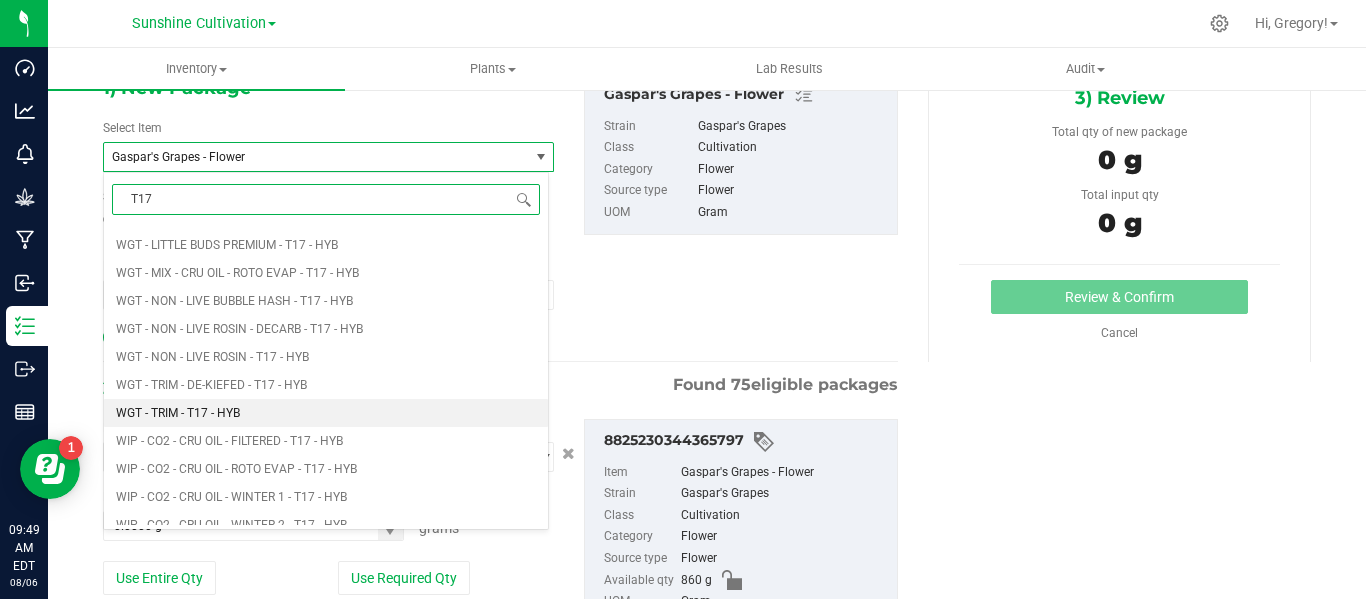 click on "WGT - TRIM - T17 - HYB" at bounding box center (326, 413) 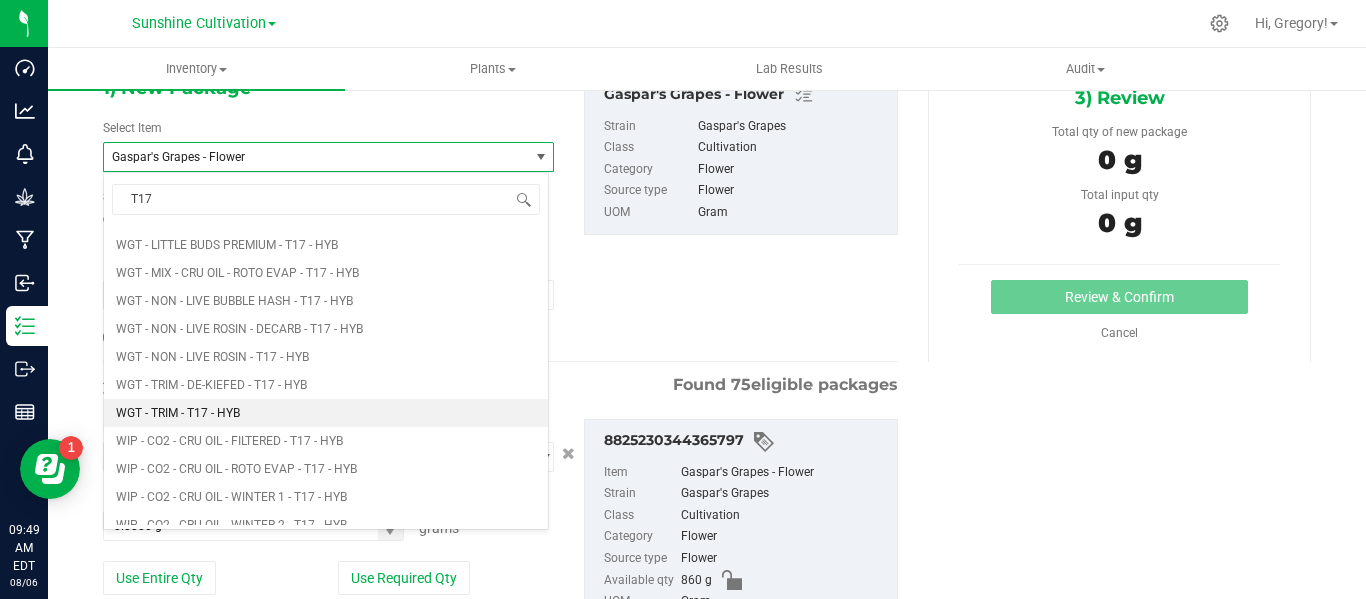 type 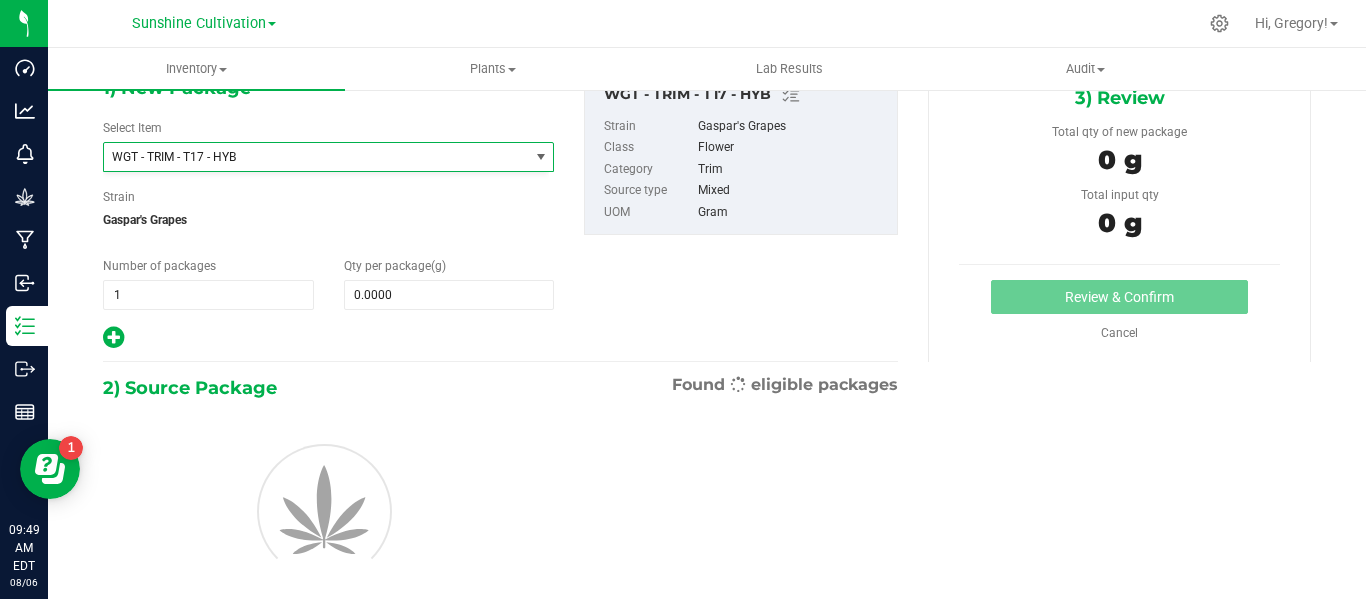 type on "0.0000" 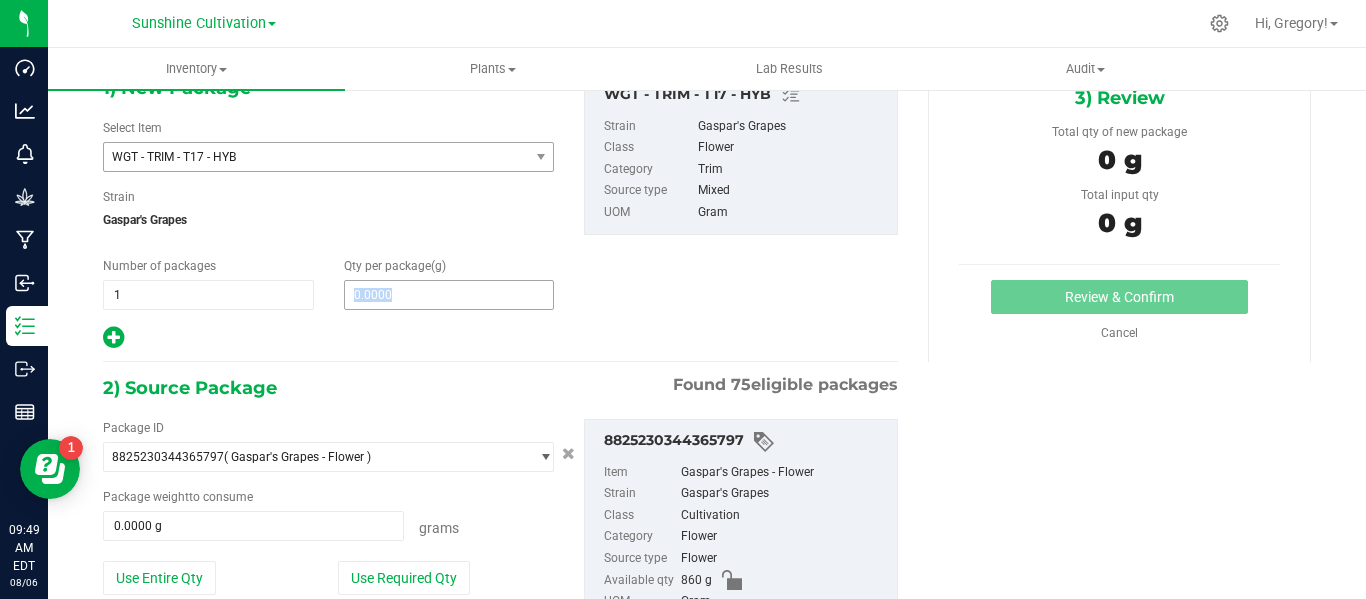 drag, startPoint x: 472, startPoint y: 310, endPoint x: 465, endPoint y: 295, distance: 16.552946 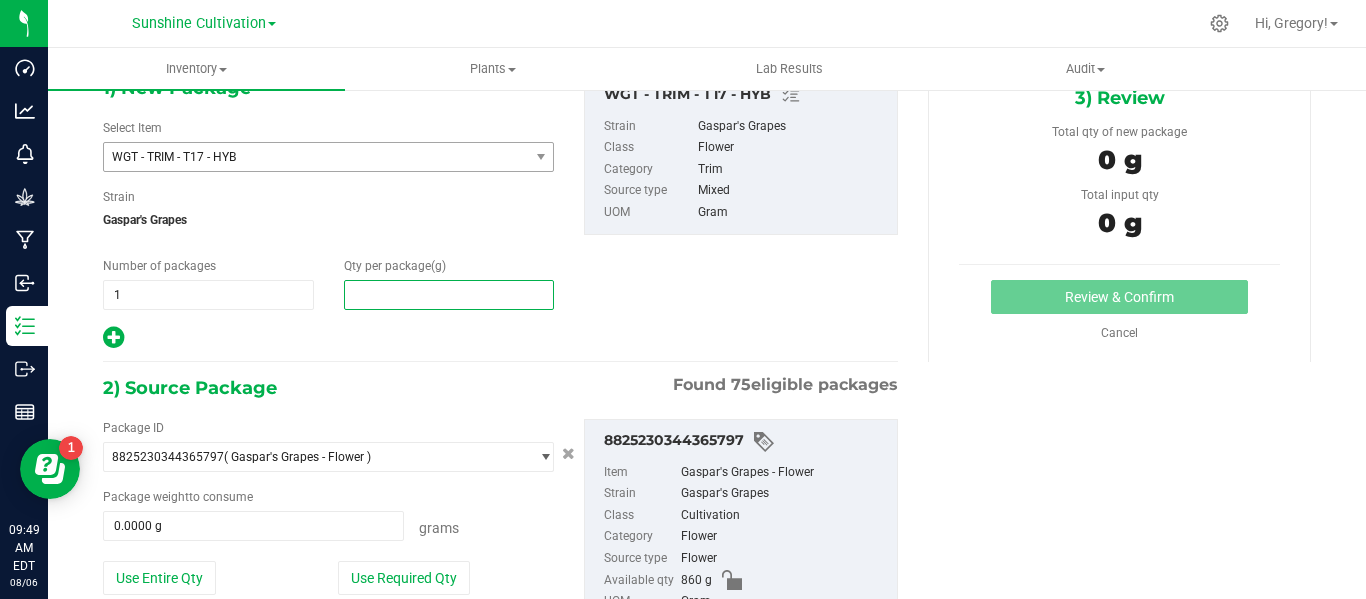 click at bounding box center [449, 295] 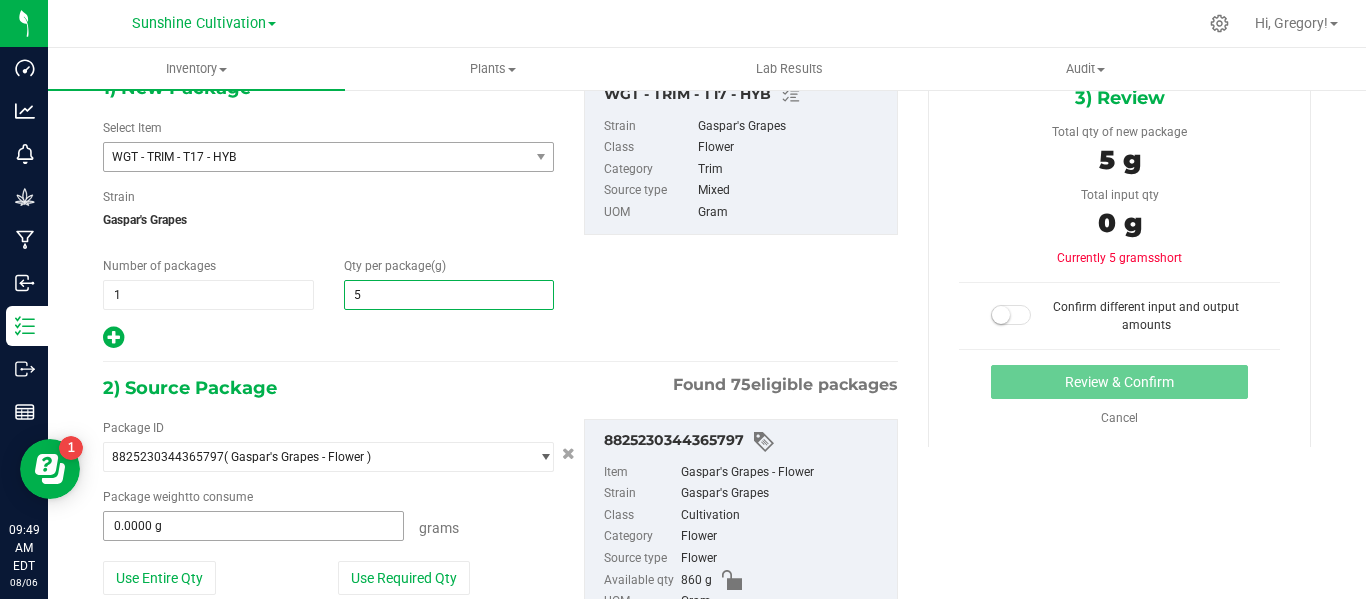 type on "5.0000" 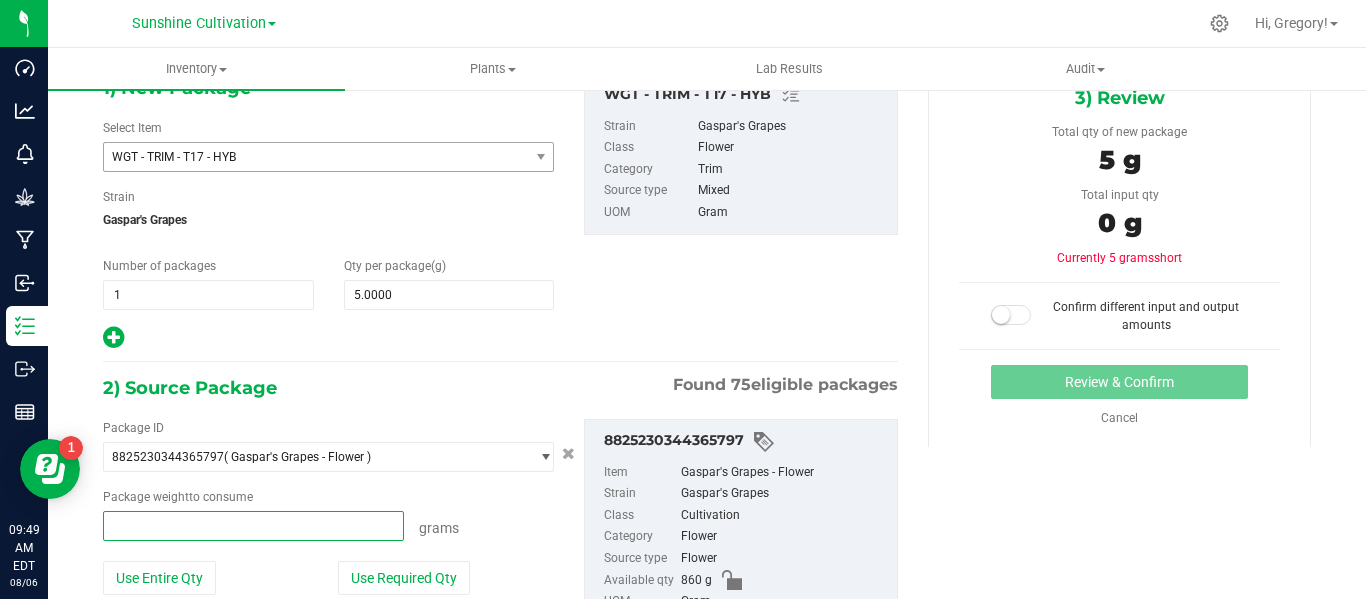 click at bounding box center [253, 526] 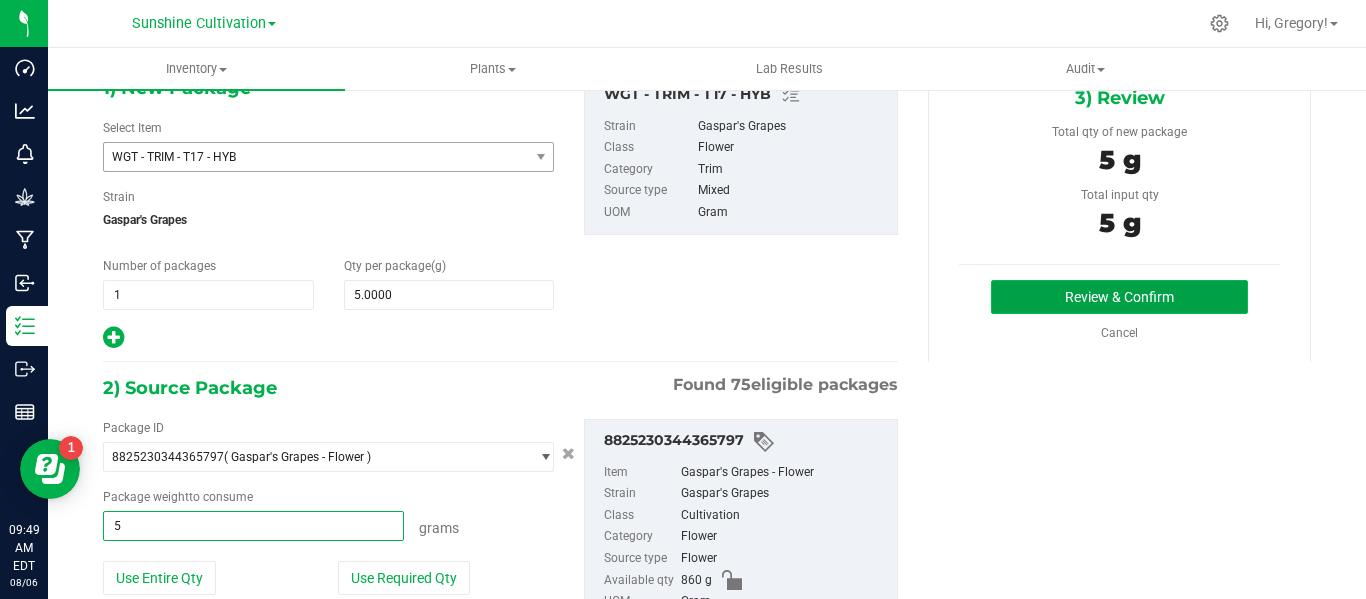 type on "5.0000 g" 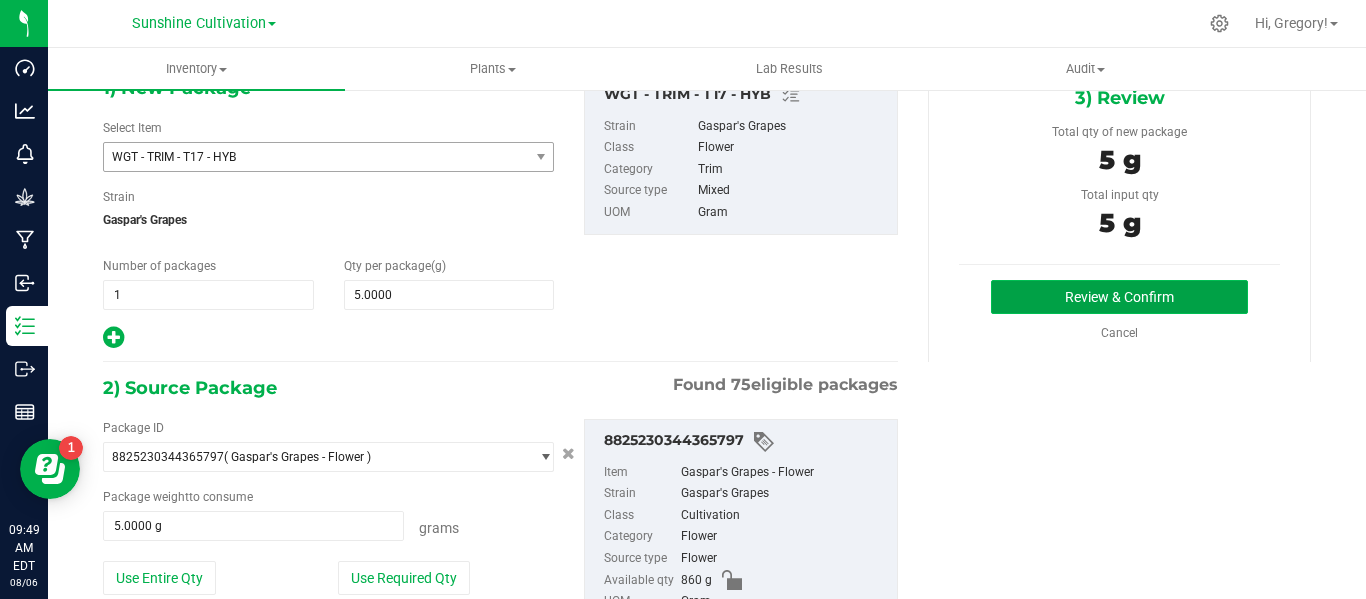 click on "Review & Confirm" at bounding box center [1119, 297] 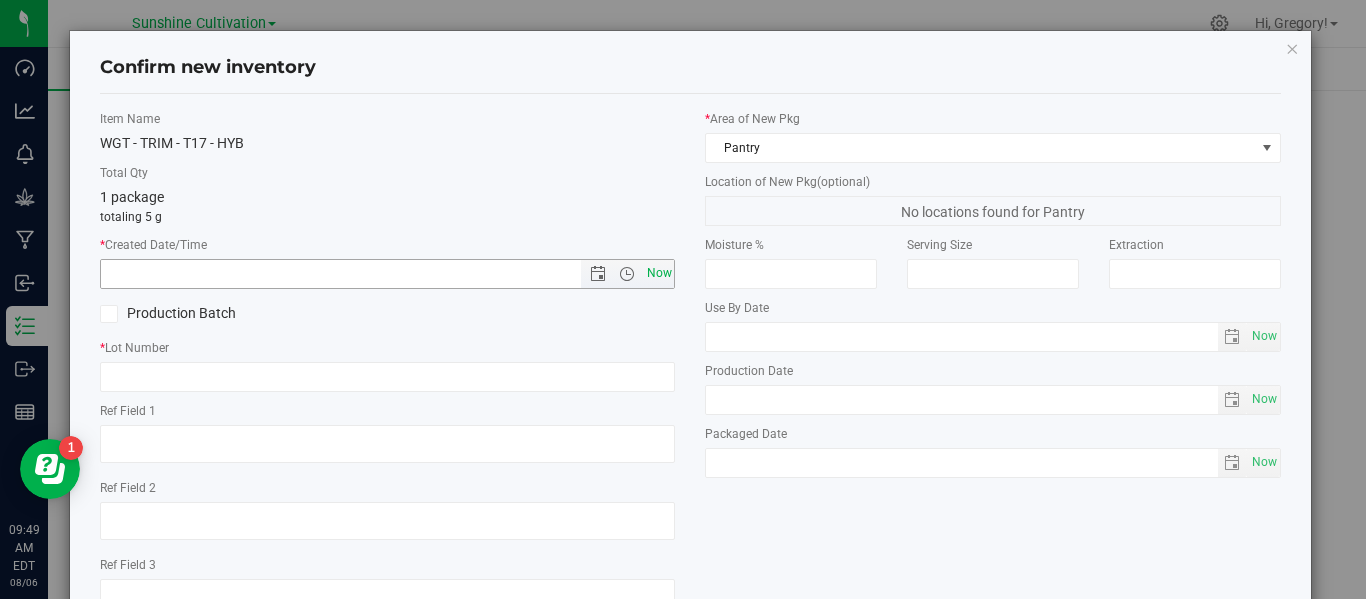 click on "Now" at bounding box center (659, 273) 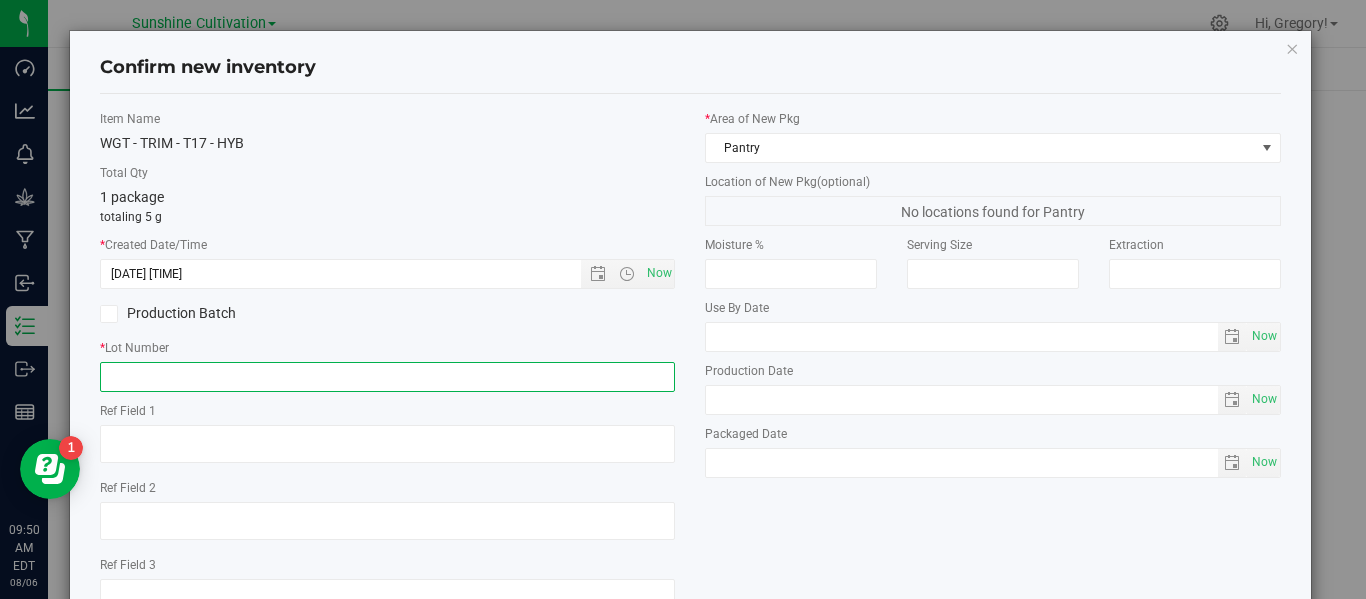 click at bounding box center (387, 377) 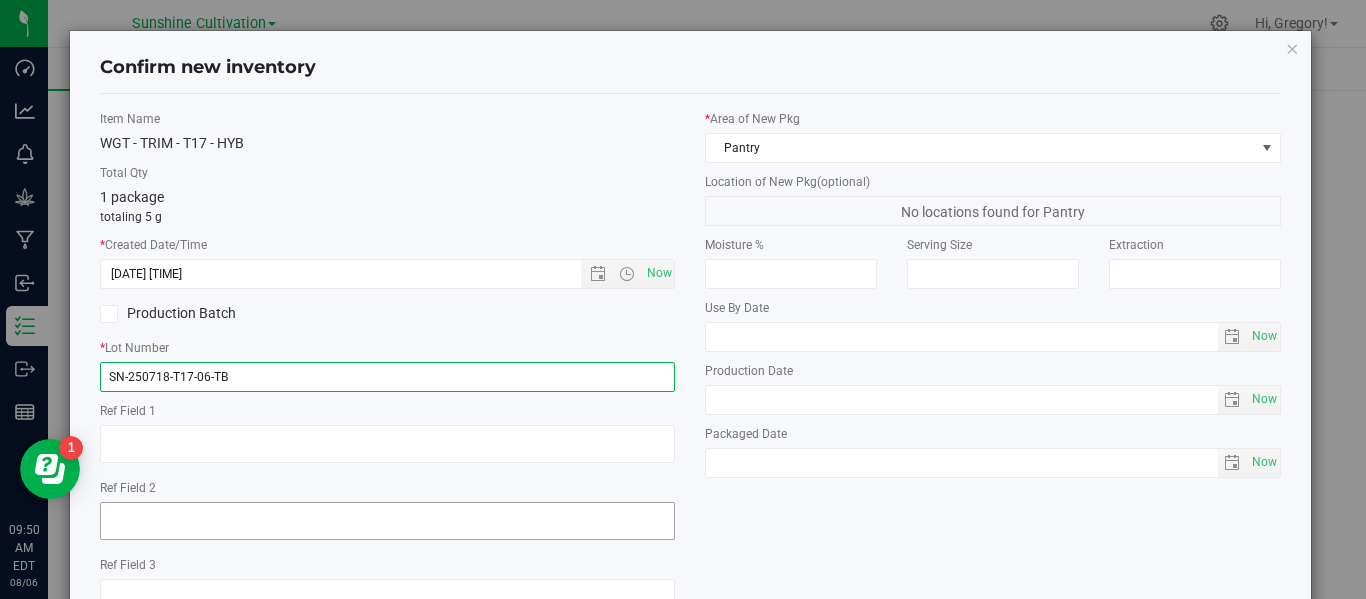 scroll, scrollTop: 148, scrollLeft: 0, axis: vertical 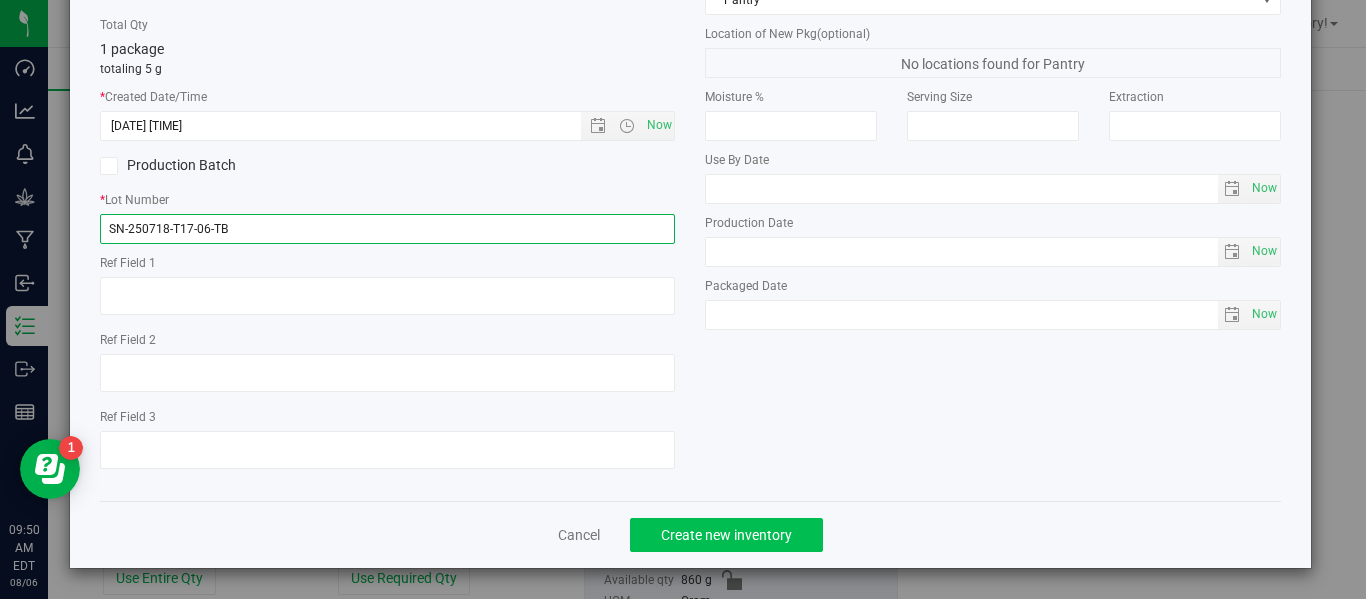 type on "SN-250718-T17-06-TB" 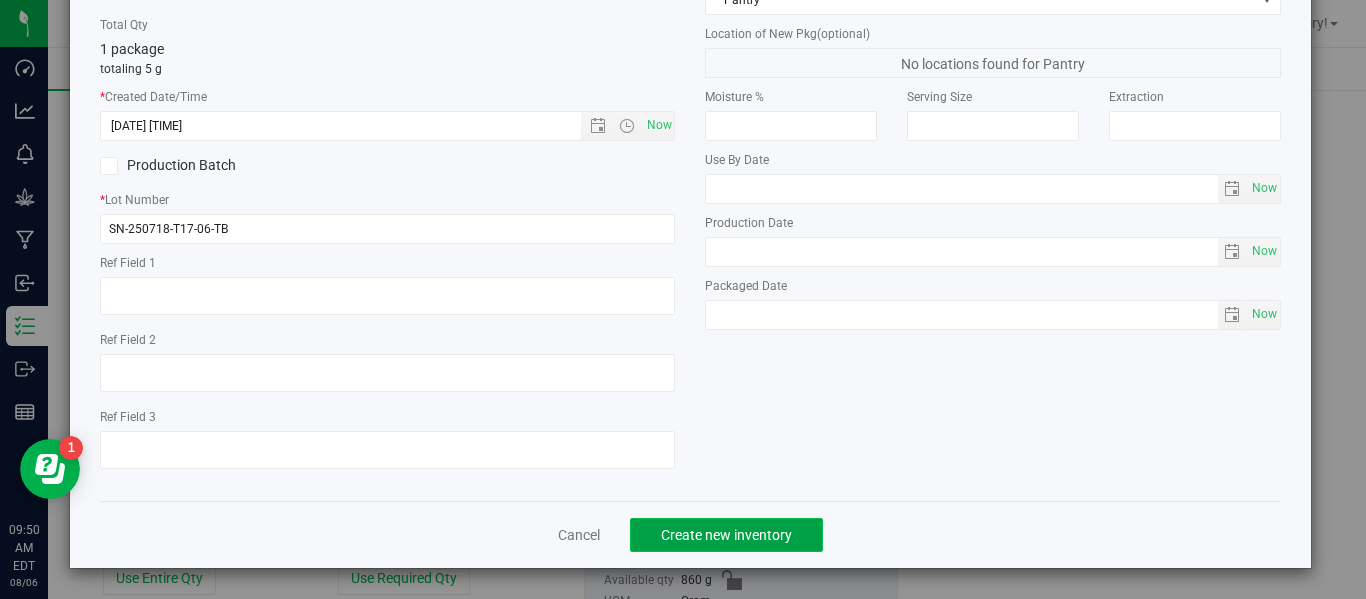 click on "Create new inventory" 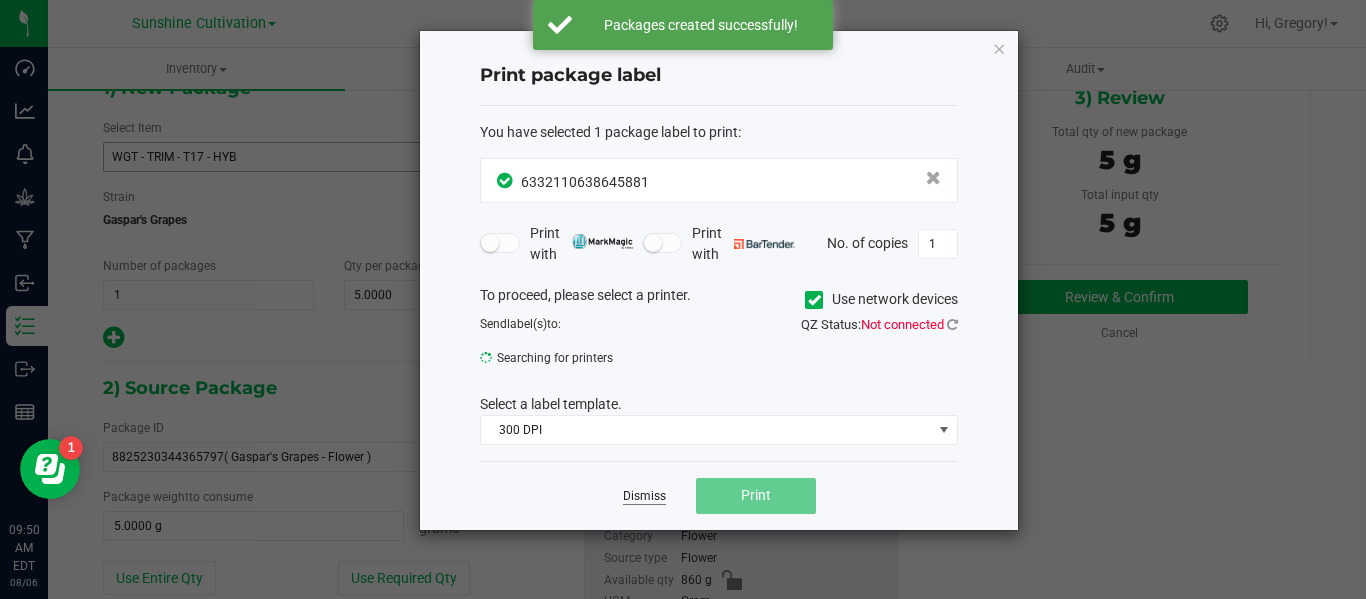 drag, startPoint x: 645, startPoint y: 486, endPoint x: 638, endPoint y: 496, distance: 12.206555 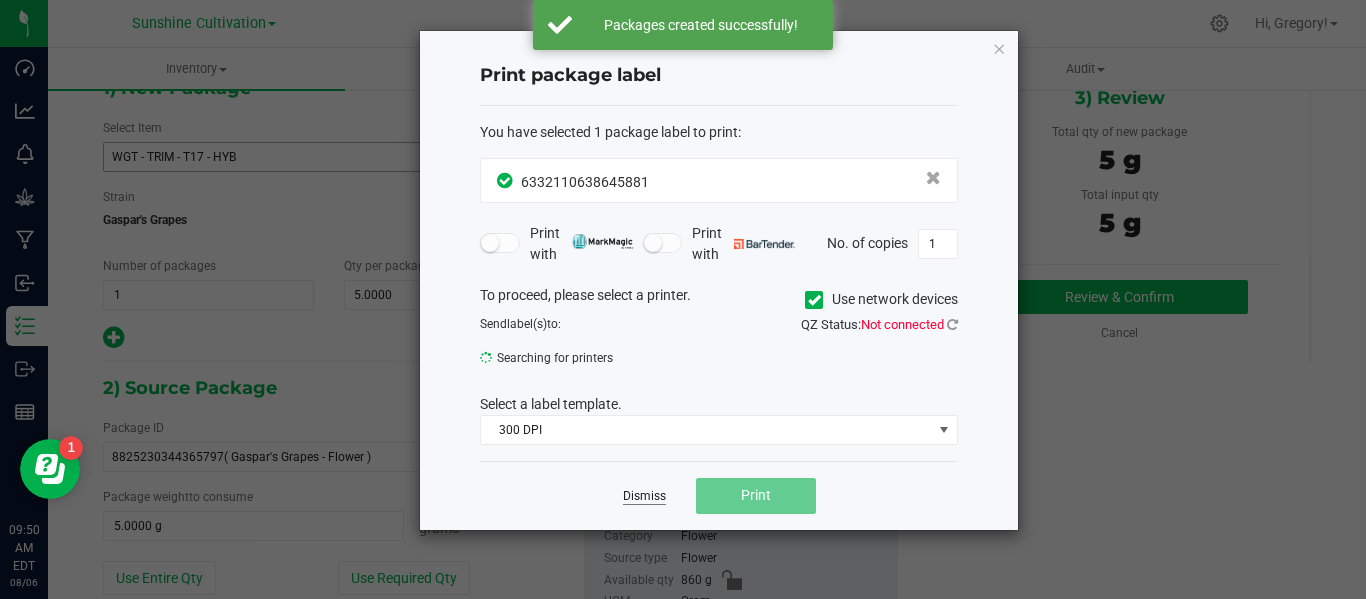click on "Dismiss" 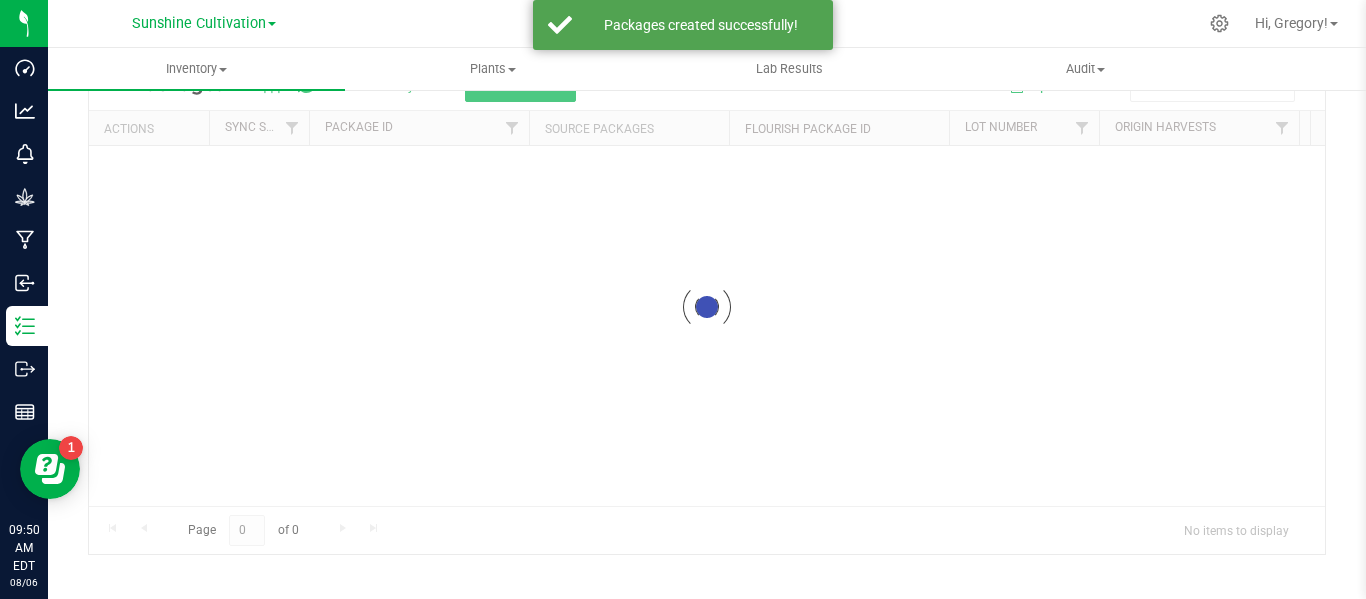 scroll, scrollTop: 99, scrollLeft: 0, axis: vertical 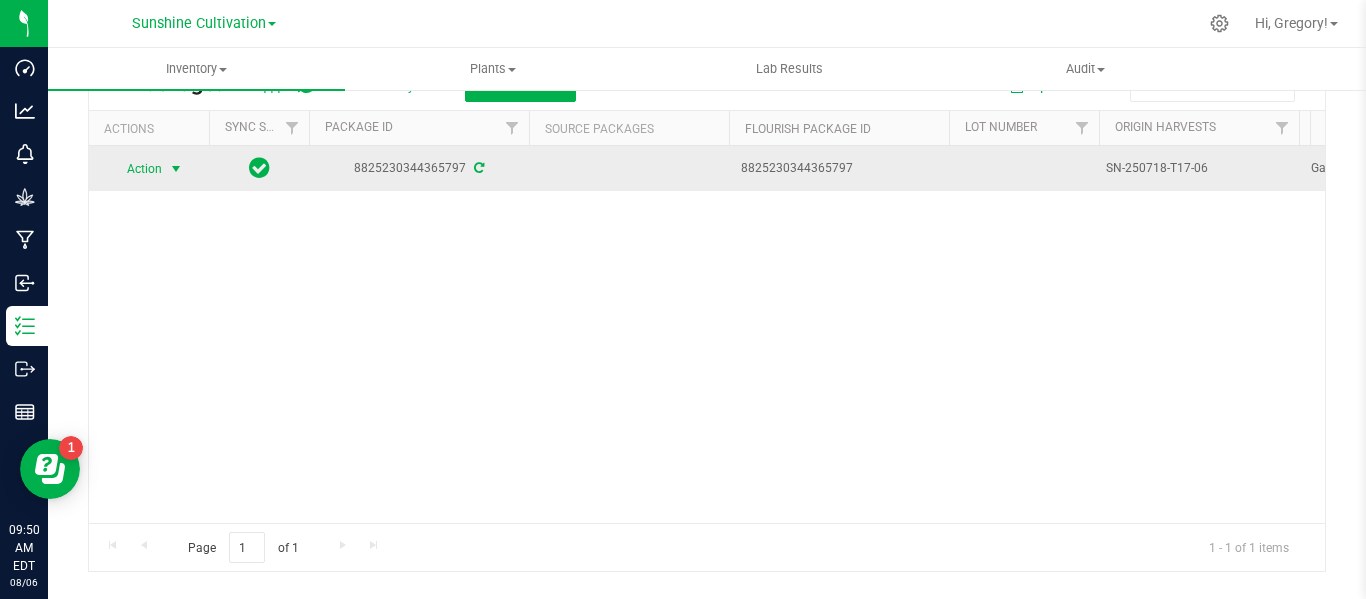 click at bounding box center [176, 169] 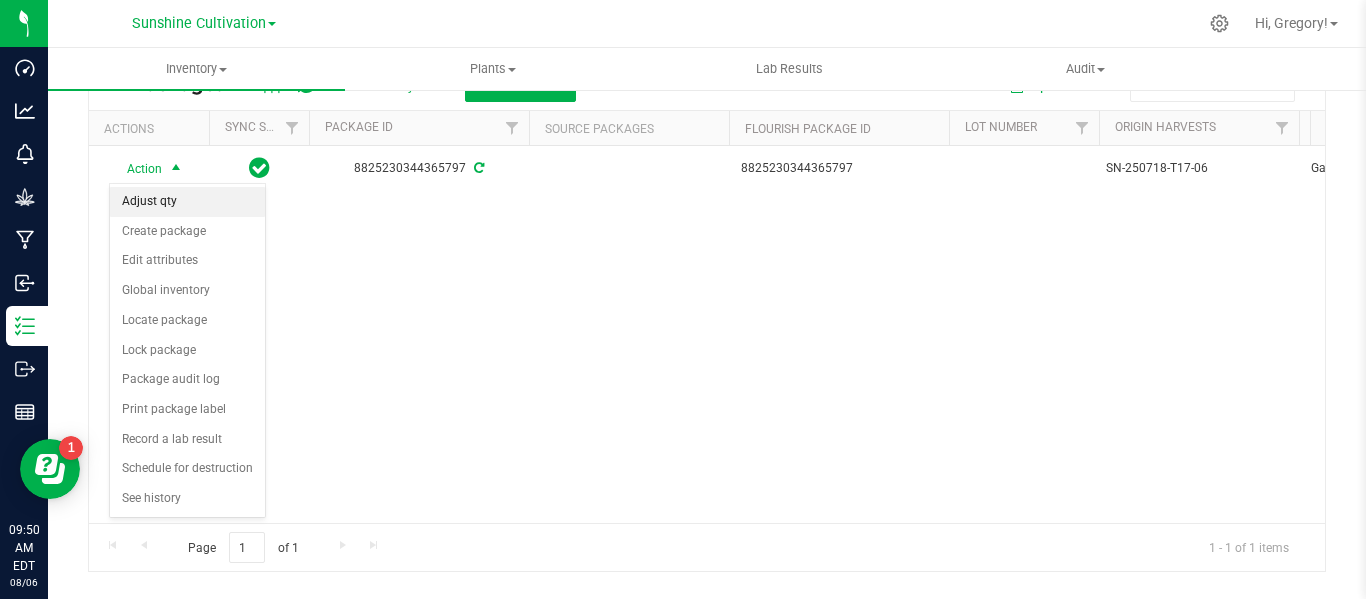 click on "Adjust qty" at bounding box center [187, 202] 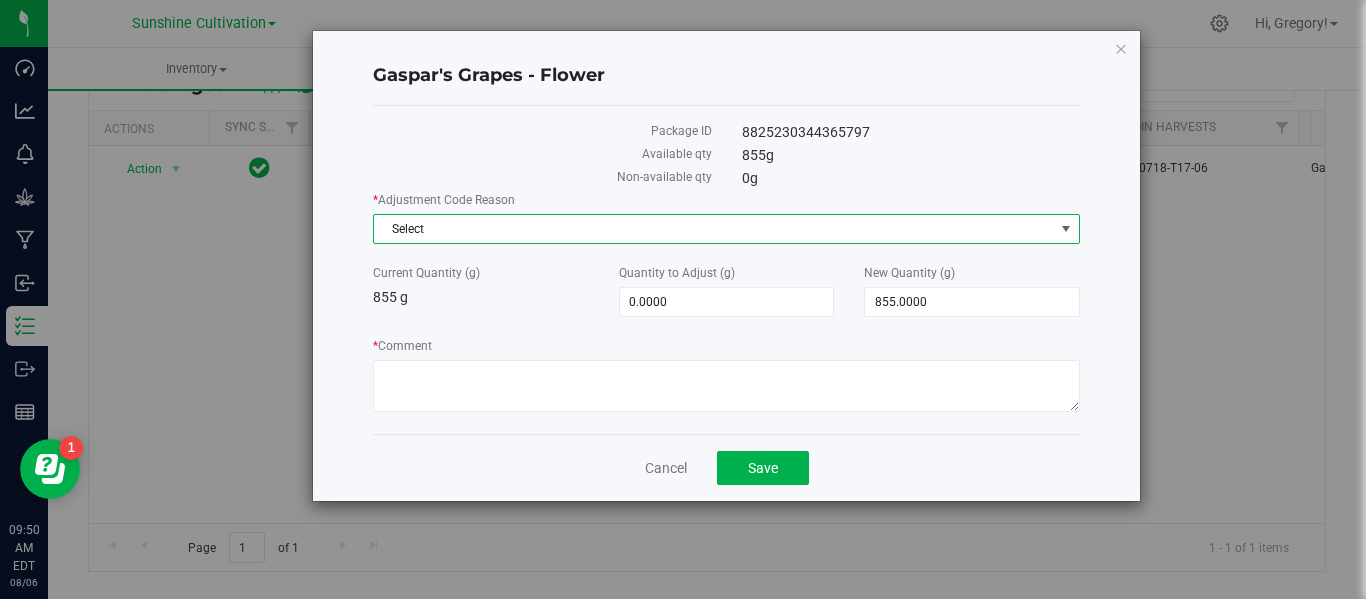 click on "Select" at bounding box center (714, 229) 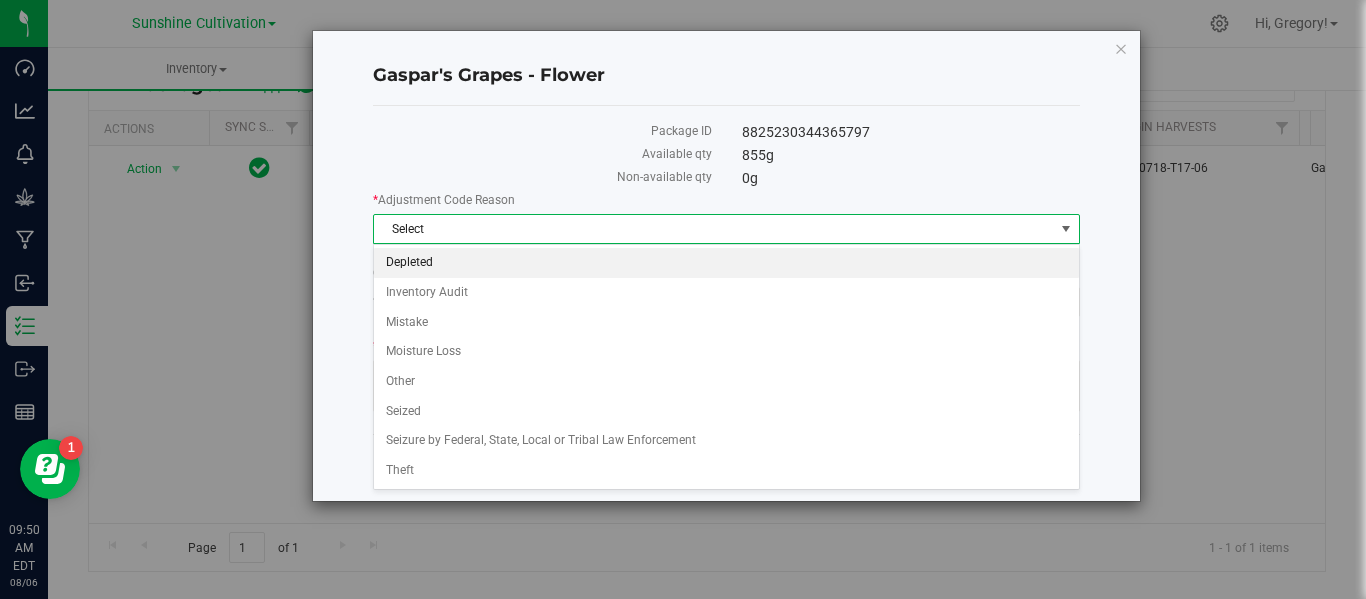 click on "Depleted" at bounding box center [726, 263] 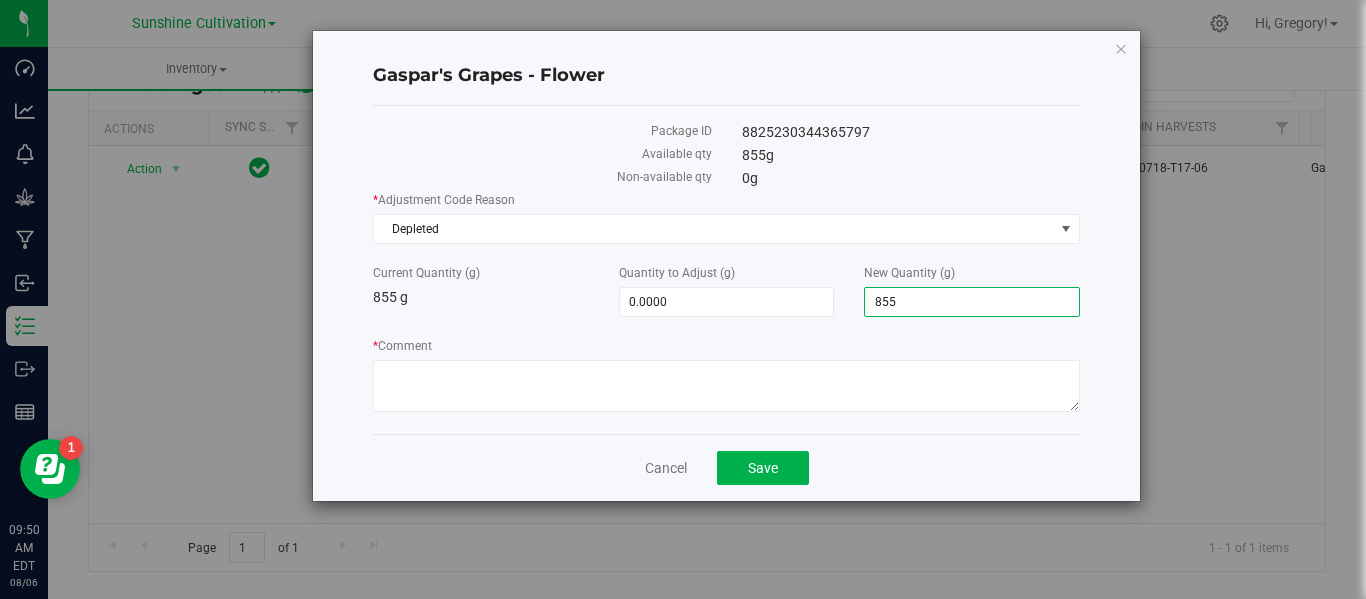 click on "855.0000 855" at bounding box center [972, 302] 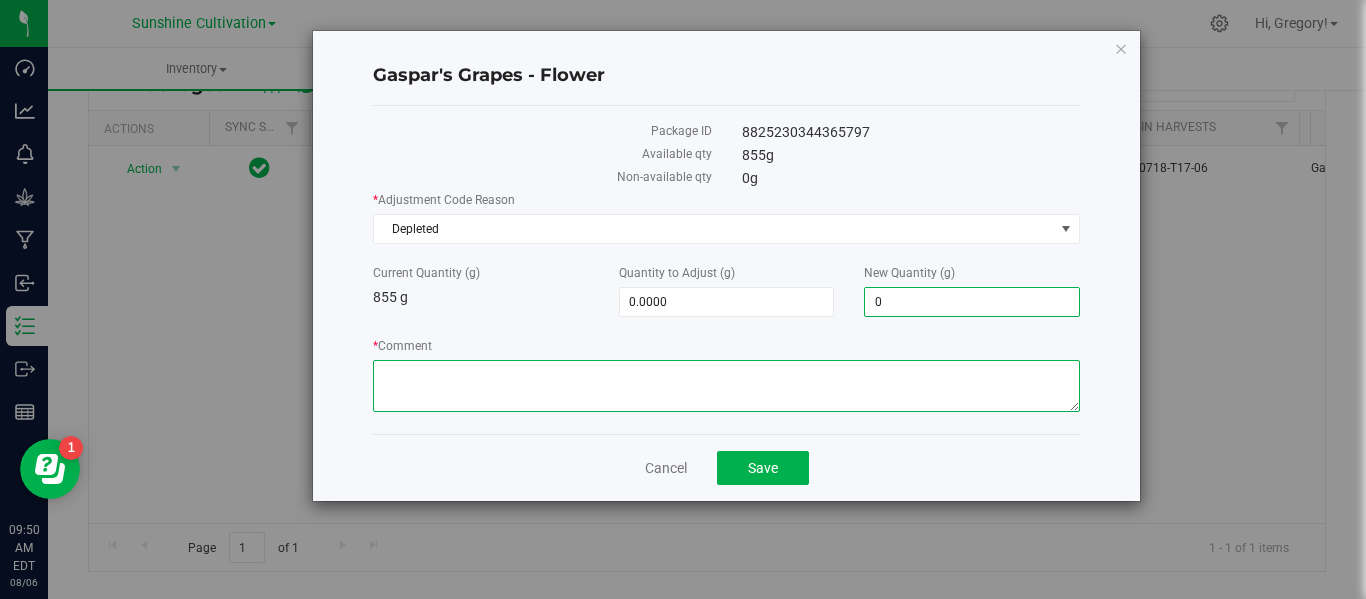 type on "-855.0000" 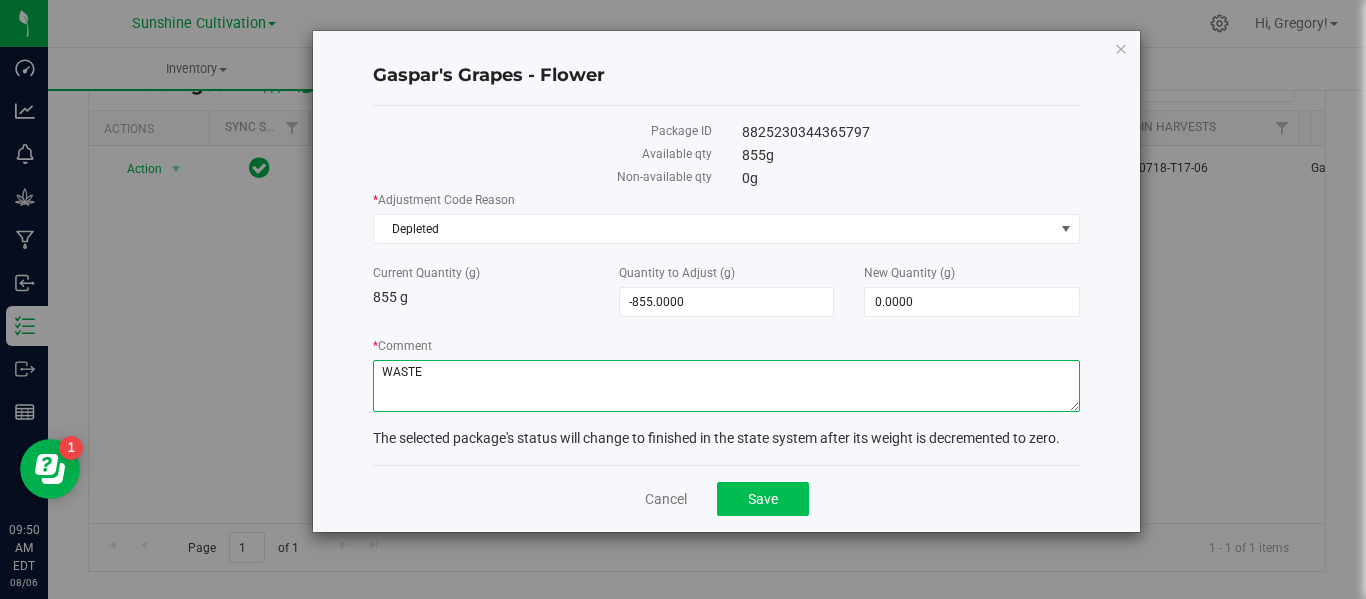 type on "WASTE" 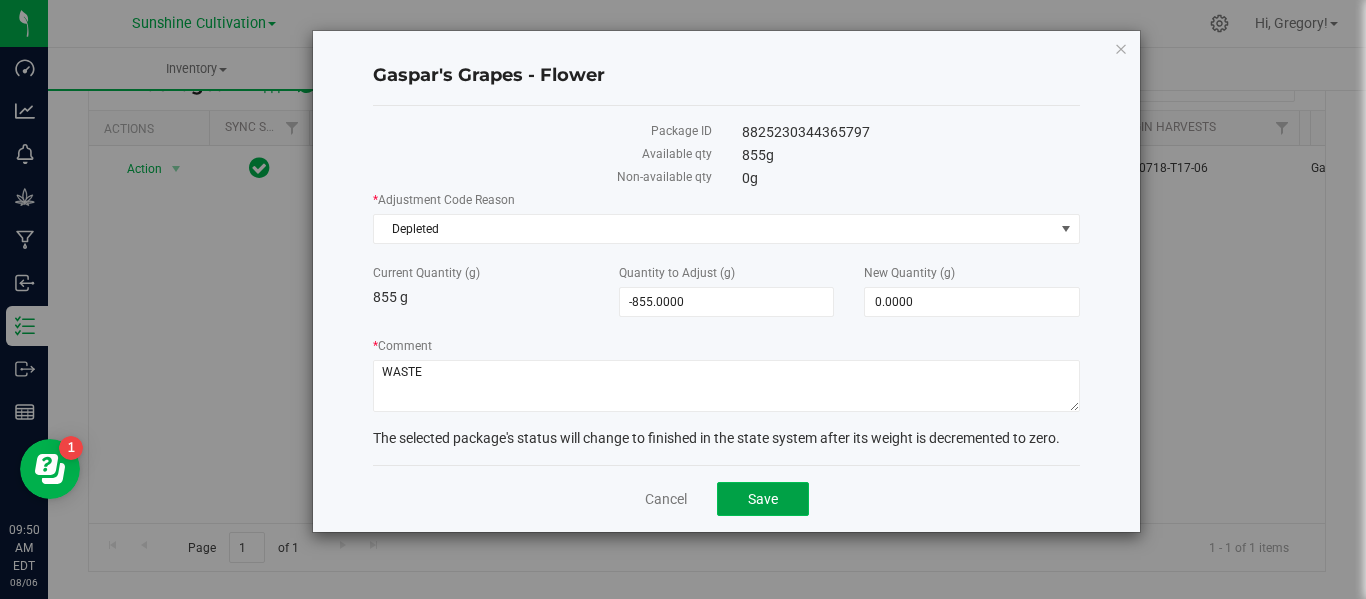 click on "Save" 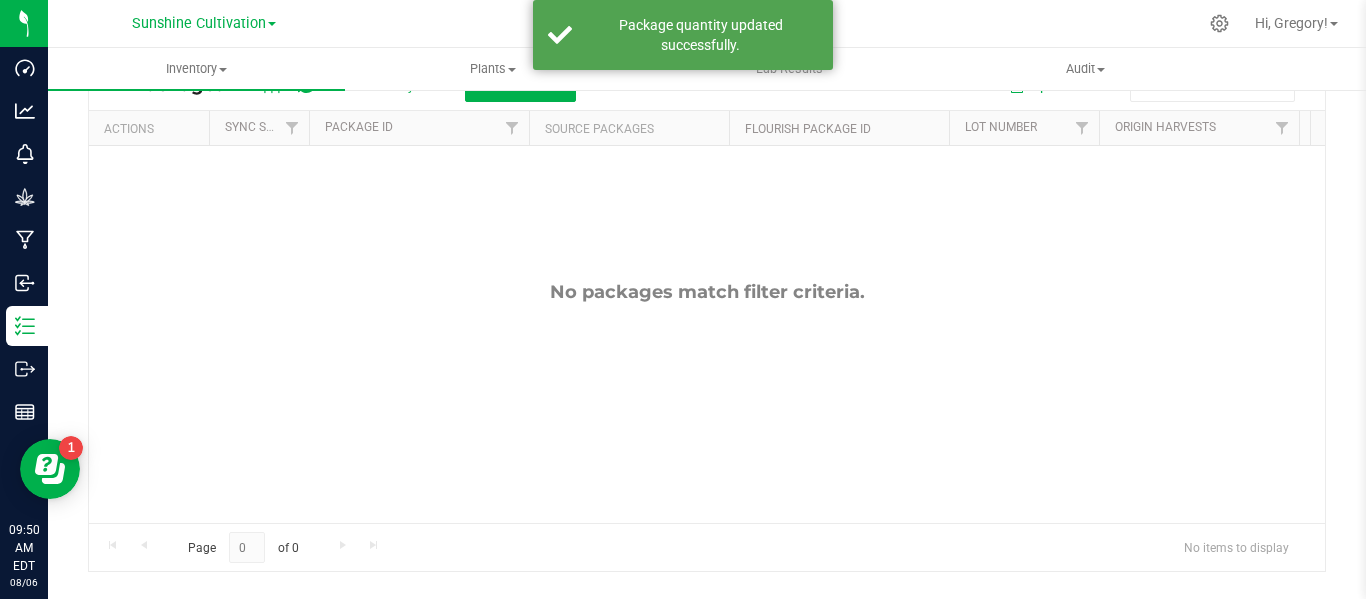 scroll, scrollTop: 0, scrollLeft: 0, axis: both 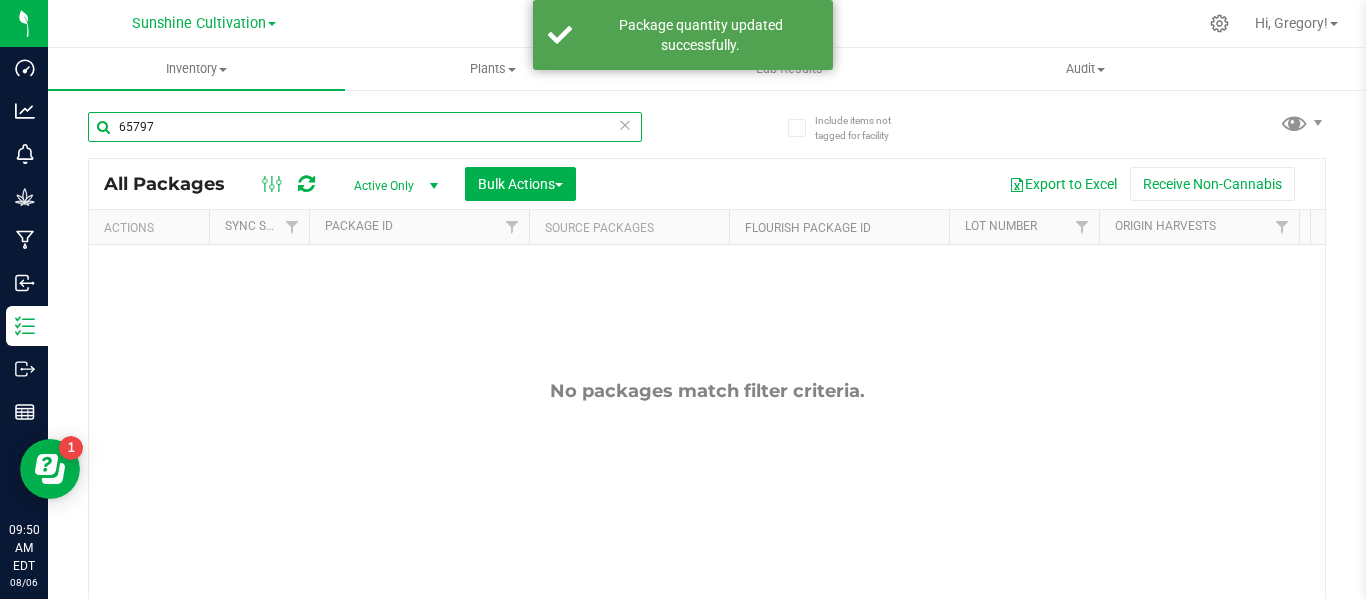 click on "65797" at bounding box center [365, 127] 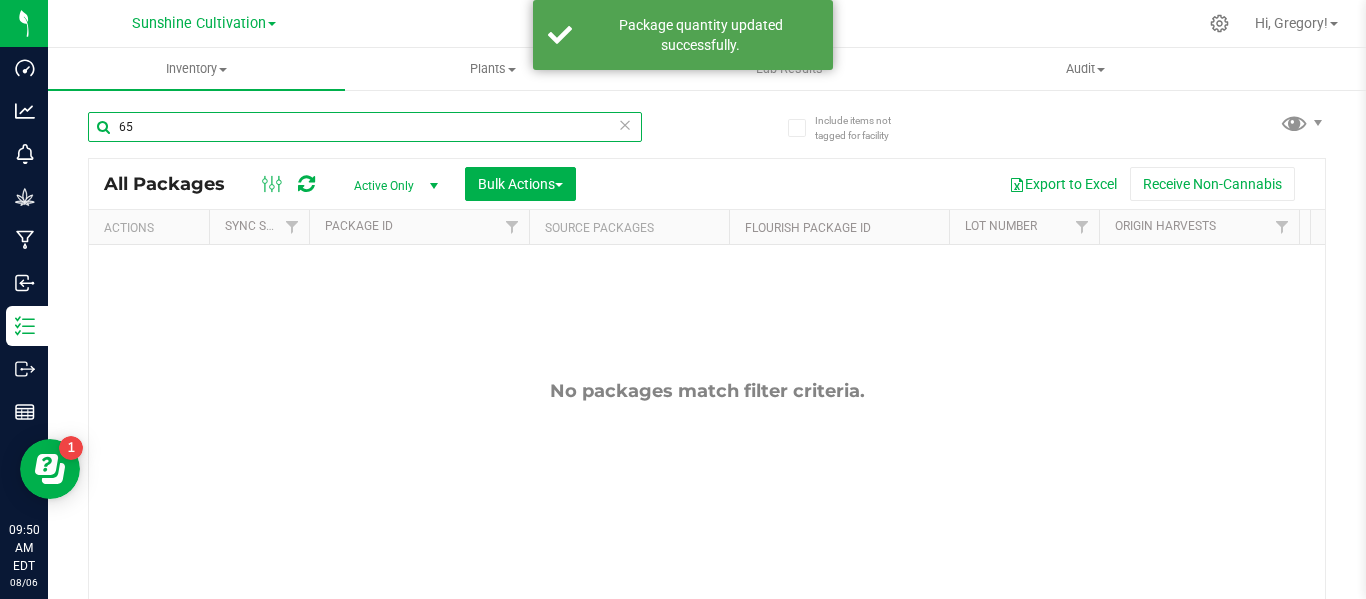 type on "6" 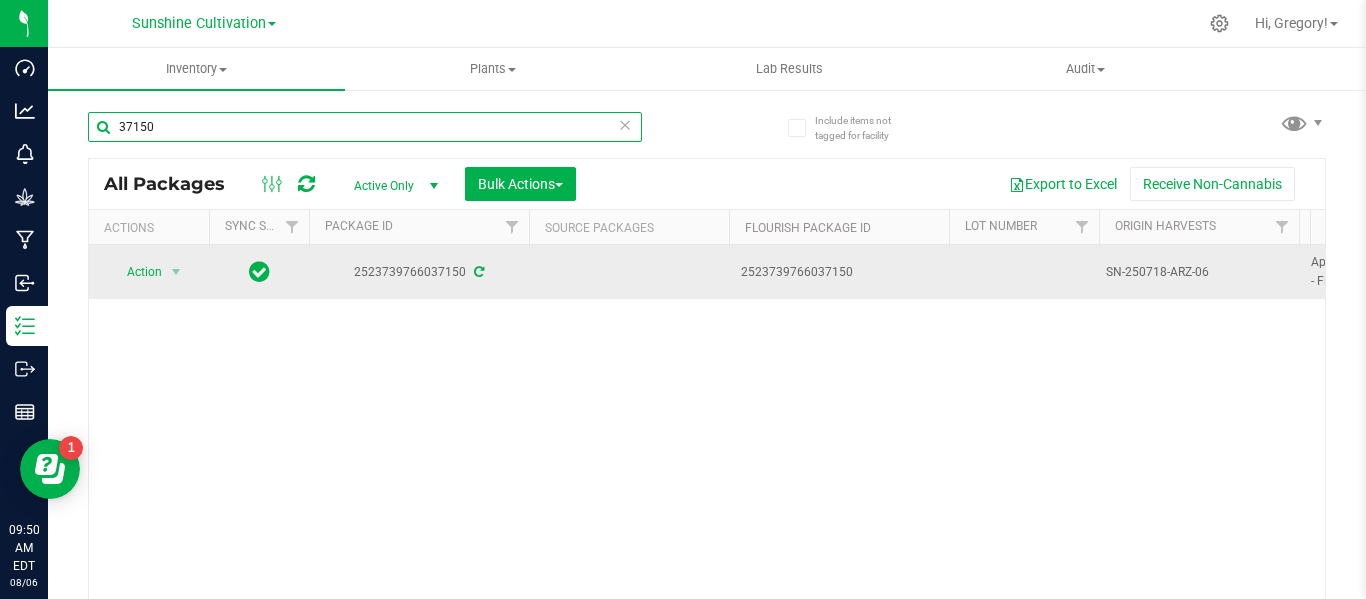 type on "37150" 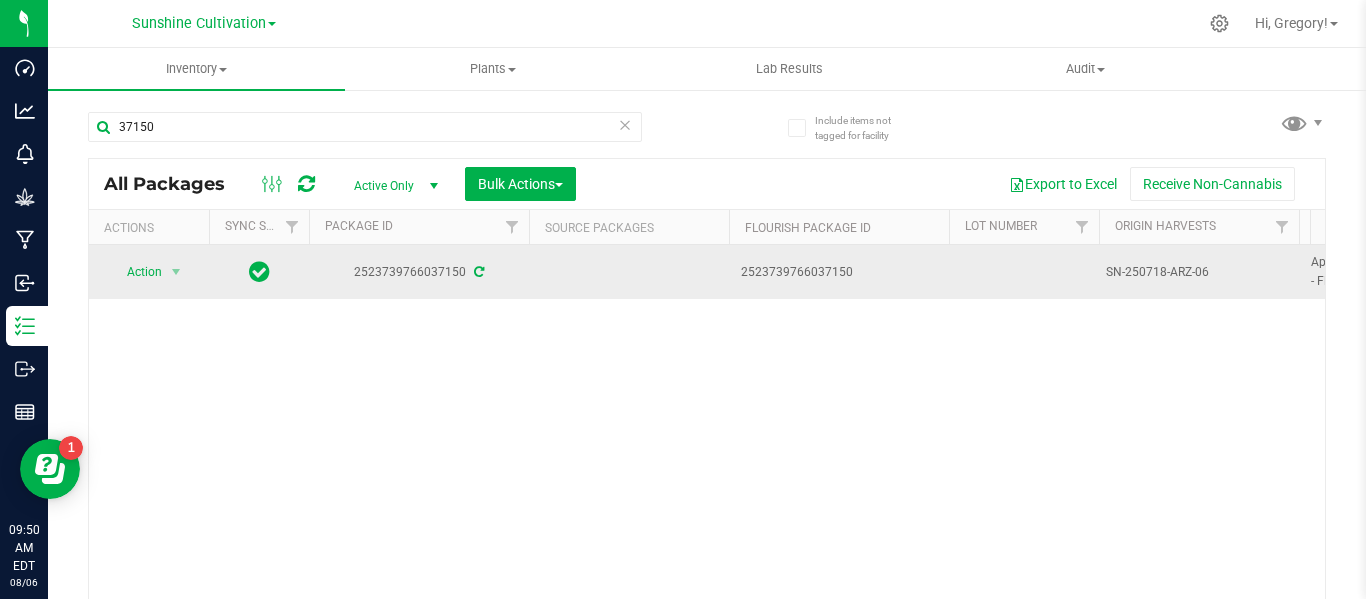 click on "SN-250718-ARZ-06" at bounding box center [1199, 272] 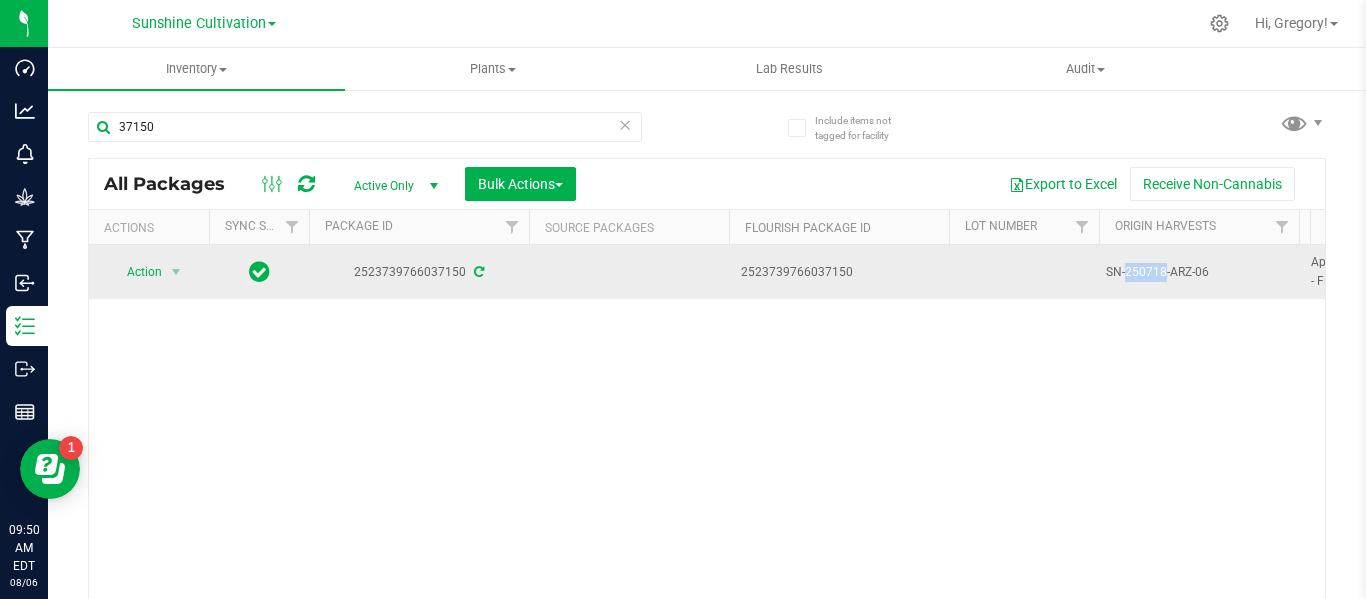 click on "SN-250718-ARZ-06" at bounding box center [1199, 272] 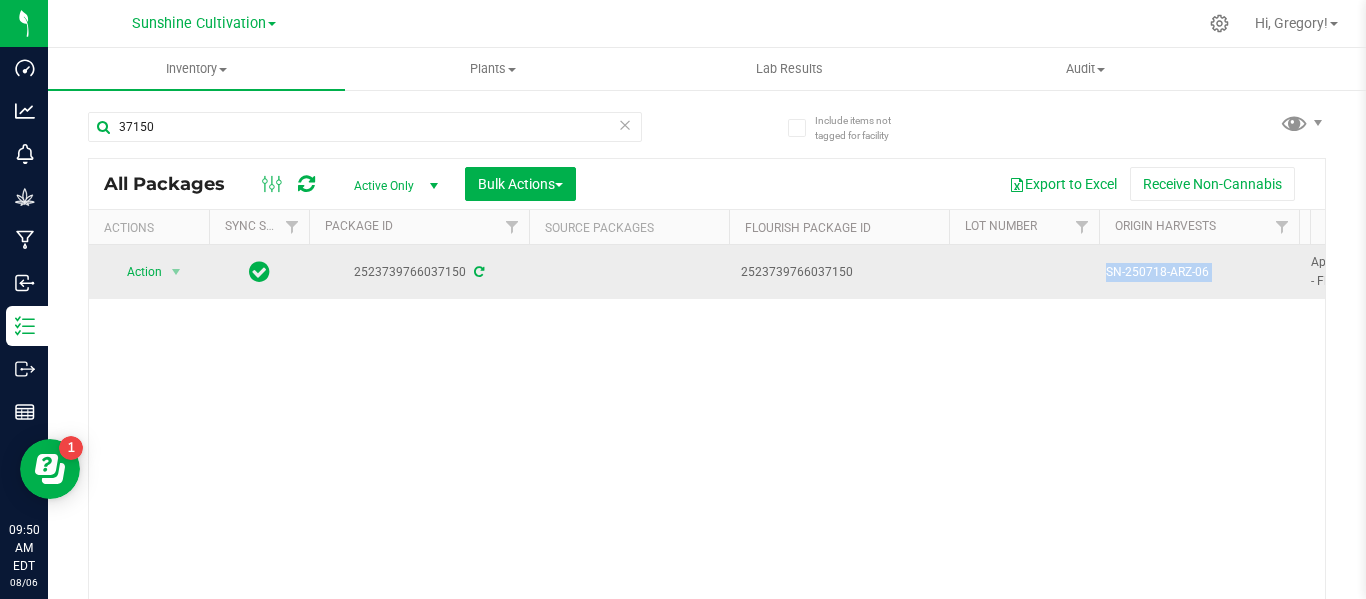 click on "SN-250718-ARZ-06" at bounding box center [1199, 272] 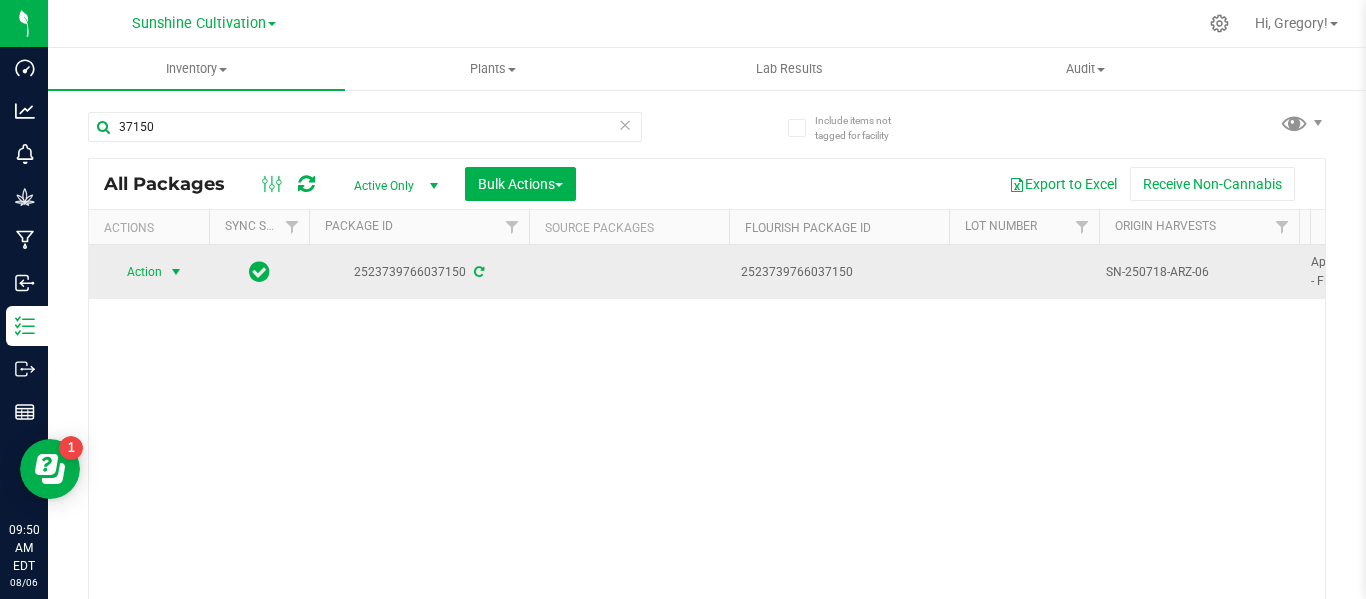 click at bounding box center [176, 272] 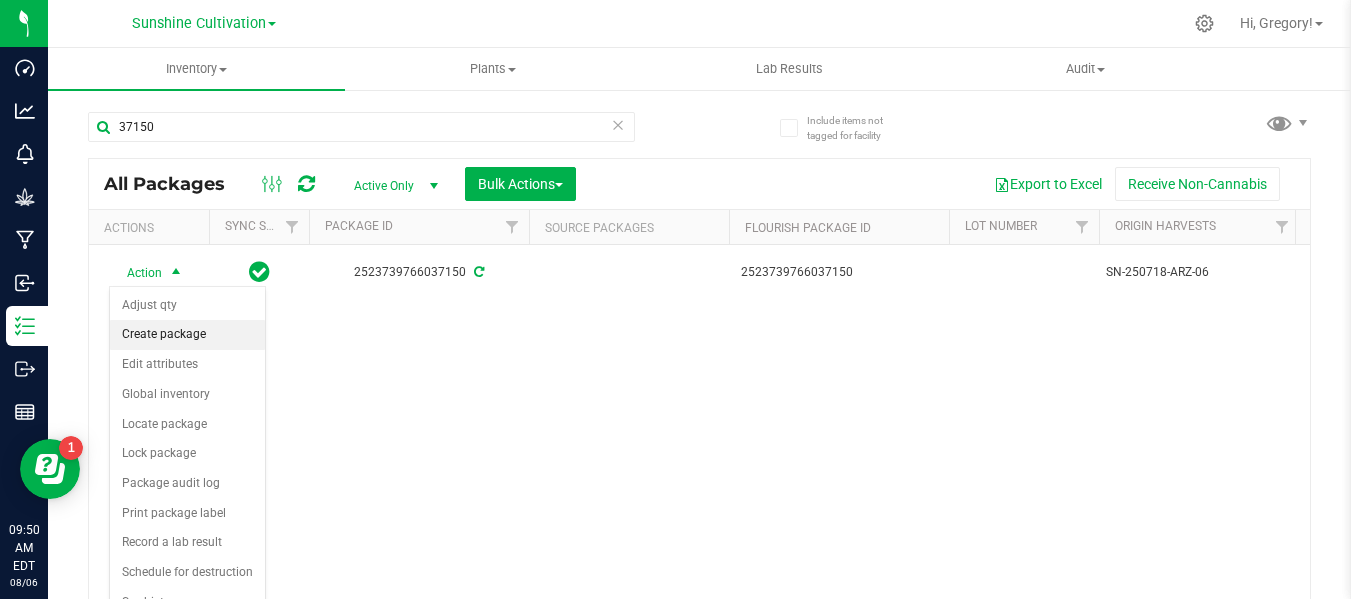 click on "Create package" at bounding box center [187, 335] 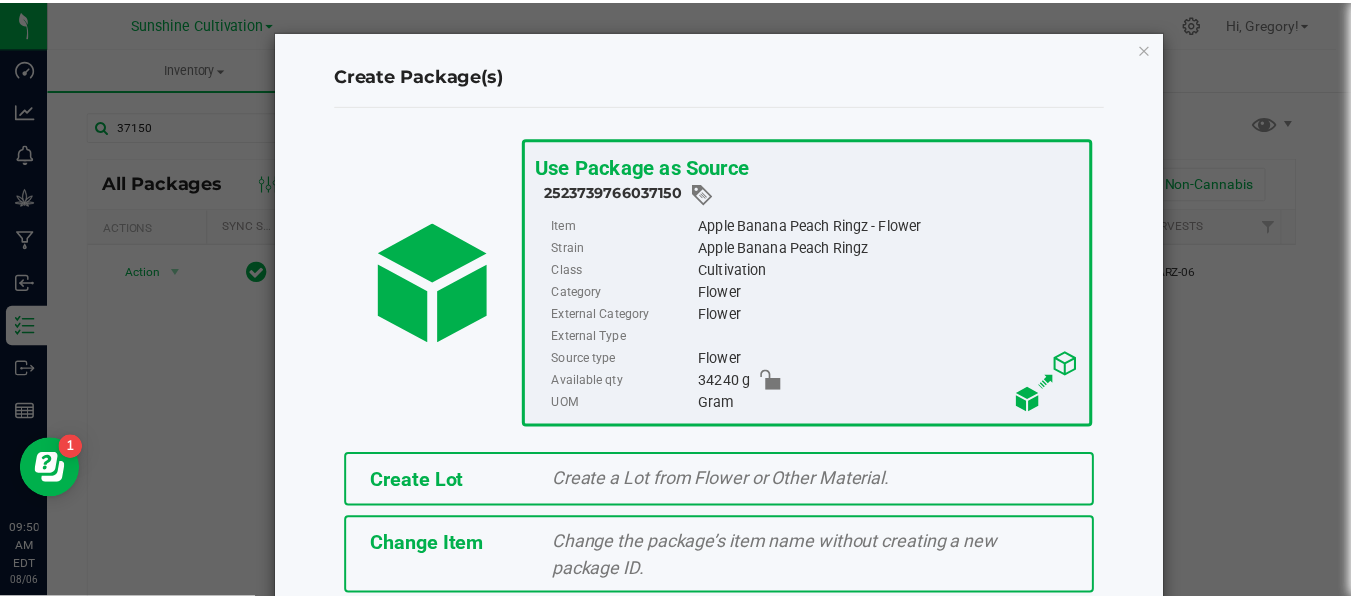 scroll, scrollTop: 175, scrollLeft: 0, axis: vertical 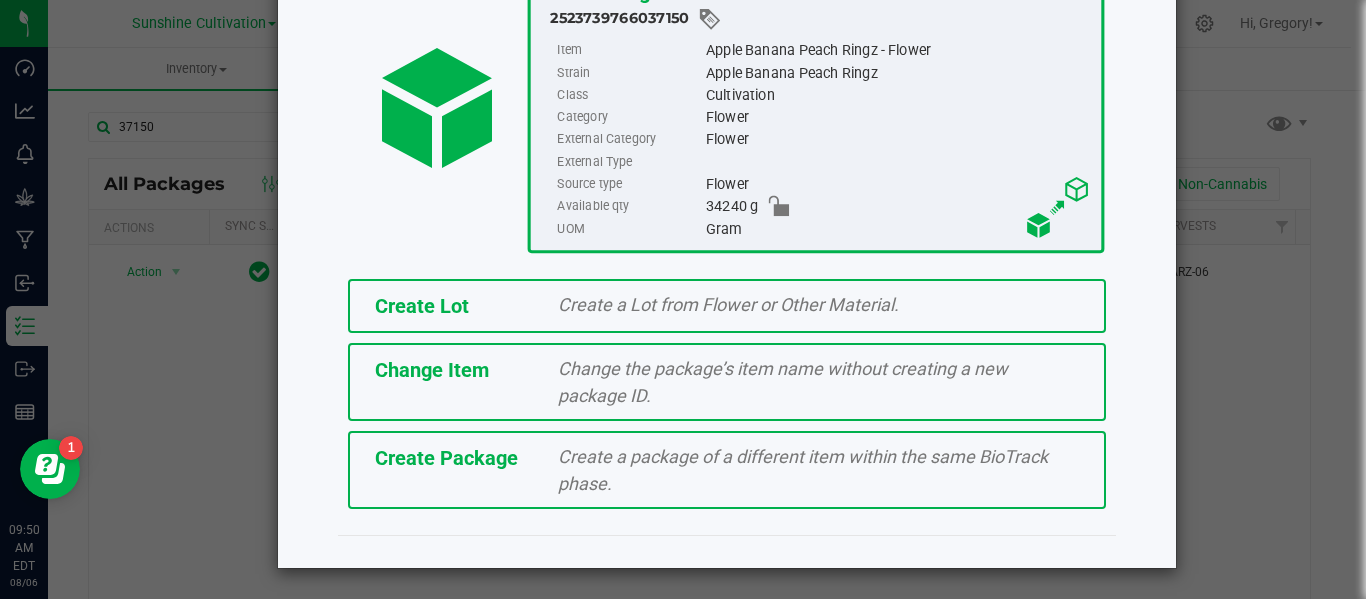 click on "Create Package   Create a package of a different item within the same BioTrack phase." 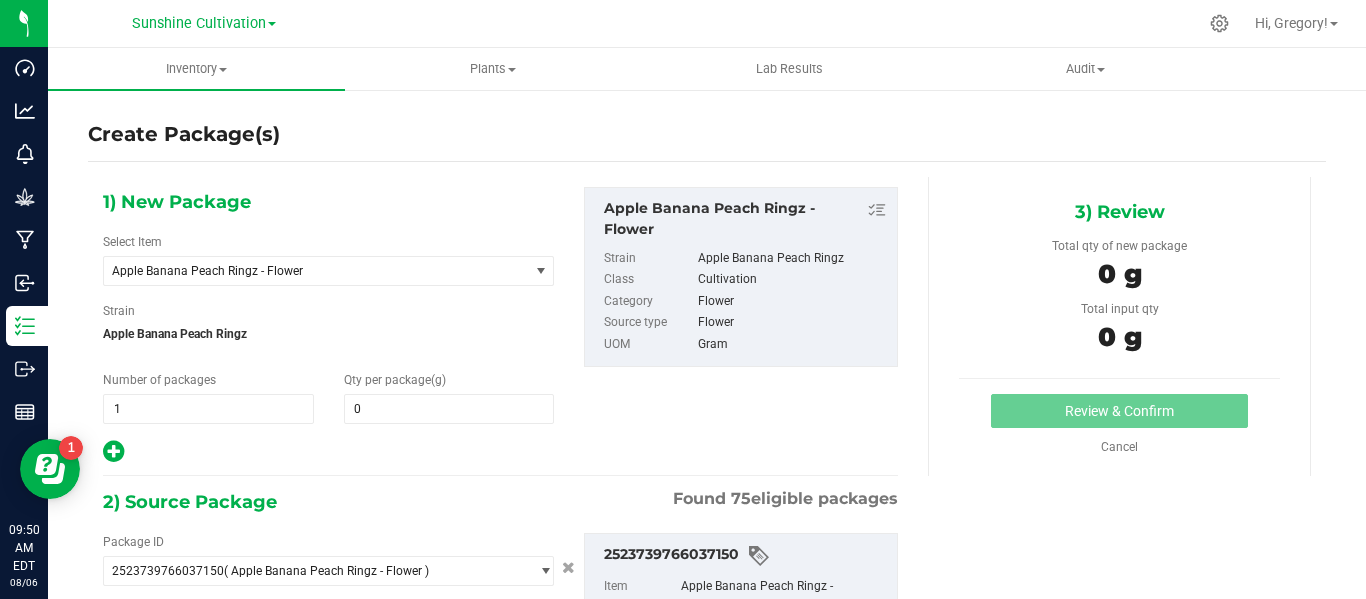 type on "0.0000" 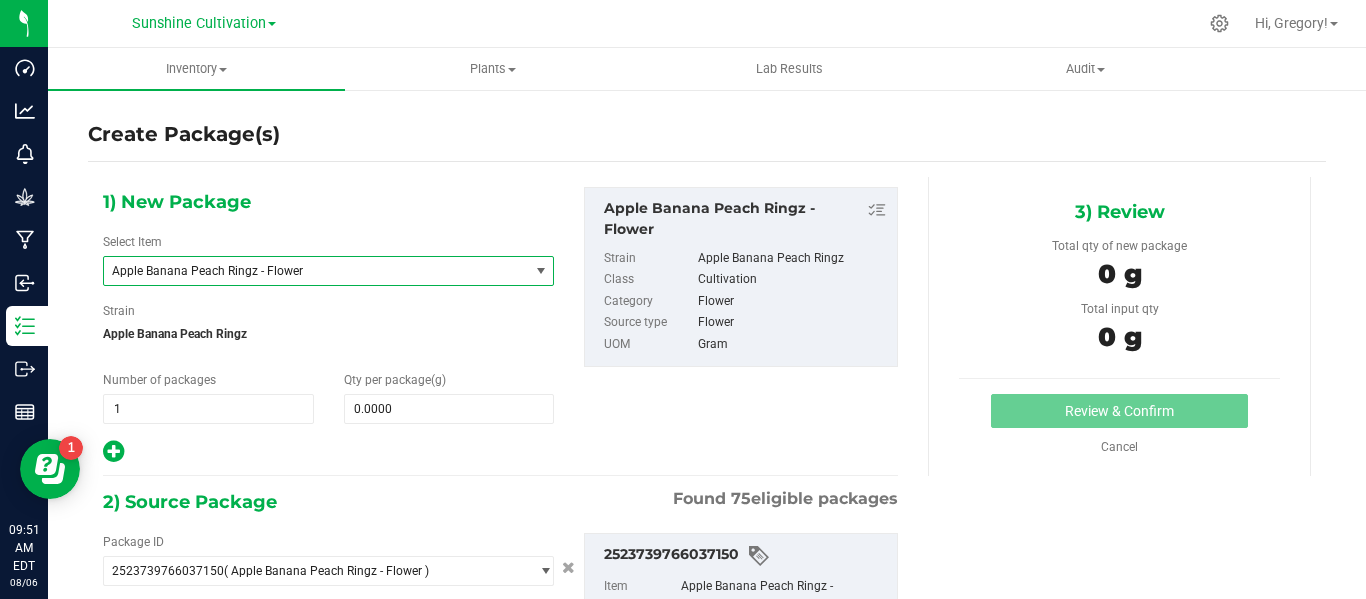 click on "Apple Banana Peach Ringz - Flower" at bounding box center [316, 271] 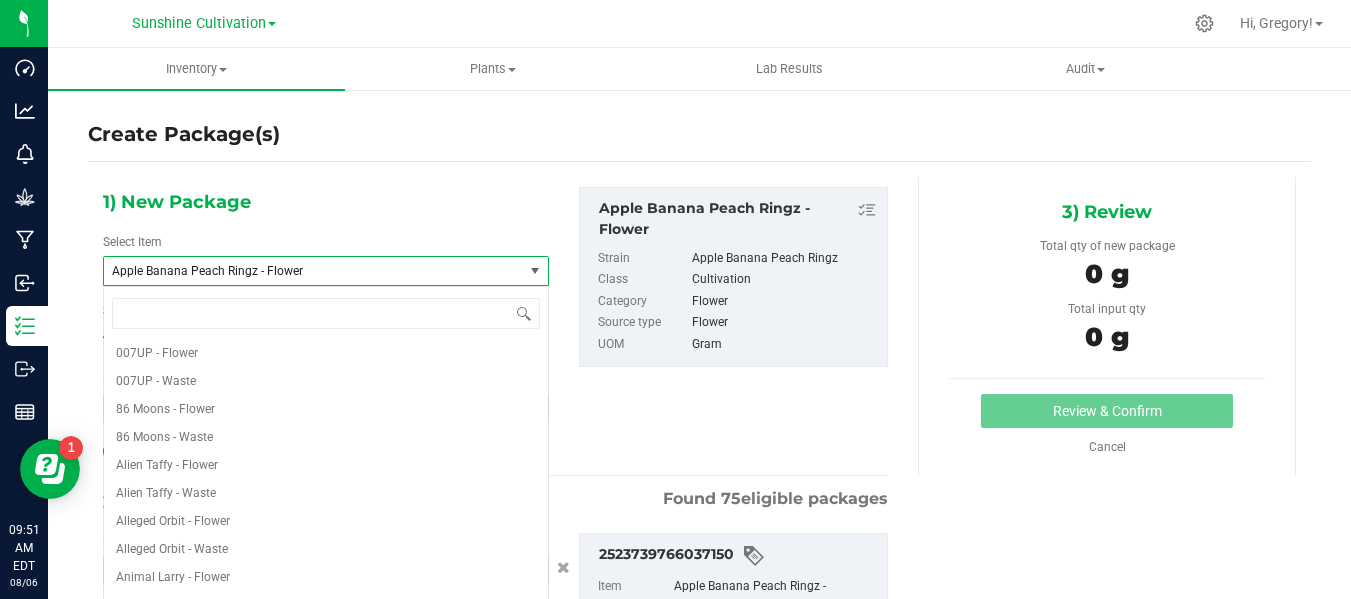scroll, scrollTop: 364, scrollLeft: 0, axis: vertical 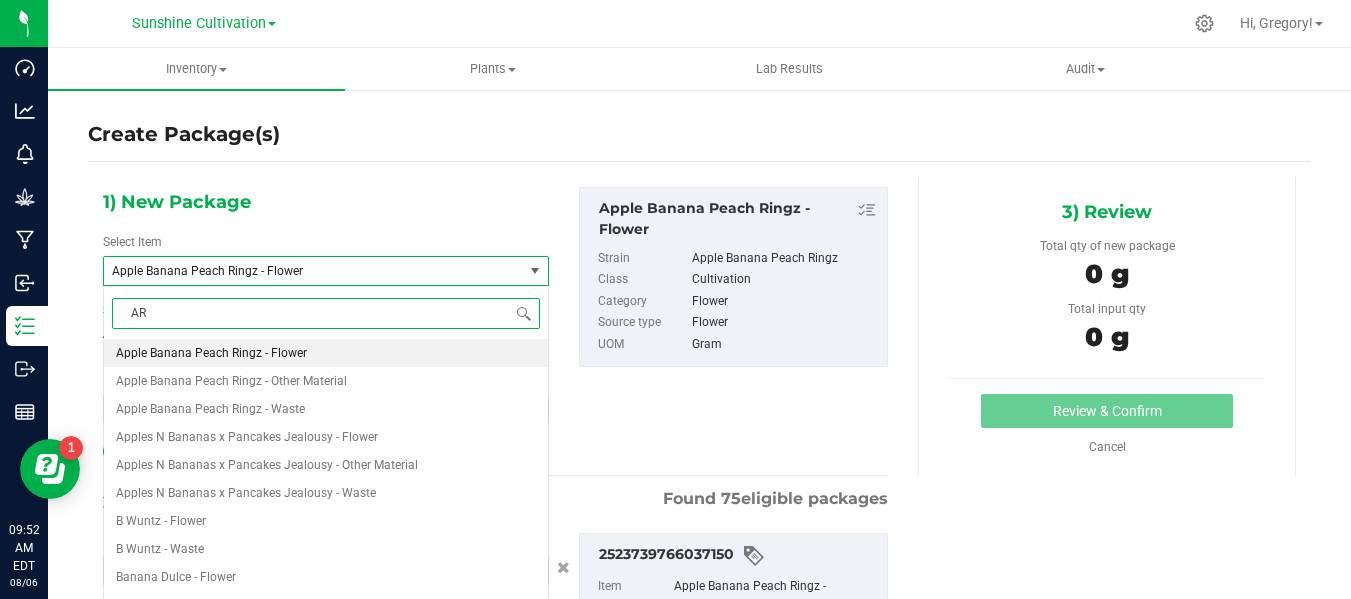 type on "ARZ" 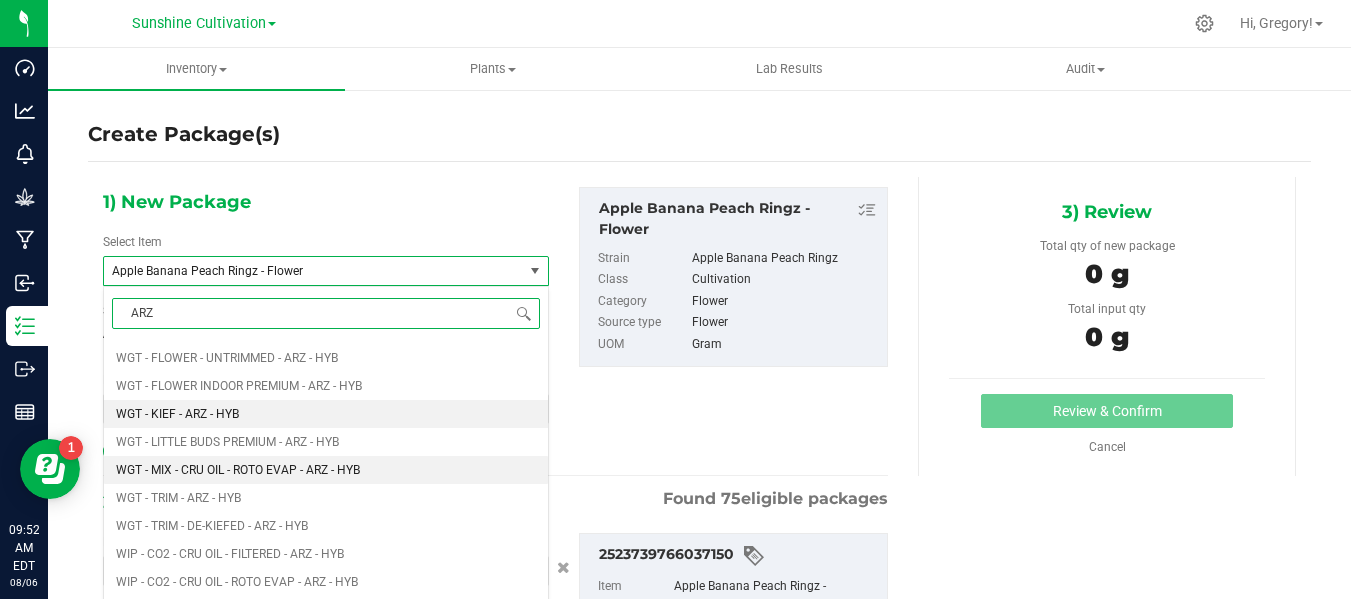 scroll, scrollTop: 1282, scrollLeft: 0, axis: vertical 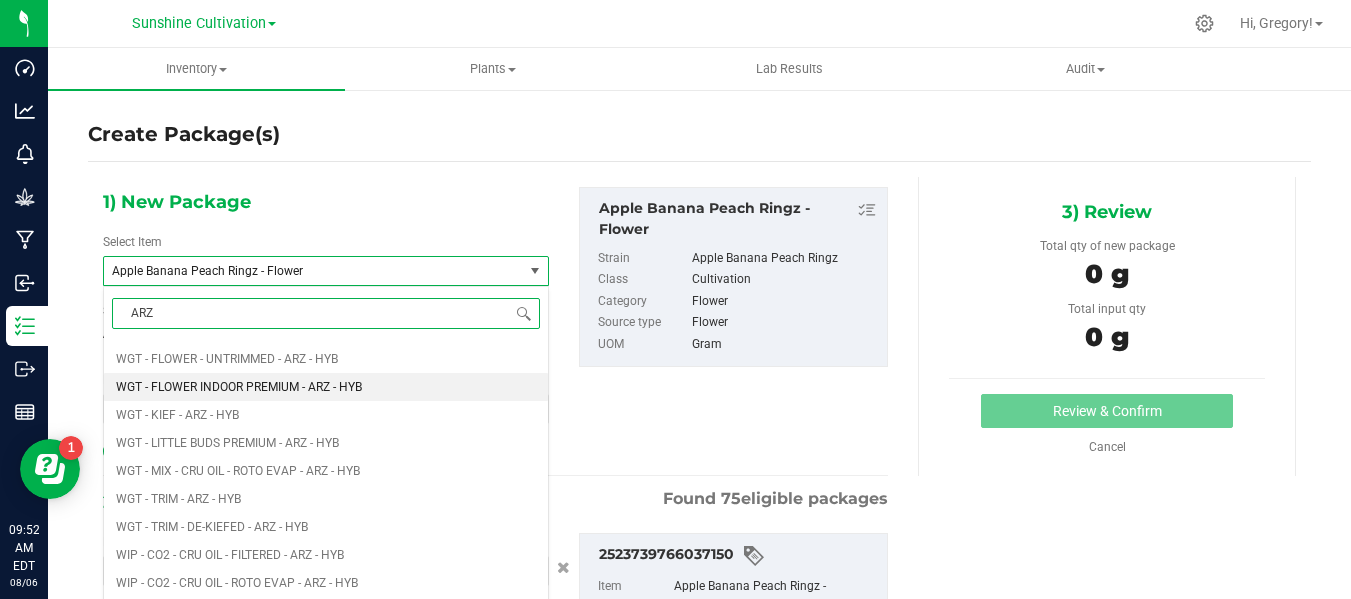 click on "WGT - FLOWER INDOOR PREMIUM - ARZ - HYB" at bounding box center (326, 387) 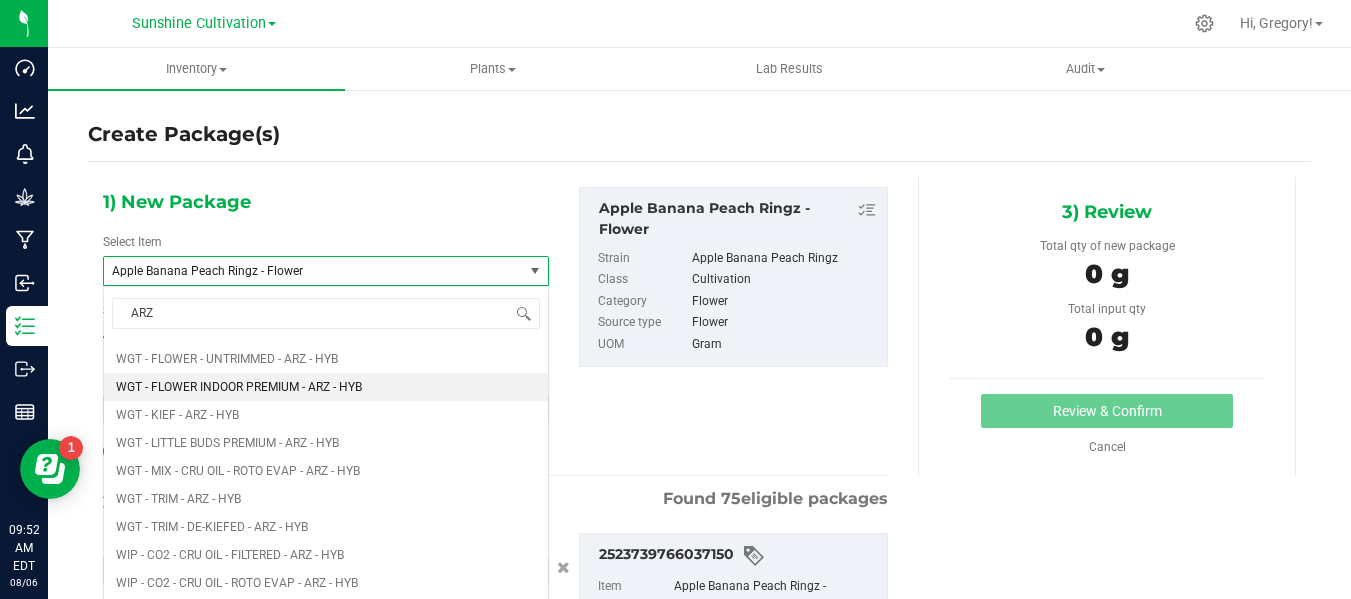 type 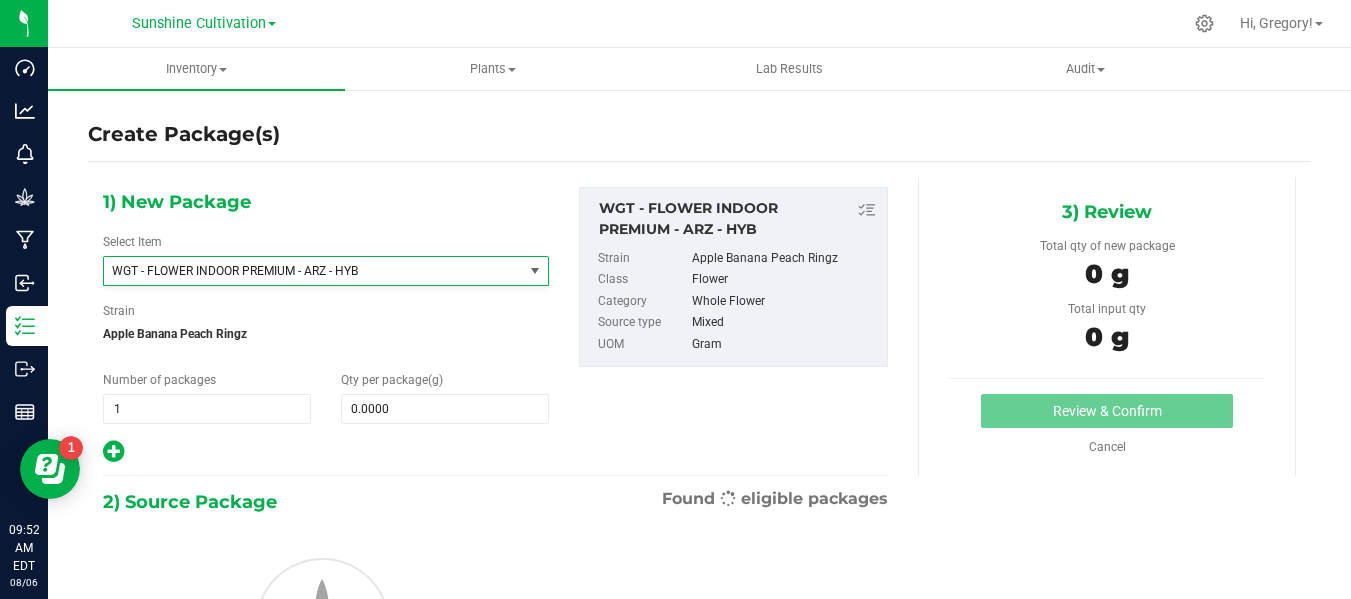 type on "0.0000" 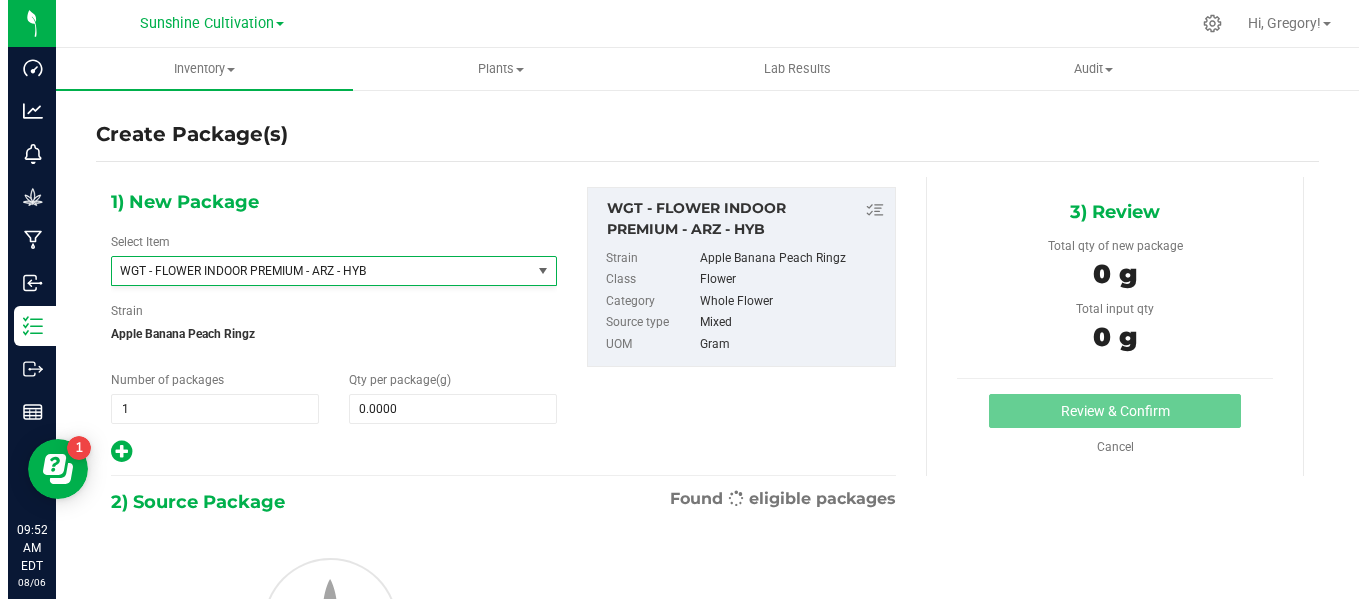 scroll, scrollTop: 421400, scrollLeft: 0, axis: vertical 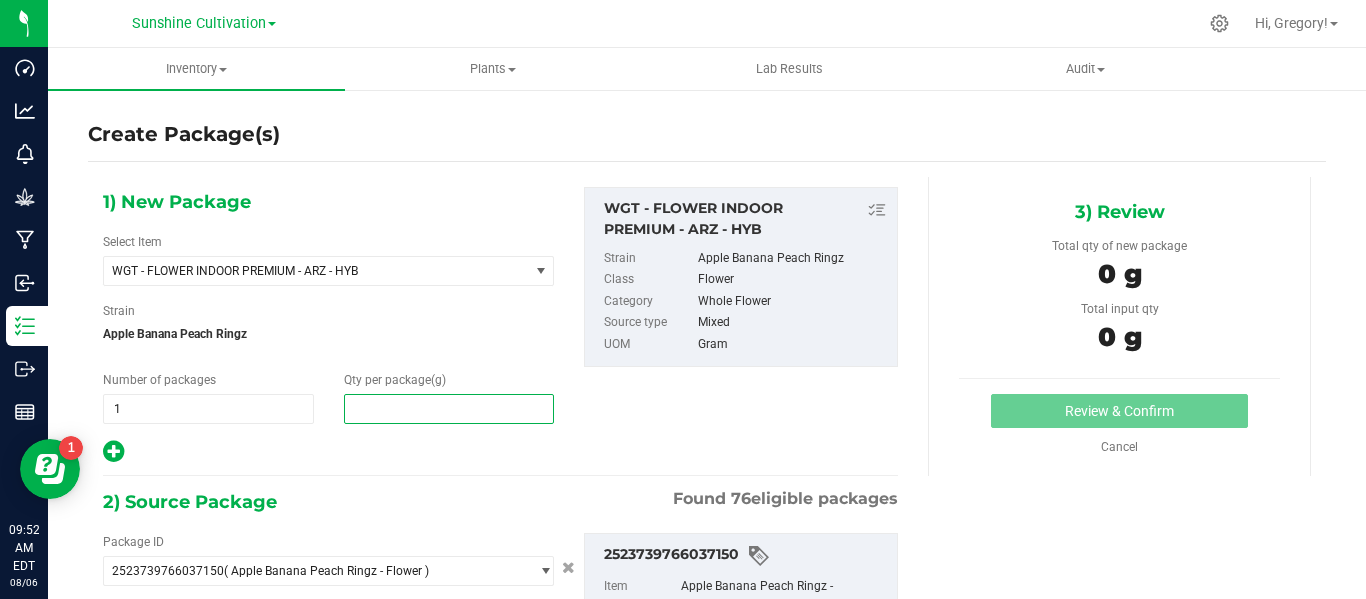 click at bounding box center (449, 409) 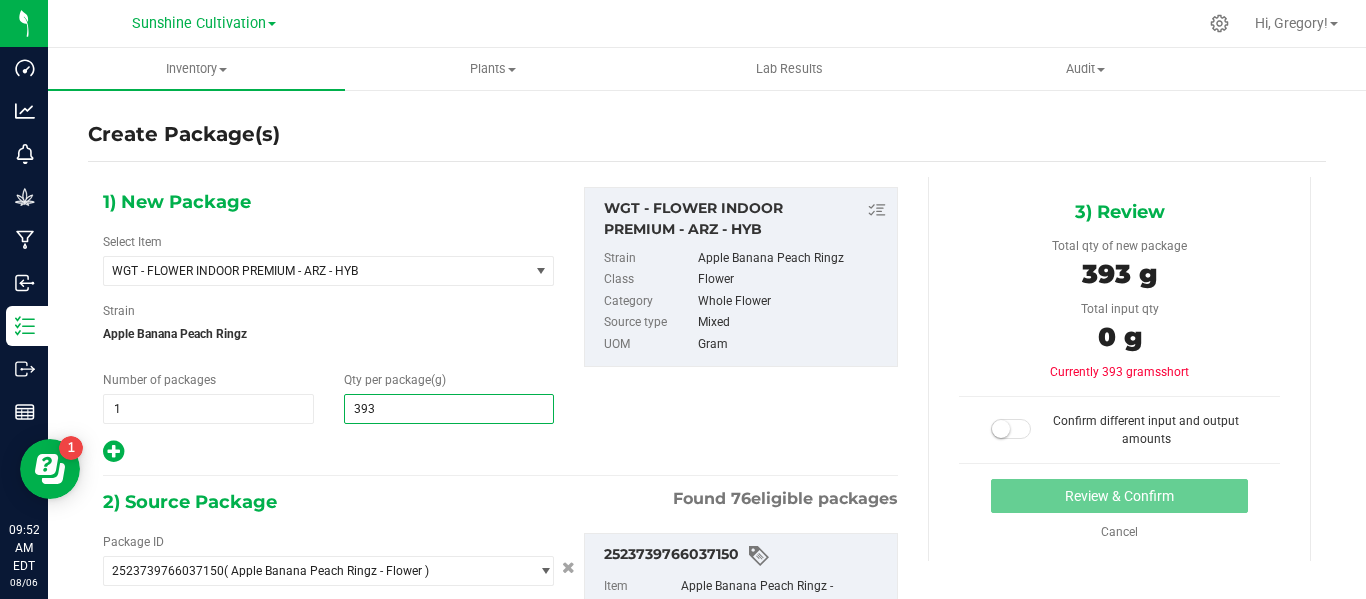 type on "3935" 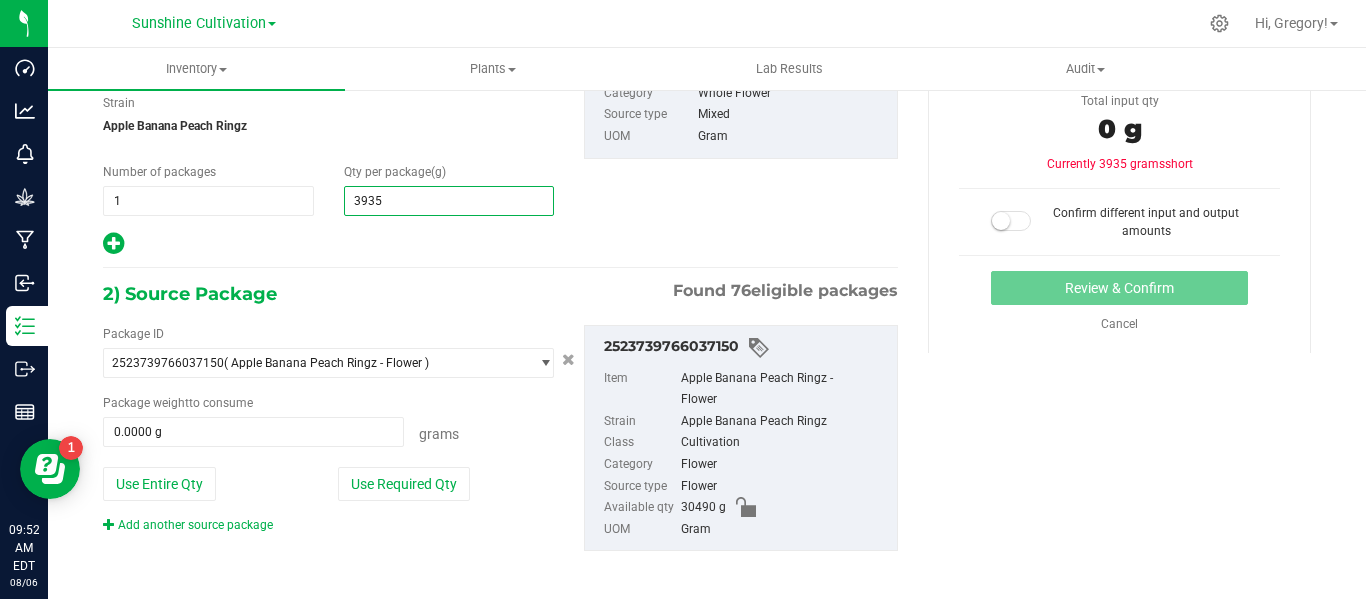 scroll, scrollTop: 217, scrollLeft: 0, axis: vertical 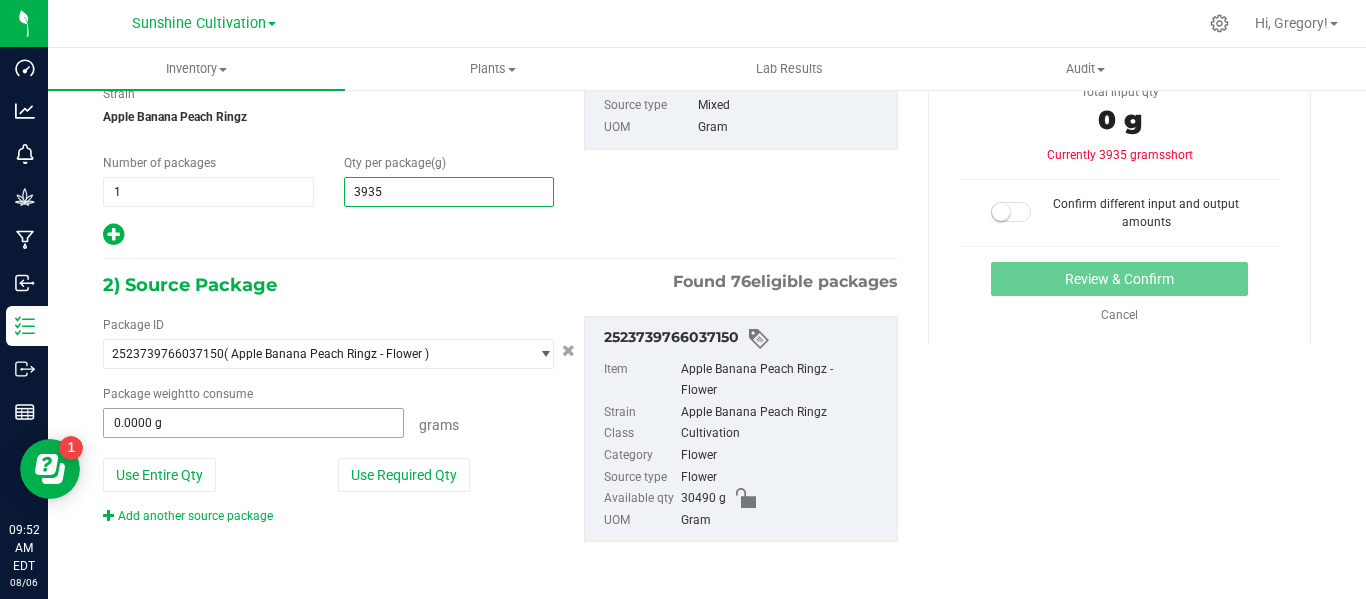 type on "3,935.0000" 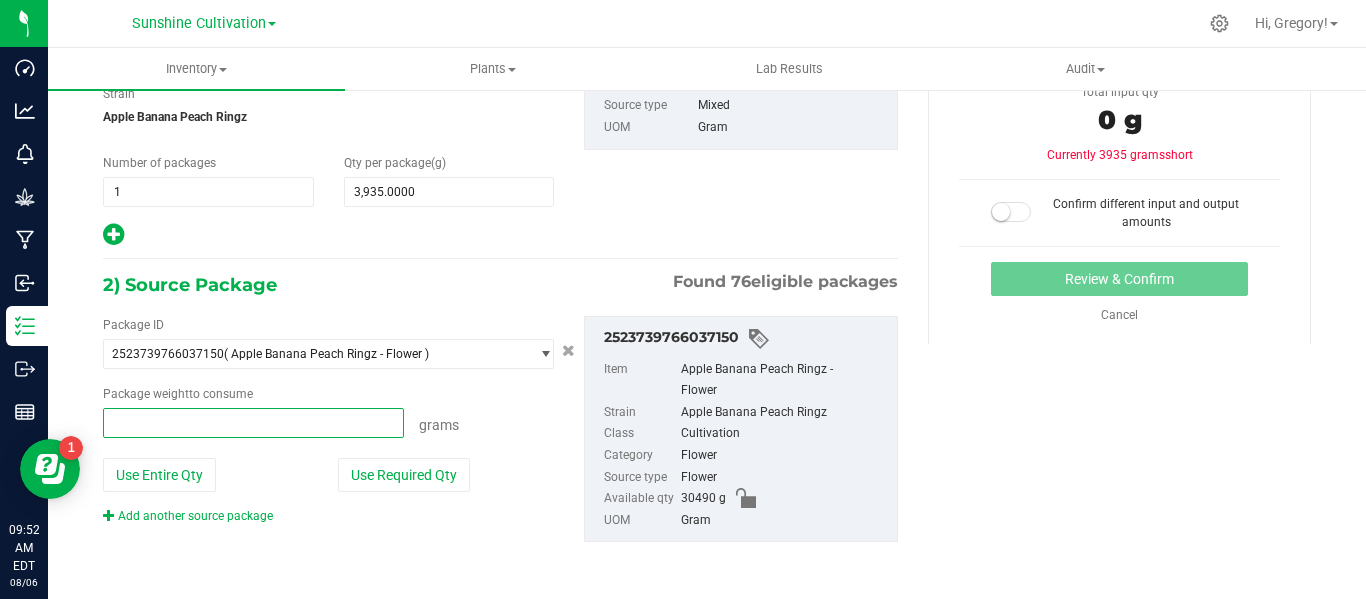 click at bounding box center [253, 423] 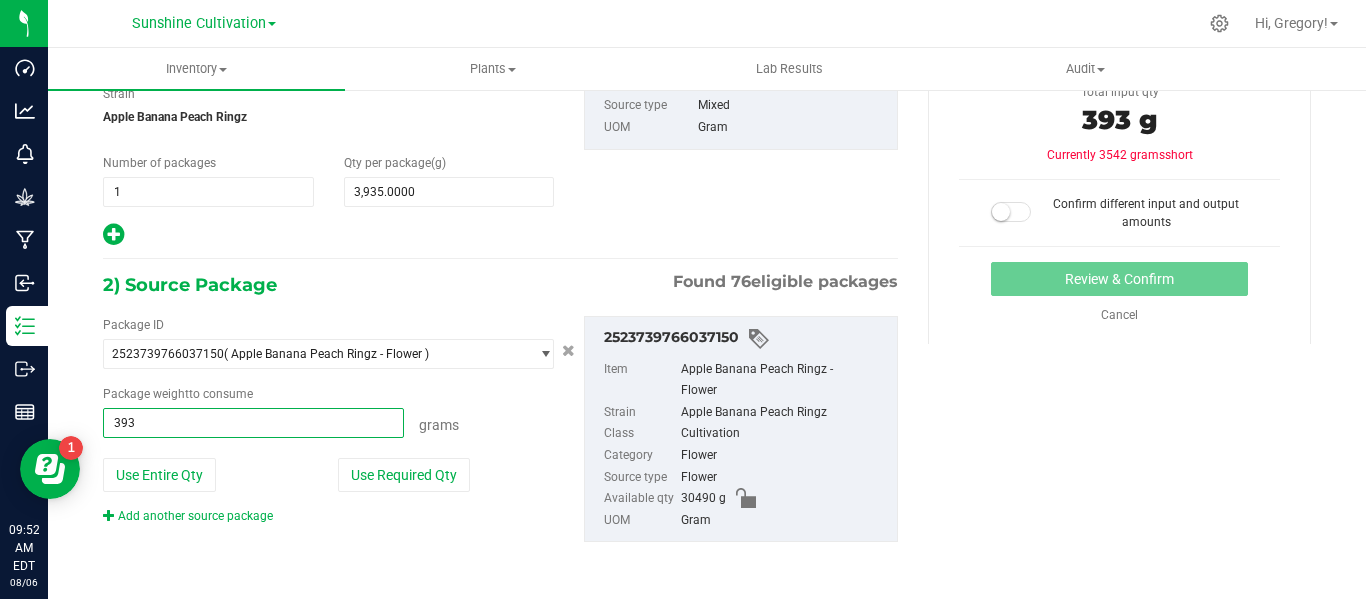 type on "3935" 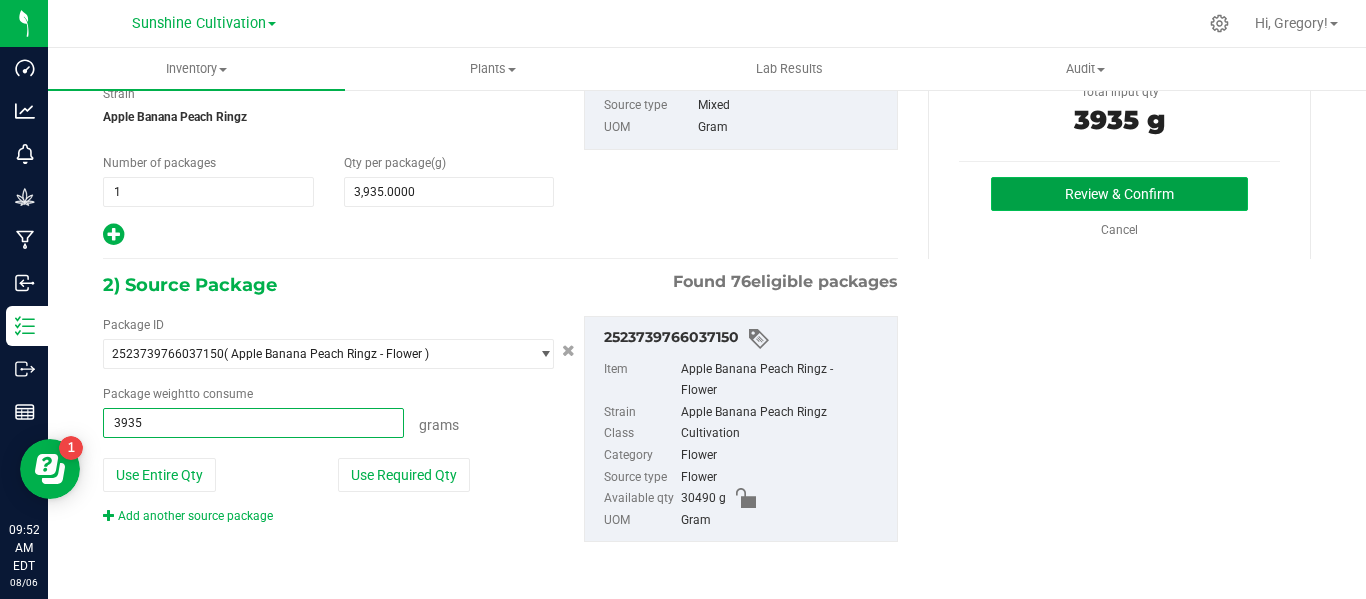 type on "3935.0000 g" 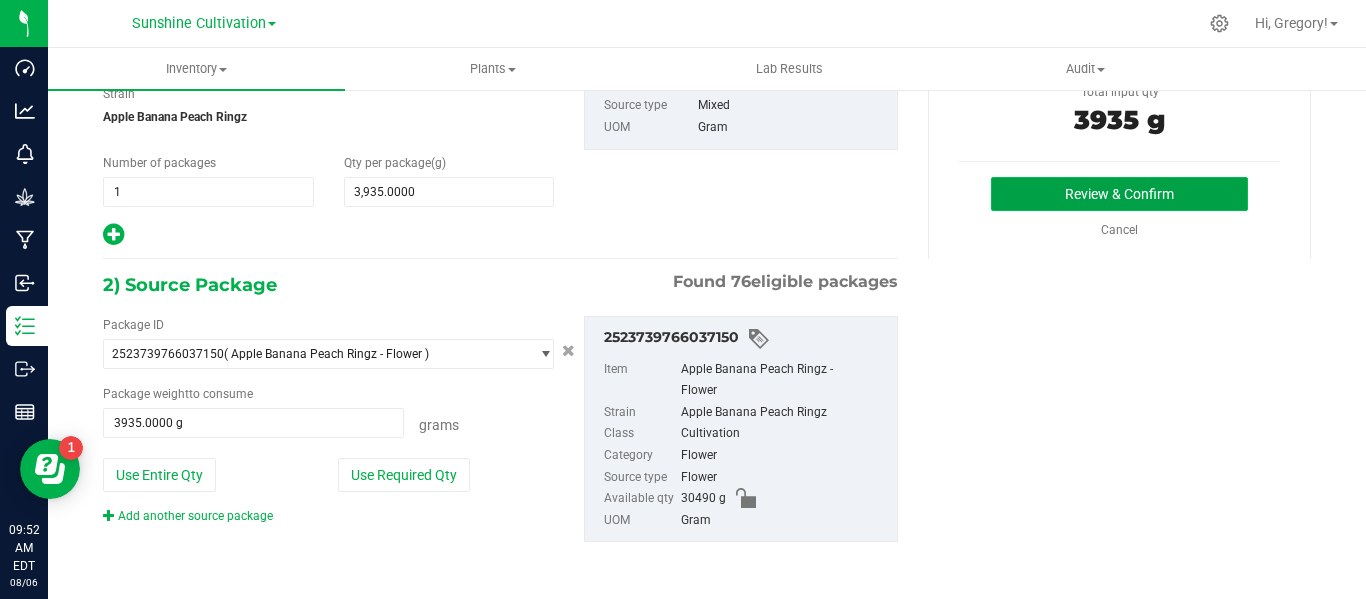click on "Review & Confirm" at bounding box center (1119, 194) 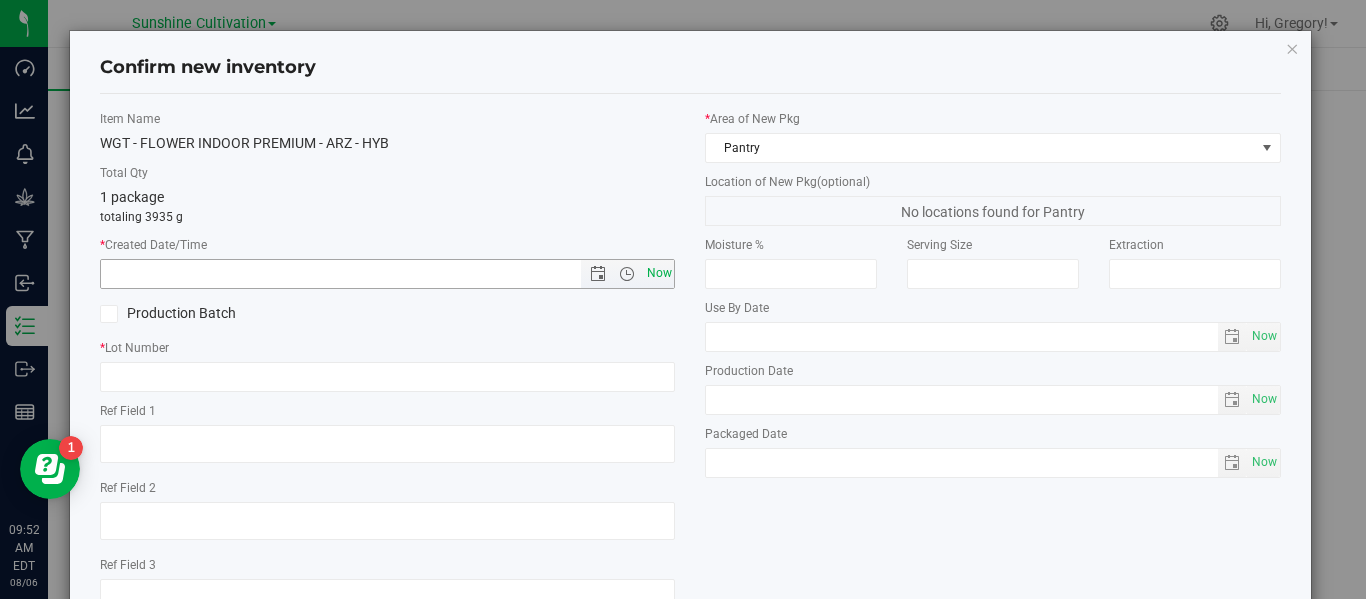 click on "Now" at bounding box center [659, 273] 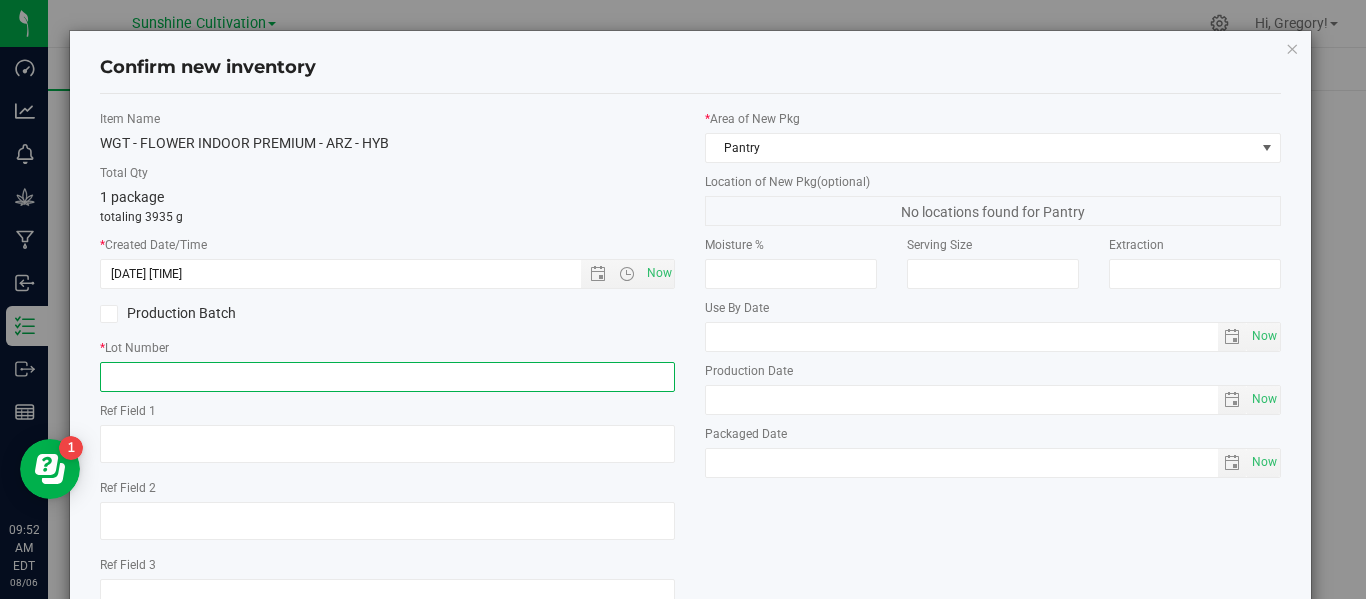 click at bounding box center (387, 377) 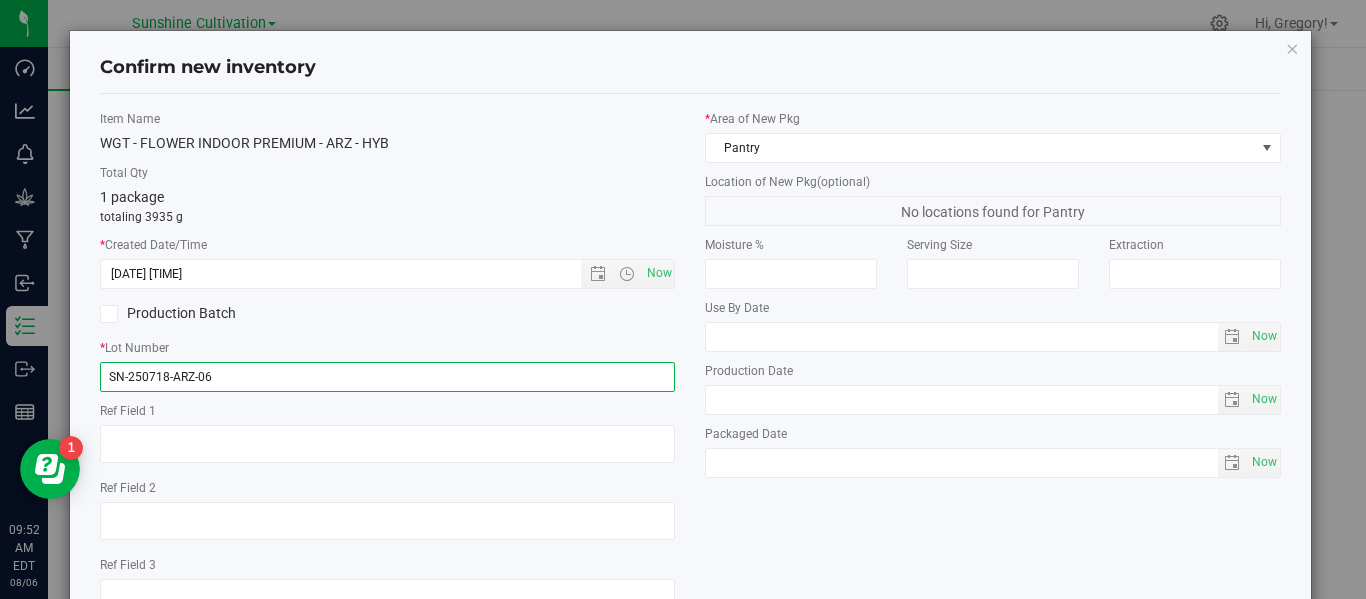 scroll, scrollTop: 148, scrollLeft: 0, axis: vertical 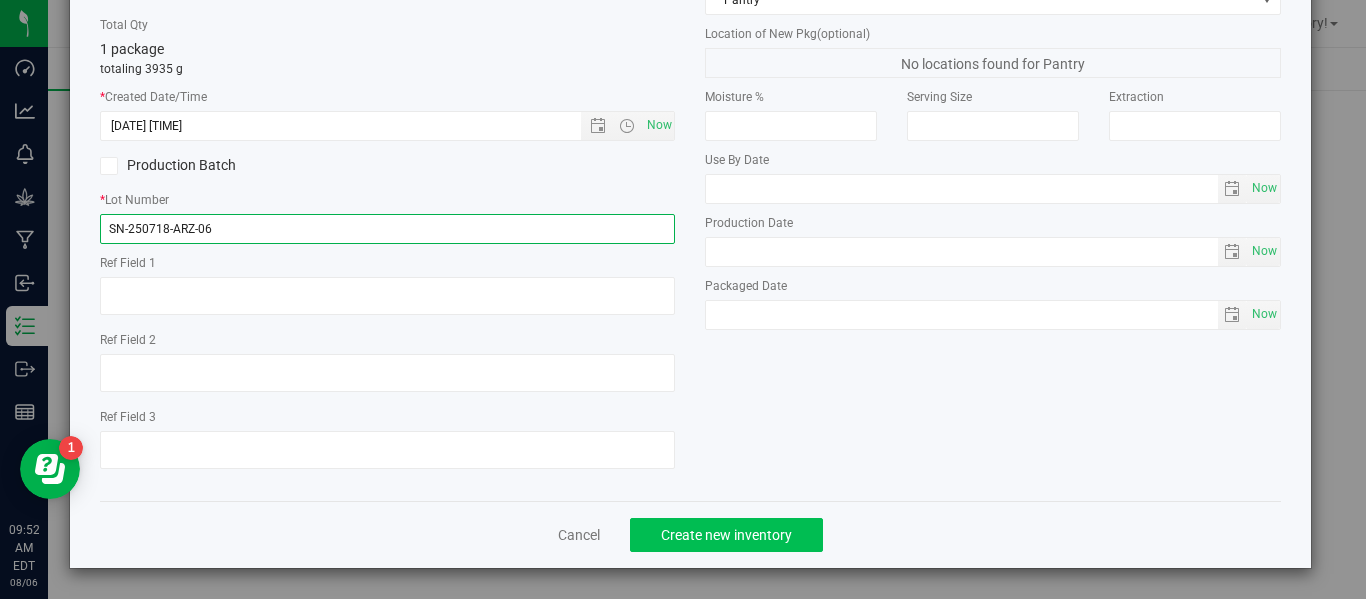 type on "SN-250718-ARZ-06" 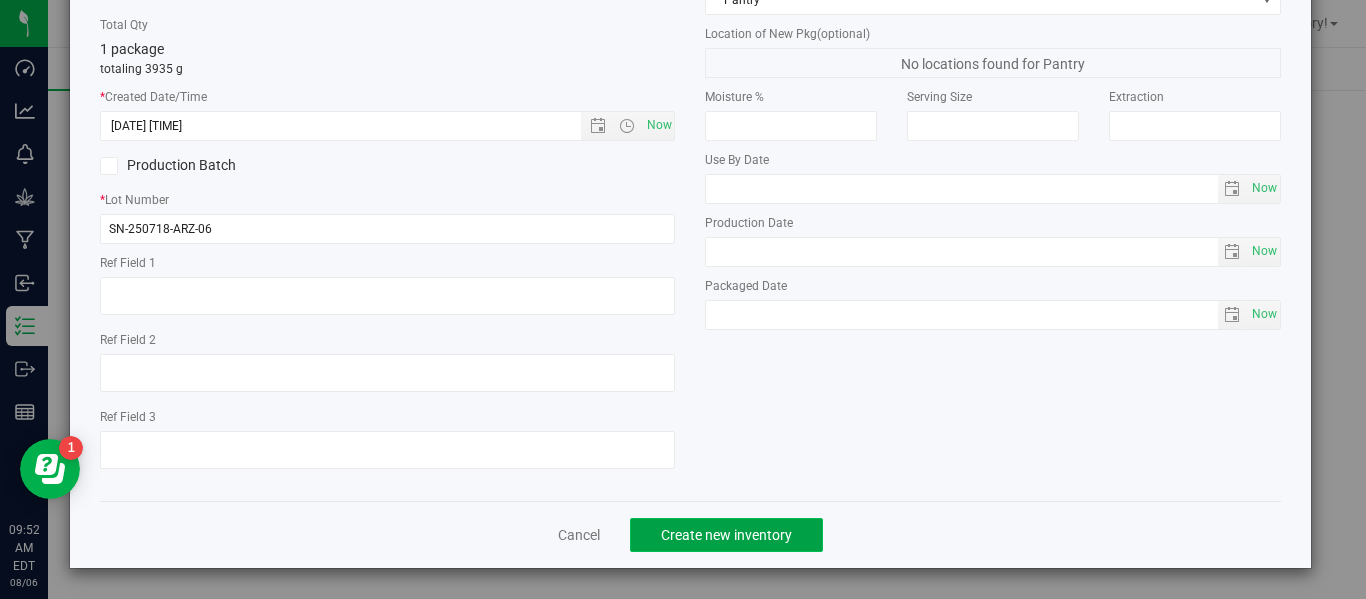 click on "Create new inventory" 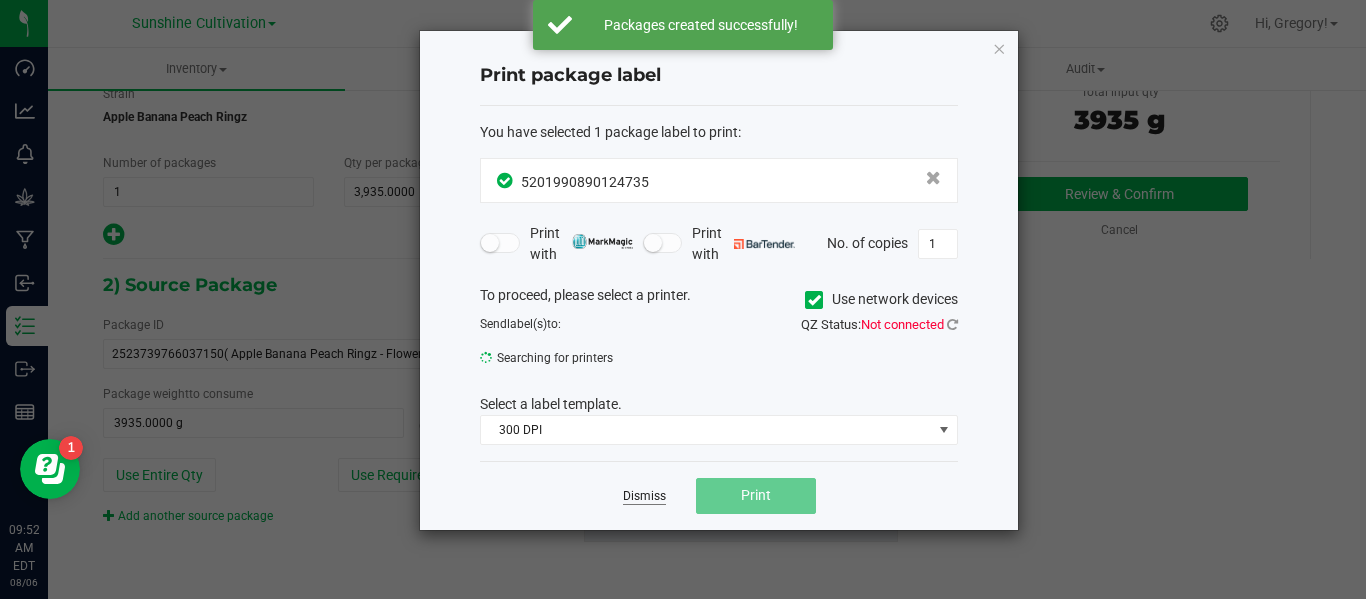 click on "Dismiss" 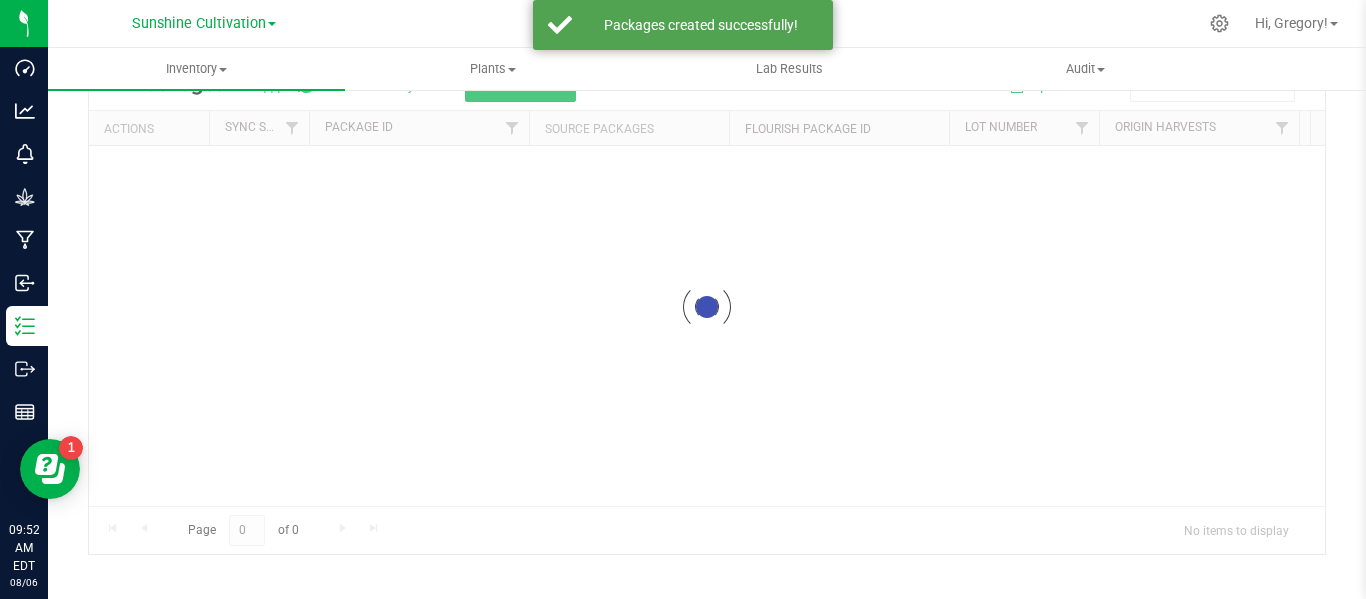 scroll, scrollTop: 99, scrollLeft: 0, axis: vertical 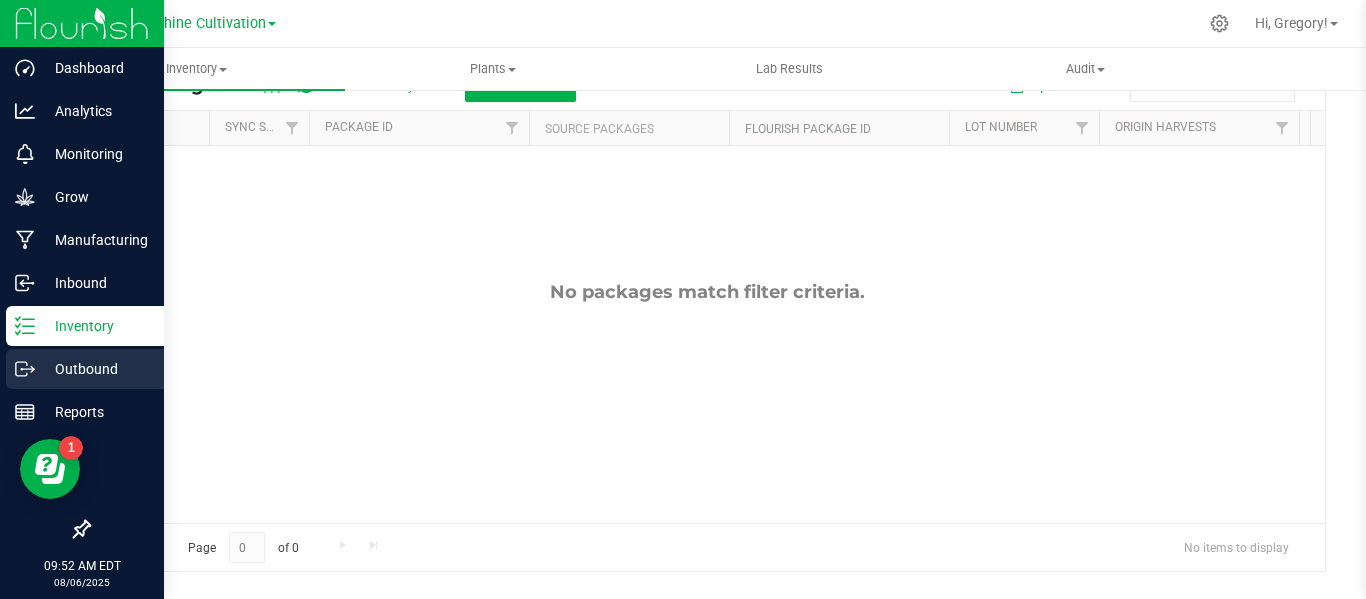 click 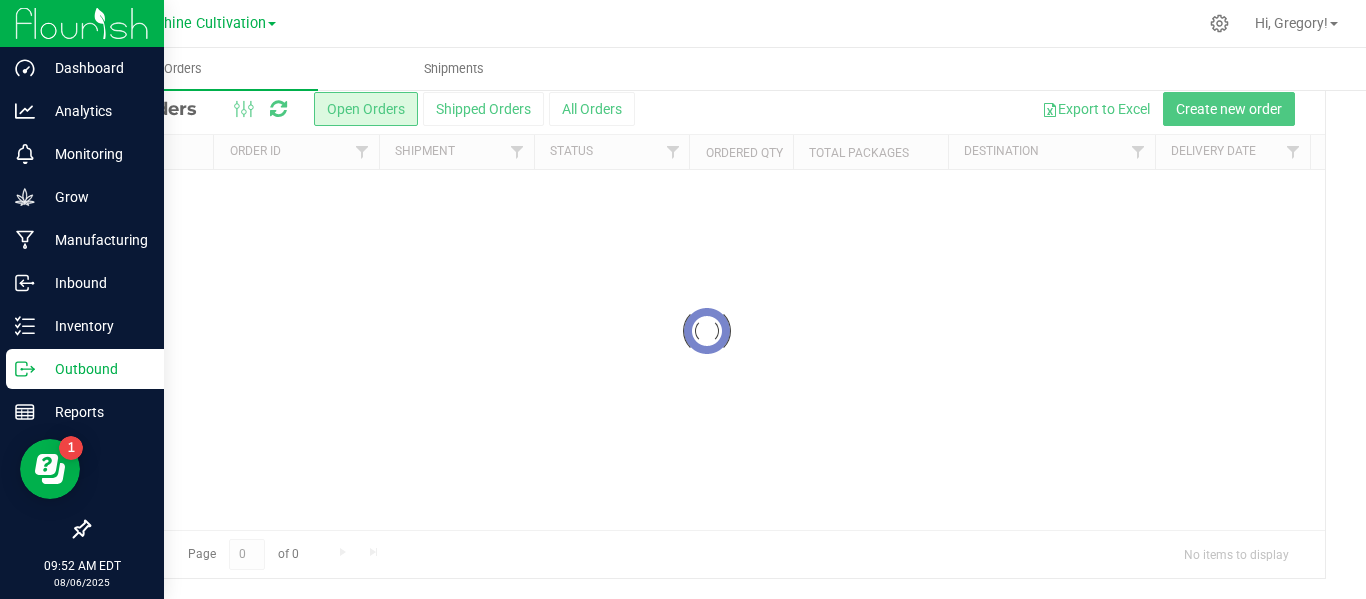 scroll, scrollTop: 0, scrollLeft: 0, axis: both 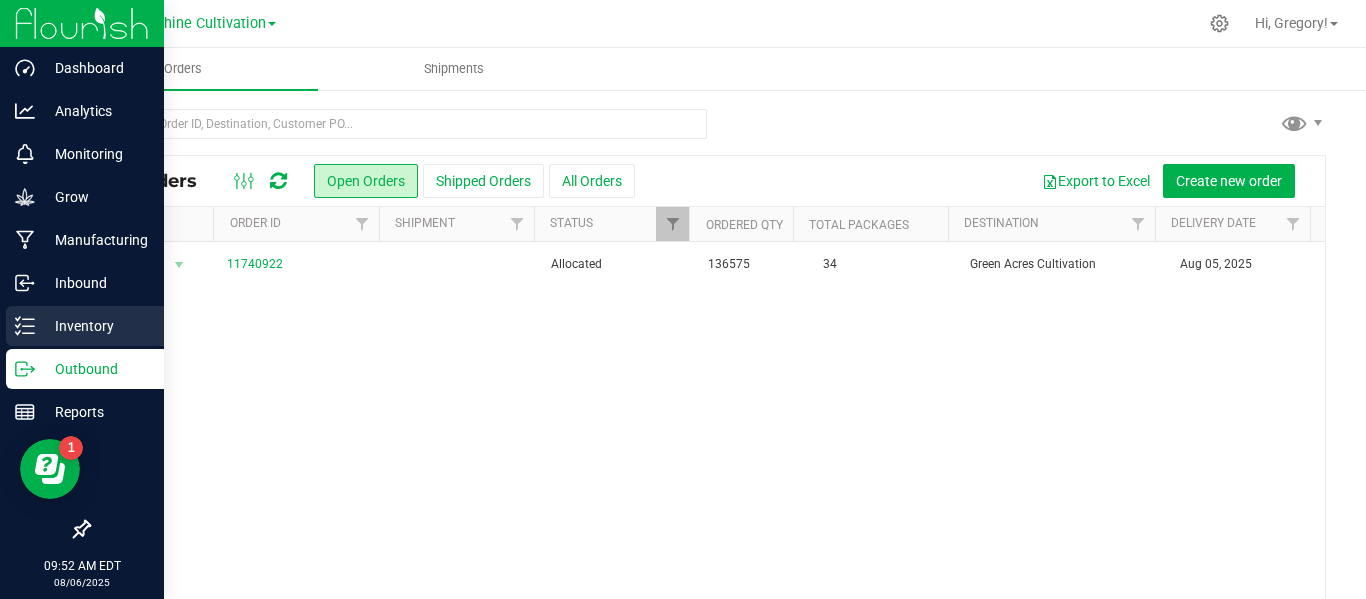 click on "Inventory" at bounding box center [95, 326] 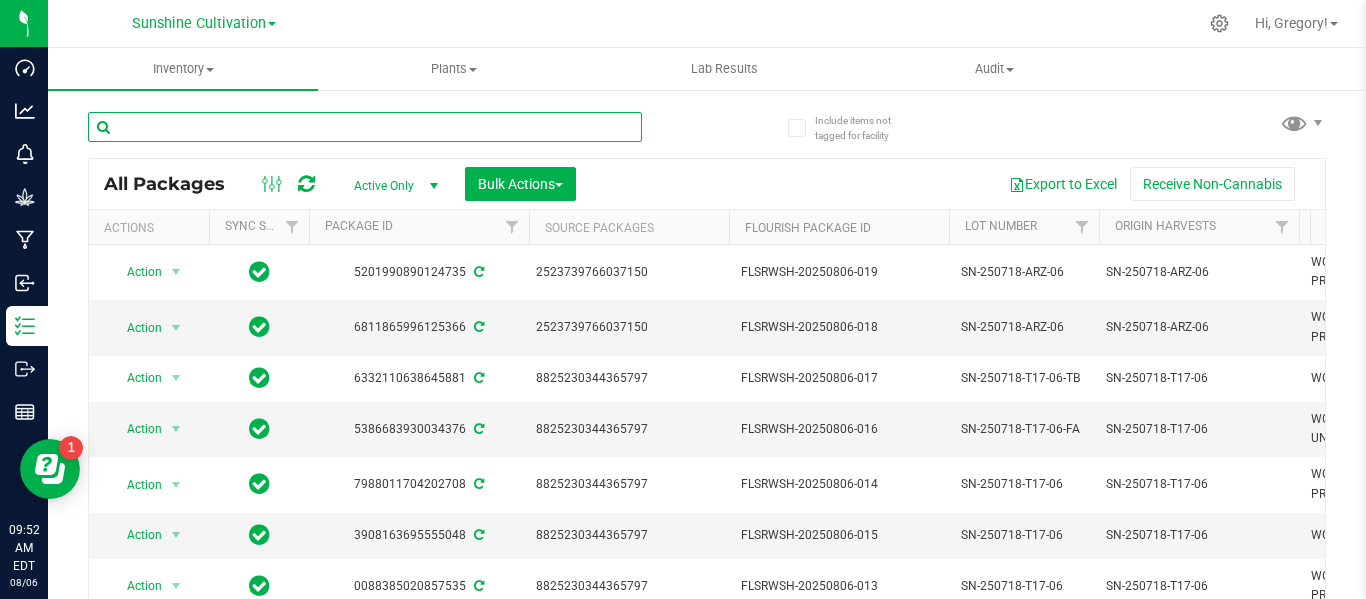 click at bounding box center [365, 127] 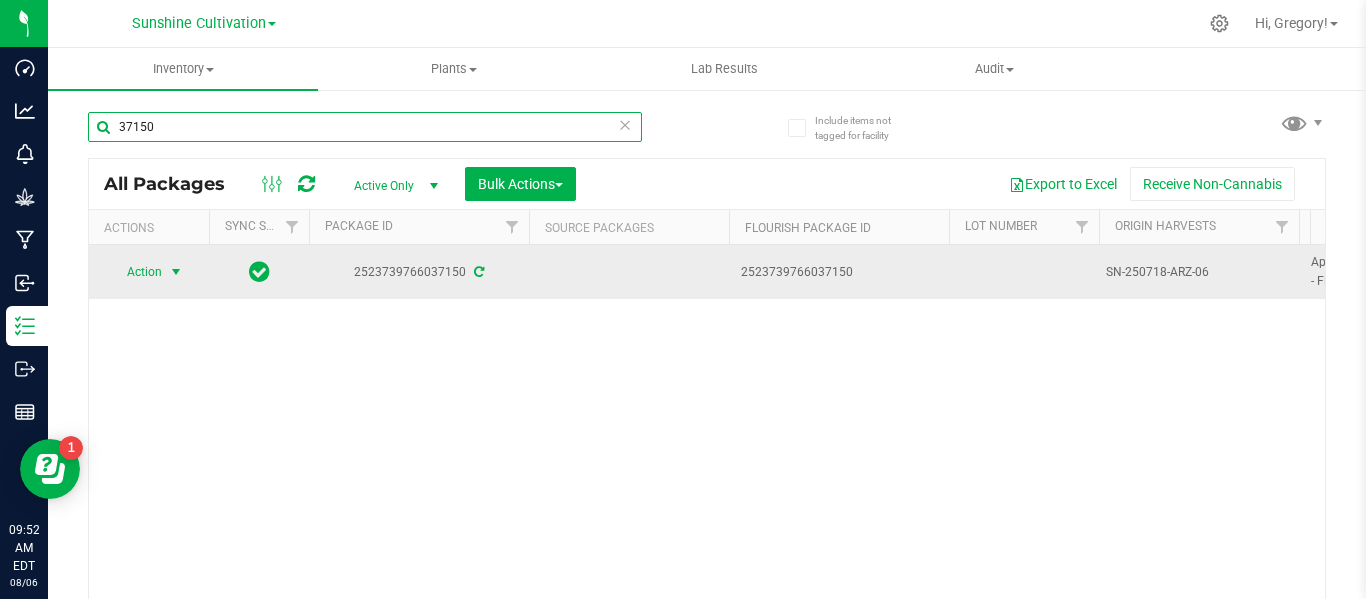 type on "37150" 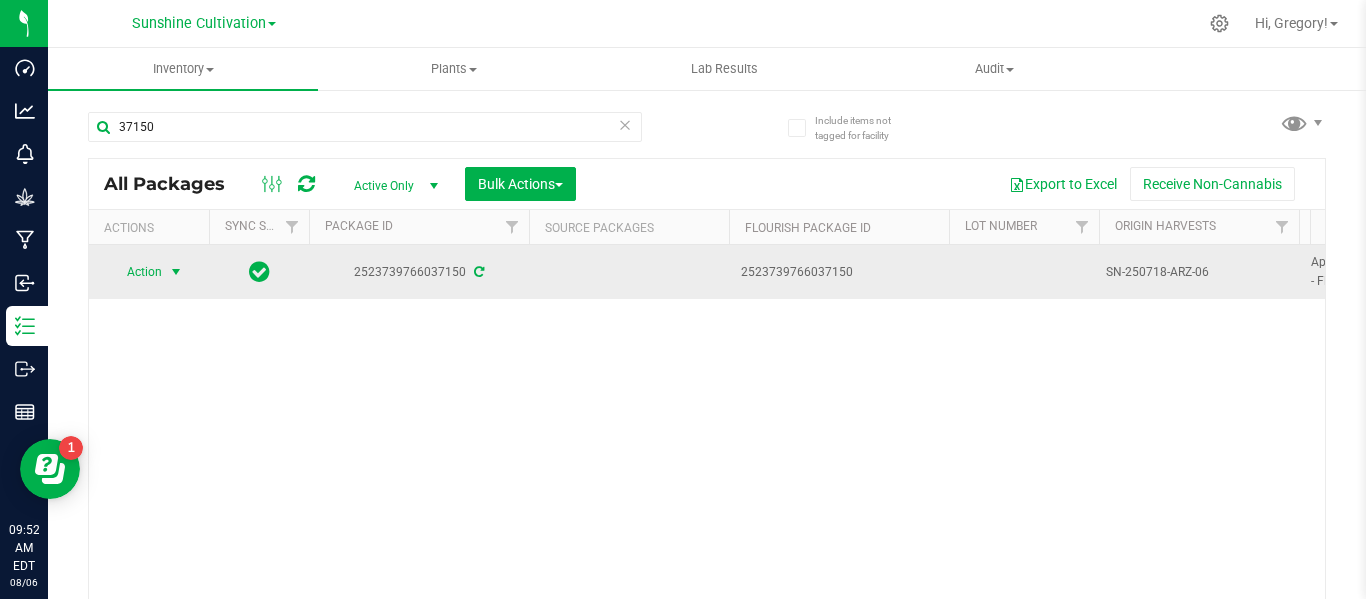 click at bounding box center [176, 272] 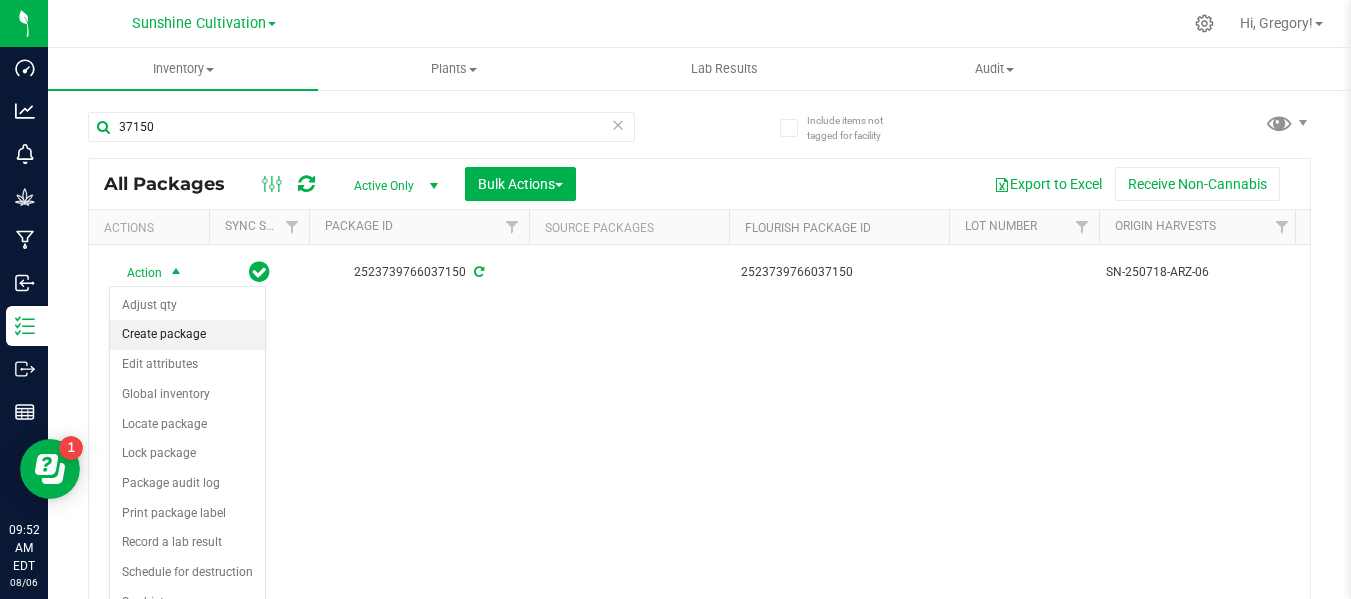 click on "Create package" at bounding box center (187, 335) 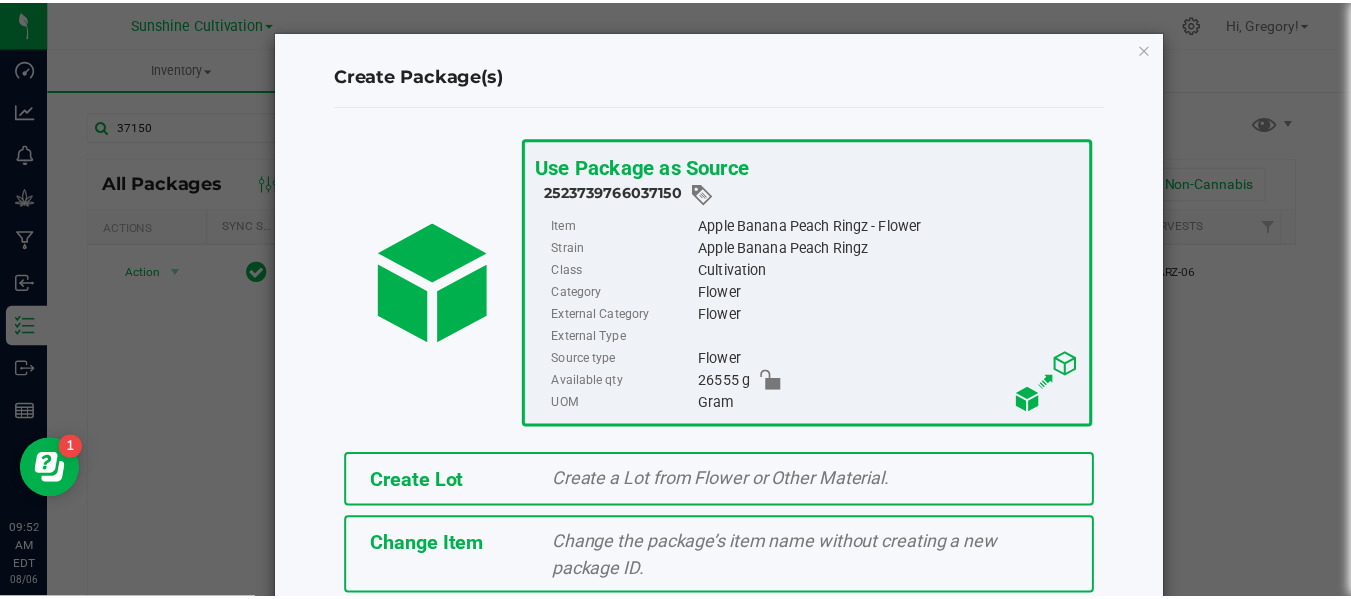 scroll, scrollTop: 175, scrollLeft: 0, axis: vertical 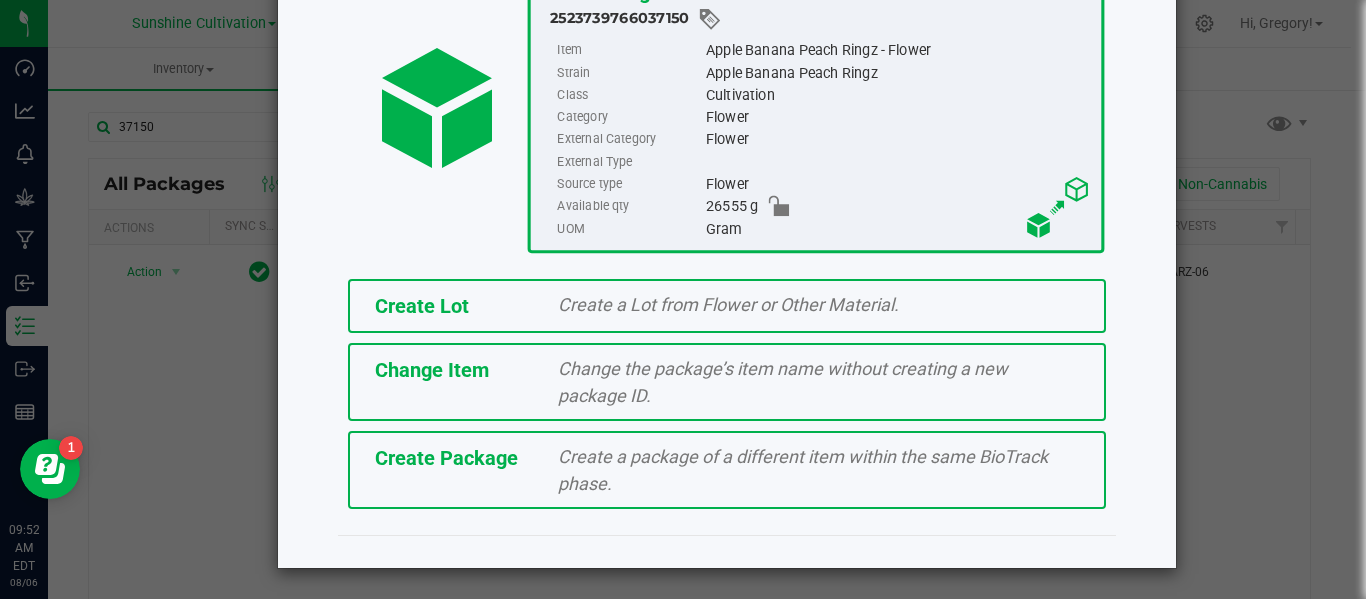 click on "Create Package" 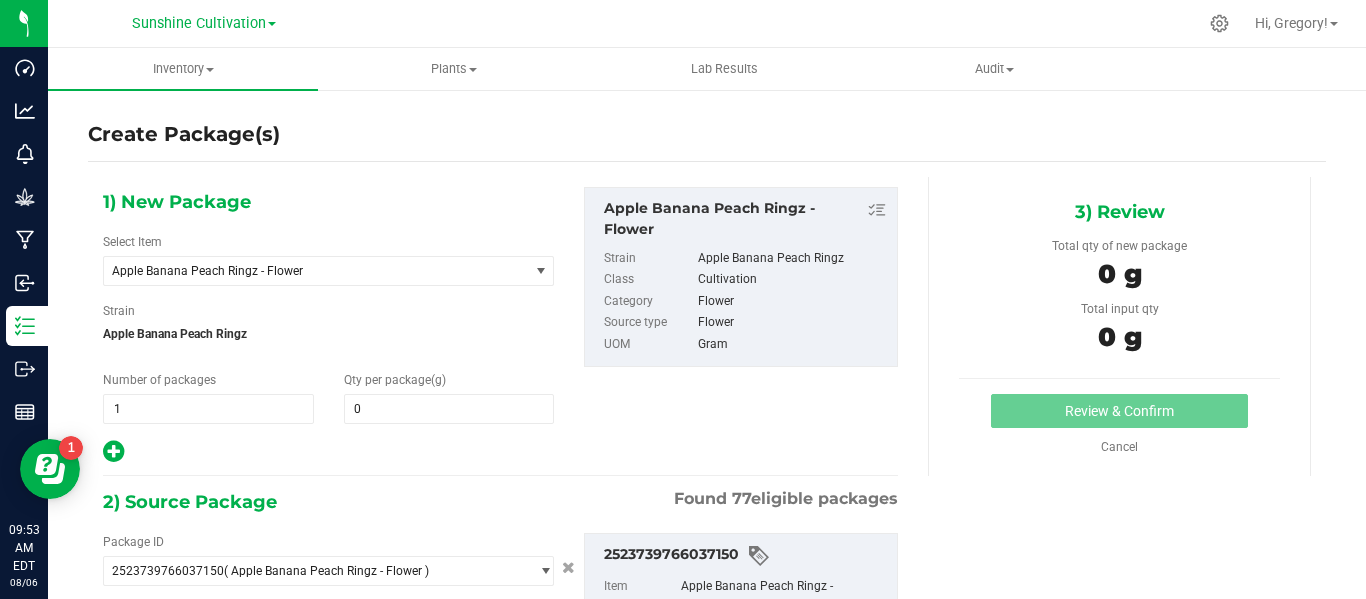 type on "0.0000" 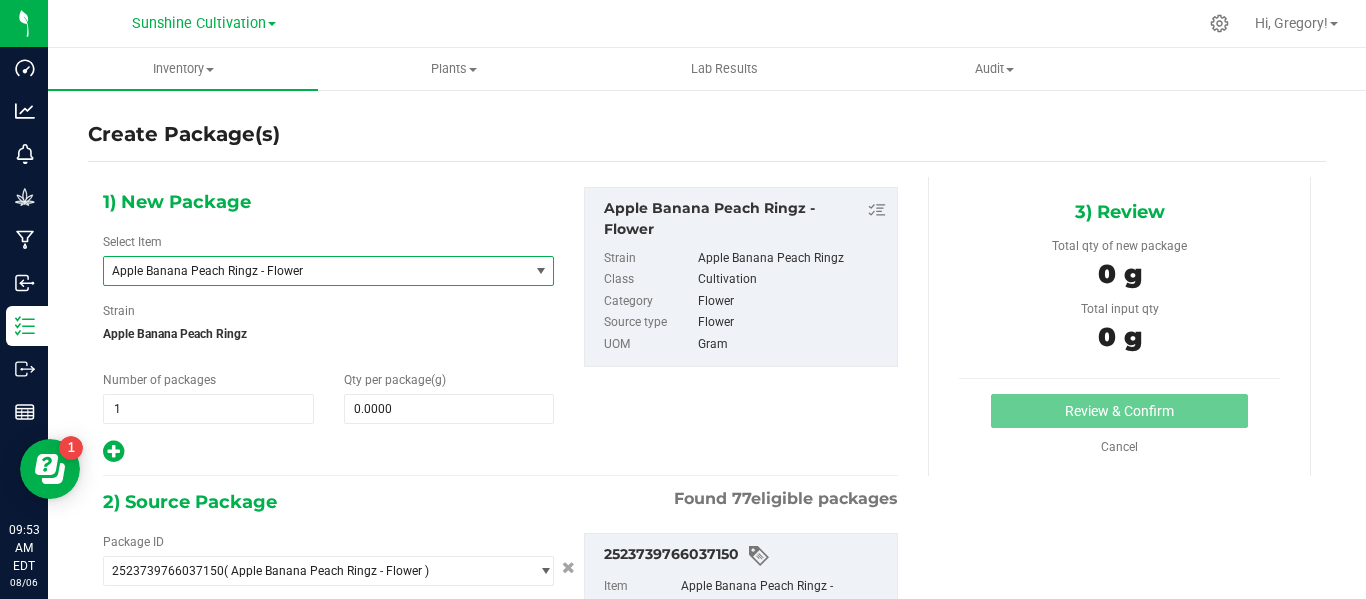 click on "Apple Banana Peach Ringz - Flower" at bounding box center [308, 271] 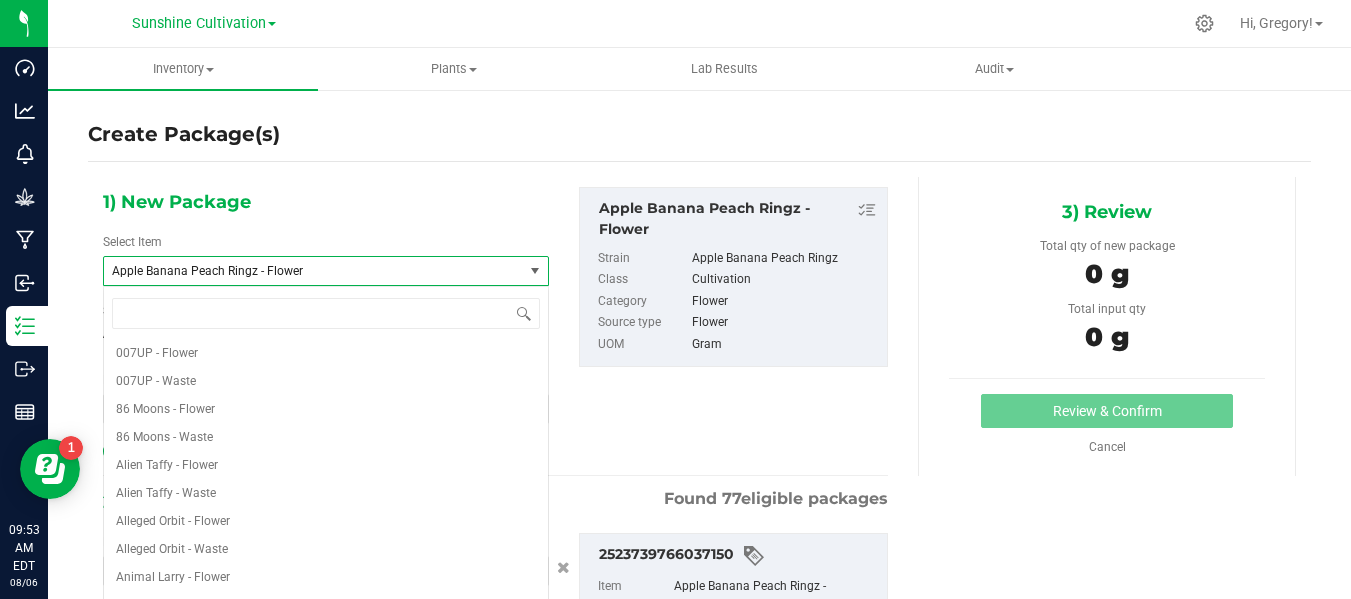 scroll, scrollTop: 364, scrollLeft: 0, axis: vertical 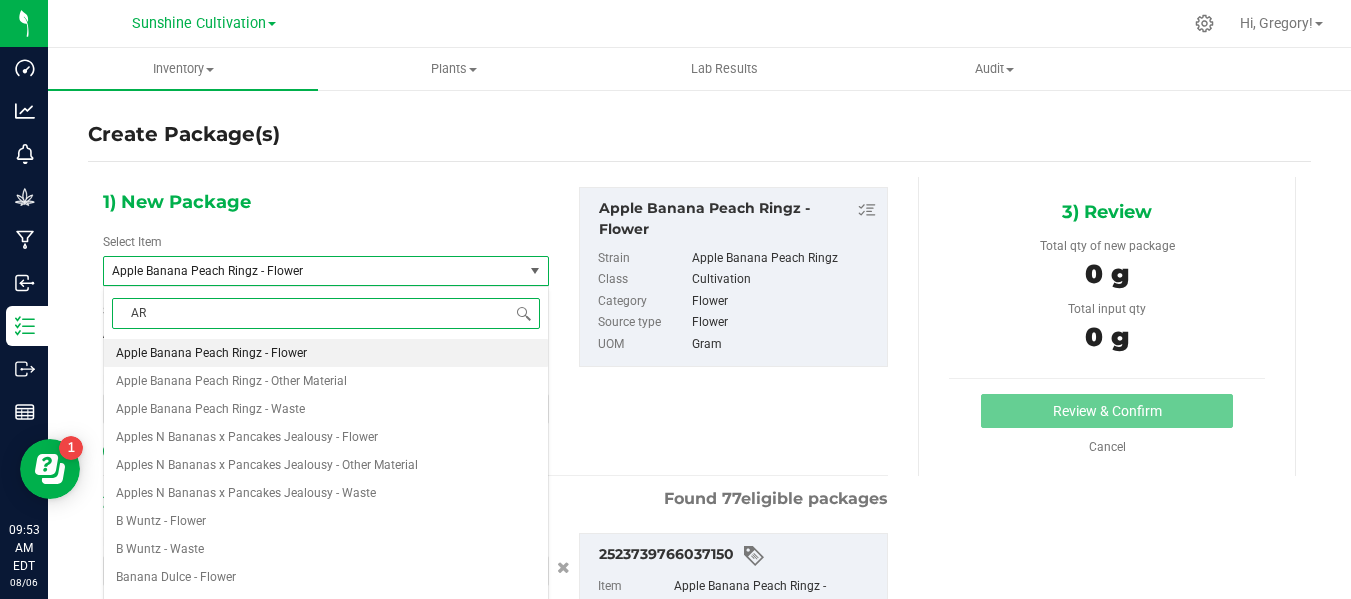 type on "ARZ" 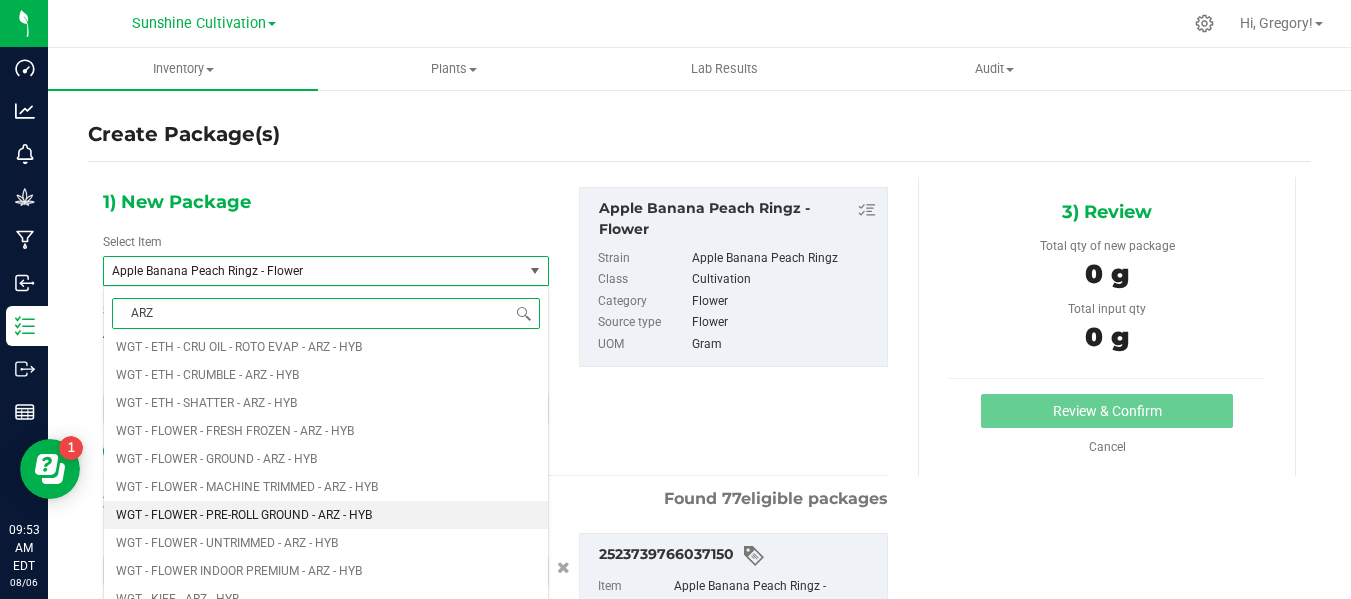scroll, scrollTop: 1138, scrollLeft: 0, axis: vertical 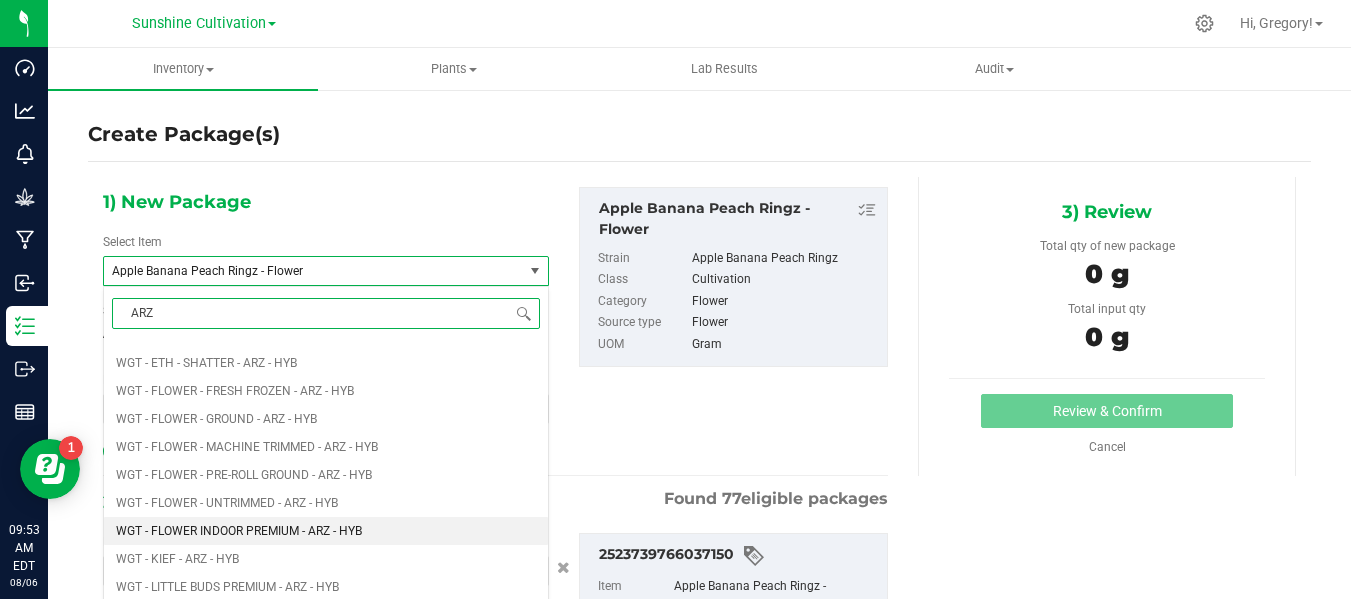 click on "WGT - FLOWER INDOOR PREMIUM - ARZ - HYB" at bounding box center (239, 531) 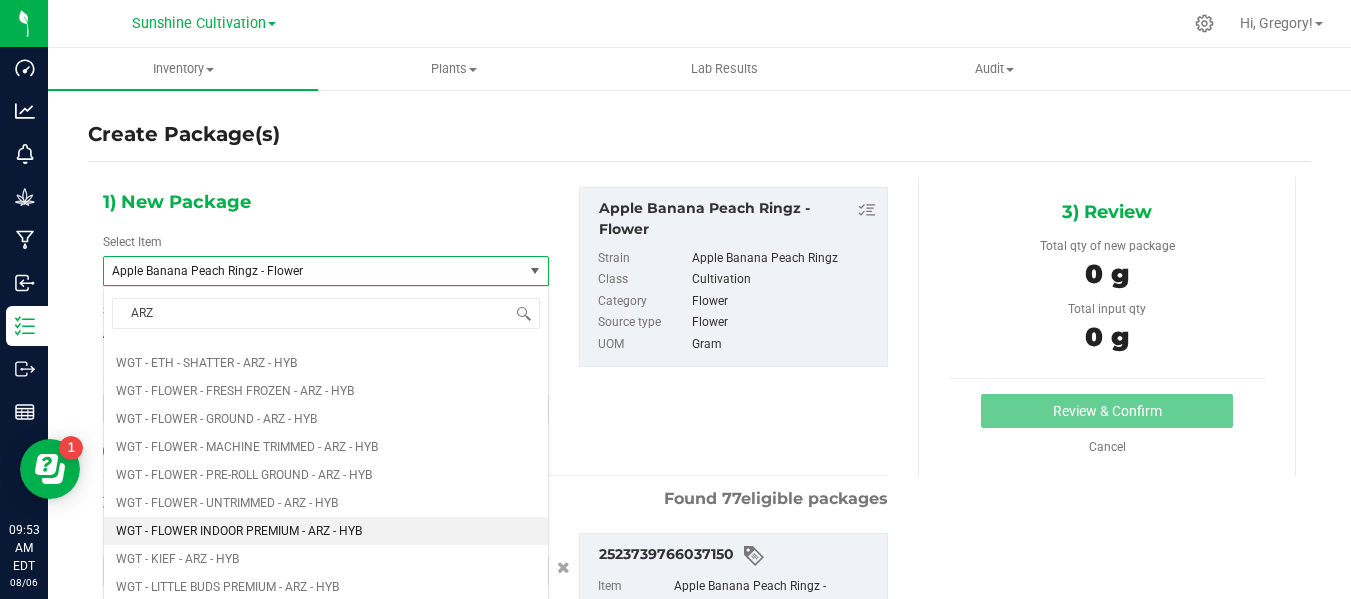 type 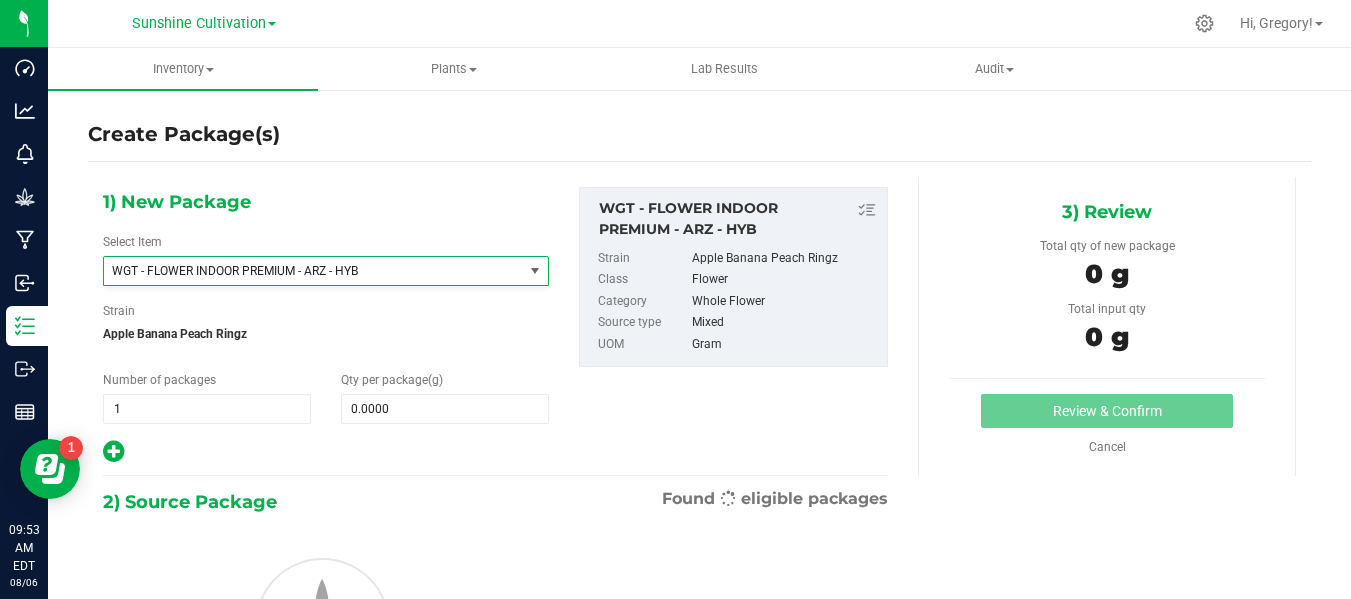 type on "0.0000" 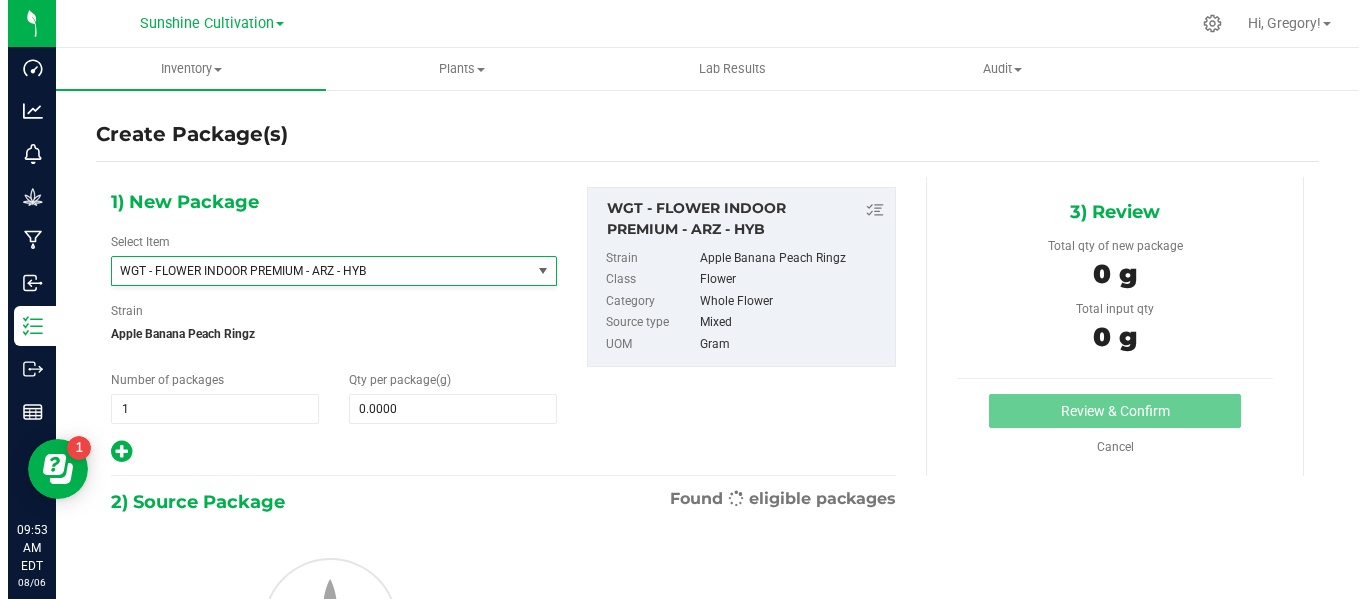 scroll, scrollTop: 421400, scrollLeft: 0, axis: vertical 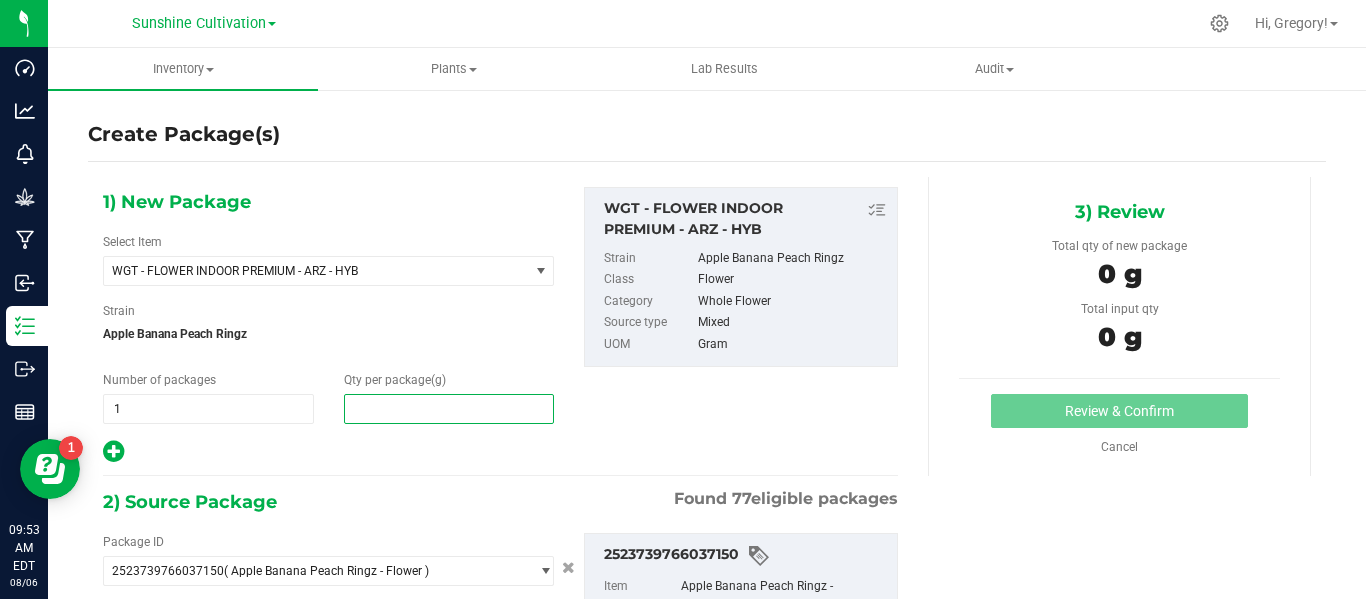 click at bounding box center [449, 409] 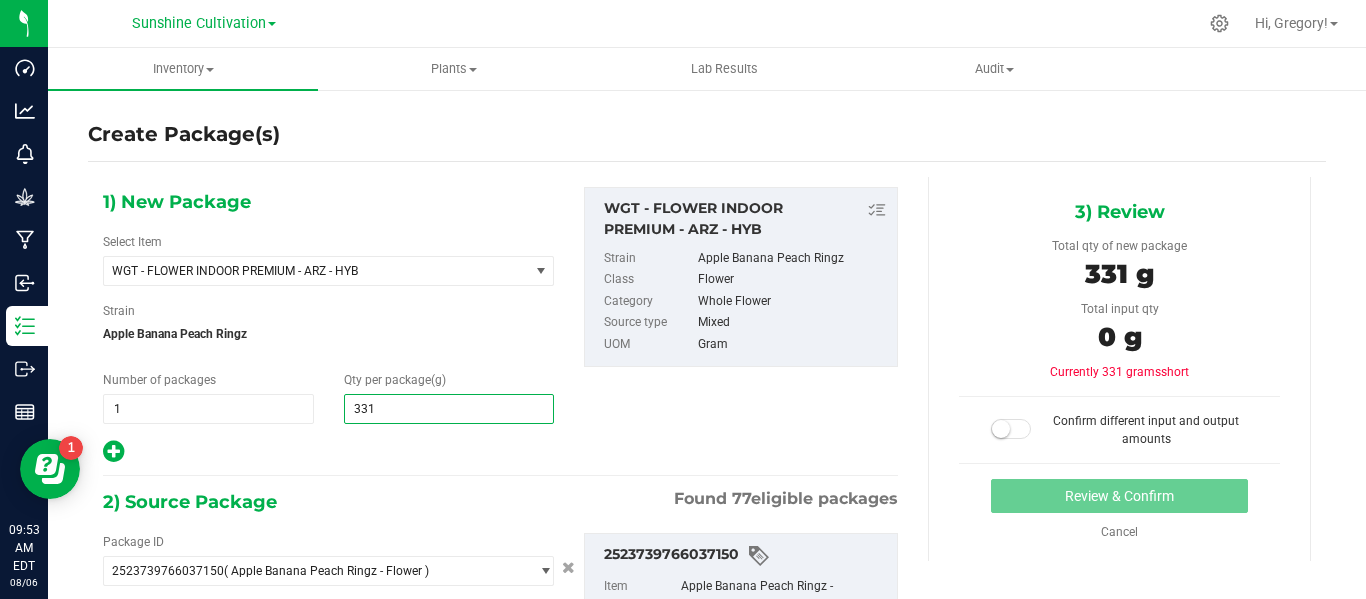 type on "3315" 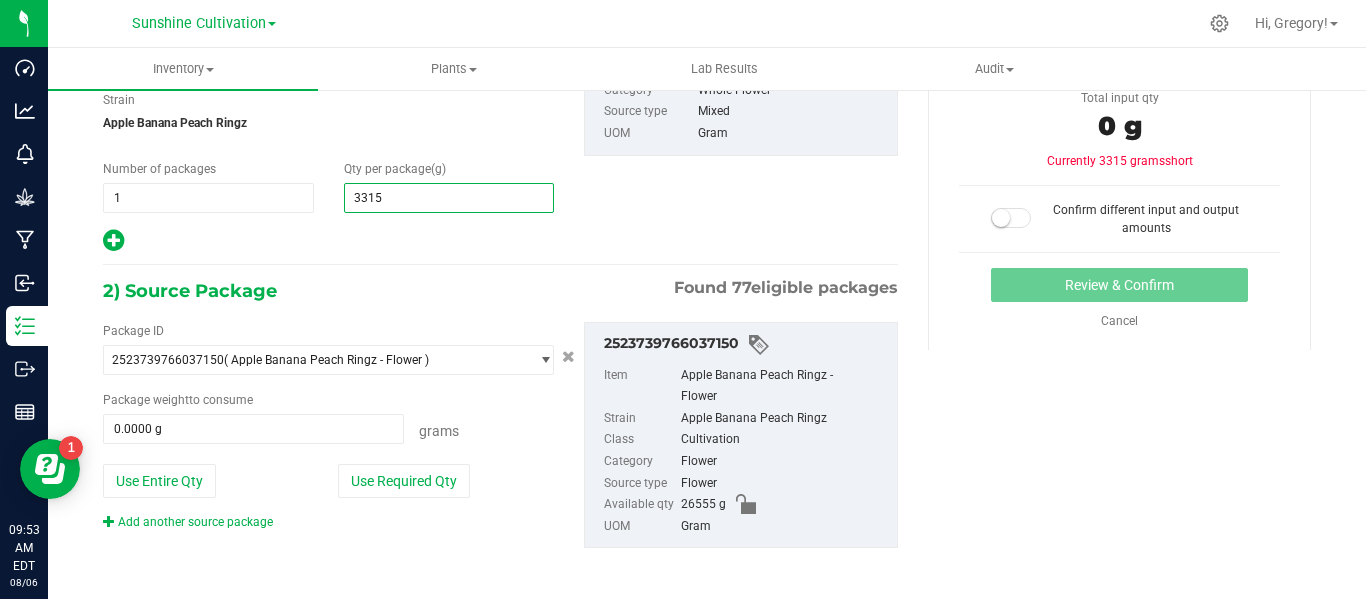 scroll, scrollTop: 217, scrollLeft: 0, axis: vertical 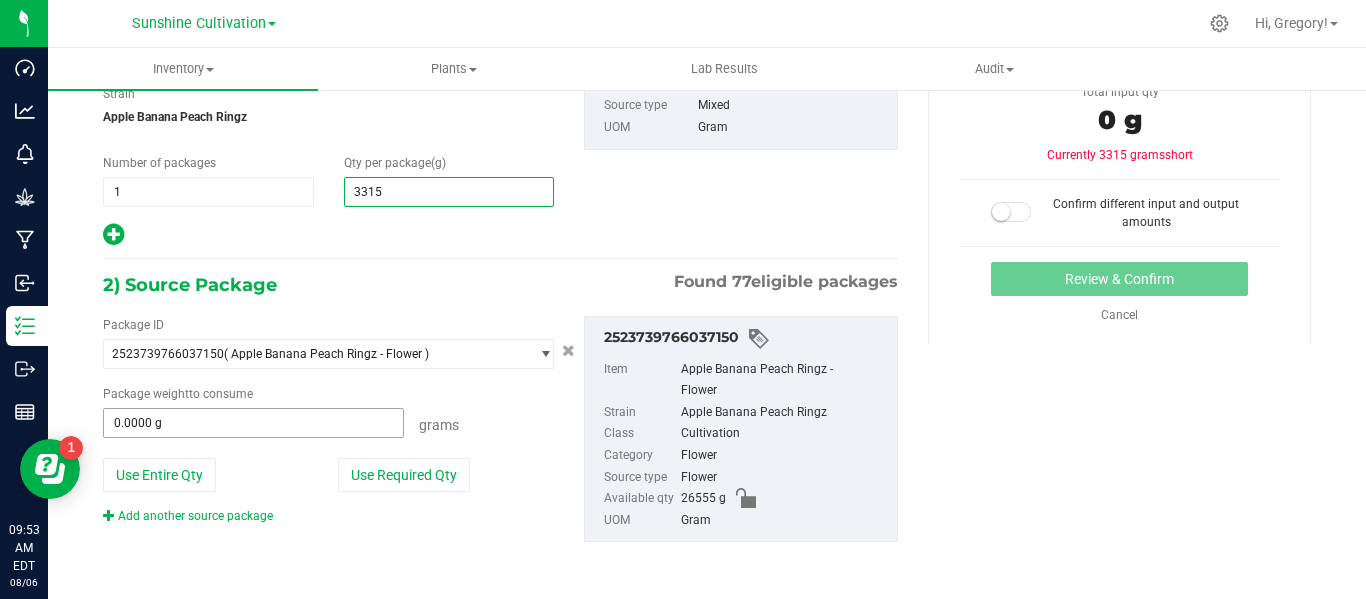 type on "3,315.0000" 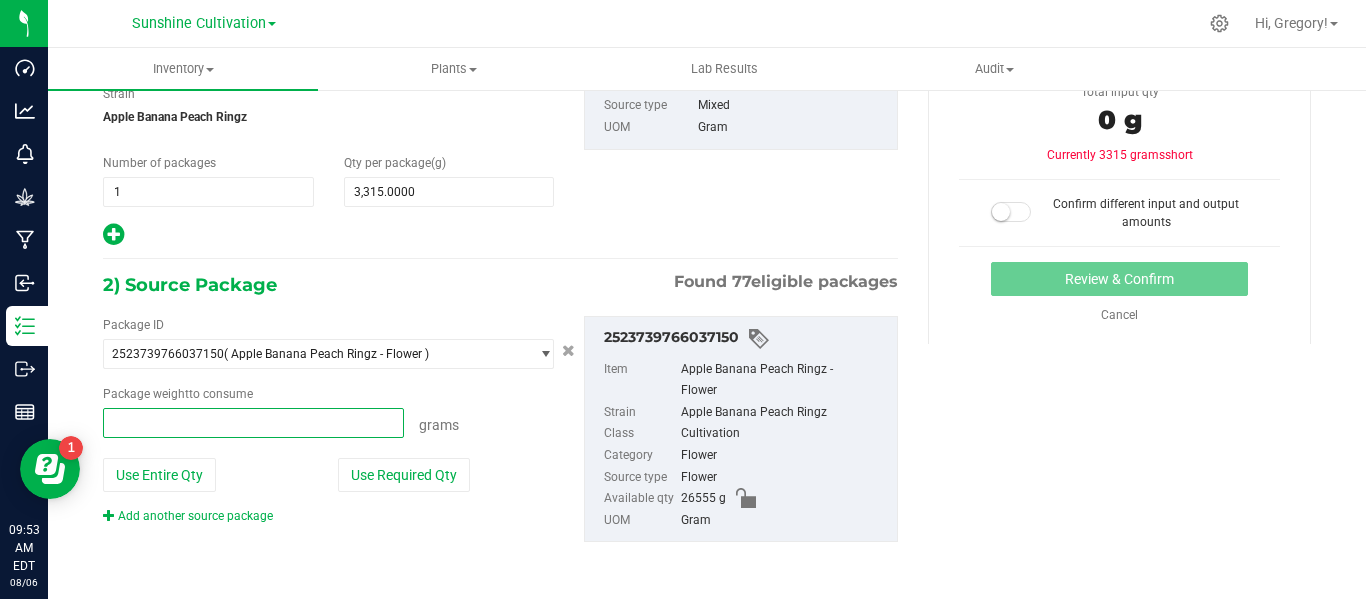 click at bounding box center (253, 423) 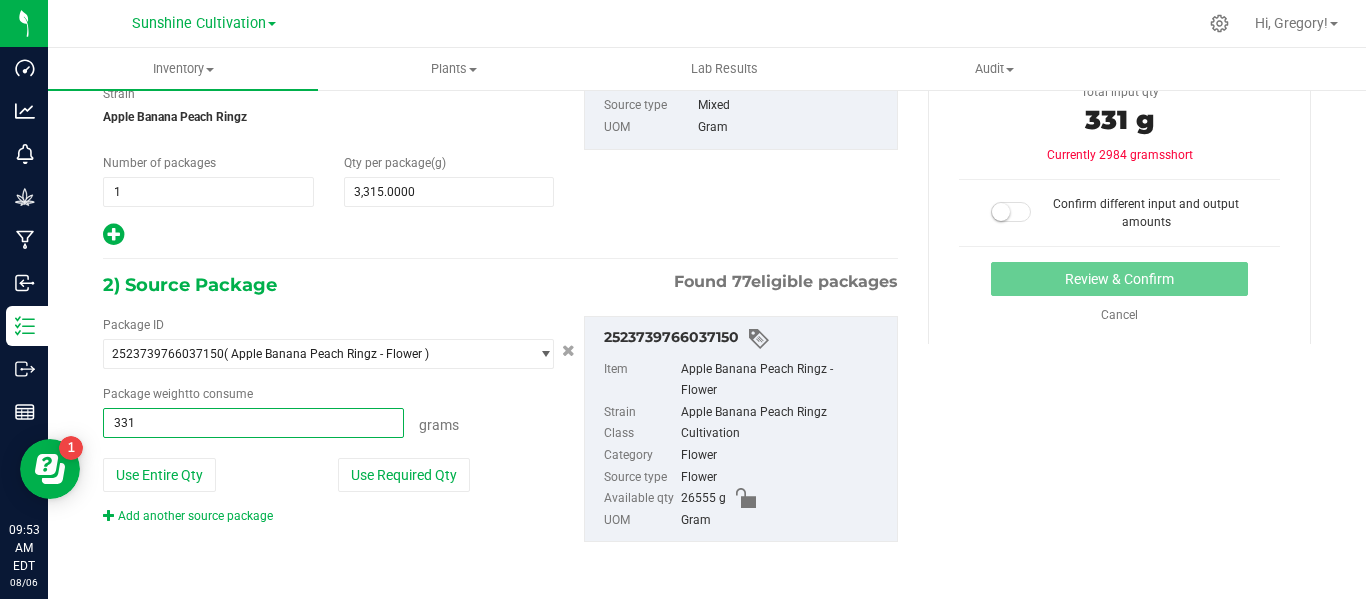 type on "3315" 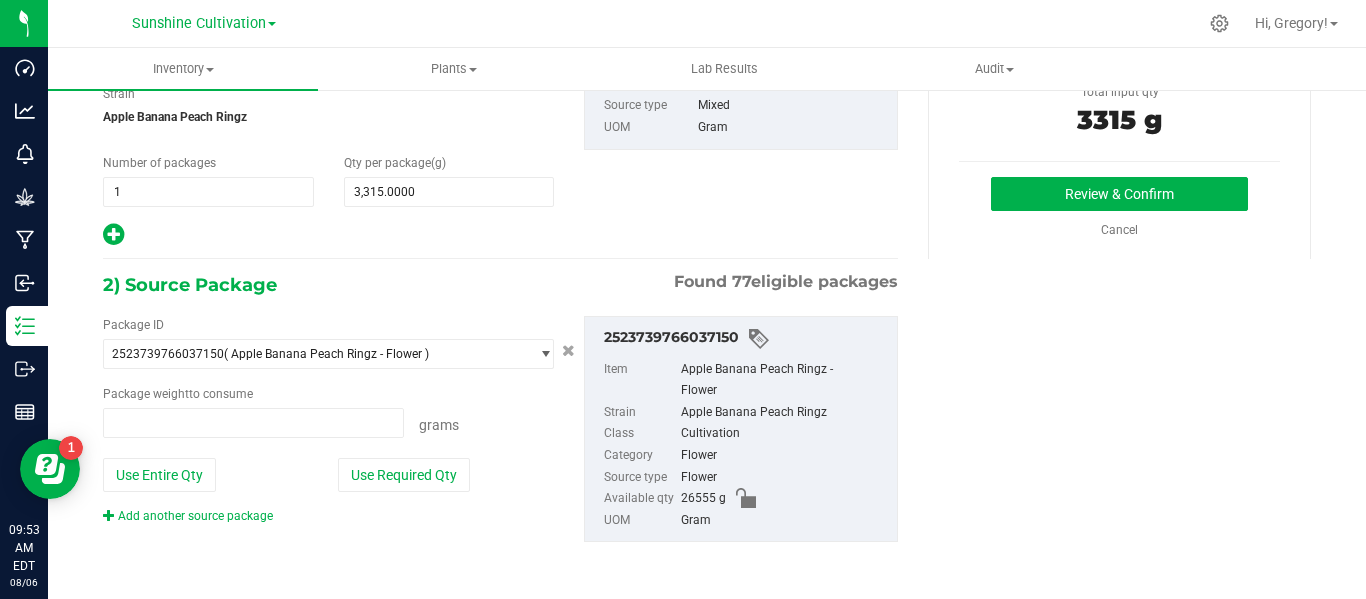 type on "3315.0000 g" 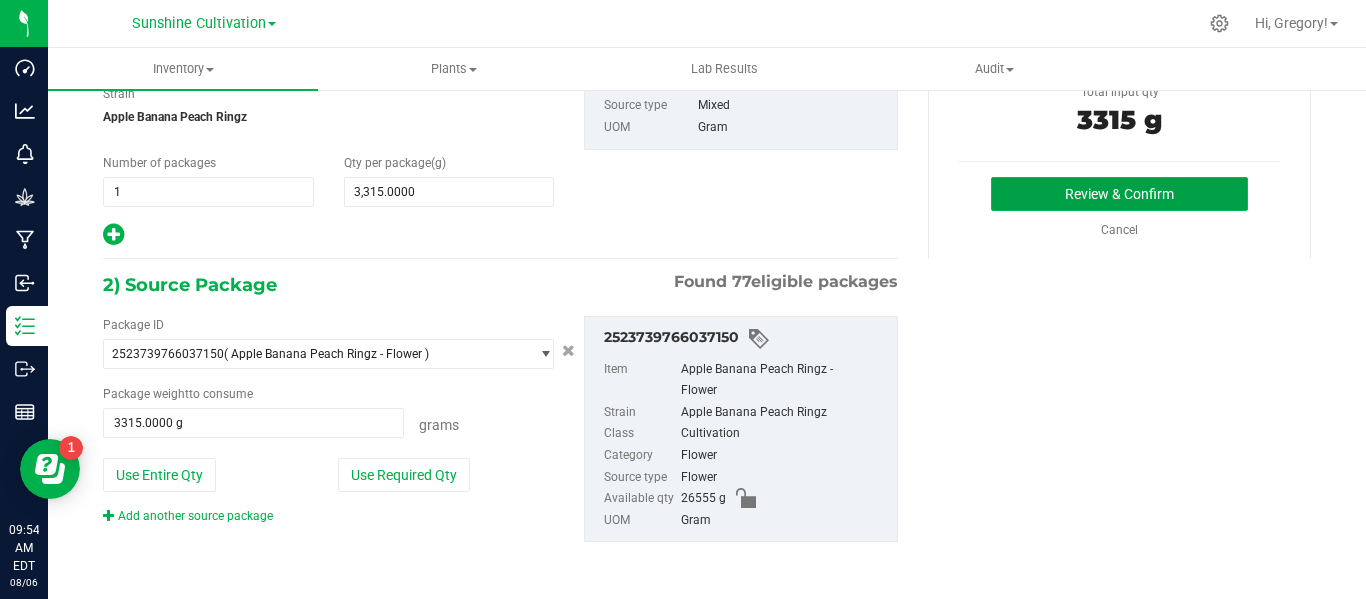 click on "Review & Confirm" at bounding box center (1119, 194) 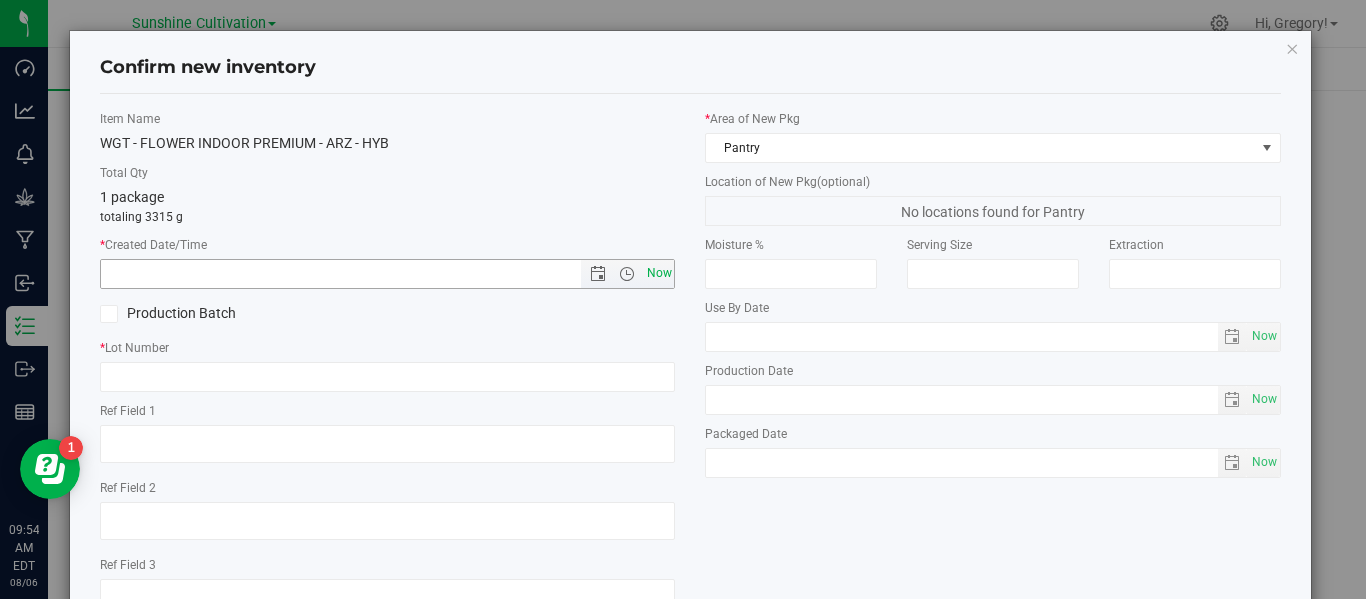 click on "Now" at bounding box center [659, 273] 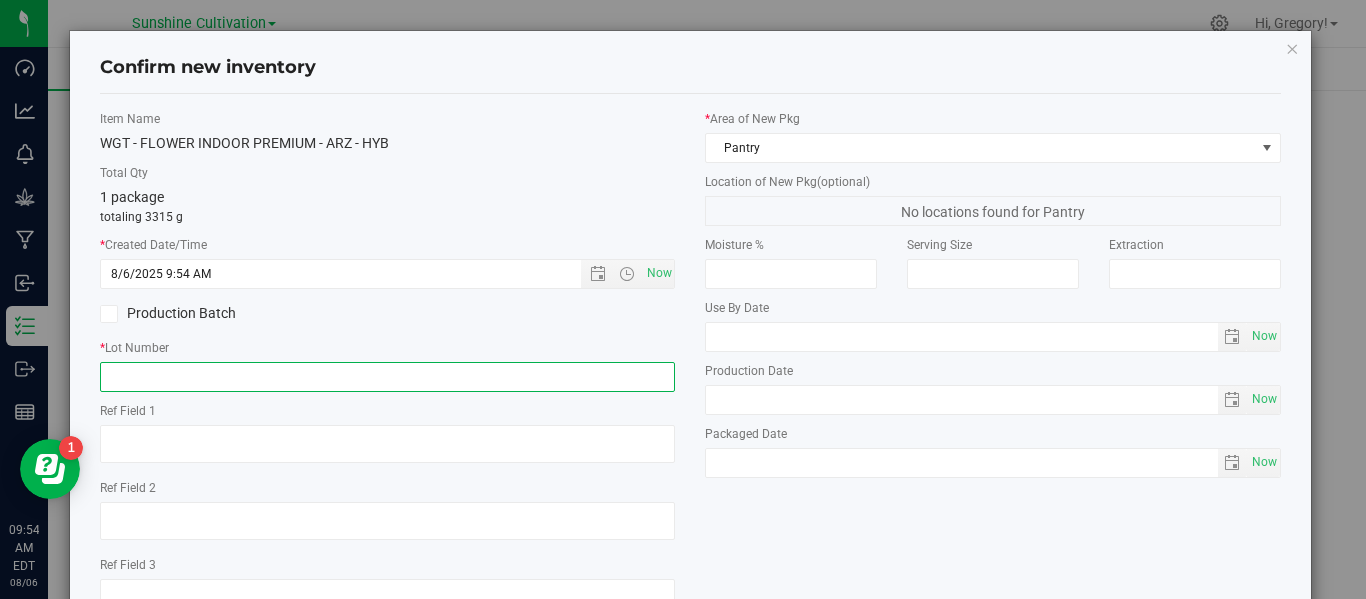 click at bounding box center [387, 377] 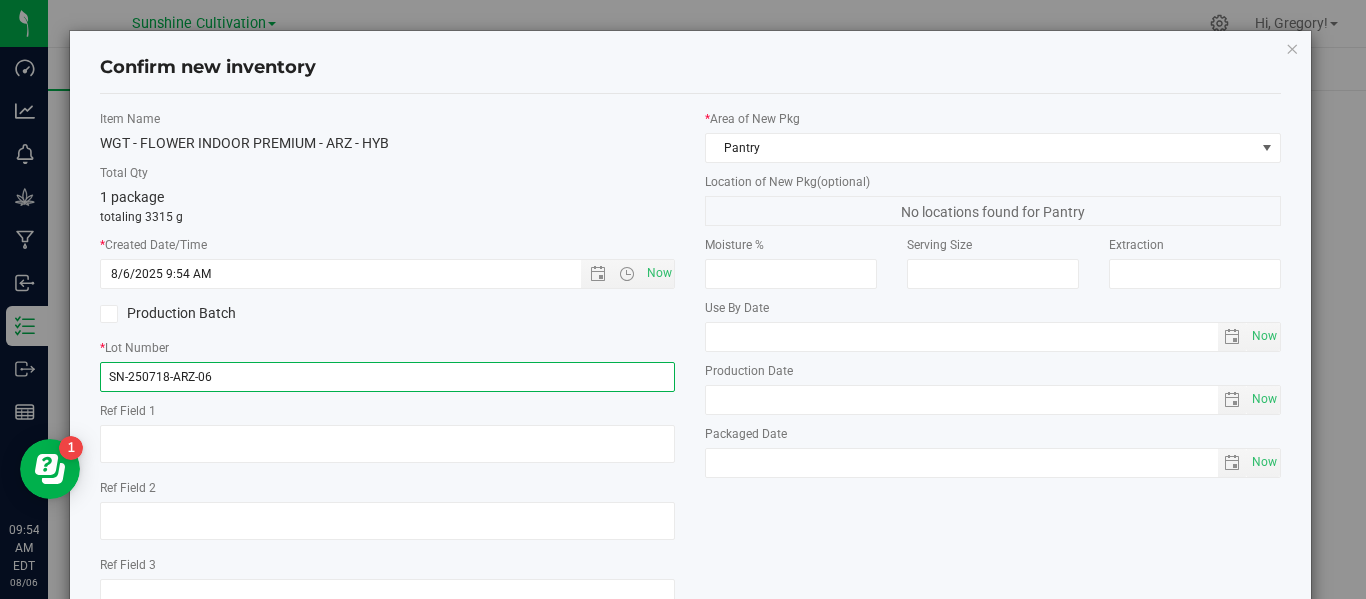scroll, scrollTop: 148, scrollLeft: 0, axis: vertical 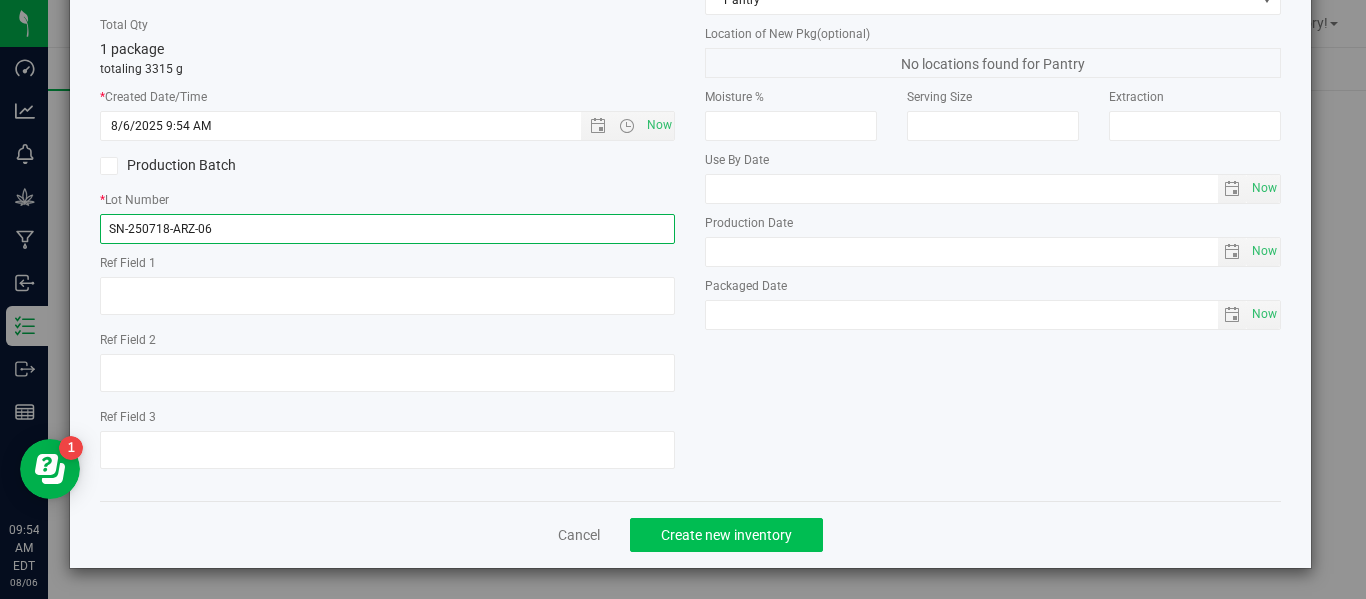 type on "SN-250718-ARZ-06" 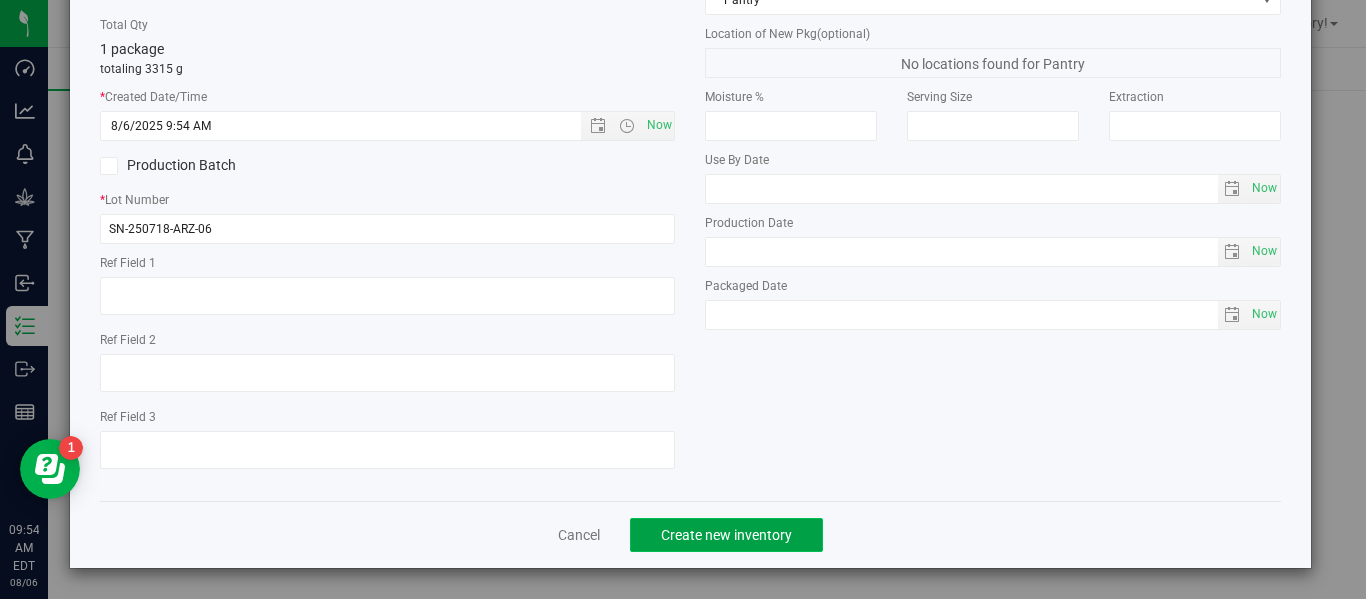 click on "Create new inventory" 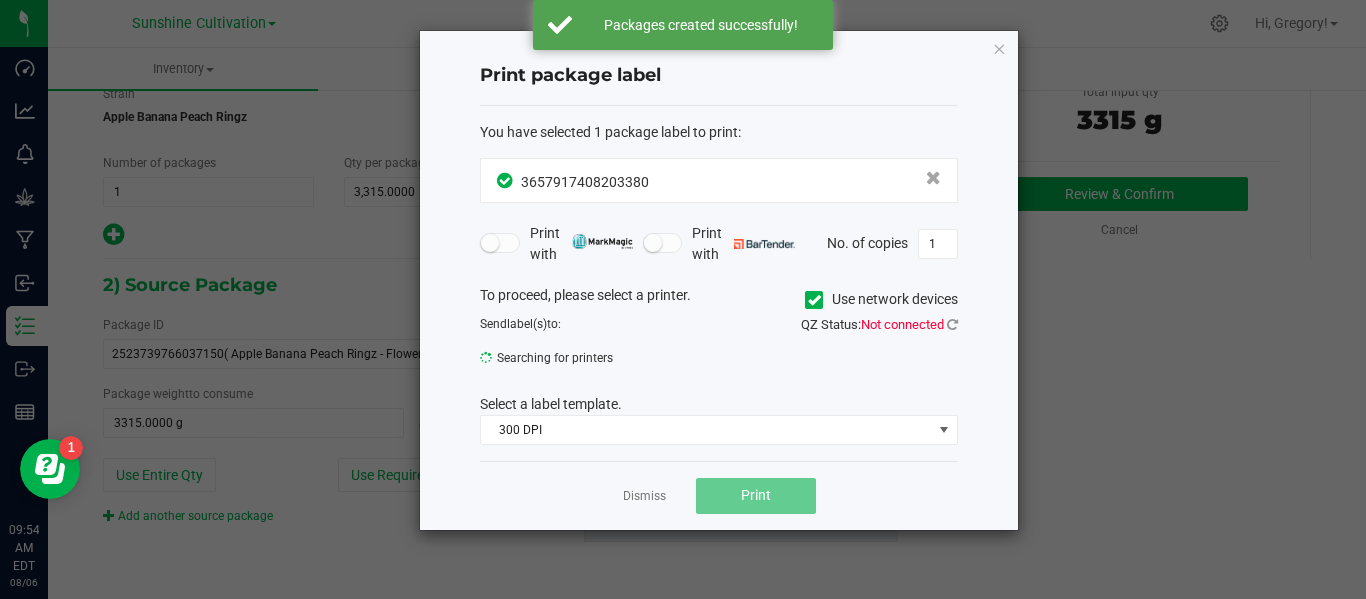 click on "Dismiss   Print" 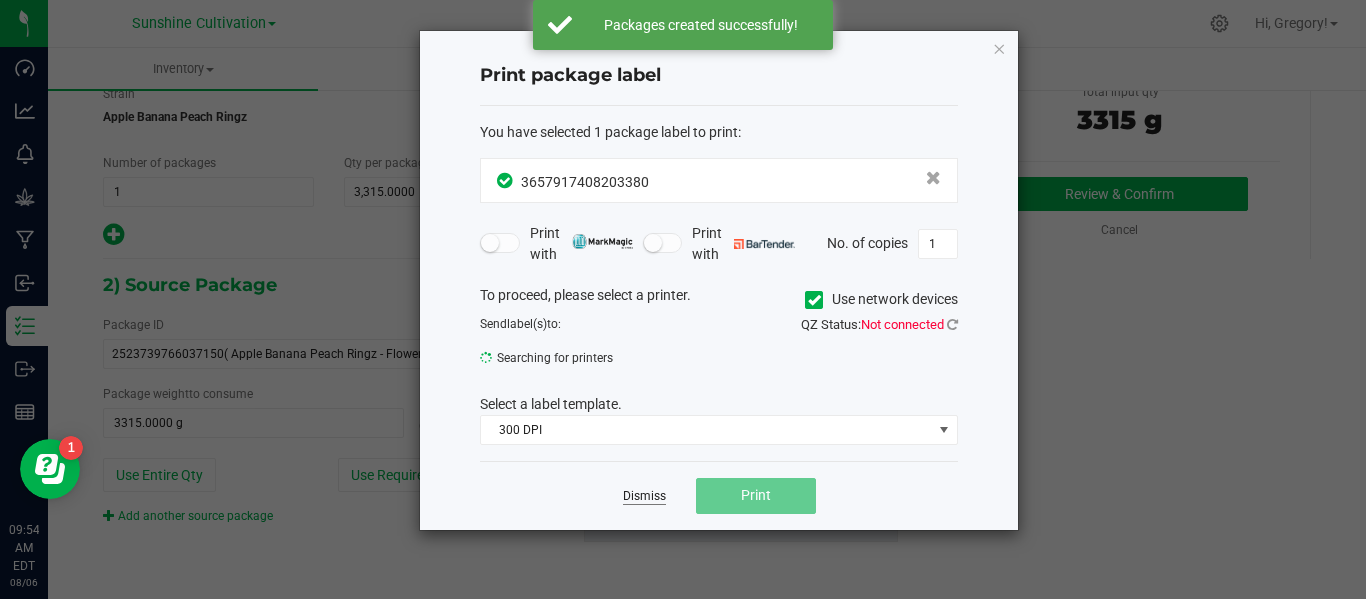 click on "Dismiss" 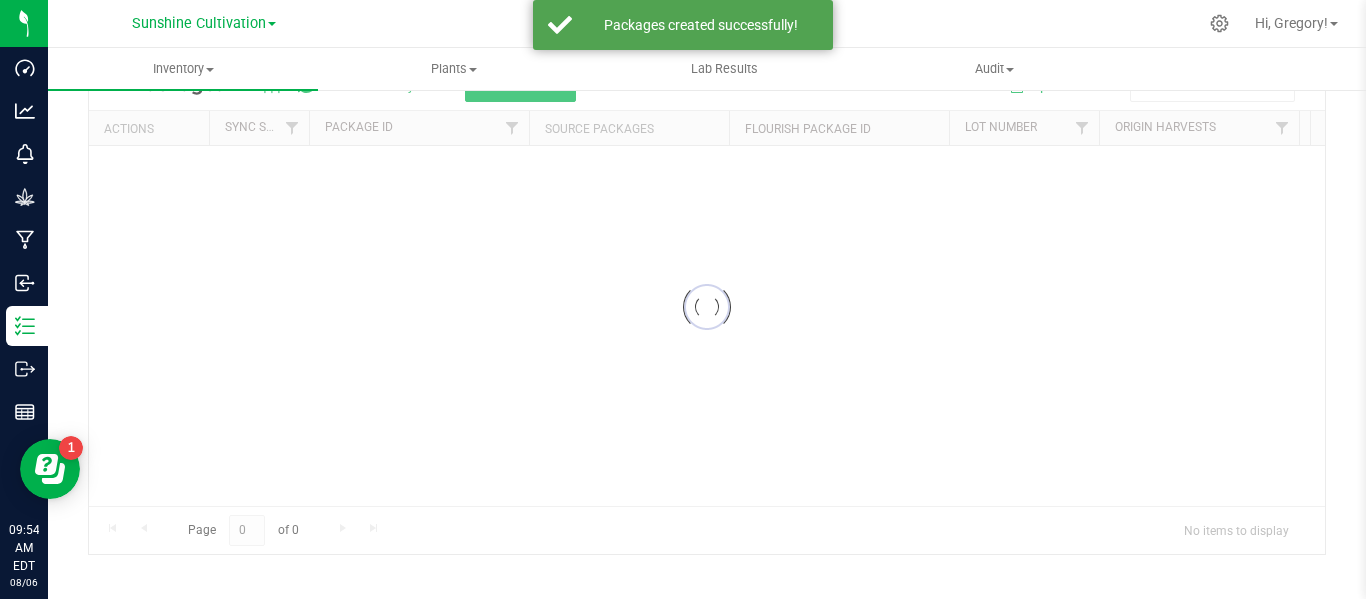 scroll, scrollTop: 99, scrollLeft: 0, axis: vertical 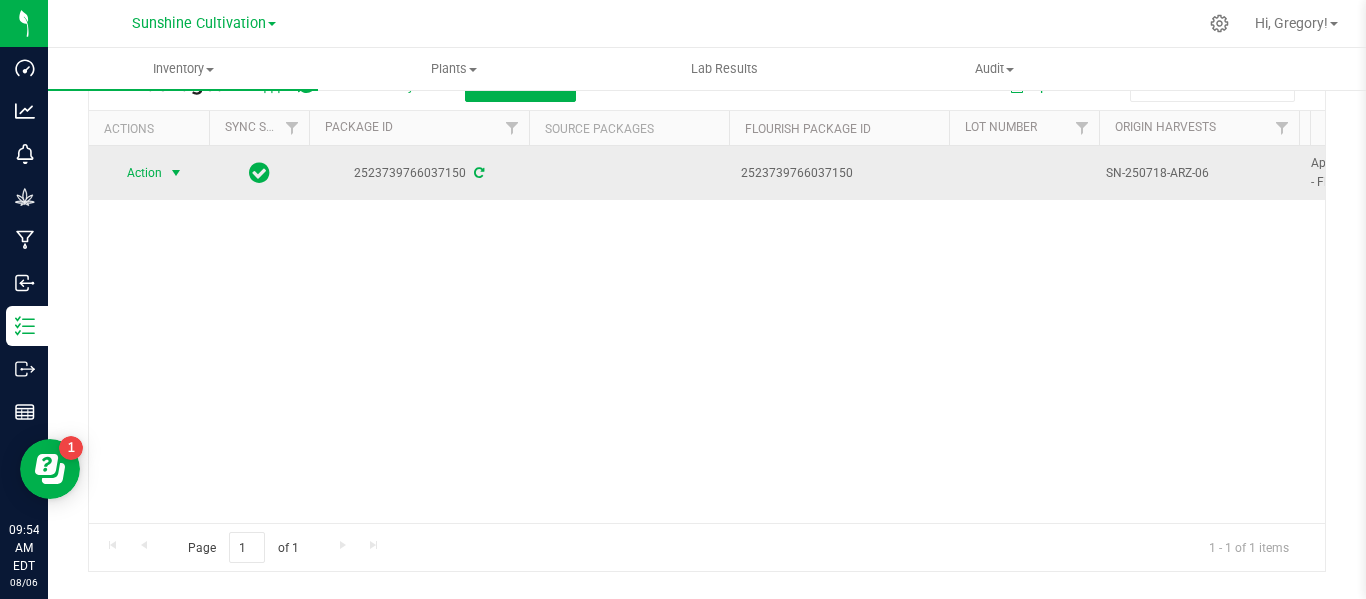 click at bounding box center [176, 173] 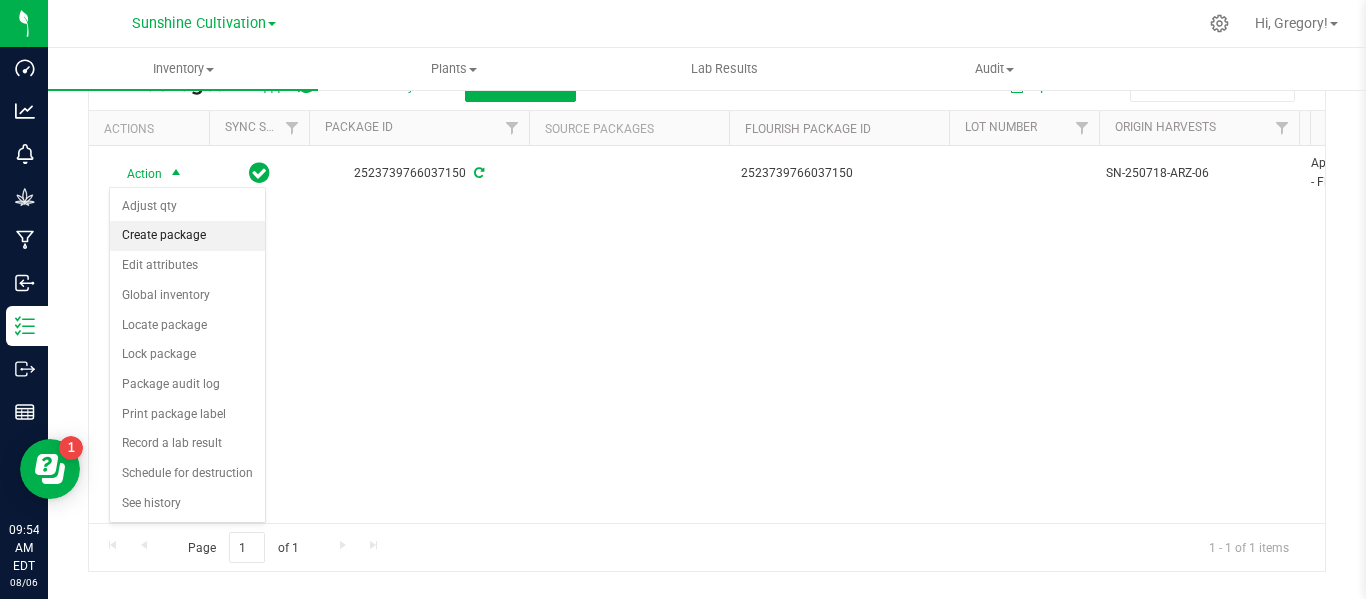 click on "Create package" at bounding box center (187, 236) 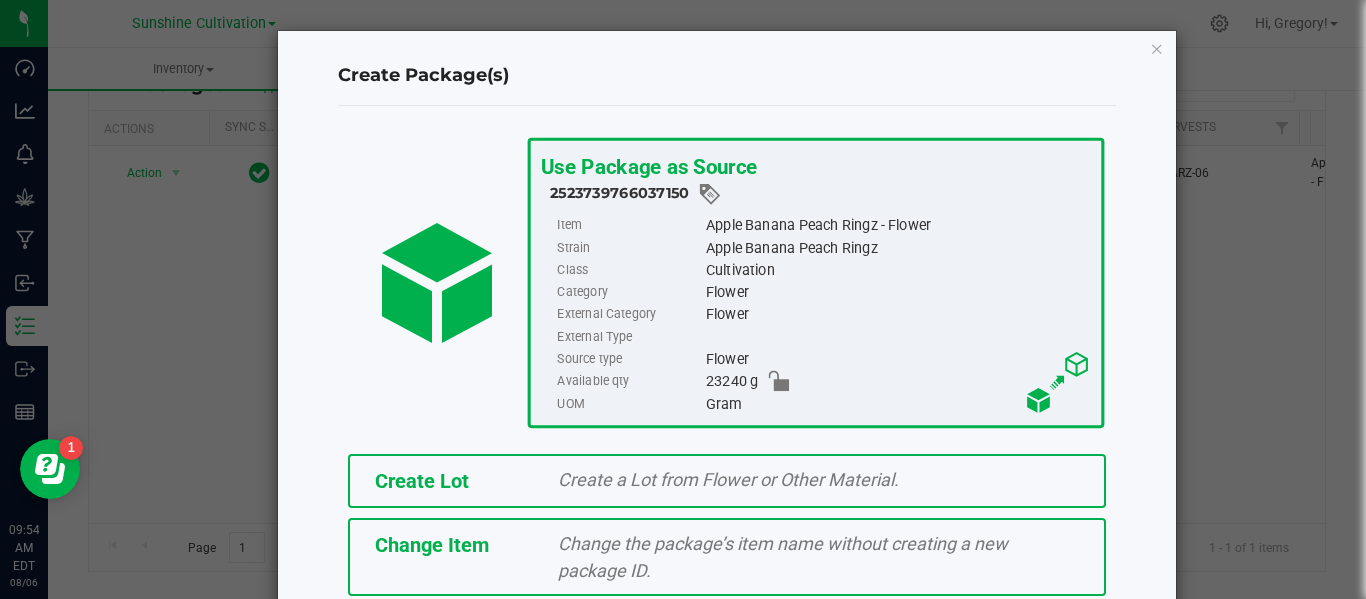 scroll, scrollTop: 175, scrollLeft: 0, axis: vertical 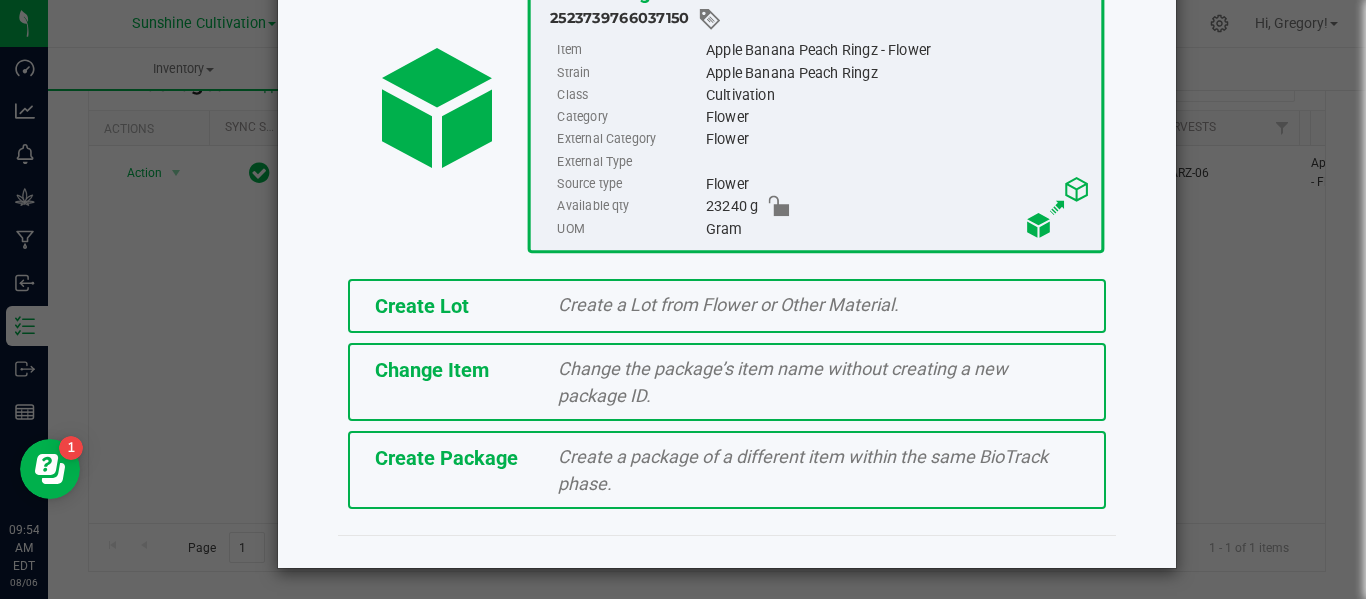 click on "Create Package" 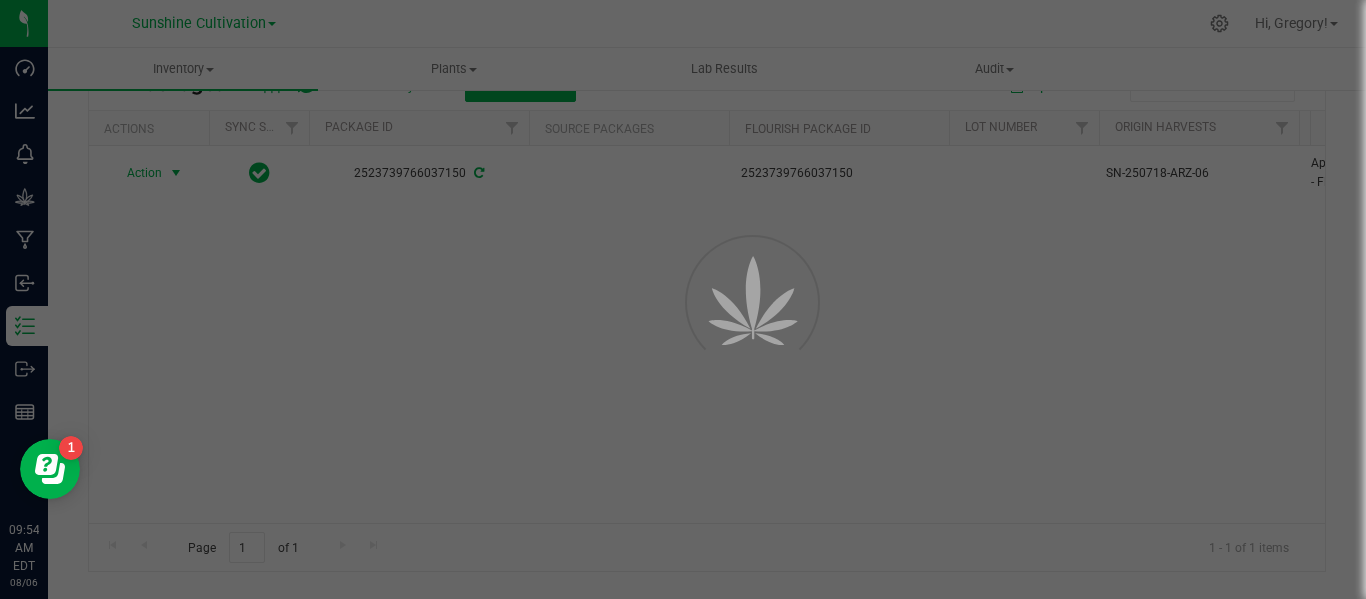 scroll, scrollTop: 114, scrollLeft: 0, axis: vertical 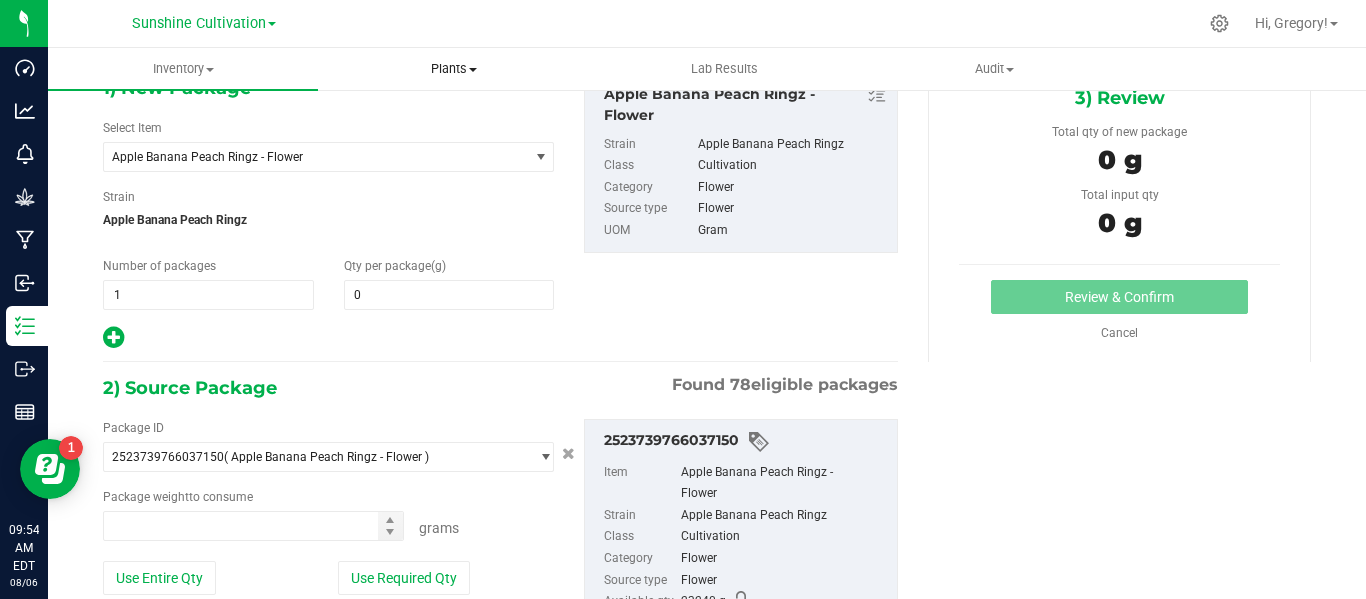 type on "0.0000" 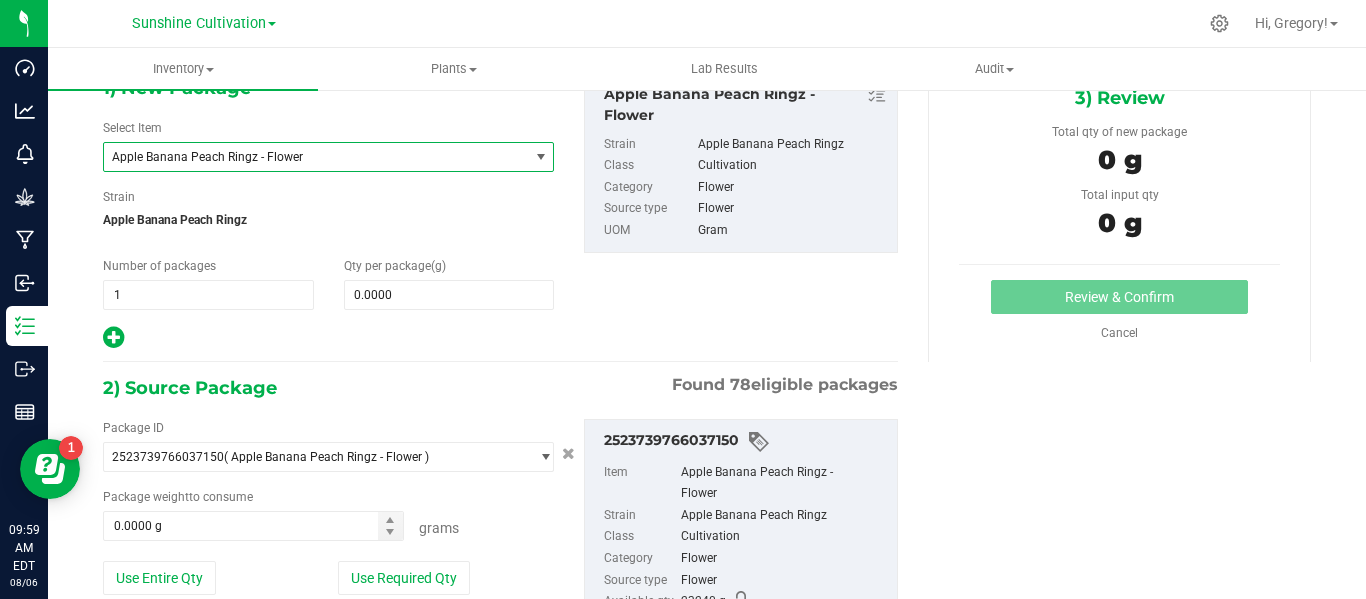 click on "Apple Banana Peach Ringz - Flower" at bounding box center [308, 157] 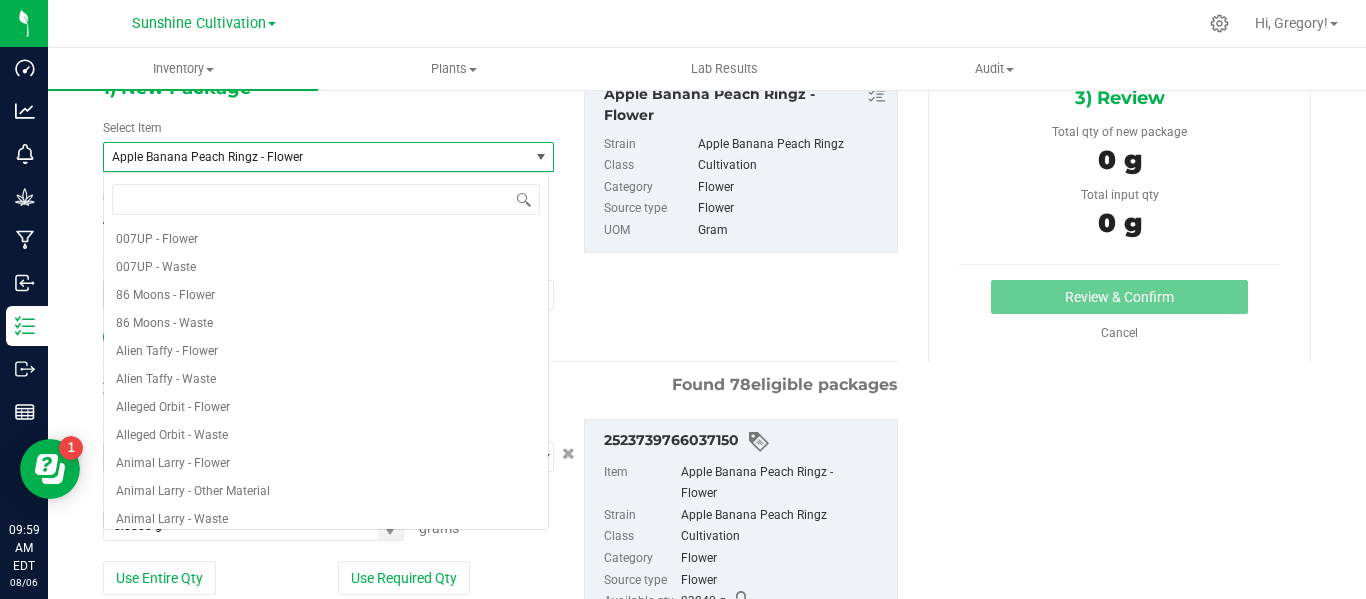 scroll, scrollTop: 364, scrollLeft: 0, axis: vertical 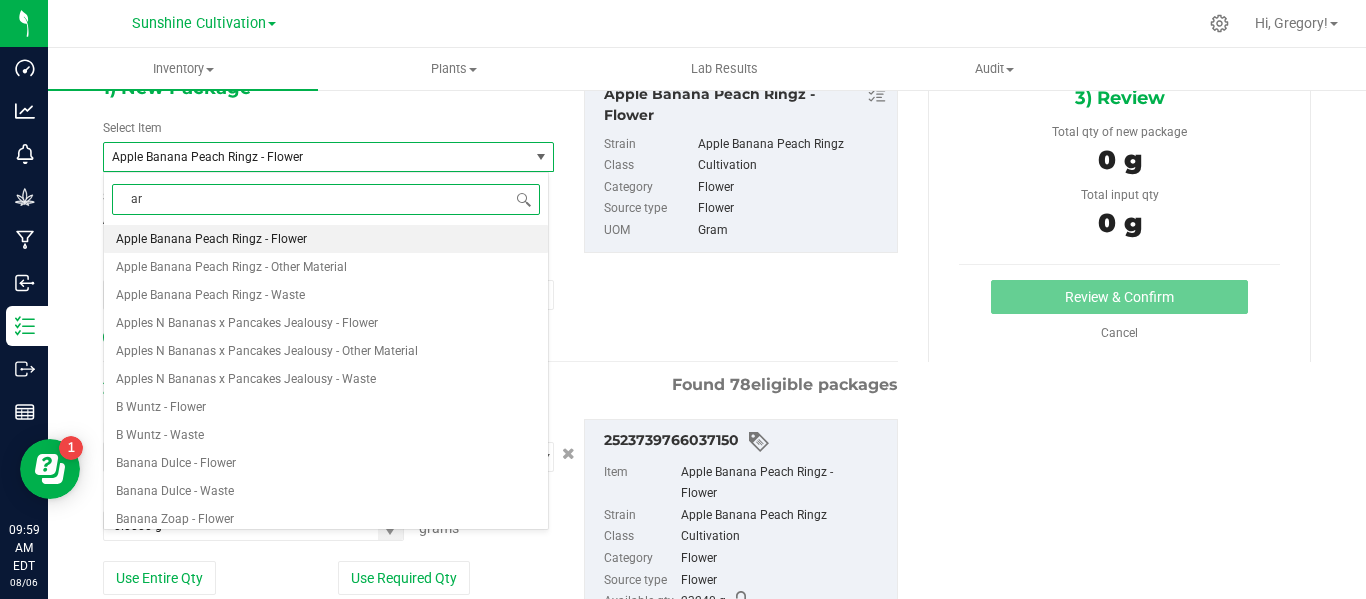 type on "arz" 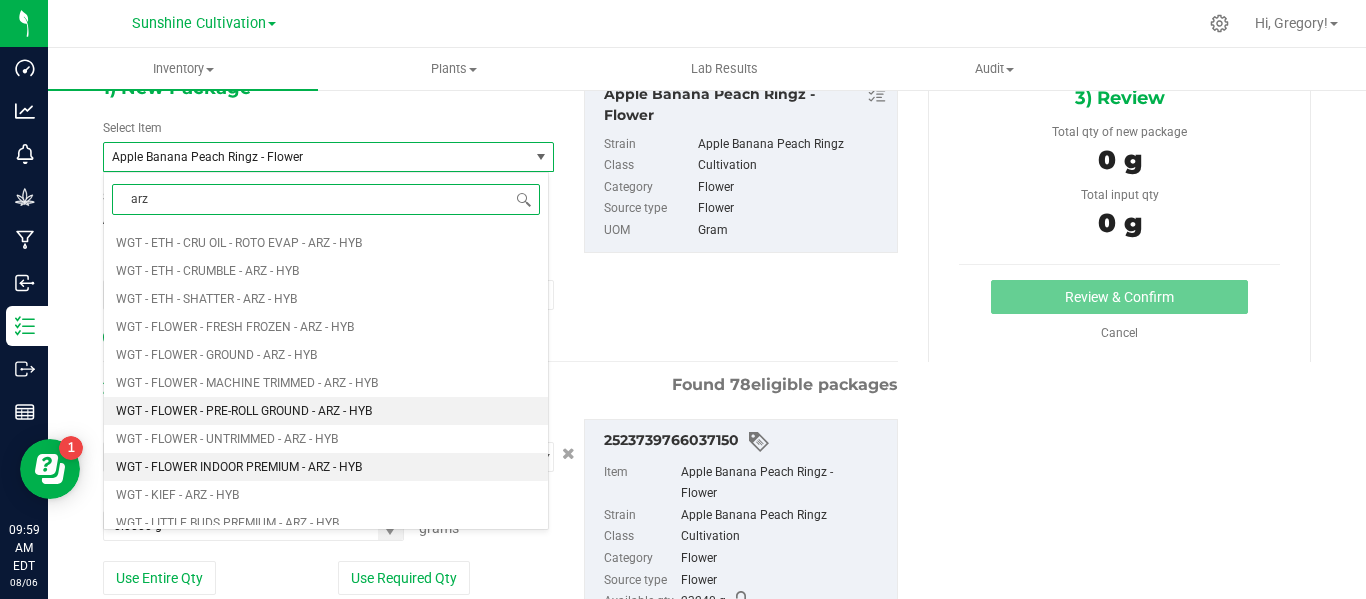 scroll, scrollTop: 1090, scrollLeft: 0, axis: vertical 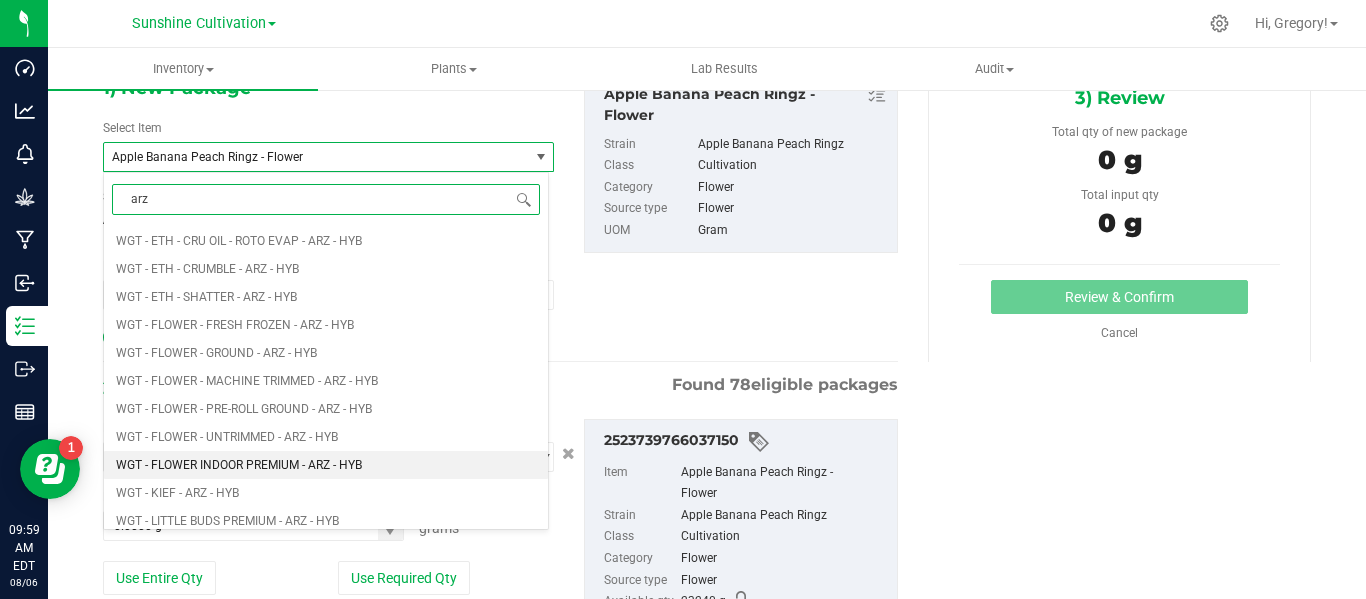 click on "WGT - FLOWER INDOOR PREMIUM - ARZ - HYB" at bounding box center [239, 465] 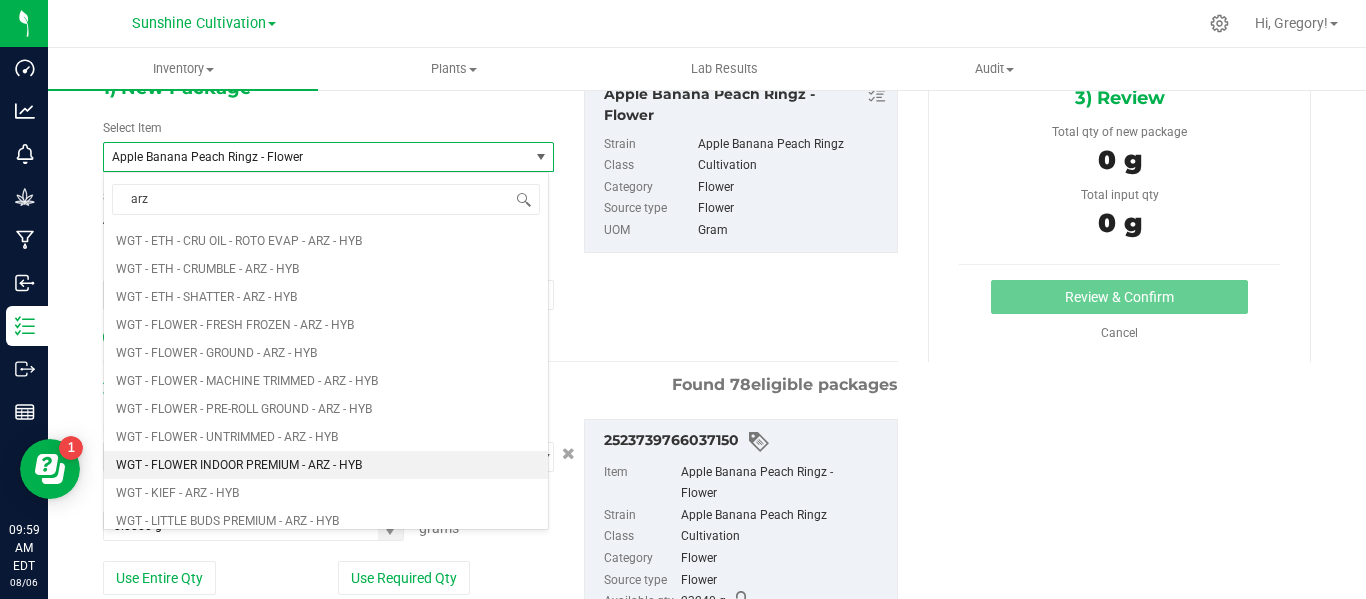 type 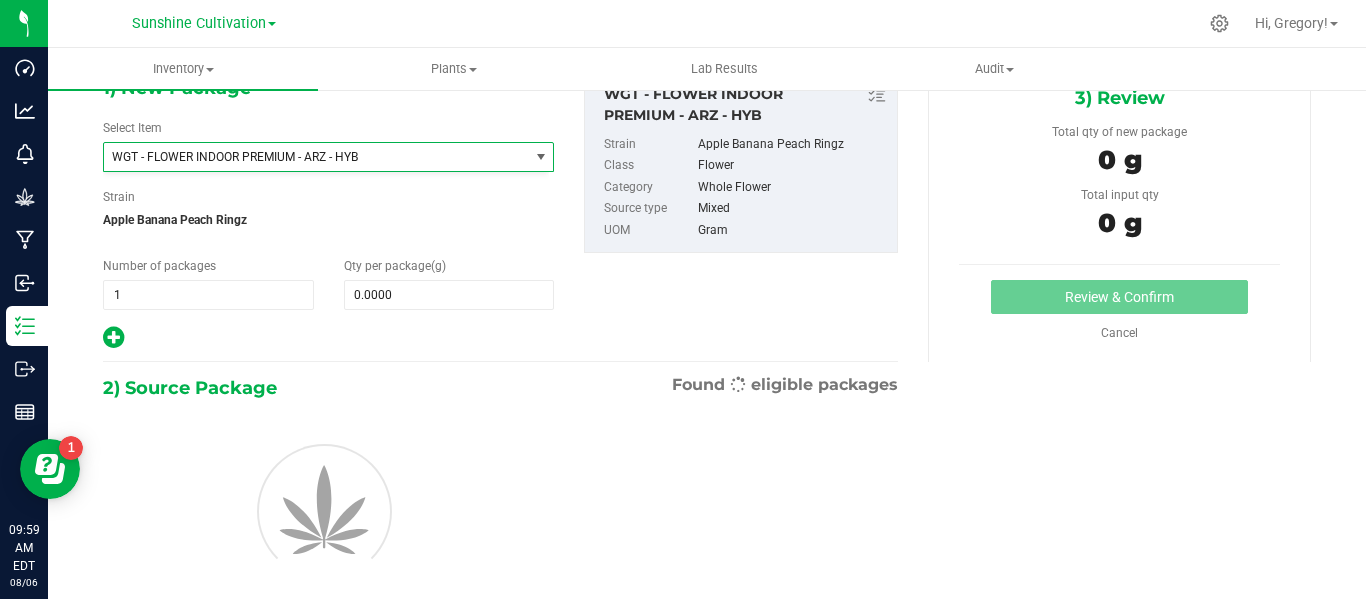 type on "0.0000" 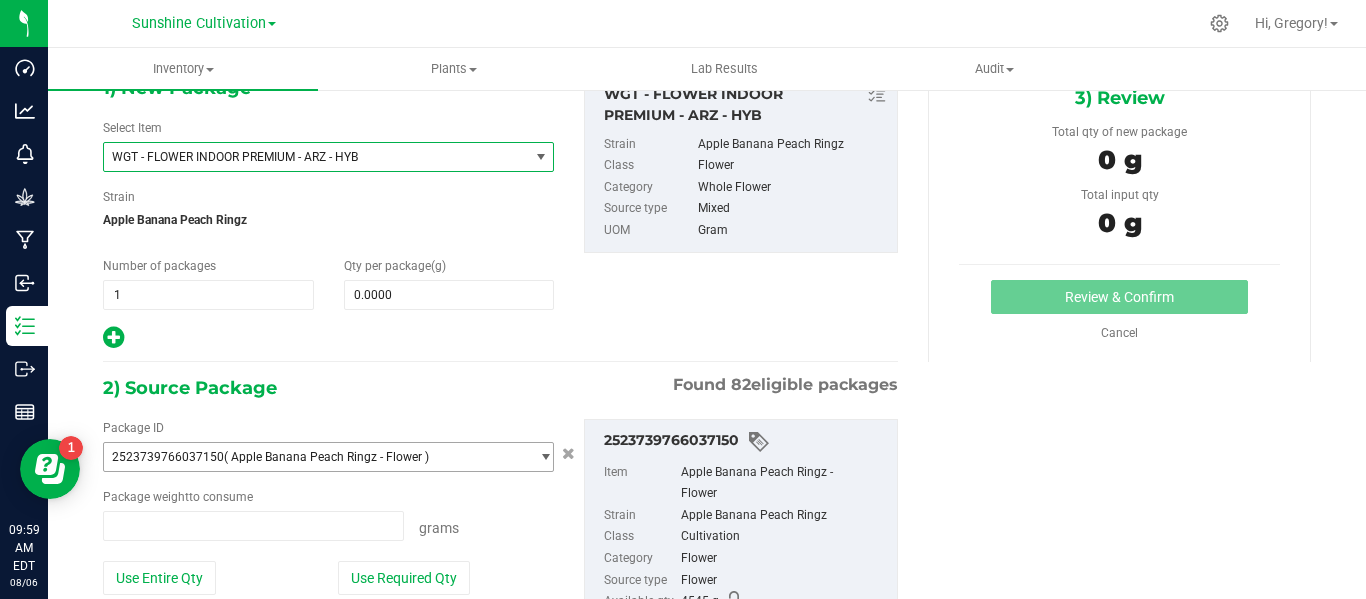 type on "0.0000 g" 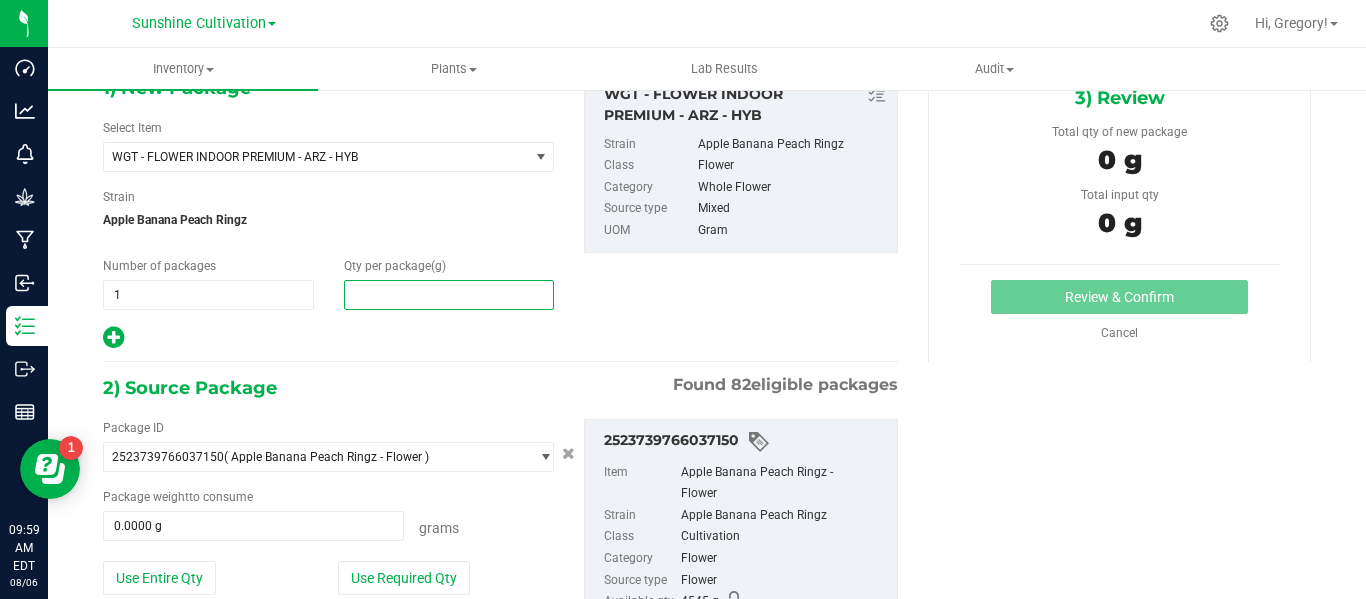 click at bounding box center [449, 295] 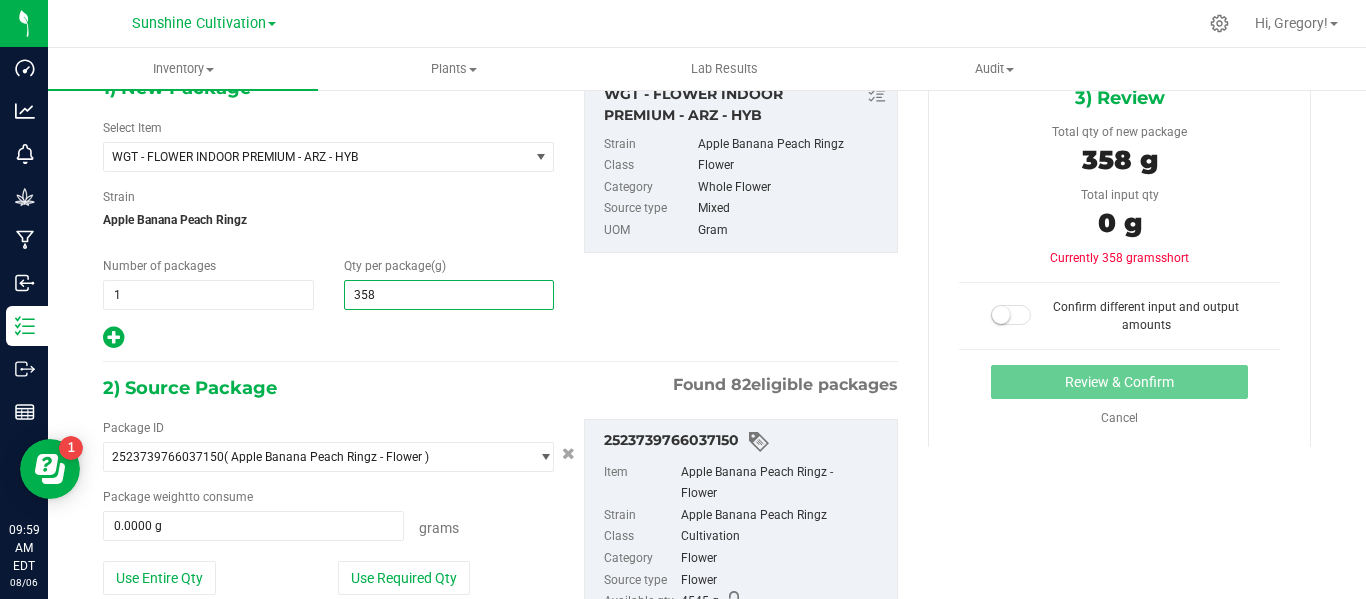 type on "3580" 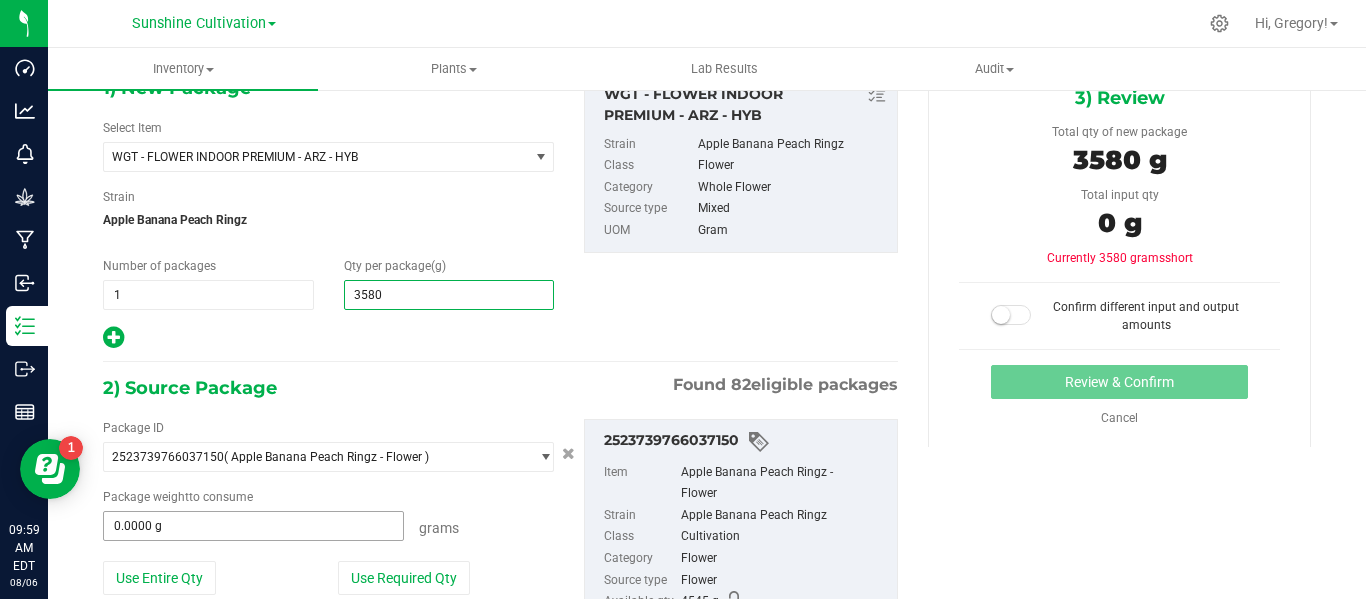 type on "3,580.0000" 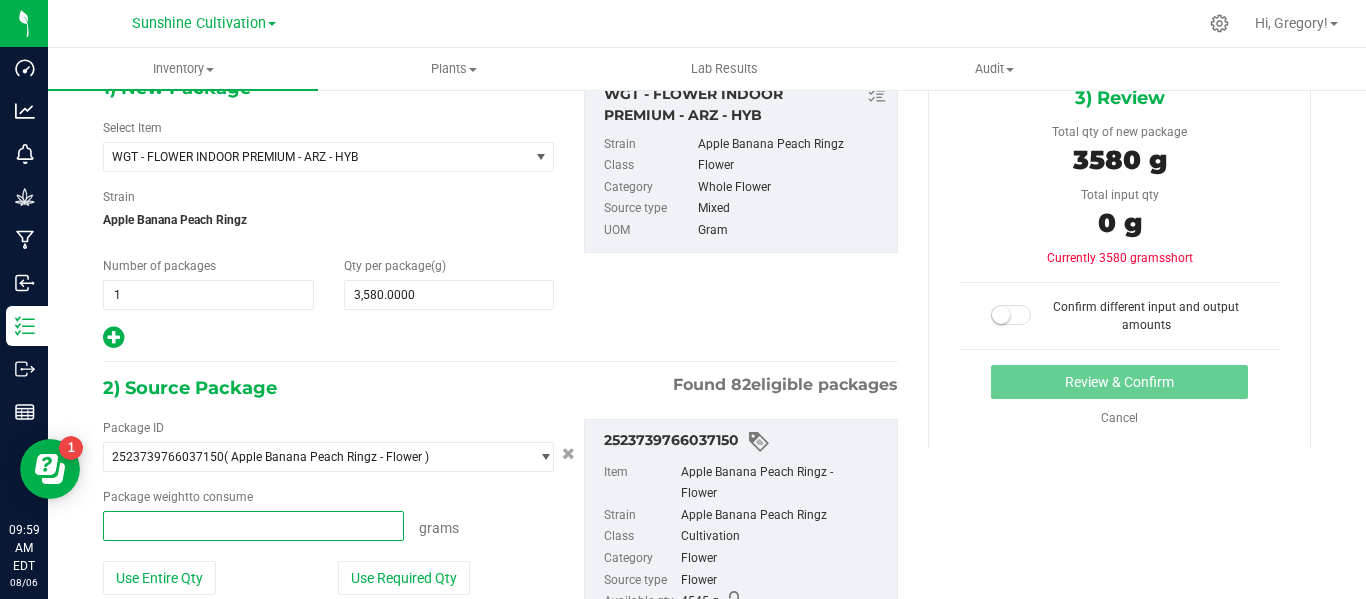click at bounding box center [253, 526] 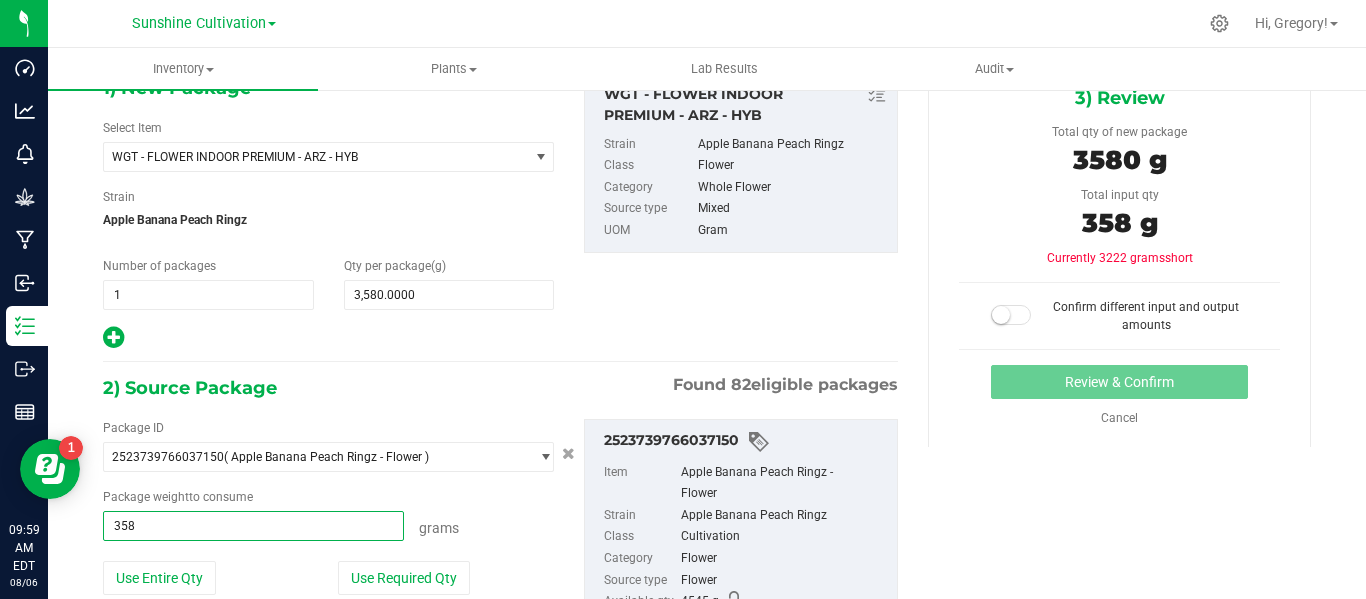 type on "3580" 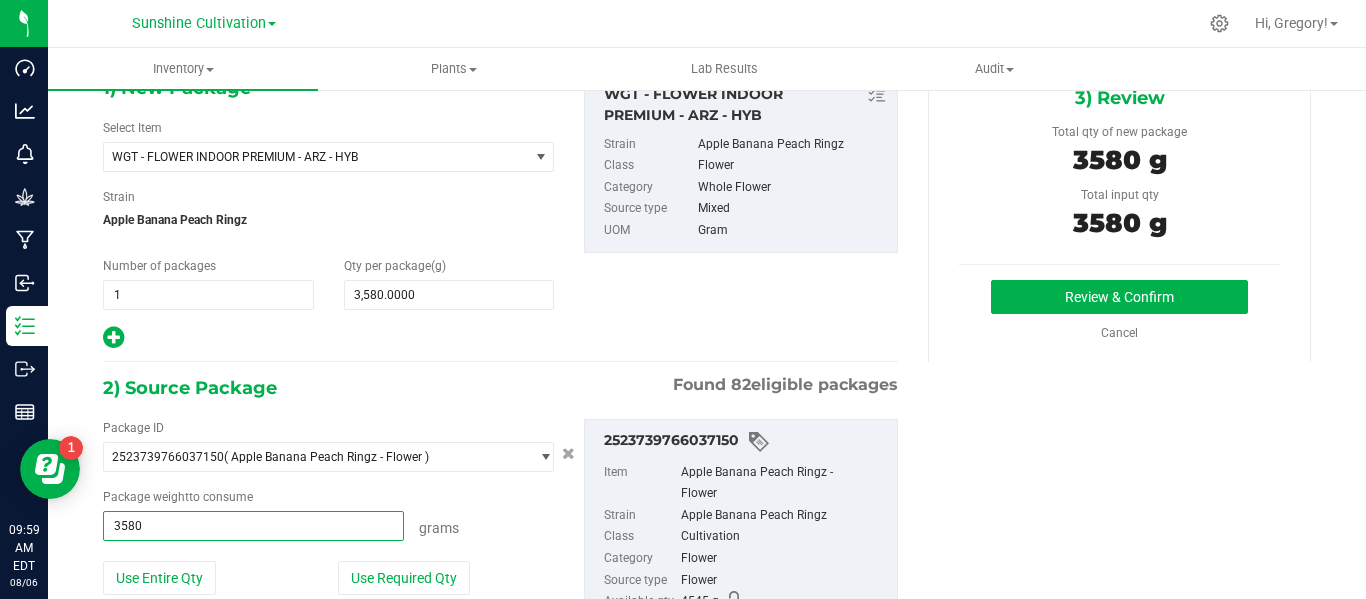 scroll, scrollTop: 217, scrollLeft: 0, axis: vertical 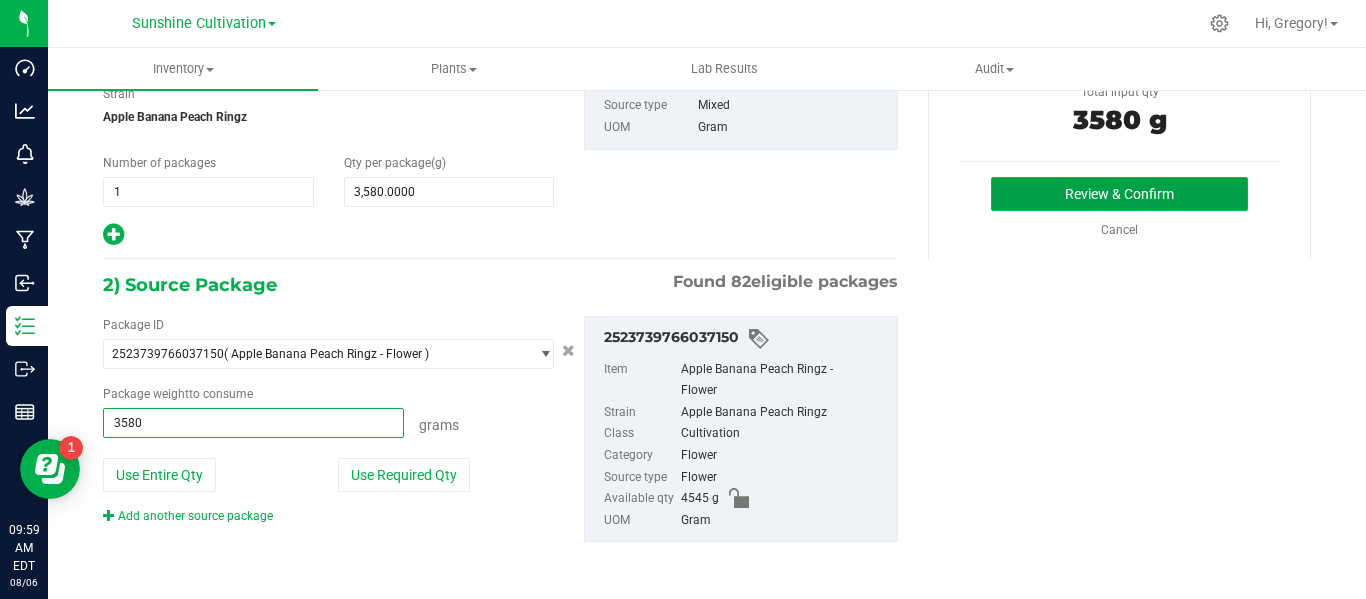 type on "3580.0000 g" 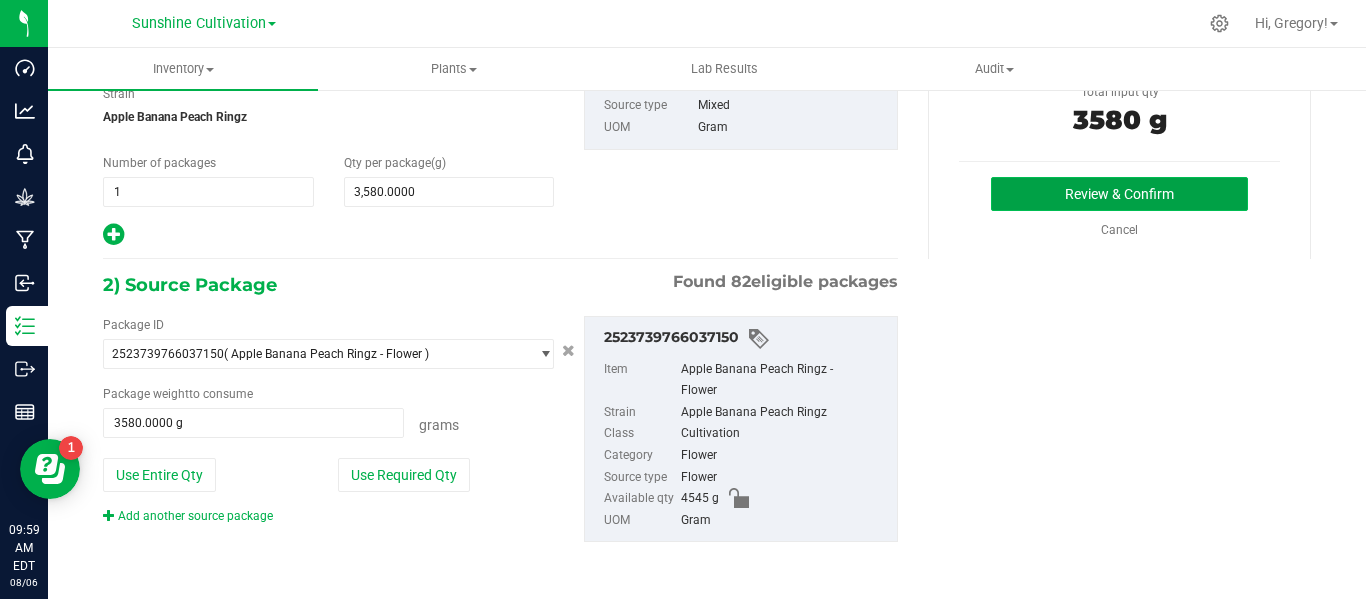 click on "Review & Confirm" at bounding box center (1119, 194) 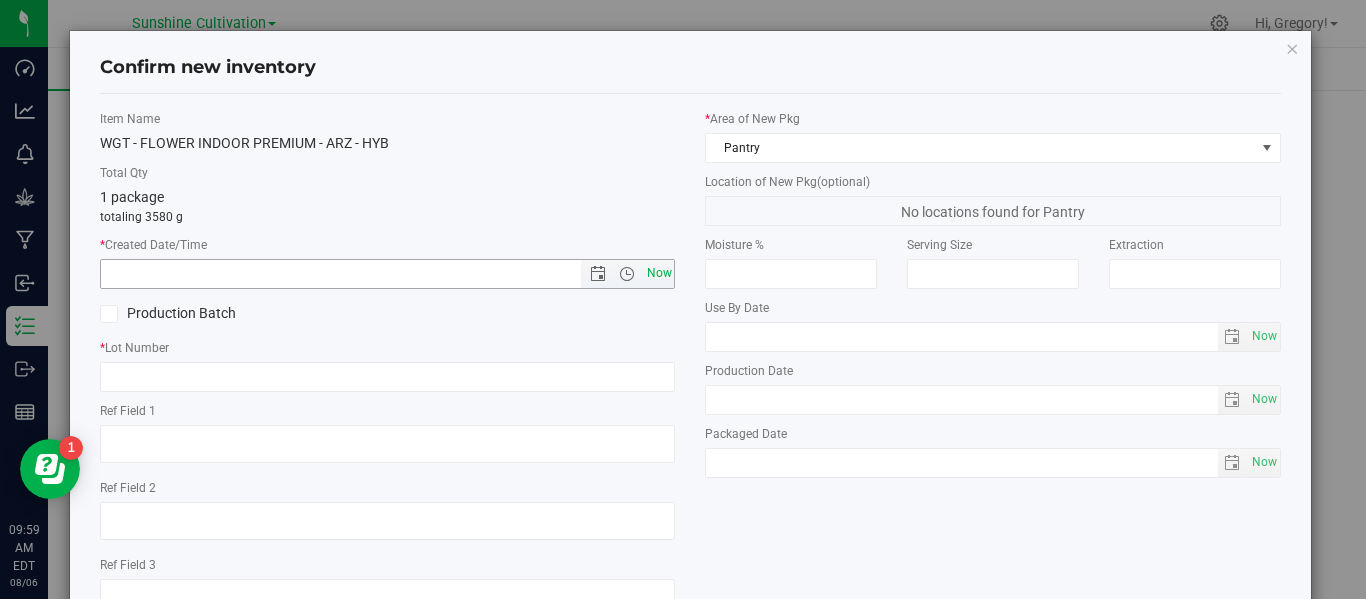 click on "Now" at bounding box center [659, 273] 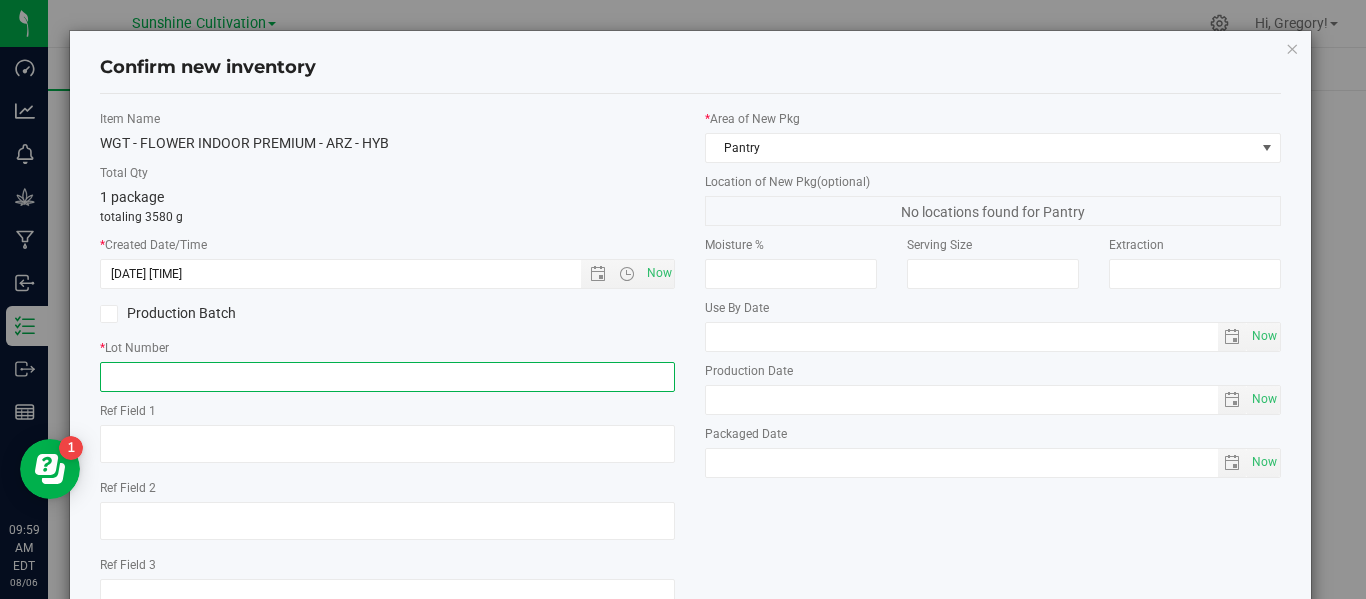 click at bounding box center (387, 377) 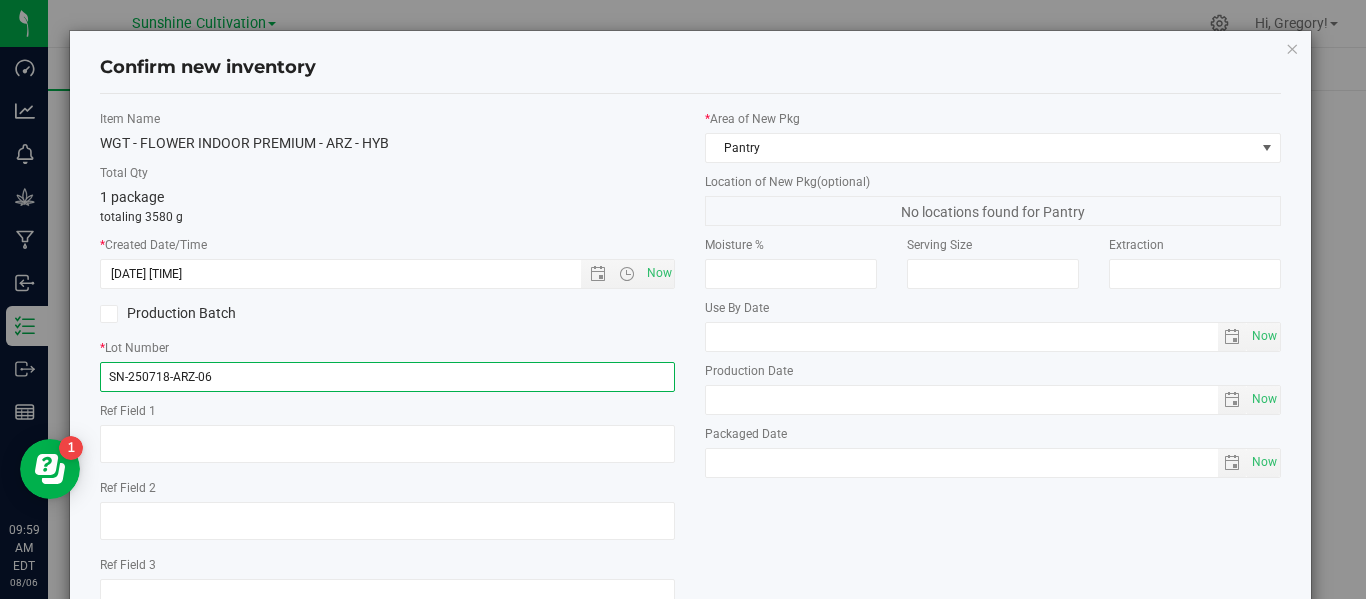 scroll, scrollTop: 148, scrollLeft: 0, axis: vertical 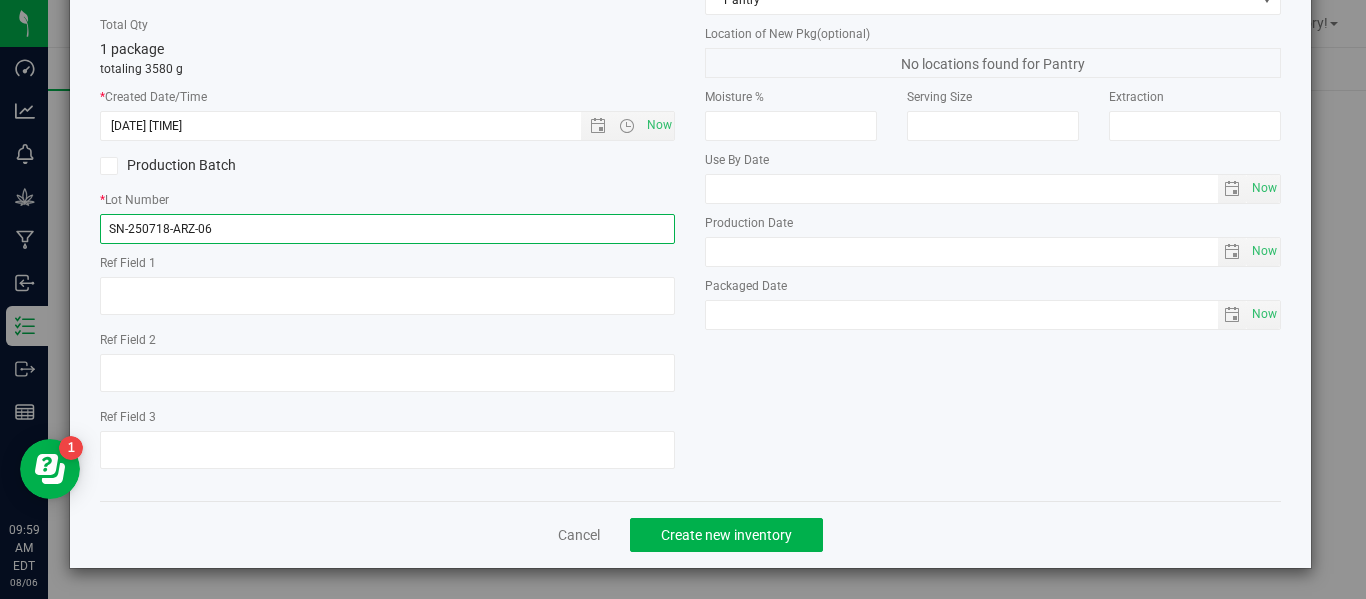 type on "SN-250718-ARZ-06" 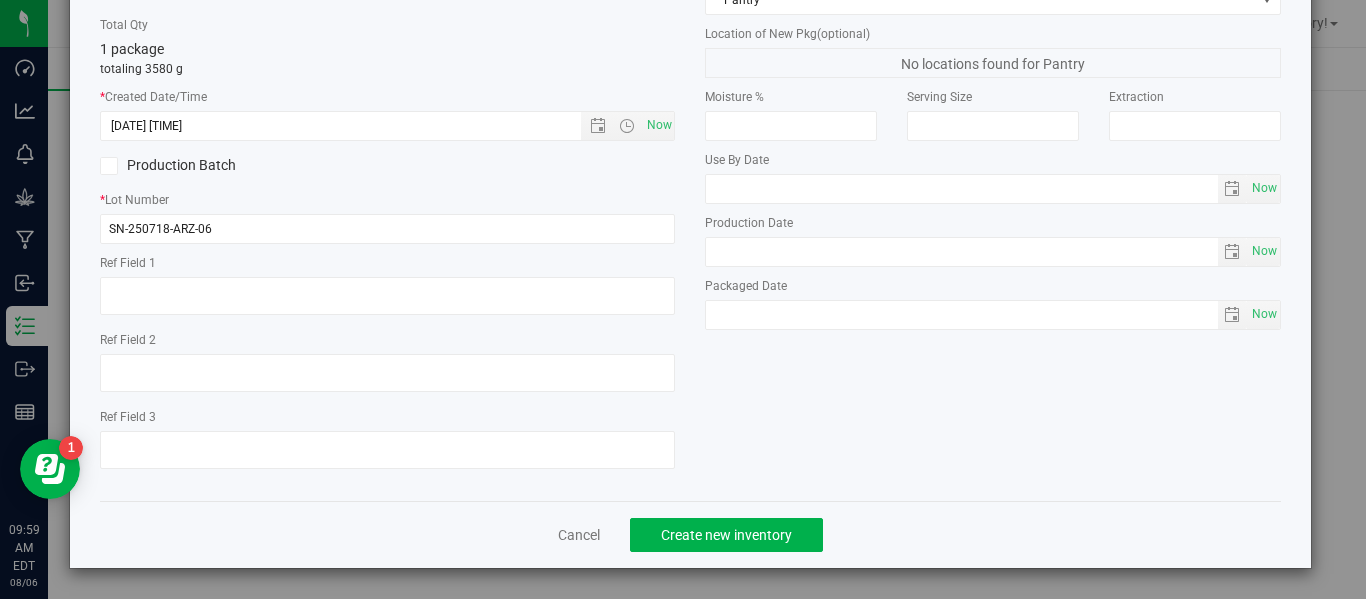 click on "Cancel
Create new inventory" at bounding box center (690, 534) 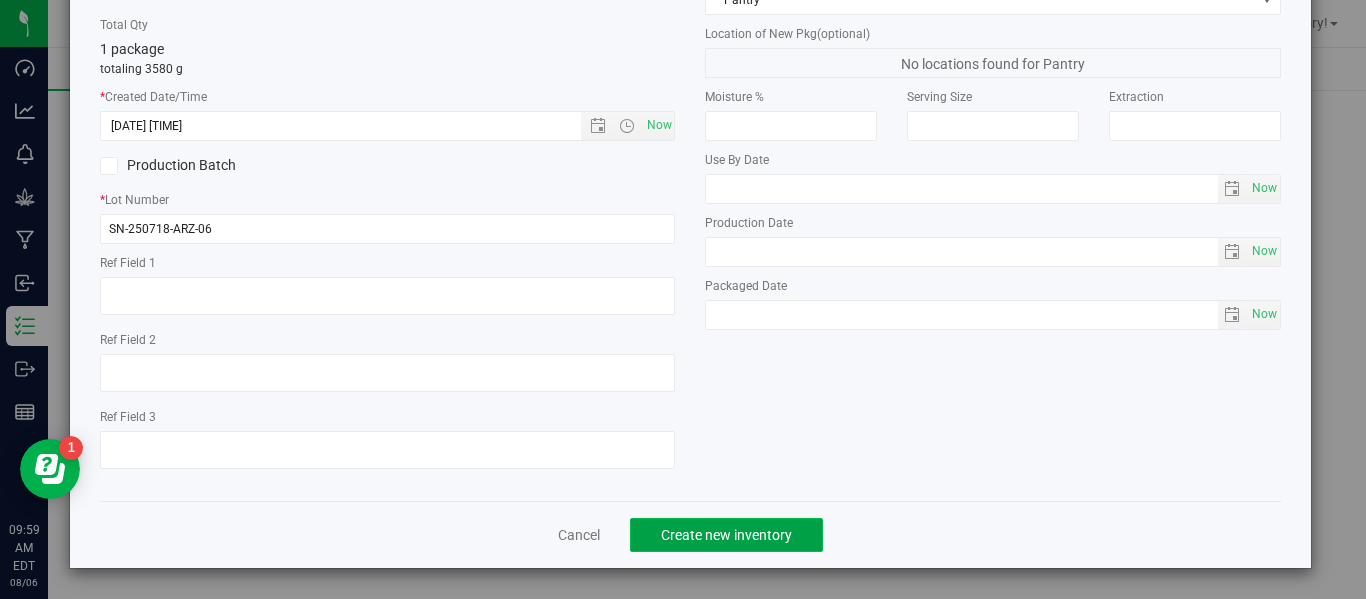 click on "Create new inventory" 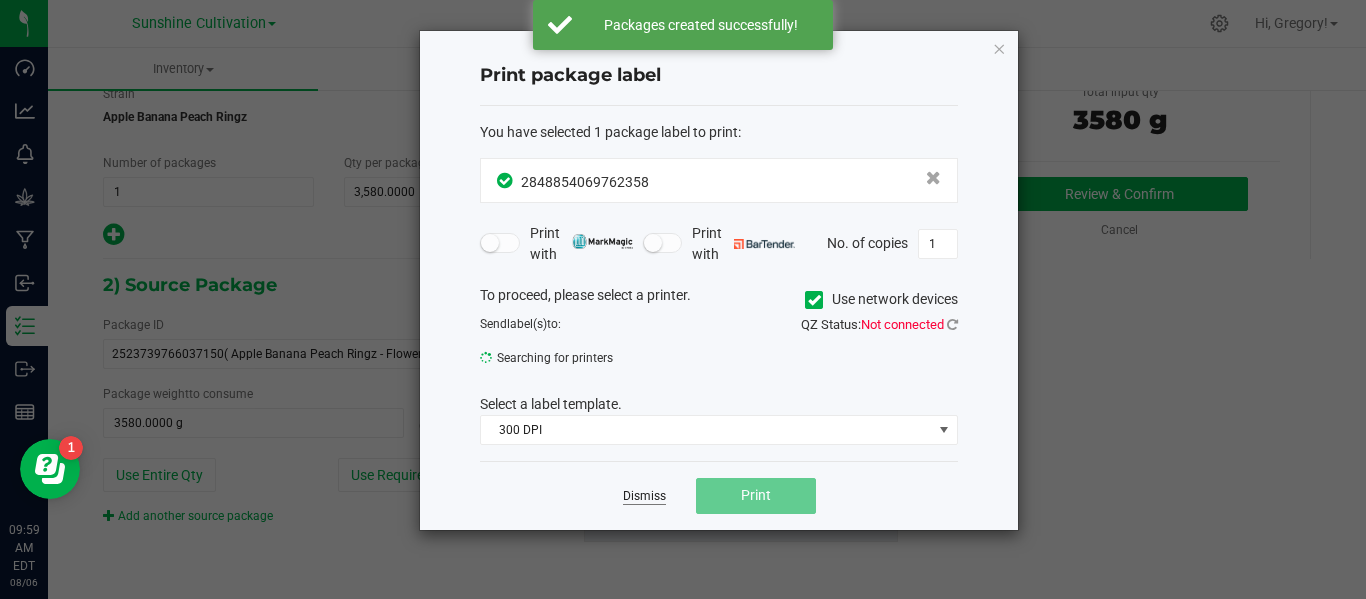 click on "Dismiss" 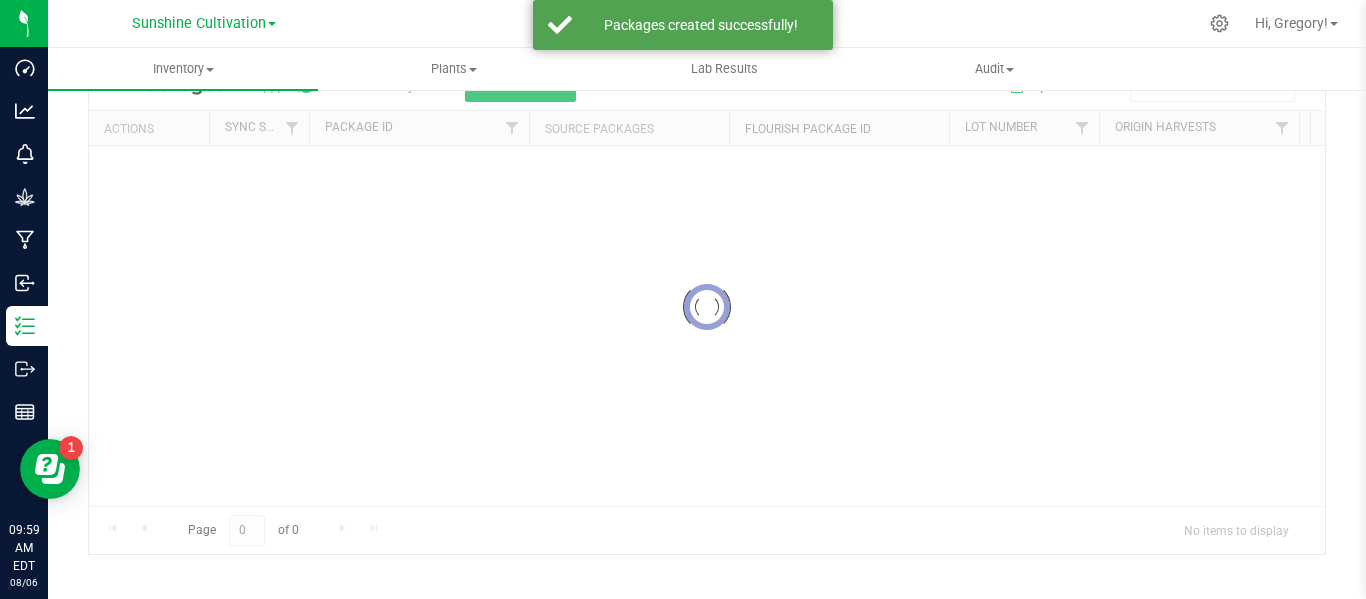 scroll, scrollTop: 99, scrollLeft: 0, axis: vertical 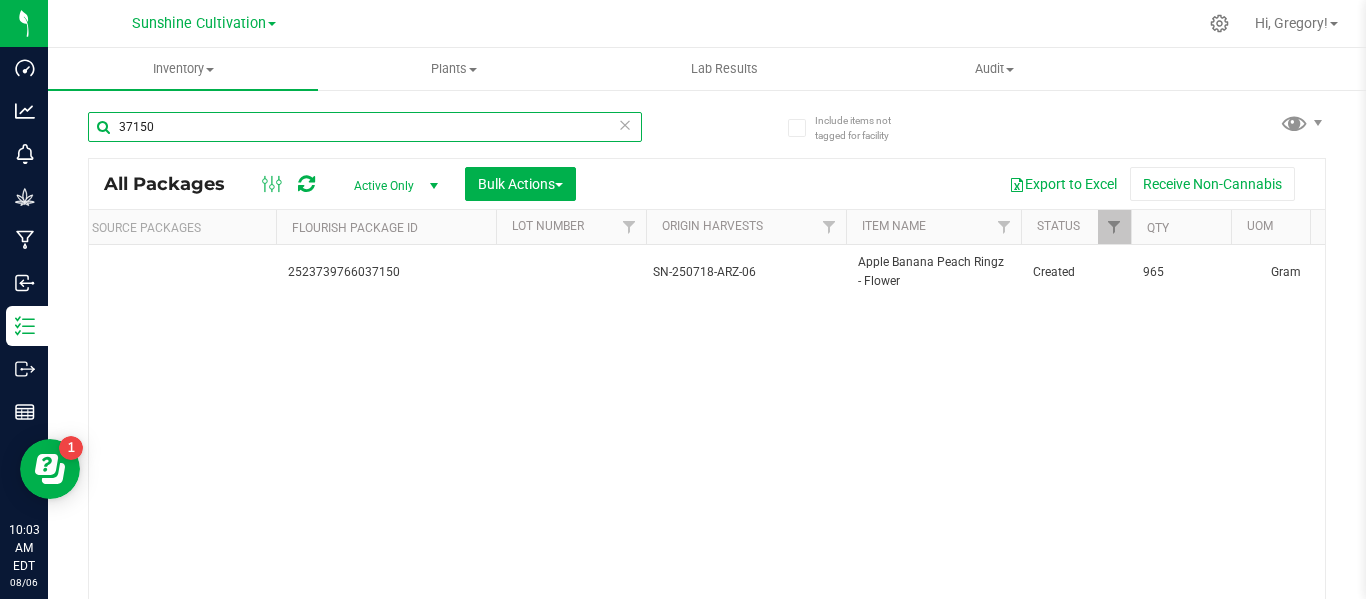 click on "37150" at bounding box center (365, 127) 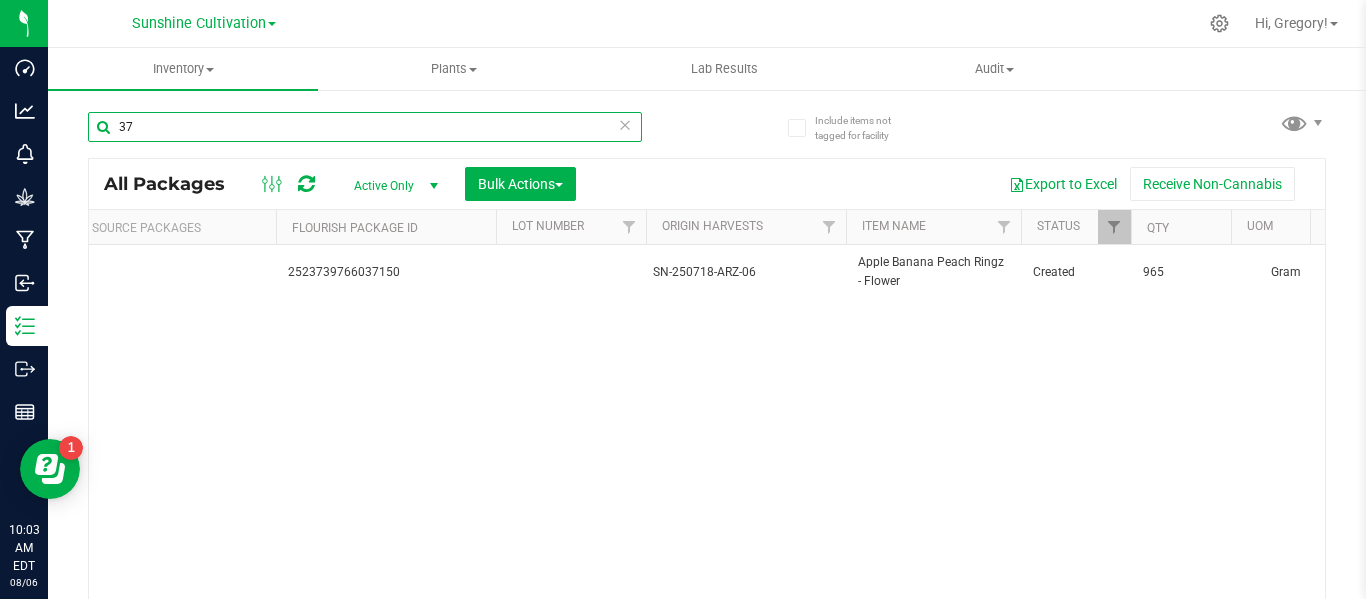 type on "3" 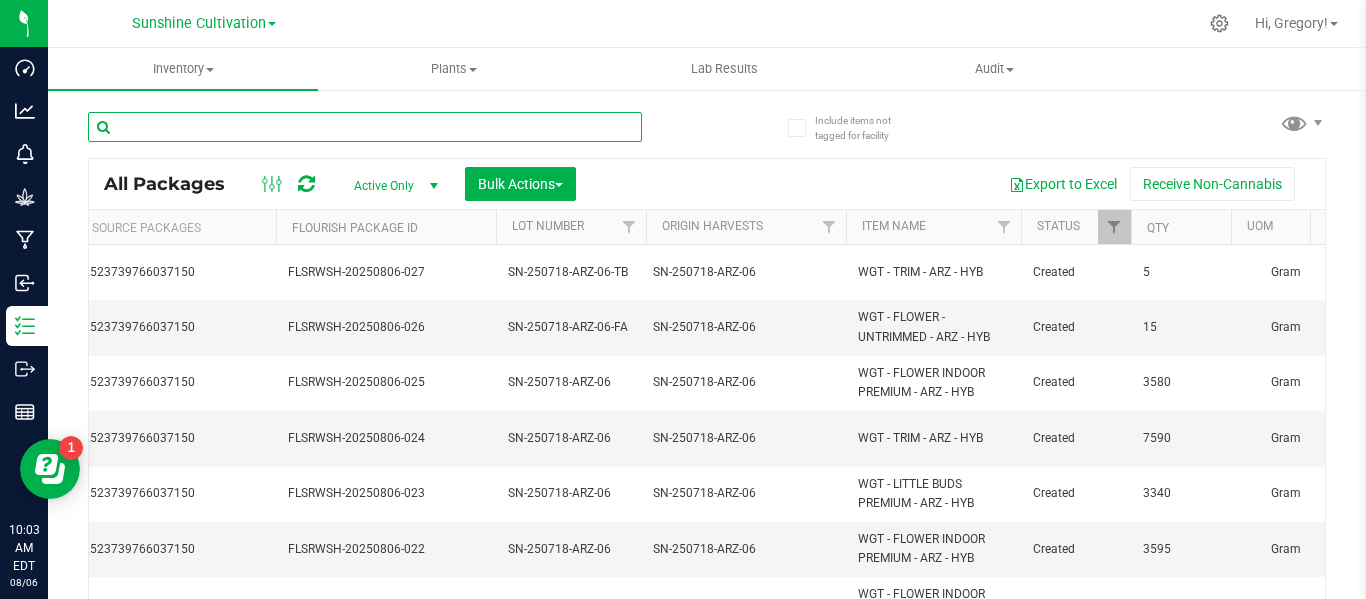 type 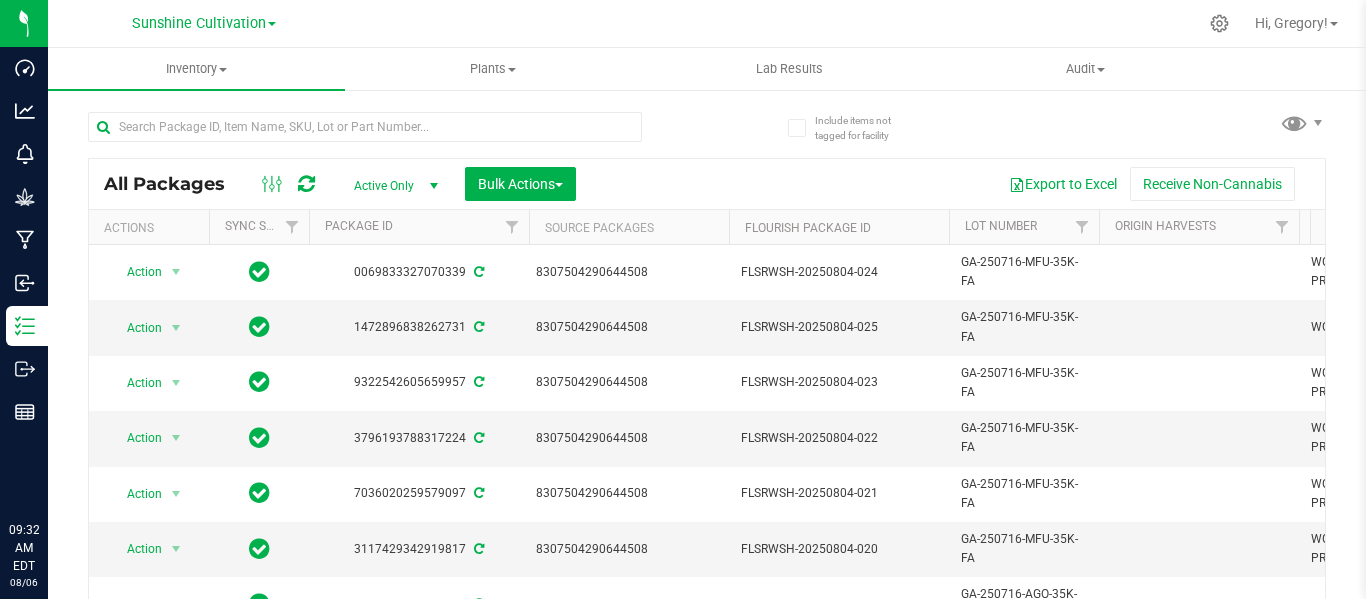 scroll, scrollTop: 0, scrollLeft: 0, axis: both 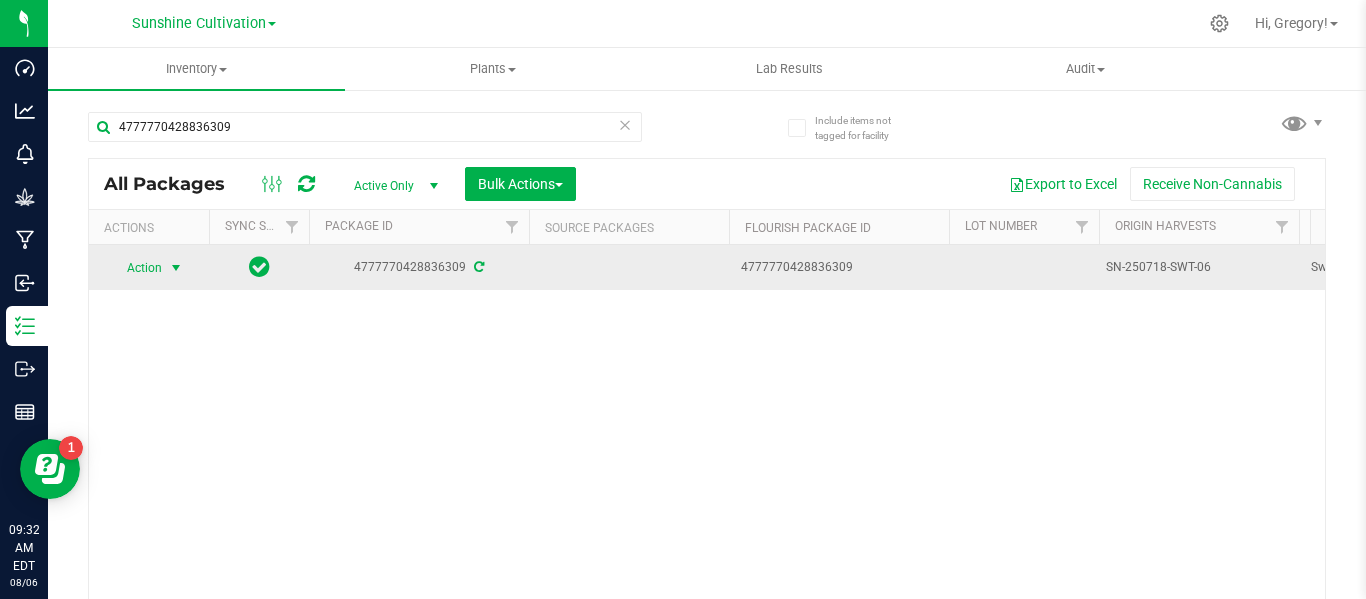 type on "4777770428836309" 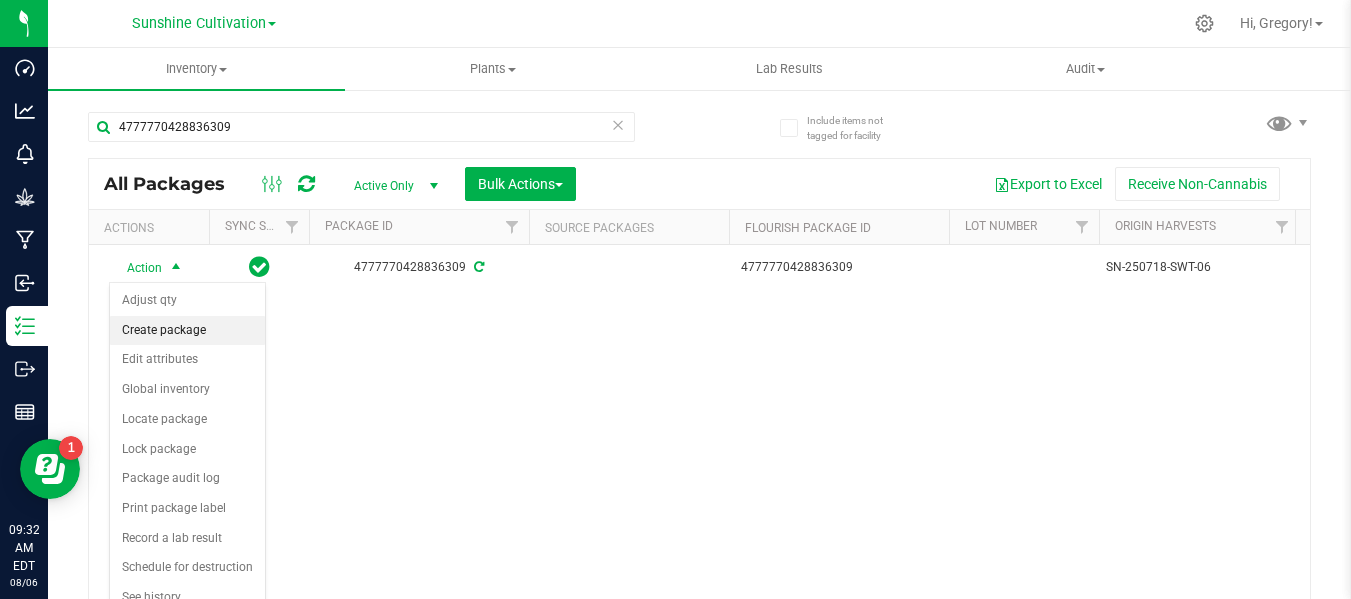 click on "Create package" at bounding box center [187, 331] 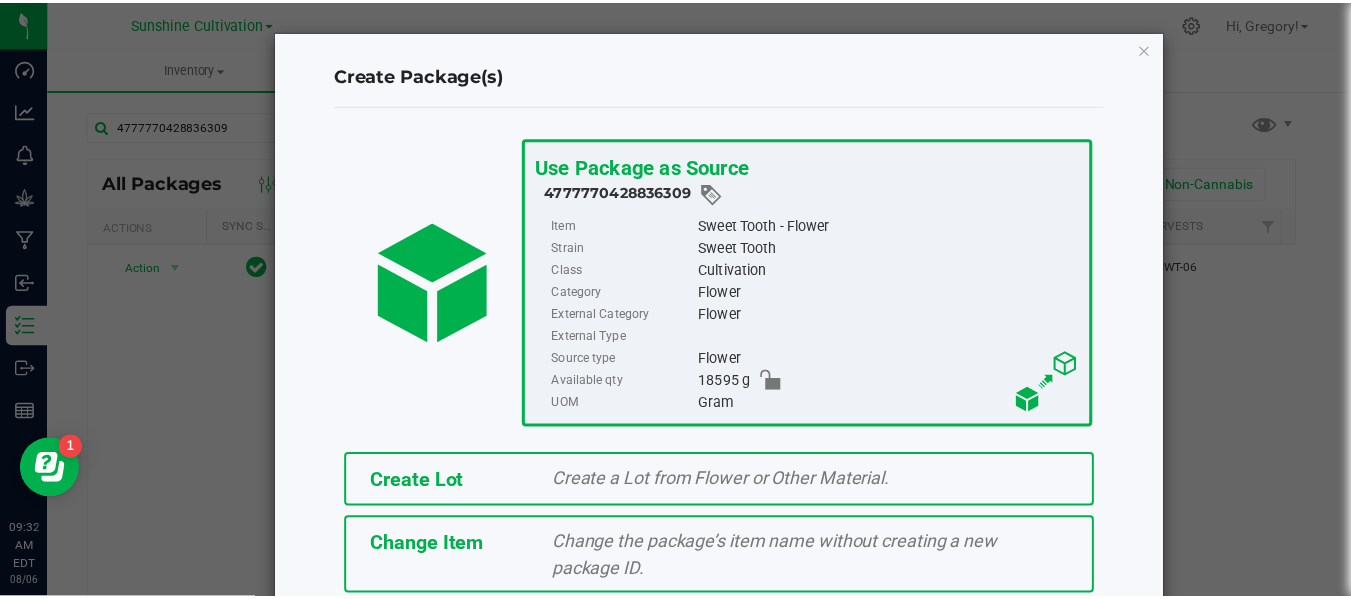 scroll, scrollTop: 175, scrollLeft: 0, axis: vertical 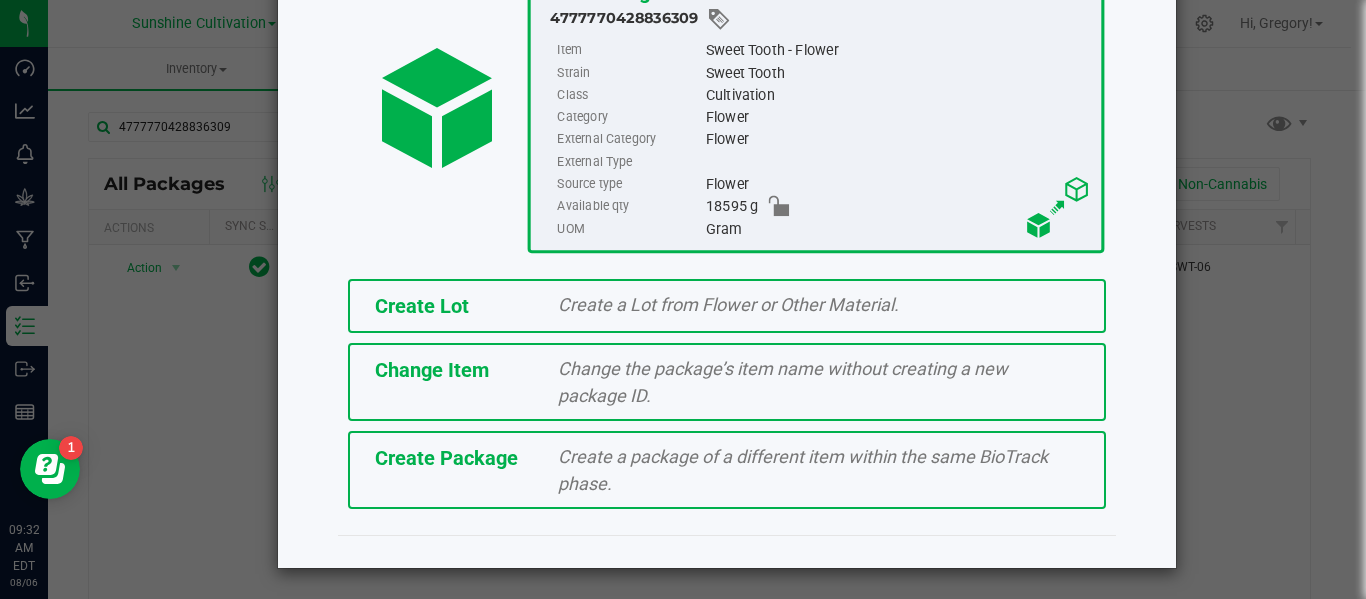 click on "Create Package   Create a package of a different item within the same BioTrack phase." 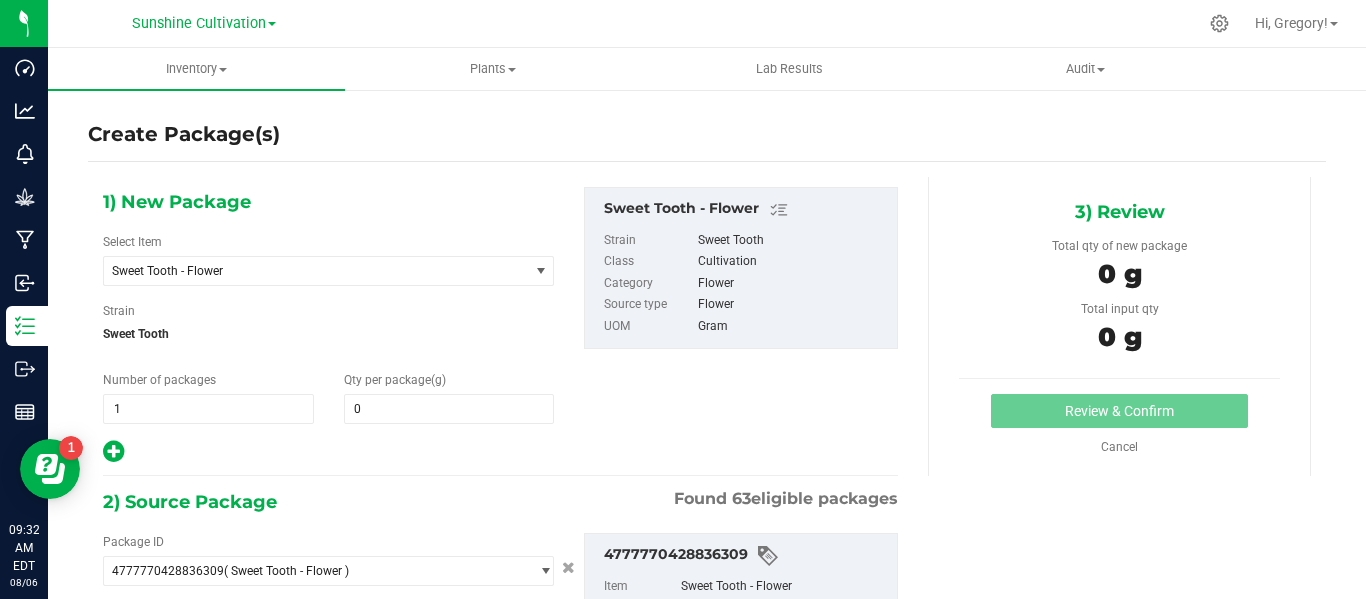 type on "0.0000" 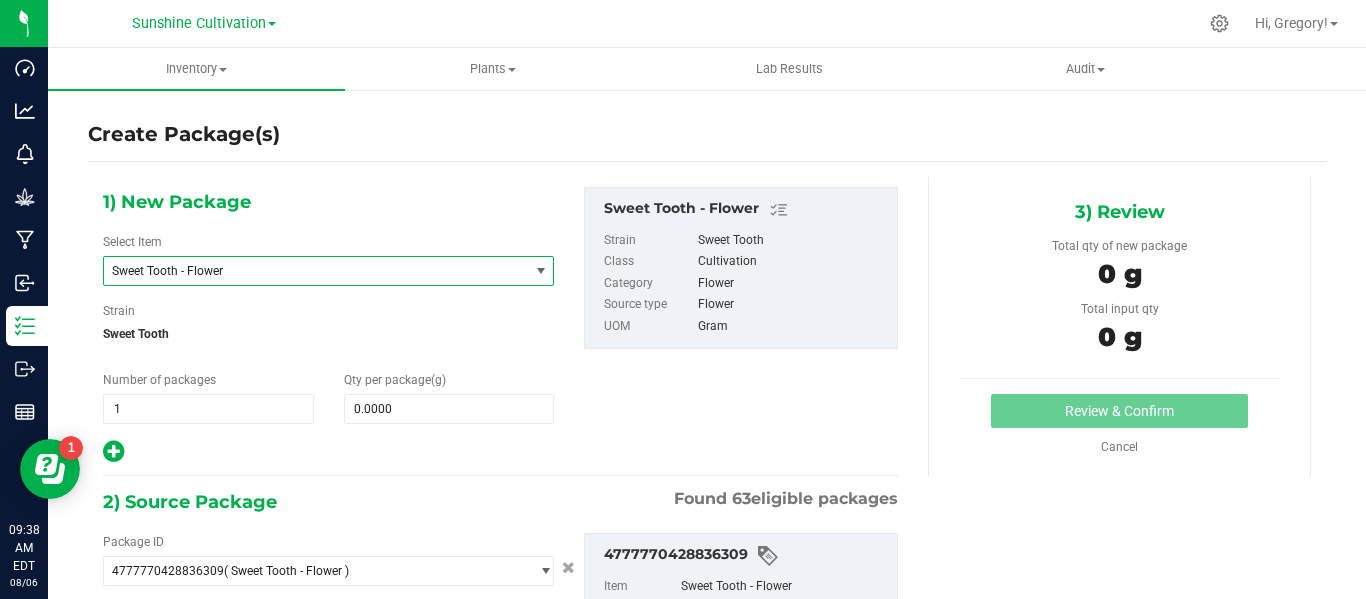 click on "Sweet Tooth - Flower" at bounding box center (308, 271) 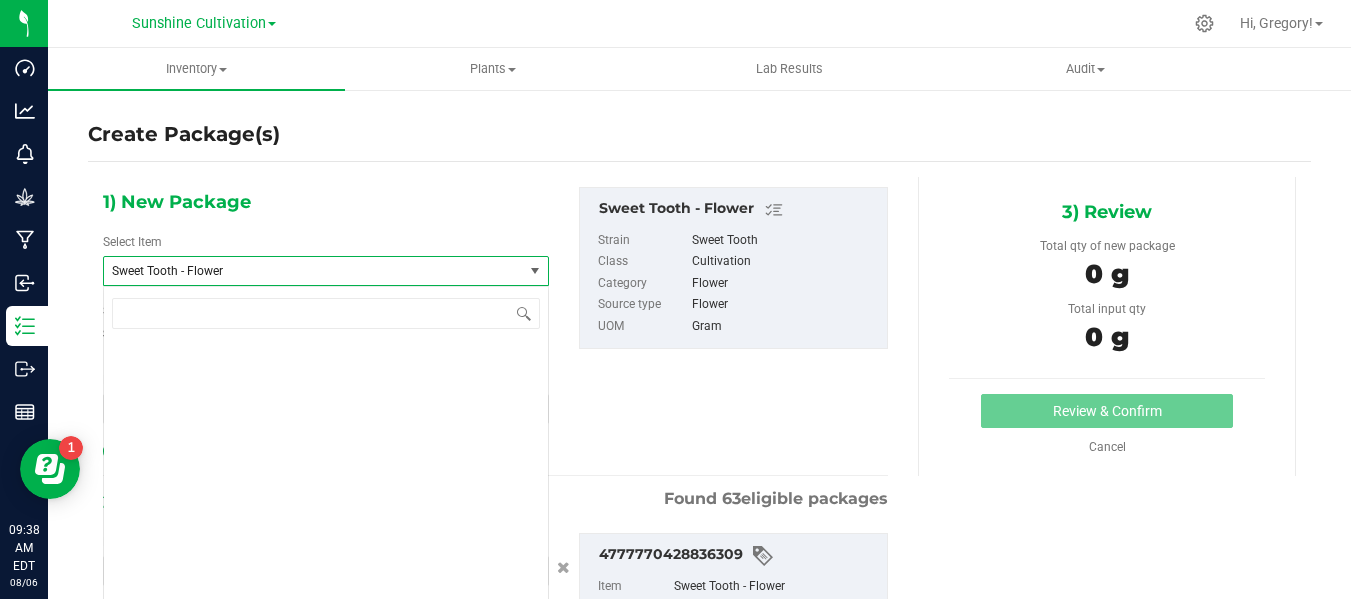 scroll, scrollTop: 327600, scrollLeft: 0, axis: vertical 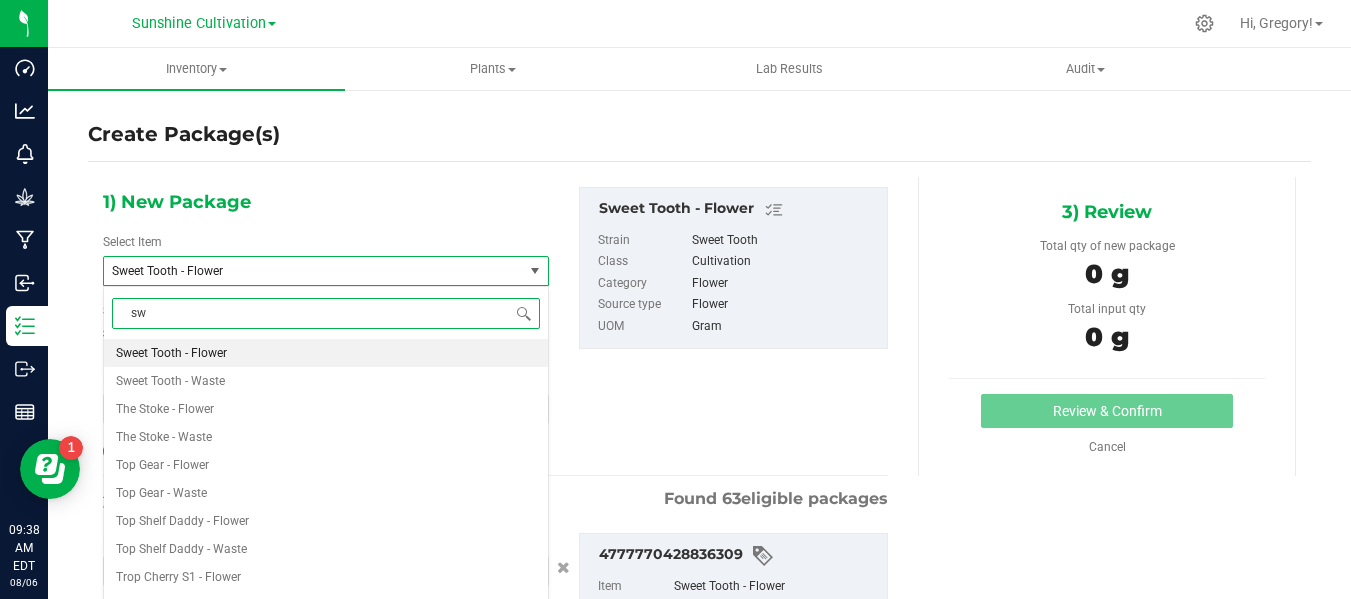 type on "swt" 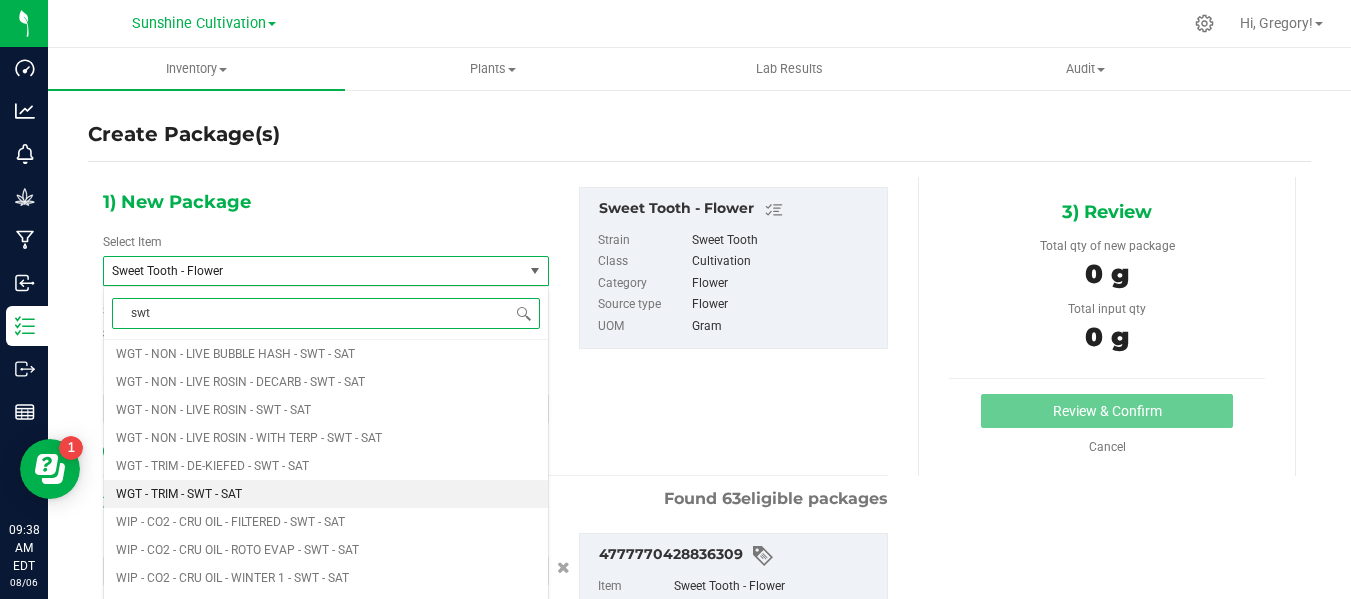 scroll, scrollTop: 2156, scrollLeft: 0, axis: vertical 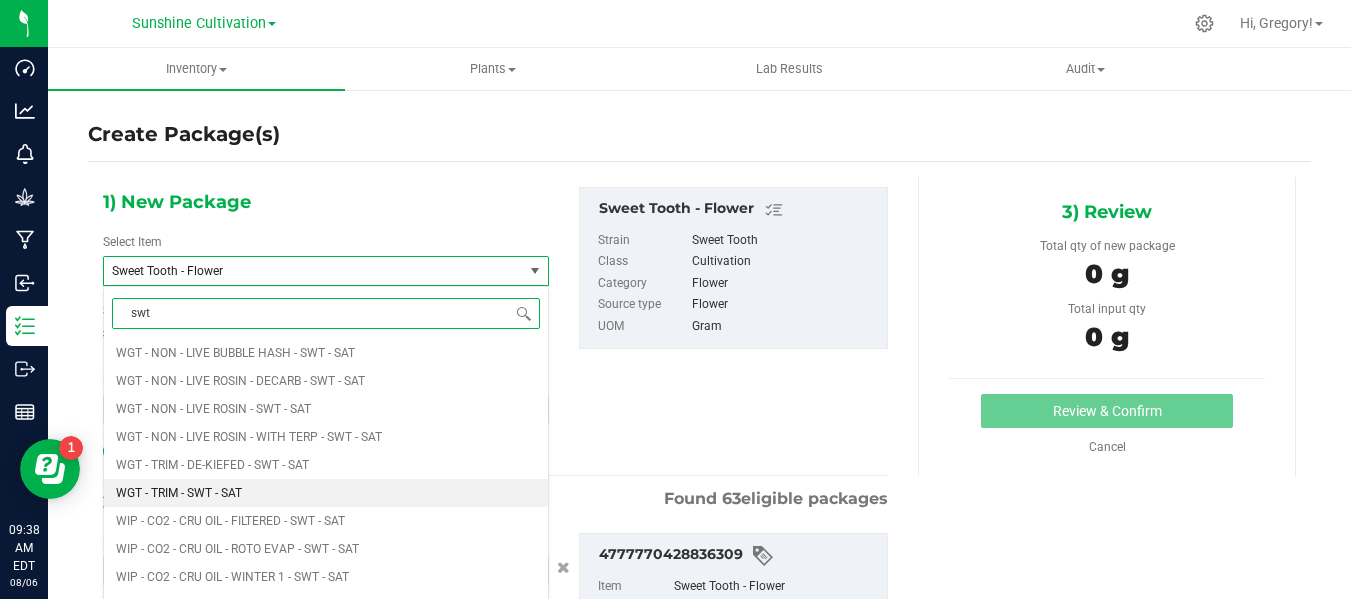 click on "WGT - TRIM - SWT - SAT" at bounding box center [326, 493] 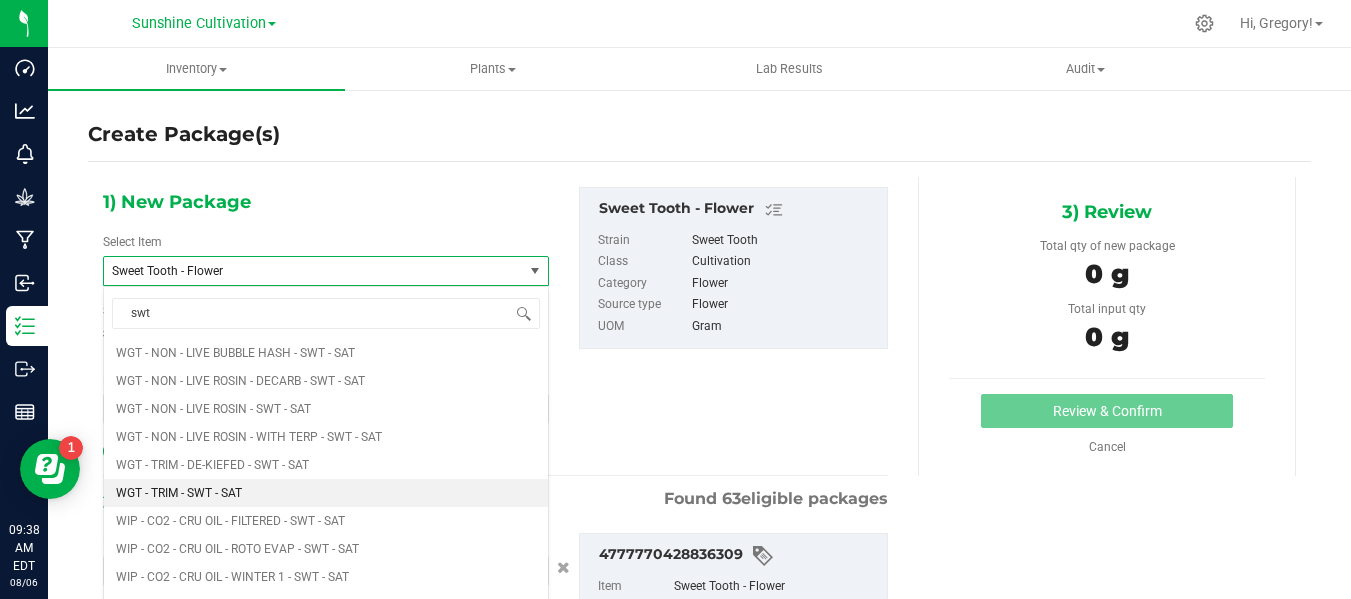 click on "WIP - CO2 - CRU OIL - WINTER 2 - SWT - SAT
WIP - CO2 - SAUCE - SWT - SAT
WIP - CO2 - TERP - CDT LIGHT - SWT - SAT
WIP - CO2 - WAX - SWT - SAT
WIP - ETH - CON OIL - SWT - SAT
WIP - ETH - CRU OIL - ROTO EVAP - SWT - SAT
WIP - ETH - CRU OIL - UNPOLISHED - SWT - SAT
WIP - ETH - CRUMBLE - SWT - SAT
WIP - ETH - SHATTER - SWT - SAT
WIP - MIX - CRU OIL - FILTERED - SWT - SAT
SAMPLE - FT - VAPE CART CDT DISTILLATE - 2G - SWT - SAT
SAMPLE - GL - LIVE ROSIN - 0.5G - SWT - SAT
SAMPLE - GL - VAPE ALL-IN-ONE LIVE ROSIN - 0.5G - SWT - SAT
SAMPLE - GL - VAPE ALL-IN-ONE LIVE ROSIN - 1G - SWT - SAT" at bounding box center (326, 489) 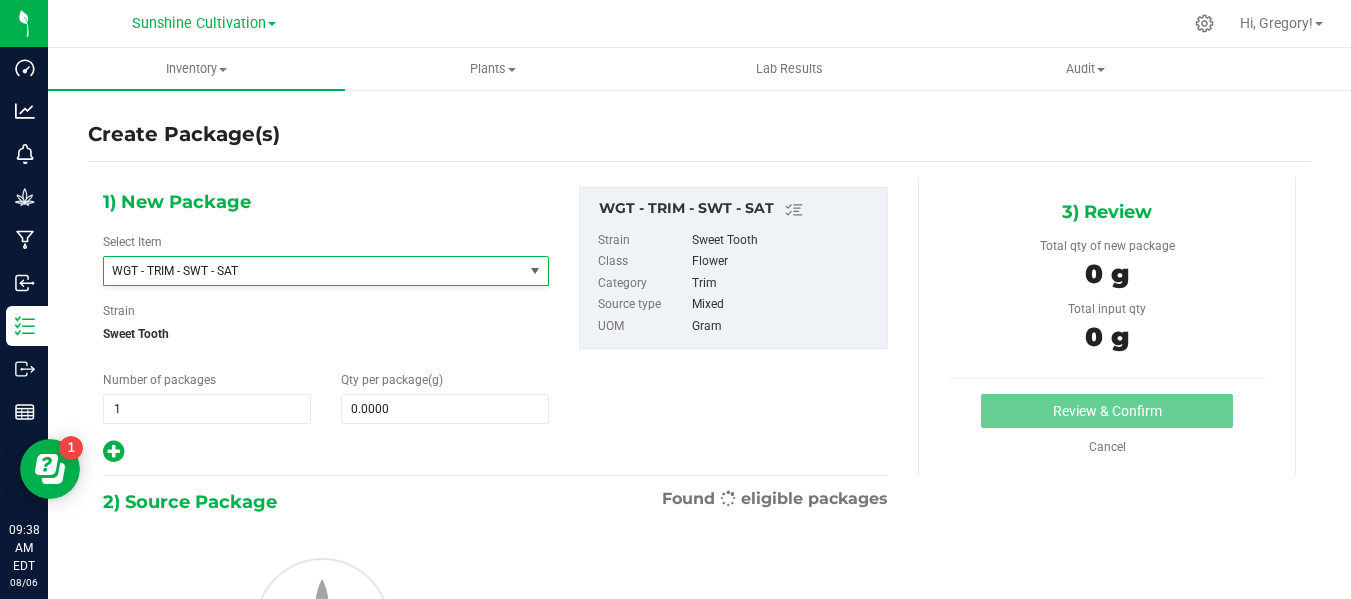 type on "0.0000" 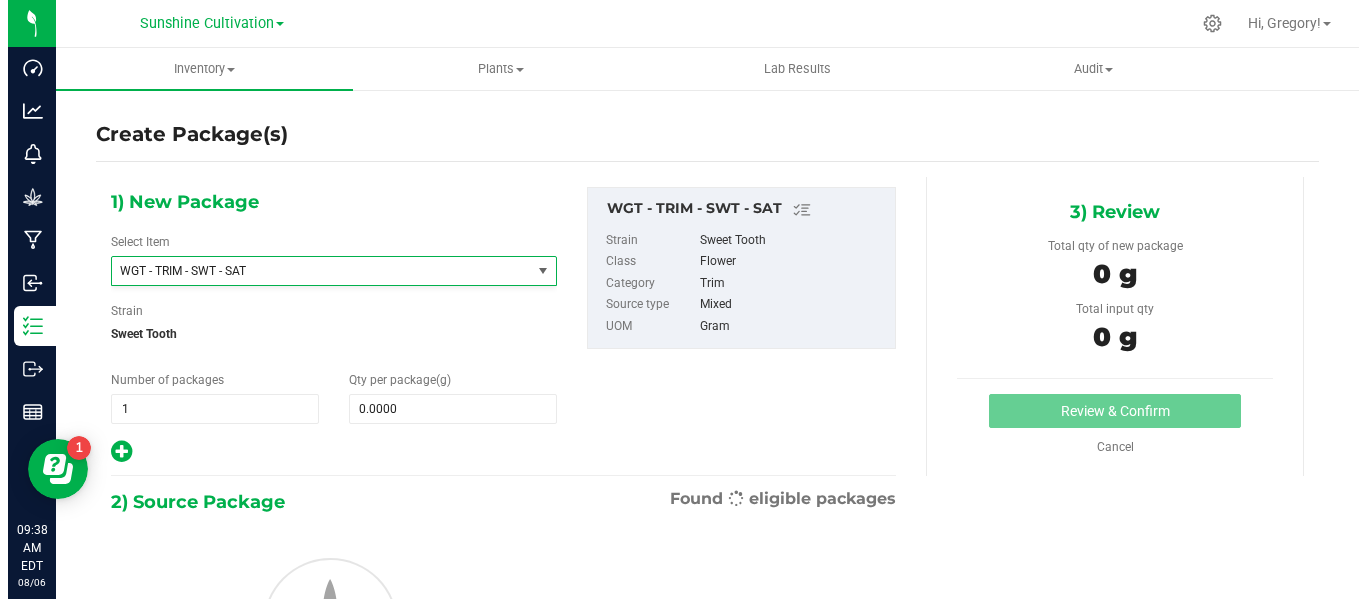 scroll, scrollTop: 470232, scrollLeft: 0, axis: vertical 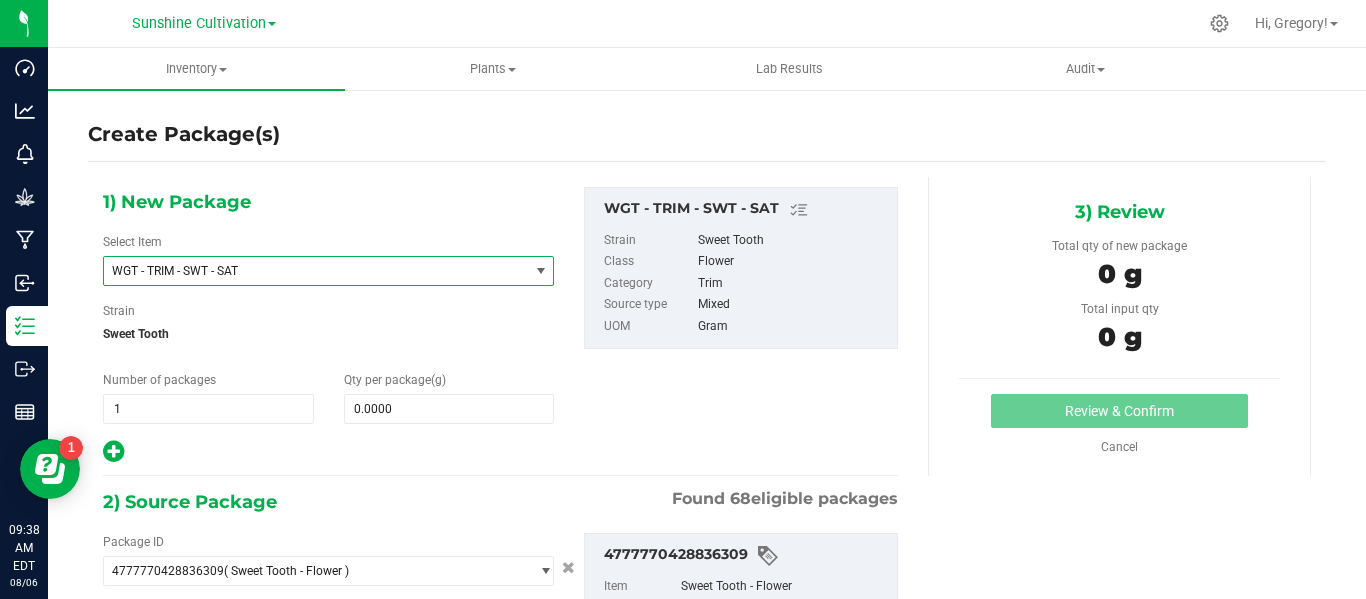 type on "0.0000 g" 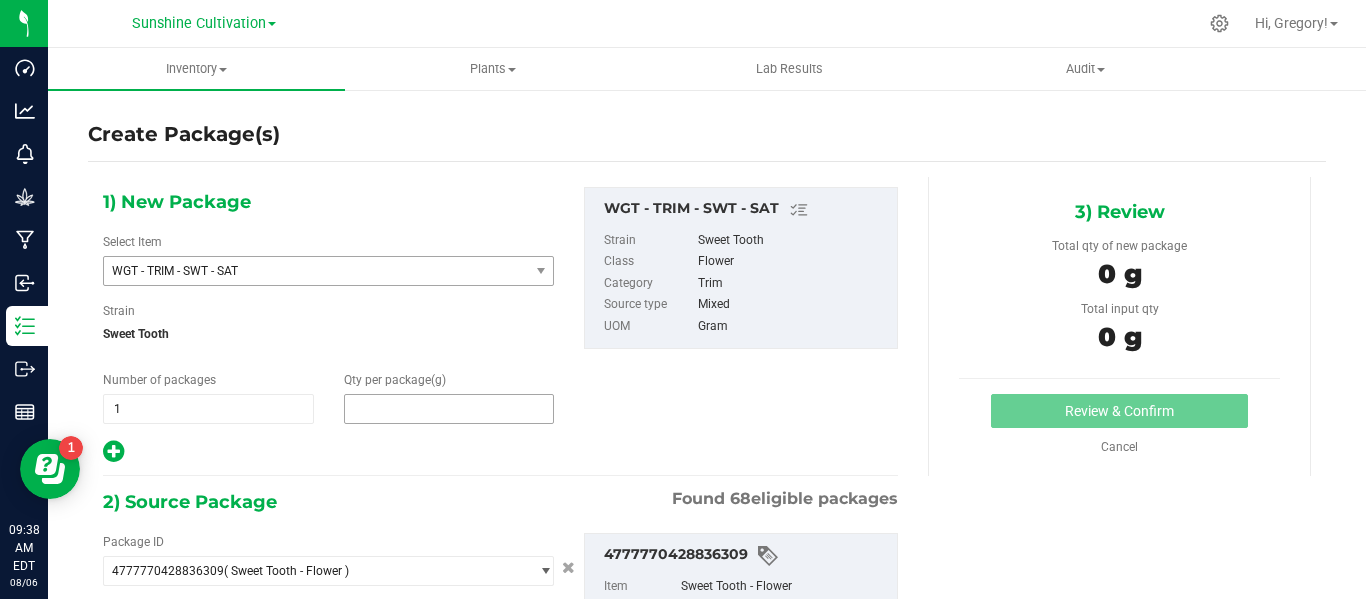 click at bounding box center [449, 409] 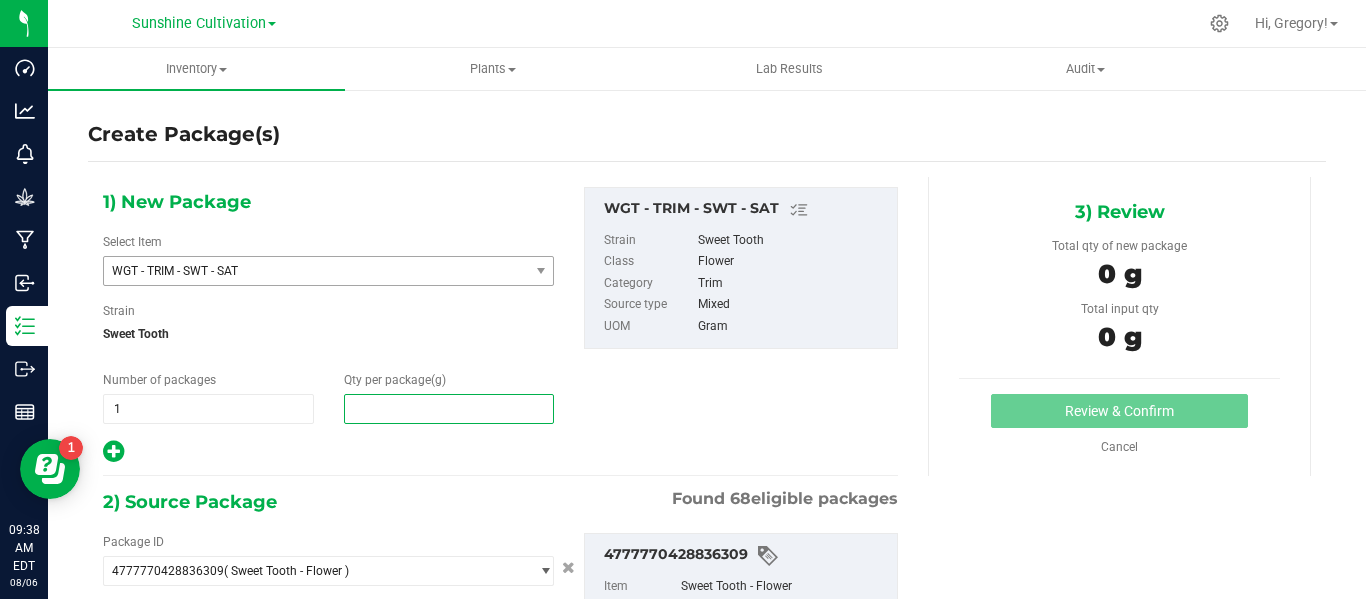 type on "5" 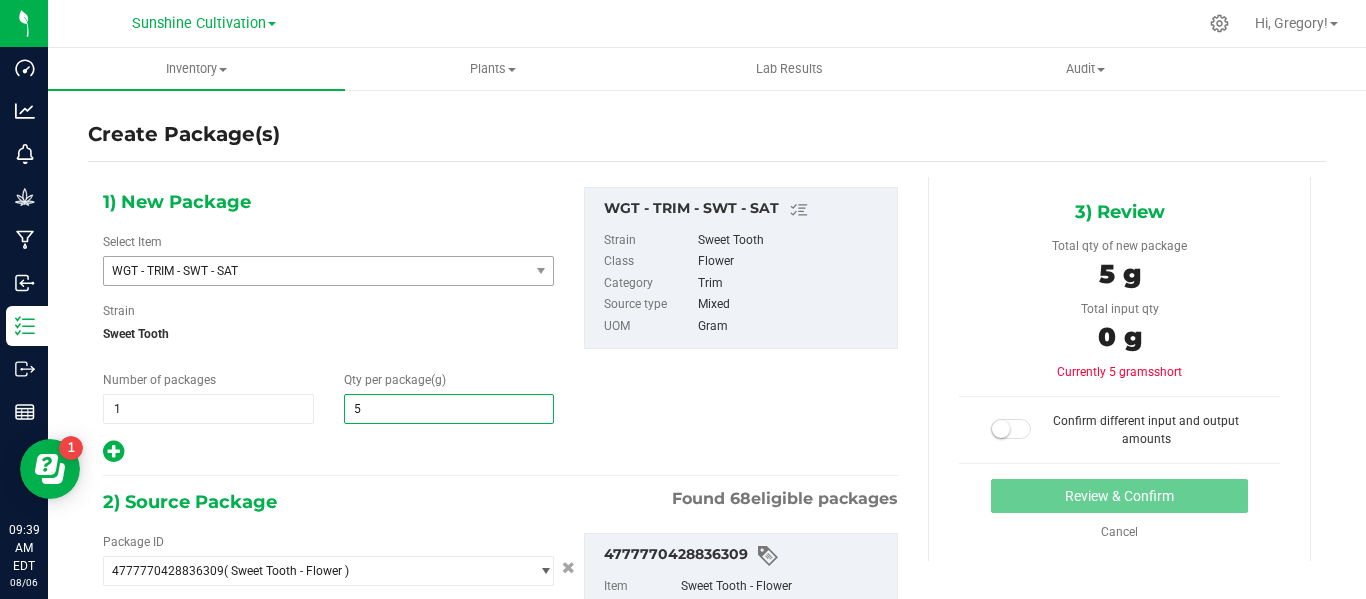 scroll, scrollTop: 200, scrollLeft: 0, axis: vertical 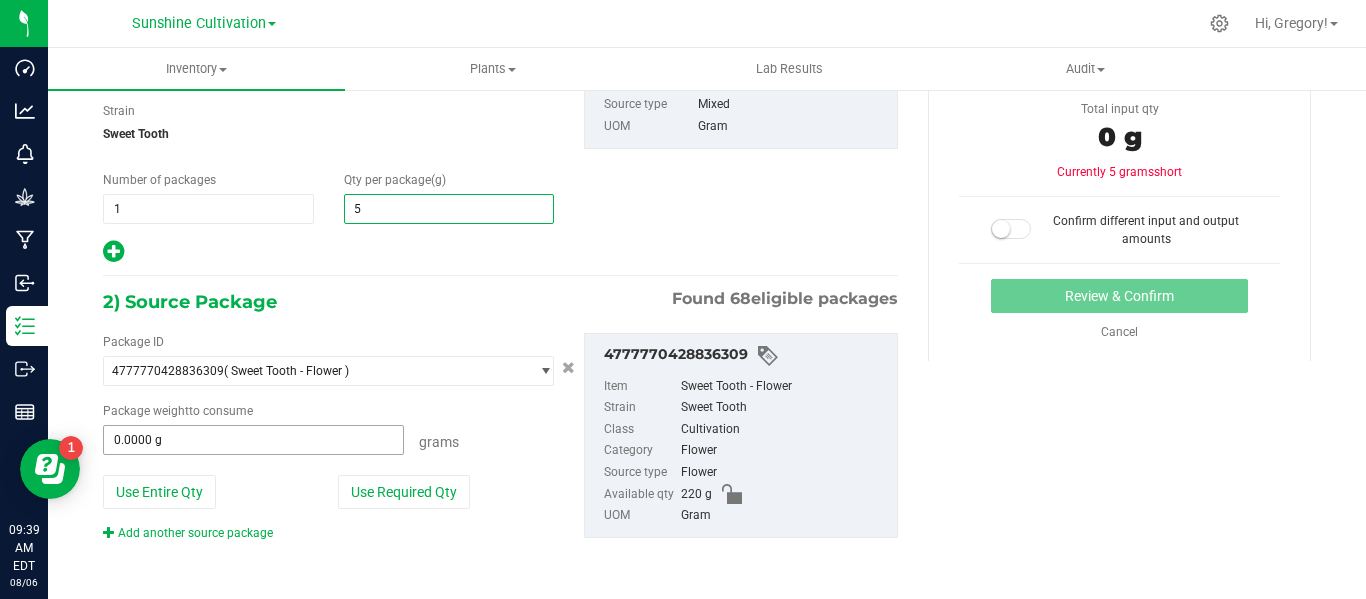 type on "5.0000" 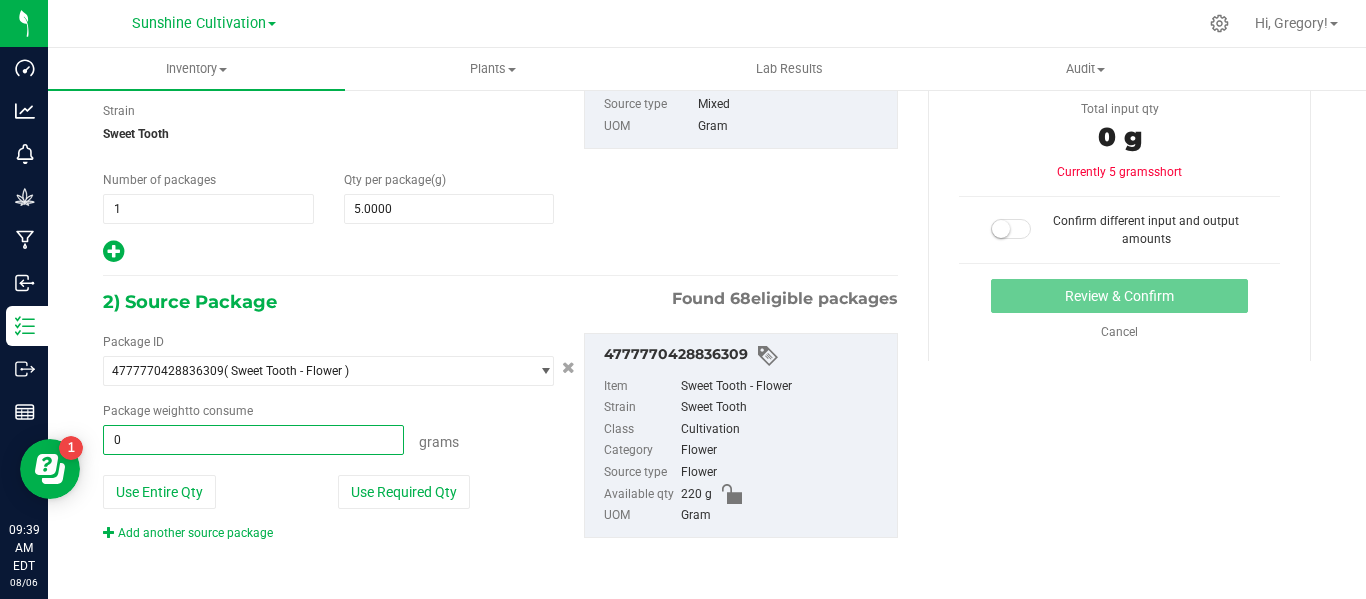 type 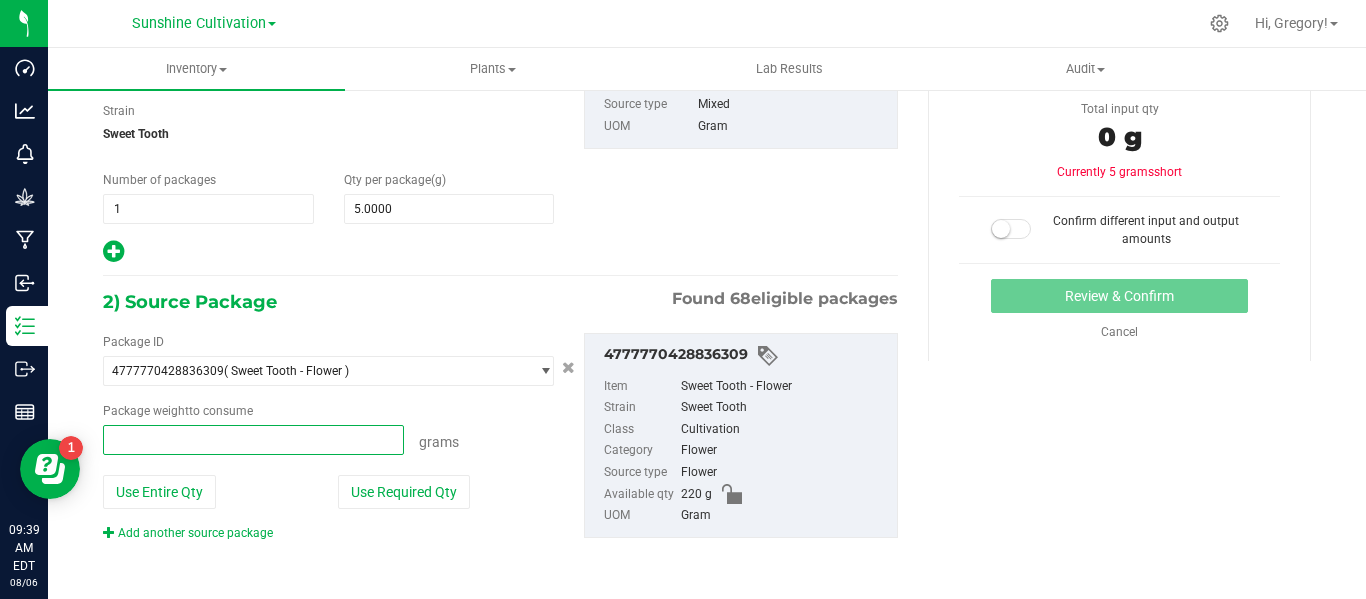 click at bounding box center [253, 440] 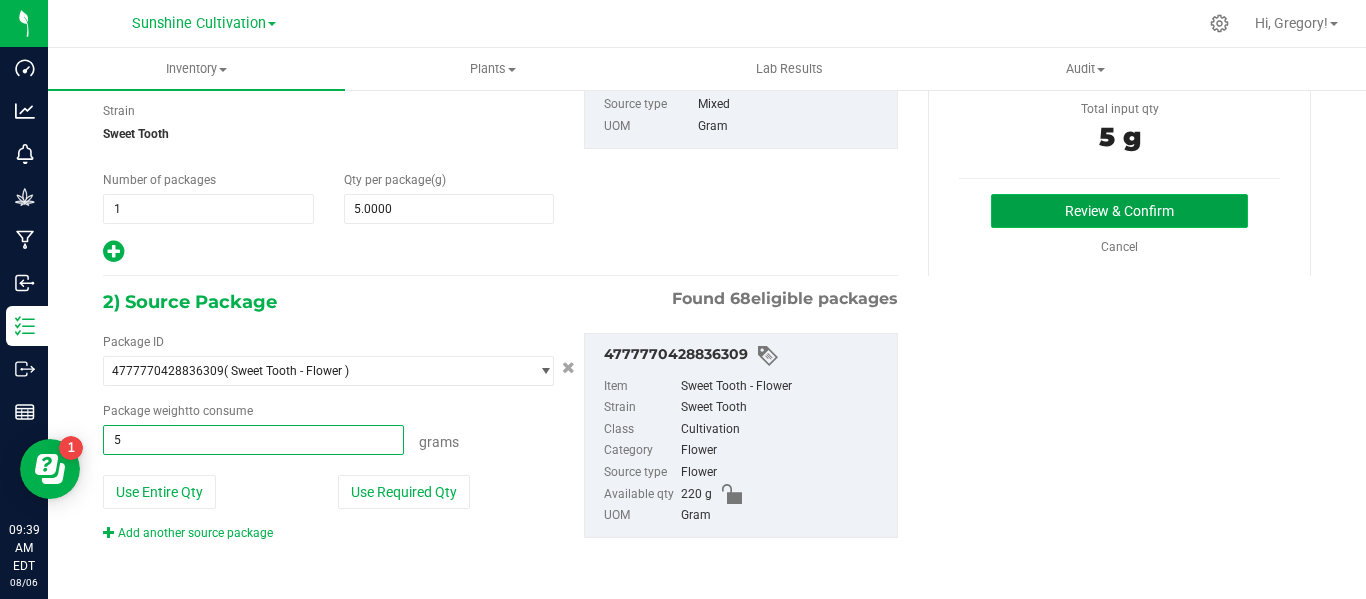 type on "5.0000 g" 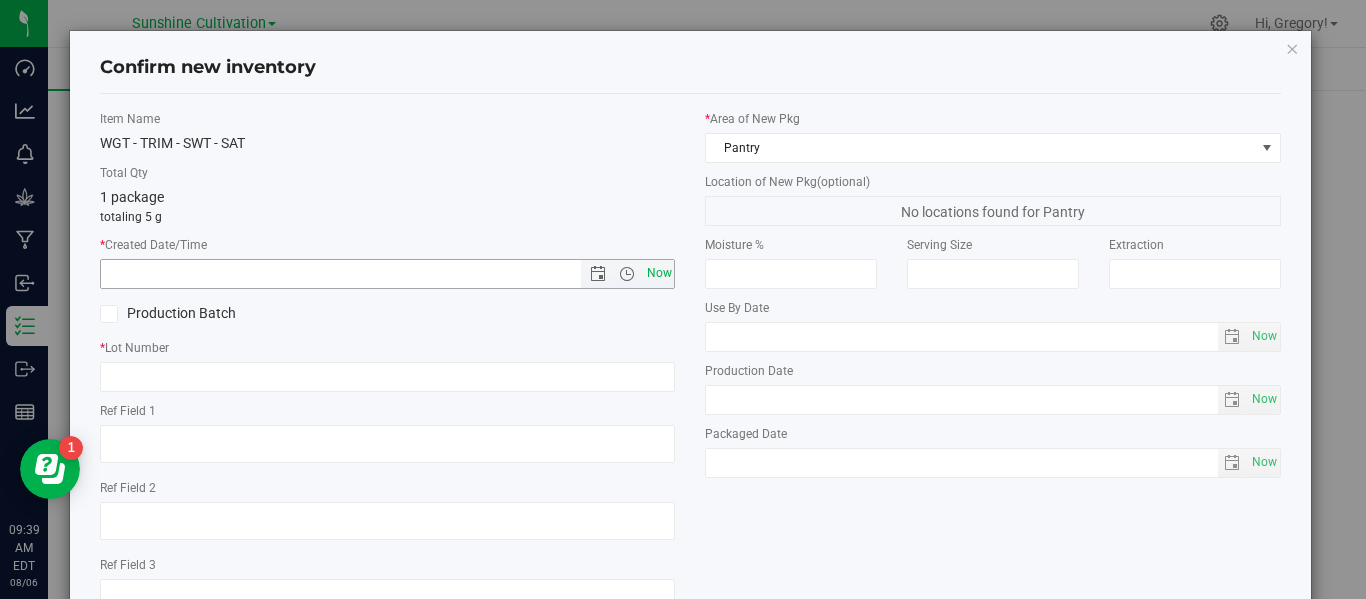 click on "Now" at bounding box center (659, 273) 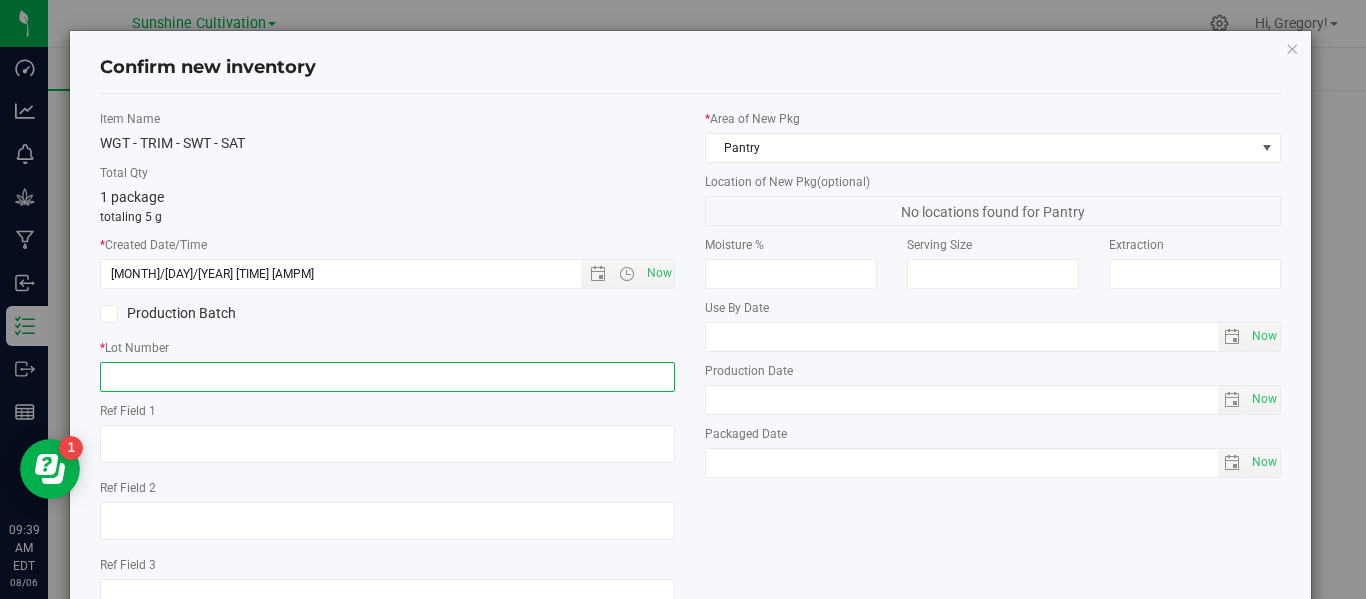 click at bounding box center (387, 377) 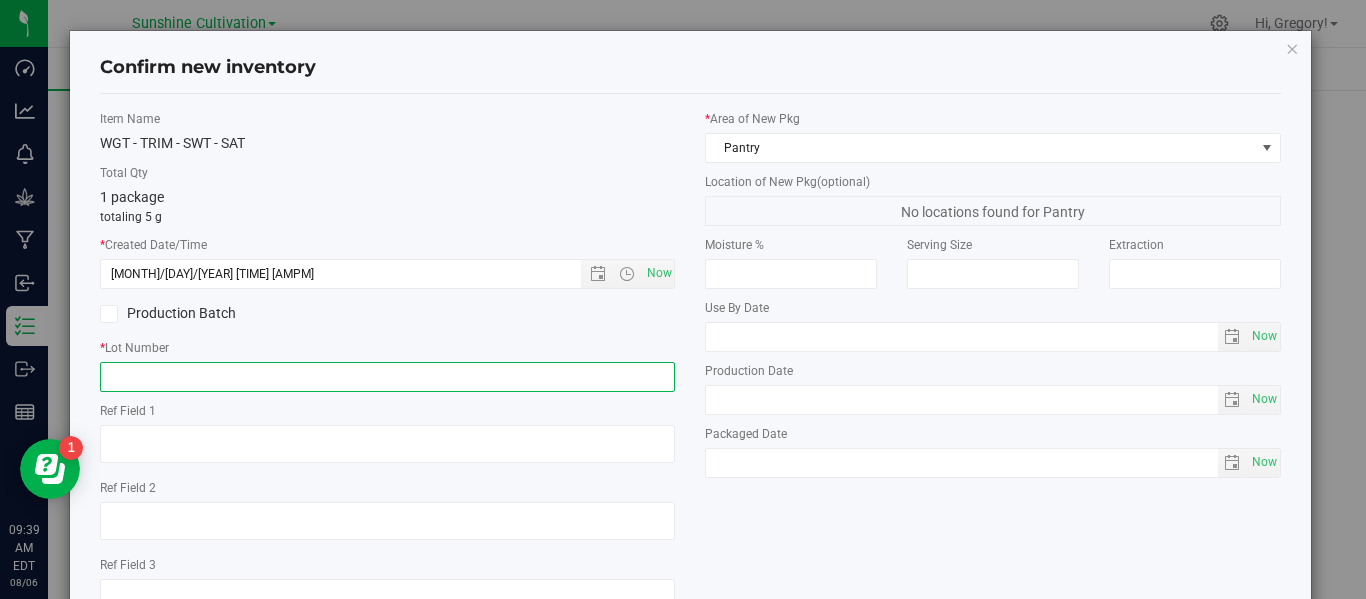 paste on "SN-250718-SWT-06" 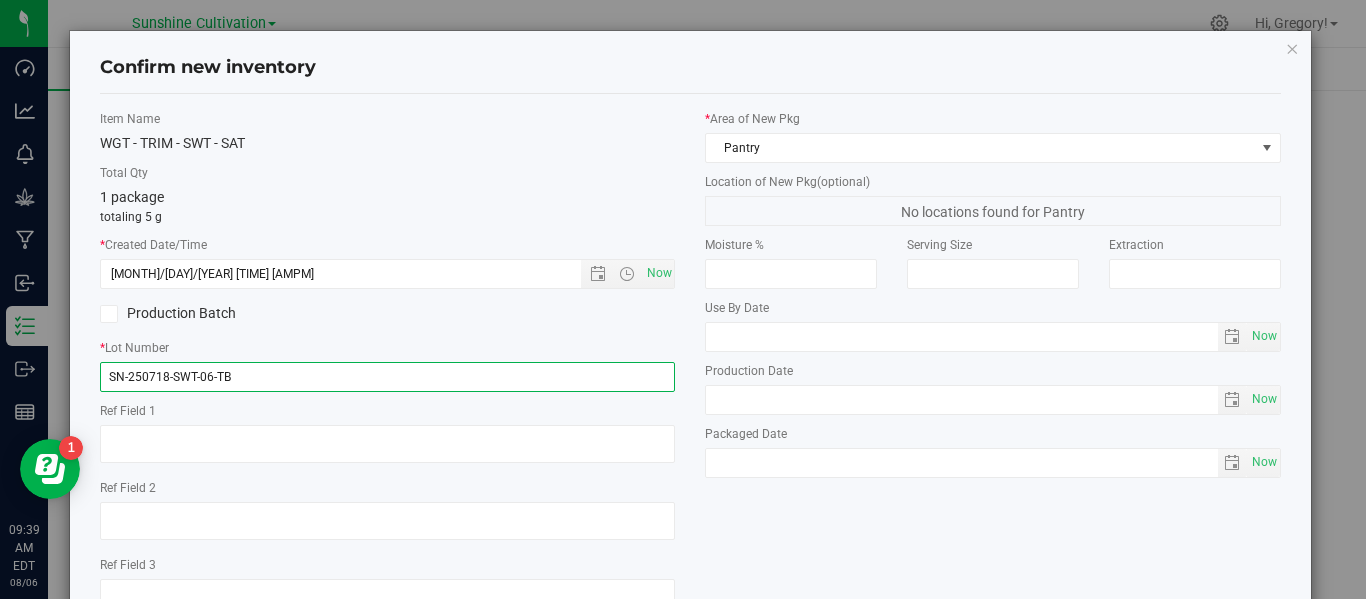 scroll, scrollTop: 148, scrollLeft: 0, axis: vertical 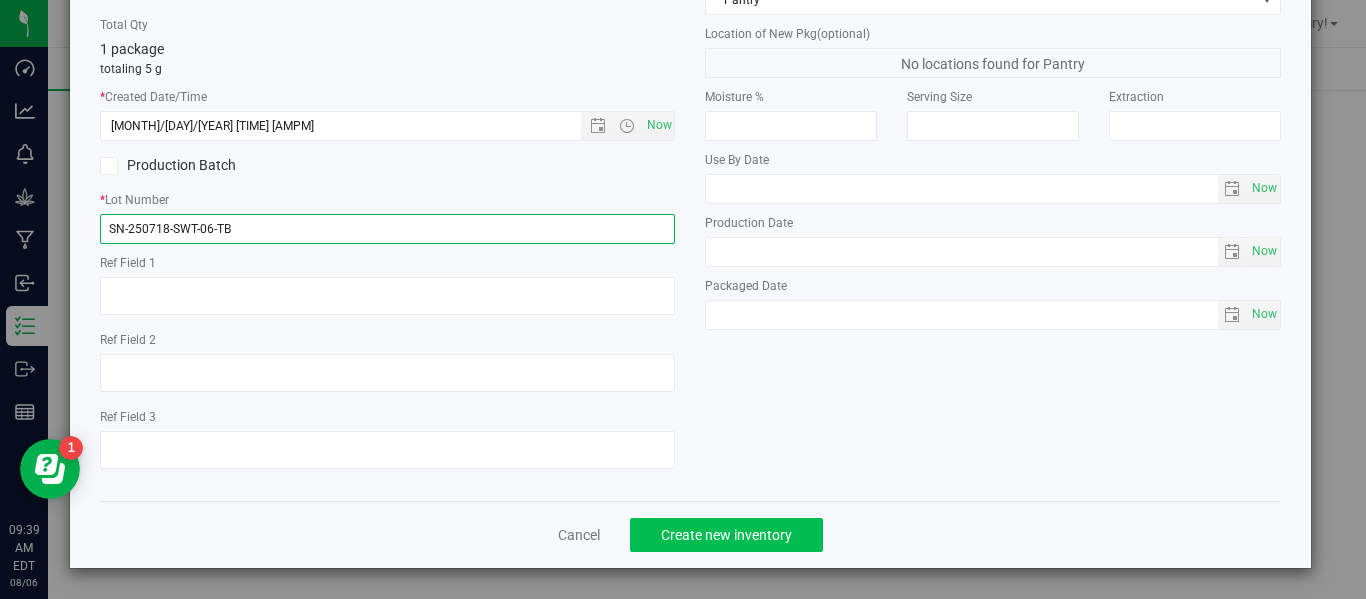 type on "SN-250718-SWT-06-TB" 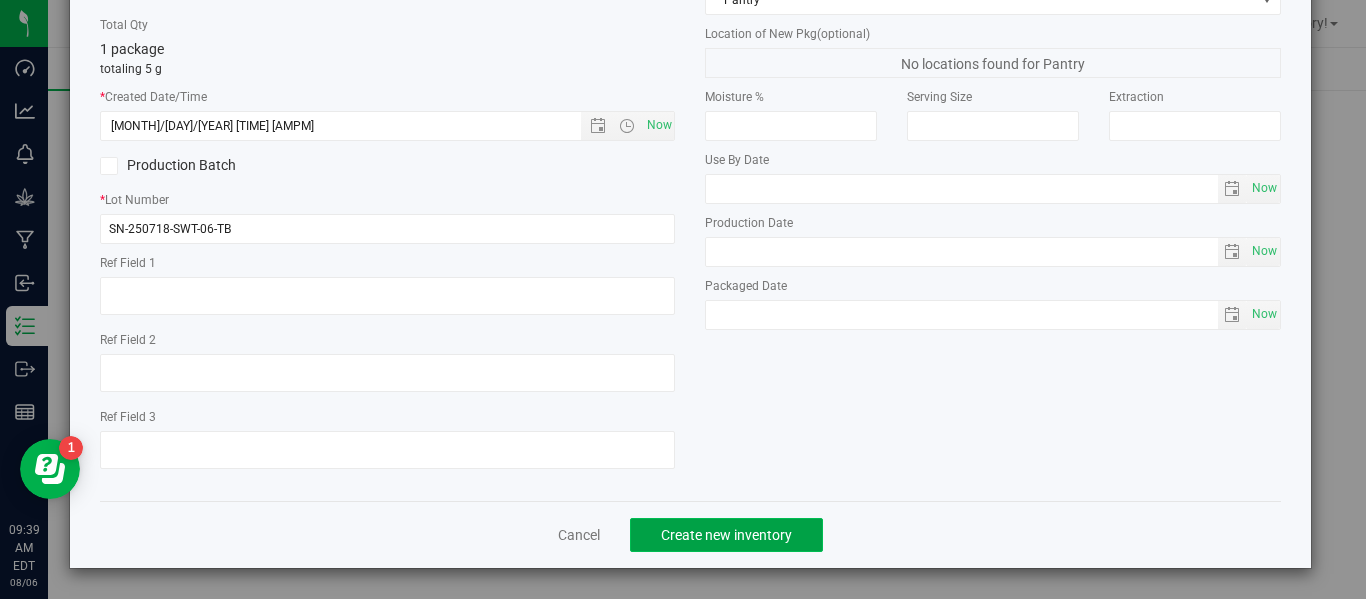 click on "Create new inventory" 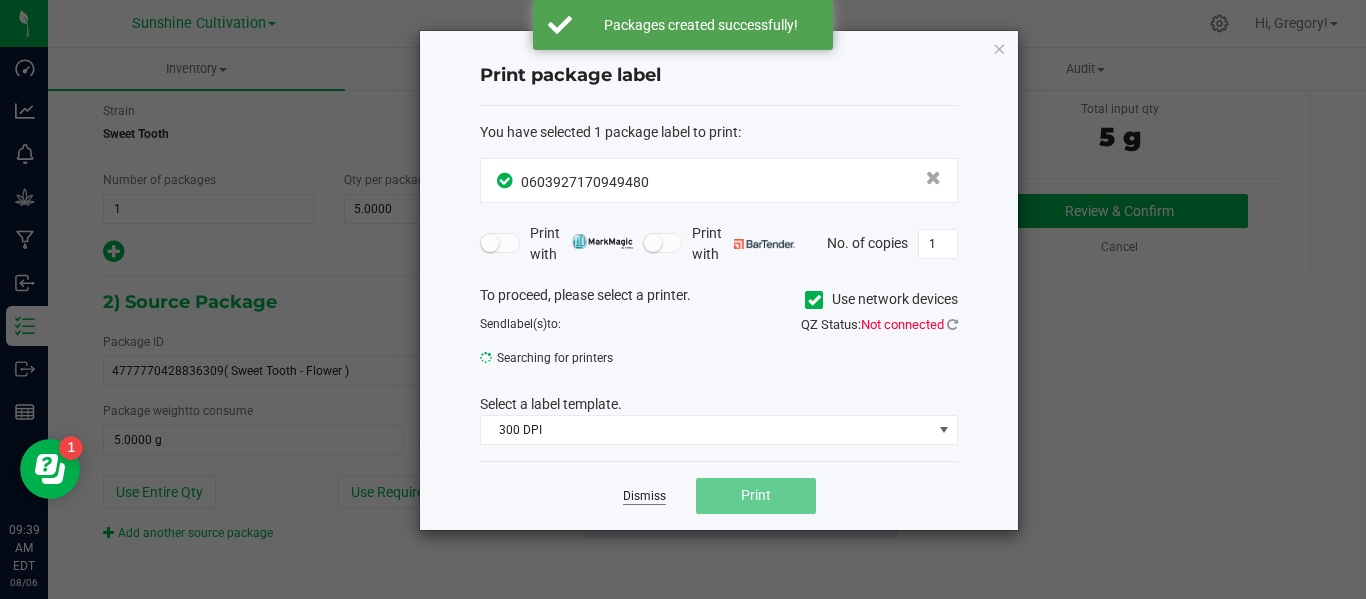 click on "Dismiss" 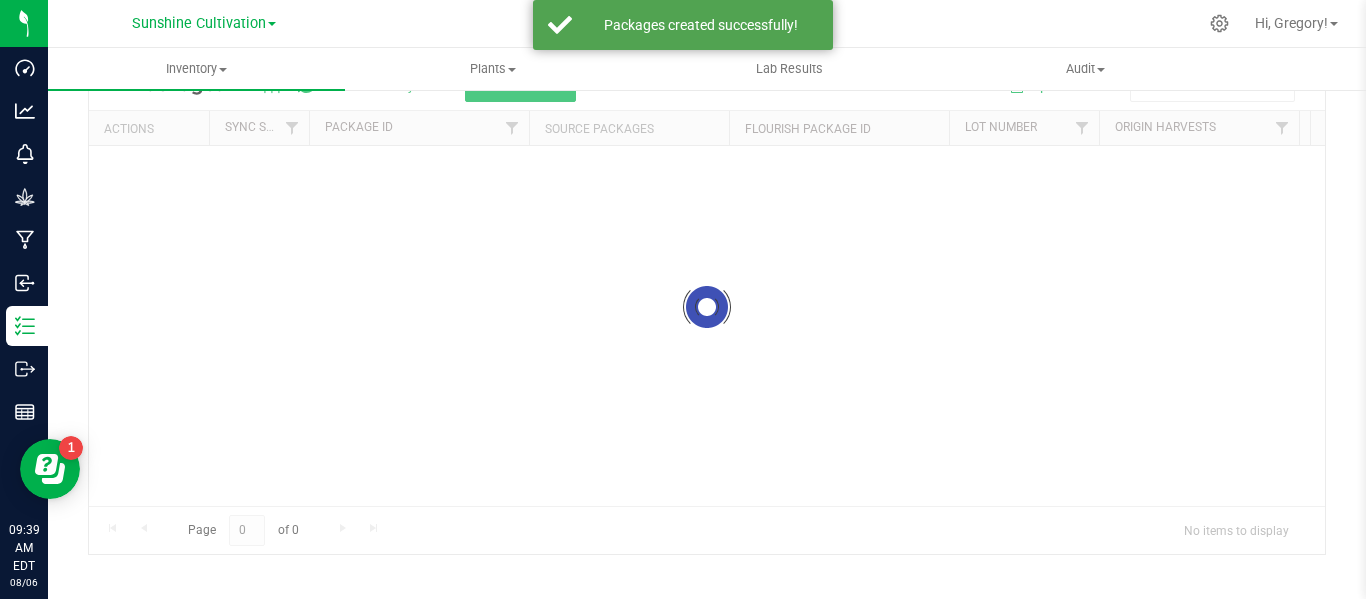 scroll, scrollTop: 99, scrollLeft: 0, axis: vertical 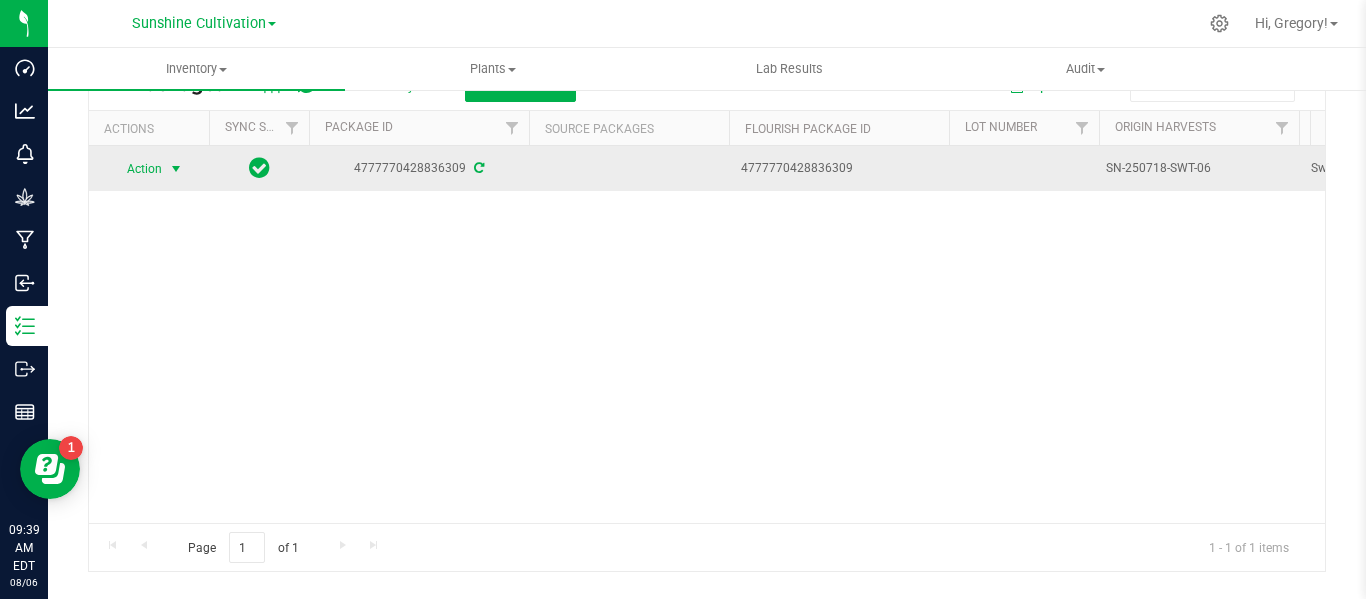 click at bounding box center [176, 169] 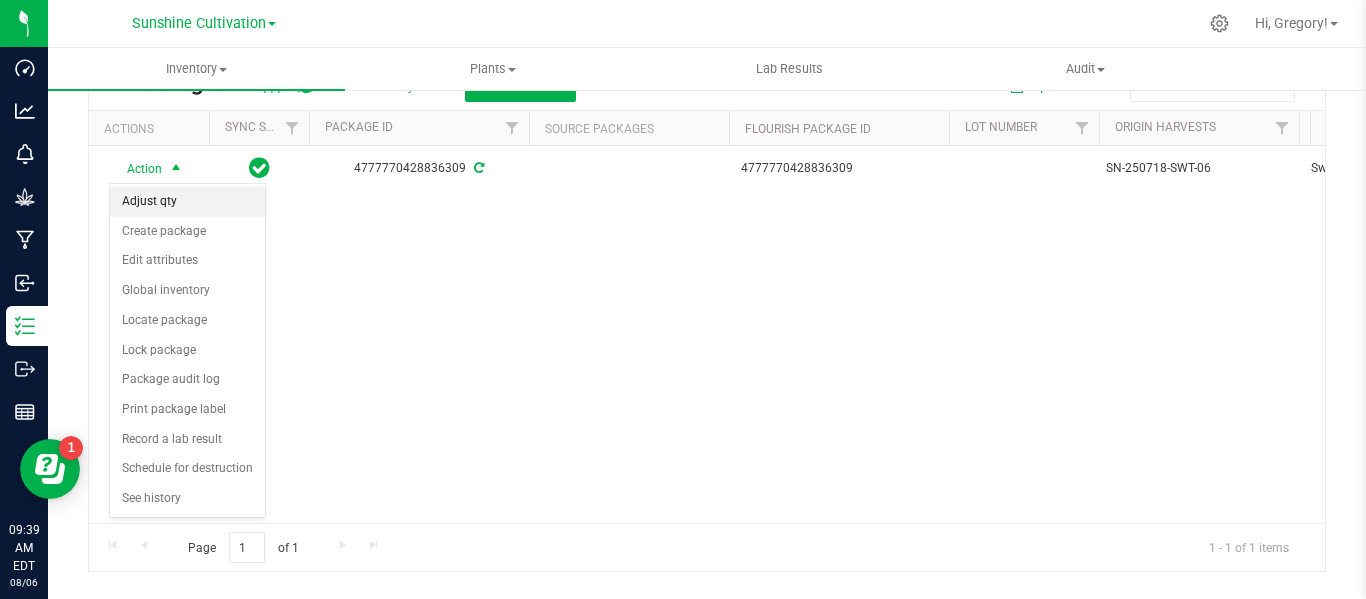 click on "Adjust qty" at bounding box center (187, 202) 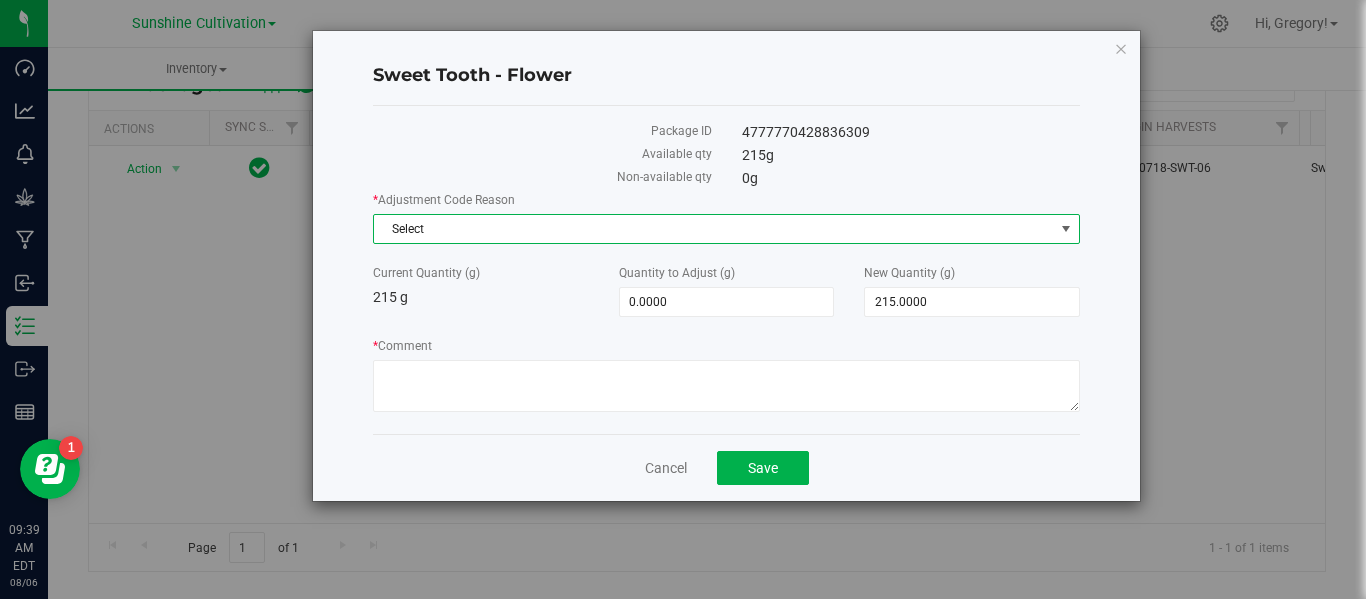 click on "Select" at bounding box center [714, 229] 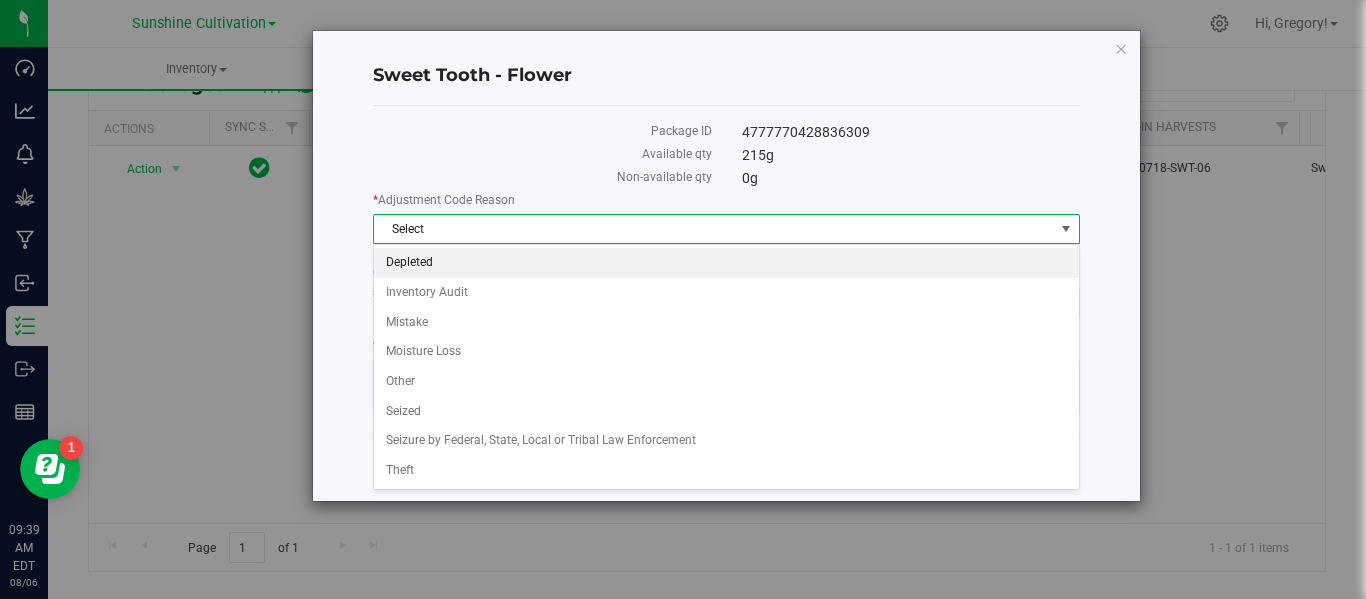 click on "Depleted" at bounding box center [726, 263] 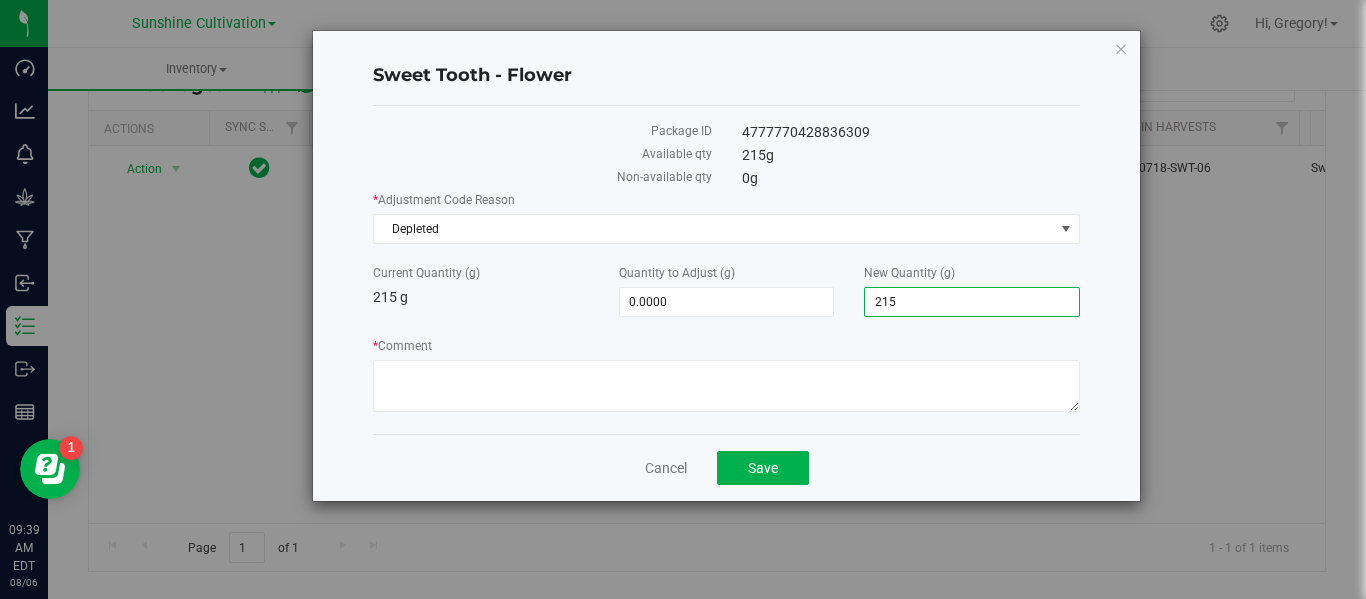 click on "215.0000 215" at bounding box center [972, 302] 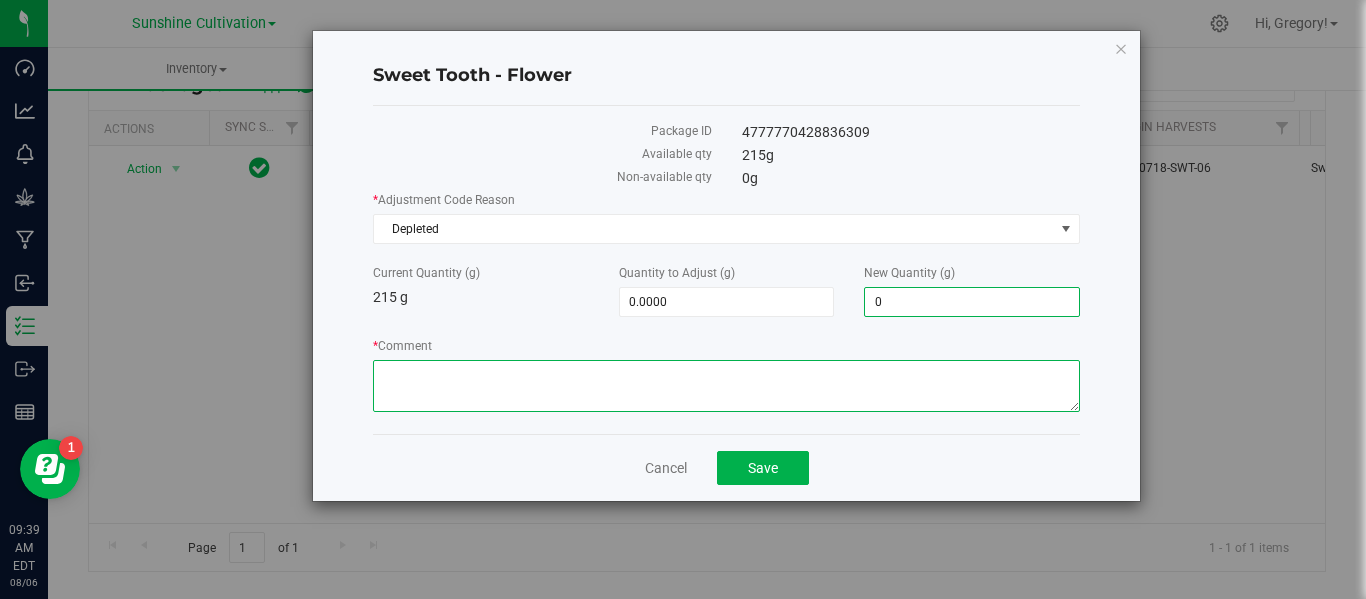 type on "-215.0000" 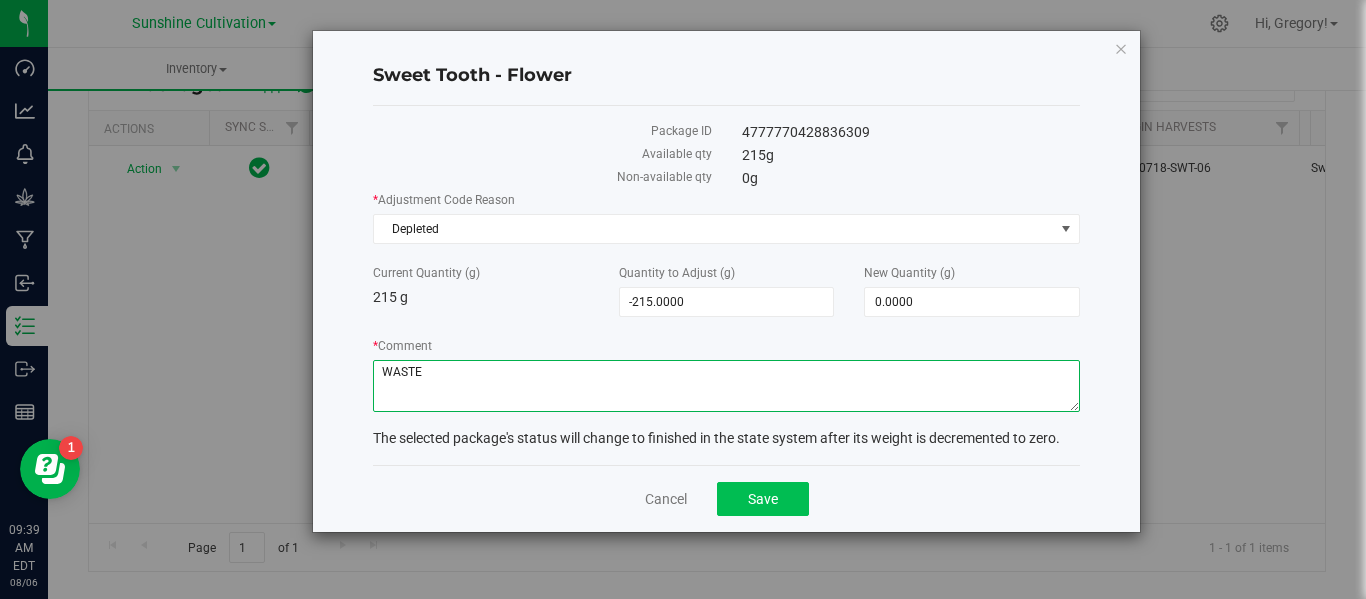 type on "WASTE" 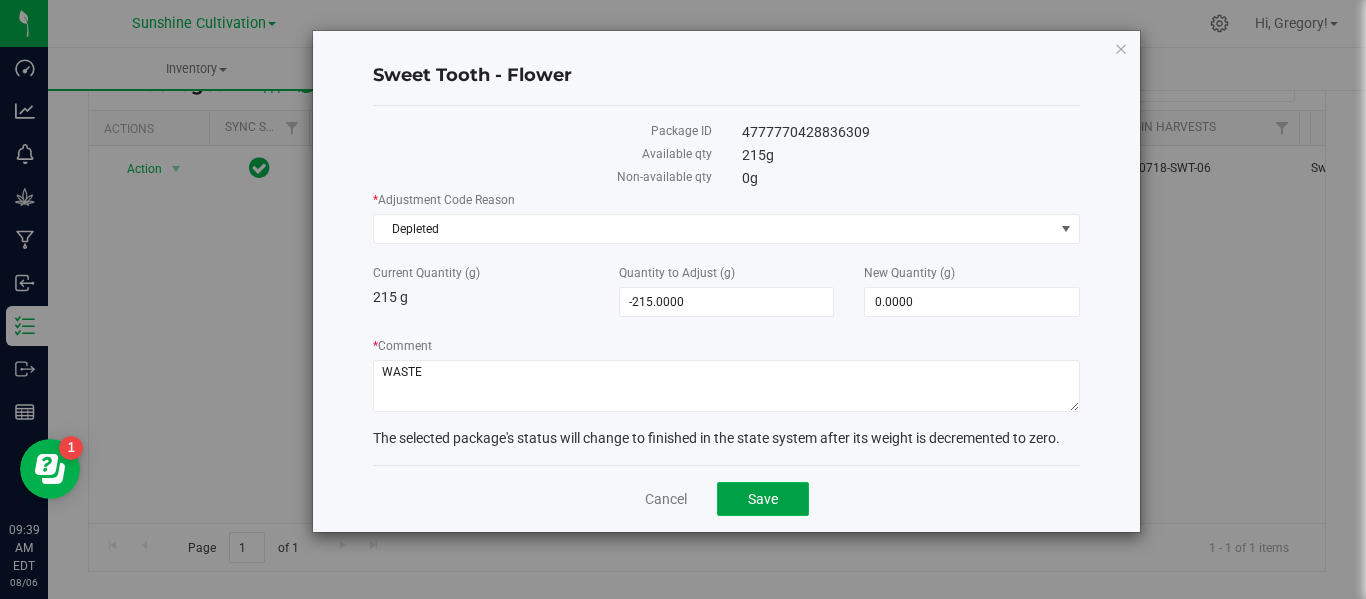 click on "Save" 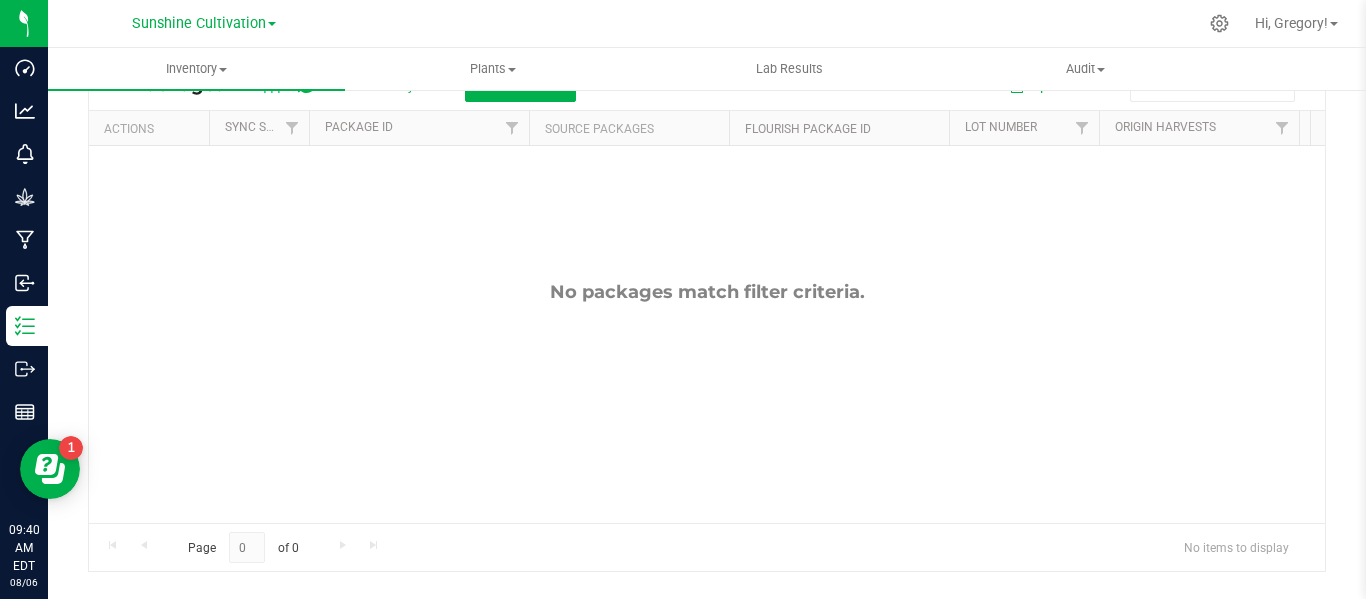 scroll, scrollTop: 0, scrollLeft: 0, axis: both 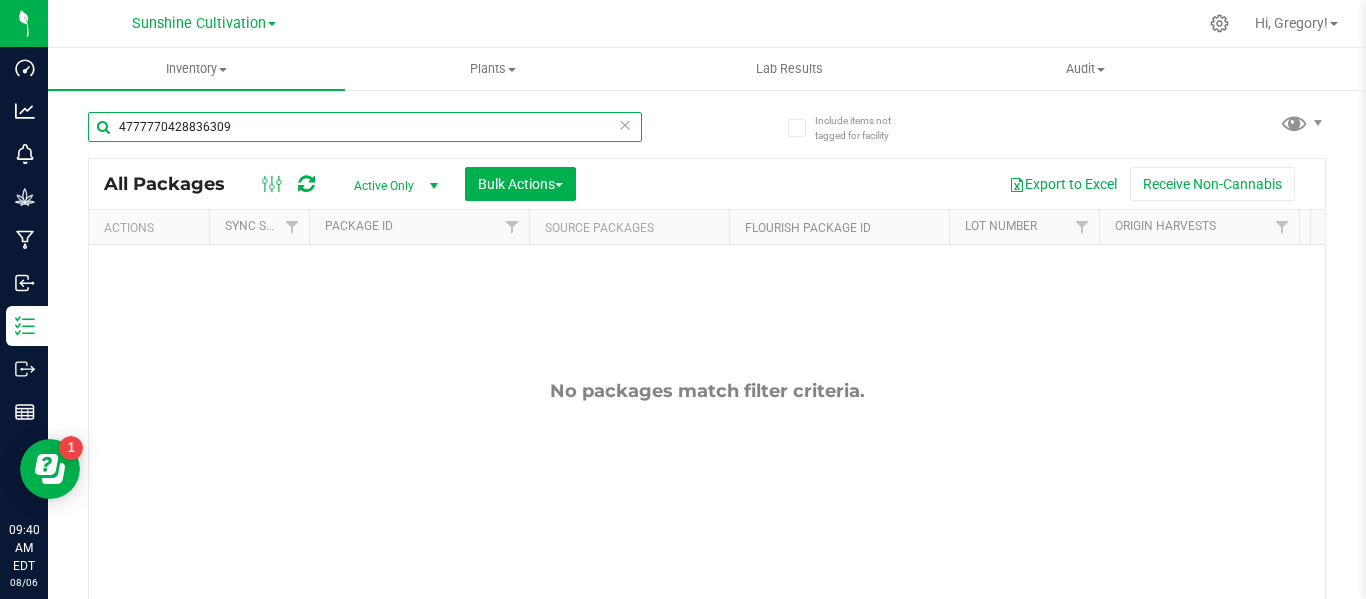 drag, startPoint x: 247, startPoint y: 134, endPoint x: 232, endPoint y: 132, distance: 15.132746 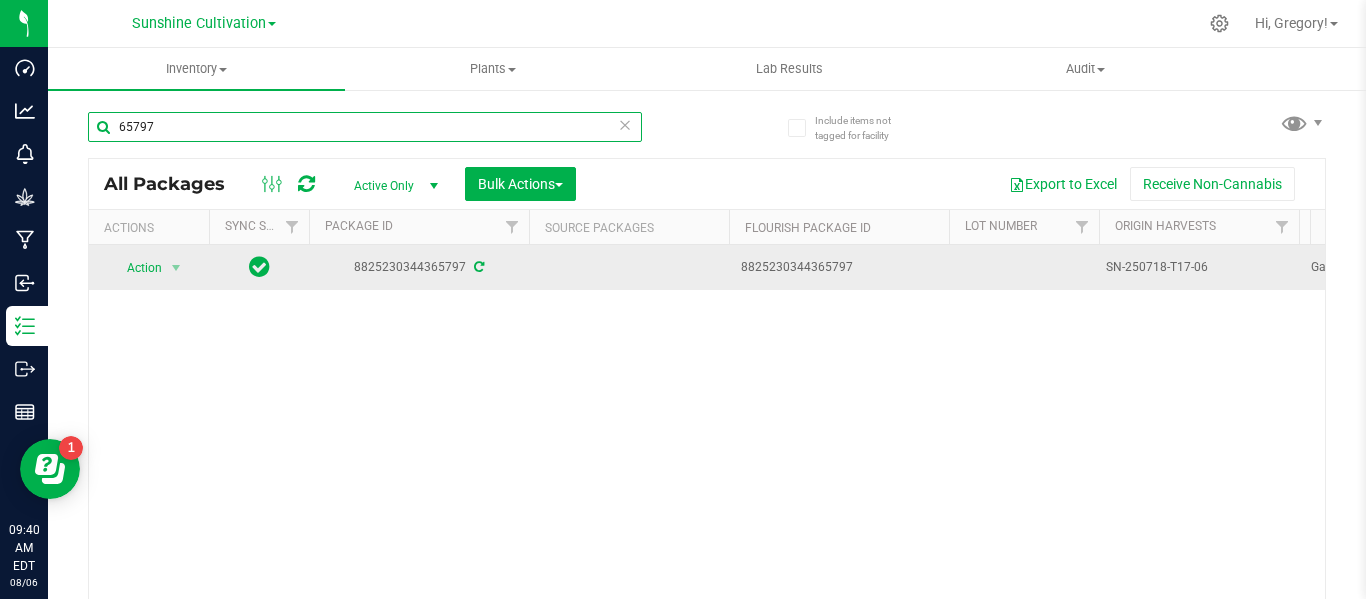 type on "65797" 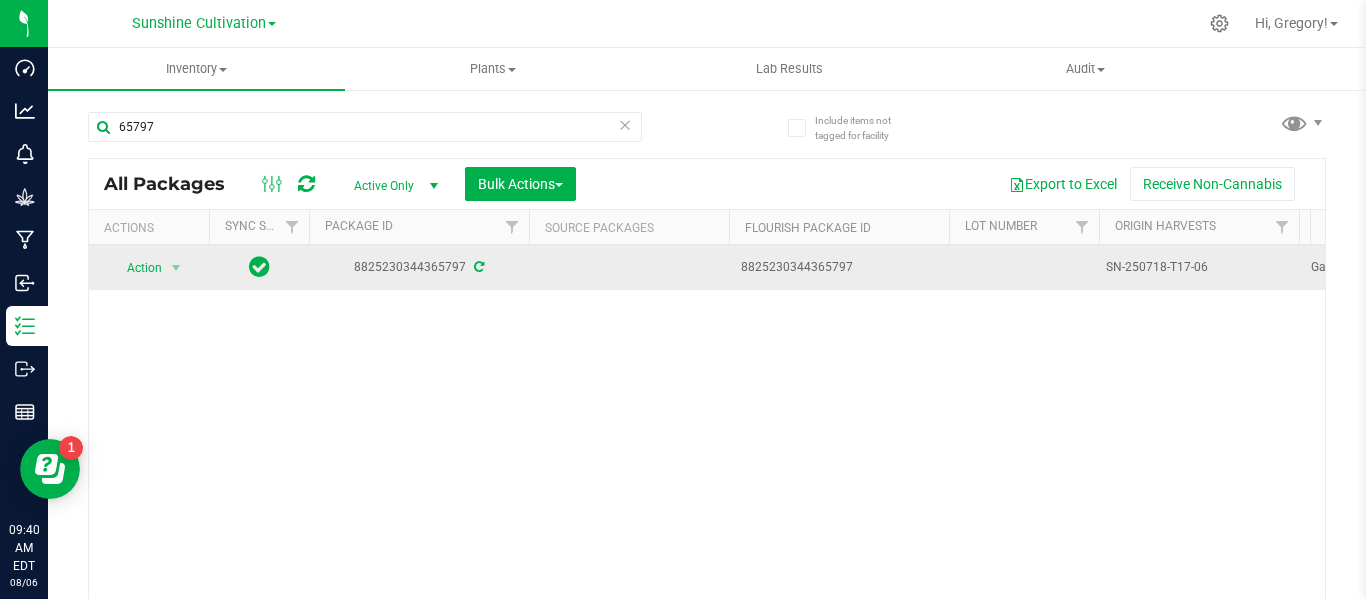 click on "SN-250718-T17-06" at bounding box center [1199, 267] 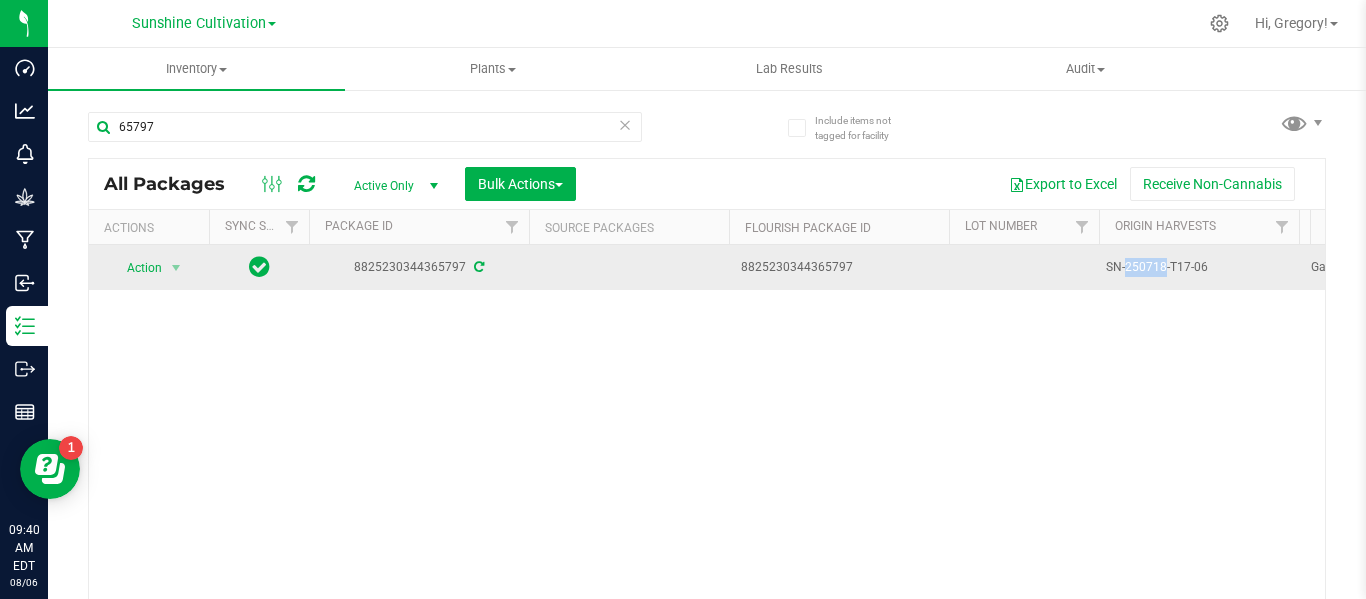 click on "SN-250718-T17-06" at bounding box center [1199, 267] 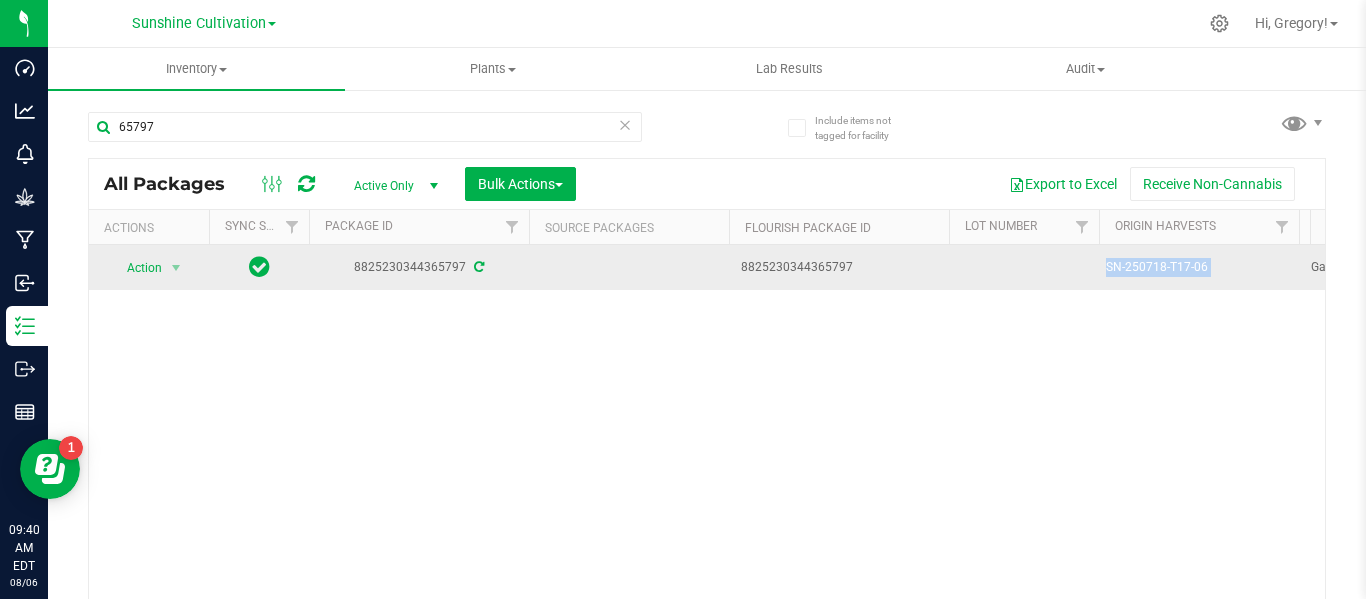 click on "SN-250718-T17-06" at bounding box center [1199, 267] 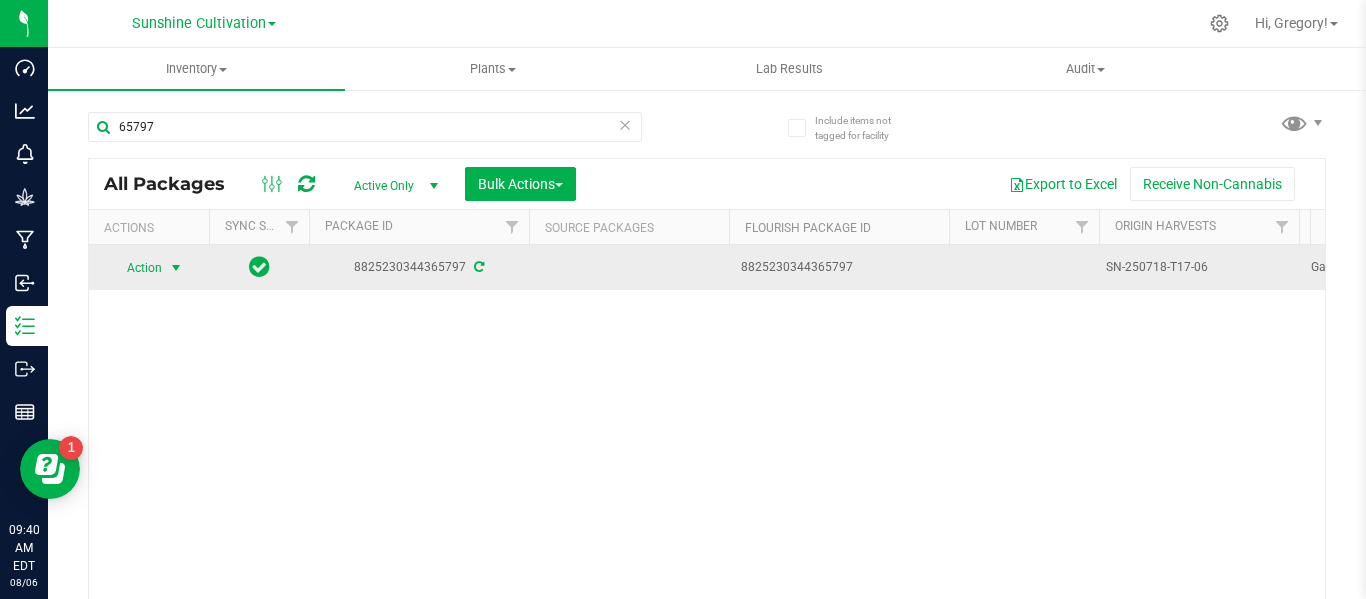 click at bounding box center [176, 268] 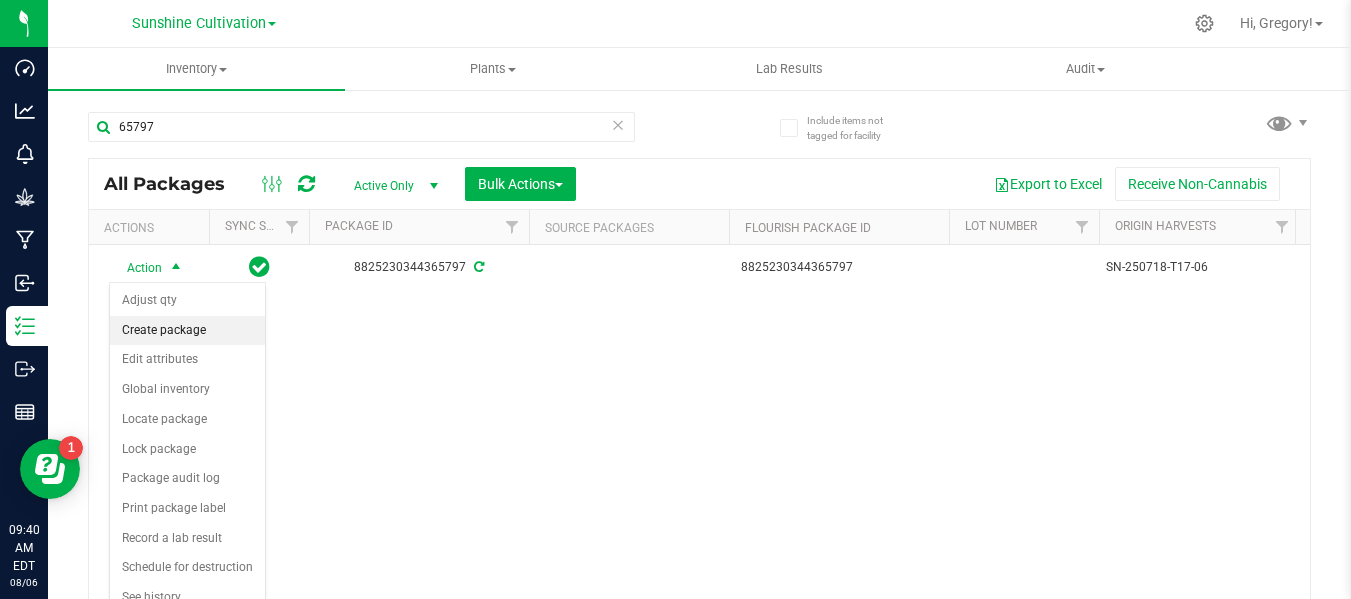 click on "Create package" at bounding box center (187, 331) 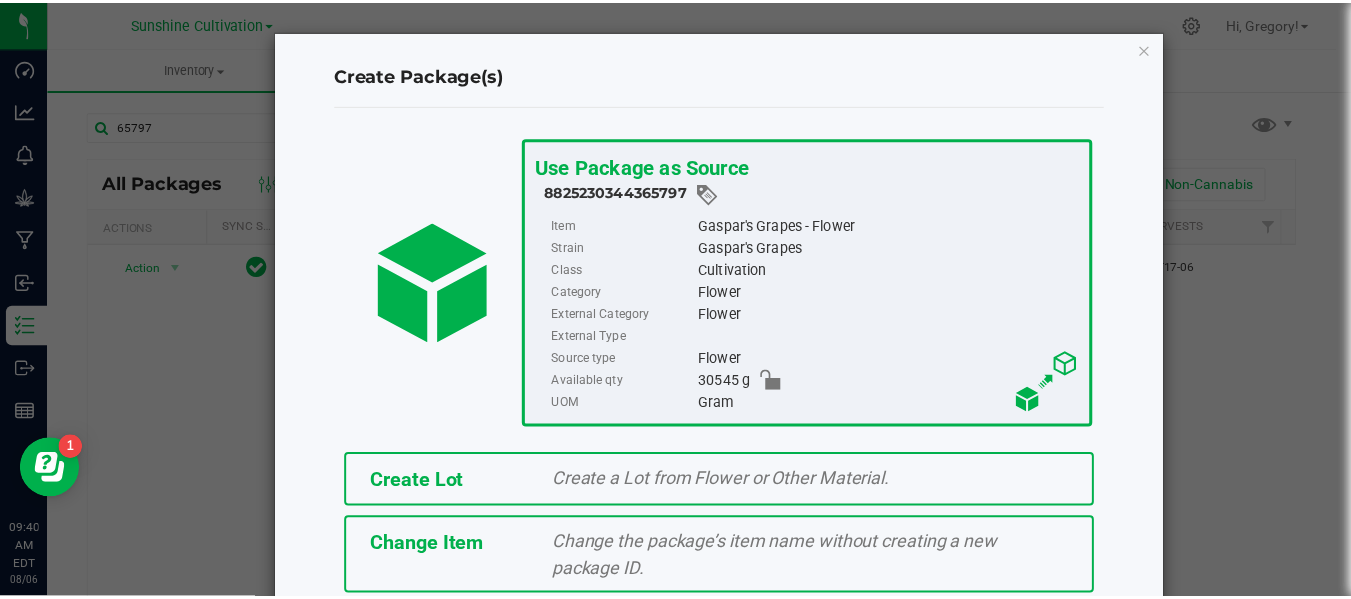 scroll, scrollTop: 175, scrollLeft: 0, axis: vertical 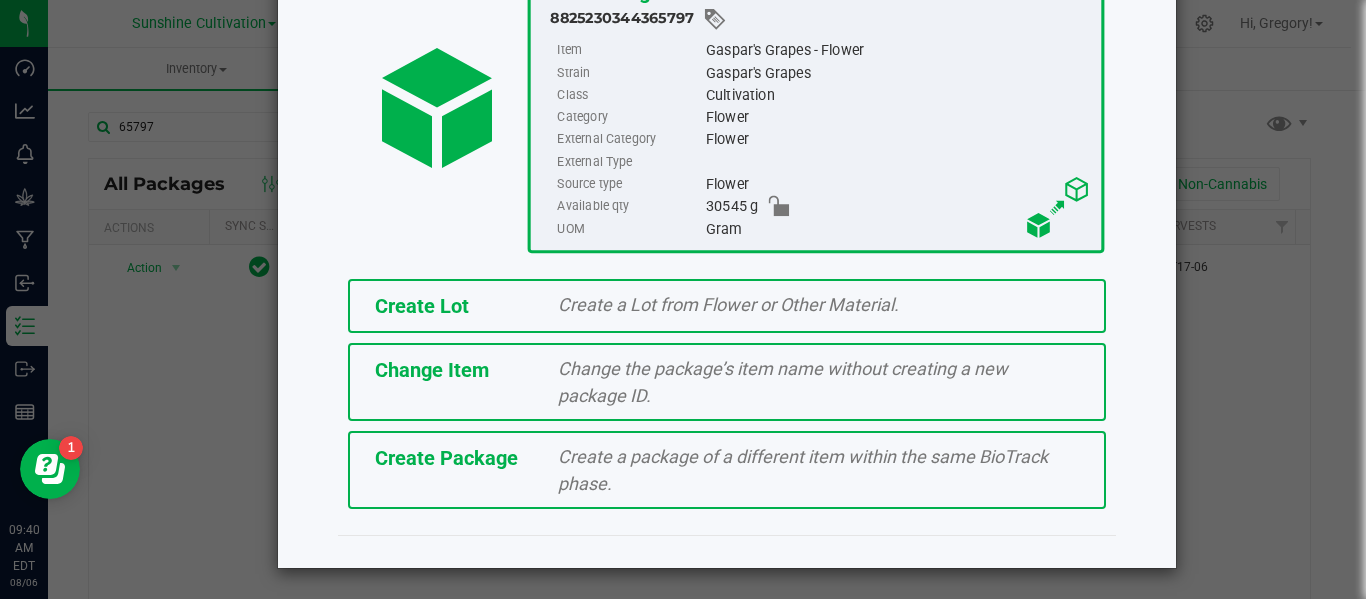click on "Create Package   Create a package of a different item within the same BioTrack phase." 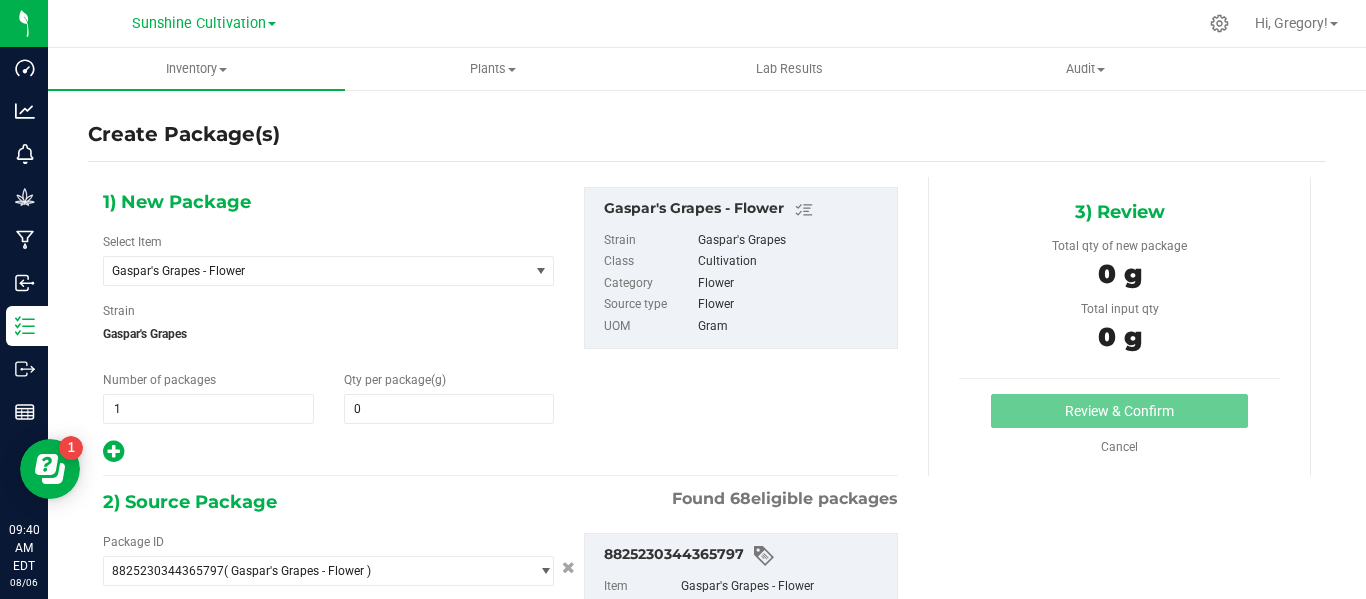 type on "0.0000" 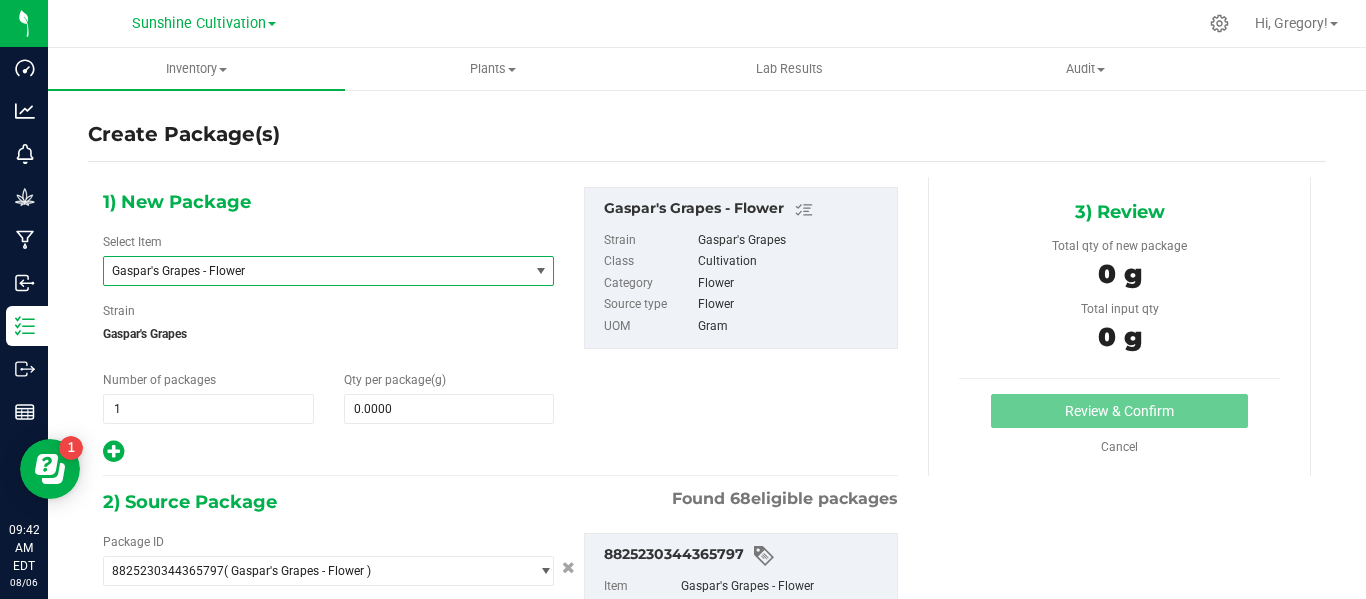 click on "Gaspar's Grapes - Flower" at bounding box center [308, 271] 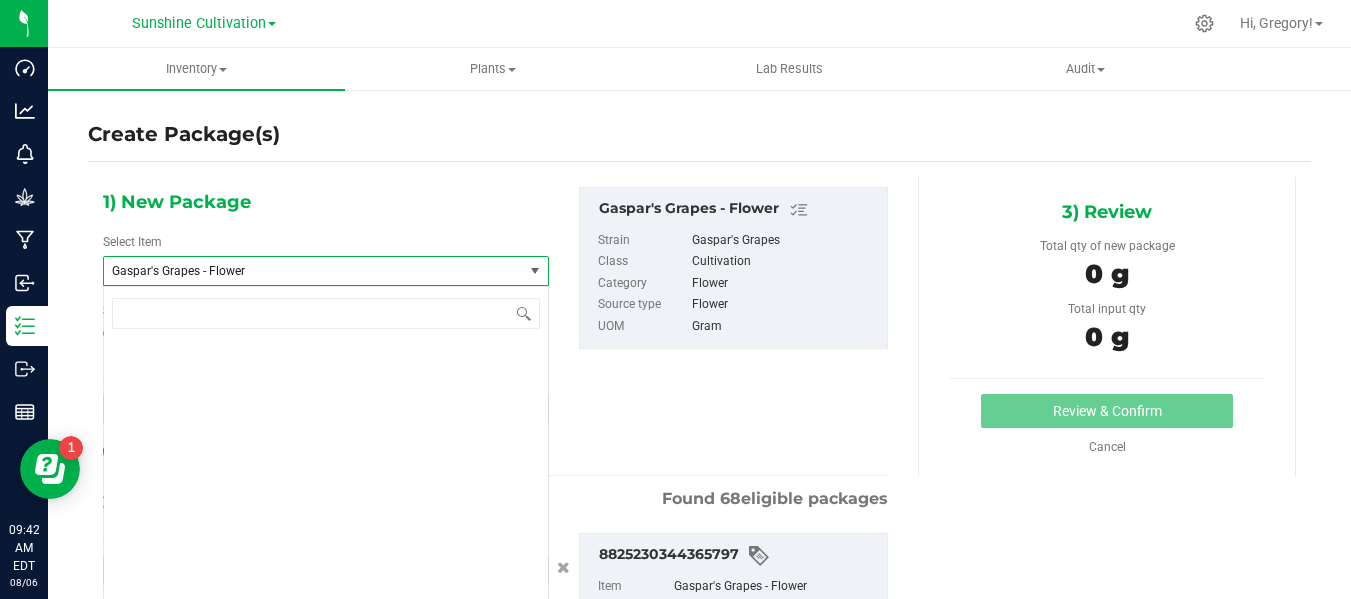 scroll, scrollTop: 132692, scrollLeft: 0, axis: vertical 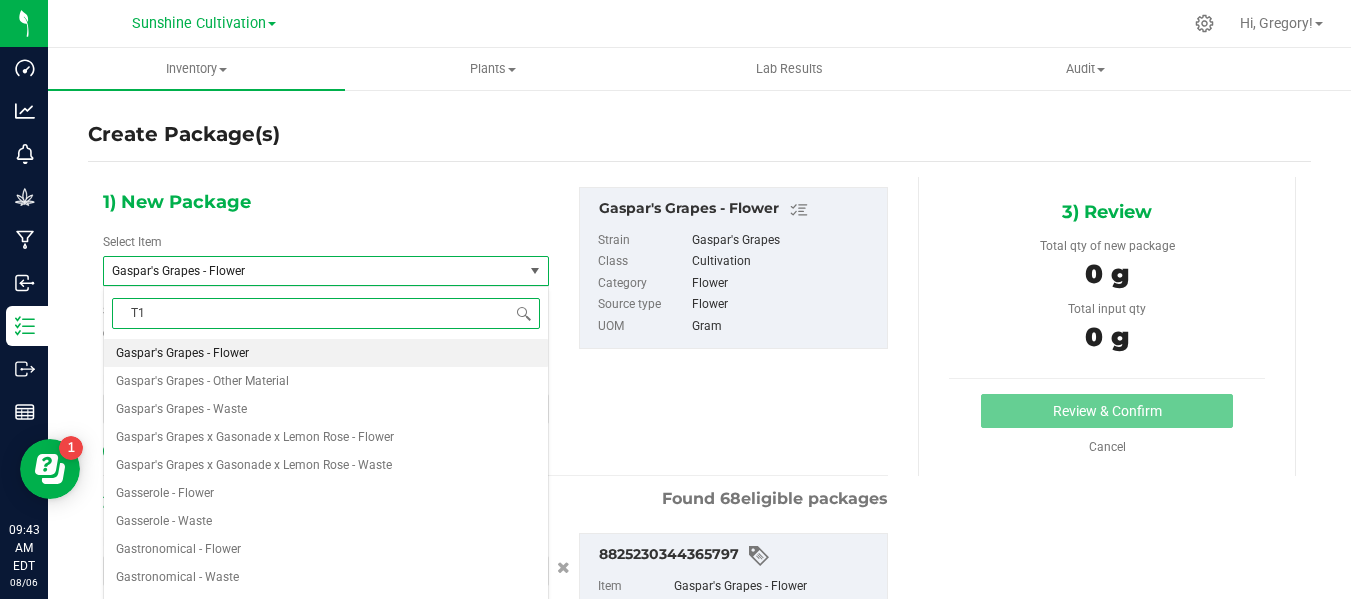 type on "T17" 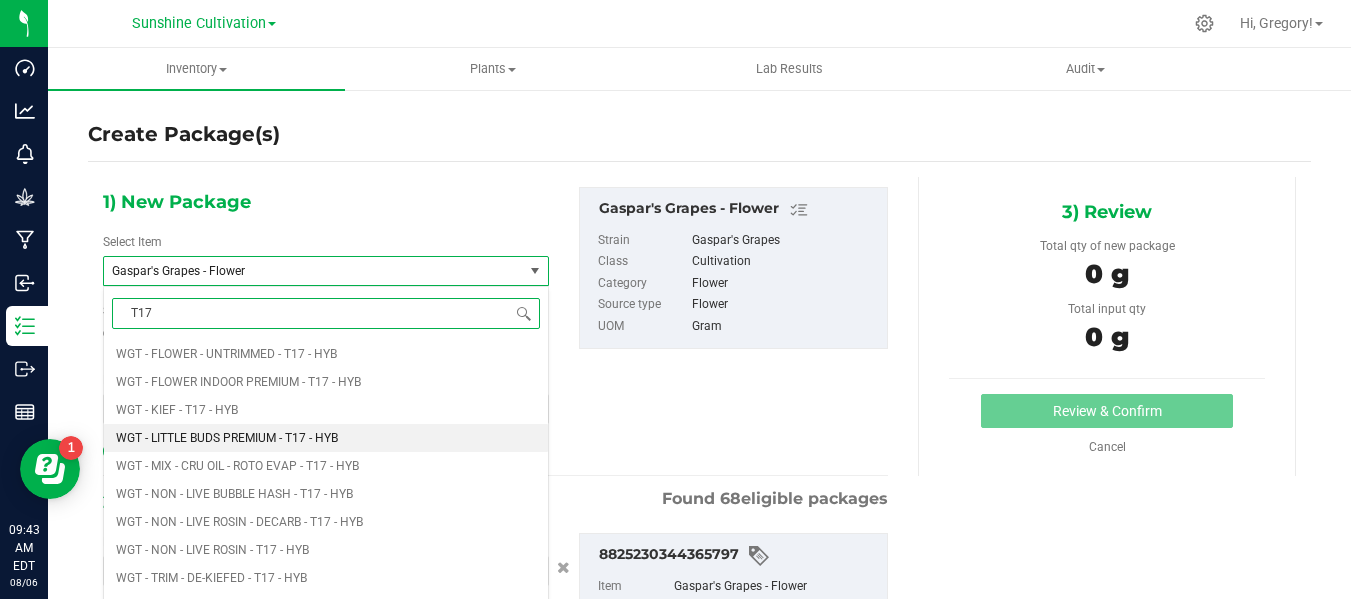 scroll, scrollTop: 1621, scrollLeft: 0, axis: vertical 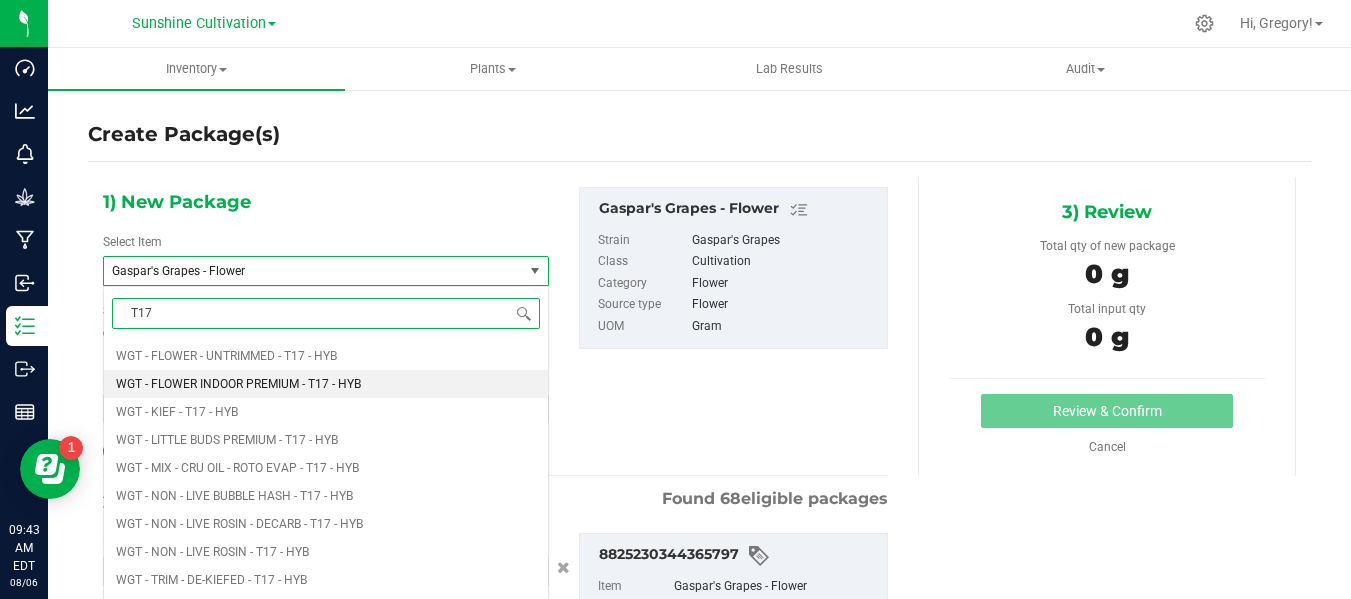 click on "WGT - FLOWER INDOOR PREMIUM - T17 - HYB" at bounding box center (238, 384) 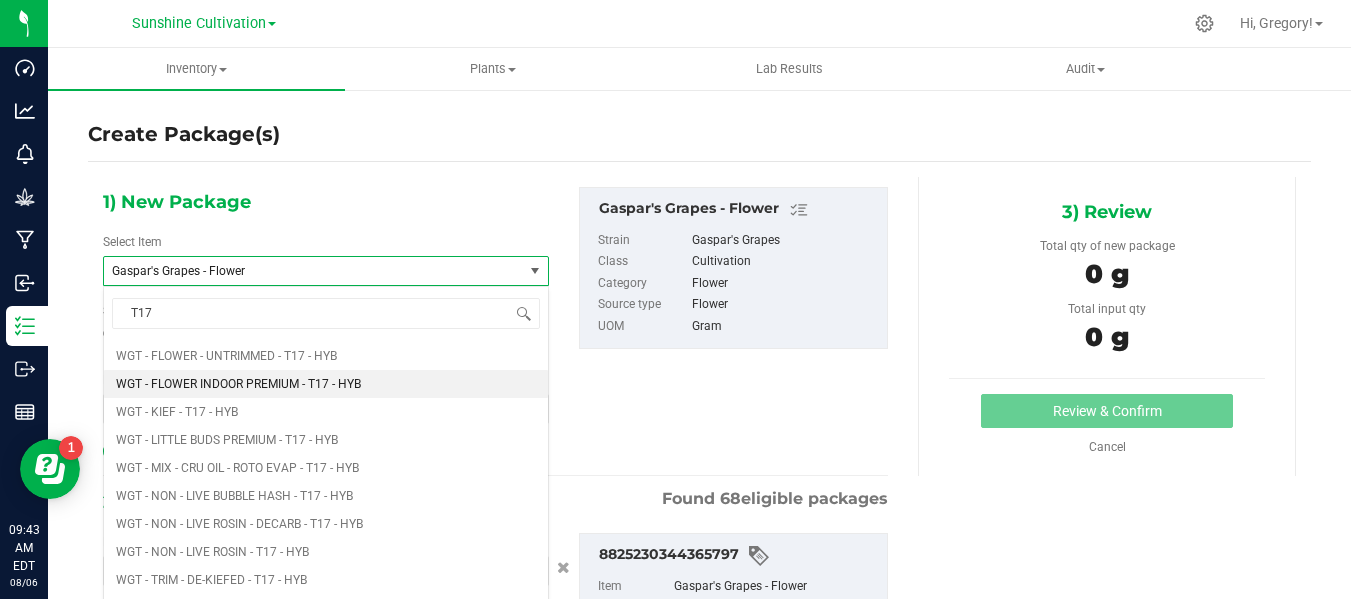 type 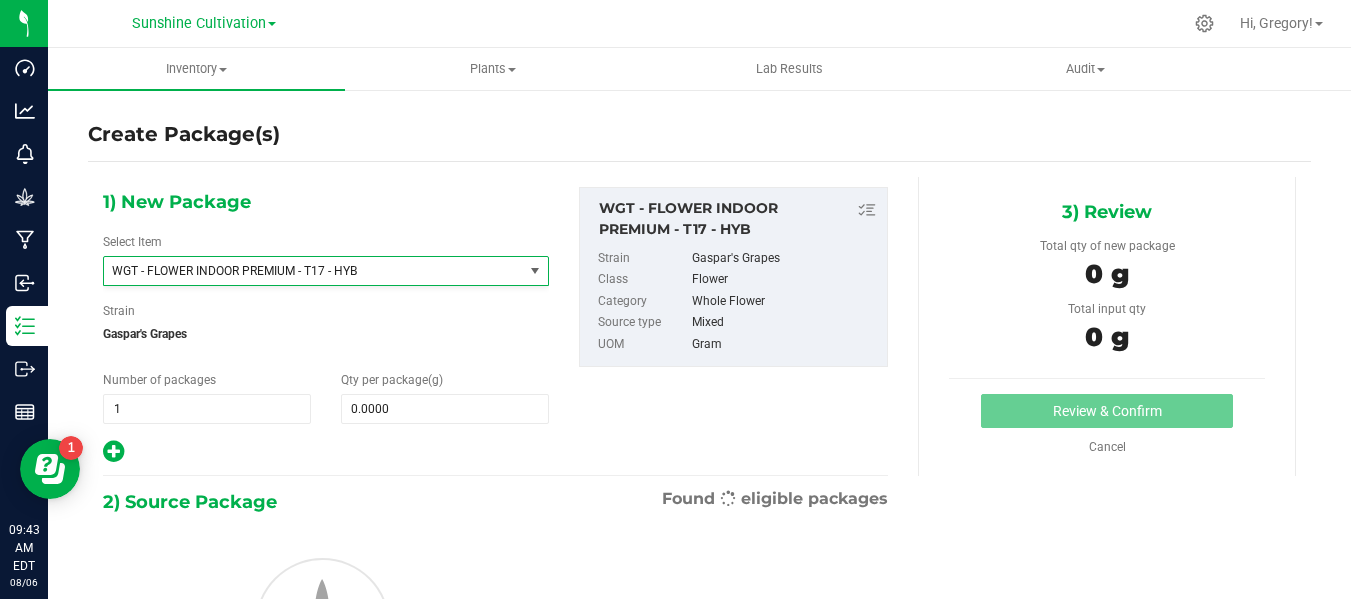 type on "0.0000" 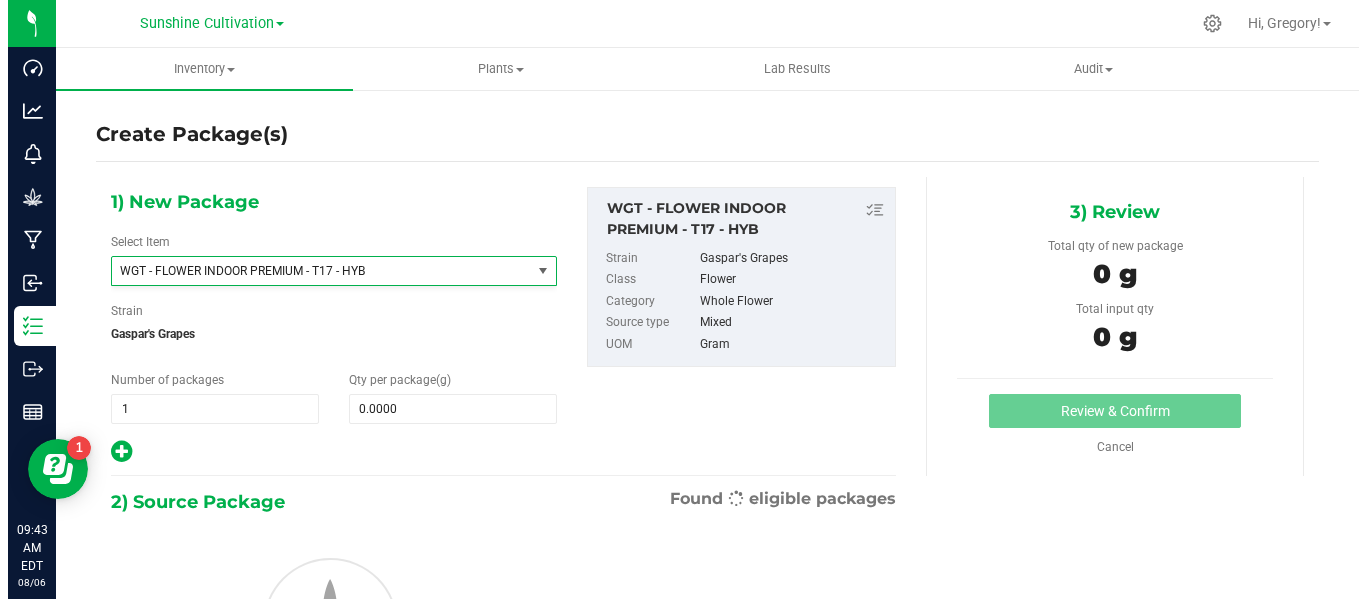 scroll, scrollTop: 425628, scrollLeft: 0, axis: vertical 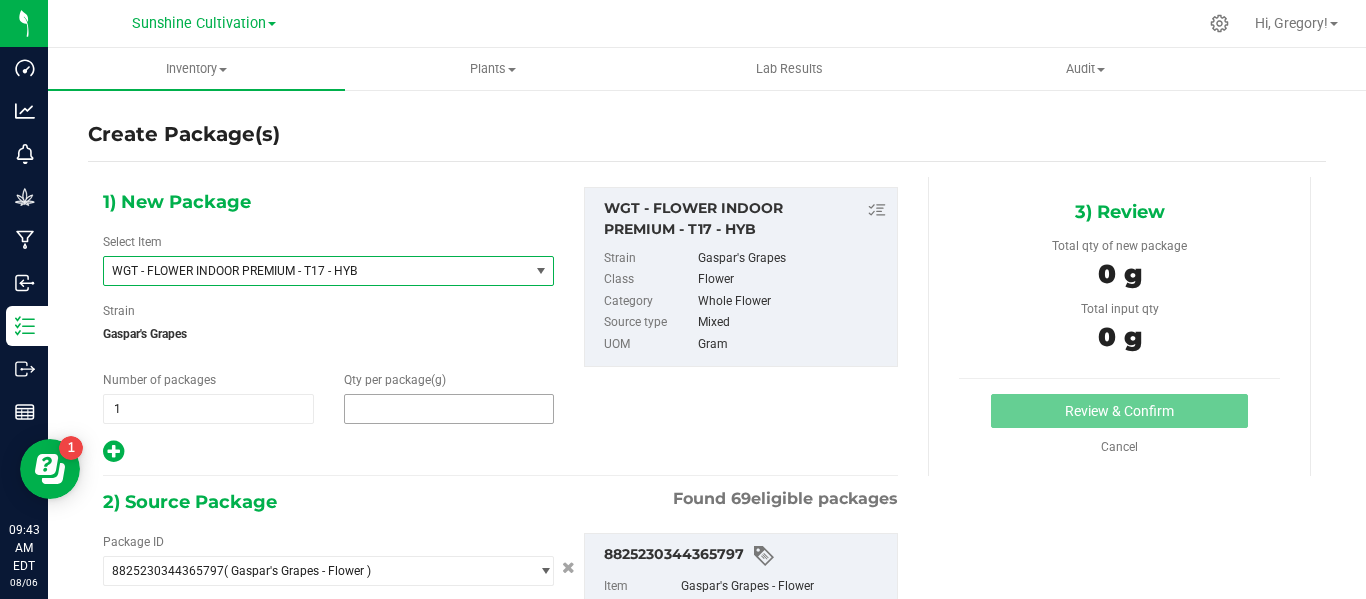 click at bounding box center (449, 409) 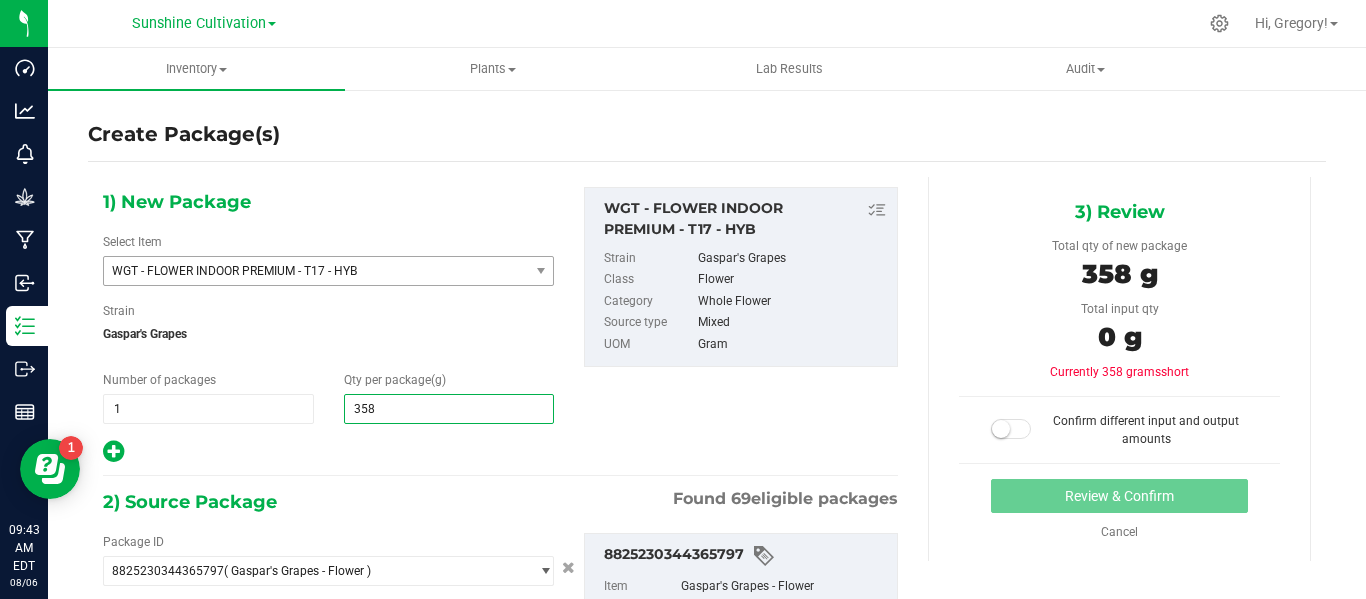 type on "3585" 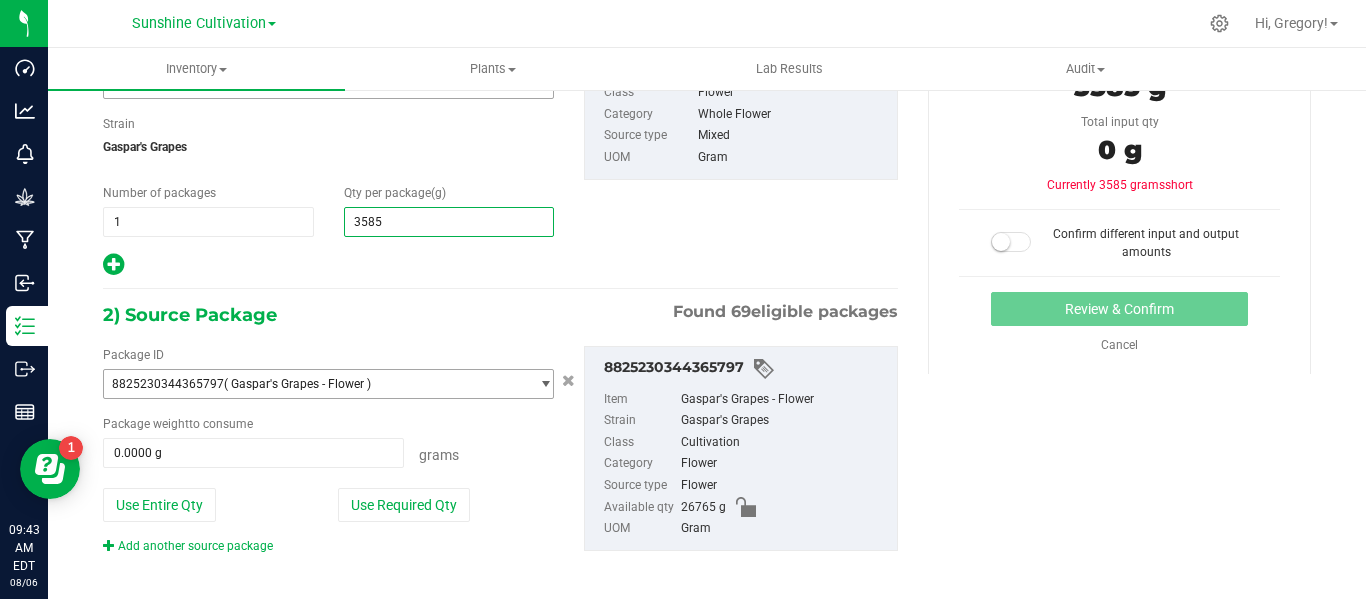 scroll, scrollTop: 200, scrollLeft: 0, axis: vertical 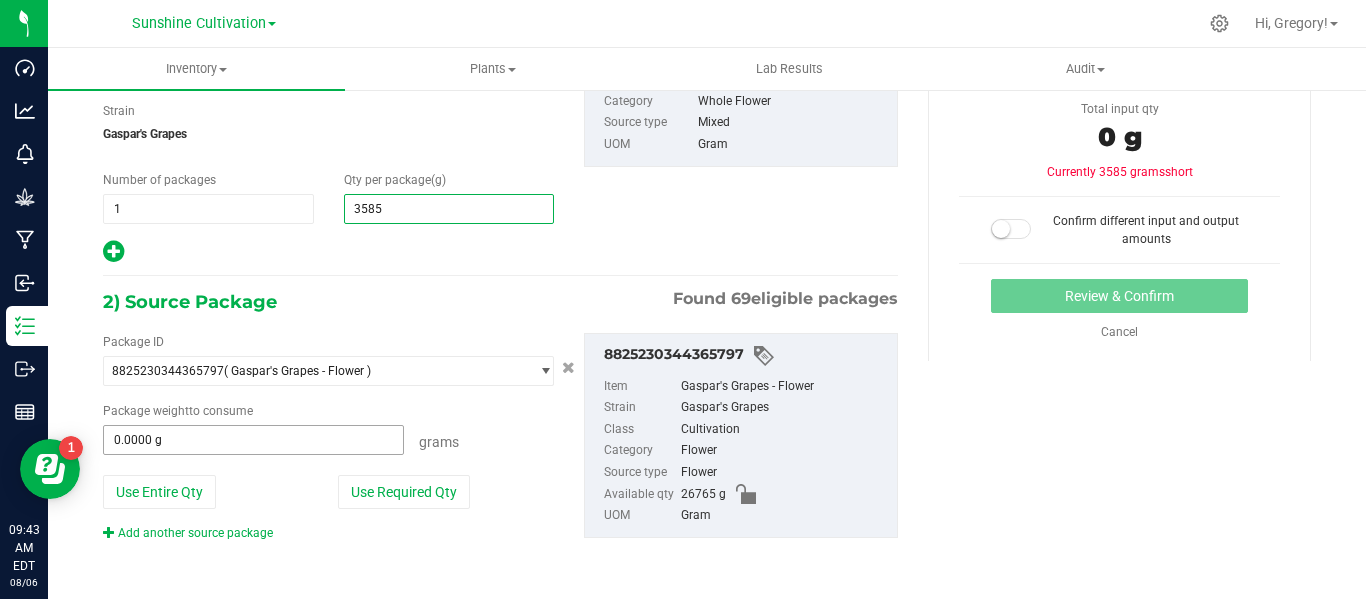 type on "3,585.0000" 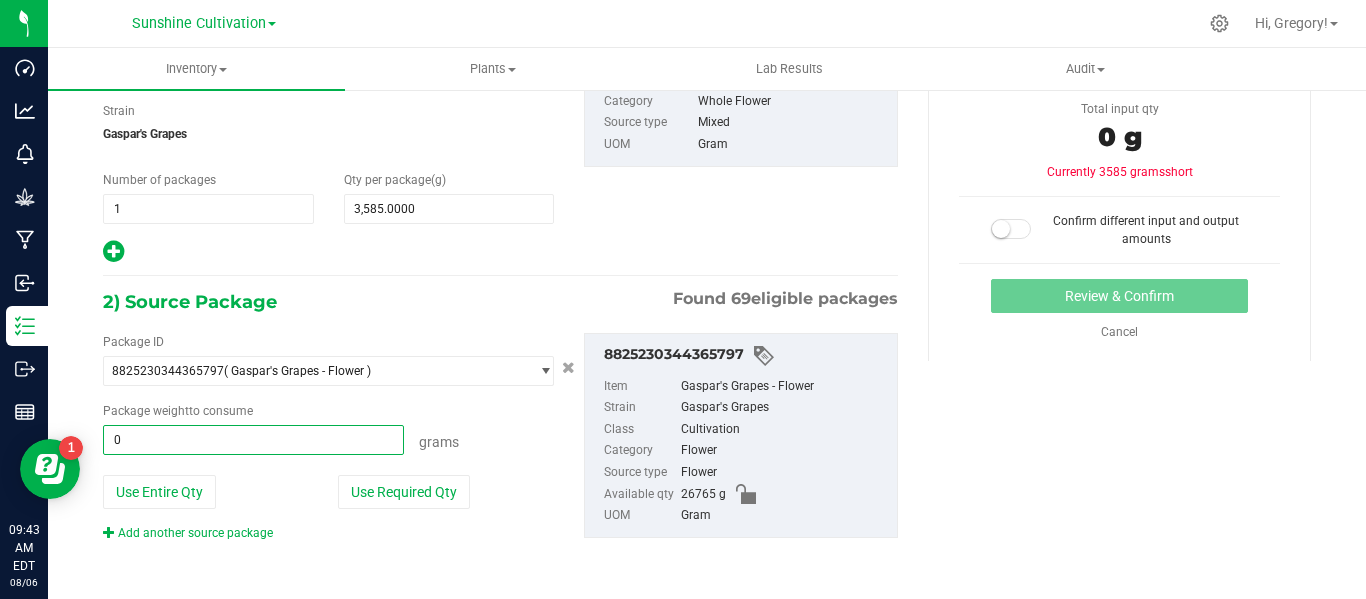 type 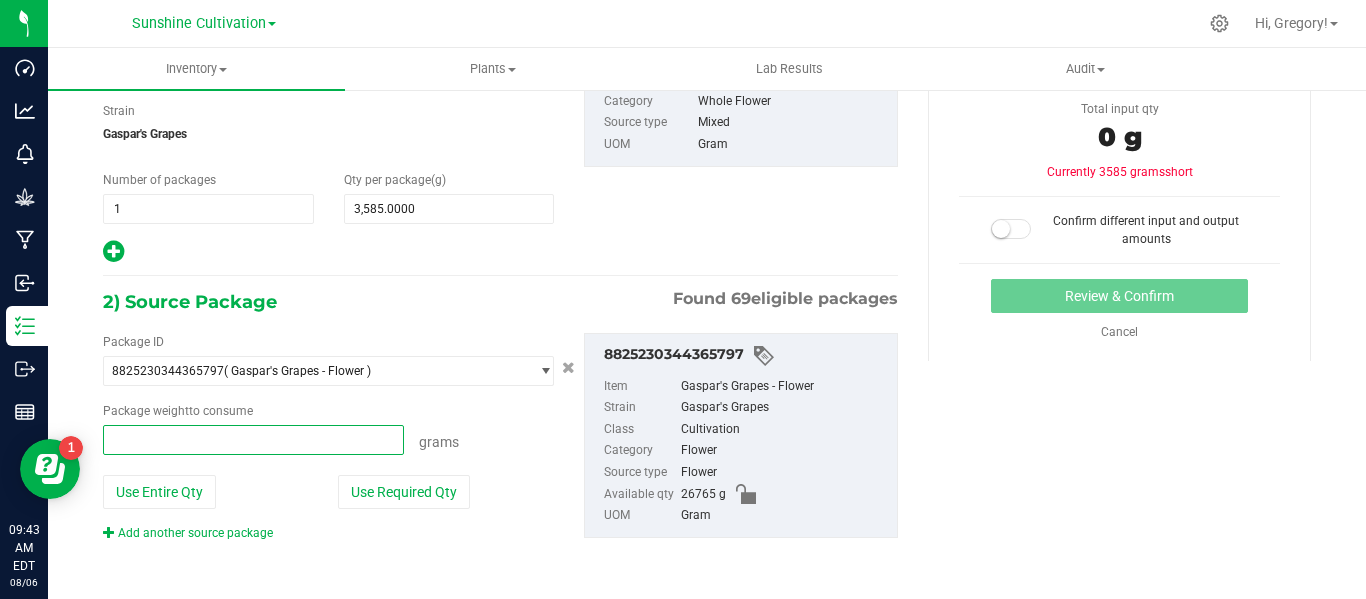 click at bounding box center [253, 440] 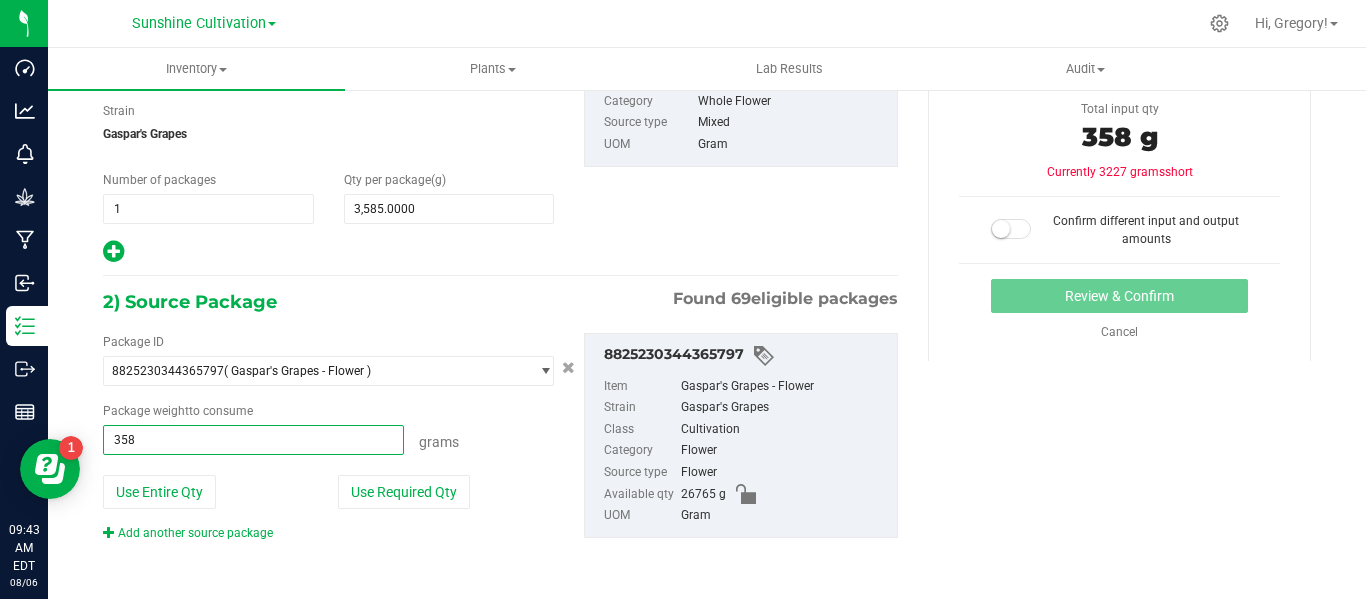 type on "3585" 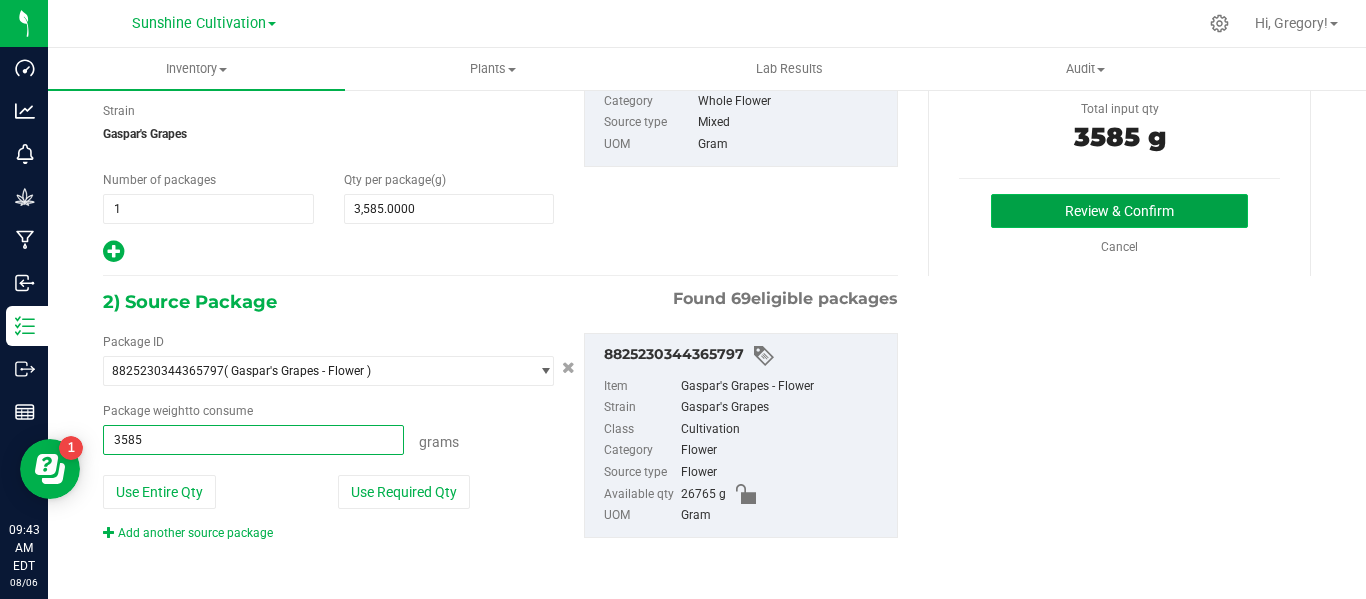type on "3585.0000 g" 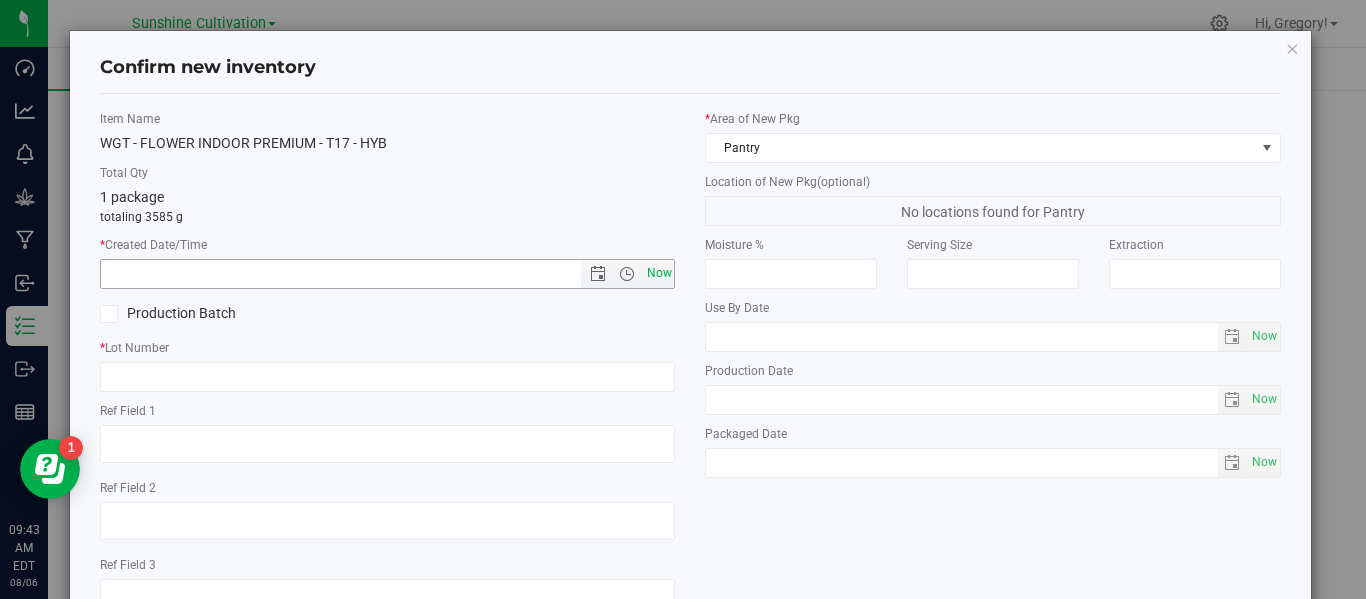click on "Now" at bounding box center [659, 273] 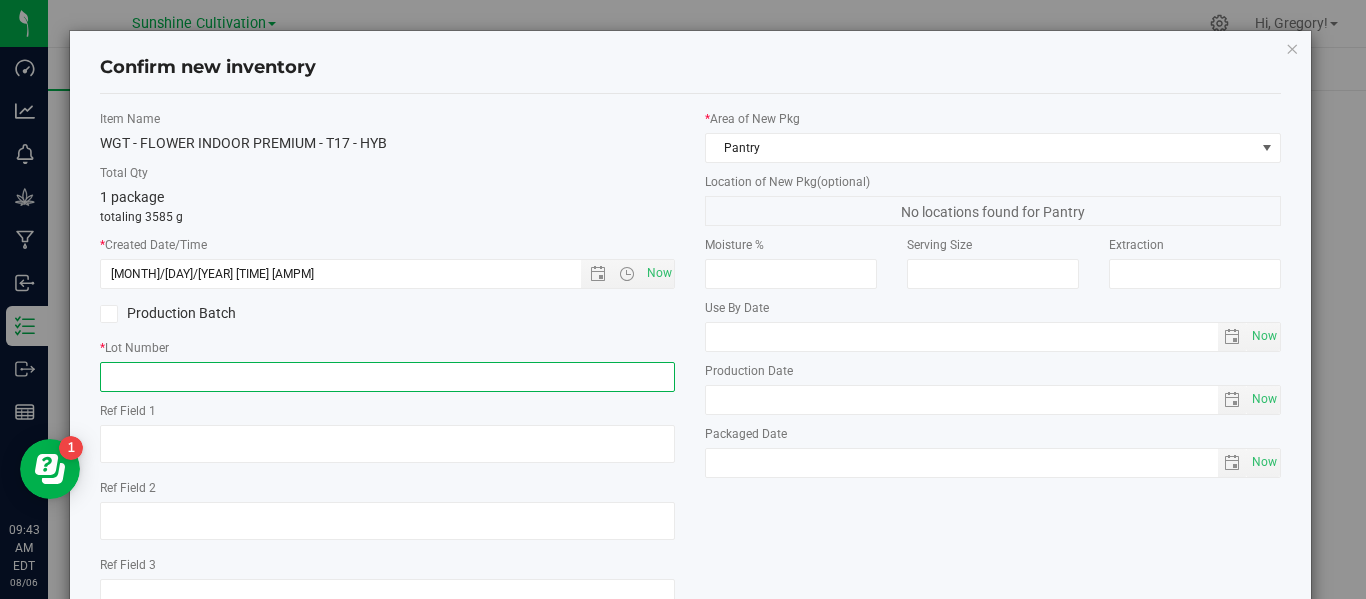 click at bounding box center (387, 377) 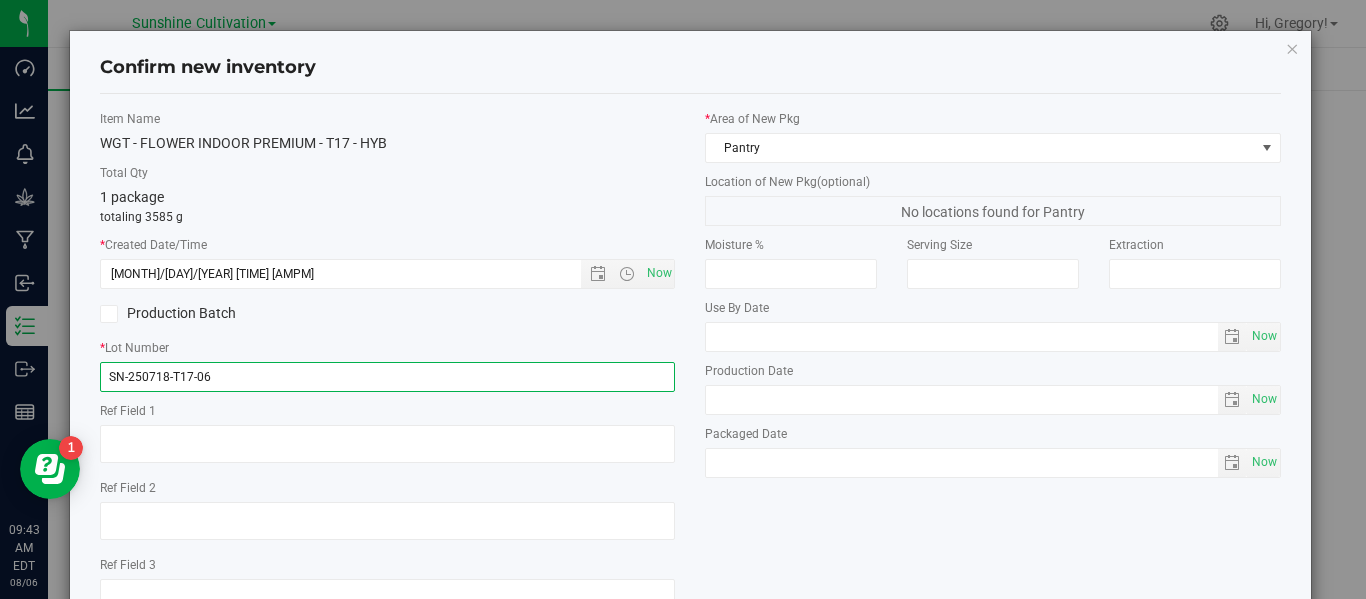 scroll, scrollTop: 148, scrollLeft: 0, axis: vertical 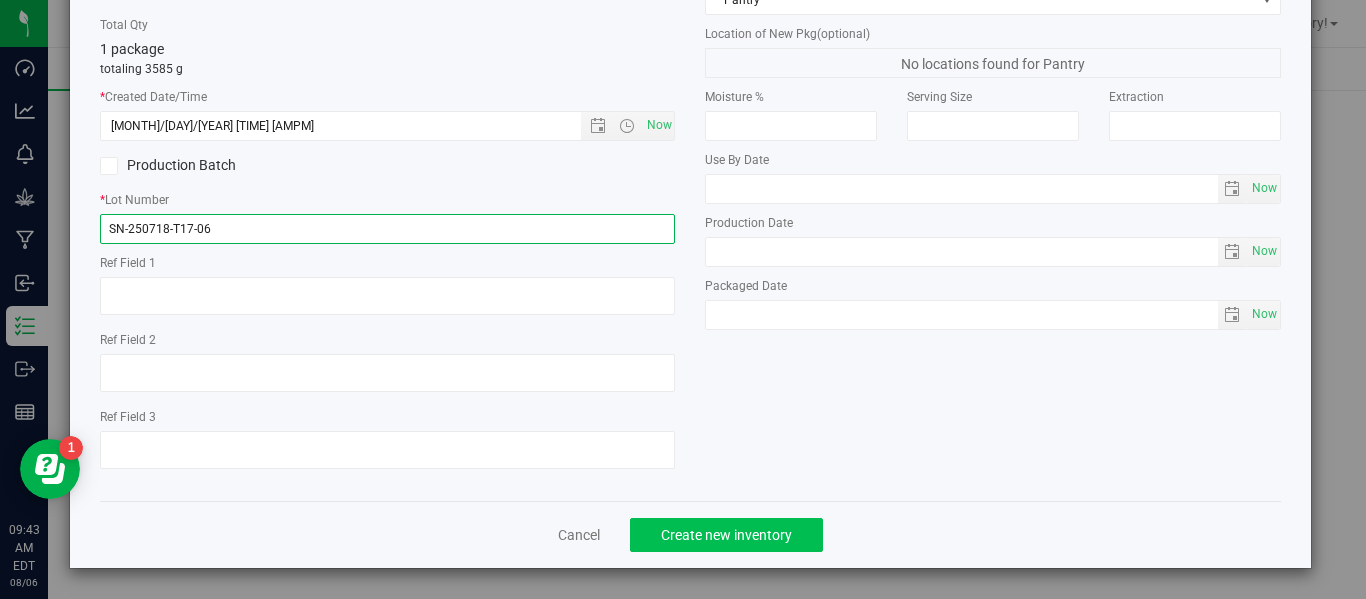 type on "SN-250718-T17-06" 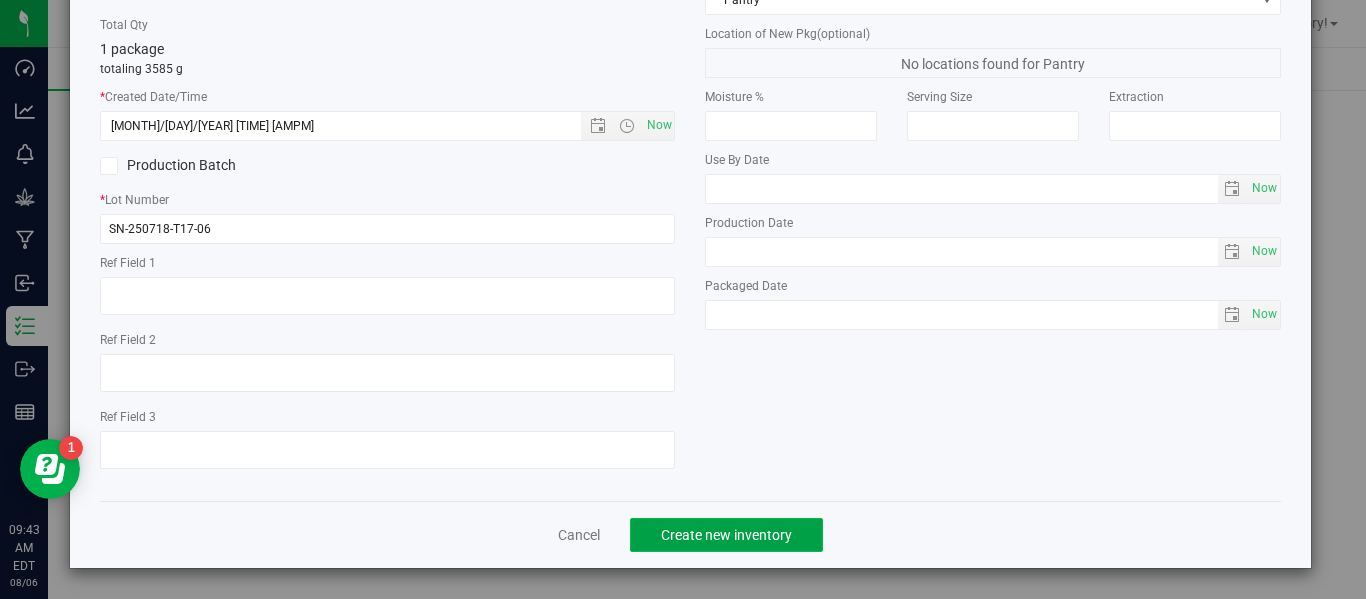 click on "Create new inventory" 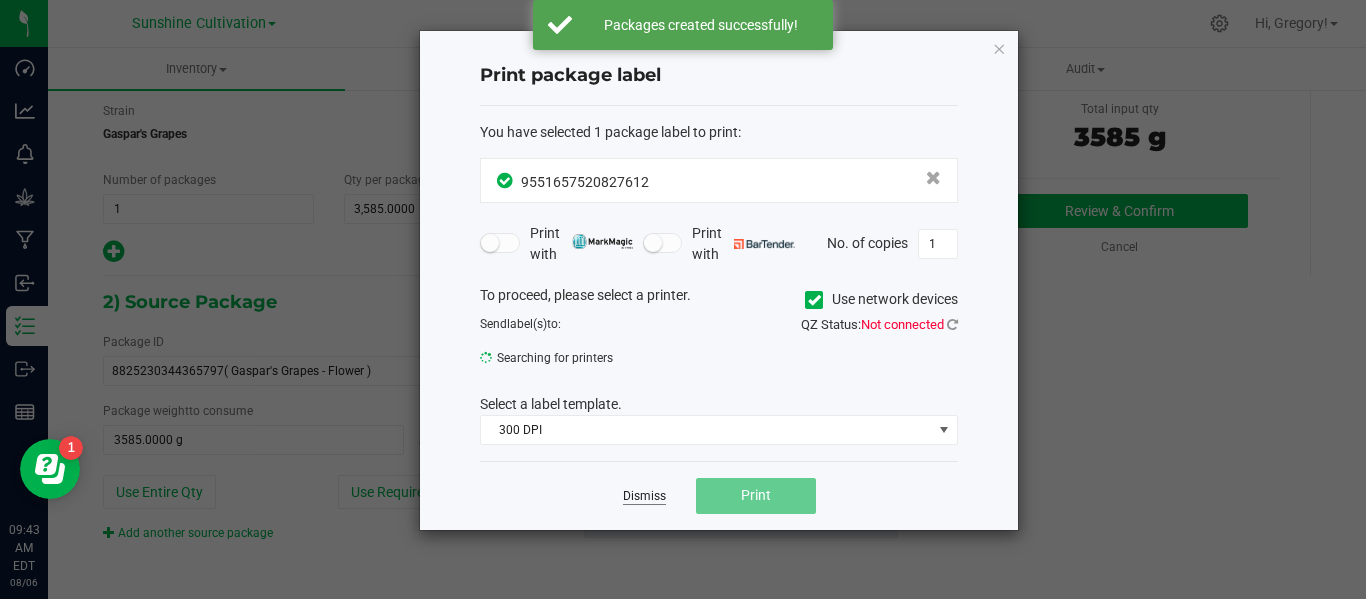 click on "Dismiss" 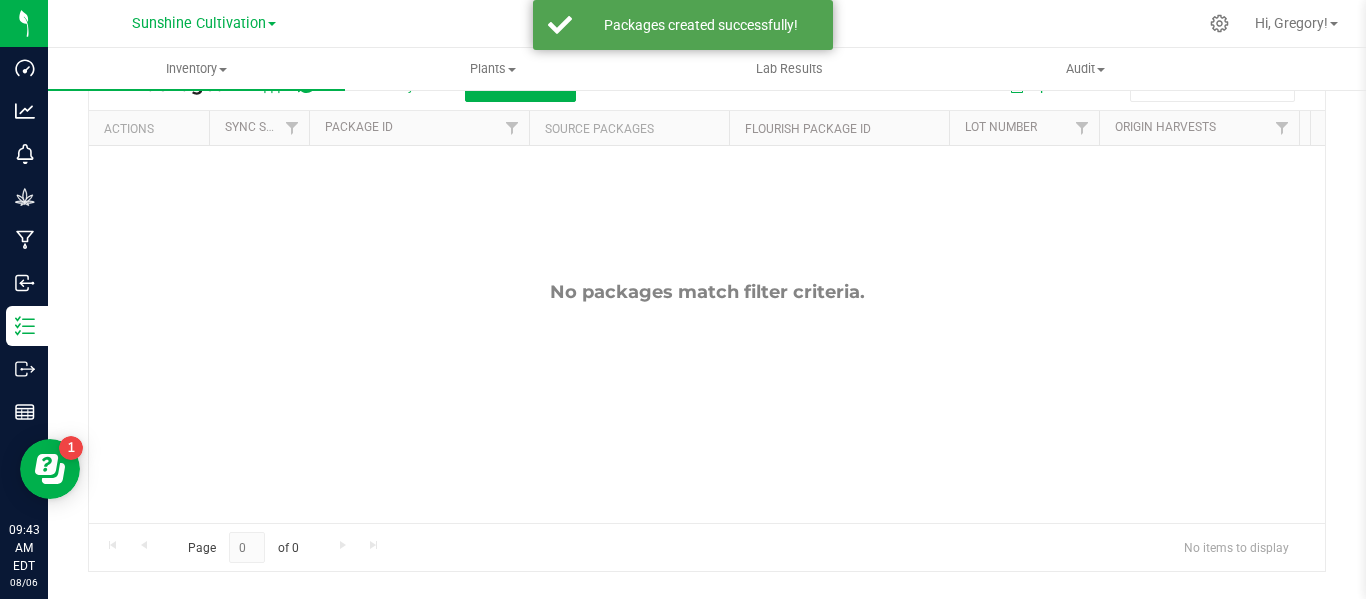scroll, scrollTop: 0, scrollLeft: 0, axis: both 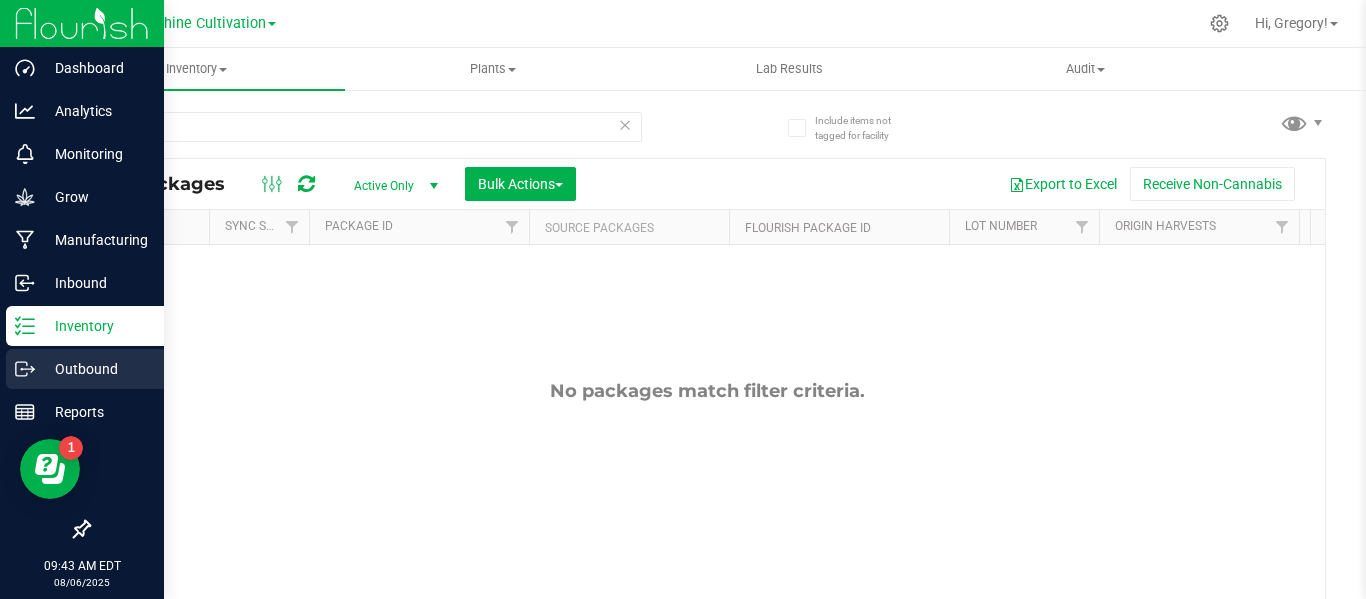 click 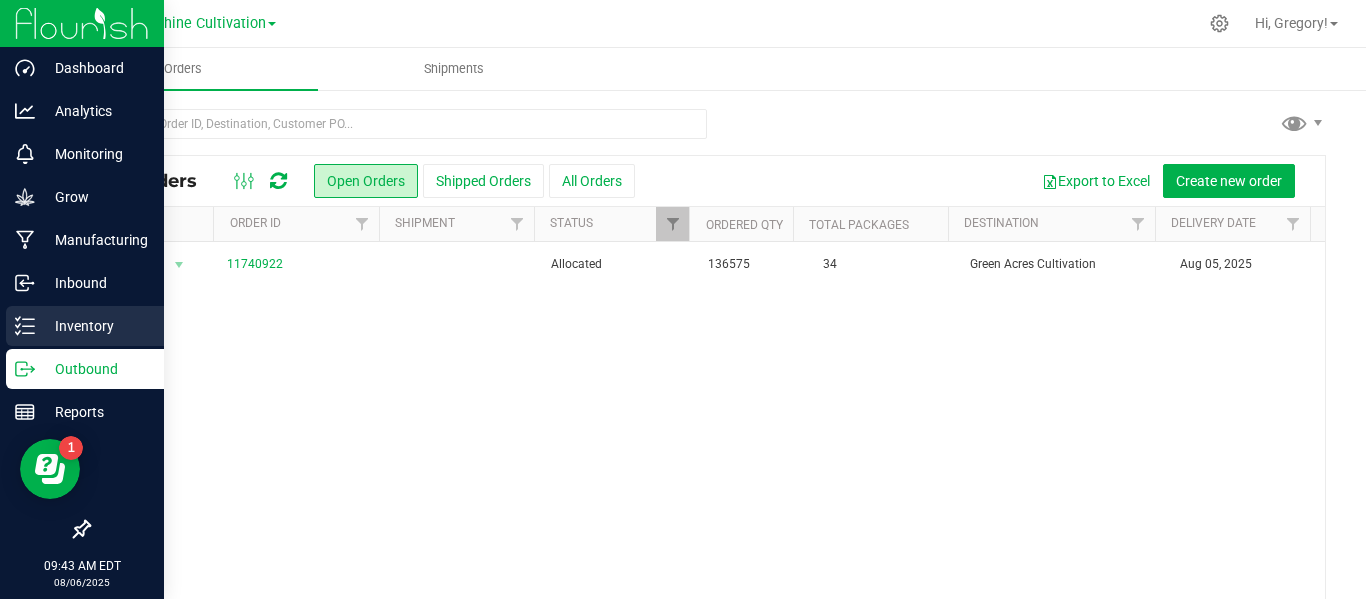 click on "Inventory" at bounding box center [95, 326] 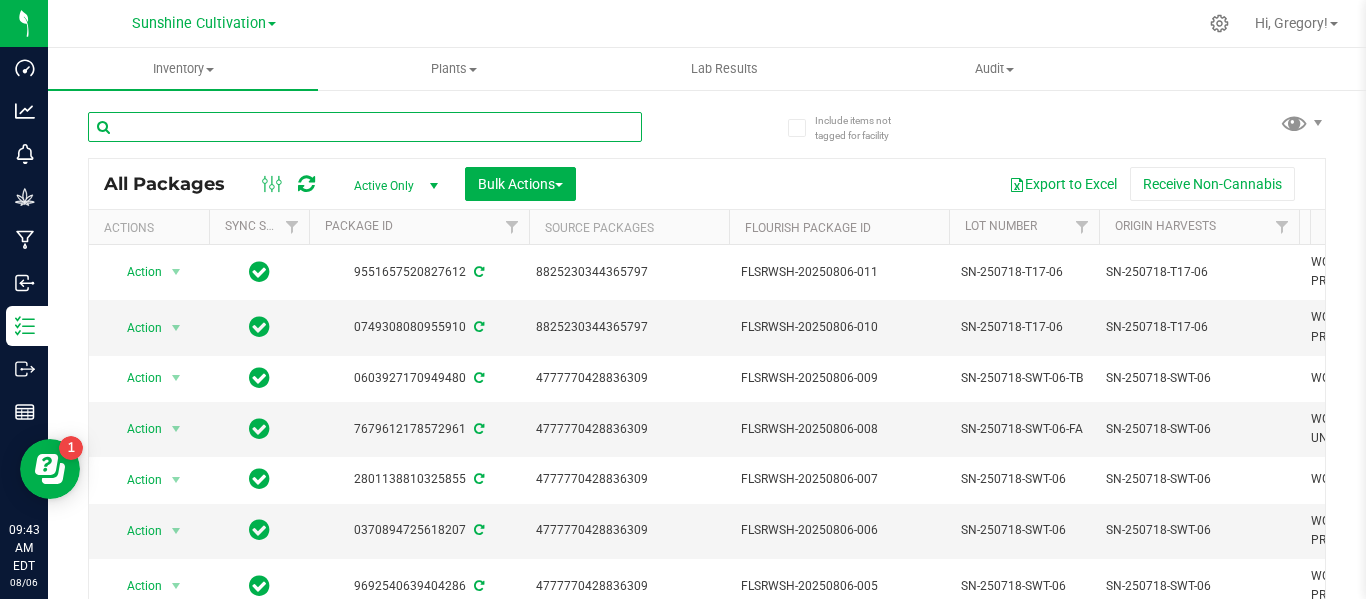 click at bounding box center (365, 127) 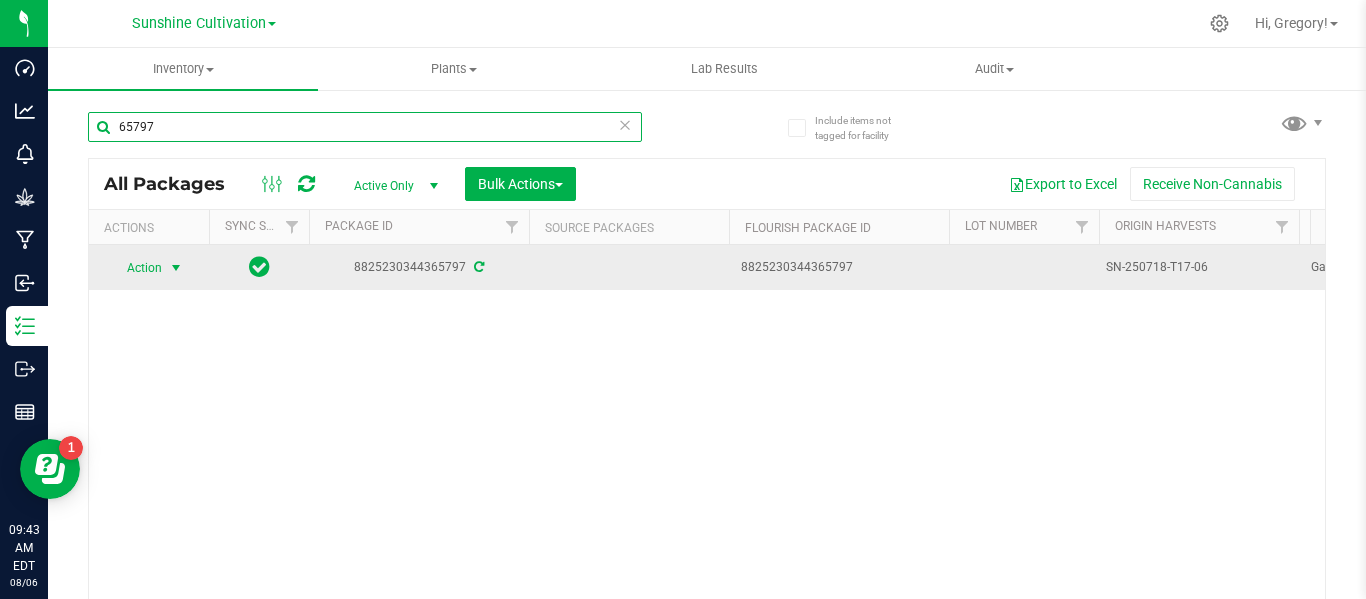 type on "65797" 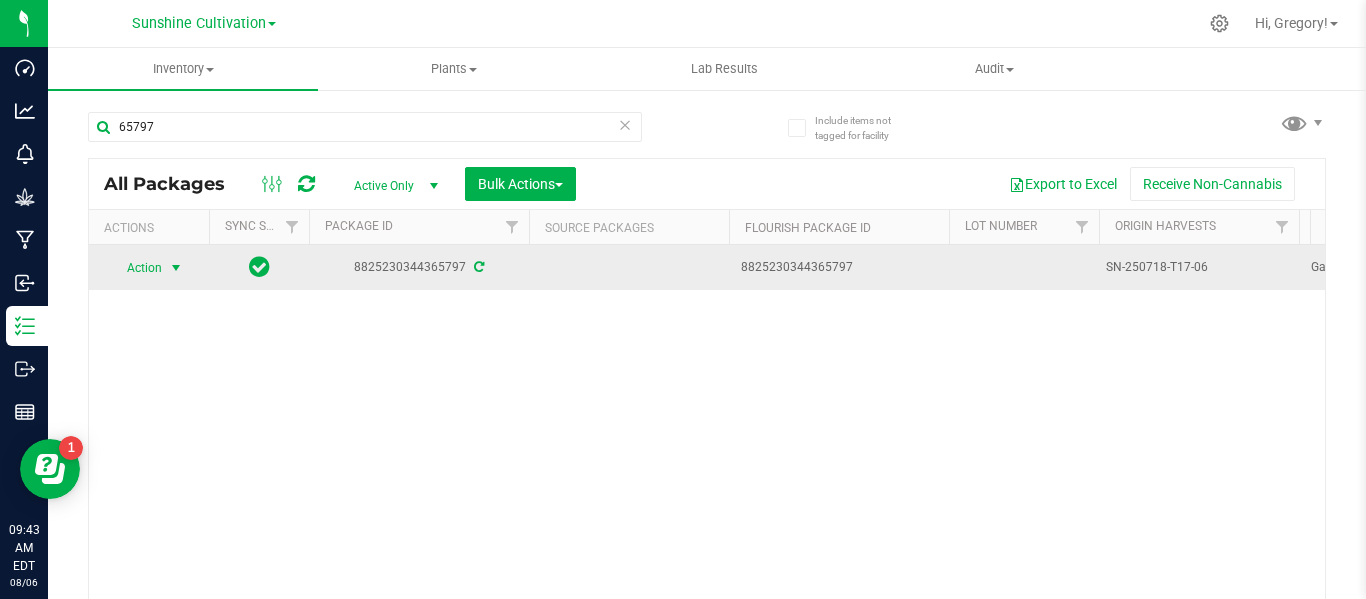 click at bounding box center (176, 268) 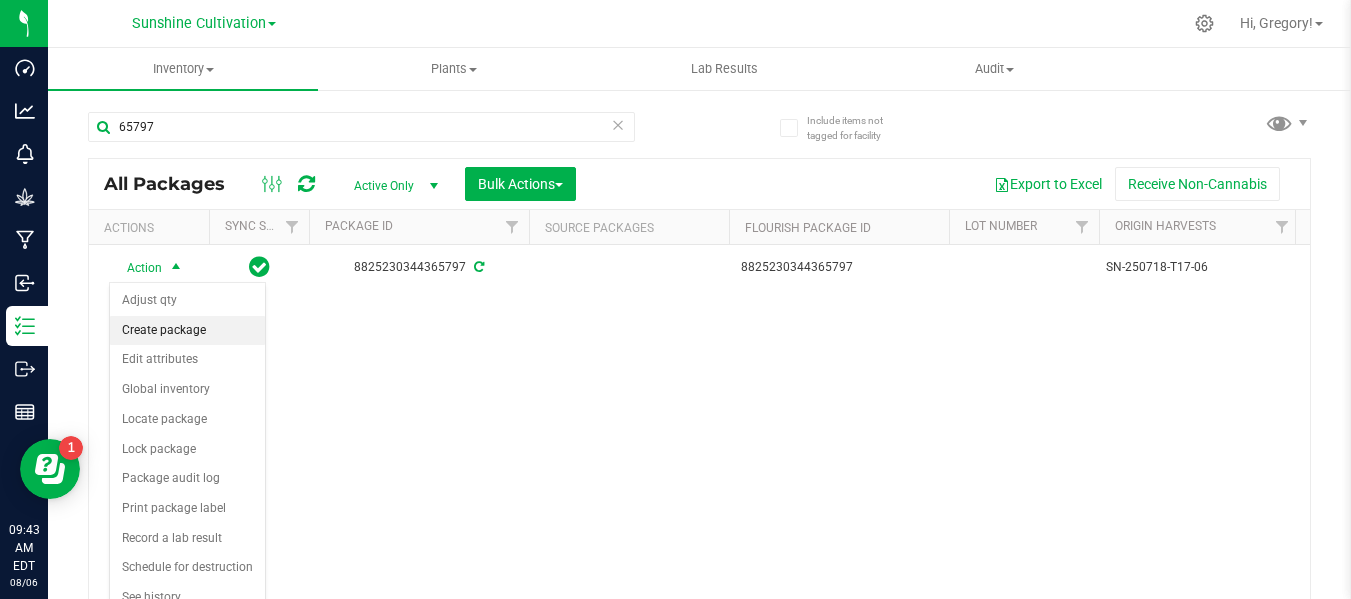click on "Create package" at bounding box center (187, 331) 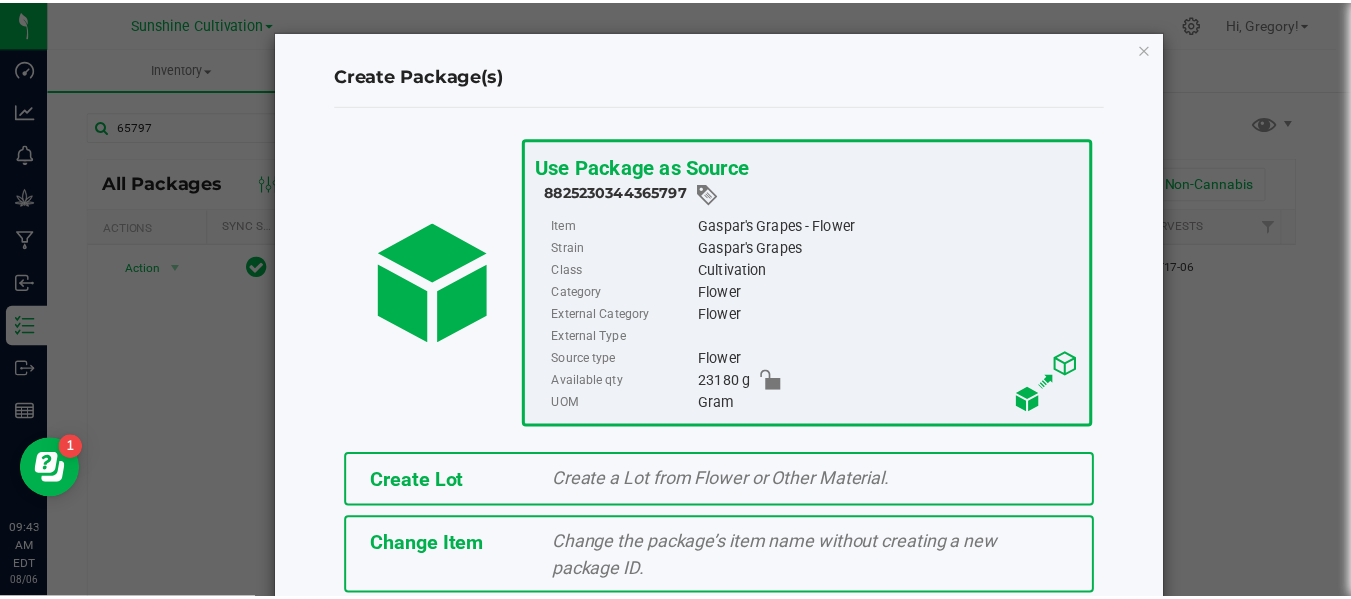 scroll, scrollTop: 175, scrollLeft: 0, axis: vertical 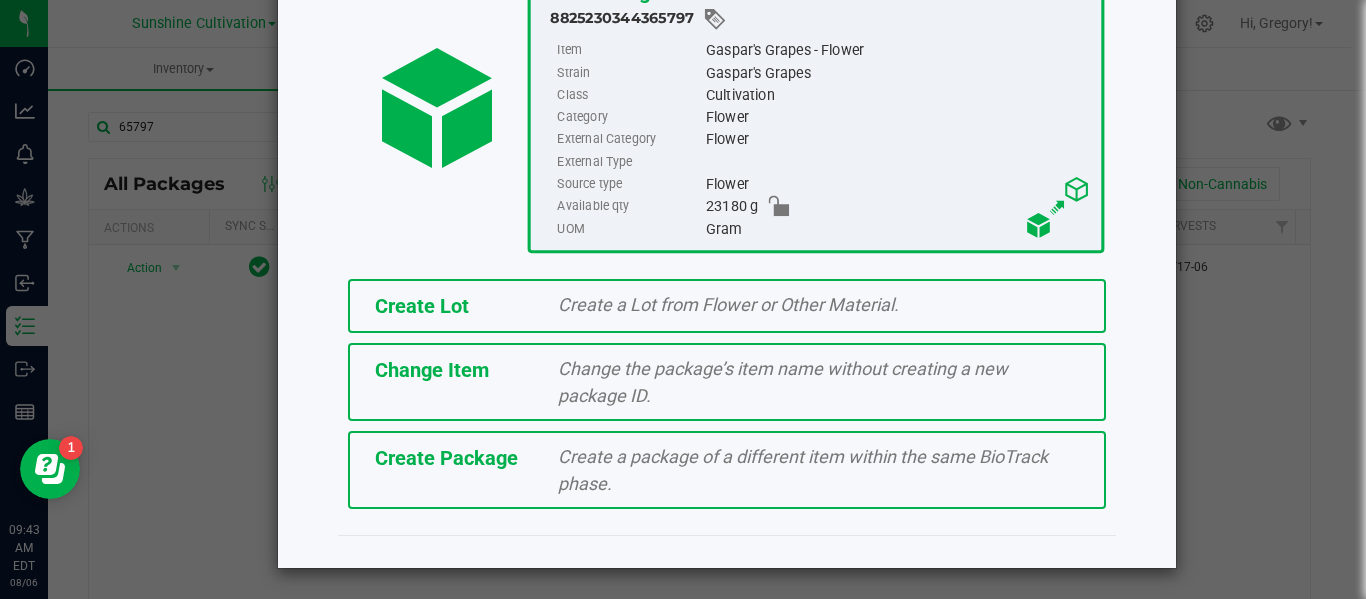 click on "Create Package   Create a package of a different item within the same BioTrack phase." 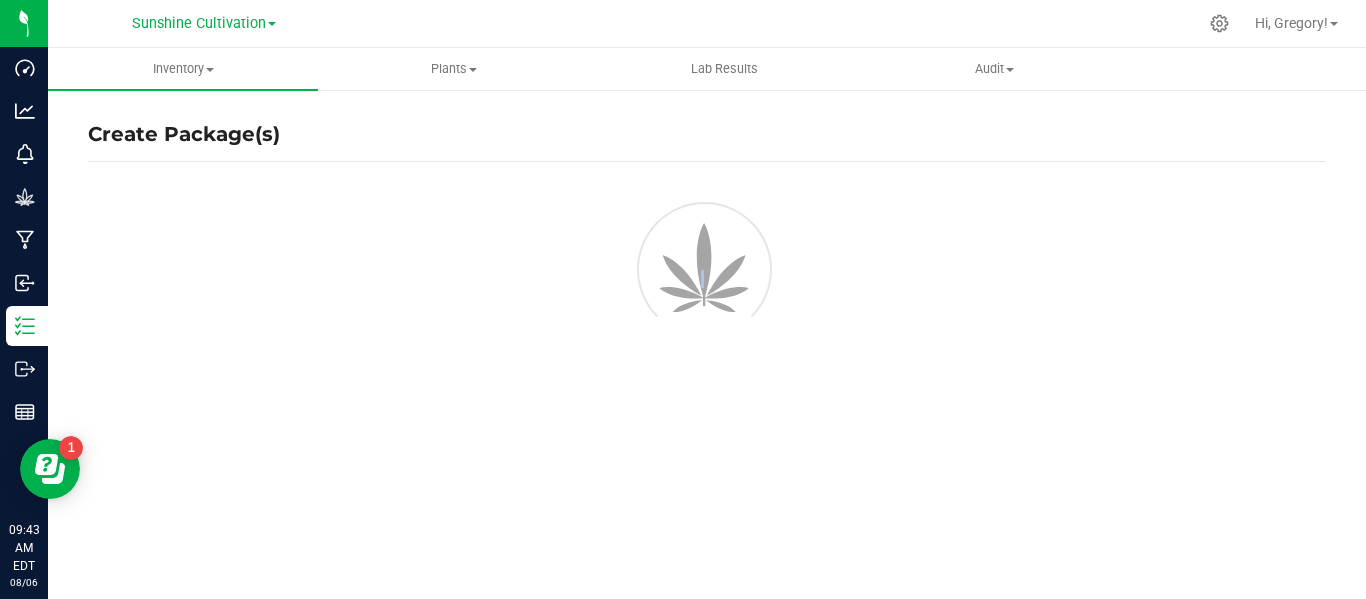 click on "Create Package(s)" at bounding box center [707, 400] 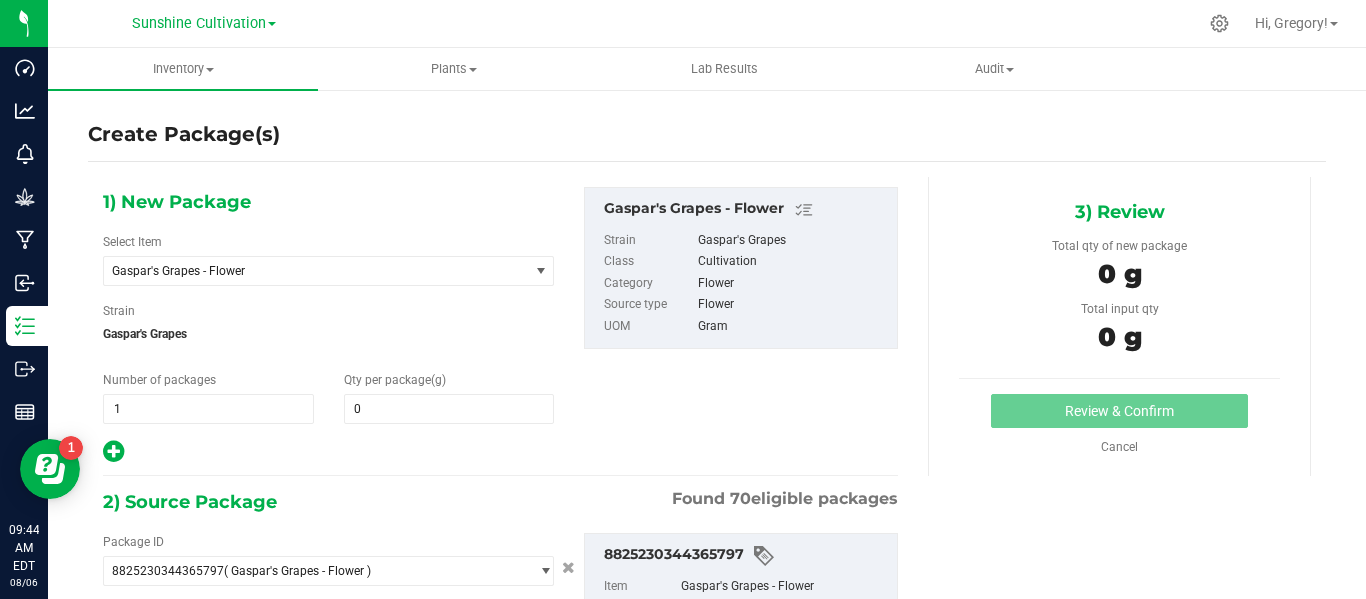 type on "0.0000" 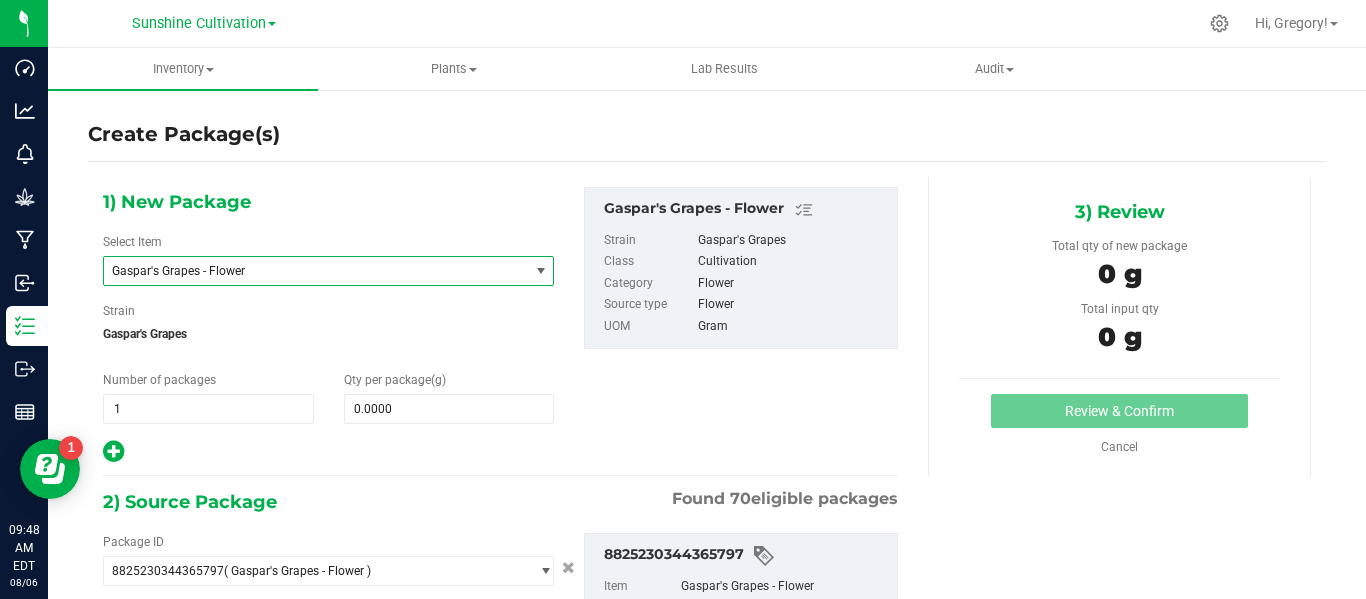click on "Gaspar's Grapes - Flower" at bounding box center (308, 271) 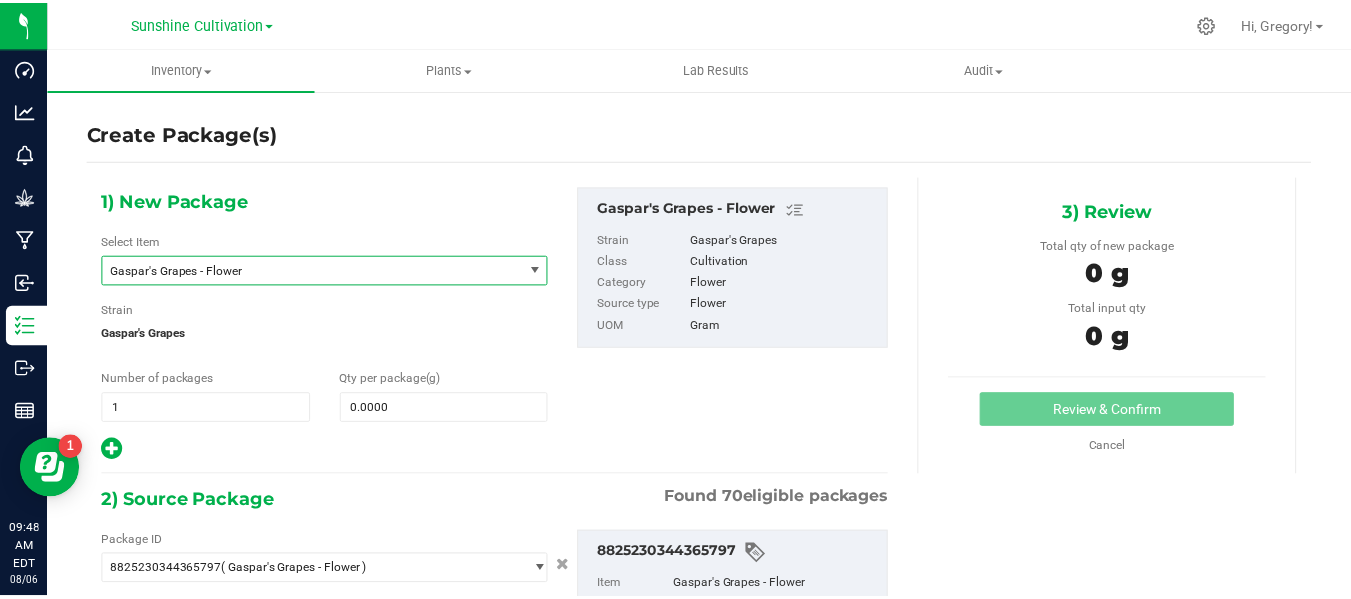 scroll, scrollTop: 132692, scrollLeft: 0, axis: vertical 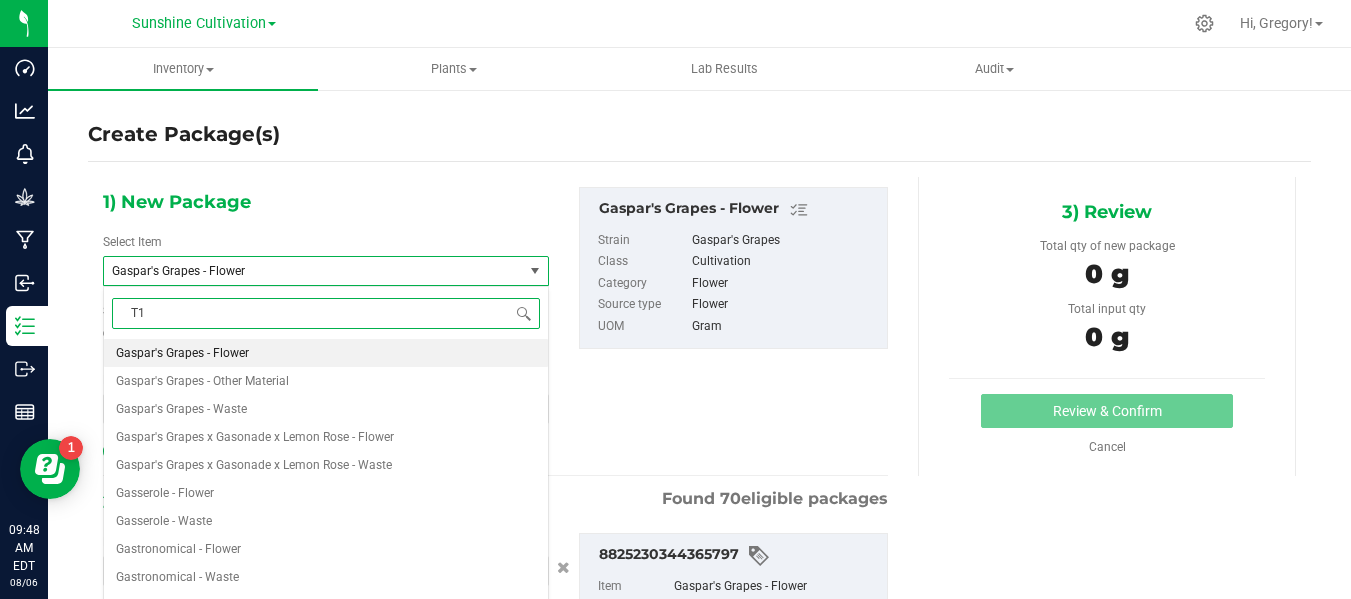 type on "T17" 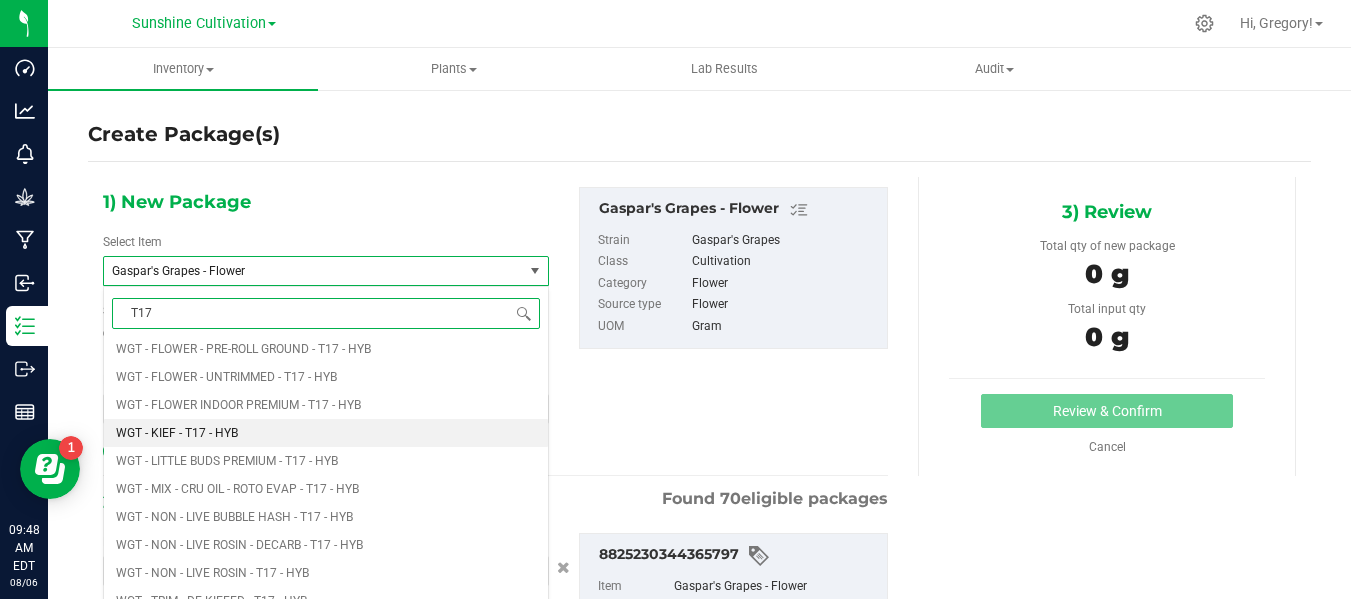 scroll, scrollTop: 1598, scrollLeft: 0, axis: vertical 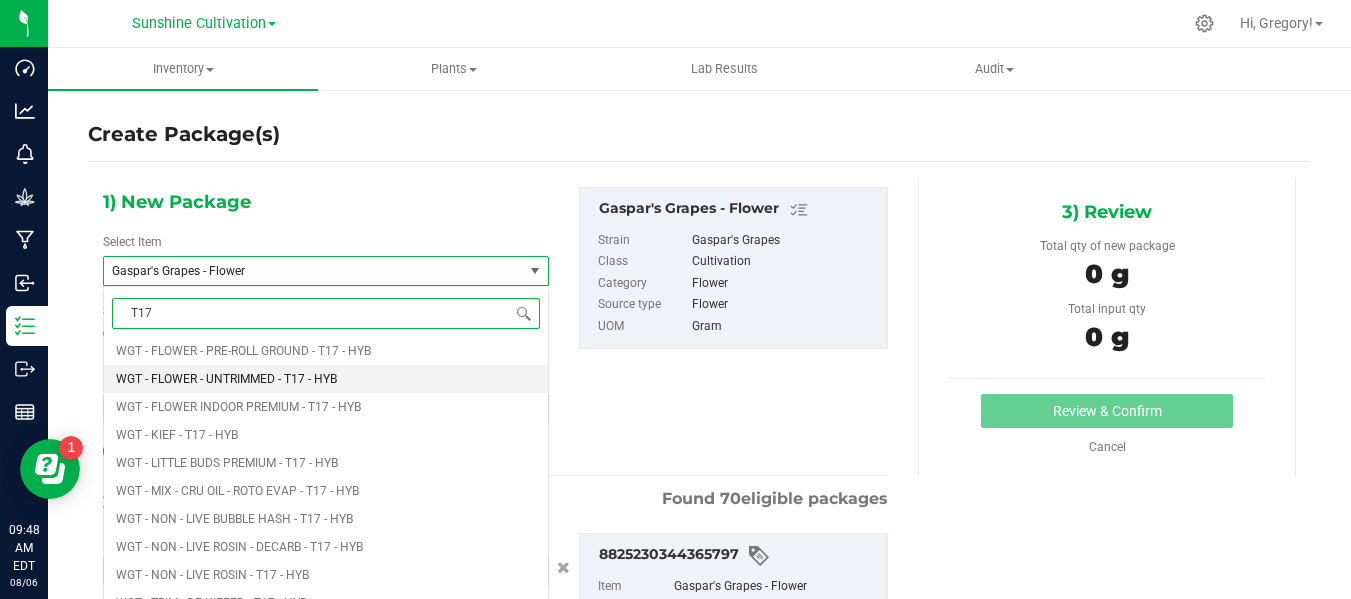 click on "WGT - FLOWER - UNTRIMMED - T17 - HYB" at bounding box center [226, 379] 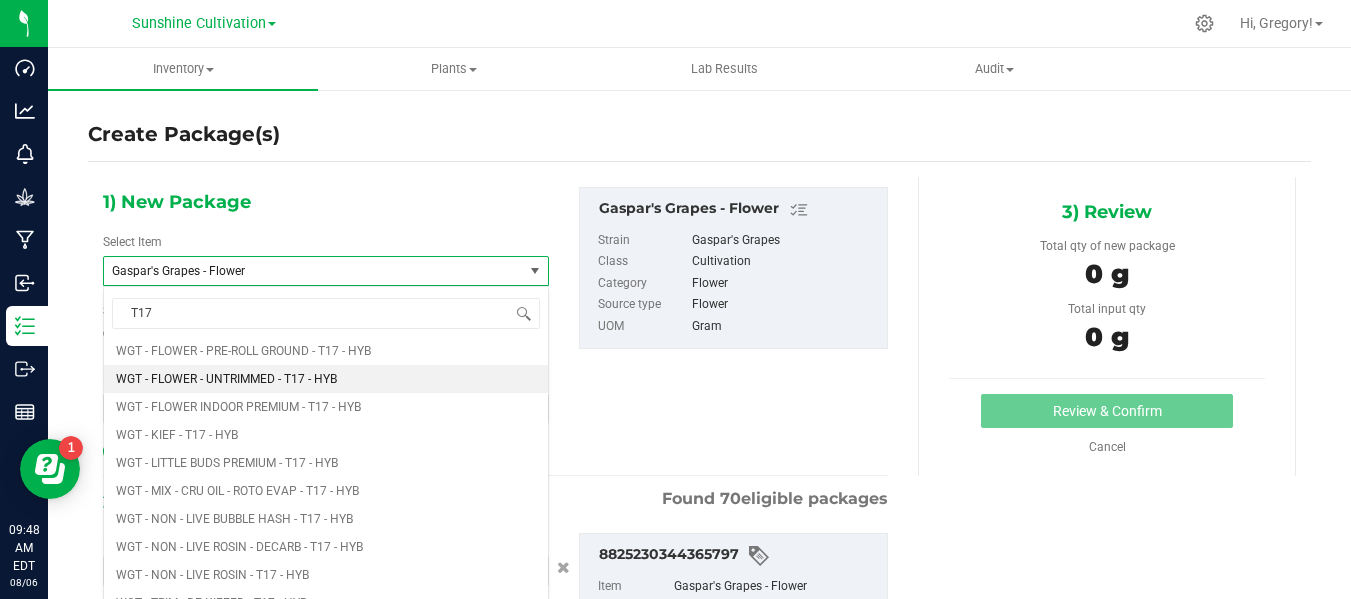 type 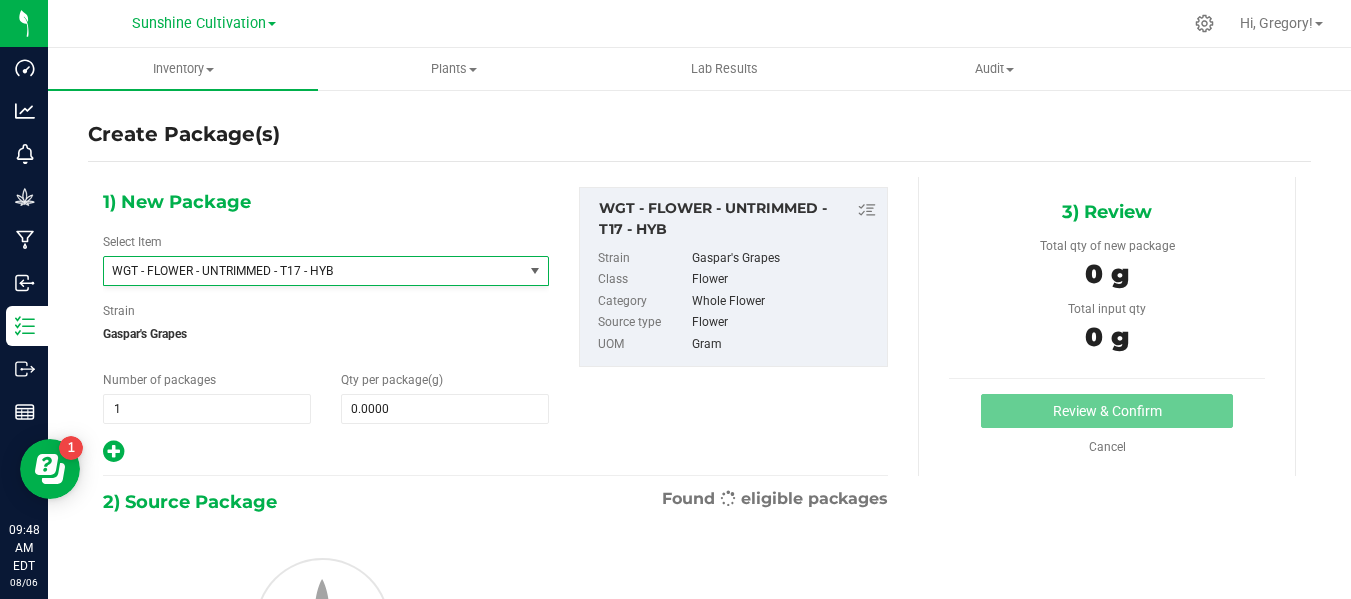 type on "0.0000" 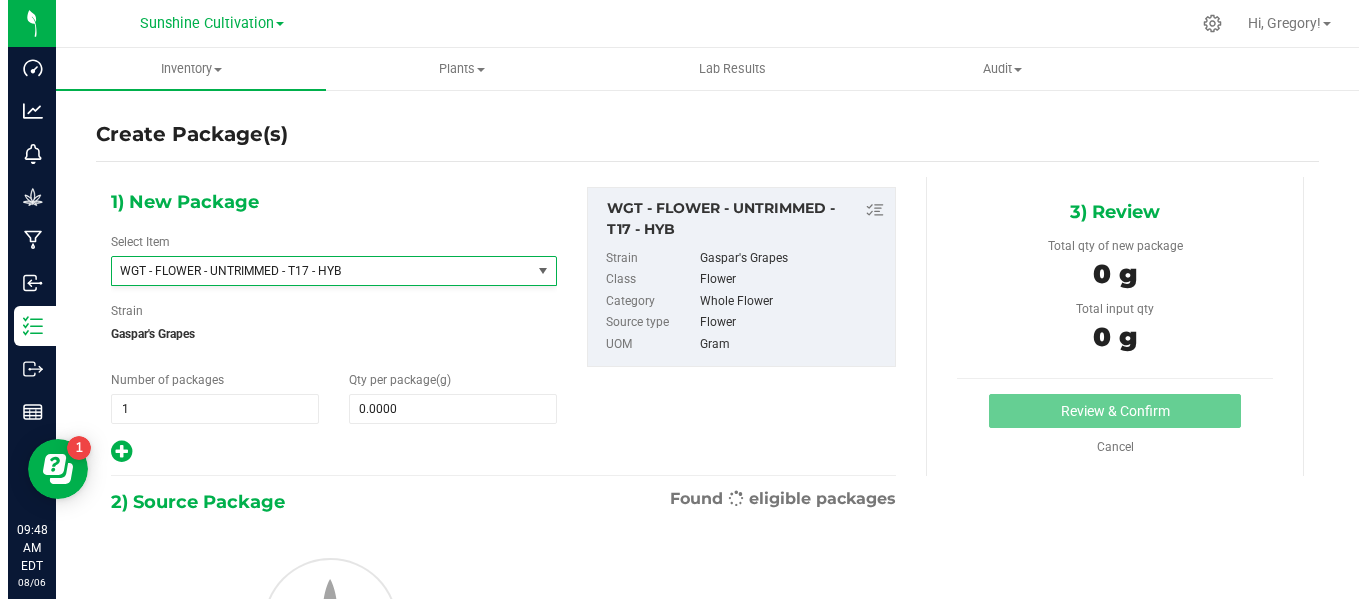 scroll, scrollTop: 417676, scrollLeft: 0, axis: vertical 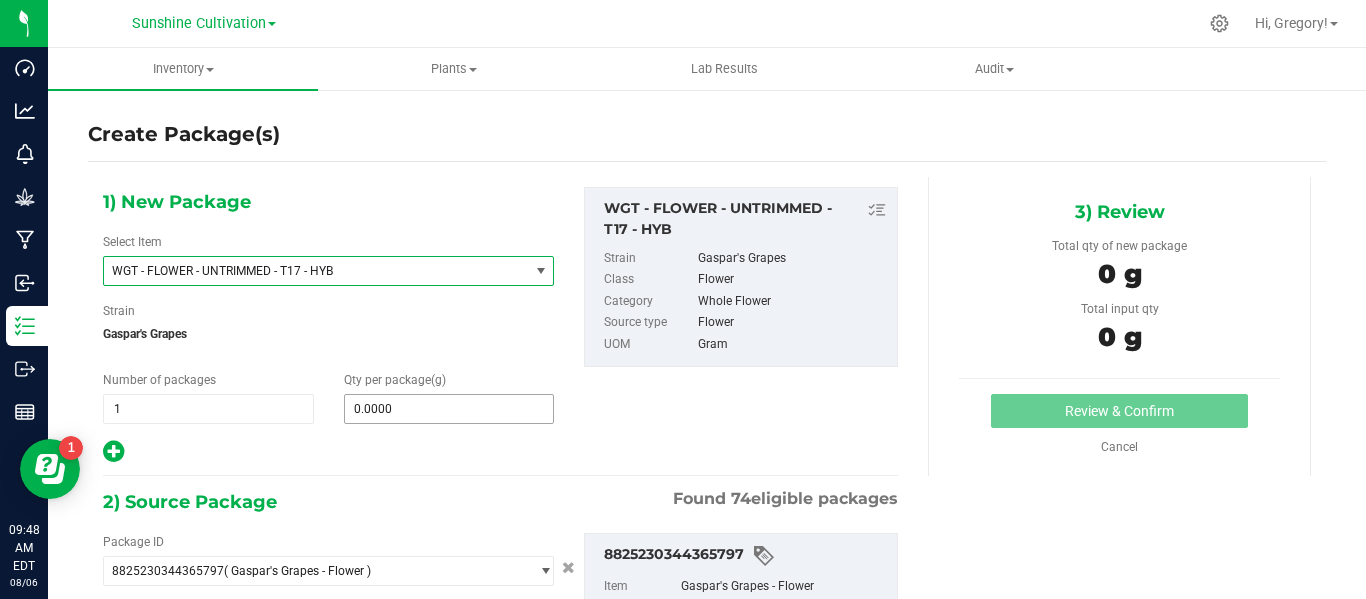 type 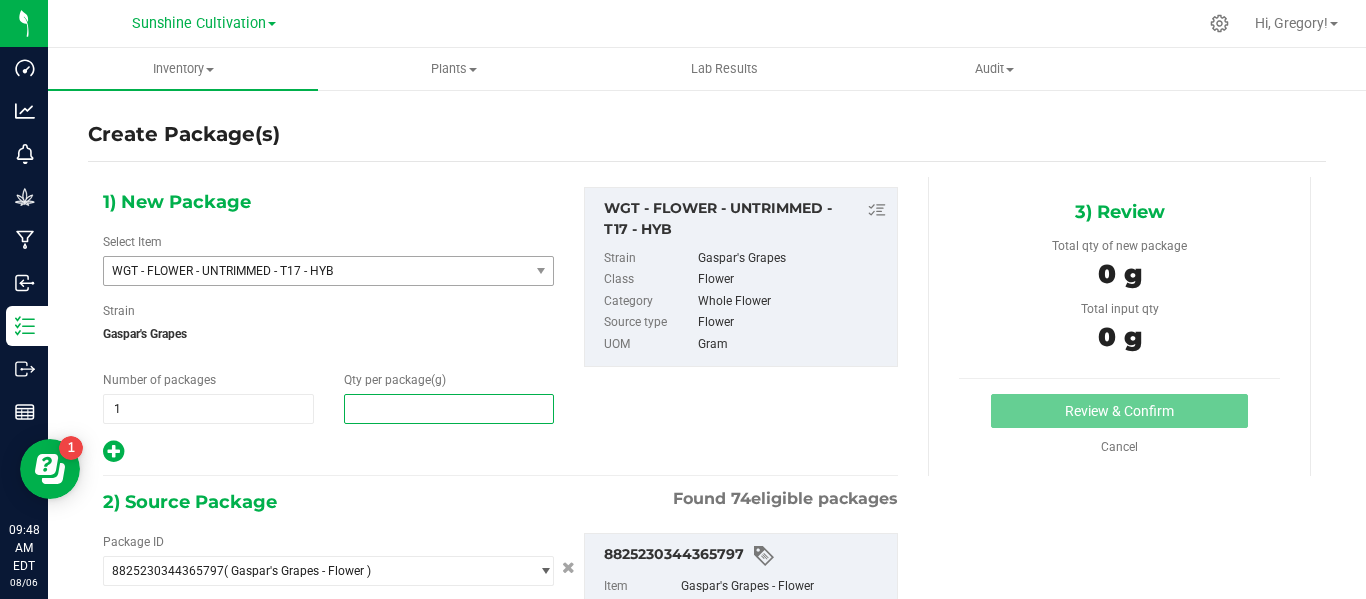 click at bounding box center [449, 409] 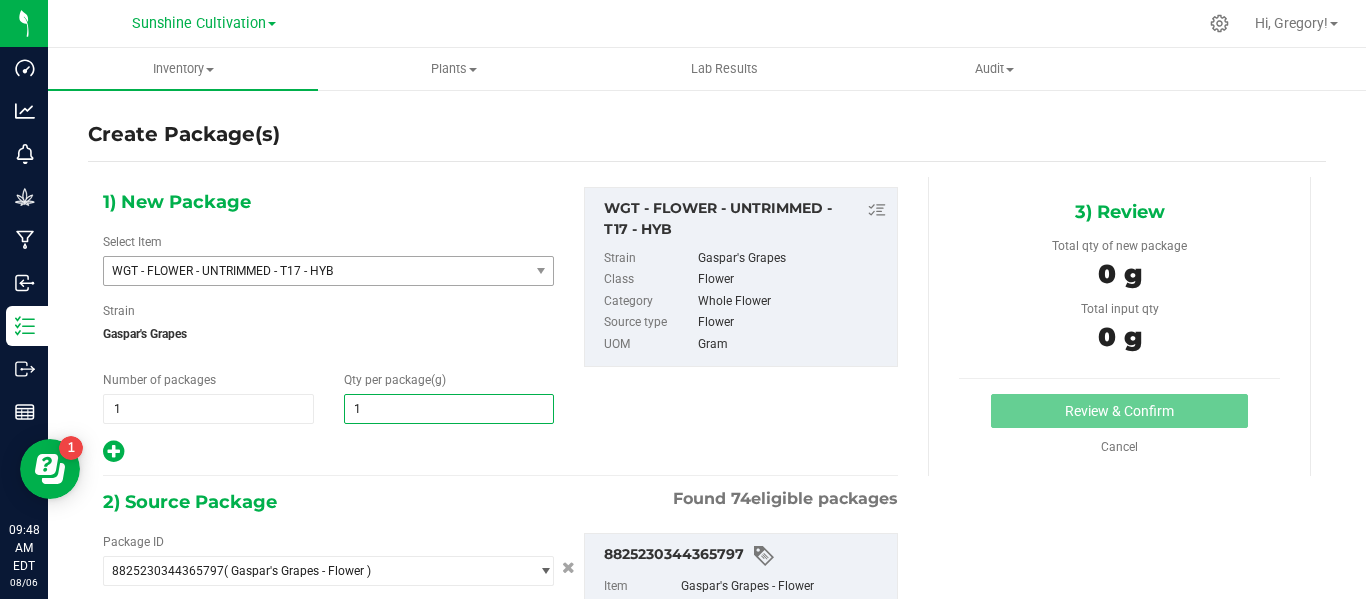 type on "15" 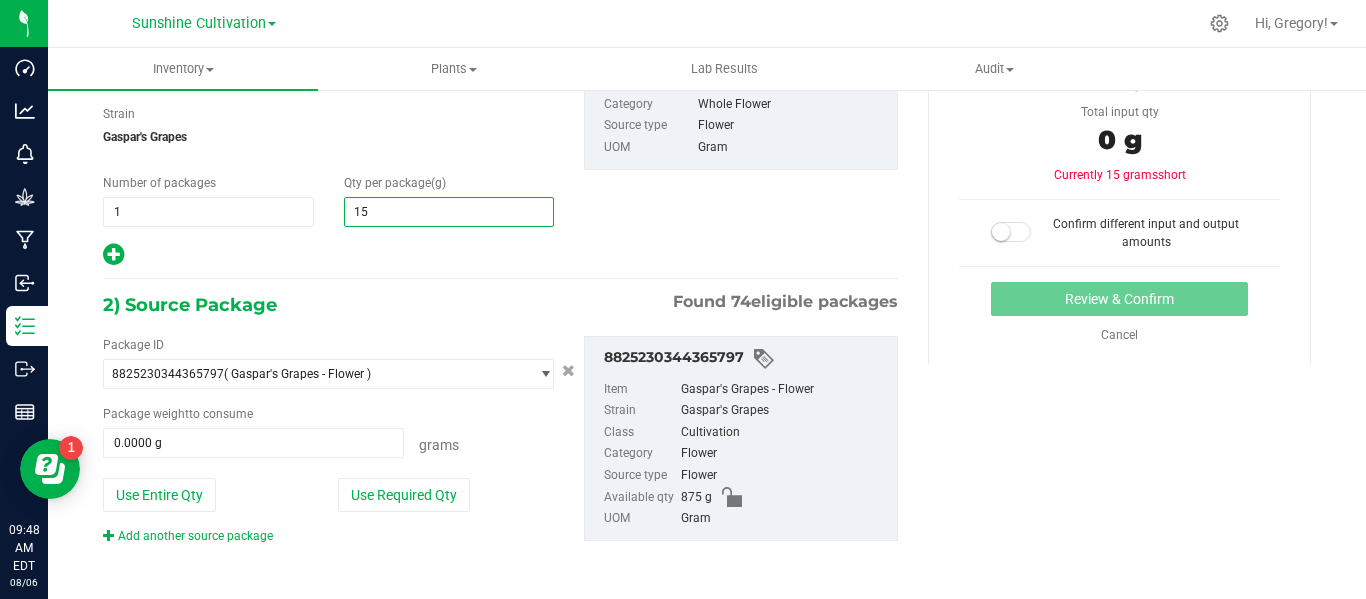 scroll, scrollTop: 198, scrollLeft: 0, axis: vertical 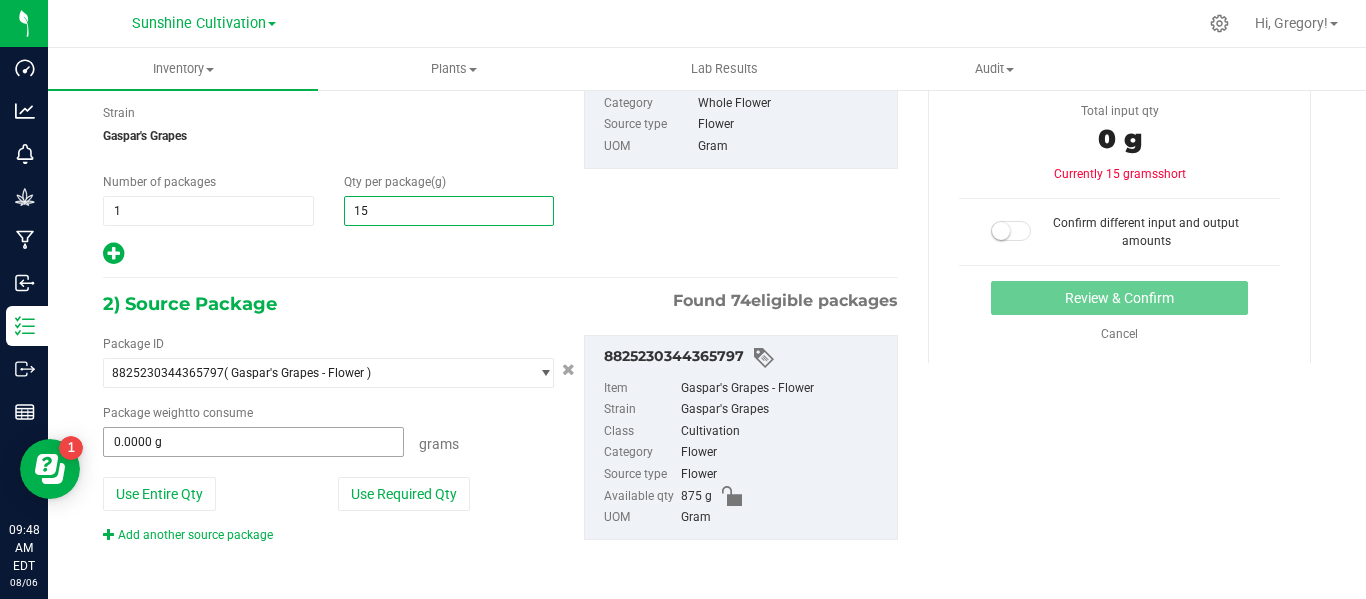 type on "15.0000" 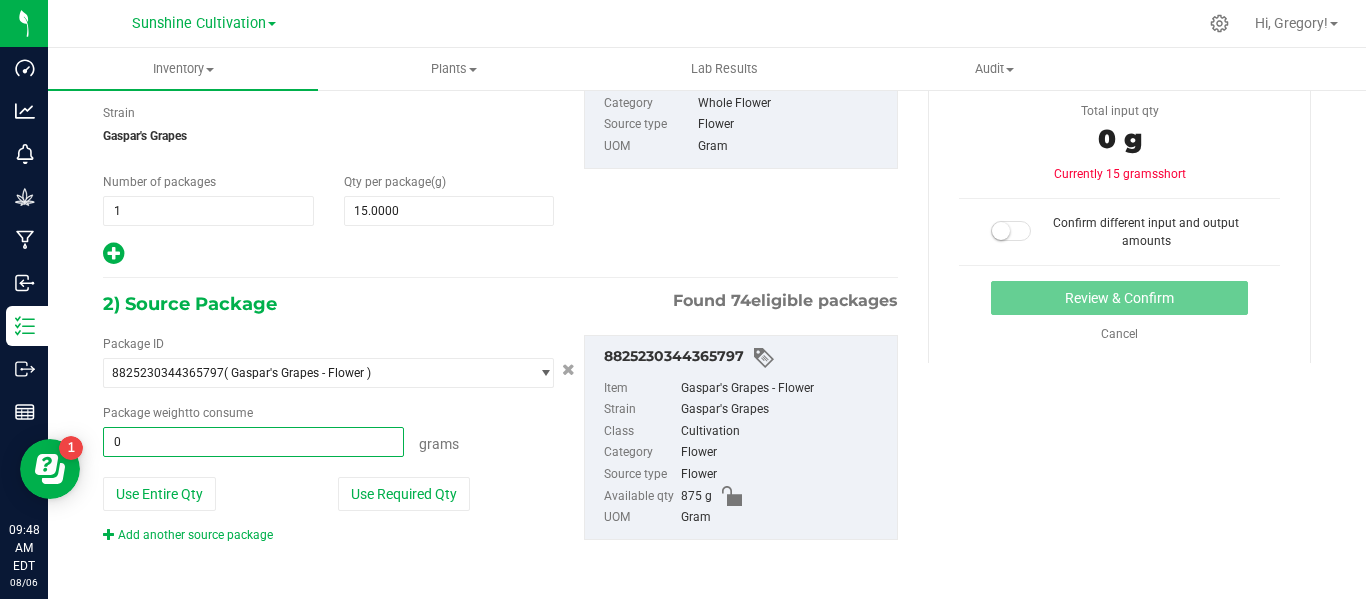 type 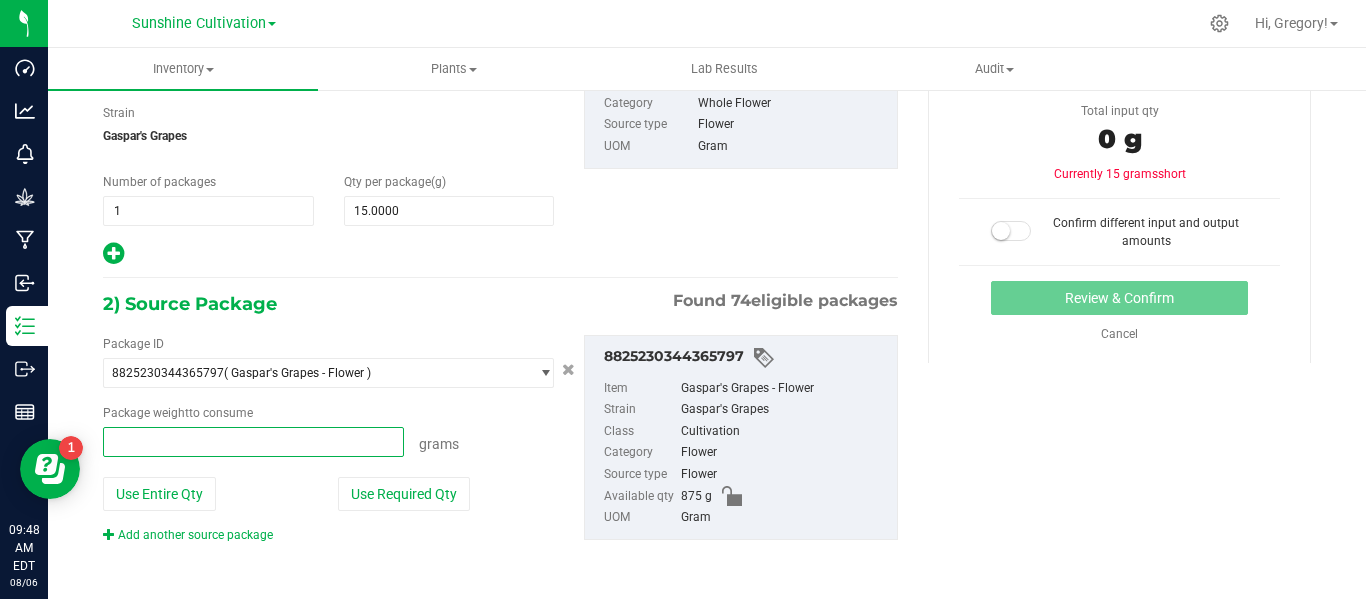 click at bounding box center (253, 442) 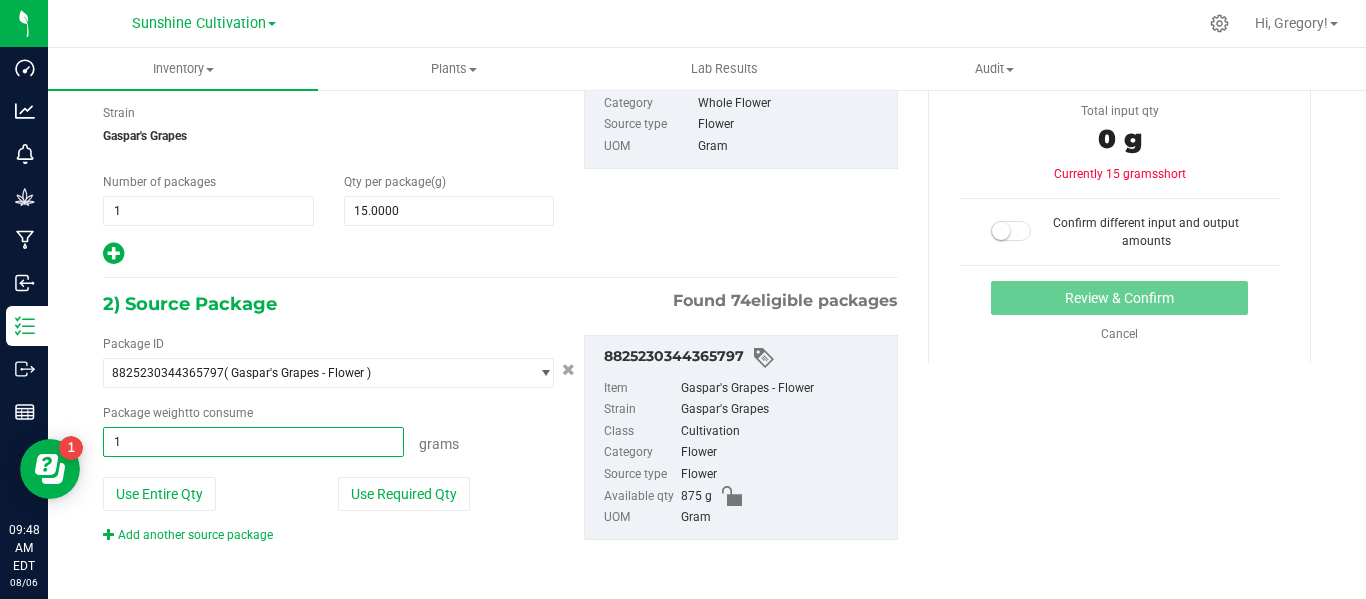type on "15" 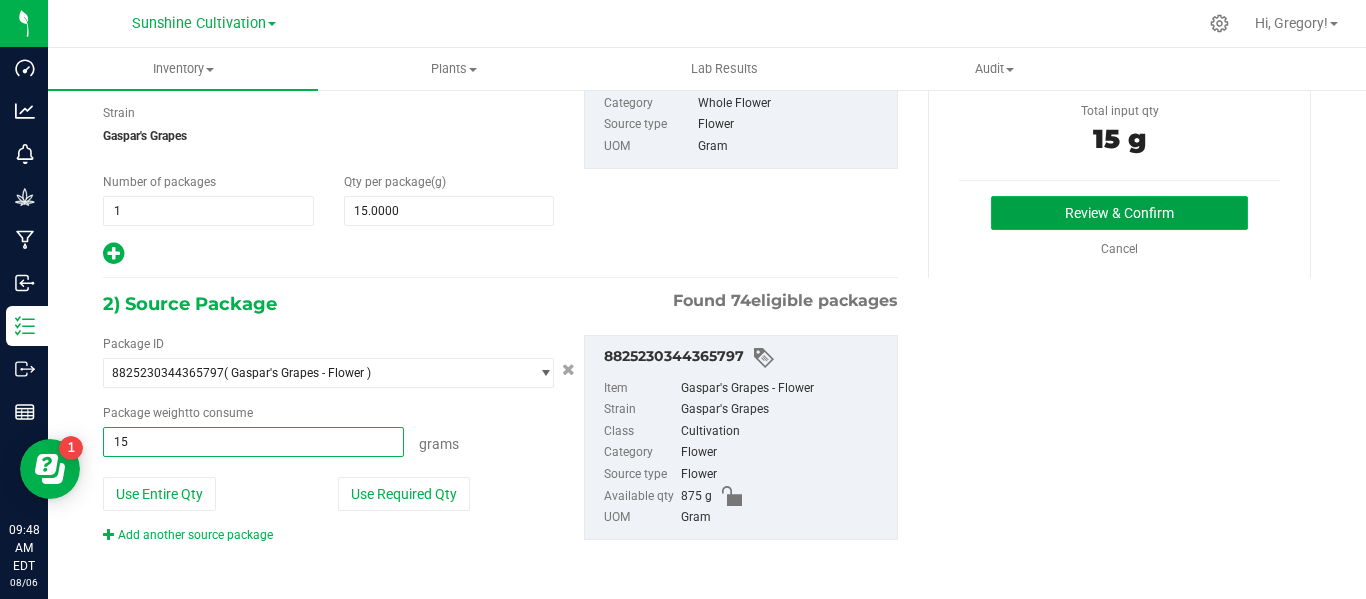 type on "15.0000 g" 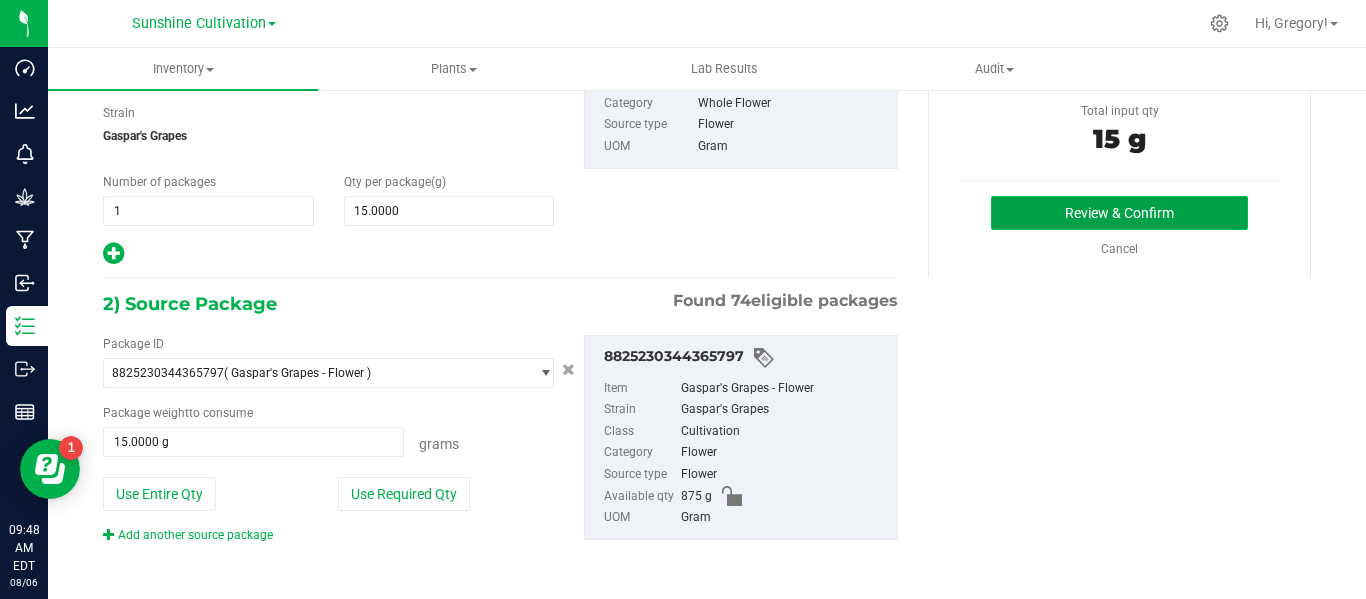 click on "Review & Confirm" at bounding box center [1119, 213] 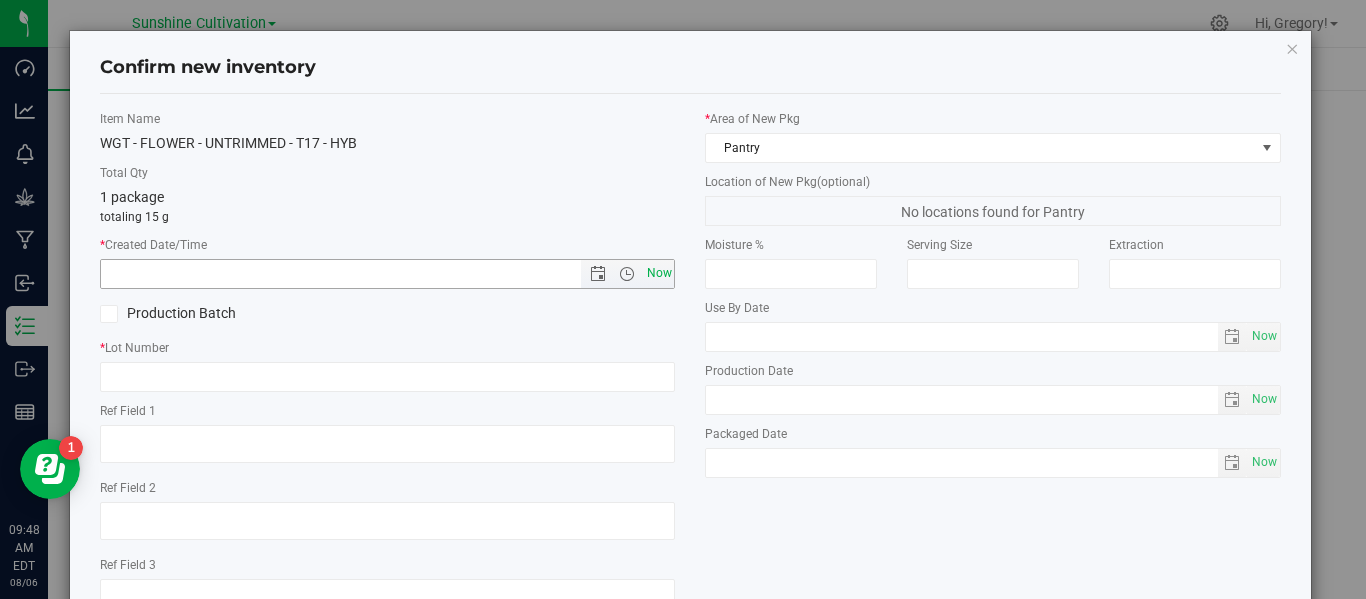 click on "Now" at bounding box center [659, 273] 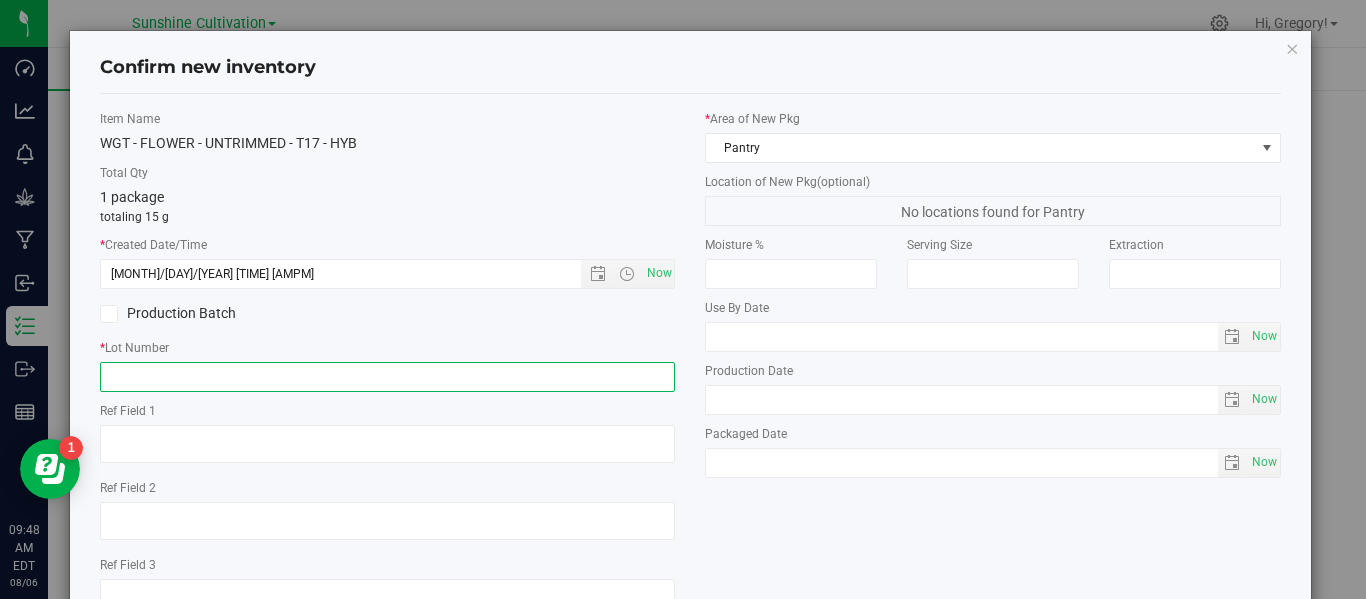 click at bounding box center [387, 377] 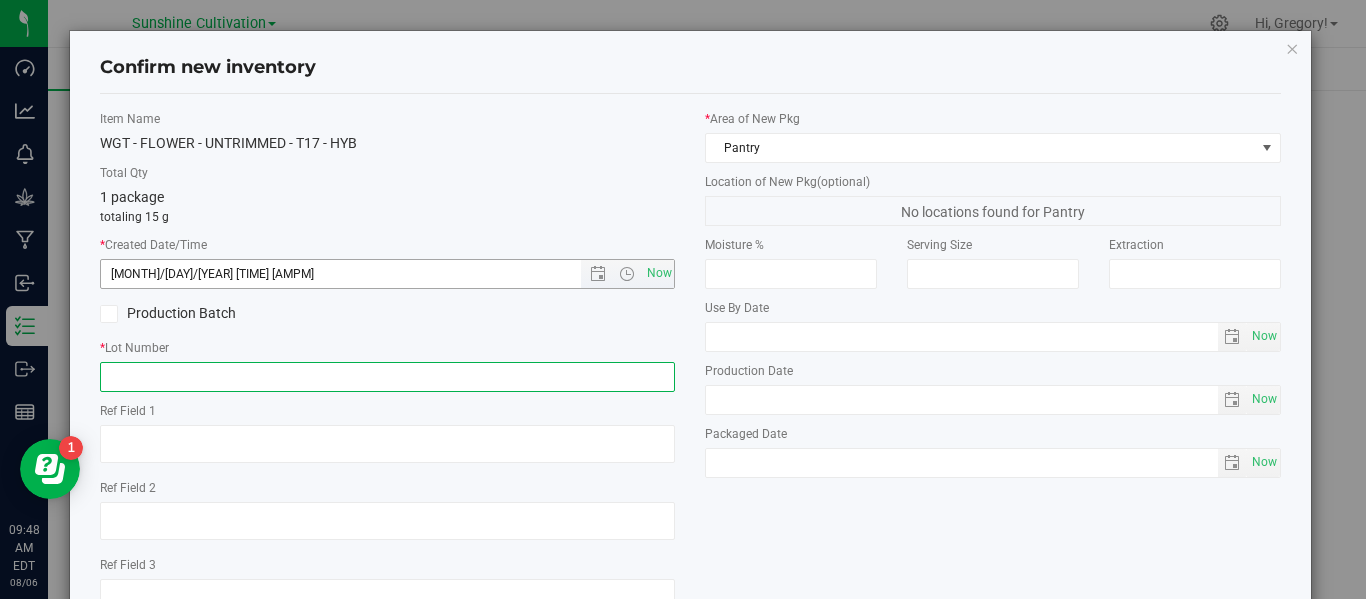 paste on "SN-250718-T17-06" 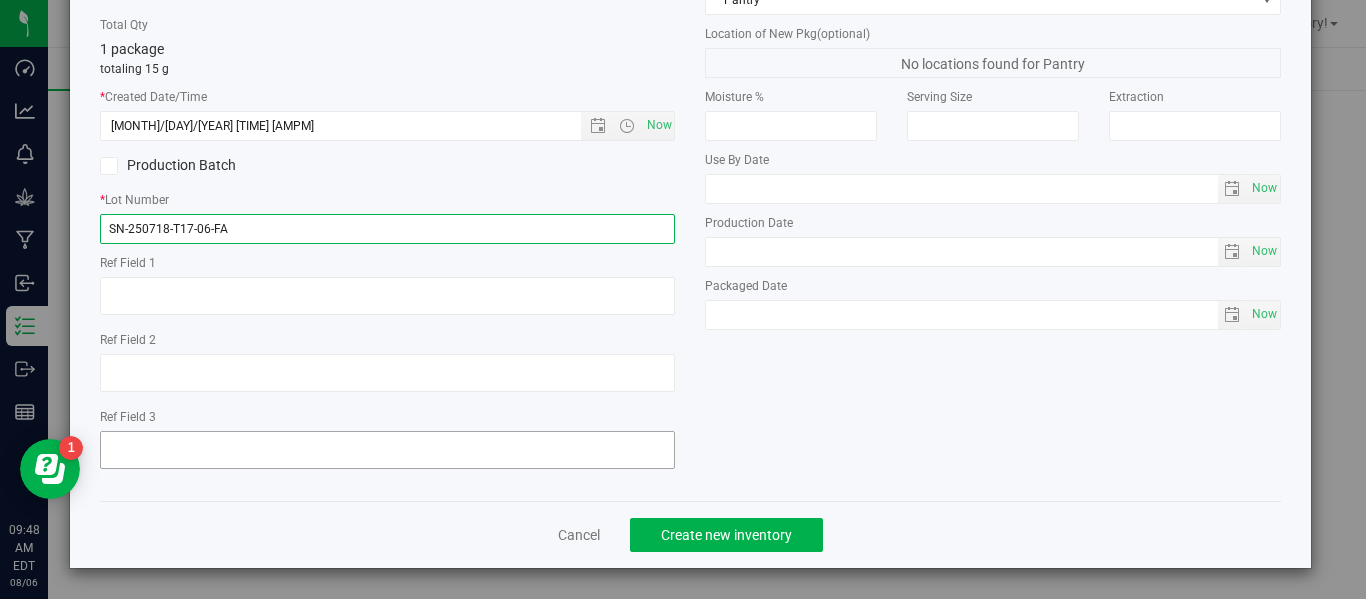 scroll, scrollTop: 138, scrollLeft: 0, axis: vertical 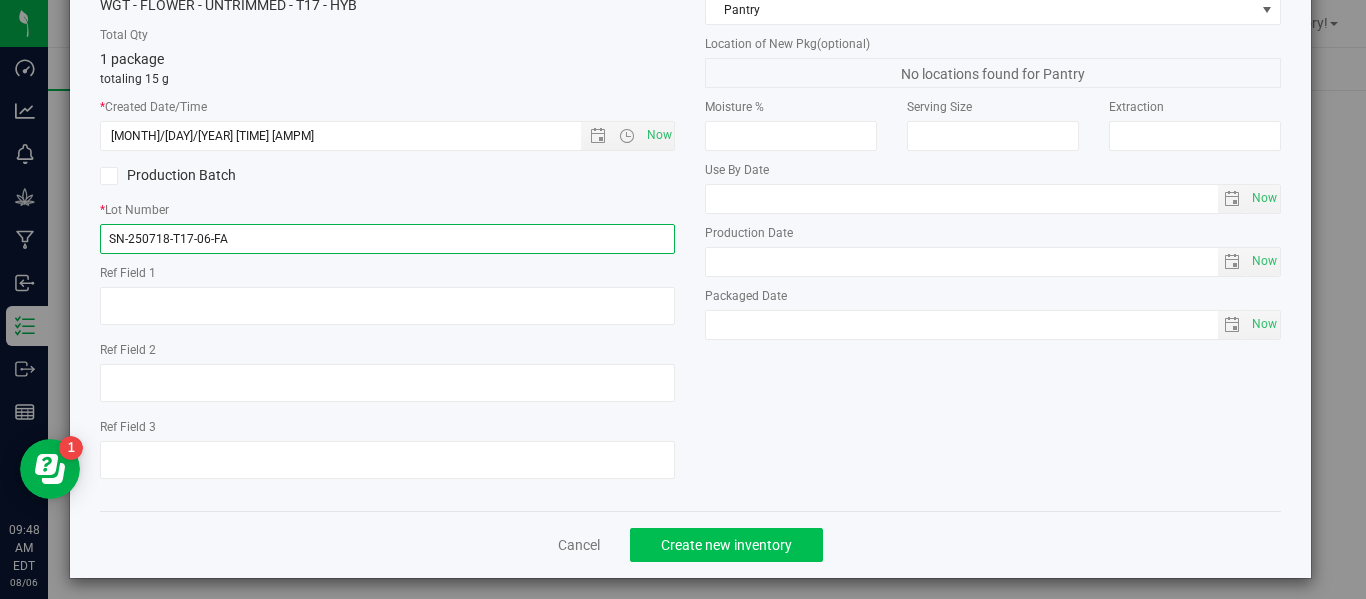 type on "SN-250718-T17-06-FA" 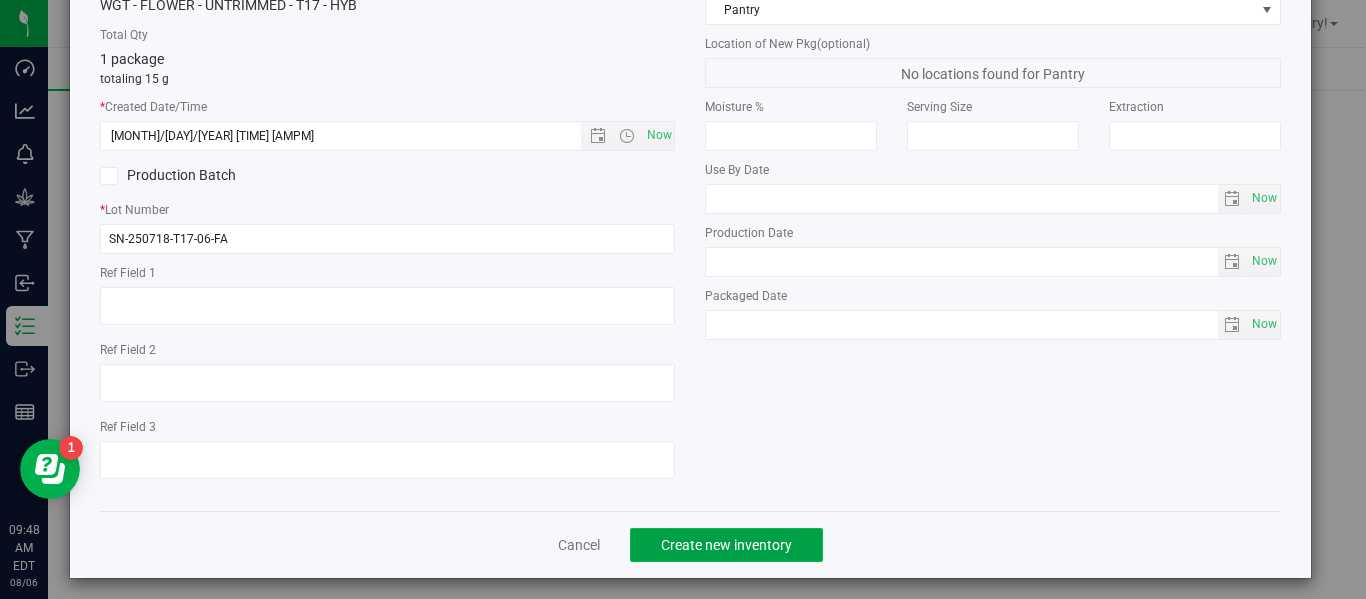 click on "Create new inventory" 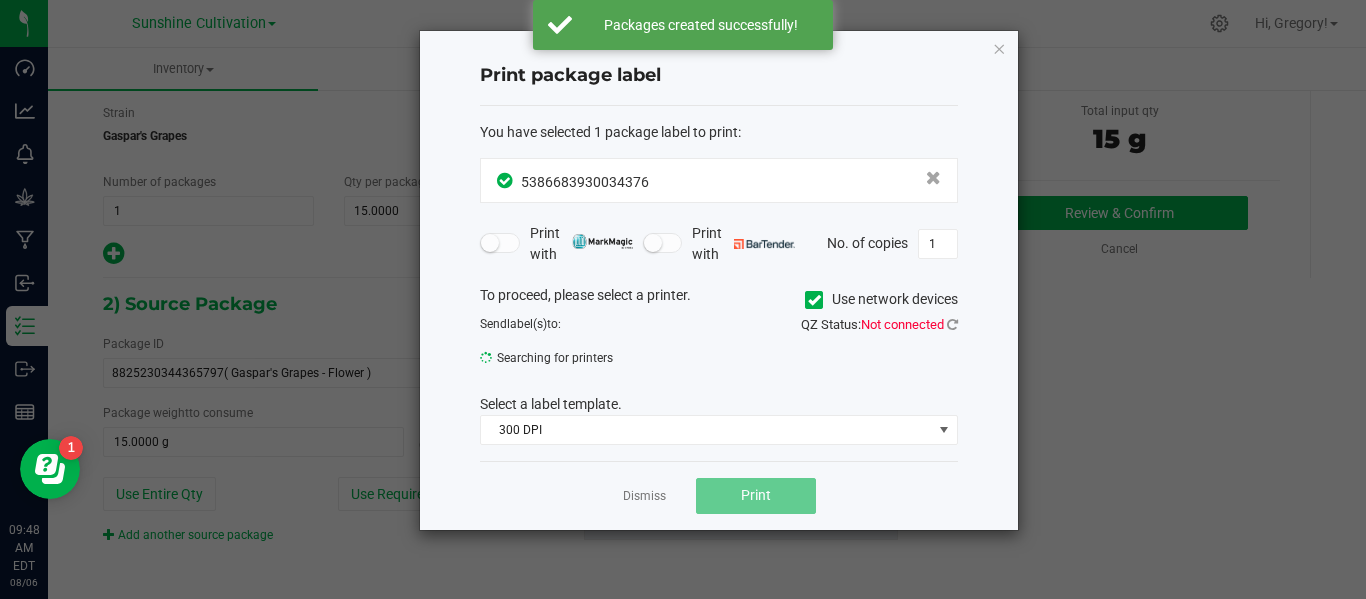 click on "Dismiss" 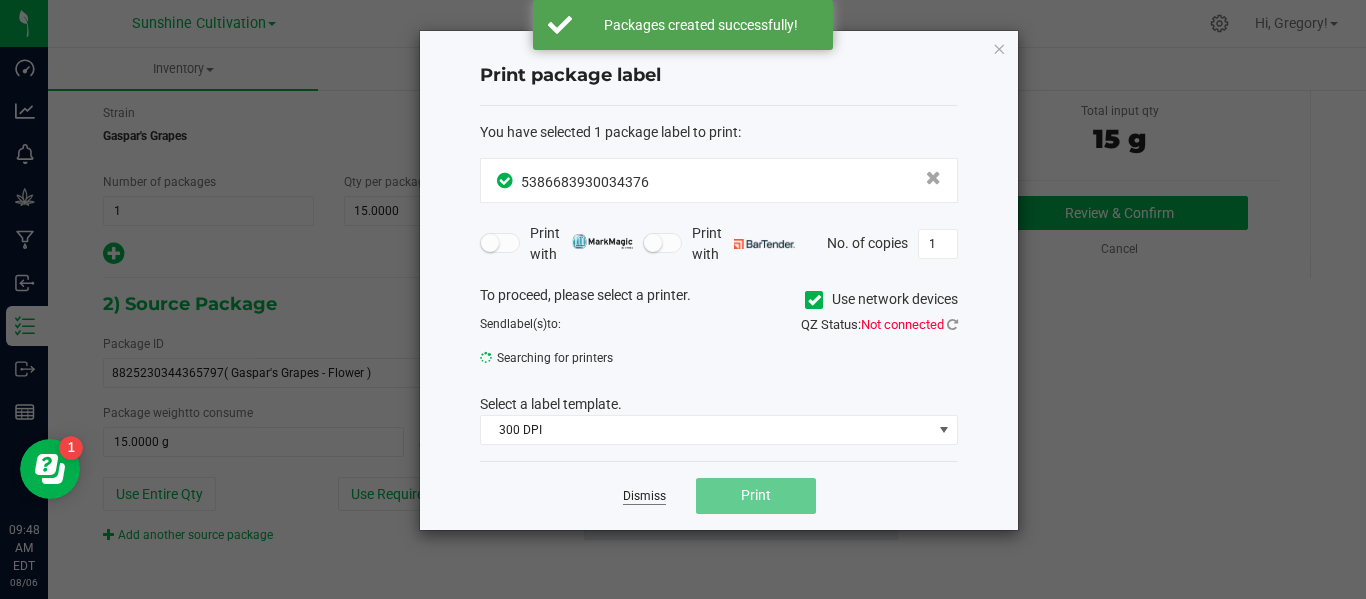 click on "Dismiss" 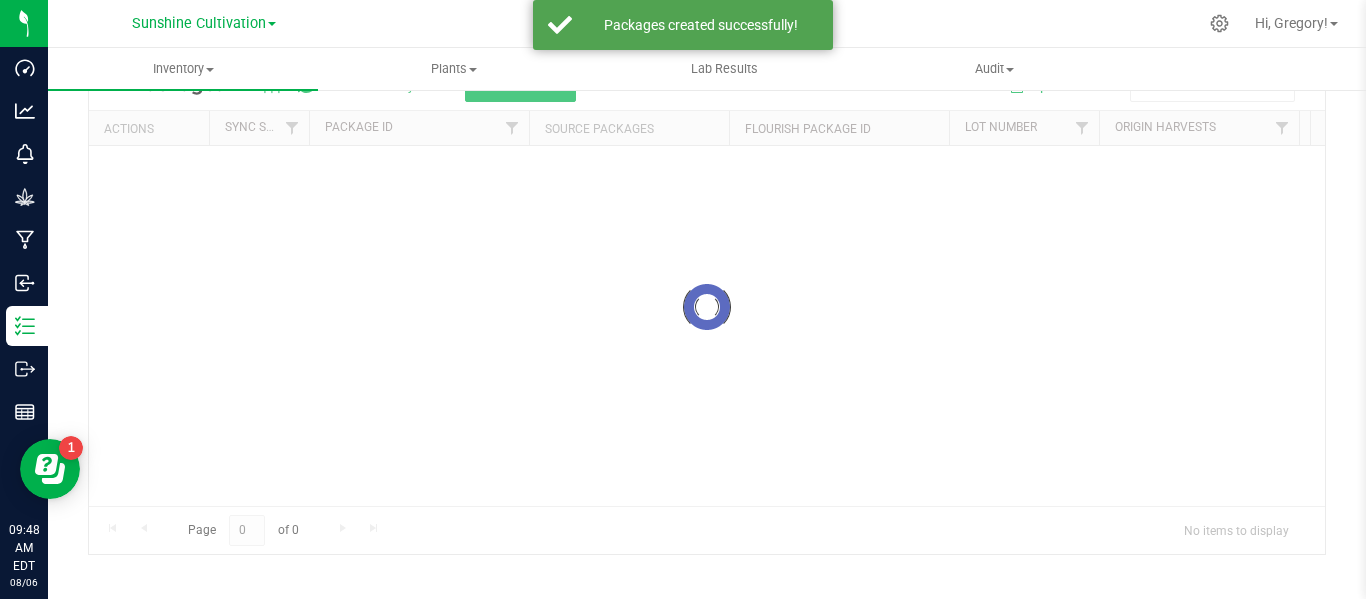 scroll, scrollTop: 99, scrollLeft: 0, axis: vertical 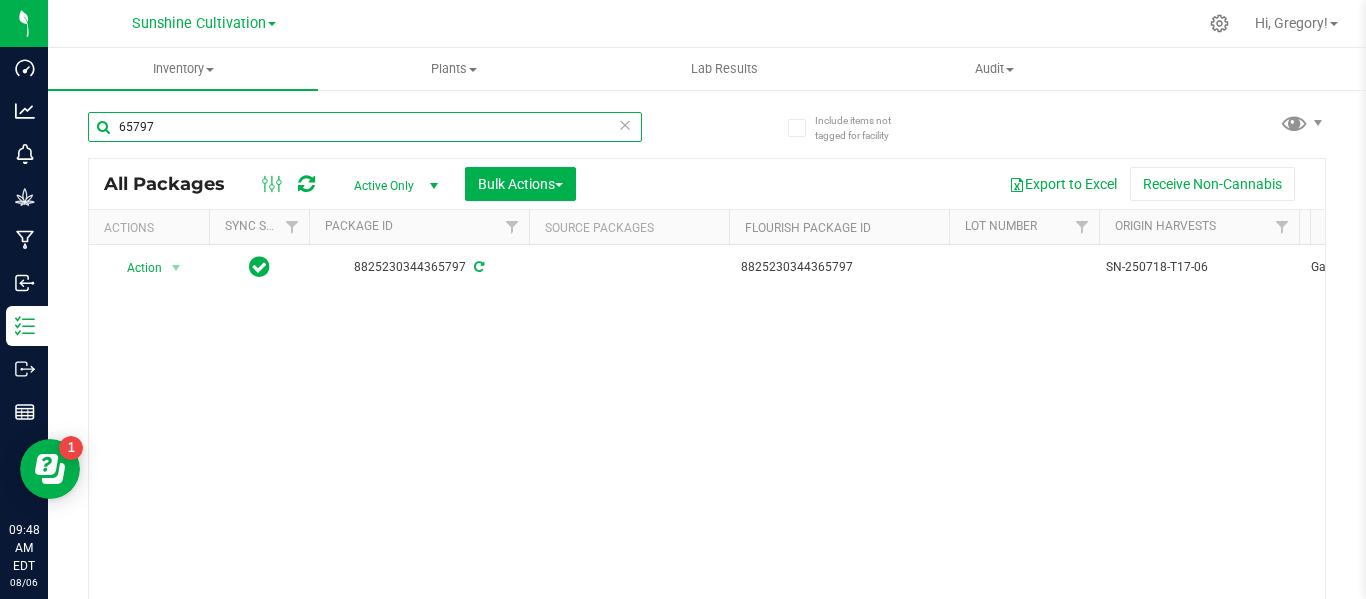 click on "65797" at bounding box center (365, 127) 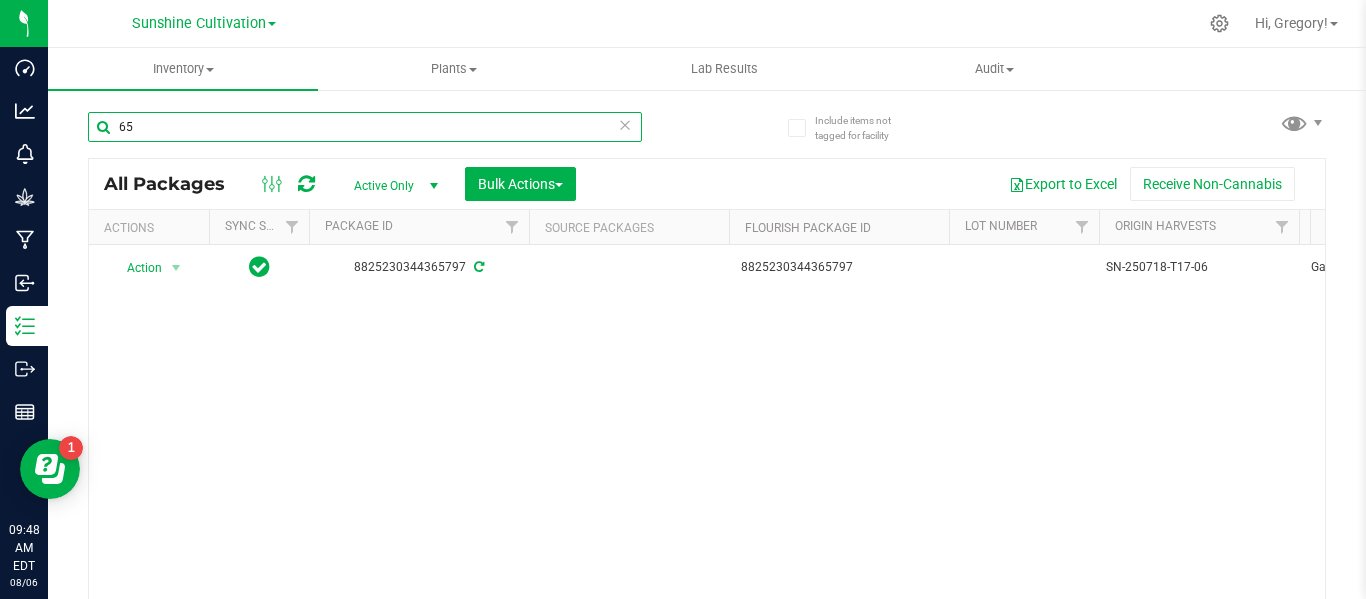 type on "6" 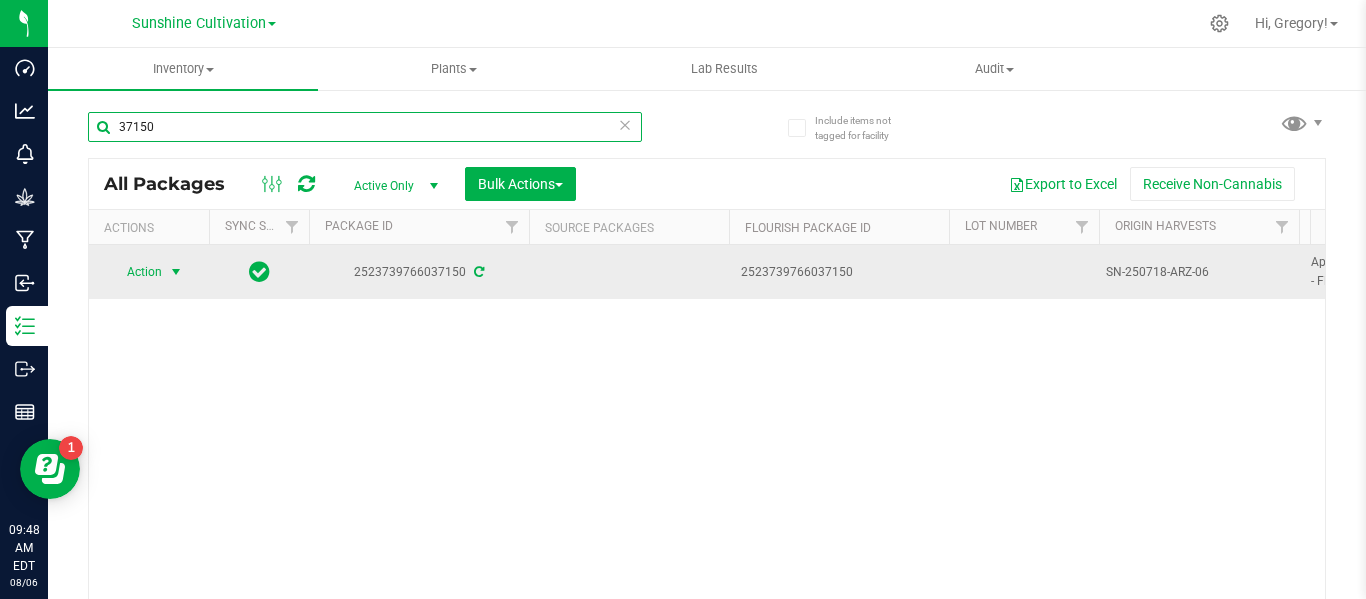 type on "37150" 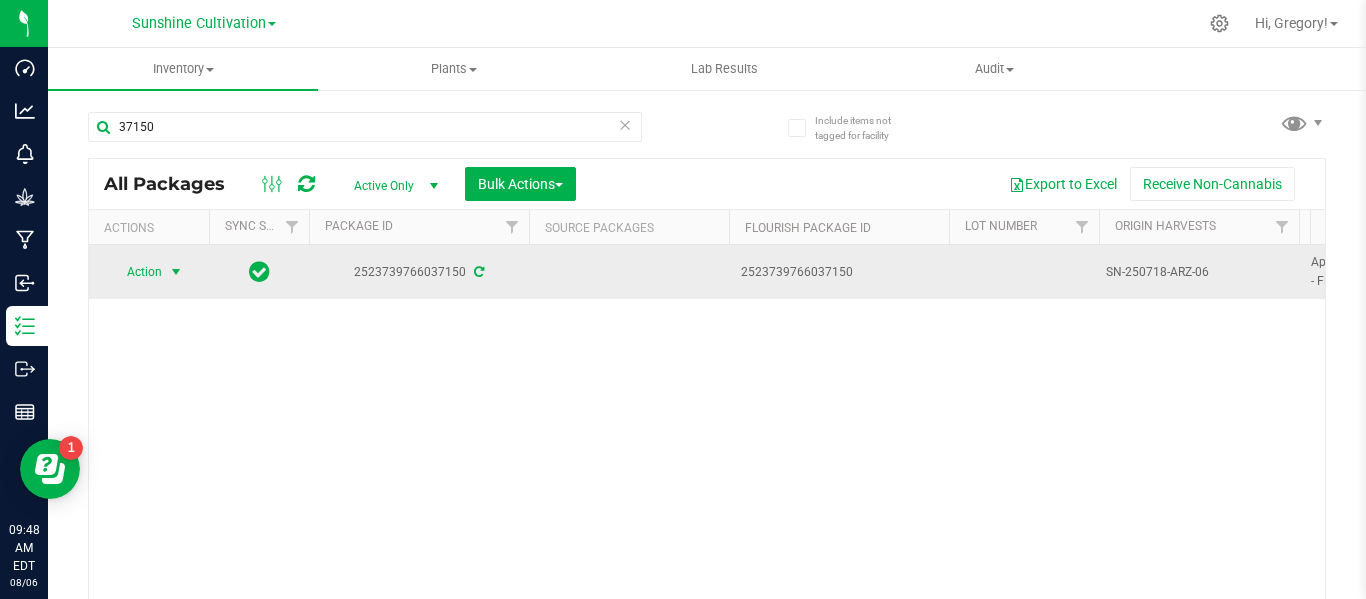 click on "Action" at bounding box center (136, 272) 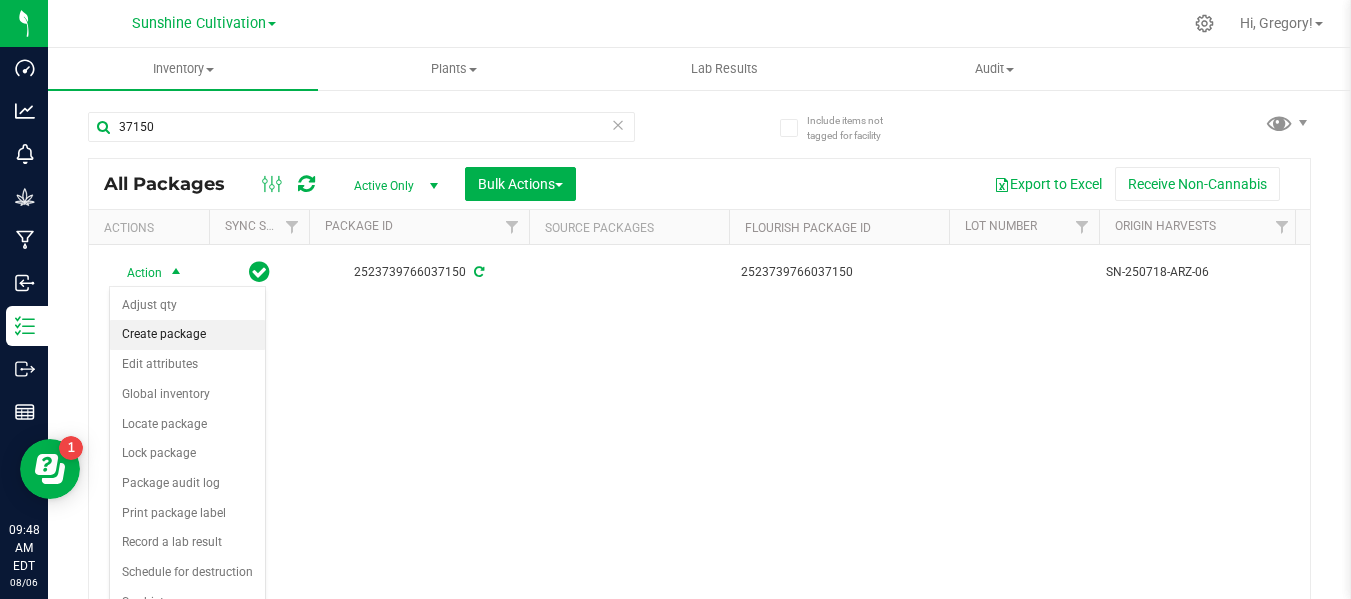 click on "Create package" at bounding box center (187, 335) 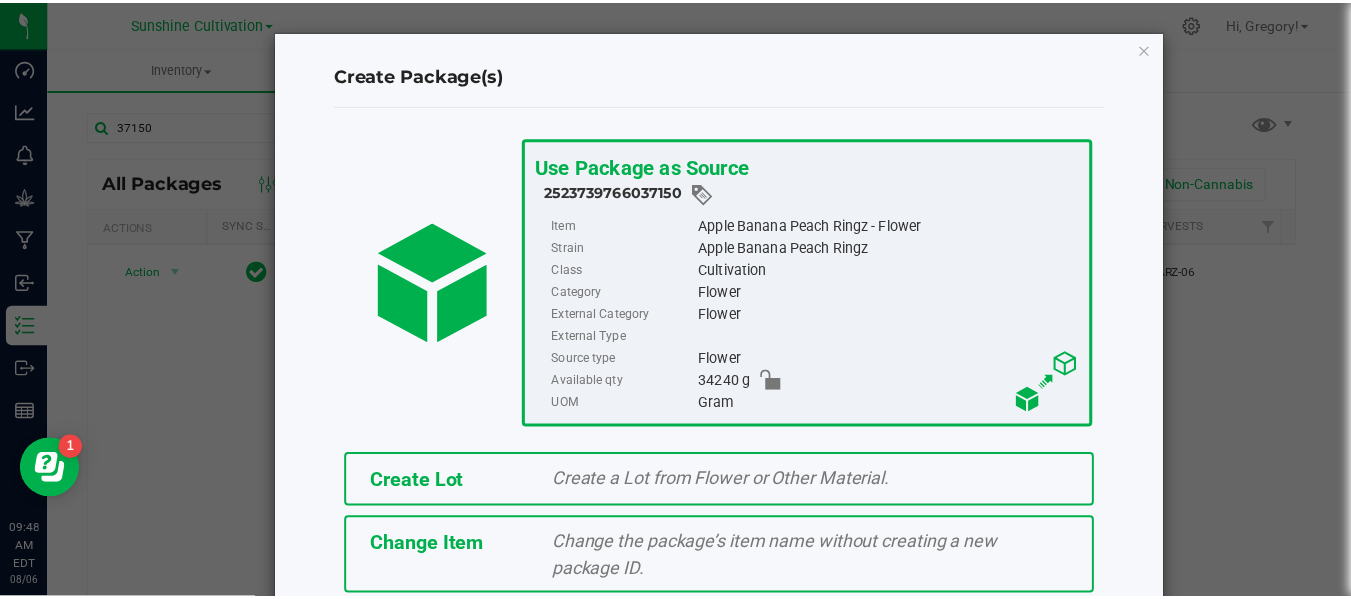 scroll, scrollTop: 175, scrollLeft: 0, axis: vertical 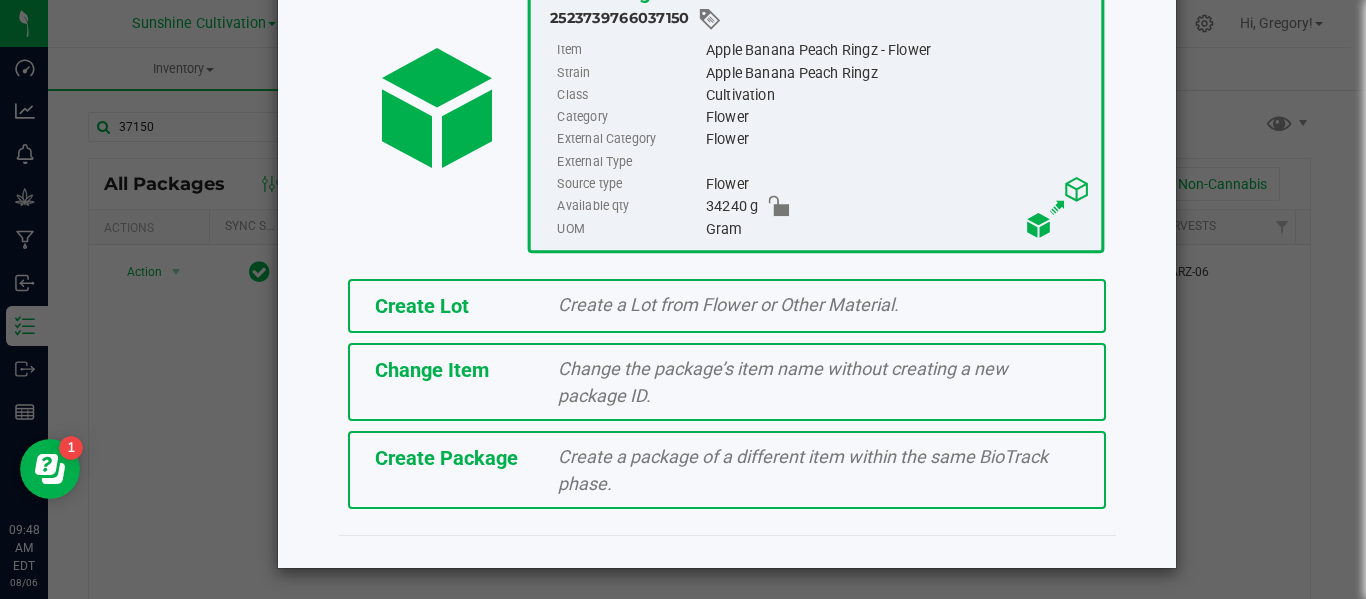 click on "Create Package   Create a package of a different item within the same BioTrack phase." 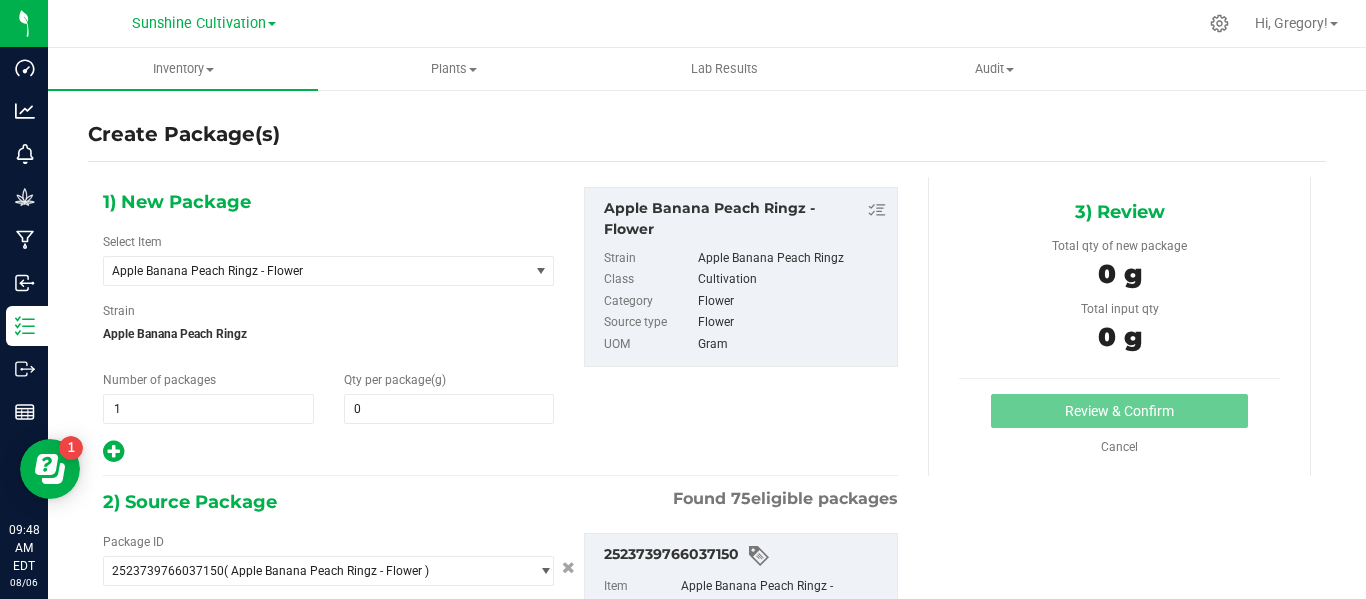 type on "0.0000" 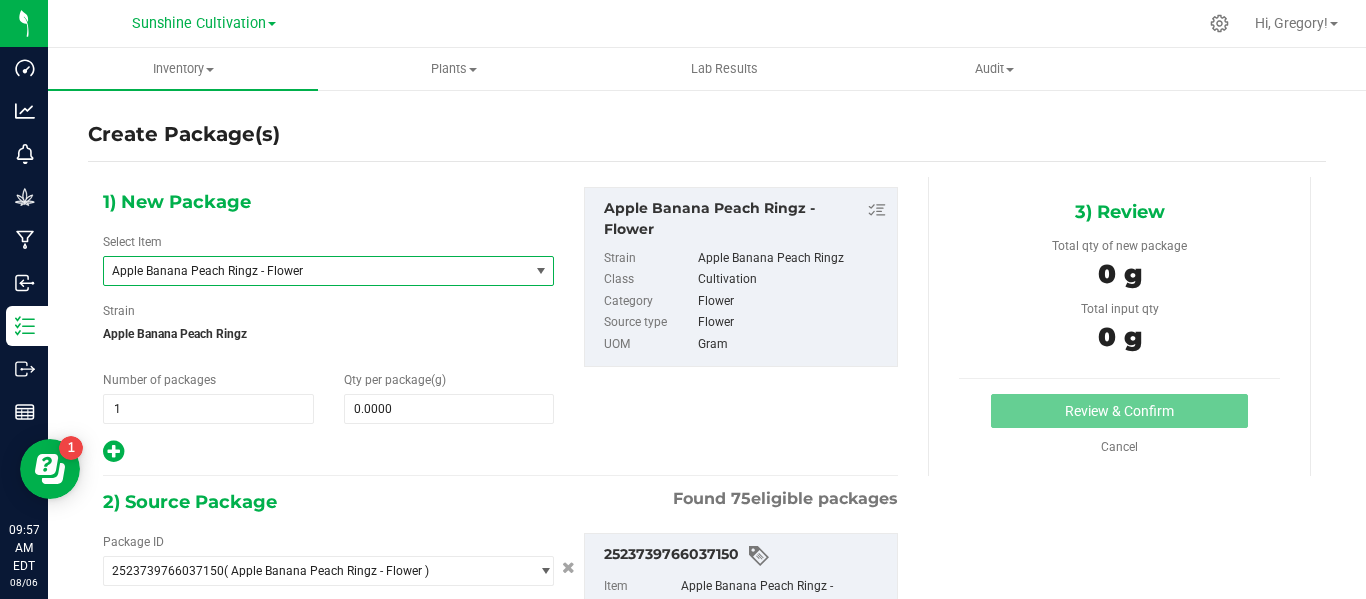click on "Apple Banana Peach Ringz - Flower" at bounding box center [308, 271] 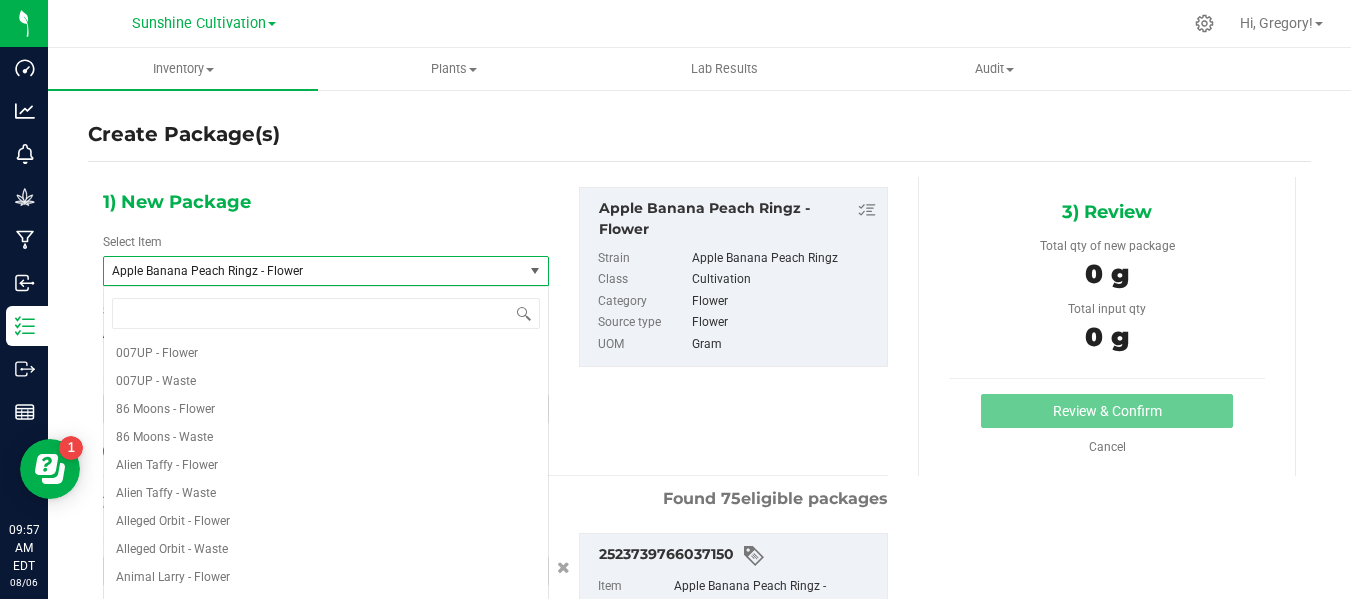 scroll, scrollTop: 364, scrollLeft: 0, axis: vertical 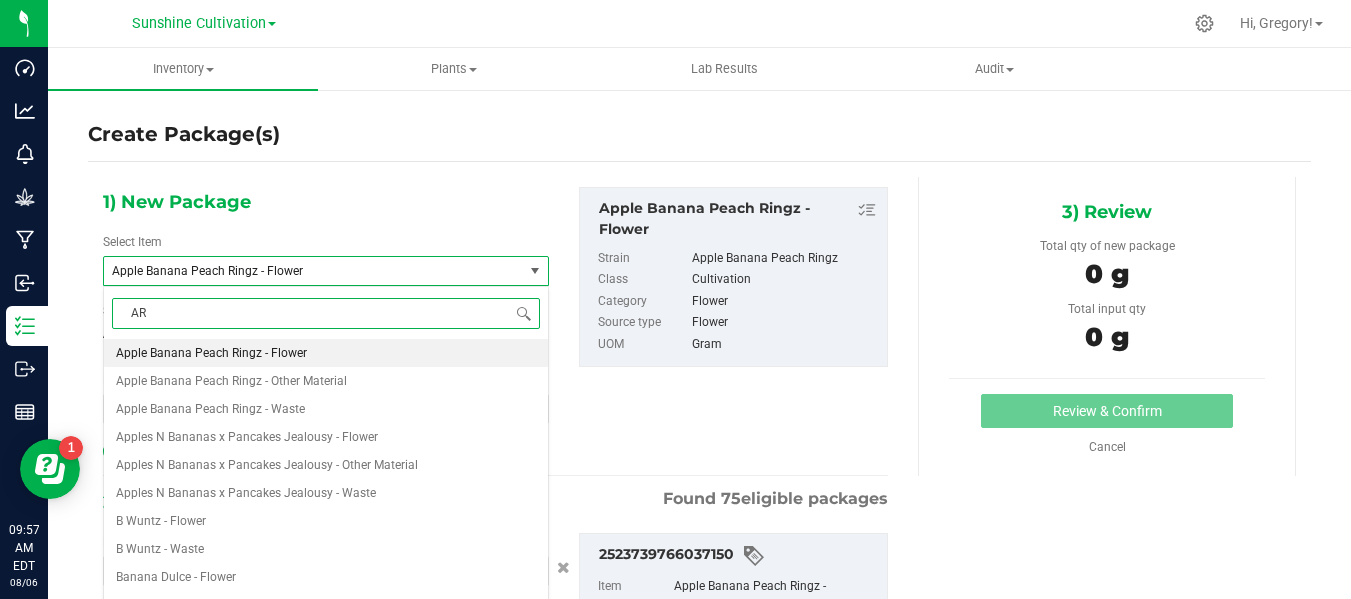 type on "ARZ" 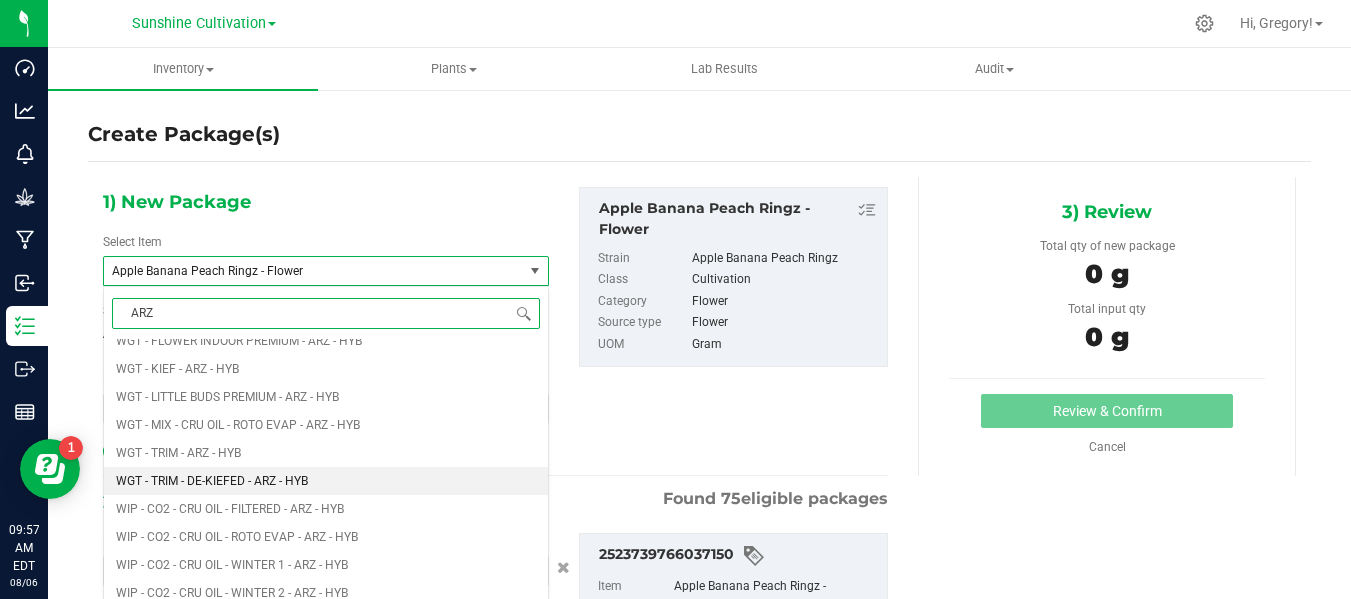 scroll, scrollTop: 1329, scrollLeft: 0, axis: vertical 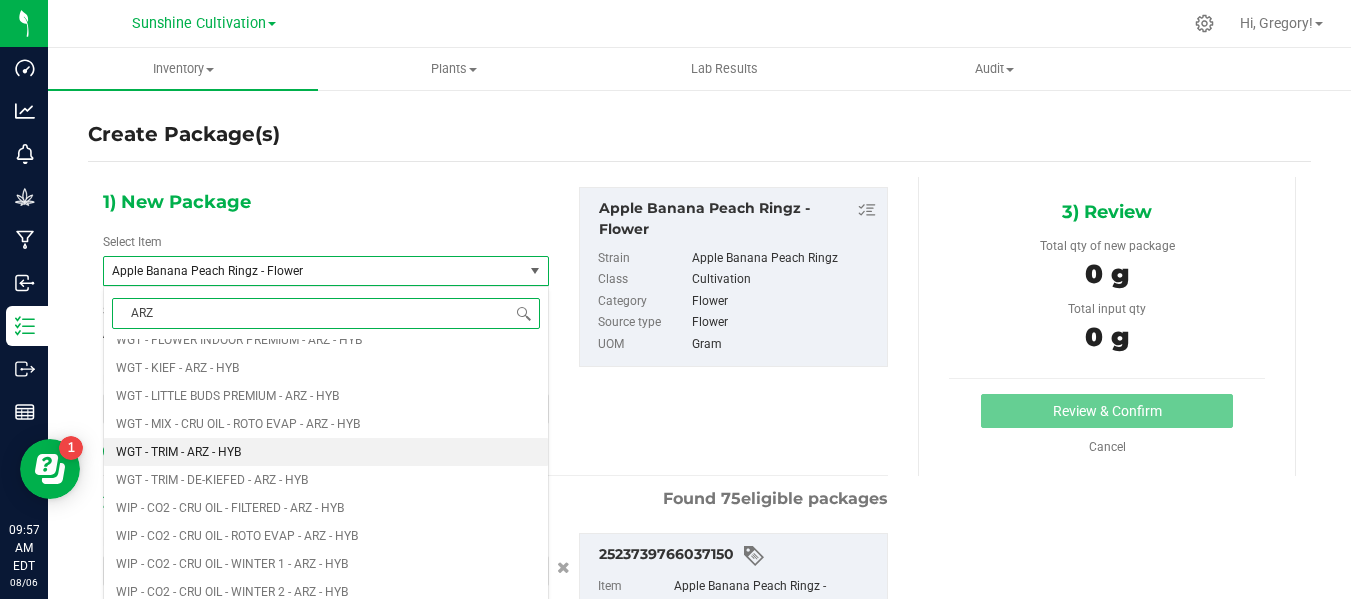 click on "WGT - TRIM - ARZ - HYB" at bounding box center (326, 452) 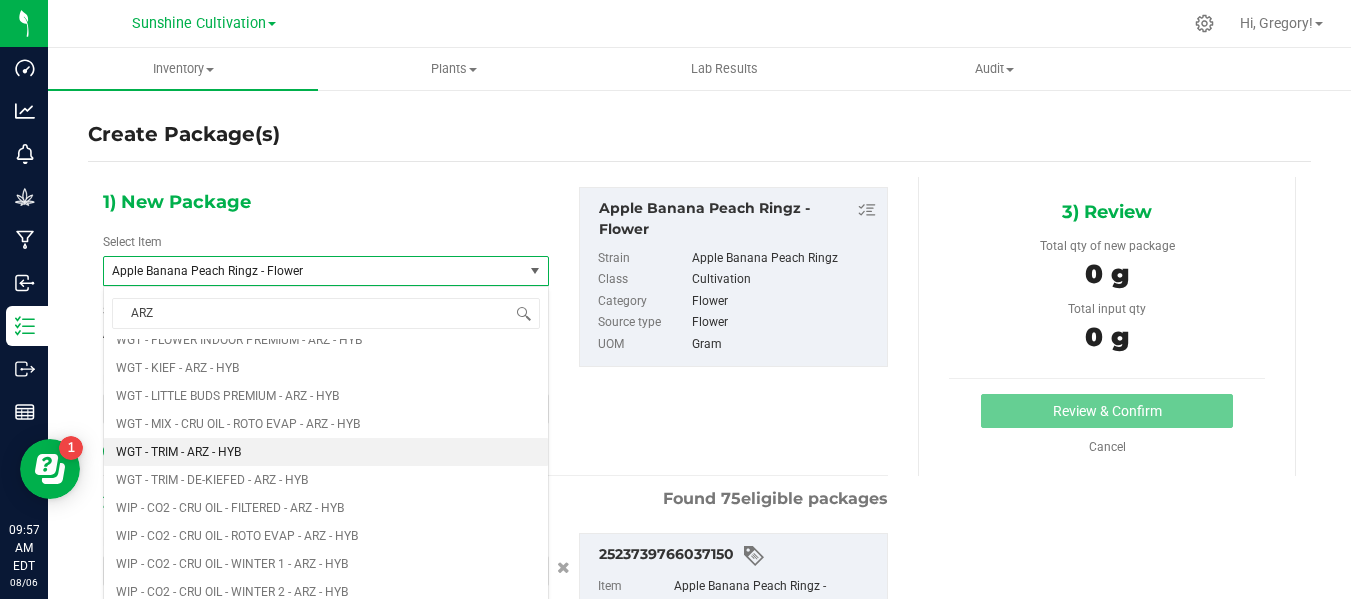 type 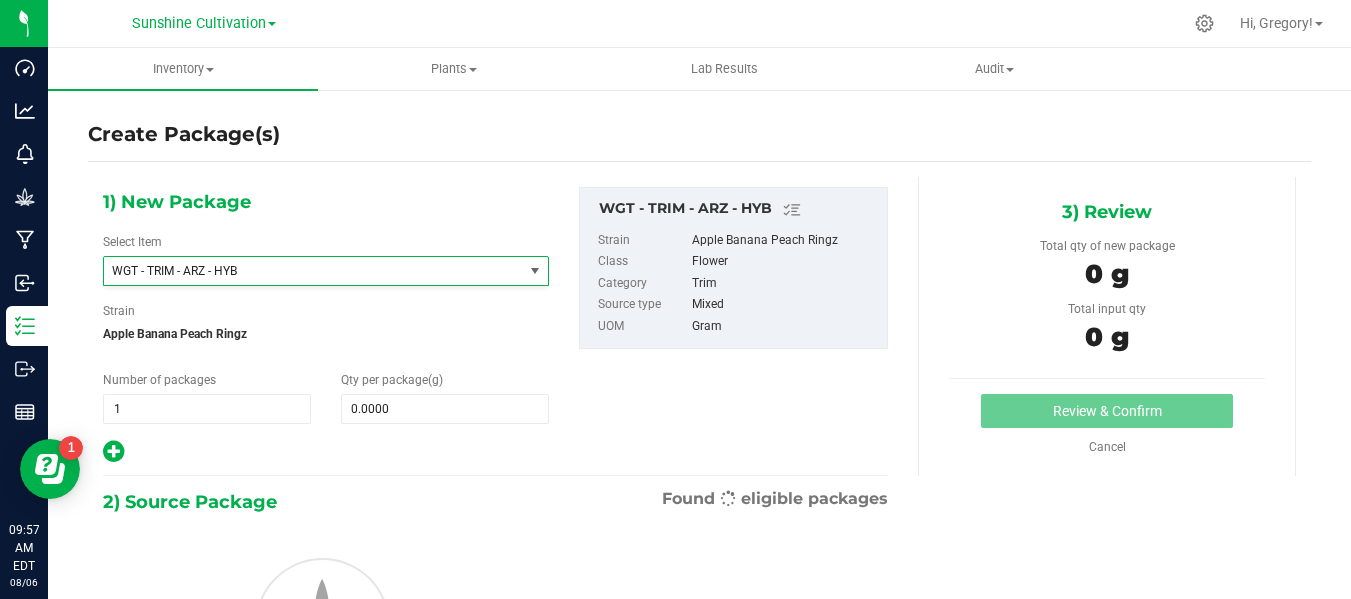 type on "0.0000" 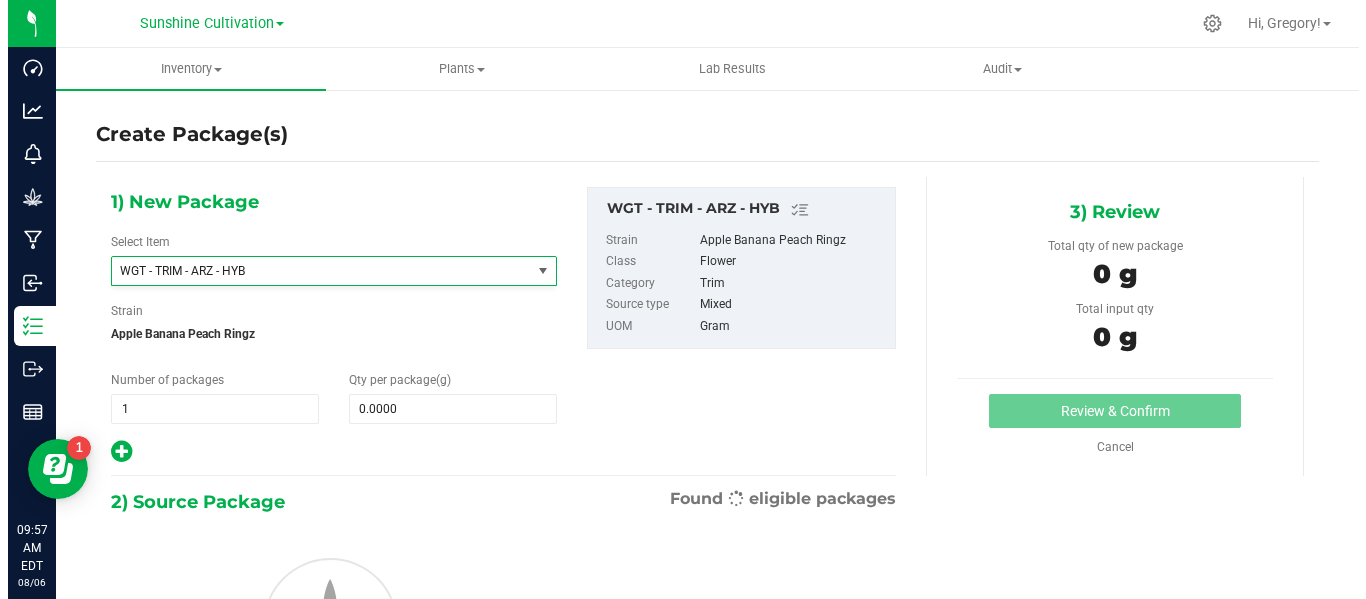 scroll, scrollTop: 457492, scrollLeft: 0, axis: vertical 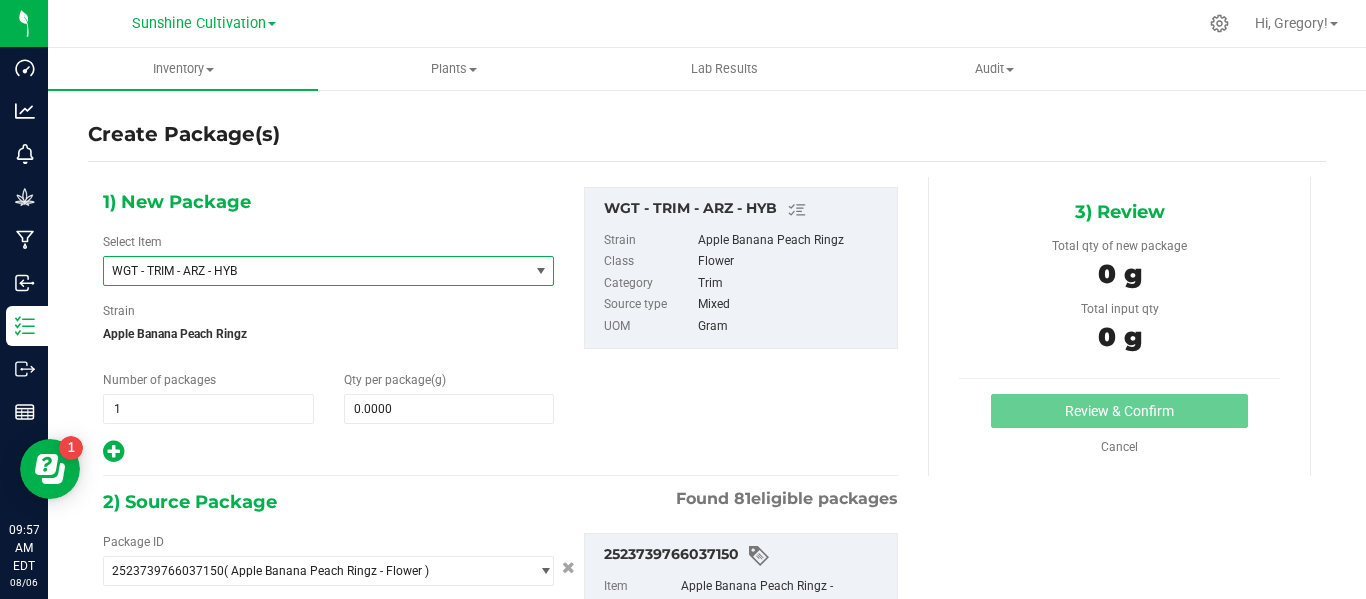 type on "0.0000 g" 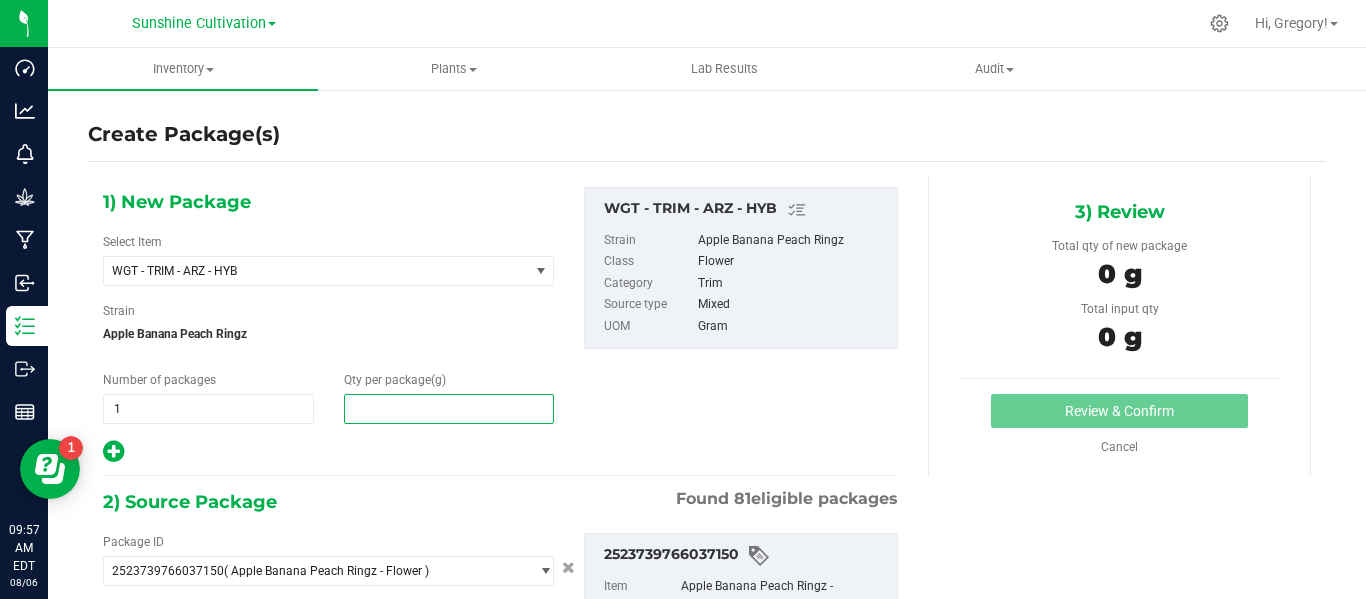 click at bounding box center (449, 409) 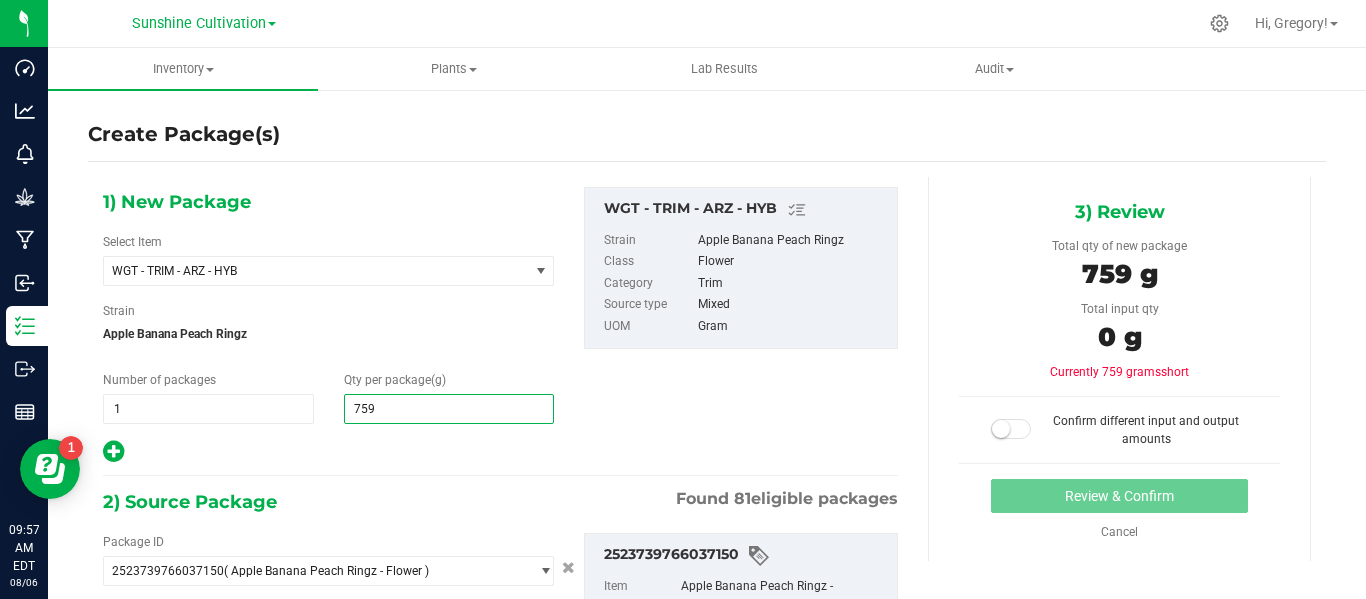 type on "7590" 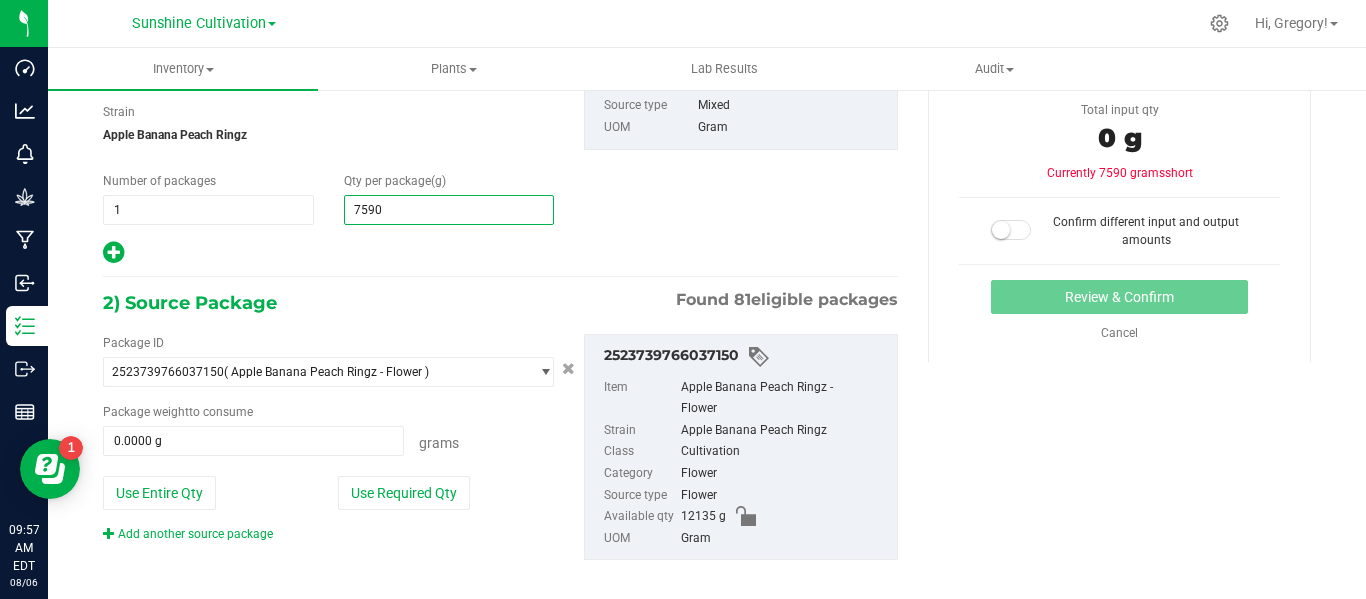scroll, scrollTop: 201, scrollLeft: 0, axis: vertical 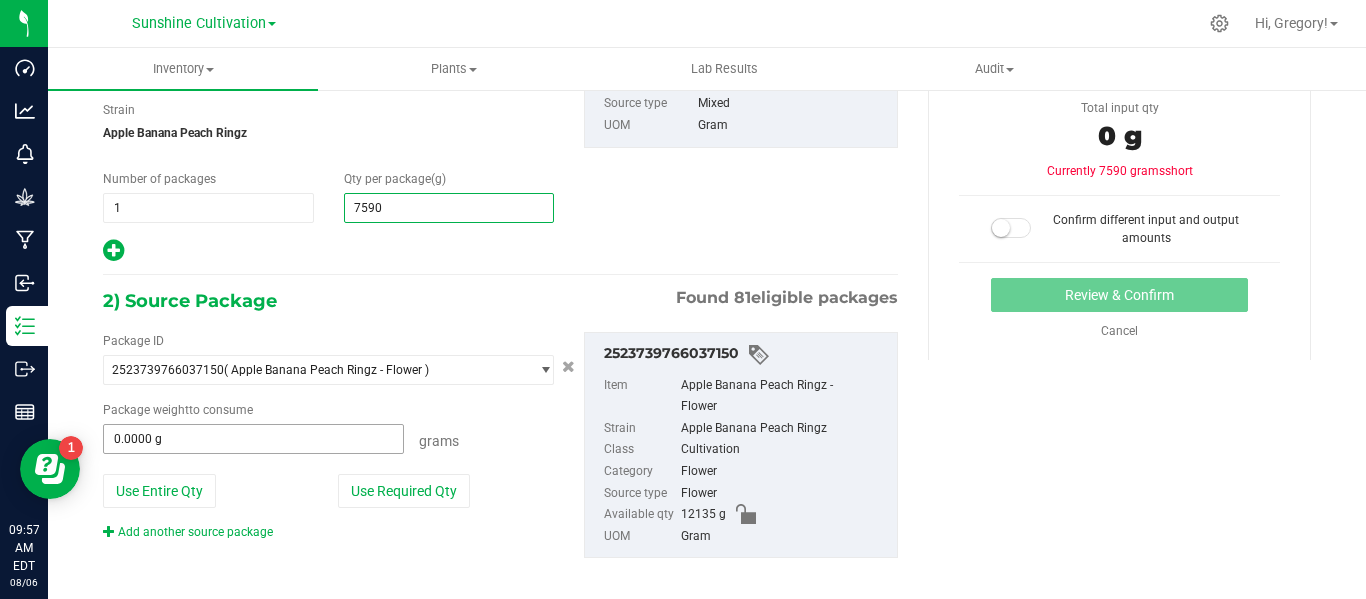 type on "7,590.0000" 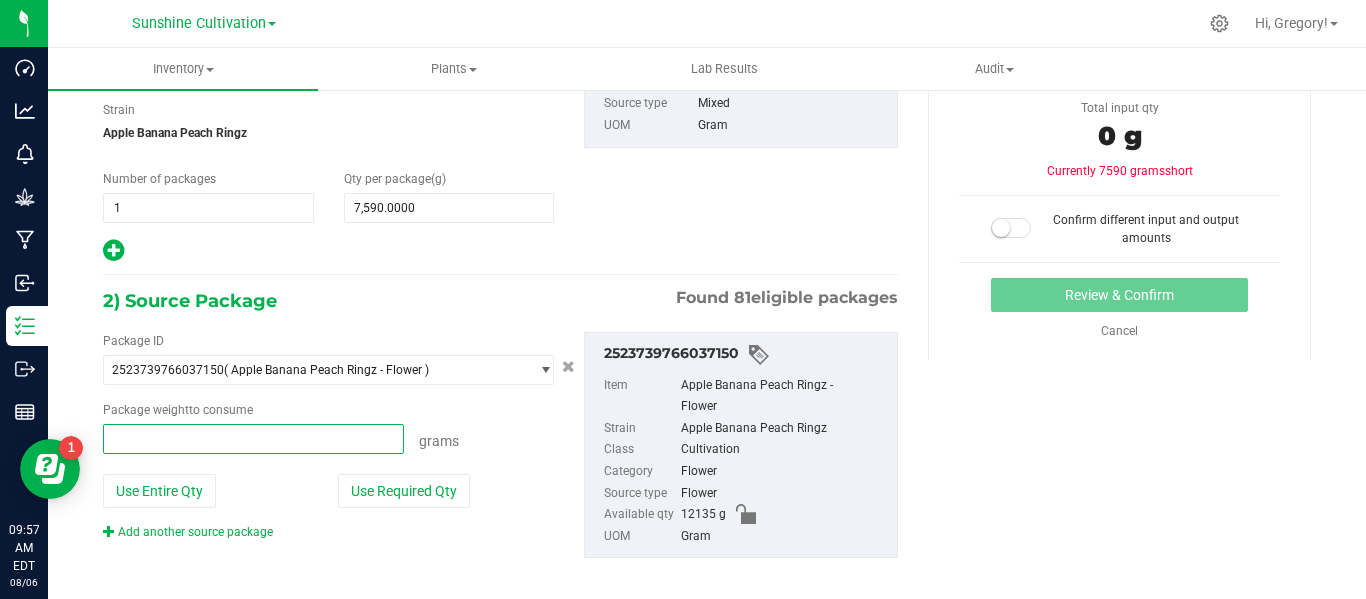 click at bounding box center [253, 439] 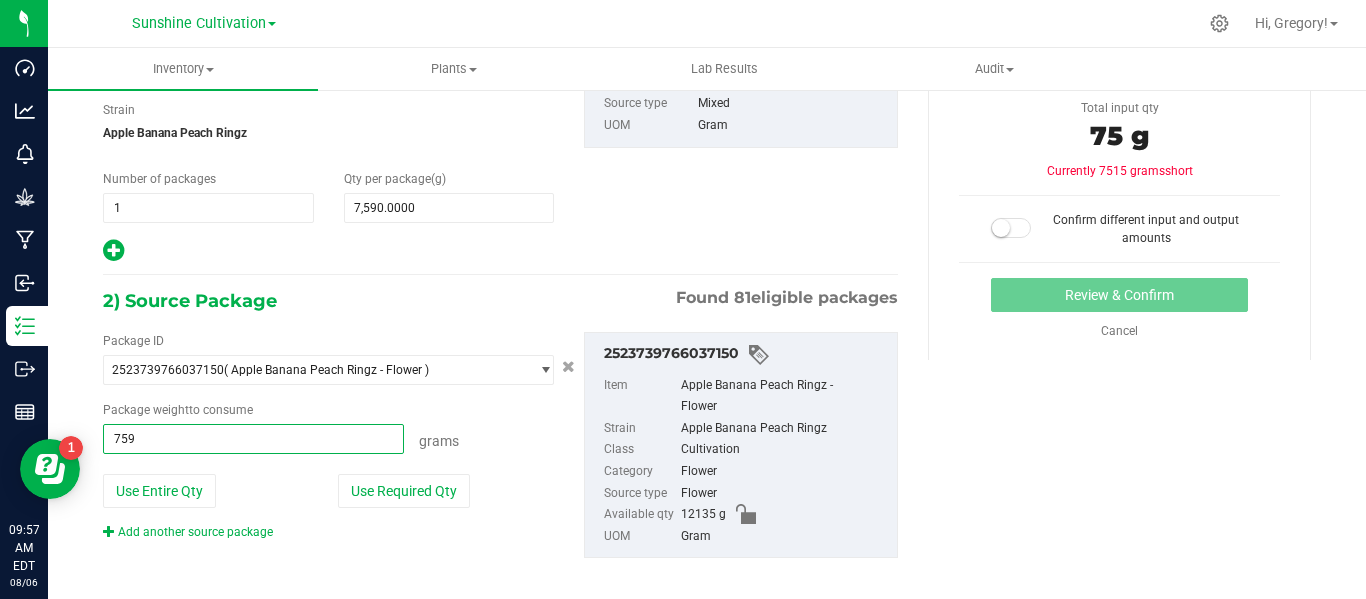 type on "7590" 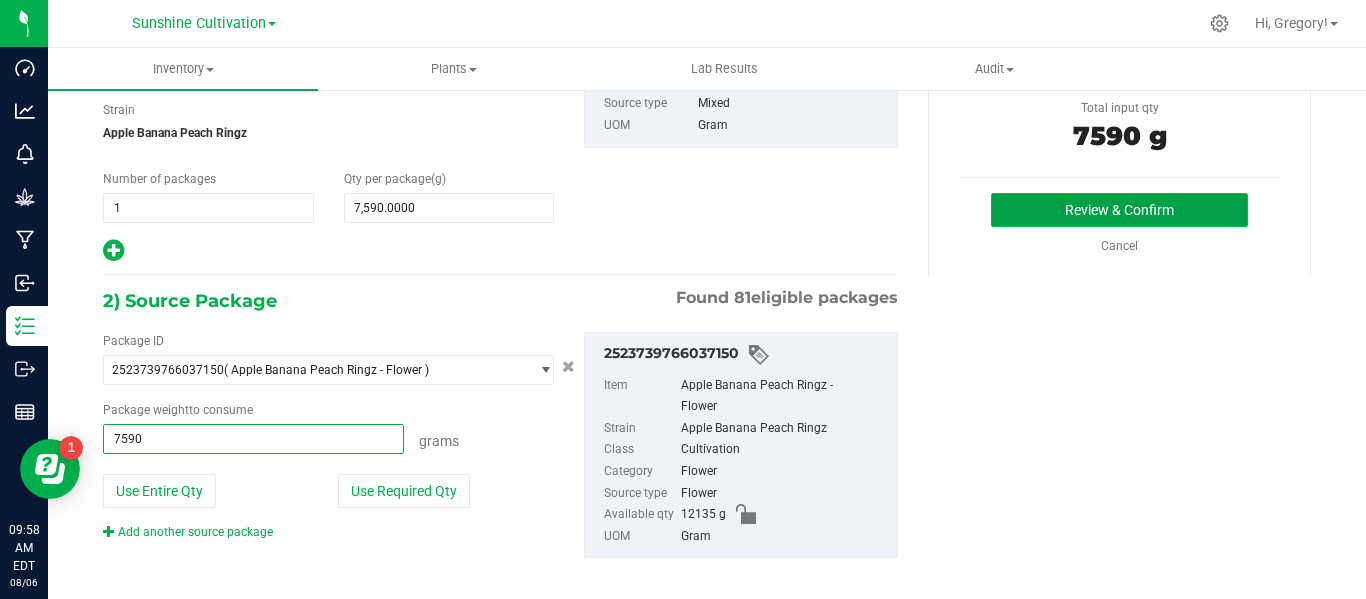 type on "7590.0000 g" 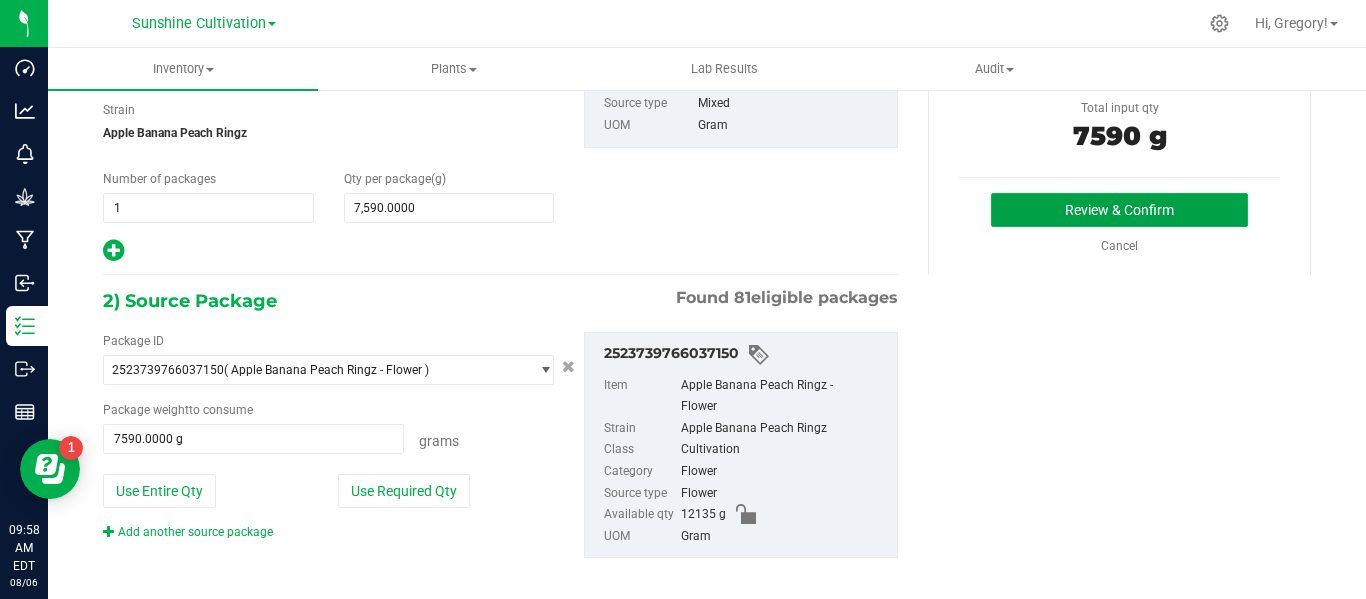 click on "Review & Confirm" at bounding box center [1119, 210] 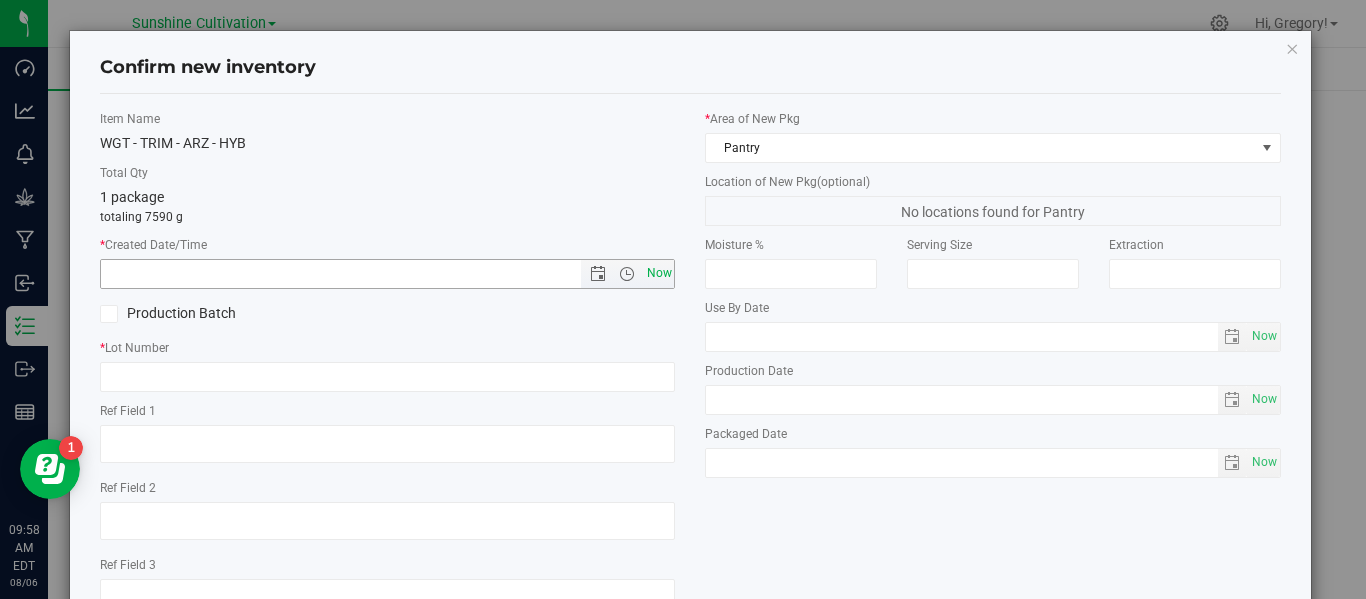 click on "Now" at bounding box center (659, 273) 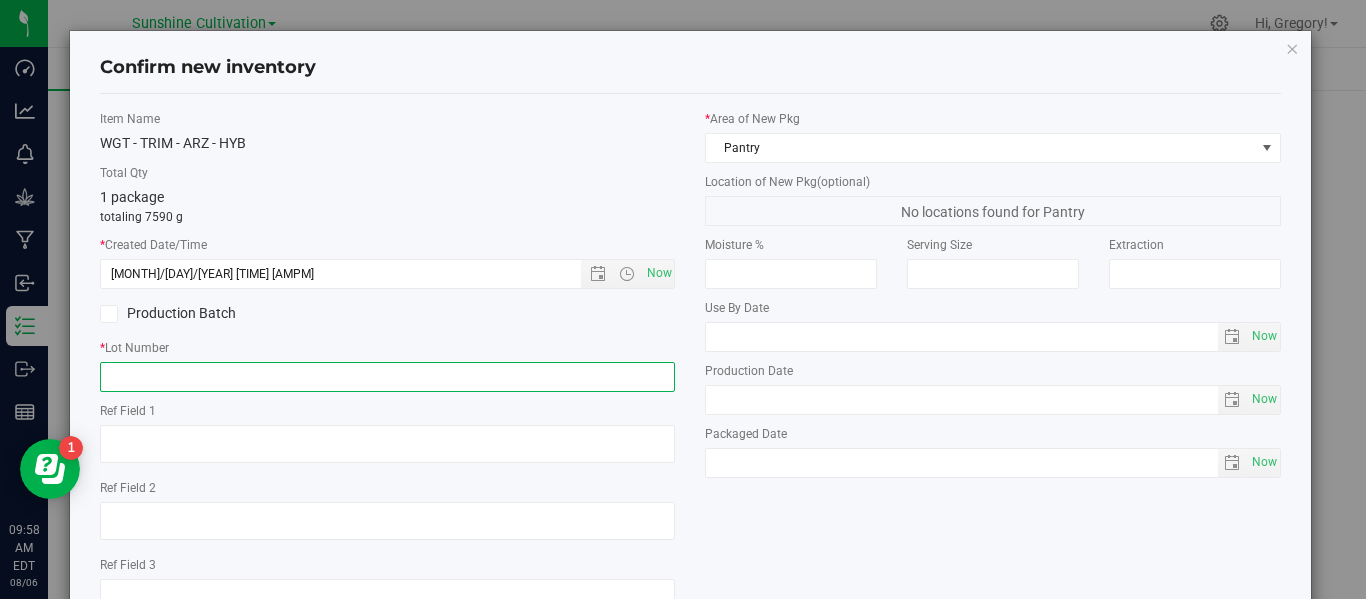 click at bounding box center (387, 377) 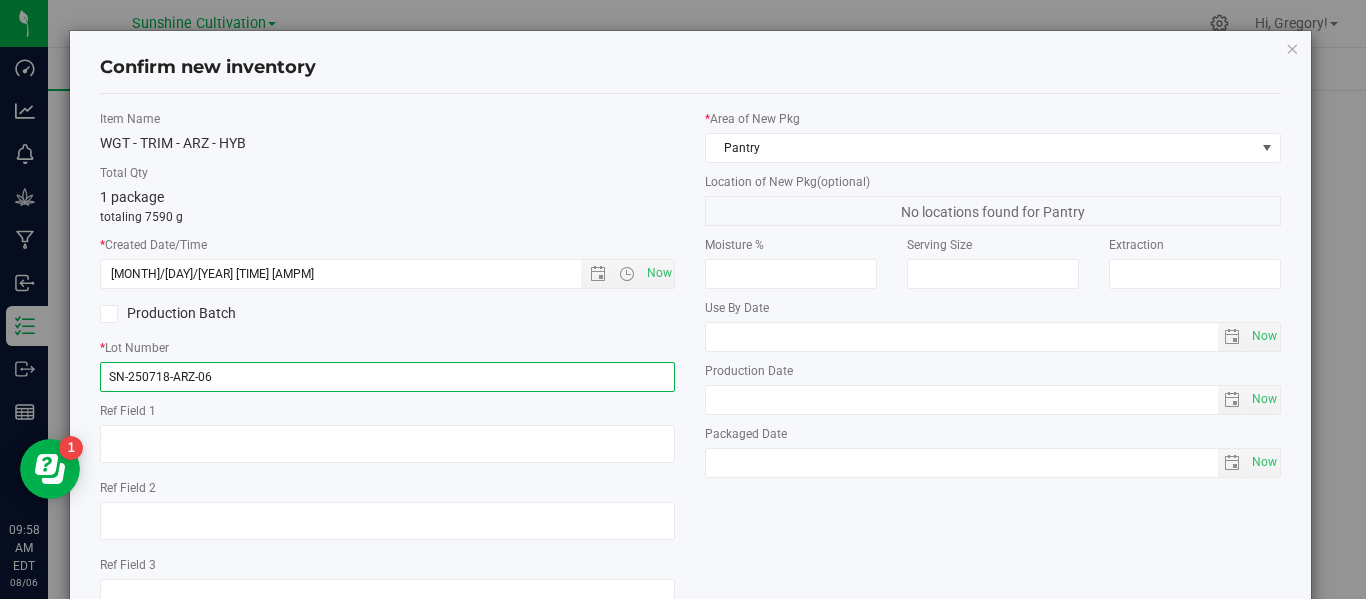 scroll, scrollTop: 148, scrollLeft: 0, axis: vertical 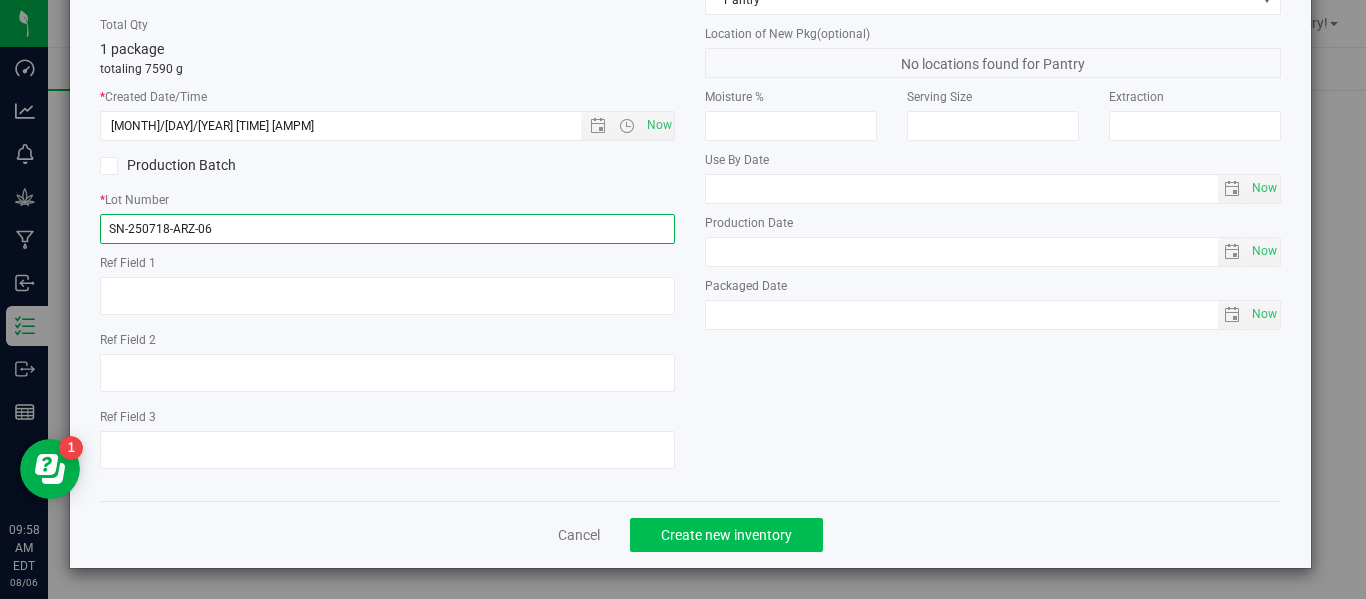 type on "SN-250718-ARZ-06" 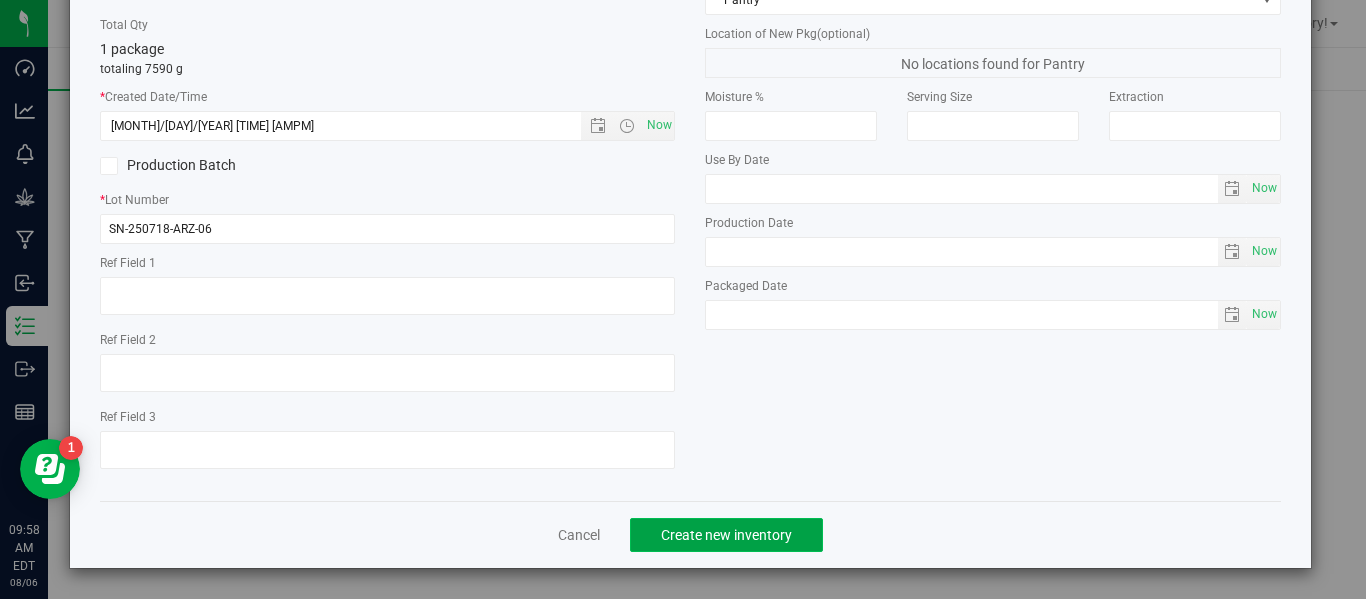 click on "Create new inventory" 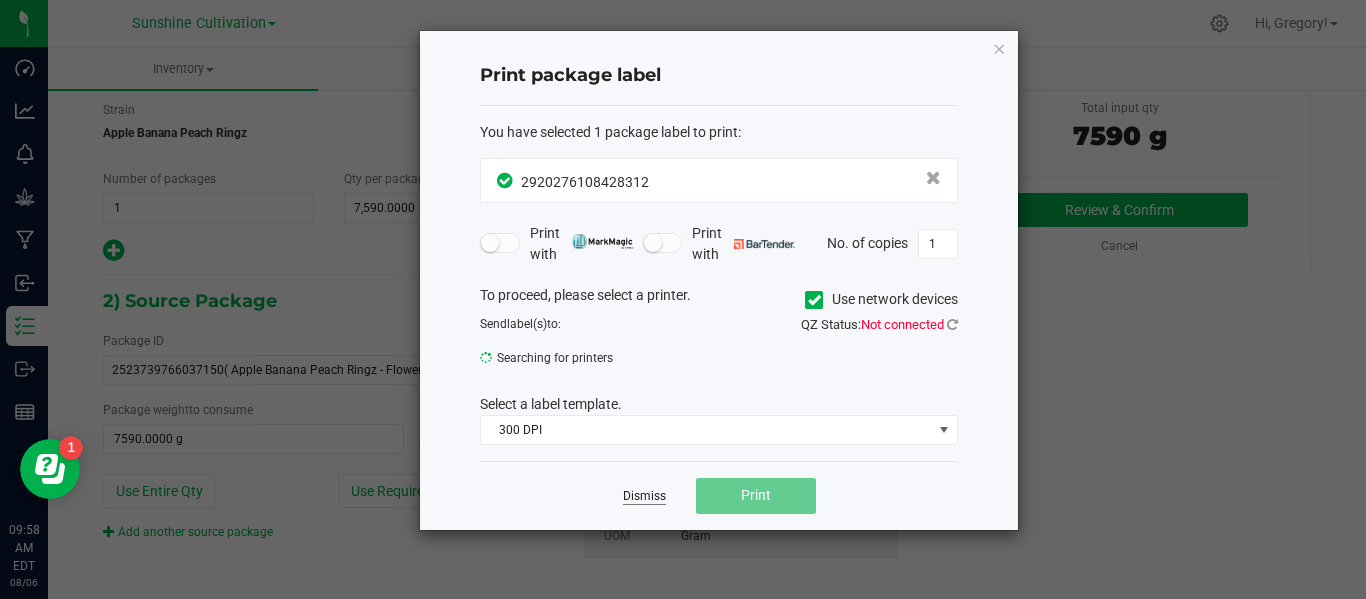 click on "Dismiss" 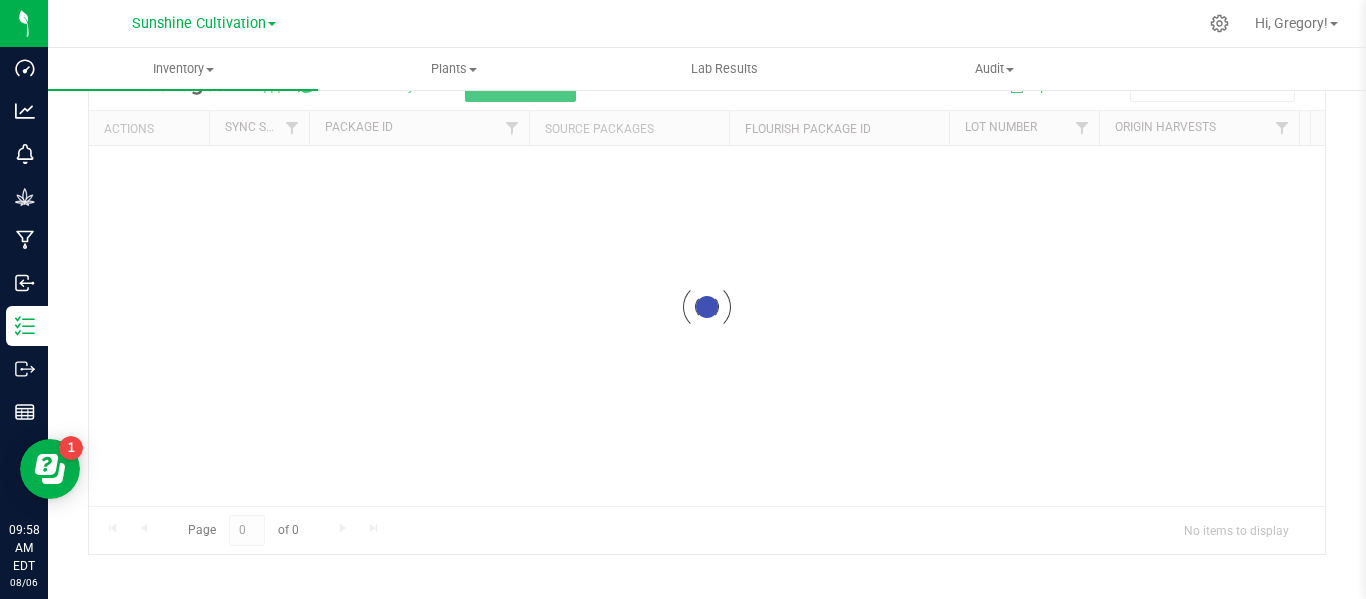 scroll, scrollTop: 99, scrollLeft: 0, axis: vertical 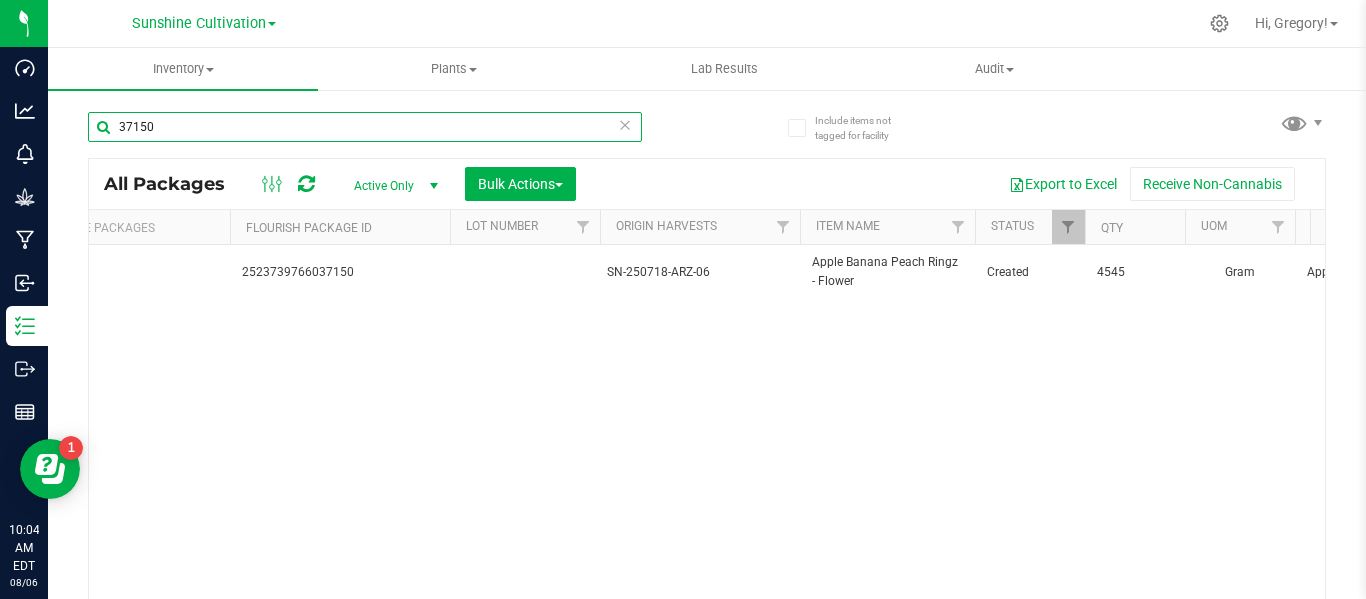 click on "37150" at bounding box center (365, 127) 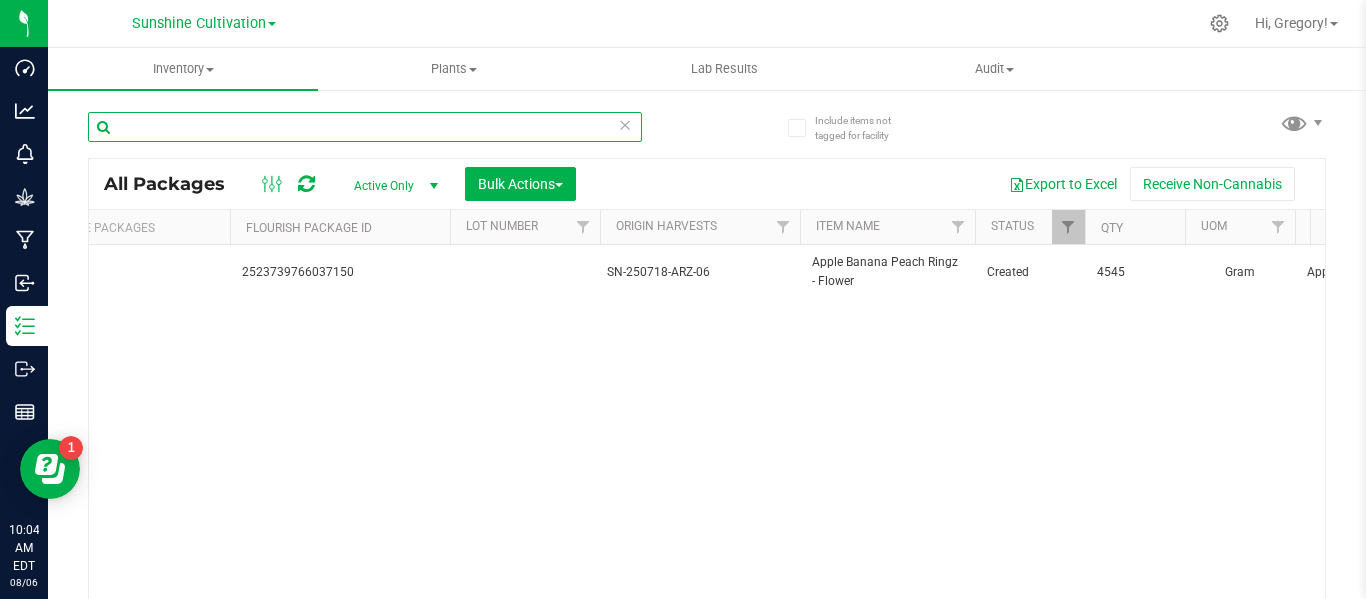 type 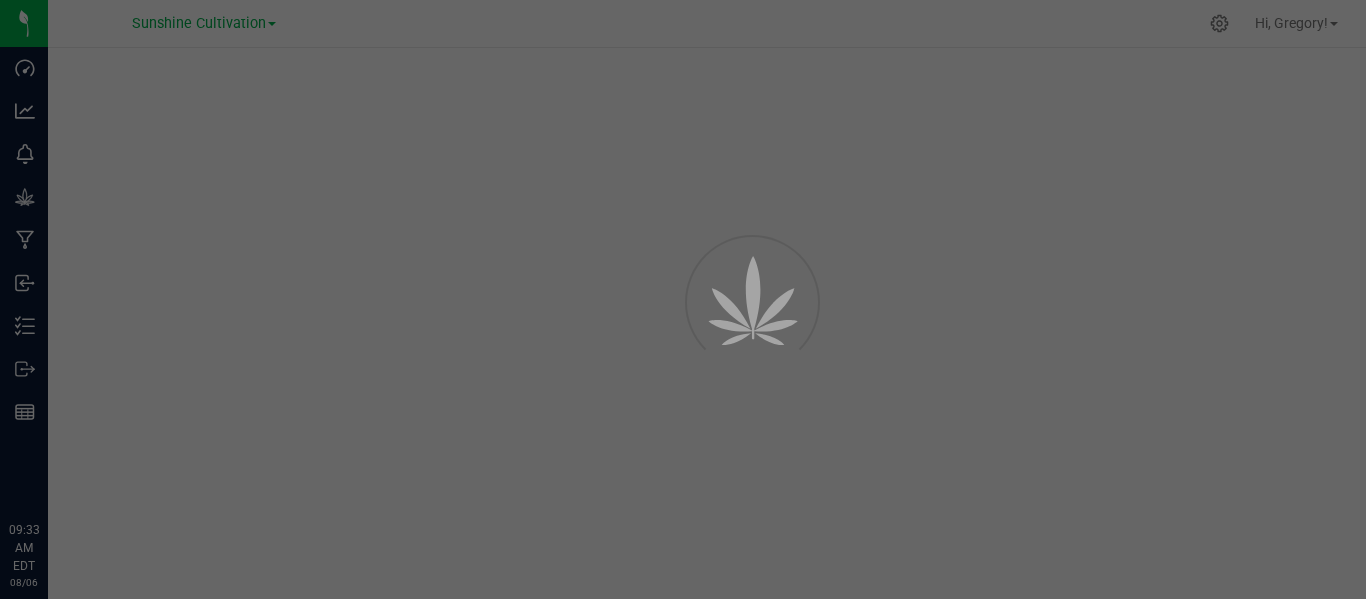 scroll, scrollTop: 0, scrollLeft: 0, axis: both 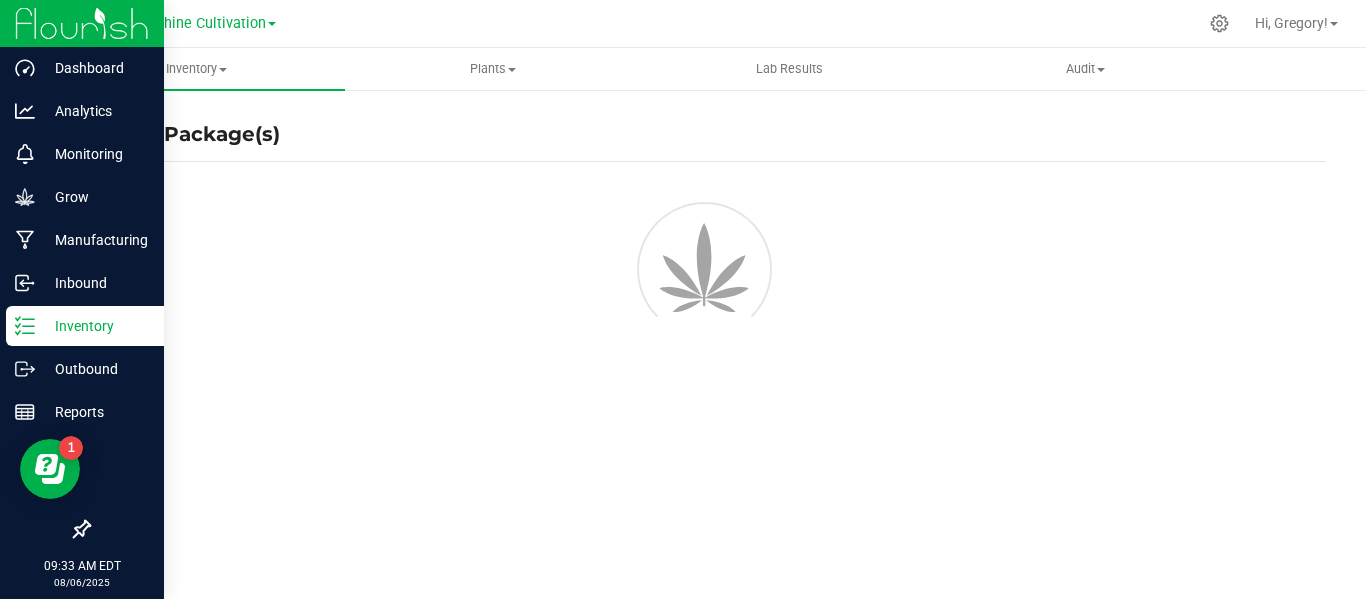 click on "Inventory" at bounding box center (95, 326) 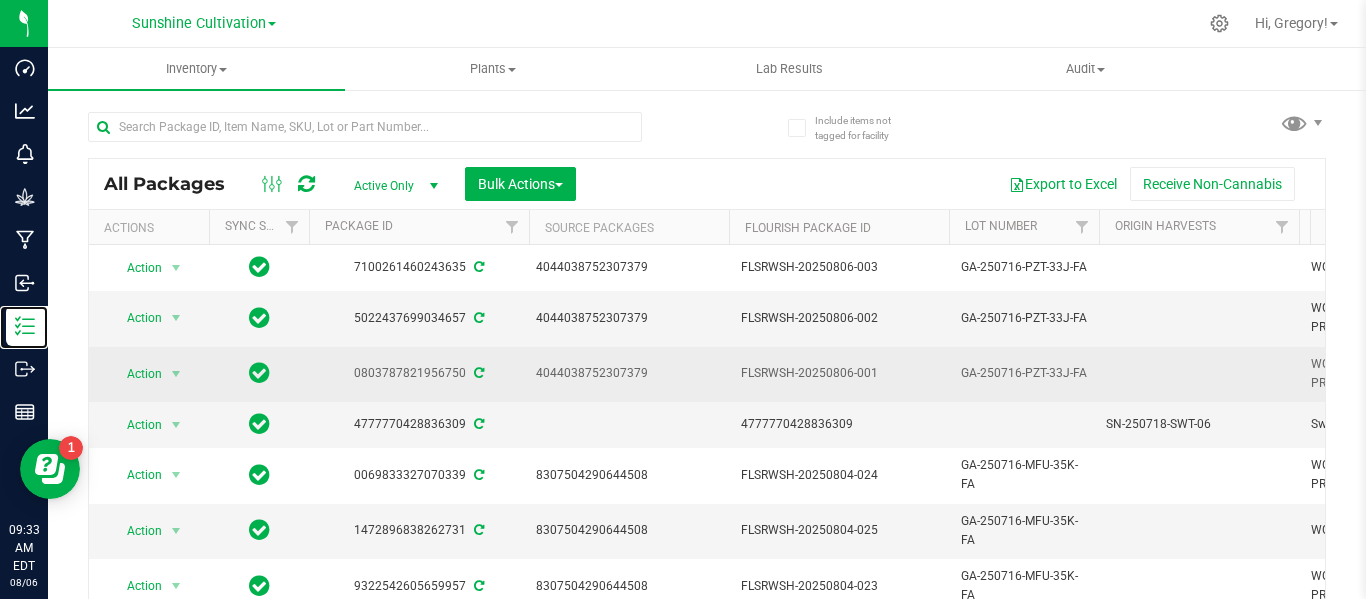 scroll, scrollTop: 10, scrollLeft: 0, axis: vertical 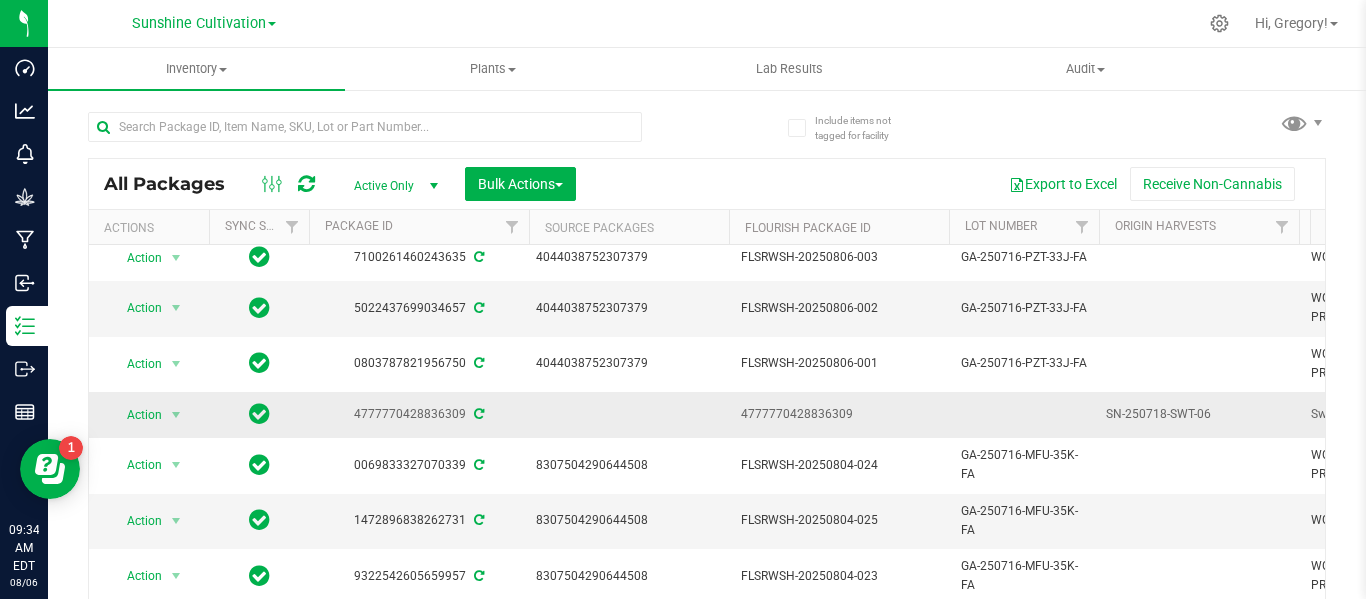 click on "SN-250718-SWT-06" at bounding box center (1199, 414) 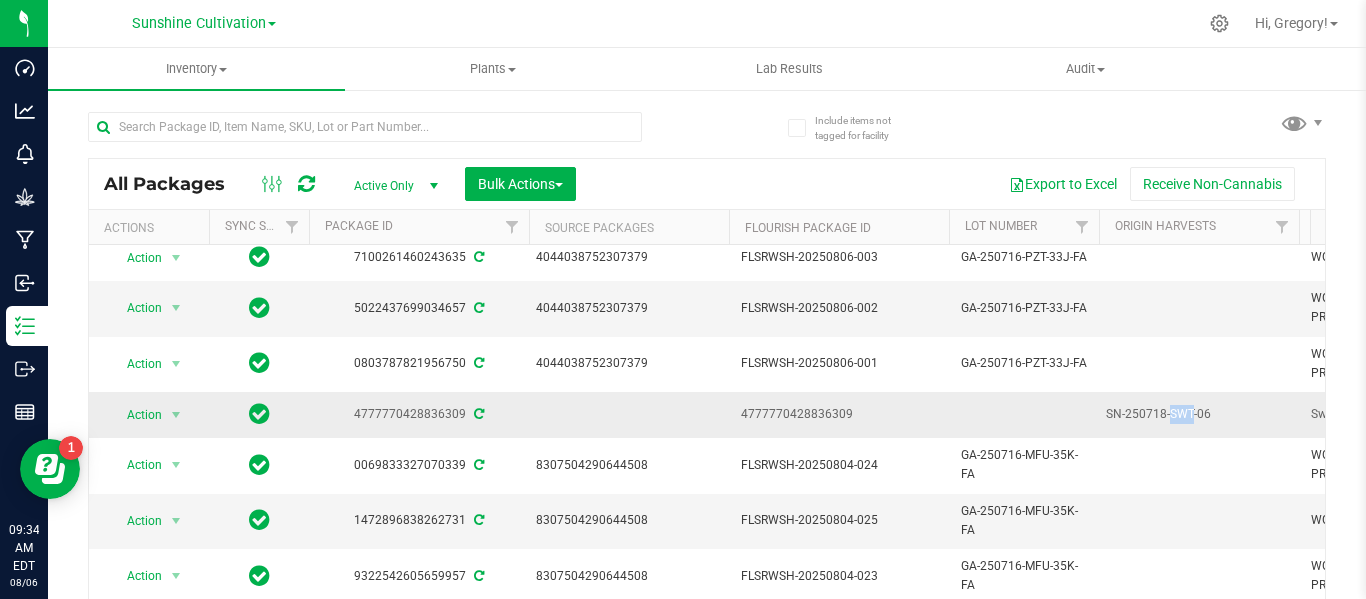 click on "SN-250718-SWT-06" at bounding box center (1199, 414) 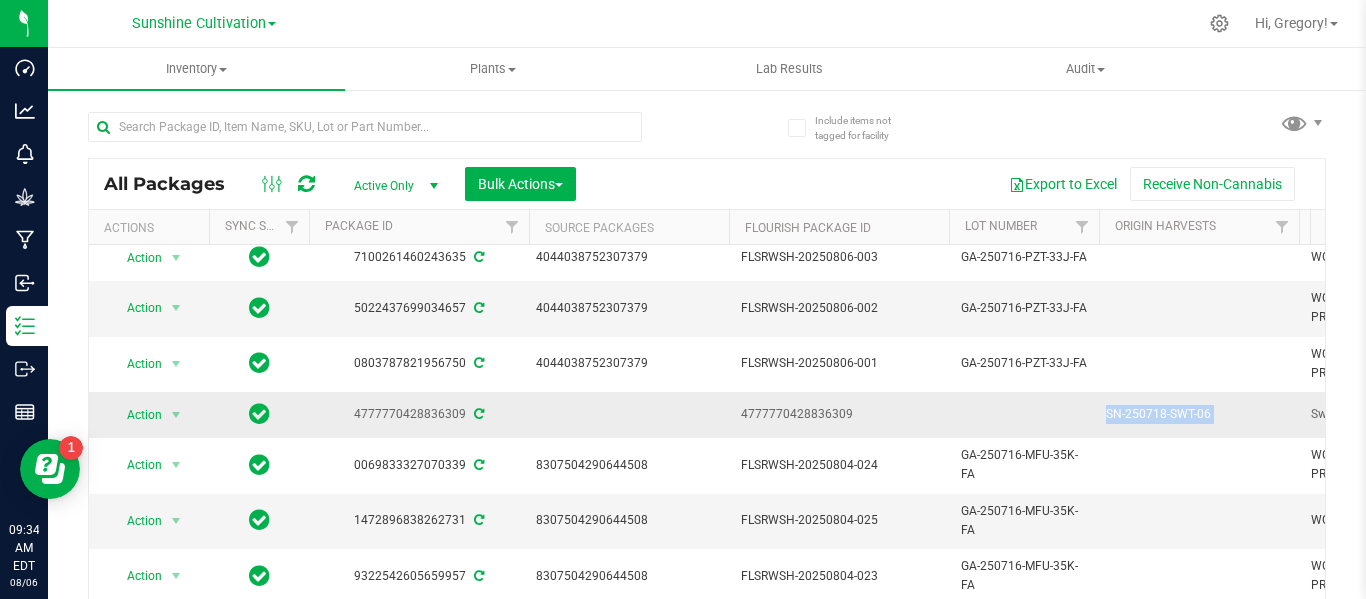 click on "SN-250718-SWT-06" at bounding box center [1199, 414] 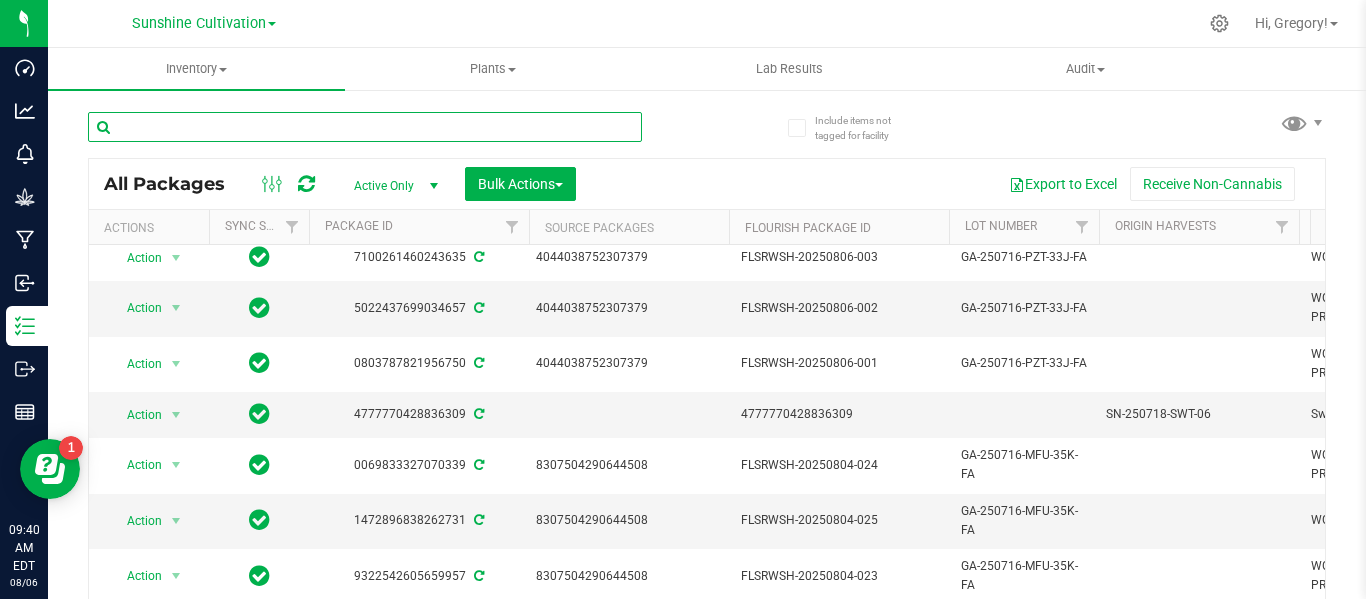 click at bounding box center [365, 127] 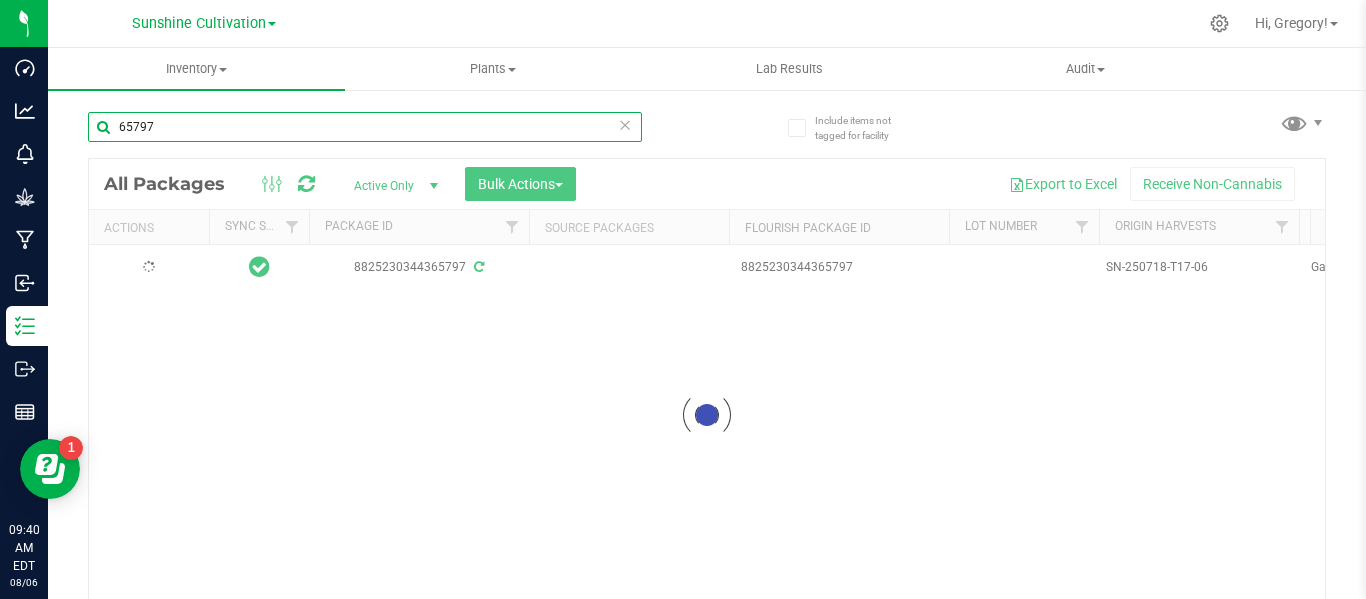 scroll, scrollTop: 0, scrollLeft: 0, axis: both 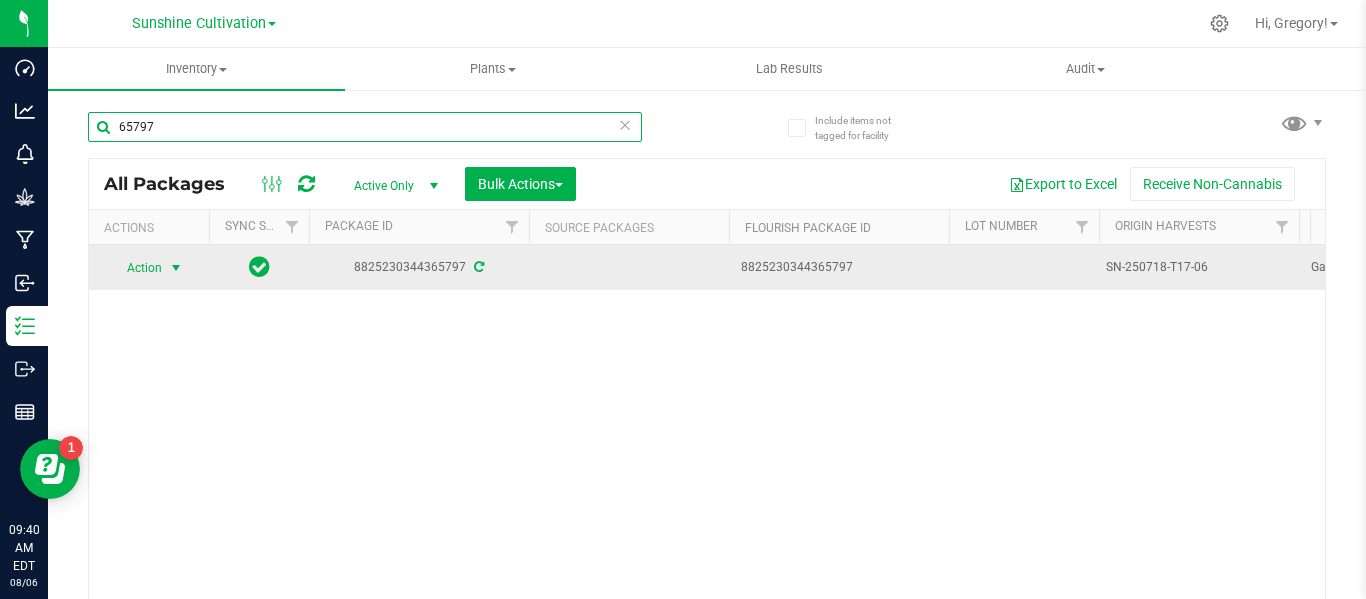 type on "65797" 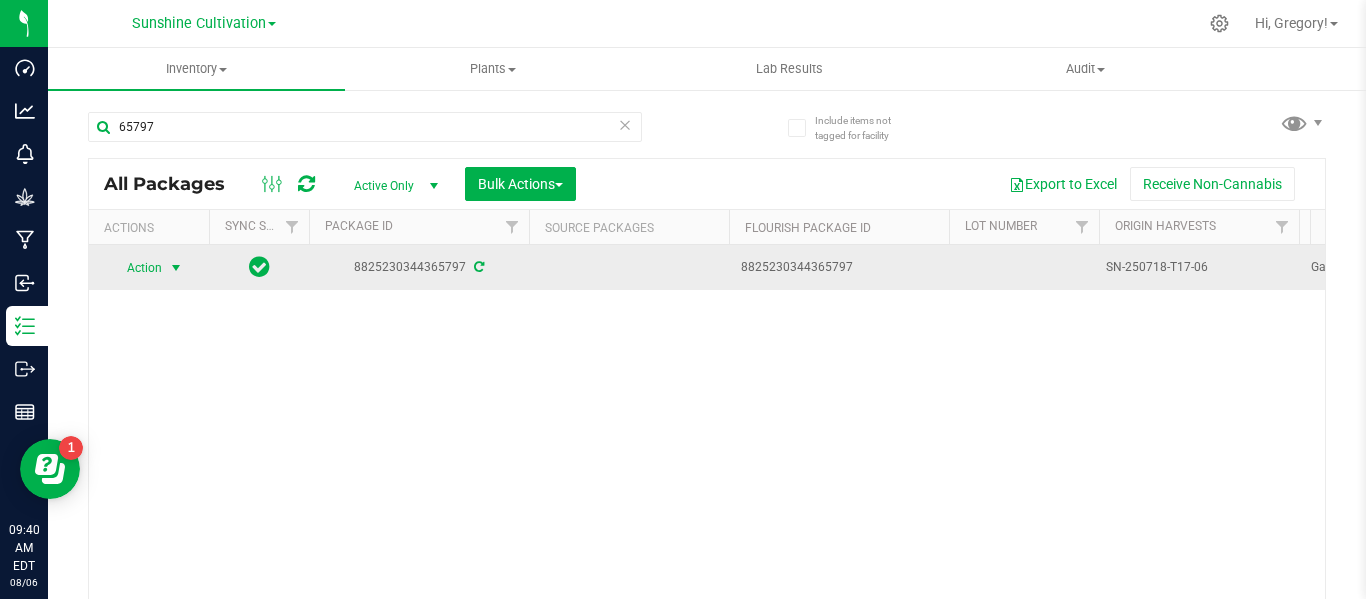 click at bounding box center [176, 268] 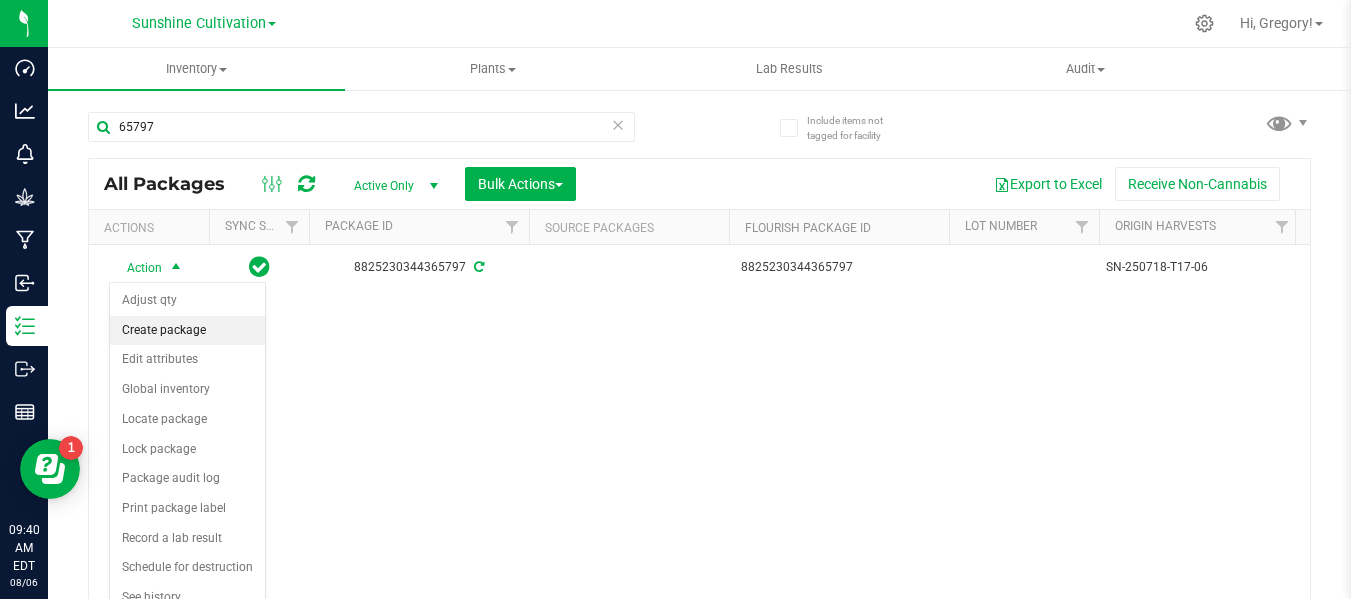 click on "Create package" at bounding box center (187, 331) 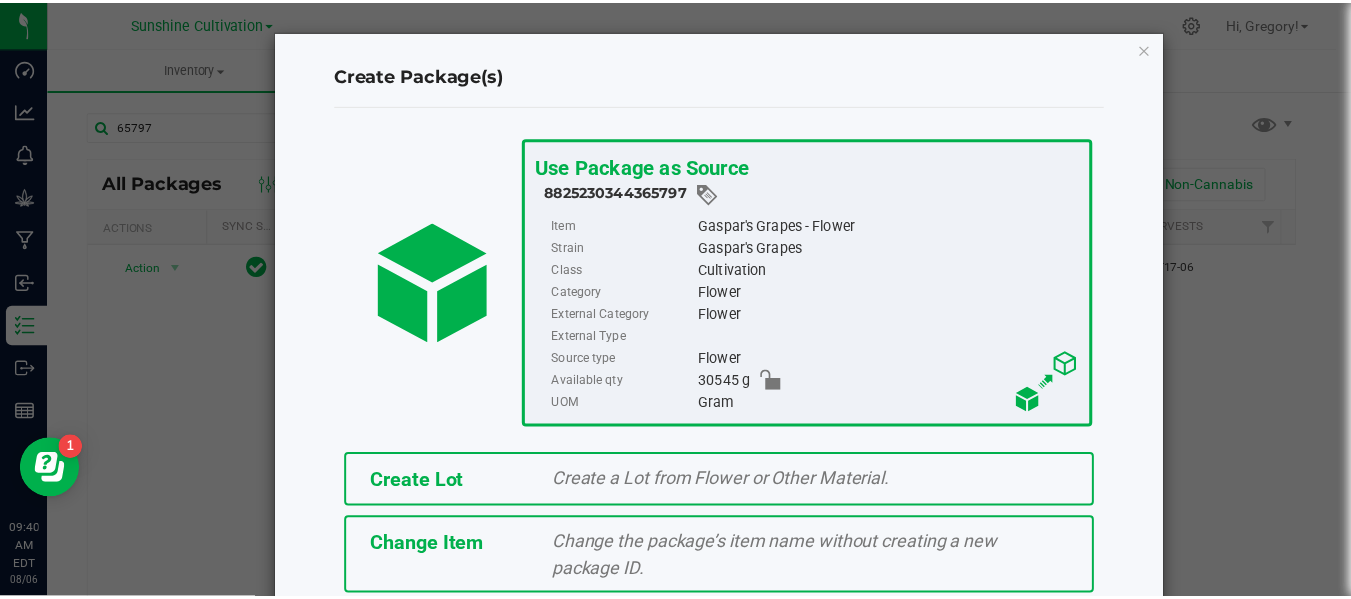 scroll, scrollTop: 175, scrollLeft: 0, axis: vertical 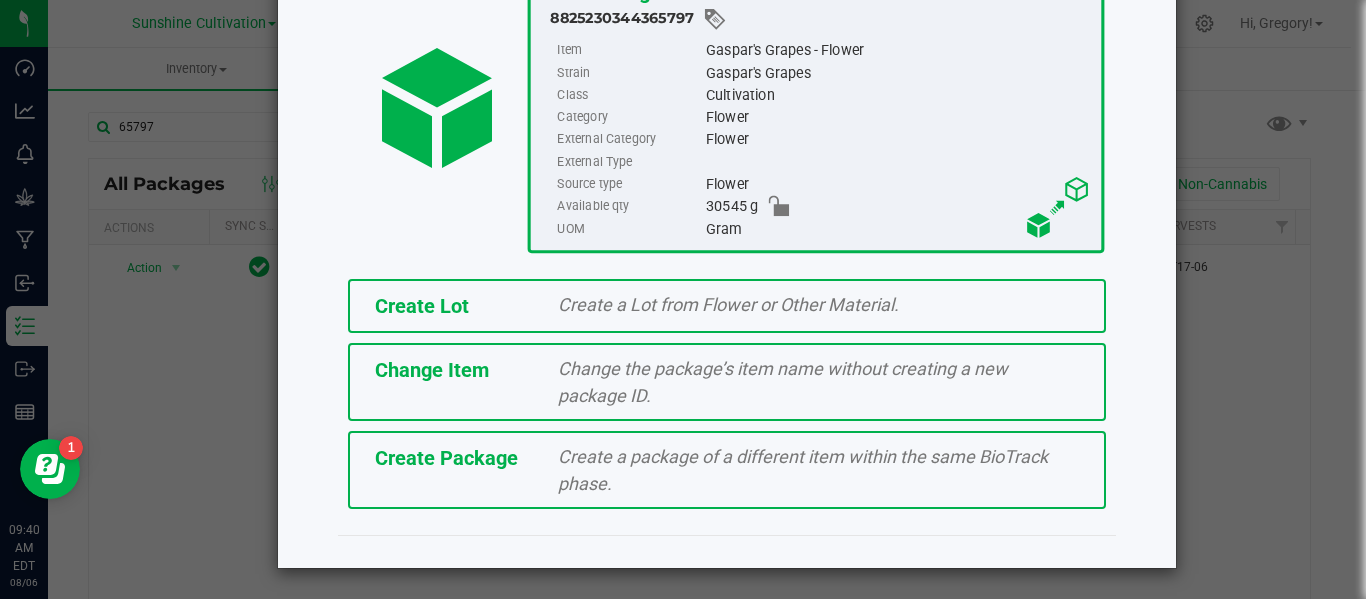click on "Create Package   Create a package of a different item within the same BioTrack phase." 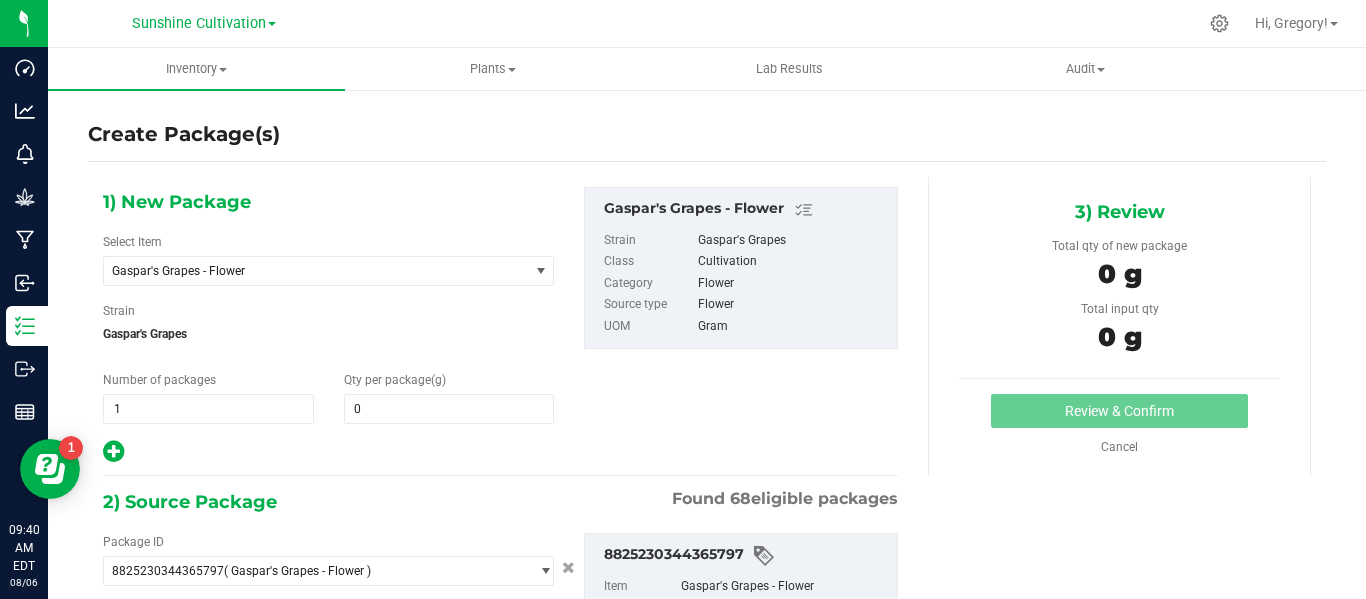 type on "0.0000" 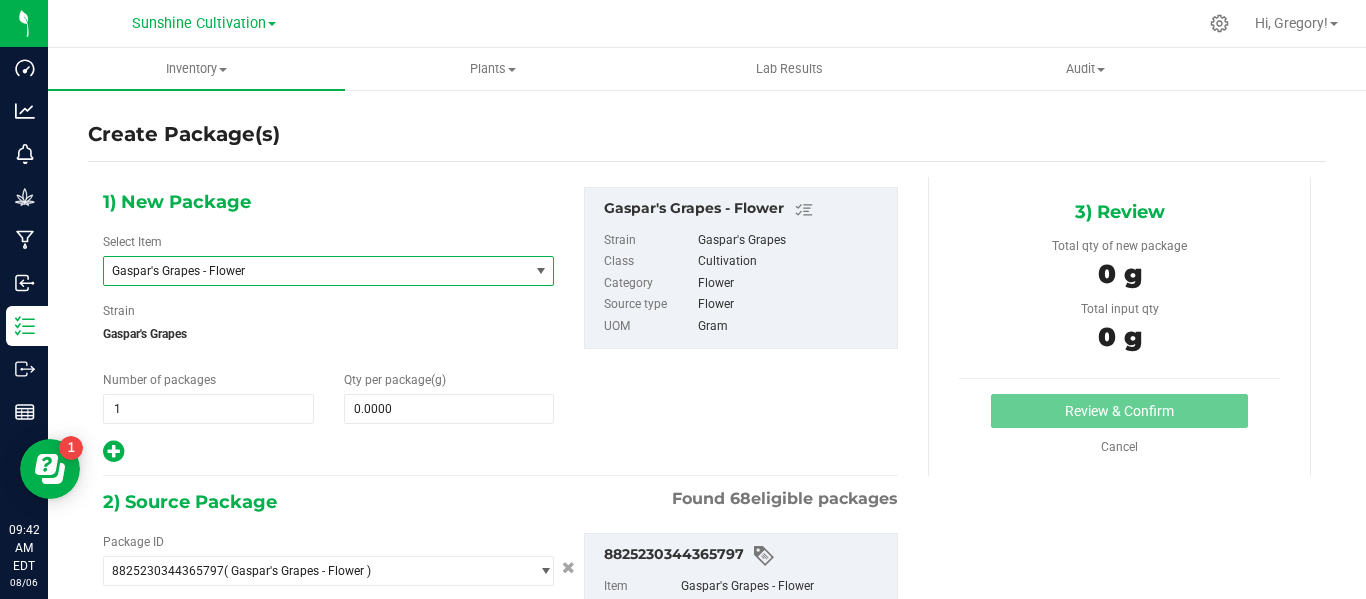 click on "Gaspar's Grapes - Flower" at bounding box center (308, 271) 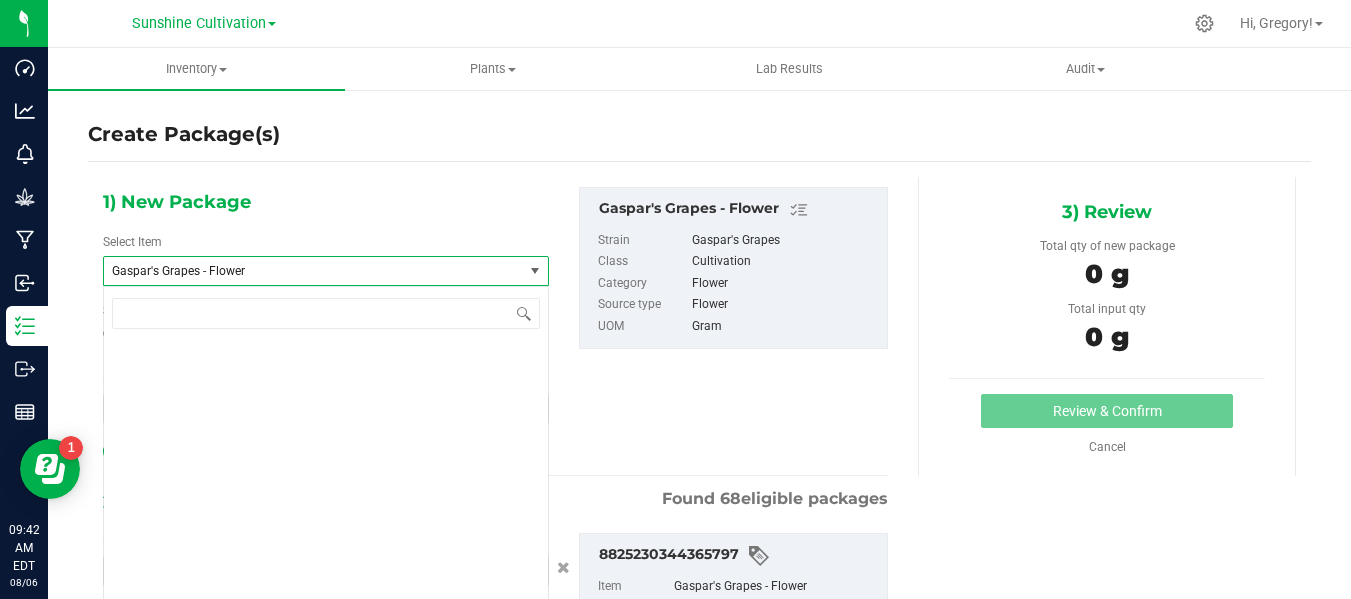 scroll, scrollTop: 132692, scrollLeft: 0, axis: vertical 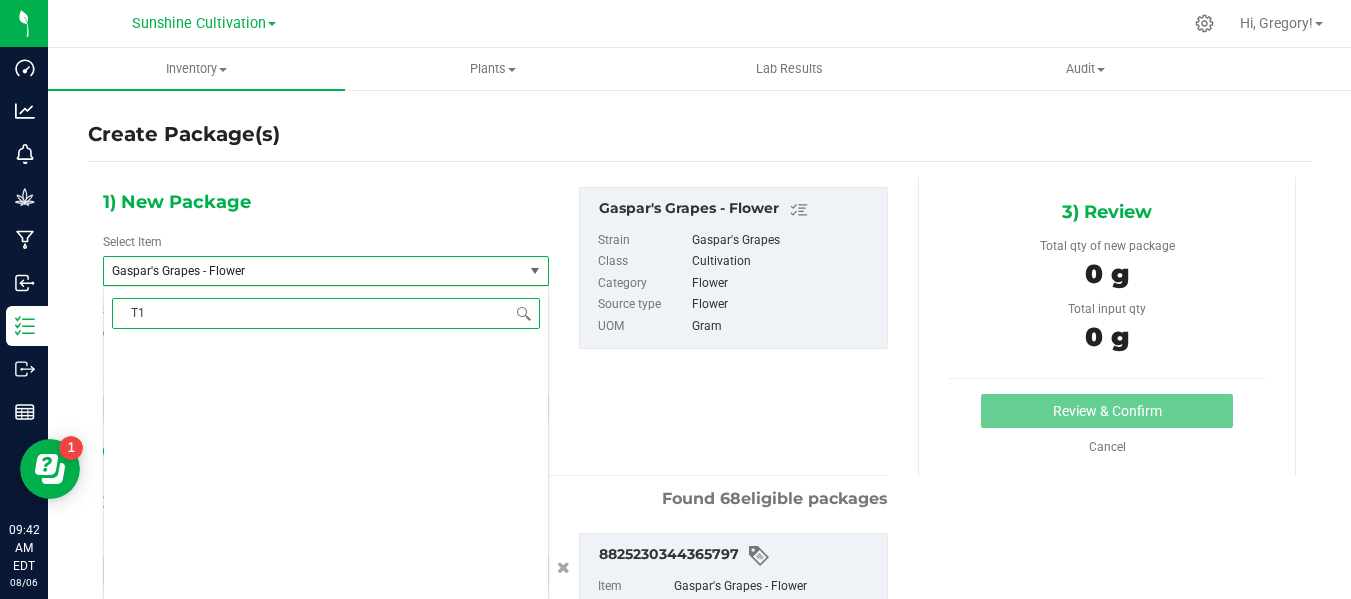 type on "T17" 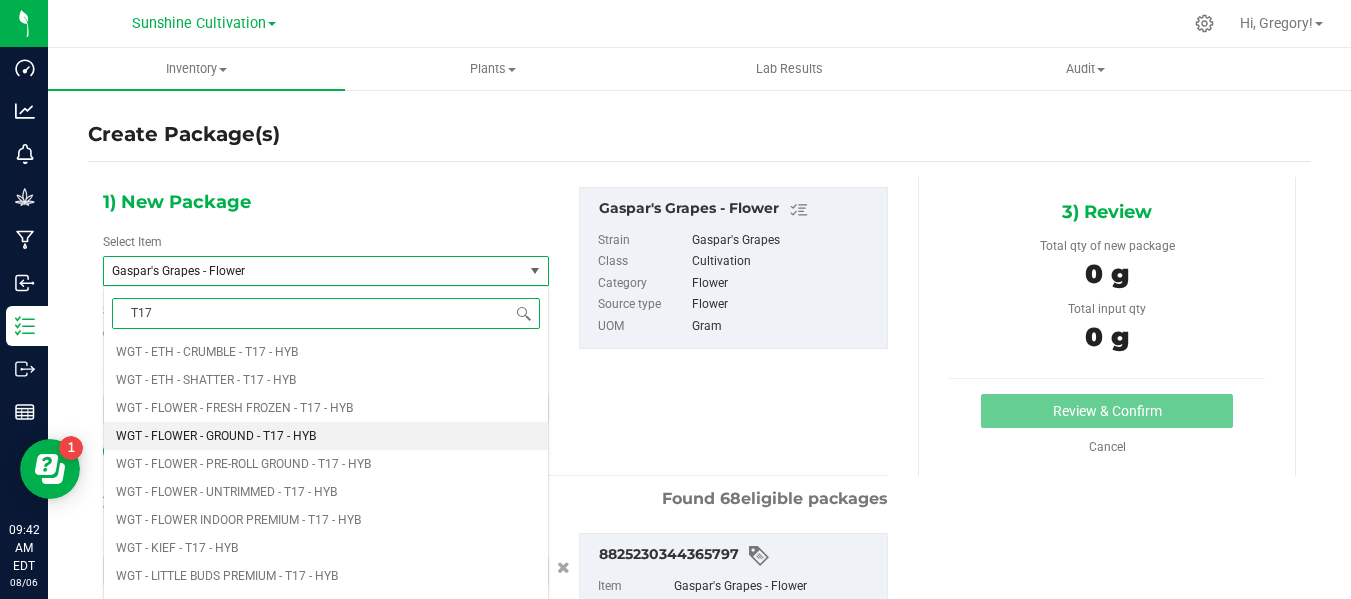 scroll, scrollTop: 1489, scrollLeft: 0, axis: vertical 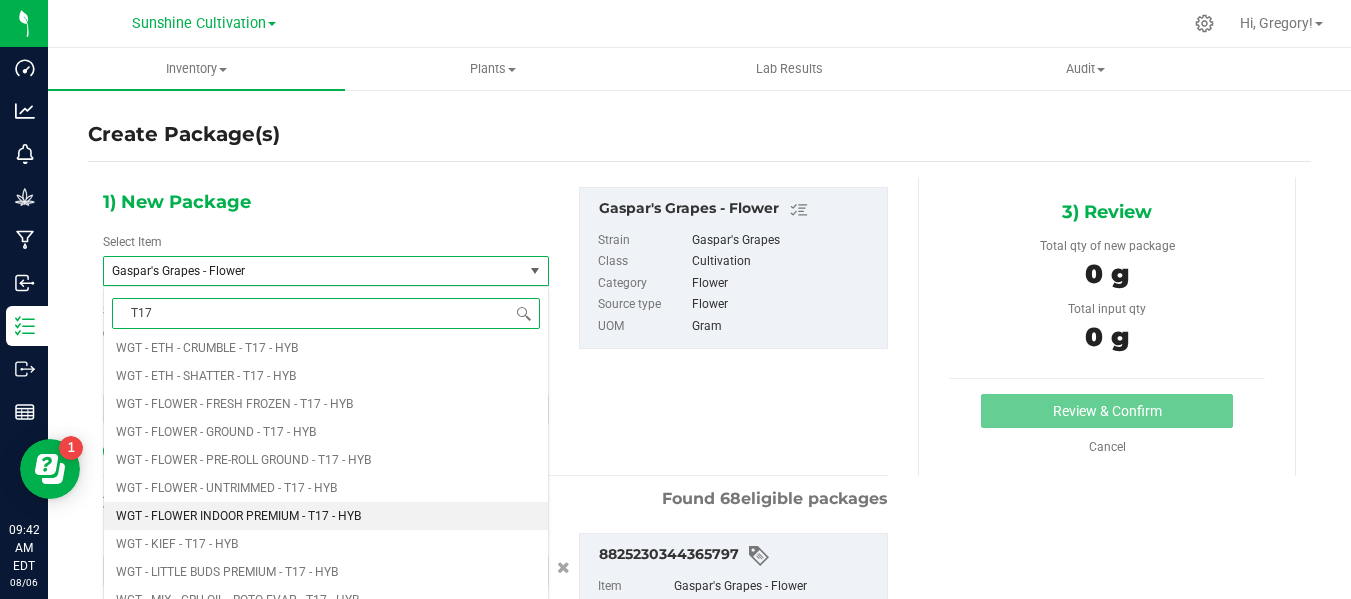 click on "WGT - FLOWER INDOOR PREMIUM - T17 - HYB" at bounding box center [238, 516] 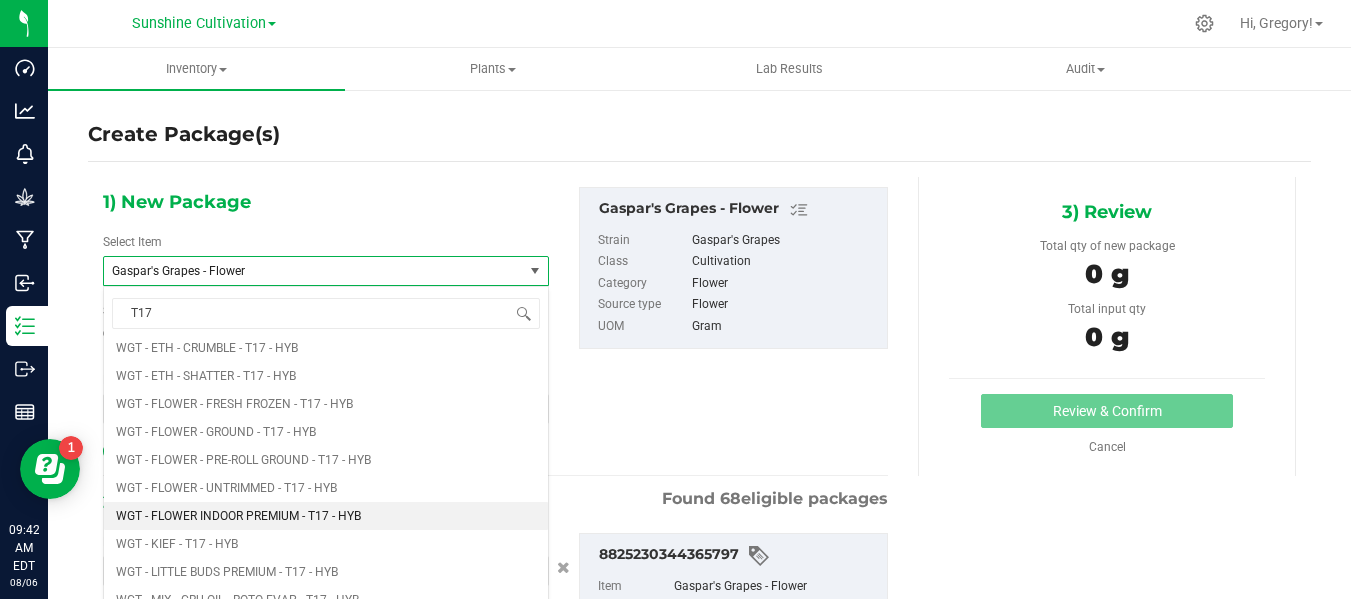 type 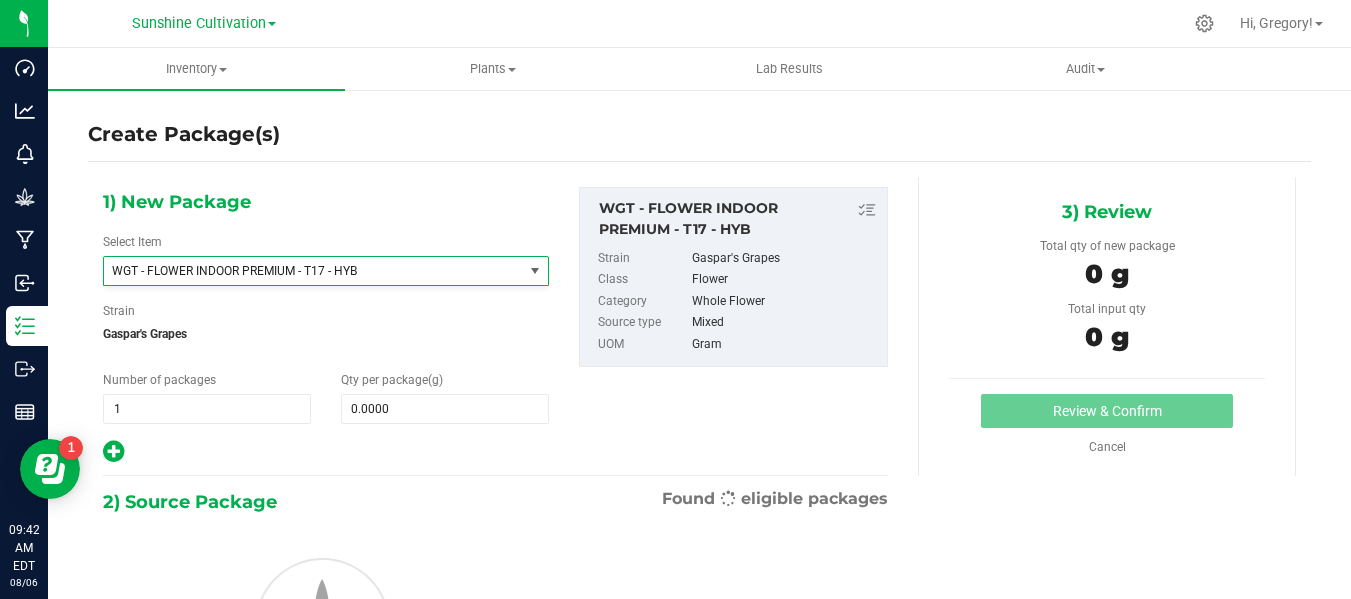 type on "0.0000" 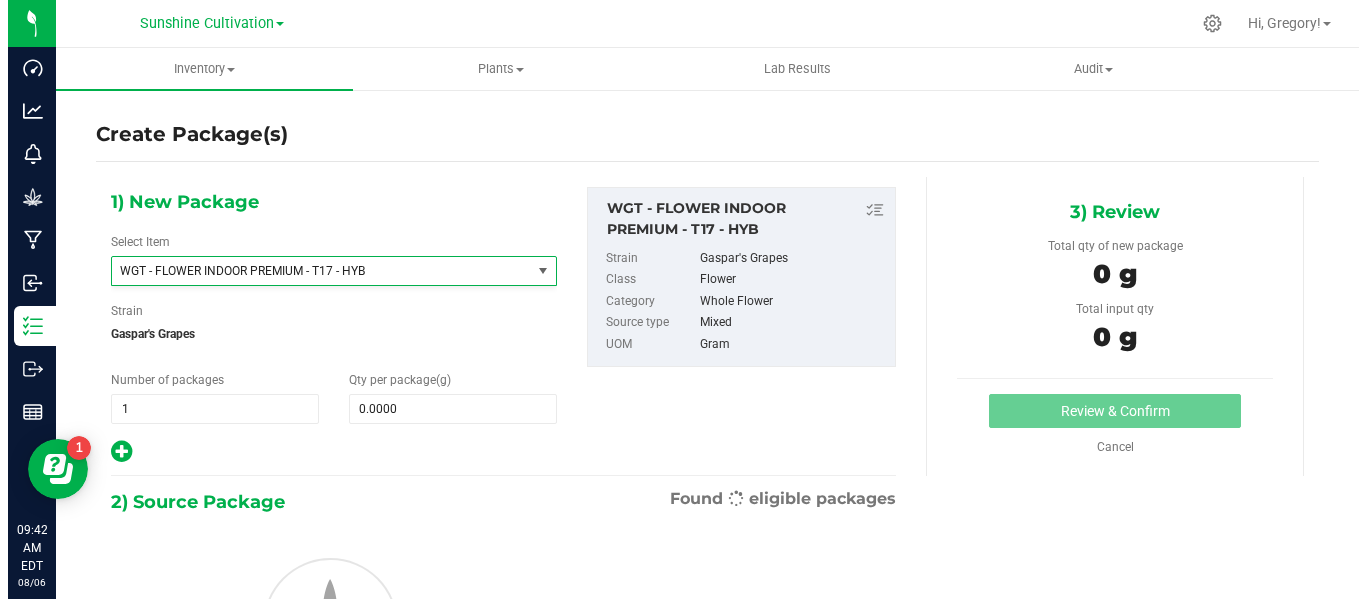 scroll, scrollTop: 425628, scrollLeft: 0, axis: vertical 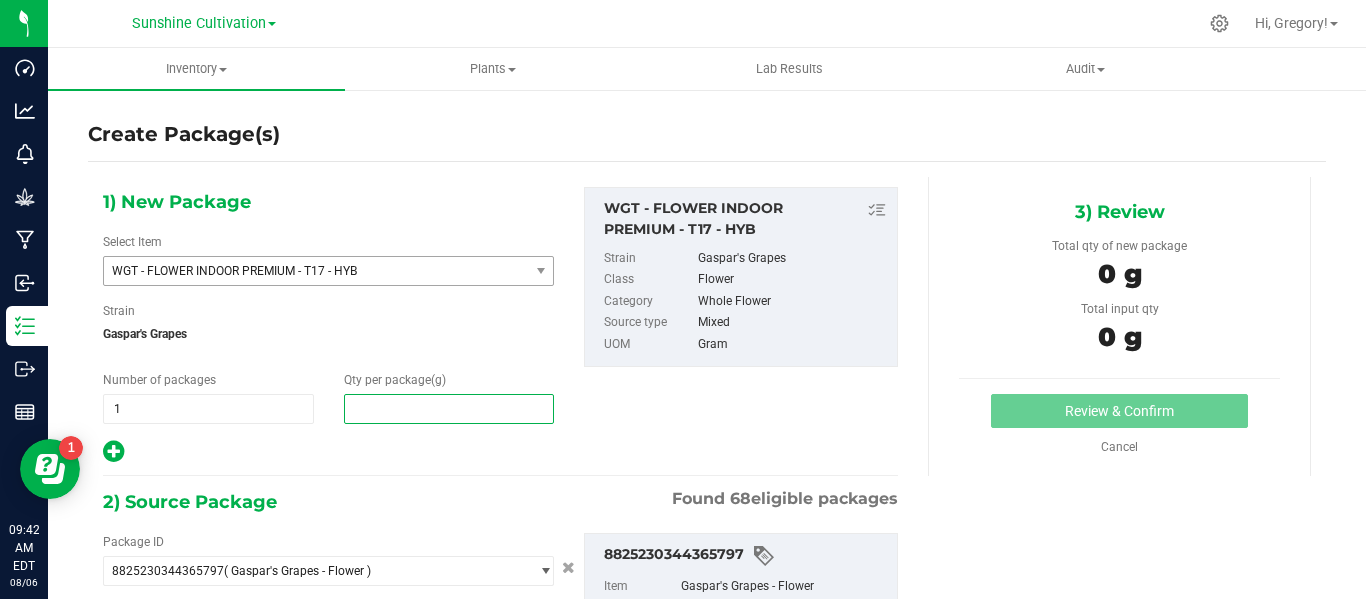 click at bounding box center [449, 409] 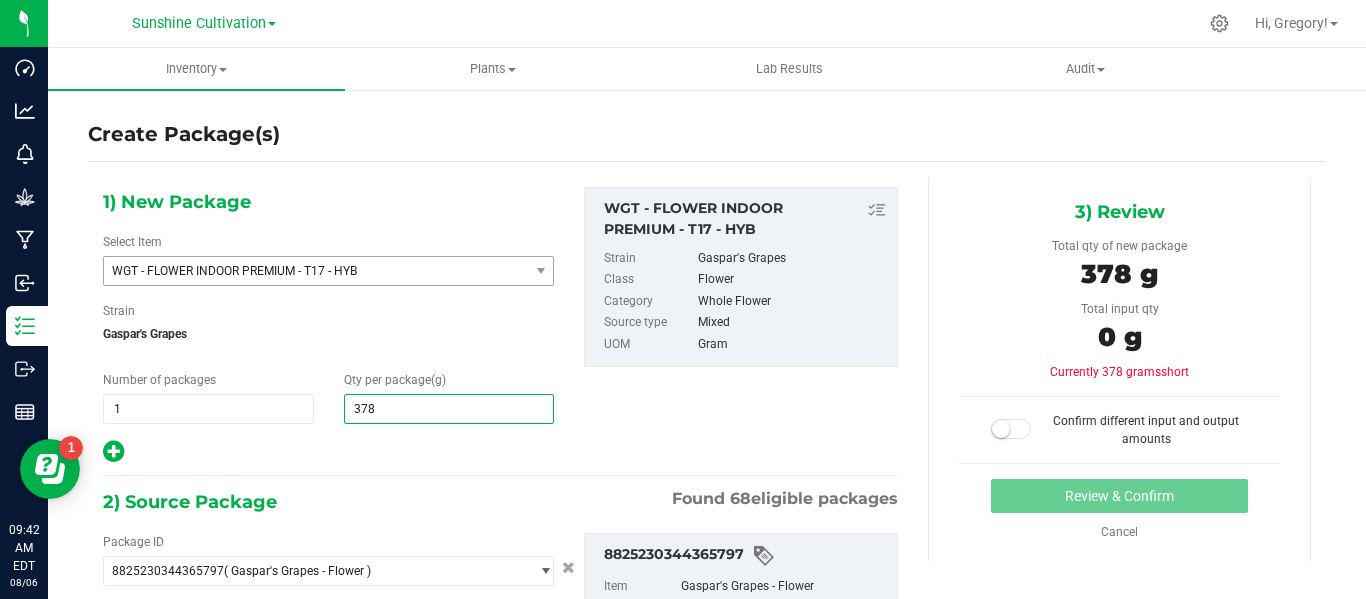 type on "3780" 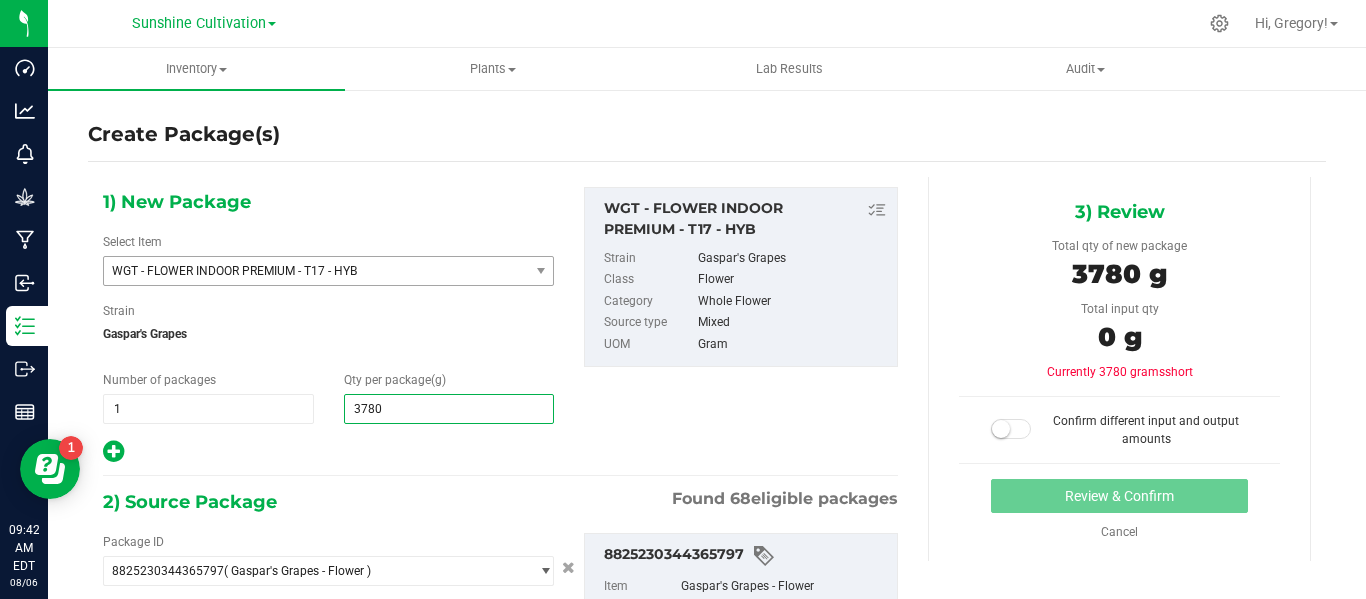 scroll, scrollTop: 200, scrollLeft: 0, axis: vertical 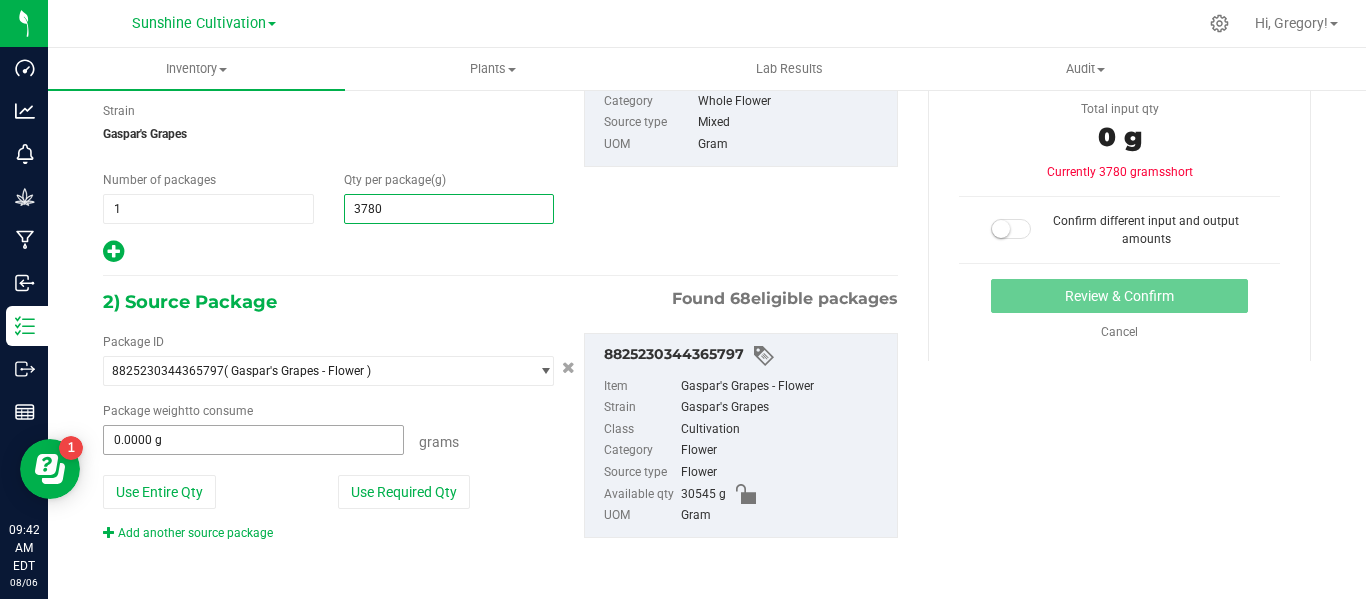 type on "3,780.0000" 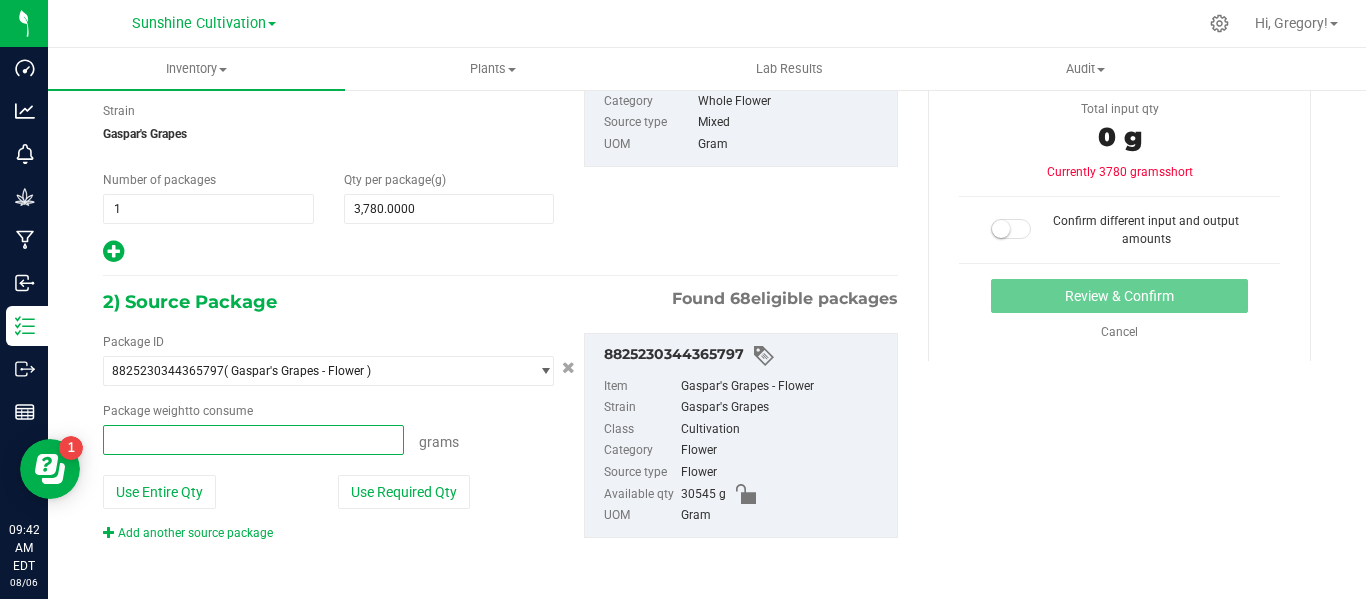 click at bounding box center (253, 440) 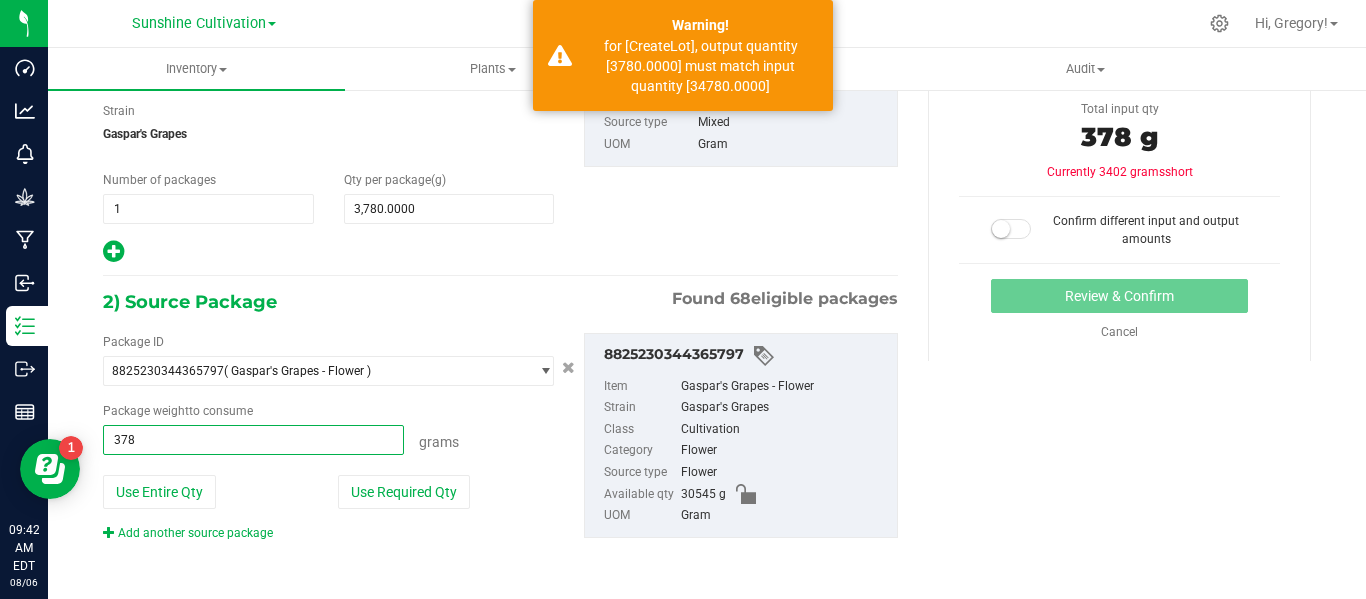 type on "3780" 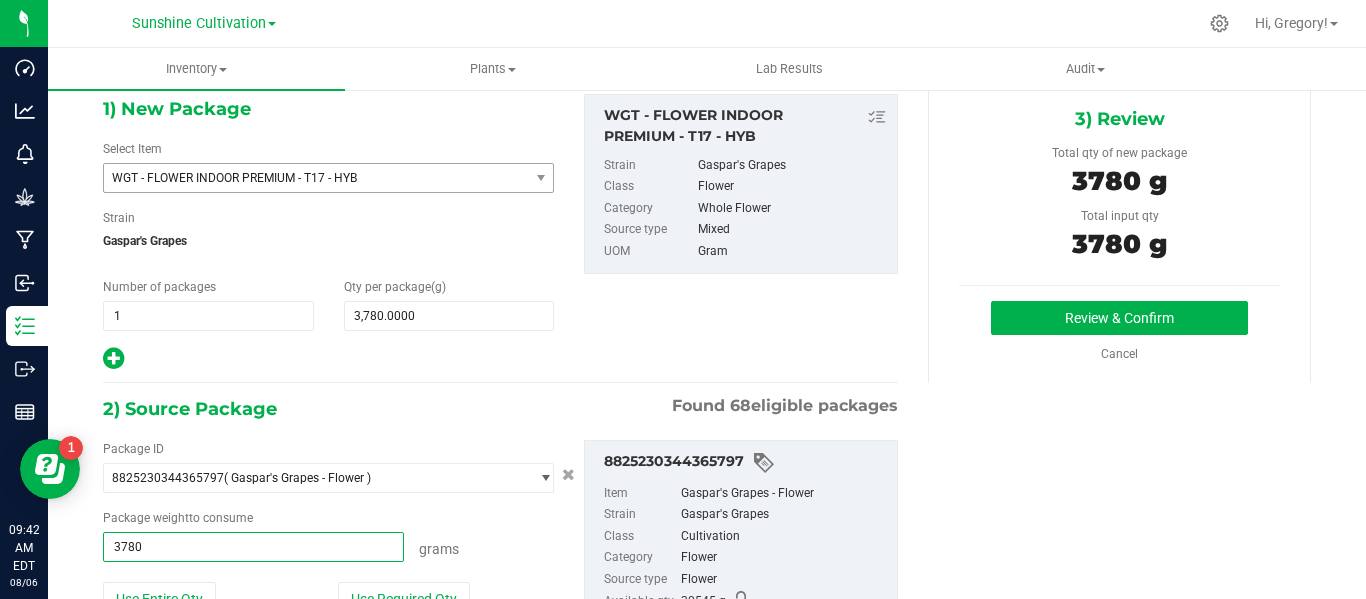 scroll, scrollTop: 92, scrollLeft: 0, axis: vertical 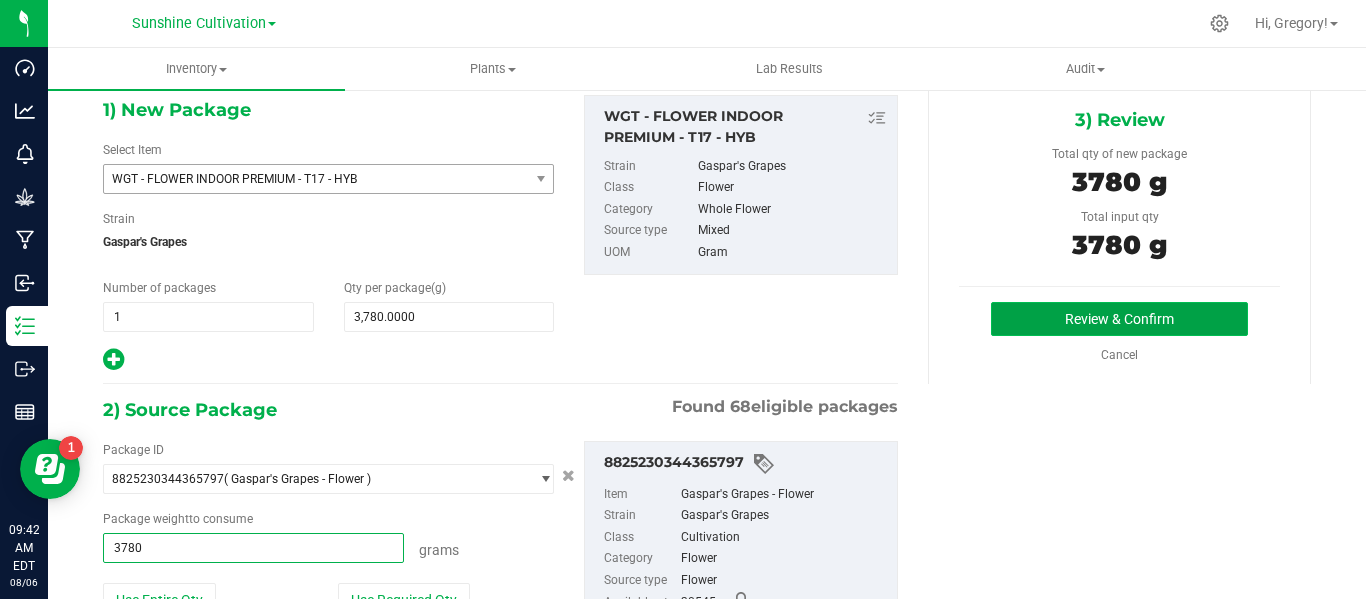 type on "3780.0000 g" 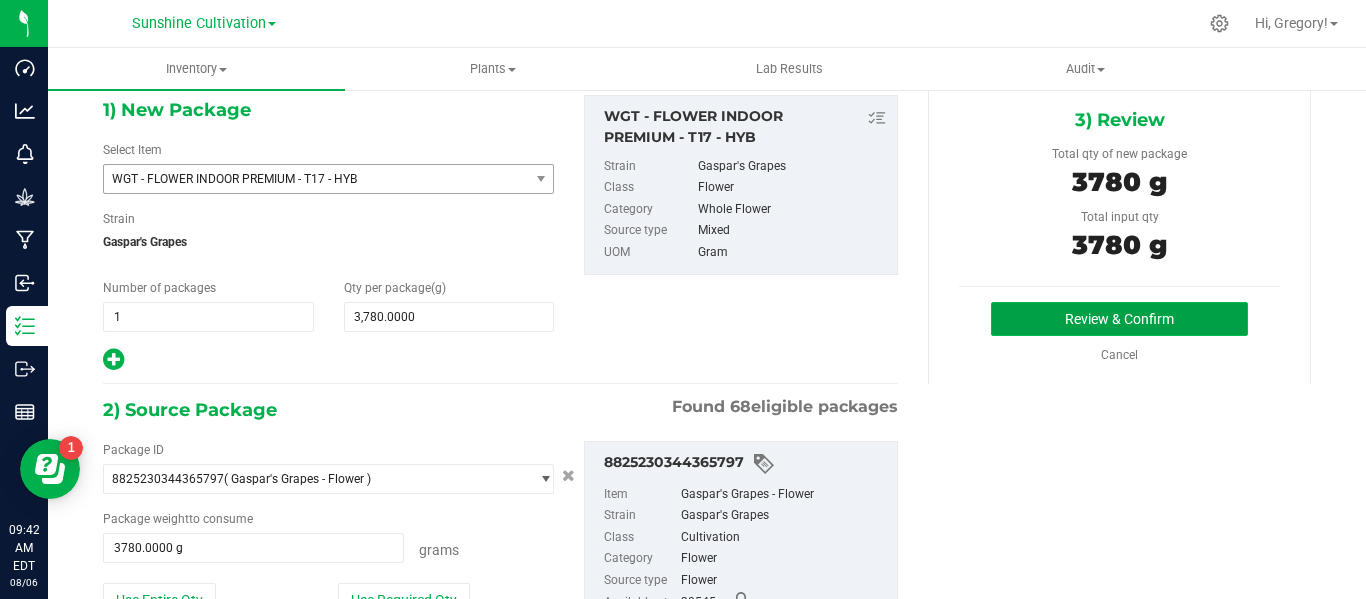 click on "Review & Confirm" at bounding box center [1119, 319] 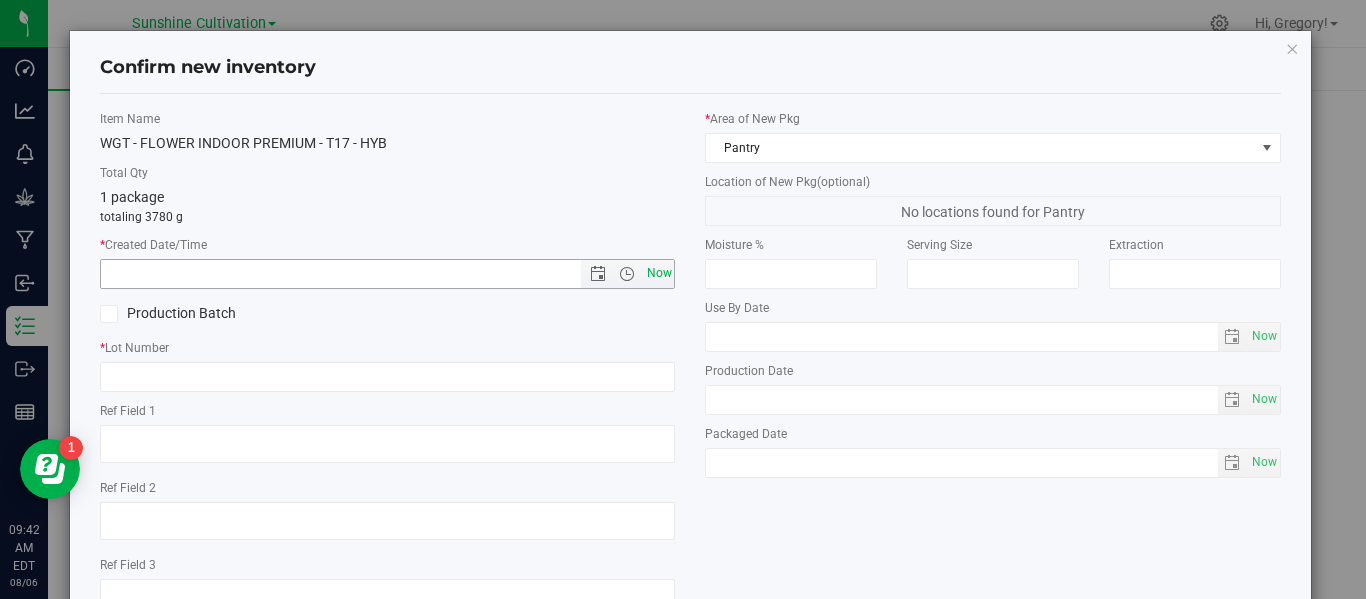 click on "Now" at bounding box center (659, 273) 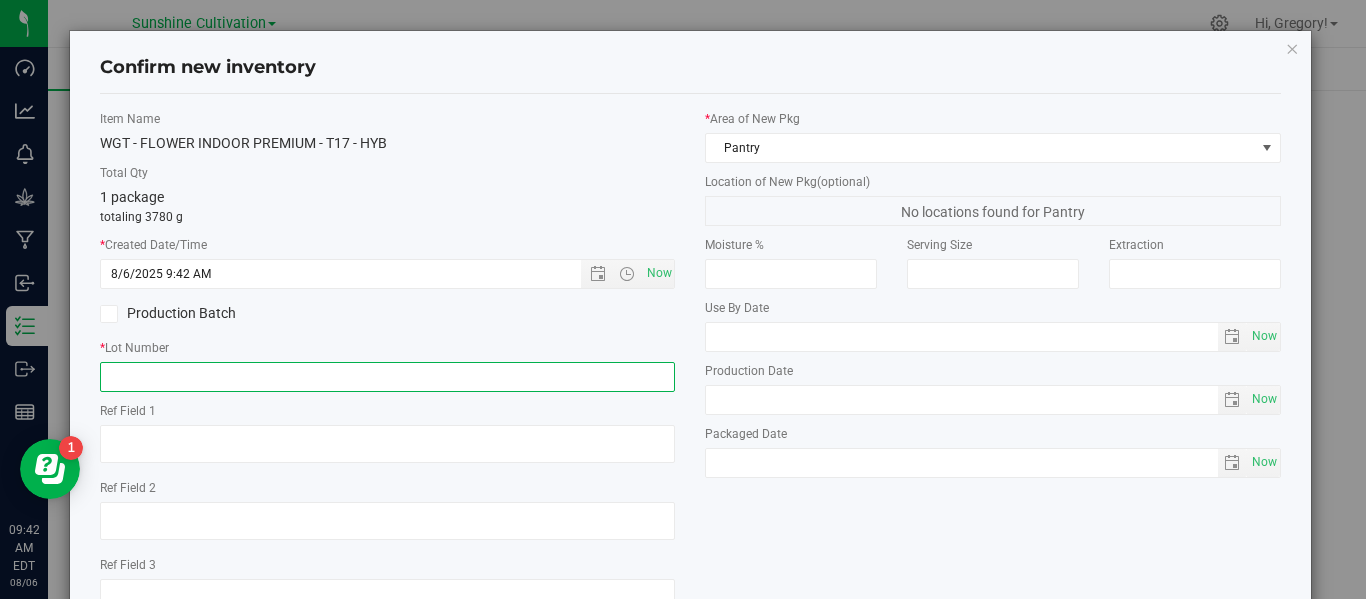 click at bounding box center (387, 377) 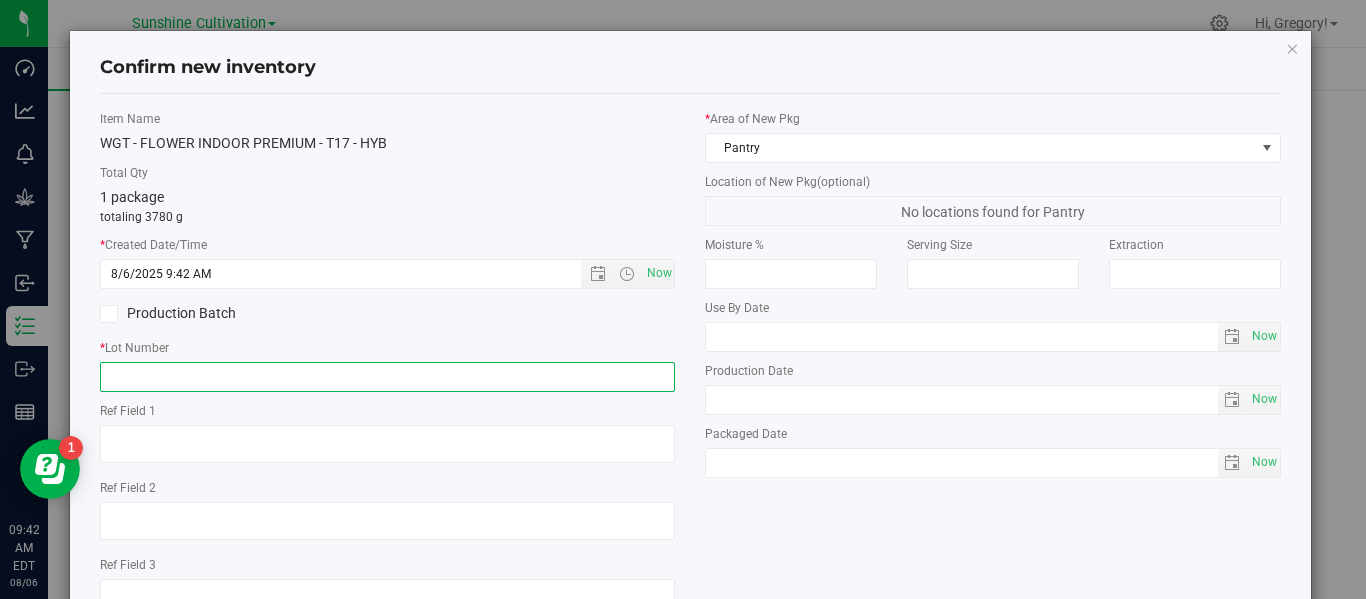 paste on "SN-250718-T17-06" 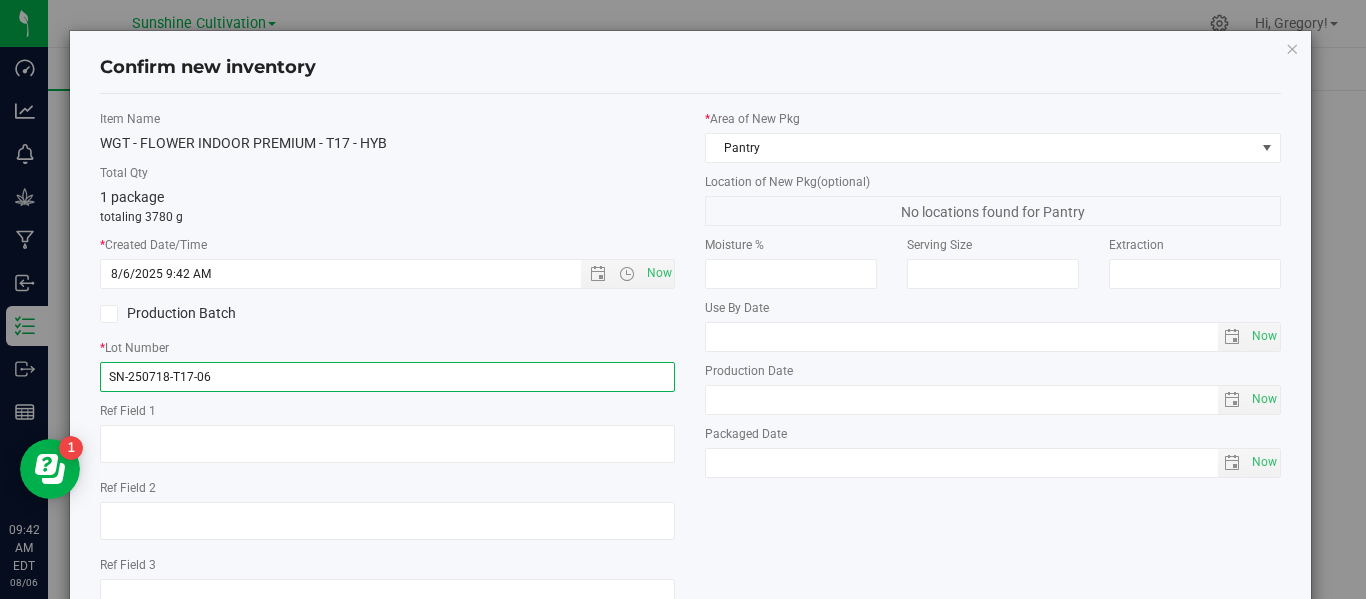 scroll, scrollTop: 148, scrollLeft: 0, axis: vertical 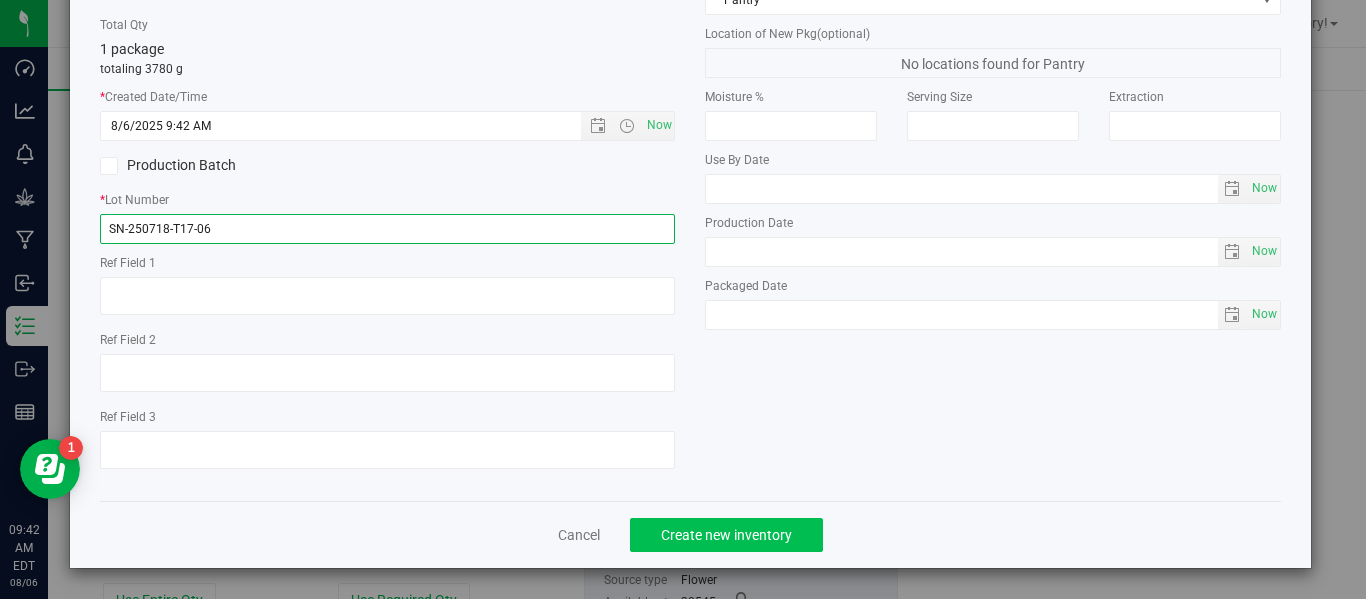 type on "SN-250718-T17-06" 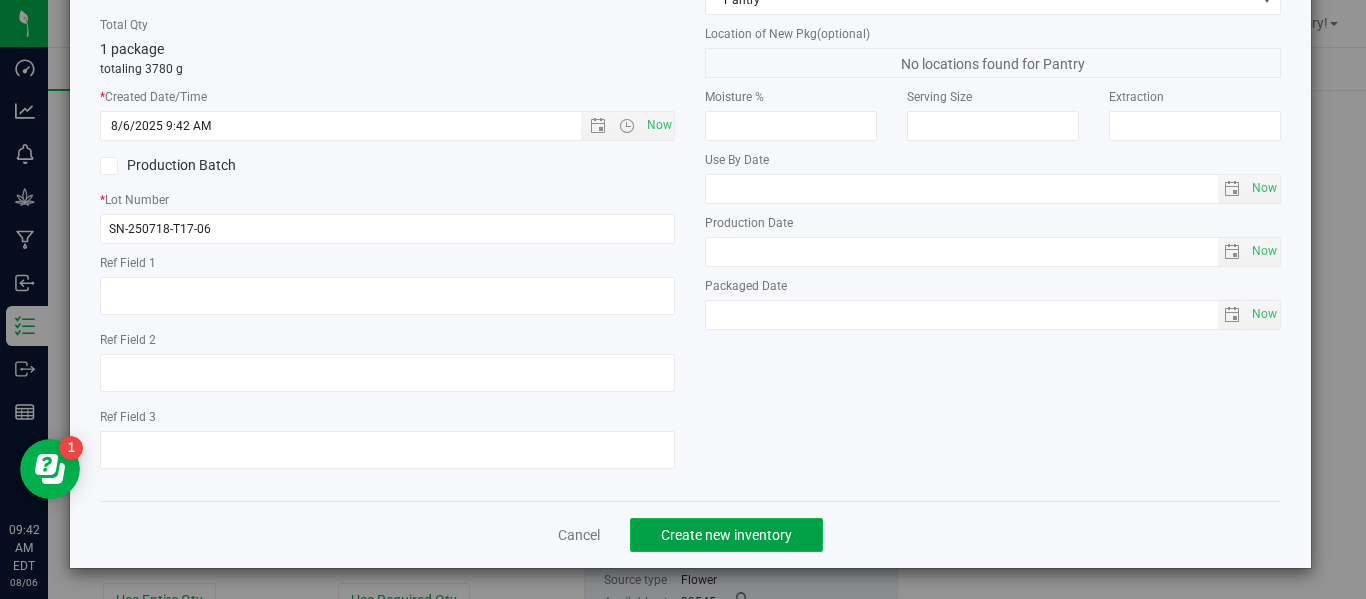 click on "Create new inventory" 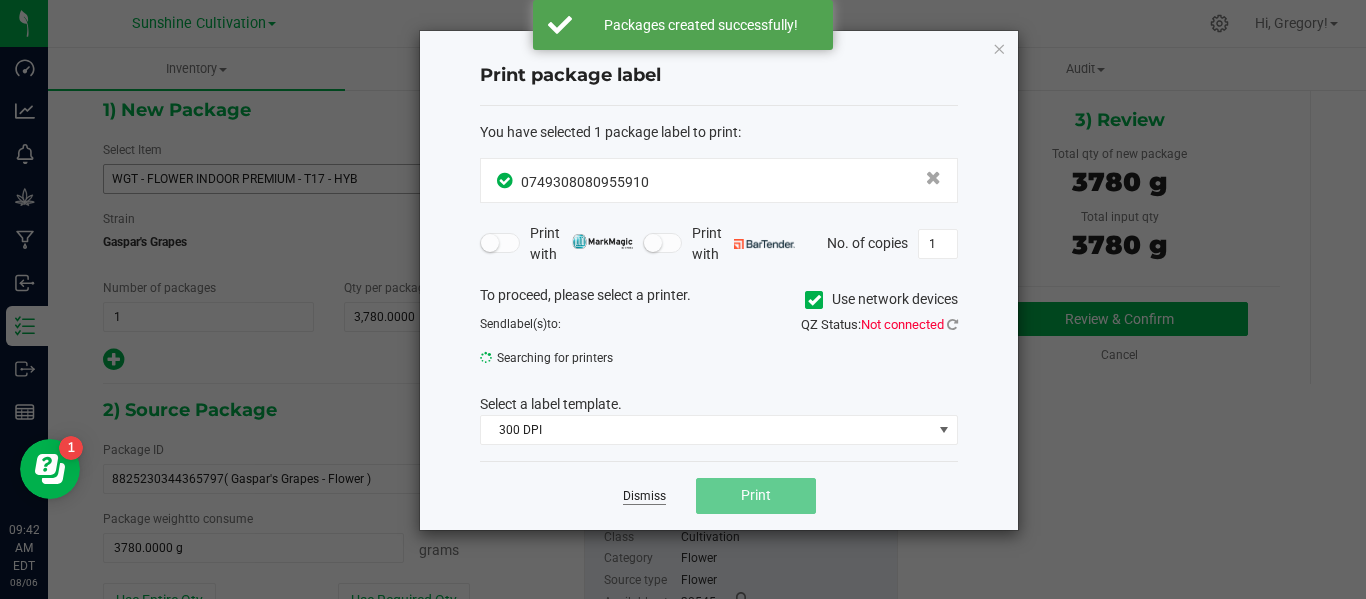 click on "Dismiss" 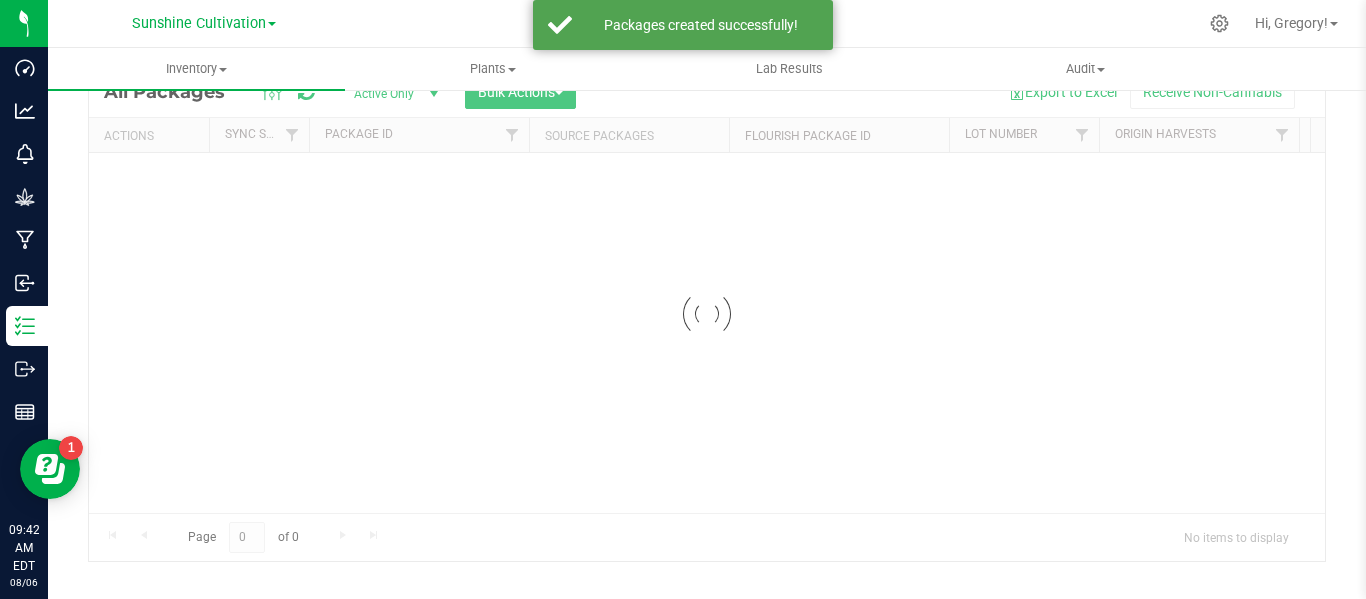 scroll, scrollTop: 77, scrollLeft: 0, axis: vertical 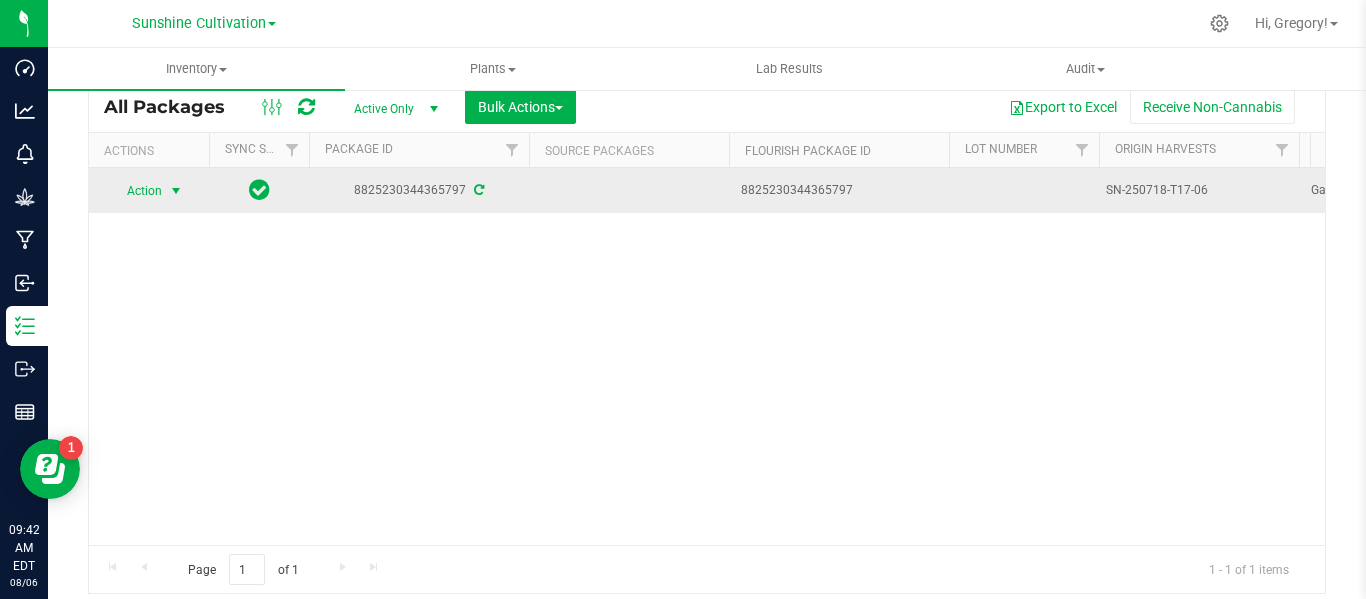 click at bounding box center [176, 191] 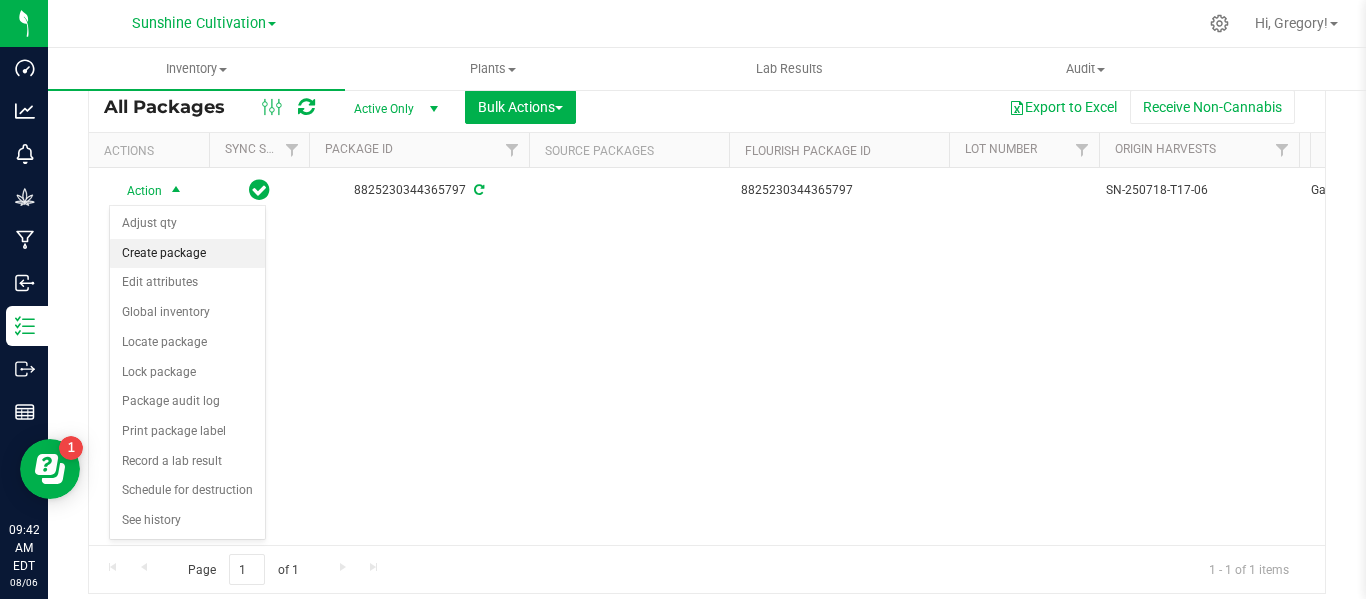 click on "Create package" at bounding box center (187, 254) 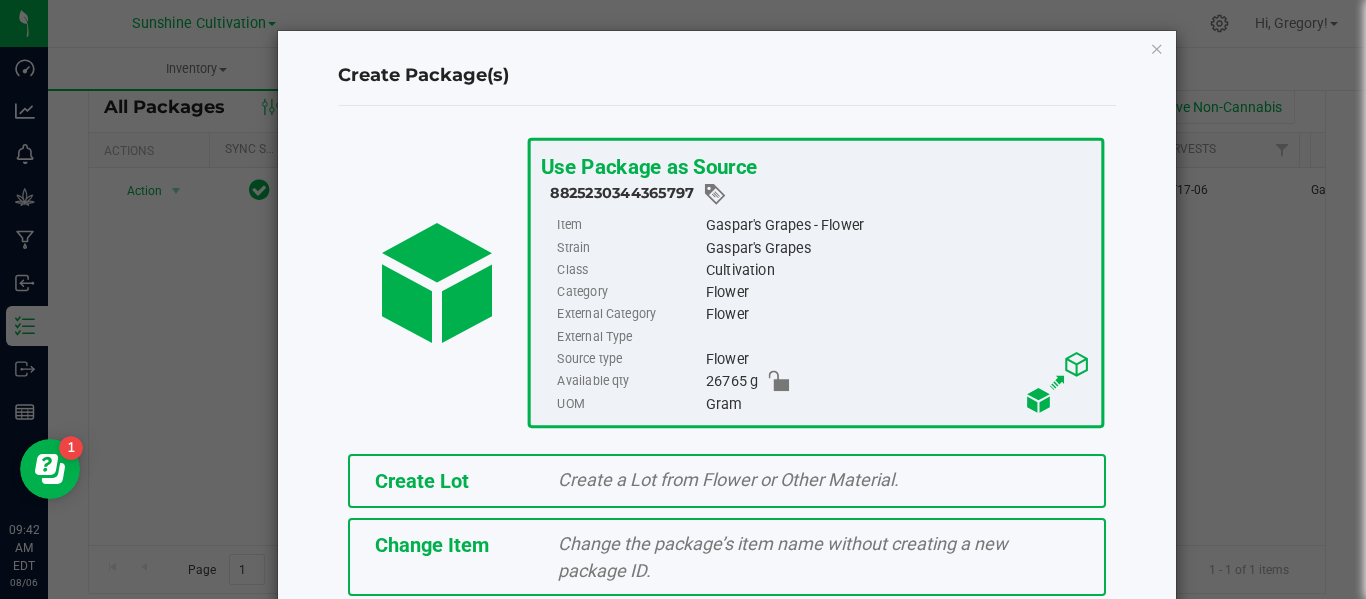 scroll, scrollTop: 175, scrollLeft: 0, axis: vertical 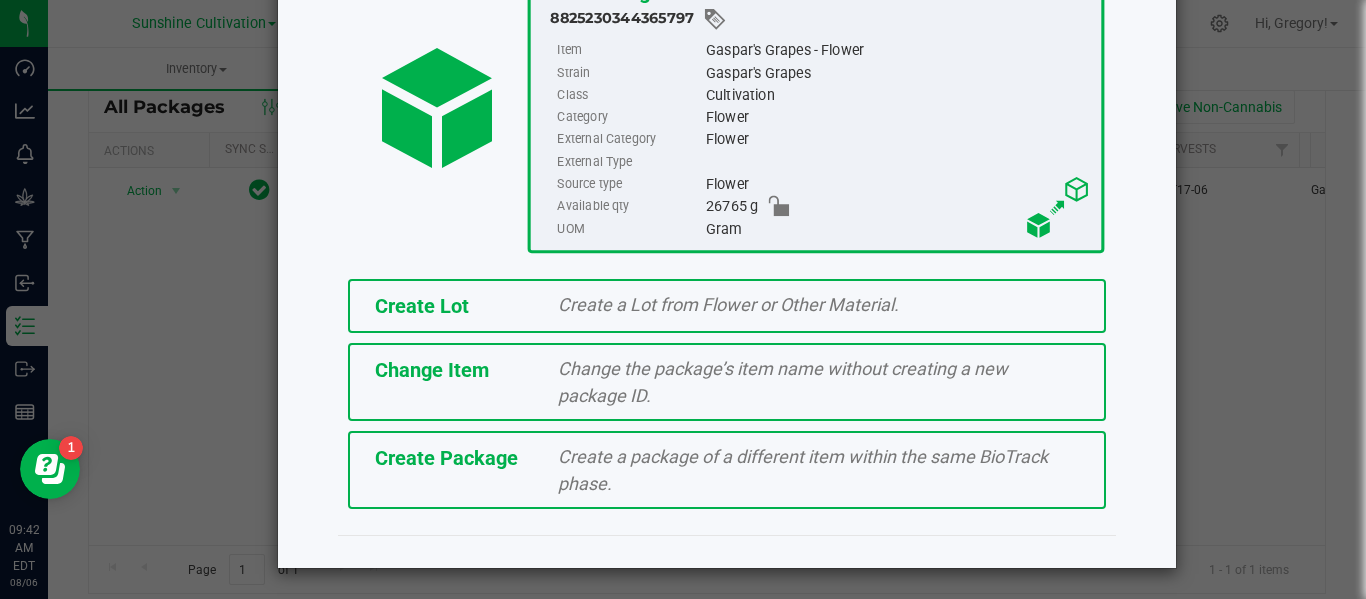 click on "Create Package" 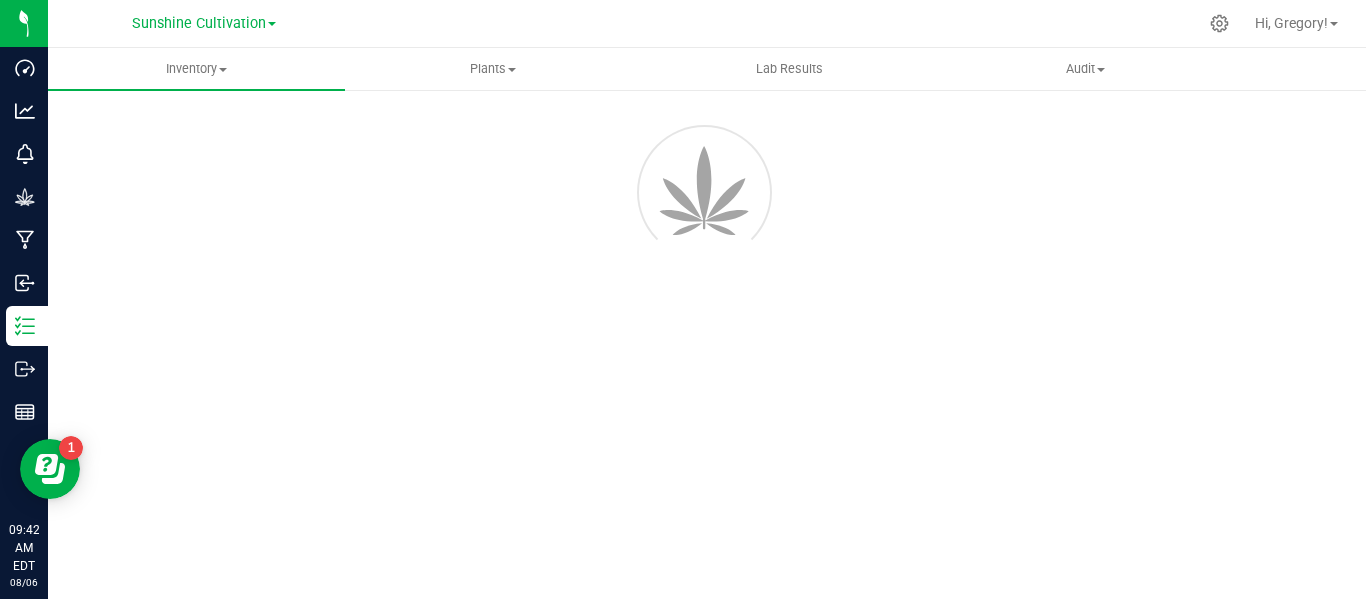 scroll, scrollTop: 92, scrollLeft: 0, axis: vertical 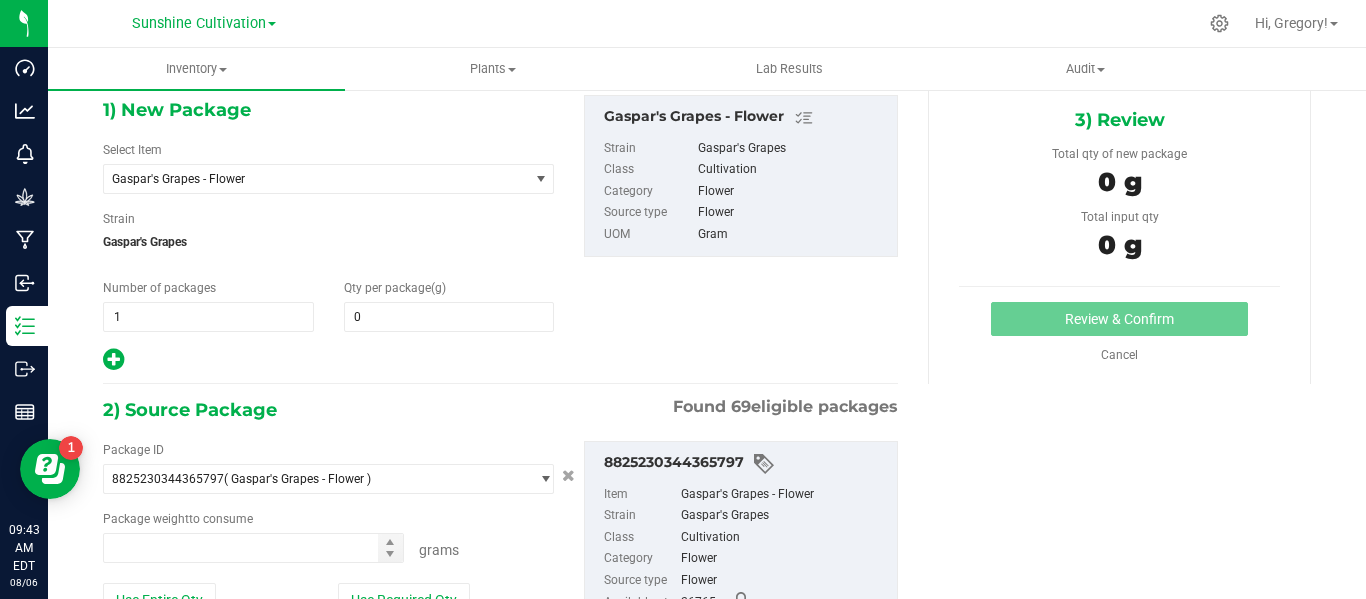 type on "0.0000" 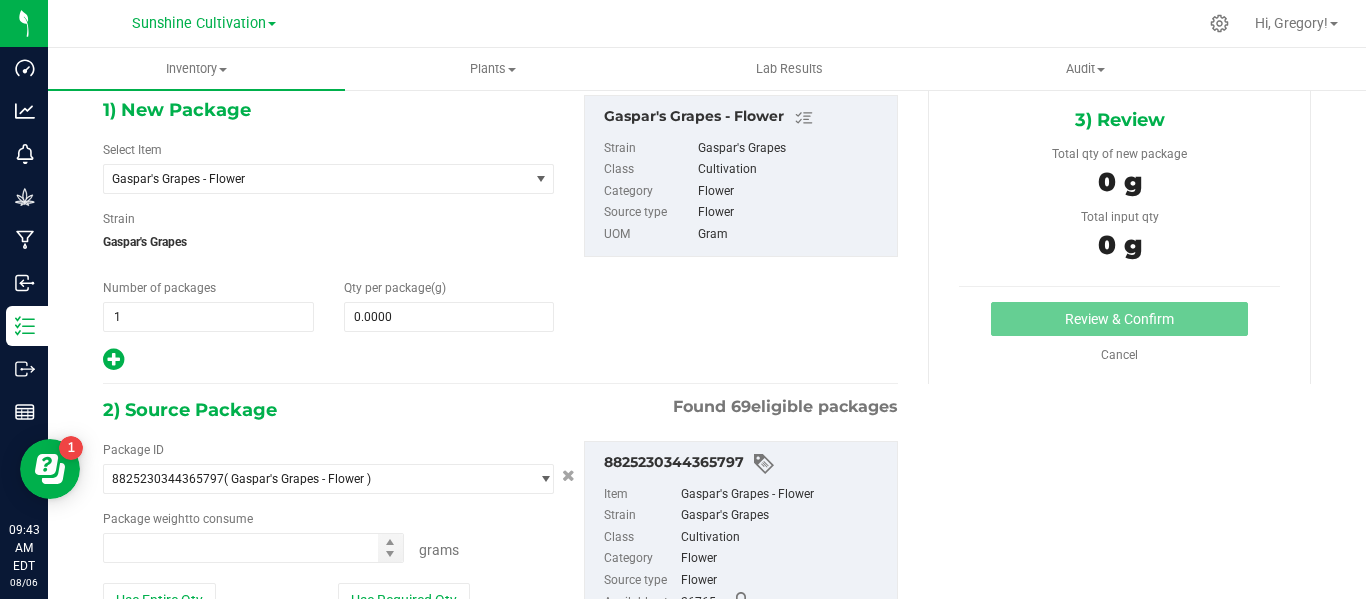 type on "0.0000 g" 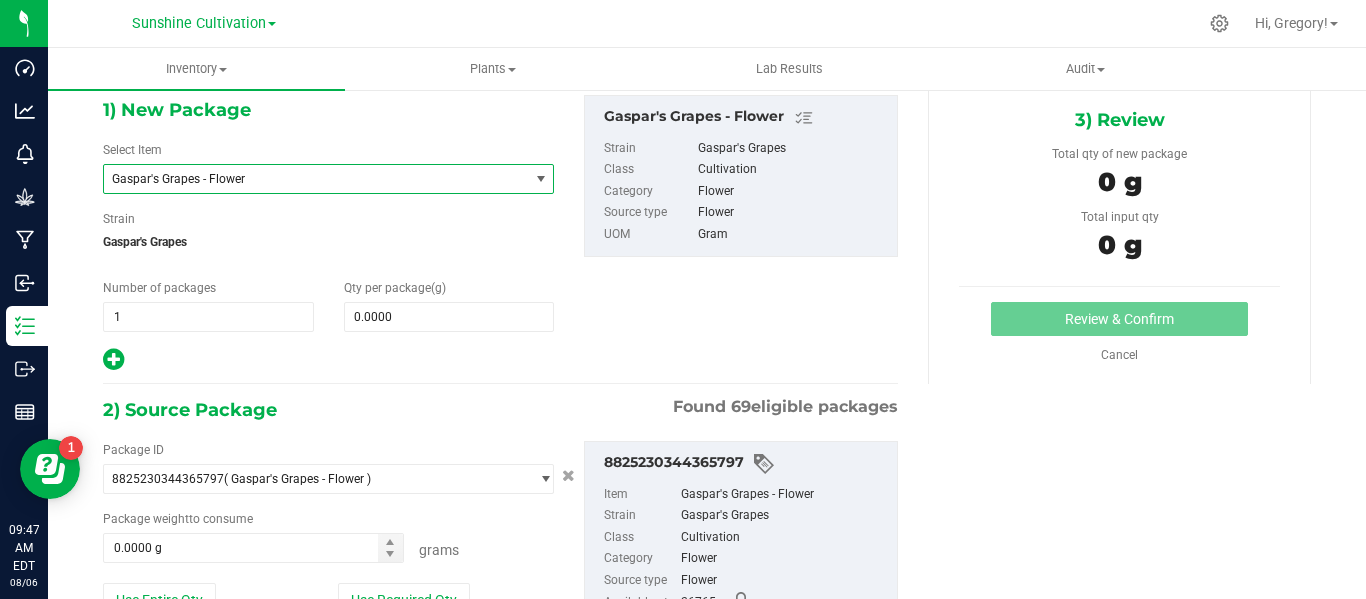 click on "Gaspar's Grapes - Flower" at bounding box center [308, 179] 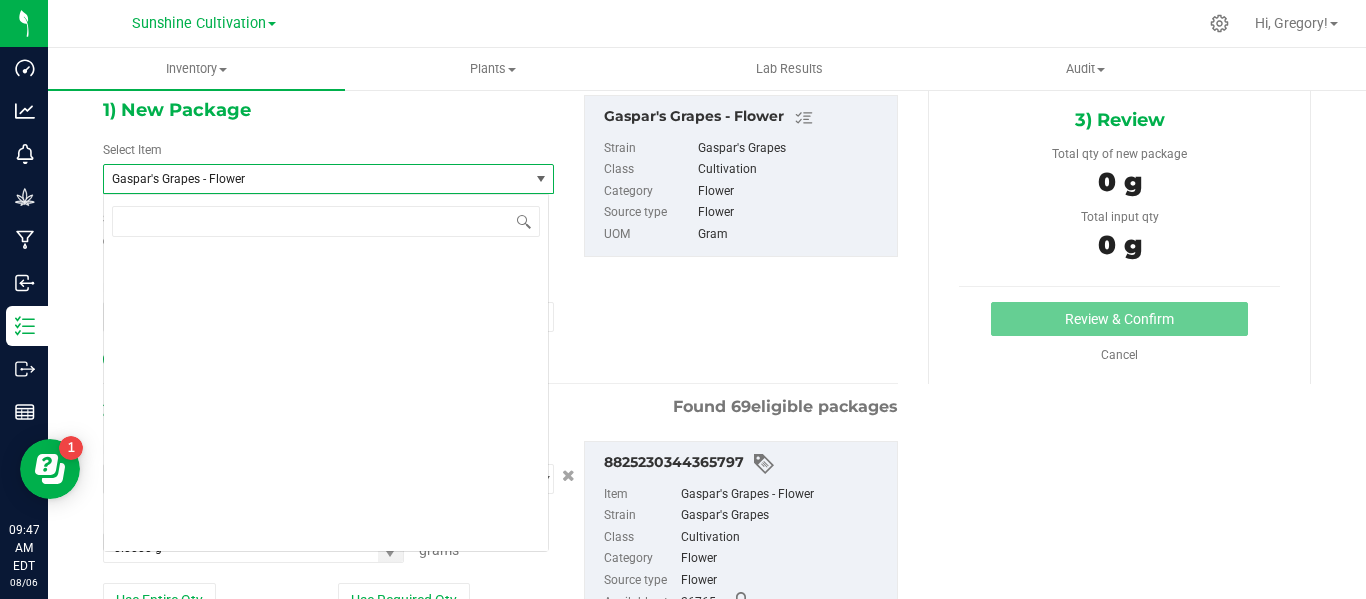 scroll, scrollTop: 132692, scrollLeft: 0, axis: vertical 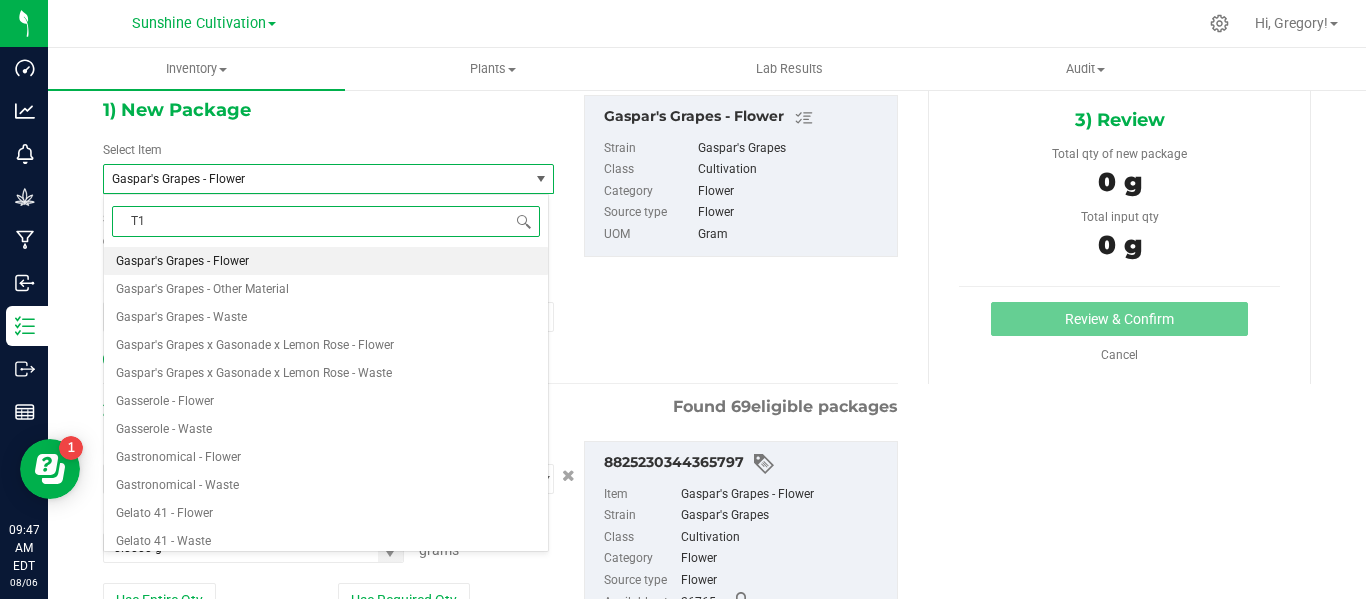 type on "T17" 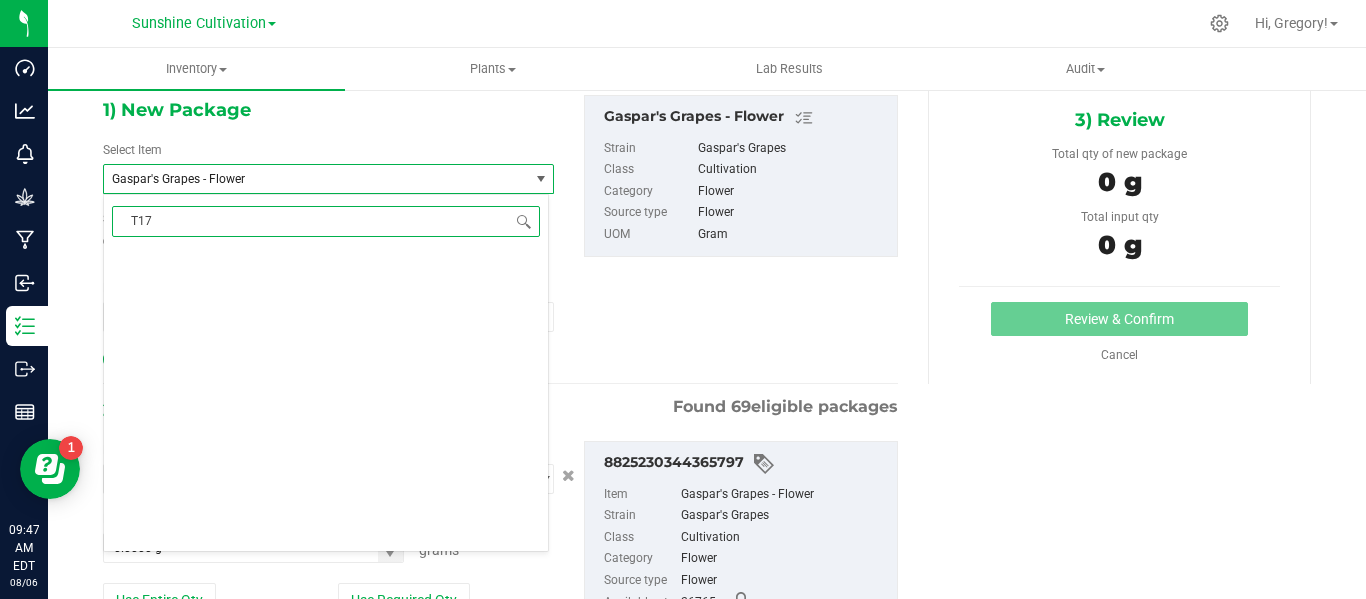 scroll, scrollTop: 0, scrollLeft: 0, axis: both 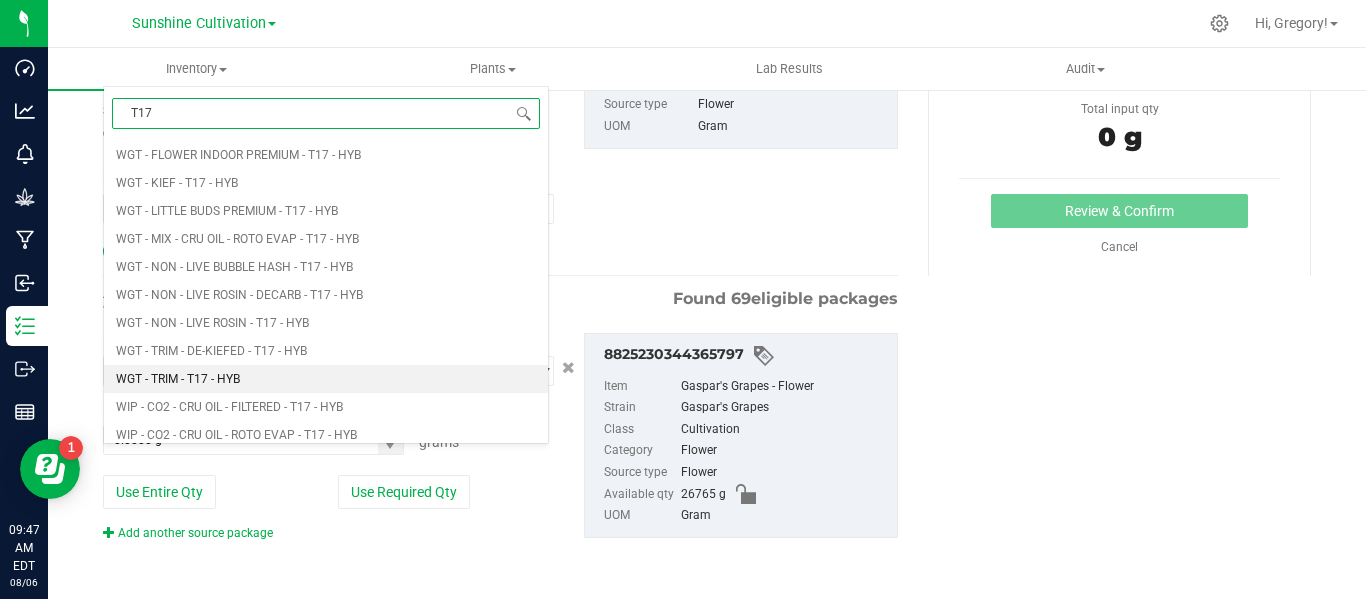 click on "WGT - TRIM - T17 - HYB" at bounding box center [326, 379] 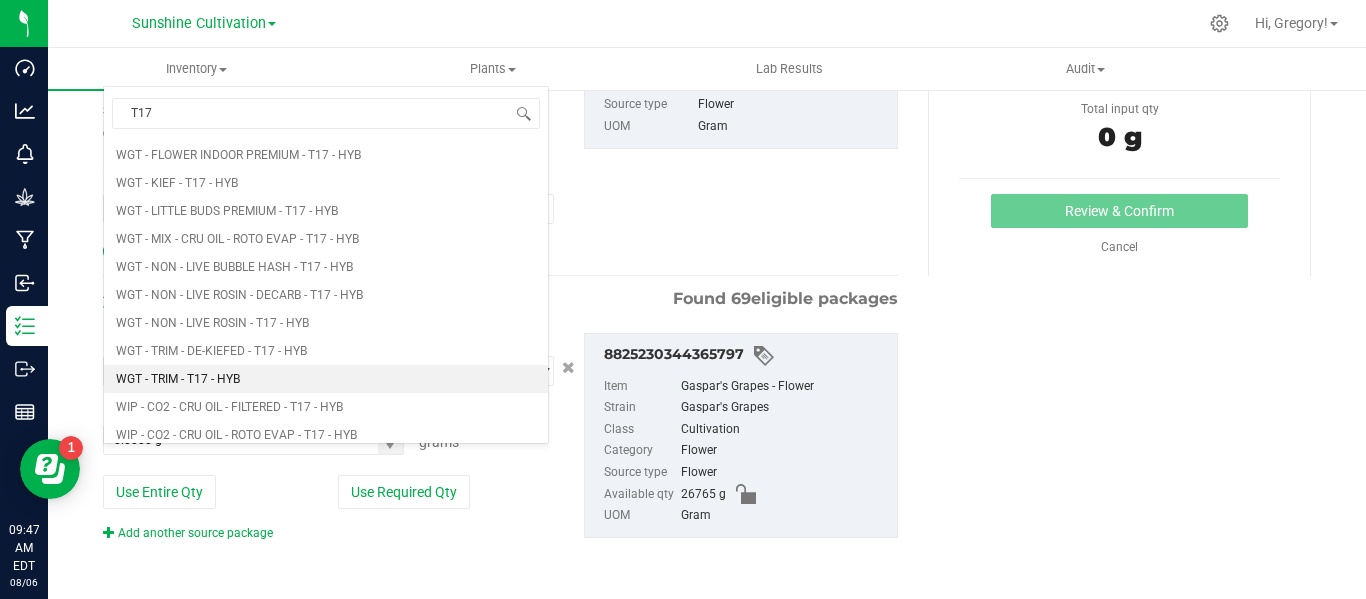type 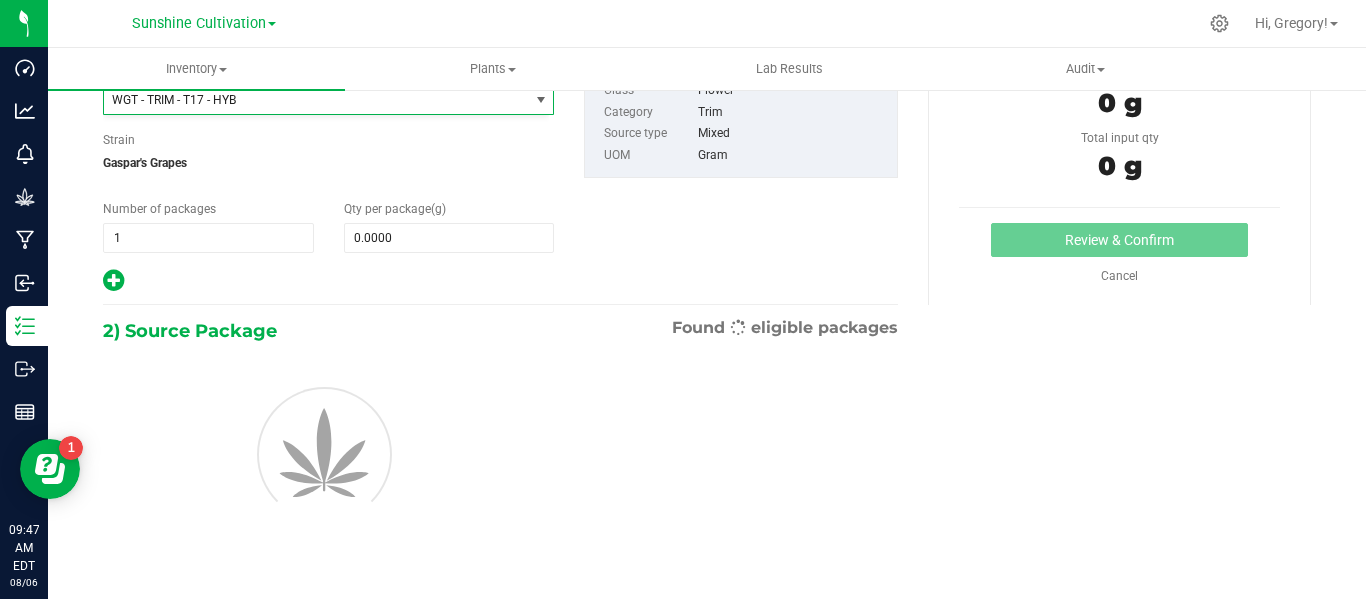 type on "0.0000" 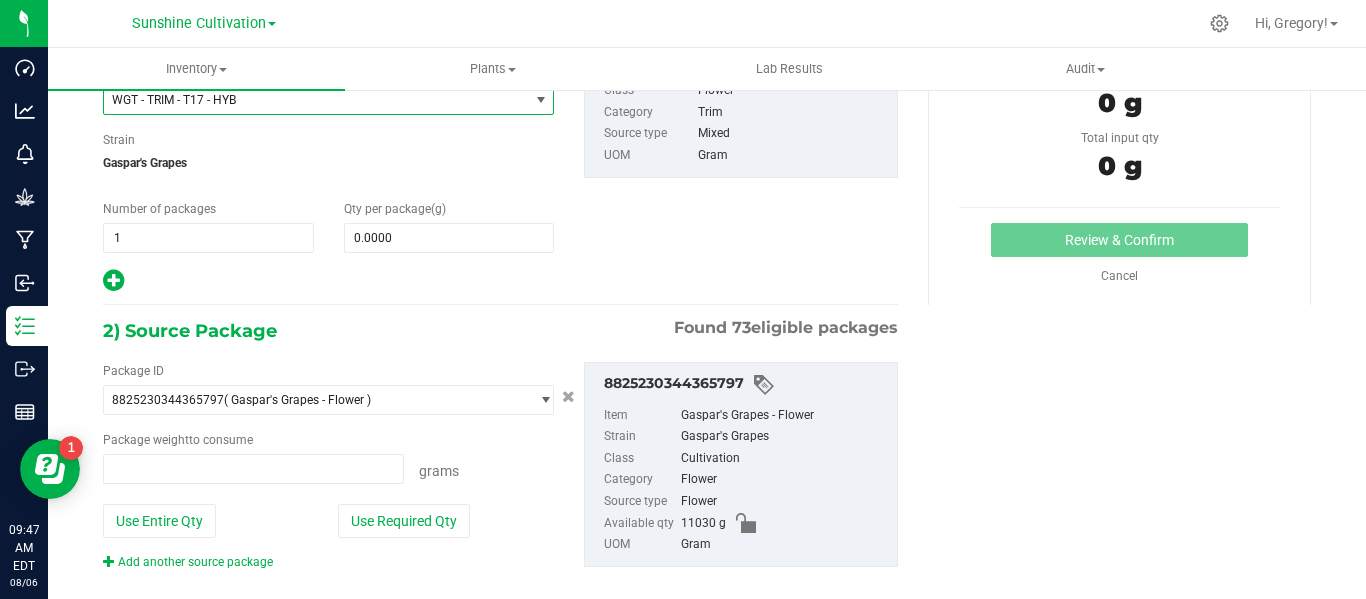 type on "0.0000 g" 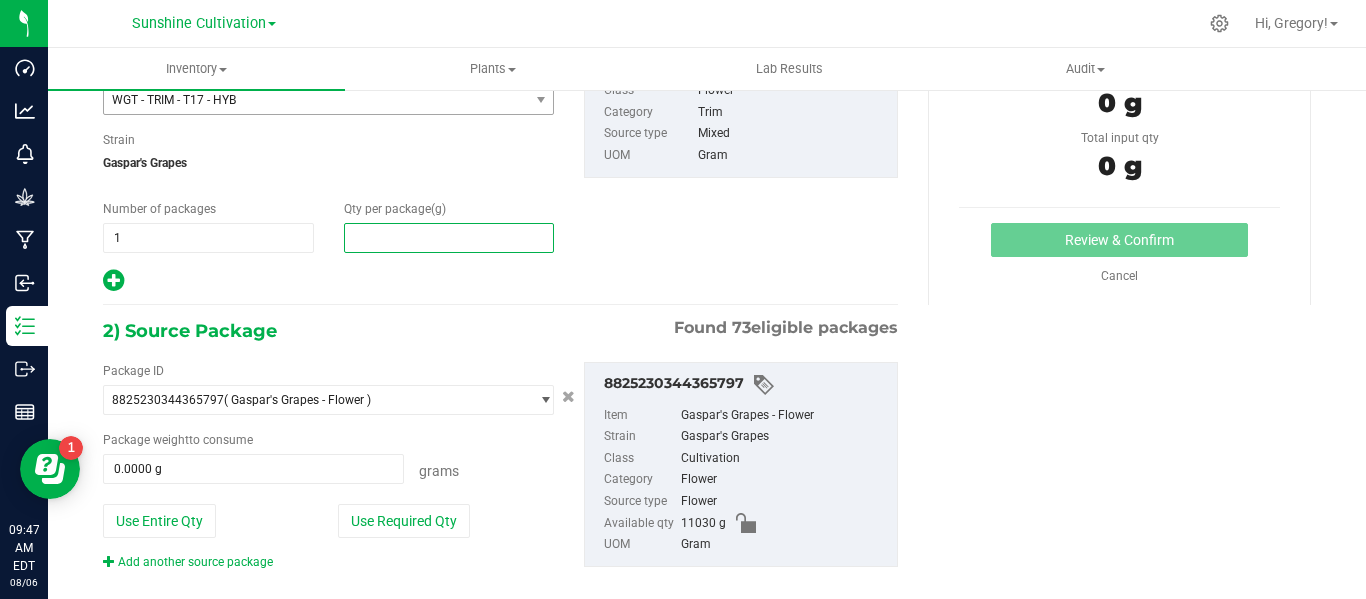 click at bounding box center [449, 238] 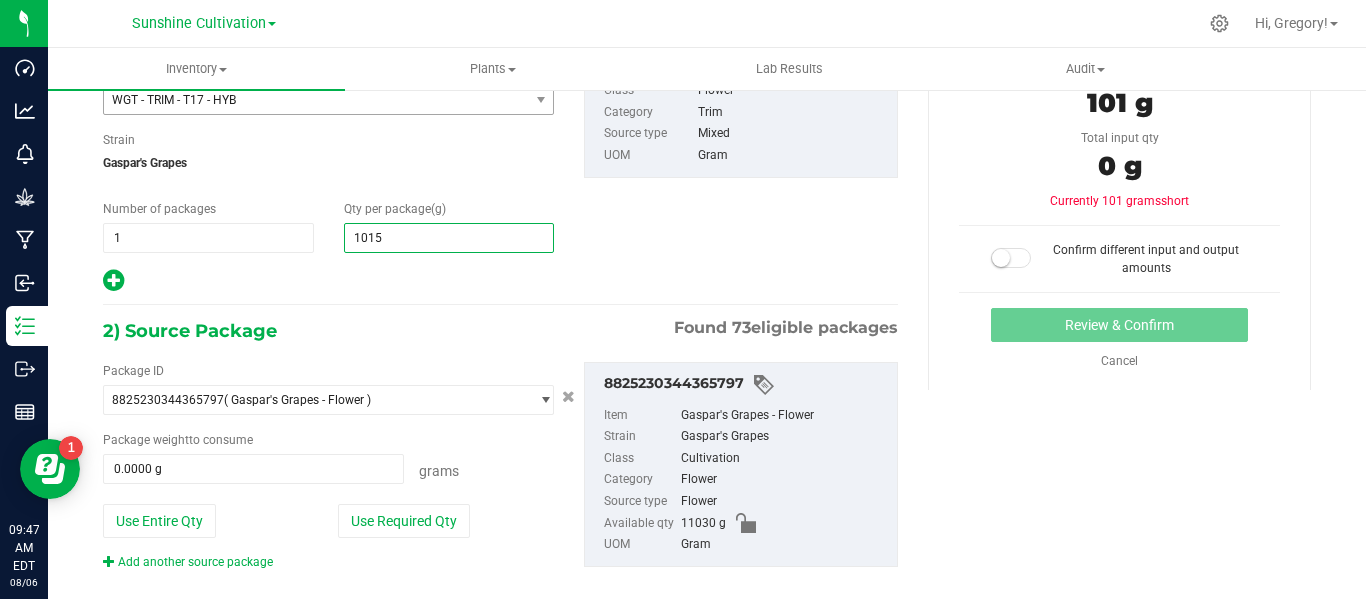 type on "10155" 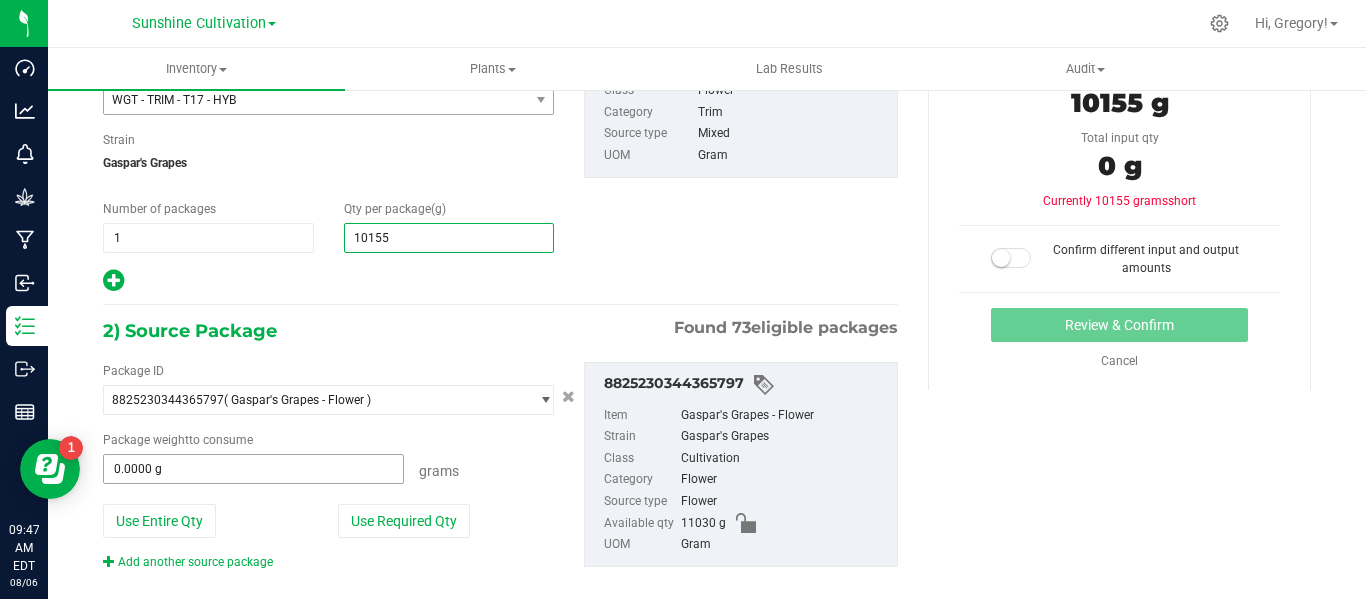 type on "10,155.0000" 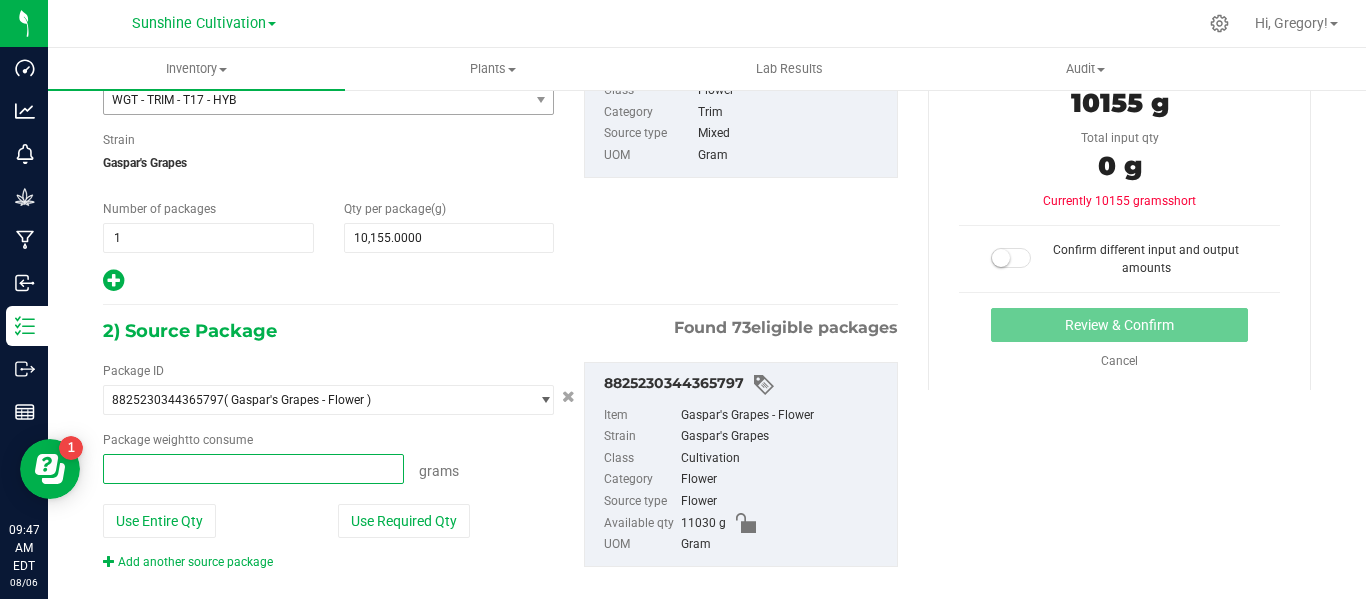 click at bounding box center (253, 469) 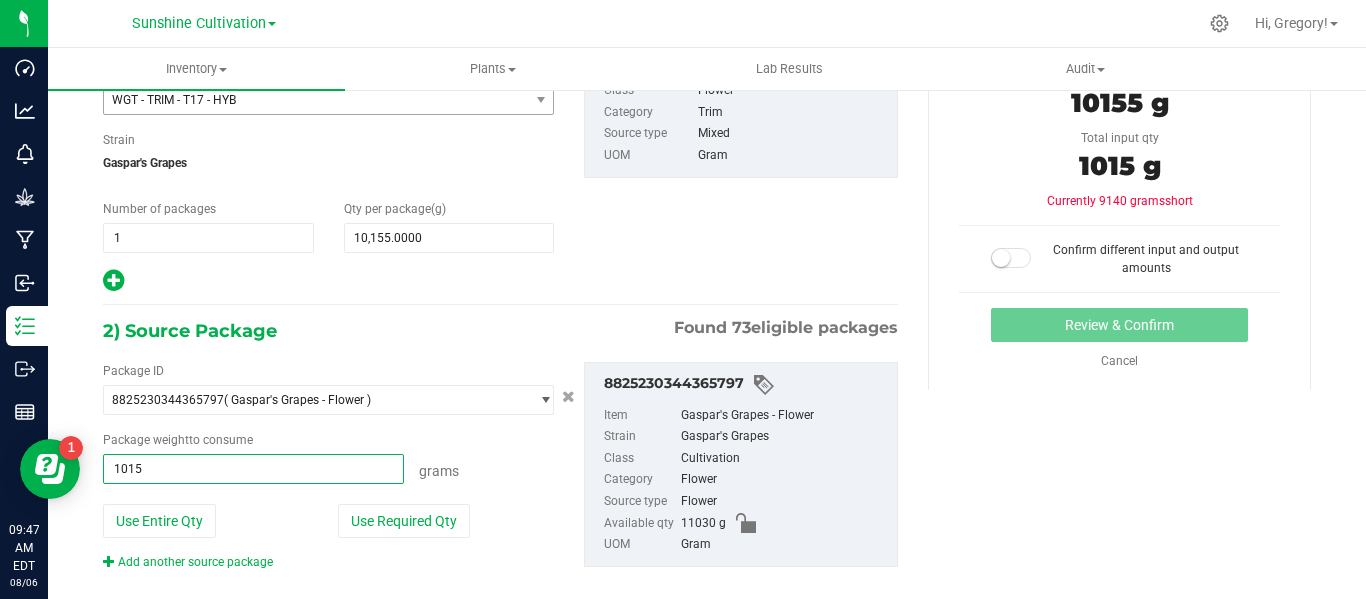 type on "10155" 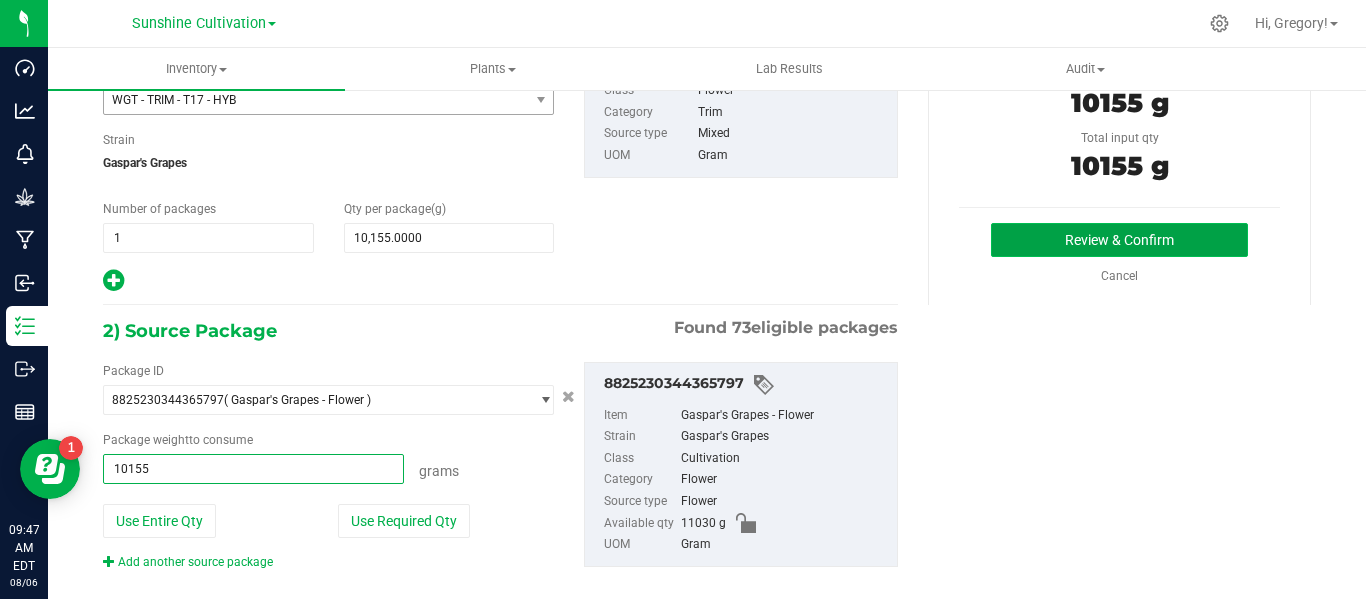 type on "10155.0000 g" 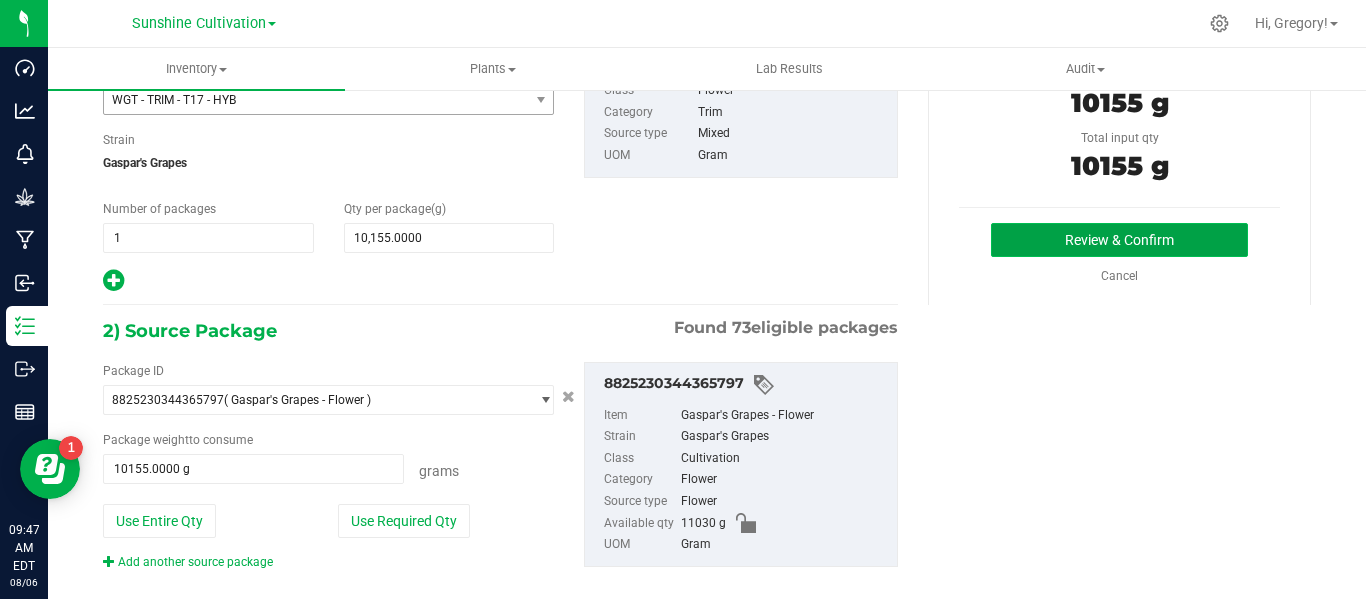 click on "Review & Confirm" at bounding box center [1119, 240] 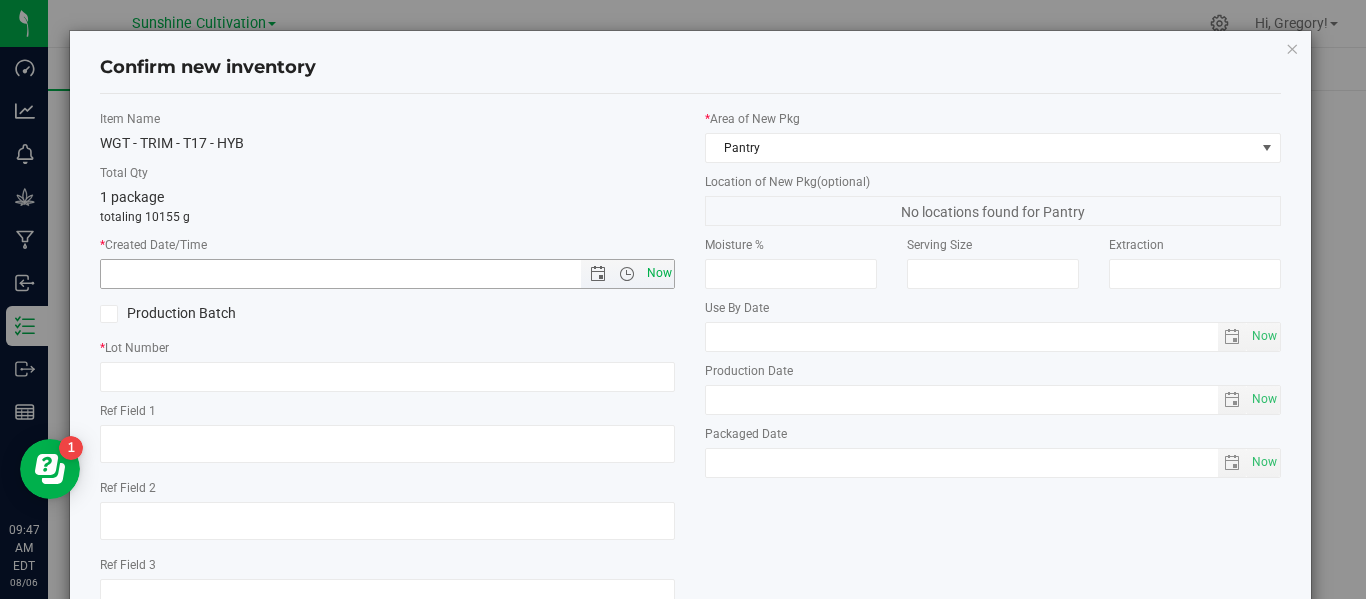 click on "Now" at bounding box center [659, 273] 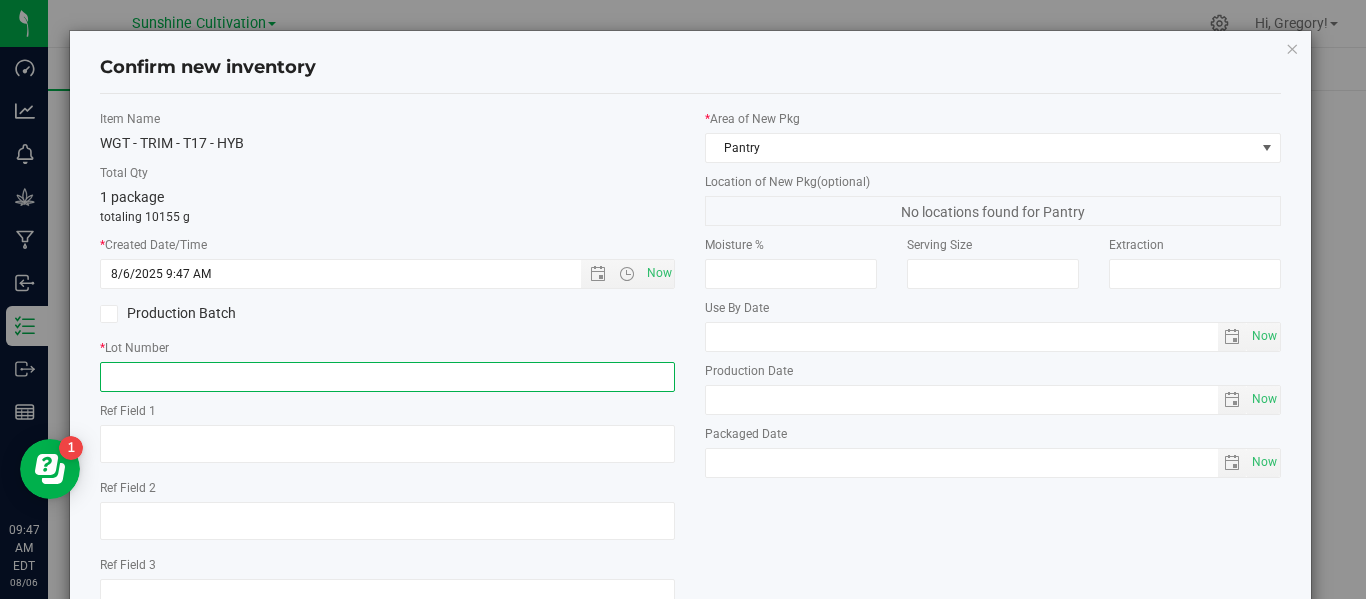 click at bounding box center (387, 377) 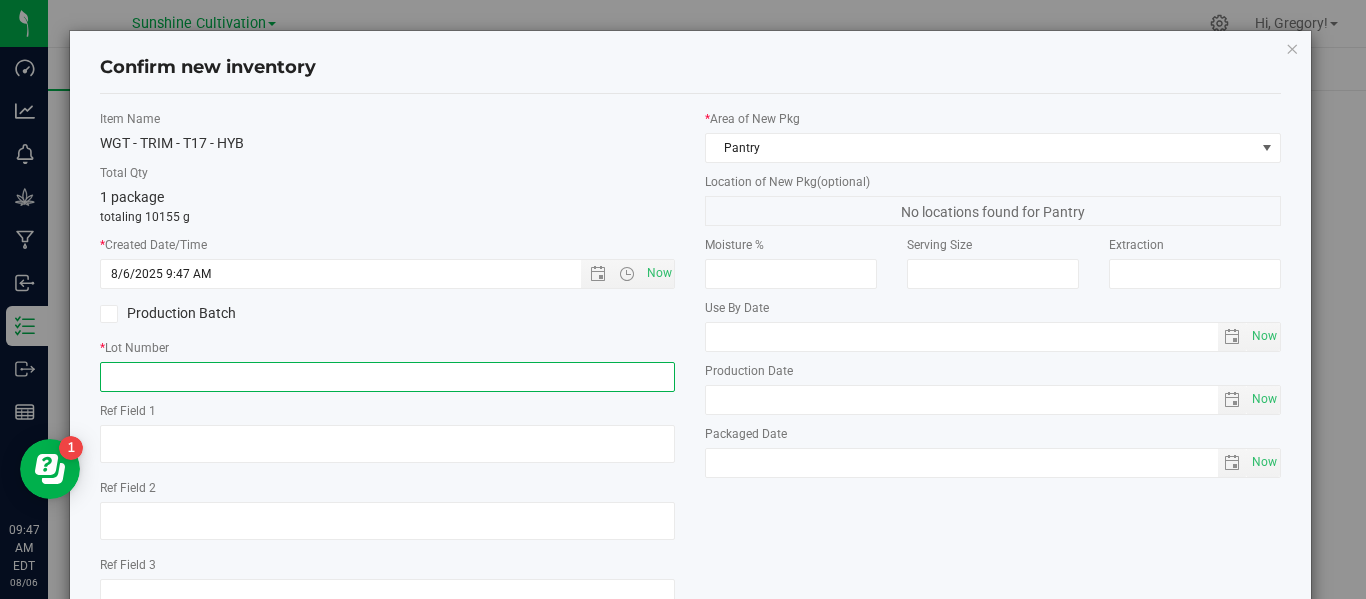 paste on "SN-250718-T17-06" 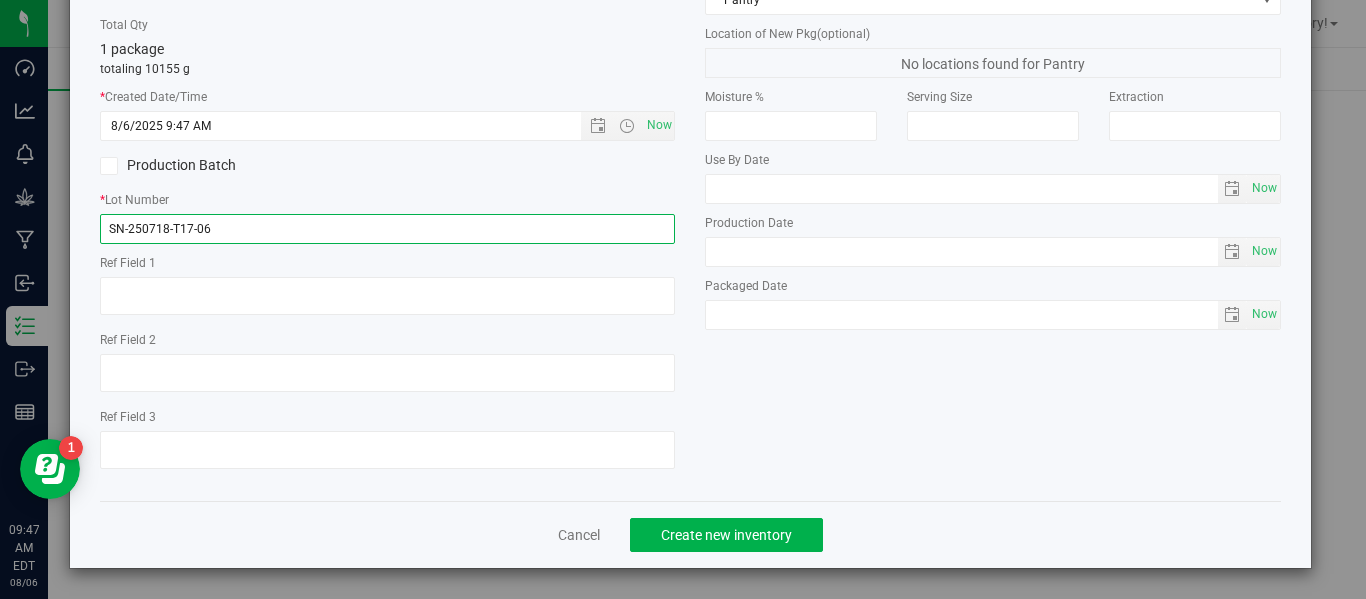 scroll, scrollTop: 144, scrollLeft: 0, axis: vertical 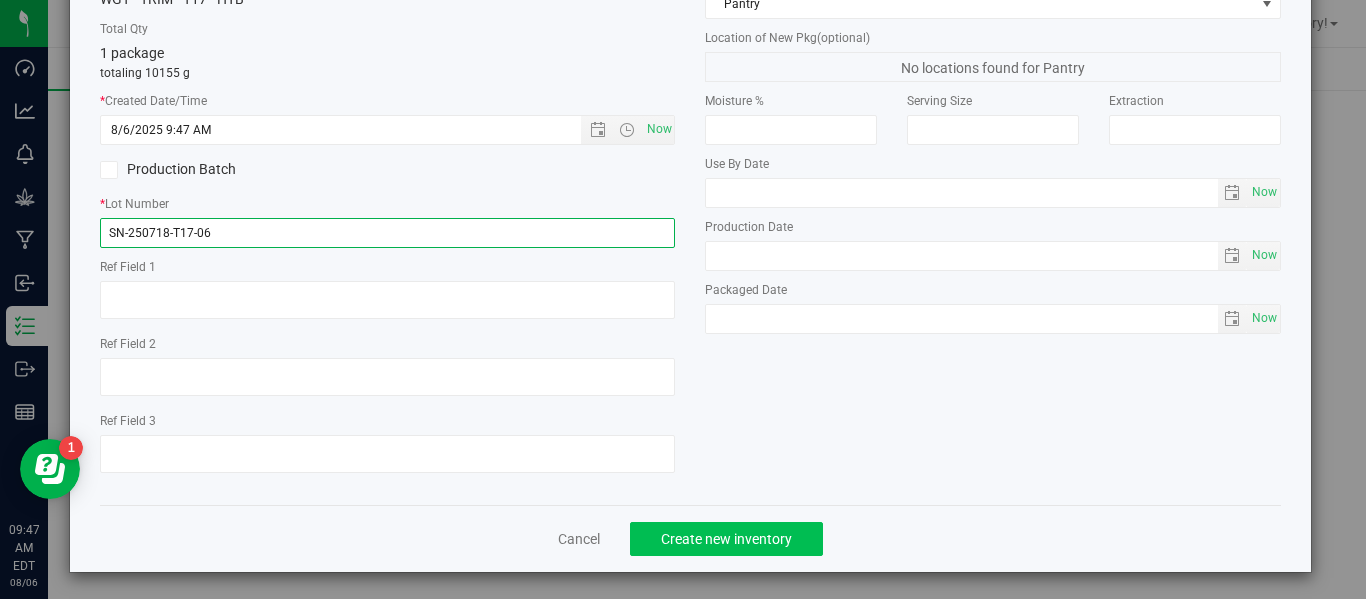 type on "SN-250718-T17-06" 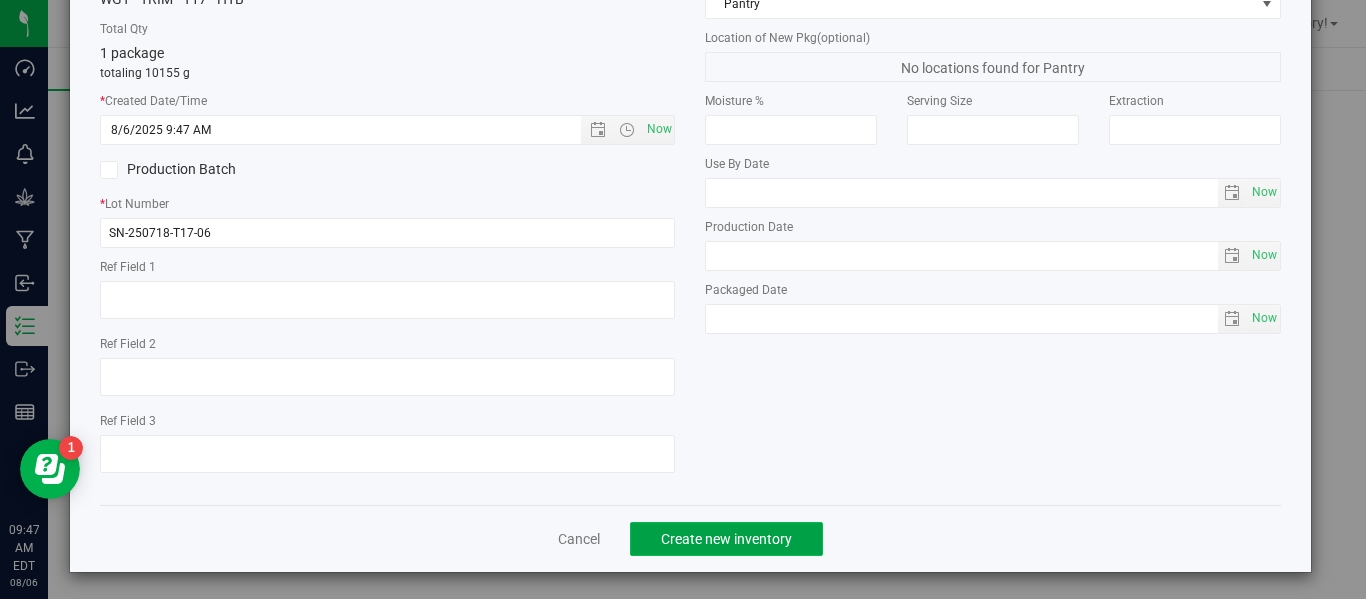click on "Create new inventory" 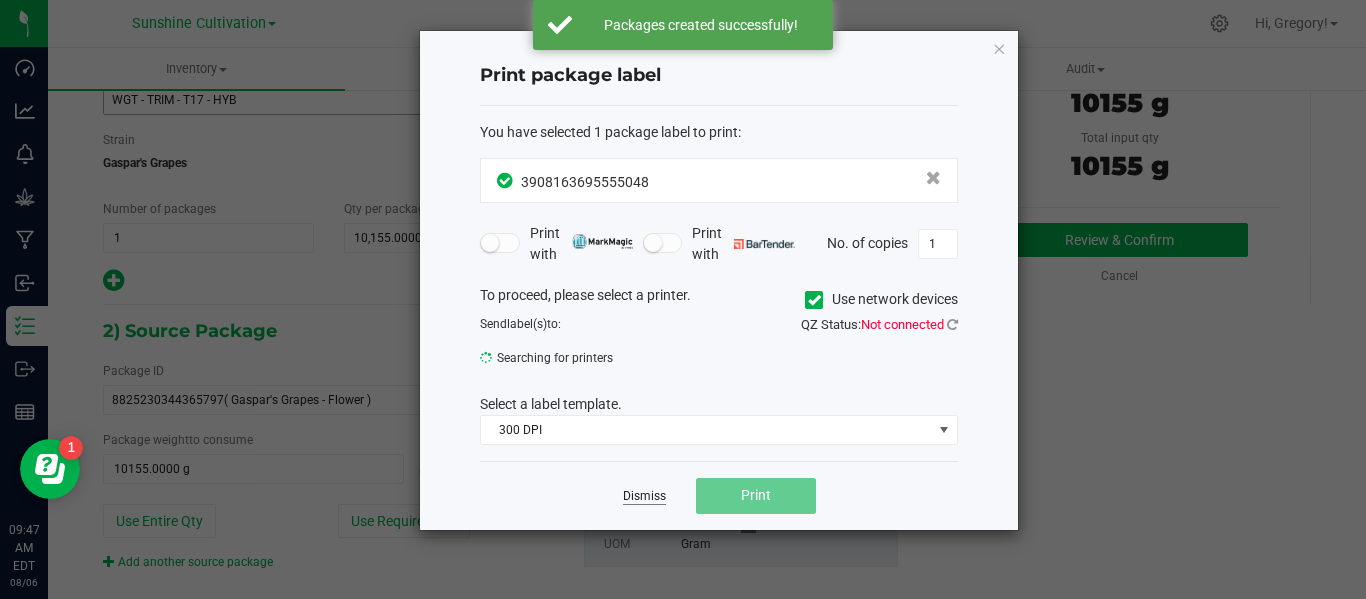 click on "Dismiss" 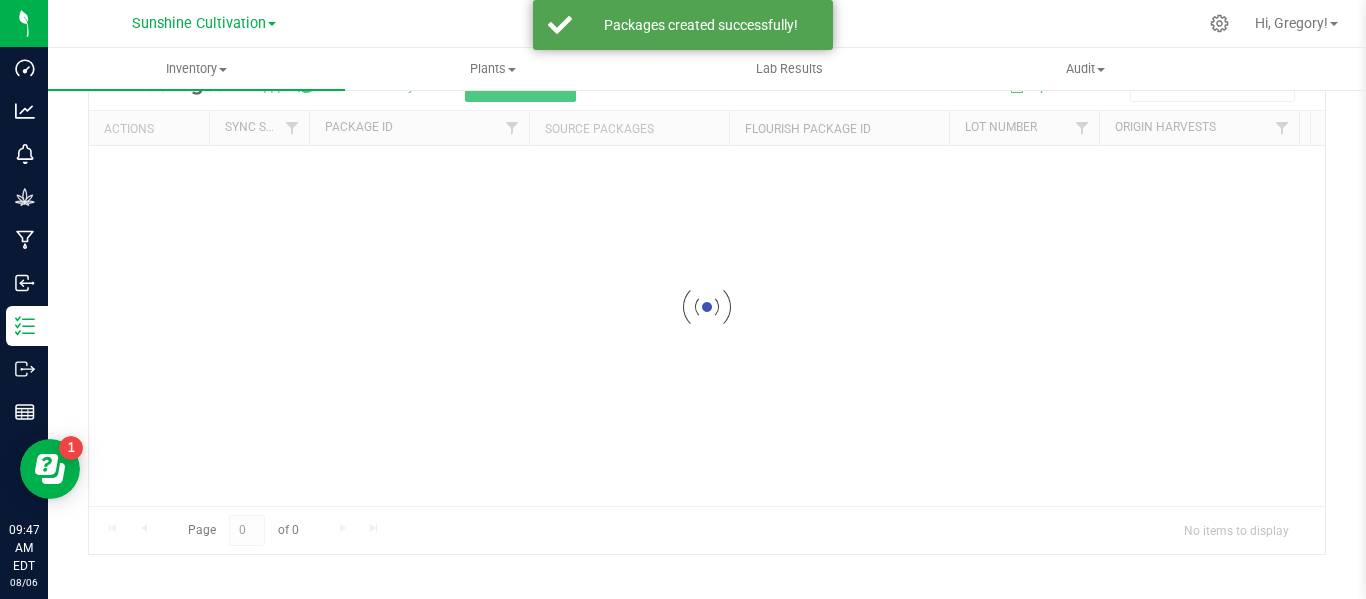 scroll, scrollTop: 99, scrollLeft: 0, axis: vertical 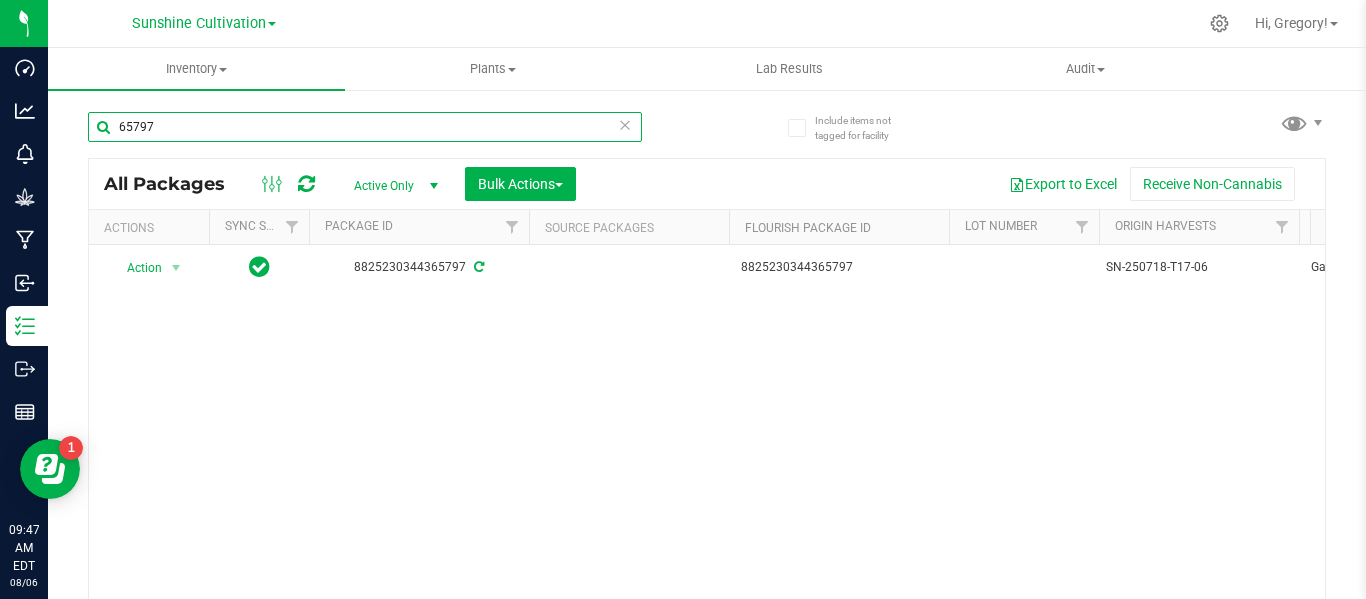 click on "65797" at bounding box center (365, 127) 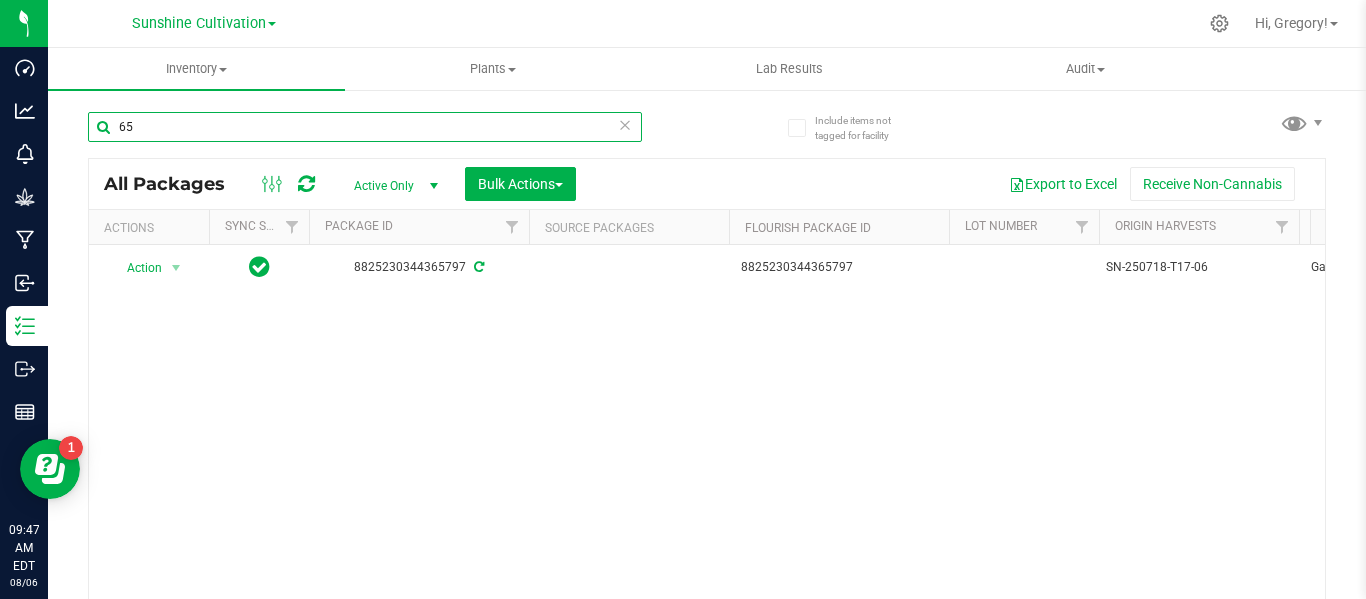 type on "6" 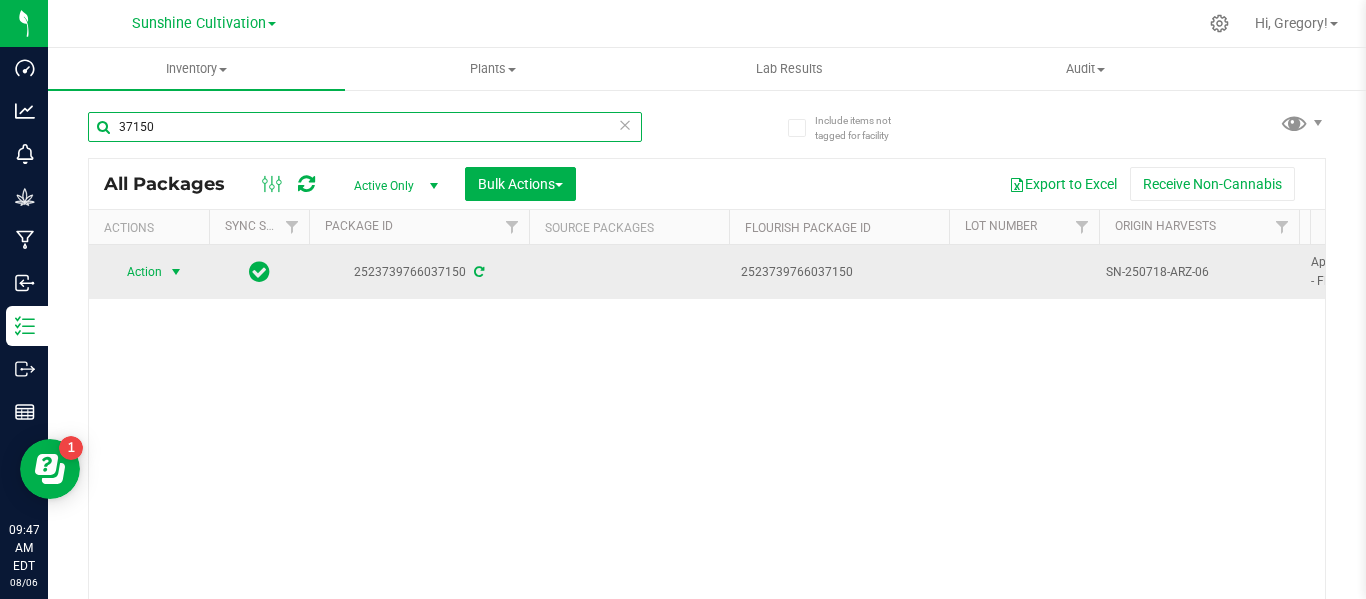 type on "37150" 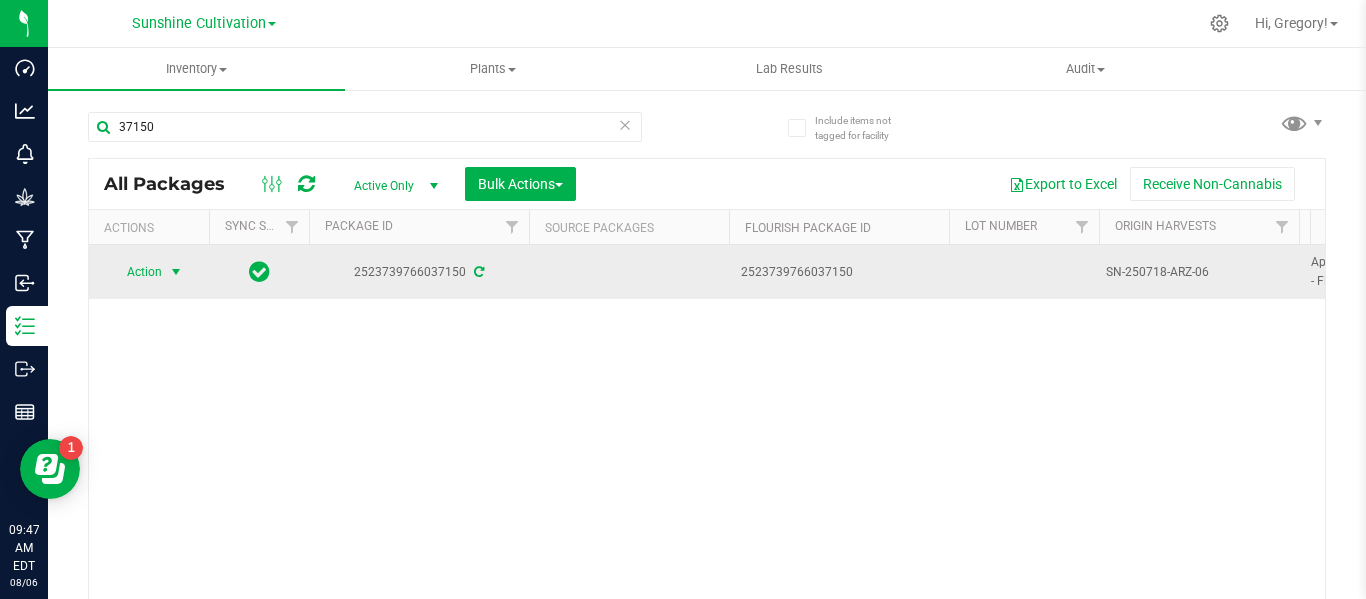 click at bounding box center (176, 272) 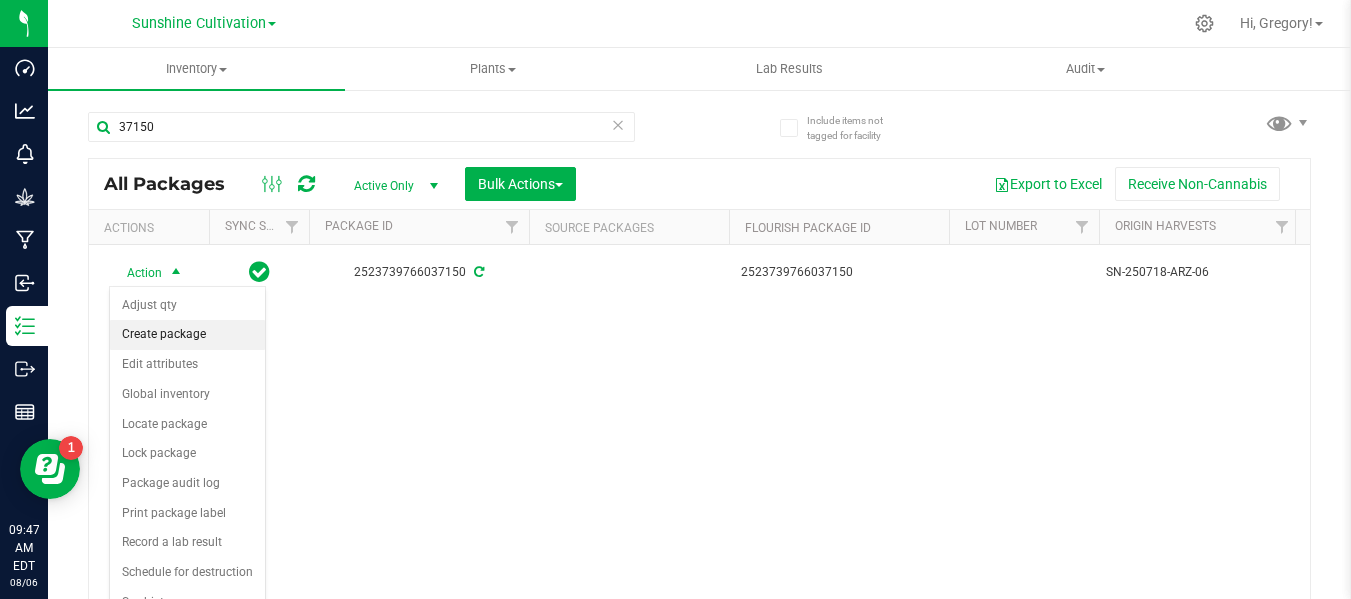 click on "Create package" at bounding box center [187, 335] 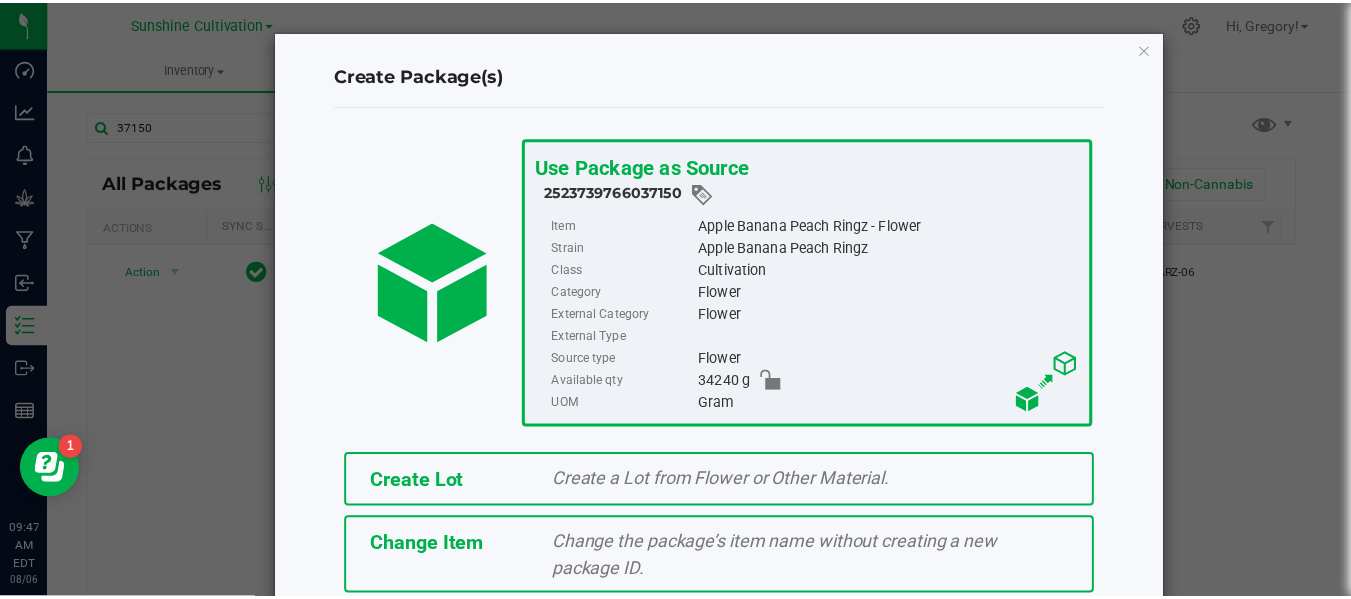 scroll, scrollTop: 175, scrollLeft: 0, axis: vertical 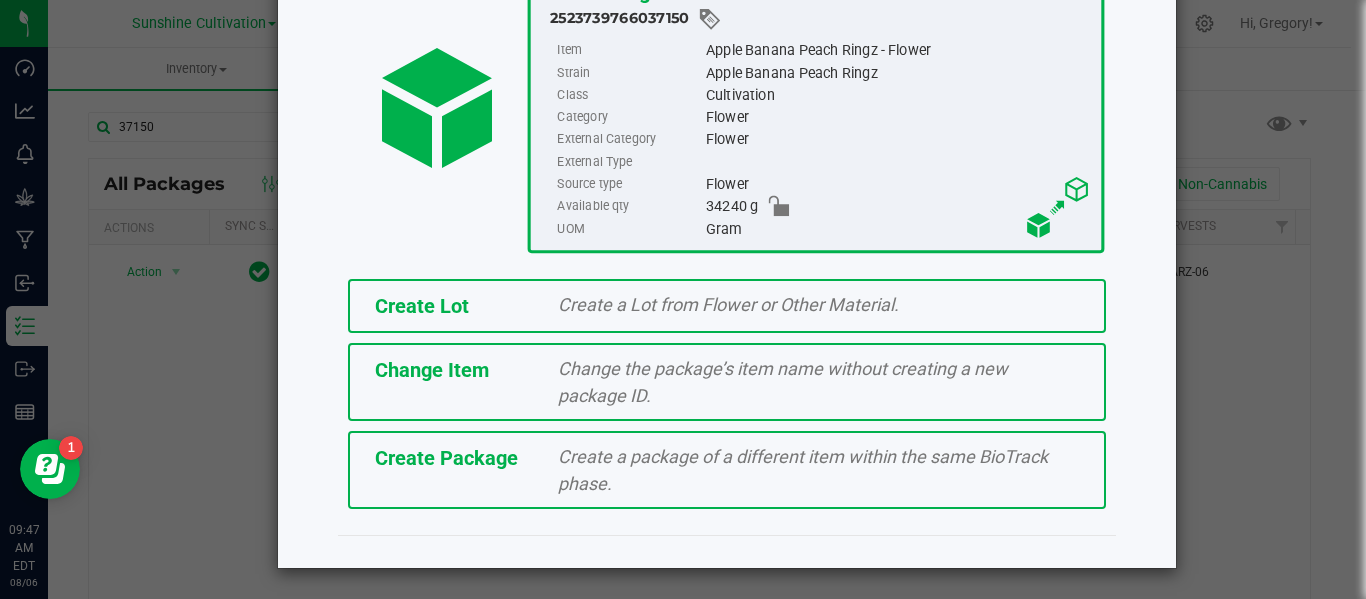 click on "Create Package   Create a package of a different item within the same BioTrack phase." 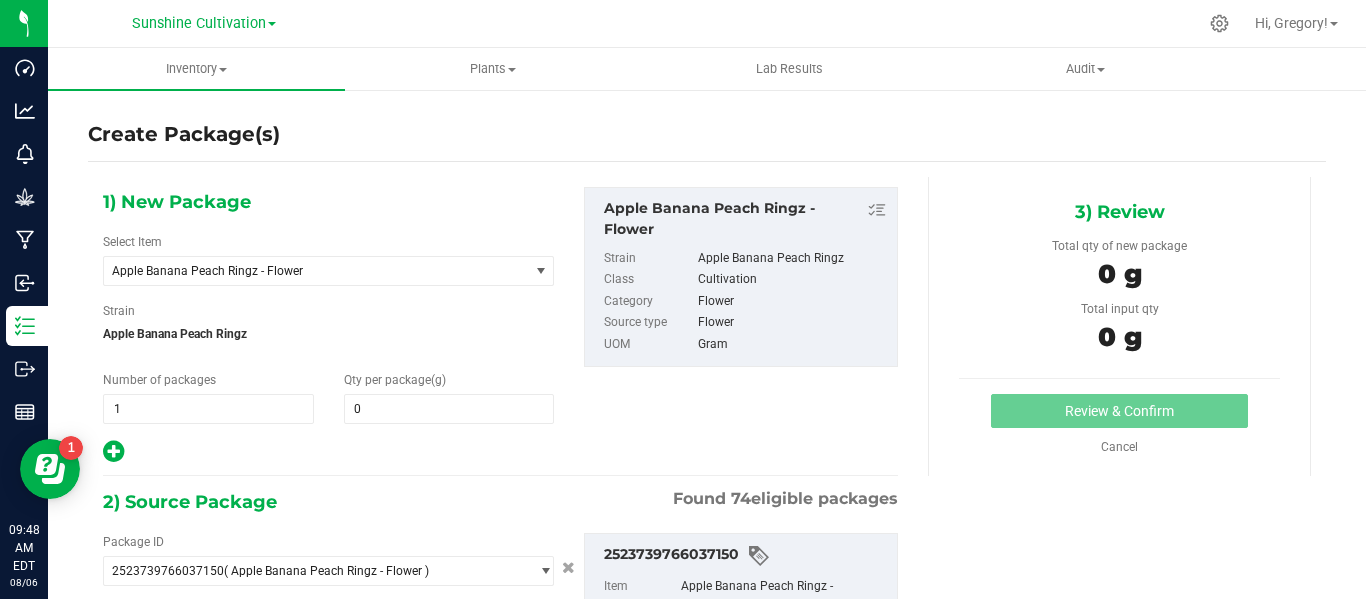type on "0.0000" 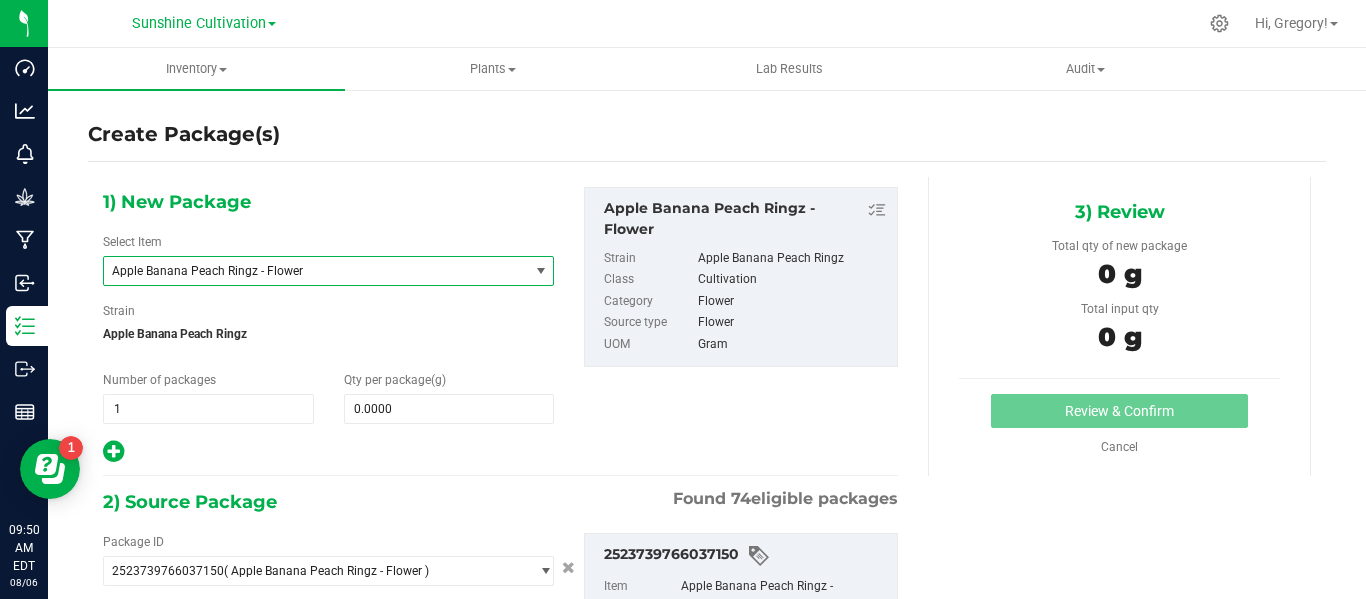 click on "Apple Banana Peach Ringz - Flower" at bounding box center [308, 271] 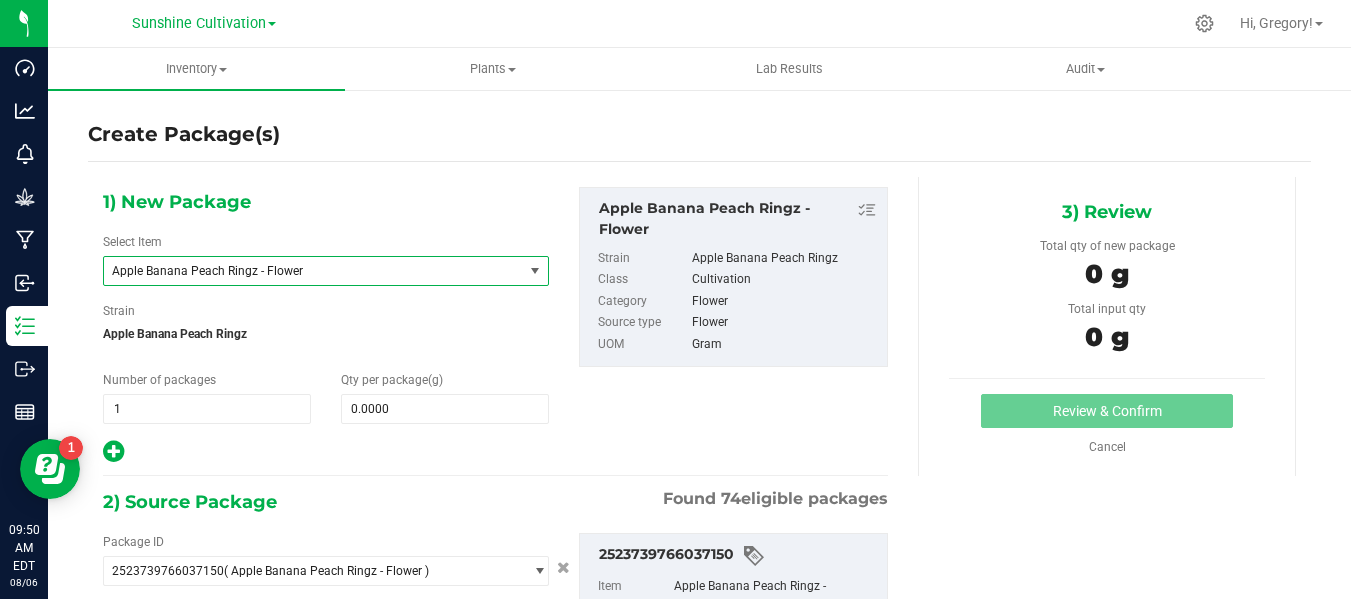 scroll, scrollTop: 364, scrollLeft: 0, axis: vertical 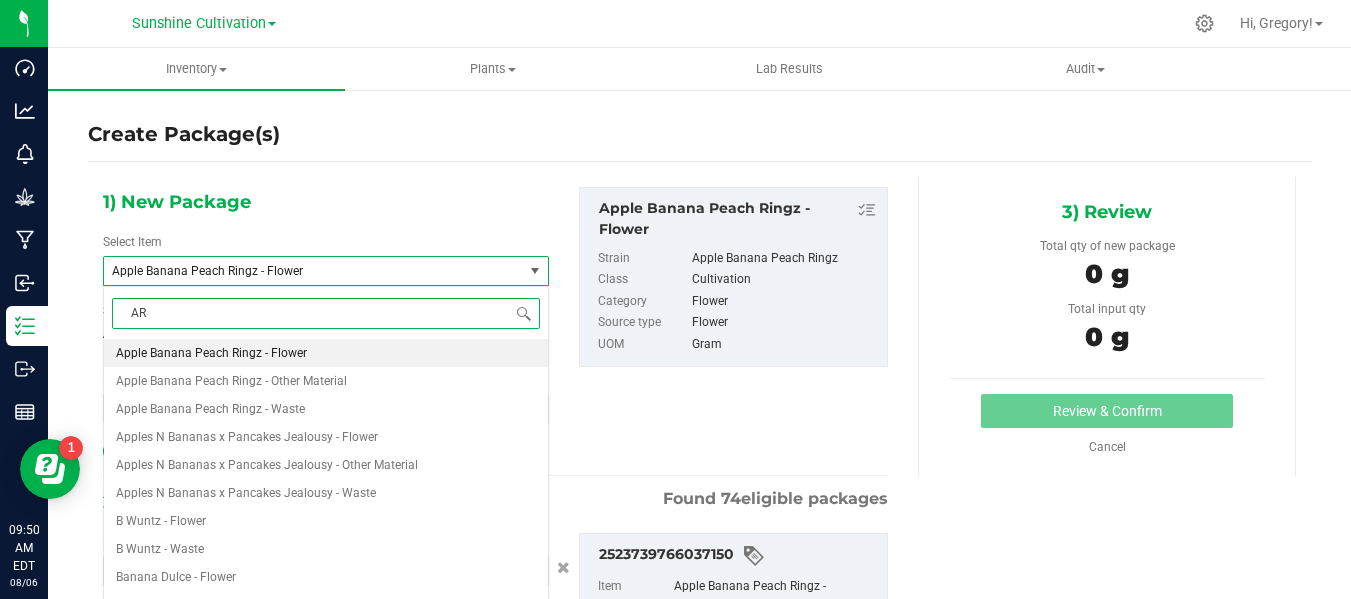 type on "ARZ" 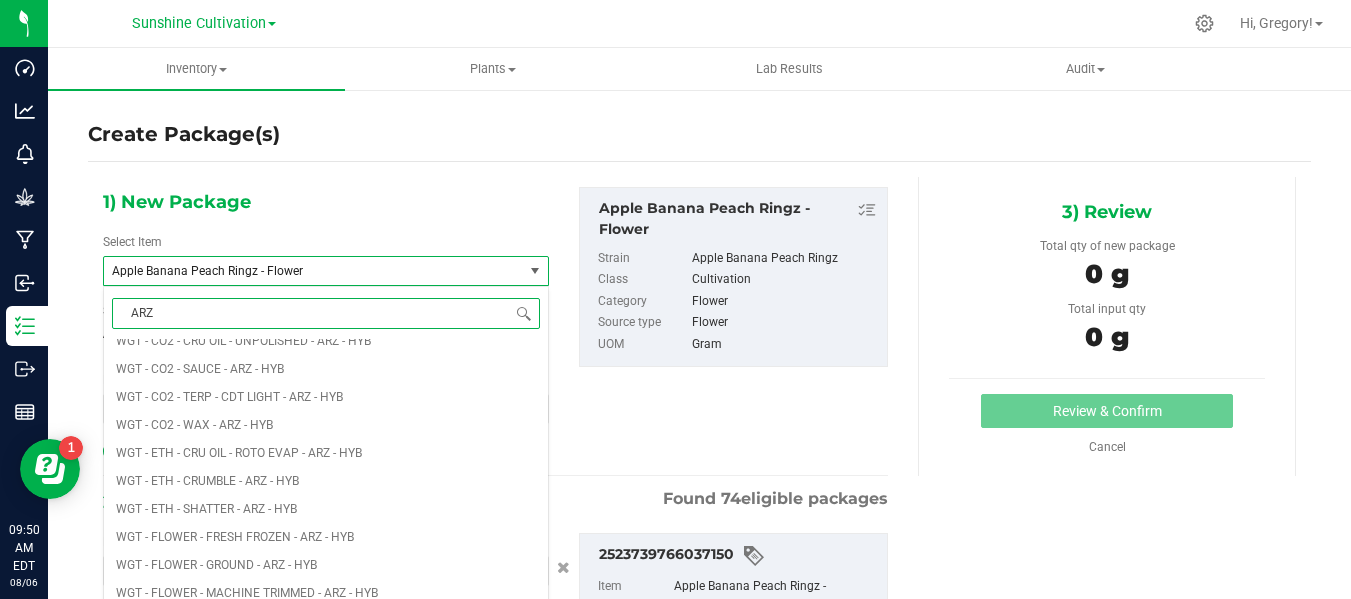 scroll, scrollTop: 1174, scrollLeft: 0, axis: vertical 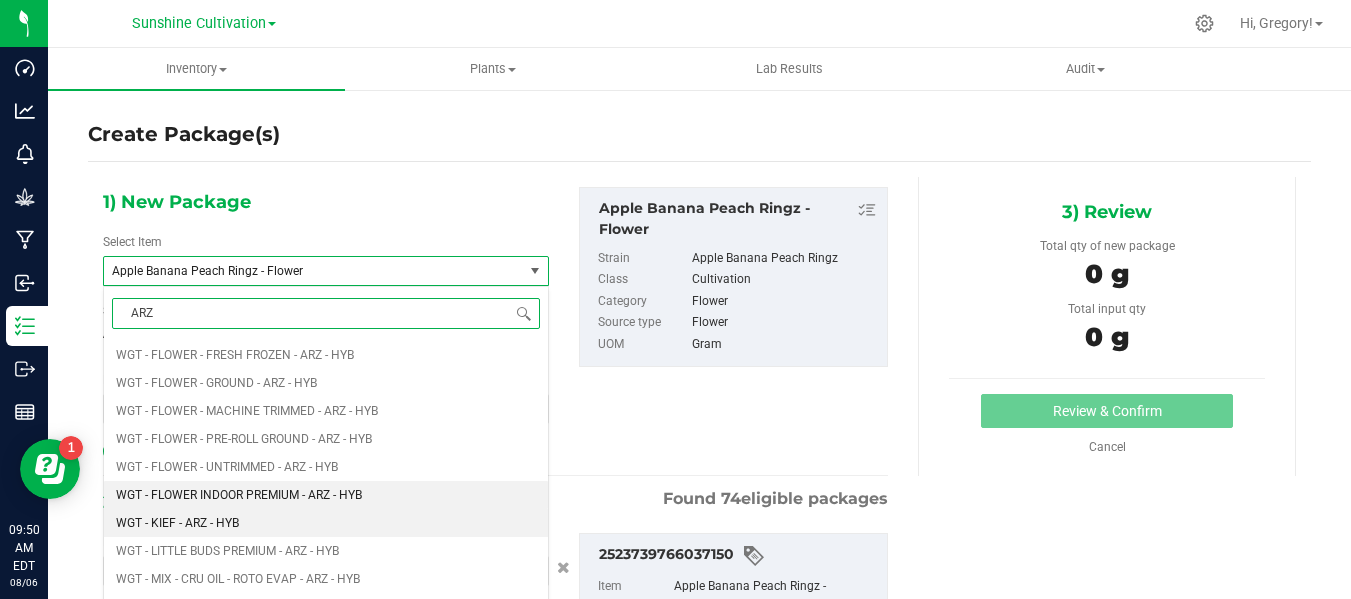 click on "WGT - FLOWER INDOOR PREMIUM - ARZ - HYB" at bounding box center [239, 495] 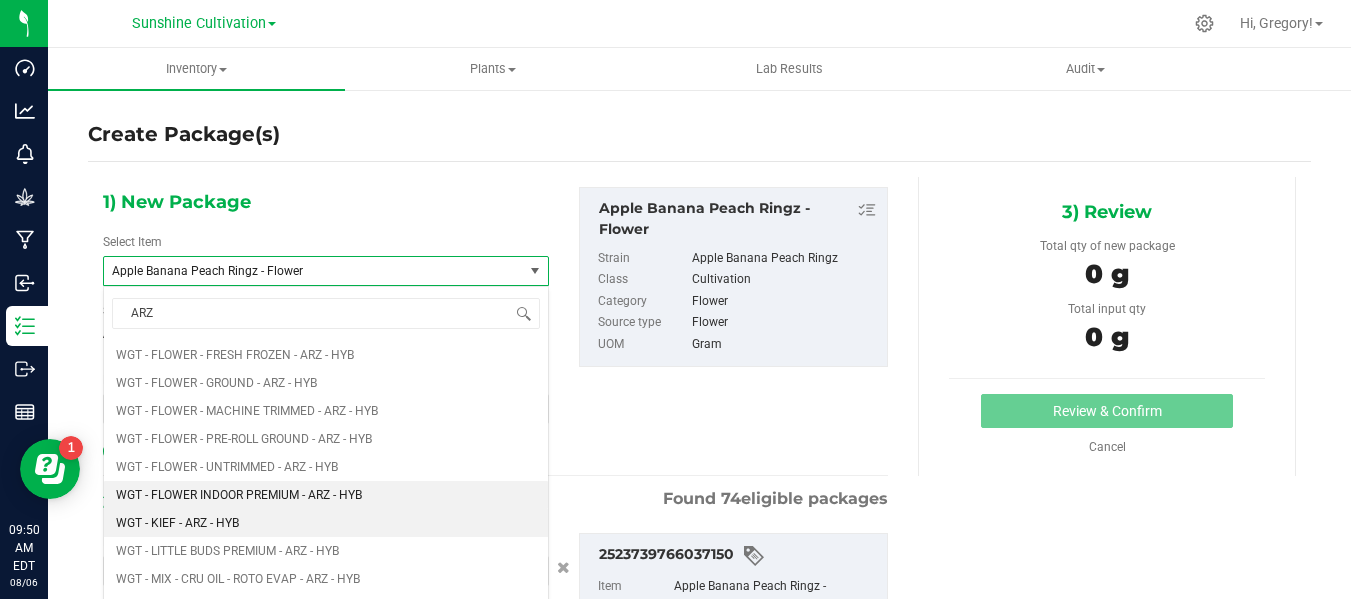 type 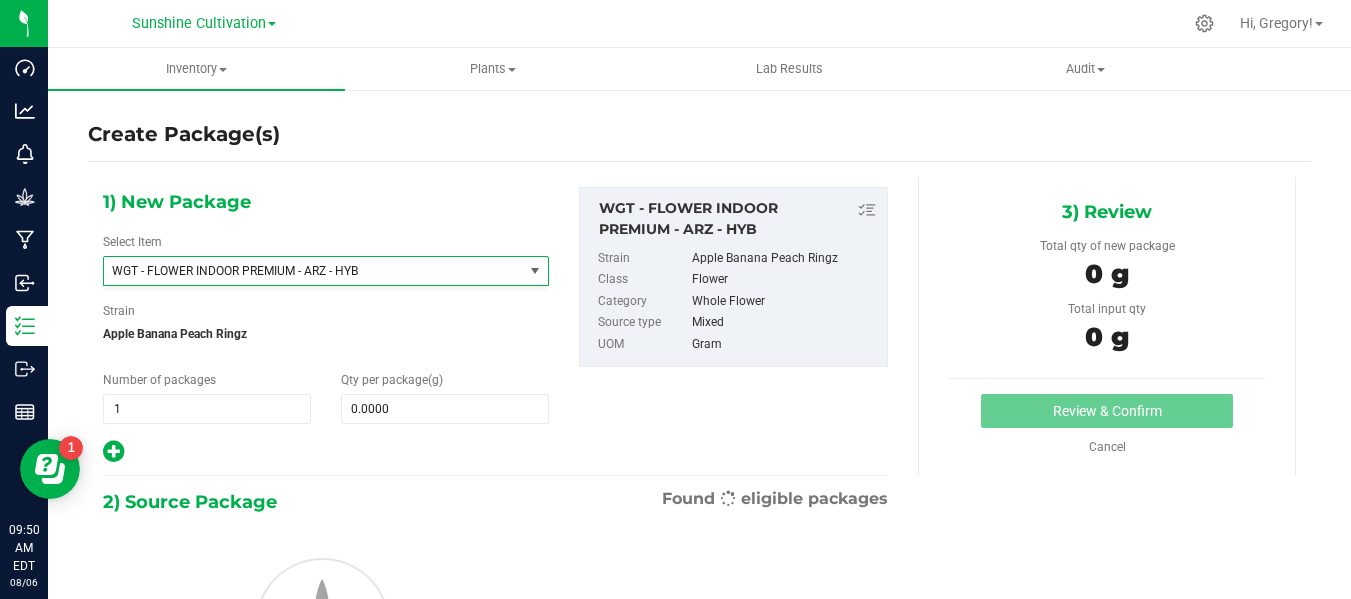 type on "0.0000" 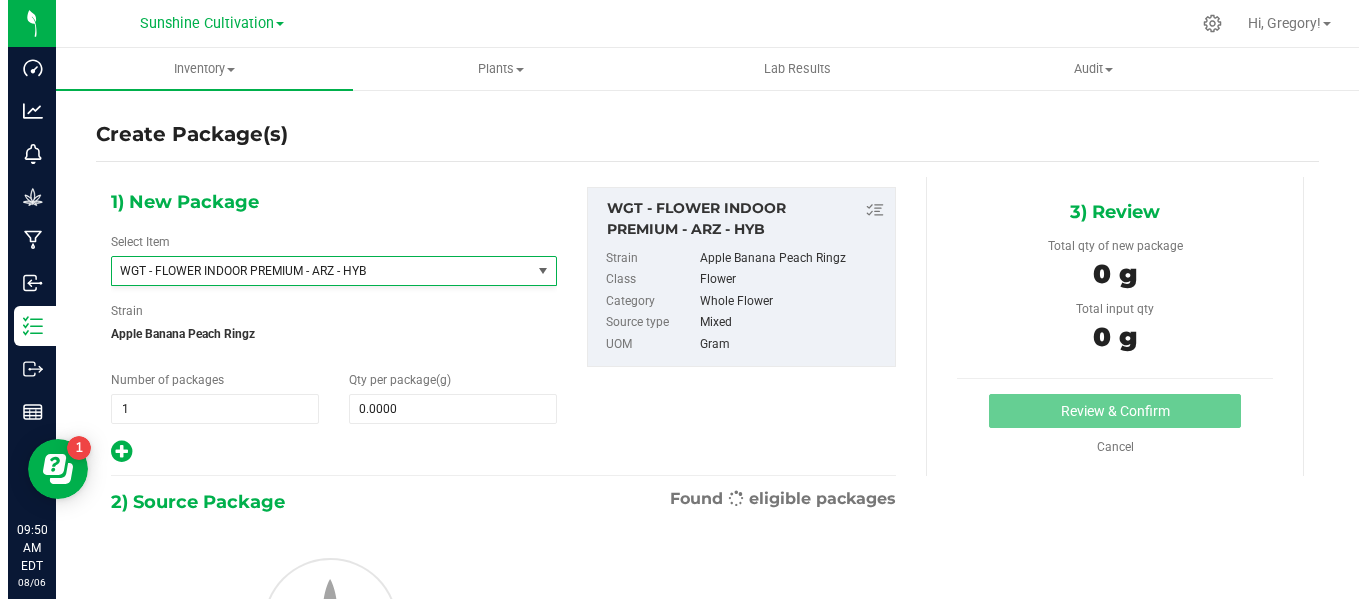 scroll, scrollTop: 421400, scrollLeft: 0, axis: vertical 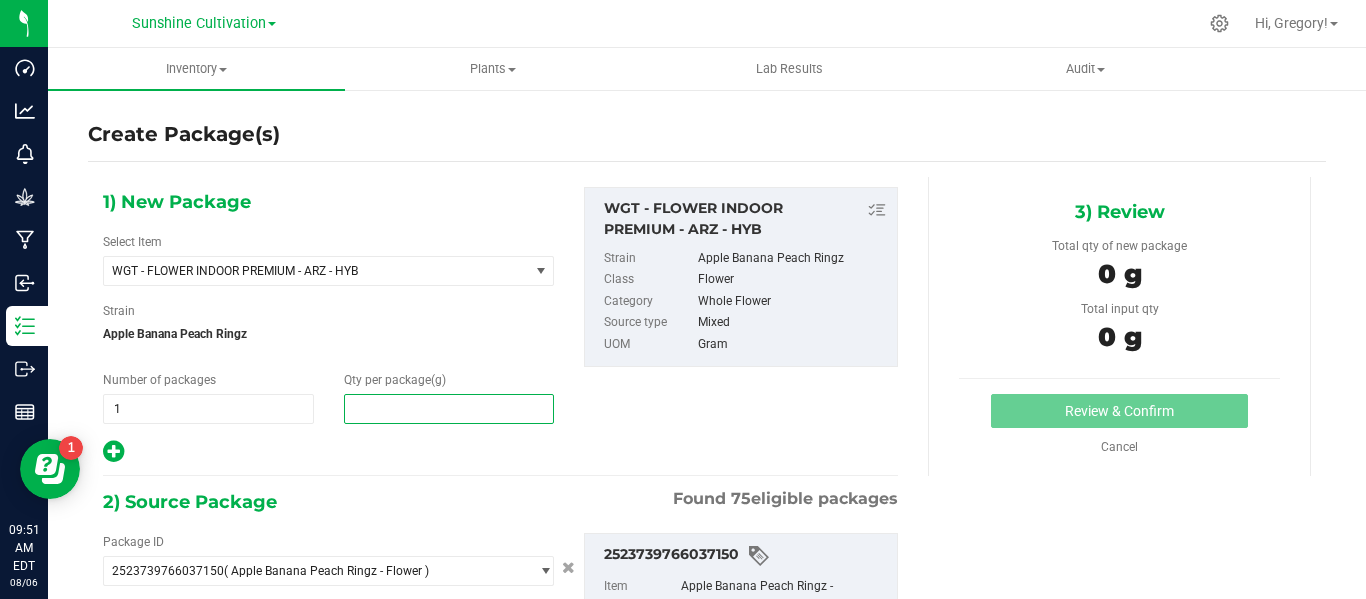 click at bounding box center [449, 409] 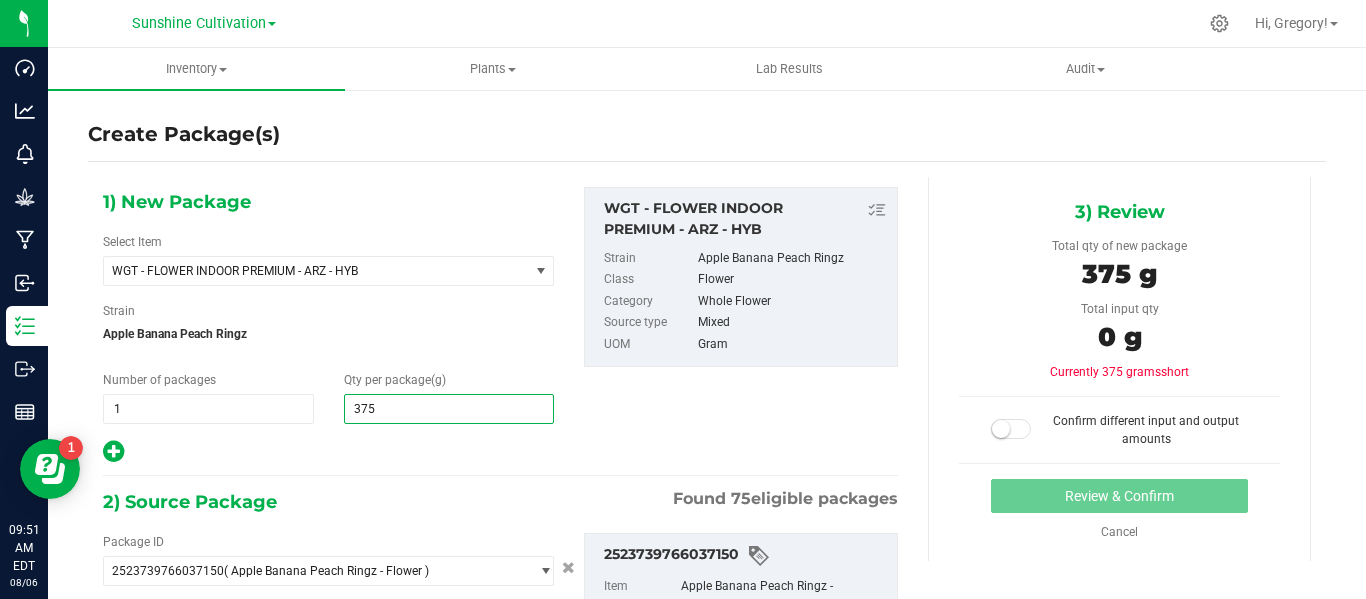 type on "3750" 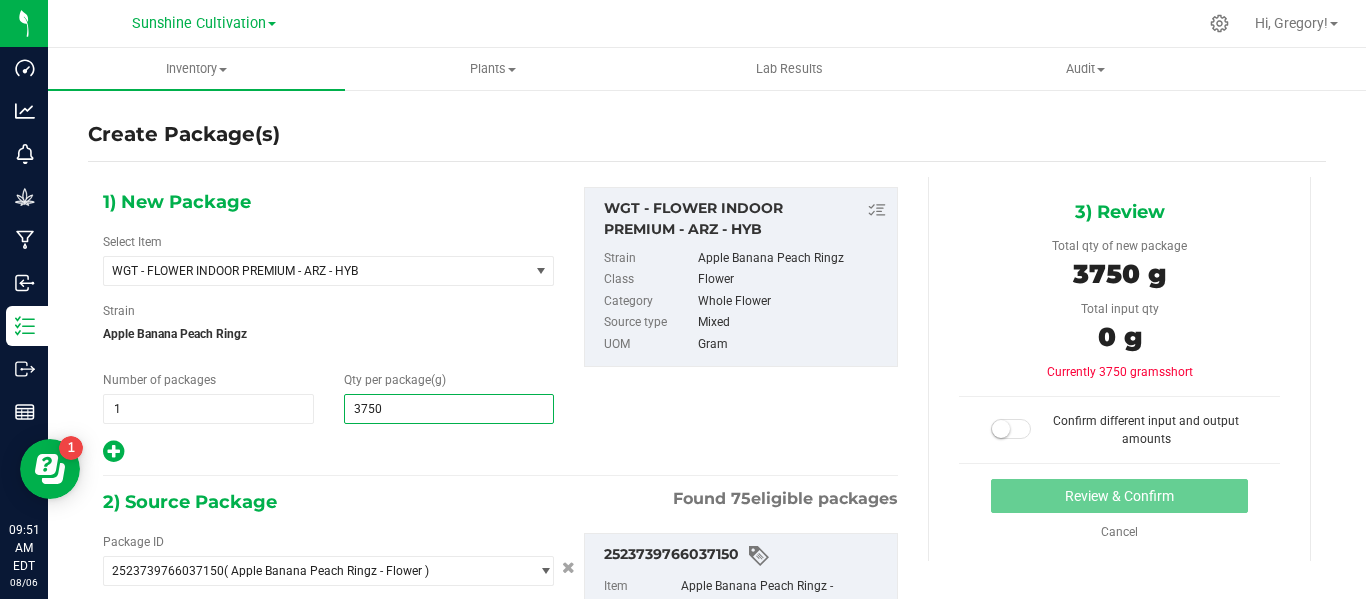 scroll, scrollTop: 217, scrollLeft: 0, axis: vertical 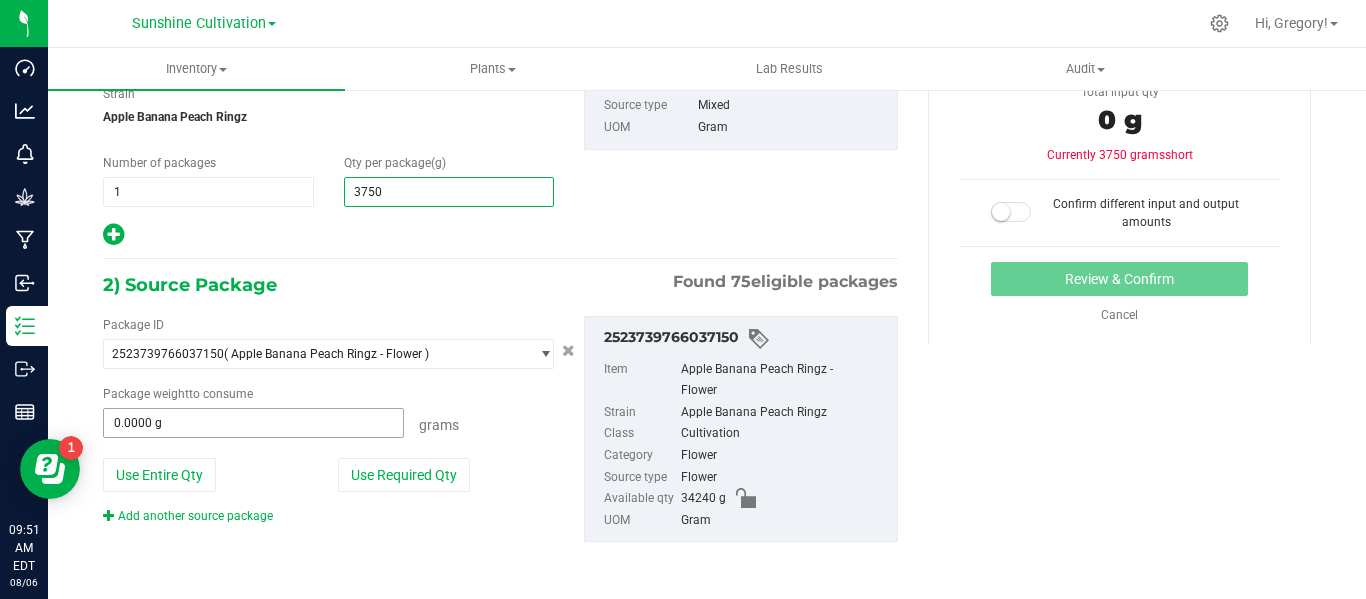 type on "3,750.0000" 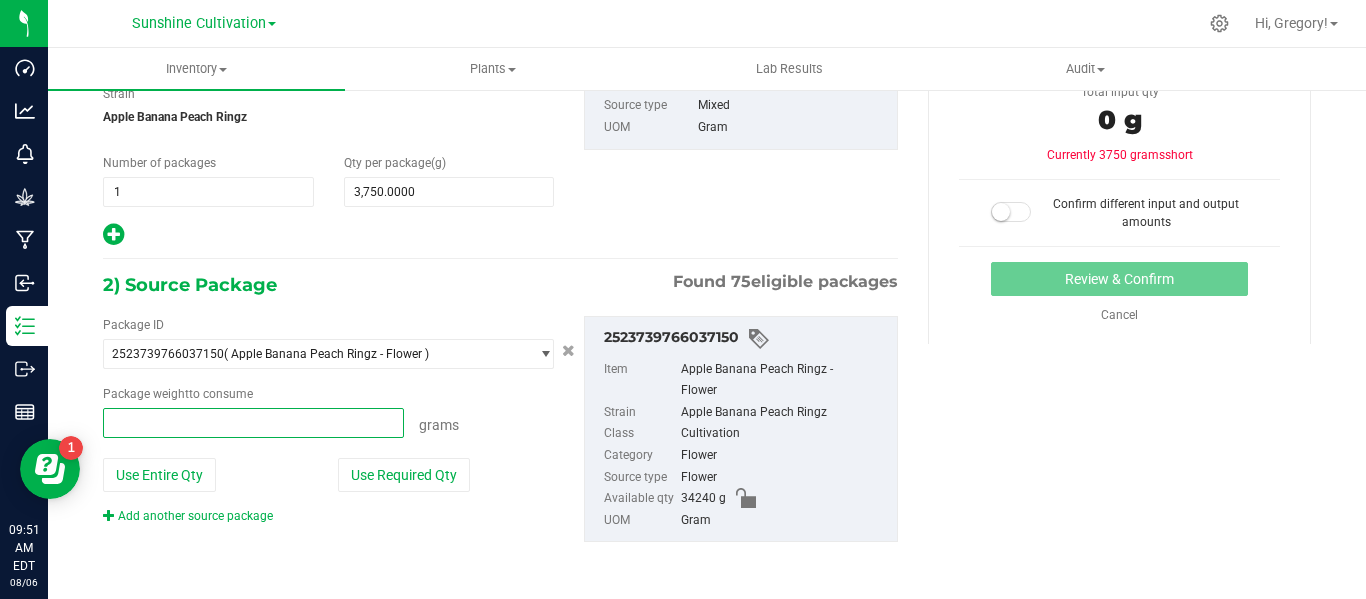 click at bounding box center [253, 423] 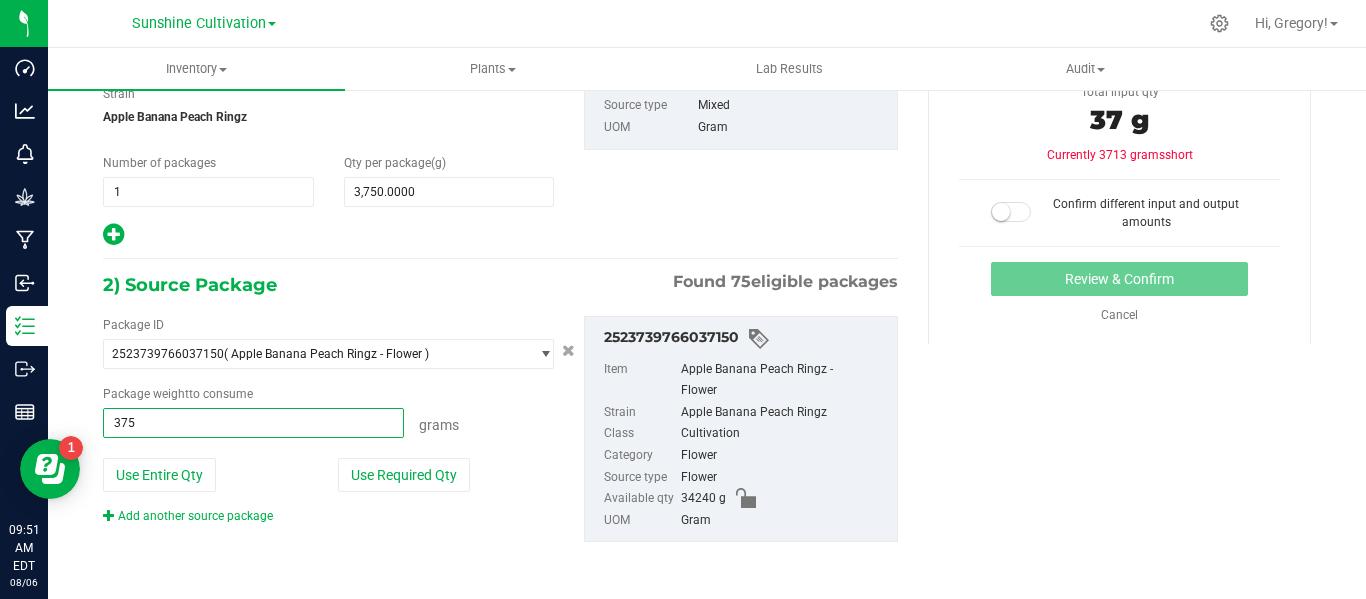 type on "3750" 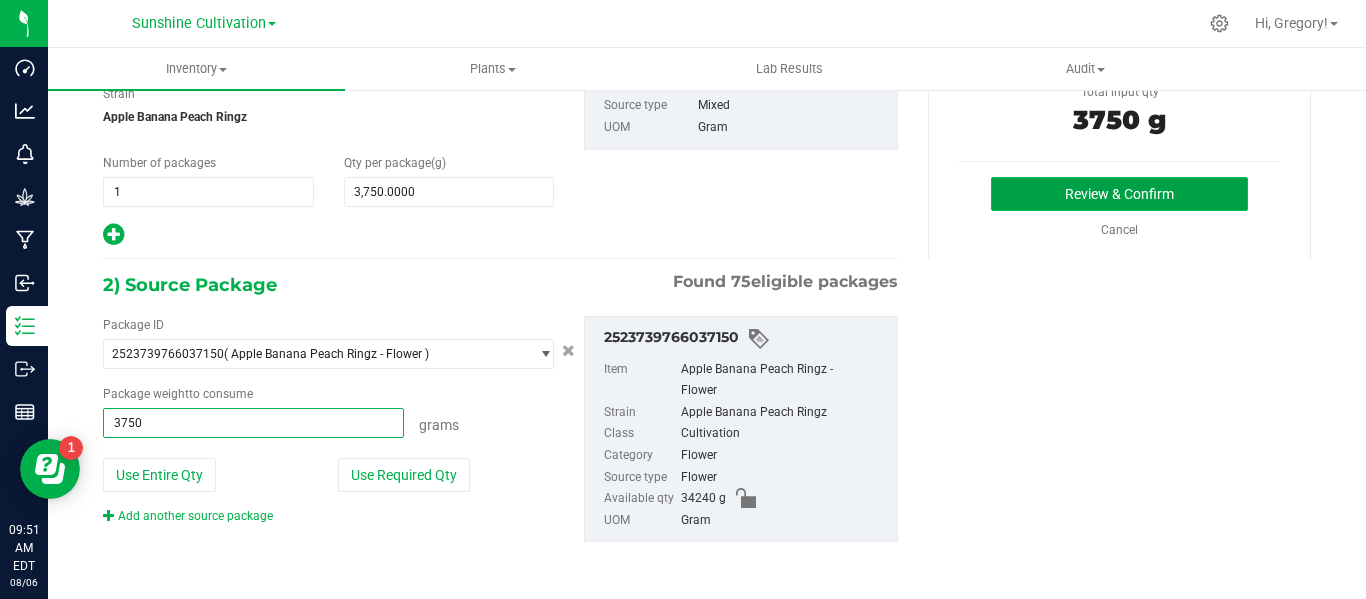 type on "3750.0000 g" 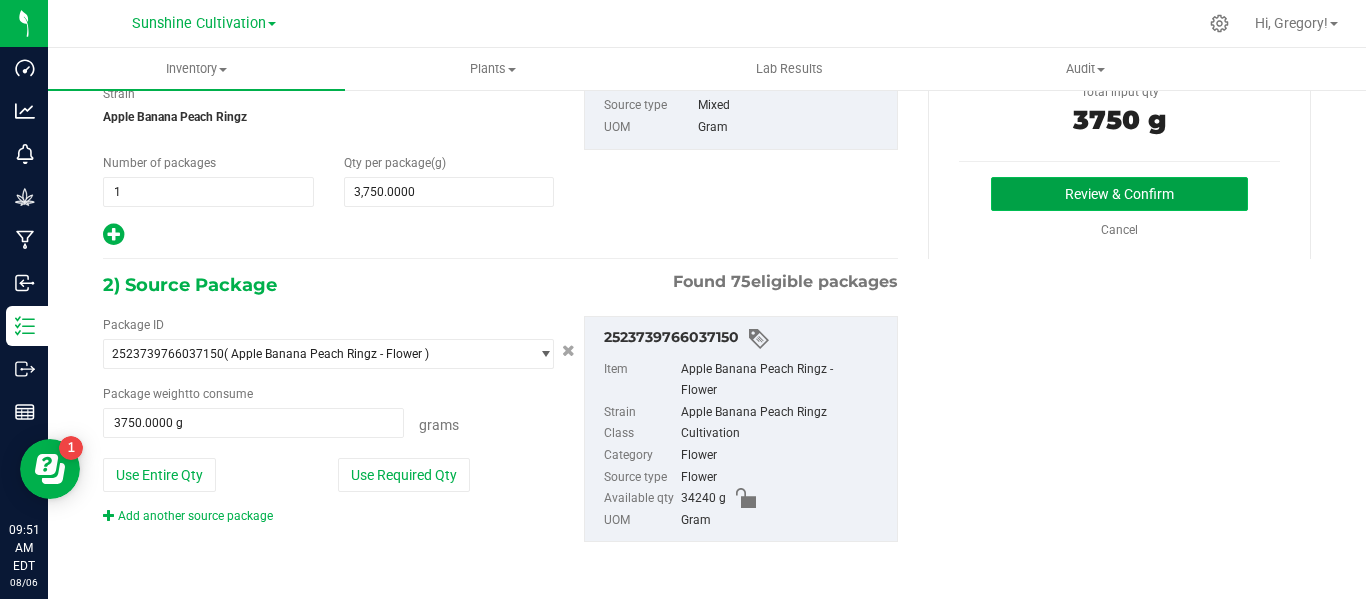 click on "Review & Confirm" at bounding box center [1119, 194] 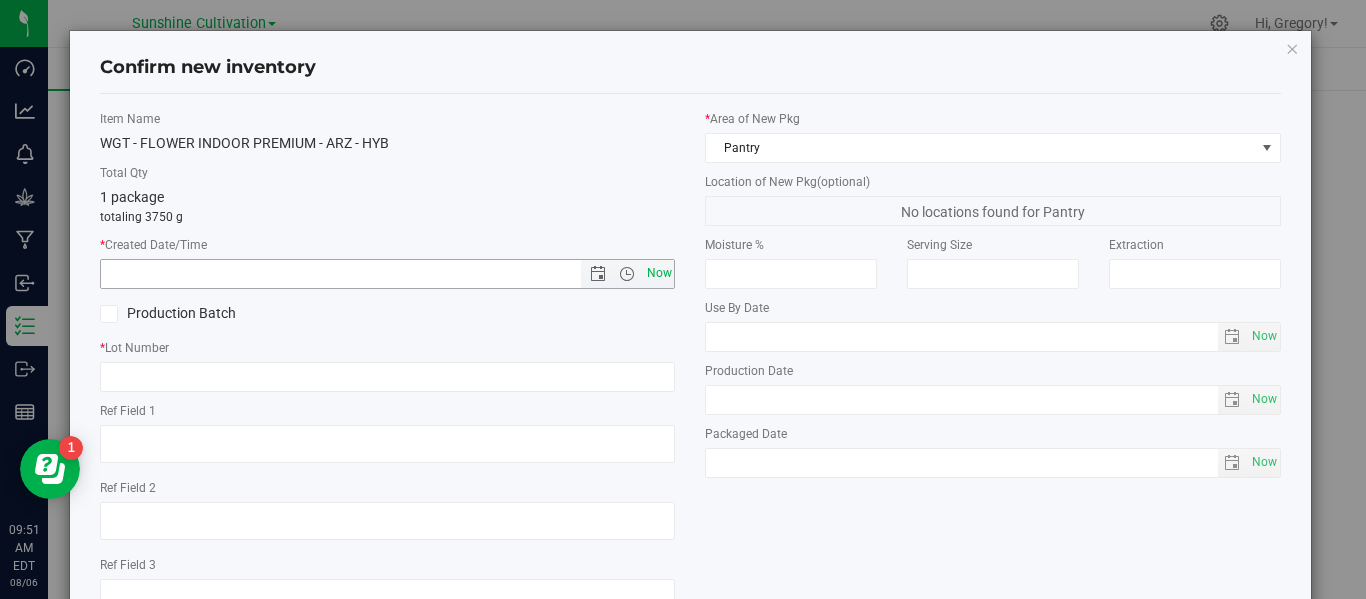 click on "Now" at bounding box center [659, 273] 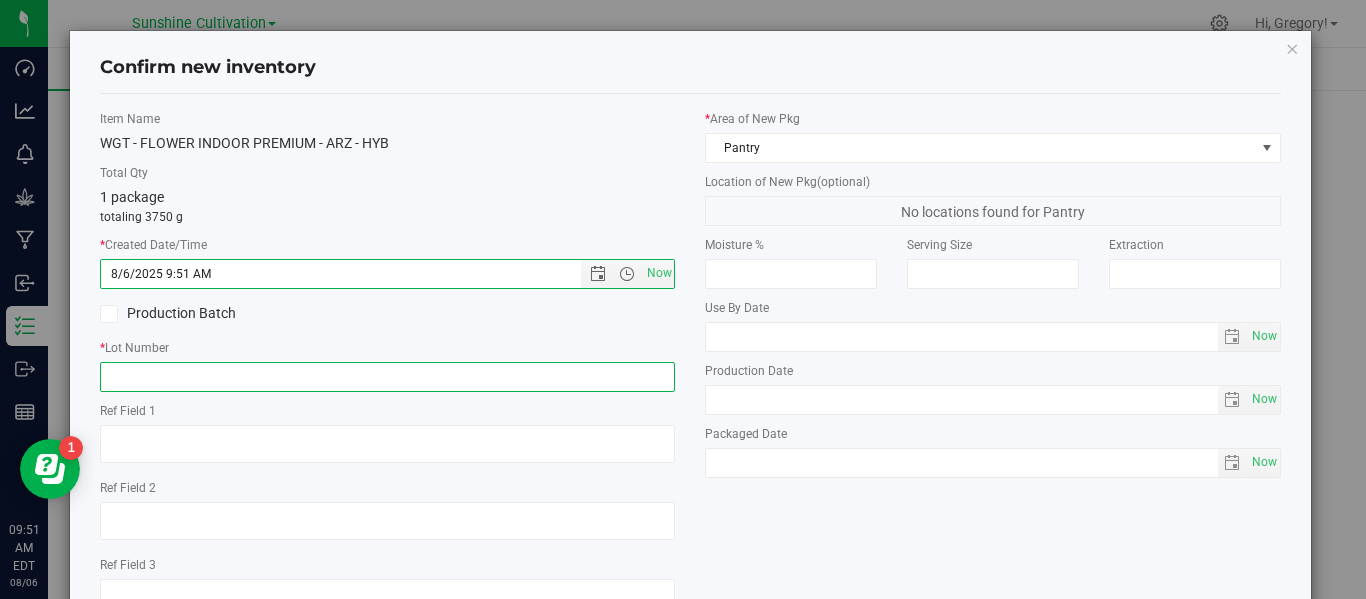 click at bounding box center [387, 377] 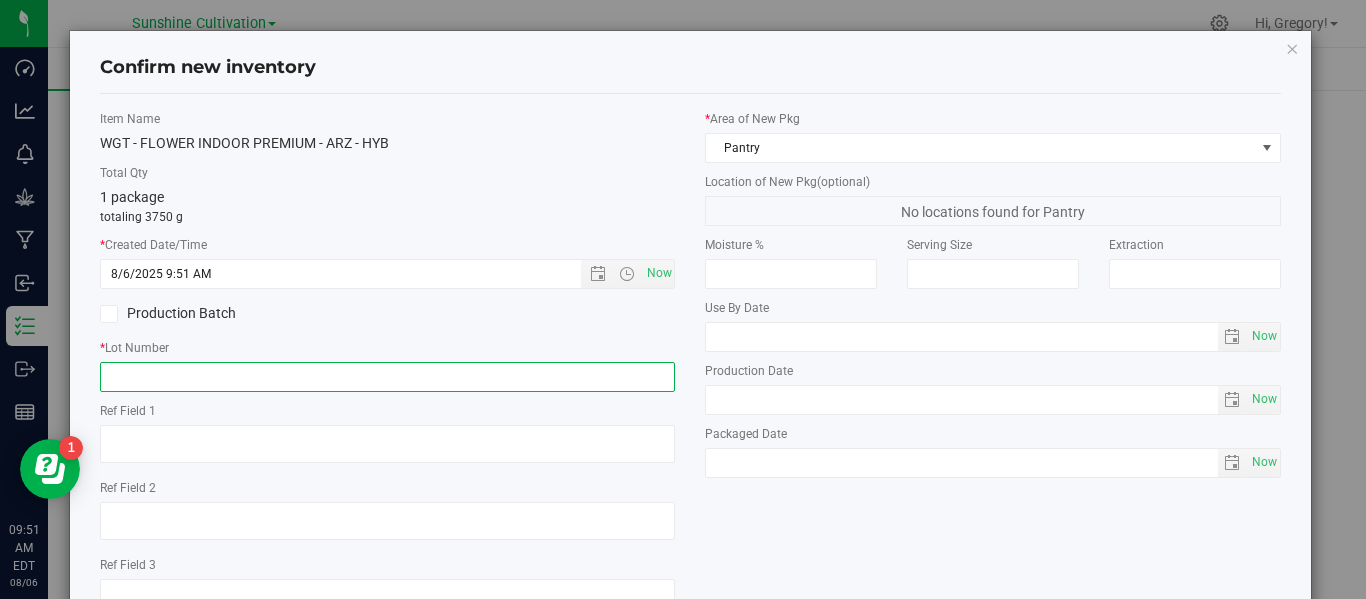 paste on "SN-250718-ARZ-06" 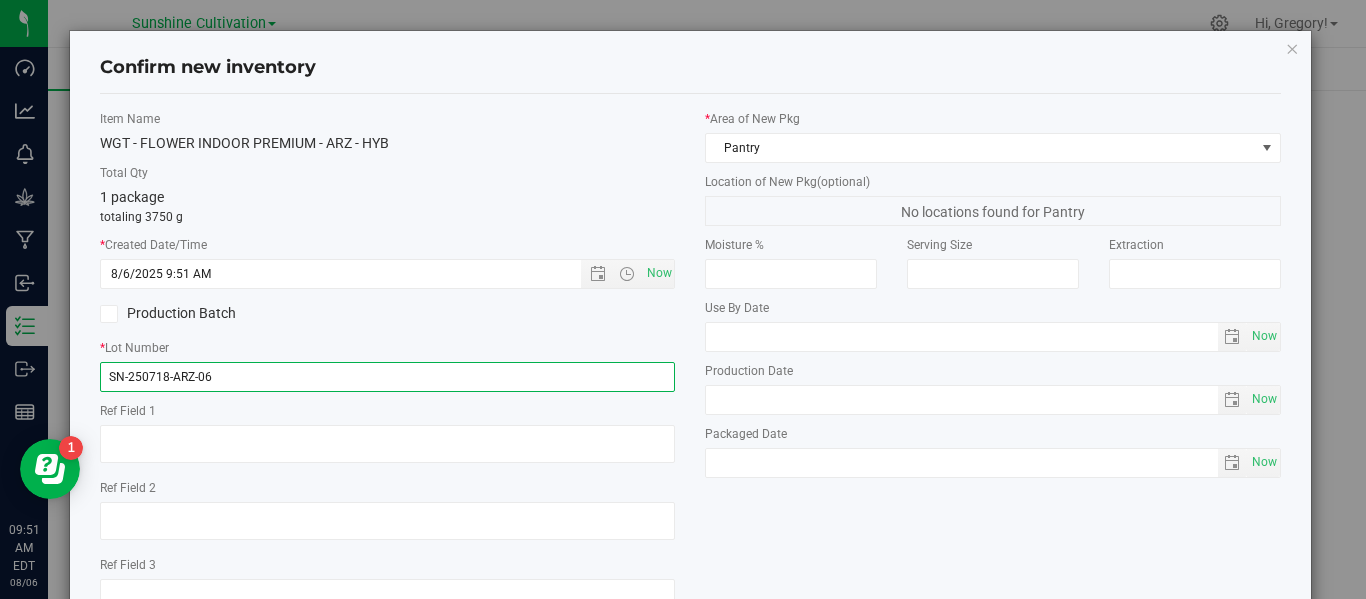 scroll, scrollTop: 148, scrollLeft: 0, axis: vertical 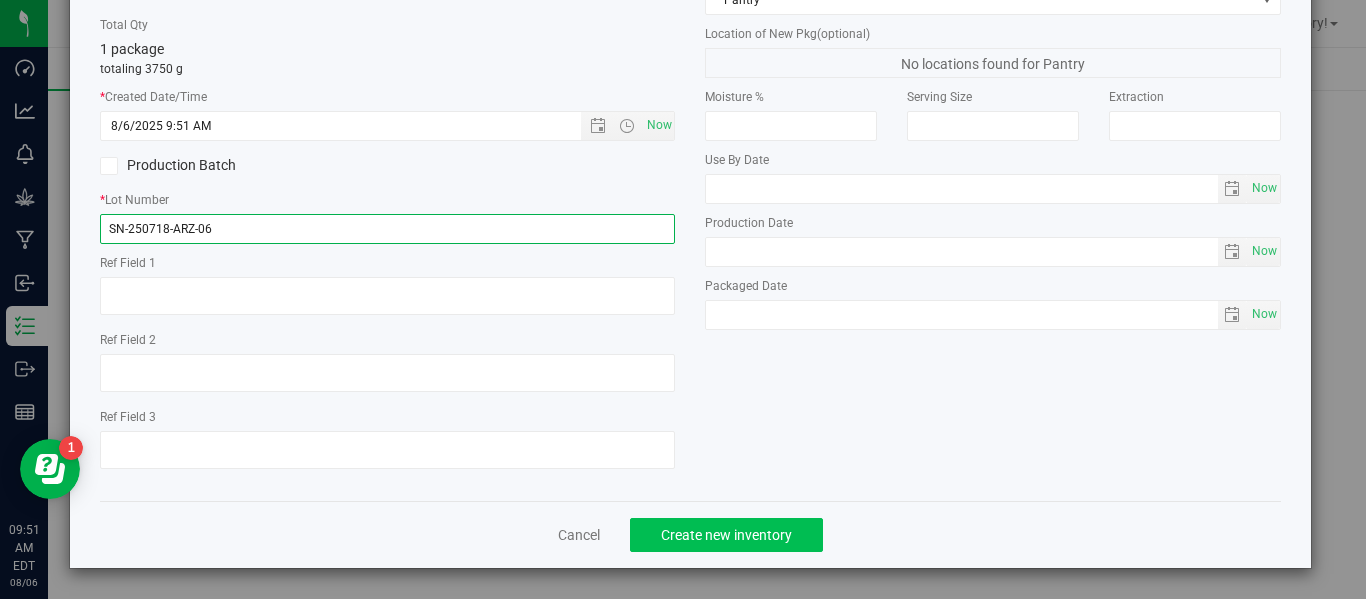 type on "SN-250718-ARZ-06" 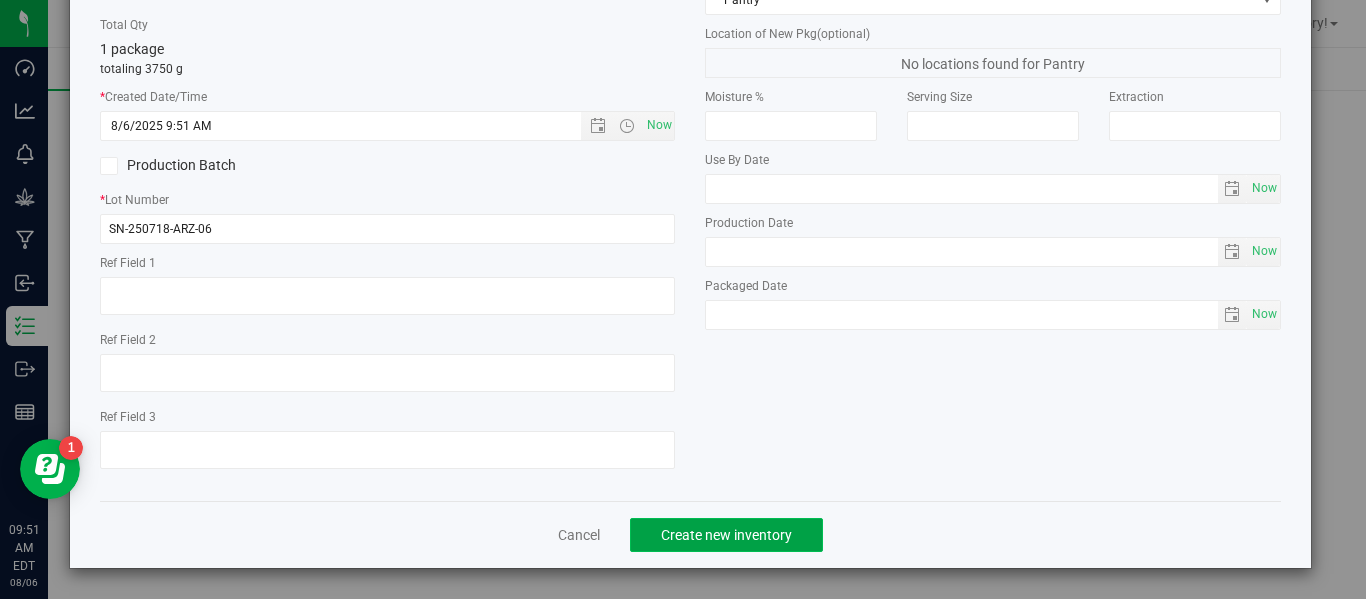 click on "Create new inventory" 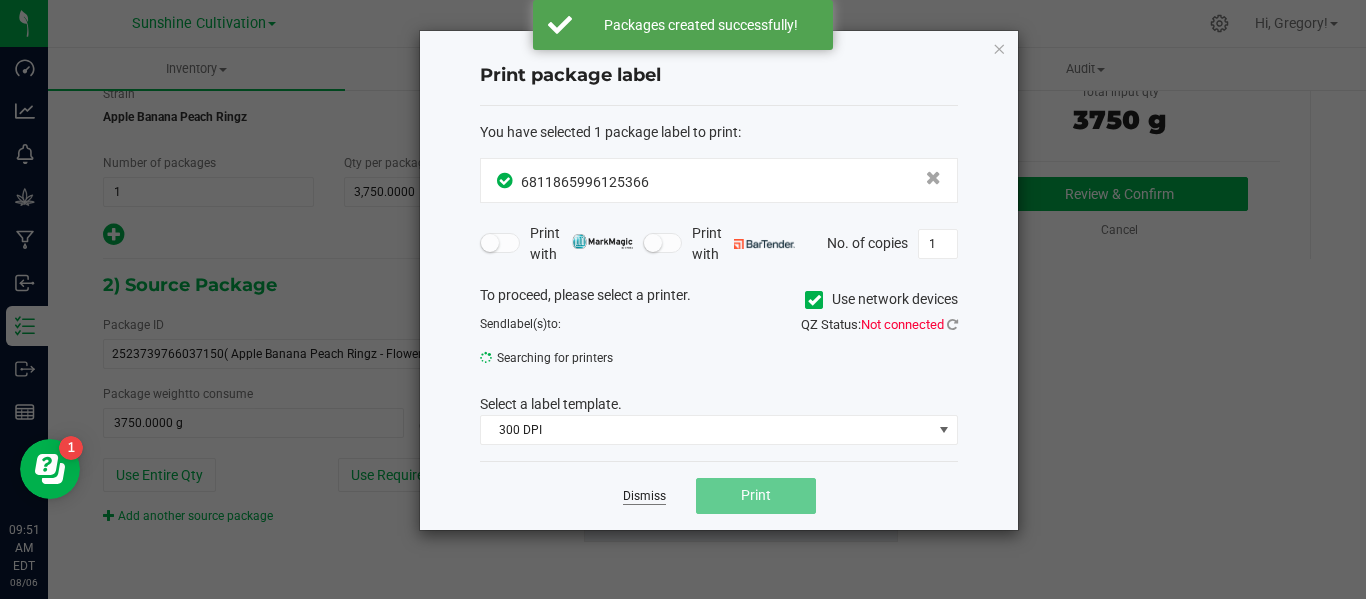 click on "Dismiss" 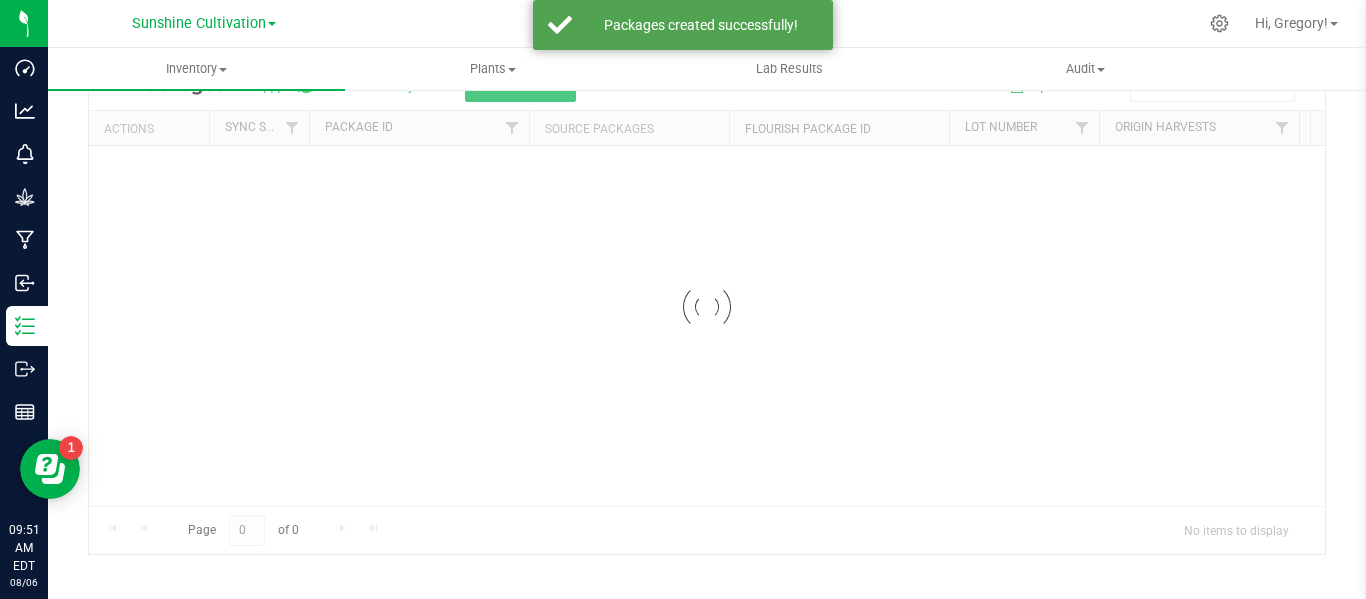 scroll, scrollTop: 99, scrollLeft: 0, axis: vertical 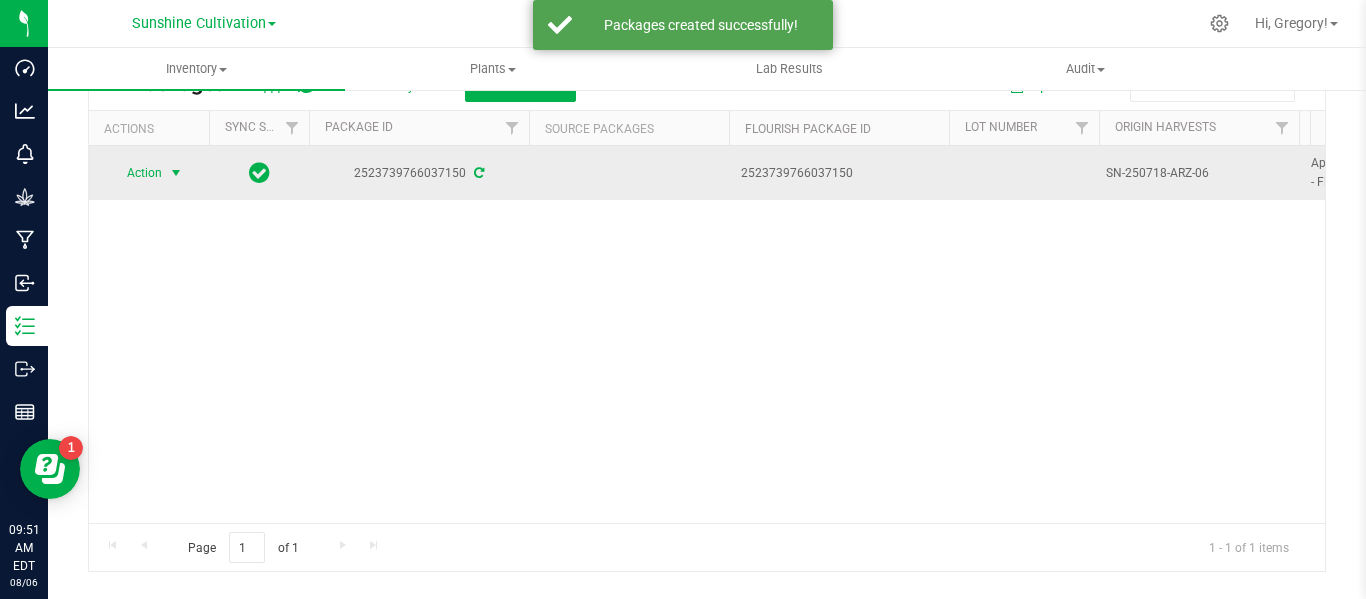 click at bounding box center [176, 173] 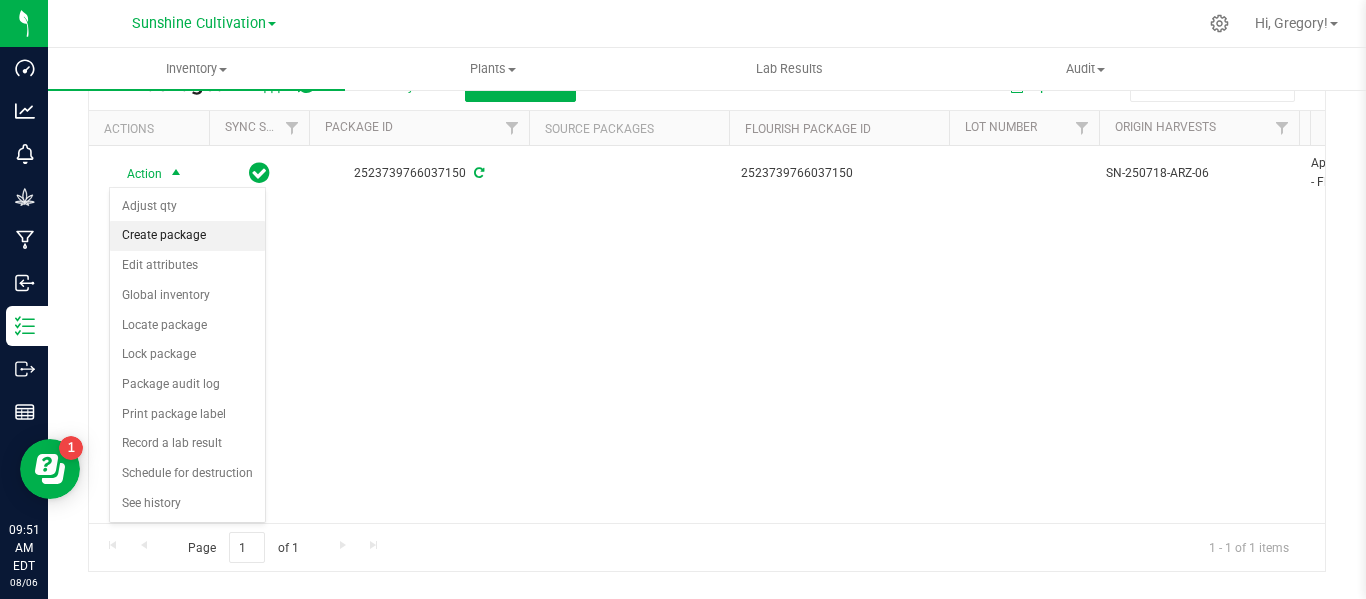 click on "Create package" at bounding box center [187, 236] 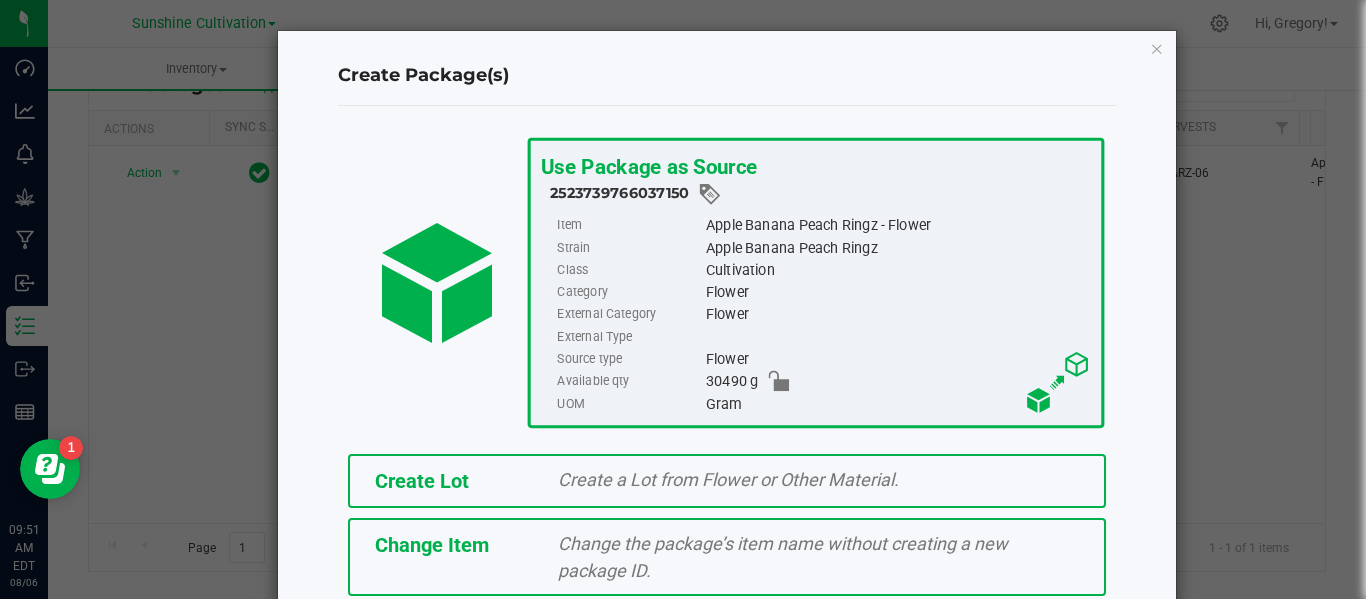 scroll, scrollTop: 175, scrollLeft: 0, axis: vertical 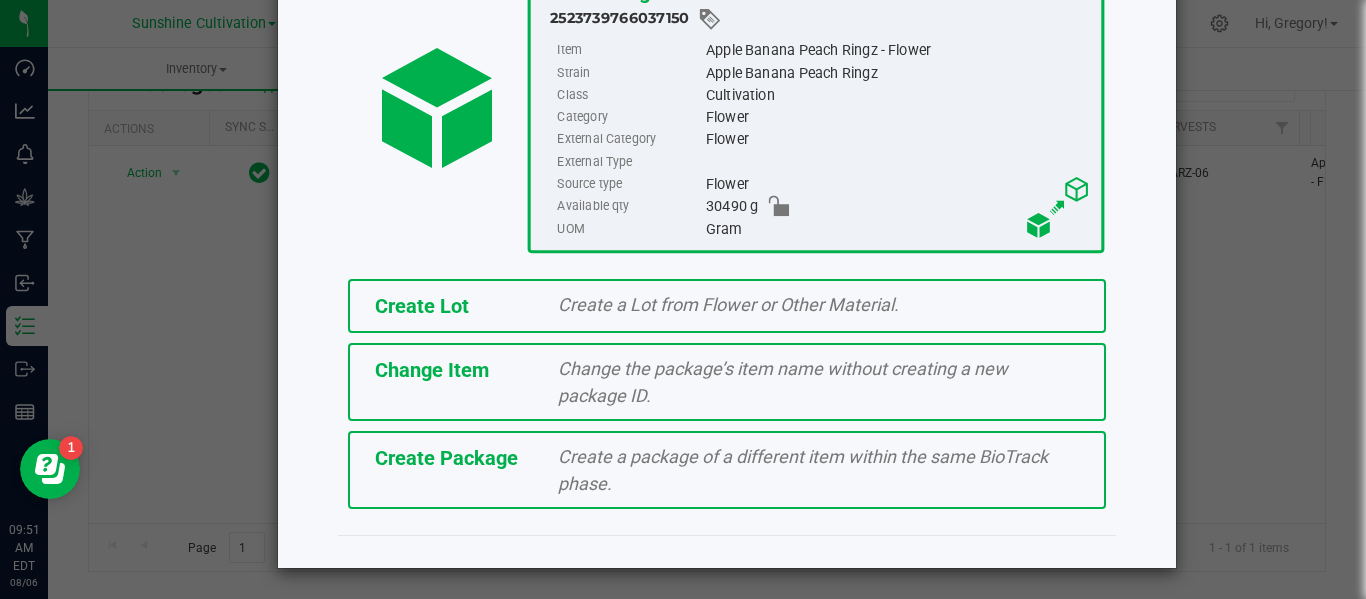click on "Create Package   Create a package of a different item within the same BioTrack phase." 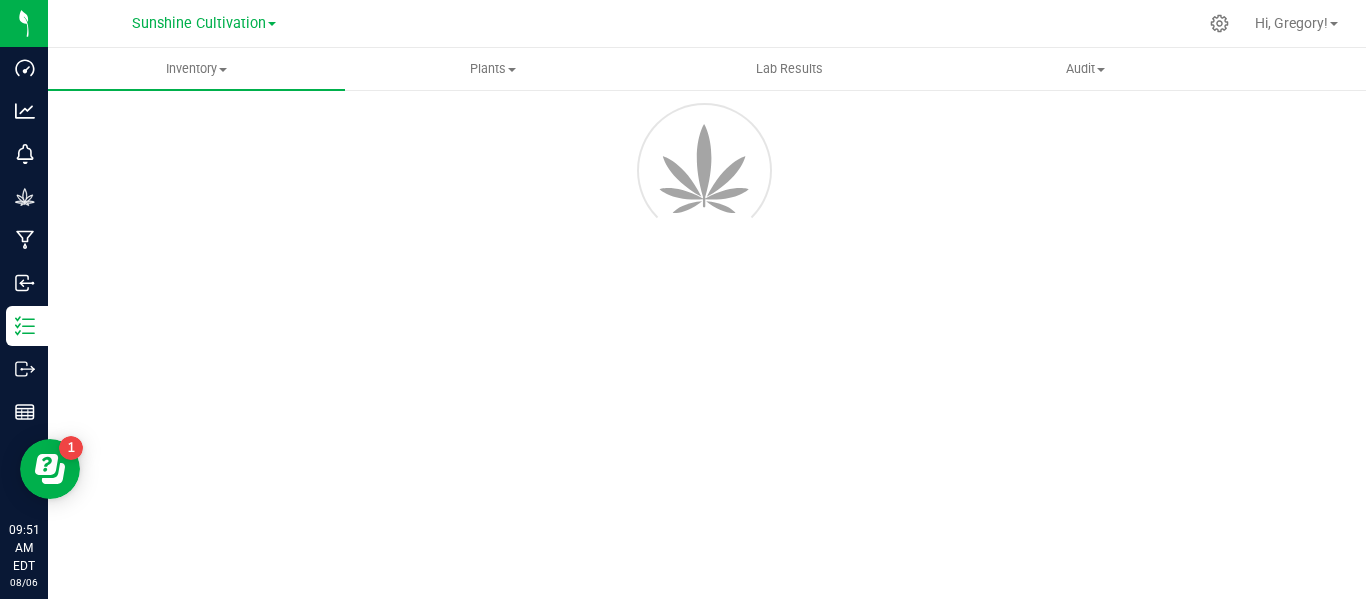 scroll, scrollTop: 114, scrollLeft: 0, axis: vertical 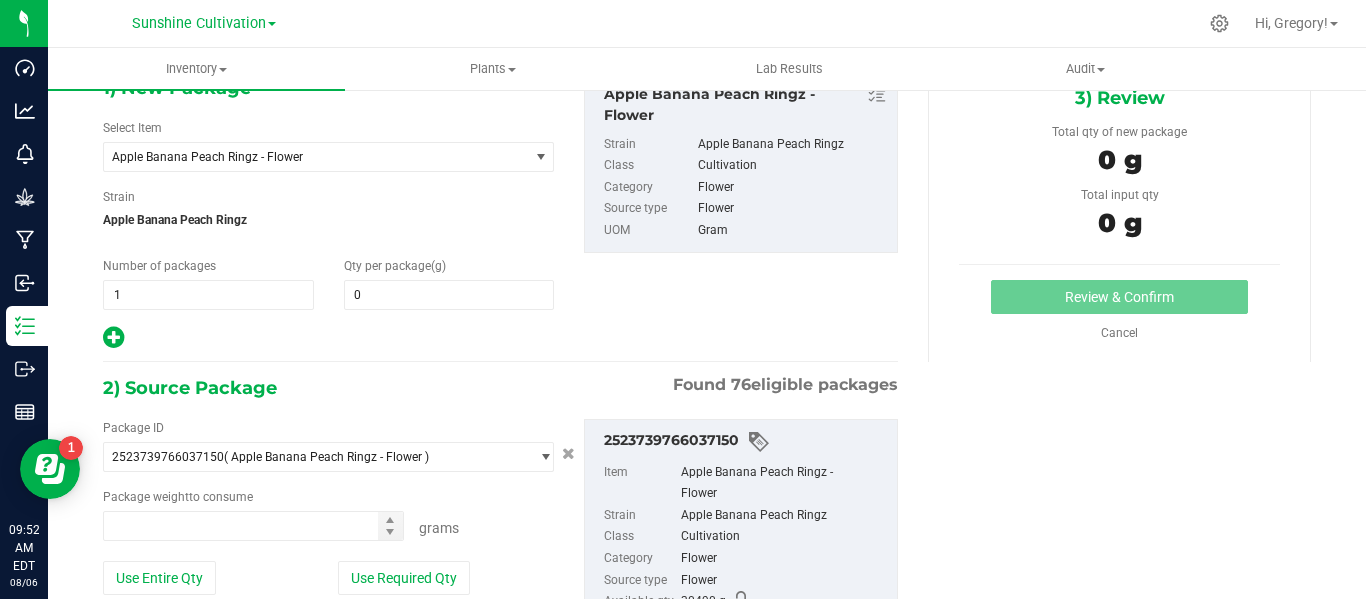 type on "0.0000" 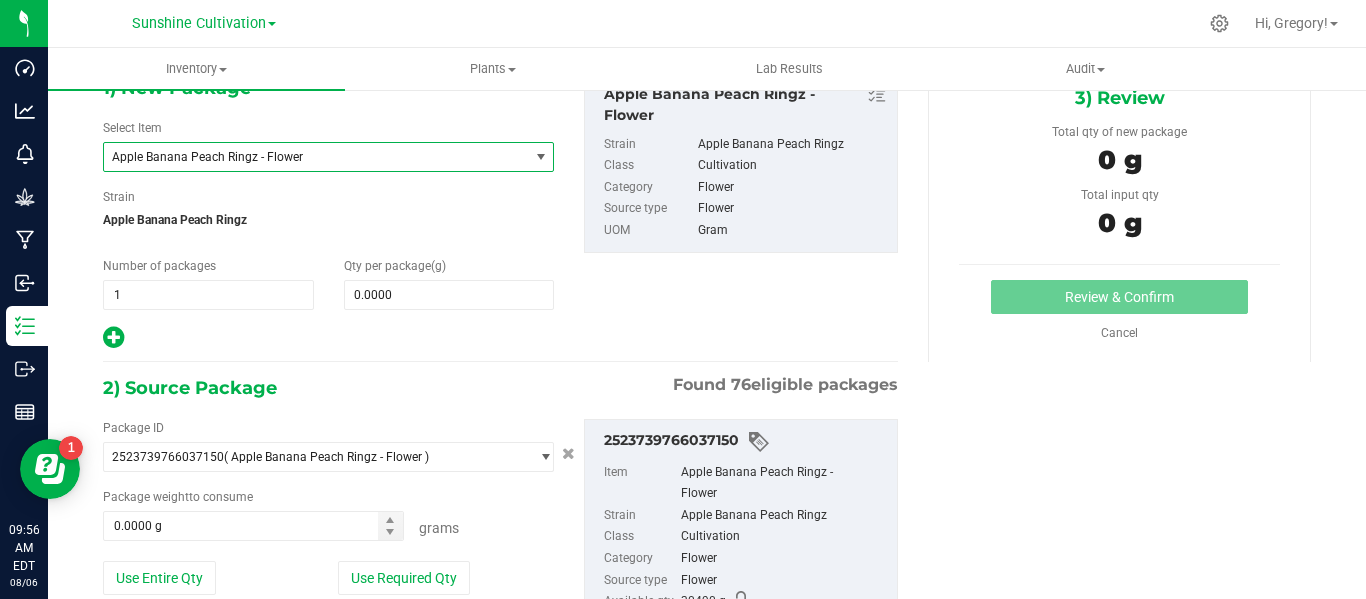click on "Apple Banana Peach Ringz - Flower" at bounding box center (308, 157) 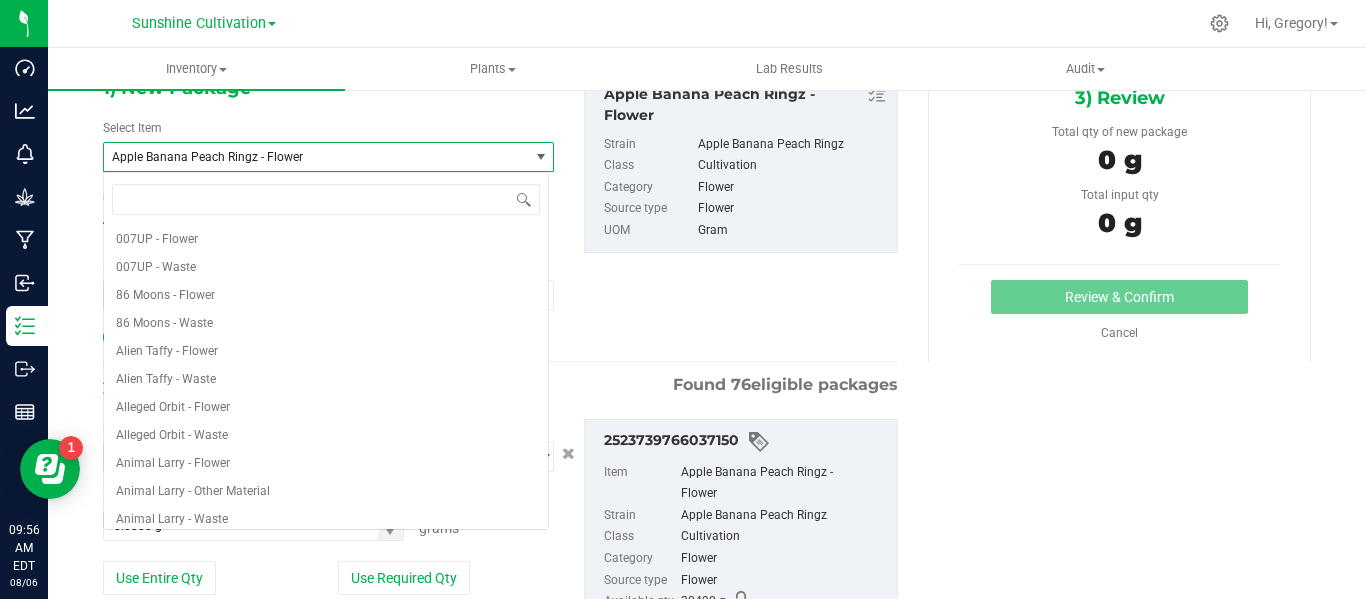 scroll, scrollTop: 364, scrollLeft: 0, axis: vertical 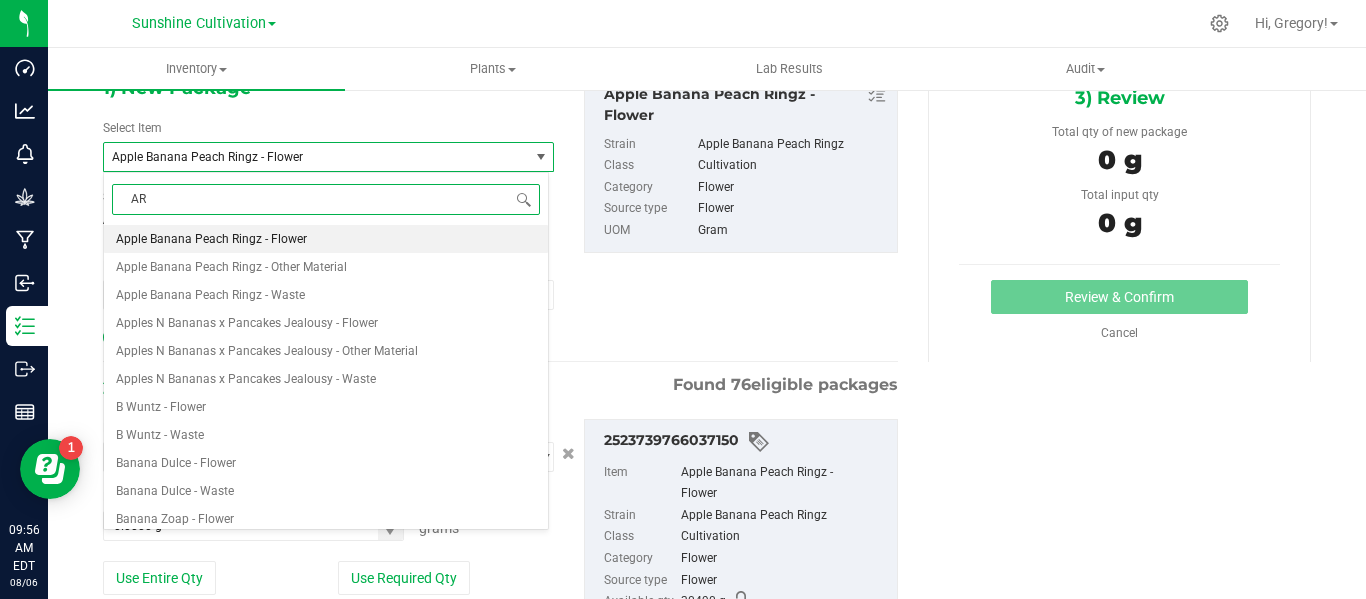 type on "ARZ" 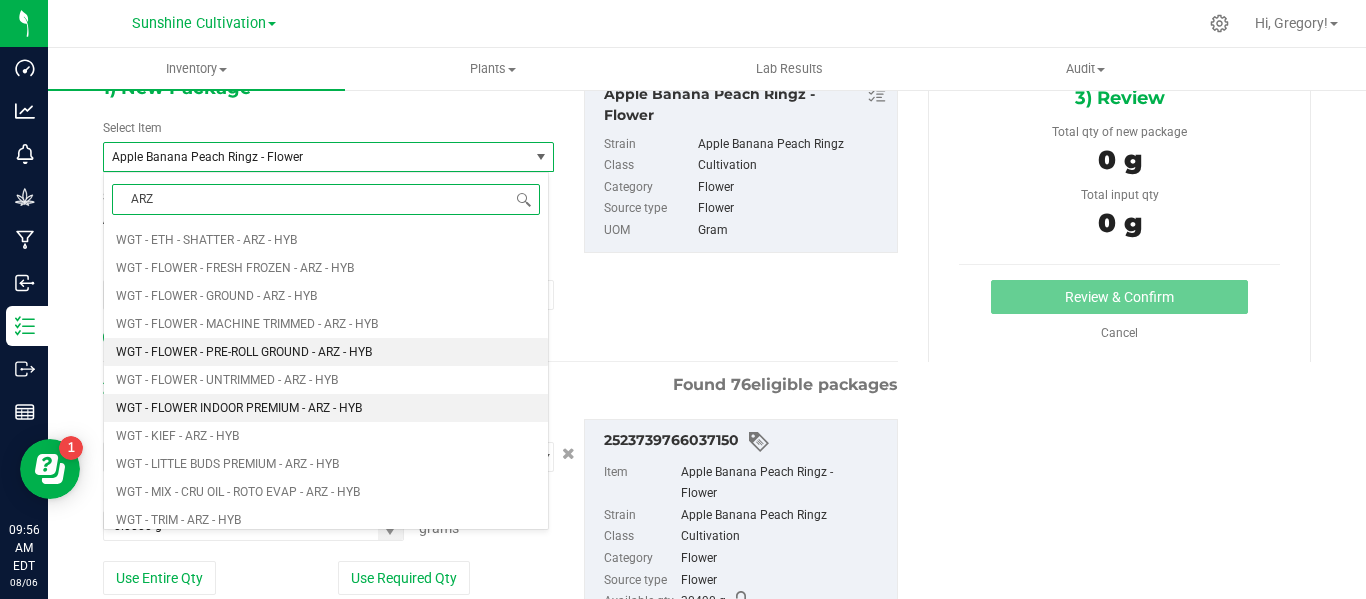 scroll, scrollTop: 1148, scrollLeft: 0, axis: vertical 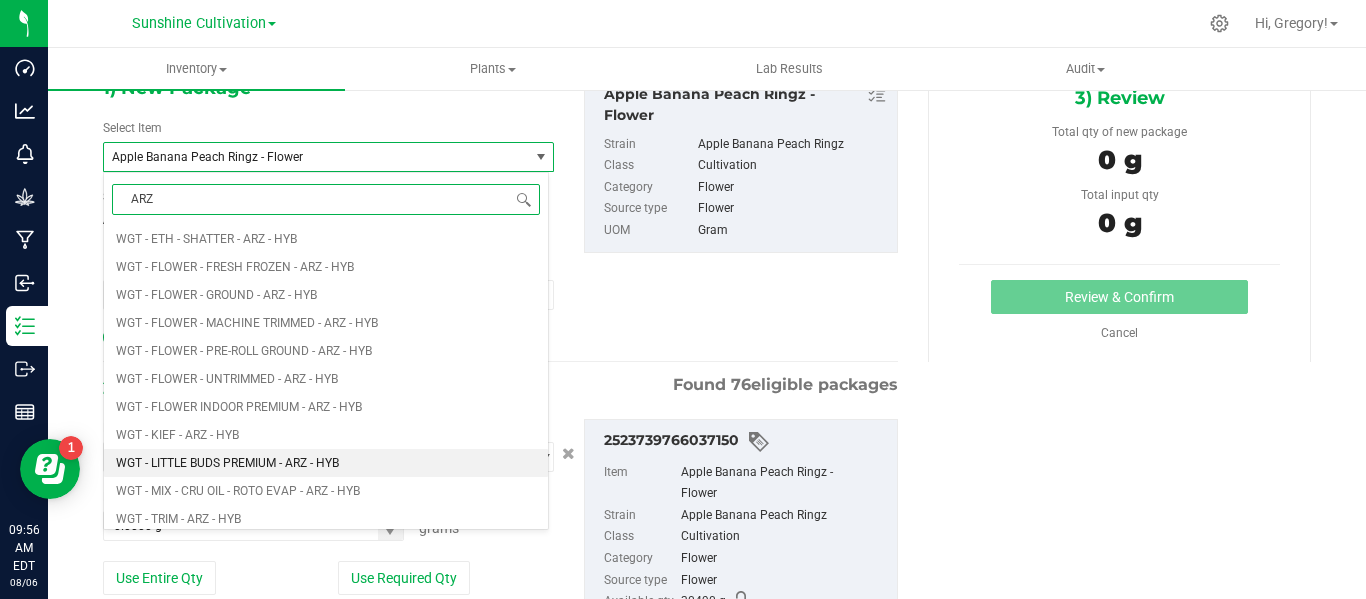 click on "WGT - LITTLE BUDS PREMIUM - ARZ - HYB" at bounding box center [227, 463] 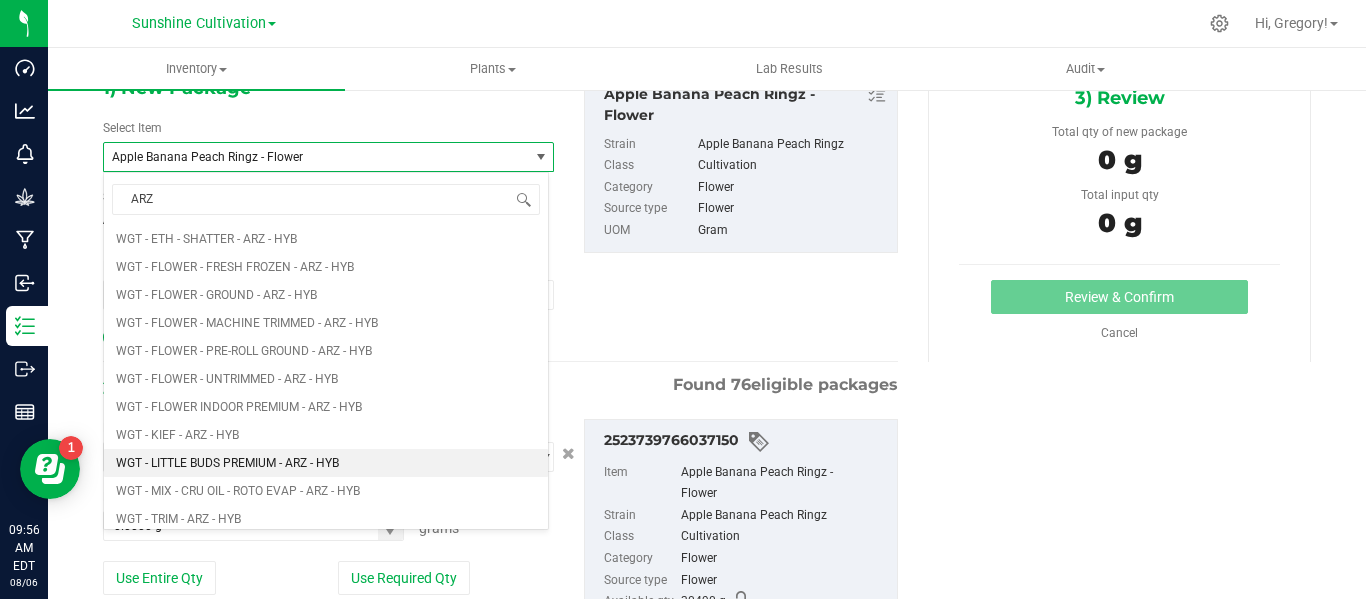 type 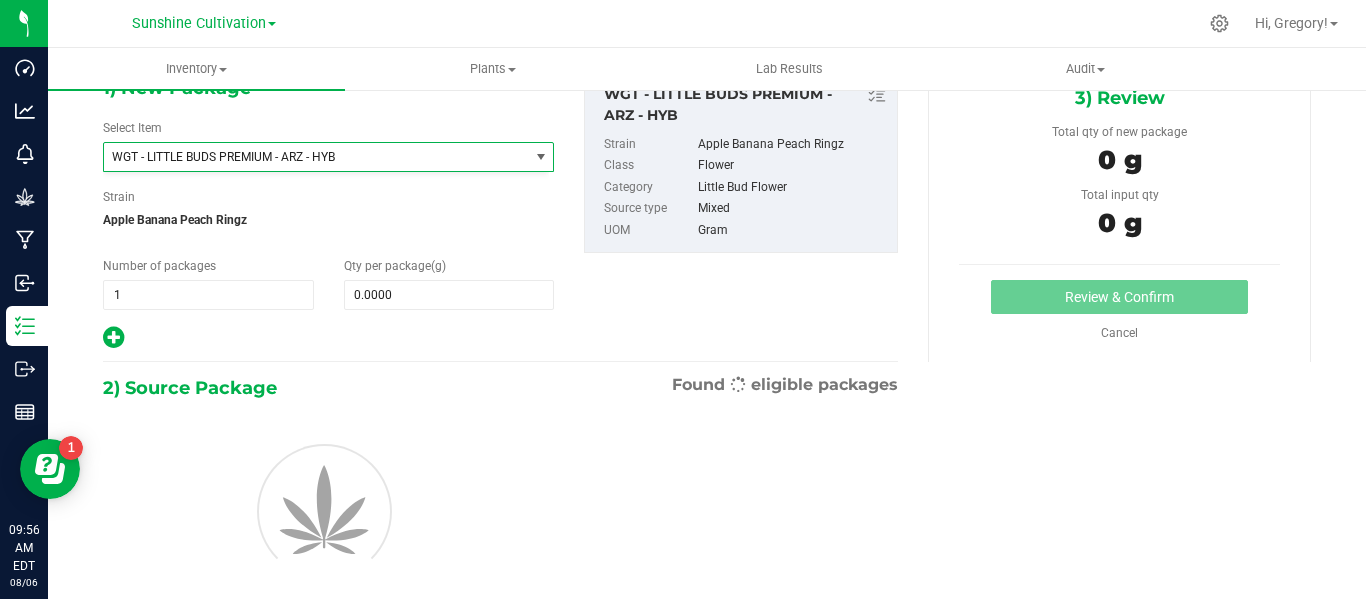 type on "0.0000" 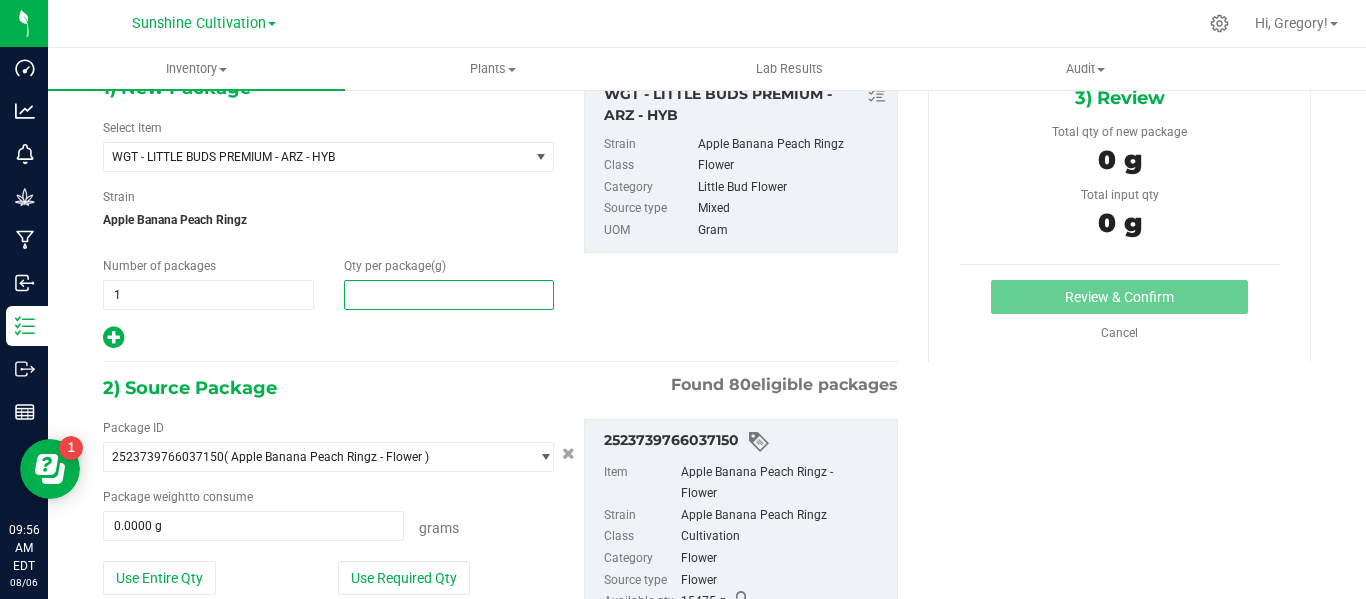 click at bounding box center (449, 295) 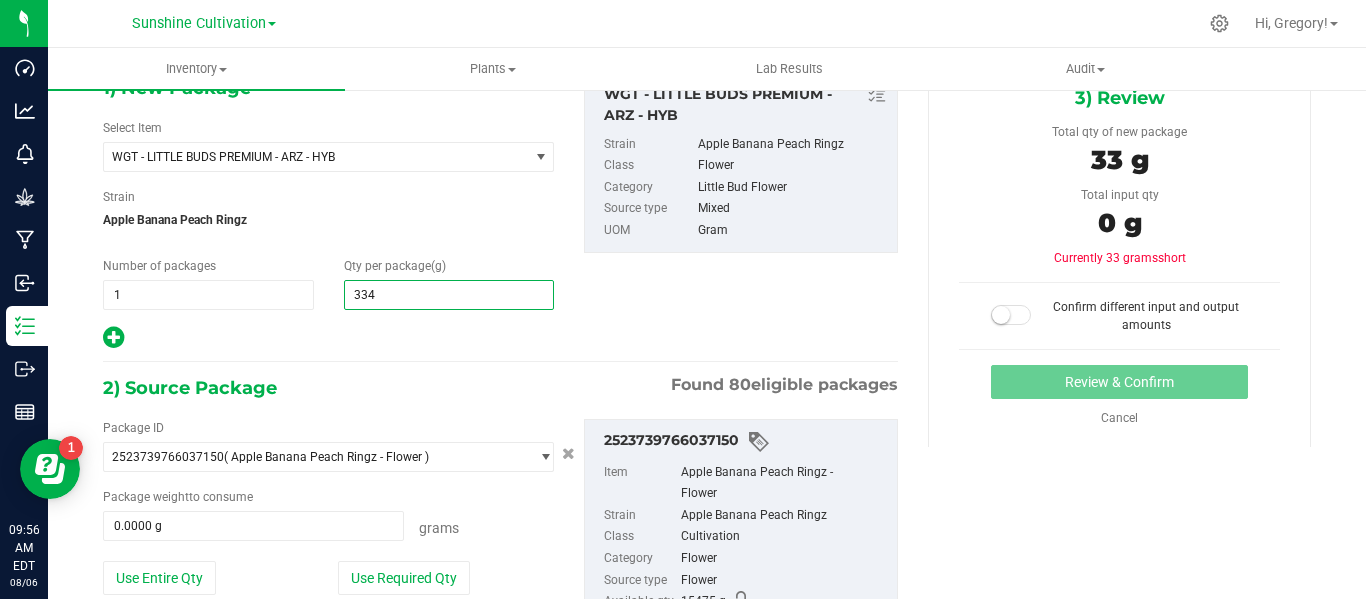 type on "3340" 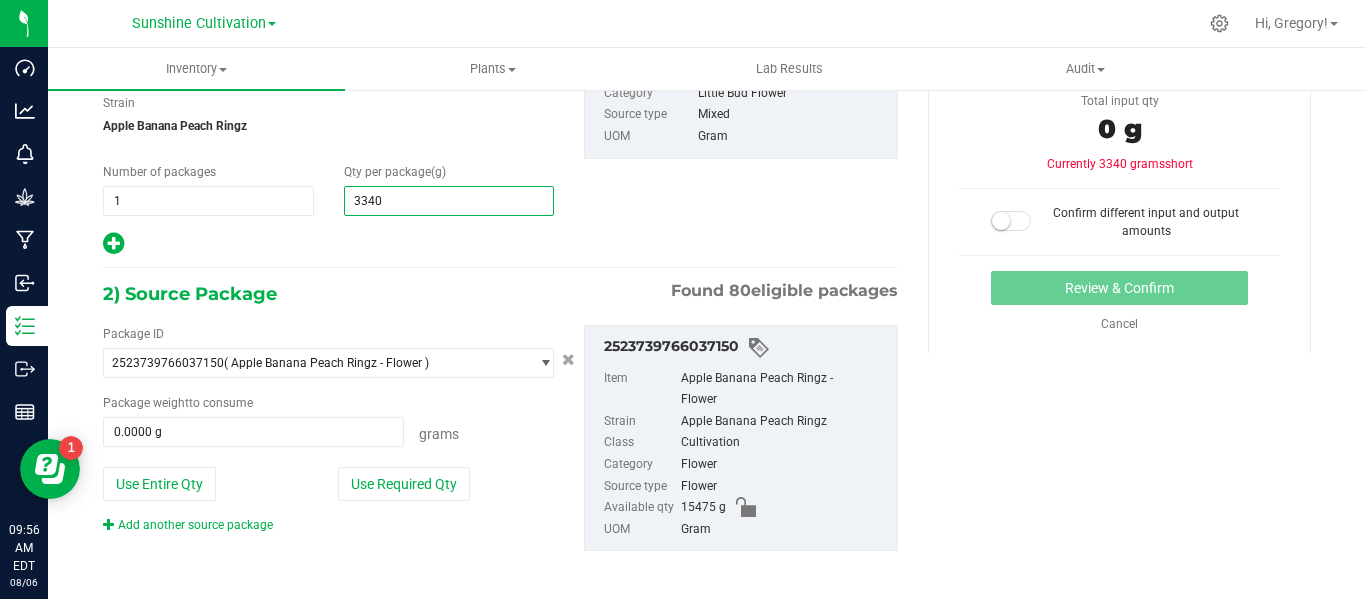 scroll, scrollTop: 217, scrollLeft: 0, axis: vertical 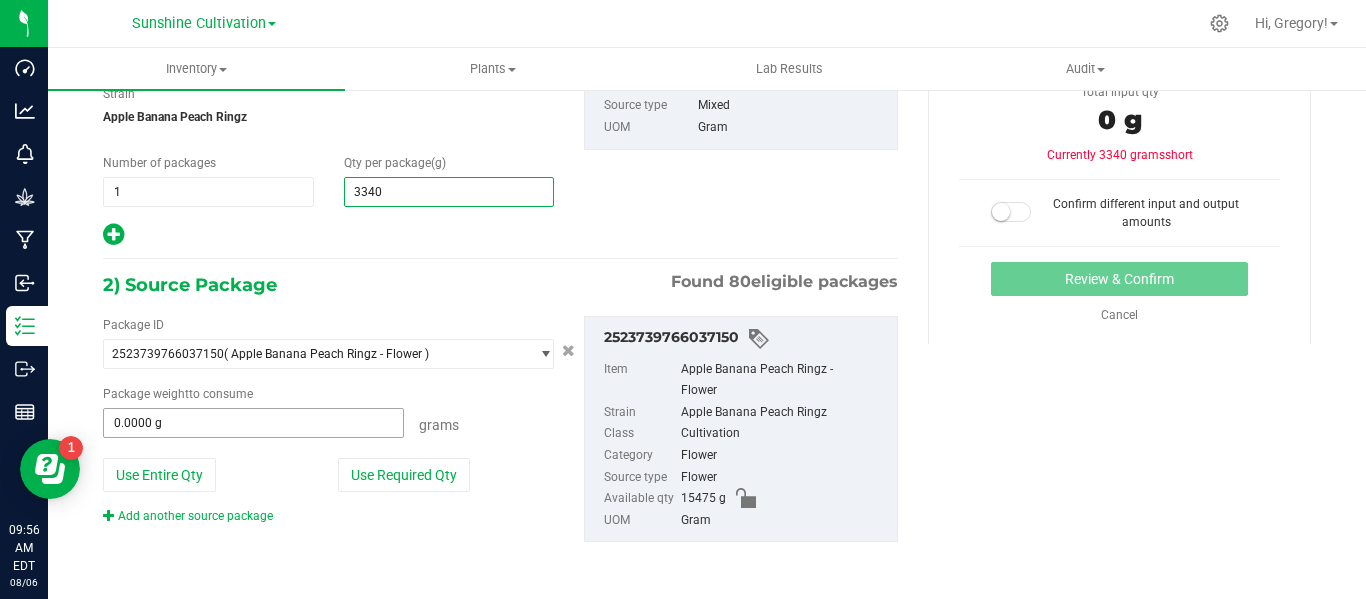 type on "3,340.0000" 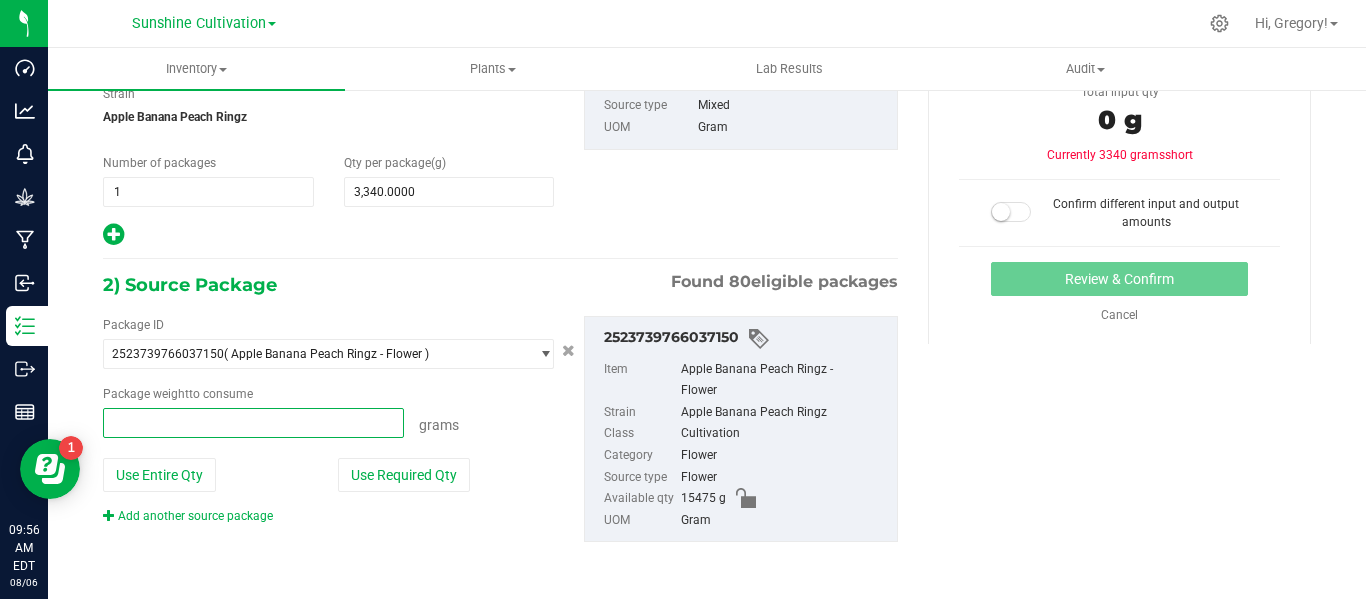 click at bounding box center [253, 423] 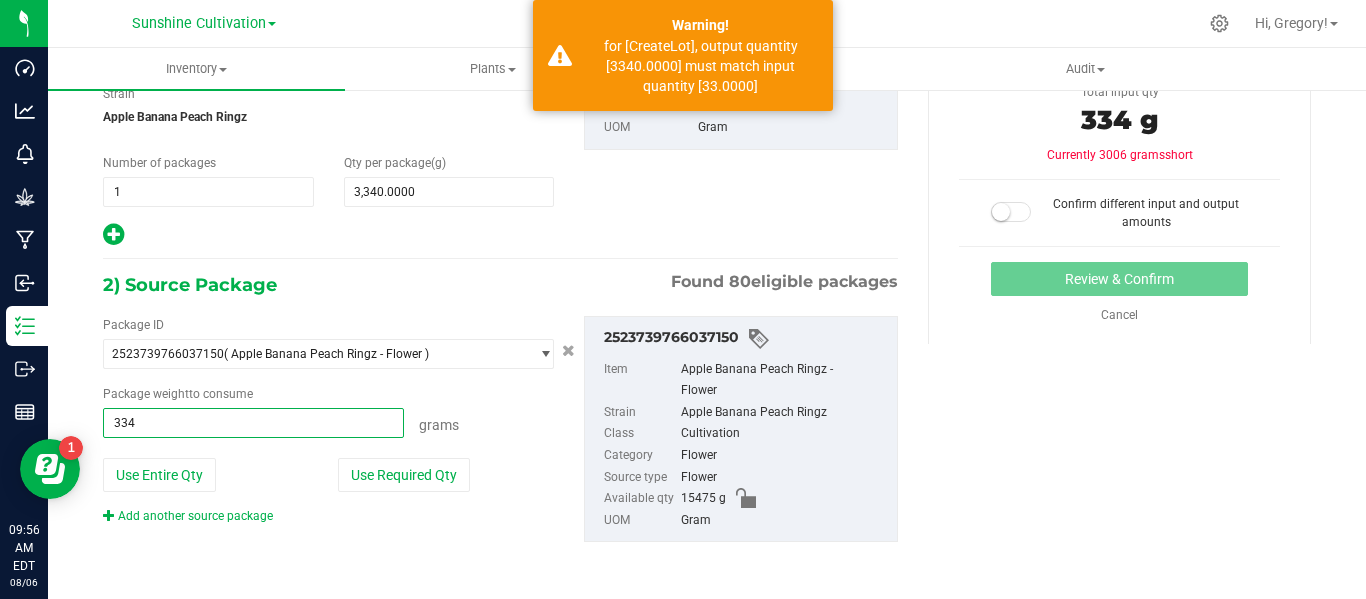 type on "3340" 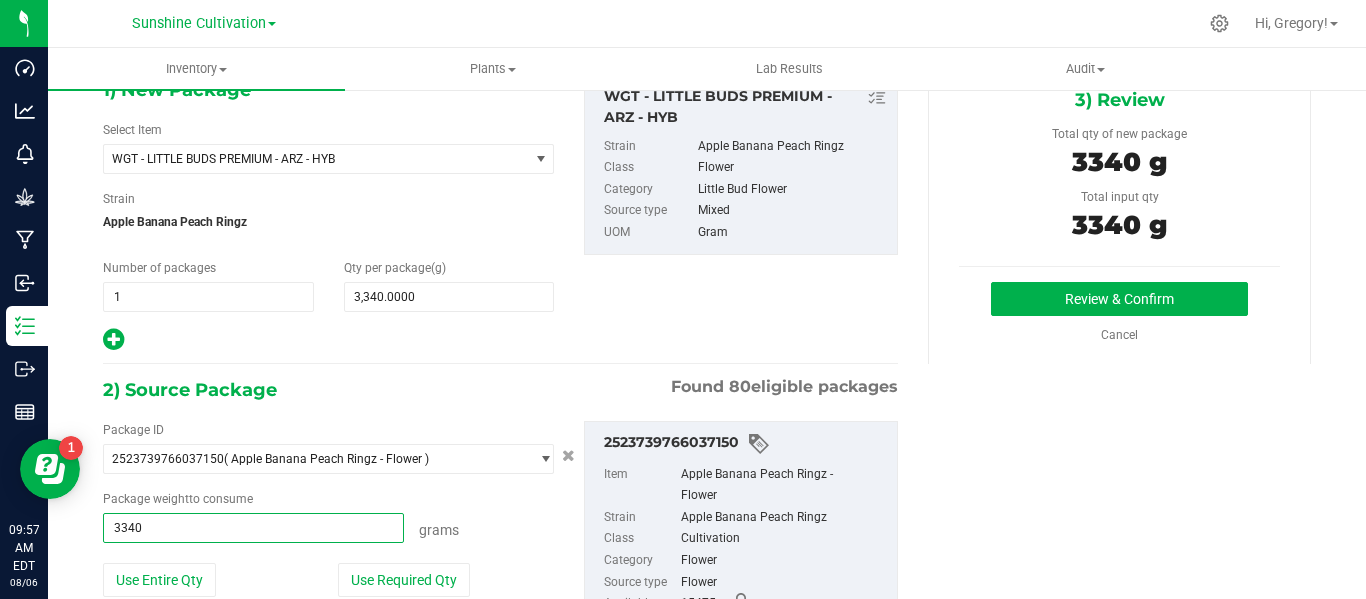 scroll, scrollTop: 109, scrollLeft: 0, axis: vertical 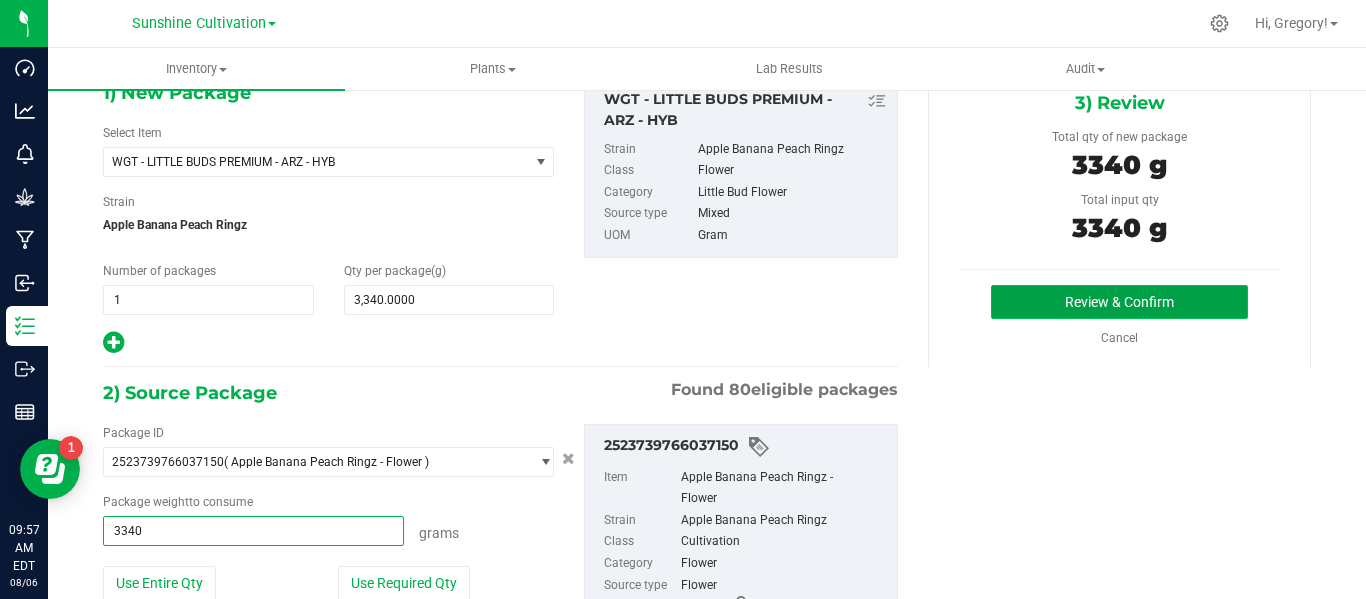 type on "3340.0000 g" 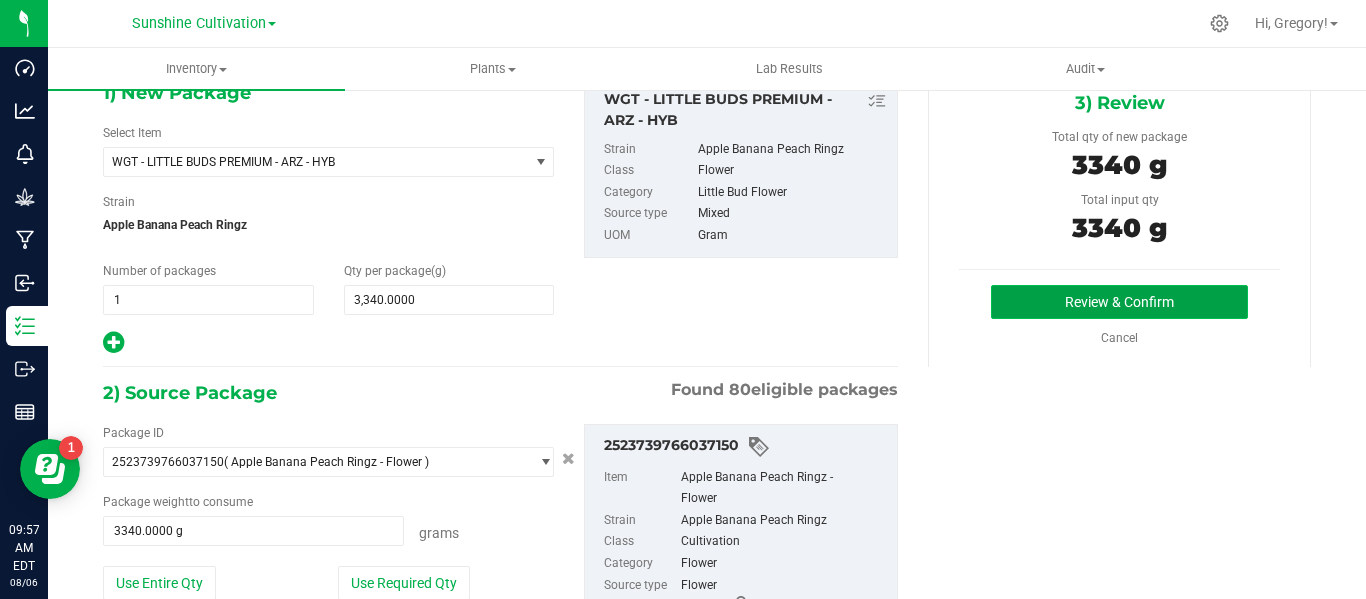 click on "Review & Confirm" at bounding box center [1119, 302] 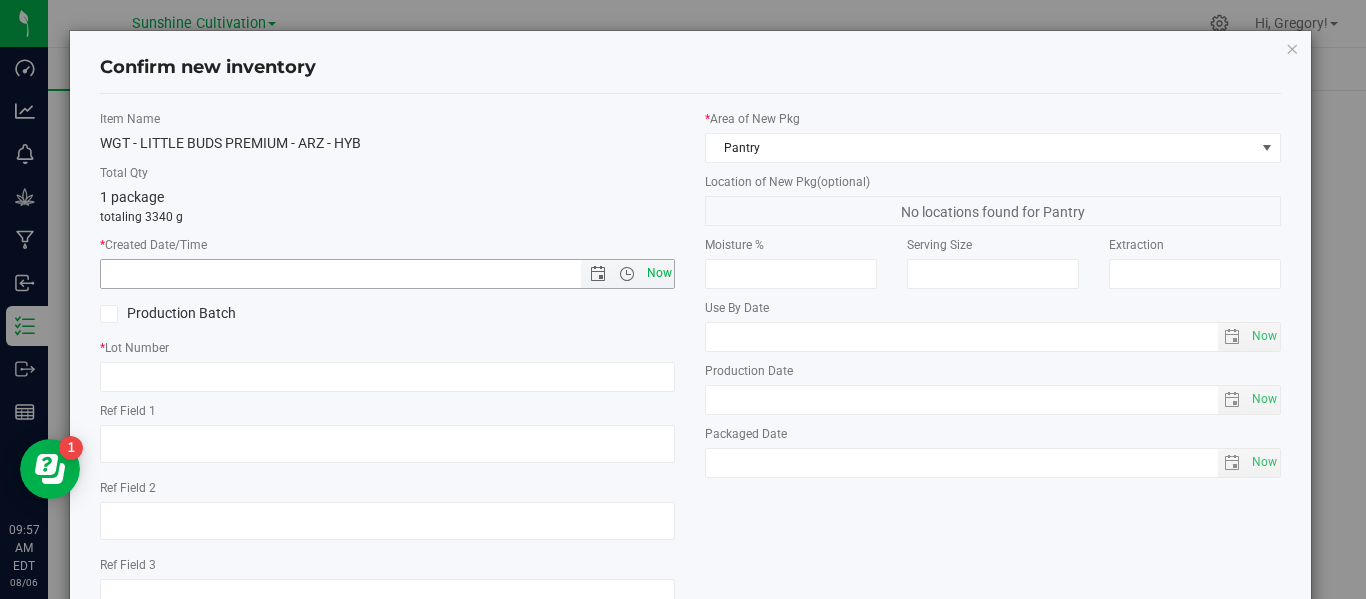 click on "Now" at bounding box center (659, 273) 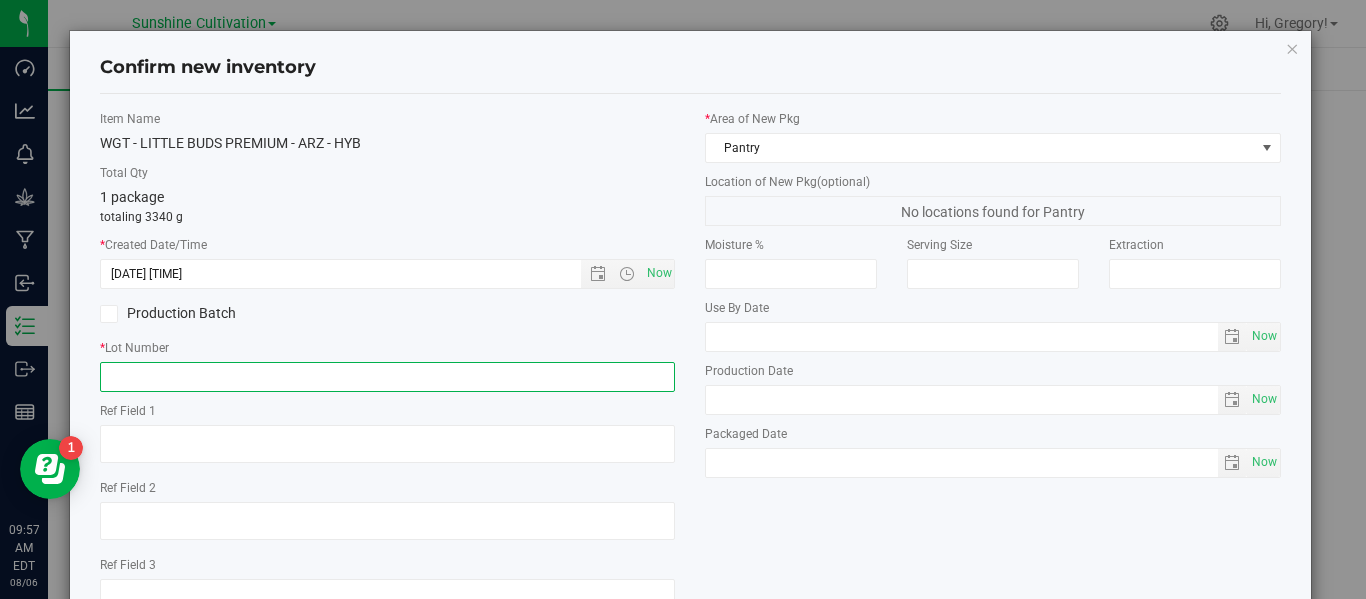 click at bounding box center [387, 377] 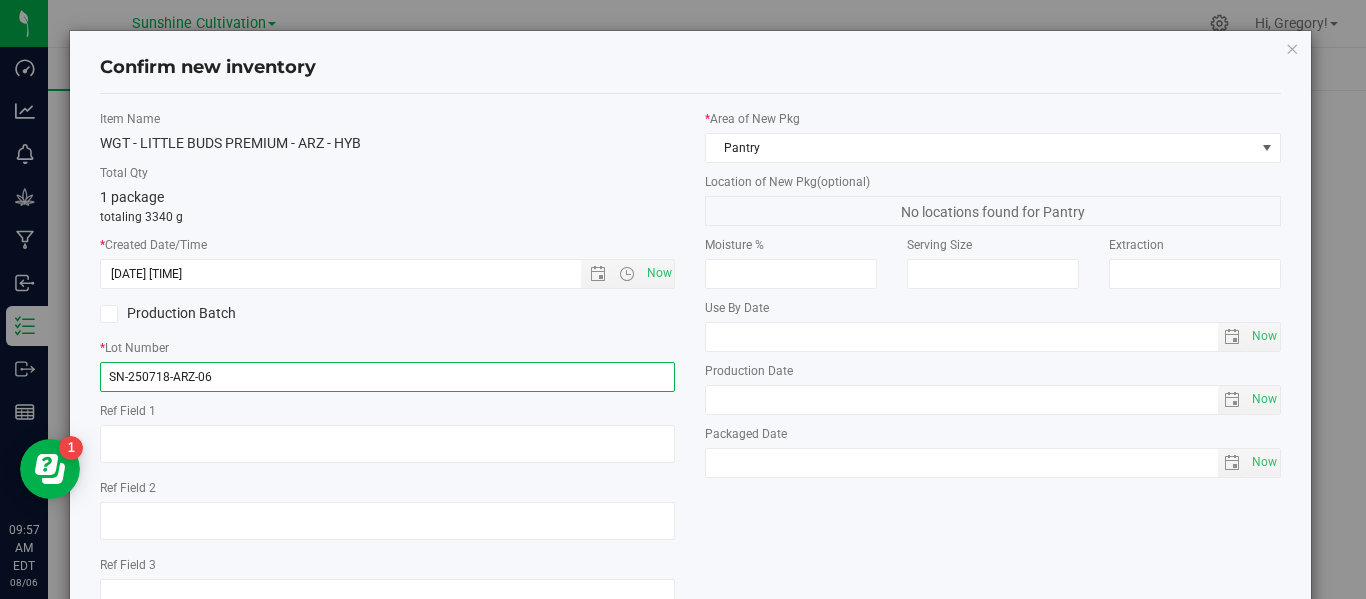 scroll, scrollTop: 148, scrollLeft: 0, axis: vertical 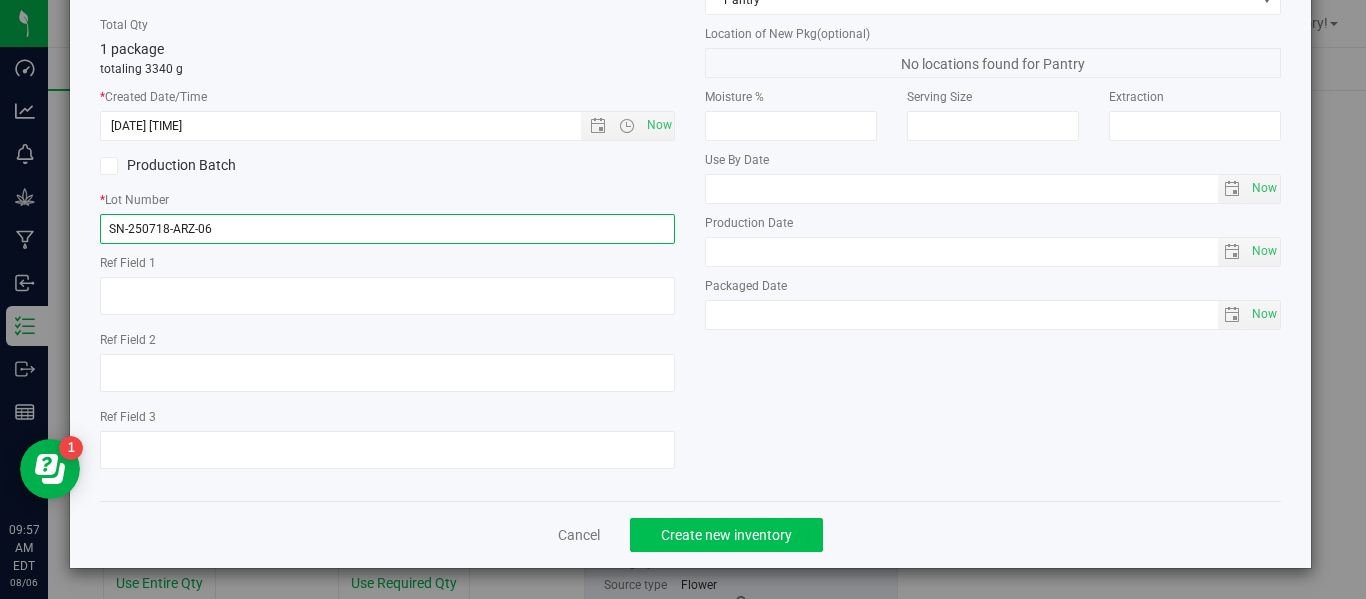 type on "SN-250718-ARZ-06" 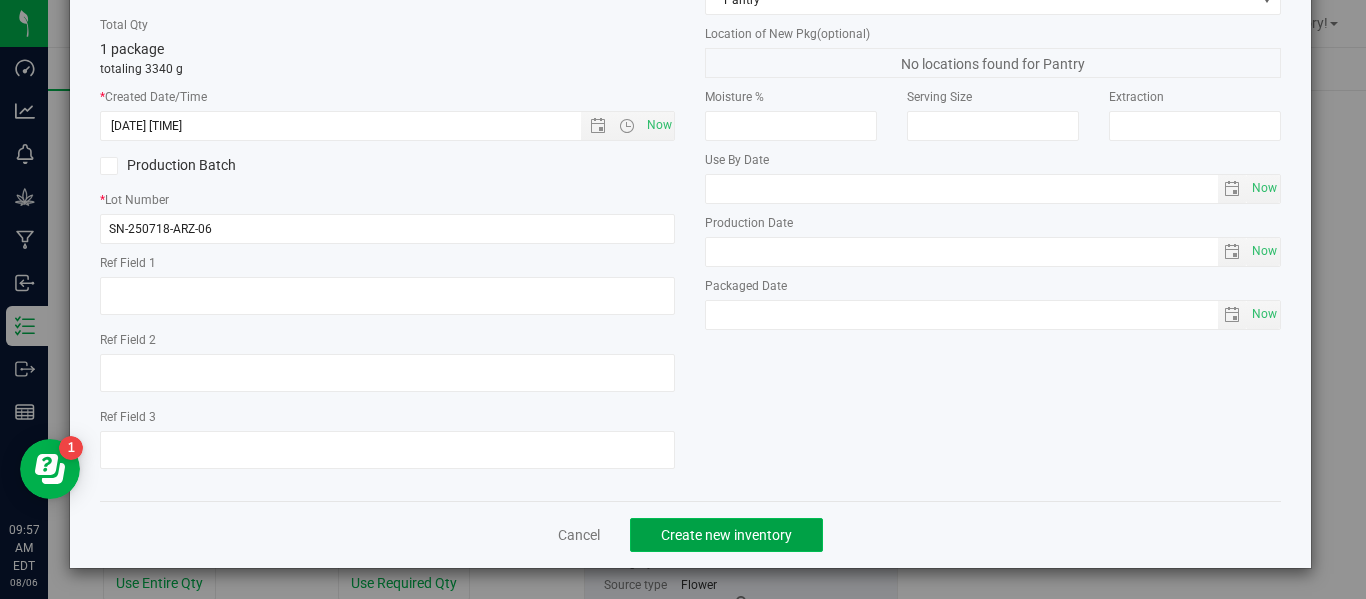 click on "Create new inventory" 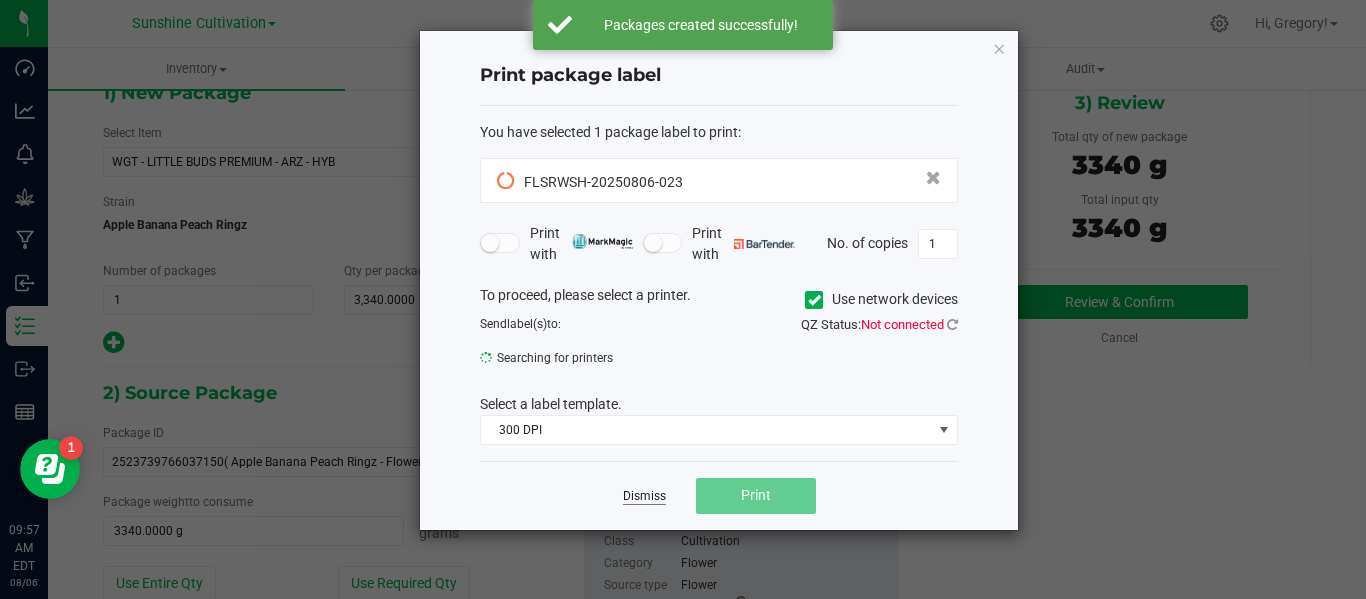 click on "Dismiss" 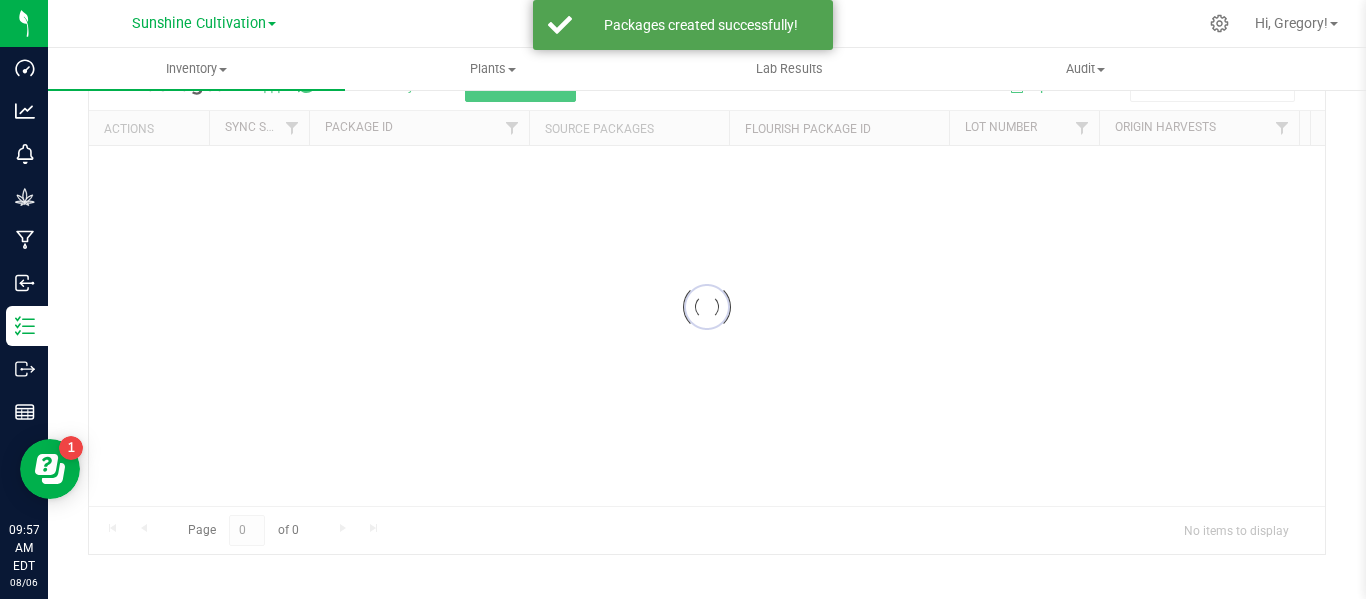 scroll, scrollTop: 94, scrollLeft: 0, axis: vertical 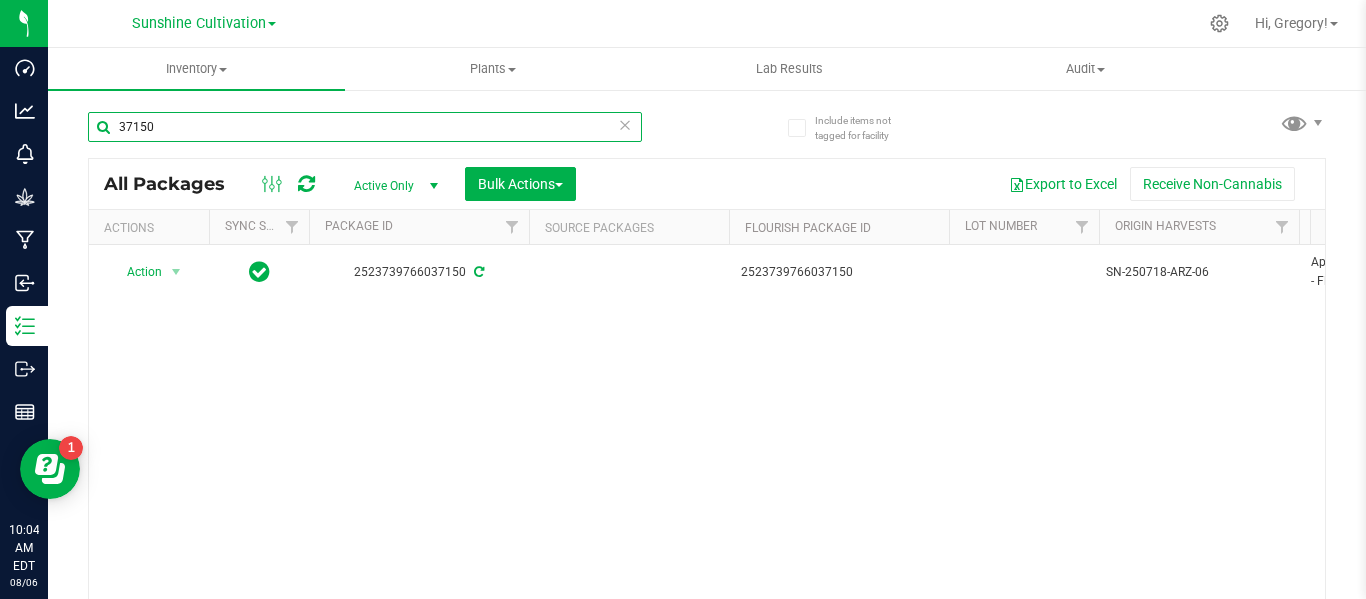 click on "37150" at bounding box center [365, 127] 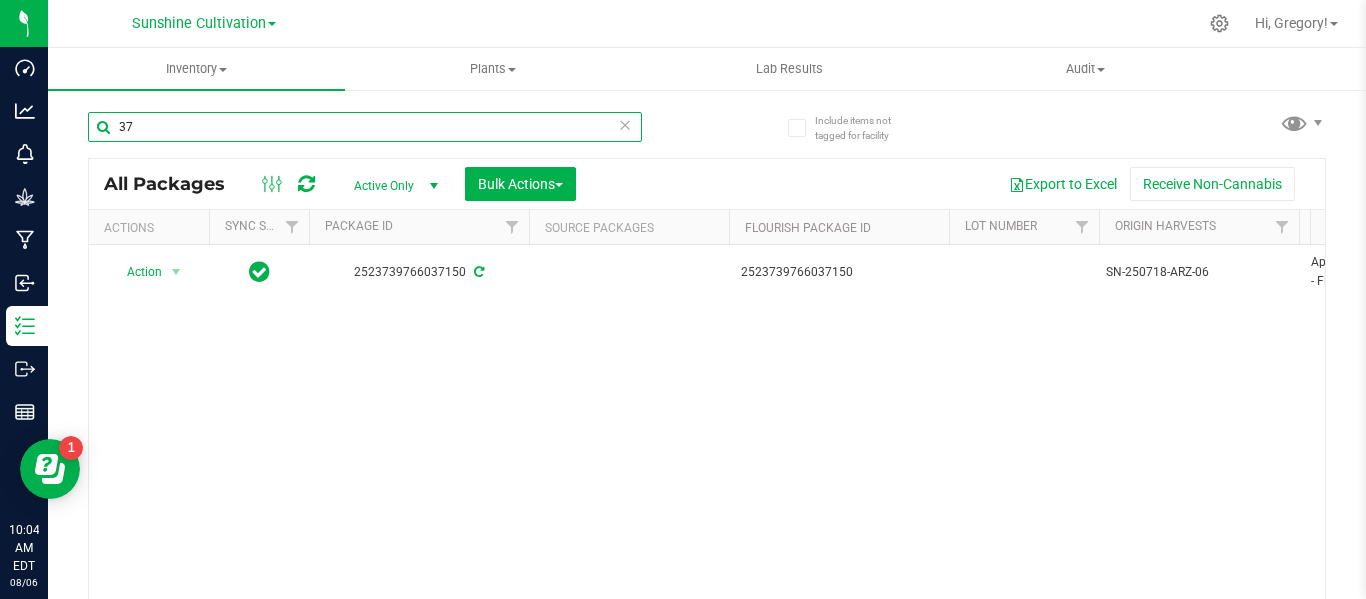 type on "3" 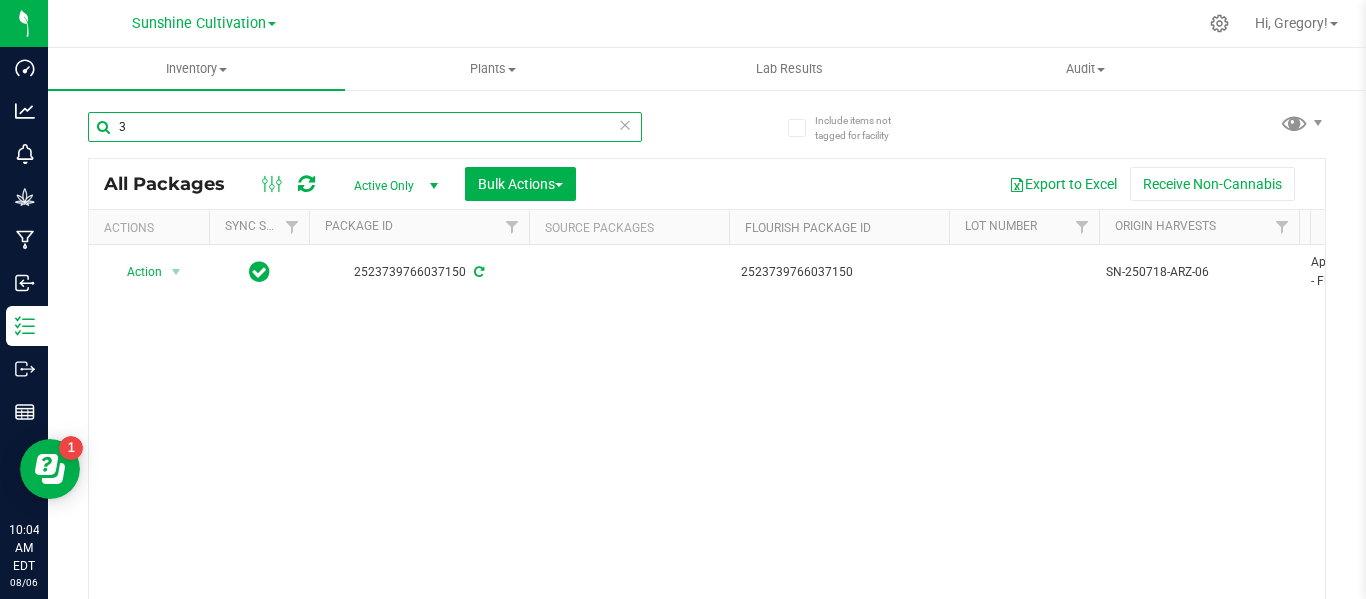 type 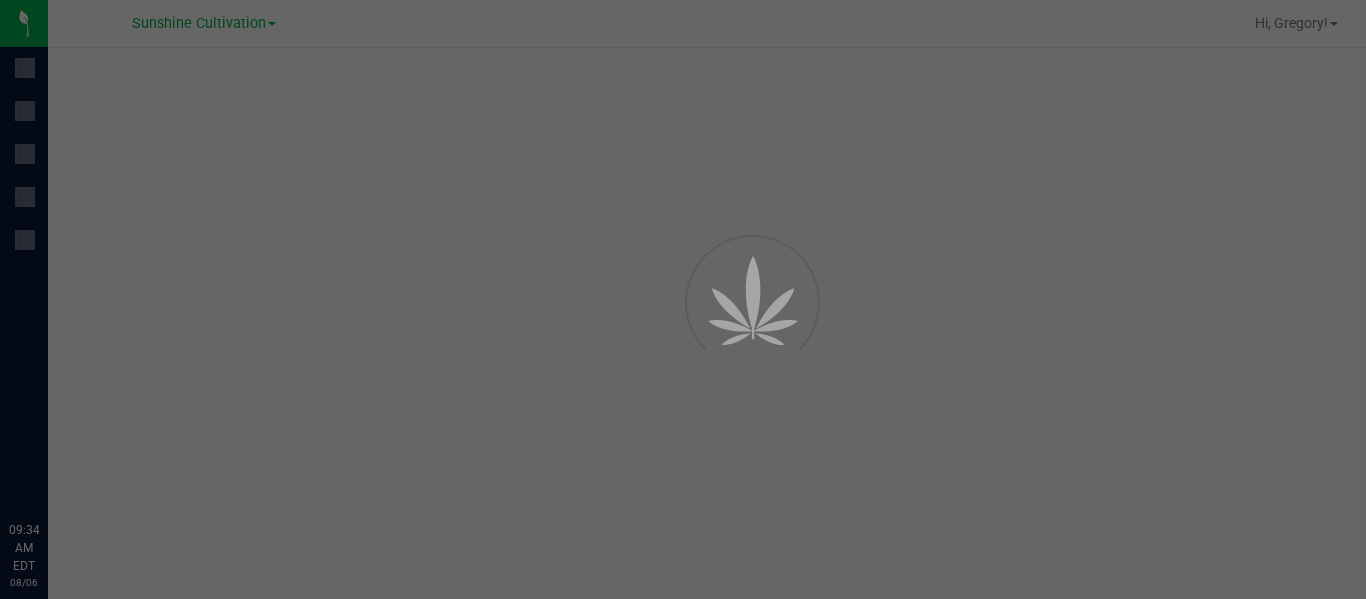 scroll, scrollTop: 0, scrollLeft: 0, axis: both 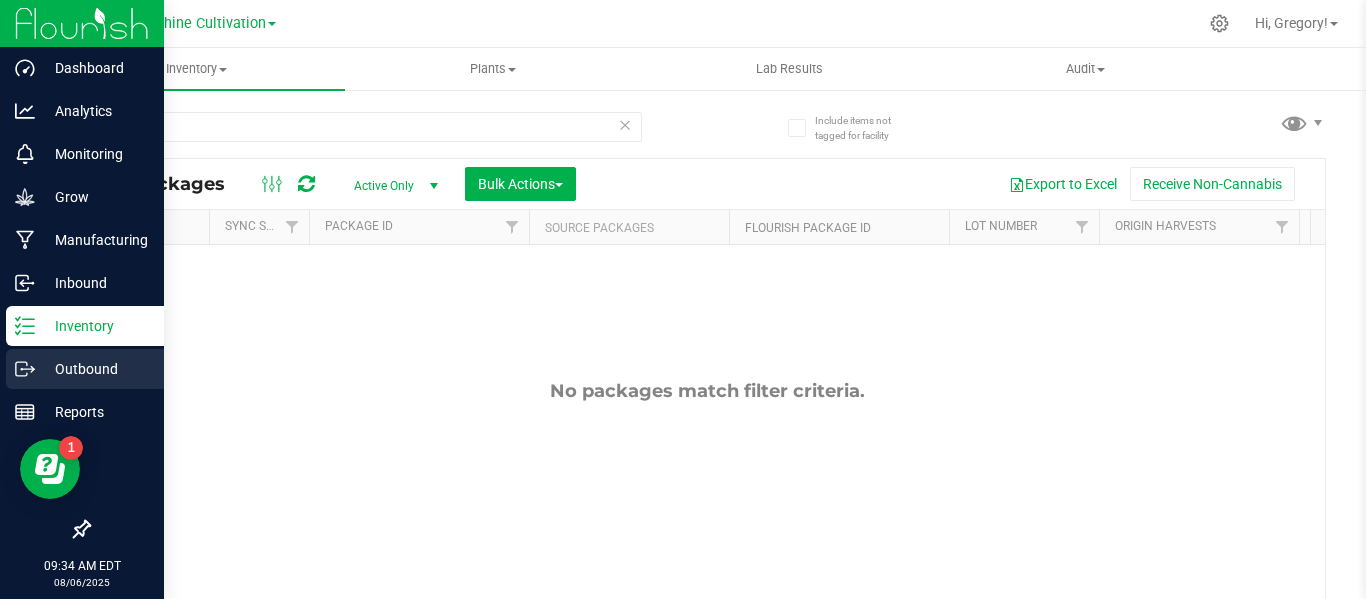 click on "Outbound" at bounding box center (95, 369) 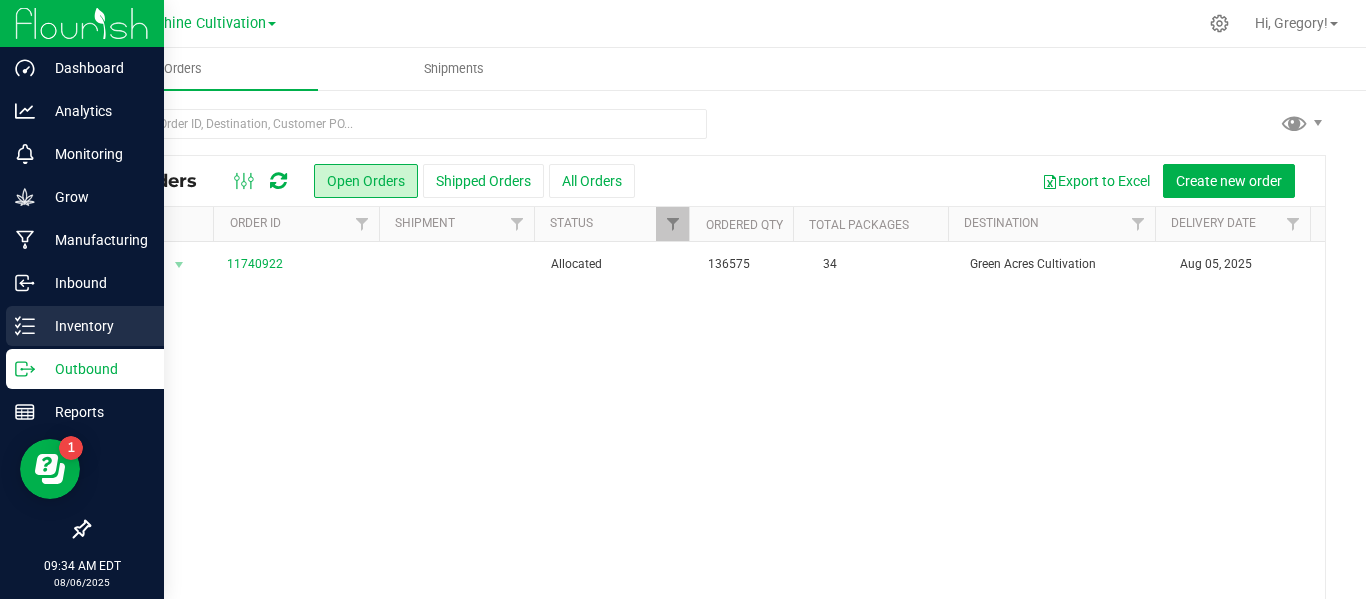 click on "Inventory" at bounding box center (95, 326) 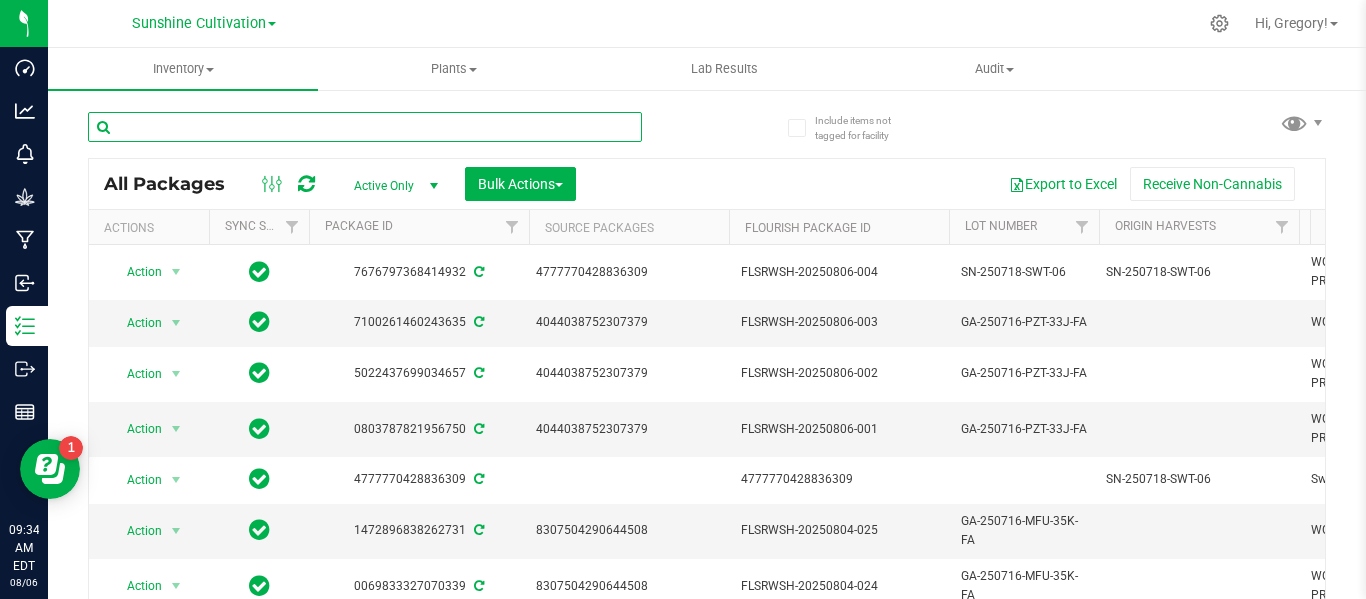 click at bounding box center [365, 127] 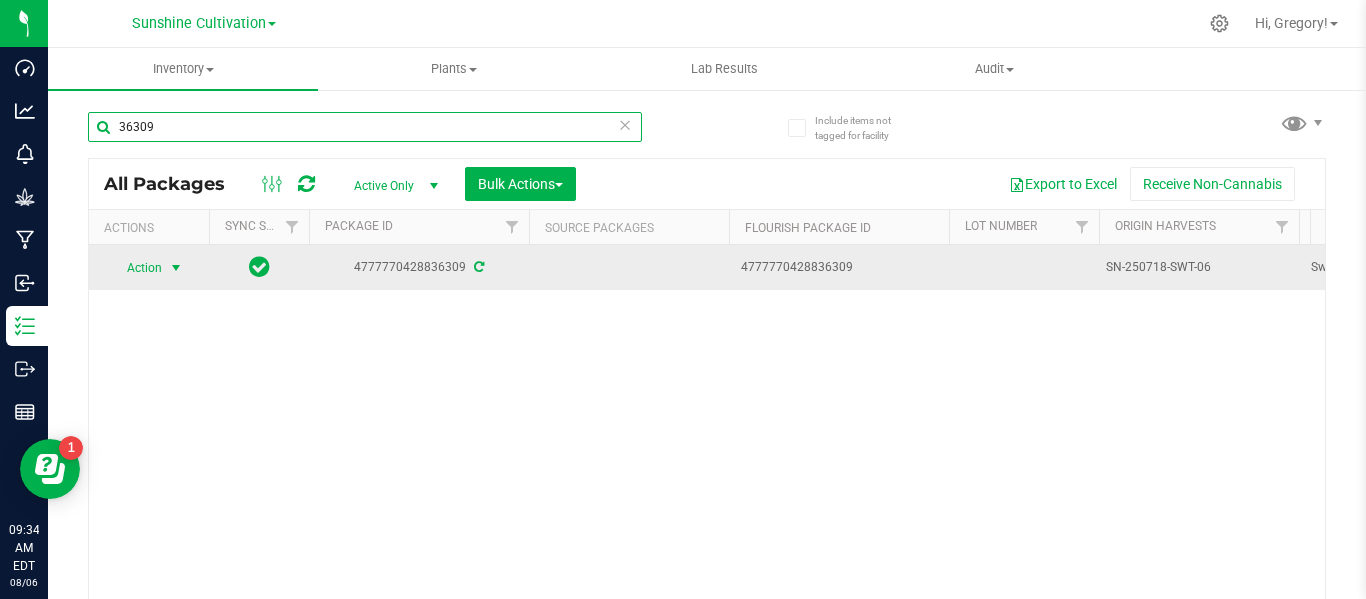 type on "36309" 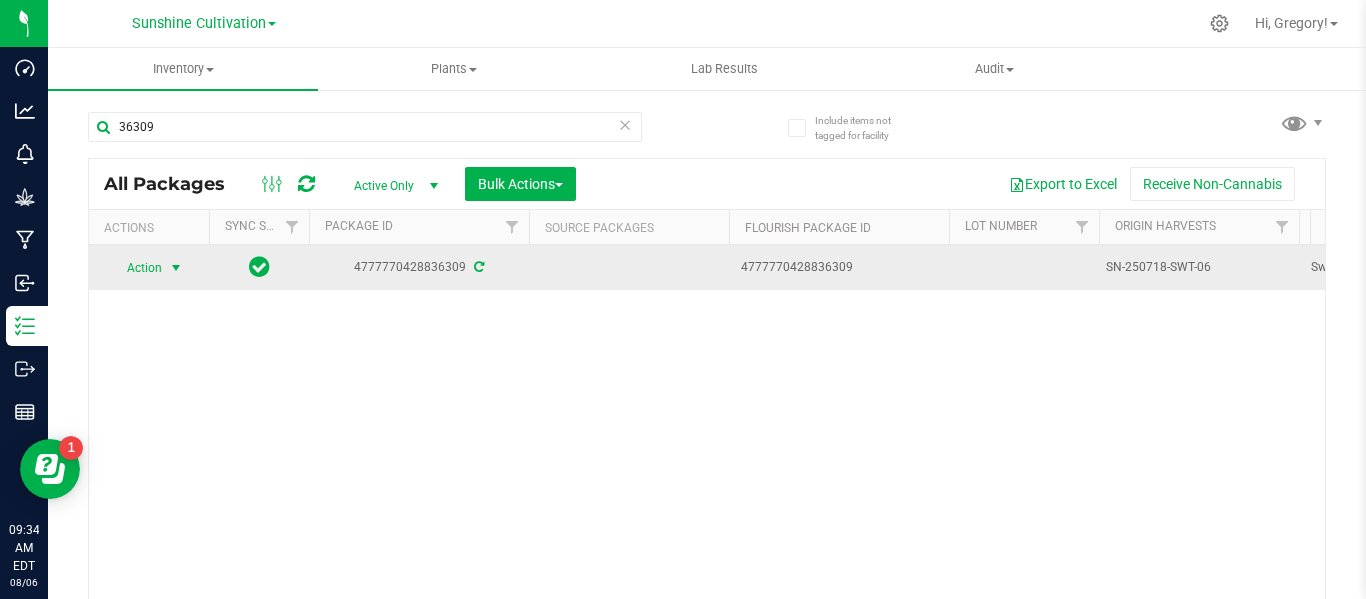 click at bounding box center [176, 268] 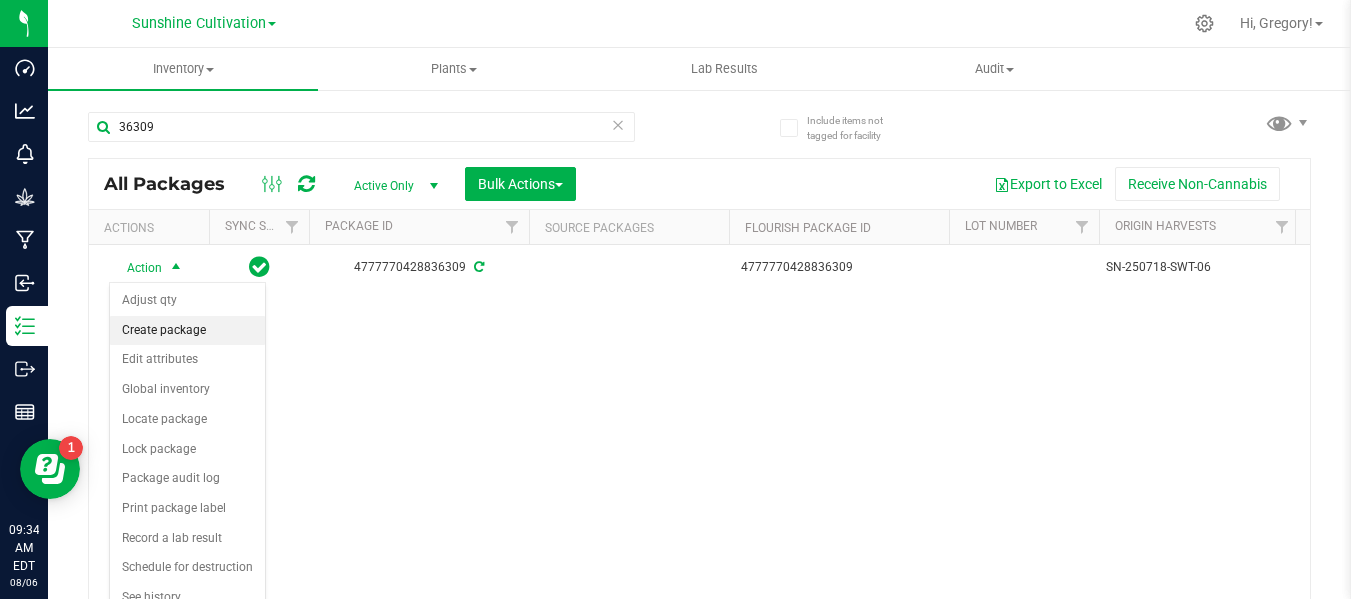 click on "Create package" at bounding box center (187, 331) 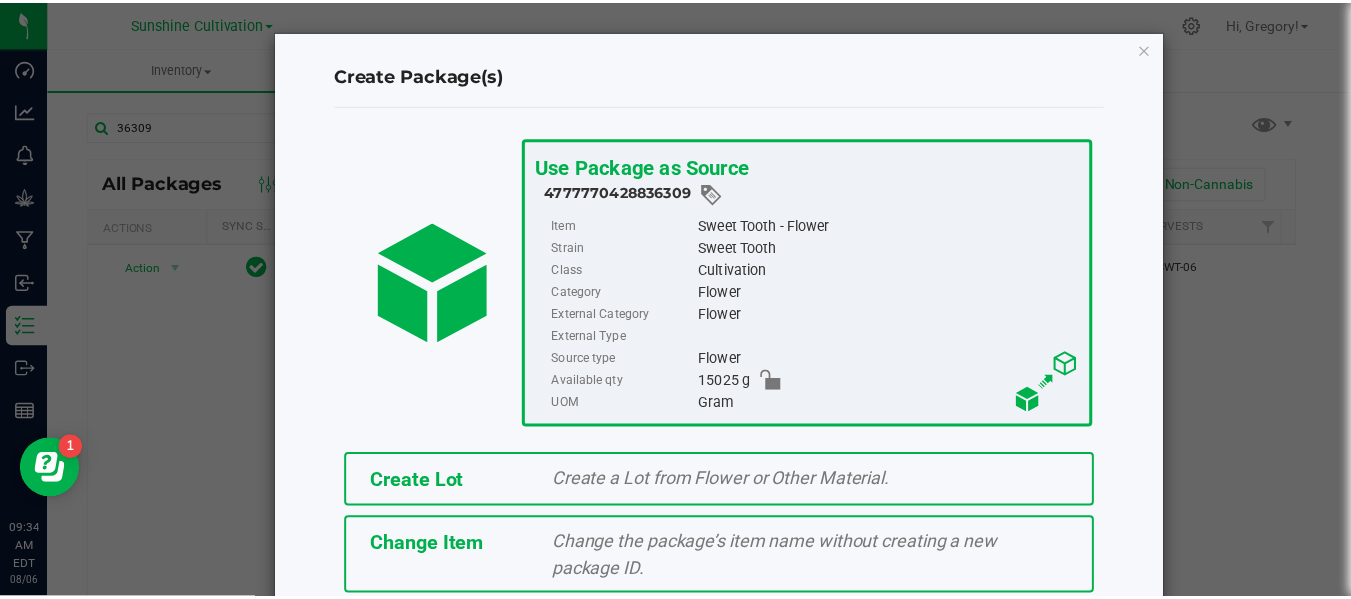 scroll, scrollTop: 175, scrollLeft: 0, axis: vertical 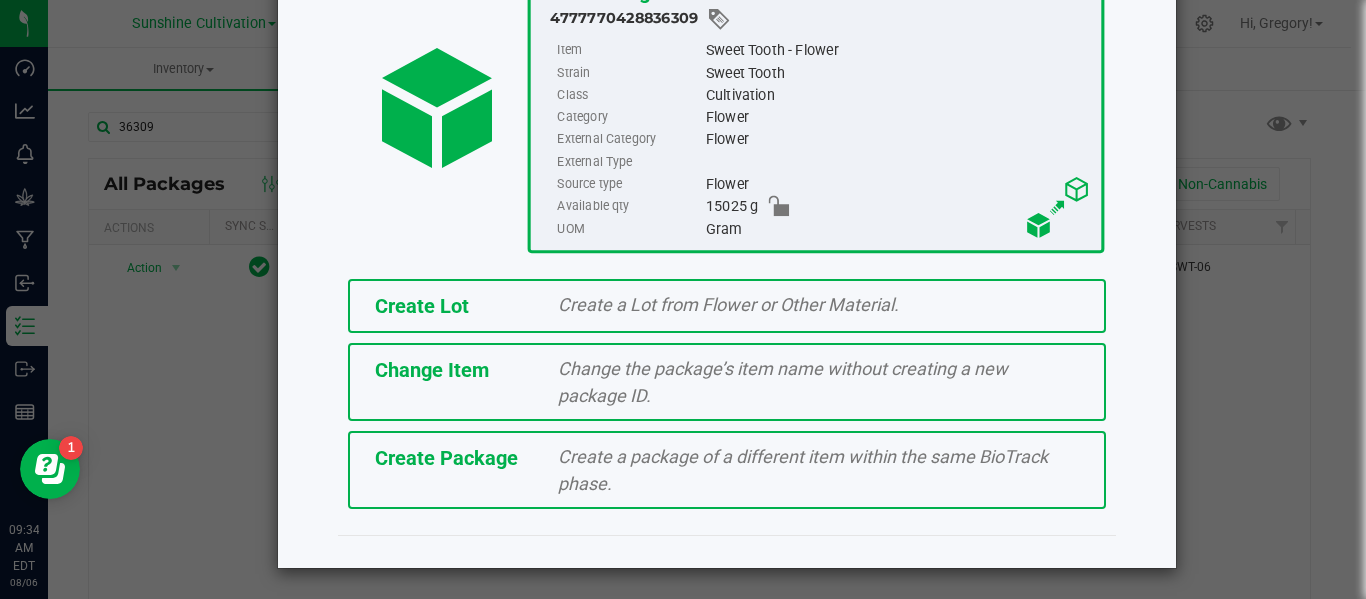 click on "Create Package   Create a package of a different item within the same BioTrack phase." 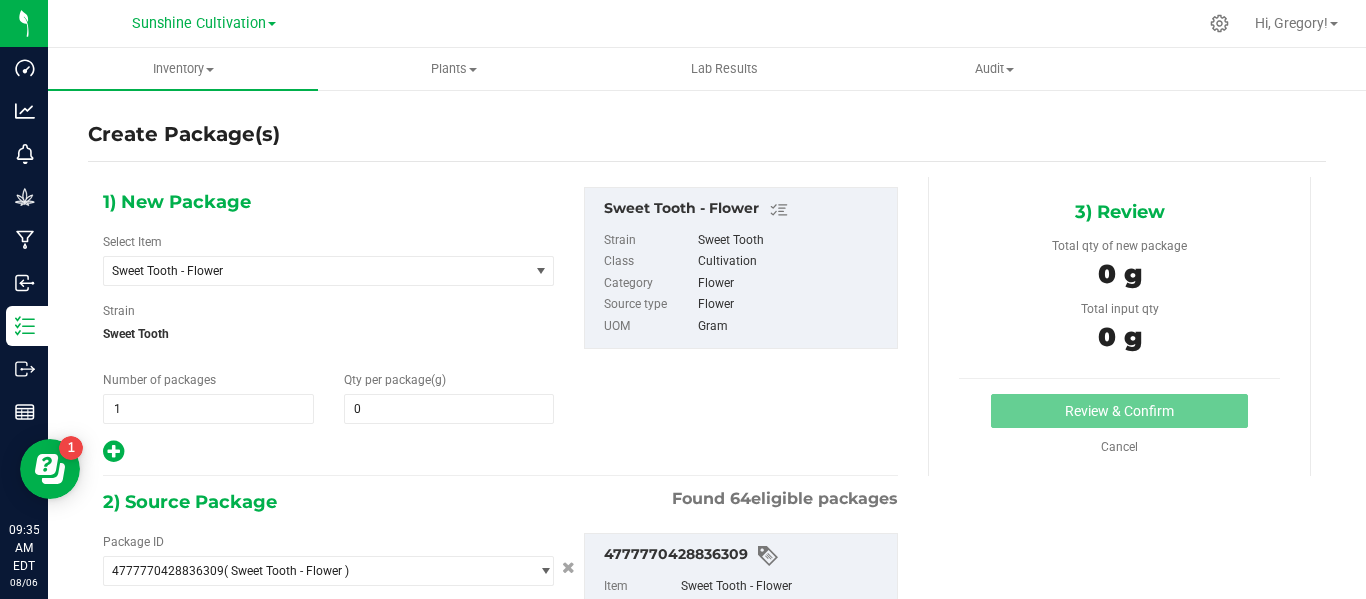 type on "0.0000" 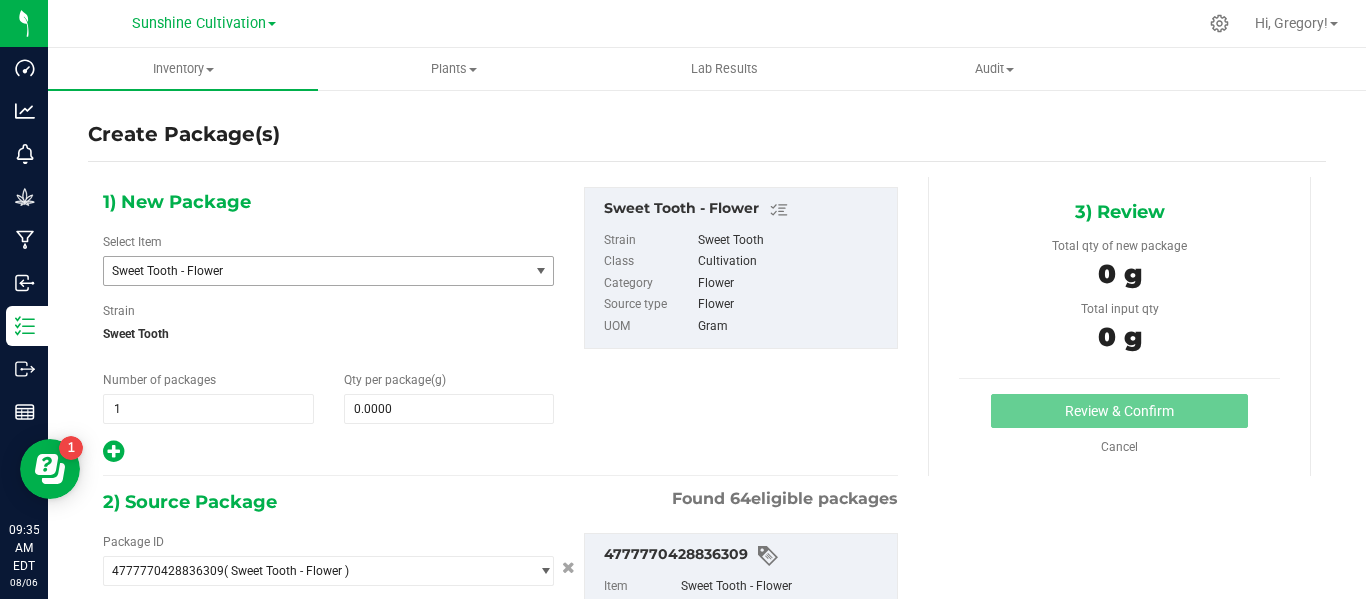 click on "Sweet Tooth - Flower" at bounding box center [308, 271] 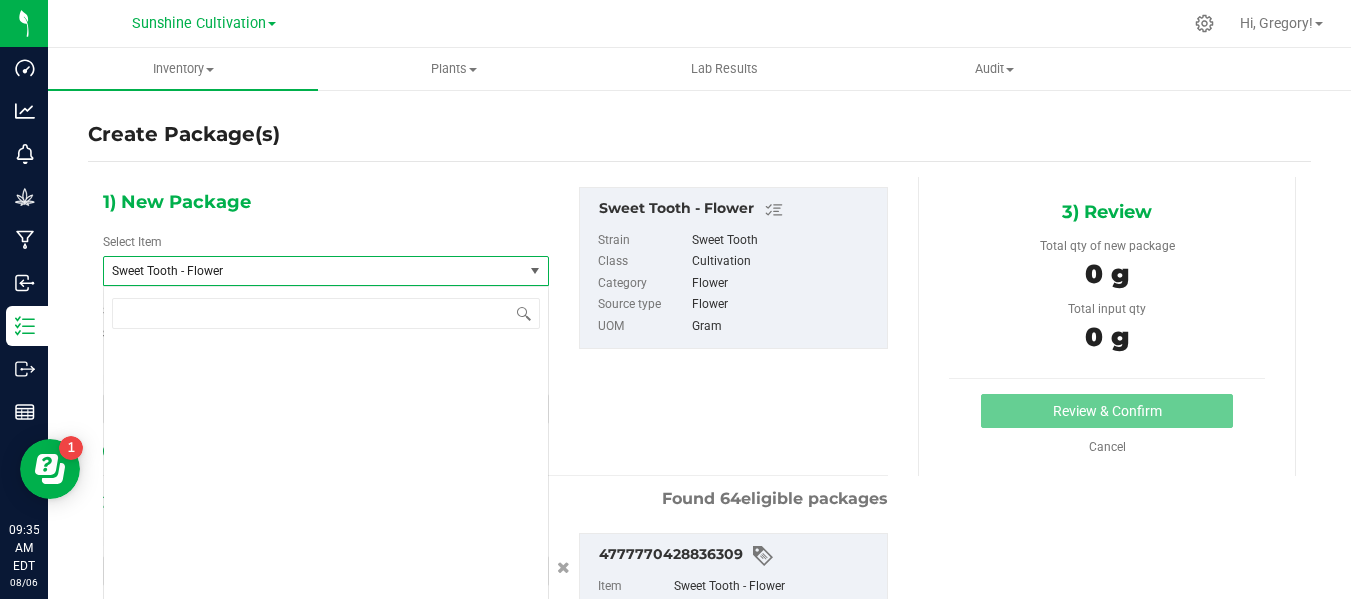 scroll, scrollTop: 327600, scrollLeft: 0, axis: vertical 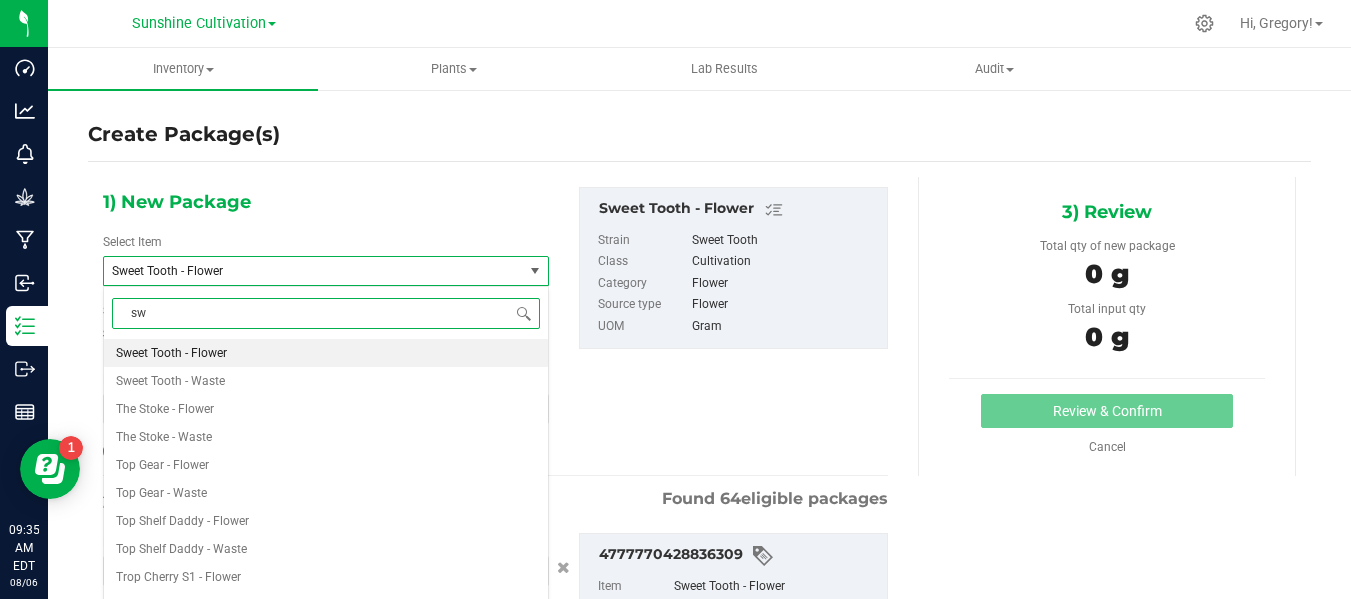 type on "swt" 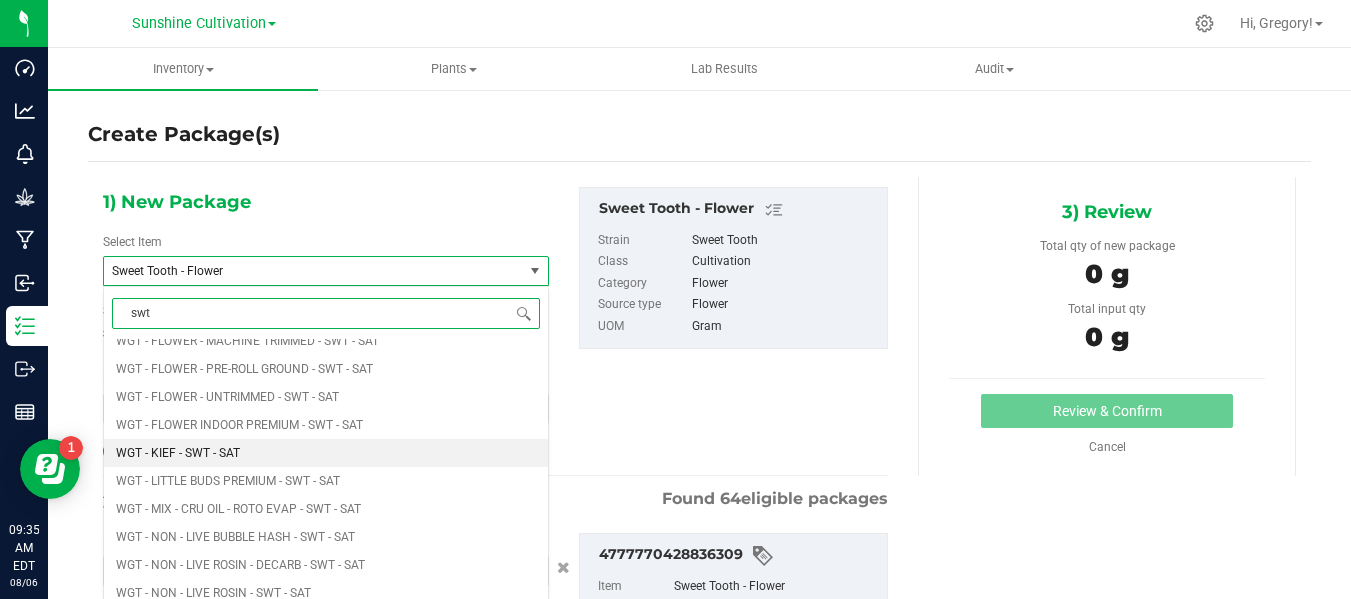 scroll, scrollTop: 1973, scrollLeft: 0, axis: vertical 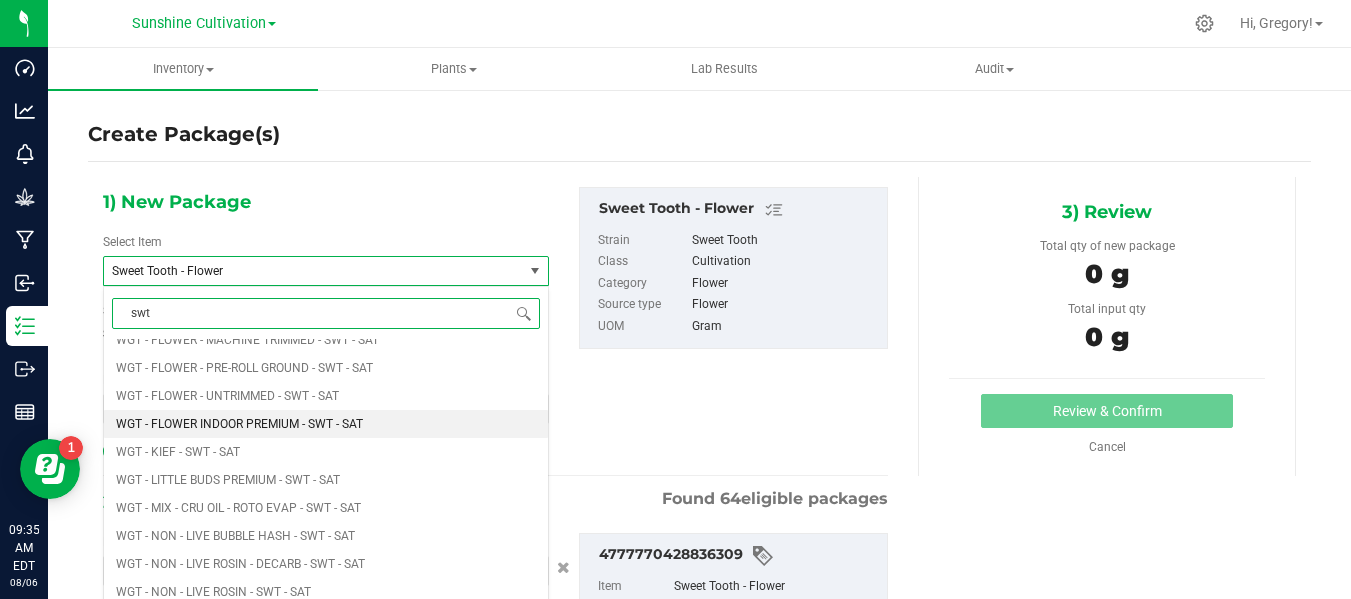 click on "WGT - FLOWER INDOOR PREMIUM - SWT - SAT" at bounding box center (239, 424) 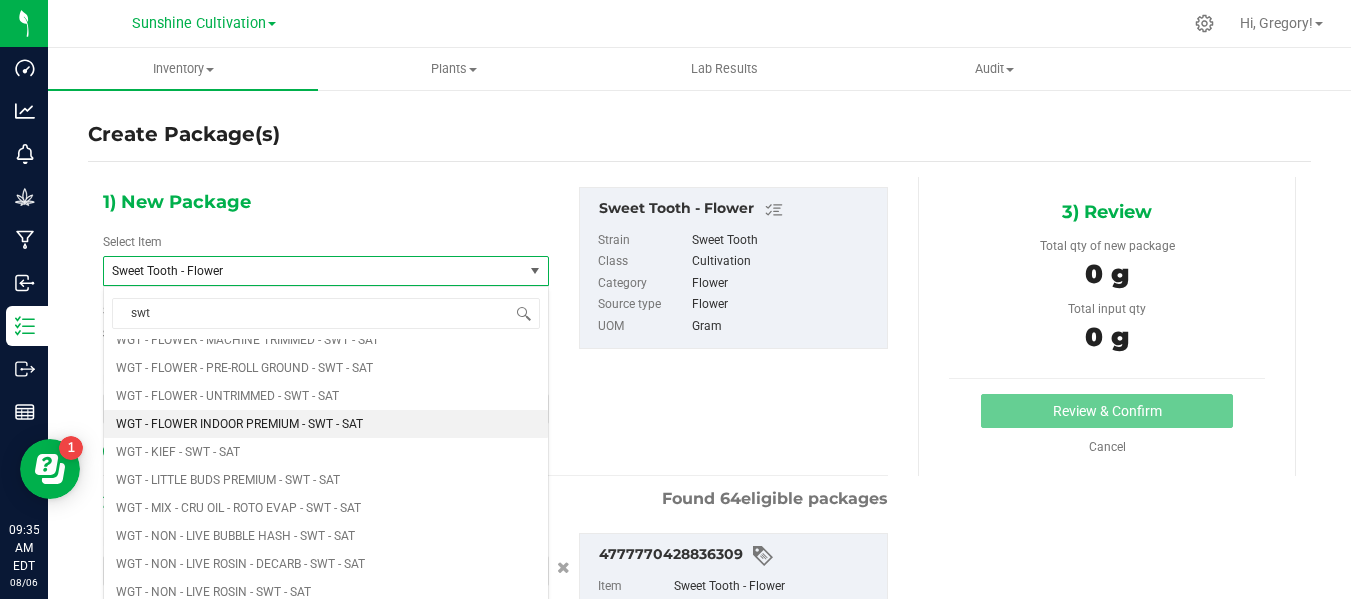 type 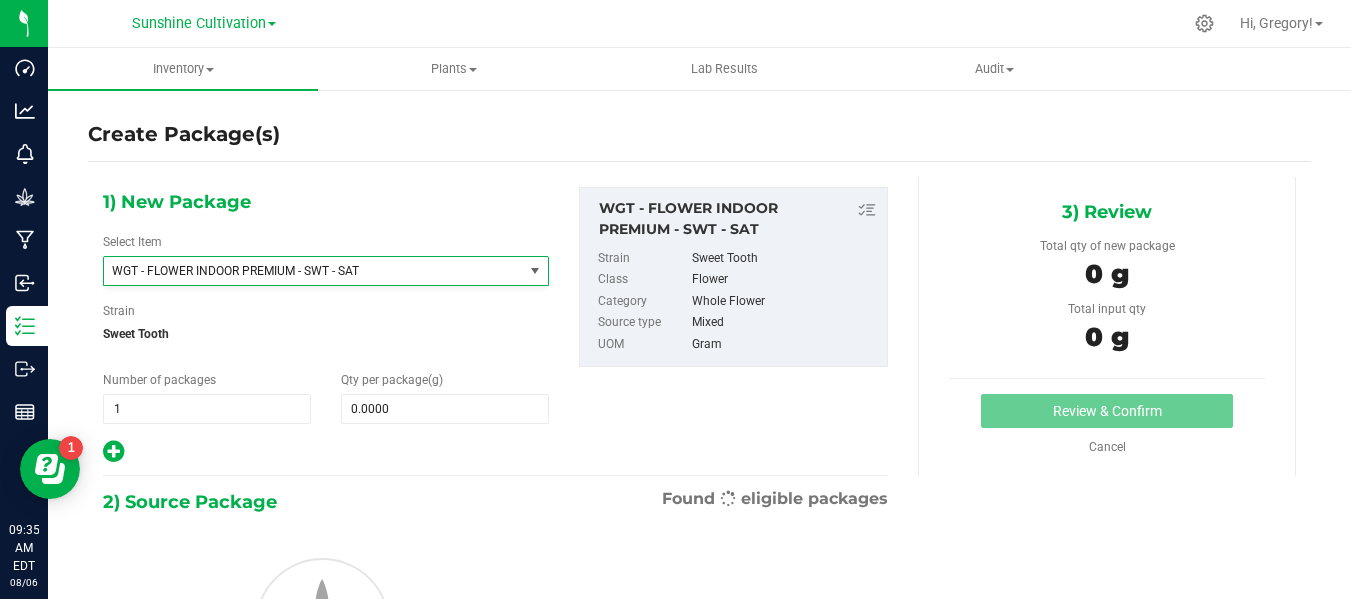 type on "0.0000" 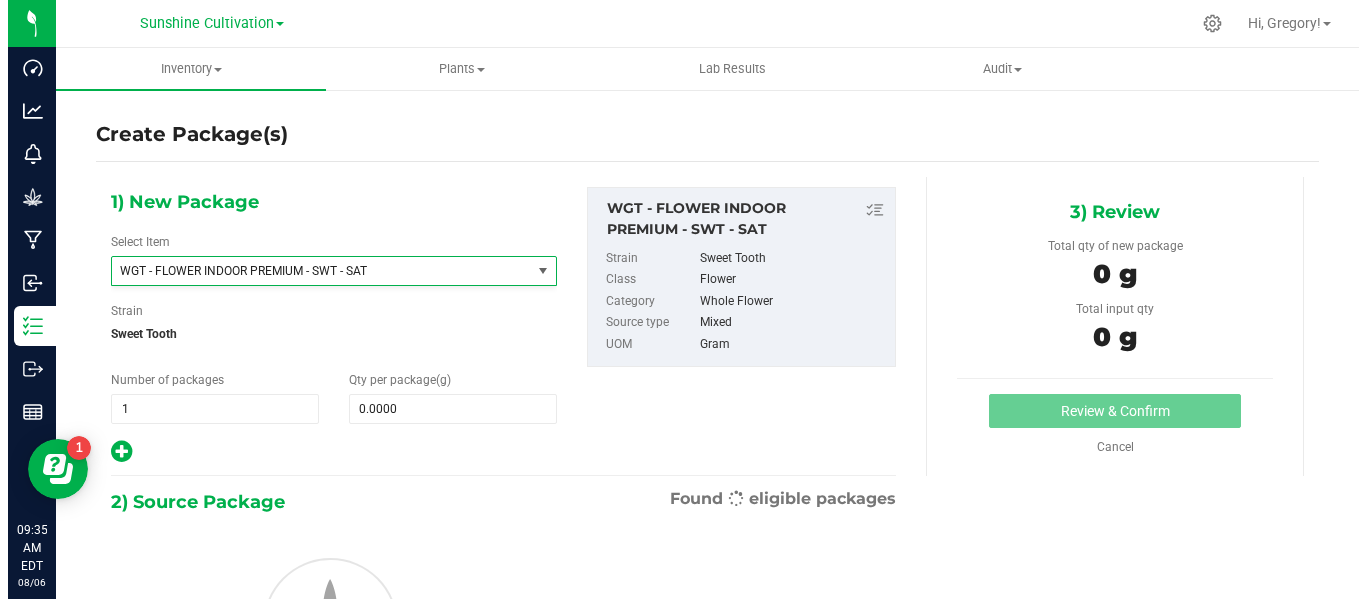 scroll, scrollTop: 425432, scrollLeft: 0, axis: vertical 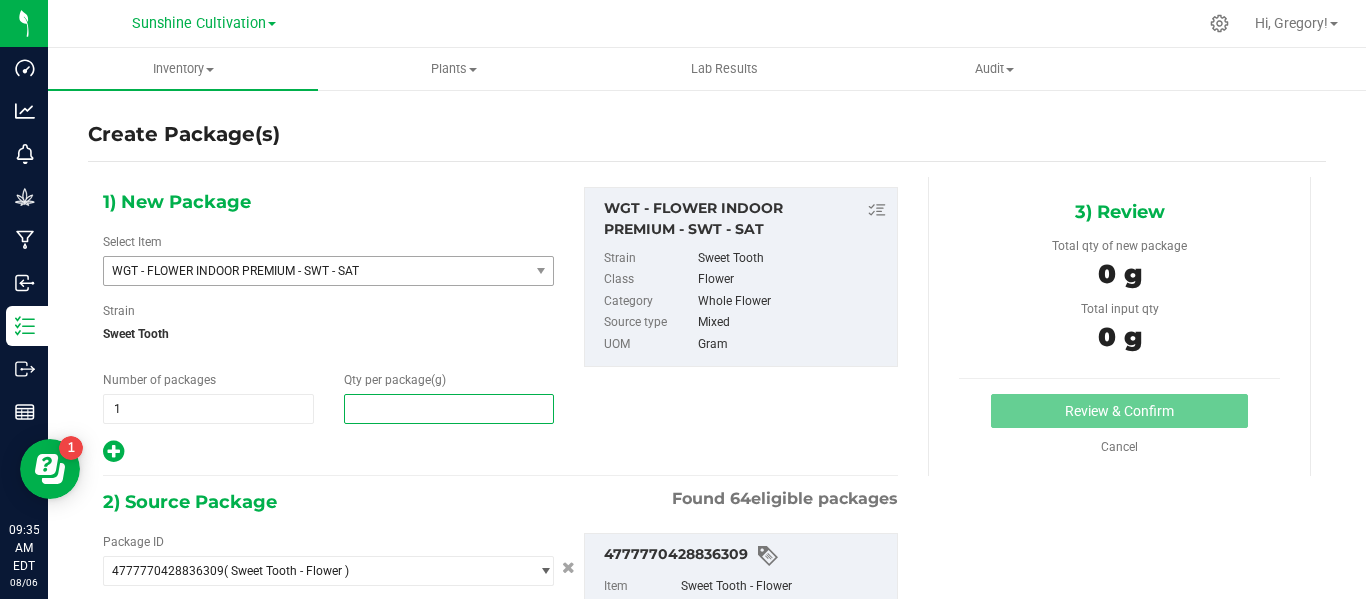 click at bounding box center [449, 409] 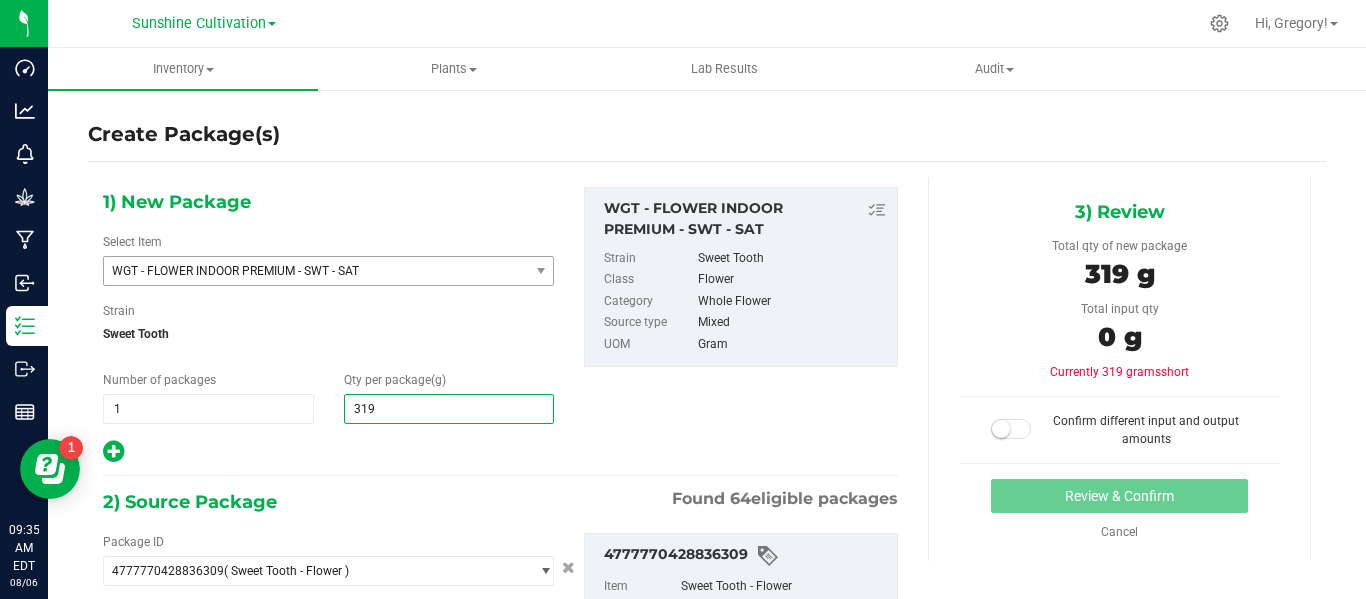 type on "3195" 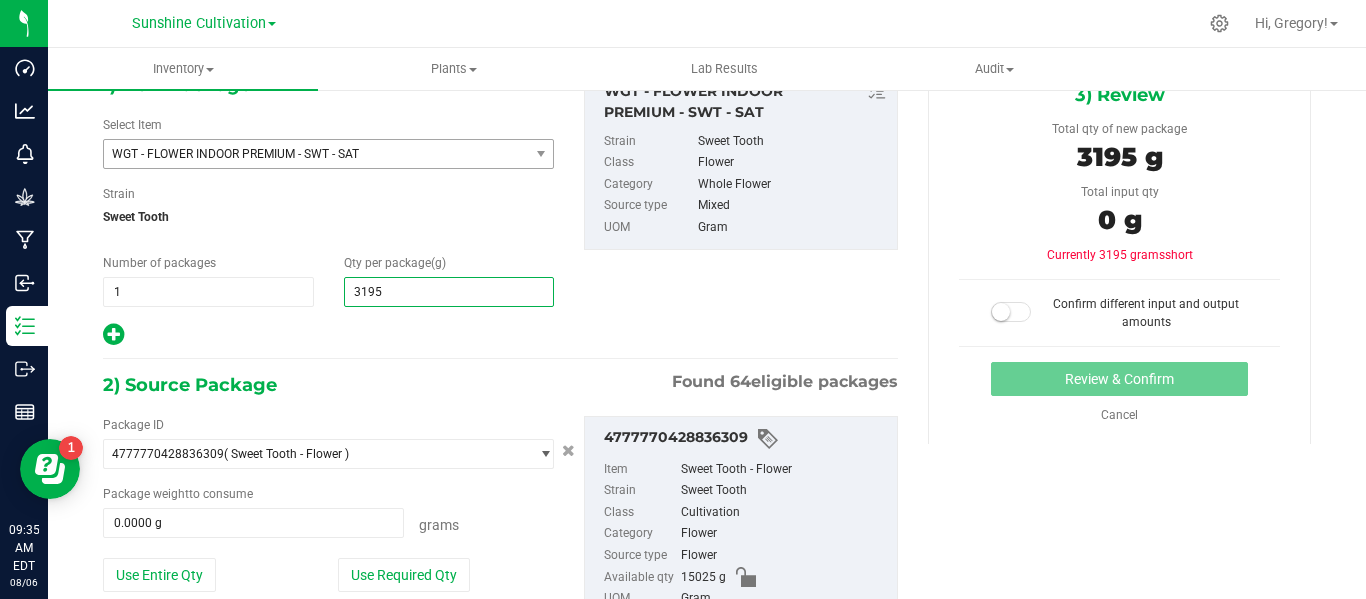 scroll, scrollTop: 200, scrollLeft: 0, axis: vertical 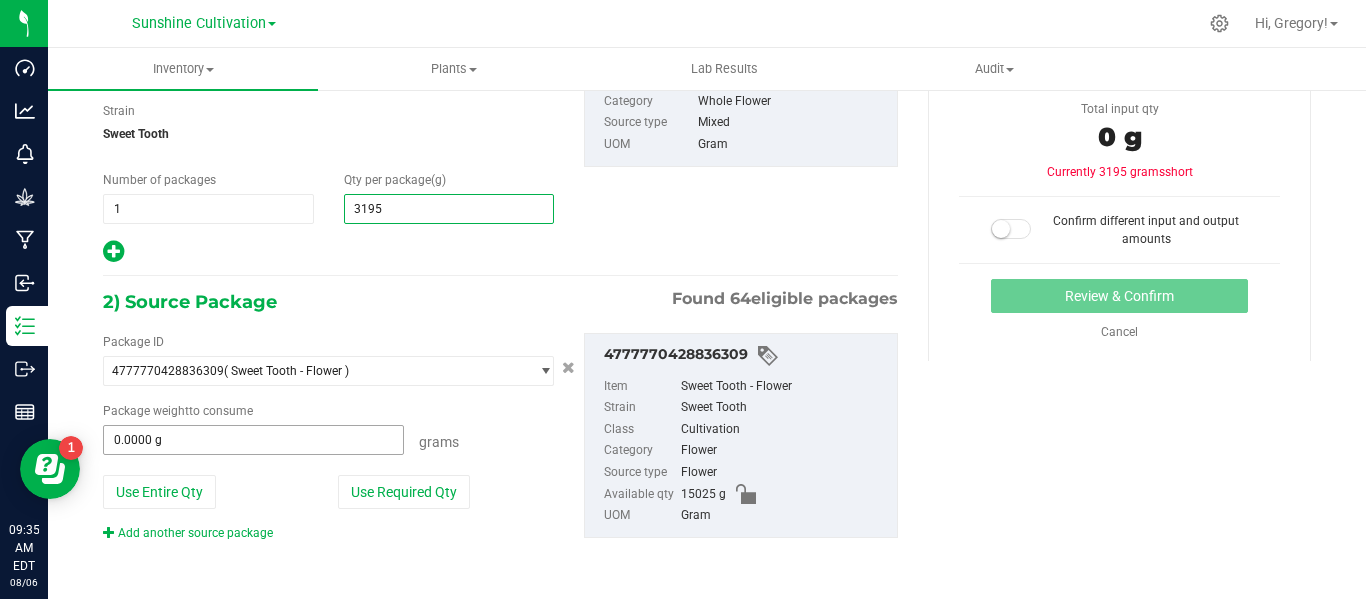 type on "3,195.0000" 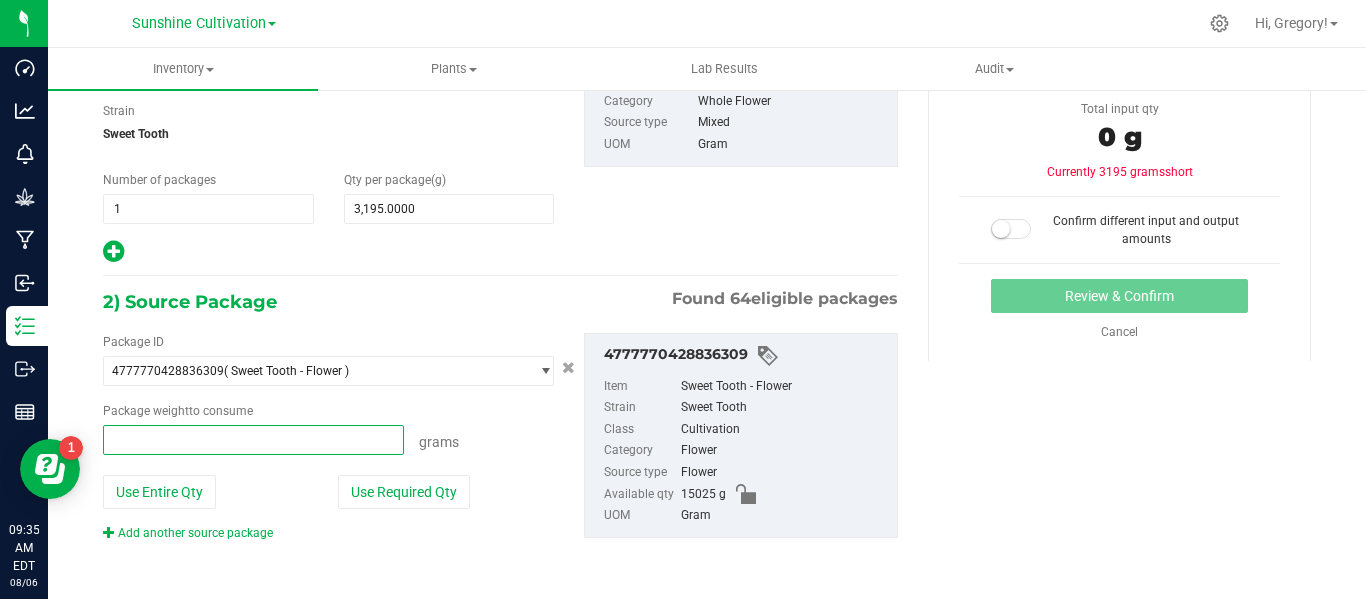 click at bounding box center (253, 440) 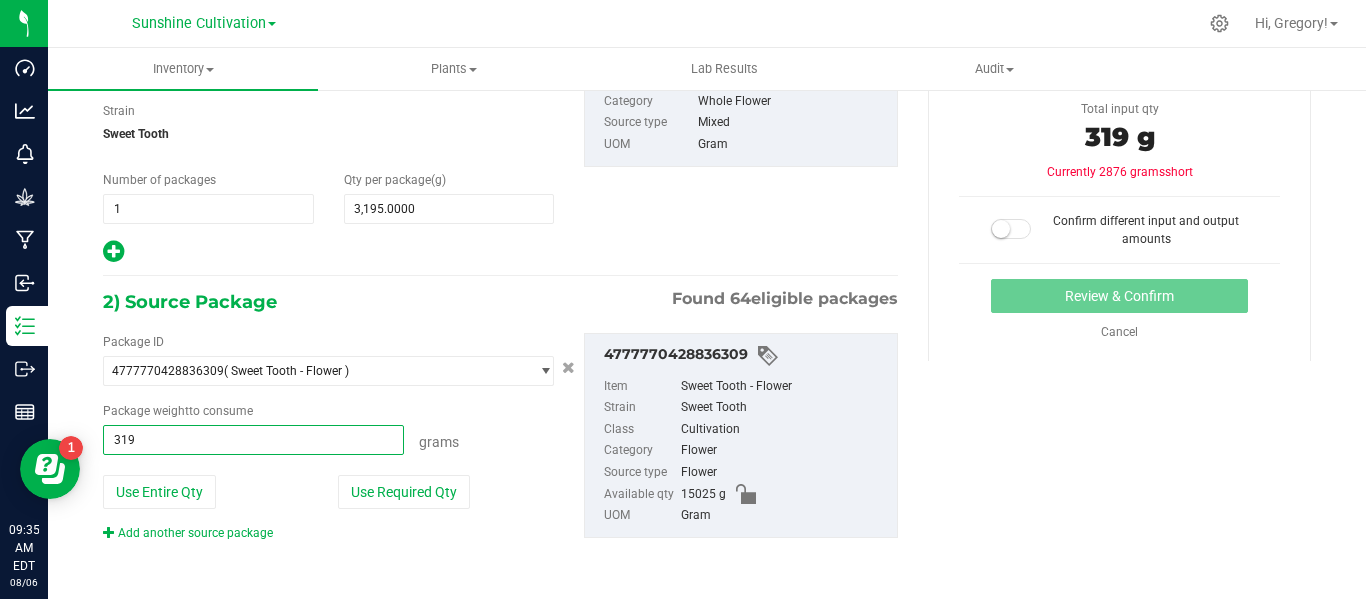 type on "3195" 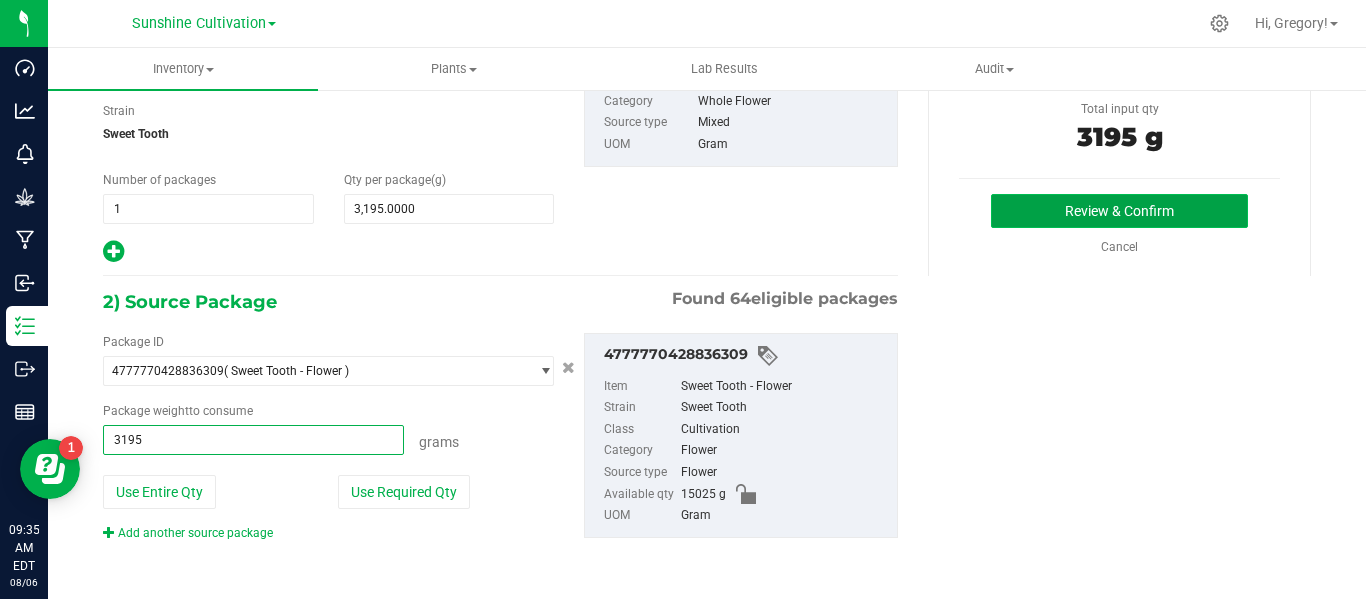 type on "3195.0000 g" 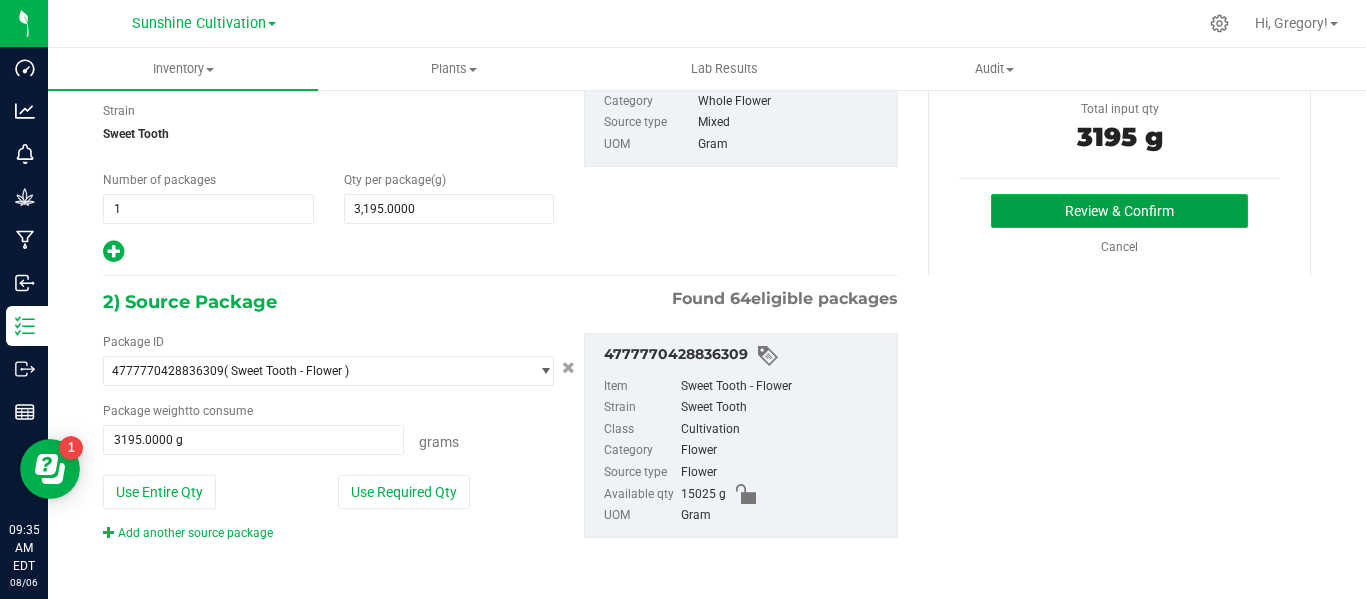 click on "Review & Confirm" at bounding box center [1119, 211] 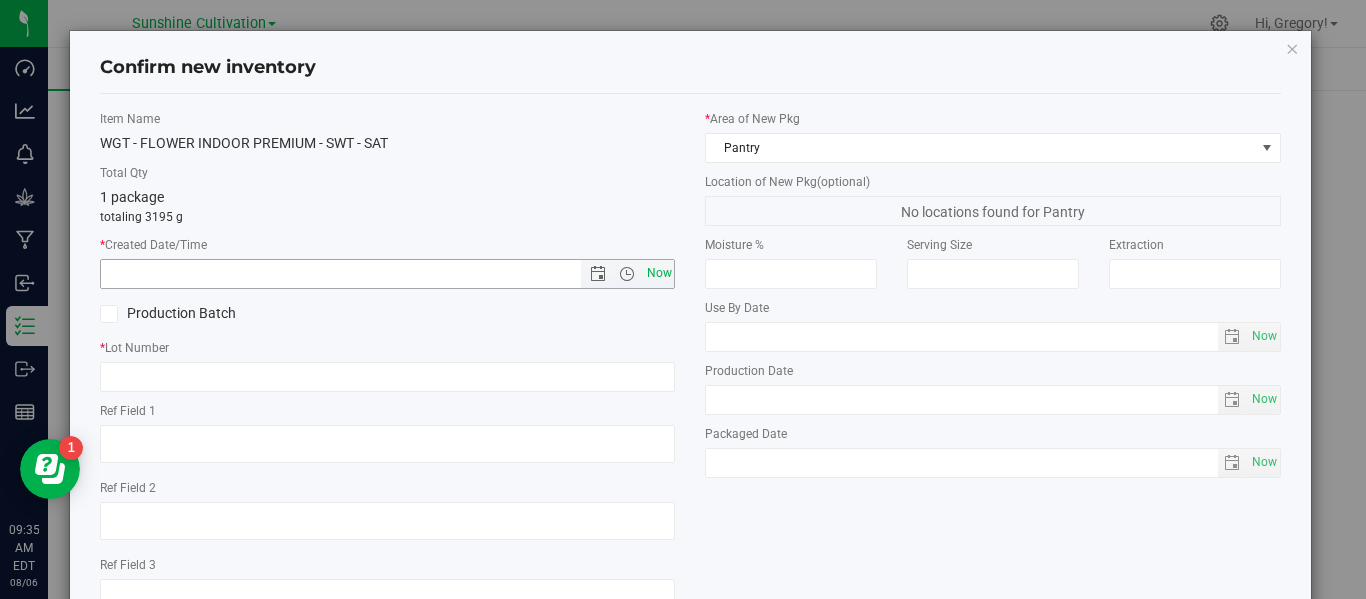 click on "Now" at bounding box center [659, 273] 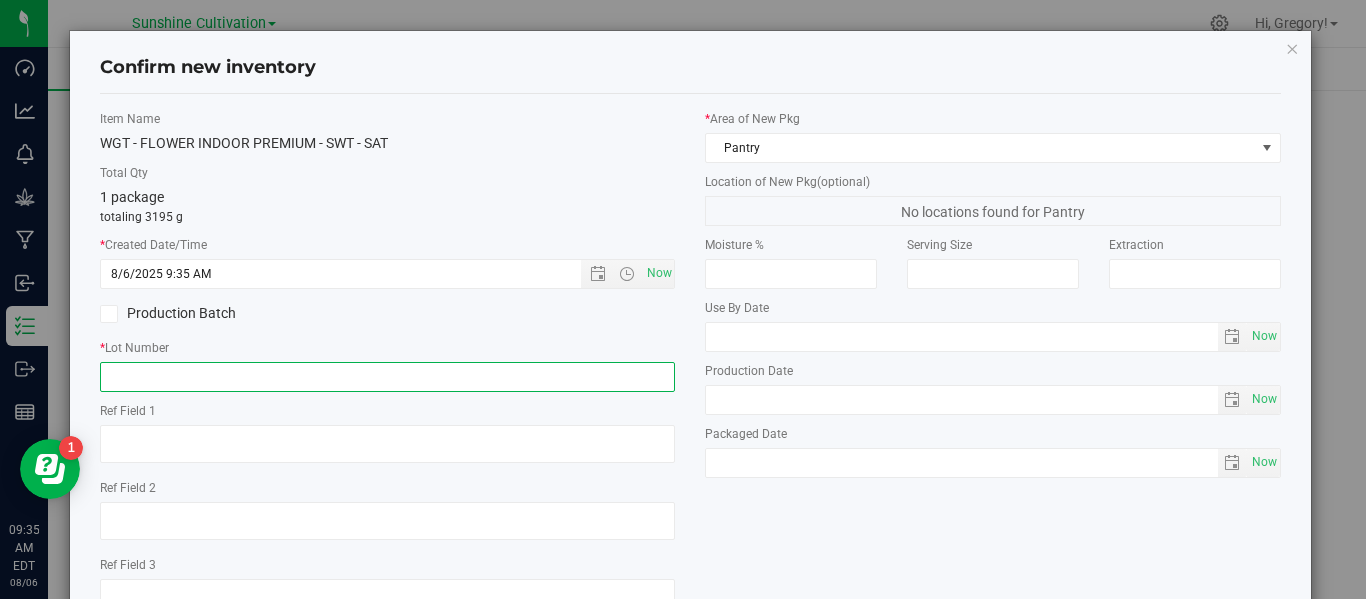 click at bounding box center (387, 377) 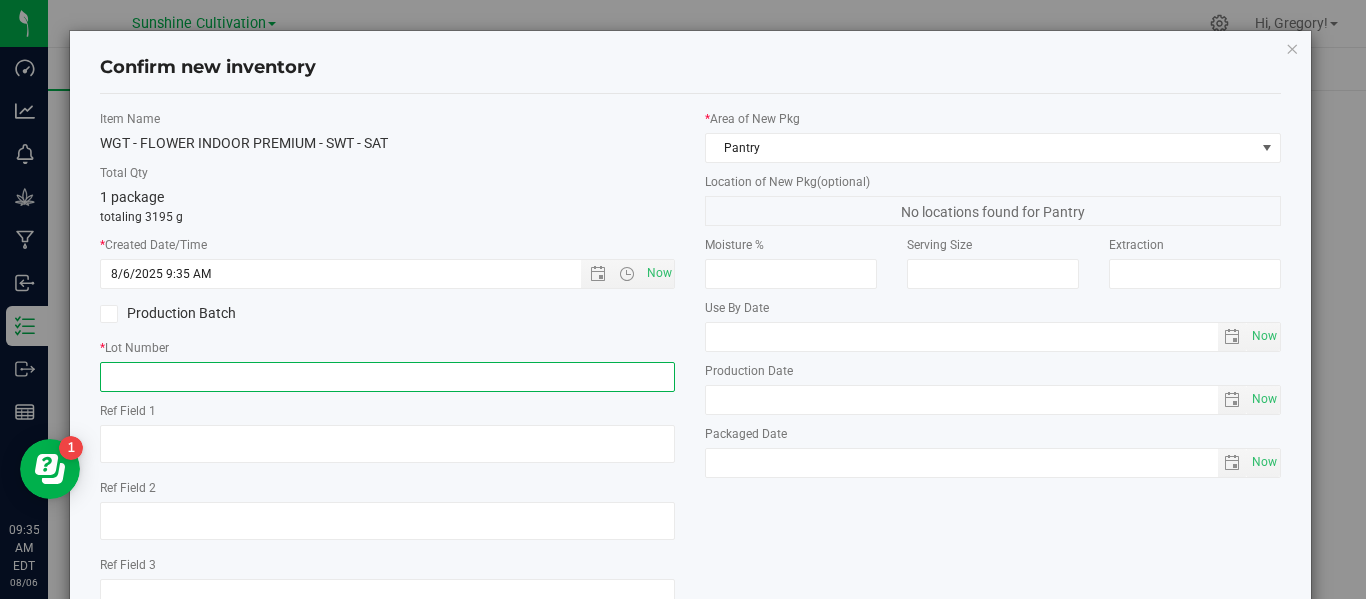 paste on "SN-250718-SWT-06" 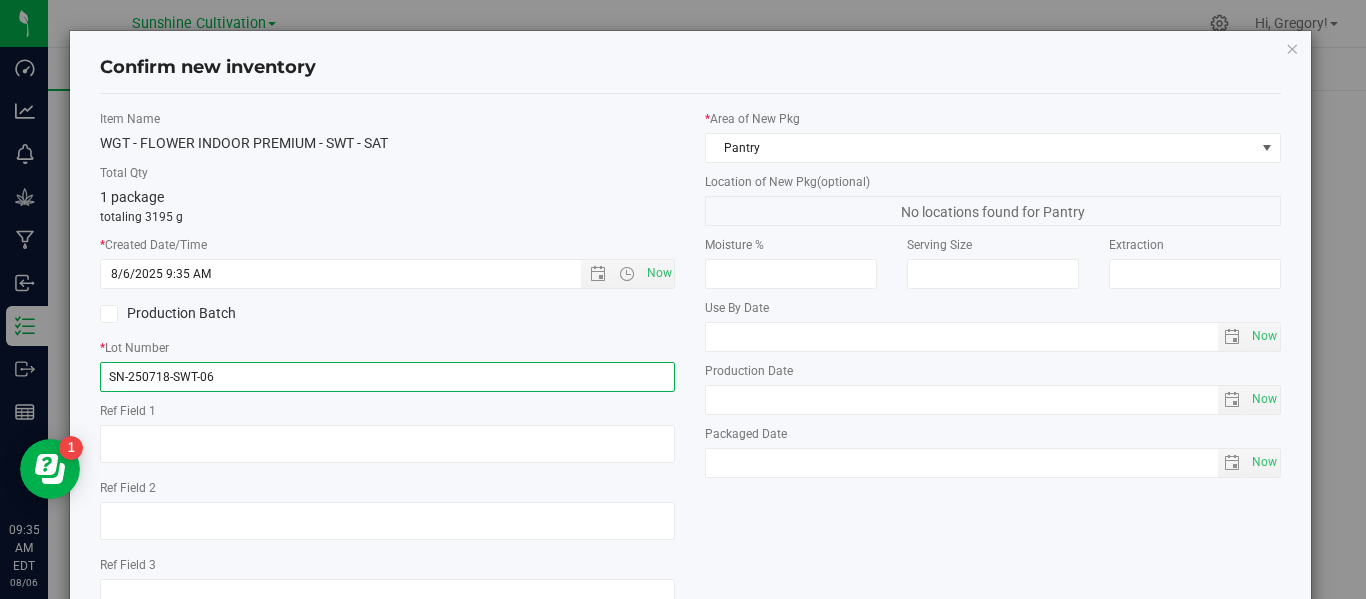 scroll, scrollTop: 148, scrollLeft: 0, axis: vertical 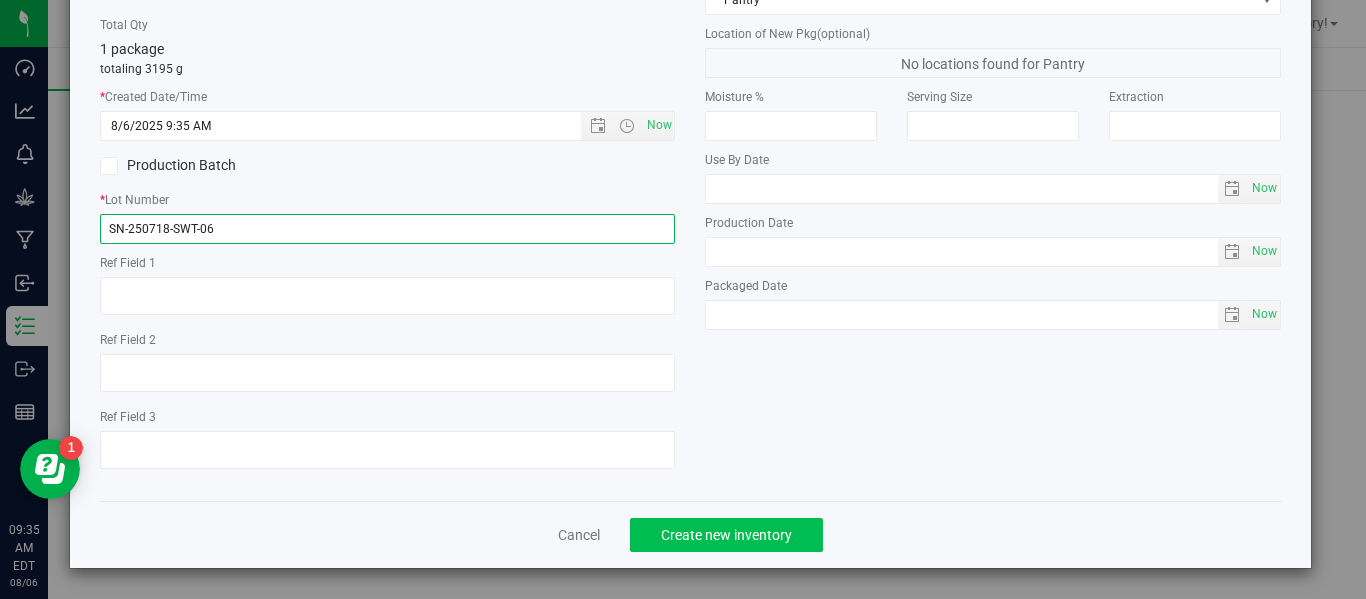 type on "SN-250718-SWT-06" 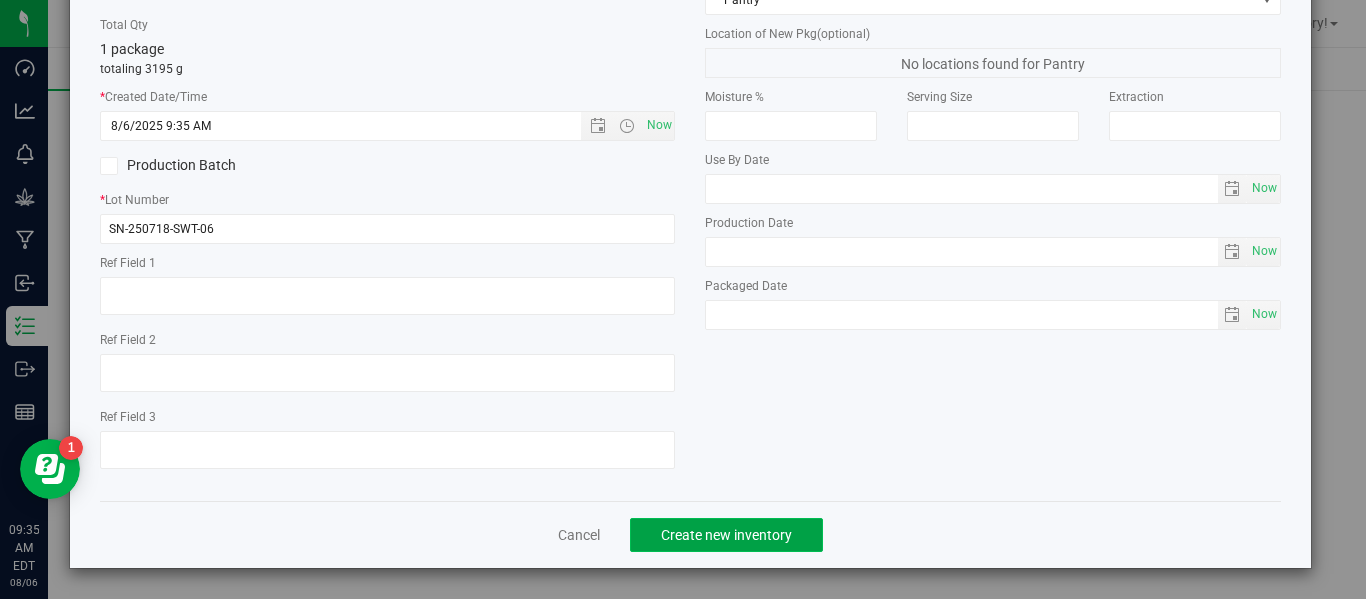 click on "Create new inventory" 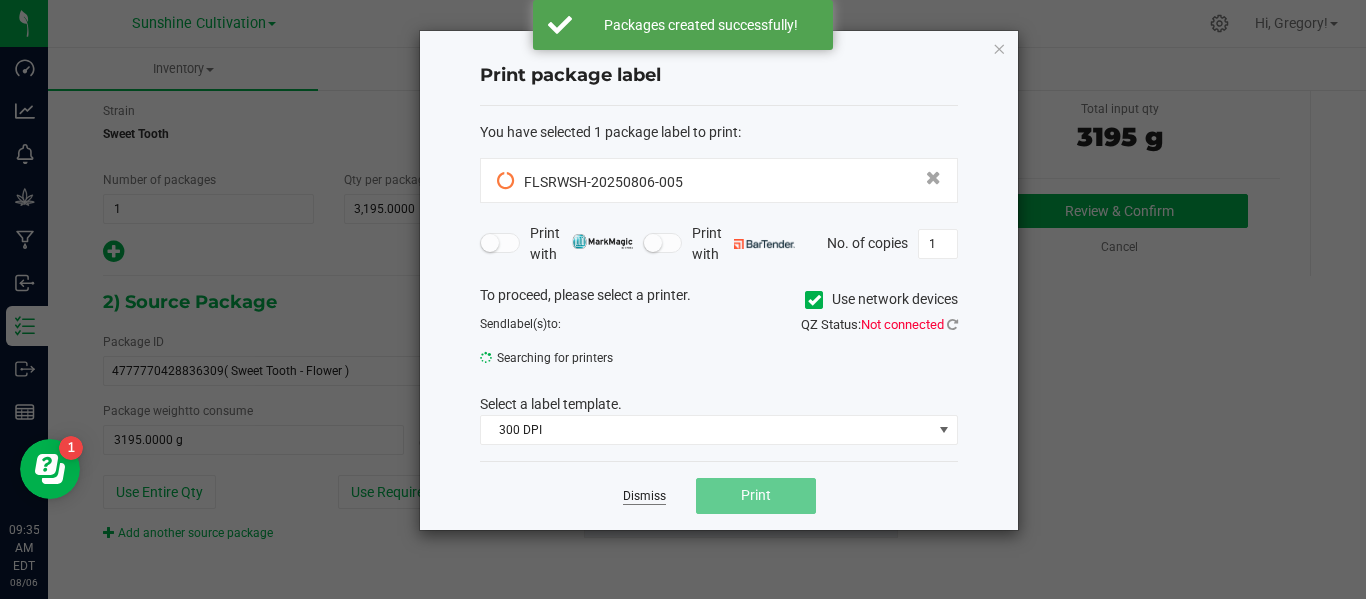 click on "Dismiss" 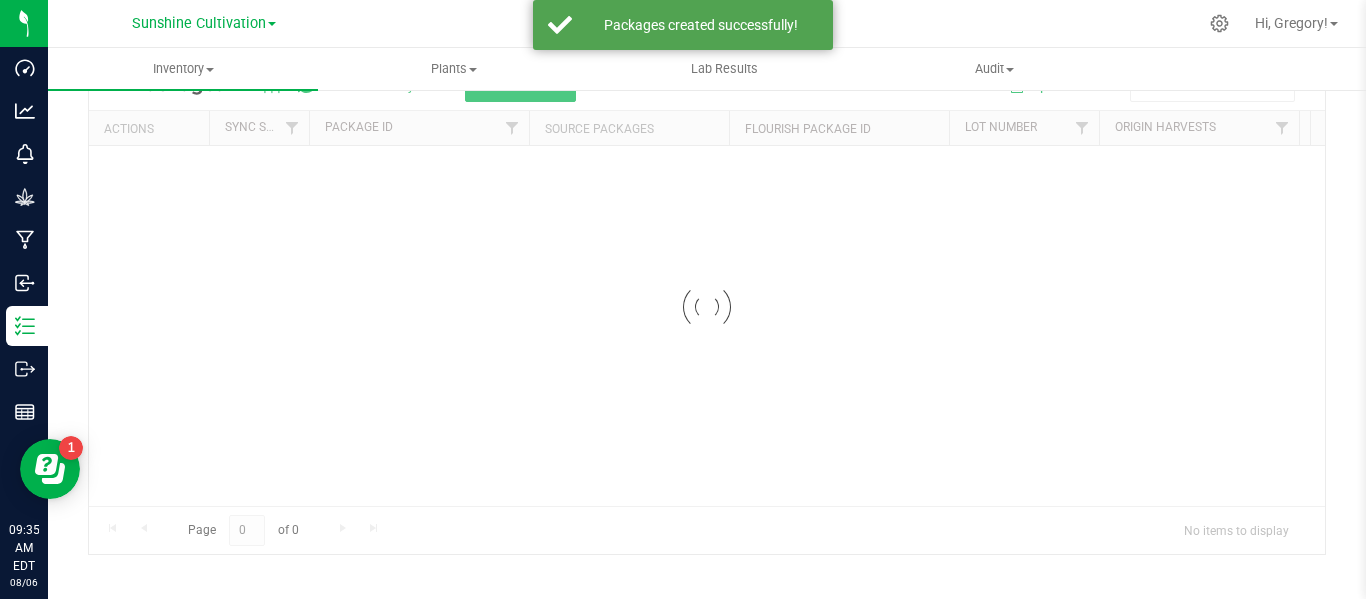 scroll, scrollTop: 99, scrollLeft: 0, axis: vertical 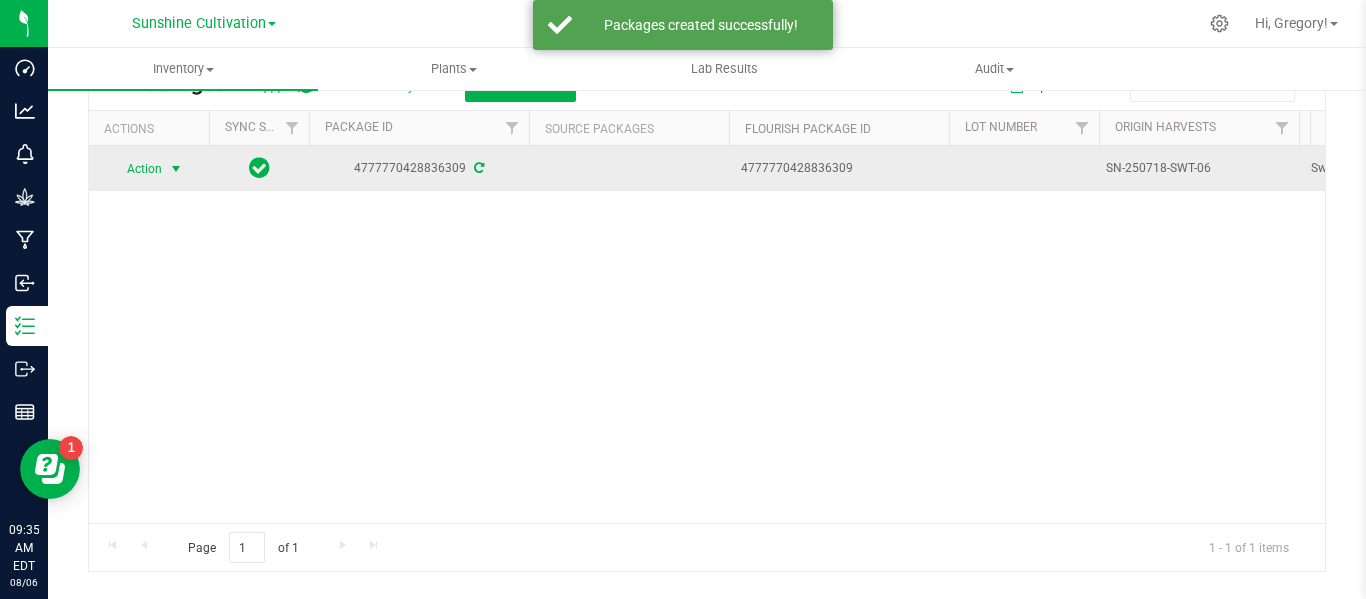 click at bounding box center (176, 169) 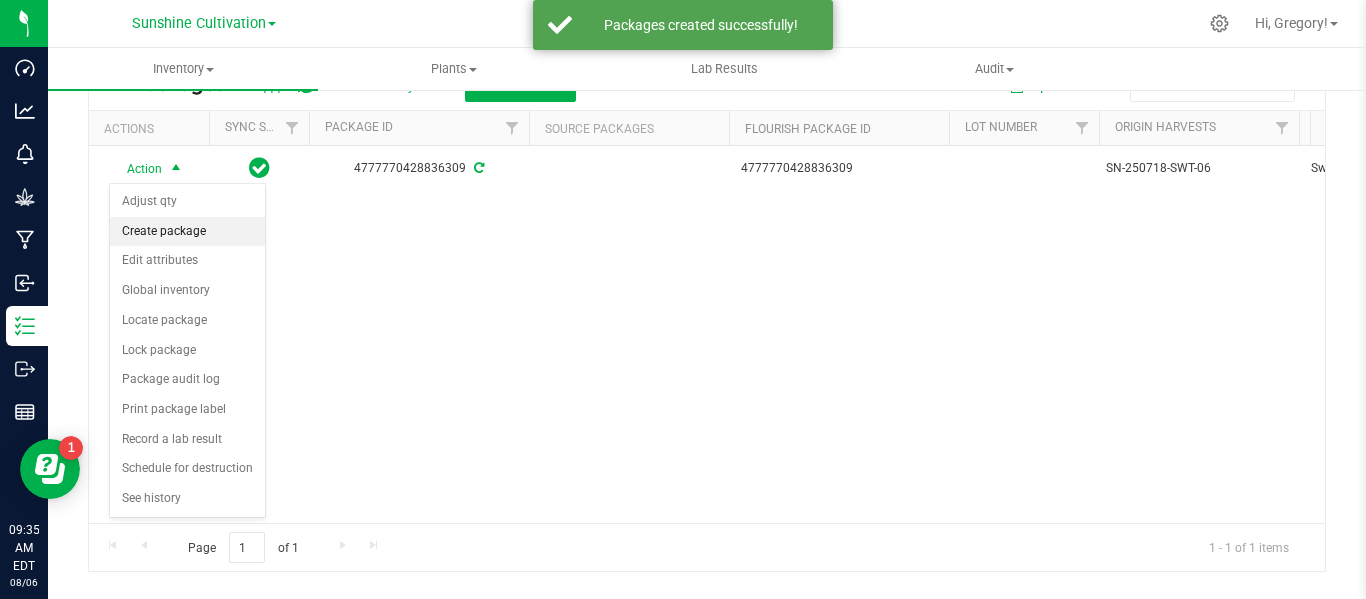 click on "Create package" at bounding box center (187, 232) 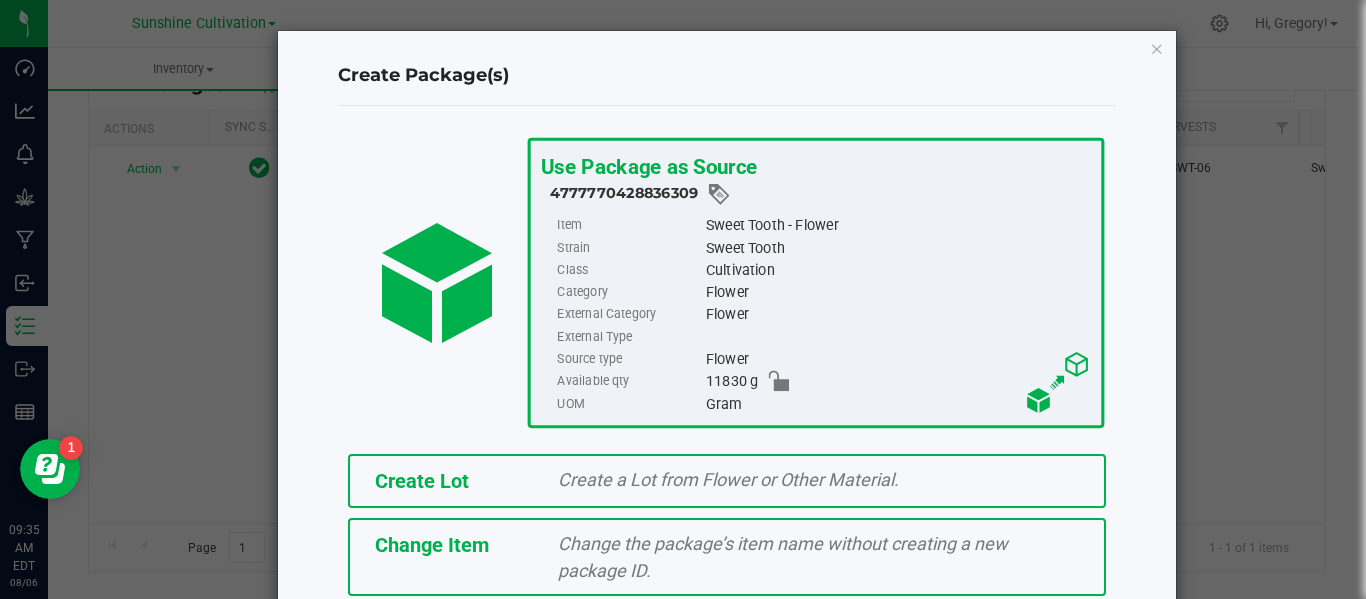 scroll, scrollTop: 175, scrollLeft: 0, axis: vertical 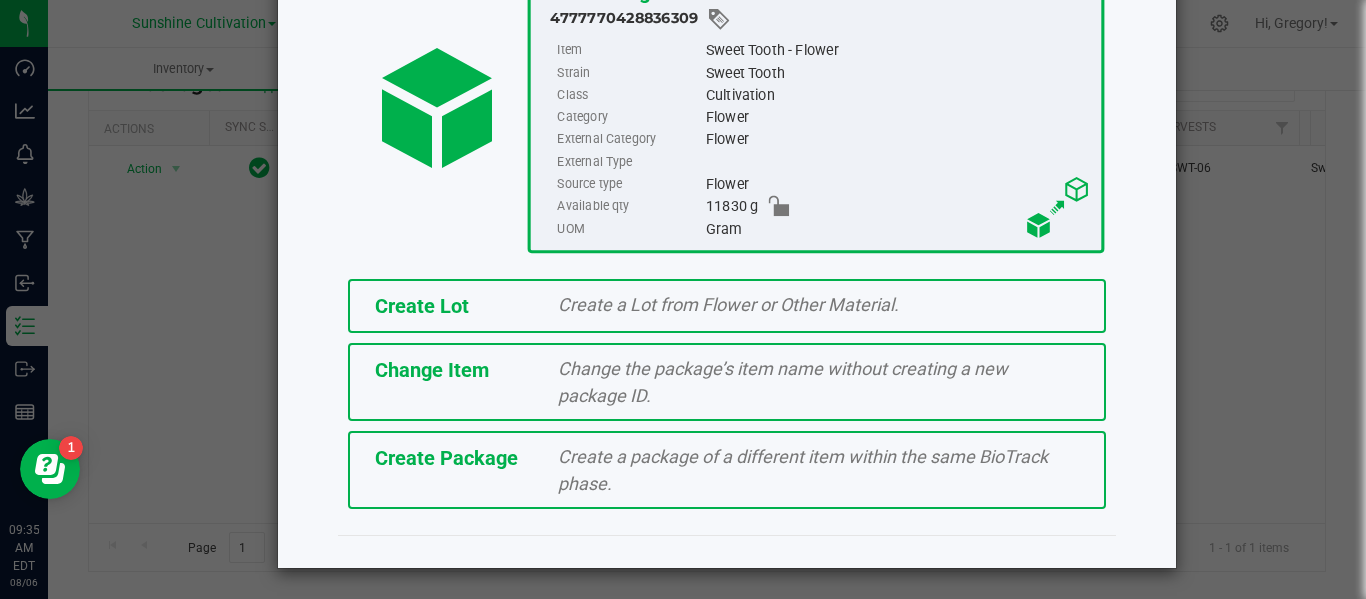 click on "Create Package   Create a package of a different item within the same BioTrack phase." 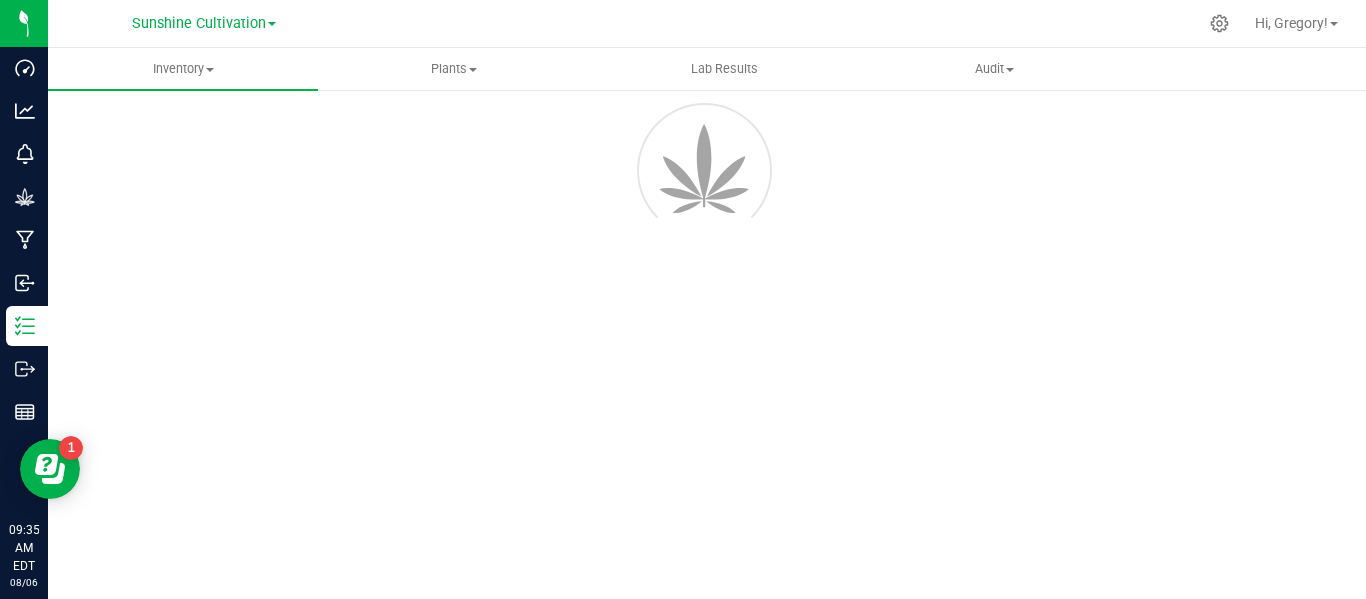 scroll, scrollTop: 114, scrollLeft: 0, axis: vertical 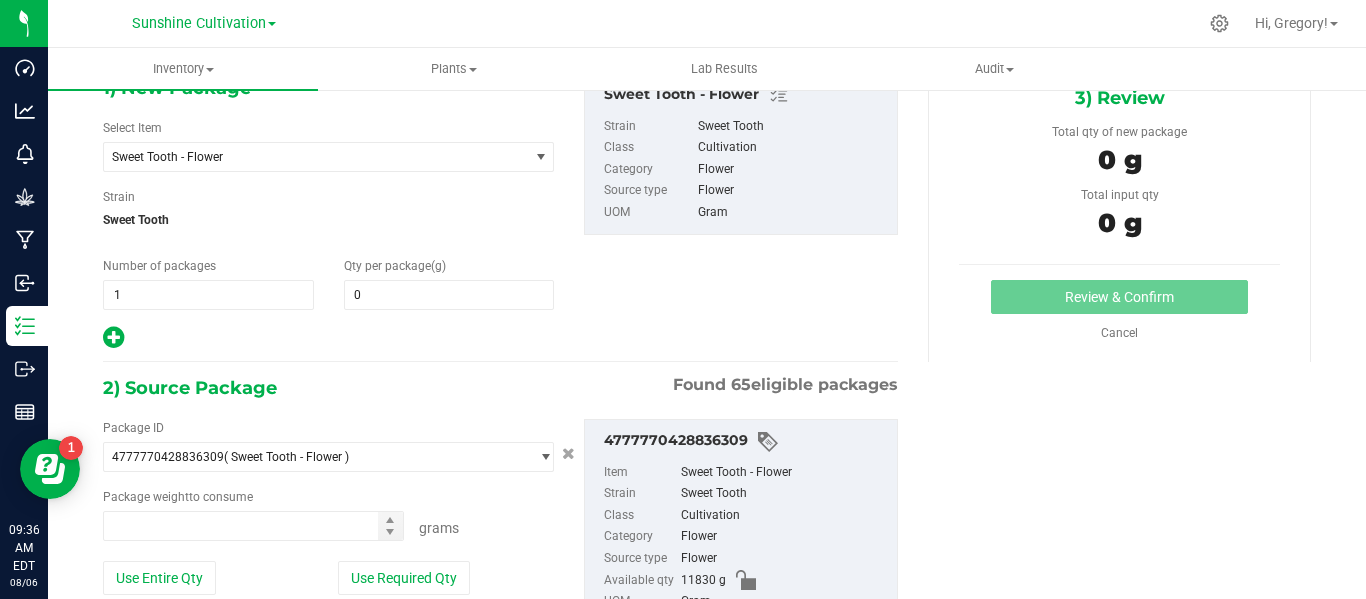type on "0.0000" 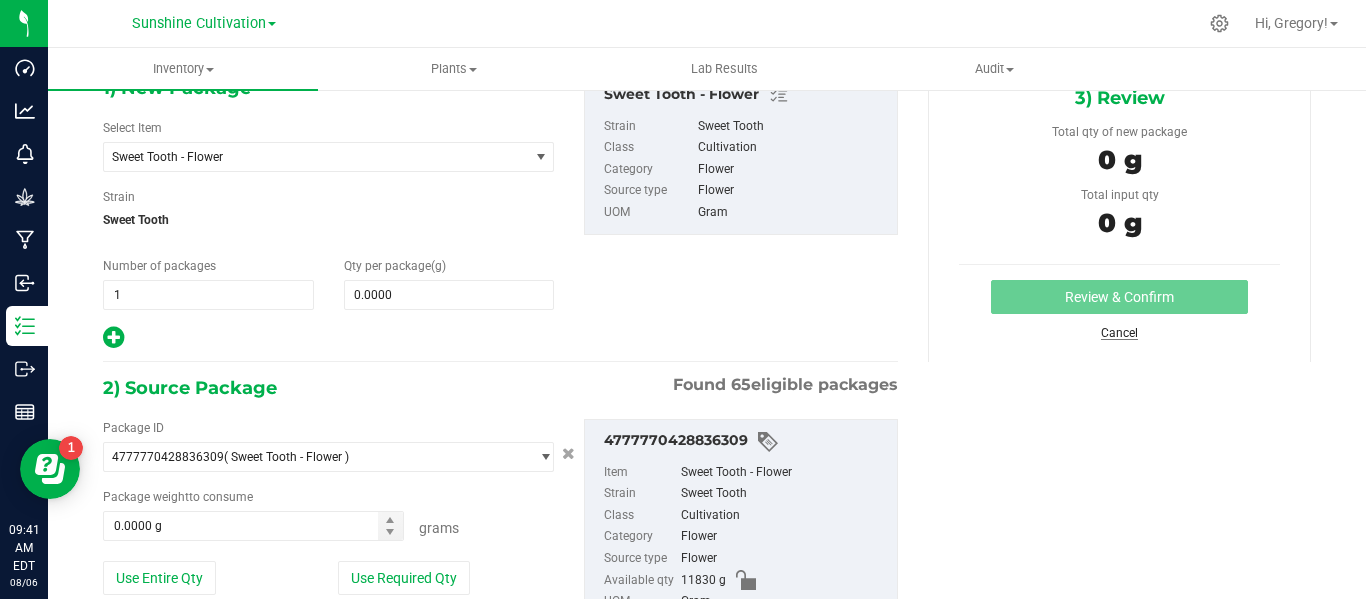 click on "Cancel" at bounding box center (1119, 333) 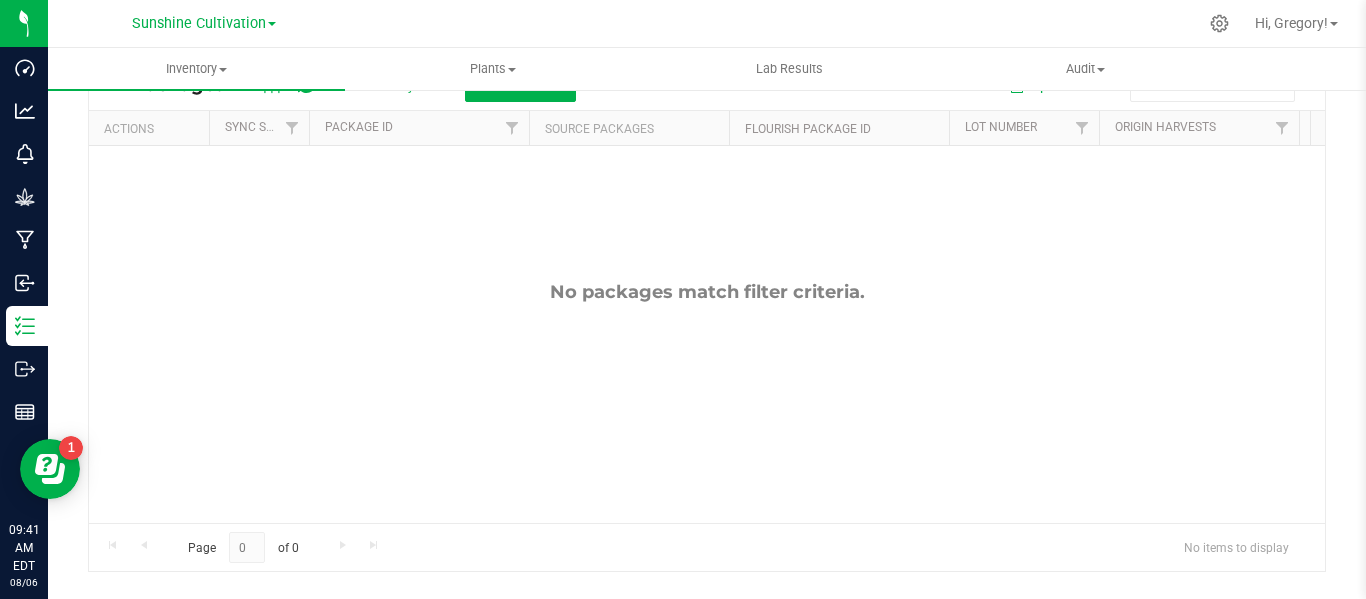 scroll, scrollTop: 0, scrollLeft: 0, axis: both 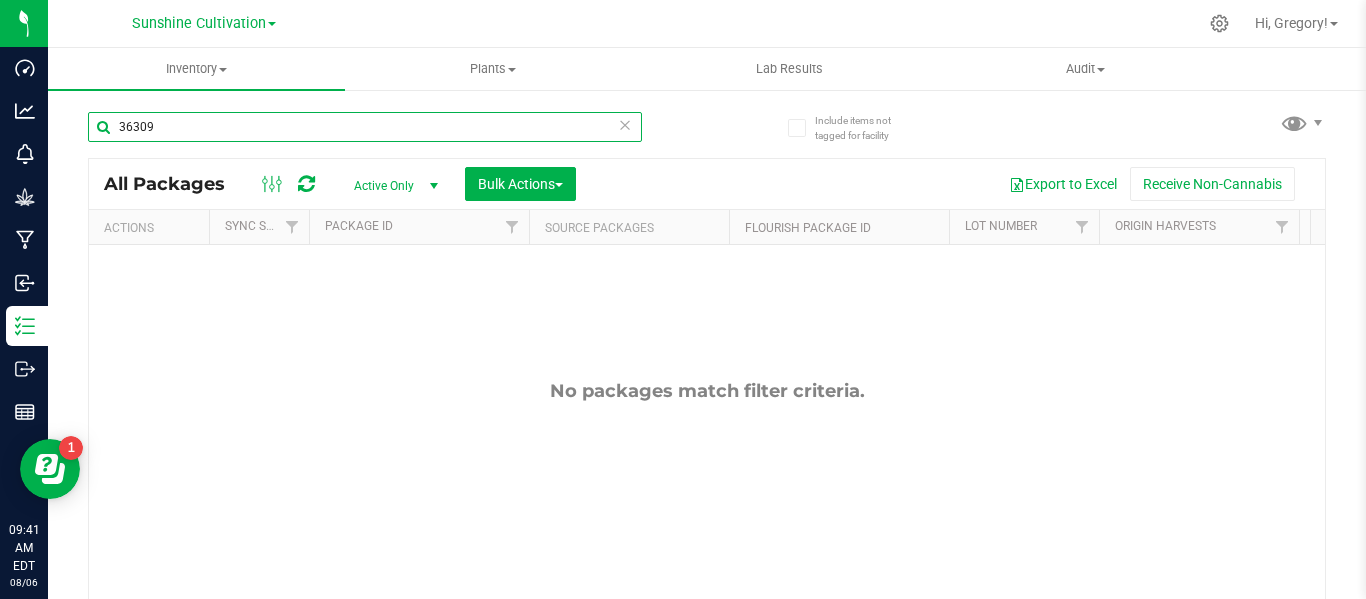 click on "36309" at bounding box center [365, 127] 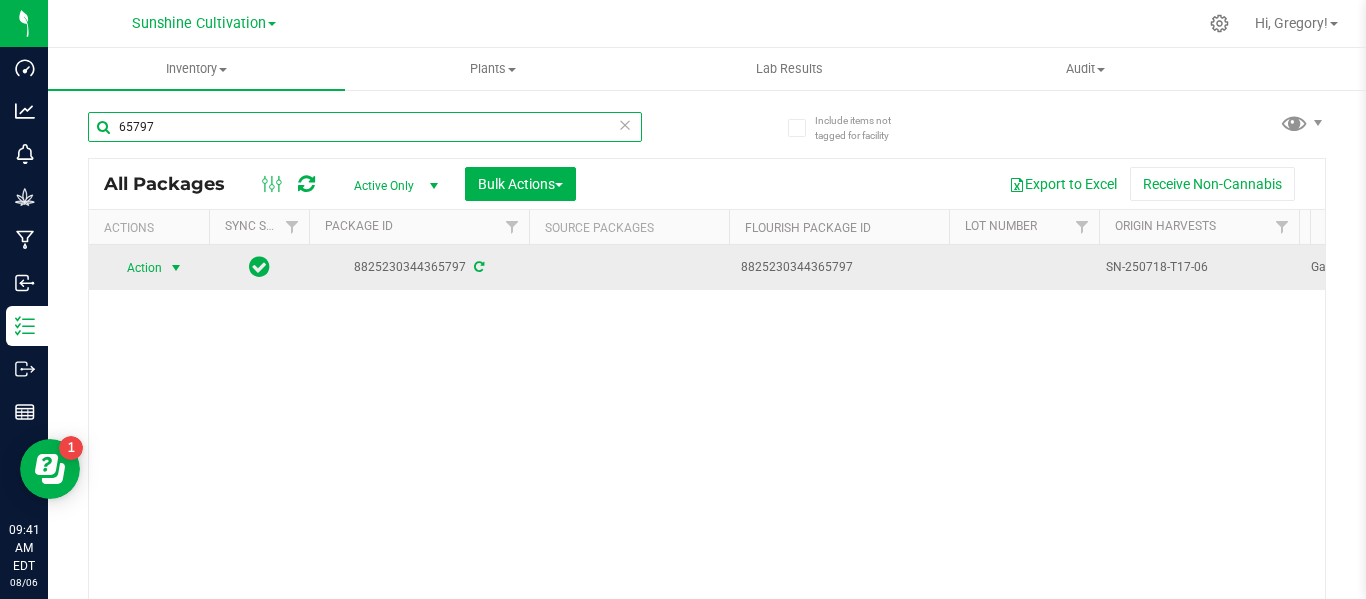 type on "65797" 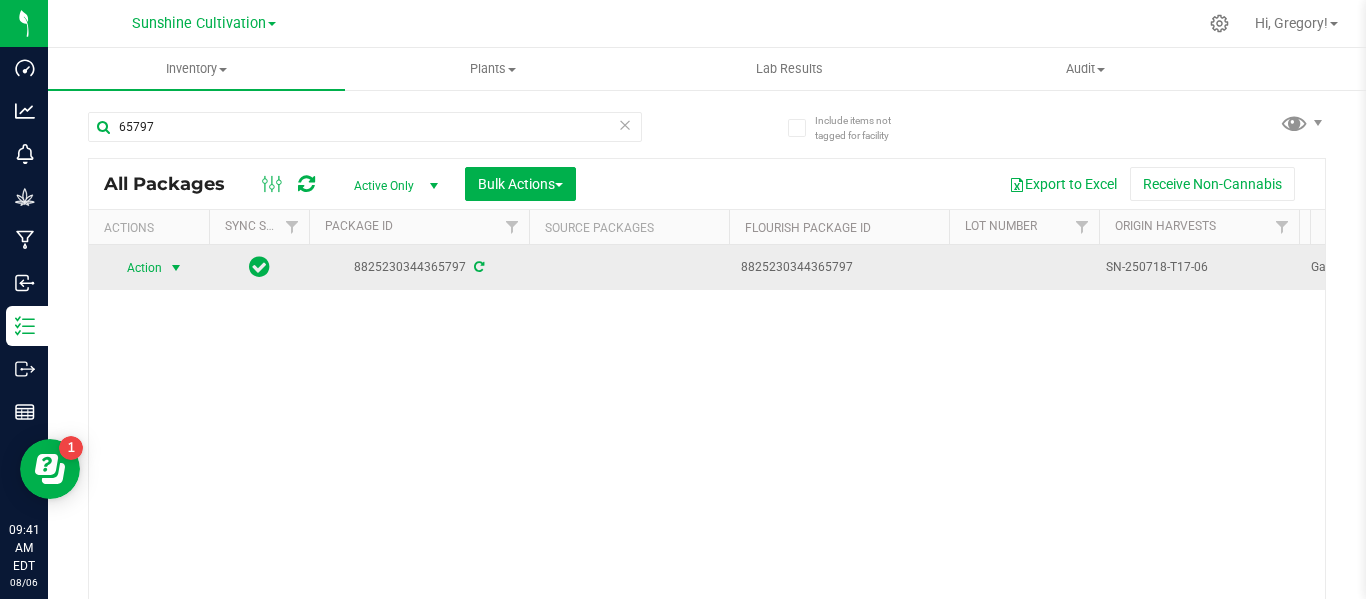 click at bounding box center [176, 268] 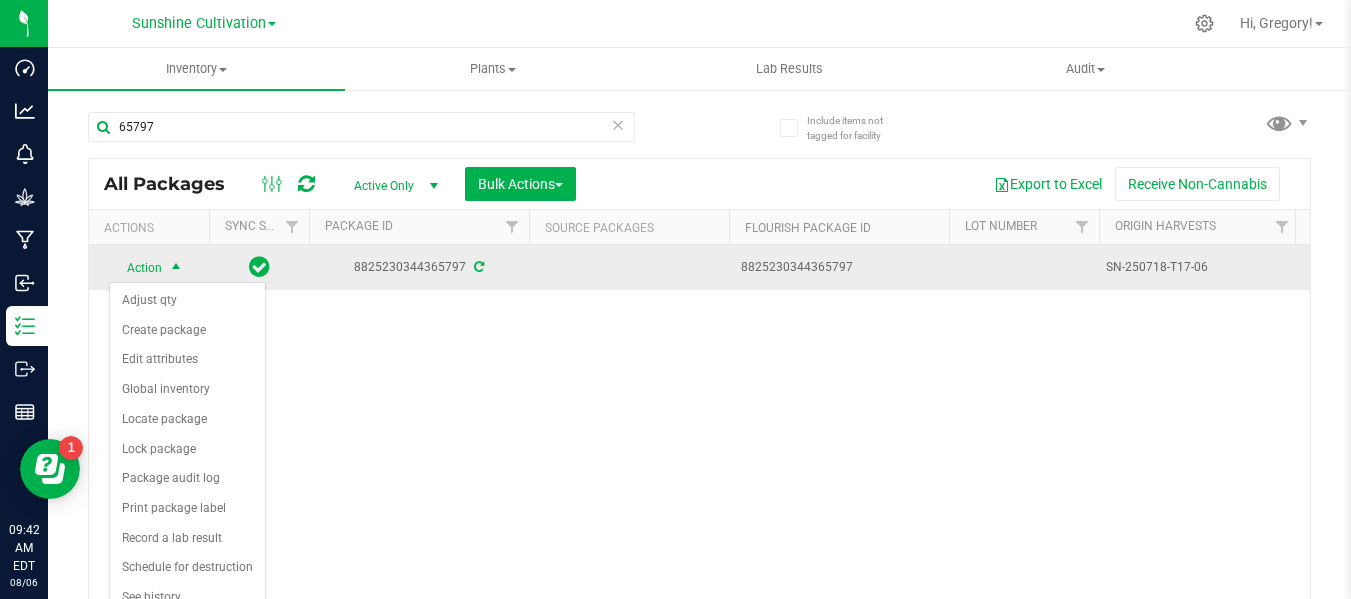 click on "SN-250718-T17-06" at bounding box center [1199, 267] 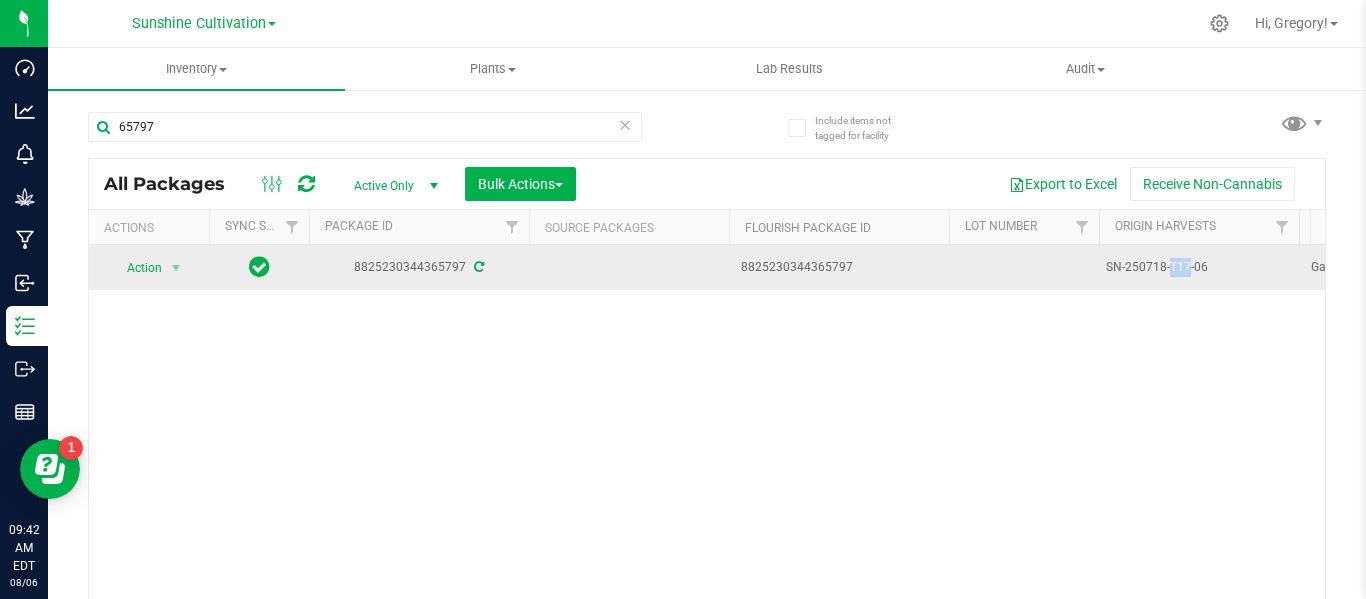 click on "SN-250718-T17-06" at bounding box center [1199, 267] 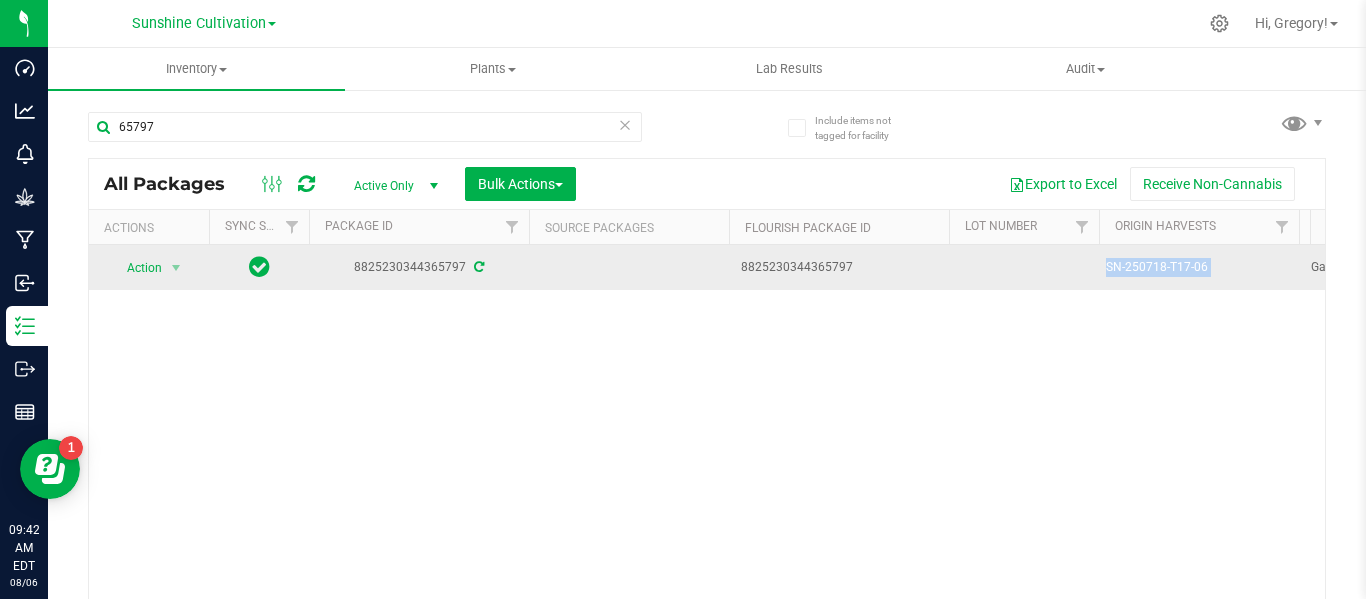 click on "SN-250718-T17-06" at bounding box center (1199, 267) 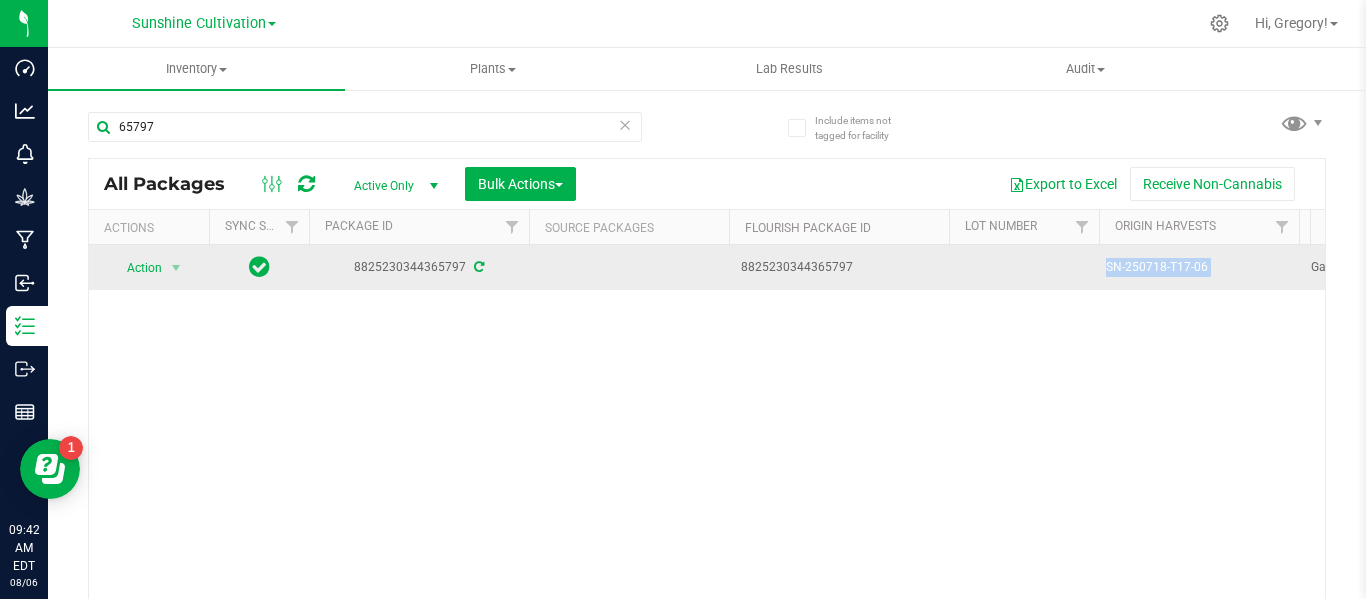 copy on "SN-250718-T17-06" 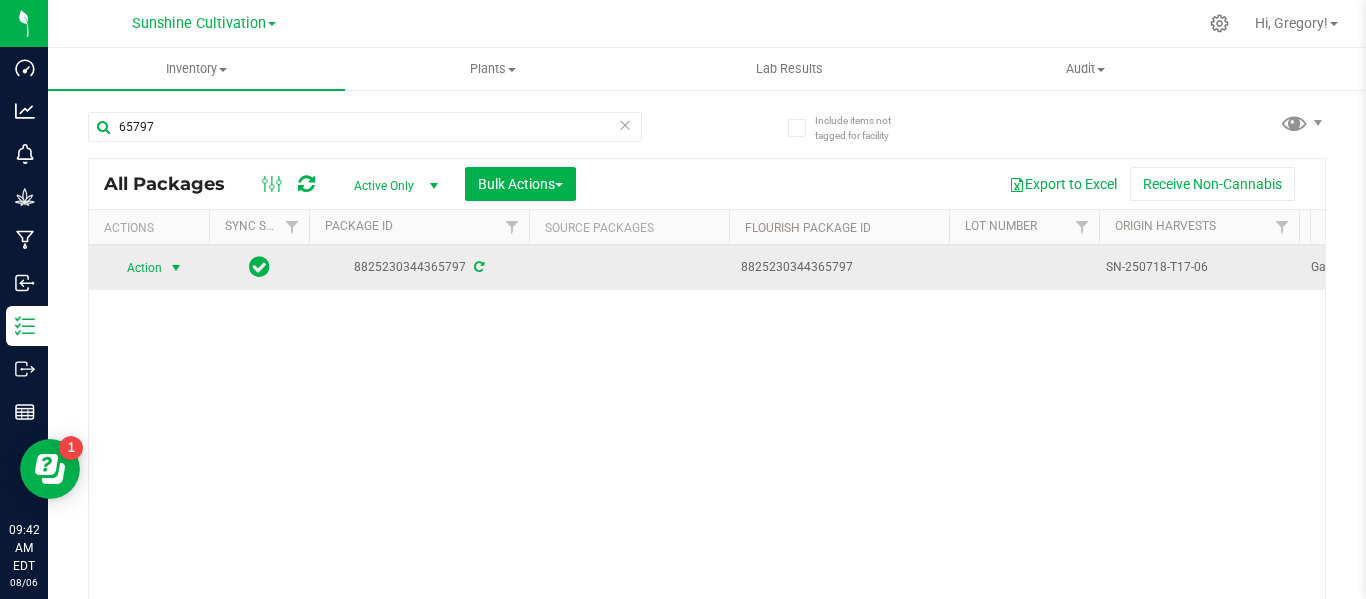 click at bounding box center [176, 268] 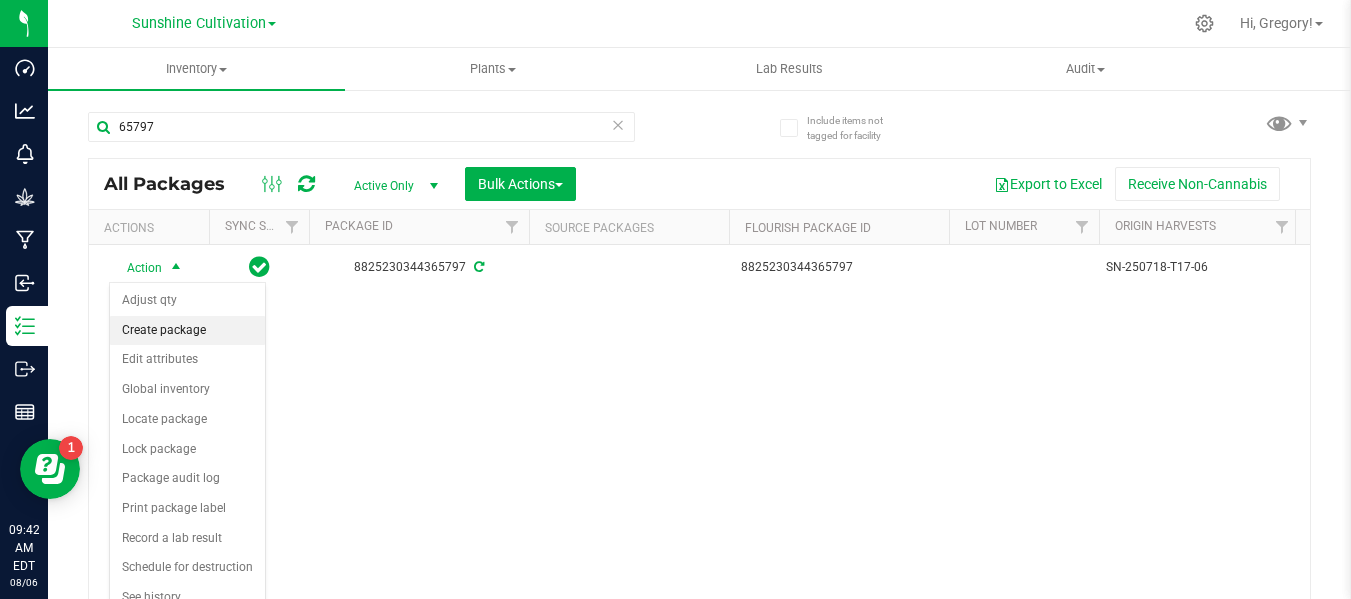 click on "Create package" at bounding box center [187, 331] 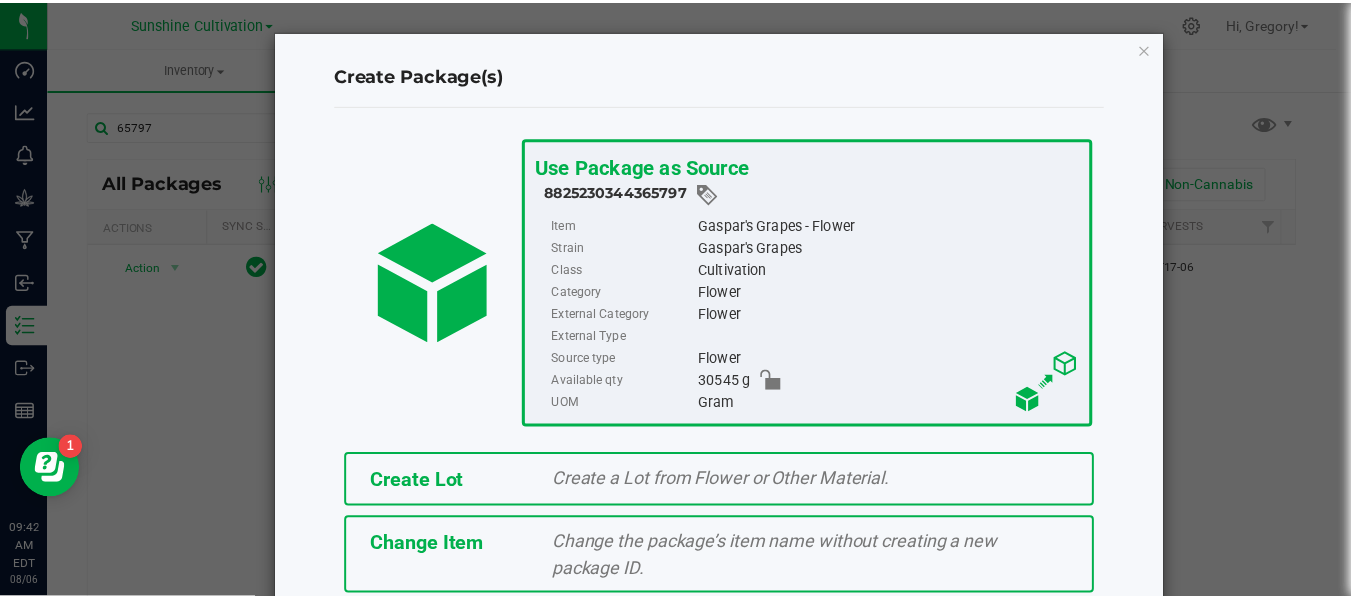 scroll, scrollTop: 175, scrollLeft: 0, axis: vertical 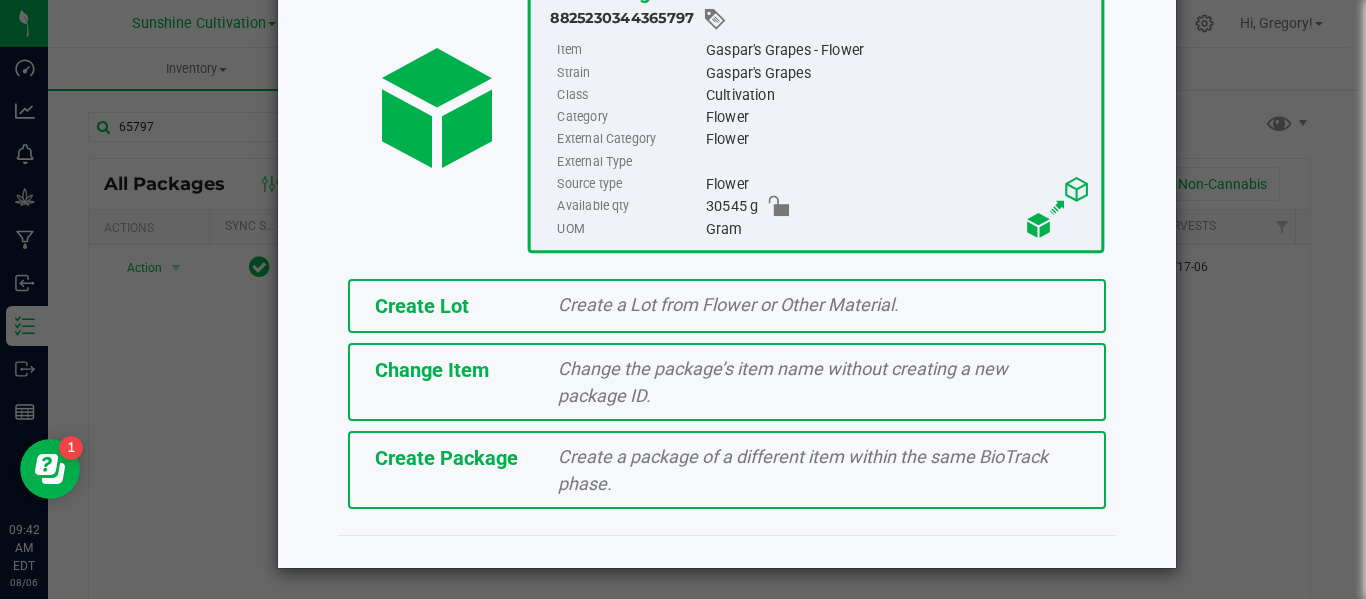 click on "Create a package of a different item within the same BioTrack phase." 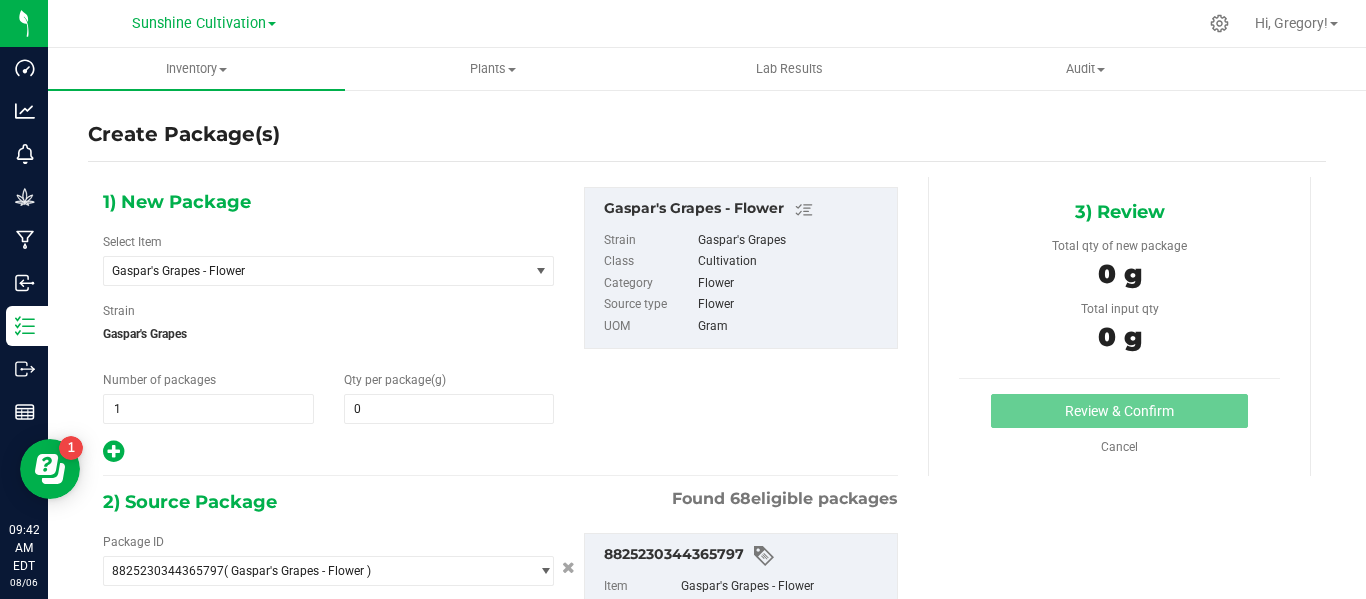 type on "0.0000" 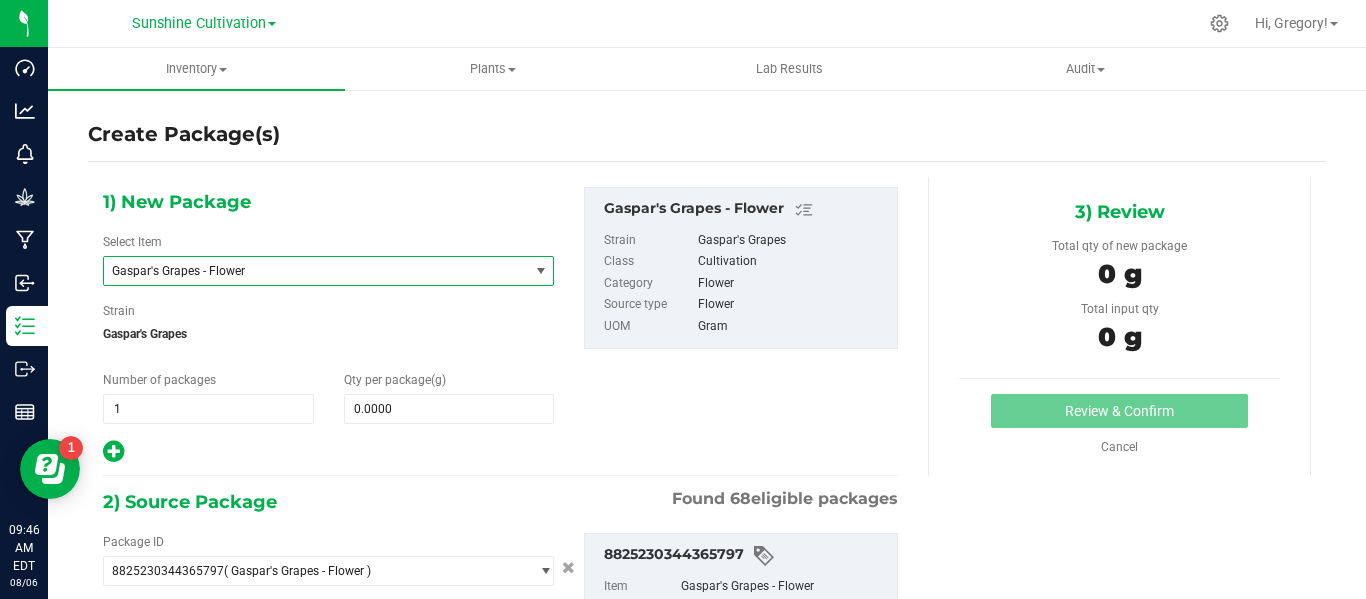 click on "Gaspar's Grapes - Flower" at bounding box center [308, 271] 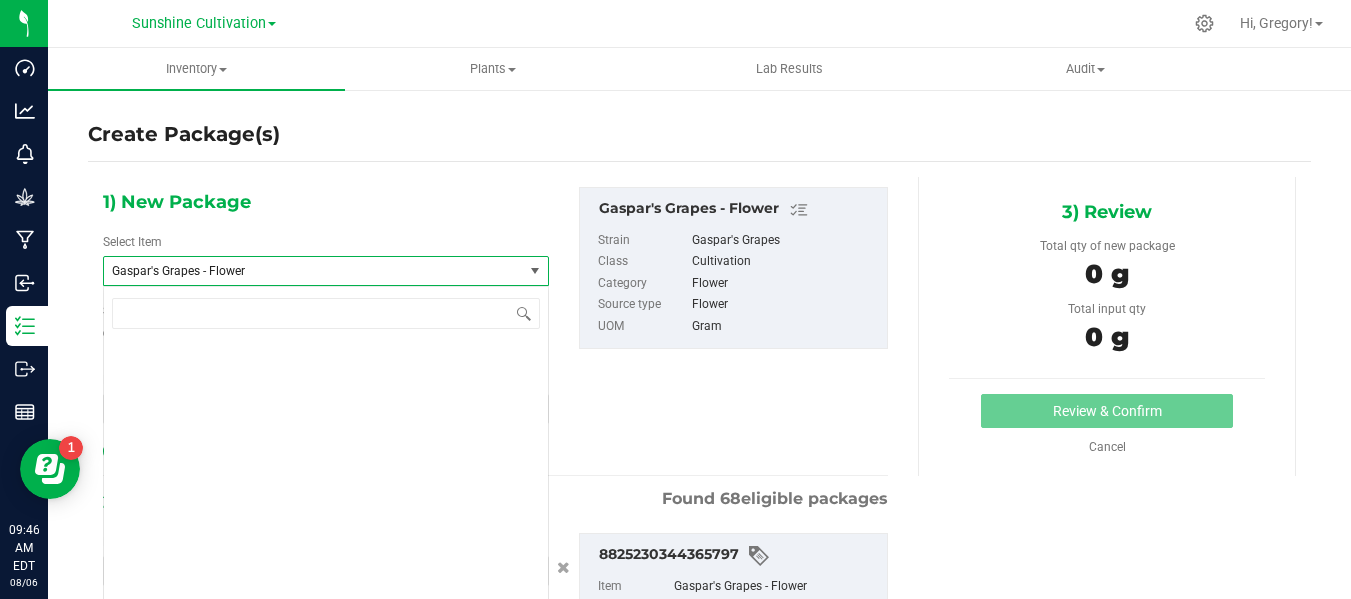scroll, scrollTop: 132692, scrollLeft: 0, axis: vertical 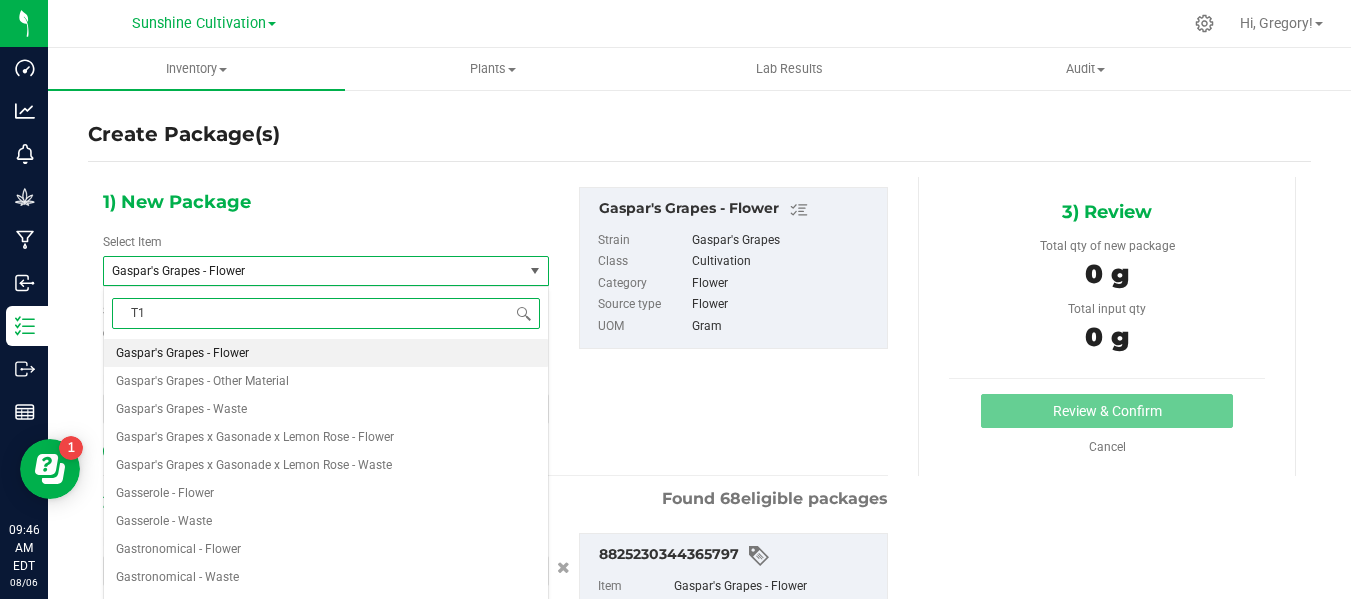 type on "T17" 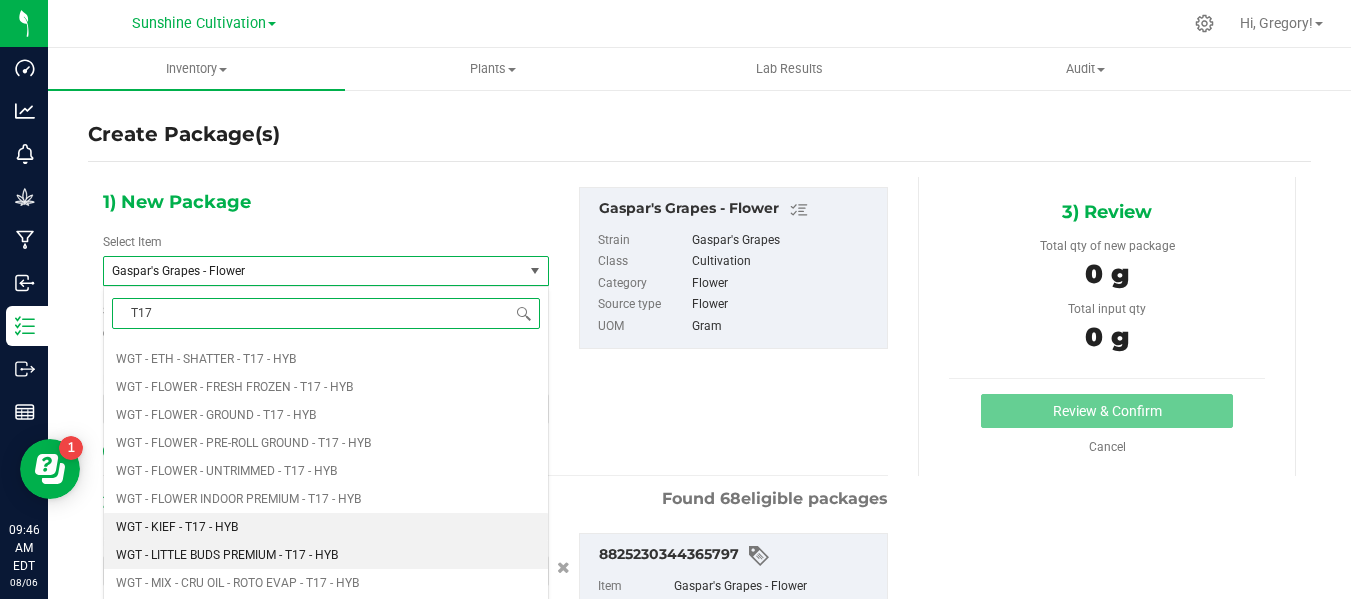 scroll, scrollTop: 1505, scrollLeft: 0, axis: vertical 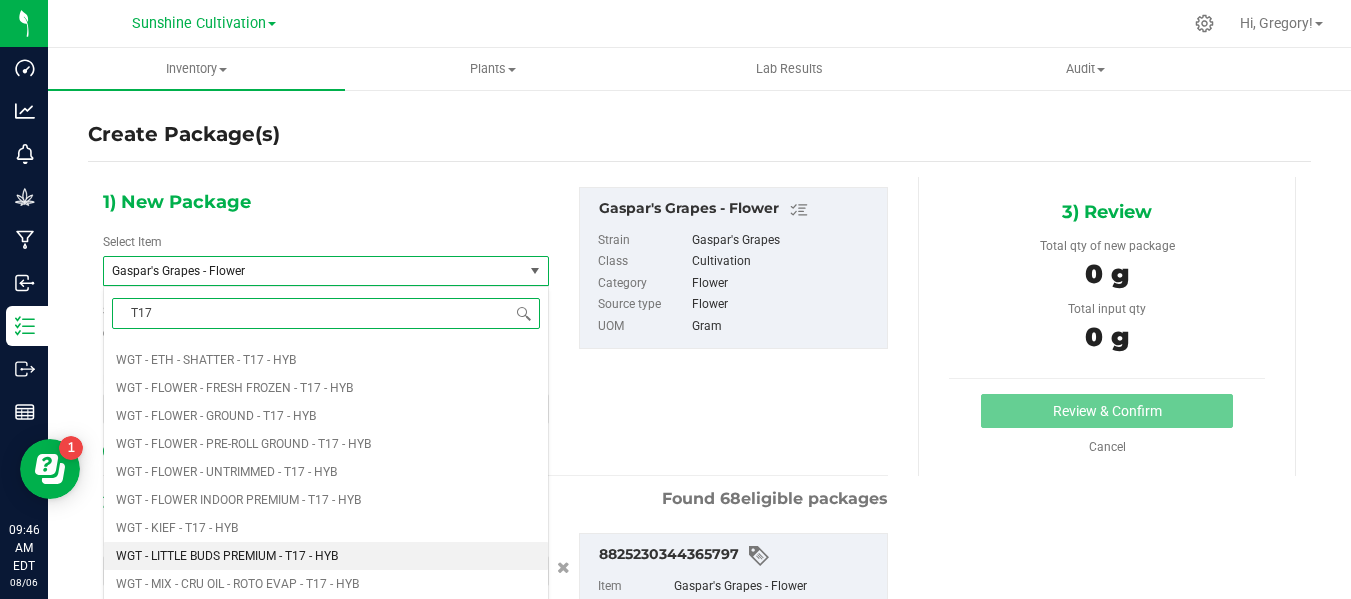 click on "WGT - LITTLE BUDS PREMIUM - T17 - HYB" at bounding box center [227, 556] 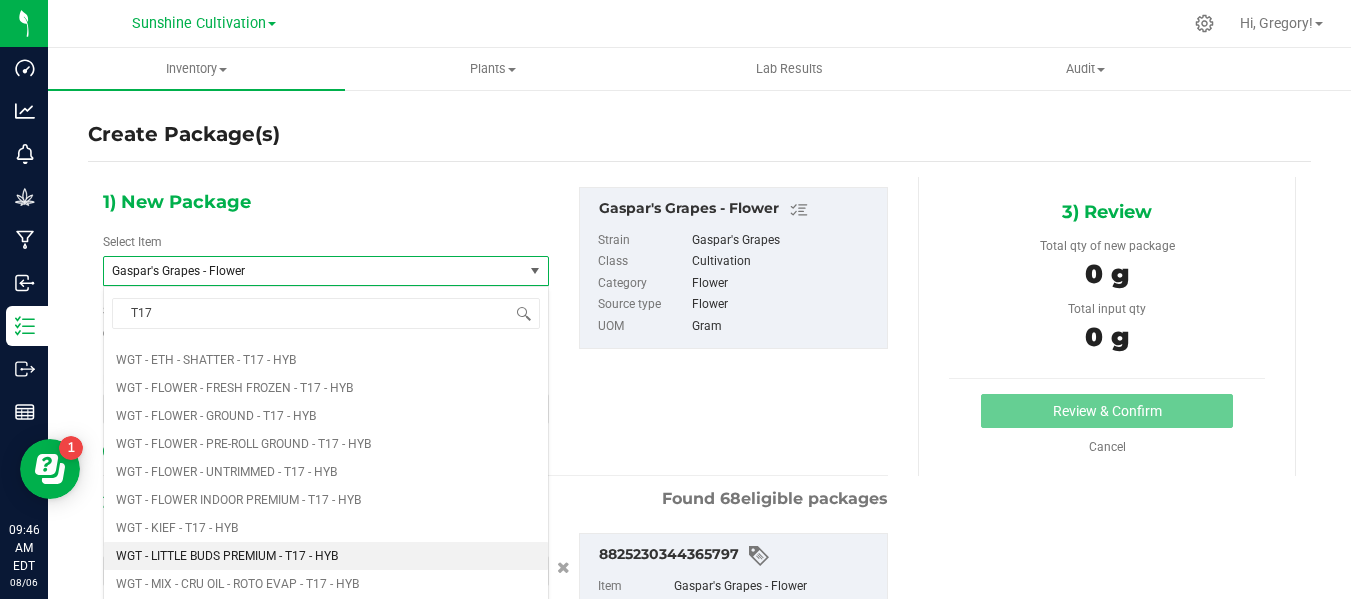 type 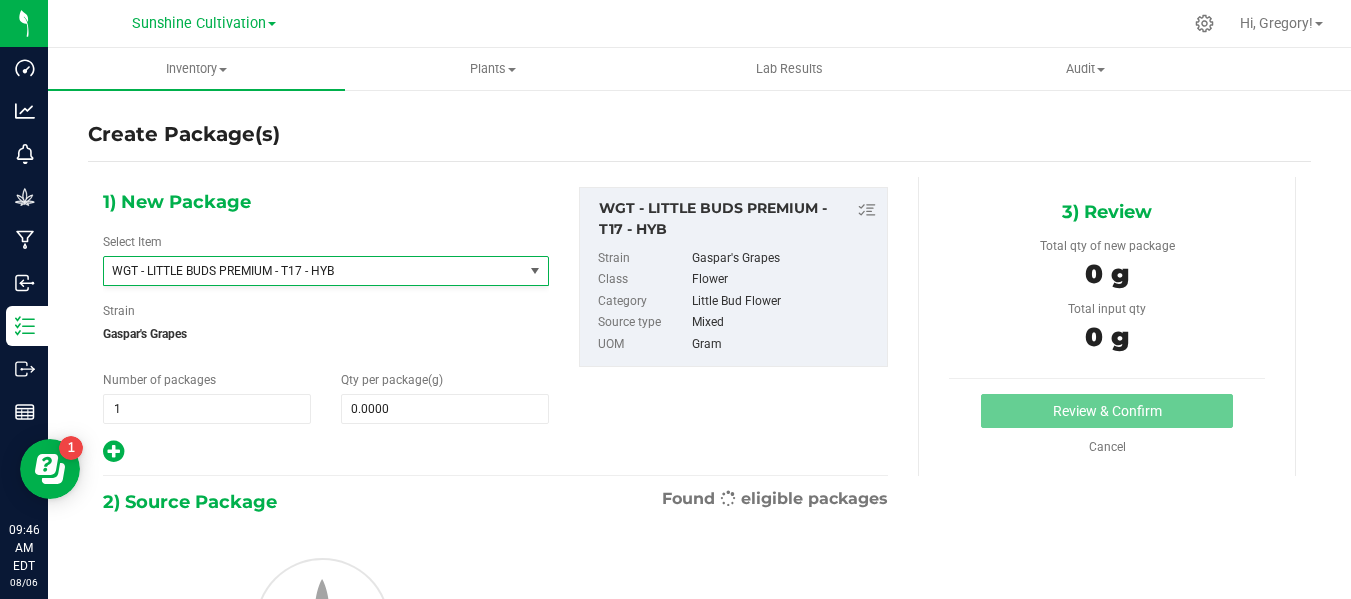 type on "0.0000" 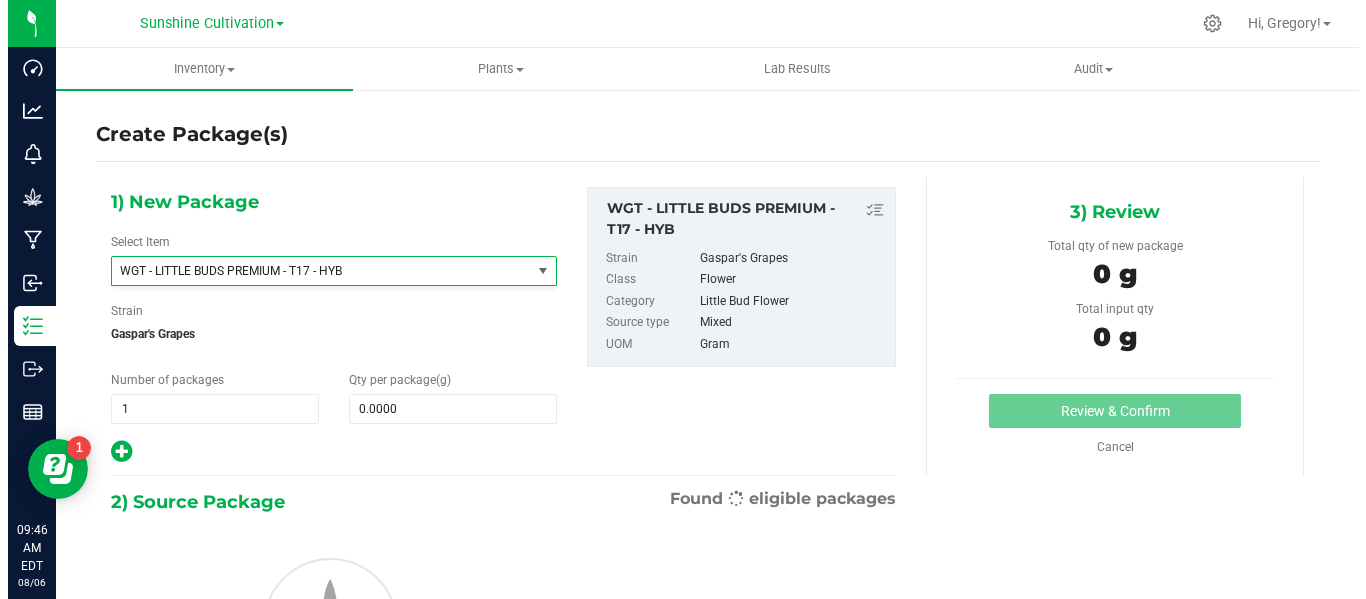 scroll, scrollTop: 438004, scrollLeft: 0, axis: vertical 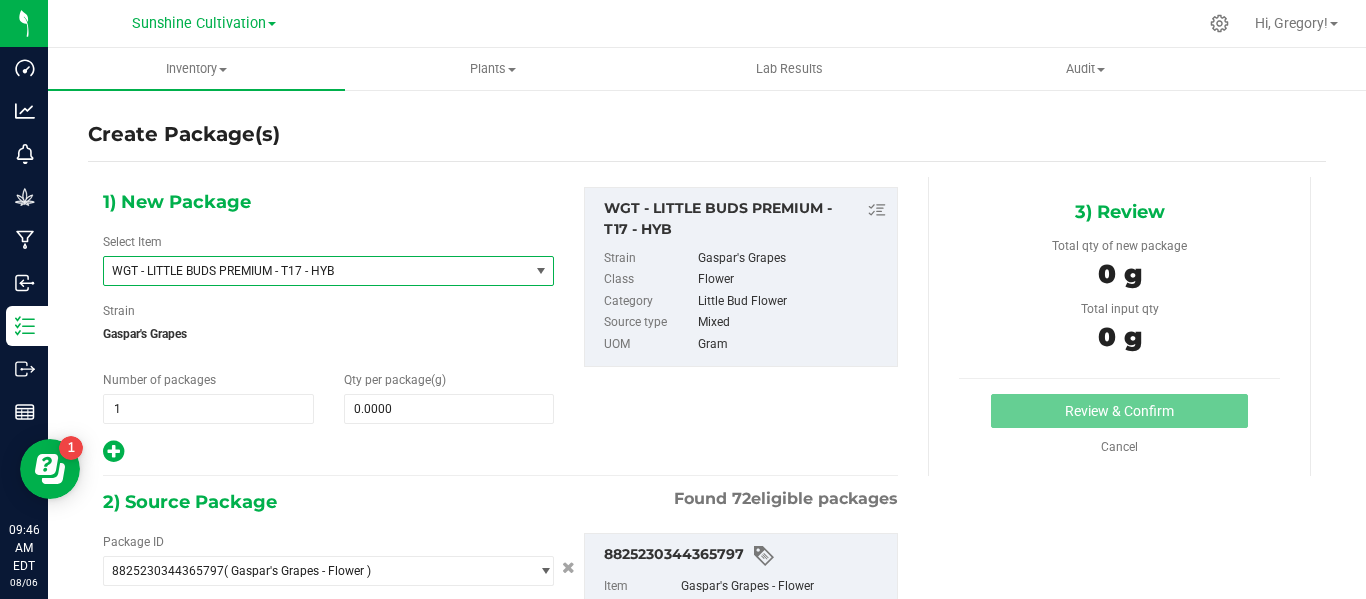 type on "0.0000 g" 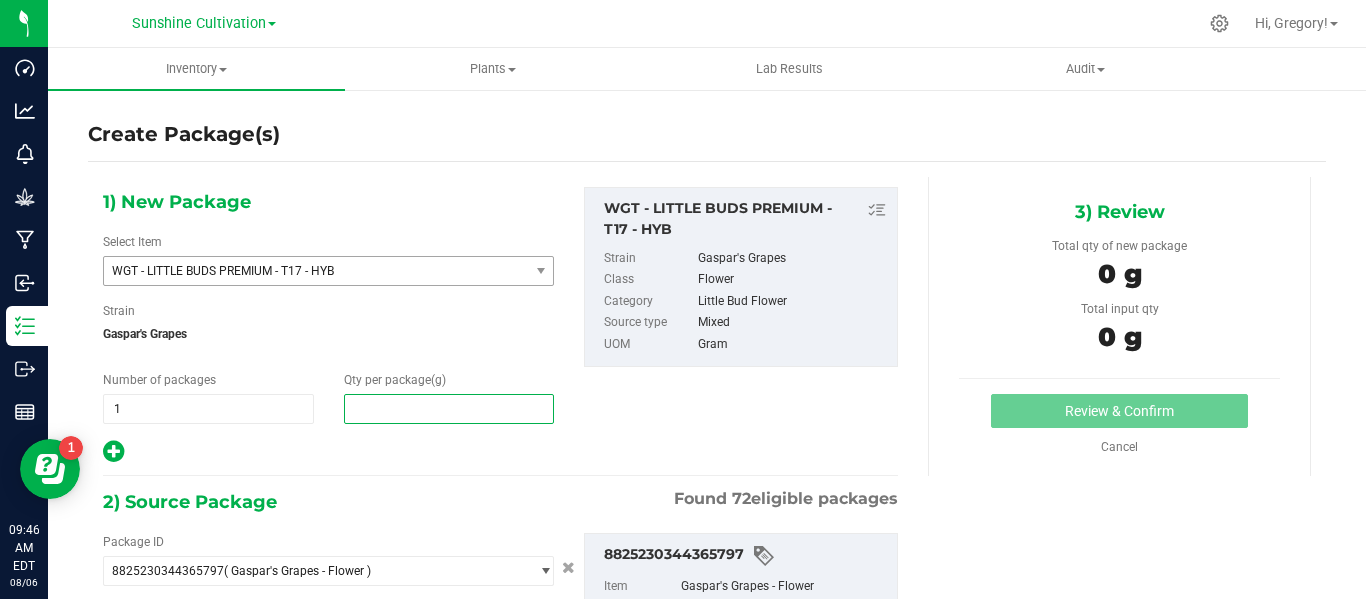 click at bounding box center [449, 409] 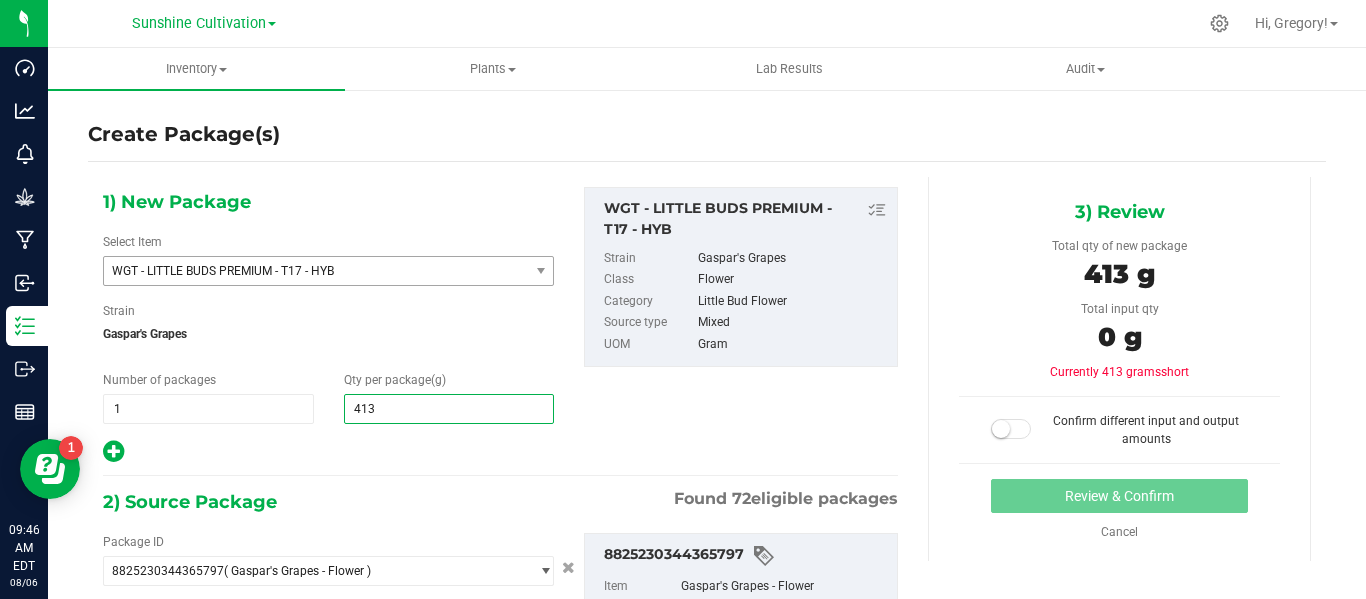 type on "4130" 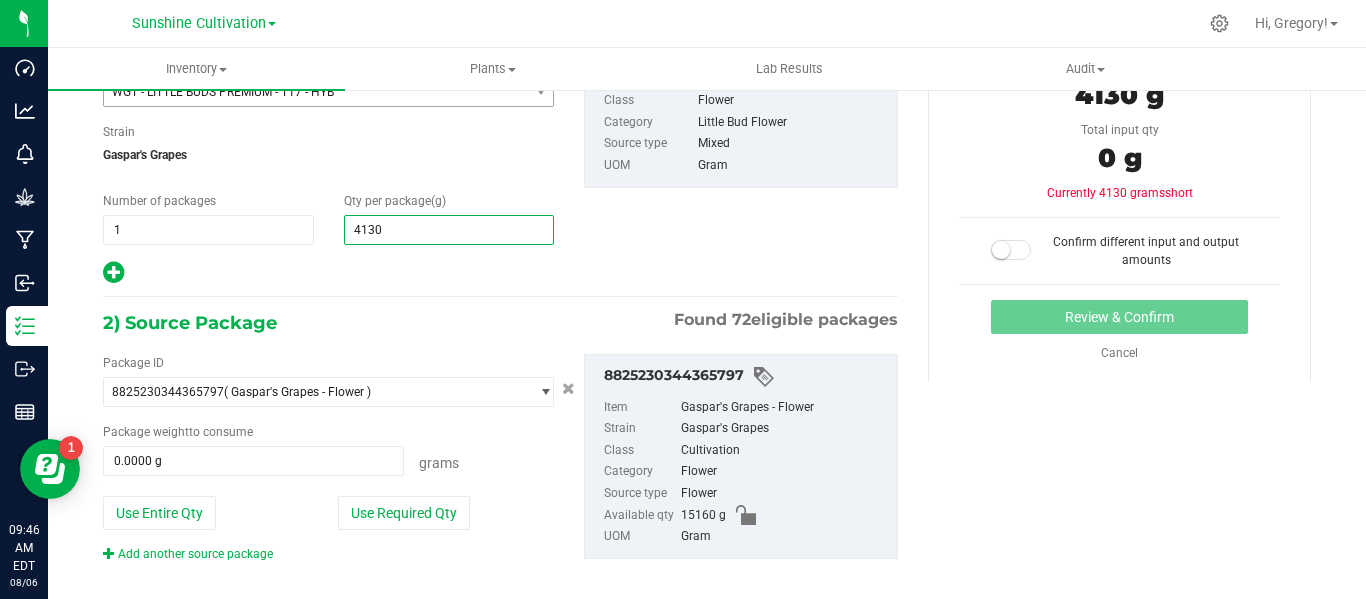 scroll, scrollTop: 181, scrollLeft: 0, axis: vertical 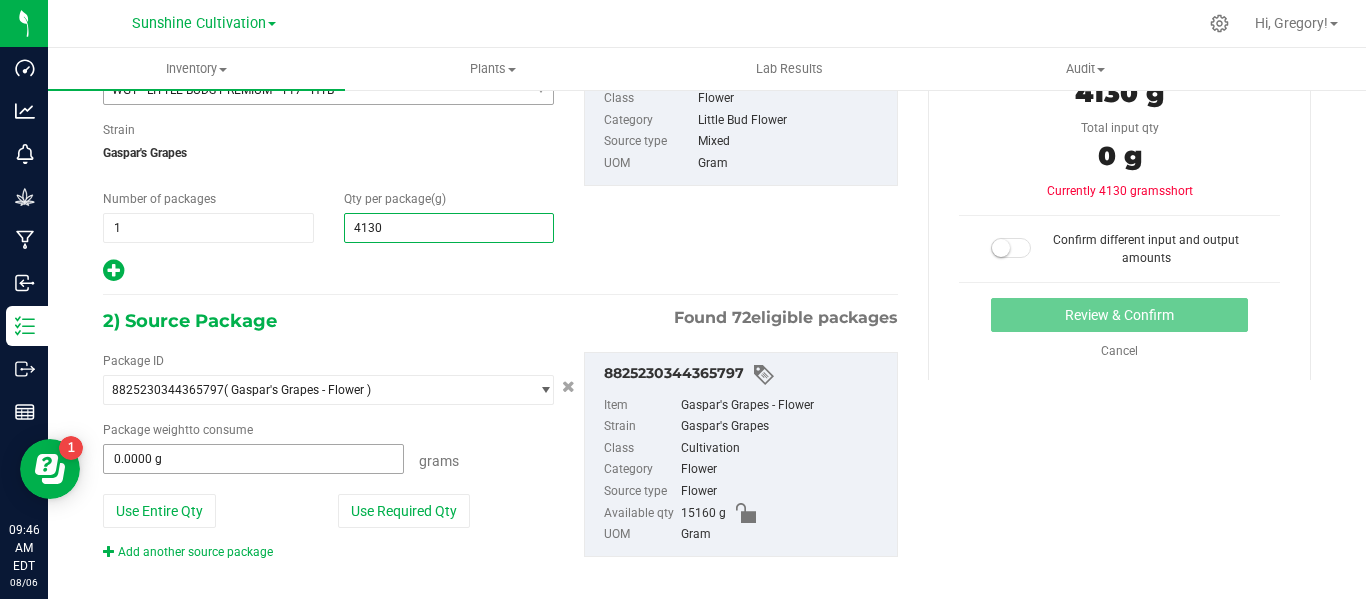 type on "4,130.0000" 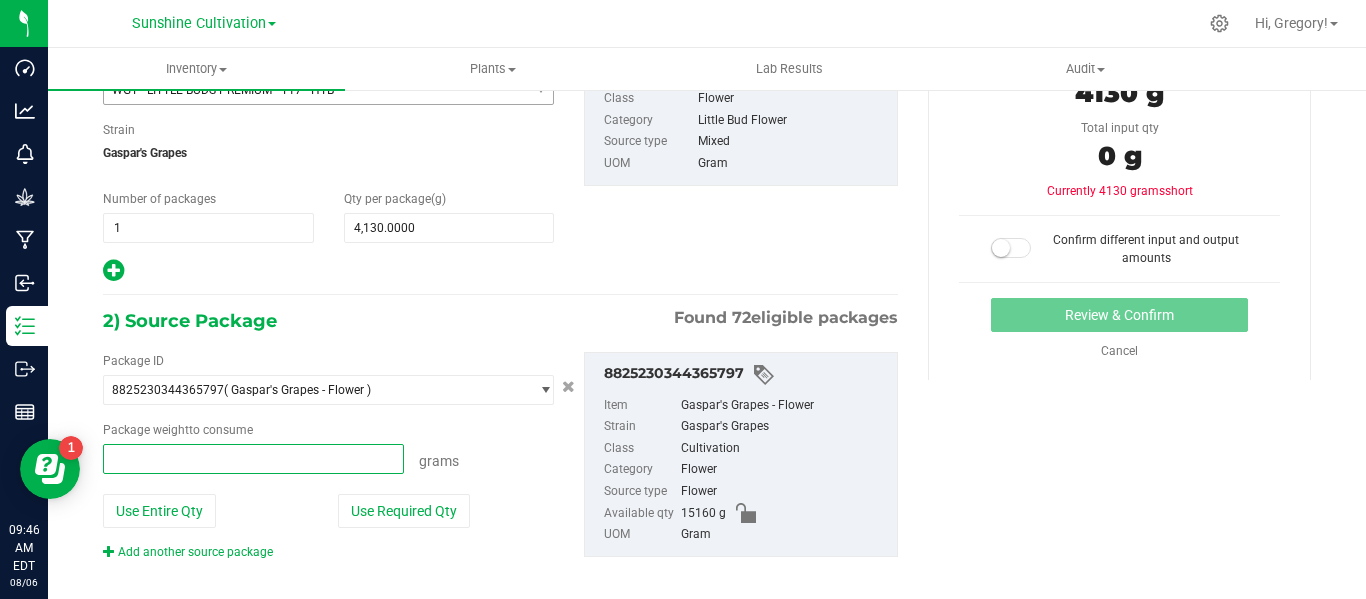 click at bounding box center (253, 459) 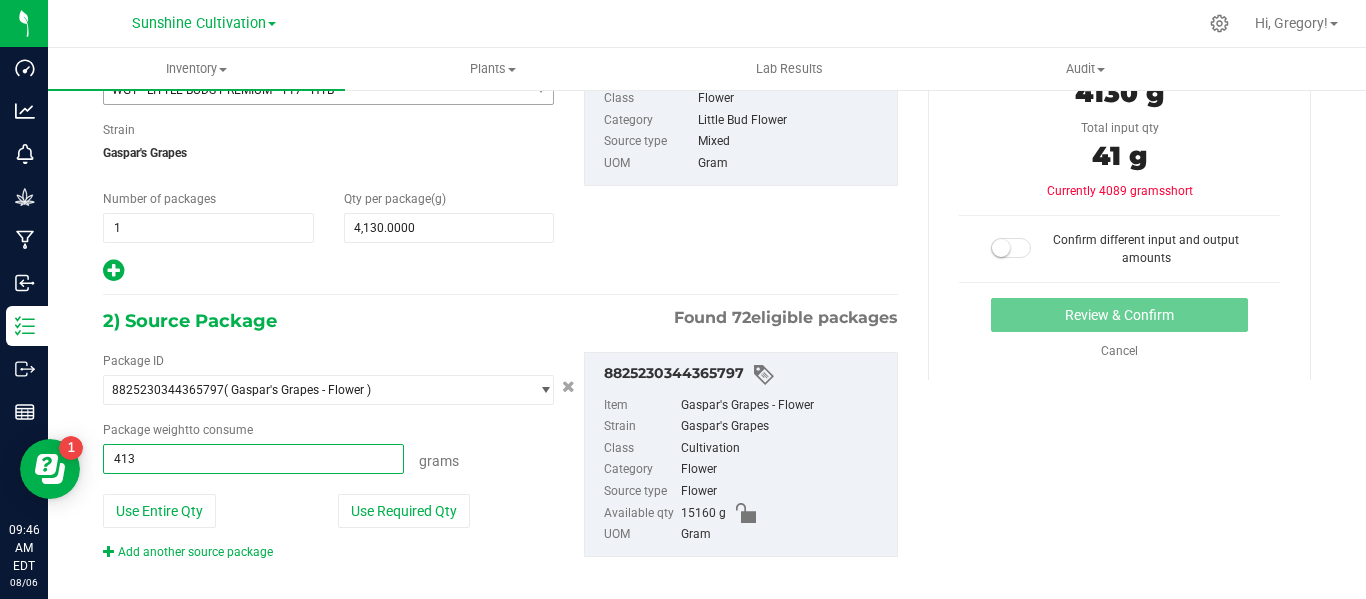 type on "4130" 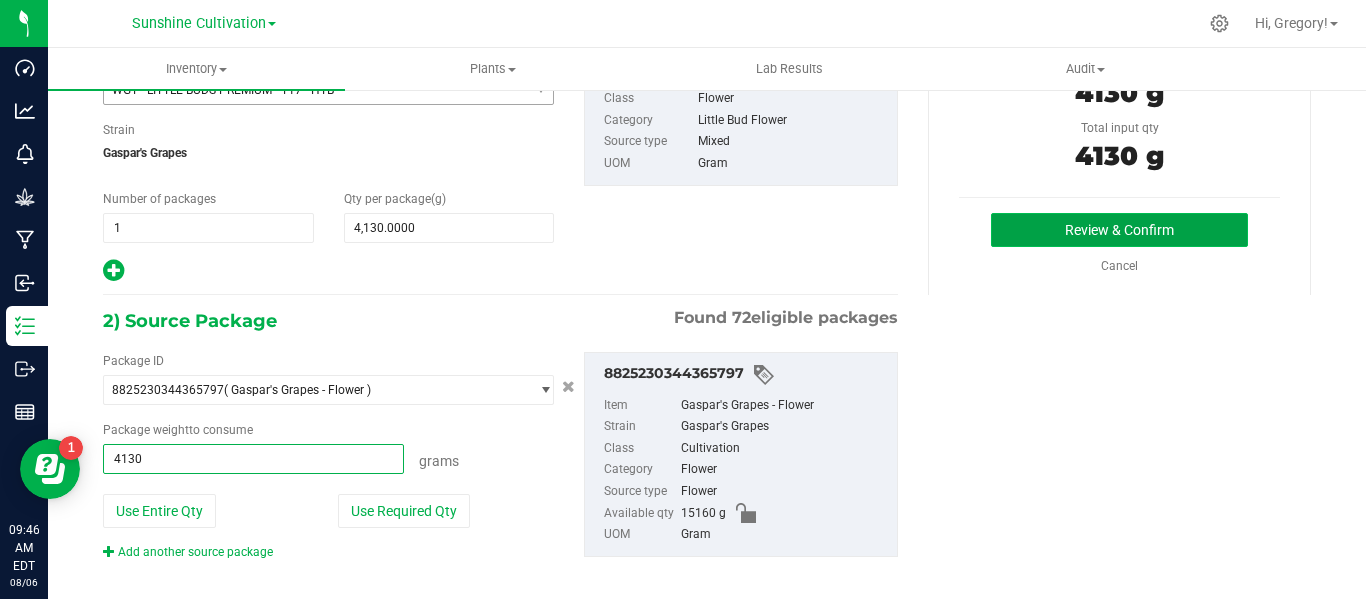 type on "4130.0000 g" 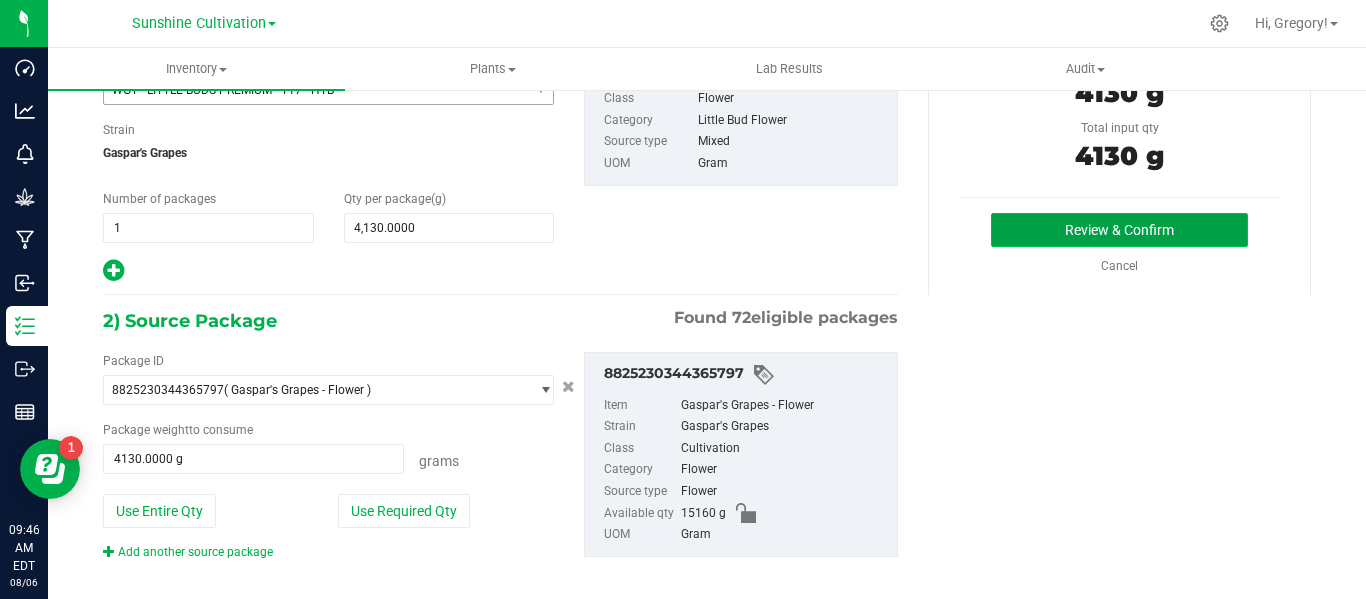 click on "Review & Confirm" at bounding box center (1119, 230) 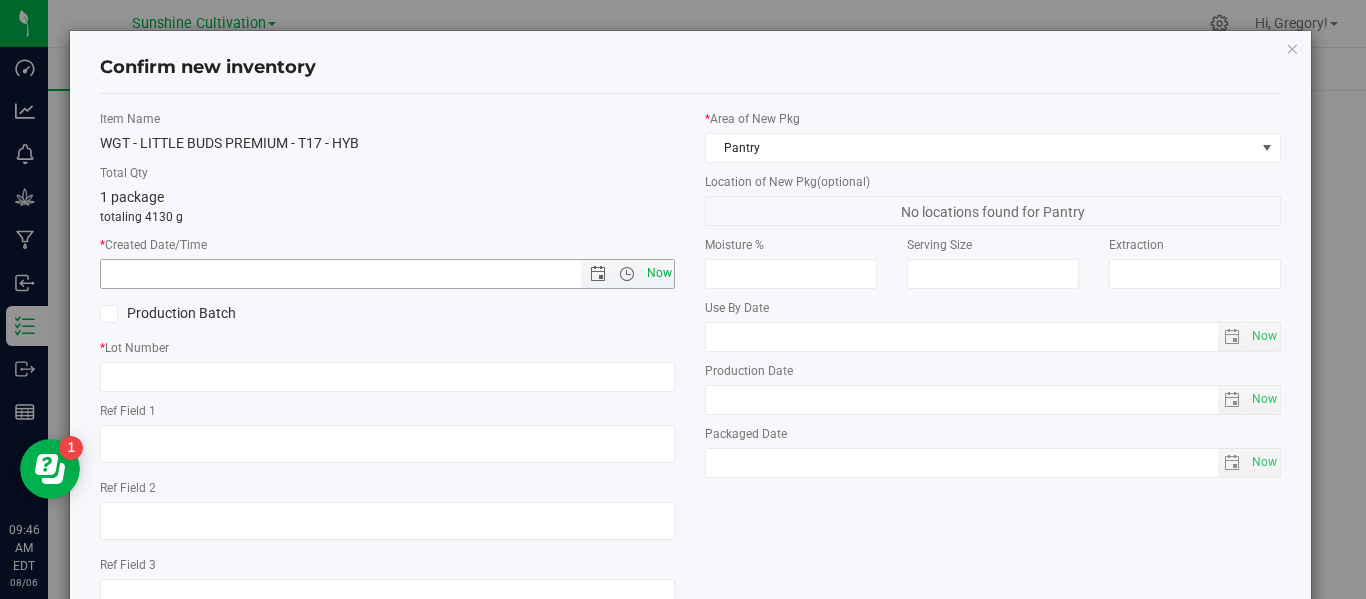 click on "Now" at bounding box center [659, 273] 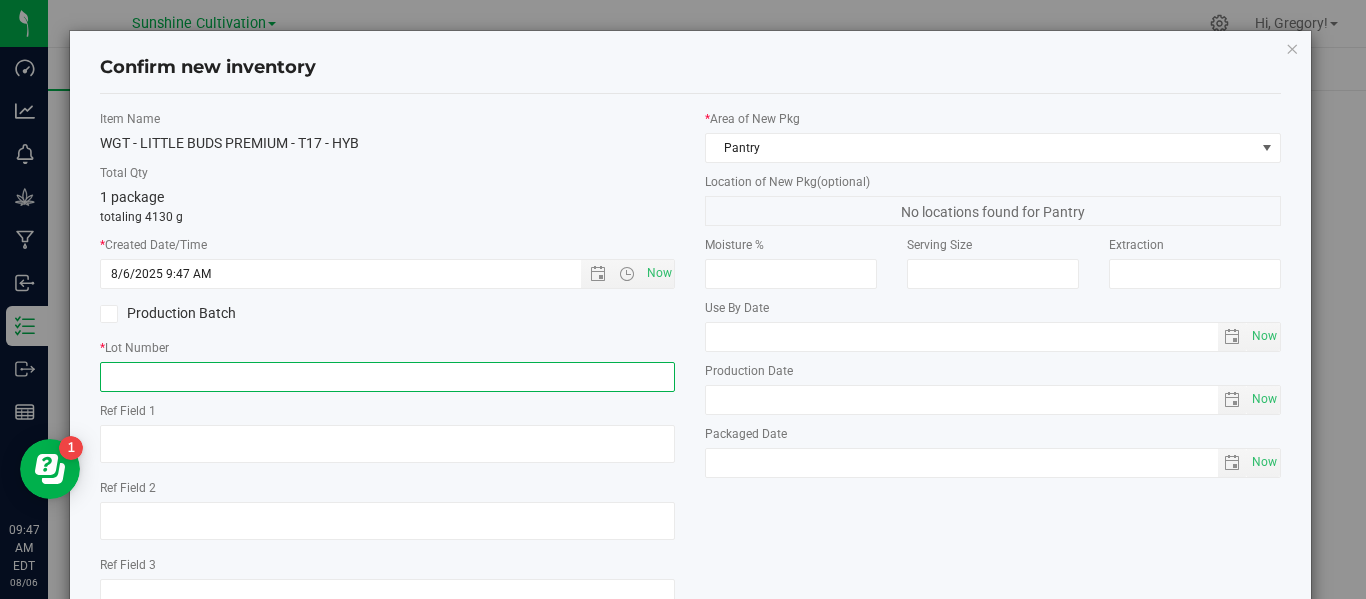 click at bounding box center [387, 377] 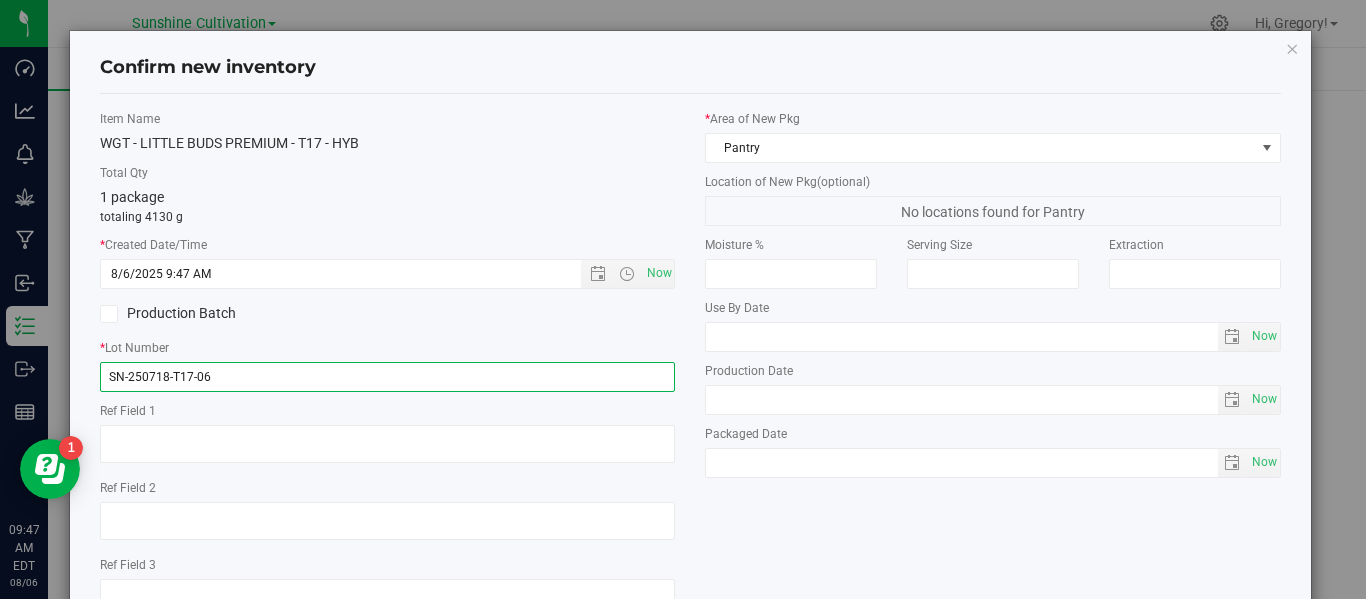 click on "SN-250718-T17-06" at bounding box center [387, 377] 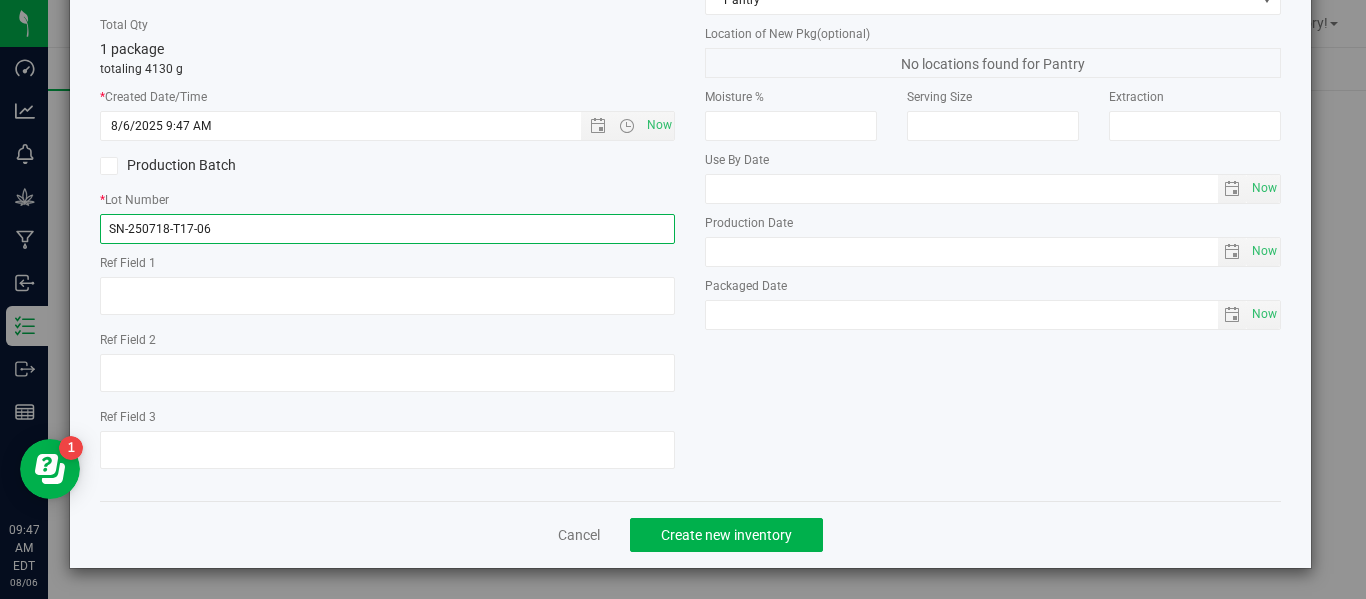 scroll, scrollTop: 137, scrollLeft: 0, axis: vertical 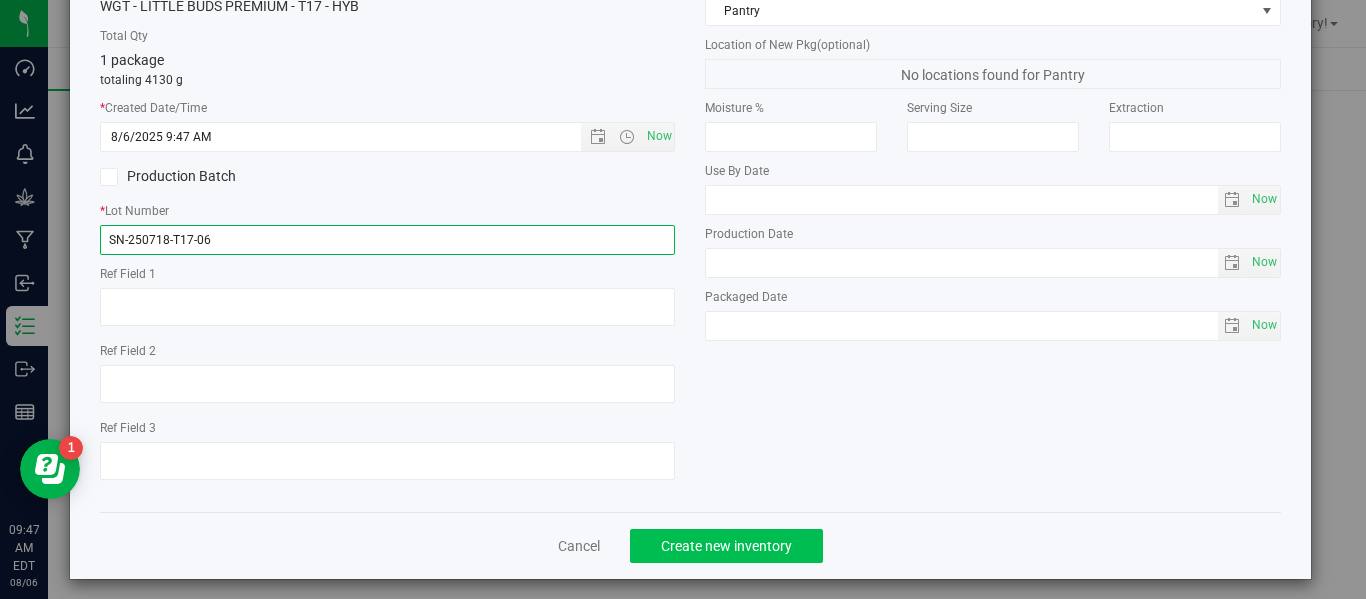 type on "SN-250718-T17-06" 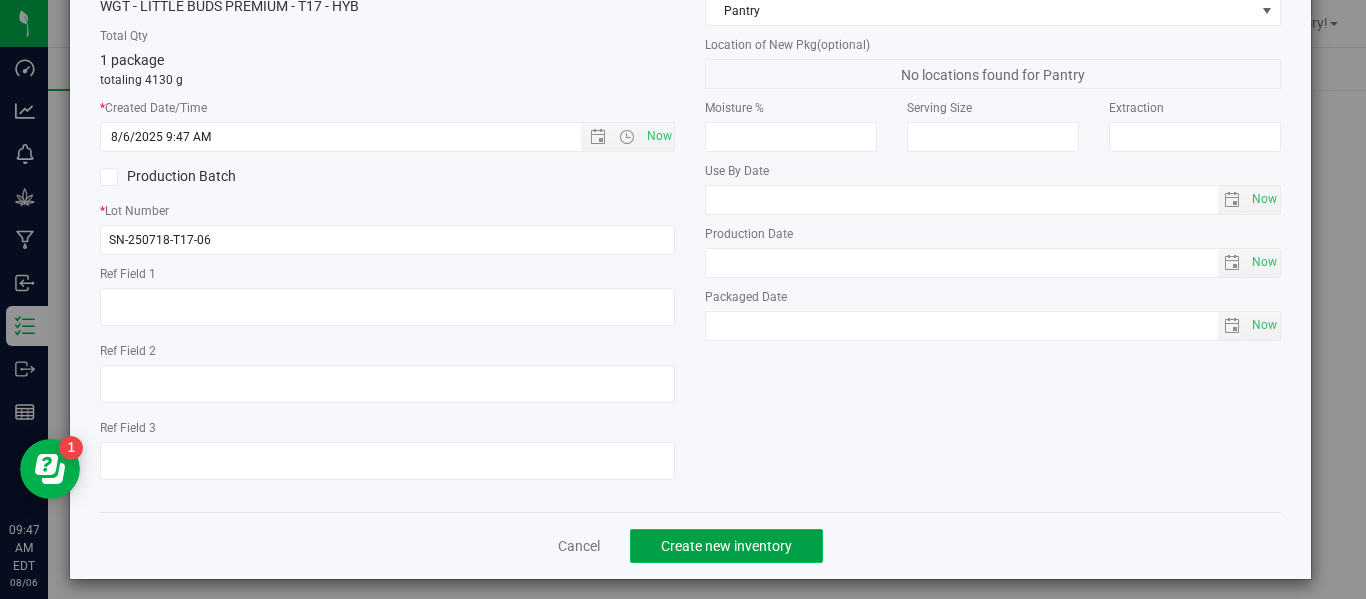 click on "Create new inventory" 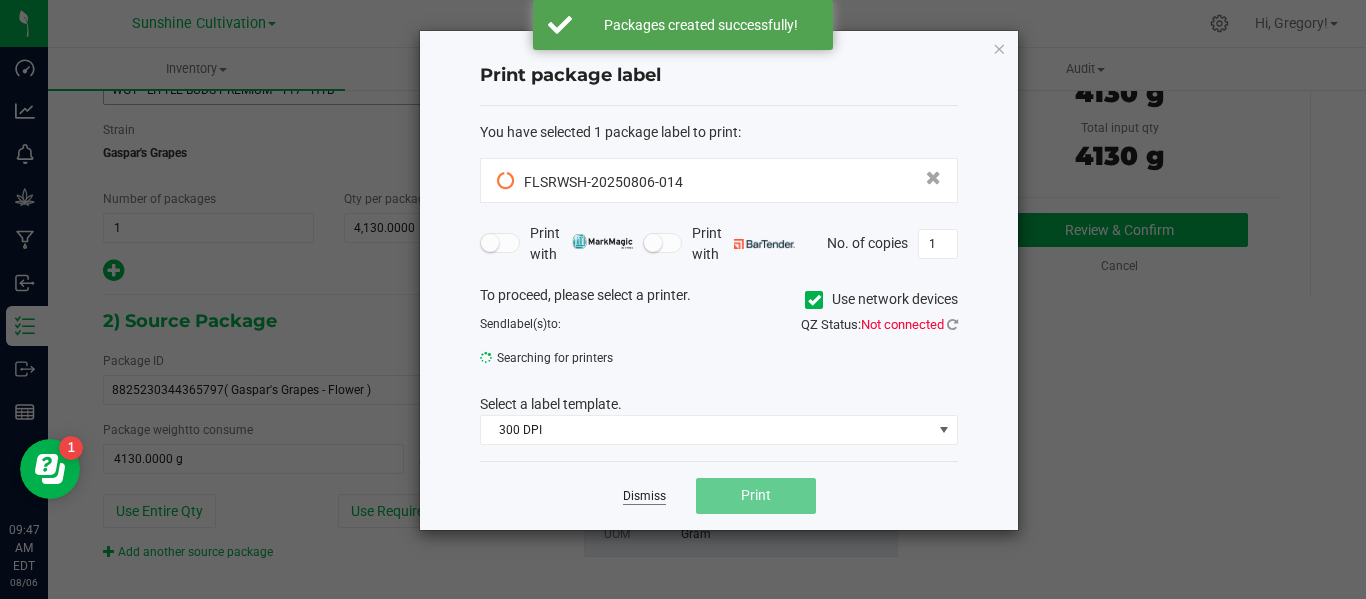 click on "Dismiss" 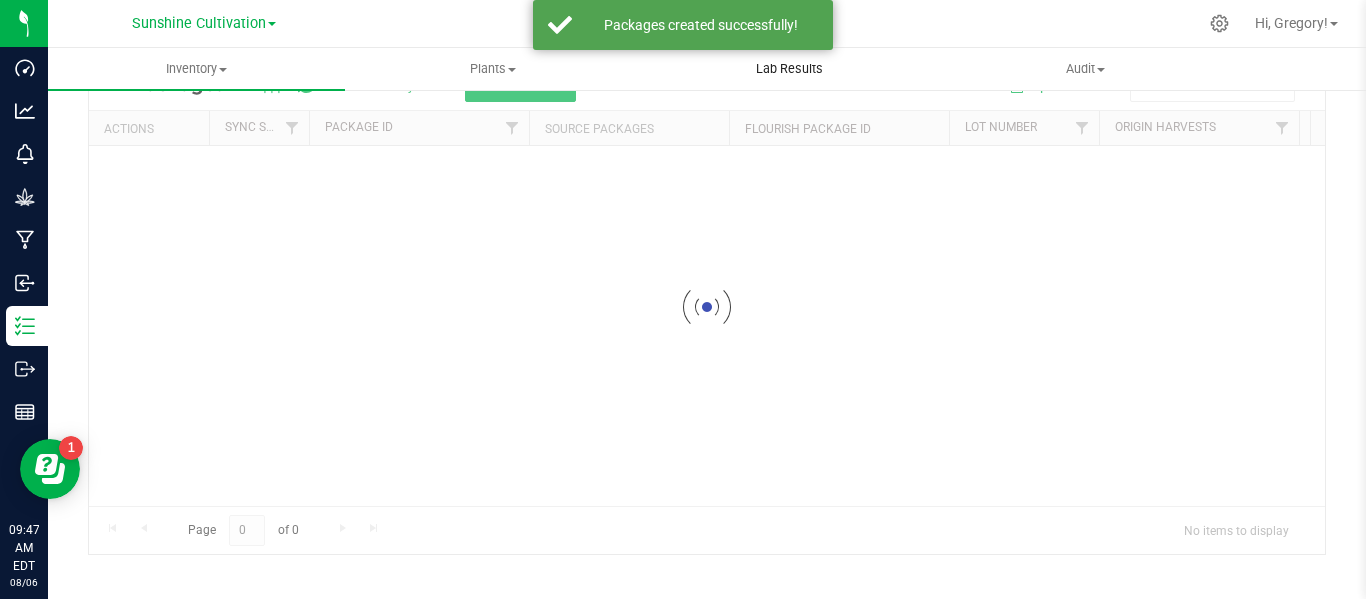 scroll, scrollTop: 99, scrollLeft: 0, axis: vertical 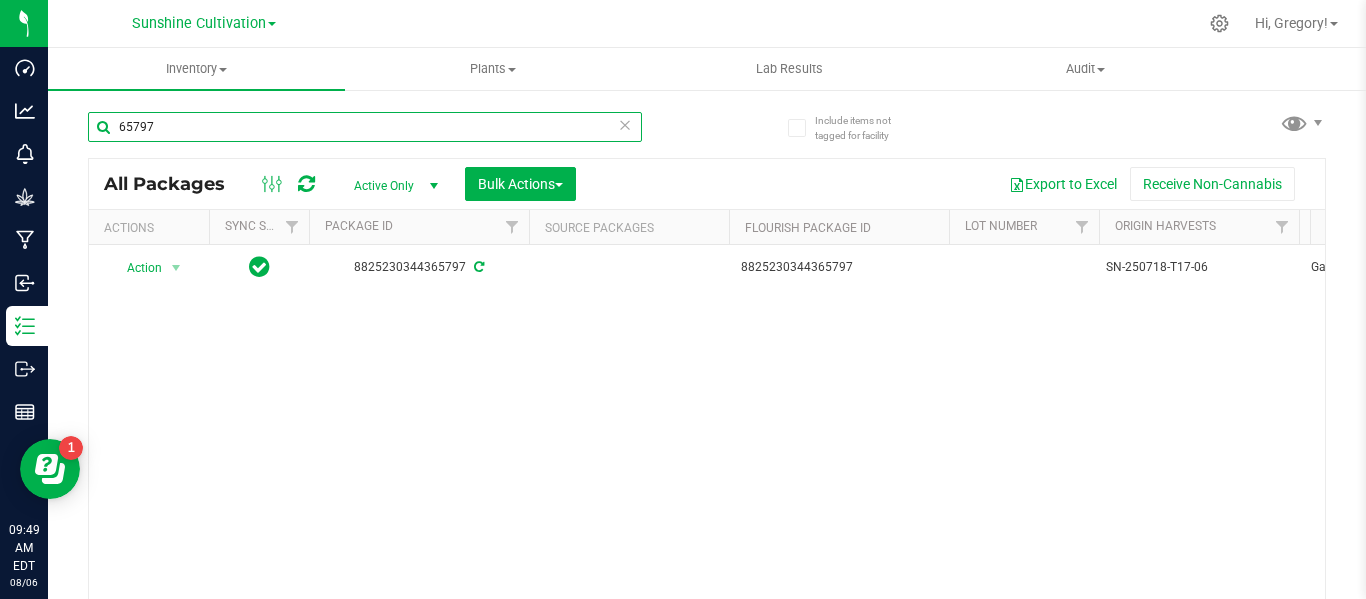 click on "65797" at bounding box center [365, 127] 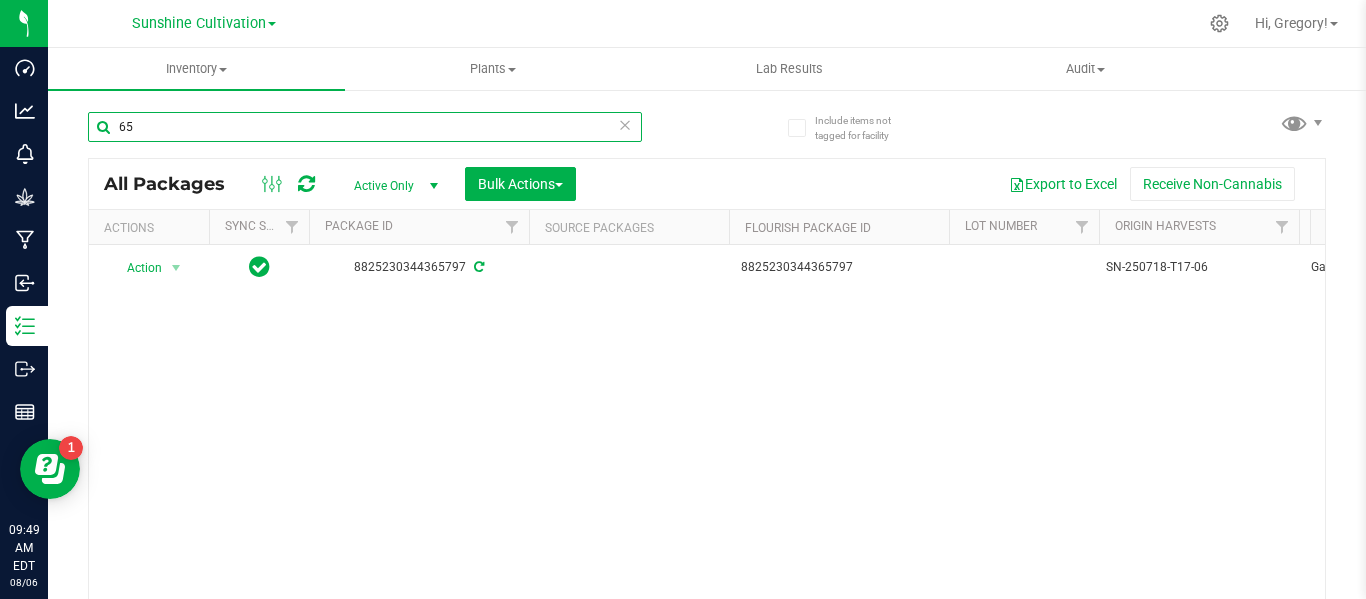 type on "6" 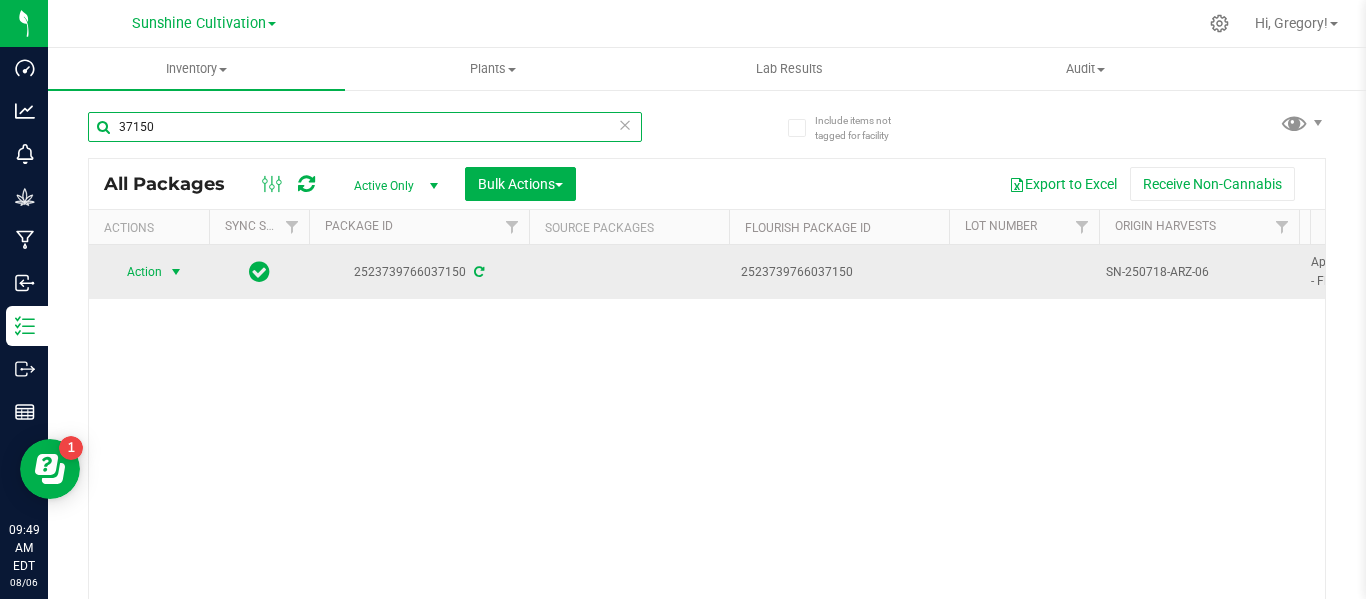 type on "37150" 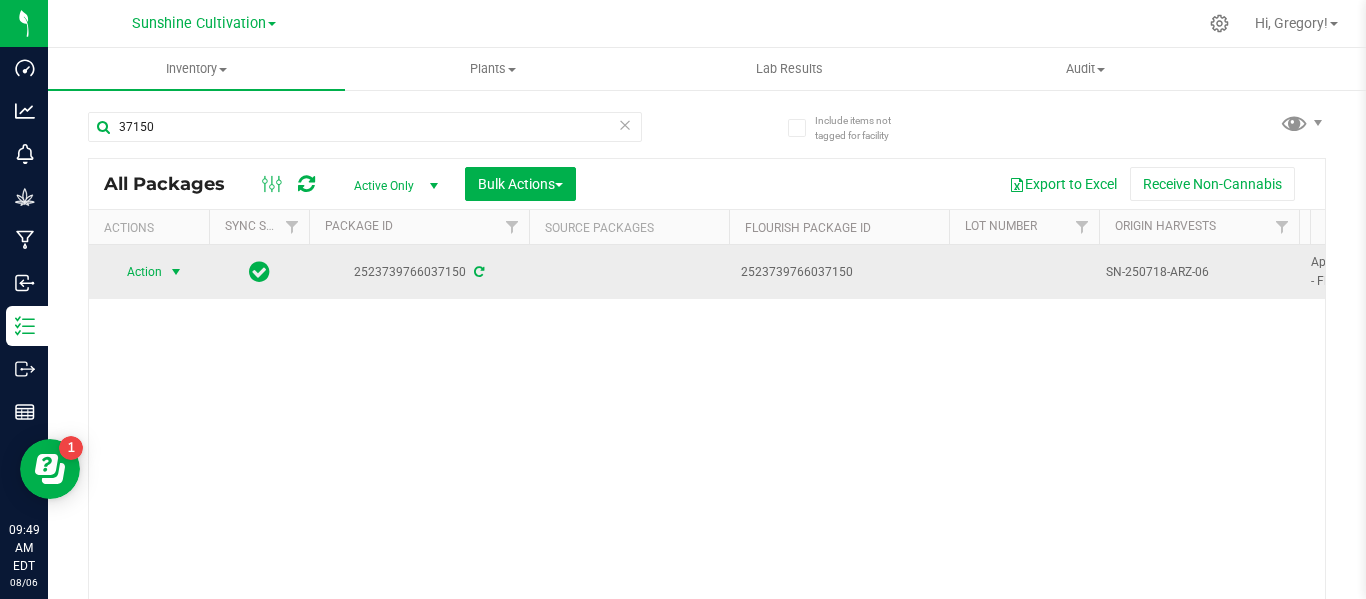 click on "Action" at bounding box center [136, 272] 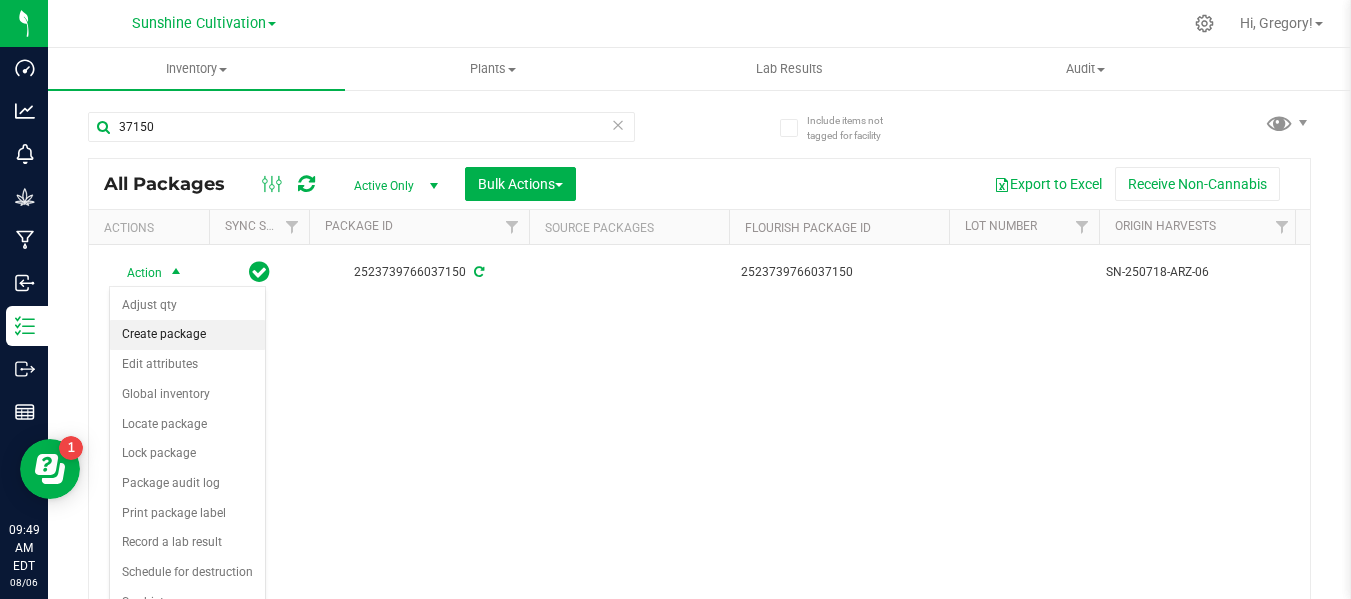 click on "Create package" at bounding box center (187, 335) 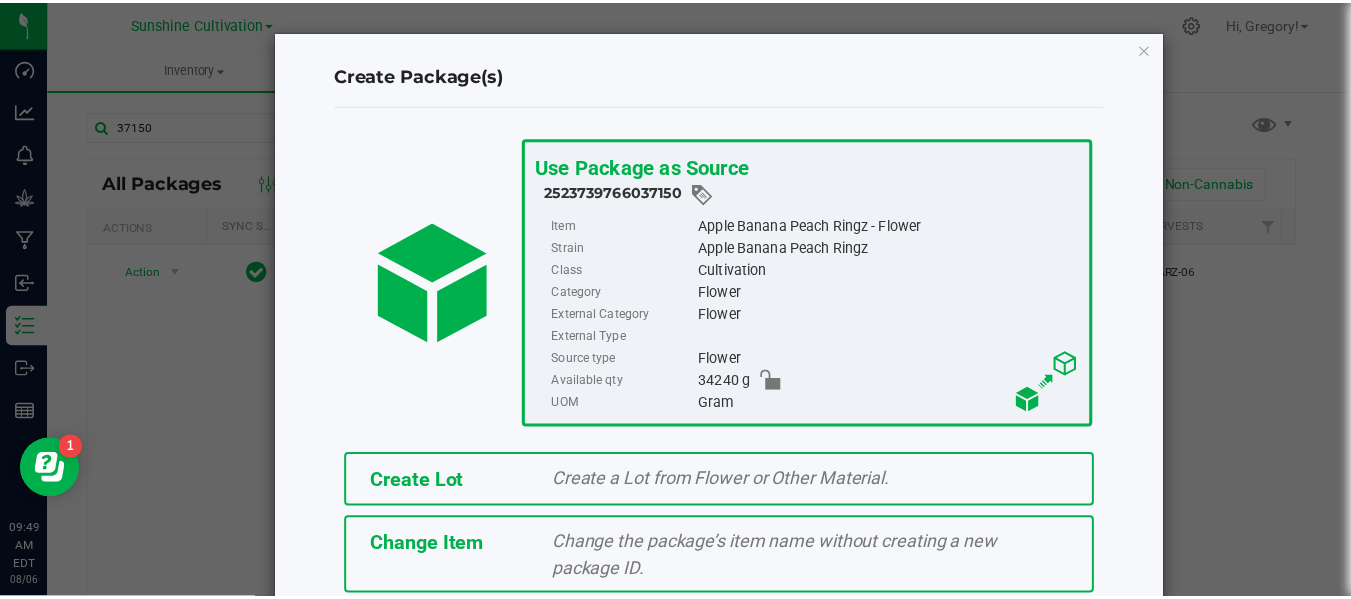 scroll, scrollTop: 175, scrollLeft: 0, axis: vertical 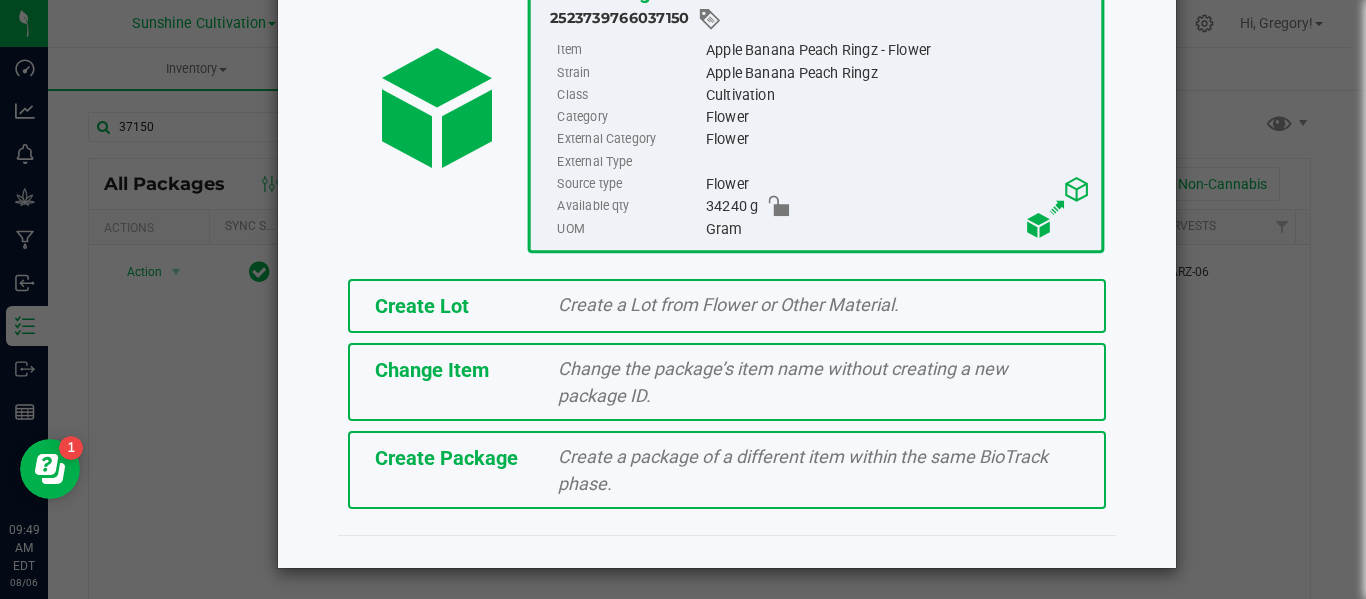 click on "Create Package   Create a package of a different item within the same BioTrack phase." 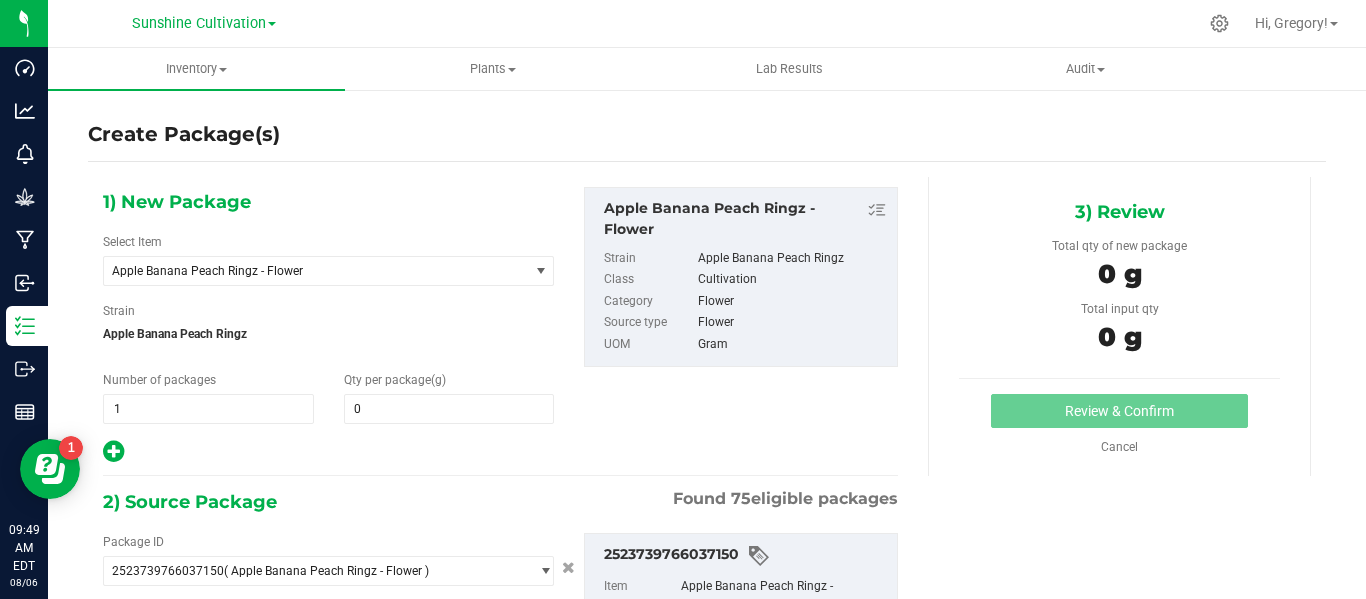 type on "0.0000" 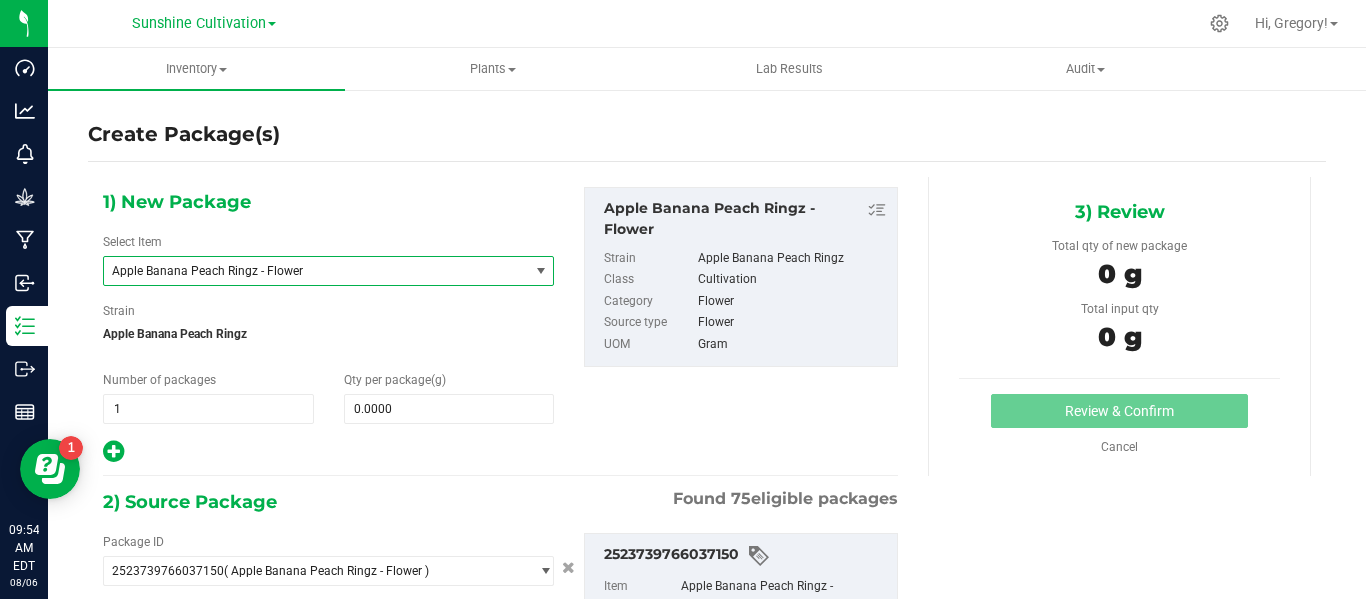 click on "Apple Banana Peach Ringz - Flower" at bounding box center (308, 271) 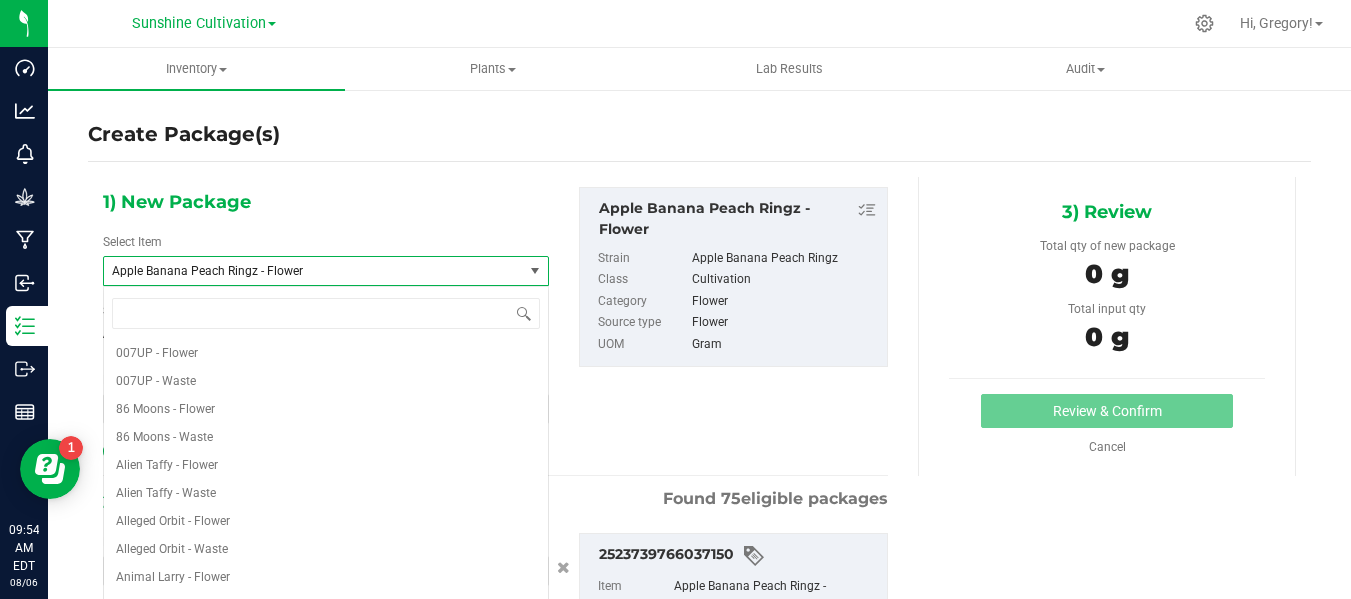 scroll, scrollTop: 364, scrollLeft: 0, axis: vertical 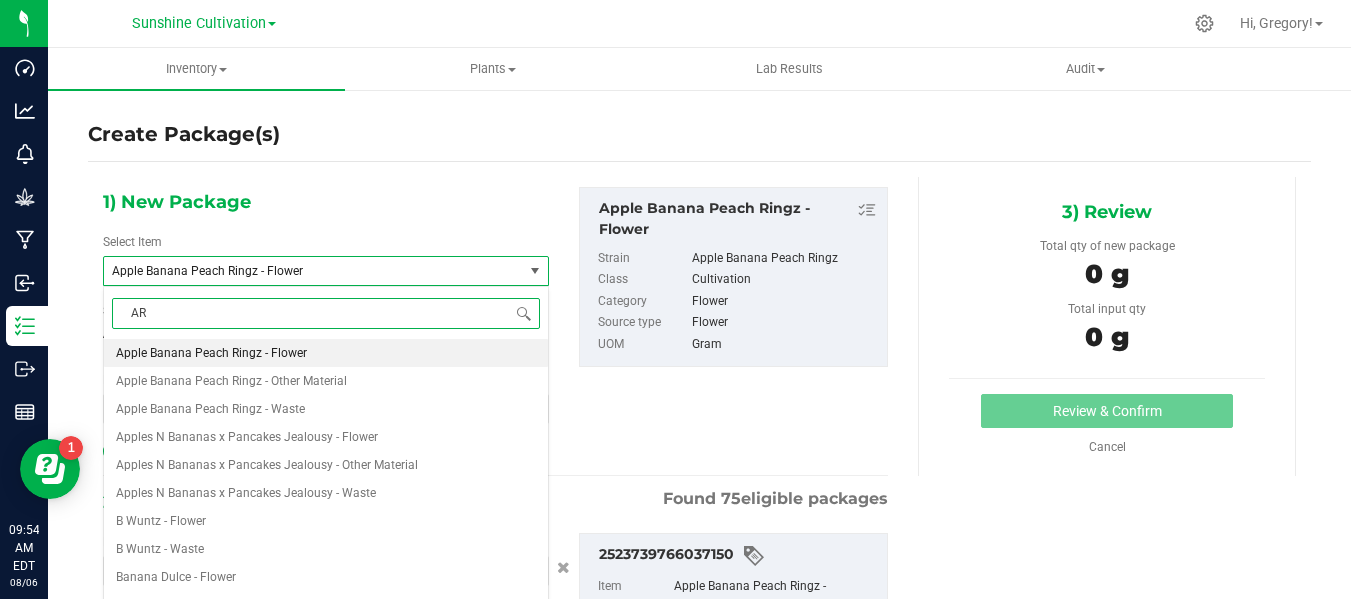 type on "ARZ" 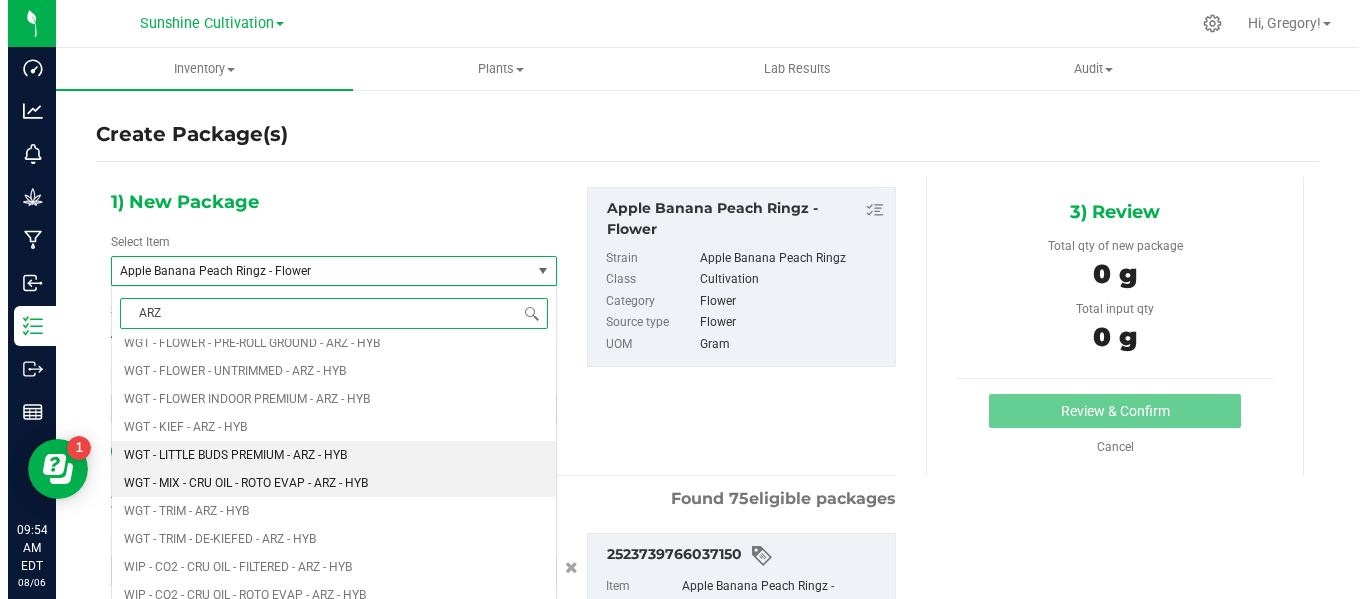 scroll, scrollTop: 1272, scrollLeft: 0, axis: vertical 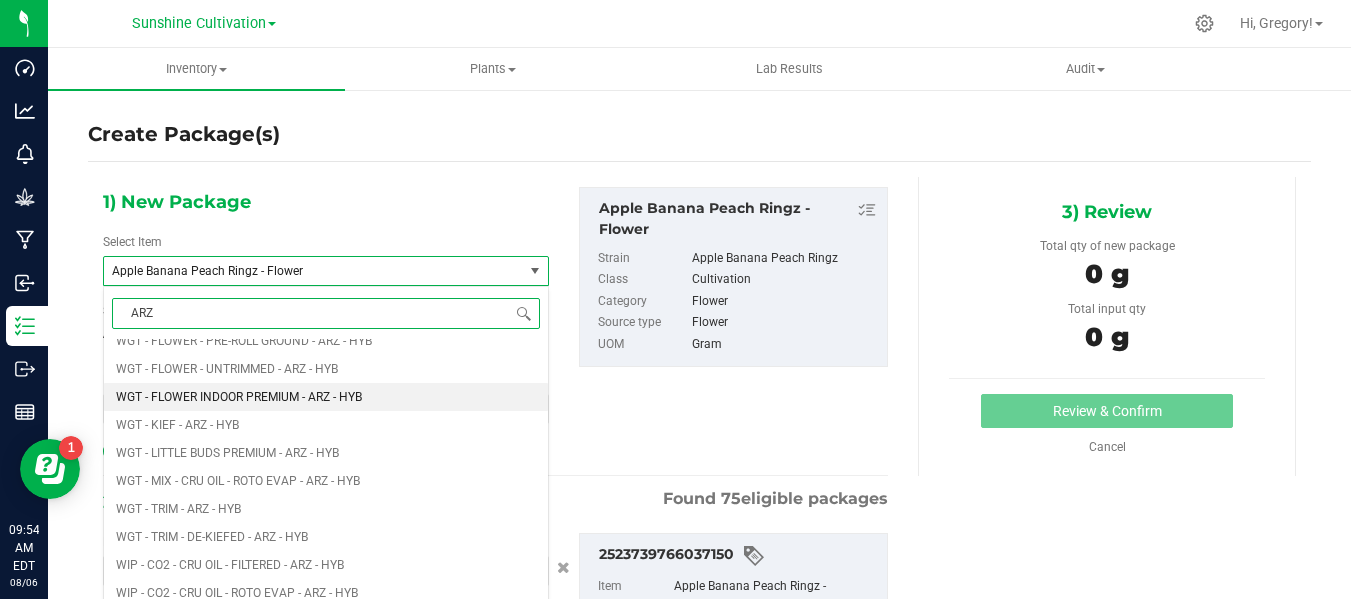 click on "WGT - FLOWER INDOOR PREMIUM - ARZ - HYB" at bounding box center (239, 397) 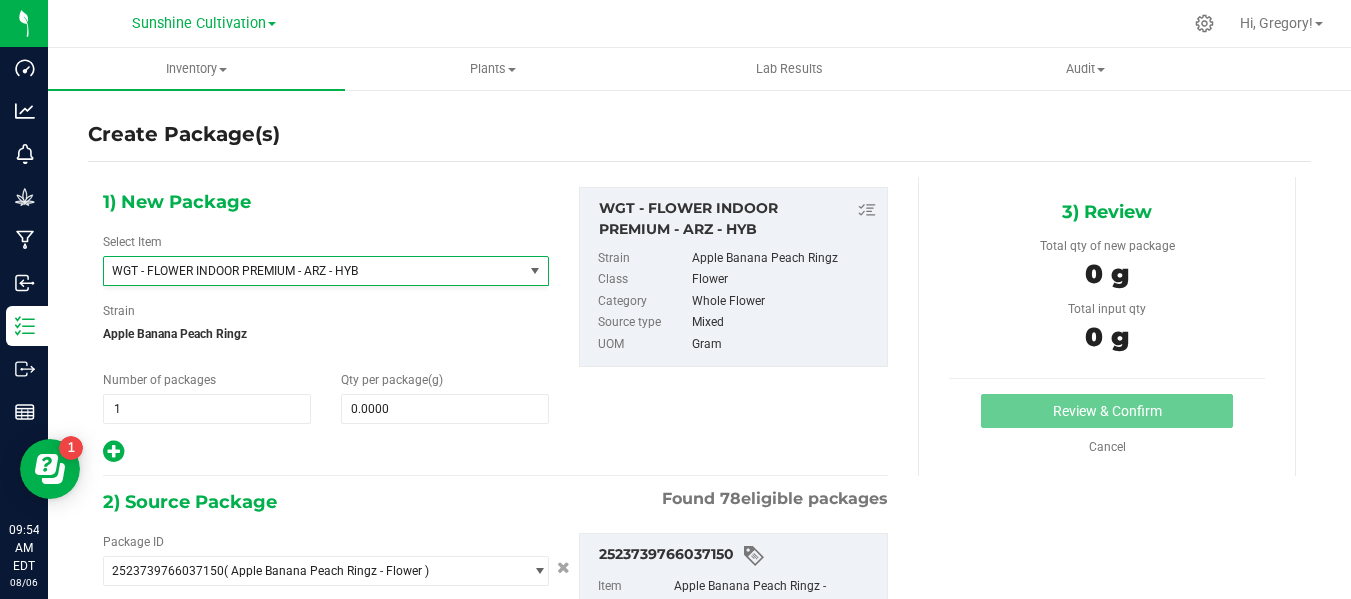 type on "0.0000" 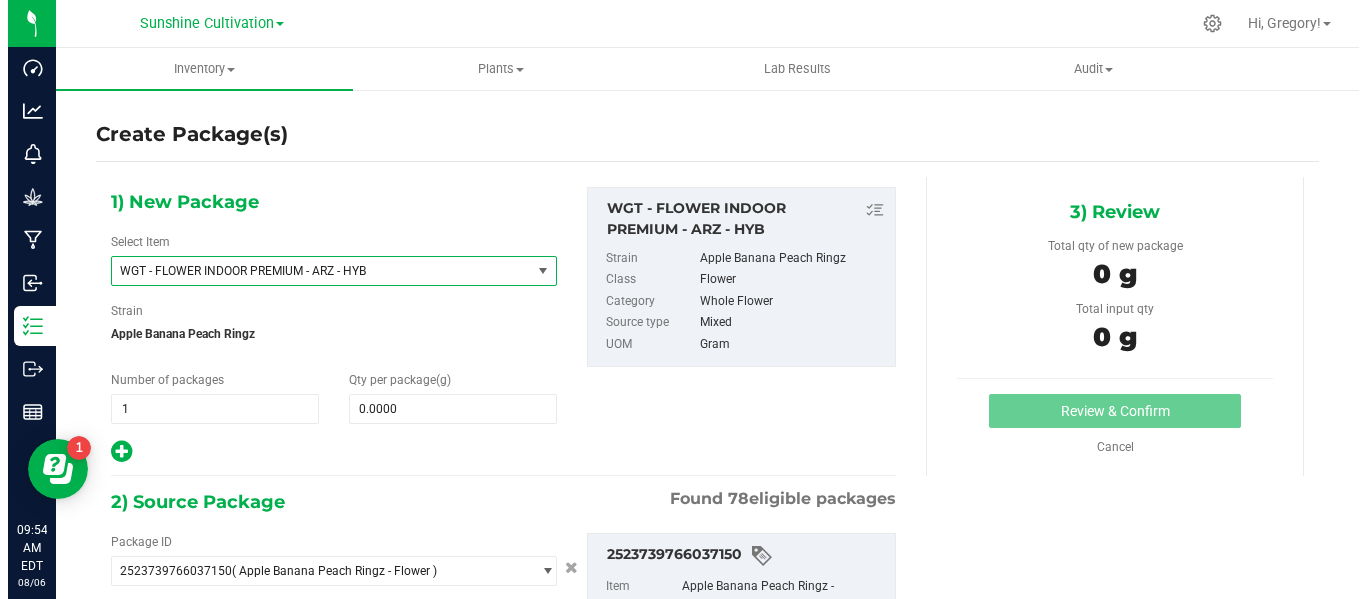 scroll, scrollTop: 0, scrollLeft: 0, axis: both 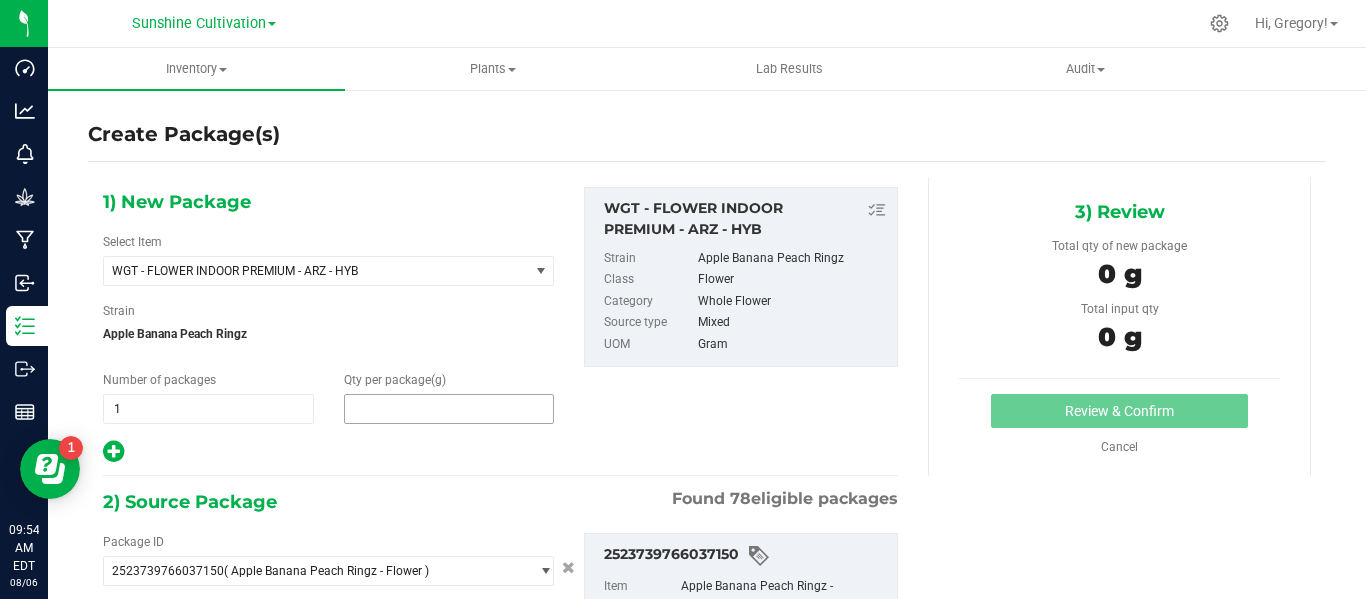 click at bounding box center [449, 409] 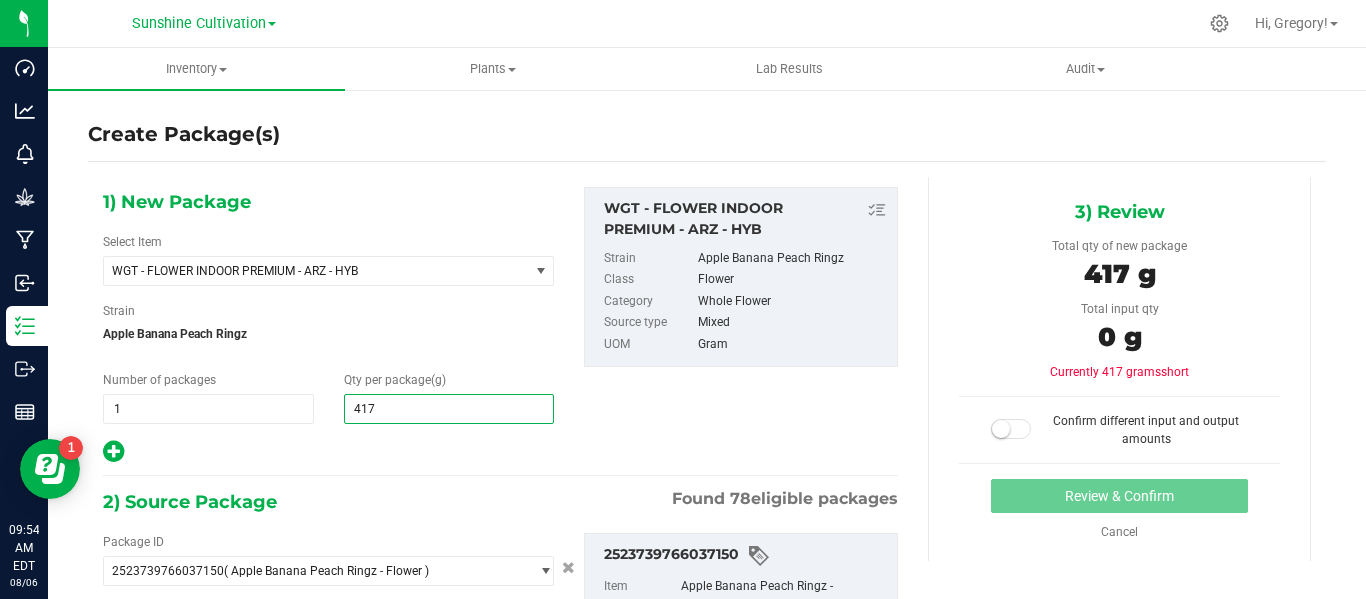 type on "4170" 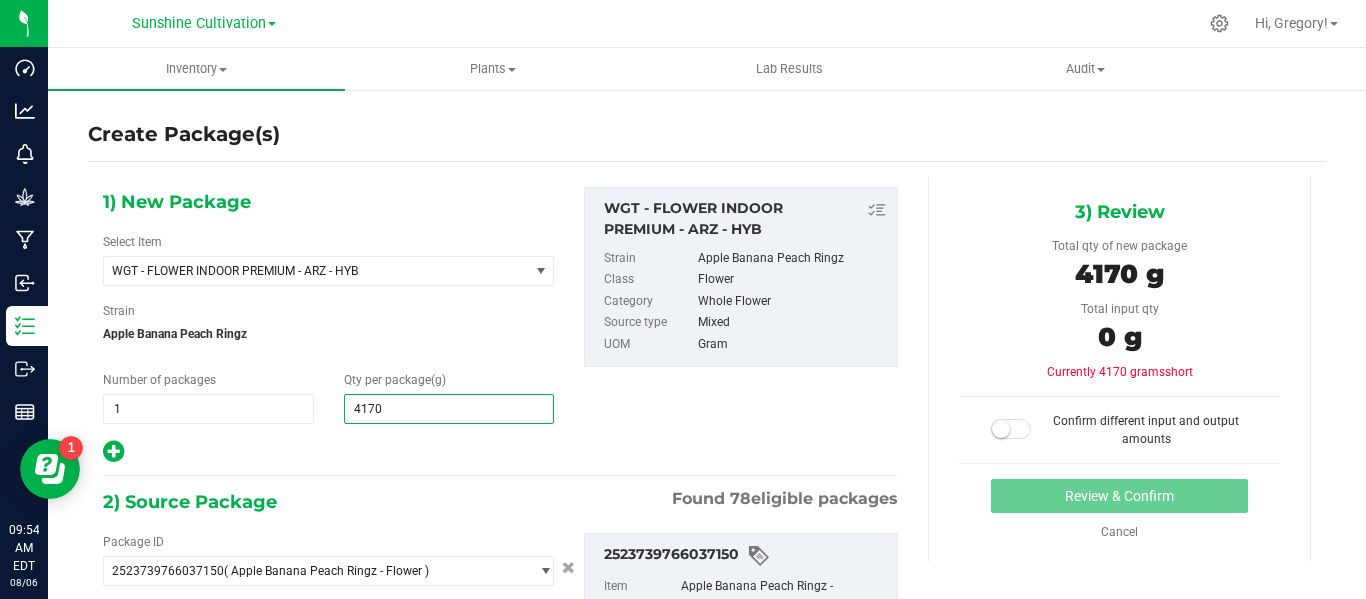 scroll, scrollTop: 217, scrollLeft: 0, axis: vertical 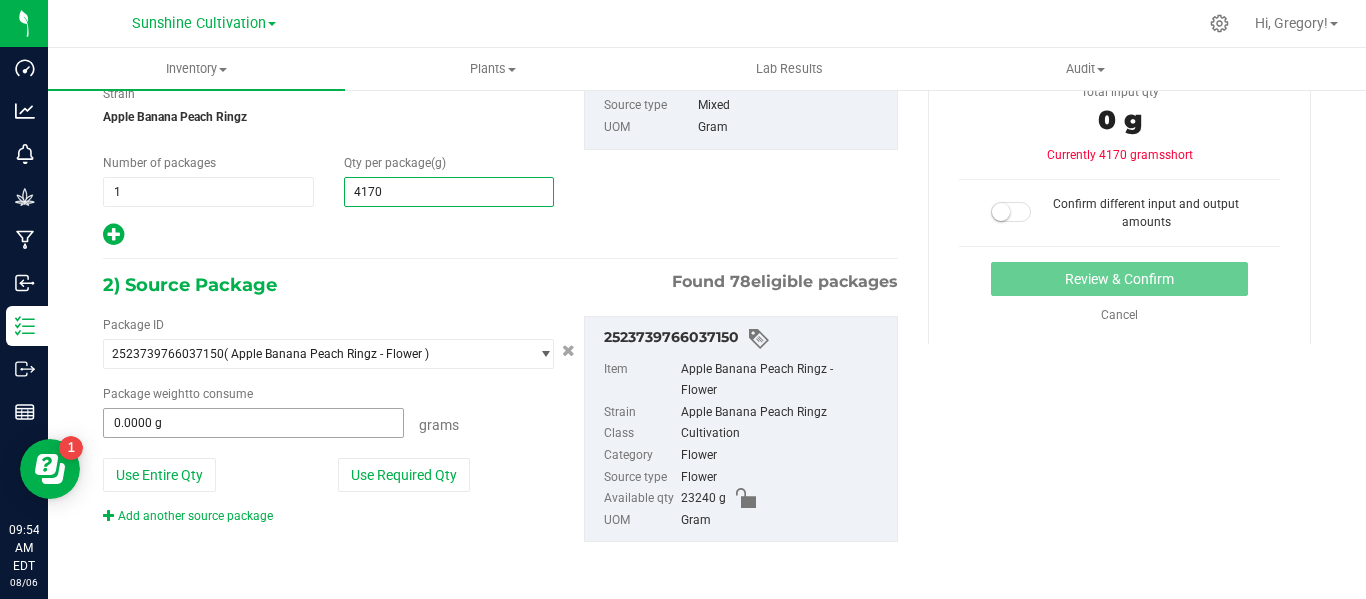 type on "4,170.0000" 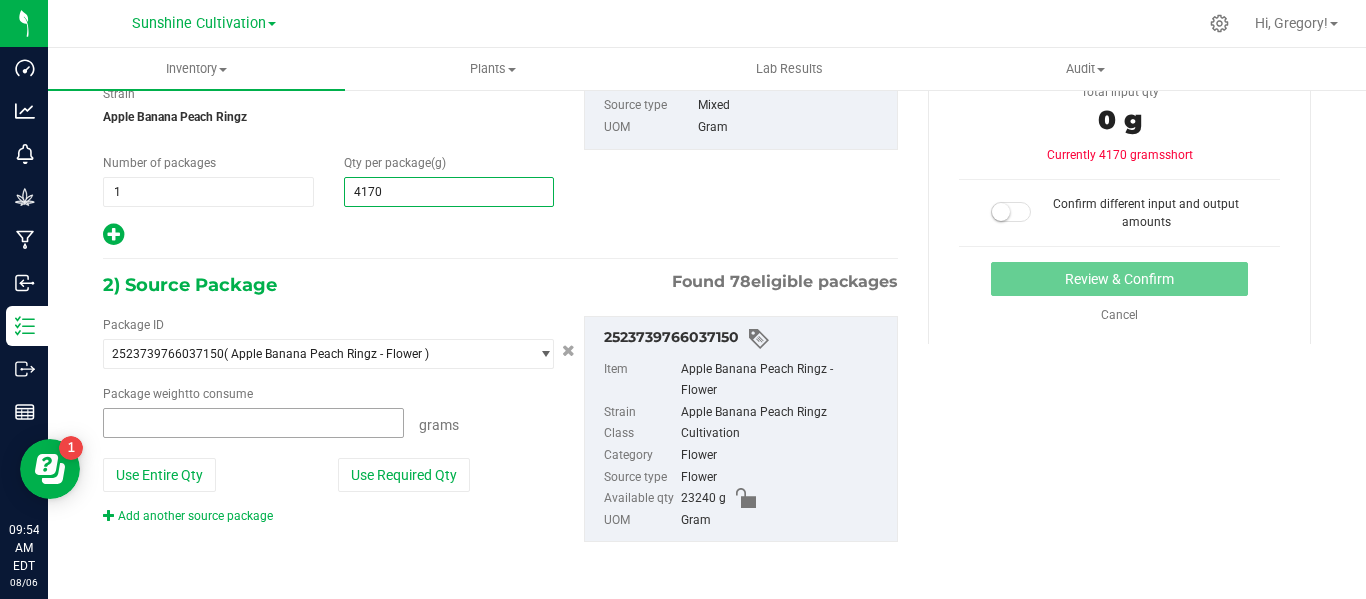 click at bounding box center (253, 423) 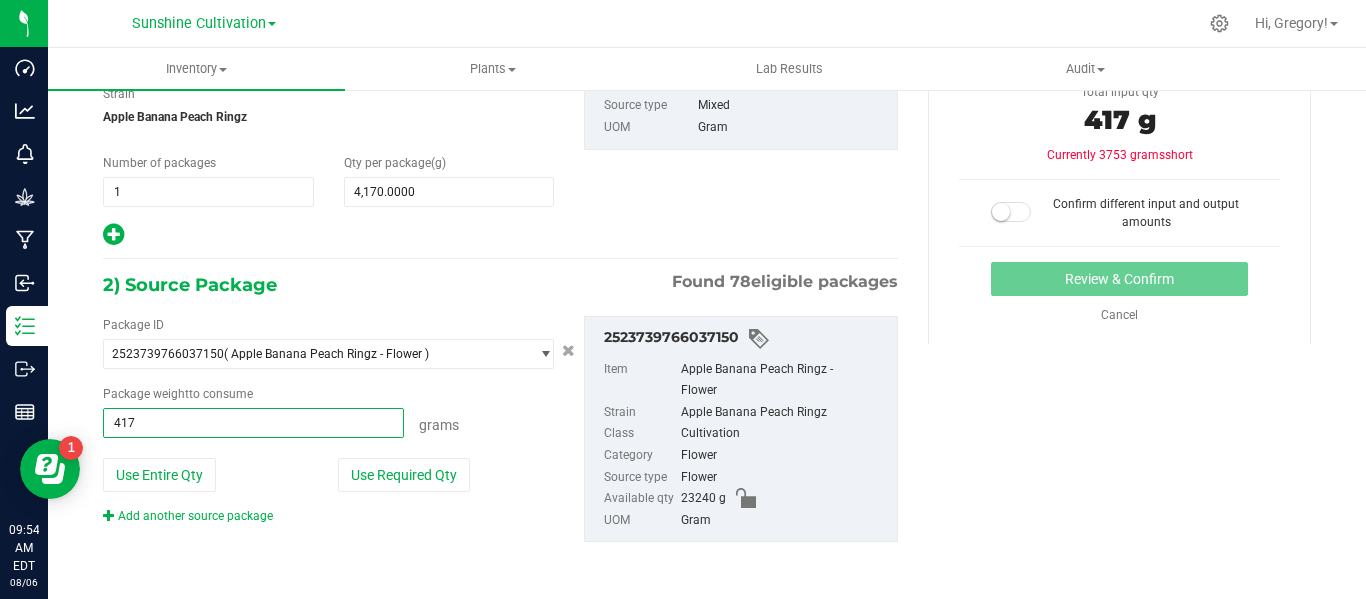 type on "4170" 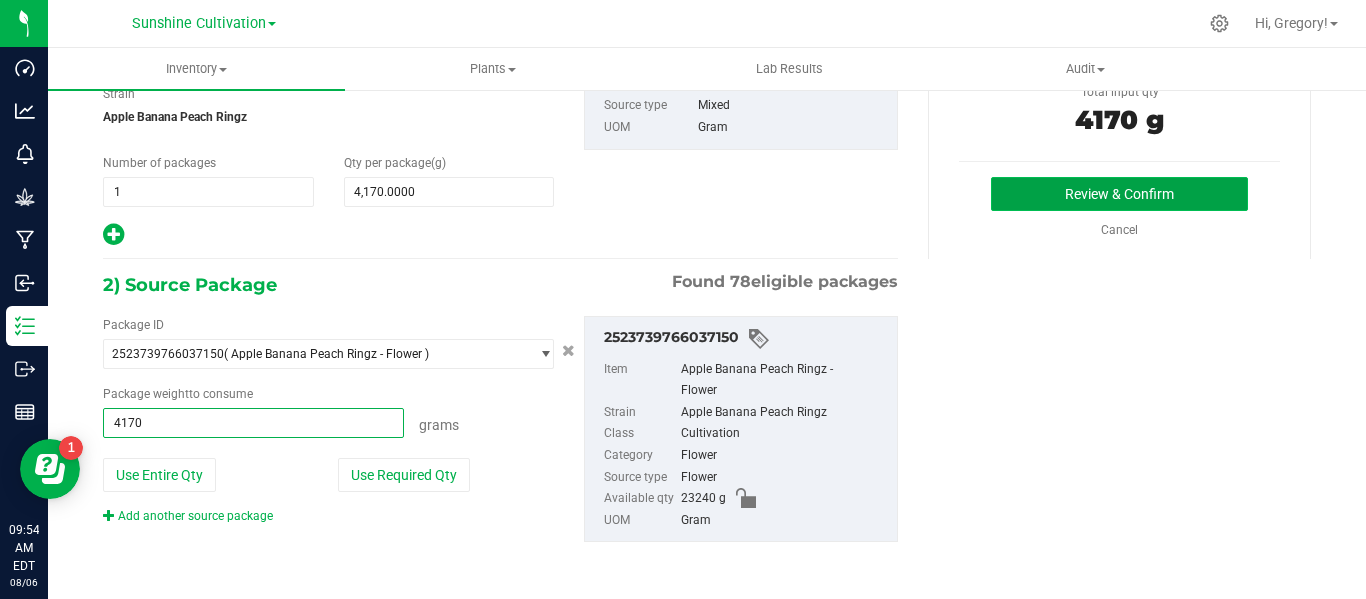 type on "4170.0000 g" 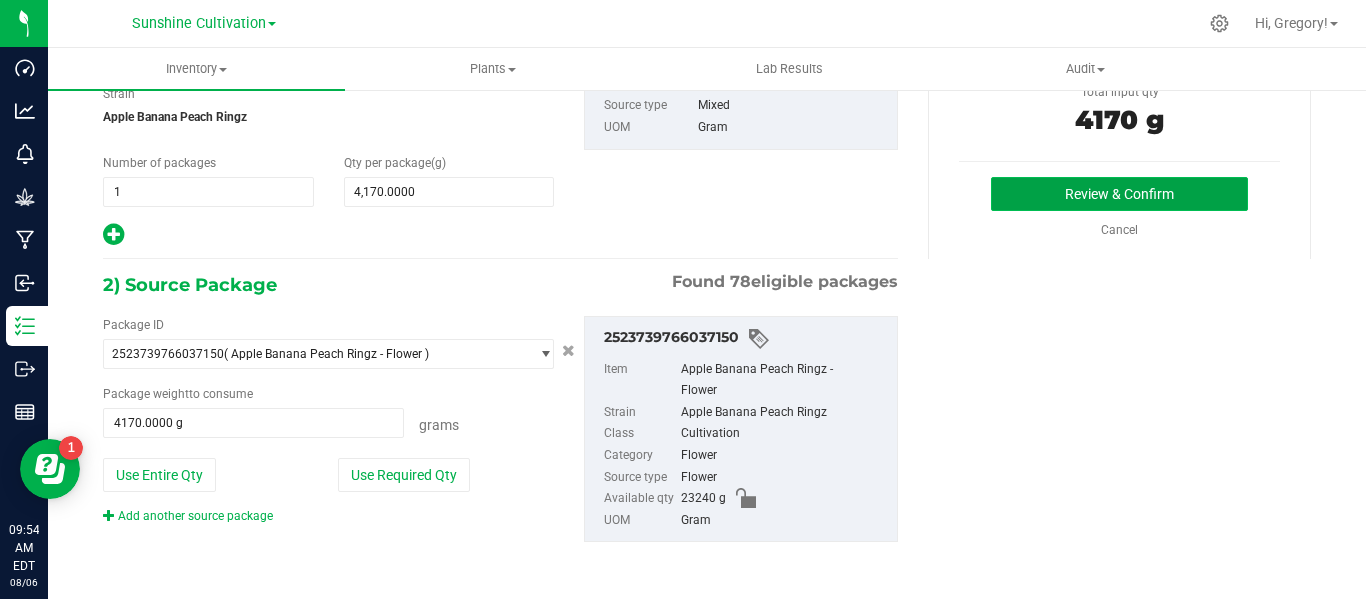 click on "Review & Confirm" at bounding box center (1119, 194) 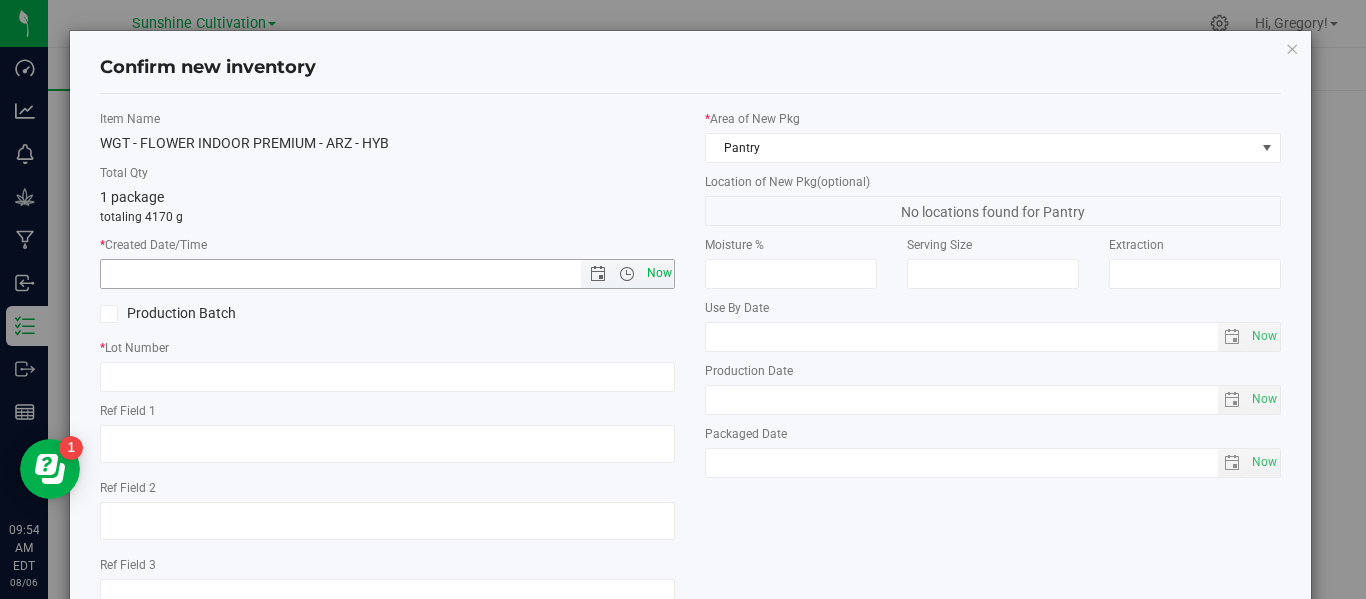 click on "Now" at bounding box center (659, 273) 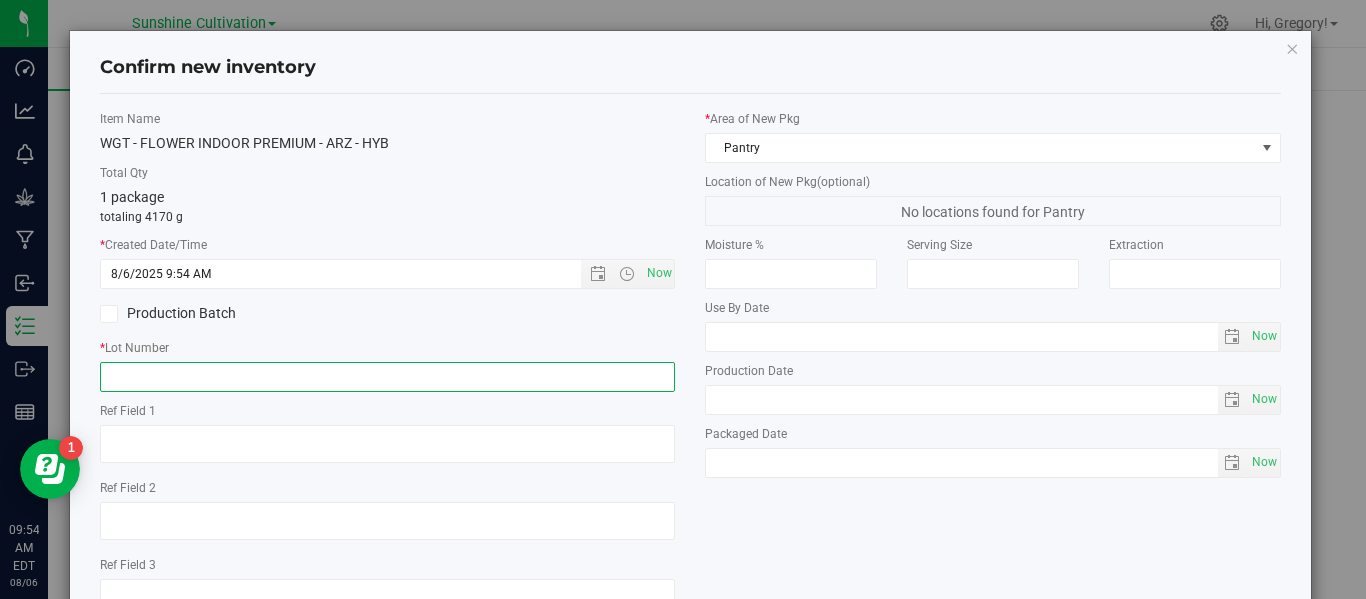 click at bounding box center (387, 377) 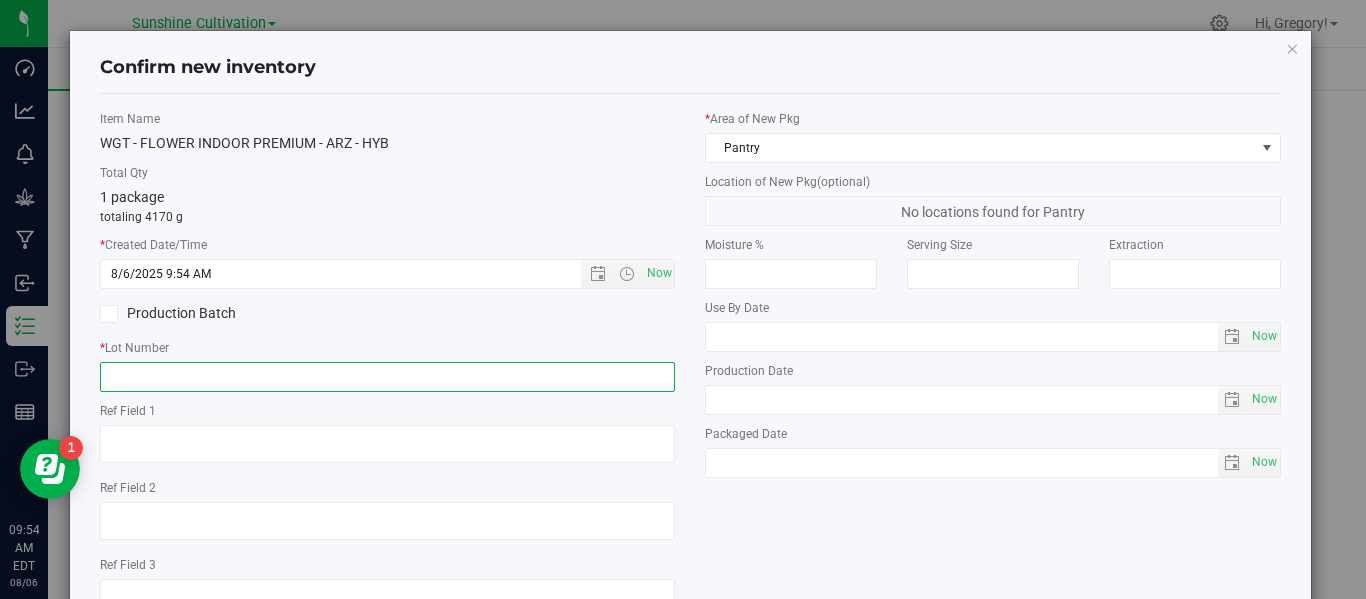 paste on "SN-250718-ARZ-06" 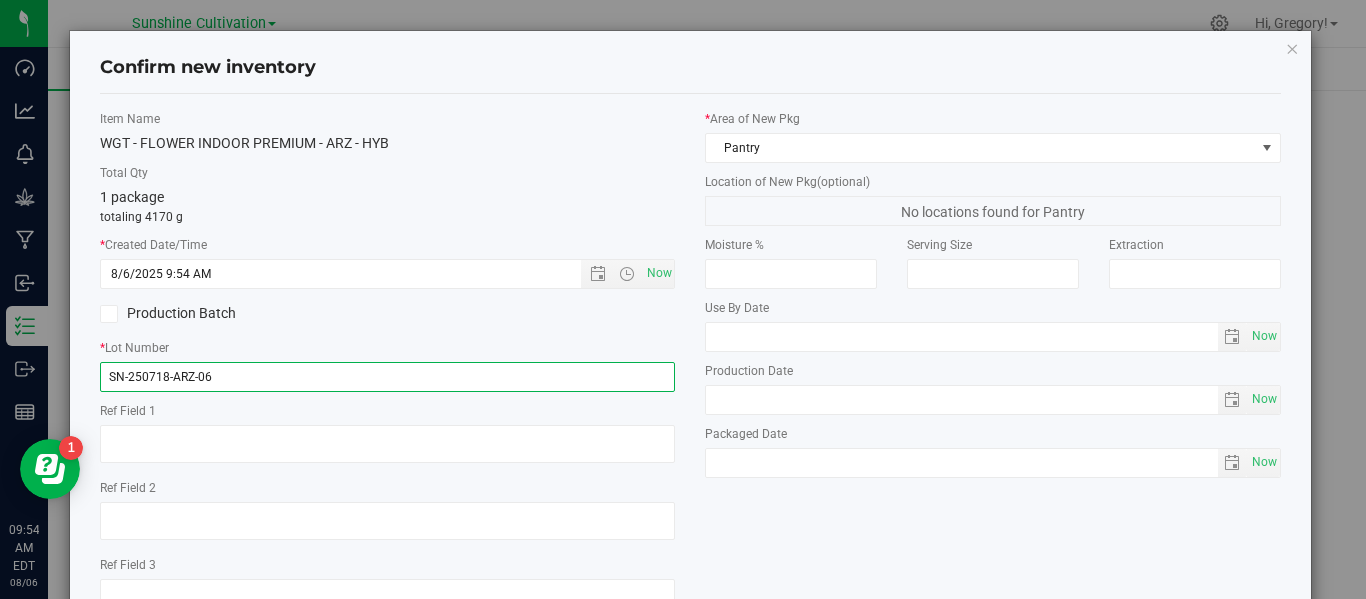 scroll, scrollTop: 148, scrollLeft: 0, axis: vertical 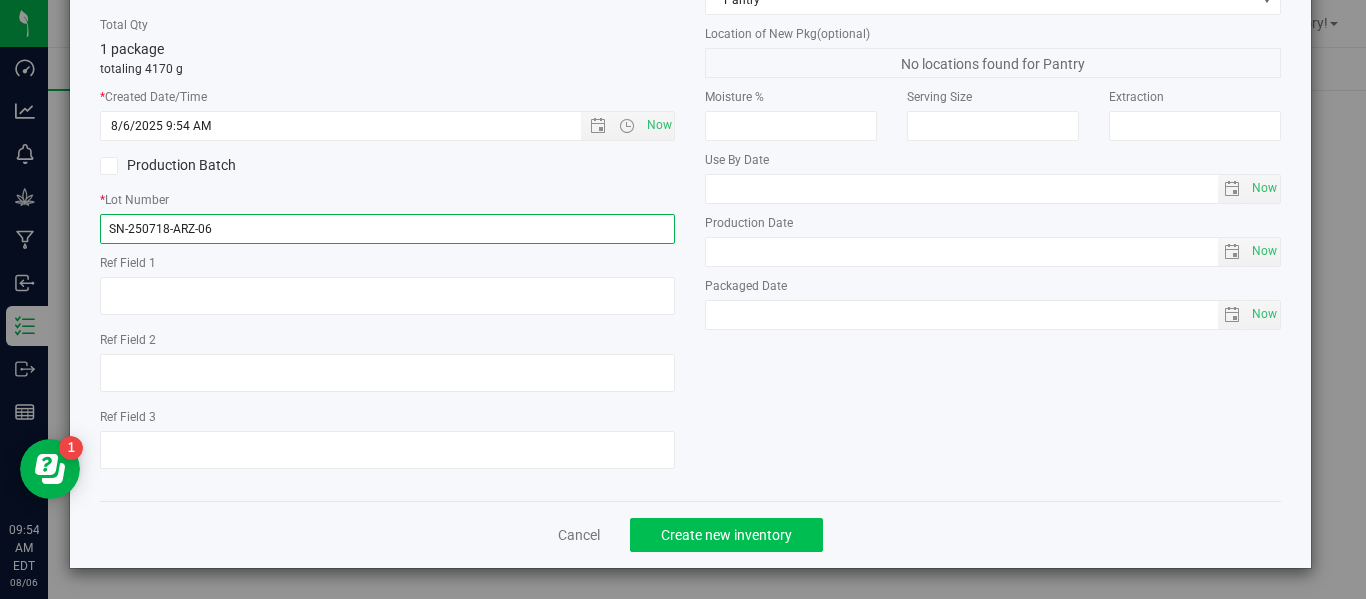 type on "SN-250718-ARZ-06" 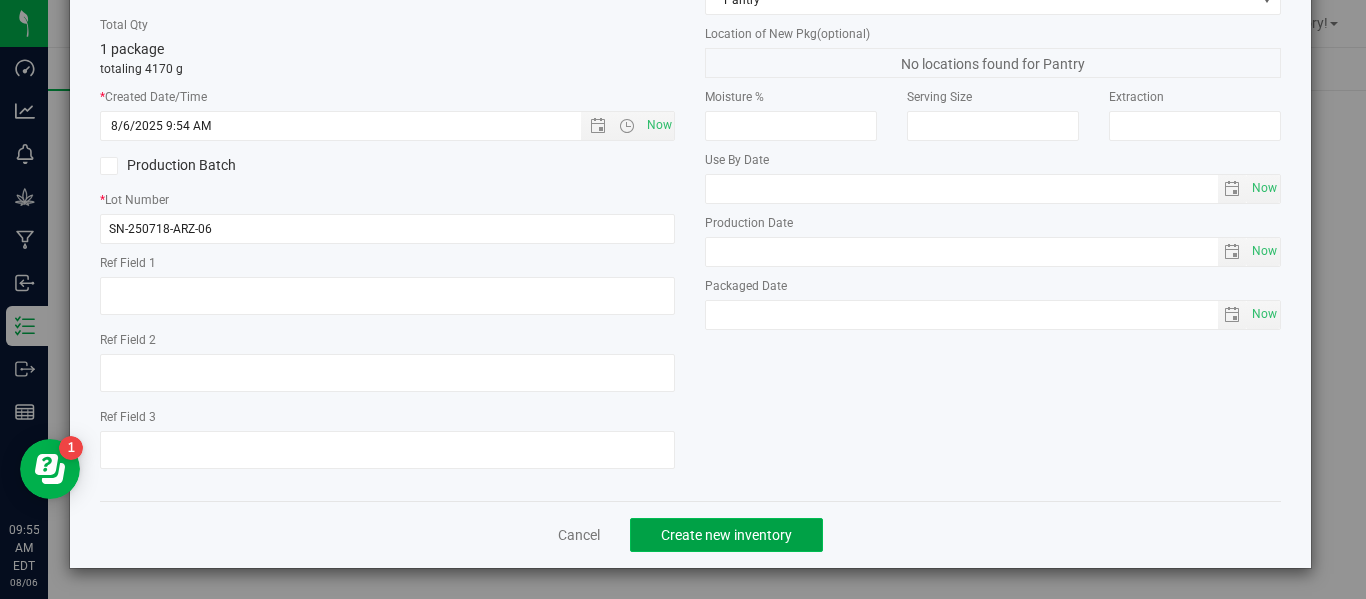 click on "Create new inventory" 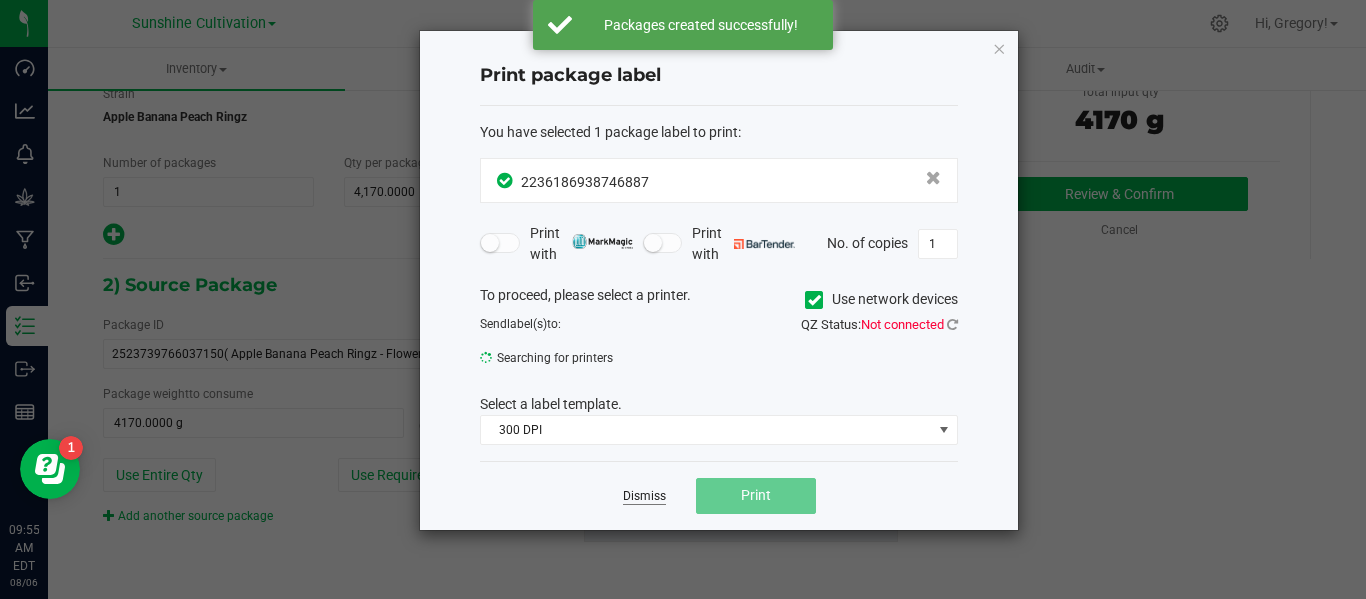 click on "Dismiss" 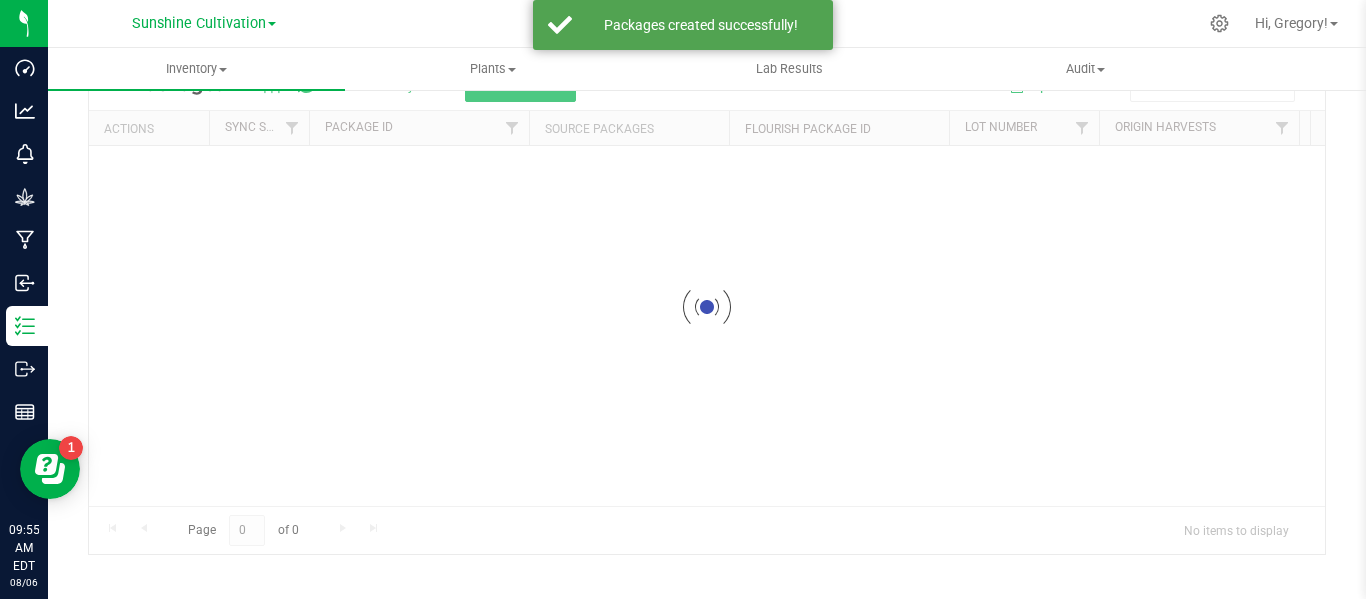 scroll, scrollTop: 99, scrollLeft: 0, axis: vertical 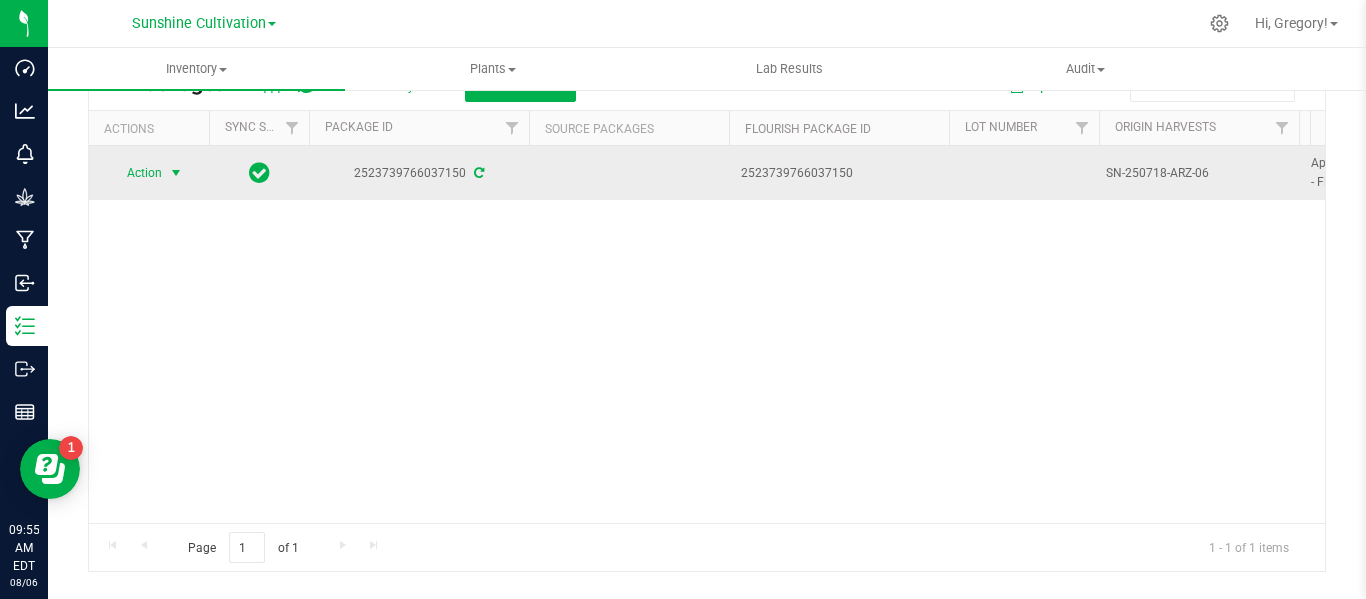 click at bounding box center (176, 173) 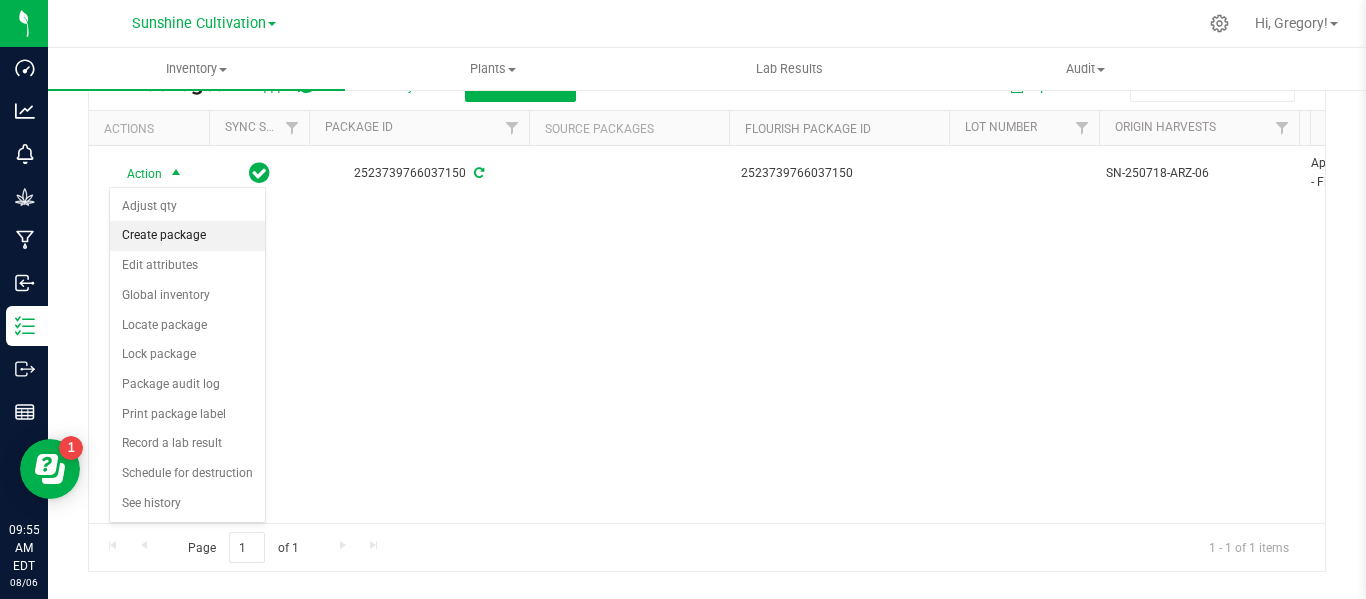 click on "Create package" at bounding box center [187, 236] 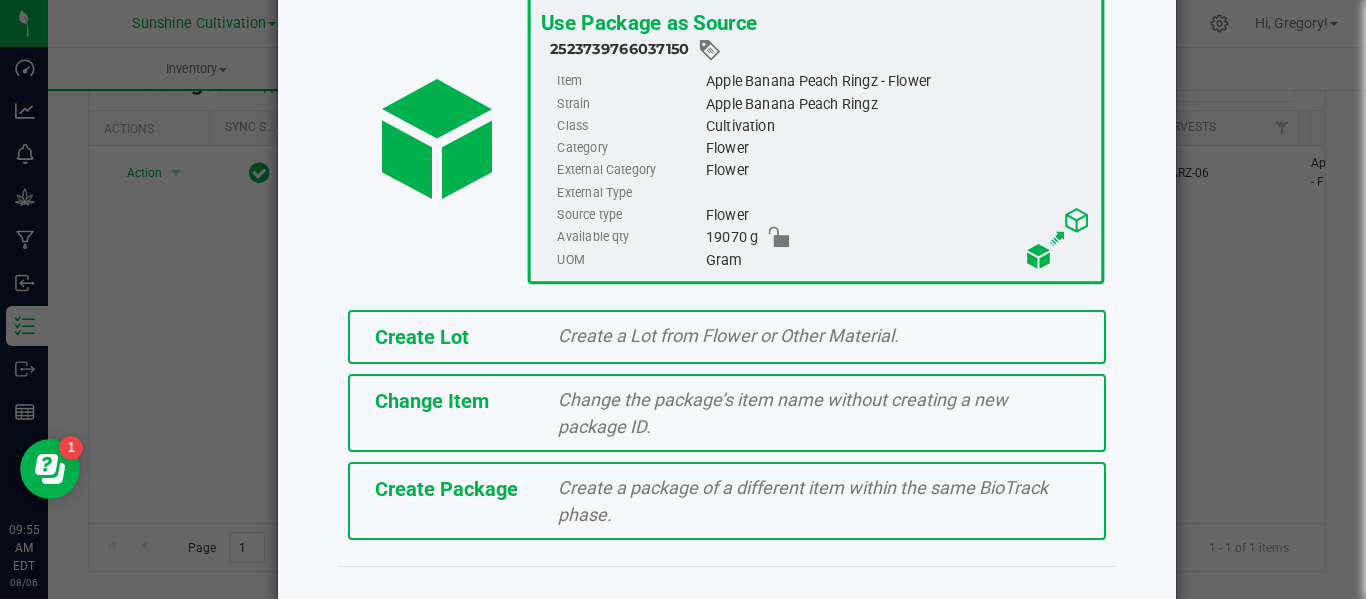 scroll, scrollTop: 175, scrollLeft: 0, axis: vertical 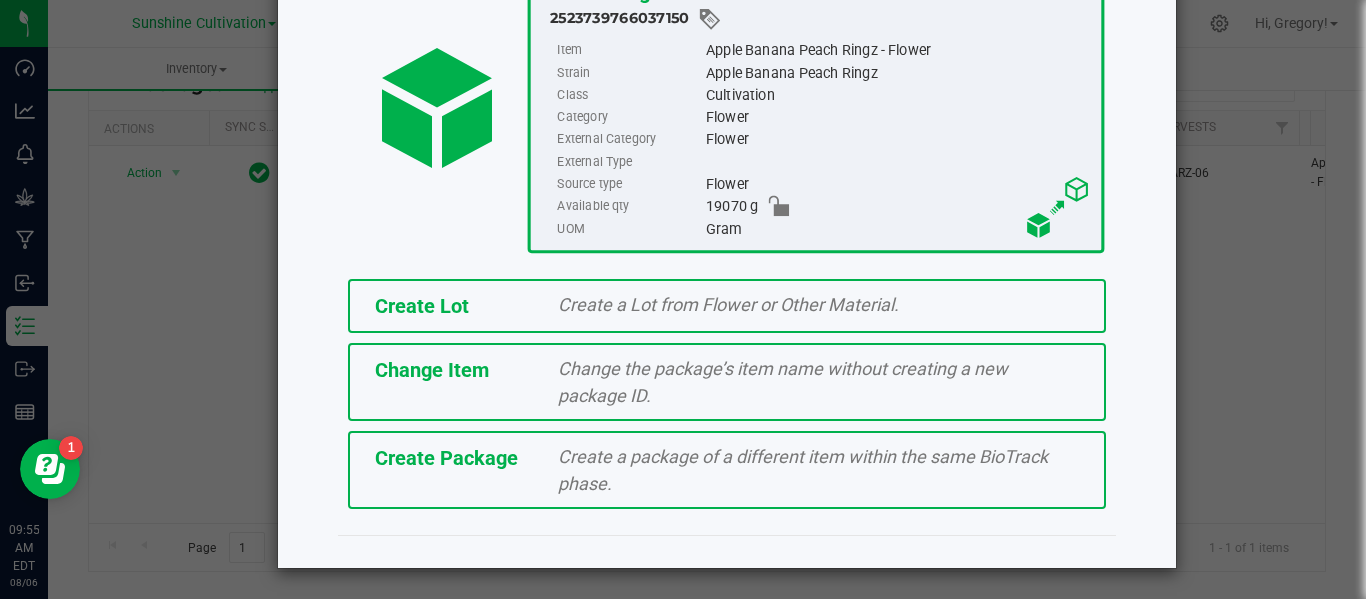 click on "Create Package" 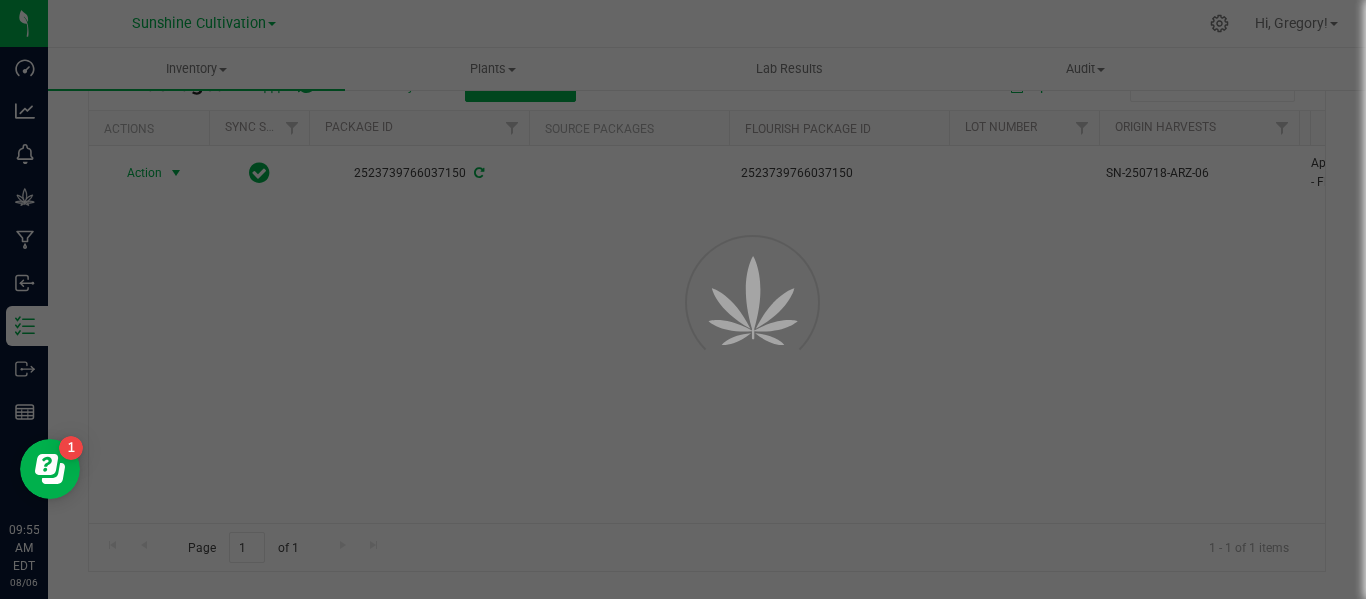 scroll, scrollTop: 114, scrollLeft: 0, axis: vertical 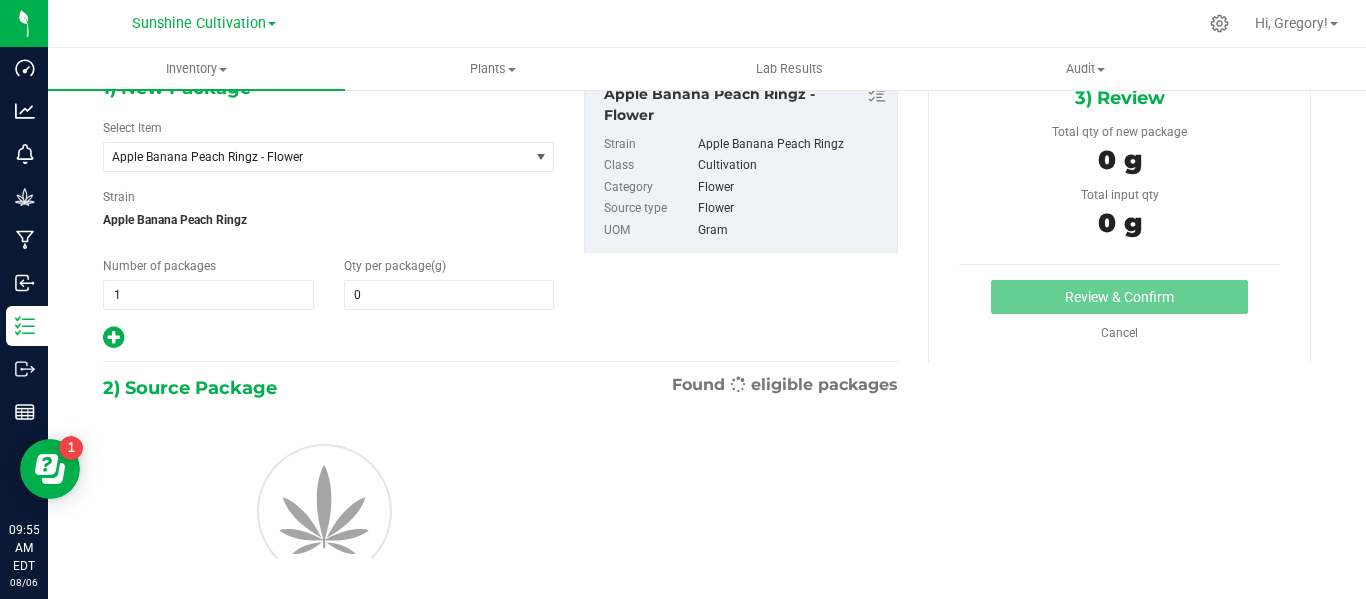 type on "0.0000" 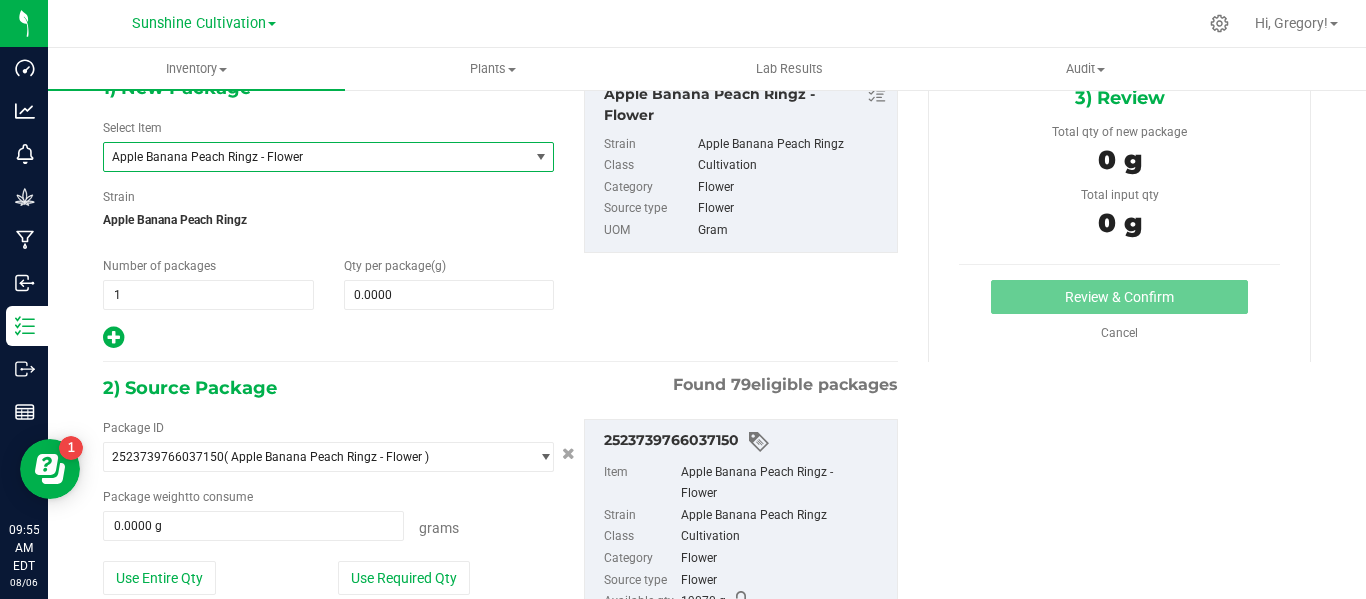 click on "Apple Banana Peach Ringz - Flower" at bounding box center (308, 157) 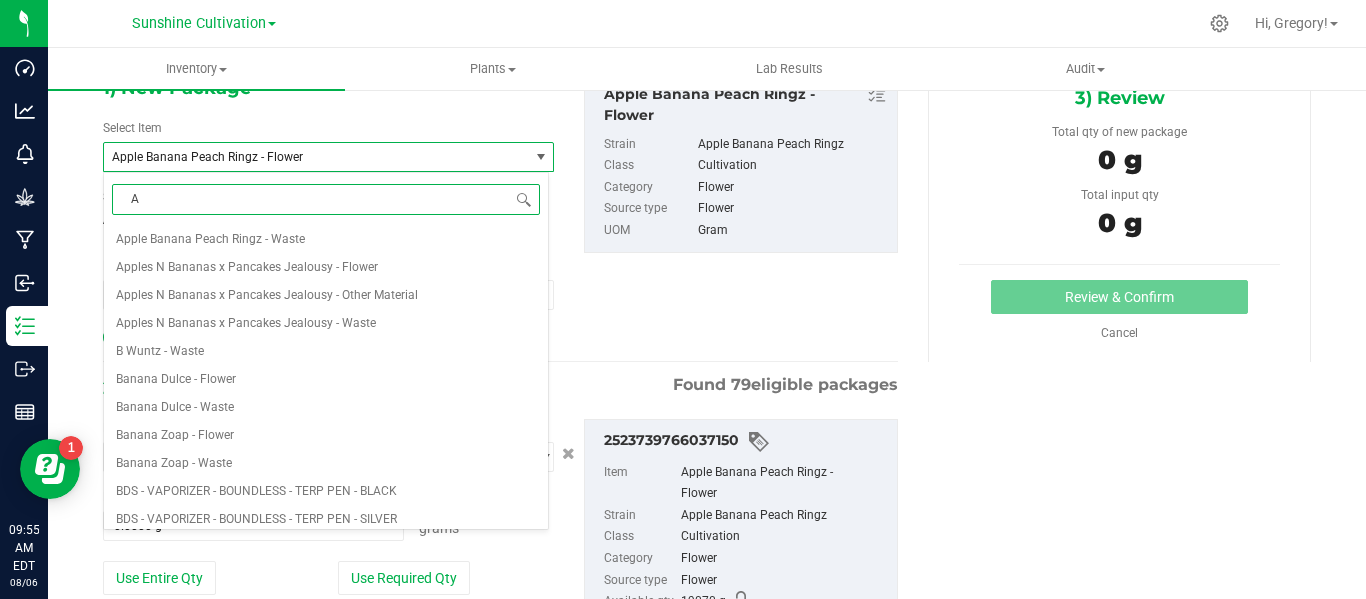 scroll, scrollTop: 0, scrollLeft: 0, axis: both 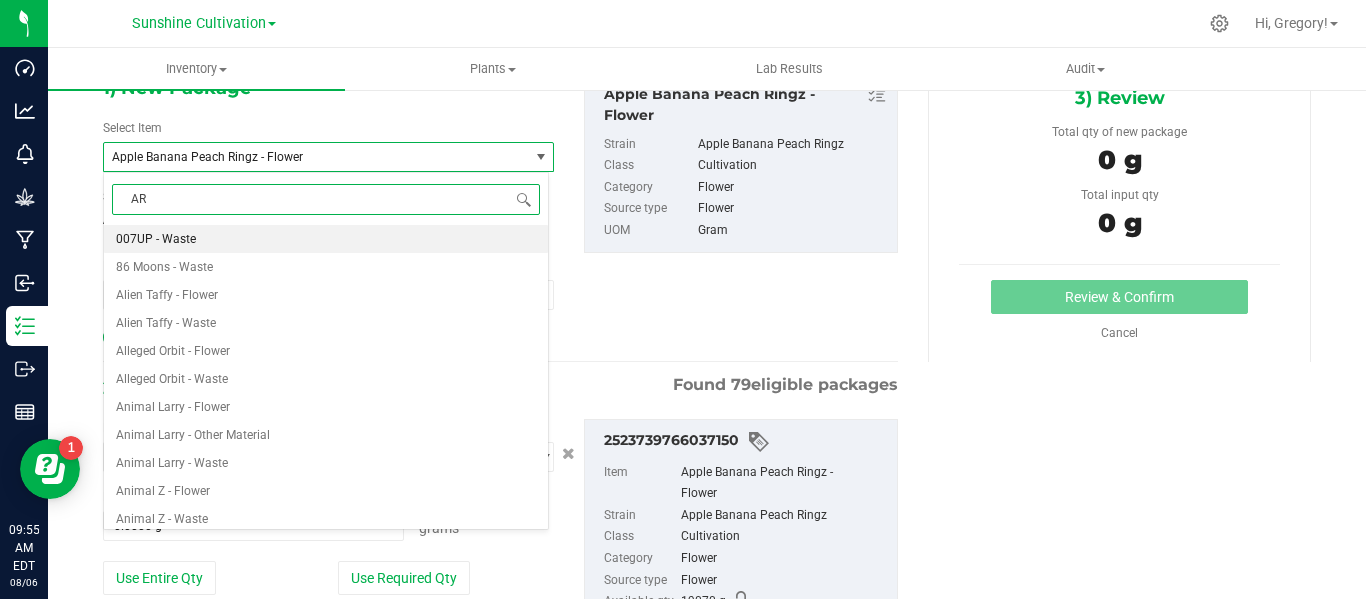type on "ARZ" 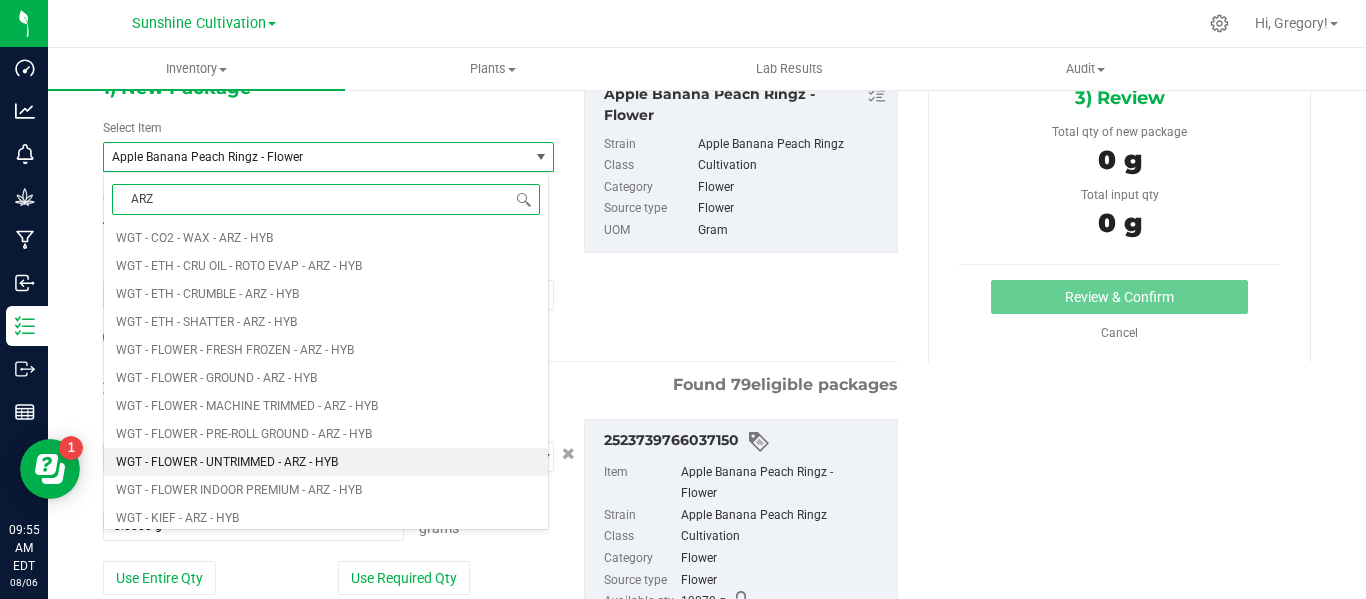 scroll, scrollTop: 1116, scrollLeft: 0, axis: vertical 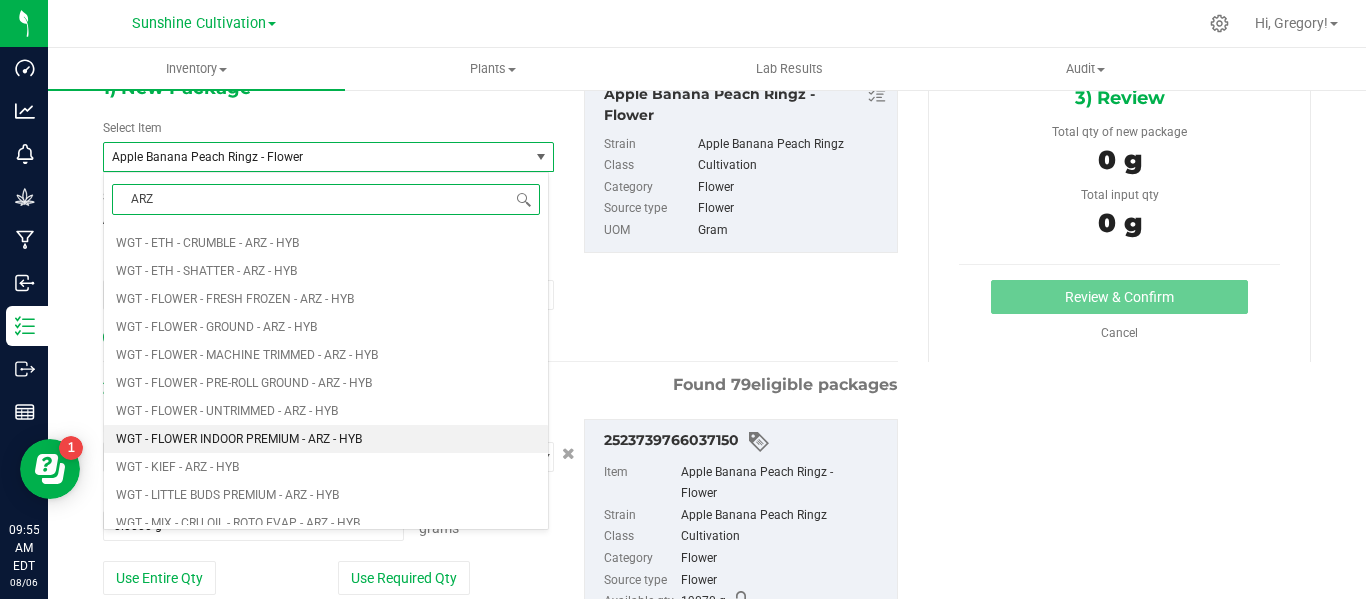 click on "WGT - FLOWER INDOOR PREMIUM - ARZ - HYB" at bounding box center [326, 439] 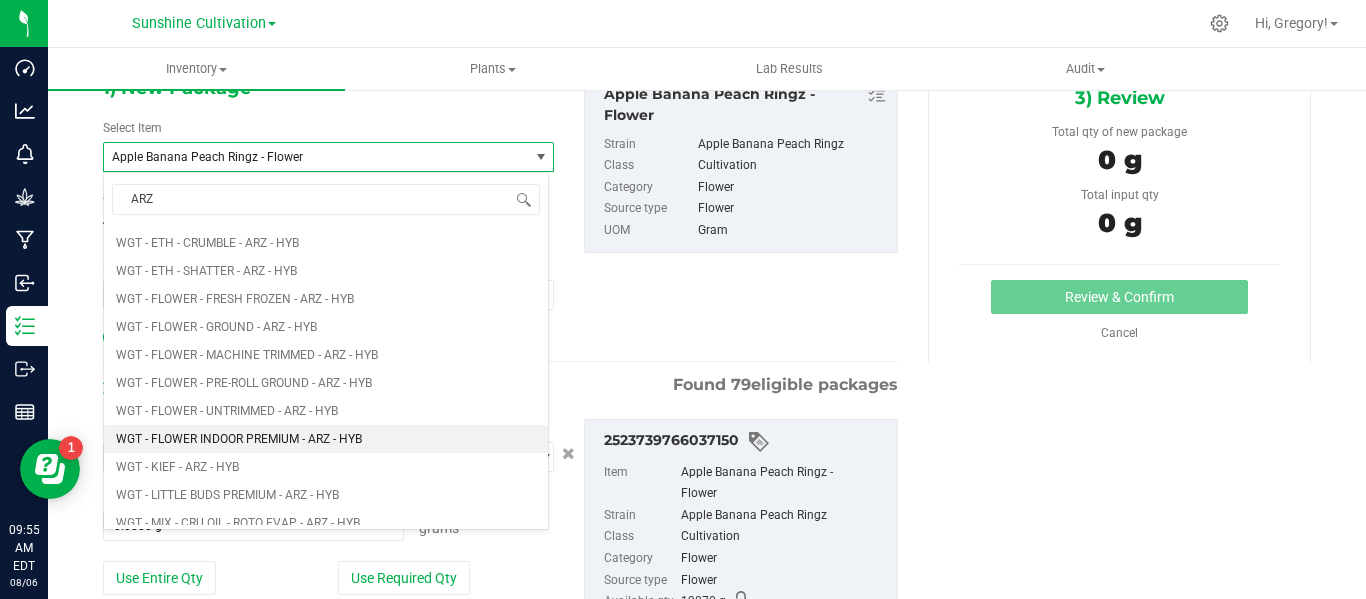 type 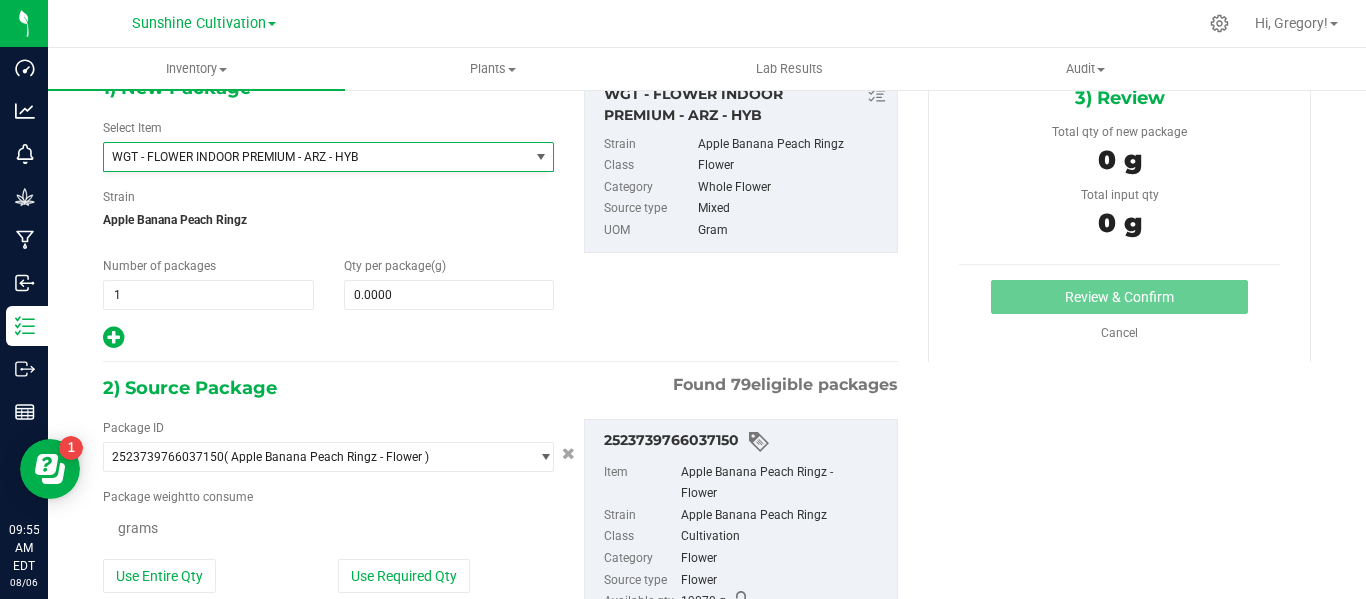 type on "0.0000" 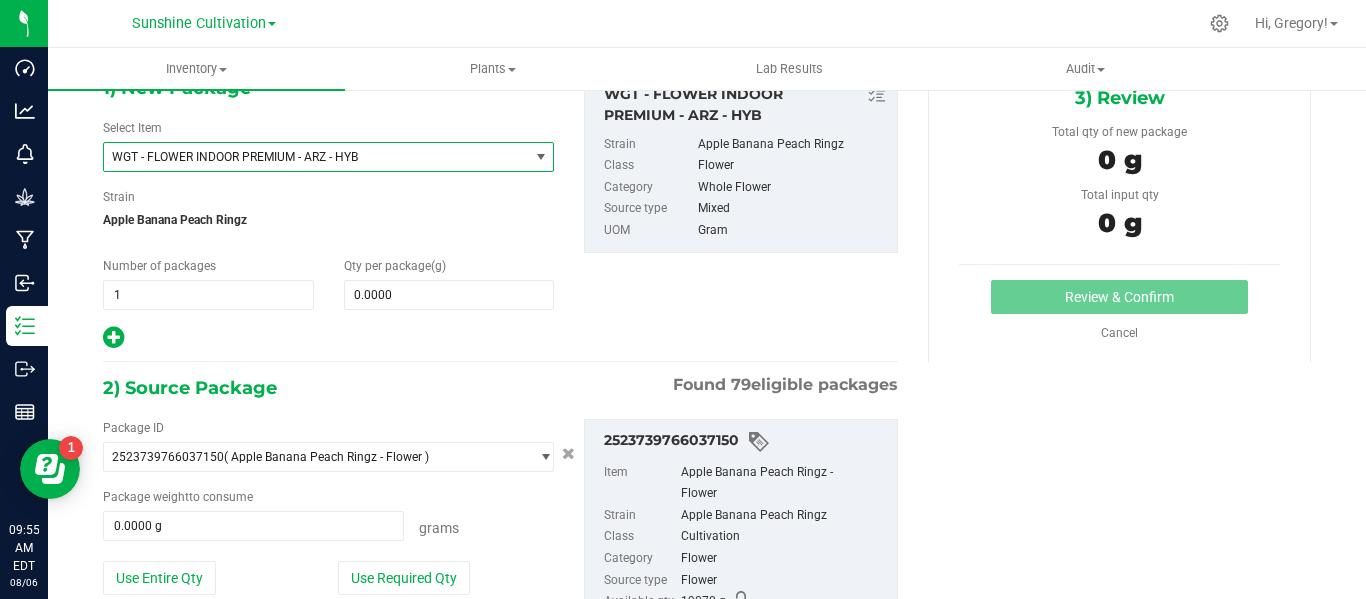 scroll, scrollTop: 0, scrollLeft: 0, axis: both 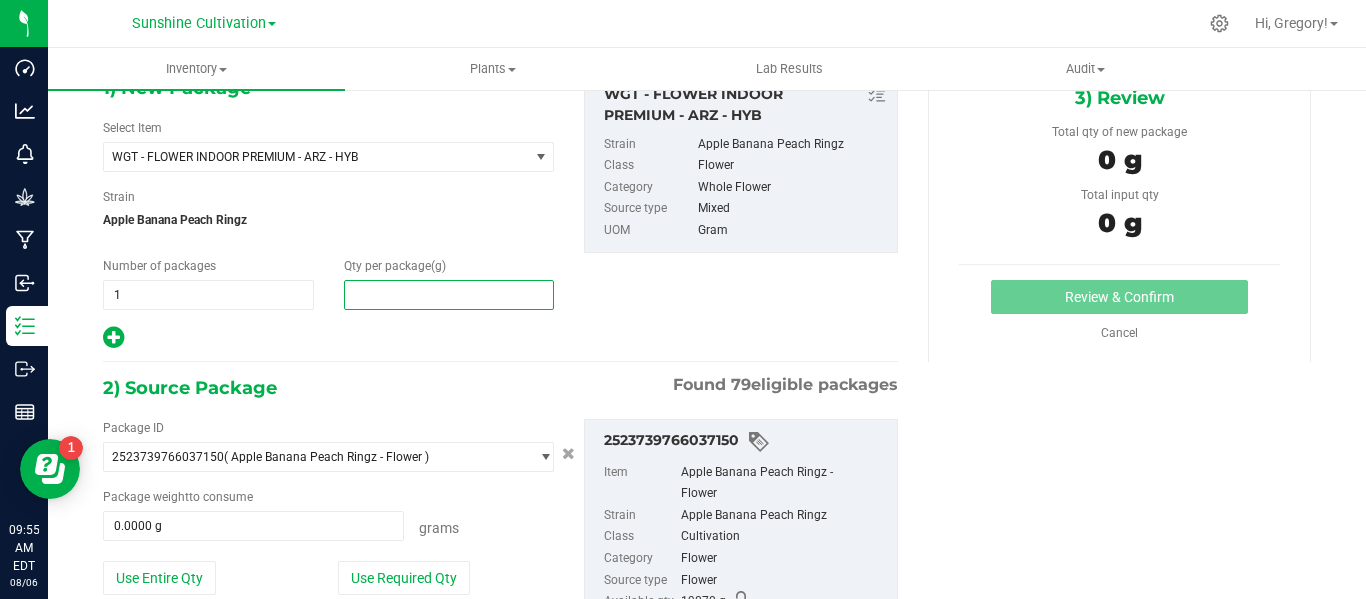 click at bounding box center (449, 295) 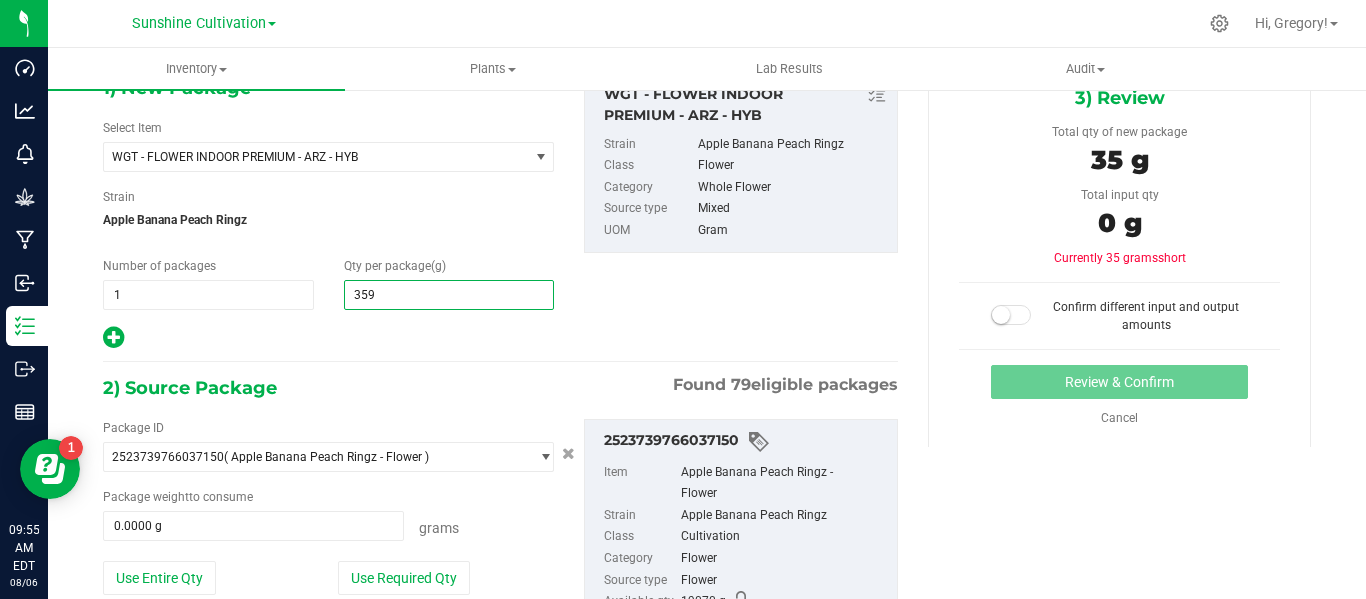 type on "3595" 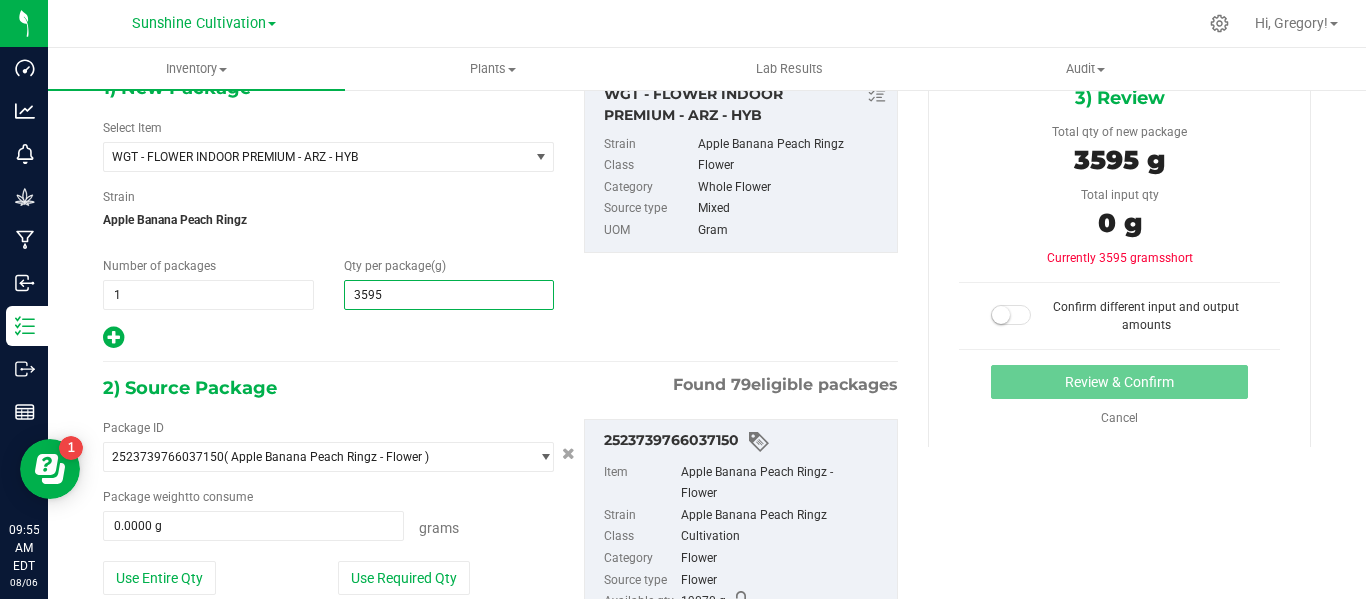scroll, scrollTop: 217, scrollLeft: 0, axis: vertical 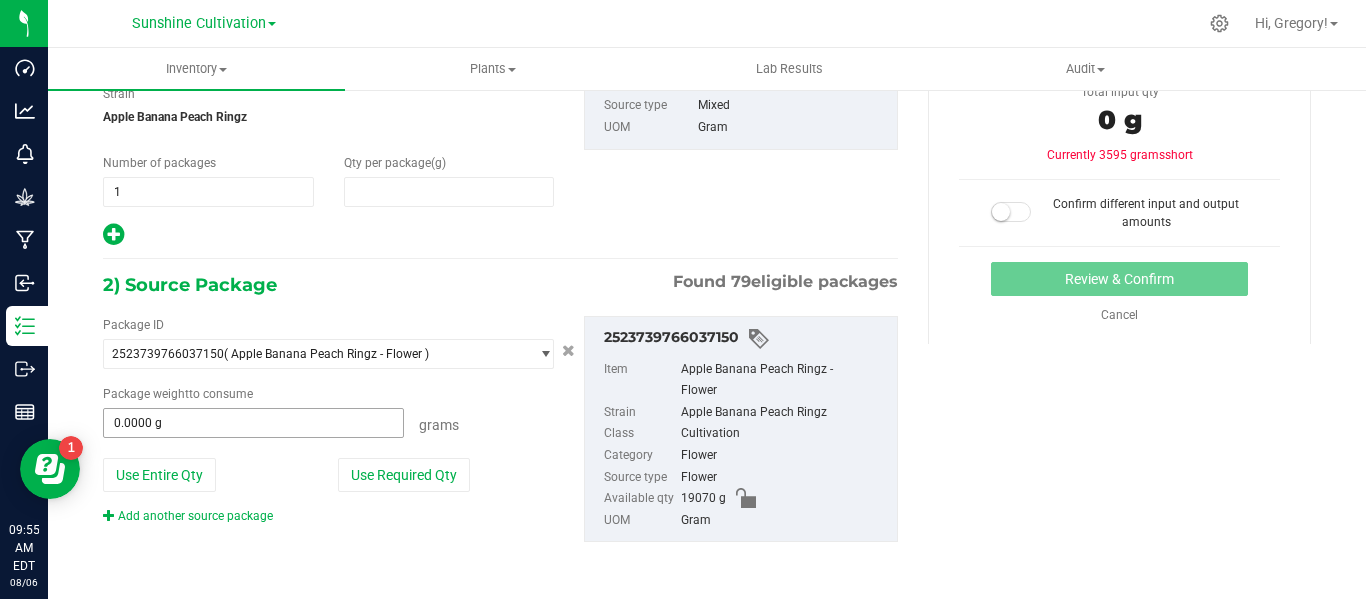 type on "3,595.0000" 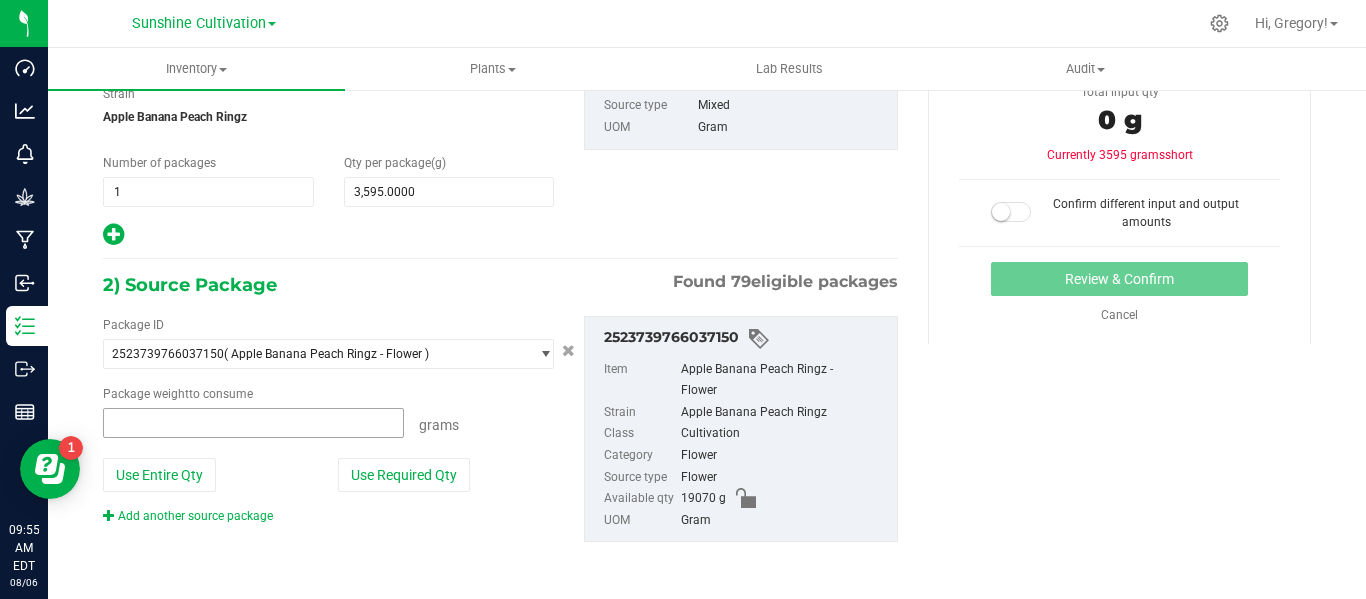 click at bounding box center [253, 423] 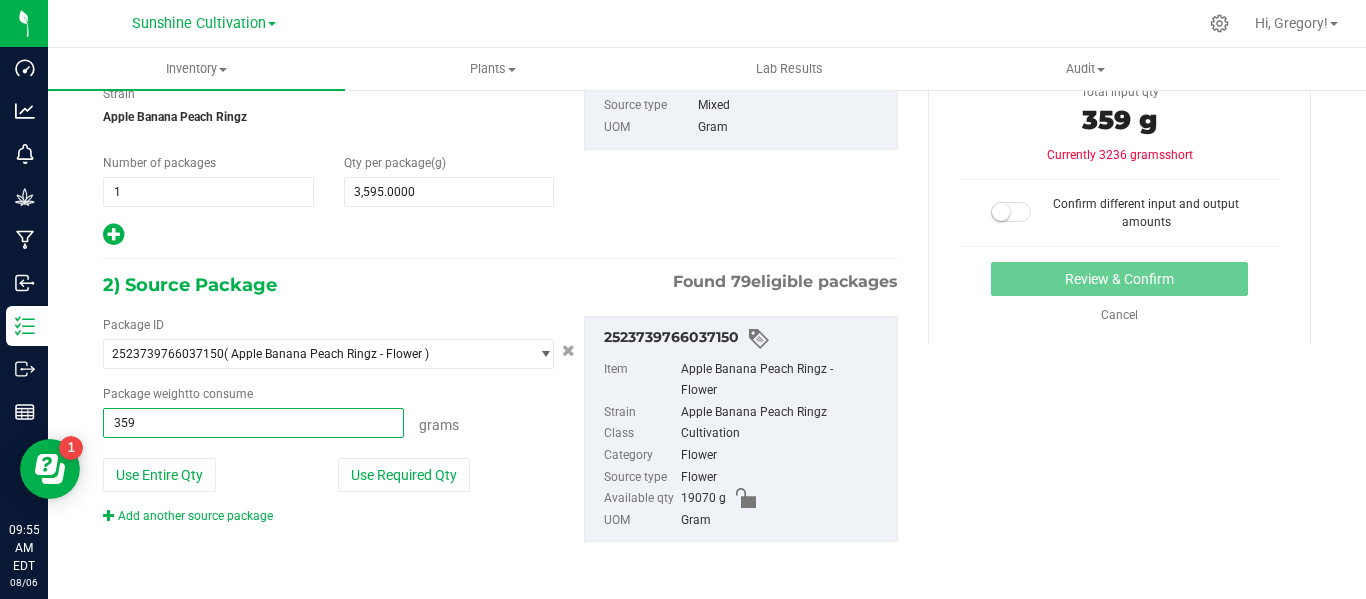 type on "3595" 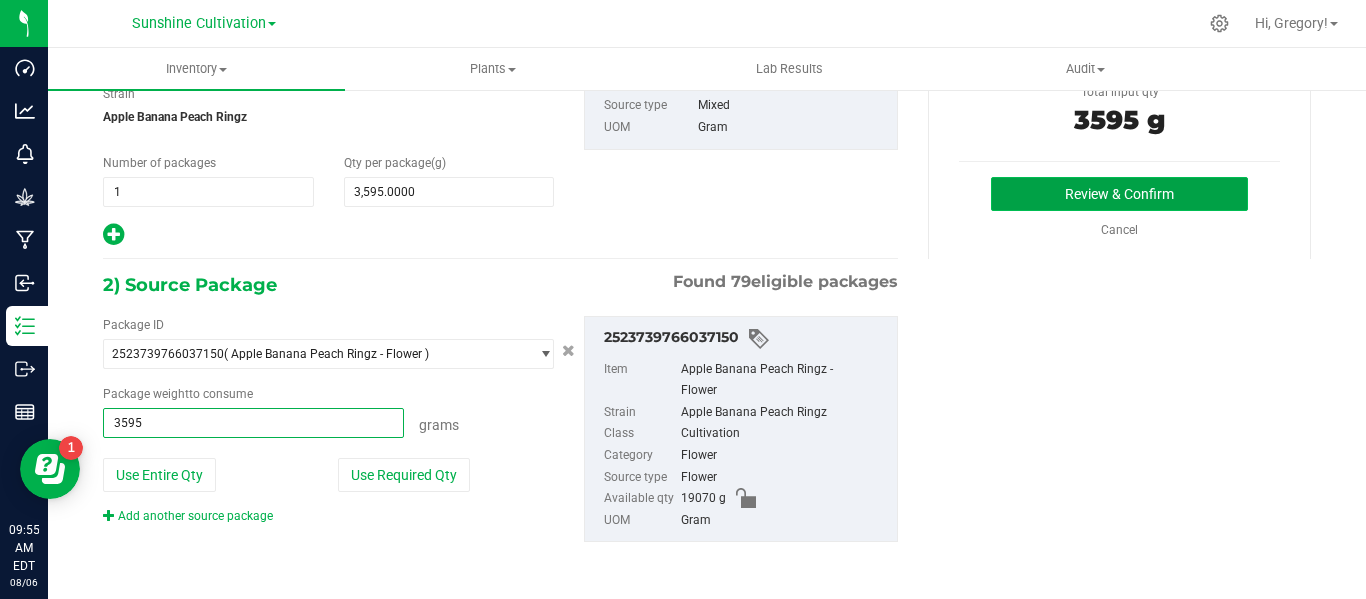 type on "3595.0000 g" 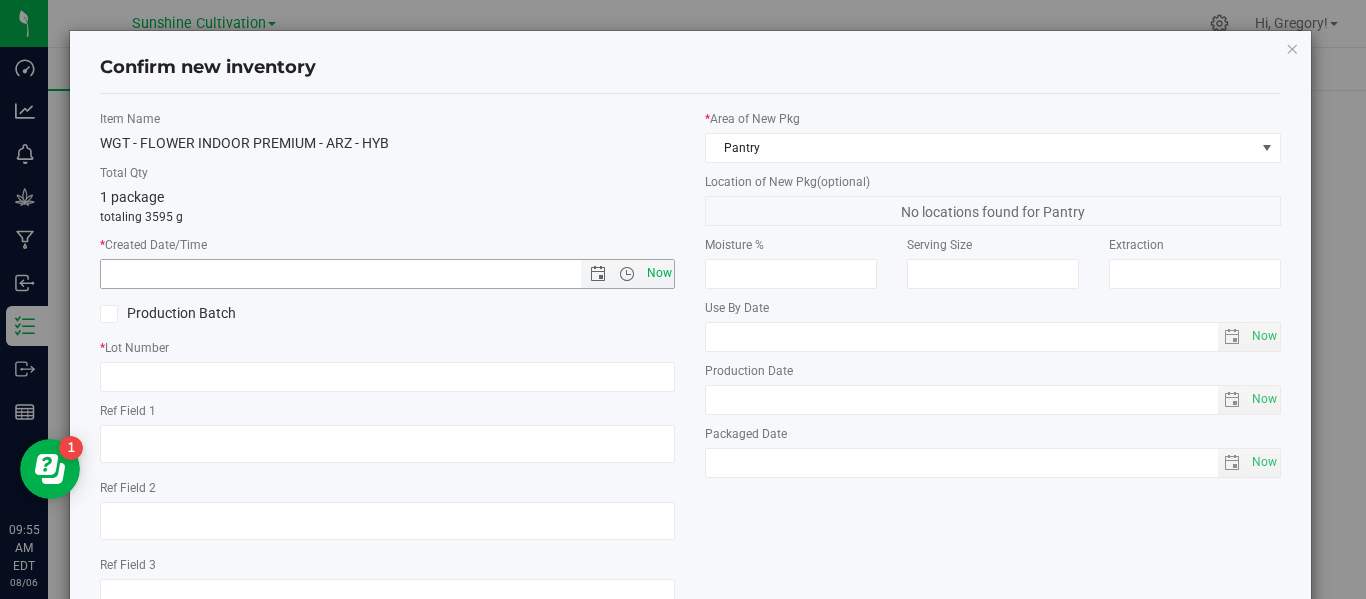 click on "Now" at bounding box center [659, 273] 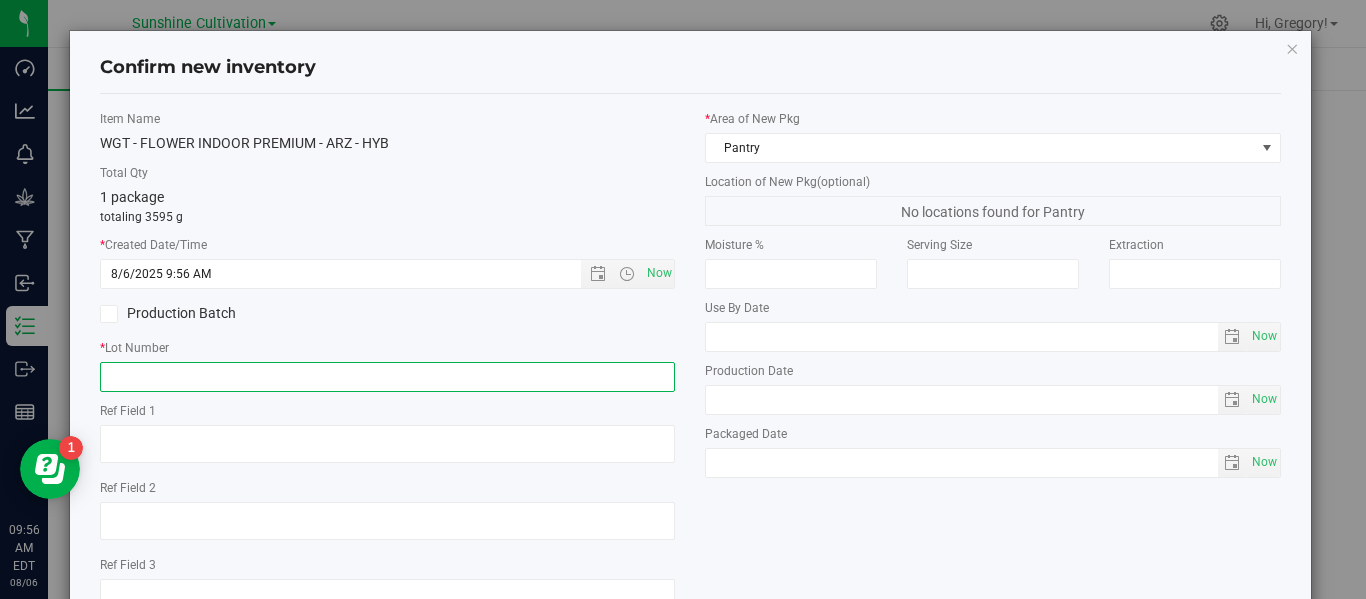 click at bounding box center [387, 377] 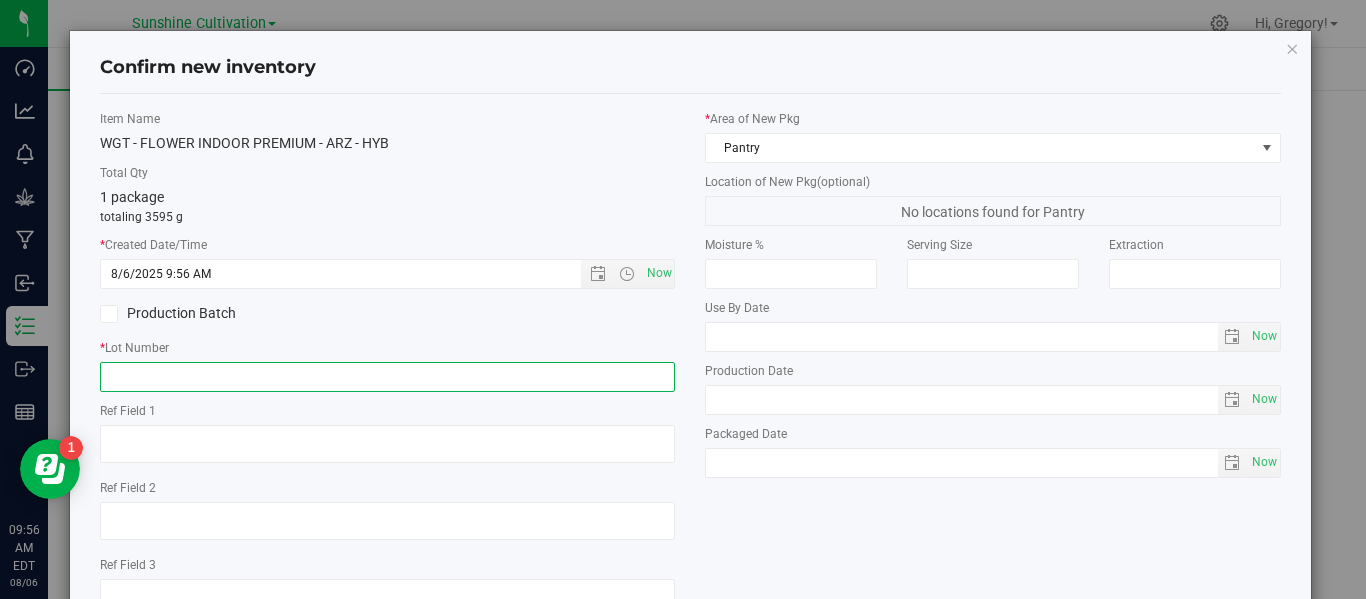 paste on "SN-250718-ARZ-06" 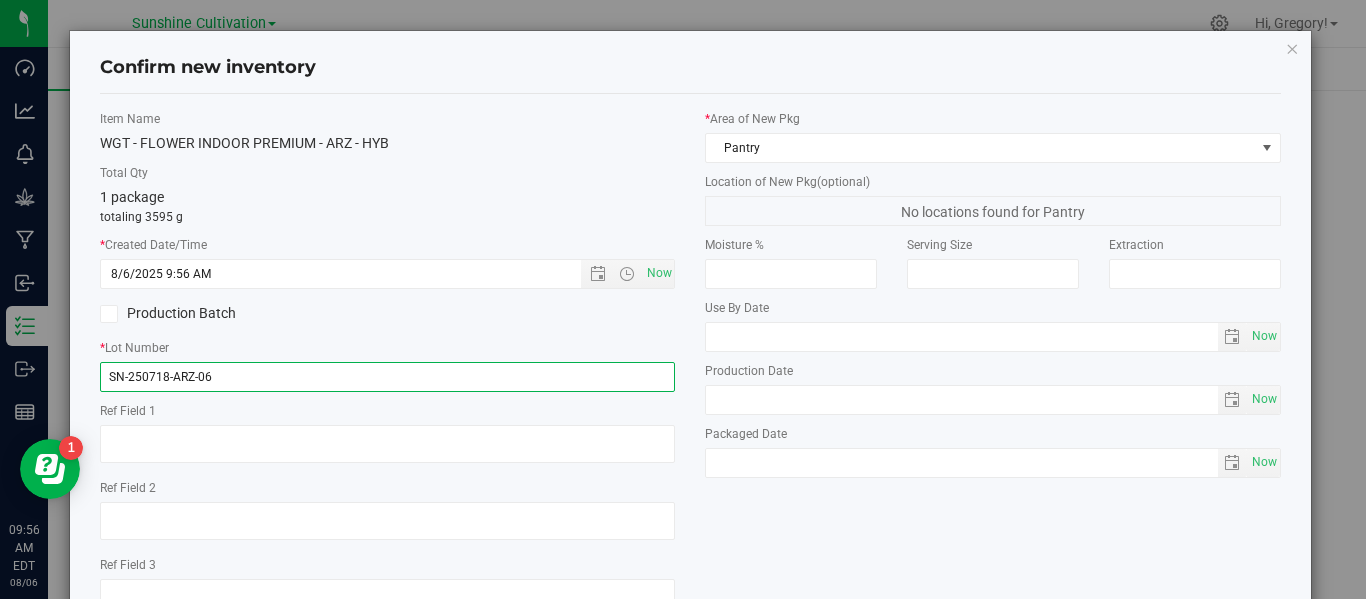 scroll, scrollTop: 148, scrollLeft: 0, axis: vertical 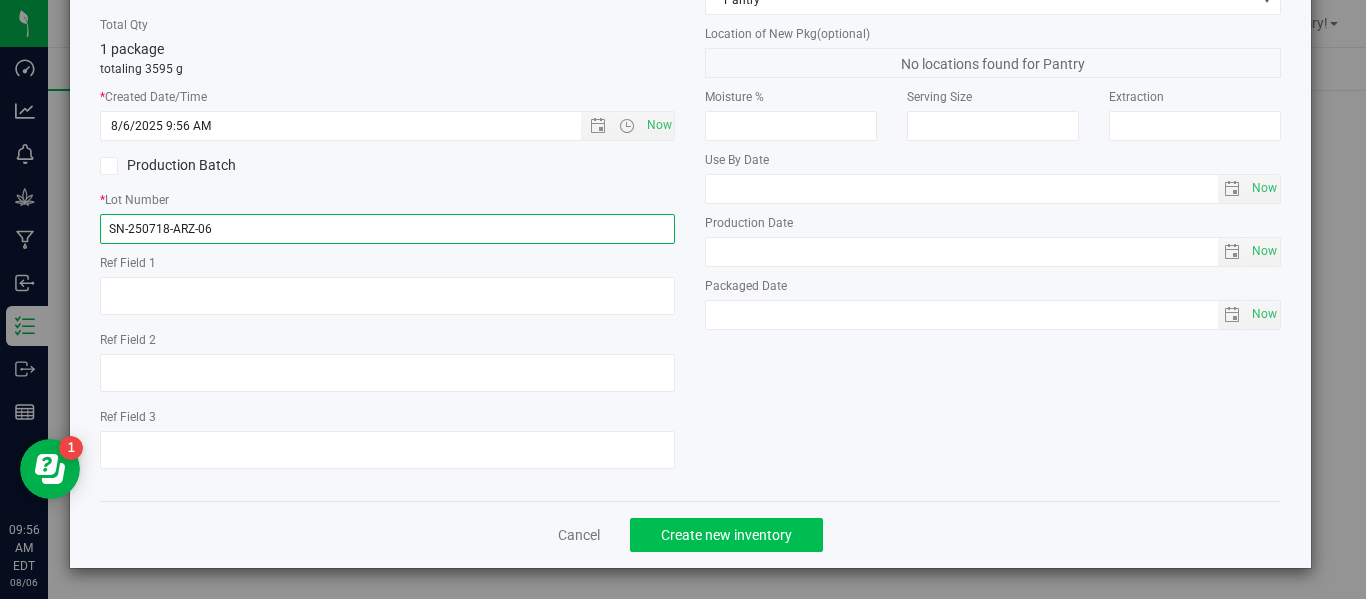 type on "SN-250718-ARZ-06" 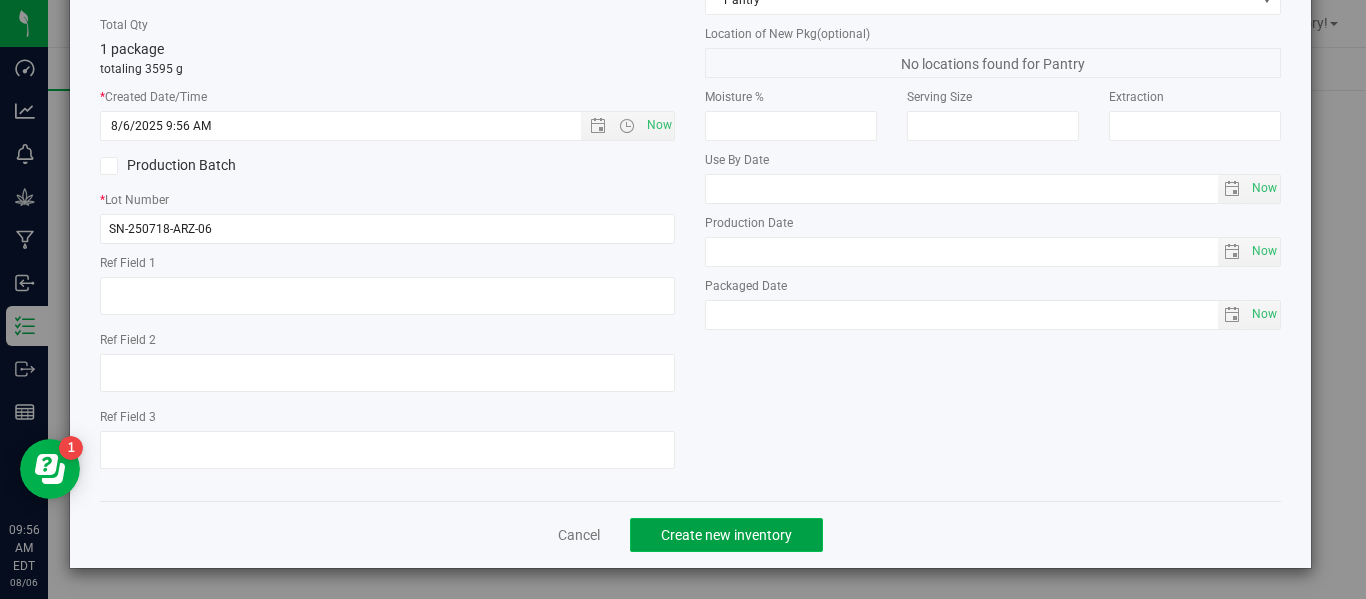 click on "Create new inventory" 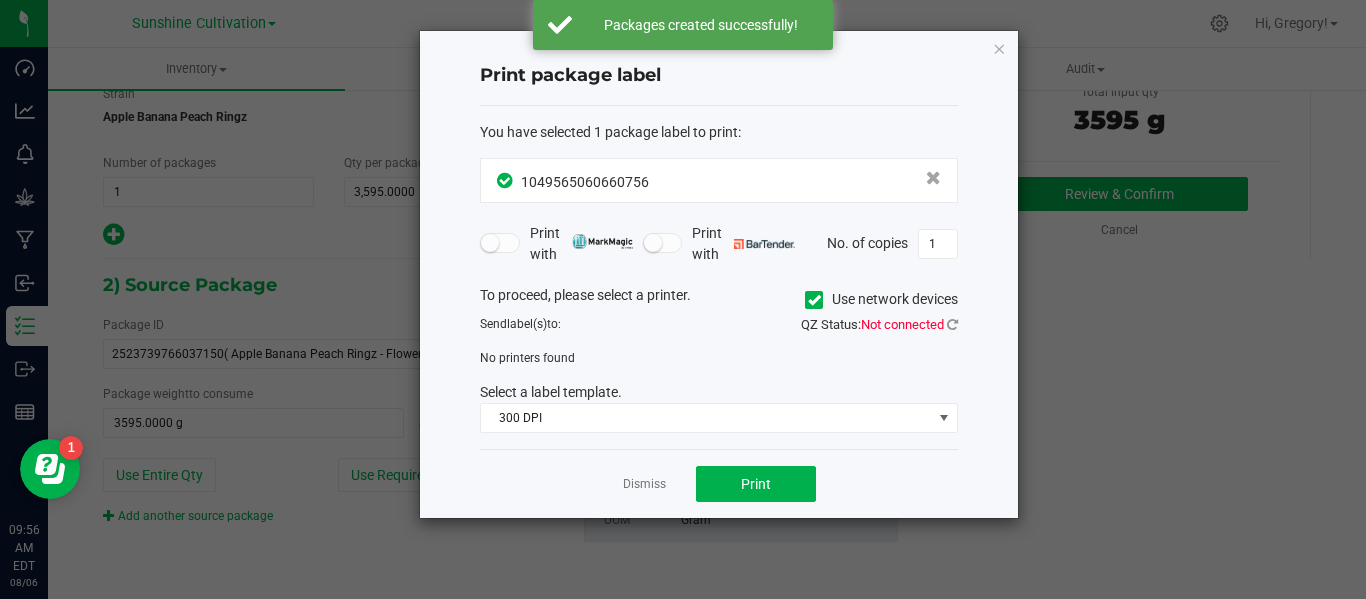 click on "Dismiss" 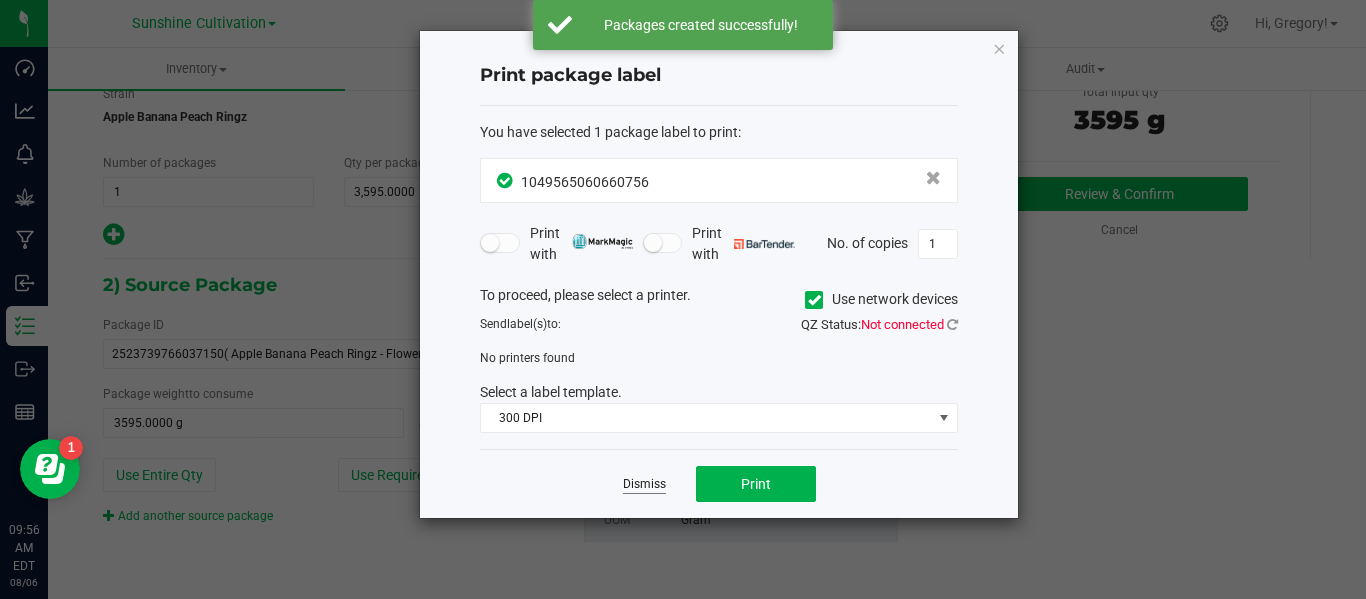 click on "Dismiss" 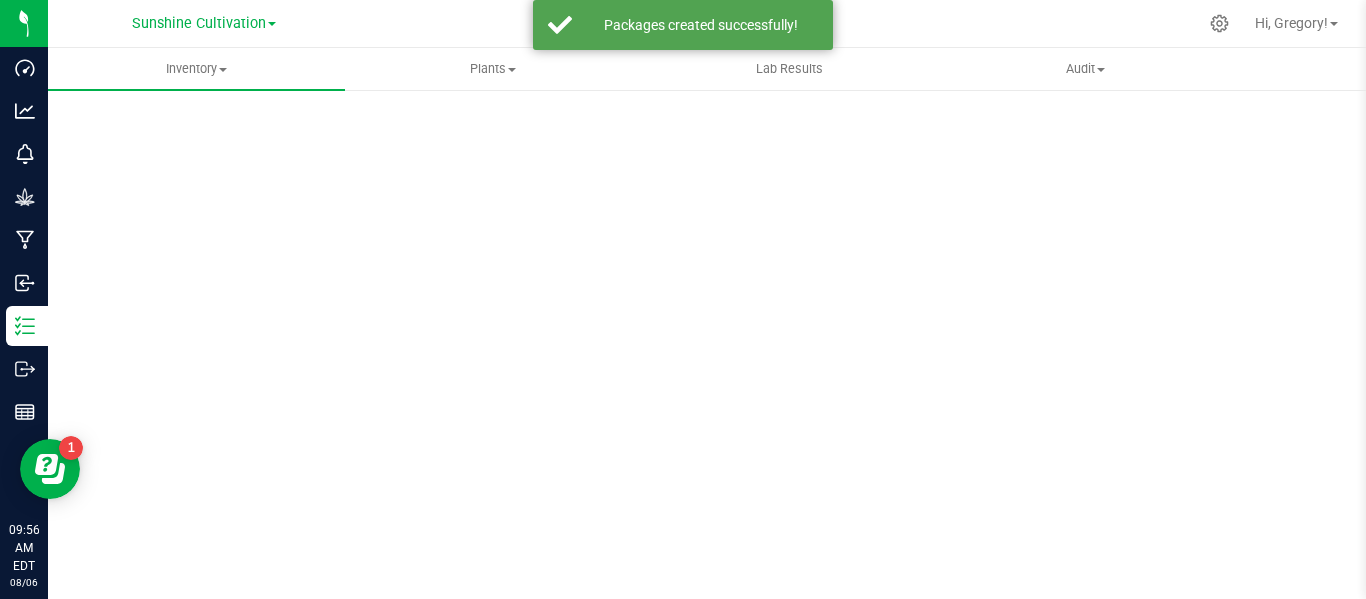 scroll, scrollTop: 99, scrollLeft: 0, axis: vertical 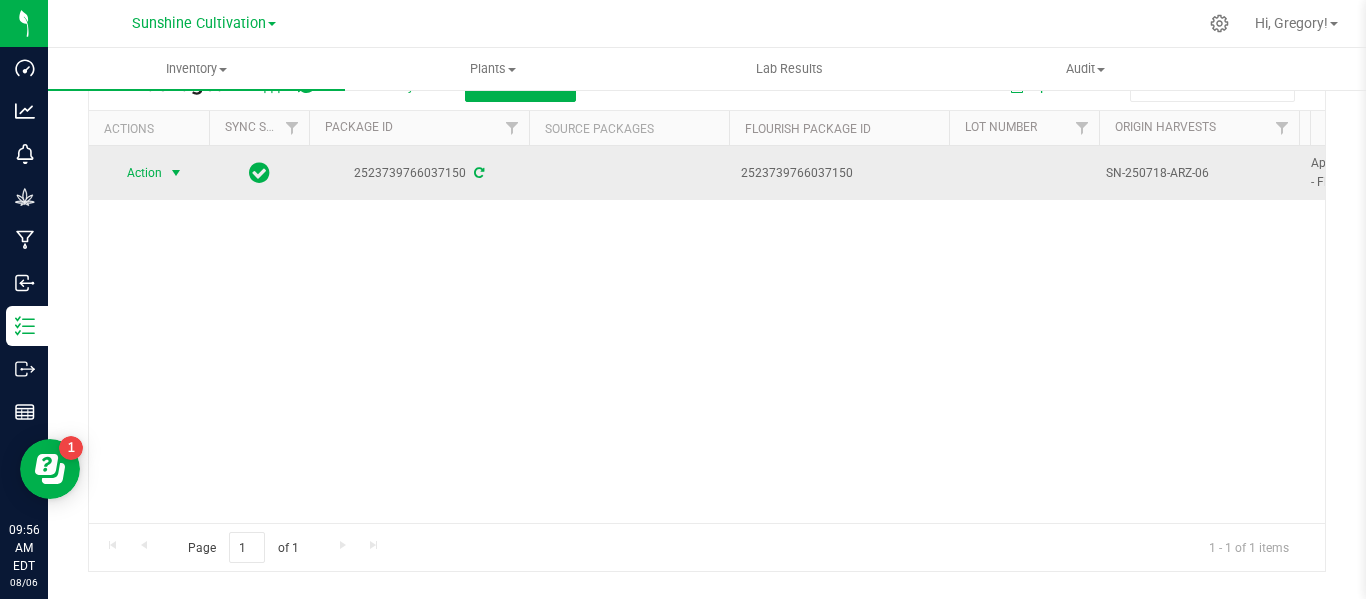 click at bounding box center [176, 173] 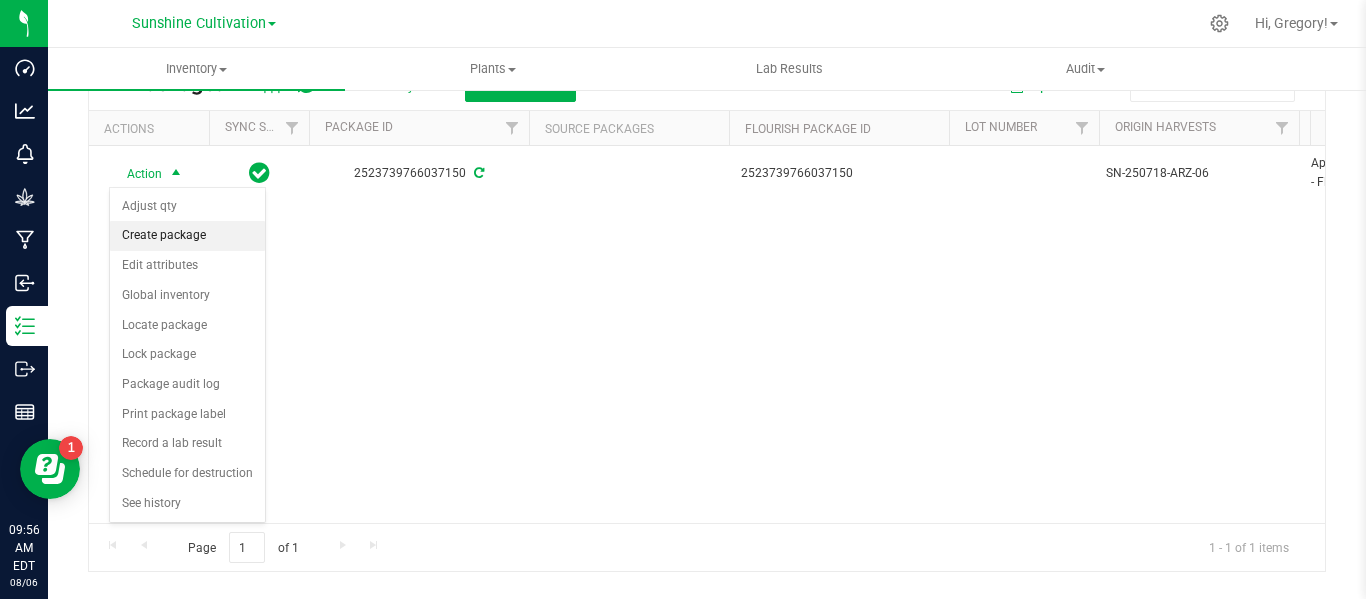 click on "Create package" at bounding box center [187, 236] 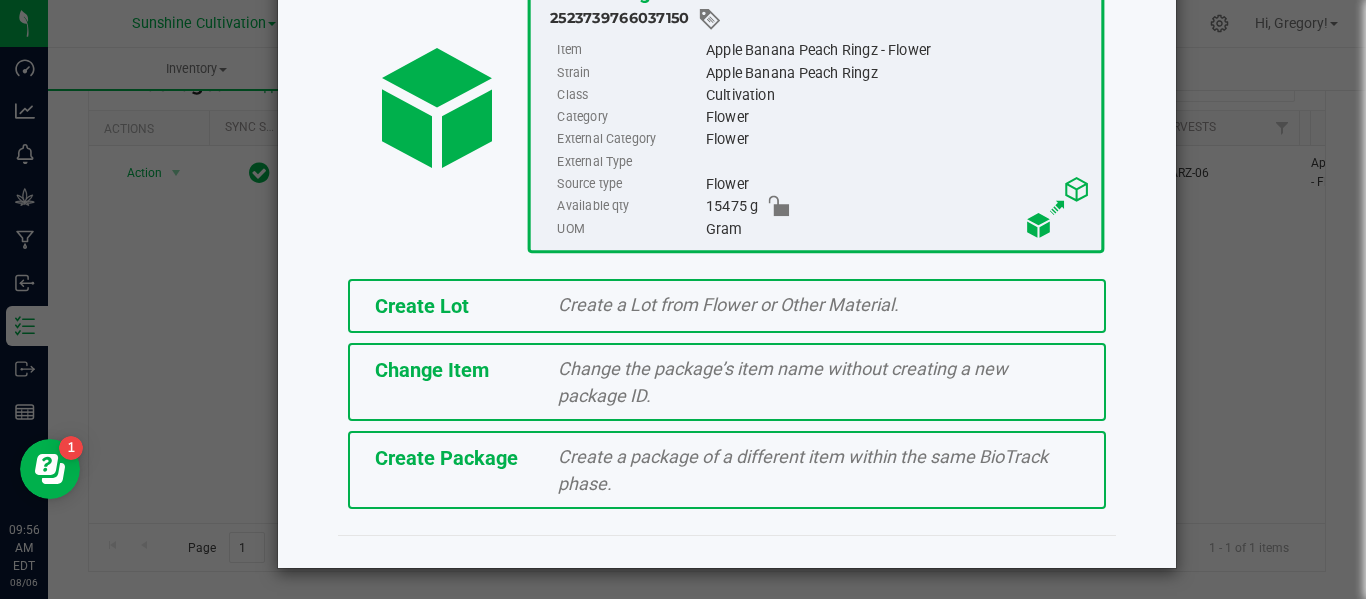 click on "Create Package   Create a package of a different item within the same BioTrack phase." 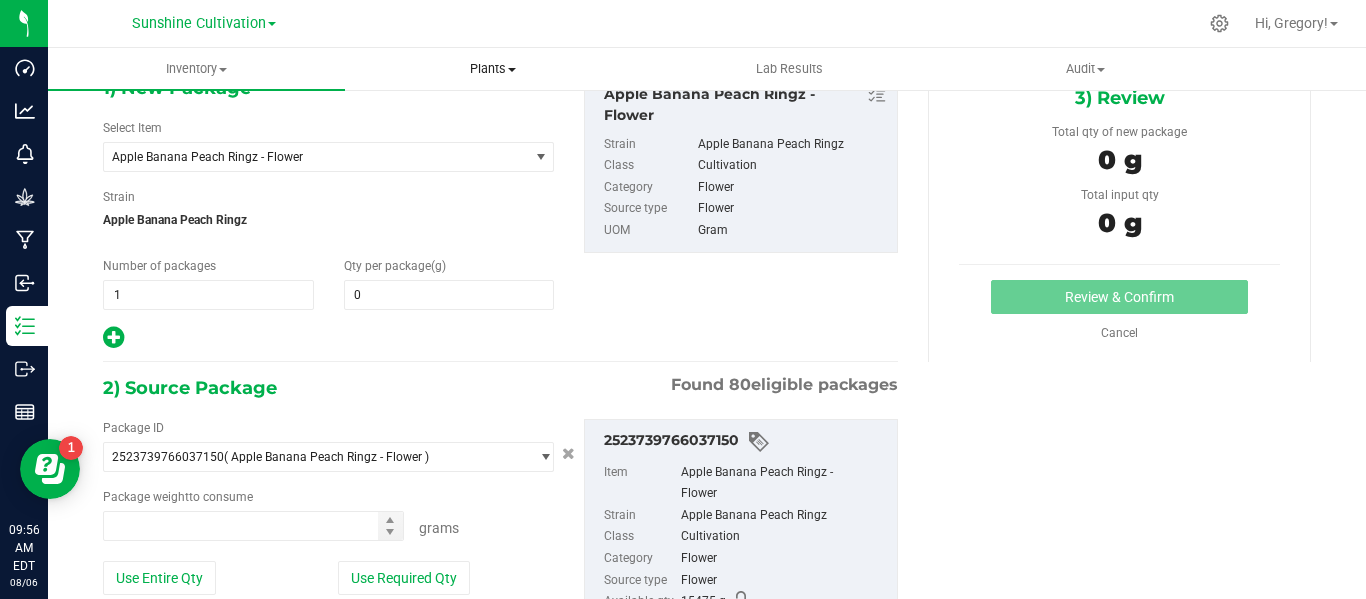 type on "0.0000" 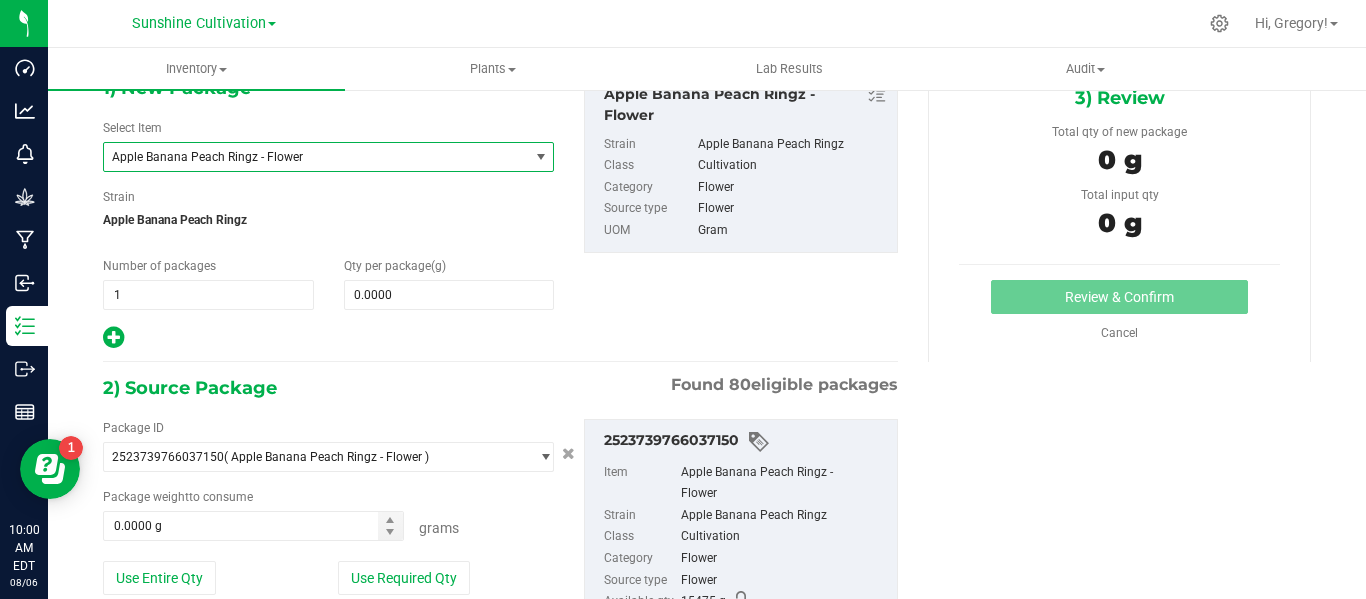 click on "Apple Banana Peach Ringz - Flower" at bounding box center [308, 157] 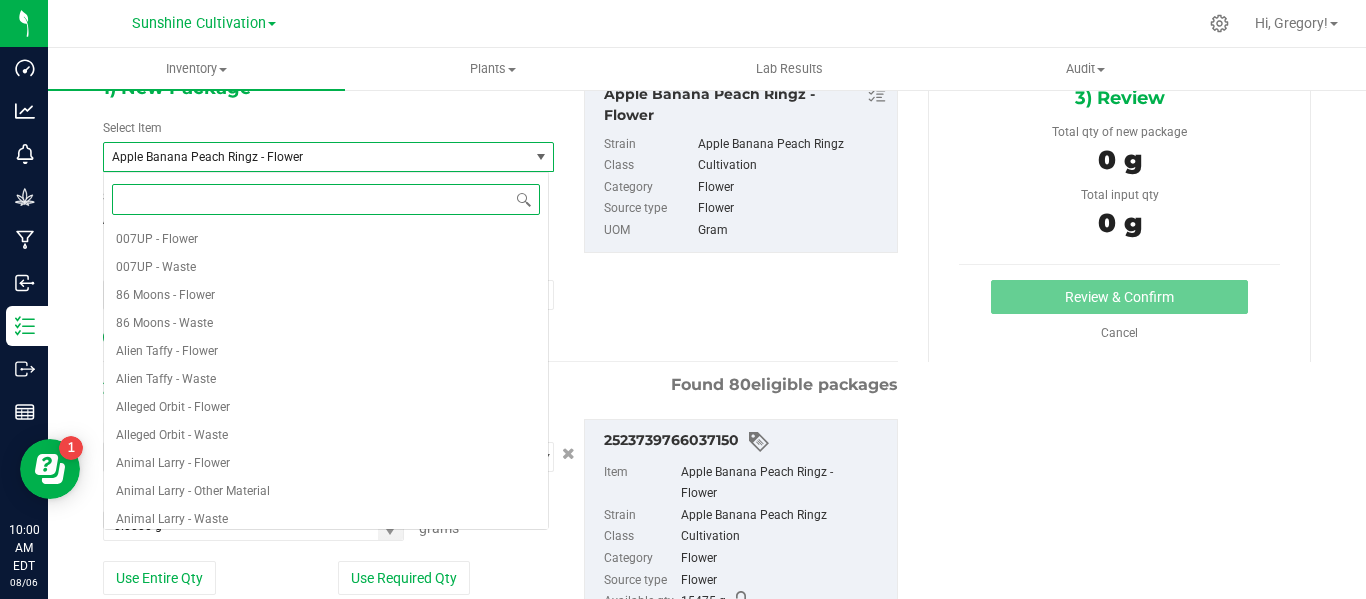 scroll, scrollTop: 364, scrollLeft: 0, axis: vertical 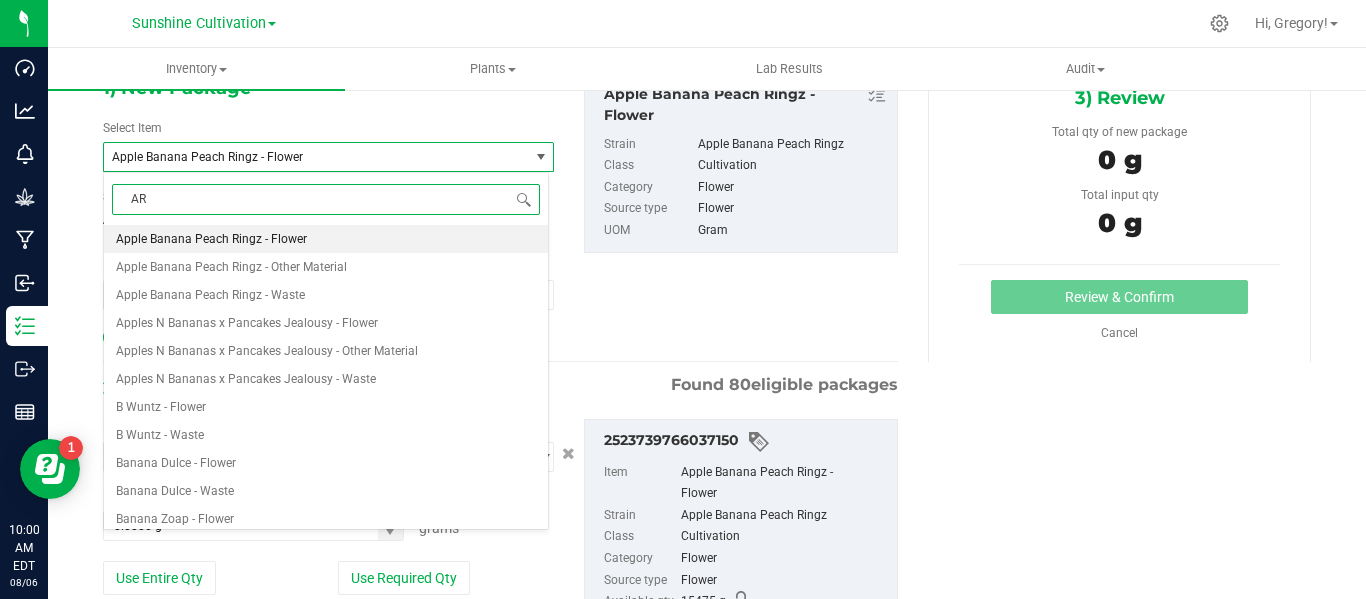 type on "ARZ" 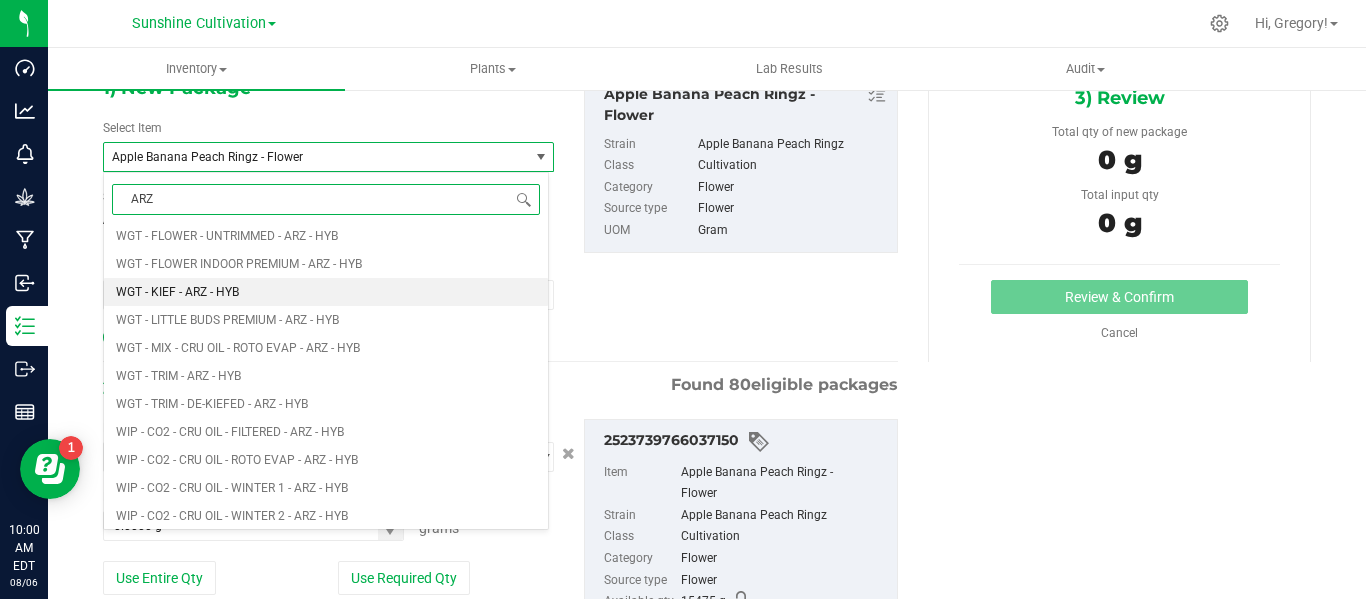 scroll, scrollTop: 1293, scrollLeft: 0, axis: vertical 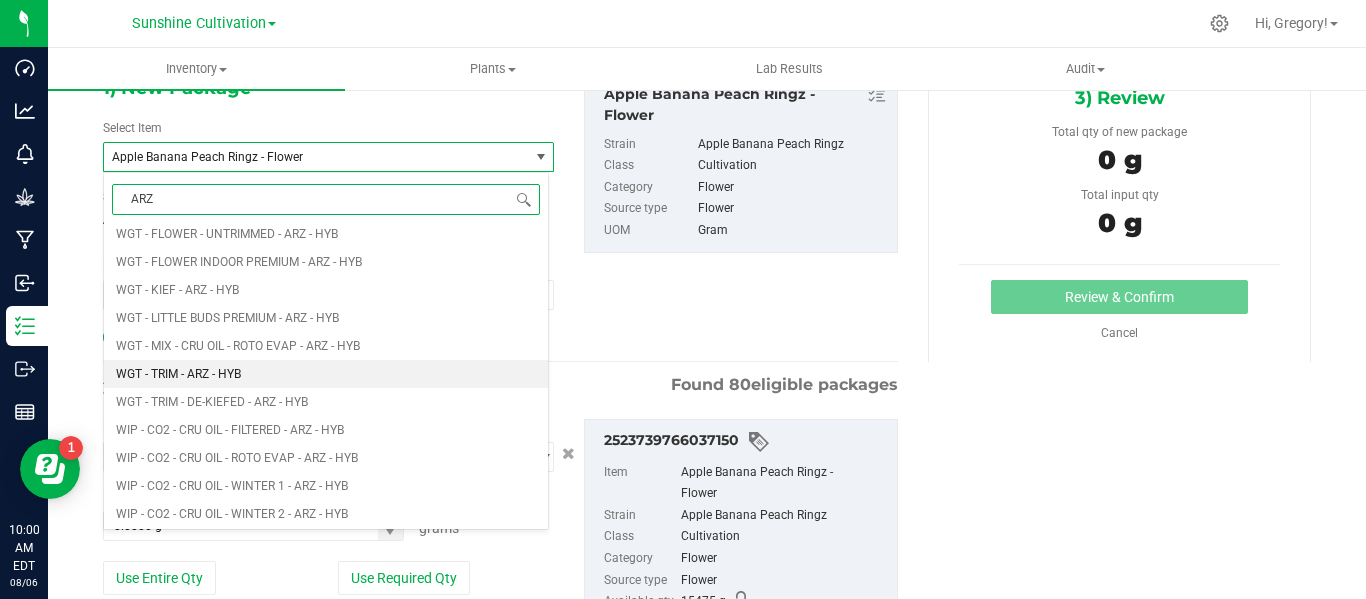 click on "WGT - TRIM - ARZ - HYB" at bounding box center [326, 374] 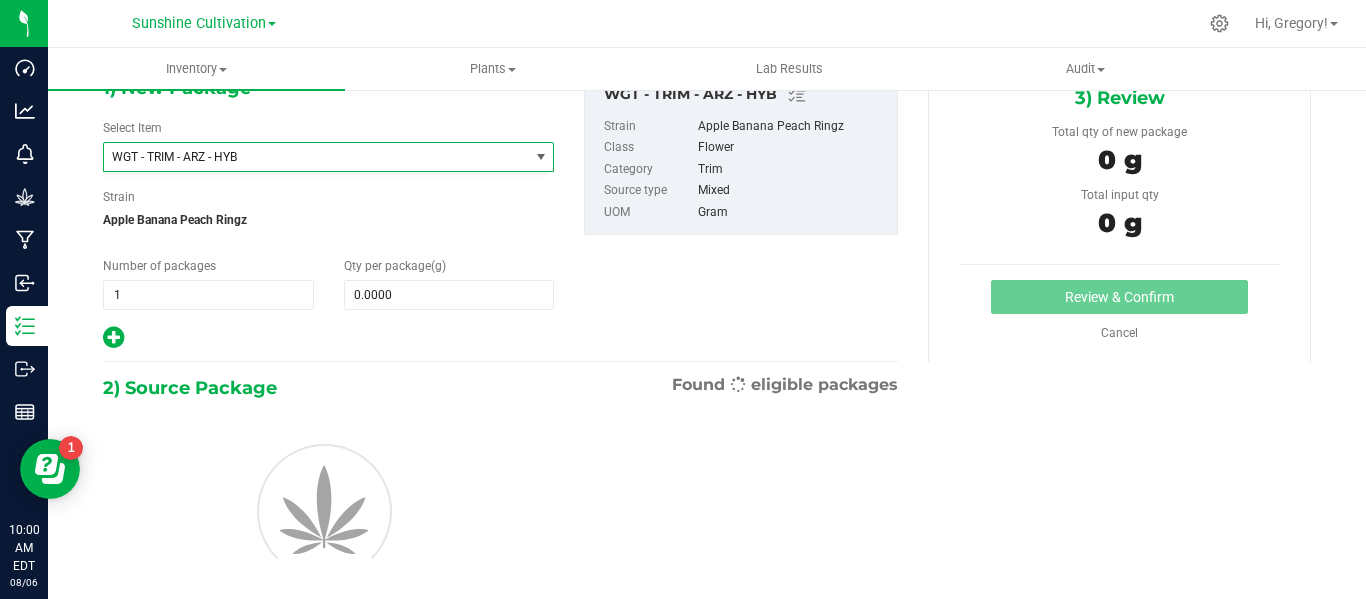 type on "0.0000" 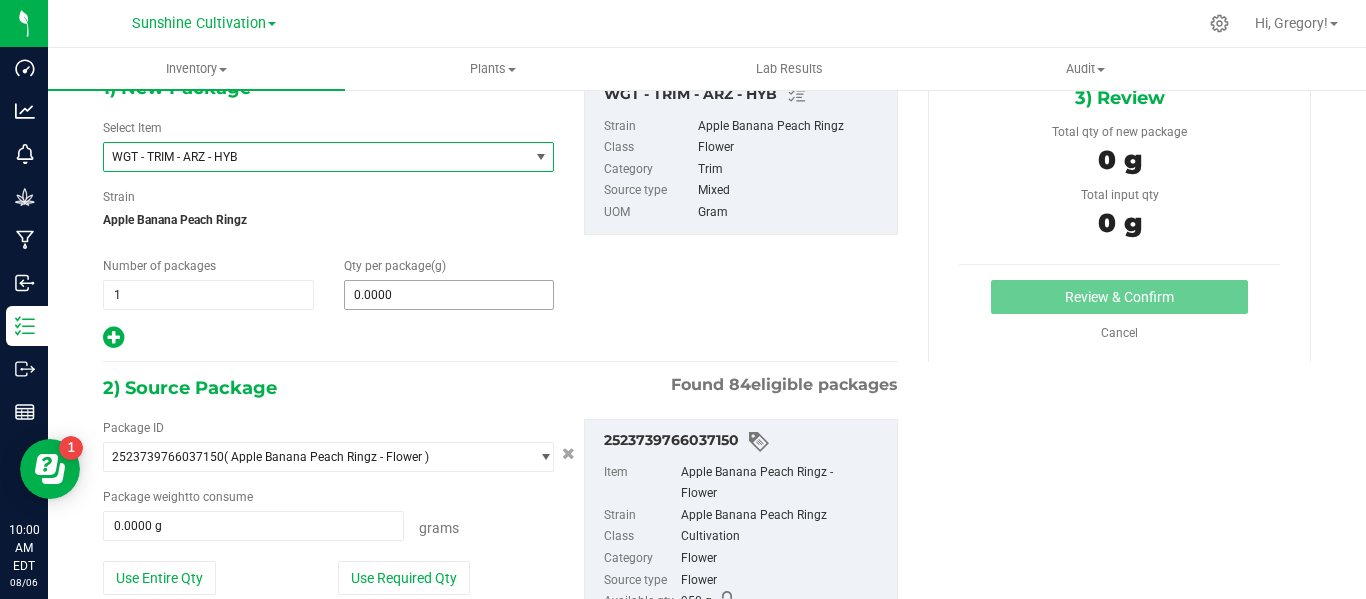 type 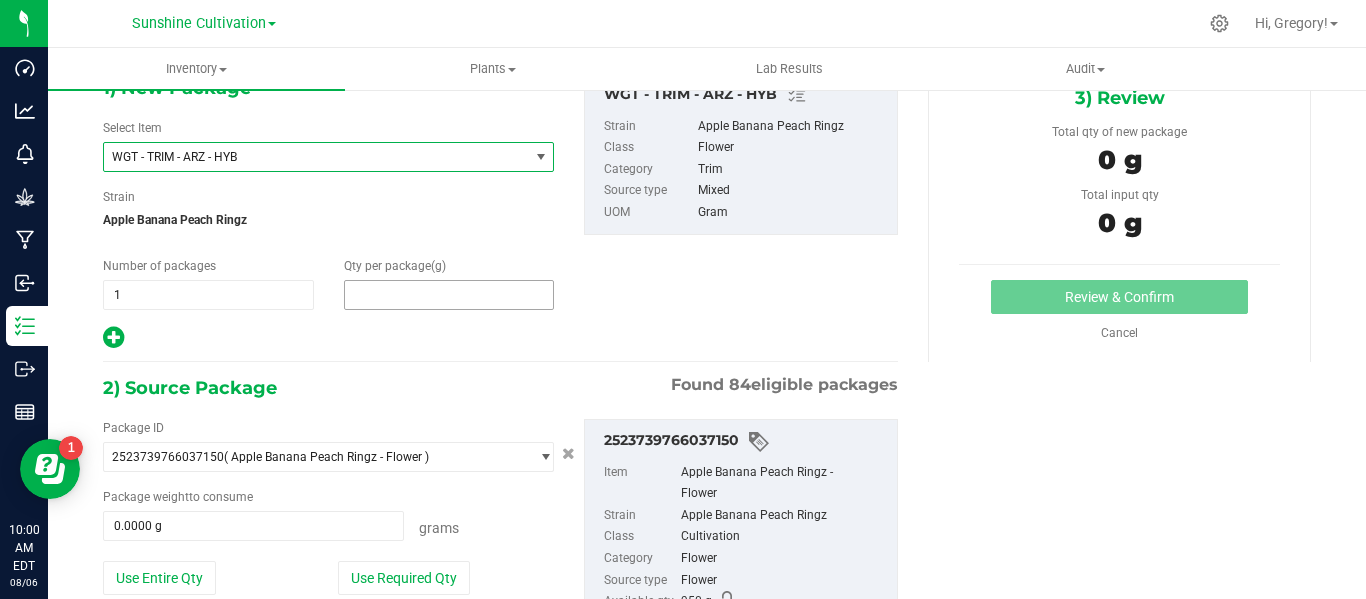 click at bounding box center (449, 295) 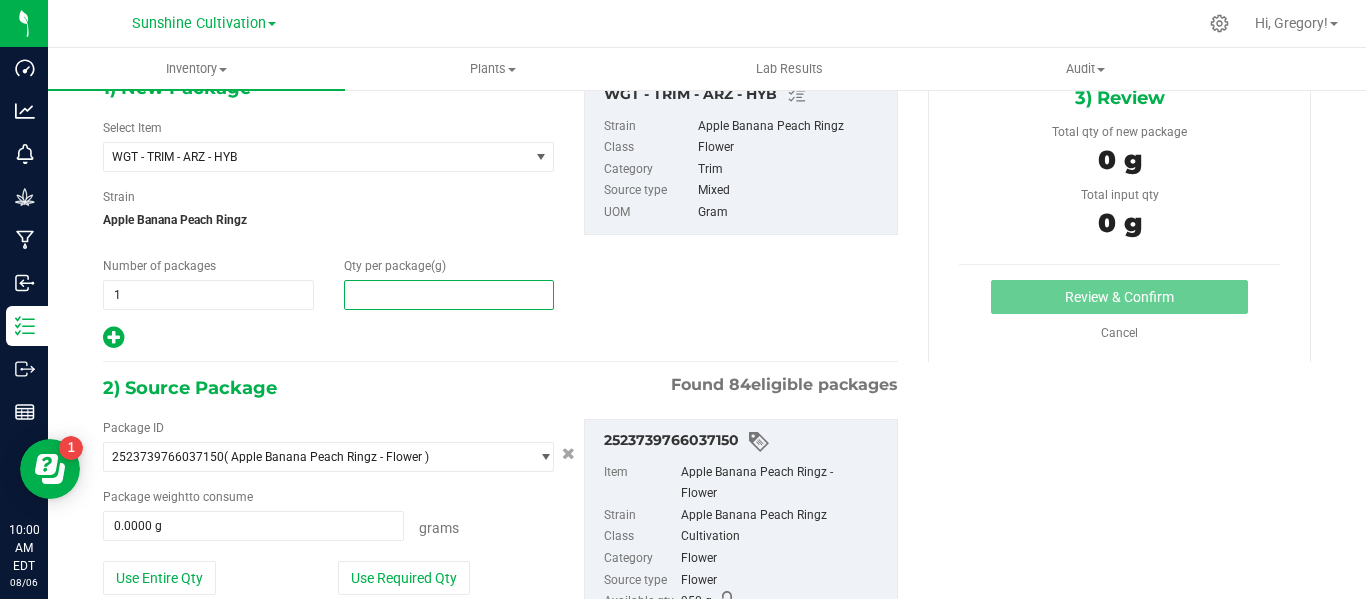 type on "5" 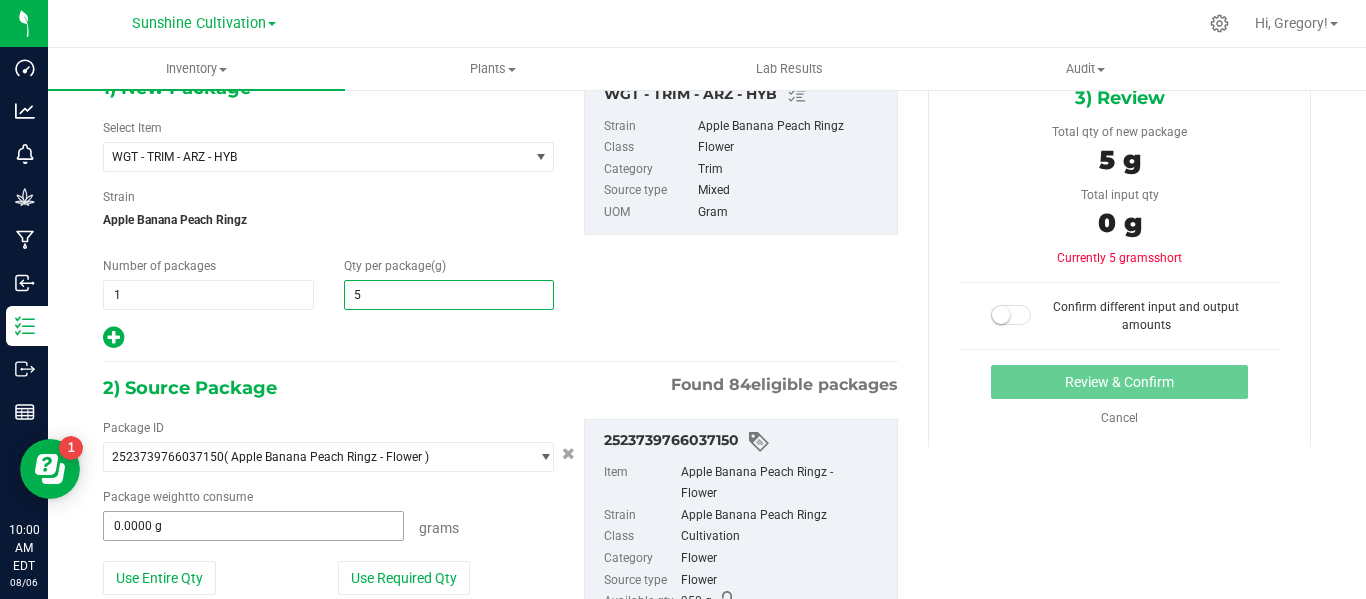 type on "5.0000" 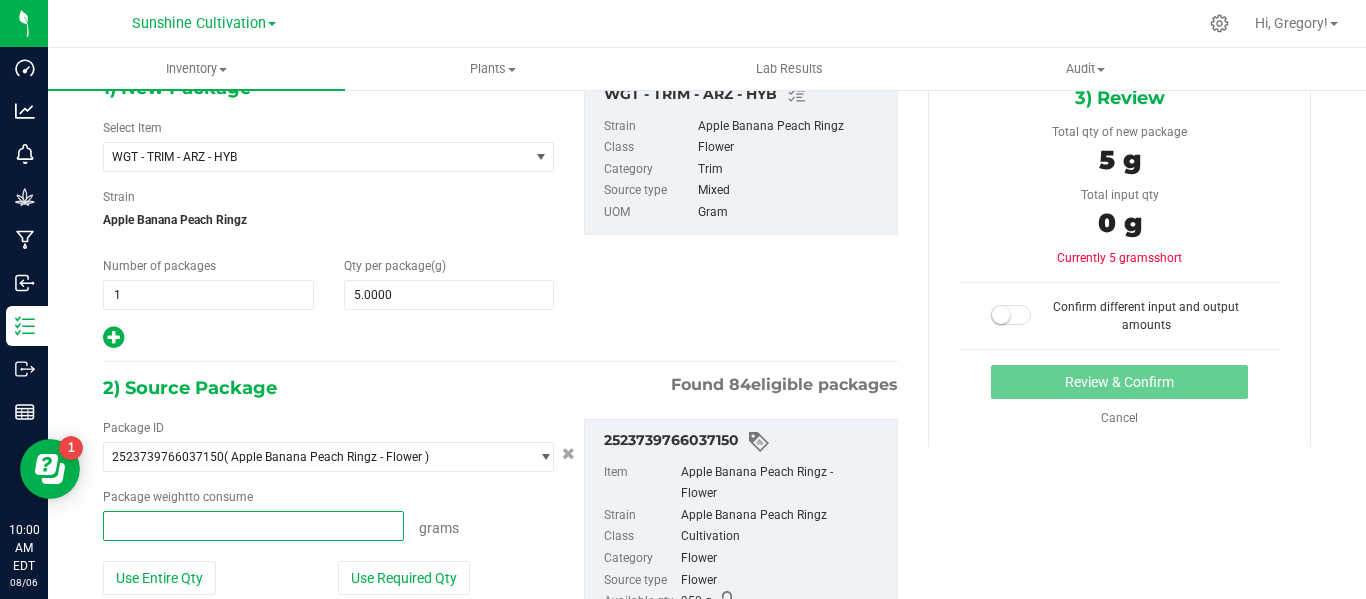 click at bounding box center [253, 526] 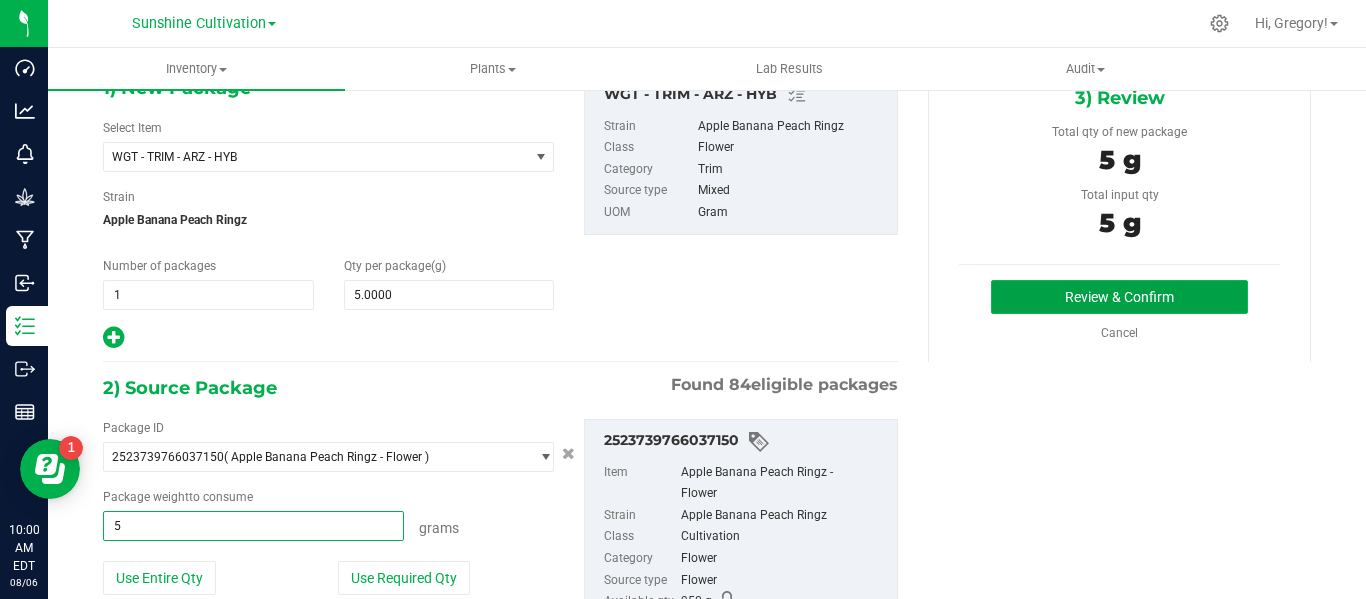 type on "5.0000 g" 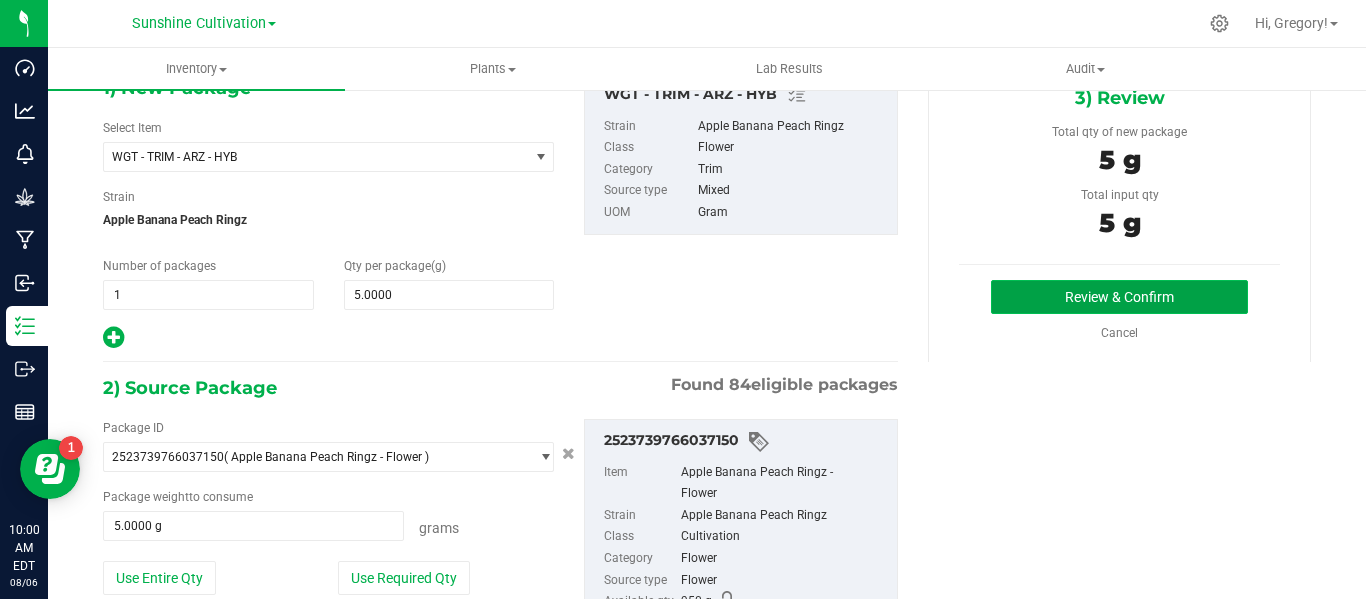 click on "Review & Confirm" at bounding box center [1119, 297] 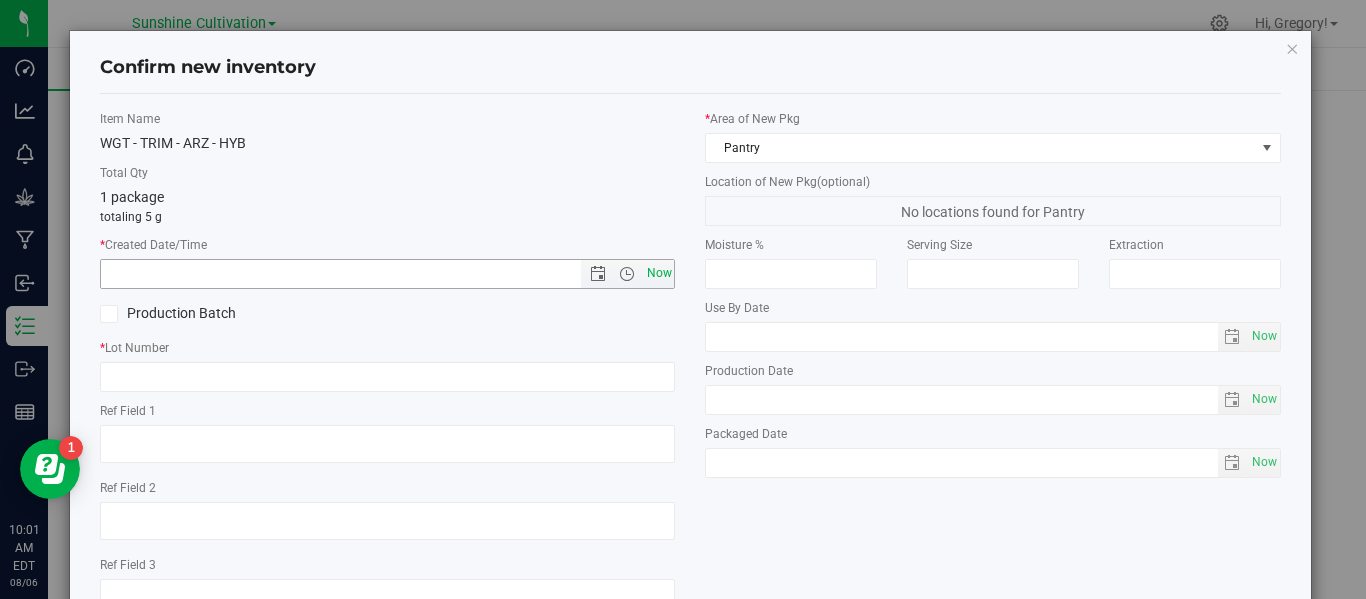 click on "Now" at bounding box center [659, 273] 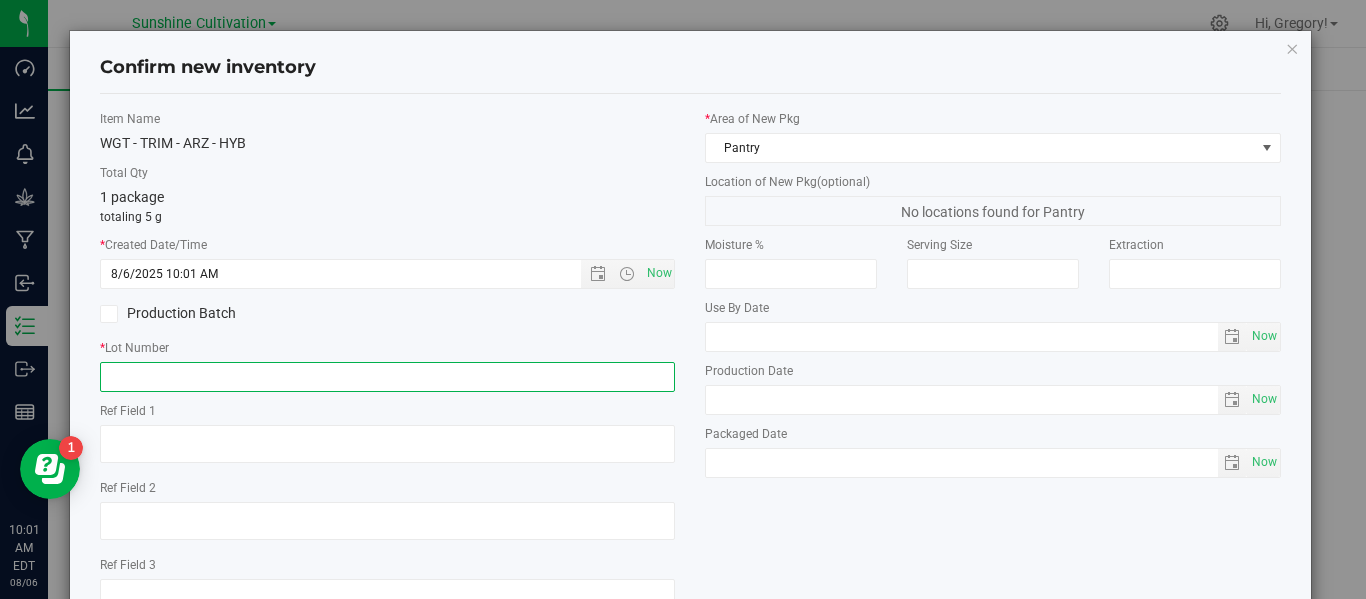 click at bounding box center [387, 377] 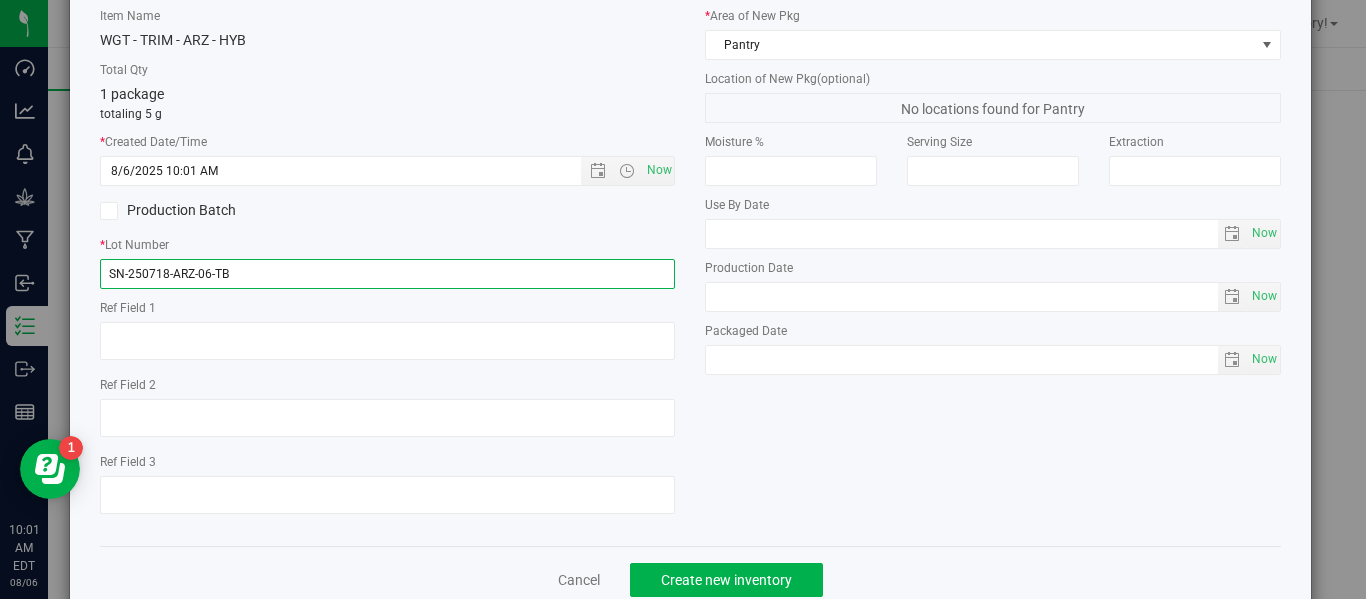 scroll, scrollTop: 148, scrollLeft: 0, axis: vertical 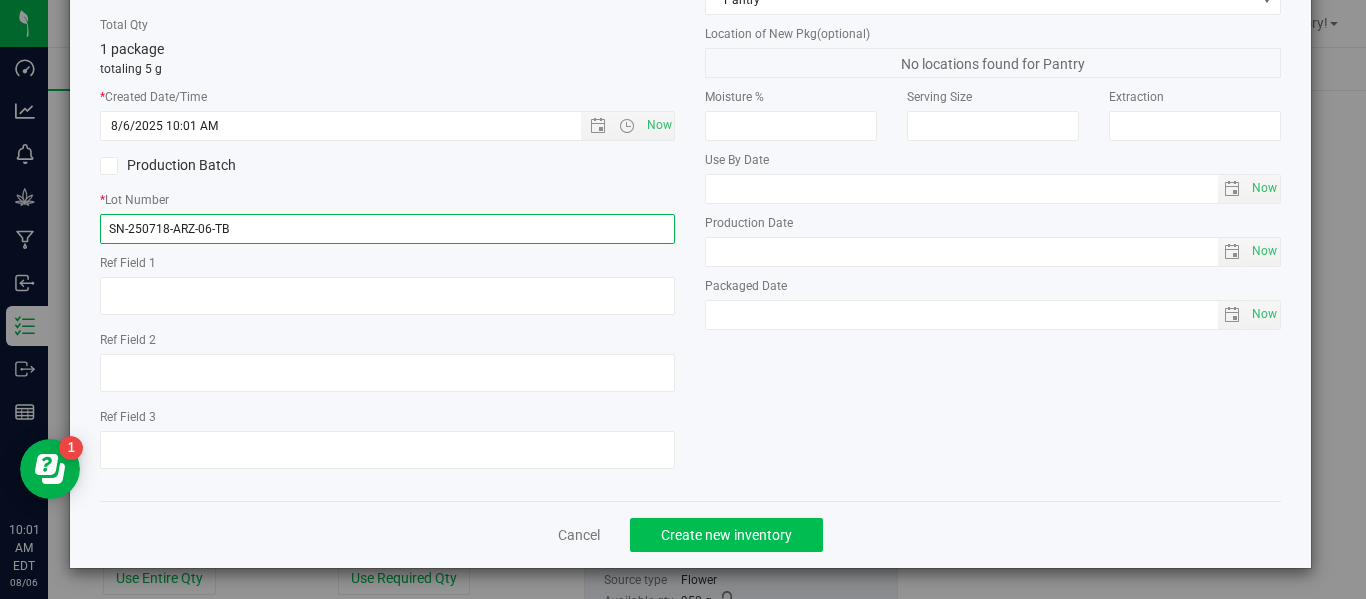 type on "SN-250718-ARZ-06-TB" 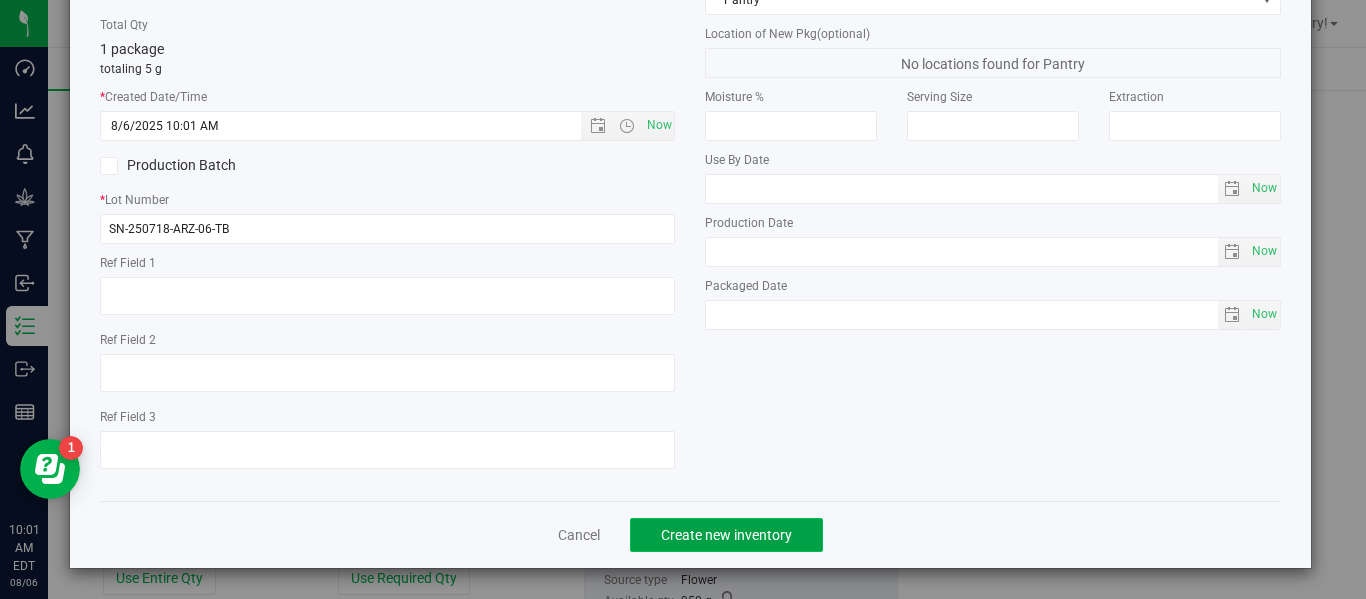 click on "Create new inventory" 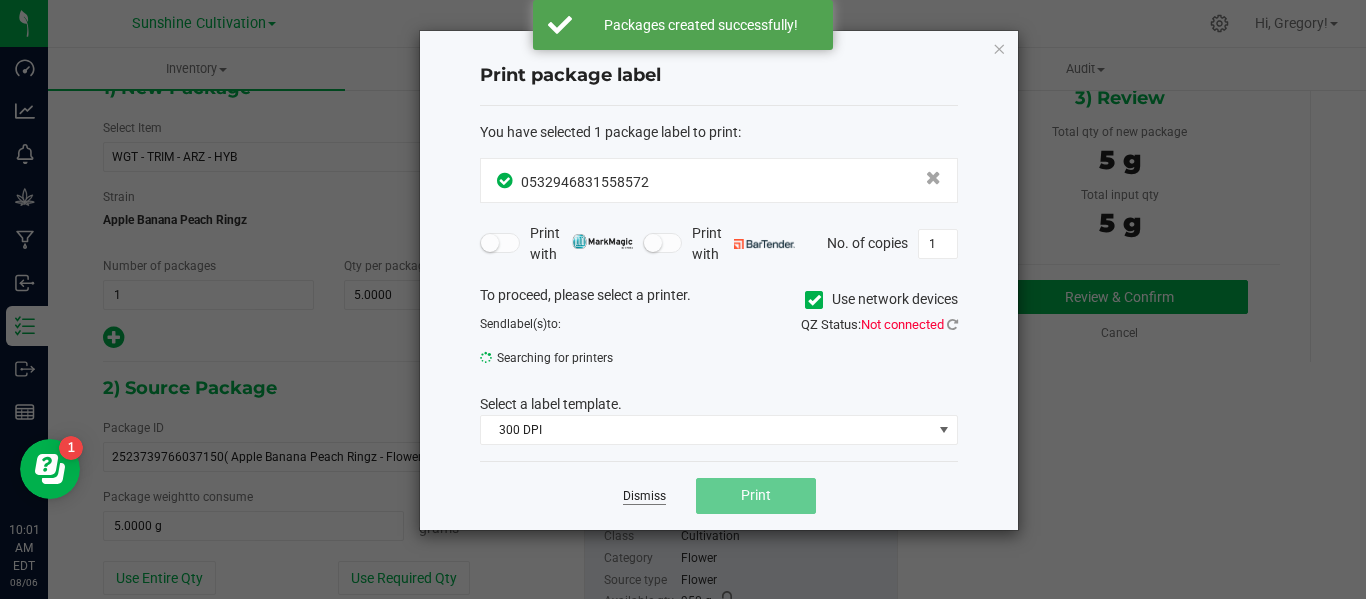 click on "Dismiss" 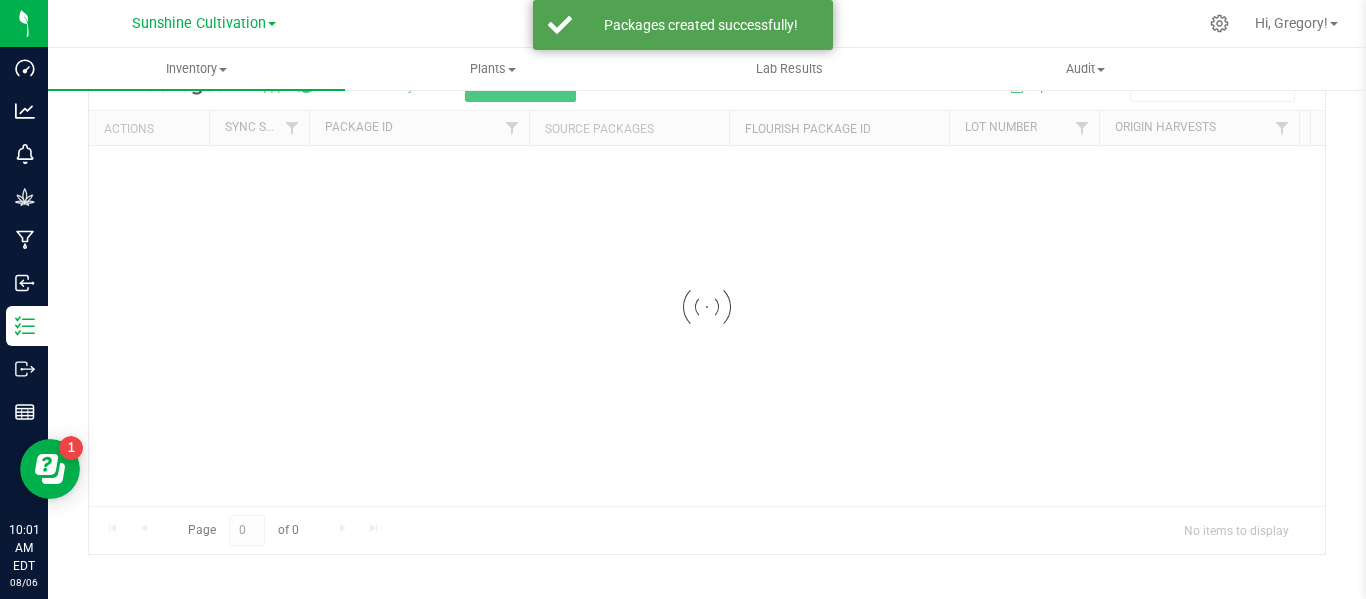 scroll, scrollTop: 99, scrollLeft: 0, axis: vertical 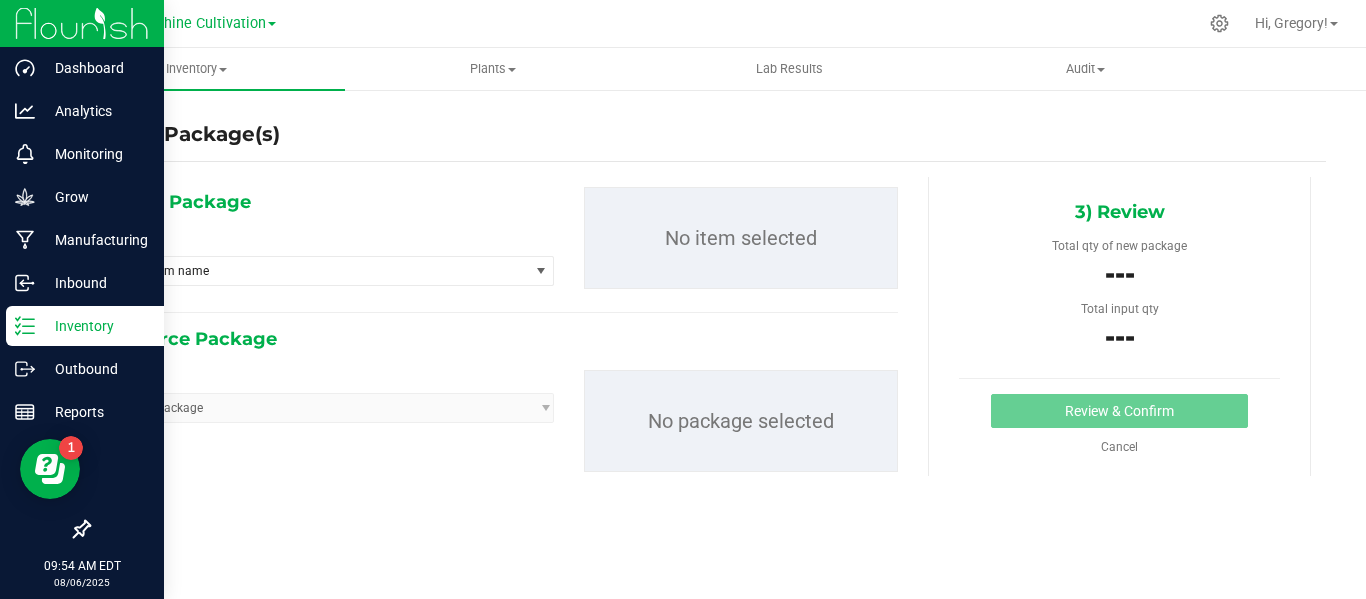 click on "Inventory" at bounding box center [95, 326] 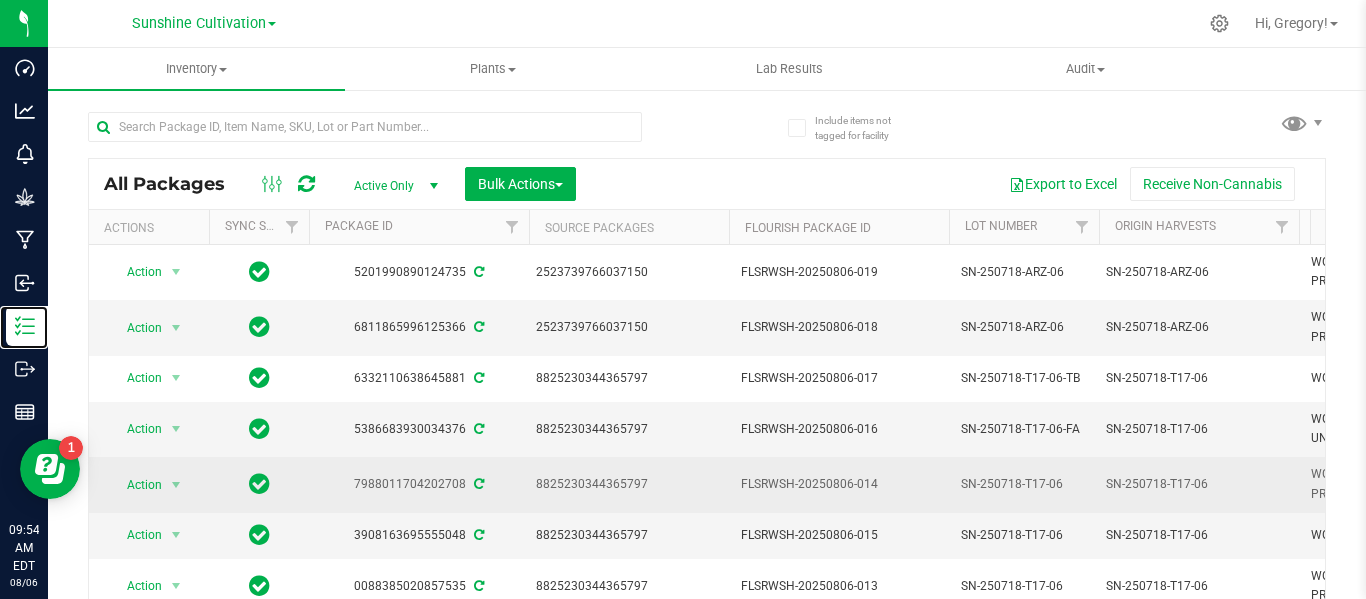 scroll, scrollTop: 0, scrollLeft: 90, axis: horizontal 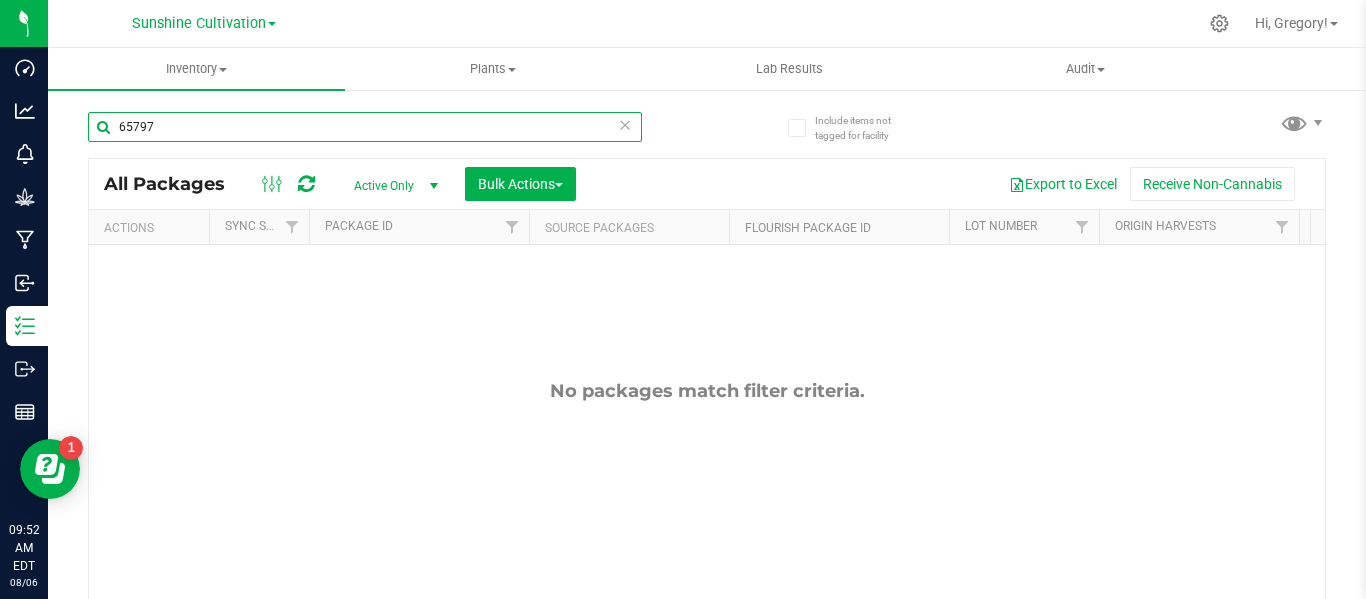 click on "65797" at bounding box center [365, 127] 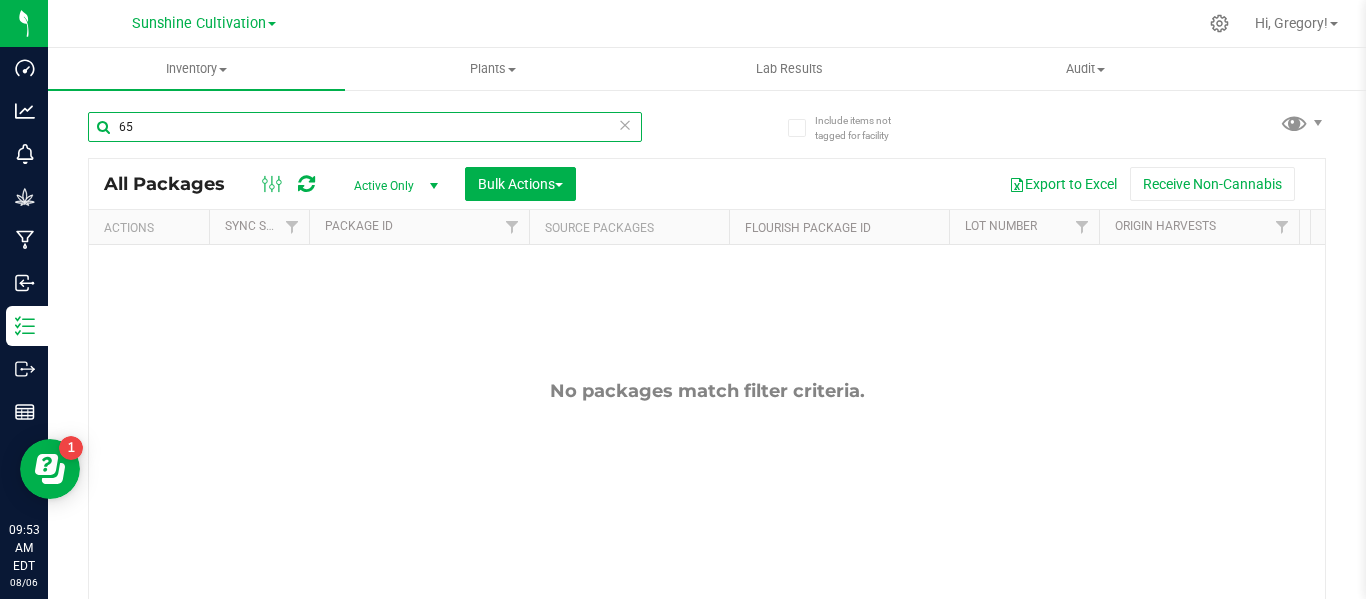 type on "6" 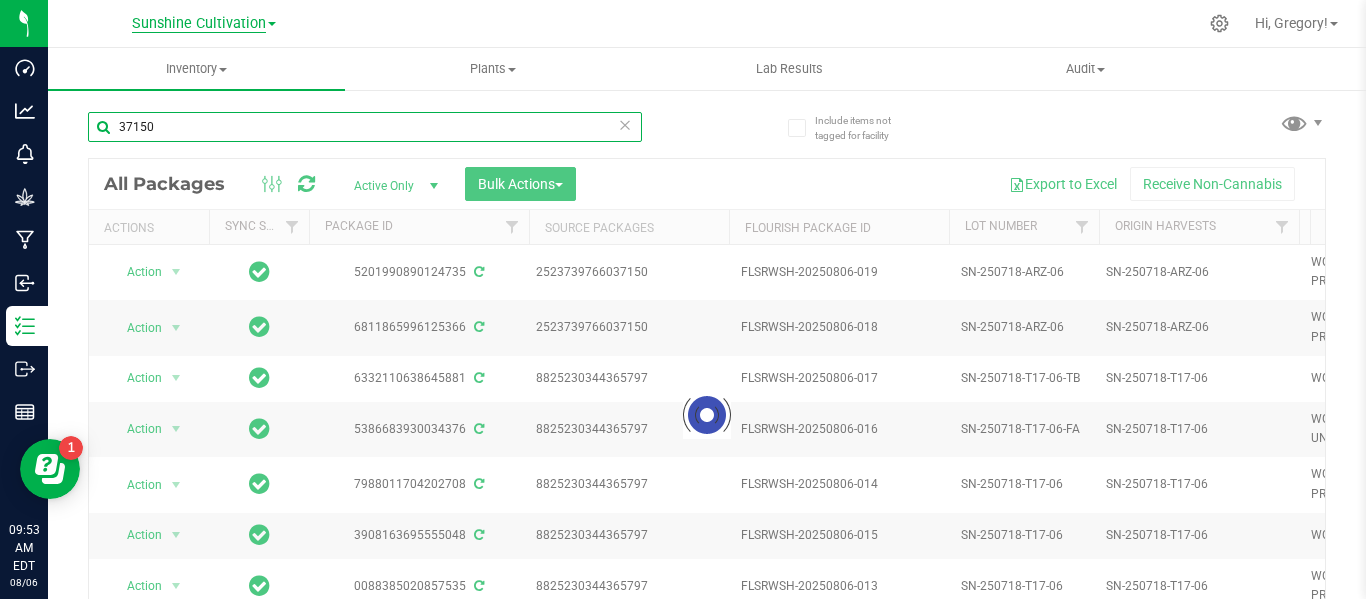 type on "37150" 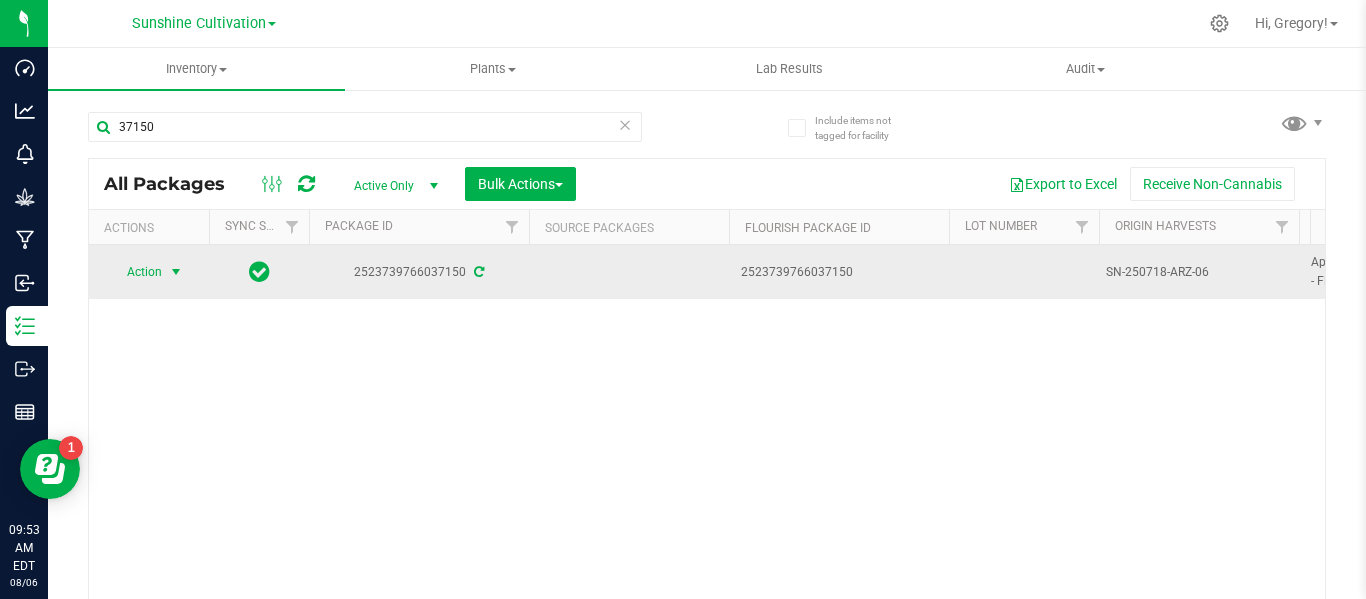 click at bounding box center (176, 272) 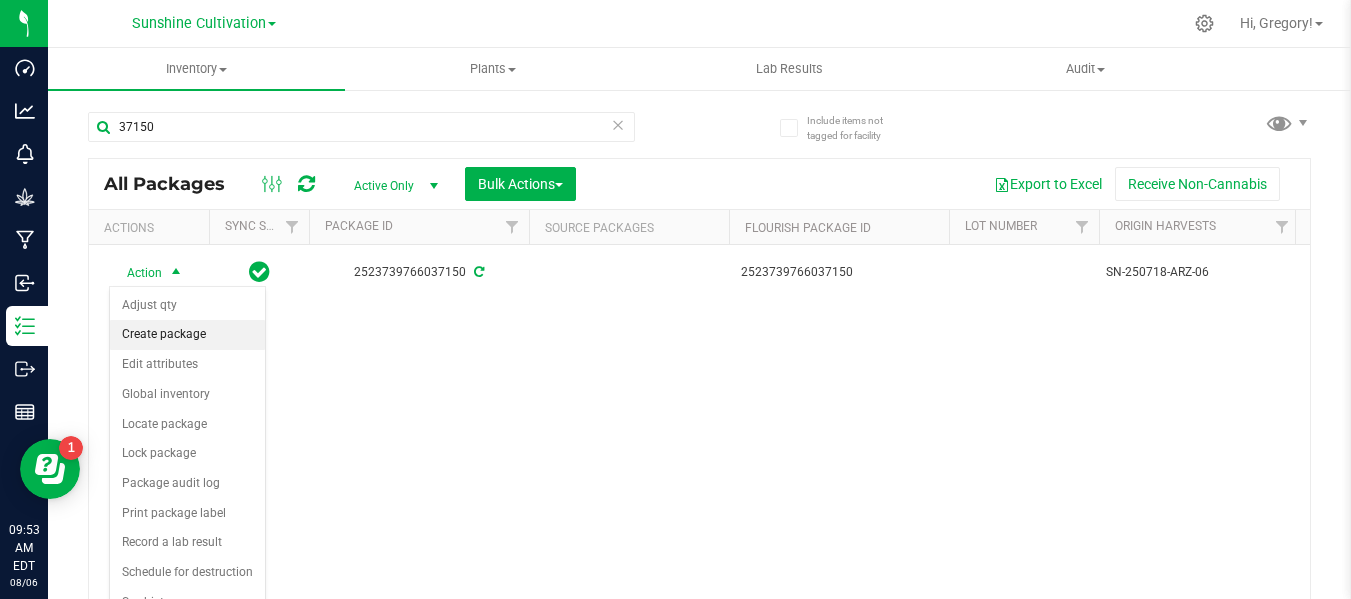 click on "Create package" at bounding box center (187, 335) 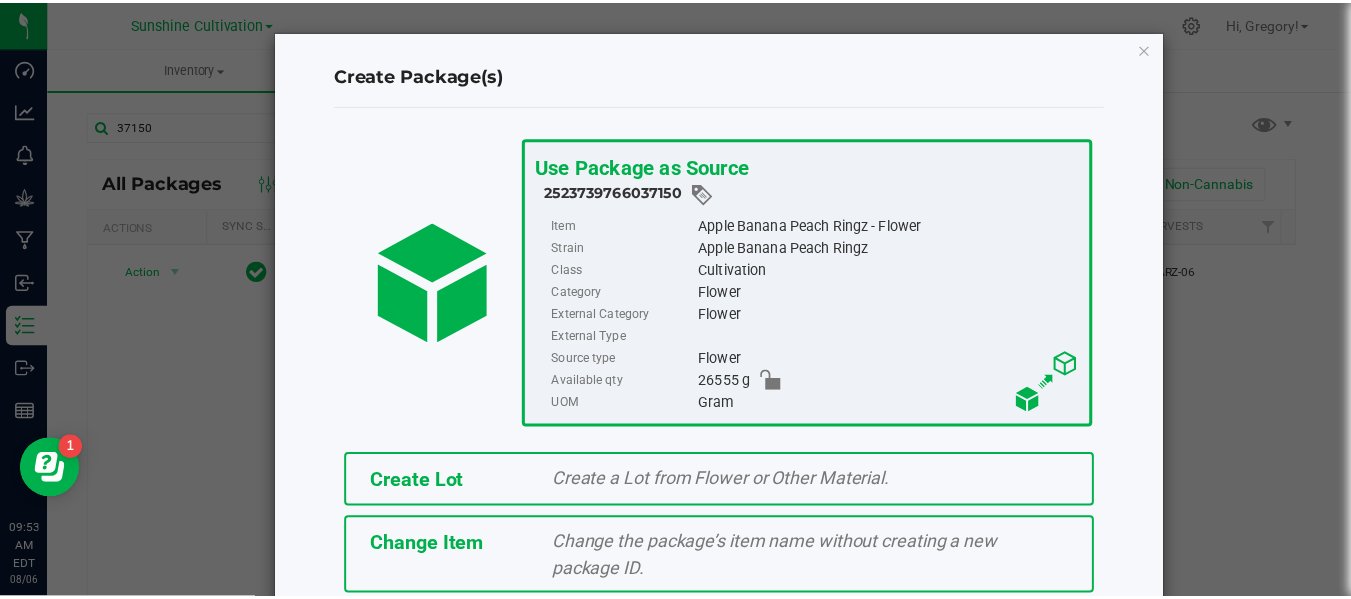 scroll, scrollTop: 175, scrollLeft: 0, axis: vertical 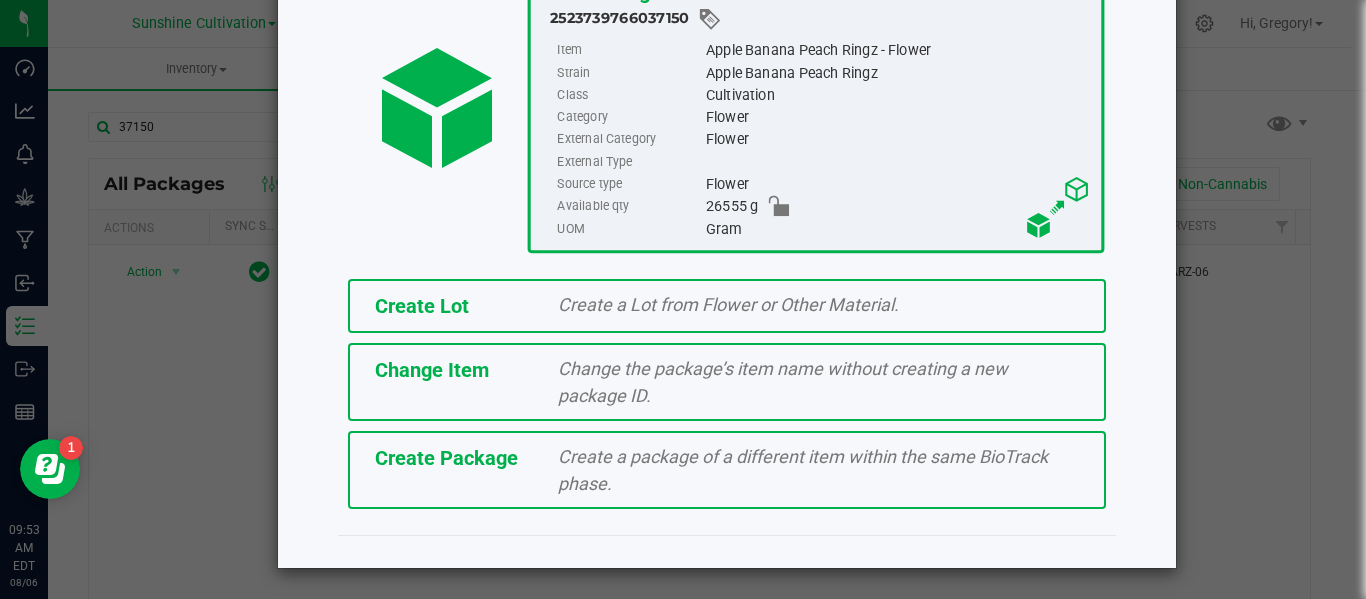 click on "Create Package   Create a package of a different item within the same BioTrack phase." 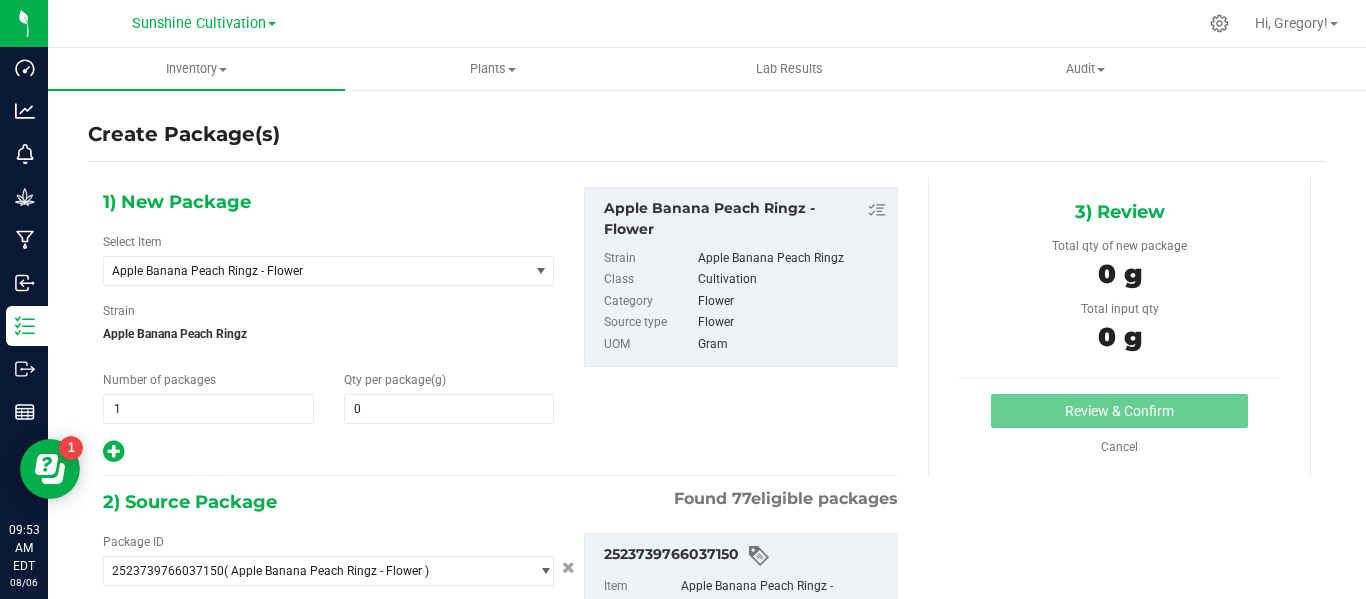 type on "0.0000" 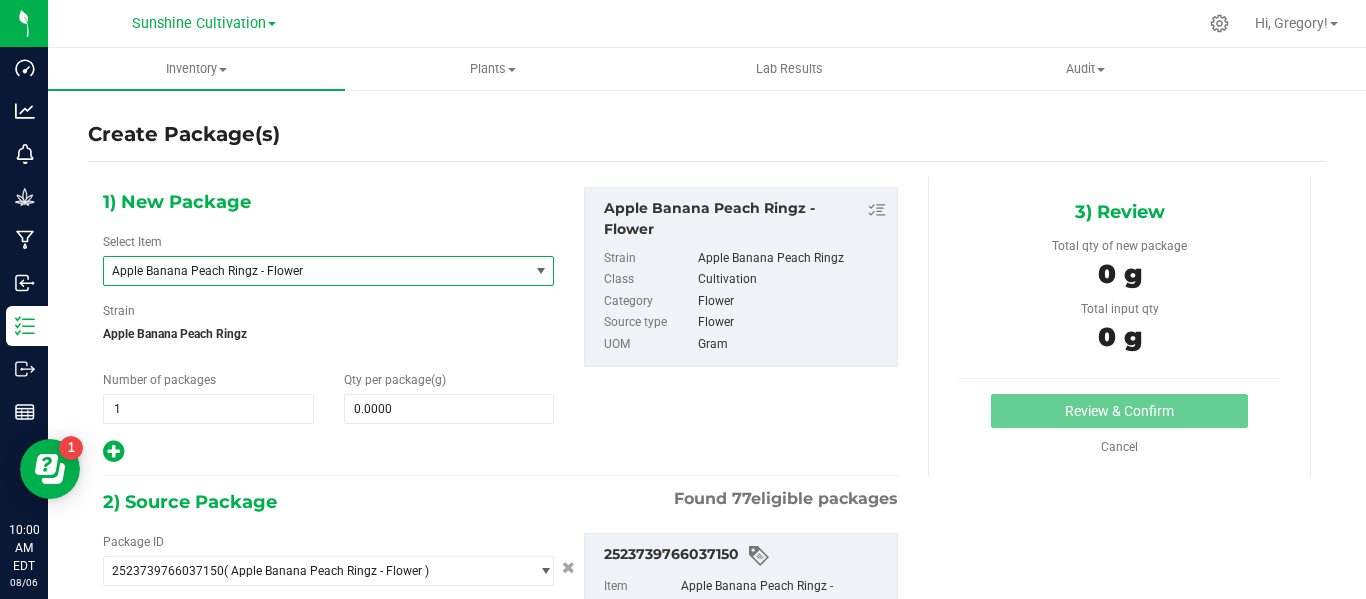click on "Apple Banana Peach Ringz - Flower" at bounding box center [316, 271] 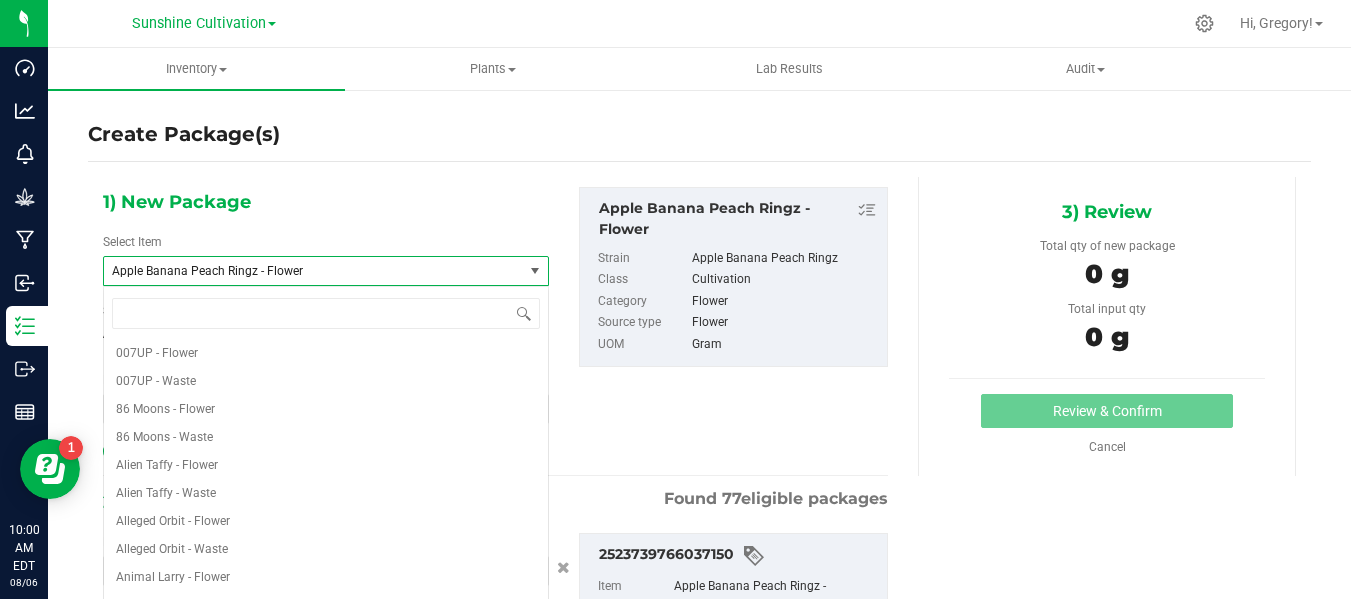 scroll, scrollTop: 364, scrollLeft: 0, axis: vertical 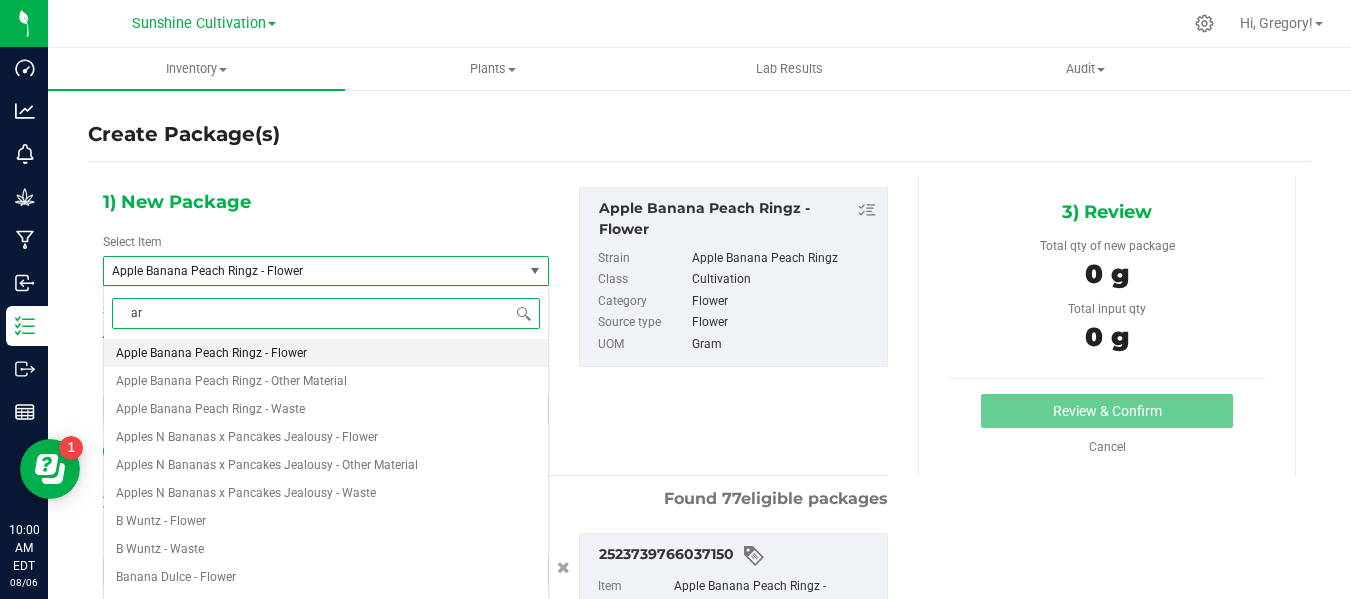 type on "arz" 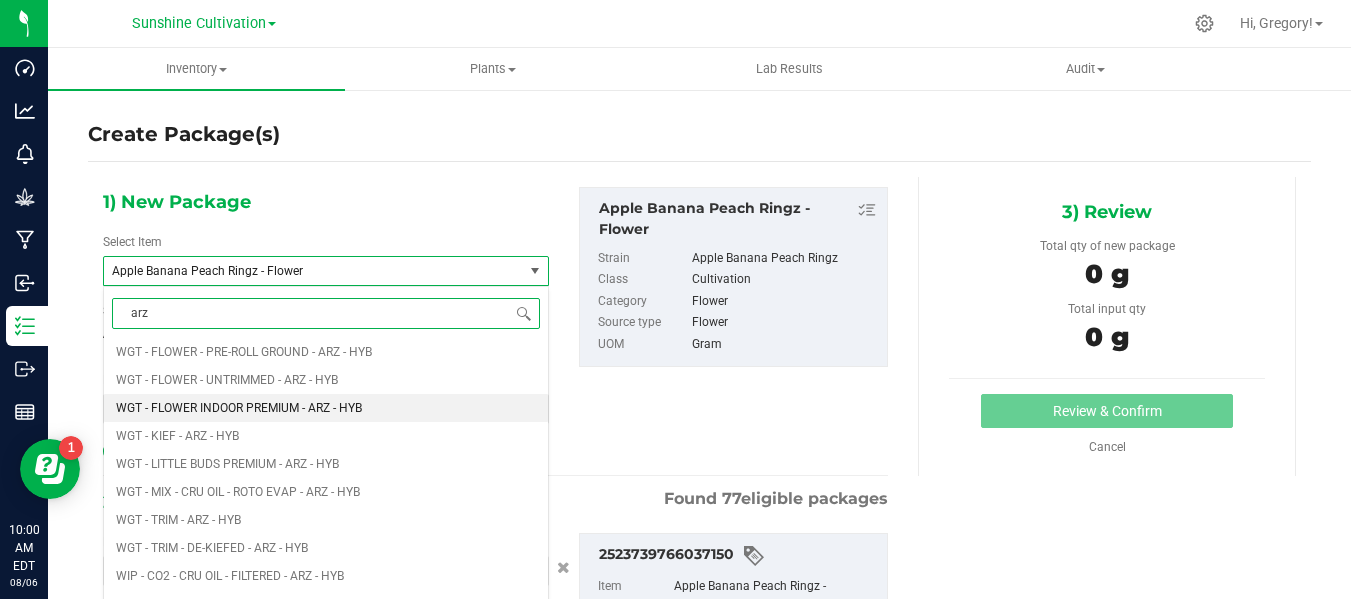 scroll, scrollTop: 1261, scrollLeft: 0, axis: vertical 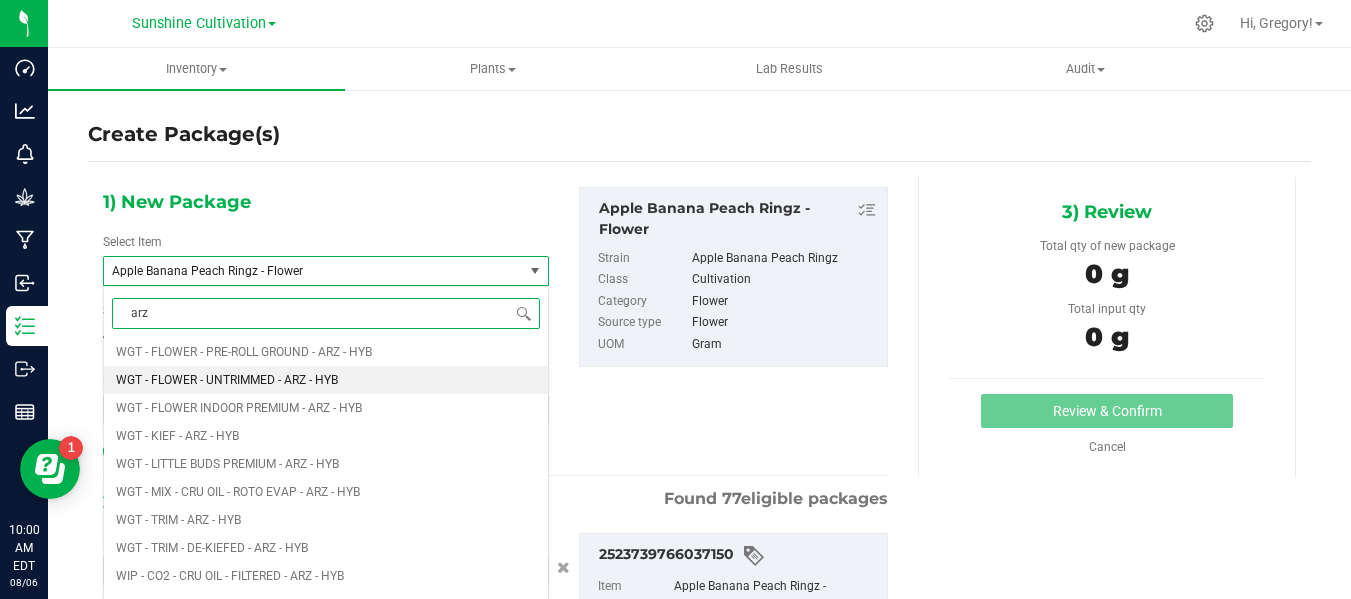 click on "WGT - FLOWER - UNTRIMMED - ARZ - HYB" at bounding box center (227, 380) 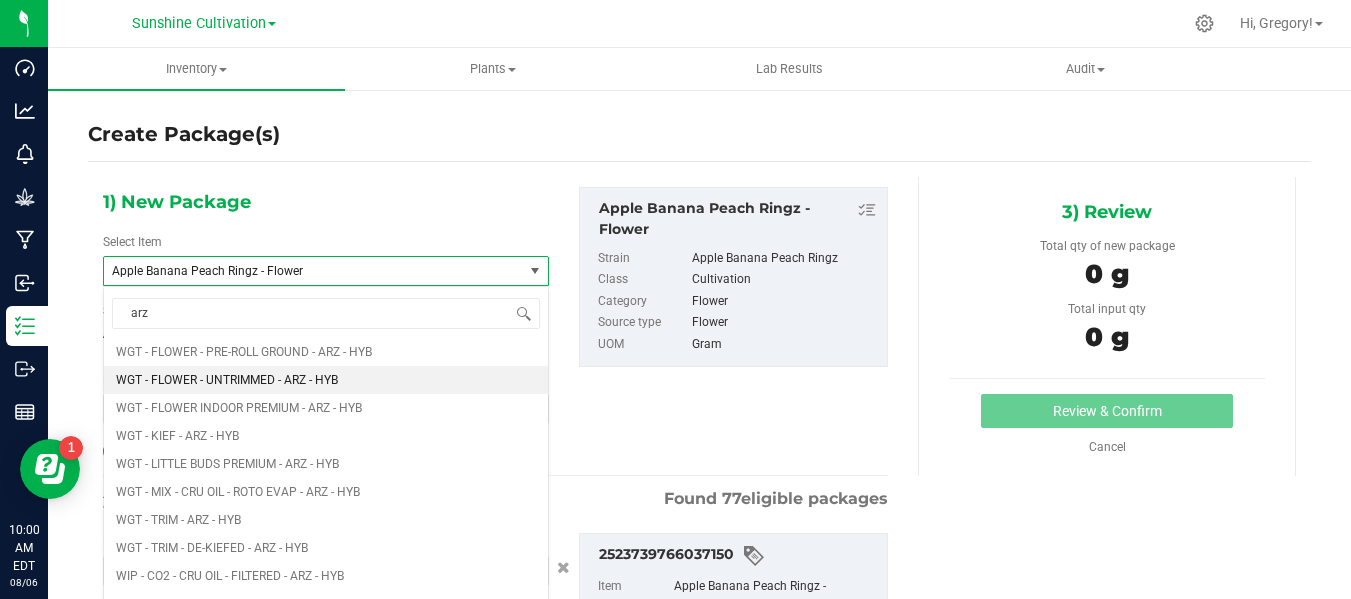 type 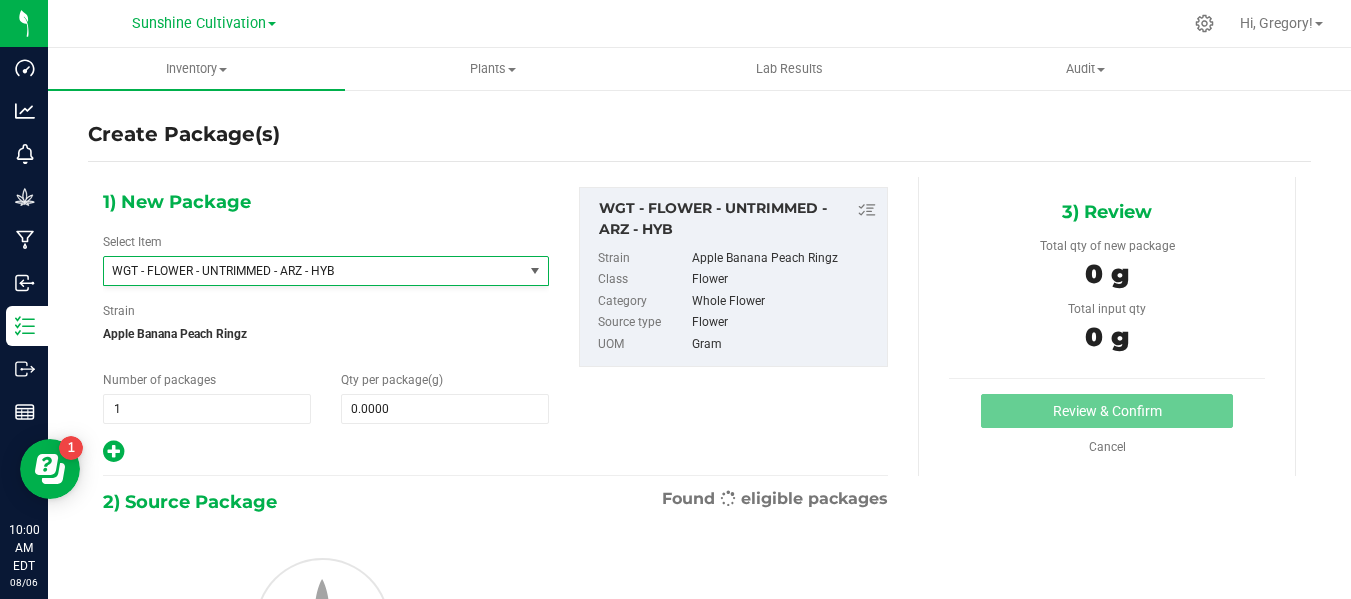 type on "0.0000" 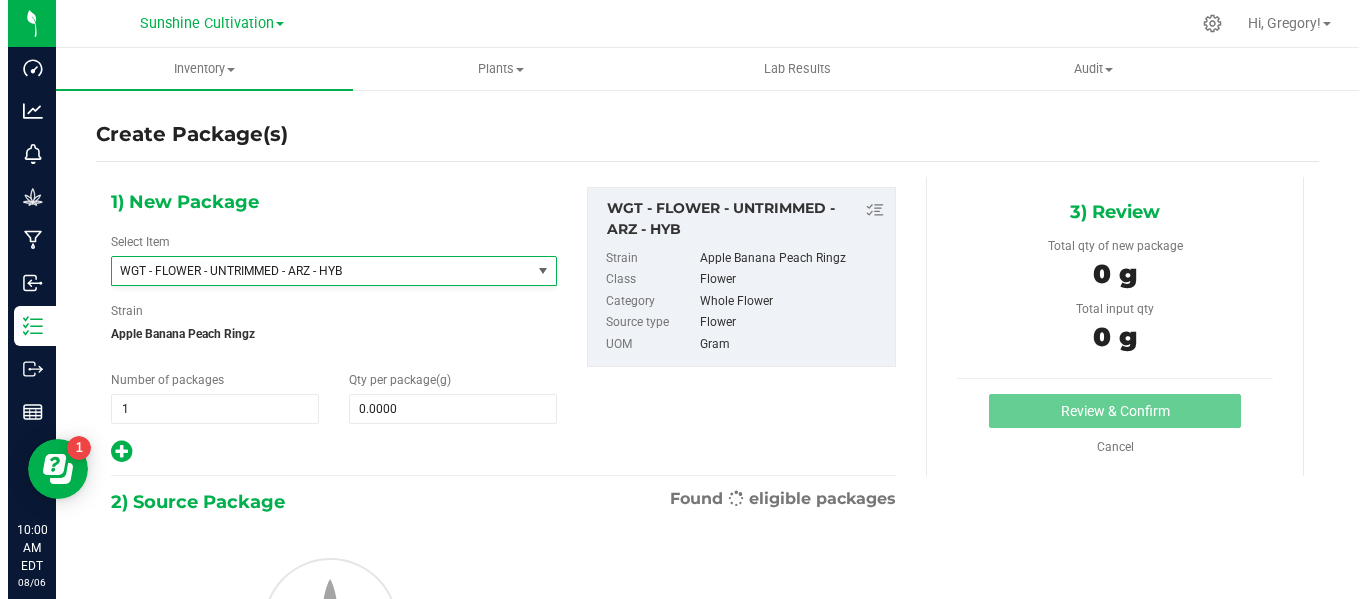 scroll, scrollTop: 410760, scrollLeft: 0, axis: vertical 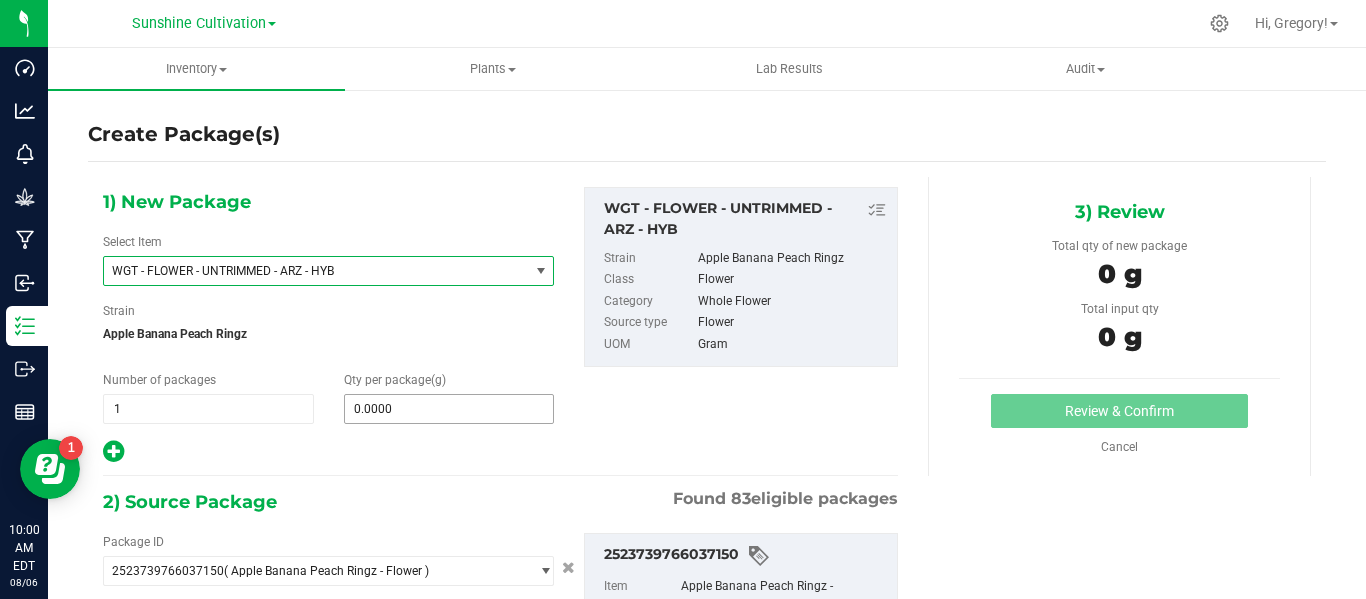 type 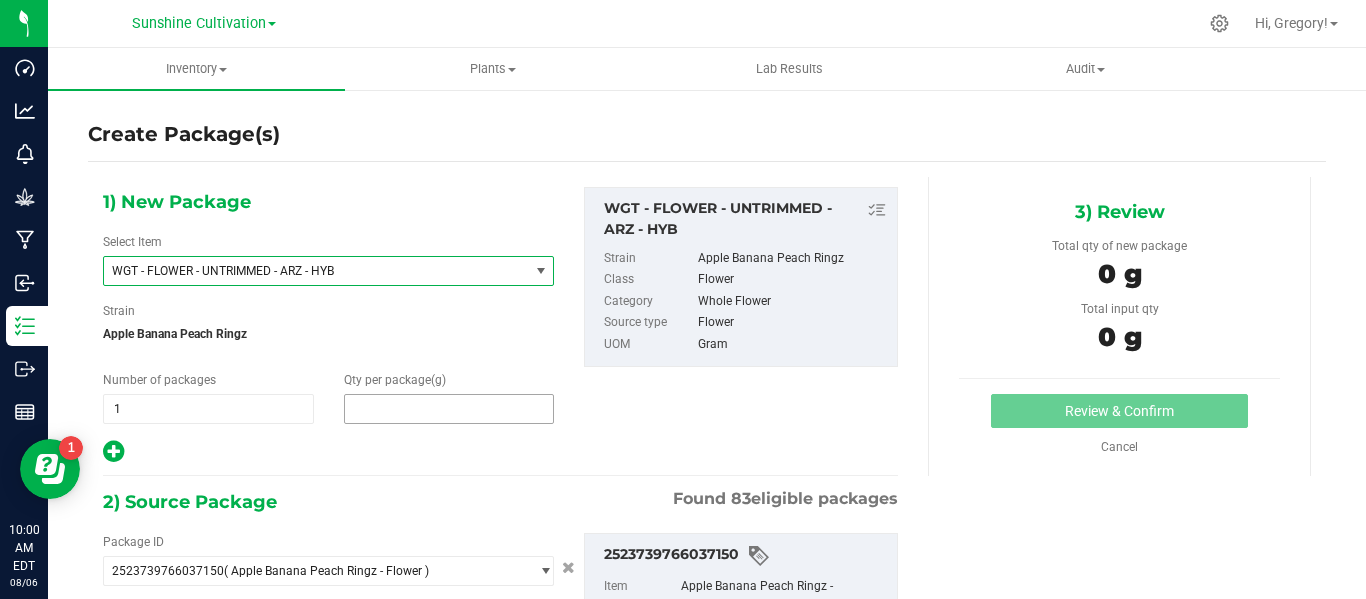 click at bounding box center (449, 409) 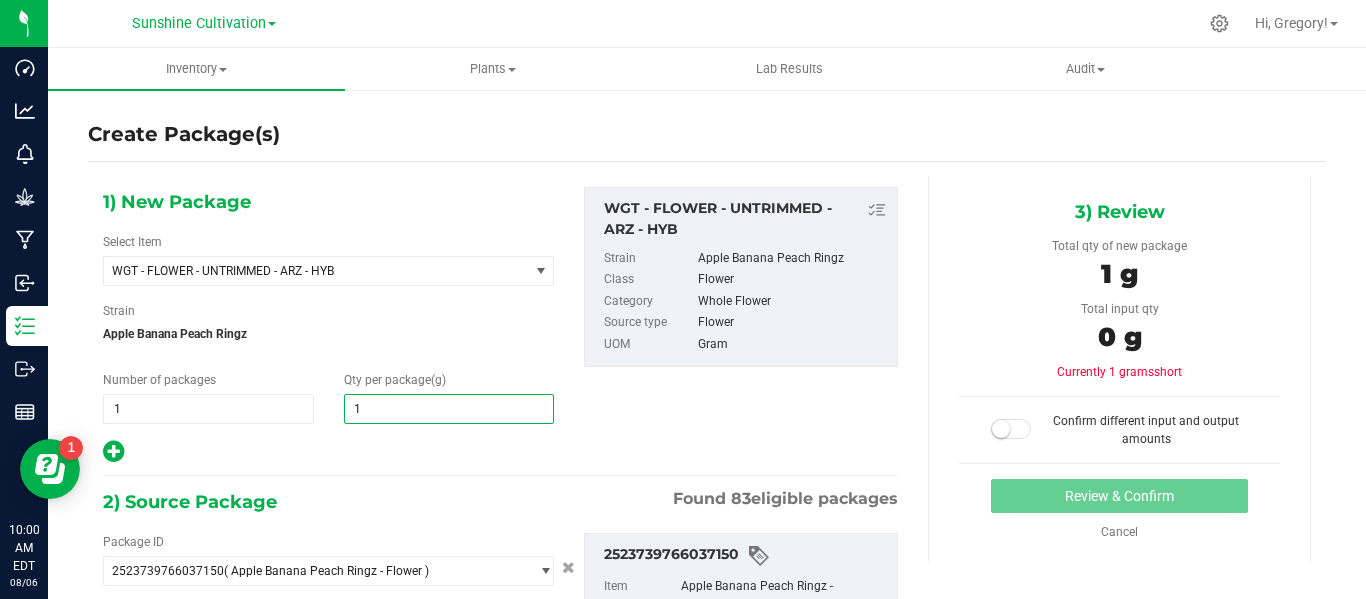 type on "15" 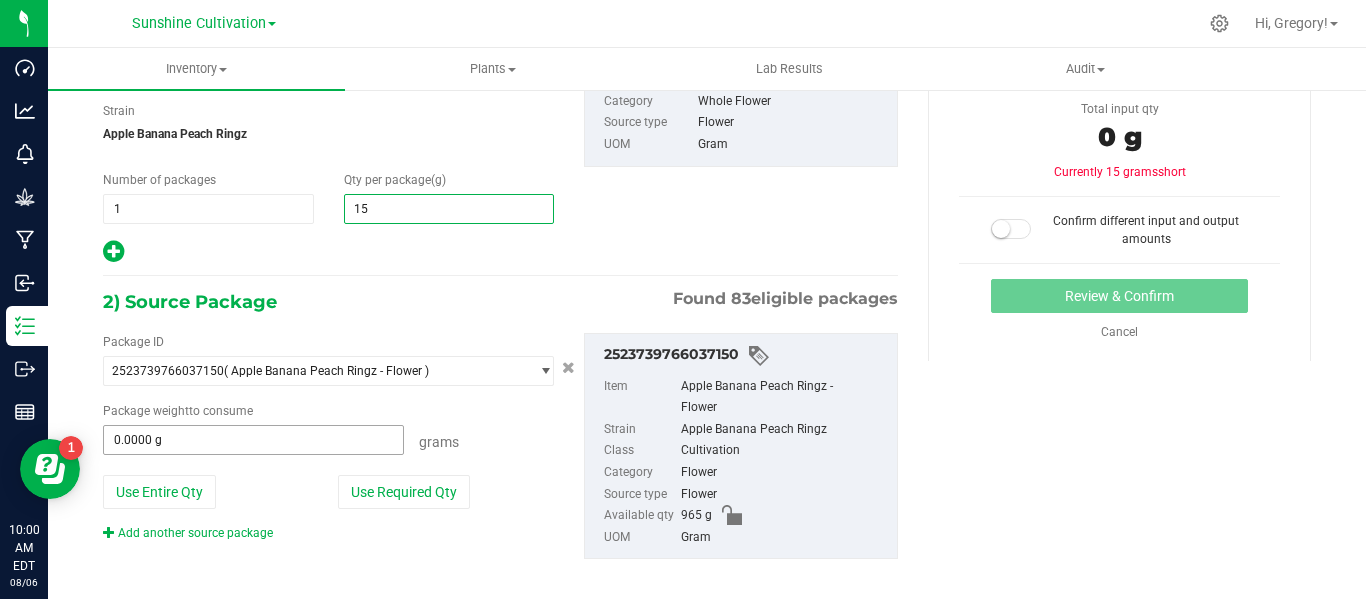 scroll, scrollTop: 201, scrollLeft: 0, axis: vertical 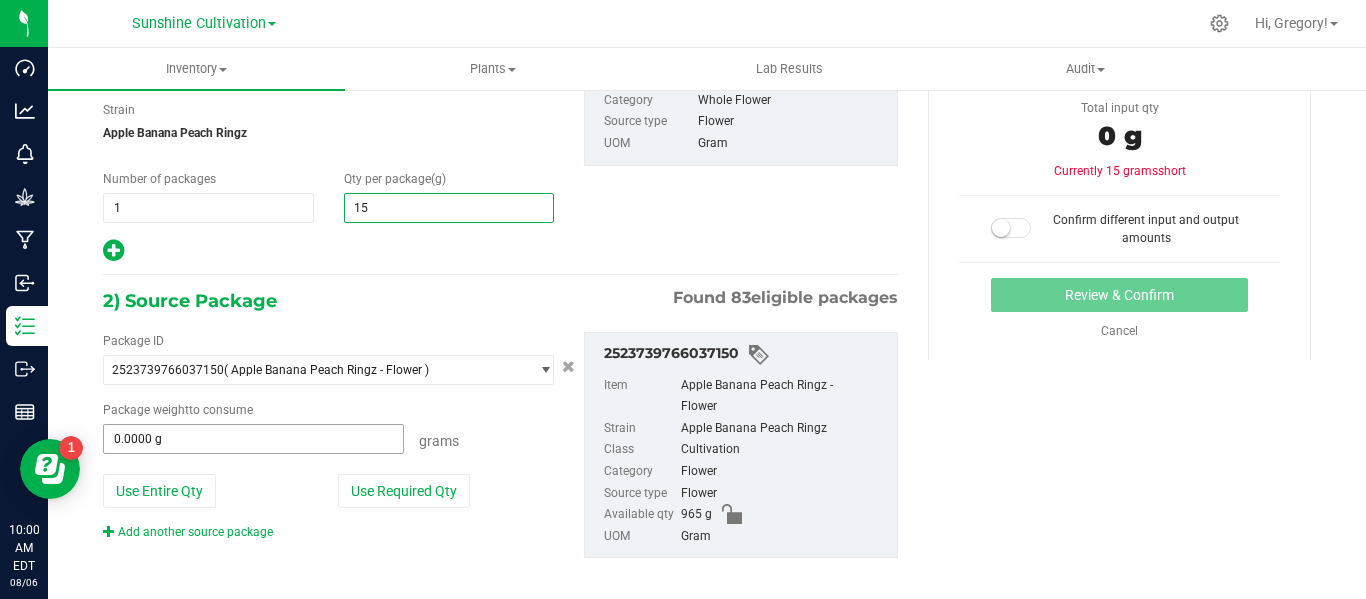 type on "15.0000" 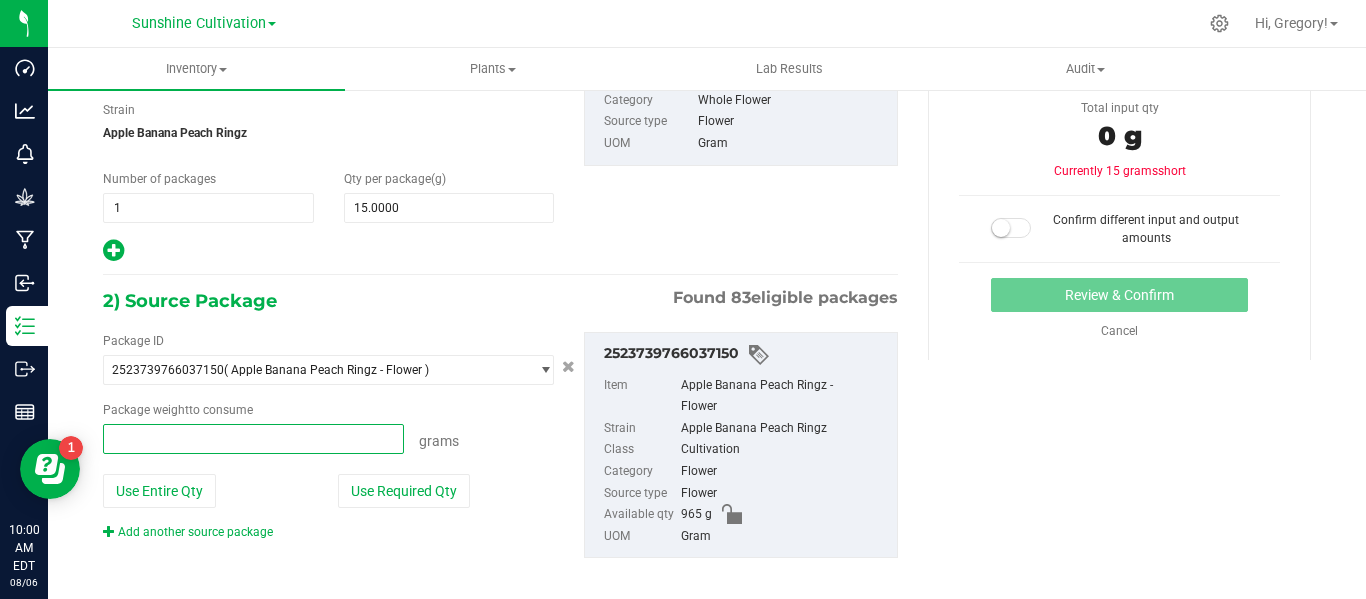 click at bounding box center [253, 439] 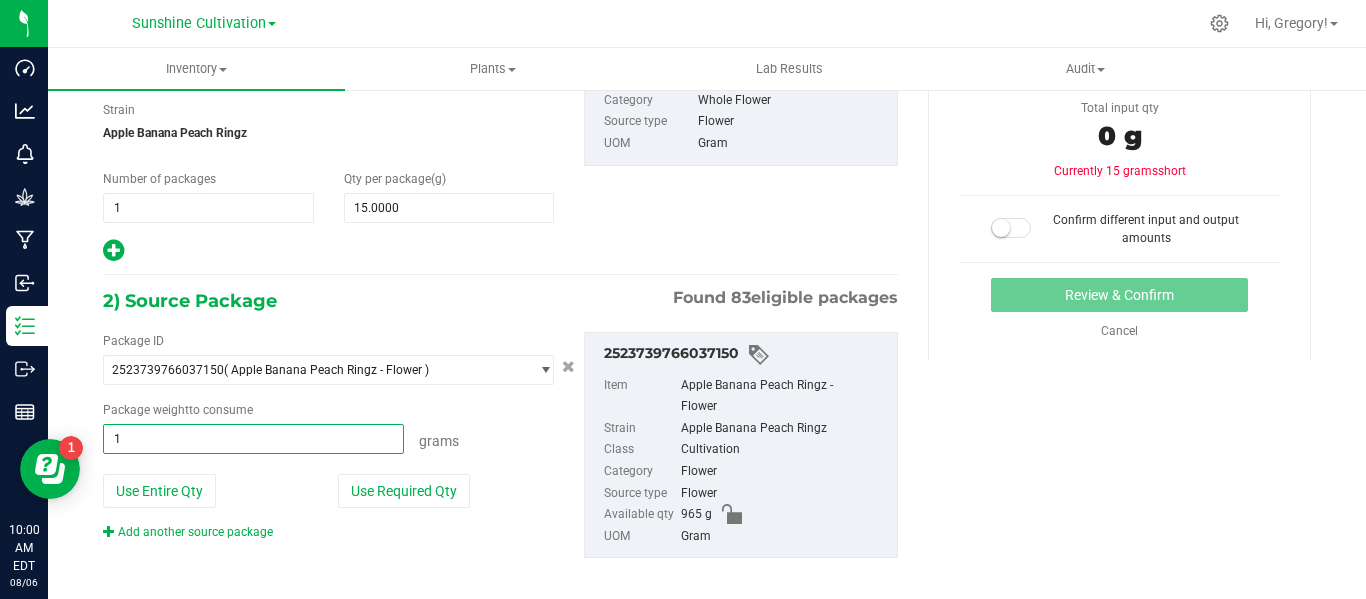 type on "15" 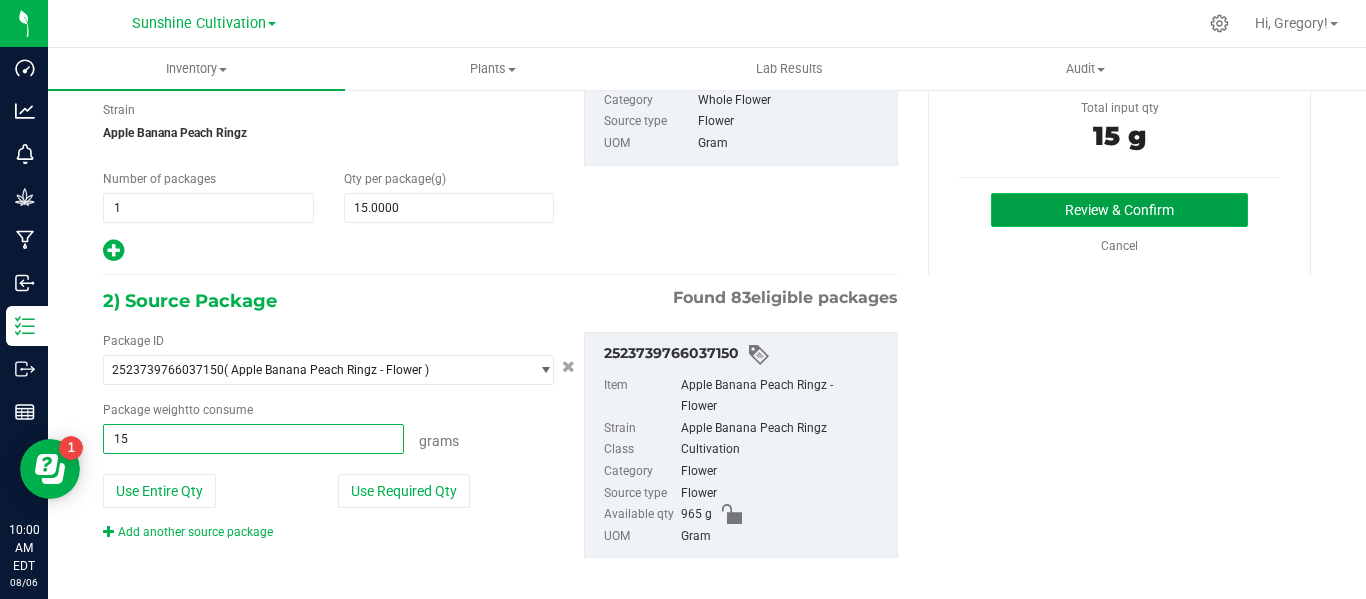 type on "15.0000 g" 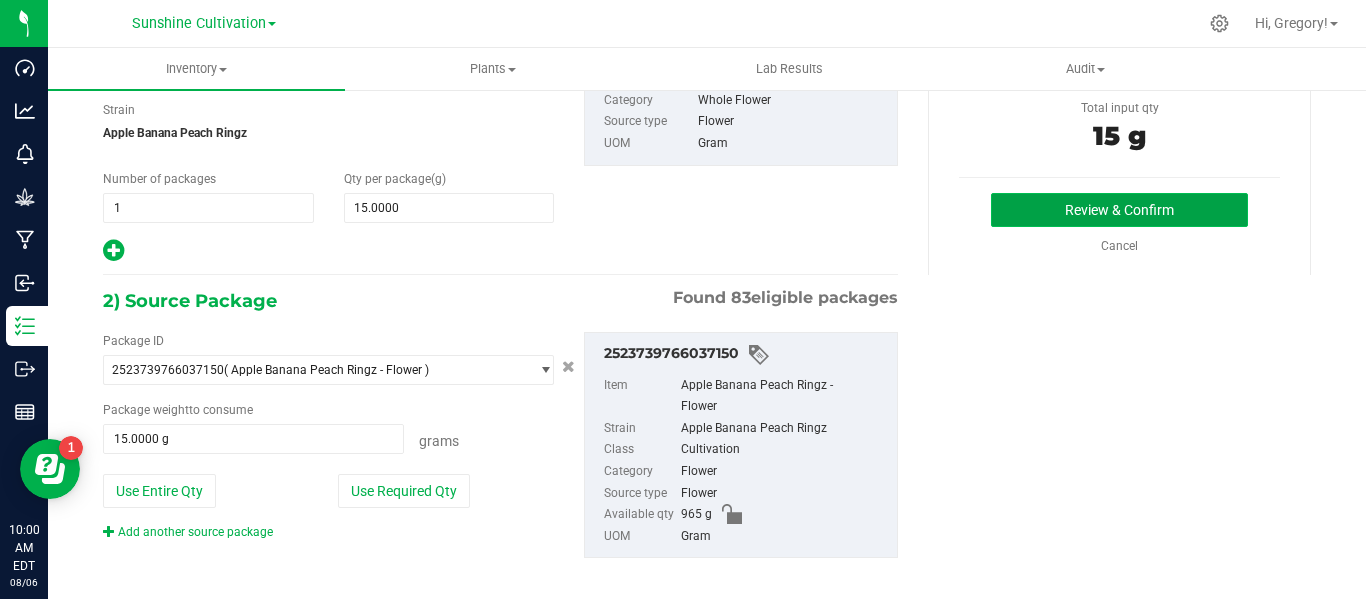click on "Review & Confirm" at bounding box center (1119, 210) 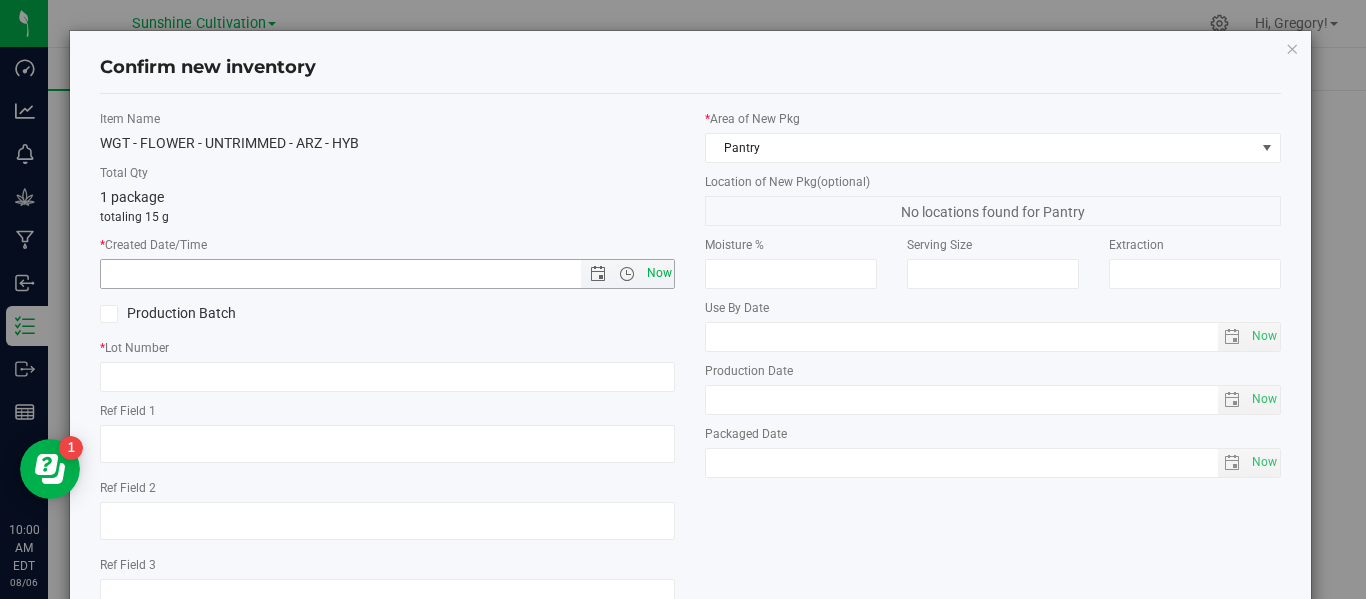 drag, startPoint x: 669, startPoint y: 269, endPoint x: 656, endPoint y: 272, distance: 13.341664 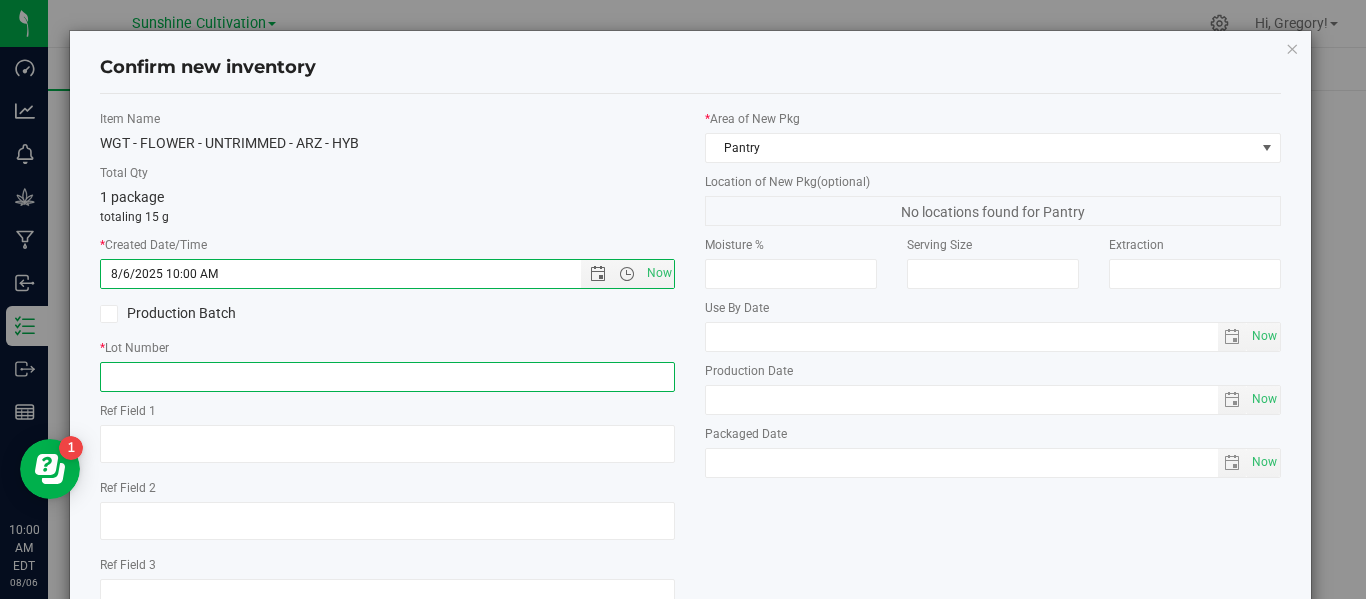 click at bounding box center [387, 377] 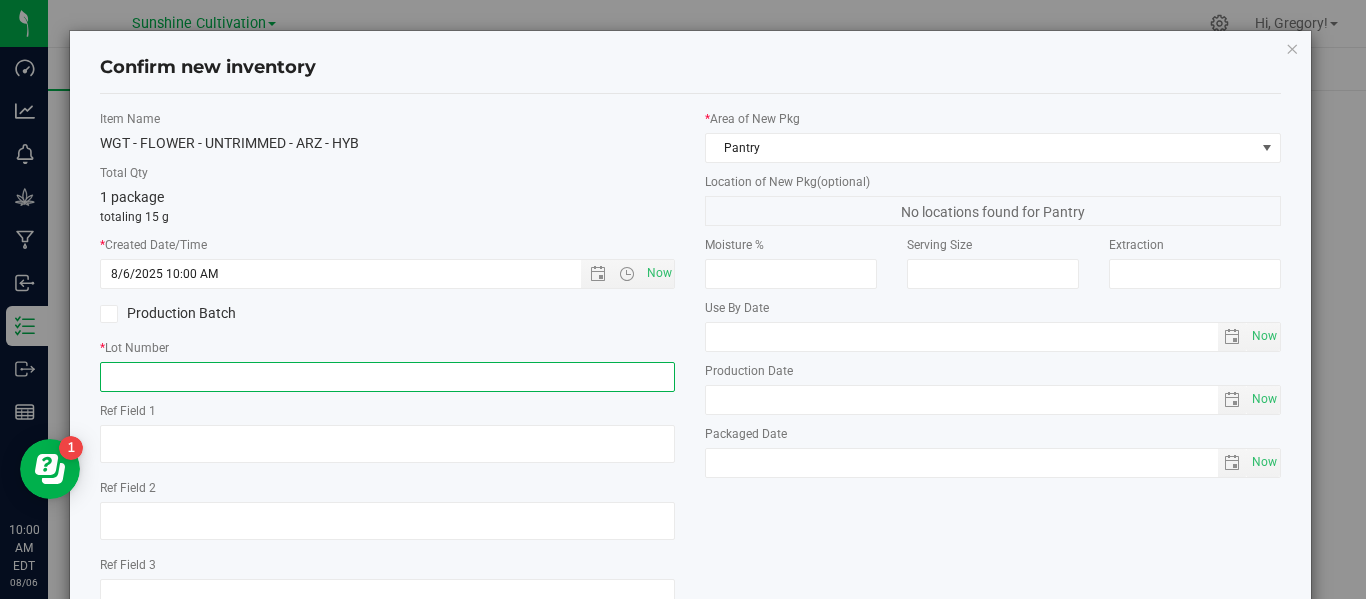 paste on "SN-250718-ARZ-06" 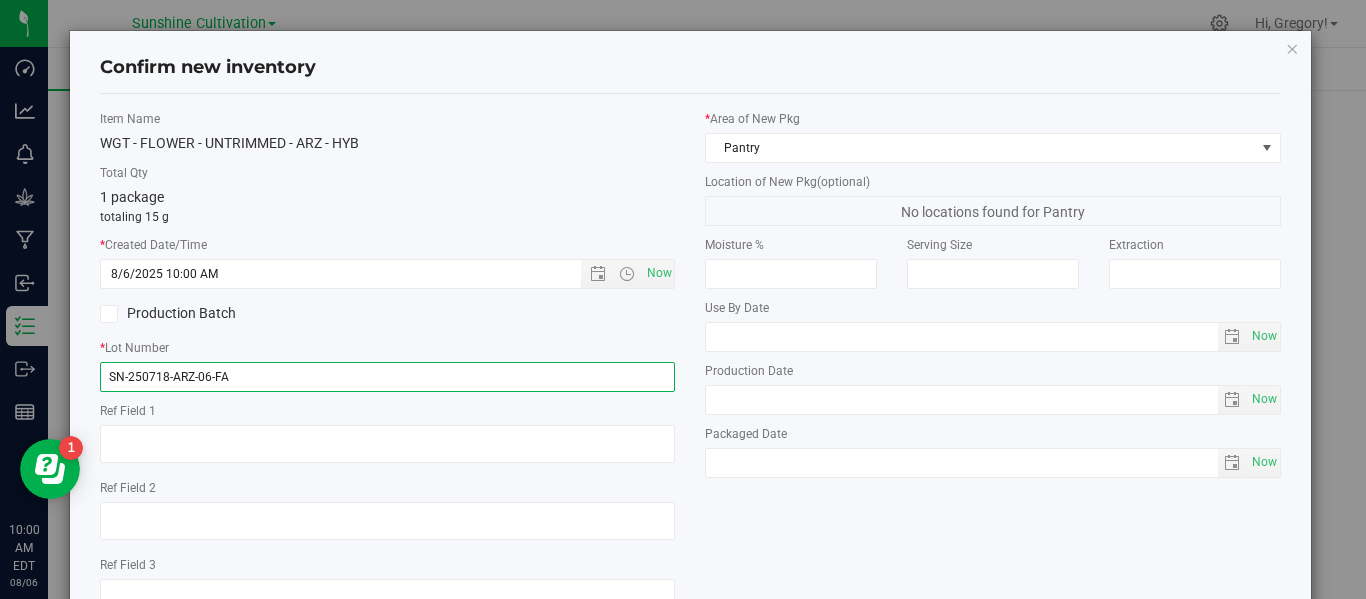 scroll, scrollTop: 148, scrollLeft: 0, axis: vertical 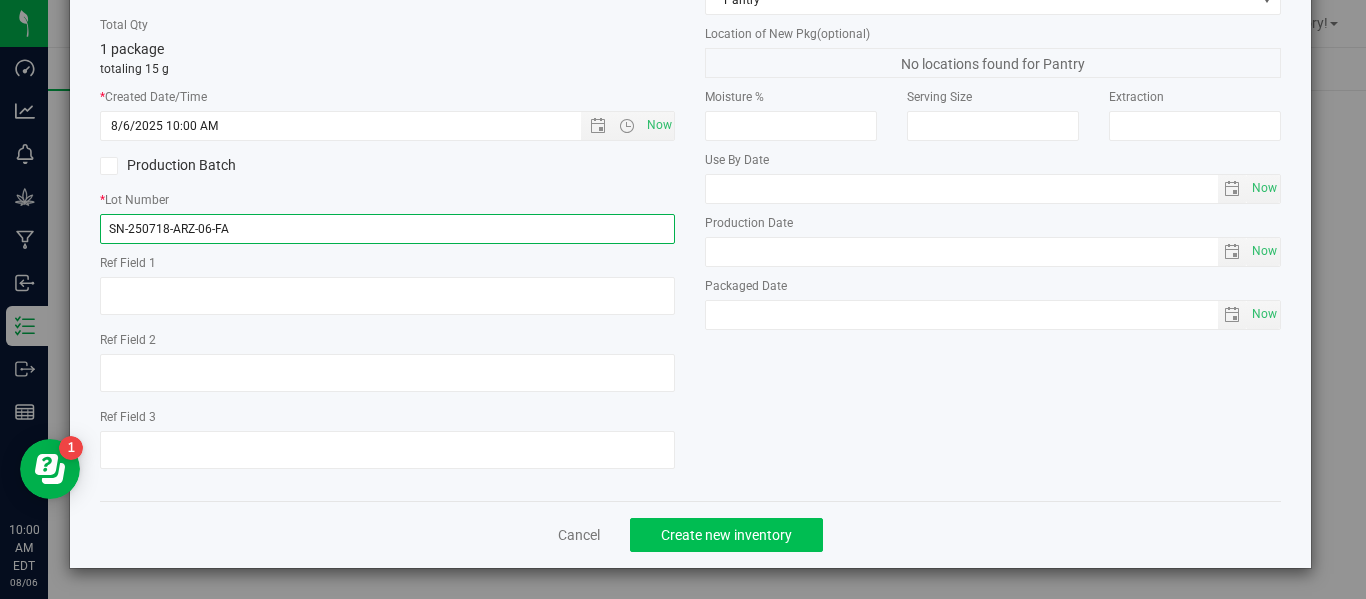 type on "SN-250718-ARZ-06-FA" 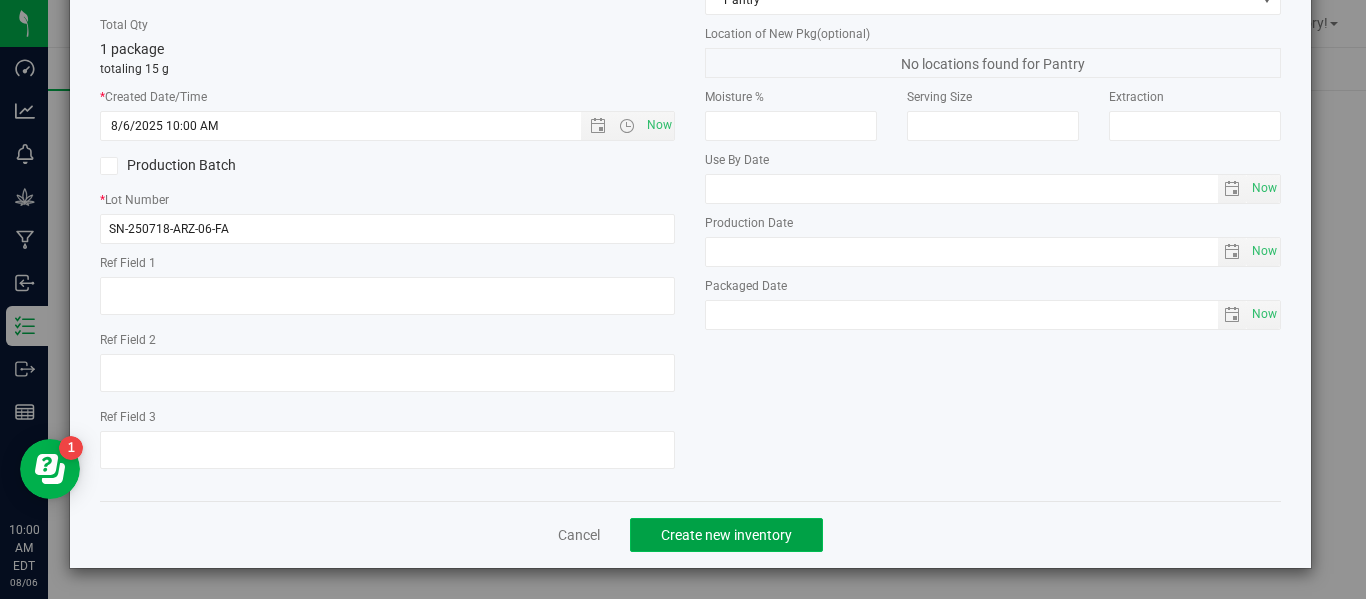 click on "Create new inventory" 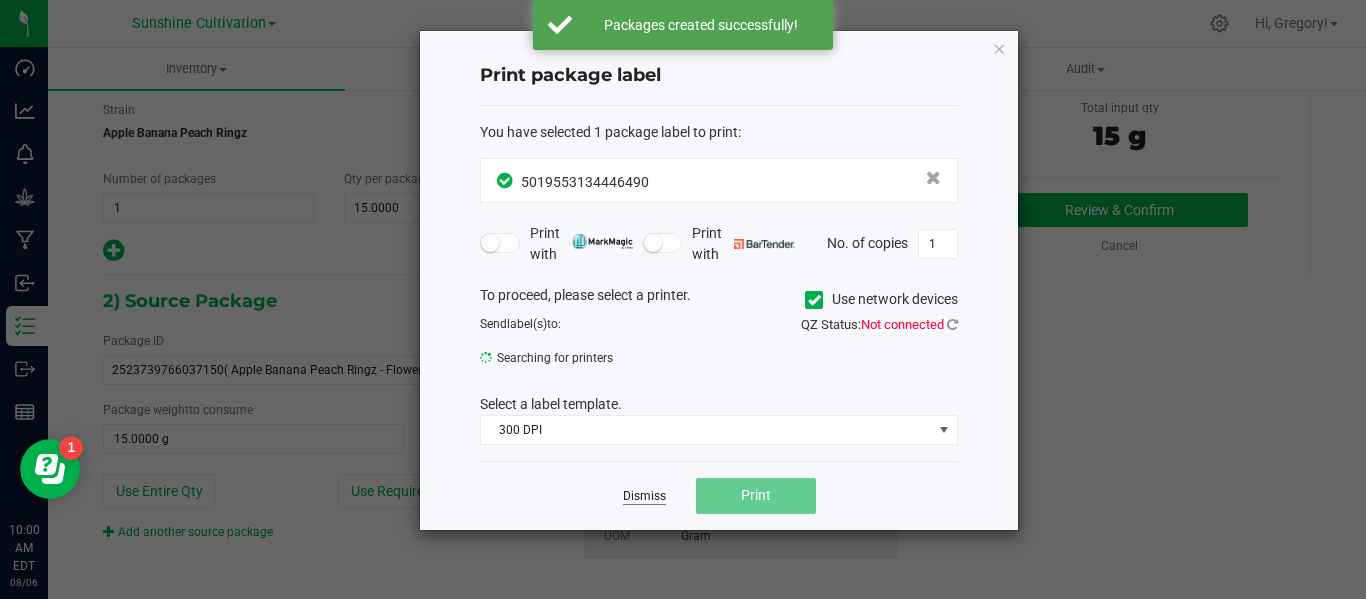 click on "Dismiss" 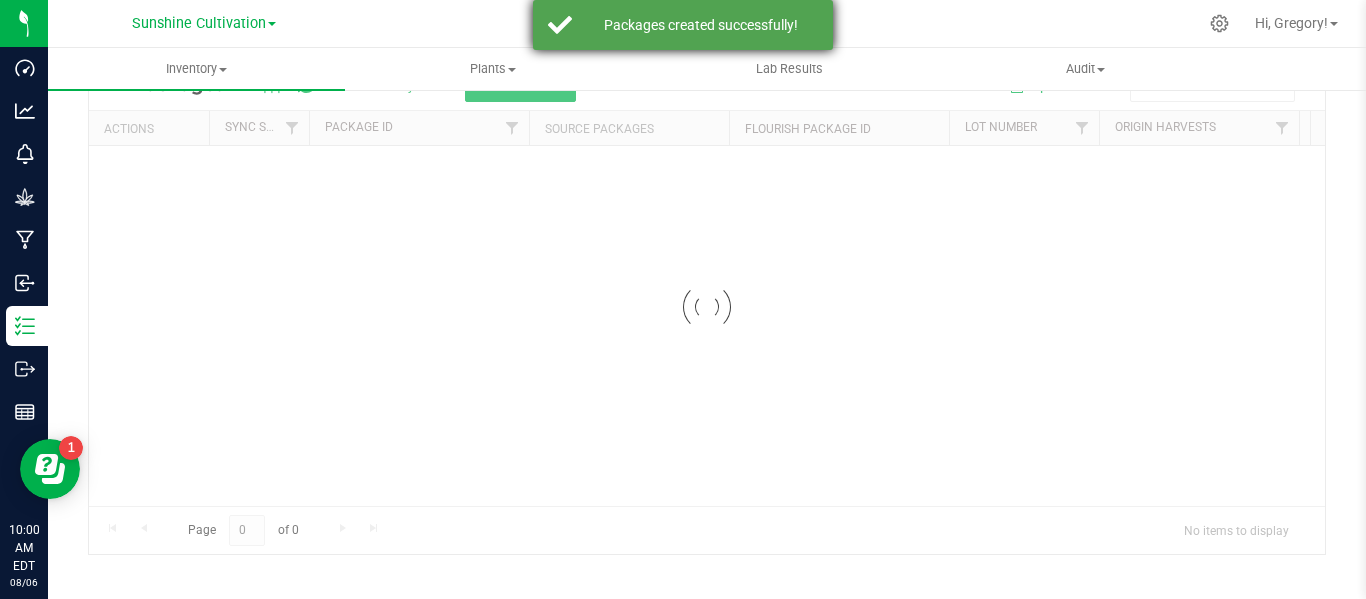scroll, scrollTop: 99, scrollLeft: 0, axis: vertical 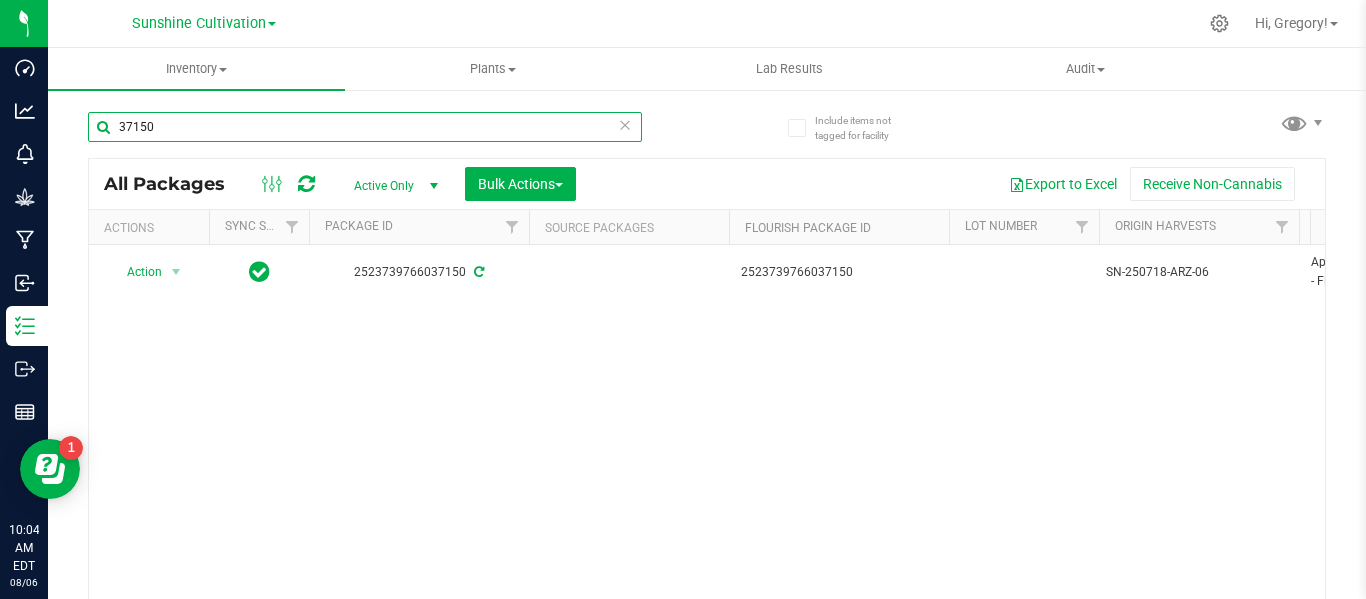click on "37150" at bounding box center (365, 127) 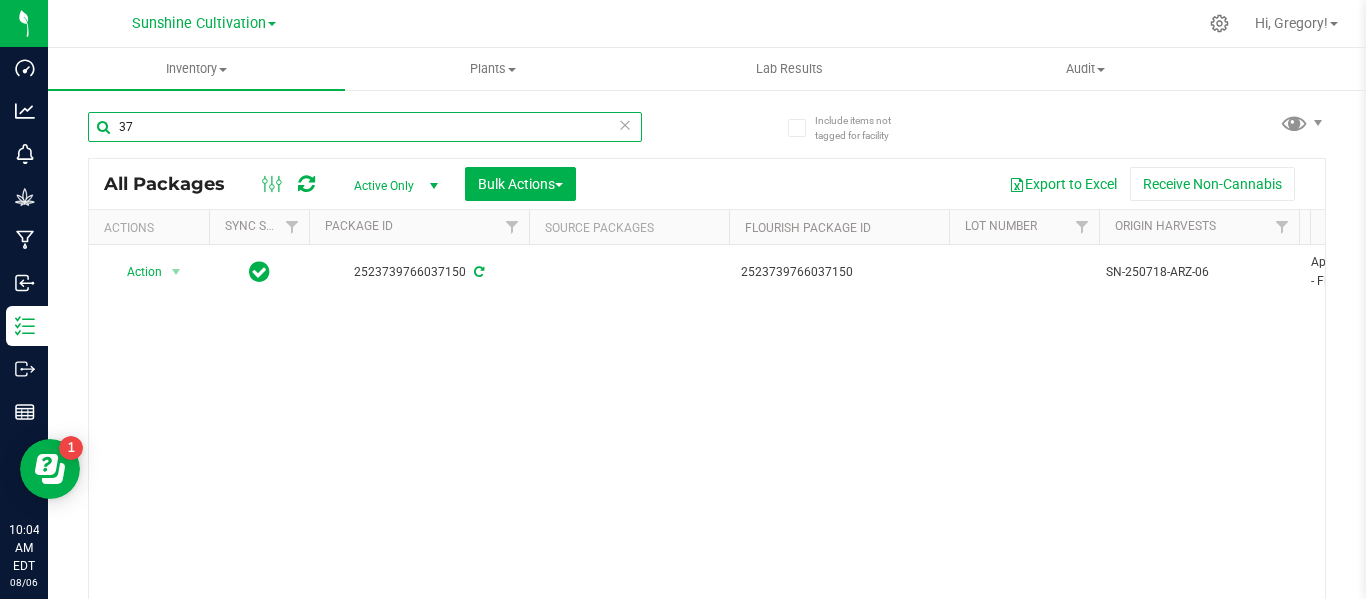 type on "3" 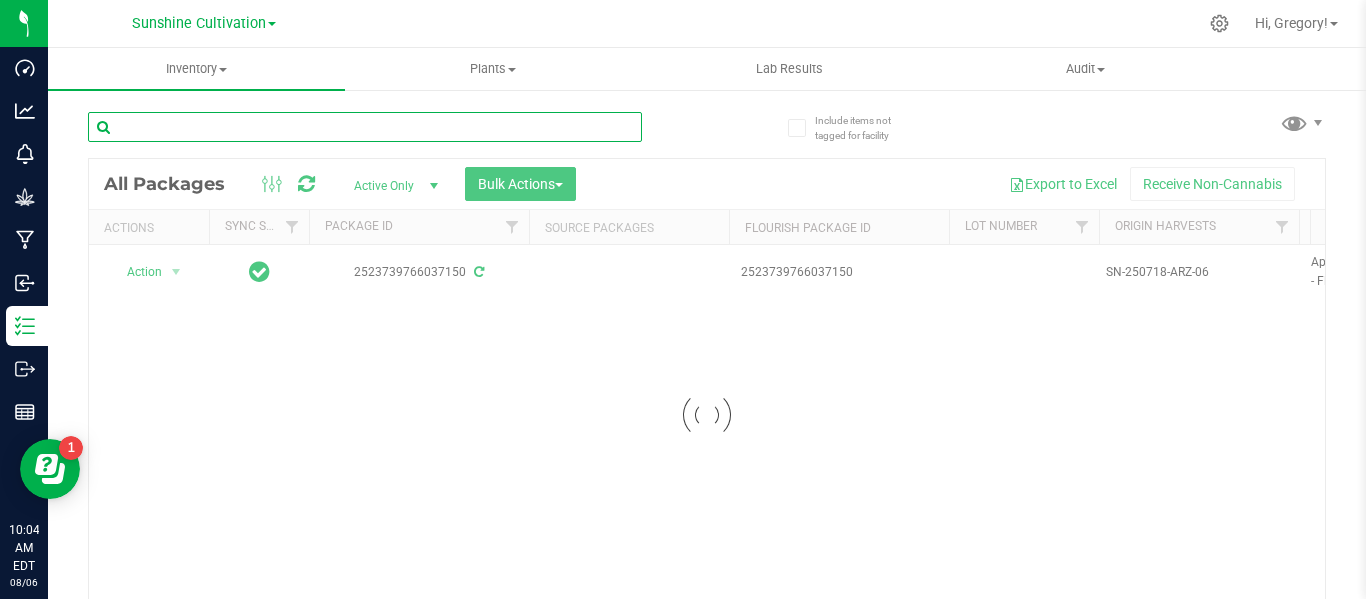 type 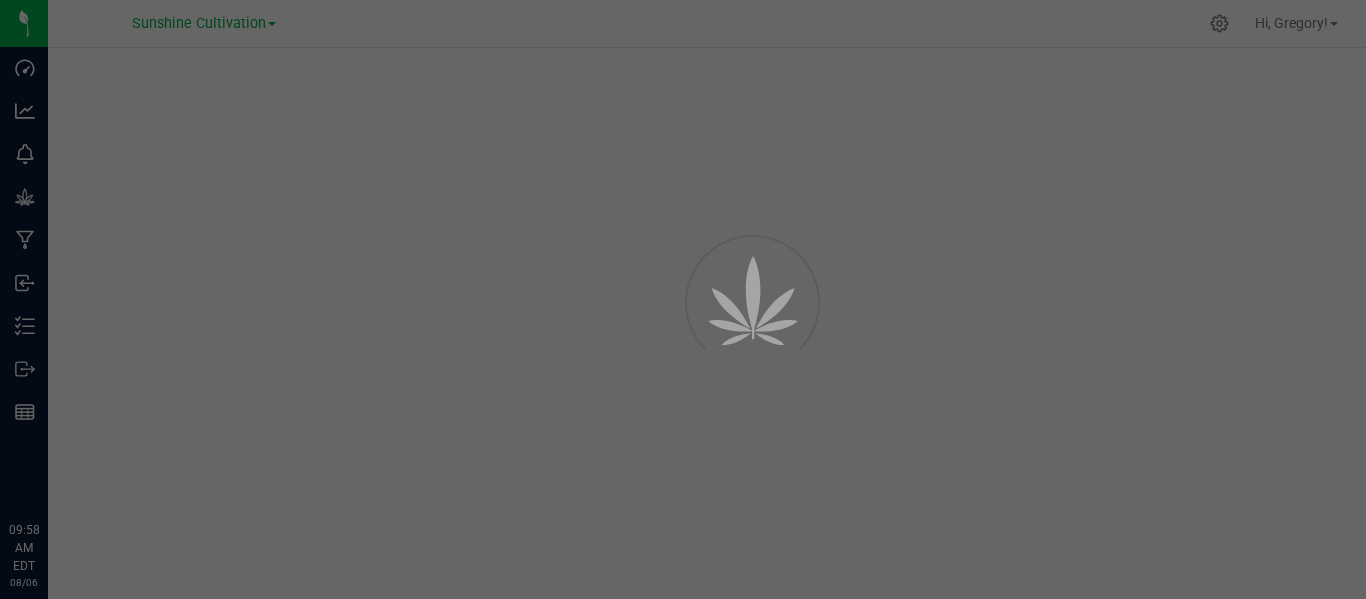 scroll, scrollTop: 0, scrollLeft: 0, axis: both 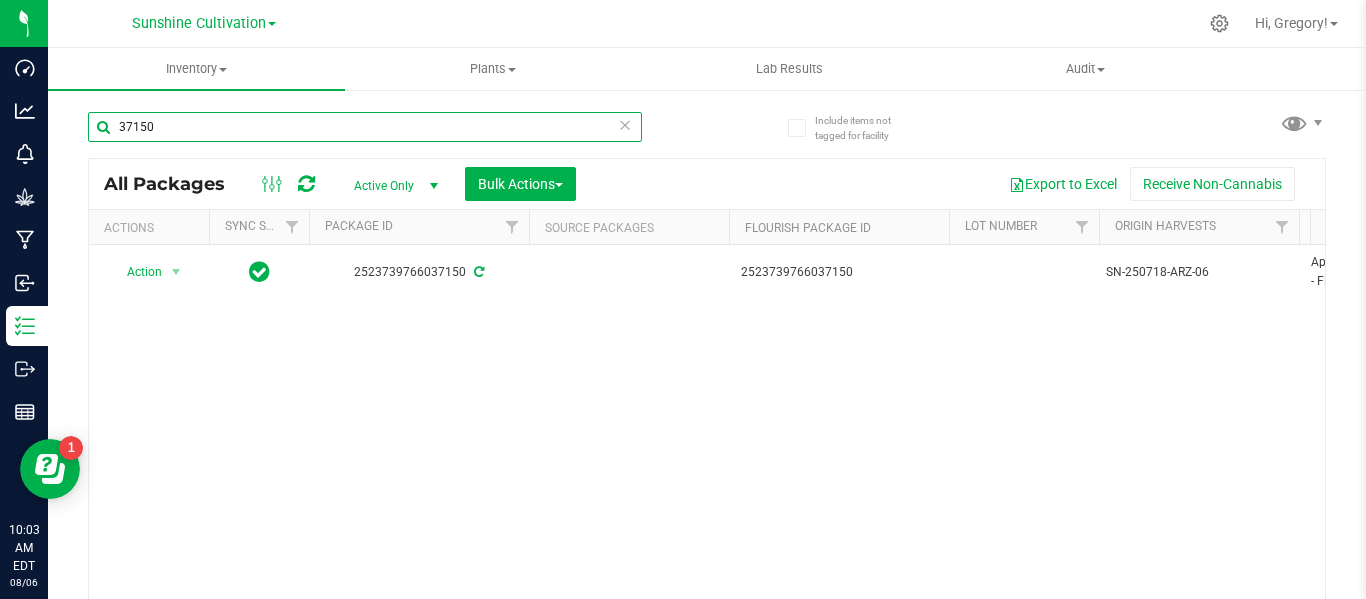 click on "37150" at bounding box center (365, 127) 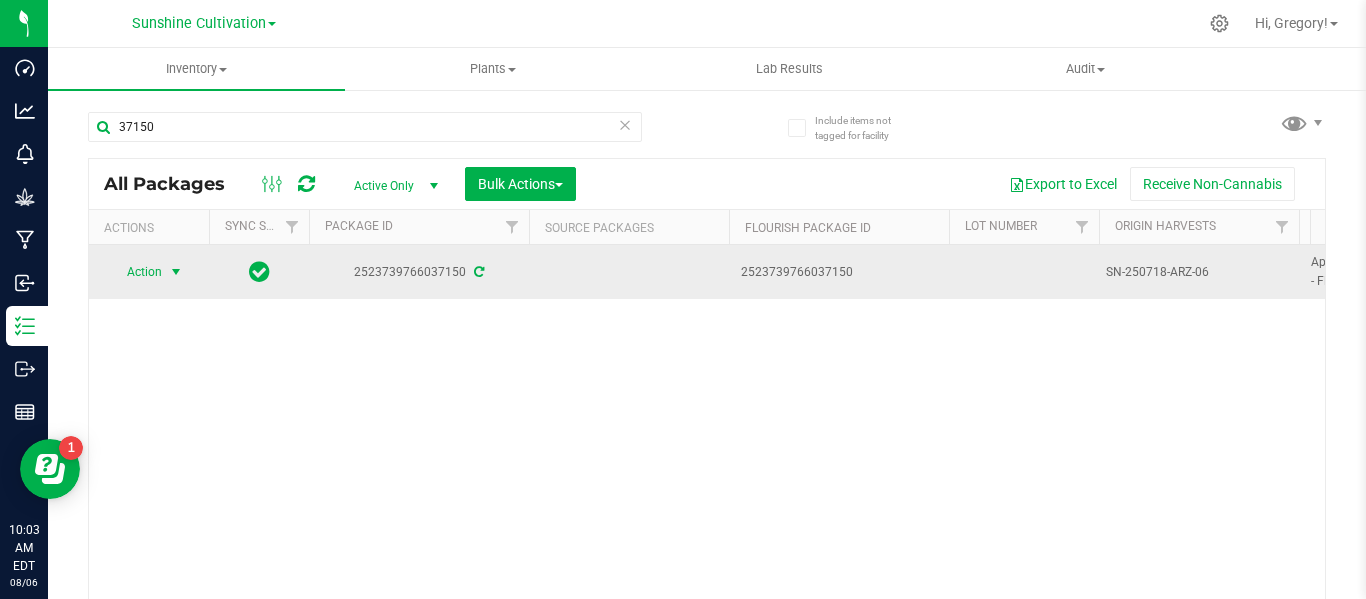 click on "Action" at bounding box center (136, 272) 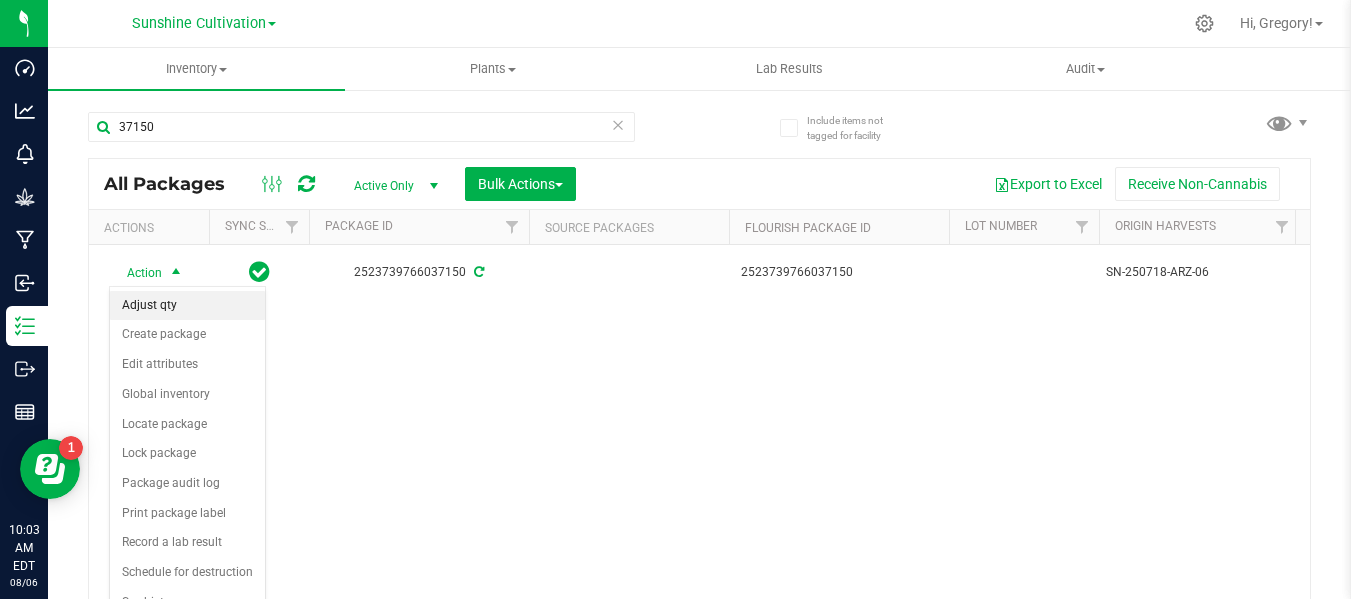 click on "Adjust qty" at bounding box center (187, 306) 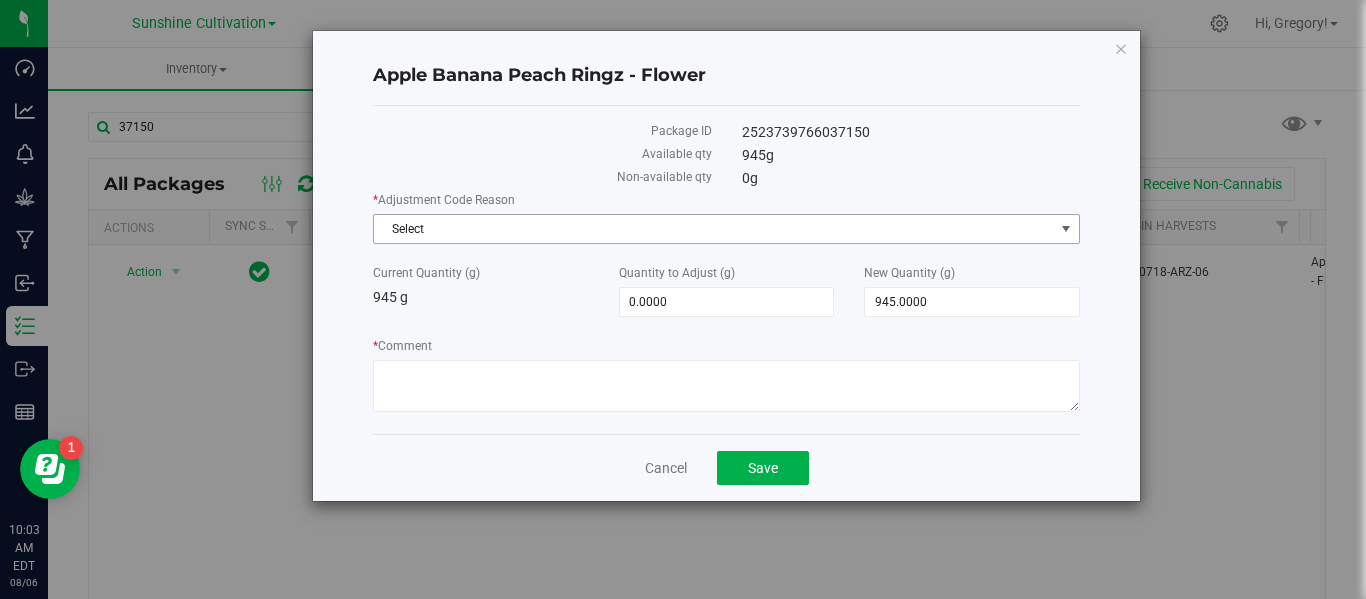 click on "Select" at bounding box center [714, 229] 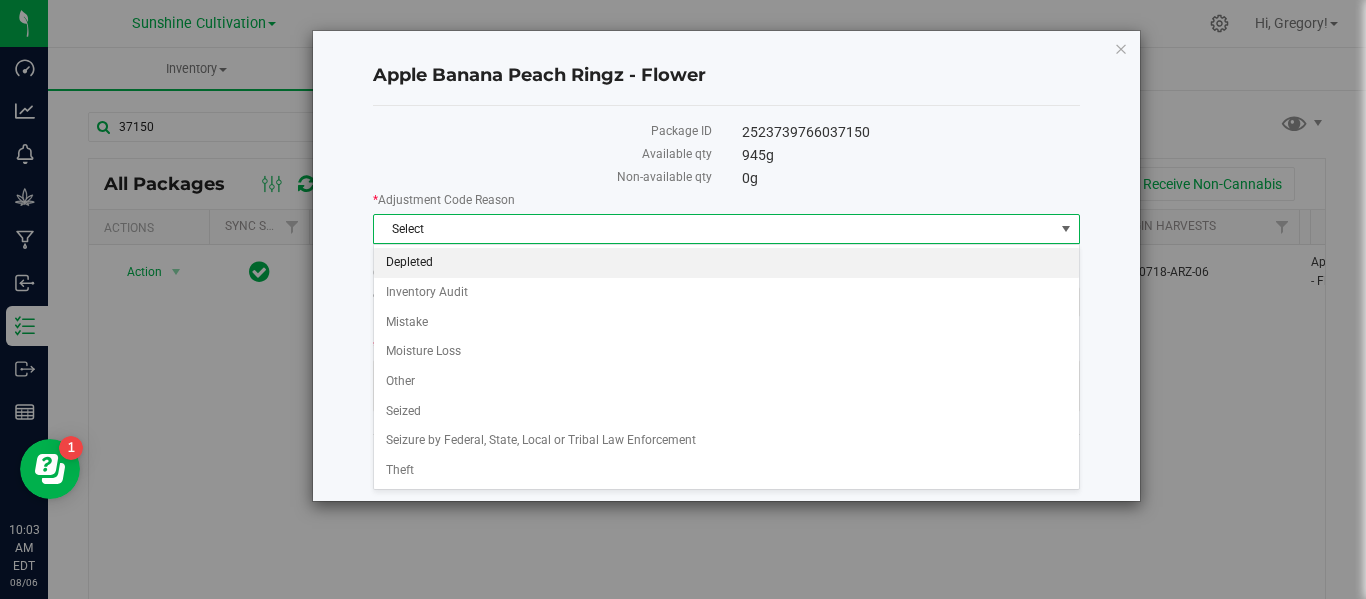 click on "Depleted" at bounding box center [726, 263] 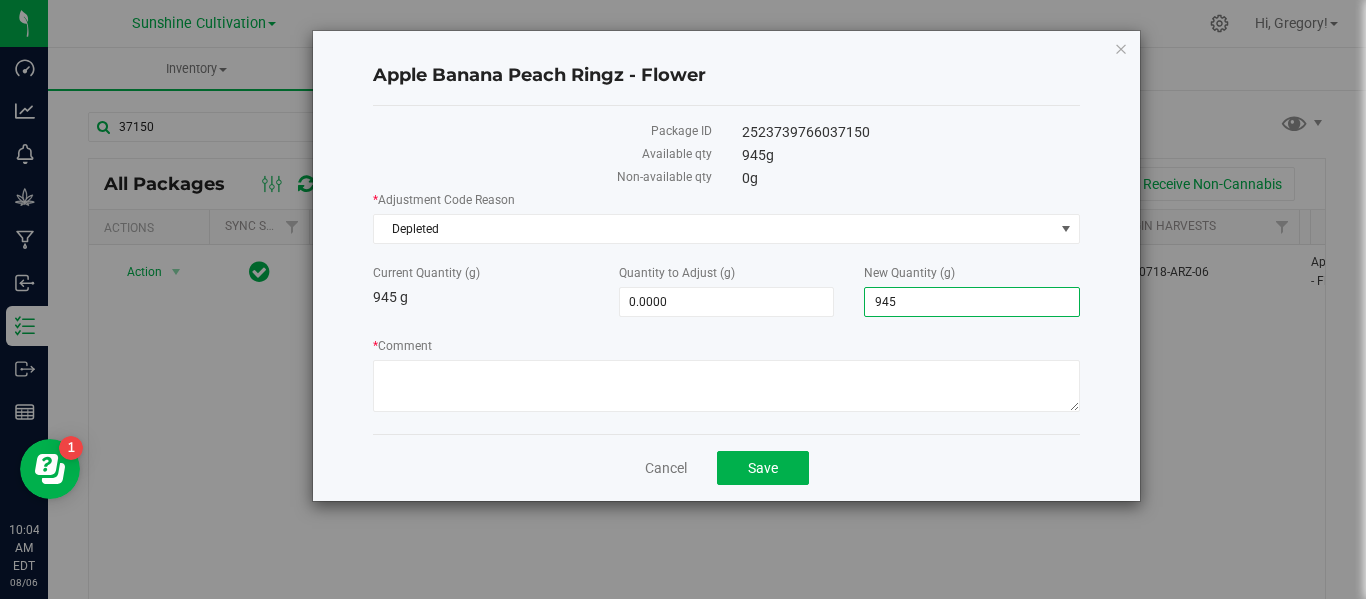 click on "945.0000 945" at bounding box center (972, 302) 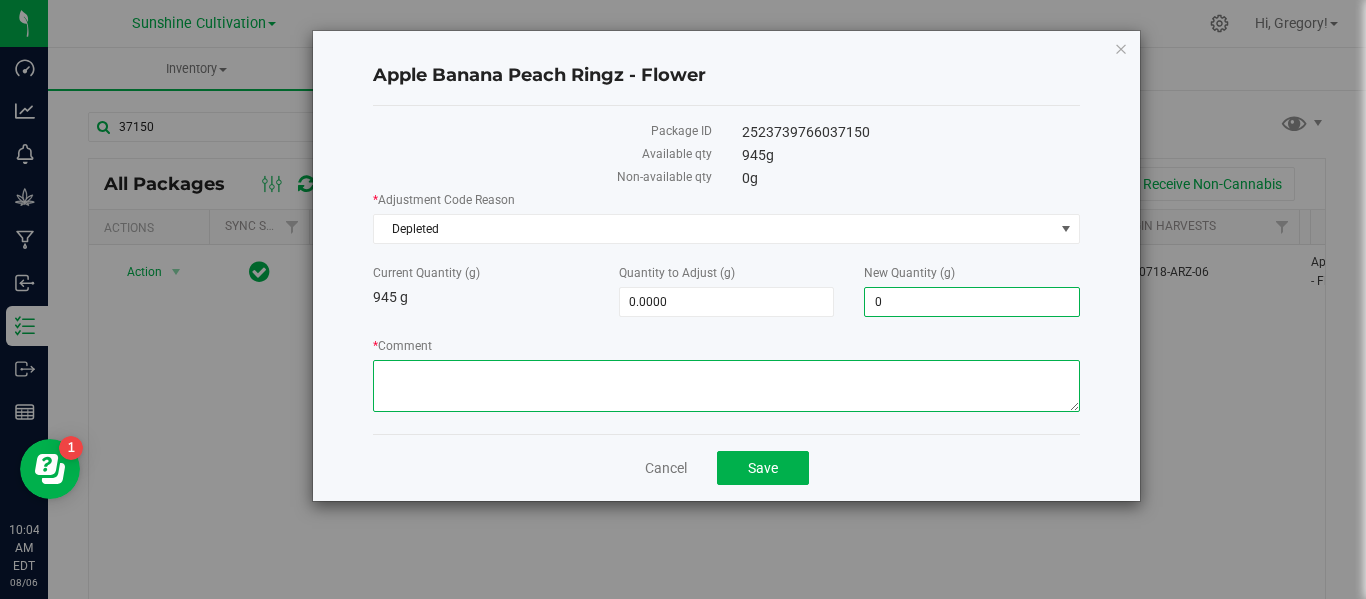 type on "-945.0000" 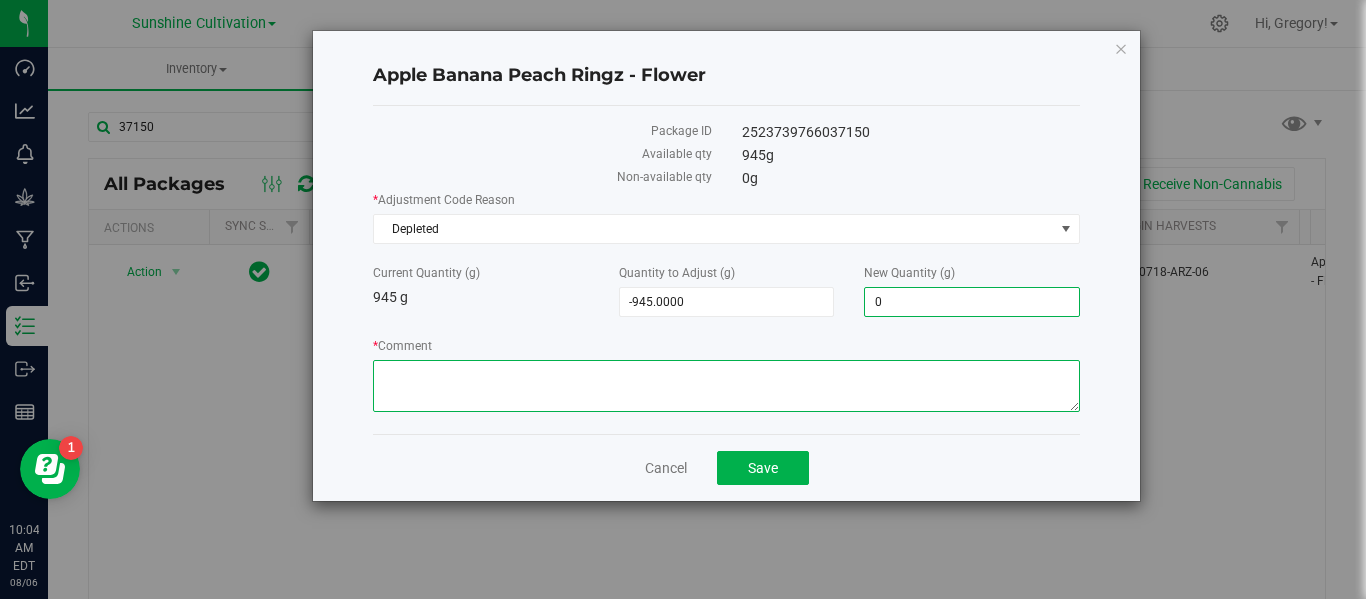 type on "0.0000" 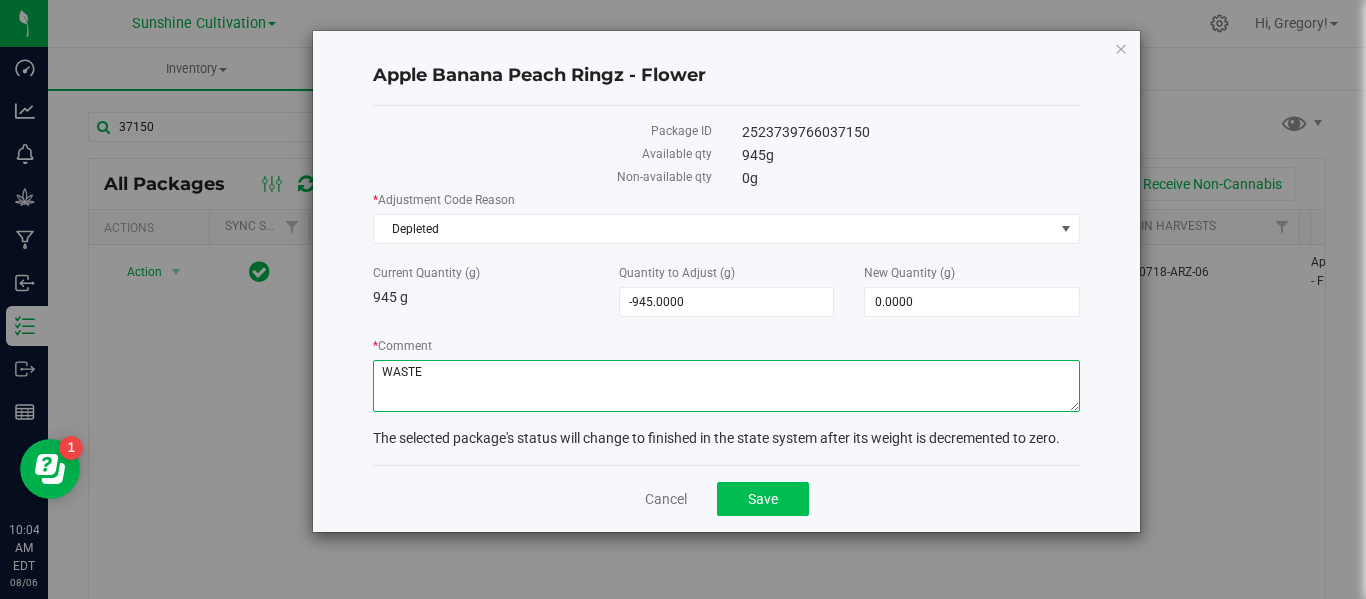 type on "WASTE" 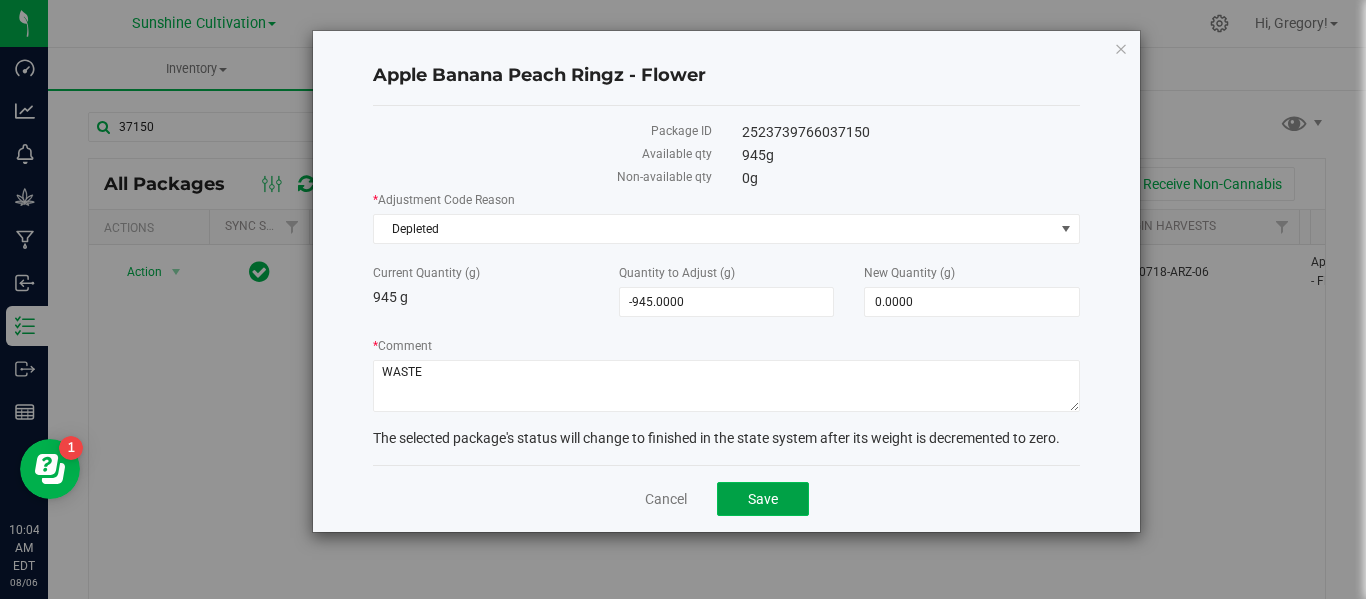 click on "Save" 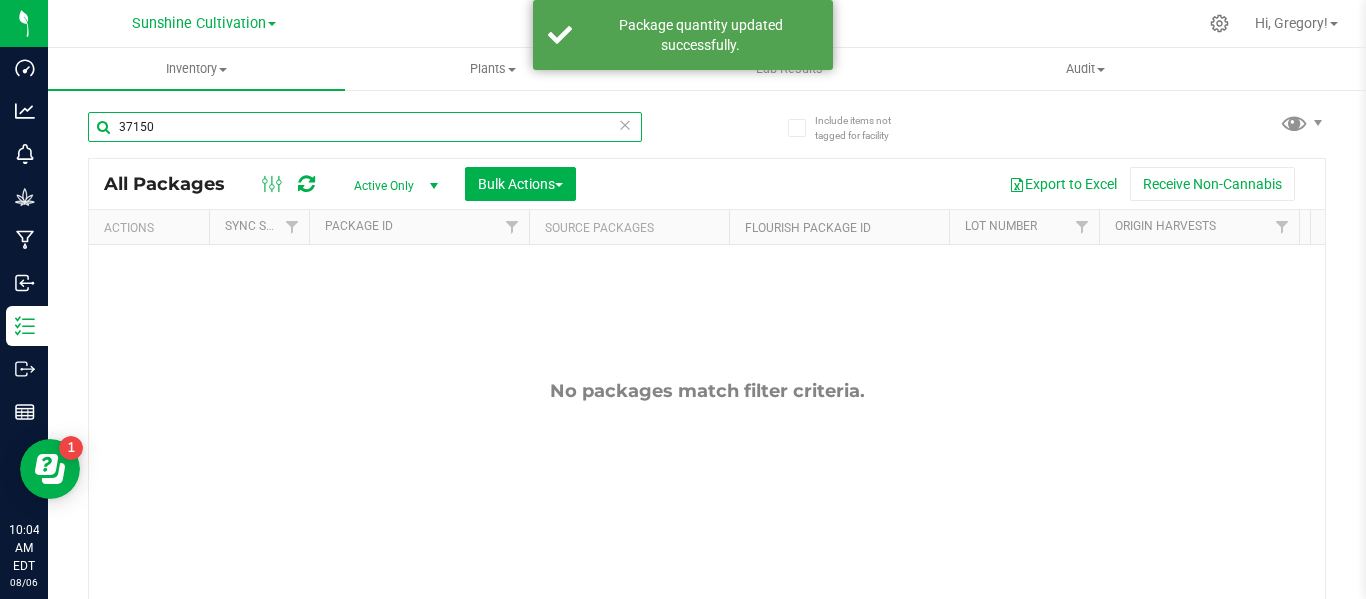 click on "37150" at bounding box center [365, 127] 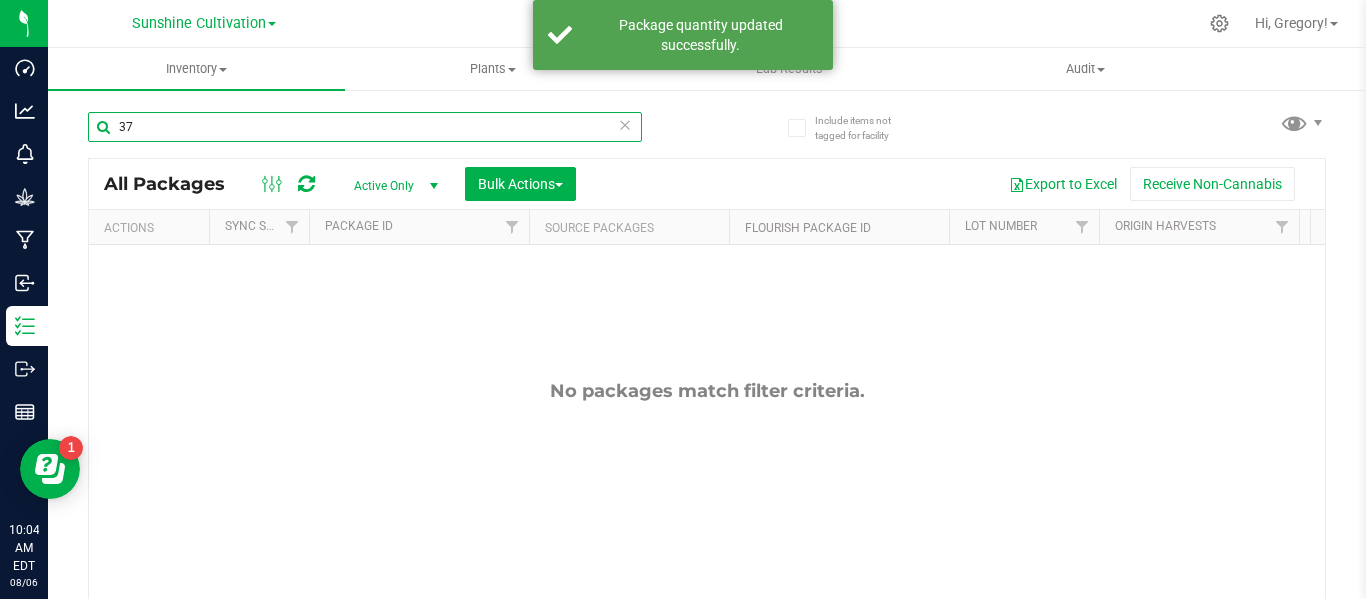 type on "3" 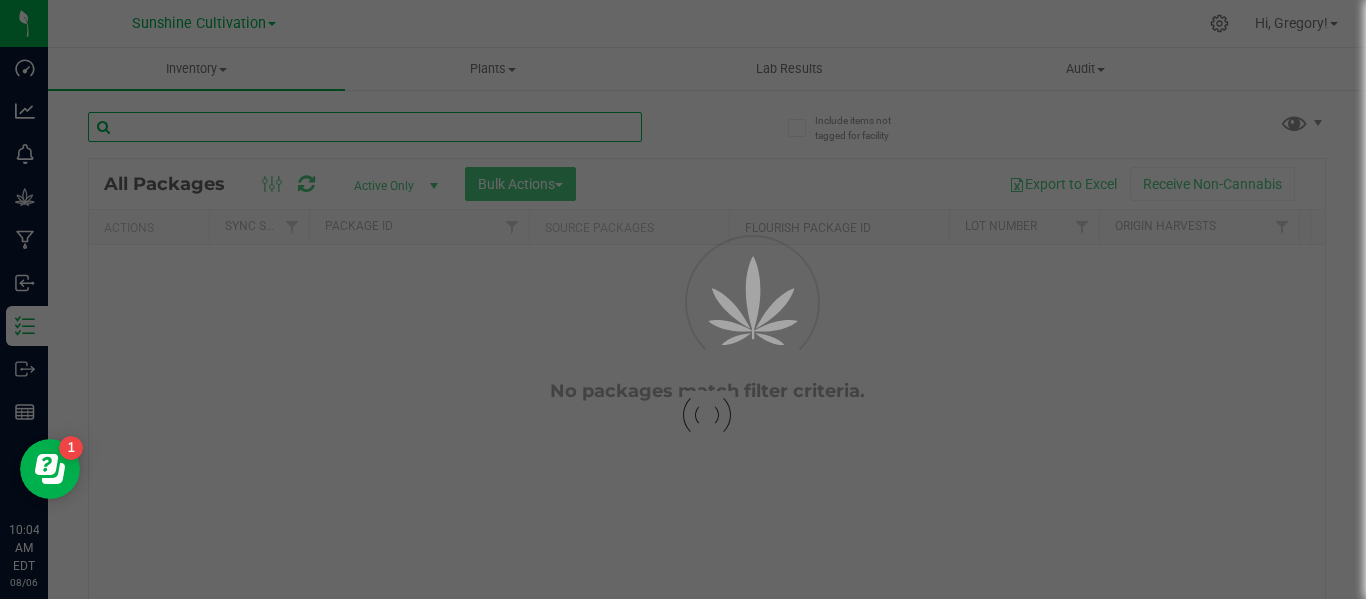 type 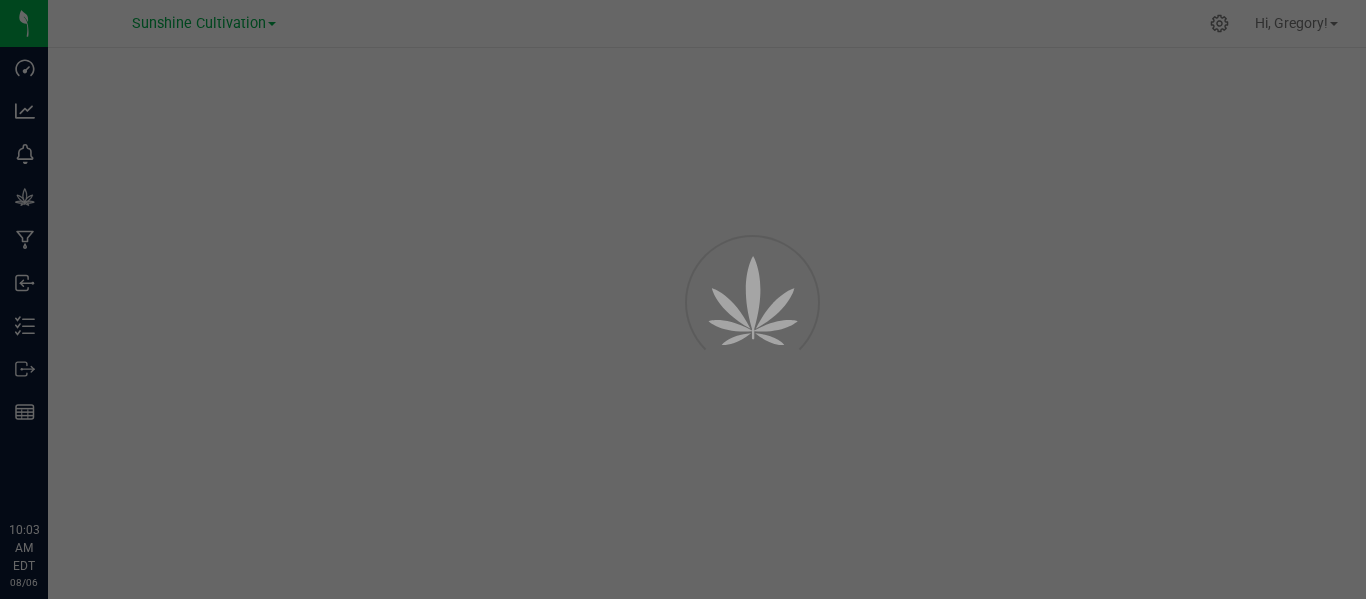 scroll, scrollTop: 0, scrollLeft: 0, axis: both 